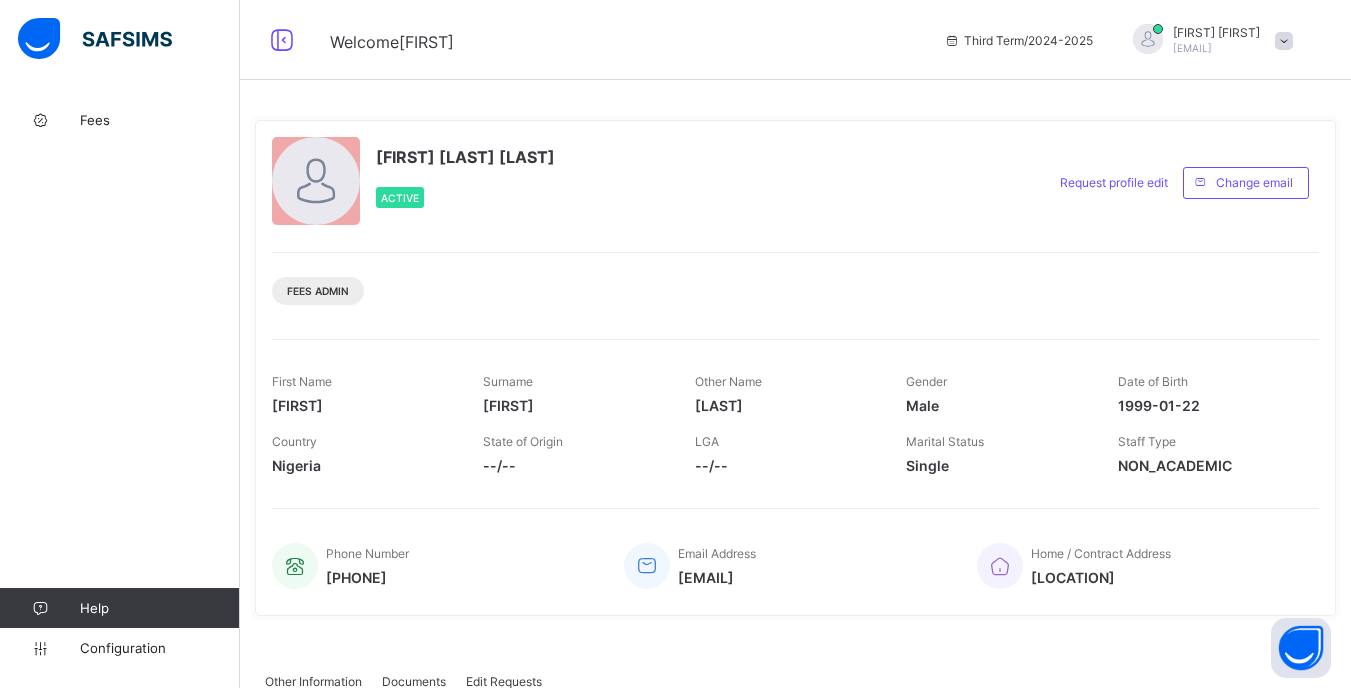 scroll, scrollTop: 0, scrollLeft: 0, axis: both 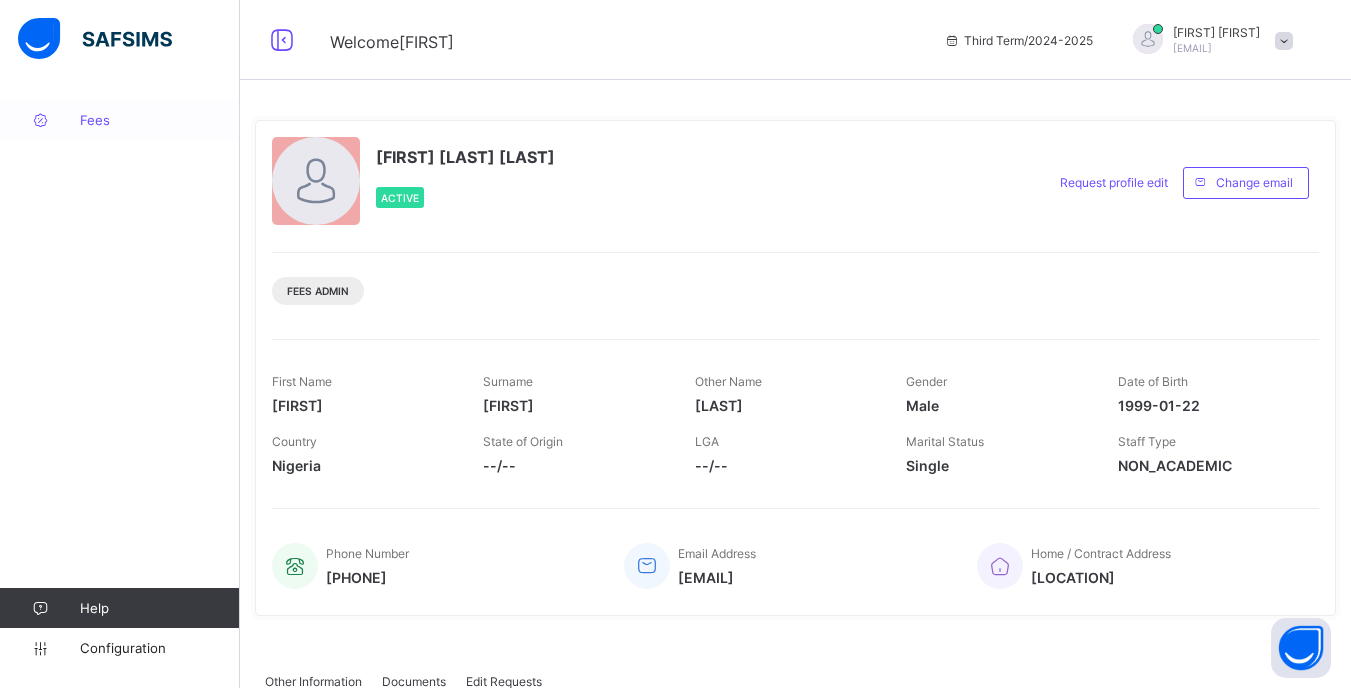 click on "Fees" at bounding box center (160, 120) 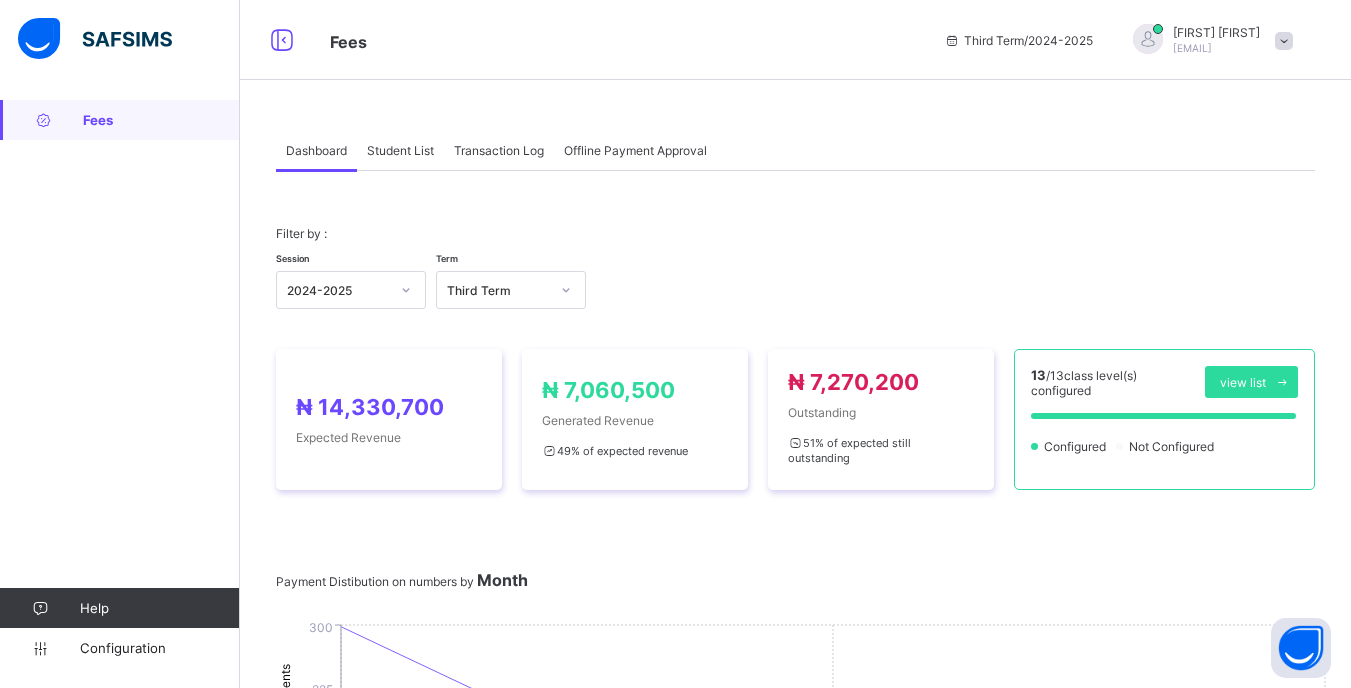 click on "Student List" at bounding box center (400, 150) 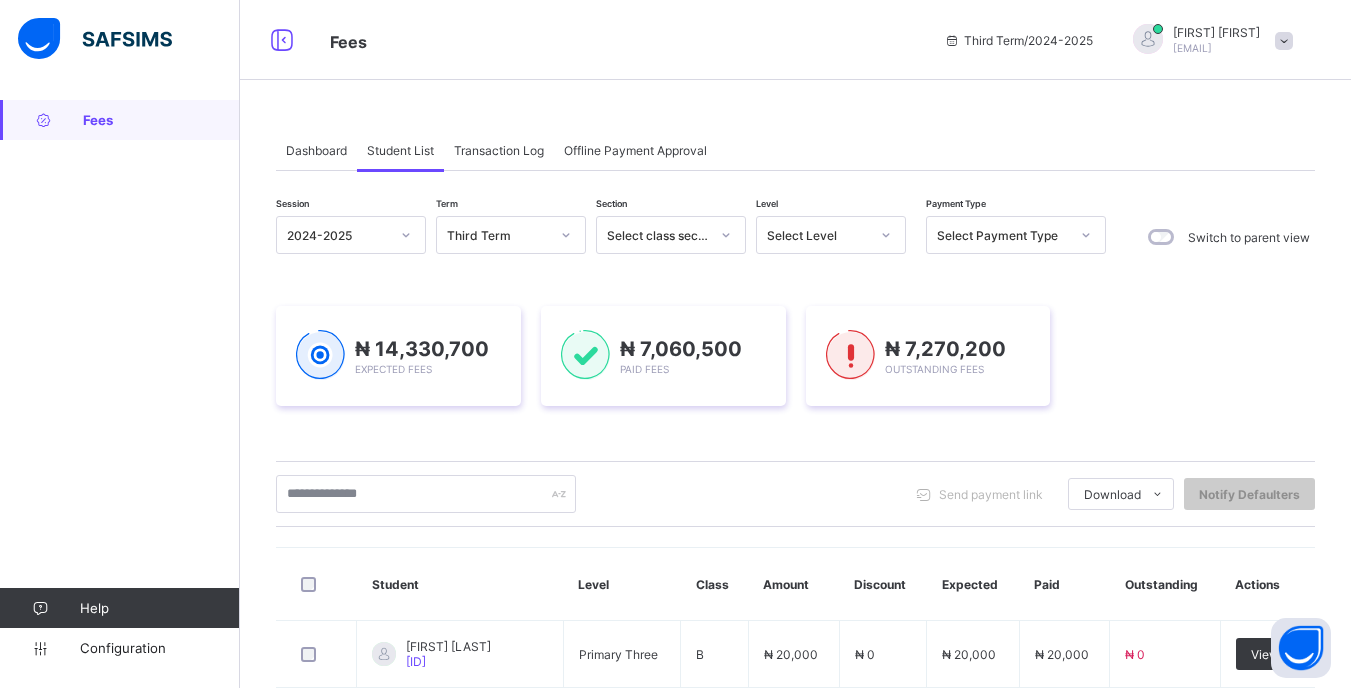 click on "Select Level" at bounding box center (812, 235) 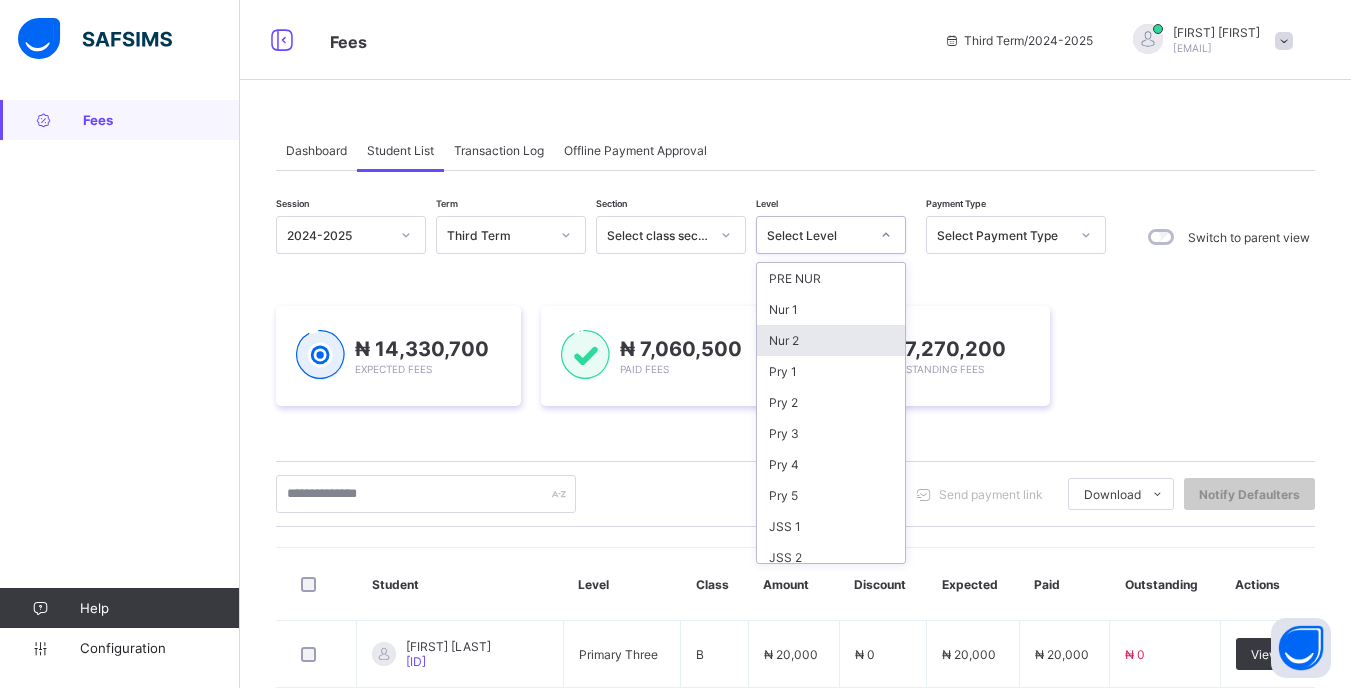 click on "Nur 2" at bounding box center [831, 340] 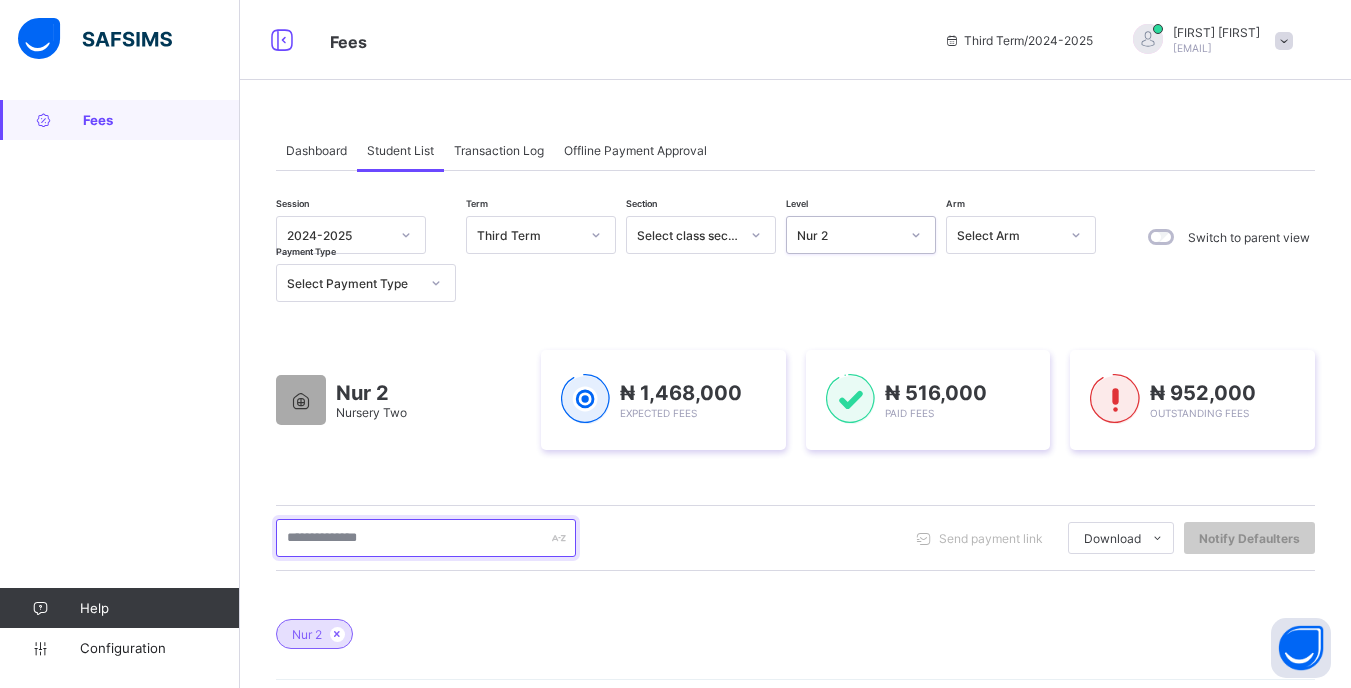 click at bounding box center (426, 538) 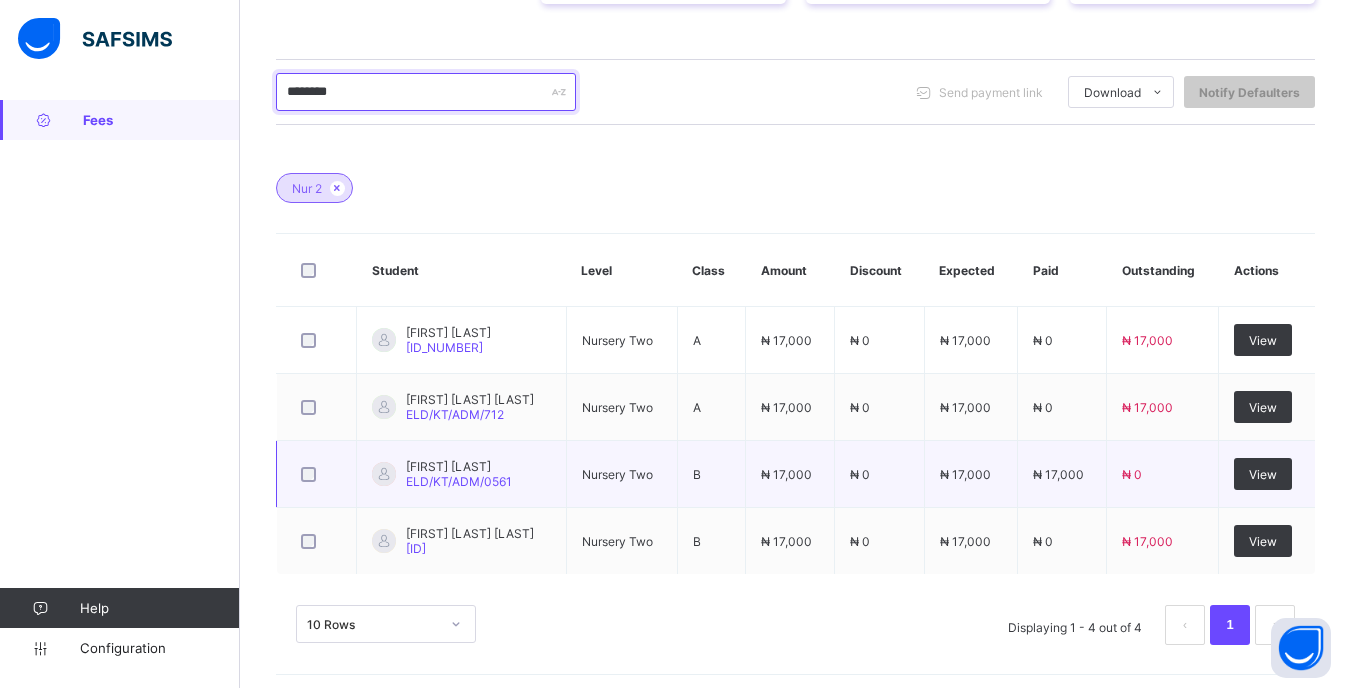 scroll, scrollTop: 453, scrollLeft: 0, axis: vertical 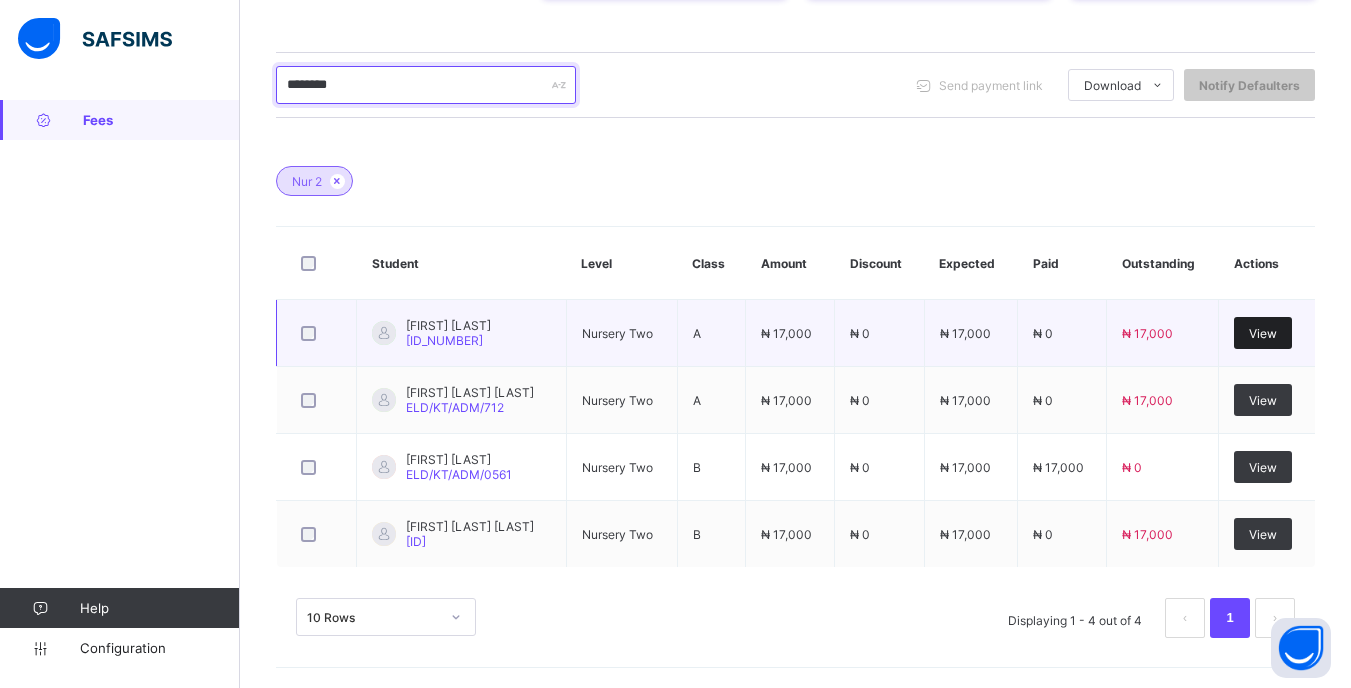 type on "********" 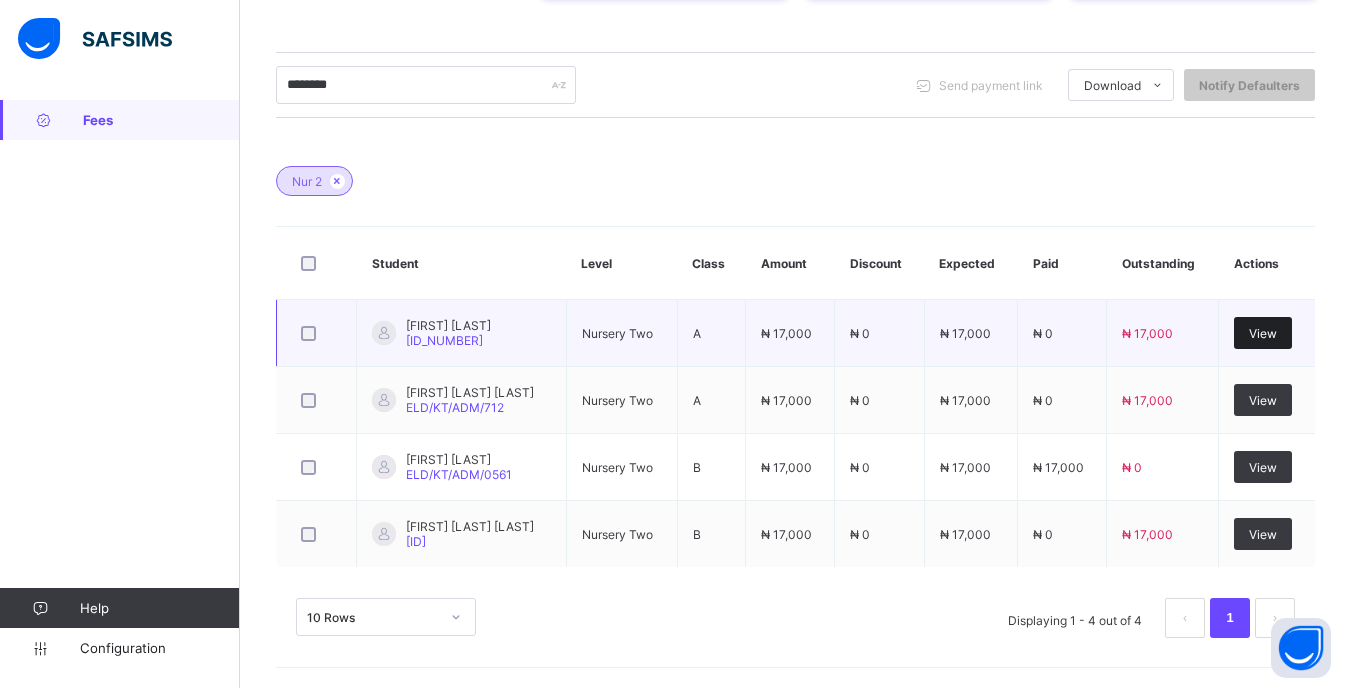 click on "View" at bounding box center (1263, 333) 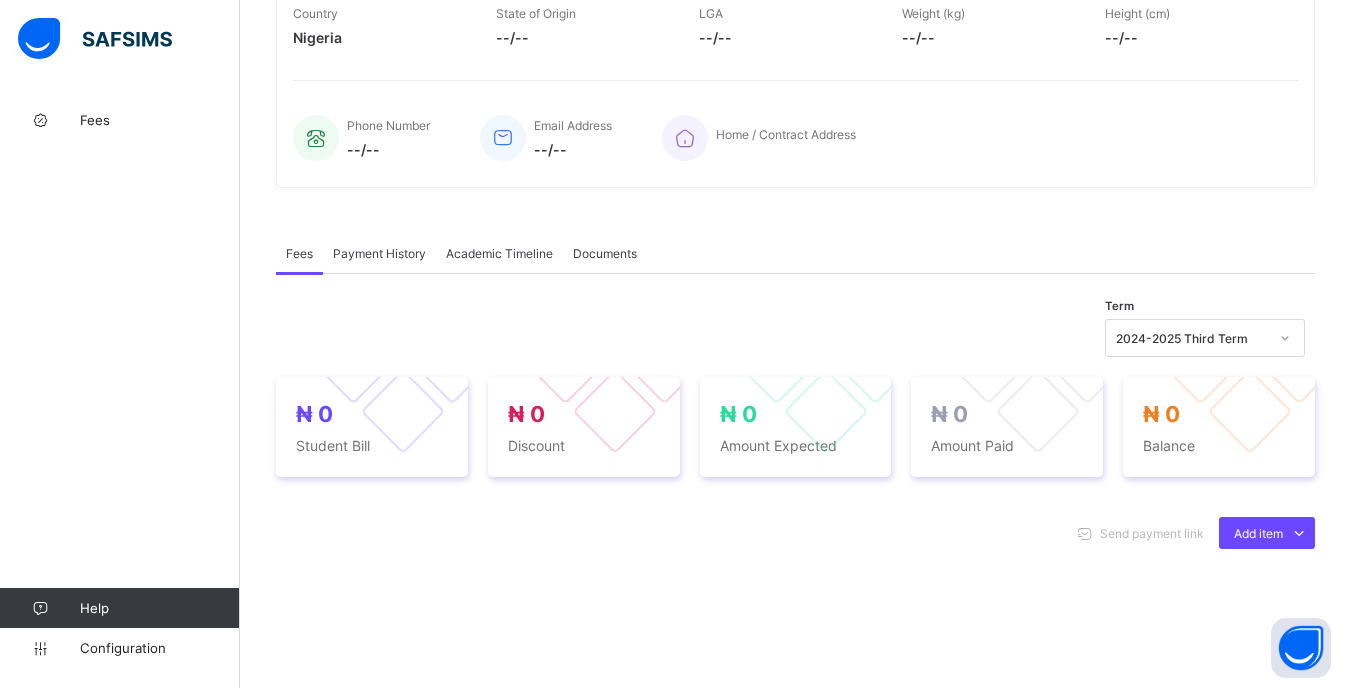 scroll, scrollTop: 453, scrollLeft: 0, axis: vertical 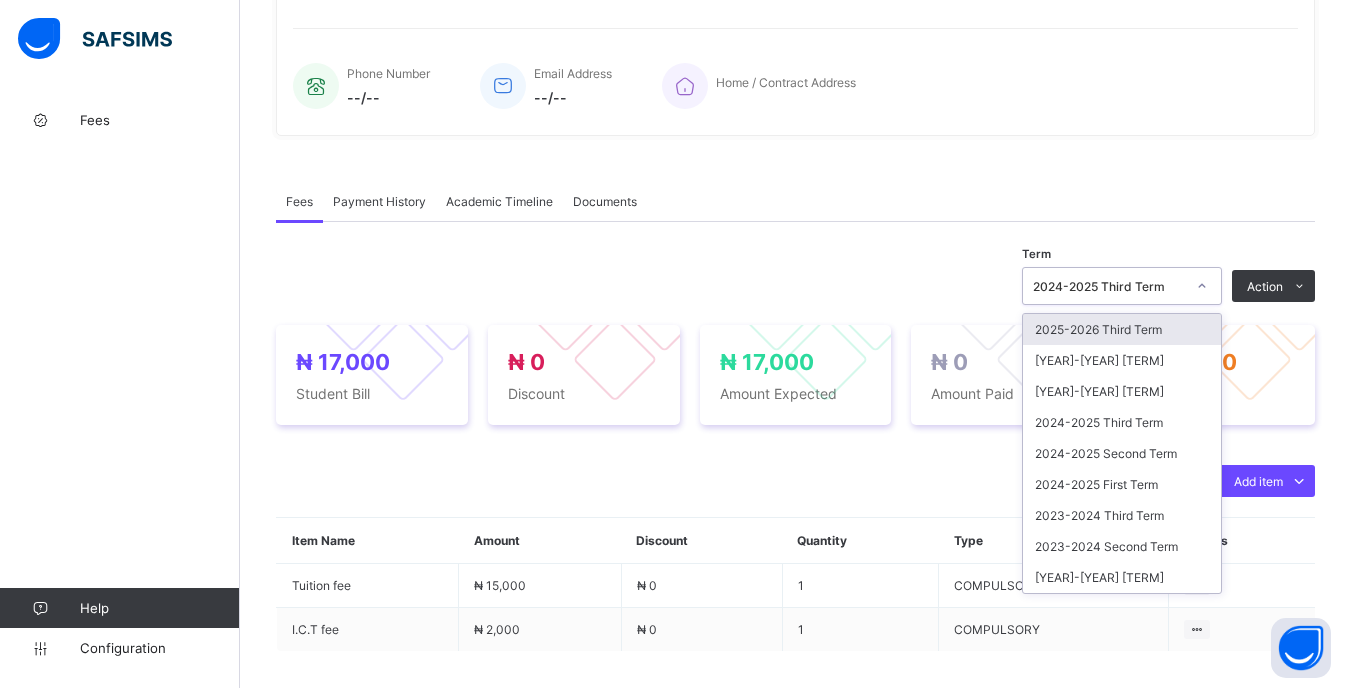 click at bounding box center [1202, 286] 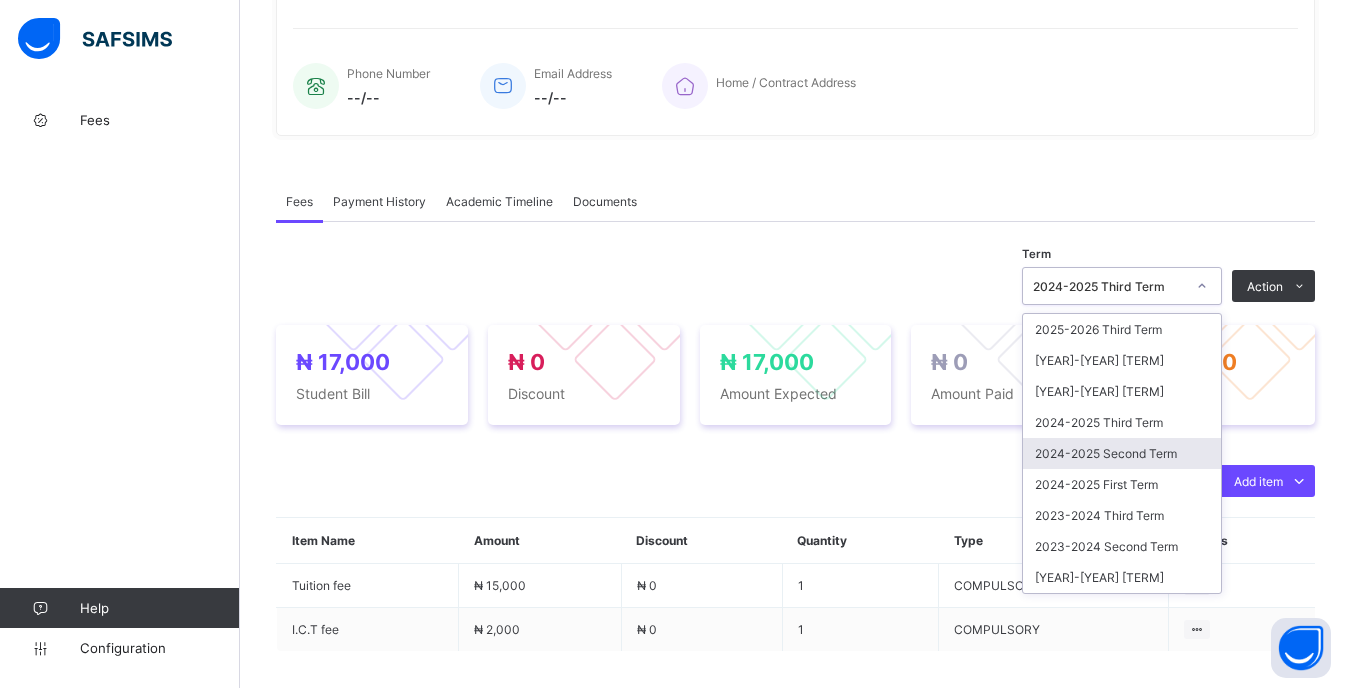 click on "2024-2025 Second Term" at bounding box center (1122, 453) 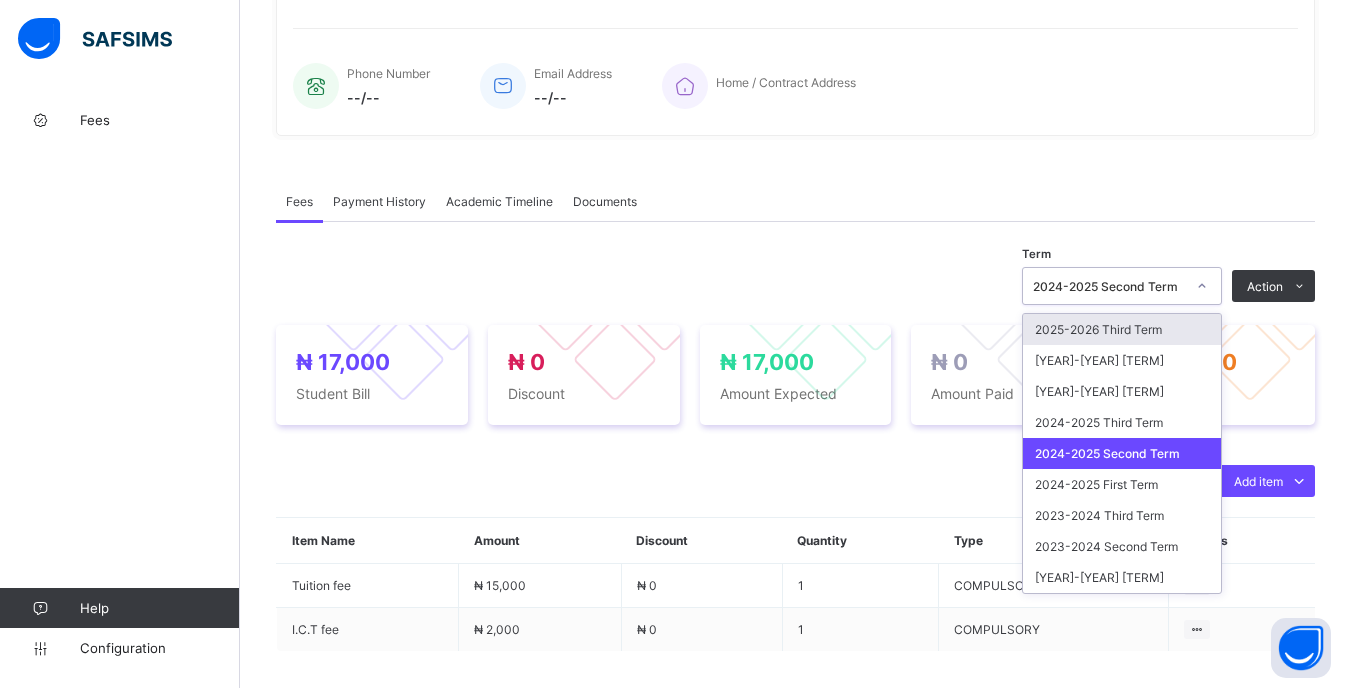 click on "2024-2025 Second Term" at bounding box center (1109, 286) 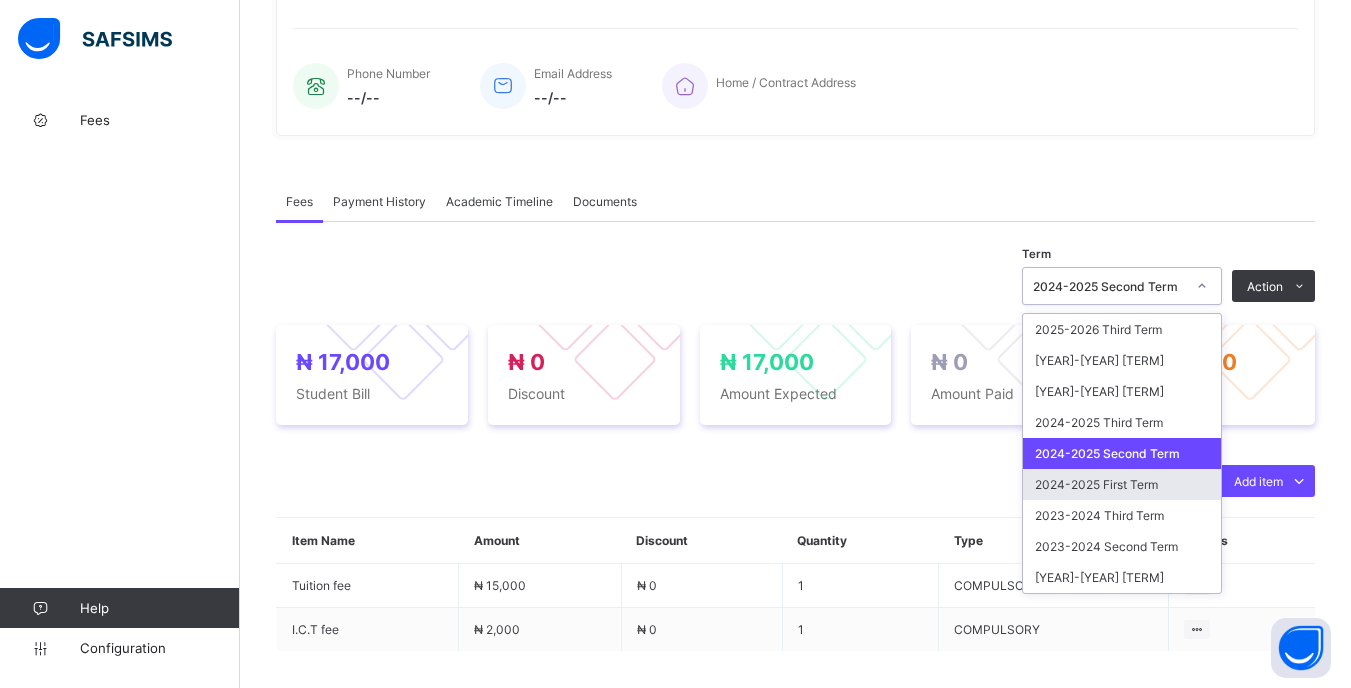 click on "2024-2025 First Term" at bounding box center [1122, 484] 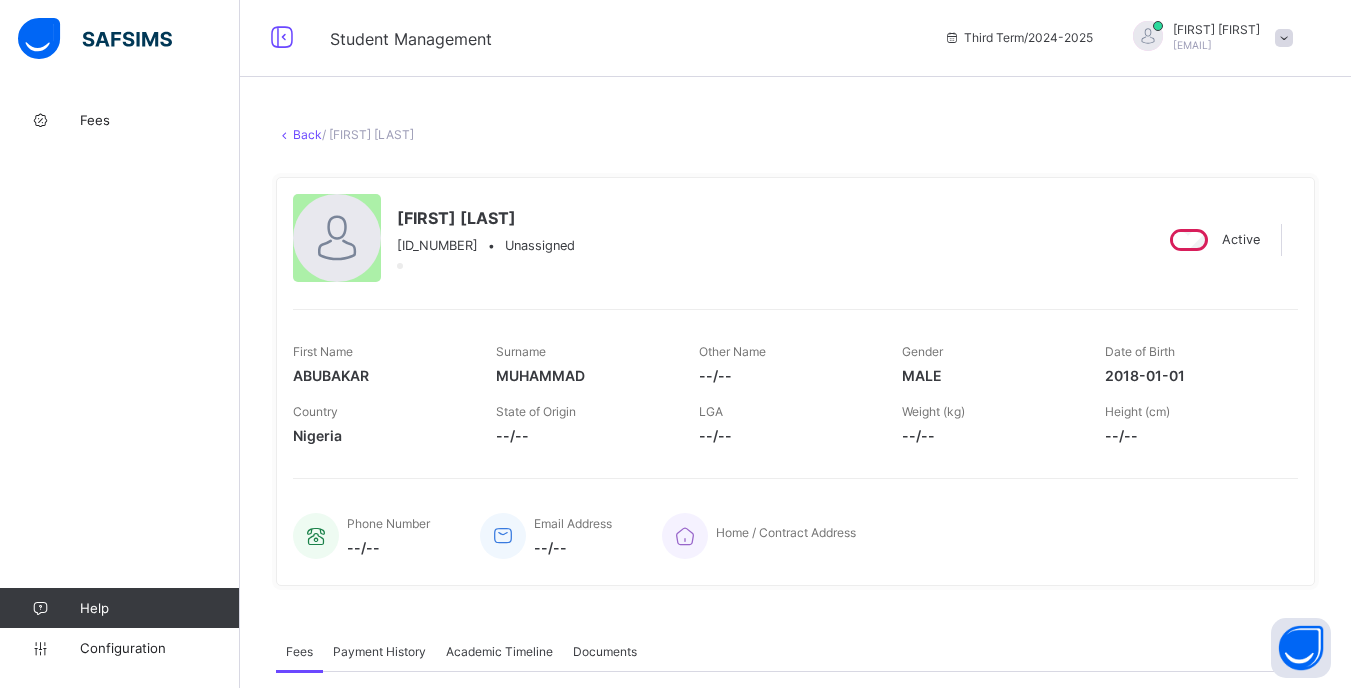 scroll, scrollTop: 0, scrollLeft: 0, axis: both 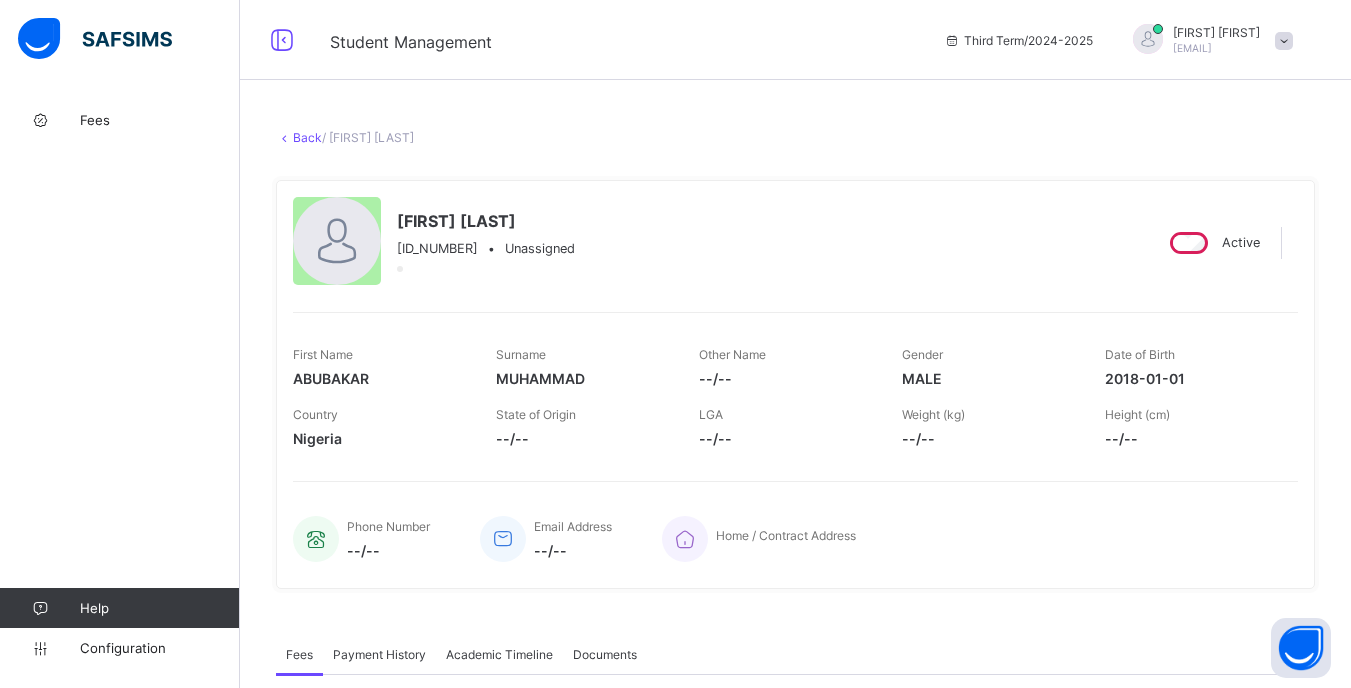 click on "Back" at bounding box center (307, 137) 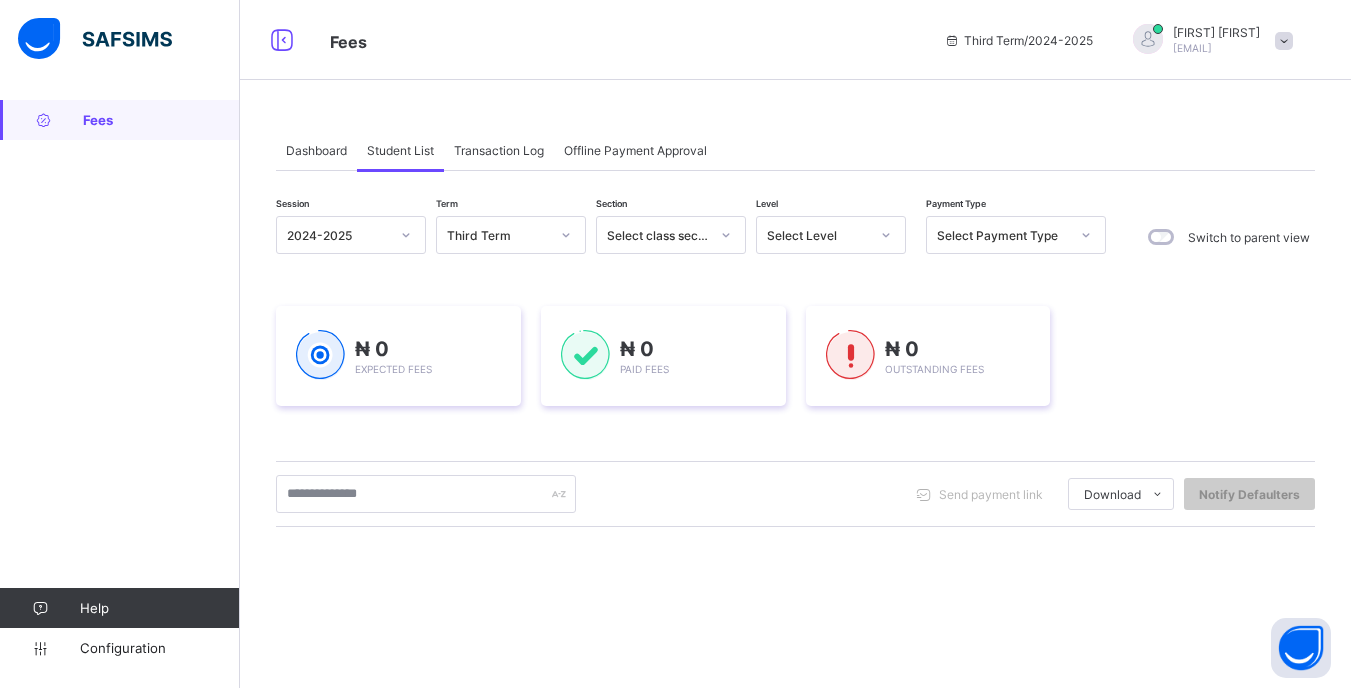 click on "Select Level" at bounding box center [818, 235] 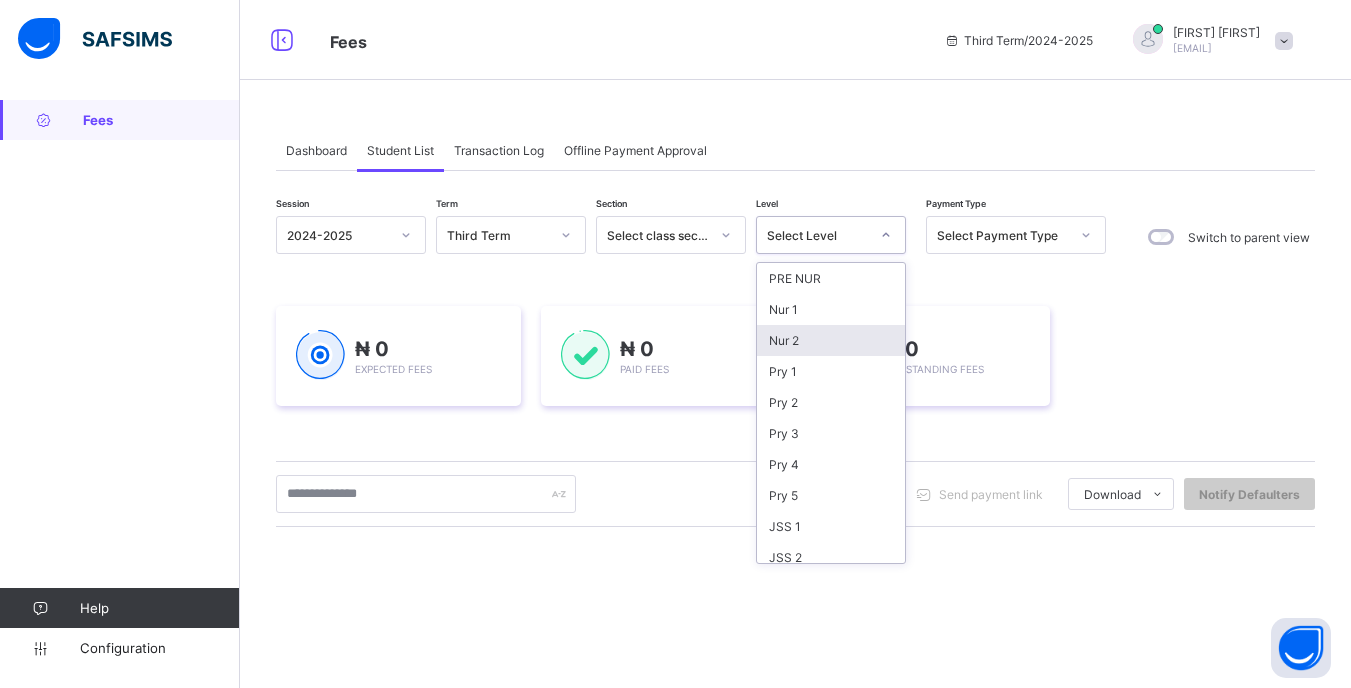 click on "Nur 2" at bounding box center [831, 340] 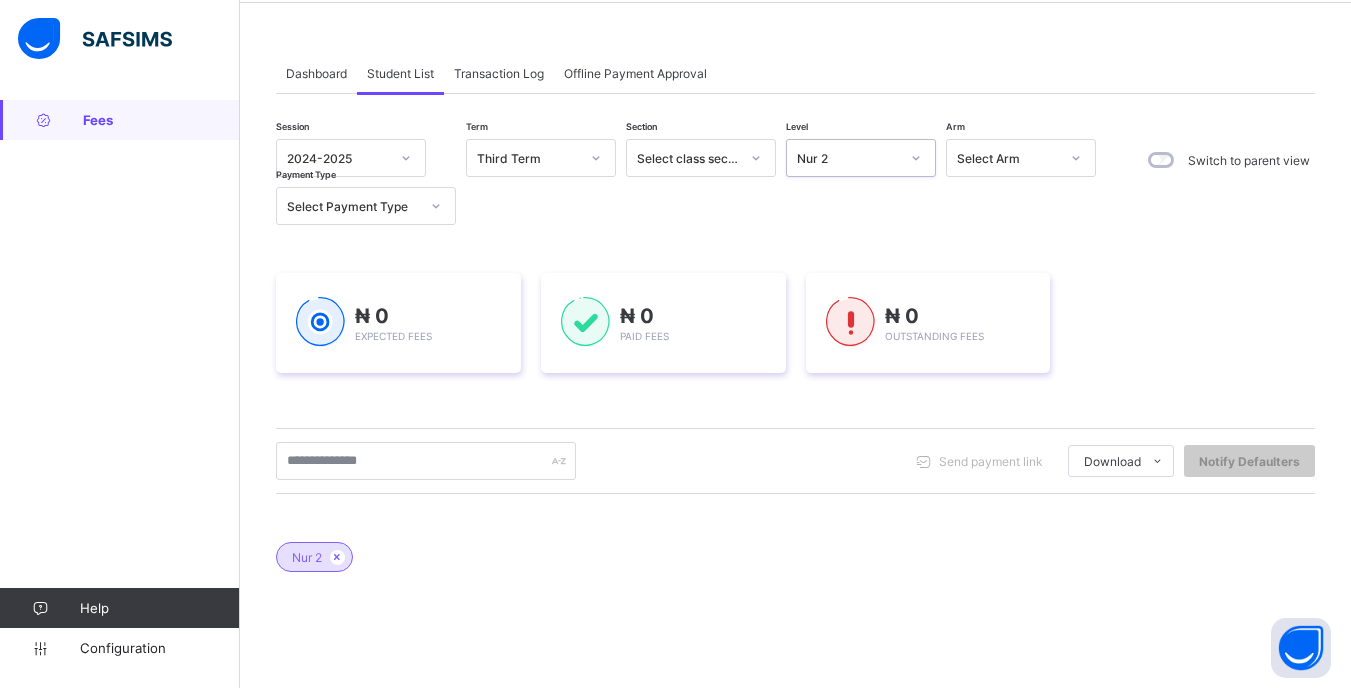 scroll, scrollTop: 100, scrollLeft: 0, axis: vertical 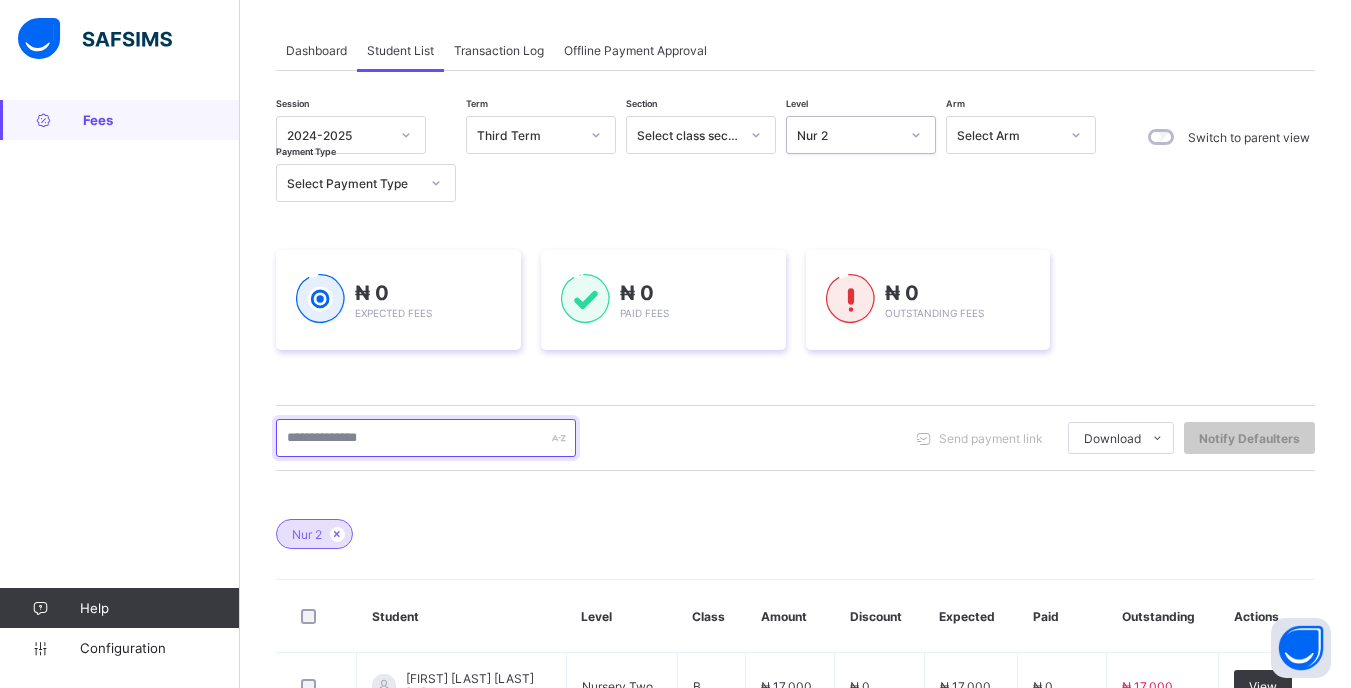 click at bounding box center [426, 438] 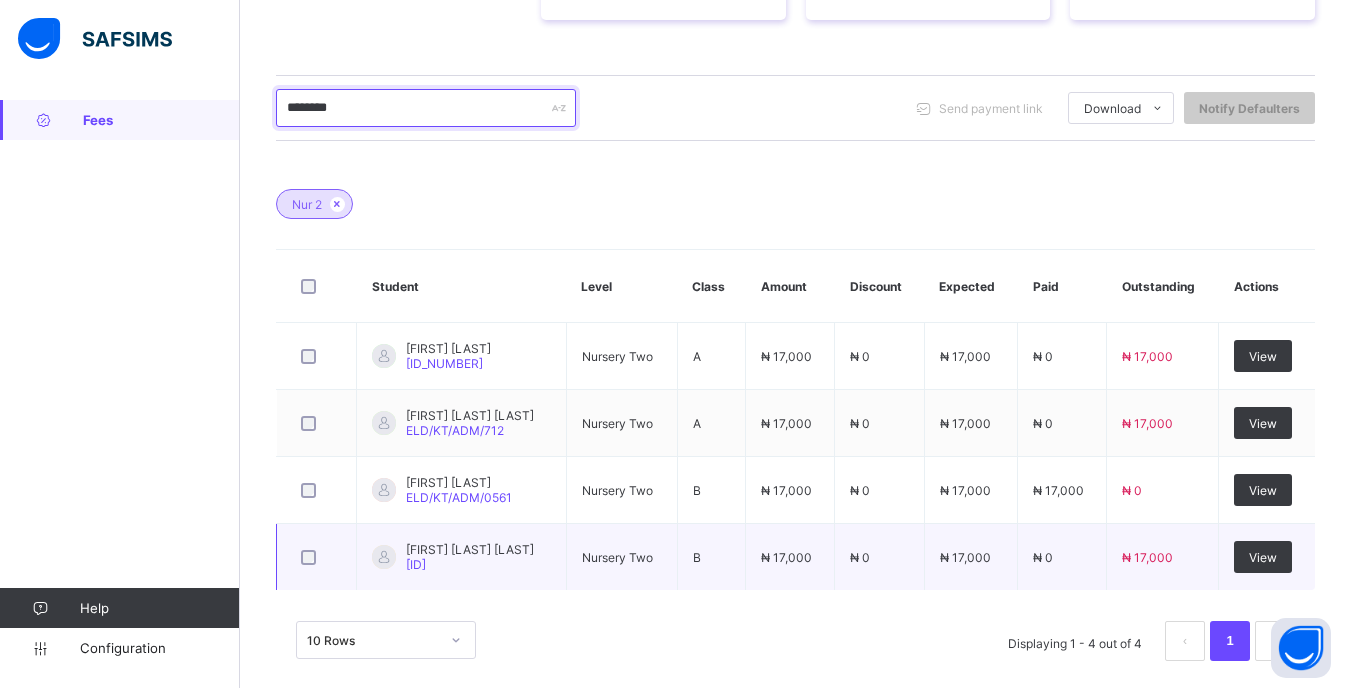 scroll, scrollTop: 453, scrollLeft: 0, axis: vertical 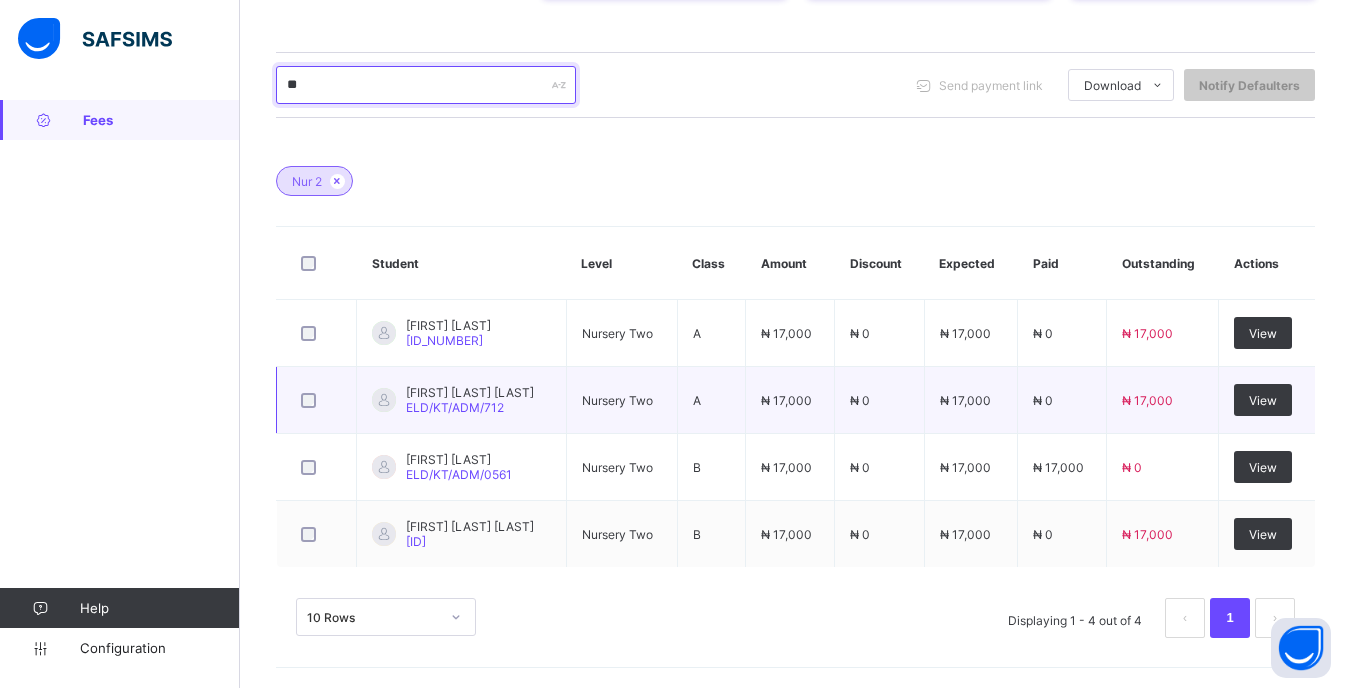 type on "*" 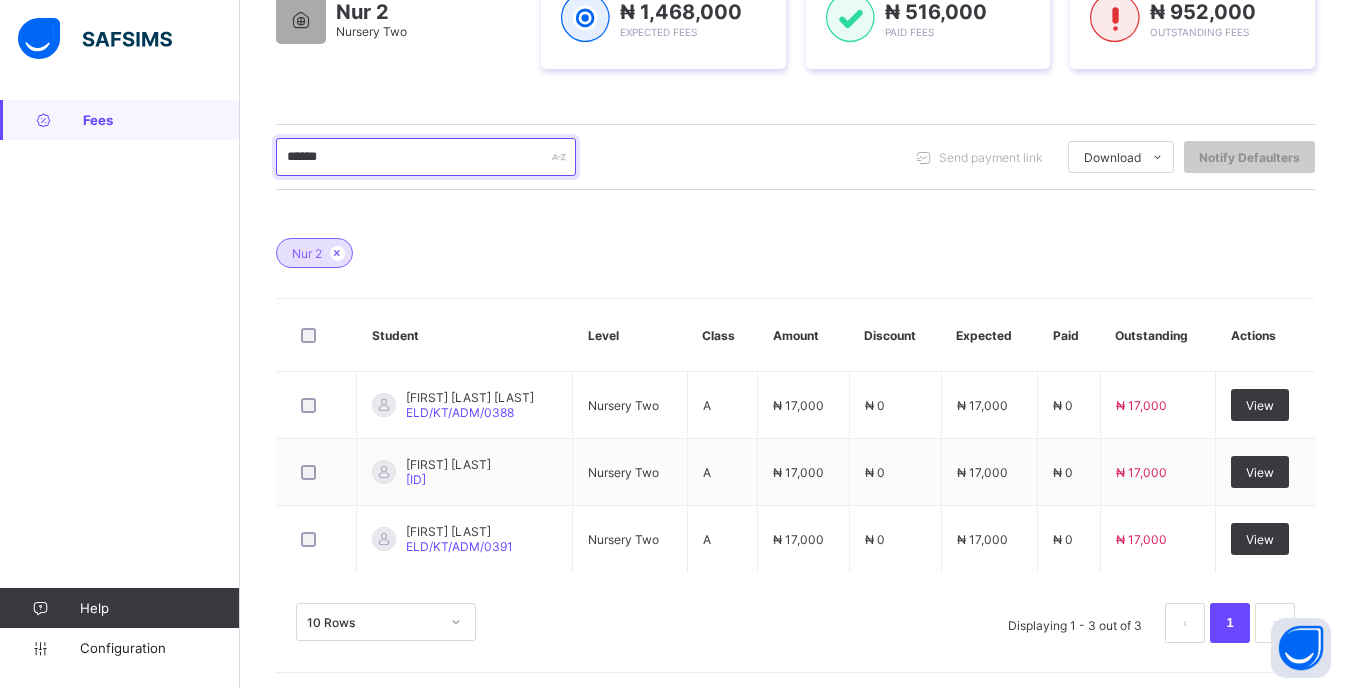 scroll, scrollTop: 386, scrollLeft: 0, axis: vertical 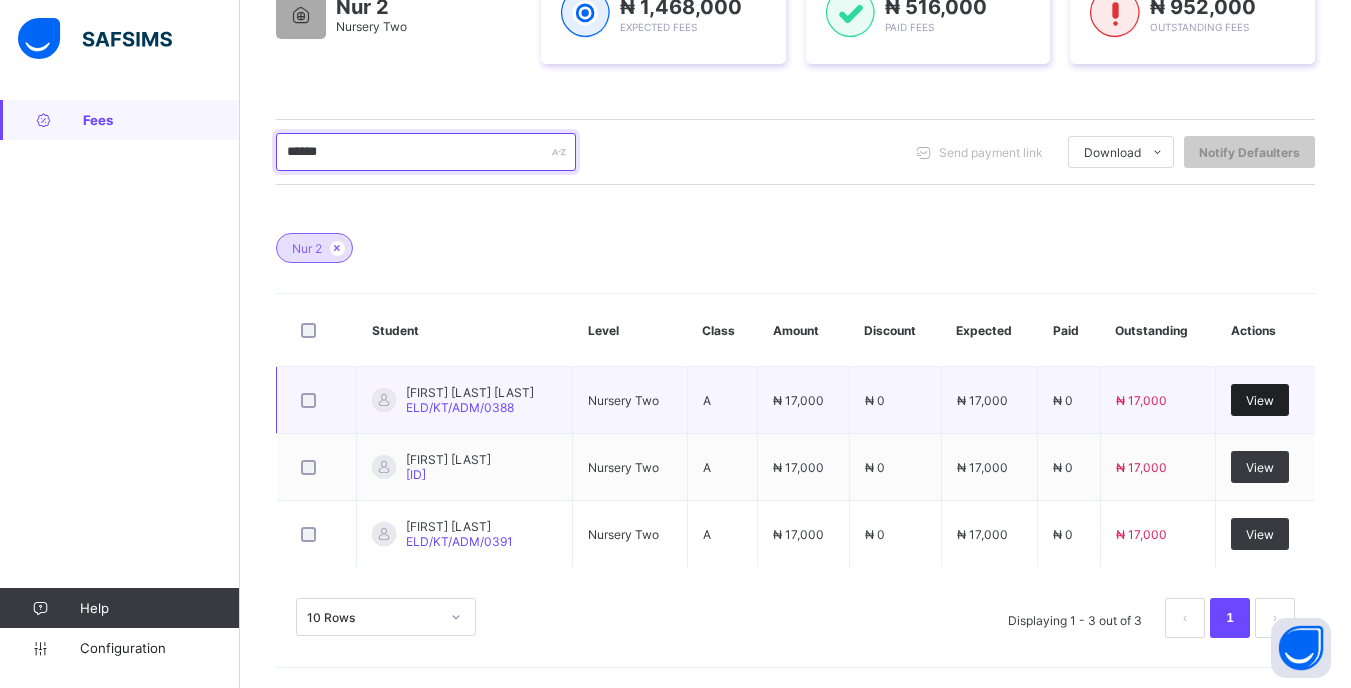 type on "******" 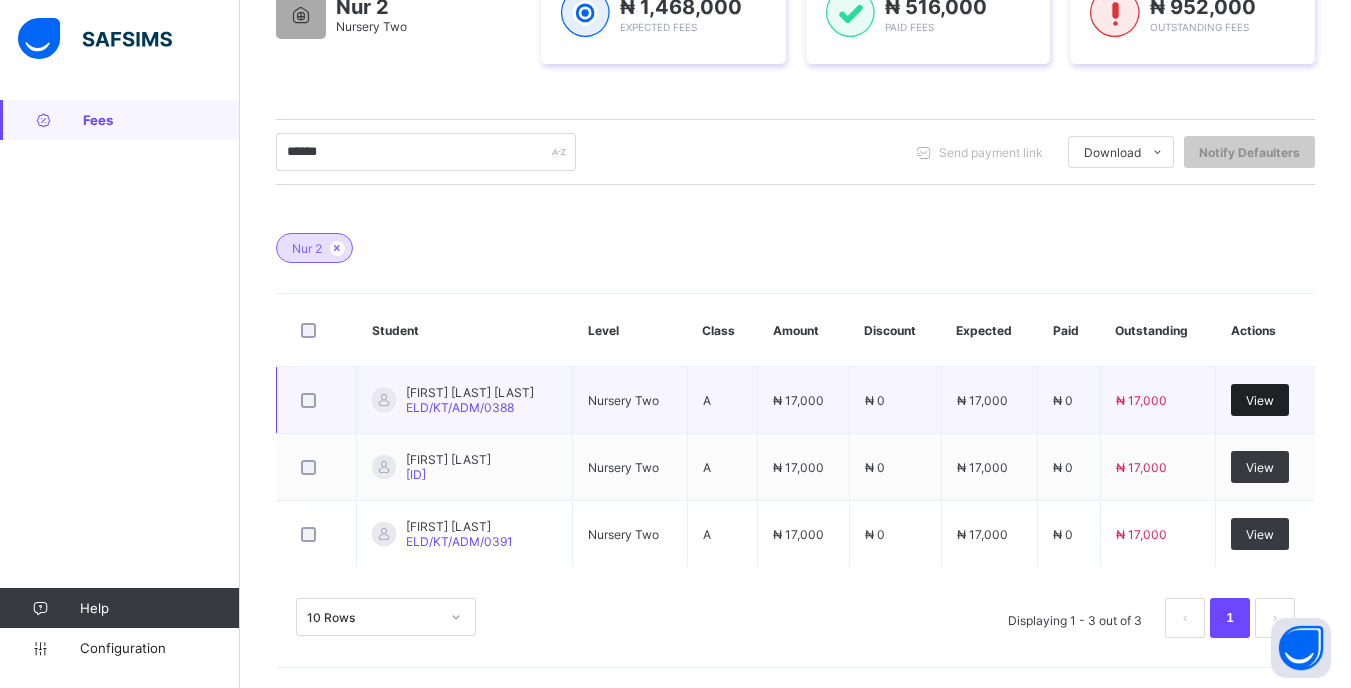 click on "View" at bounding box center (1260, 400) 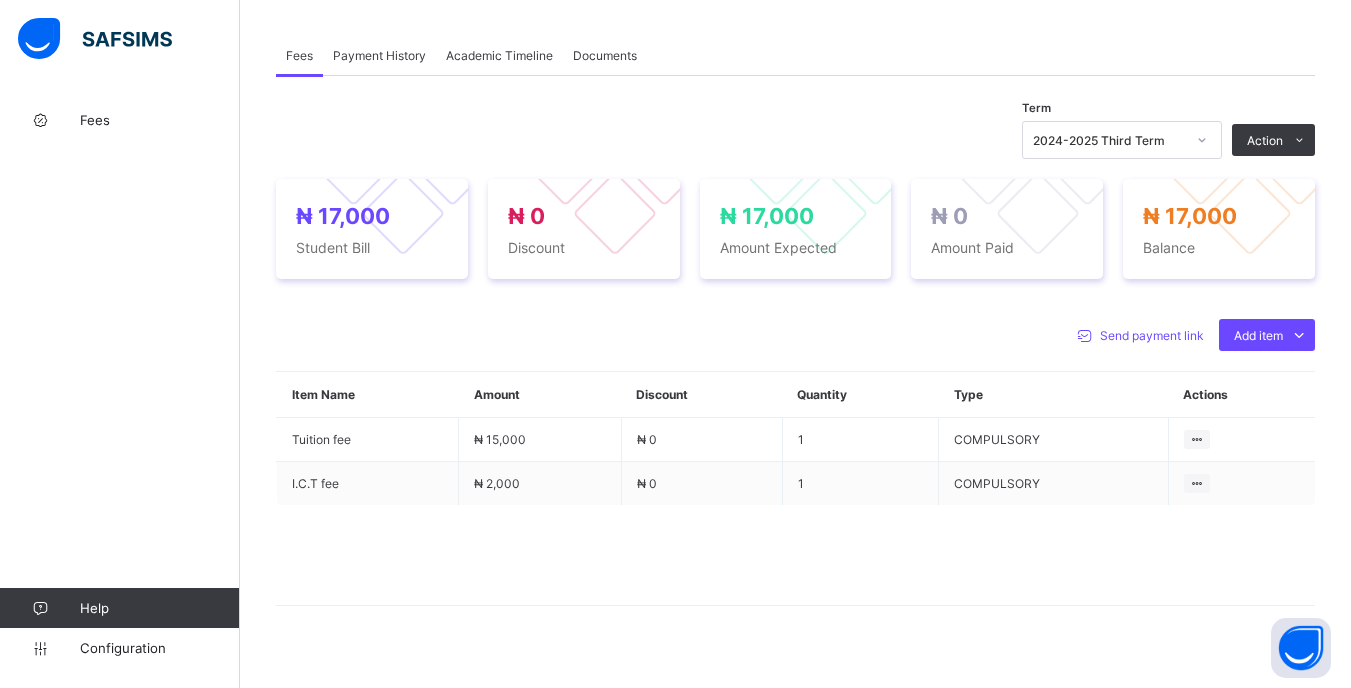 scroll, scrollTop: 600, scrollLeft: 0, axis: vertical 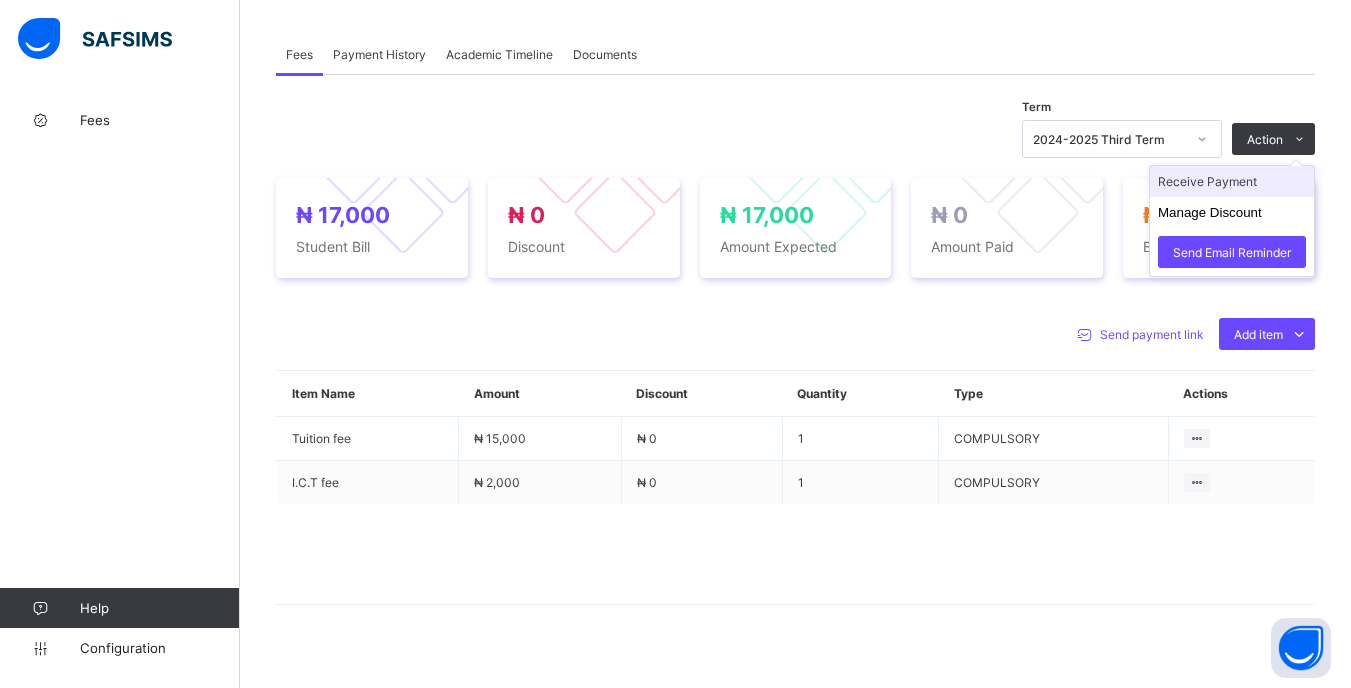 click on "Receive Payment" at bounding box center (1232, 181) 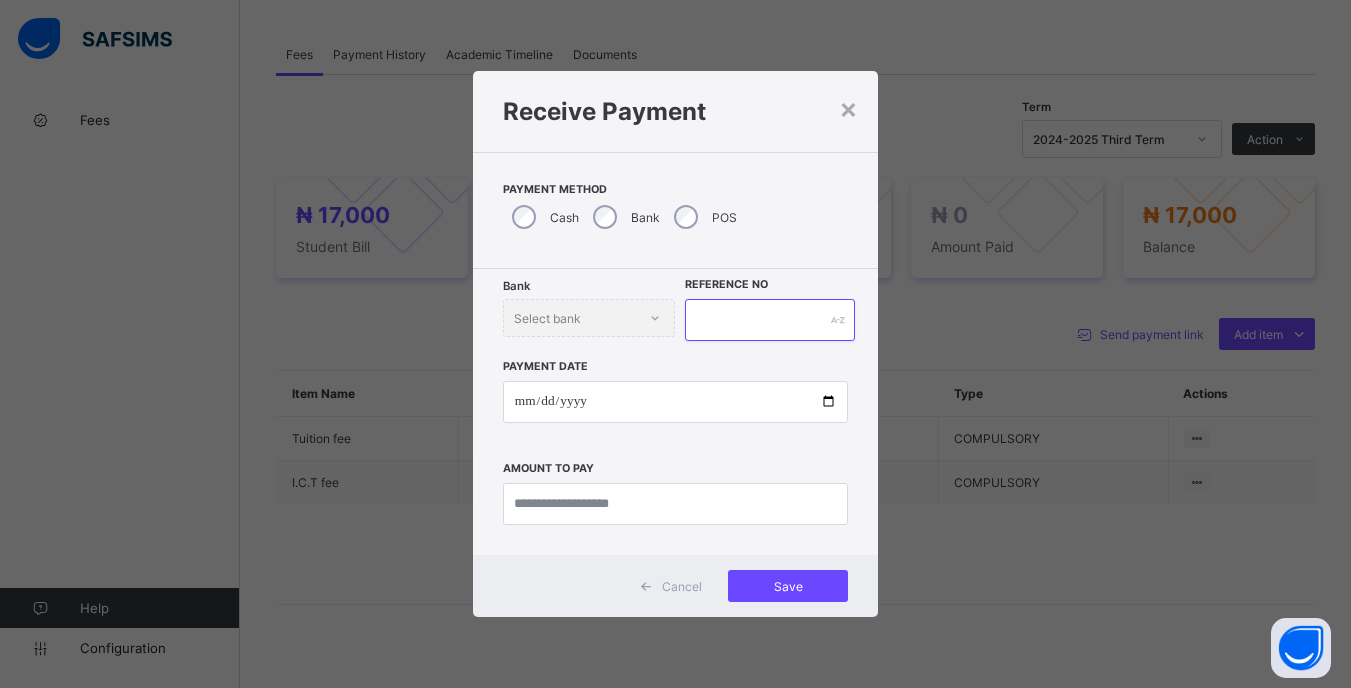 click at bounding box center [769, 320] 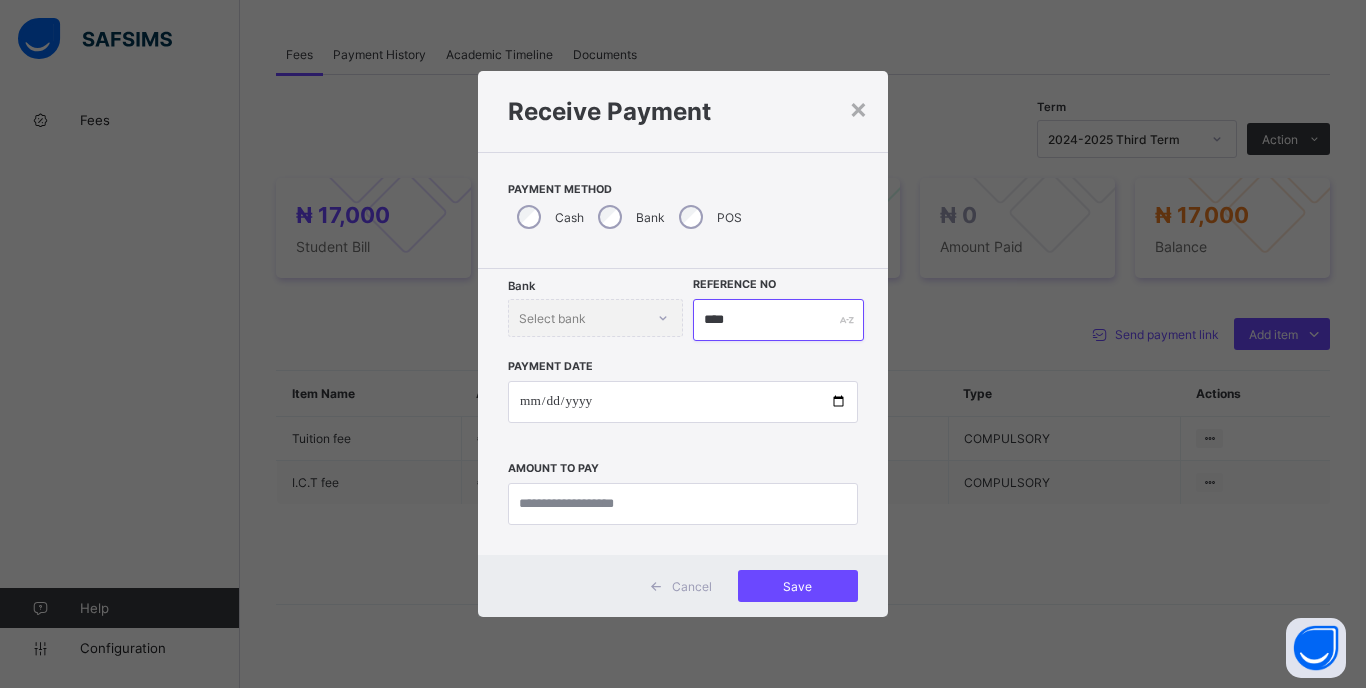 type on "****" 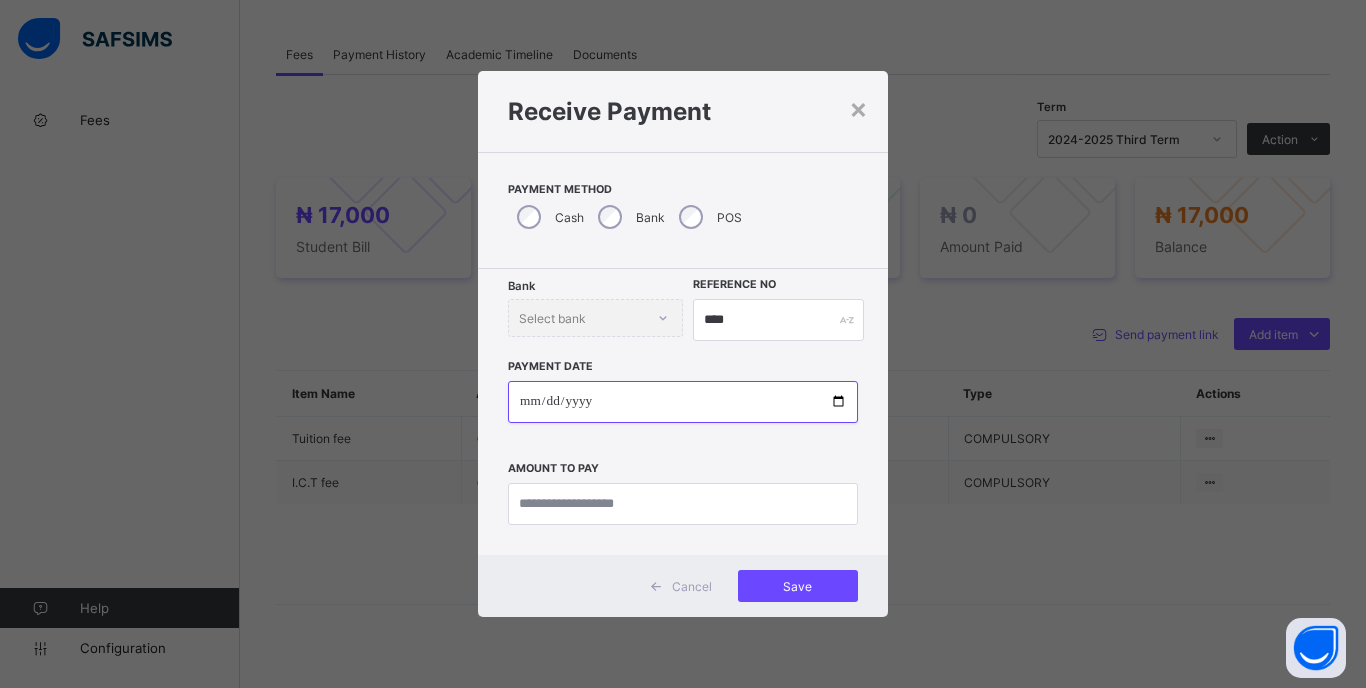 click at bounding box center (683, 402) 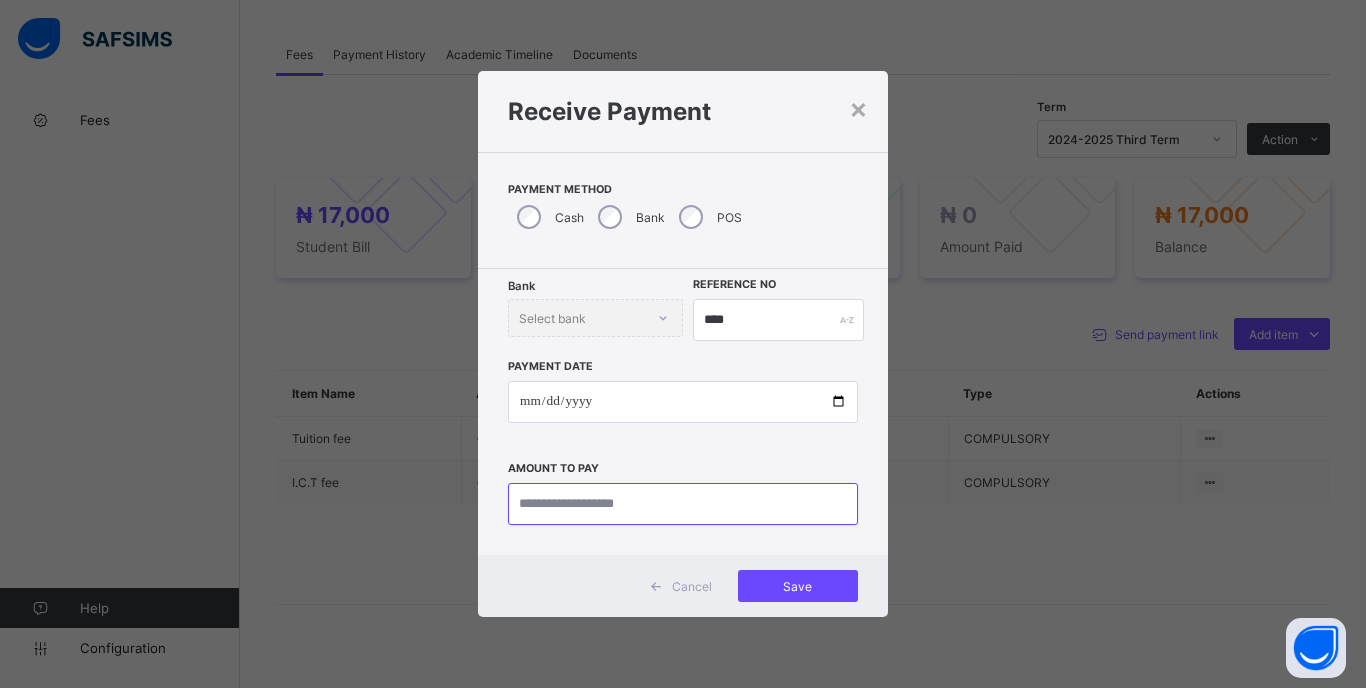 click at bounding box center (683, 504) 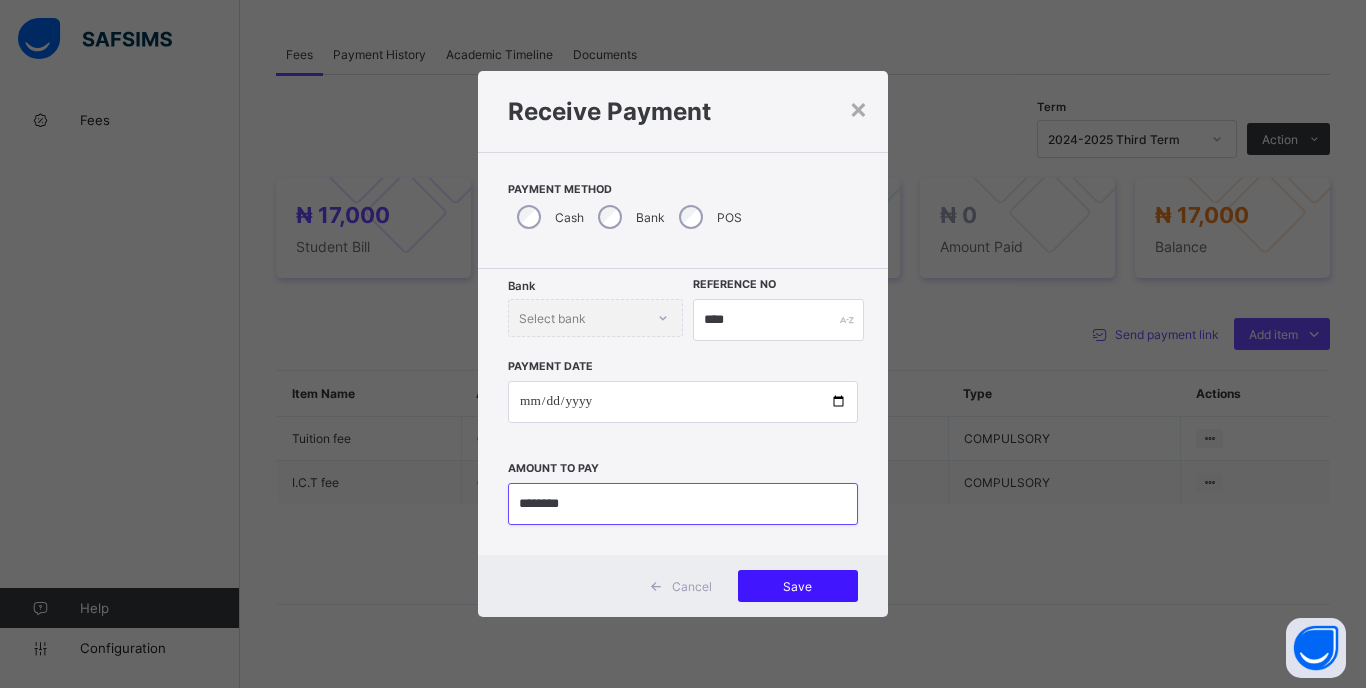 type on "********" 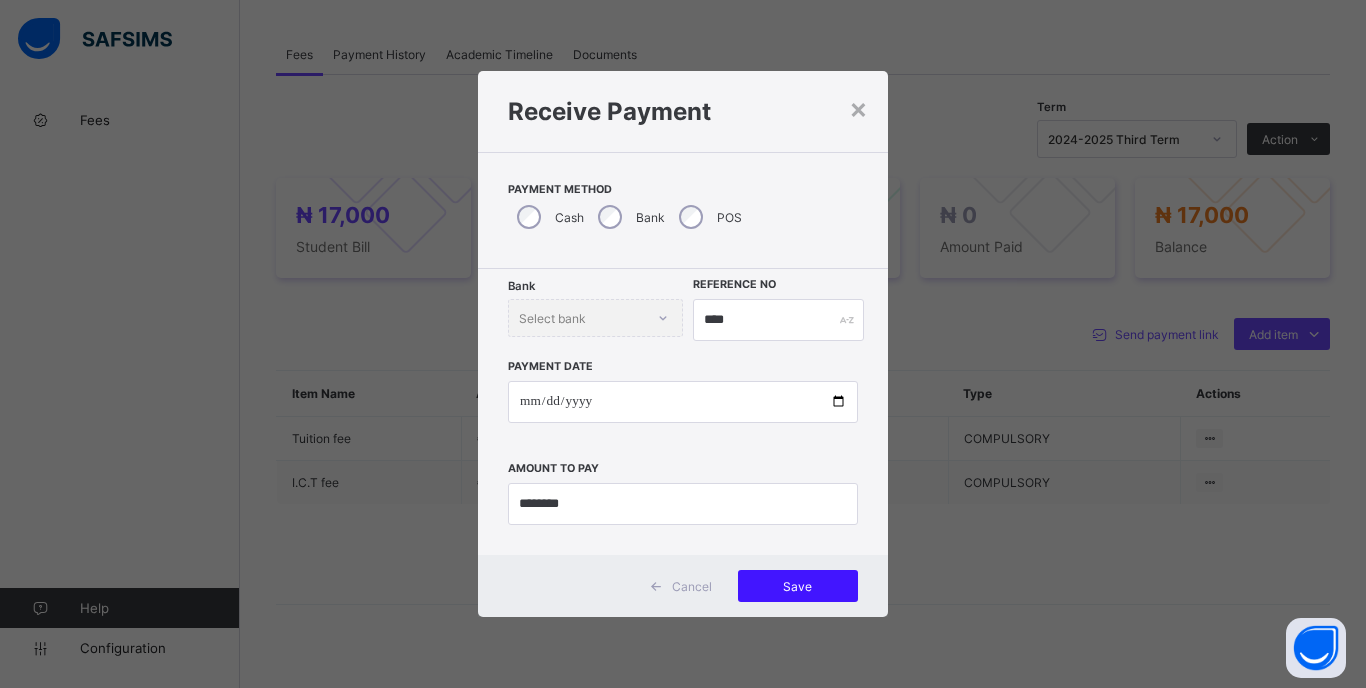 click on "Save" at bounding box center [798, 586] 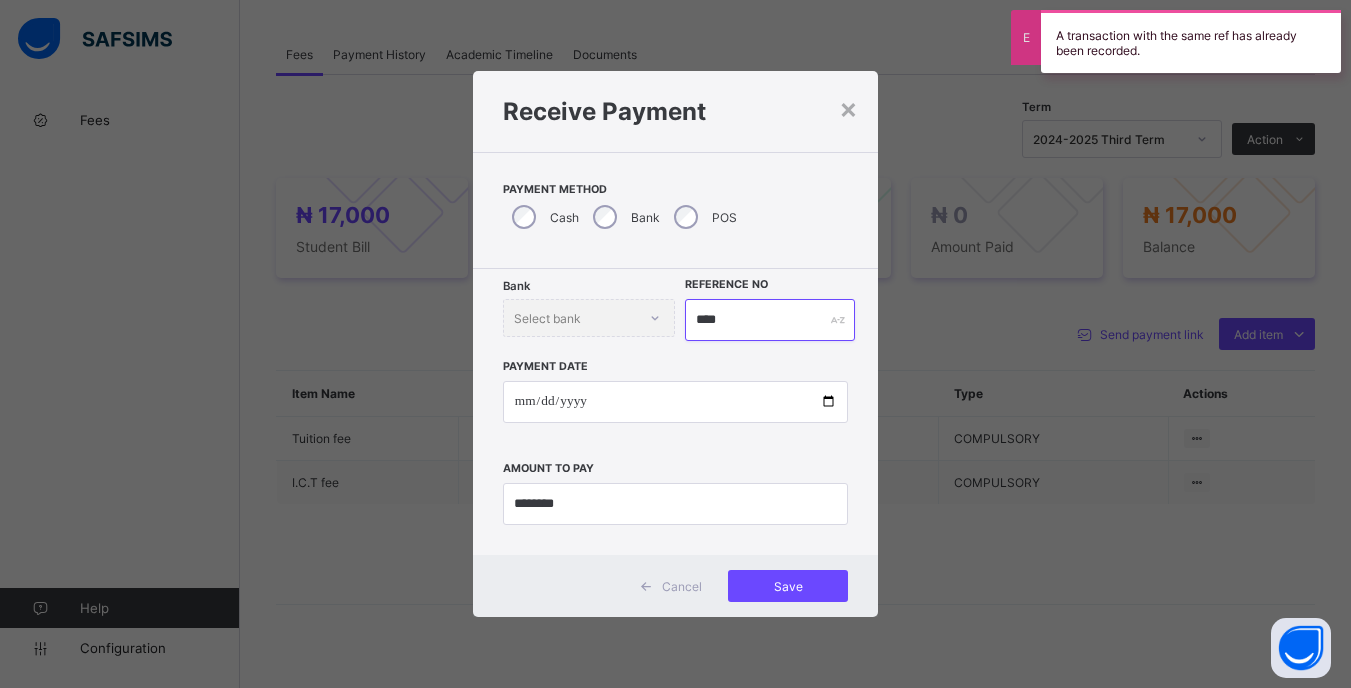 click on "****" at bounding box center (769, 320) 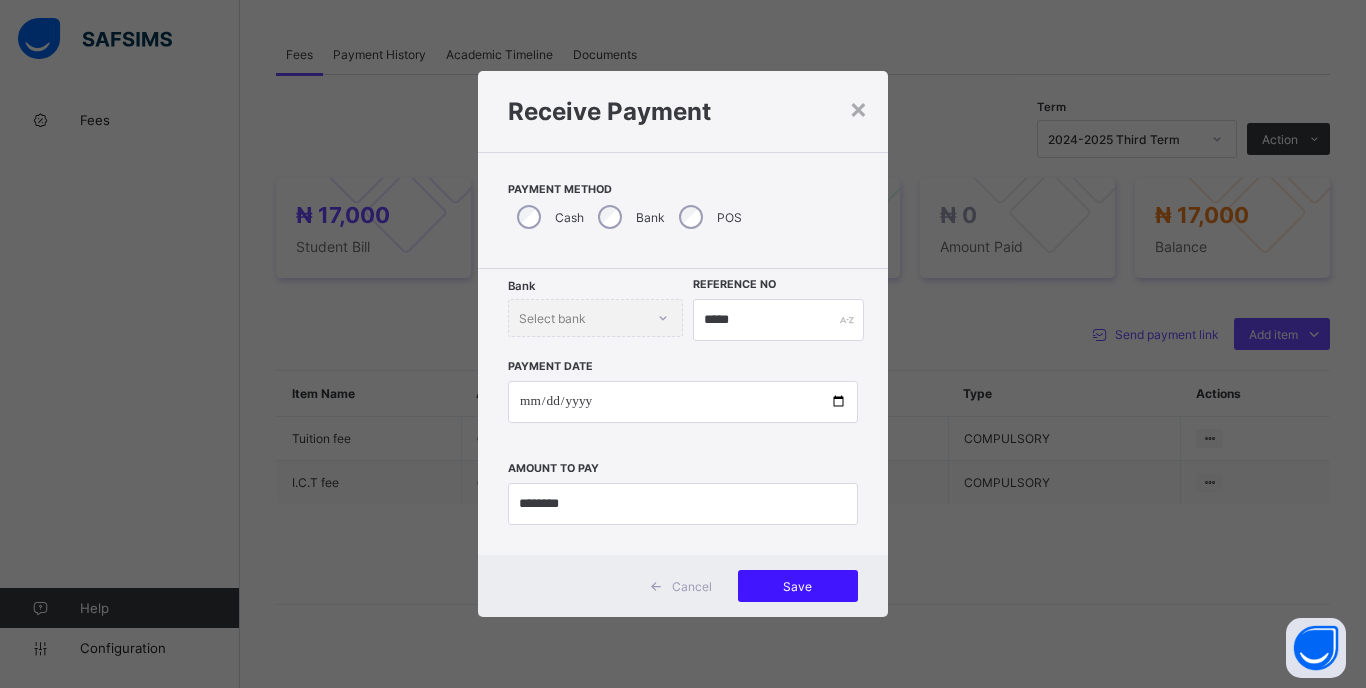 click on "Save" at bounding box center (798, 586) 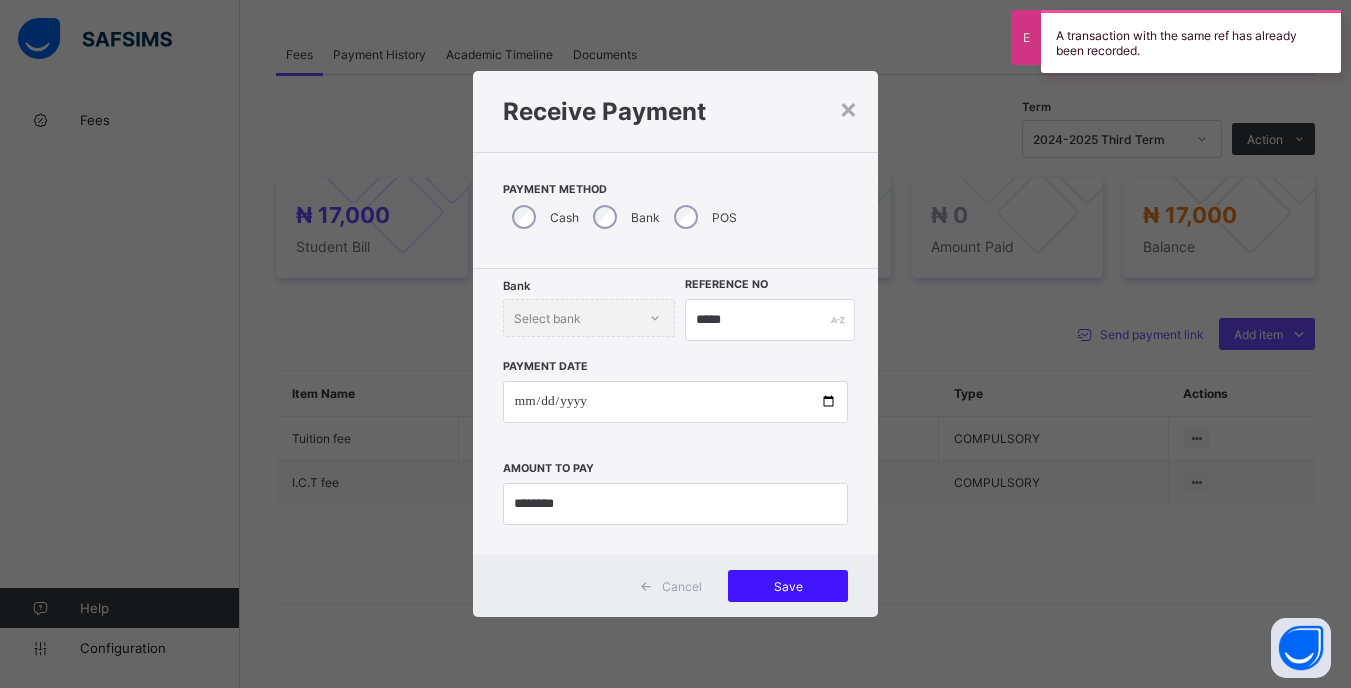 click on "Save" at bounding box center [788, 586] 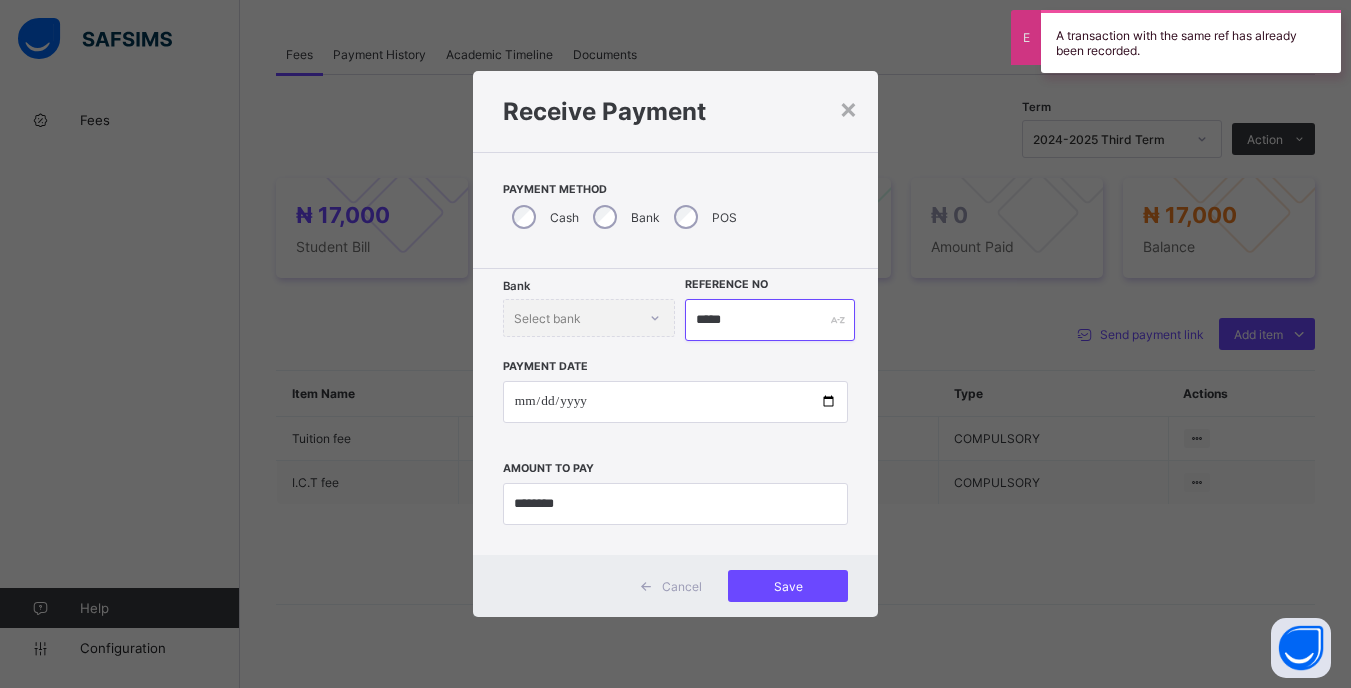 click on "*****" at bounding box center (769, 320) 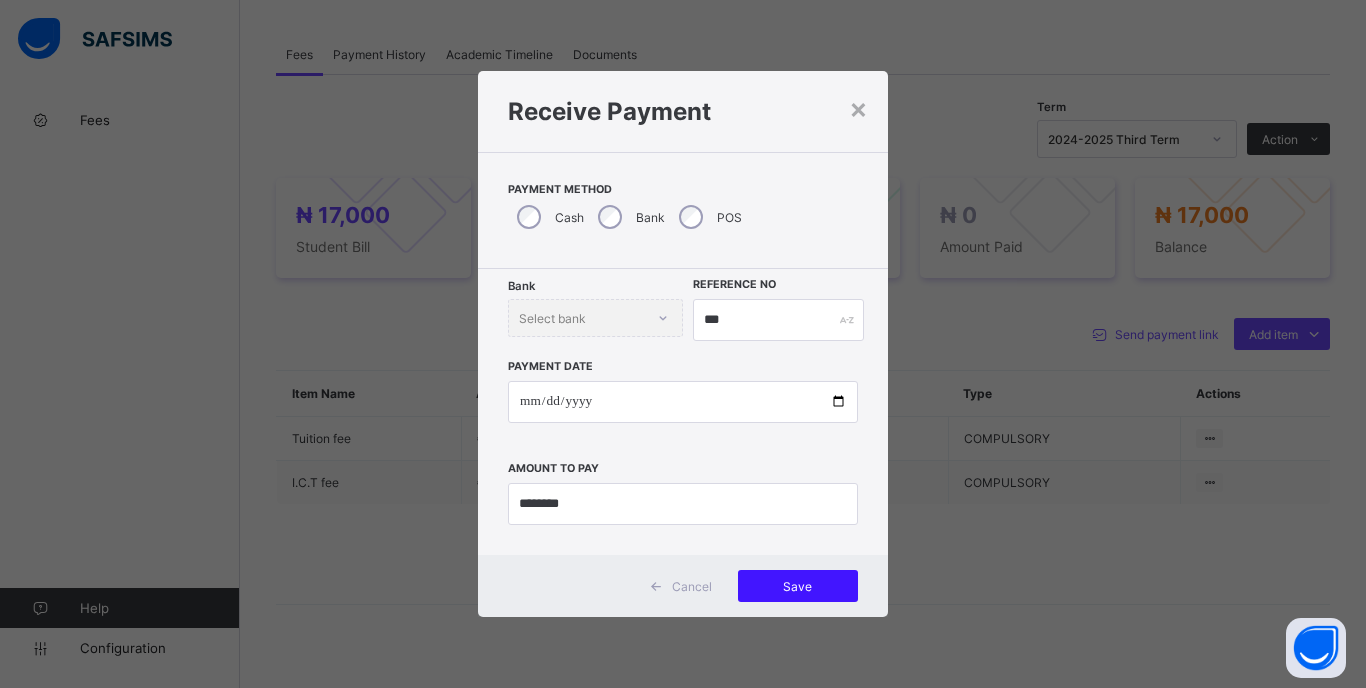 click on "Save" at bounding box center [798, 586] 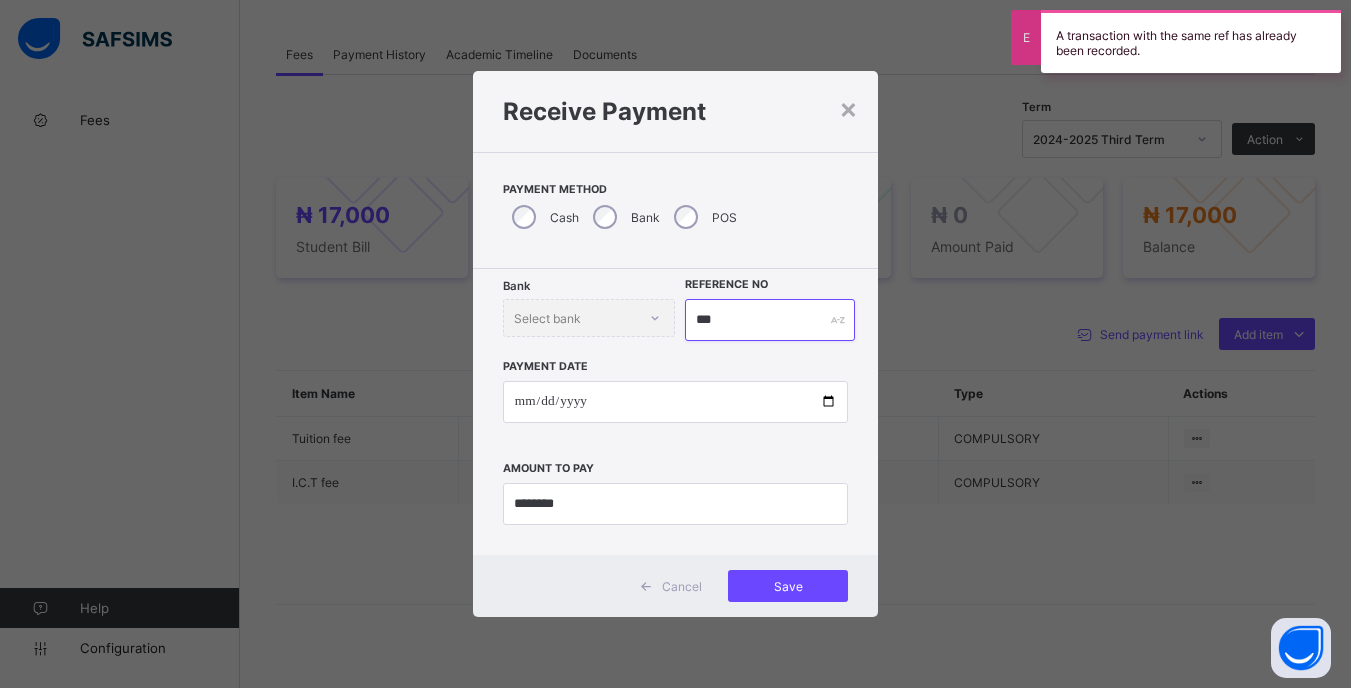 click on "***" at bounding box center [769, 320] 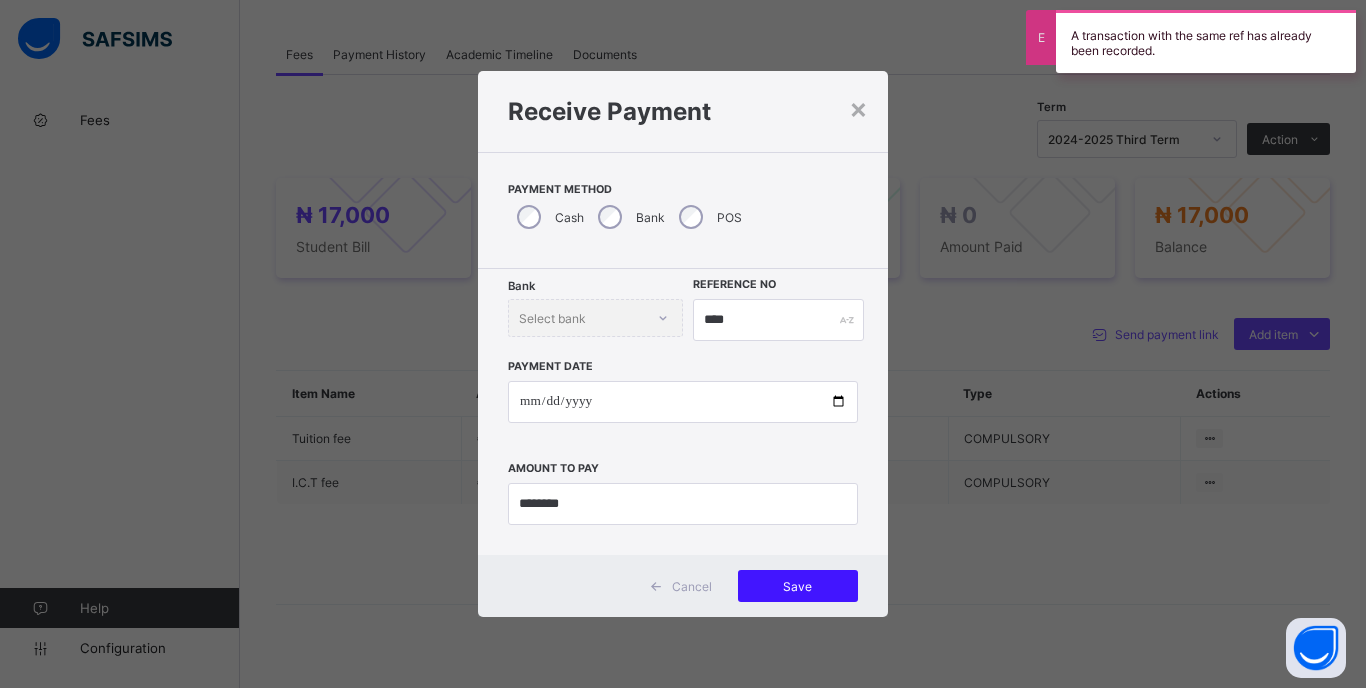 click on "Save" at bounding box center [798, 586] 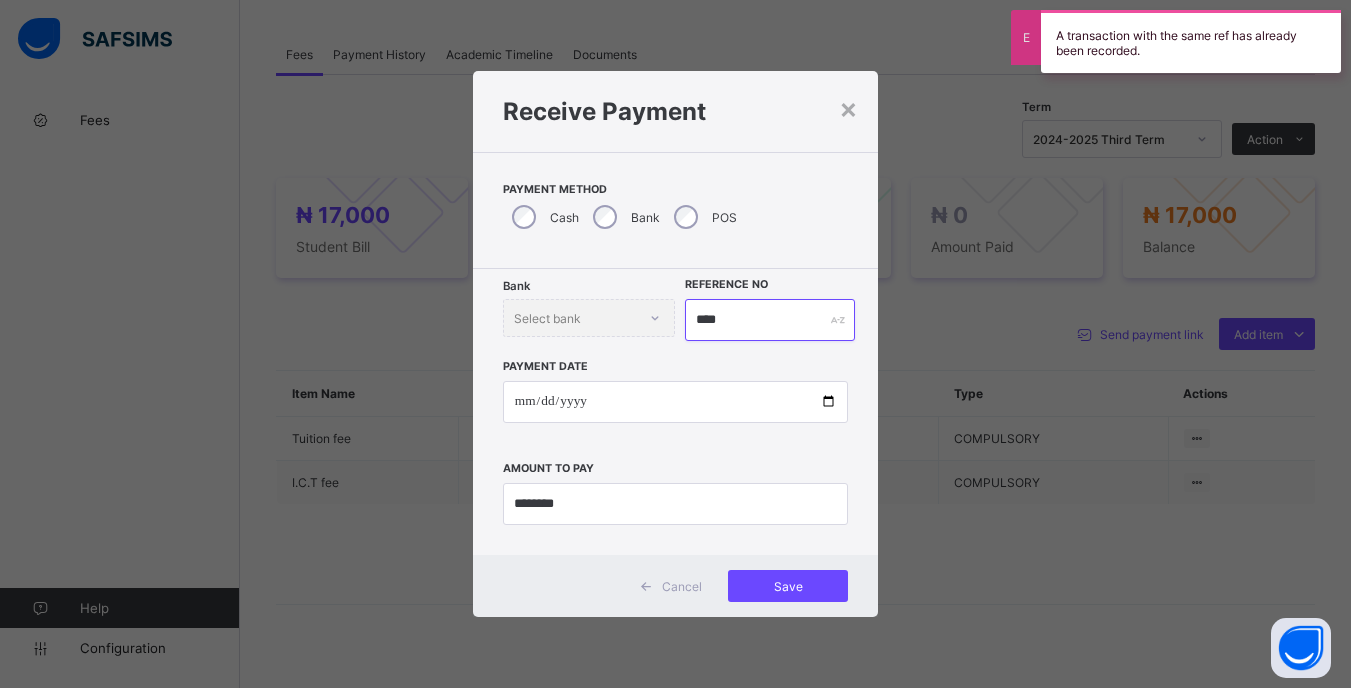 click on "****" at bounding box center (769, 320) 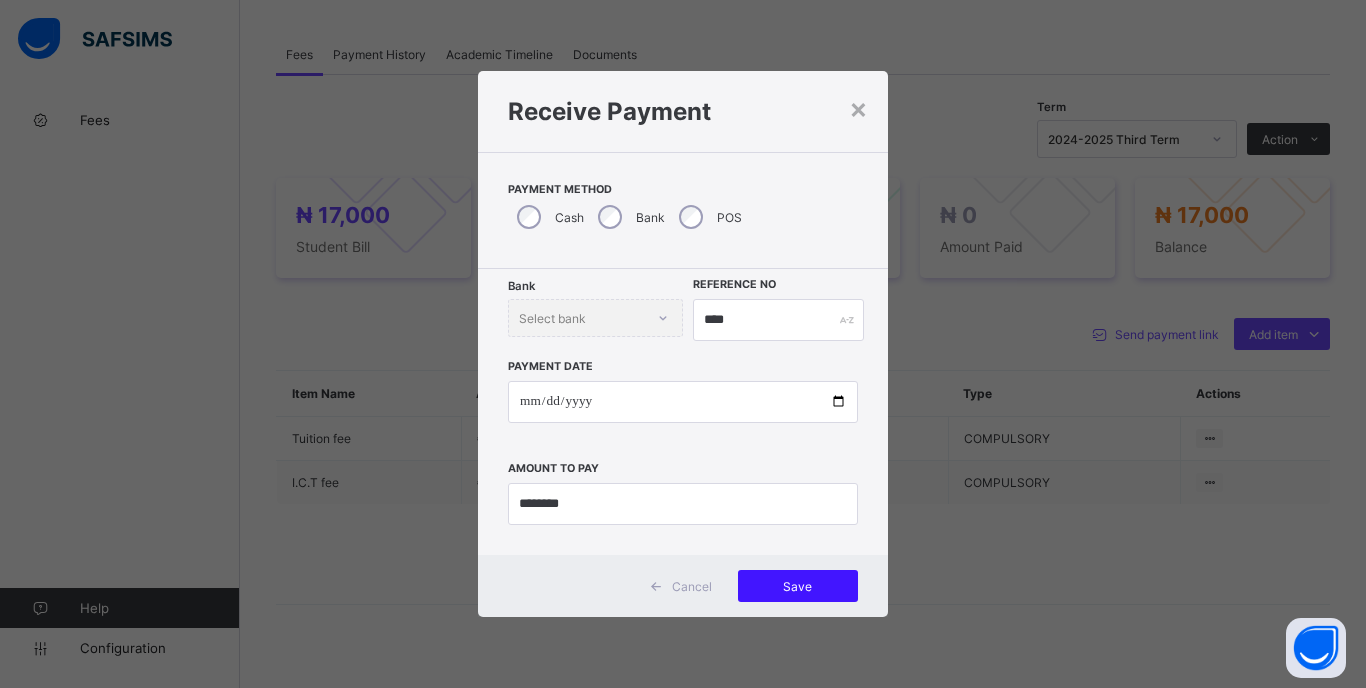 click on "Save" at bounding box center [798, 586] 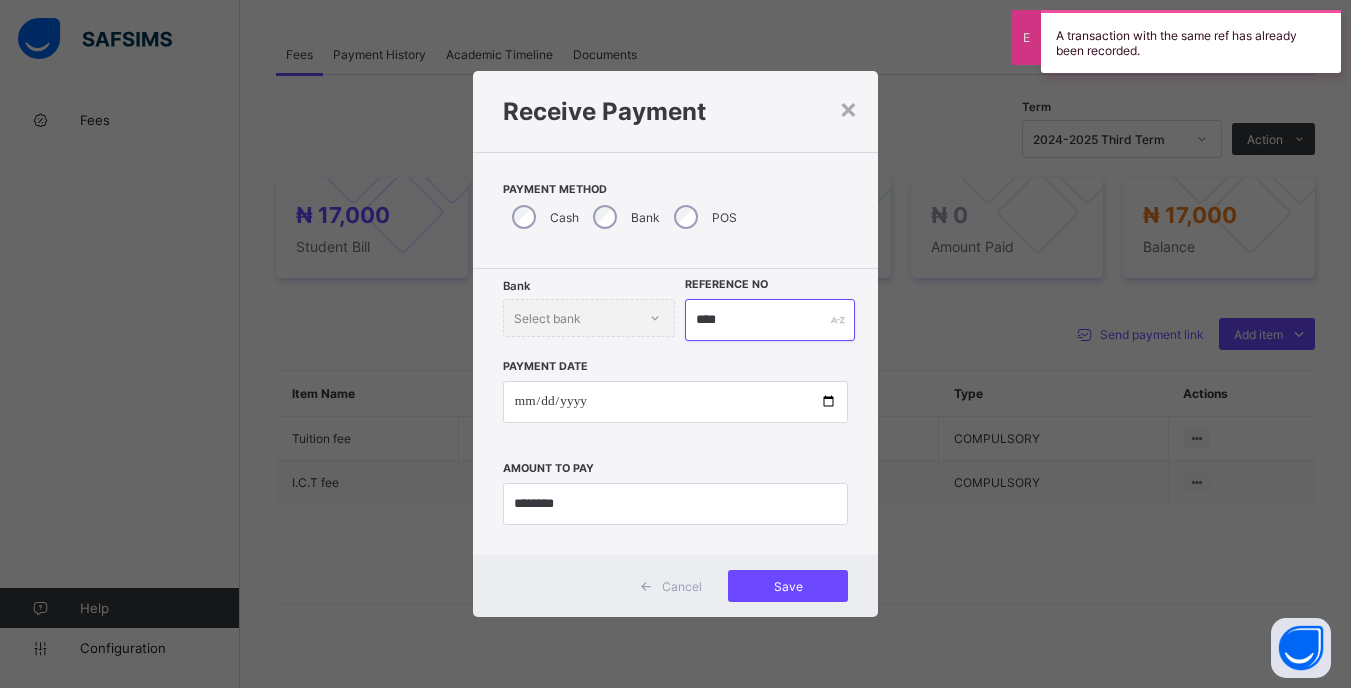 click on "****" at bounding box center [769, 320] 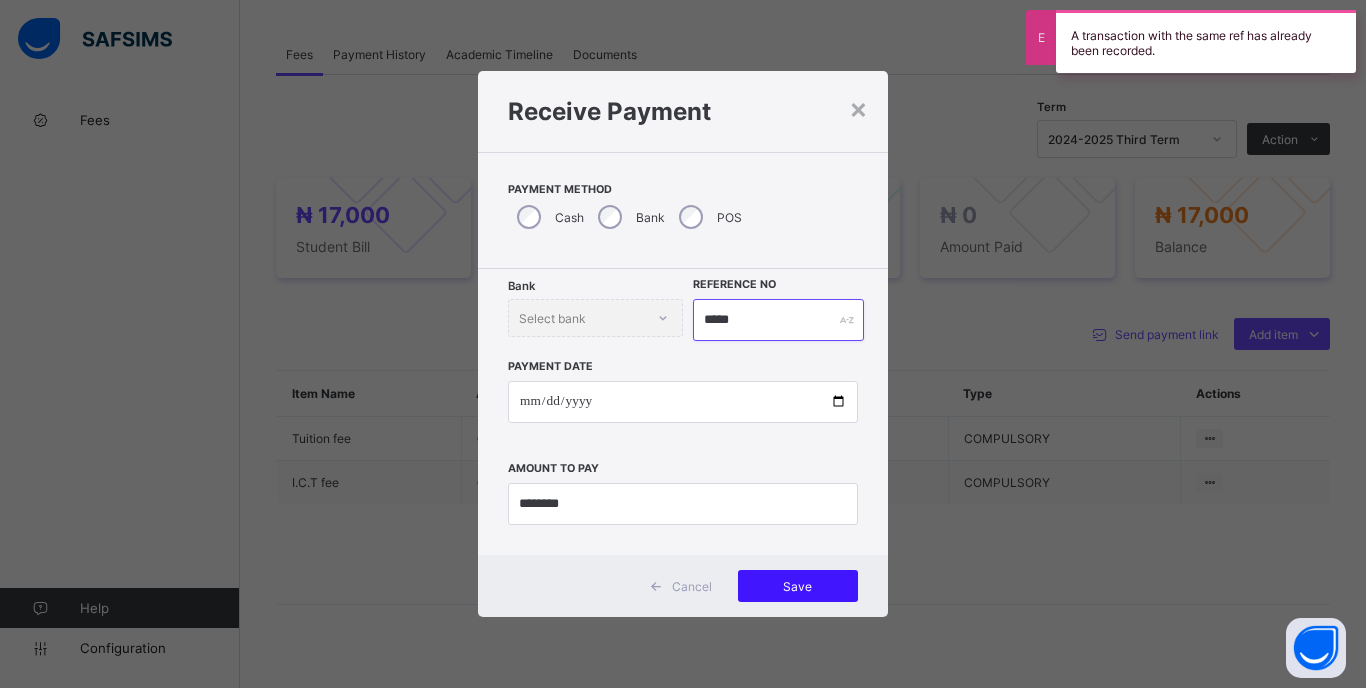type on "*****" 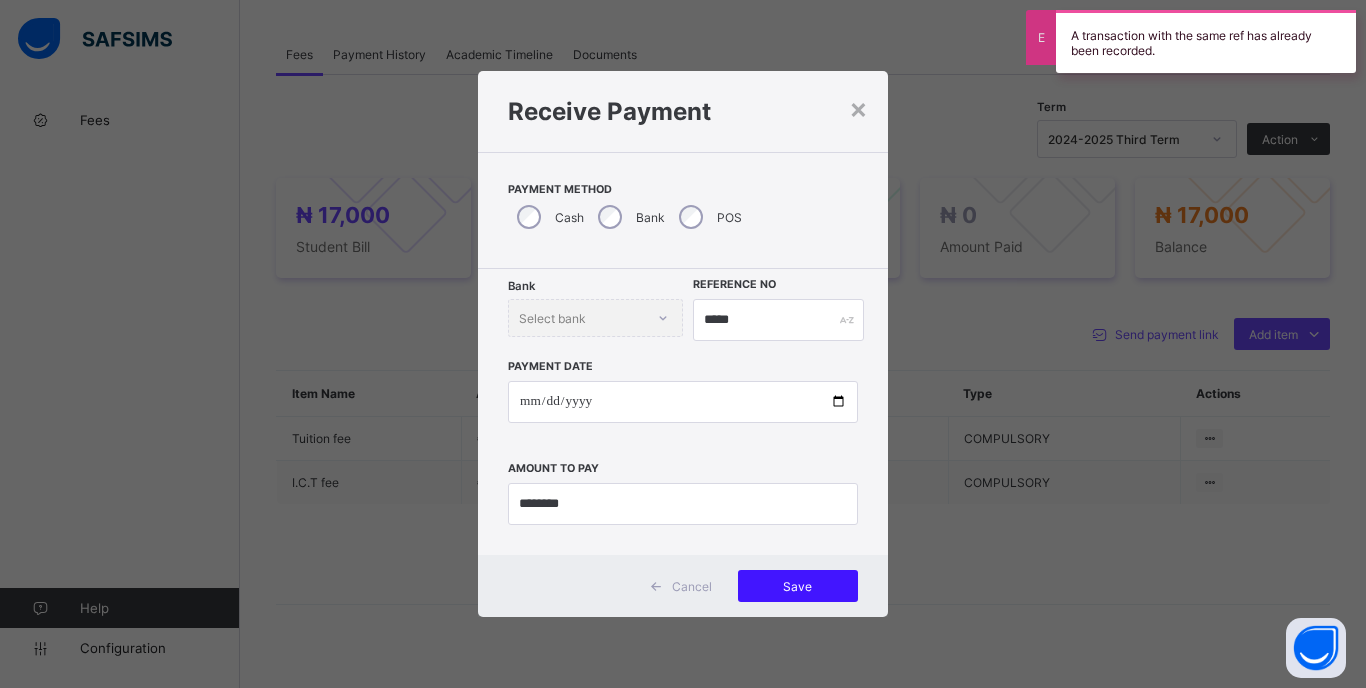 click on "Save" at bounding box center [798, 586] 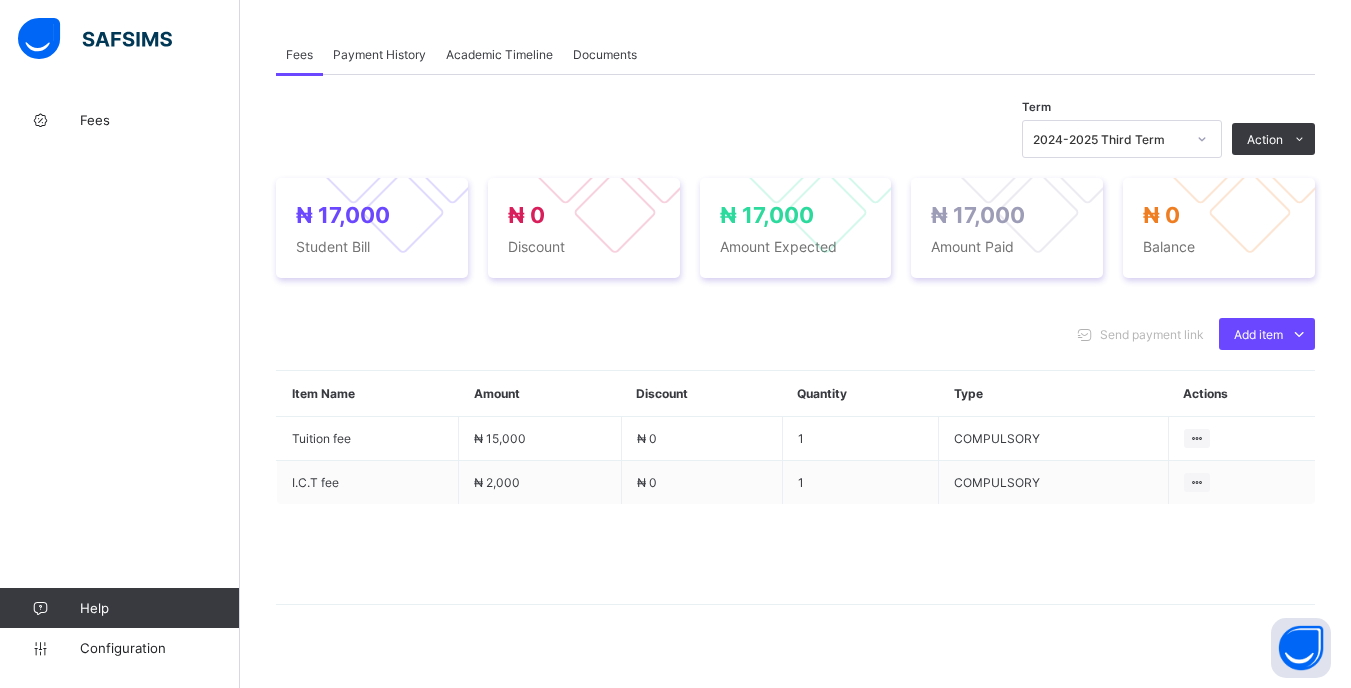 click at bounding box center [1202, 139] 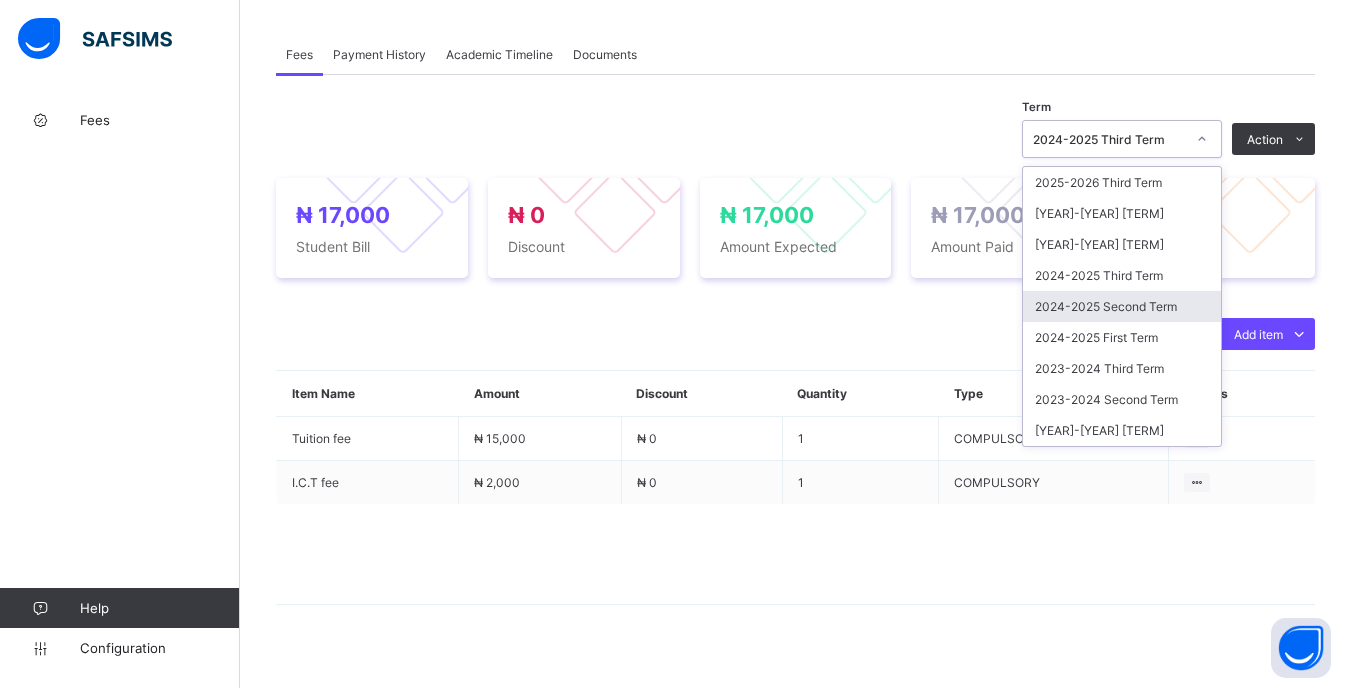click on "2024-2025 Second Term" at bounding box center [1122, 306] 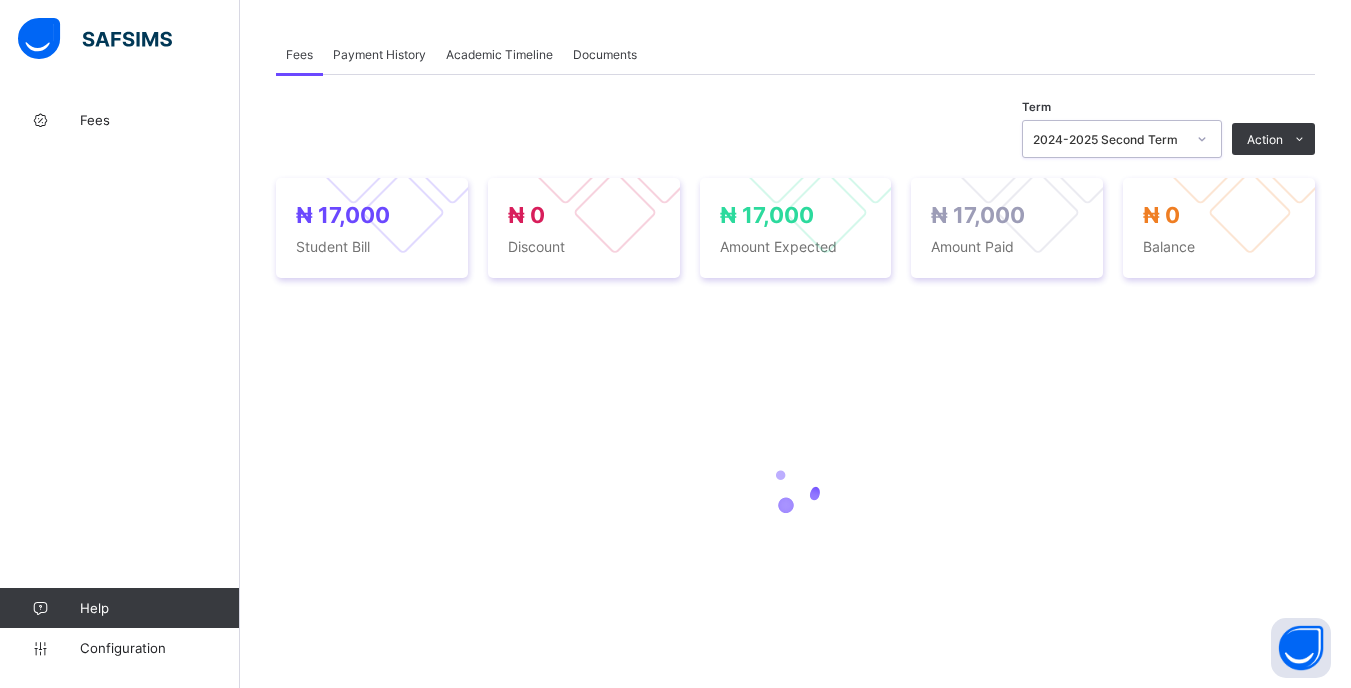 click 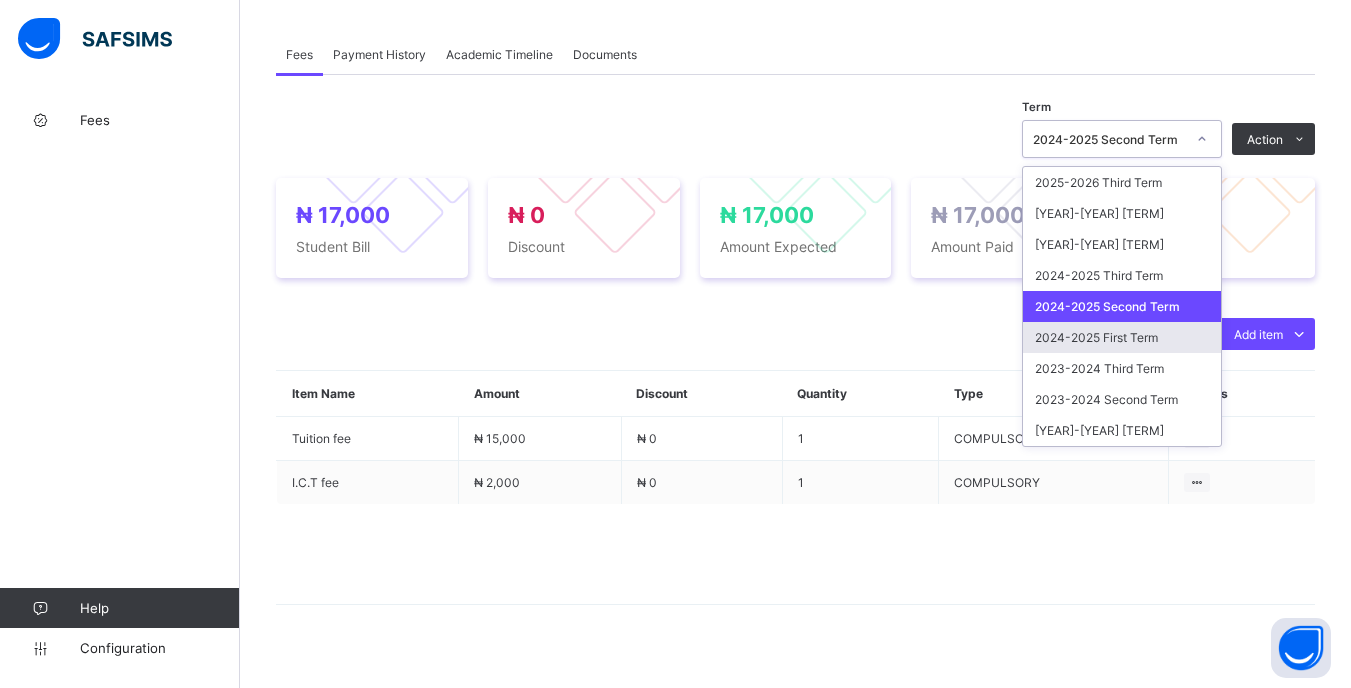 click on "2024-2025 First Term" at bounding box center [1122, 337] 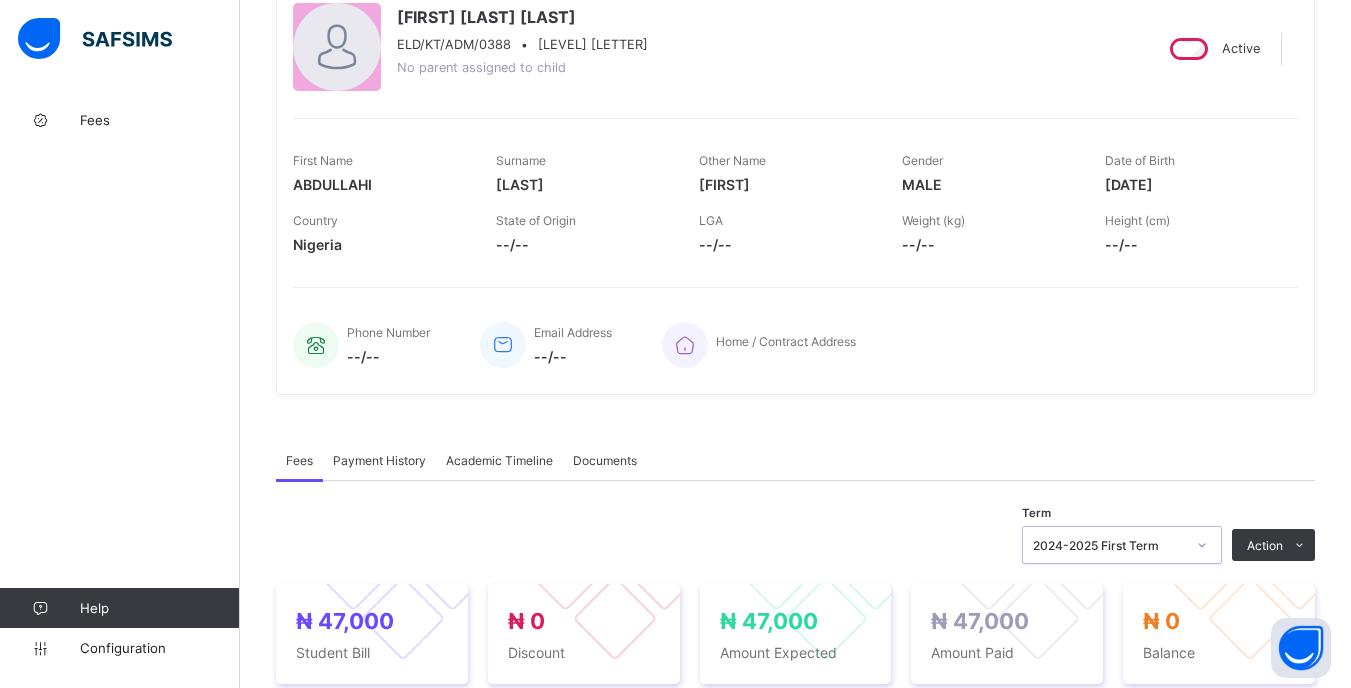 scroll, scrollTop: 0, scrollLeft: 0, axis: both 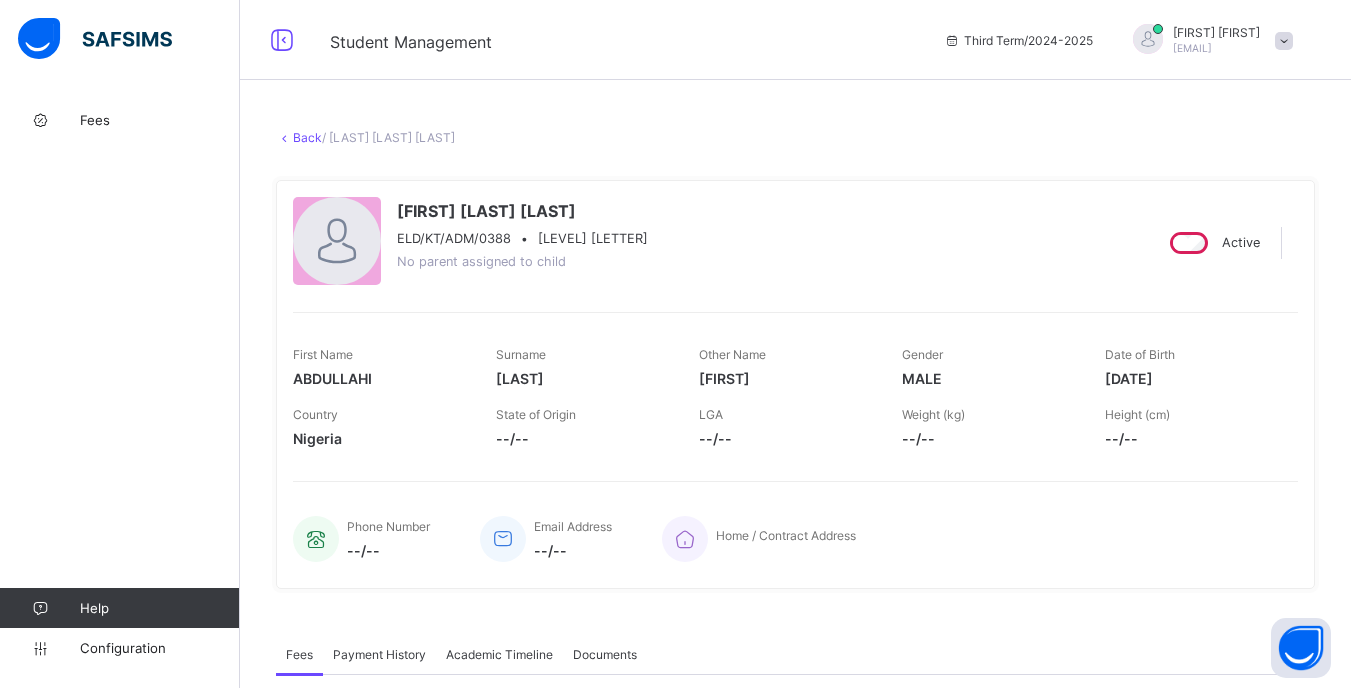 click on "Back" at bounding box center (307, 137) 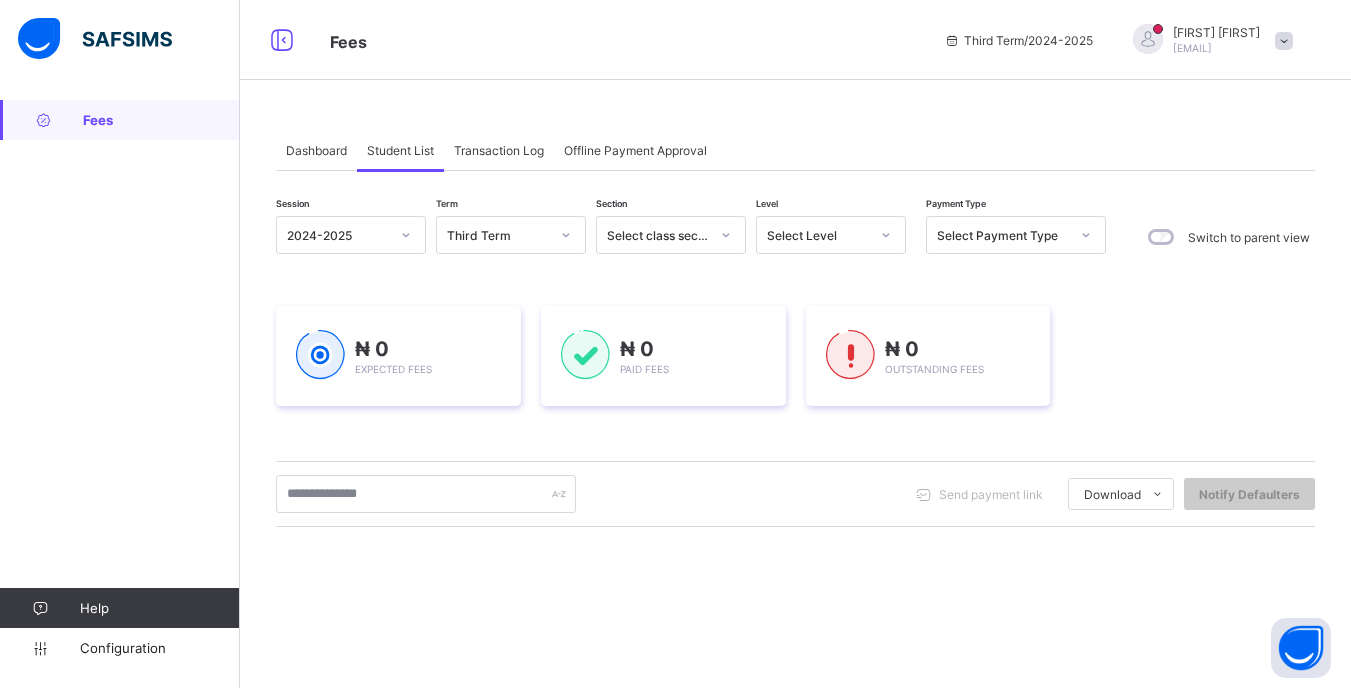 drag, startPoint x: 844, startPoint y: 232, endPoint x: 843, endPoint y: 242, distance: 10.049875 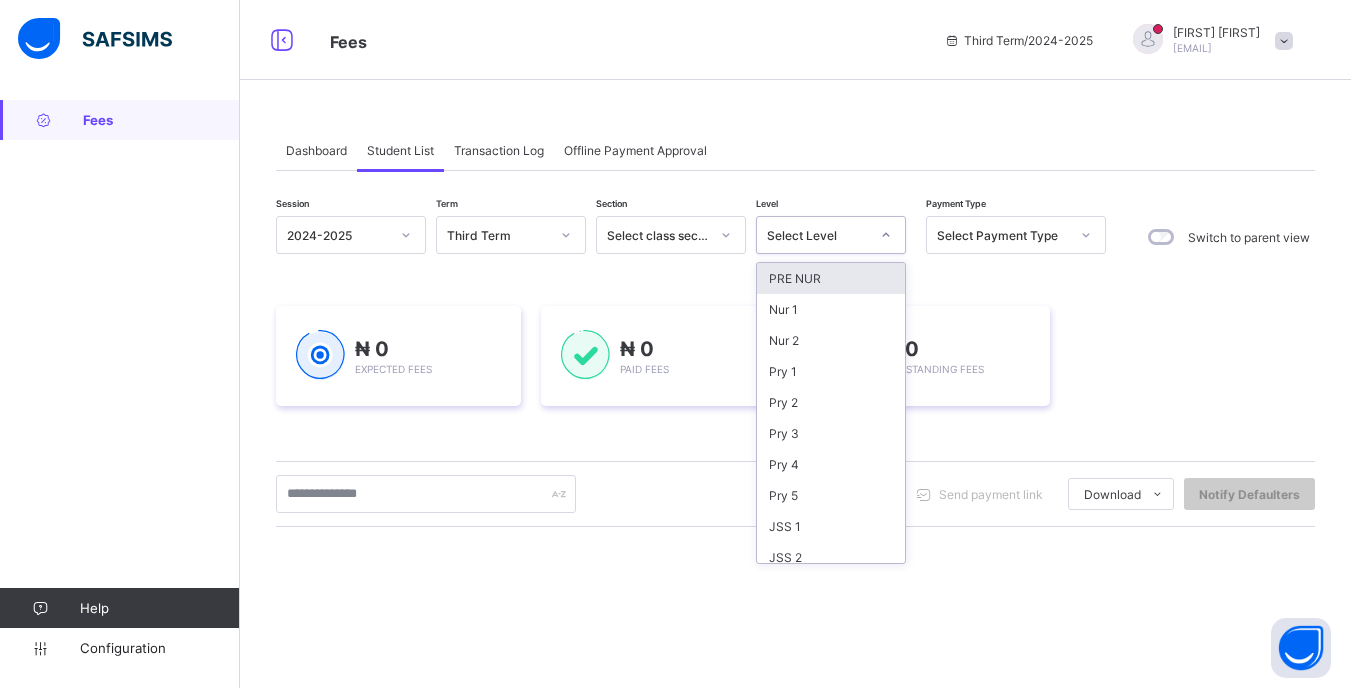 click on "PRE NUR" at bounding box center [831, 278] 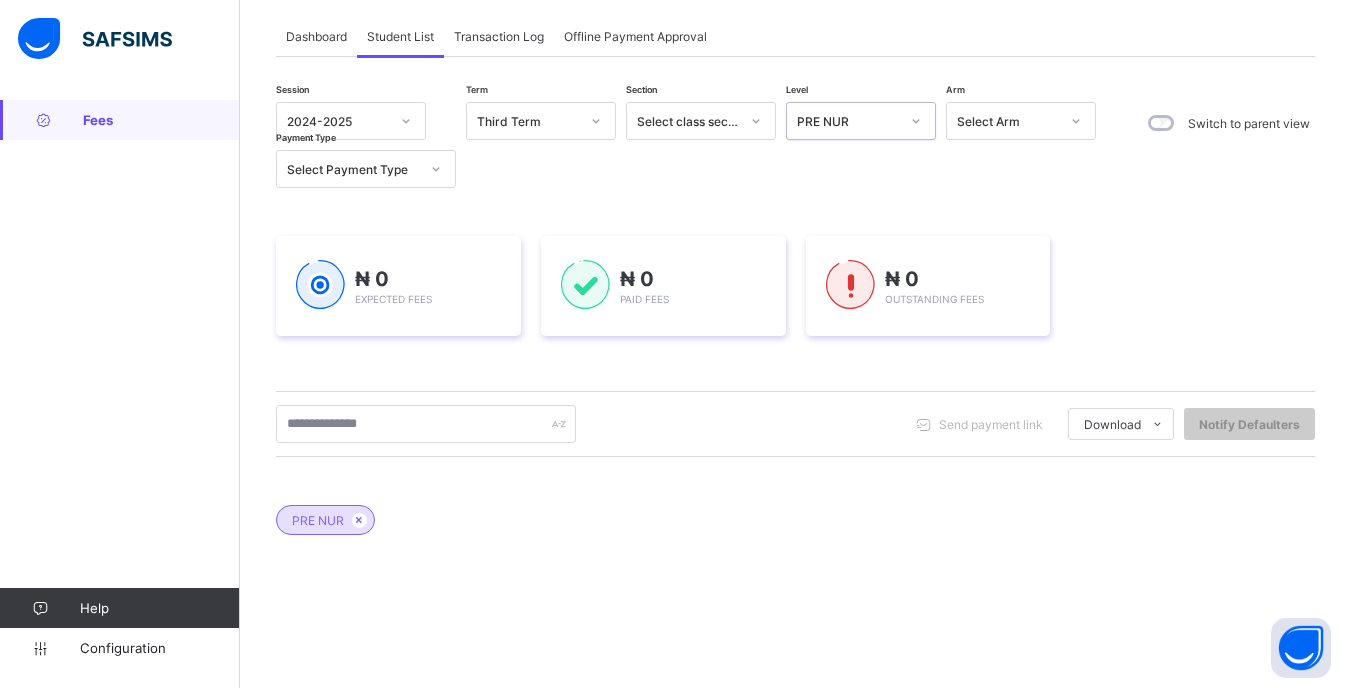 scroll, scrollTop: 200, scrollLeft: 0, axis: vertical 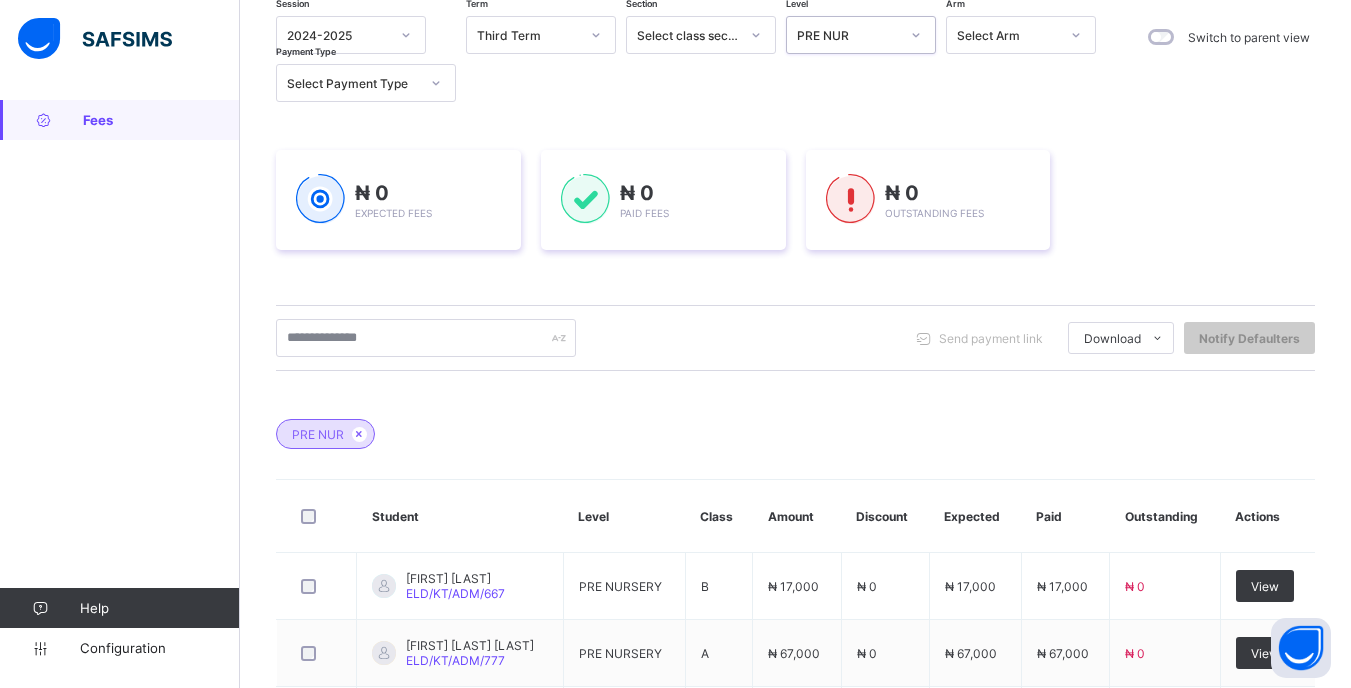 click on "PRE NUR" at bounding box center (842, 35) 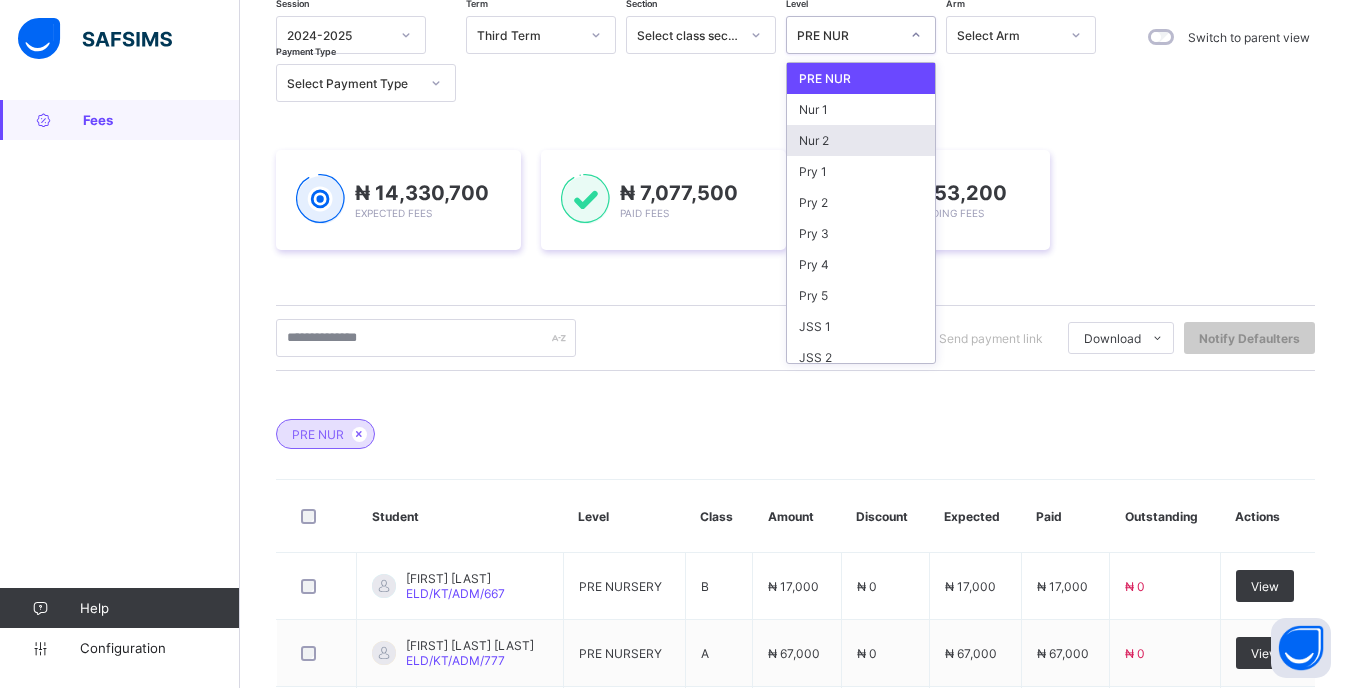 click on "Nur 2" at bounding box center [861, 140] 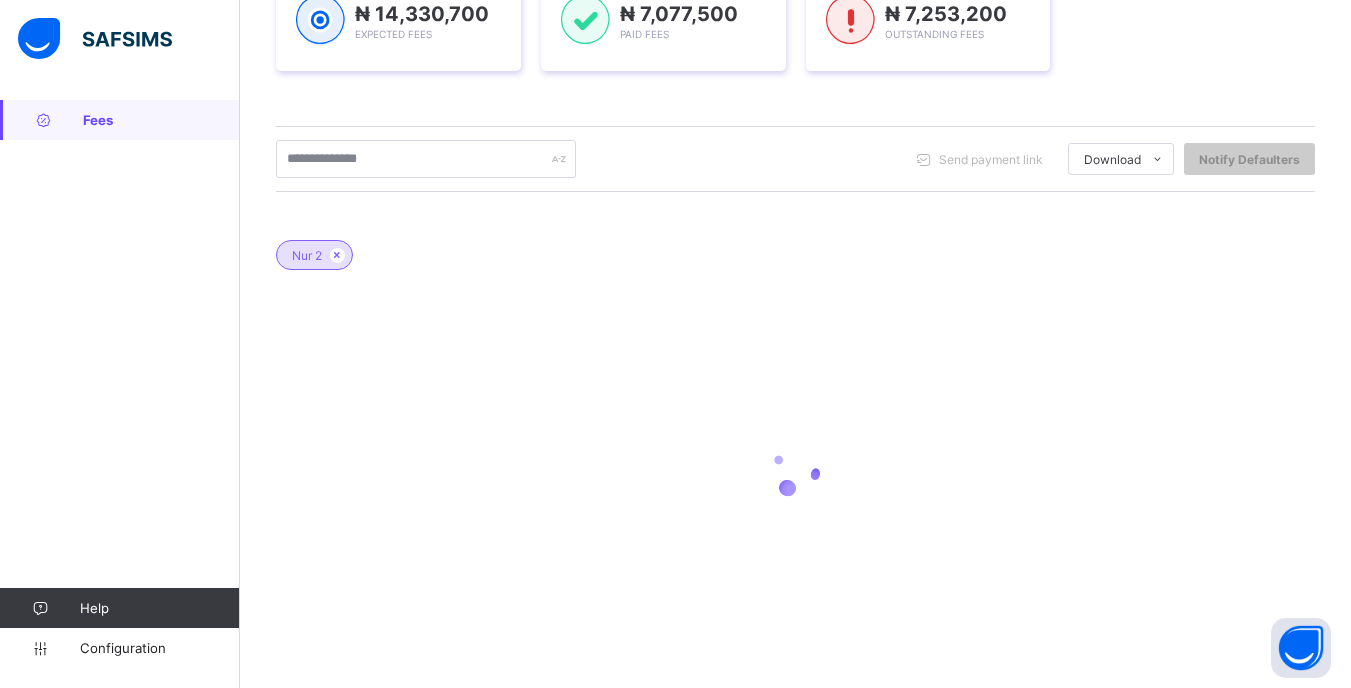 scroll, scrollTop: 381, scrollLeft: 0, axis: vertical 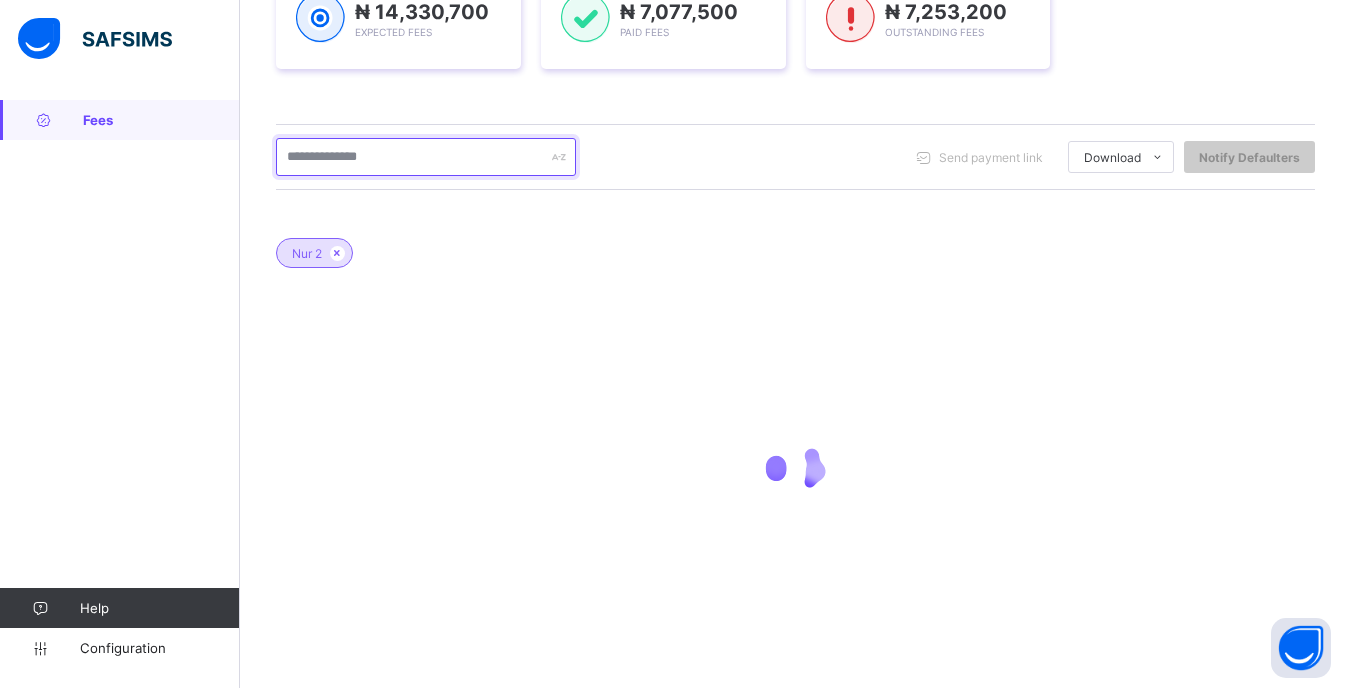click at bounding box center (426, 157) 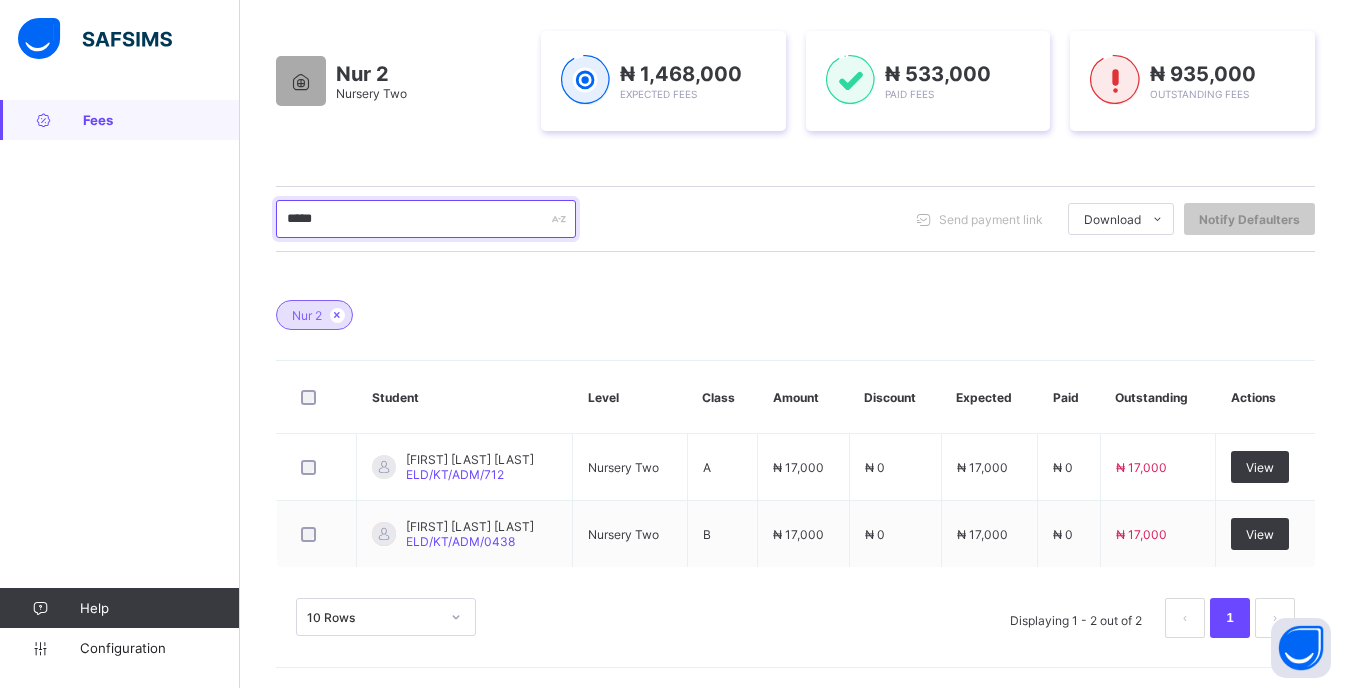scroll, scrollTop: 319, scrollLeft: 0, axis: vertical 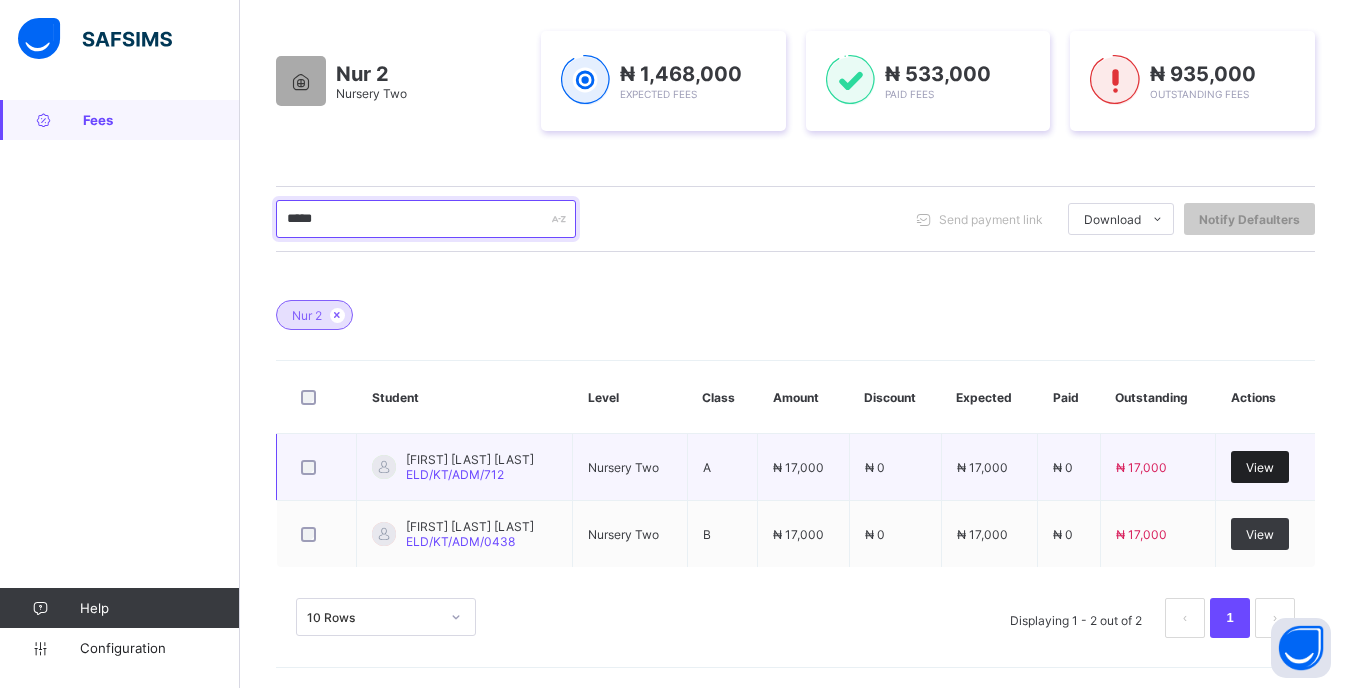 type on "*****" 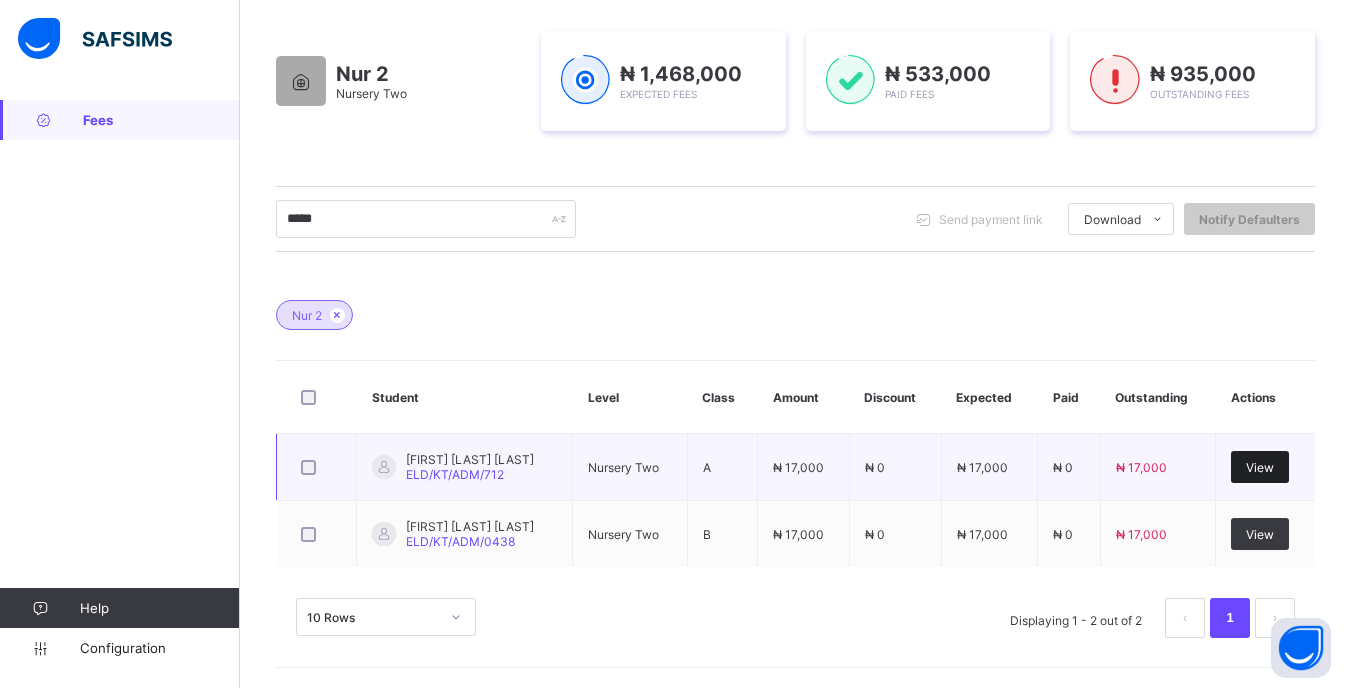click on "View" at bounding box center (1260, 467) 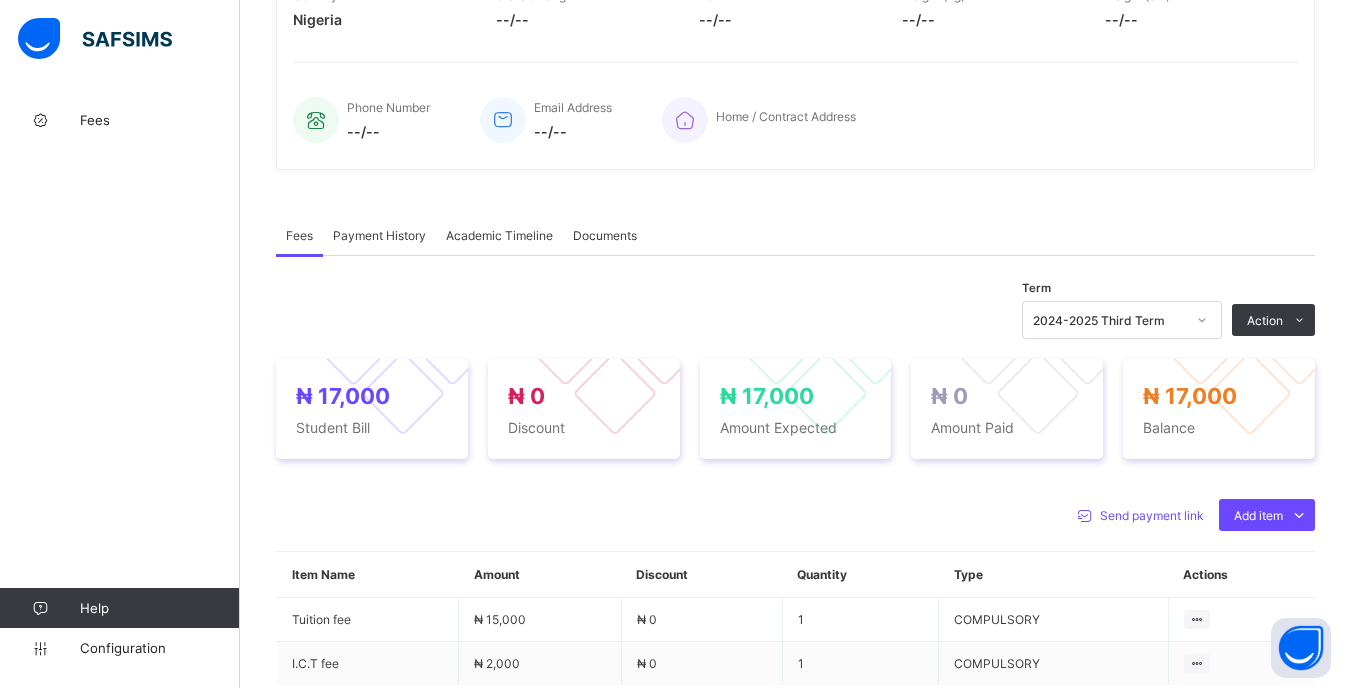 scroll, scrollTop: 500, scrollLeft: 0, axis: vertical 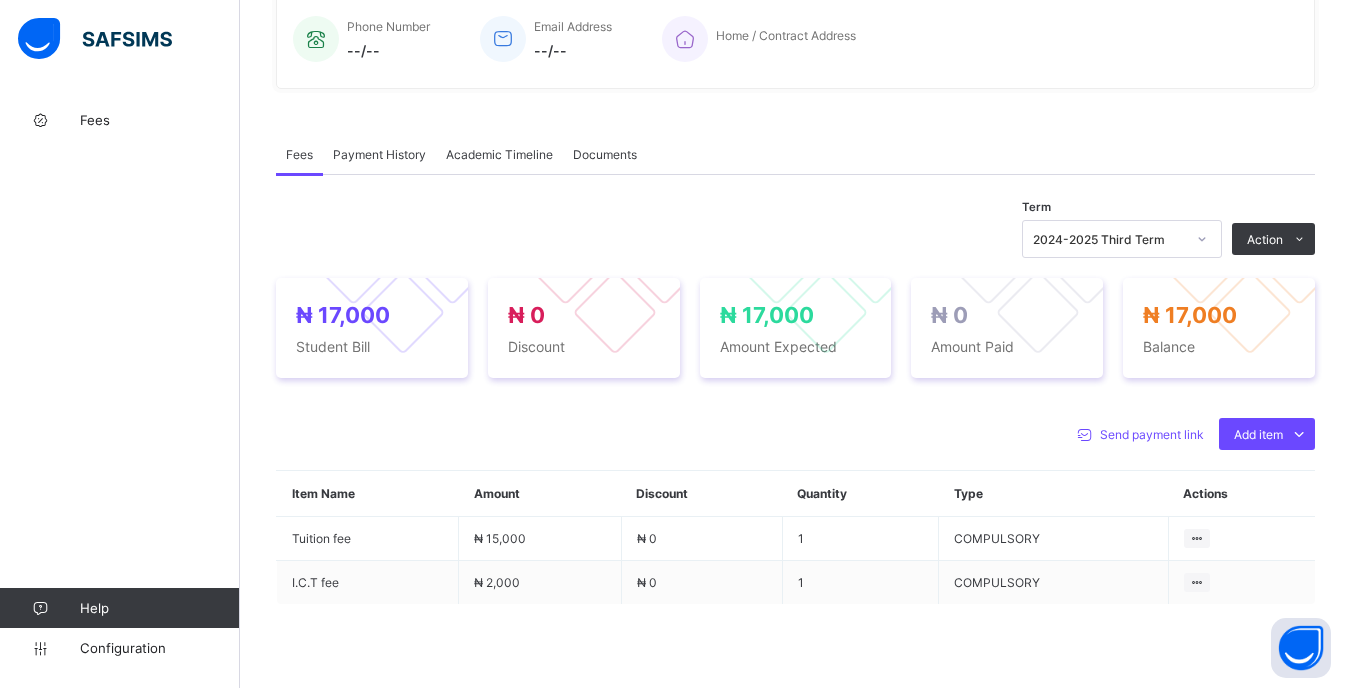click 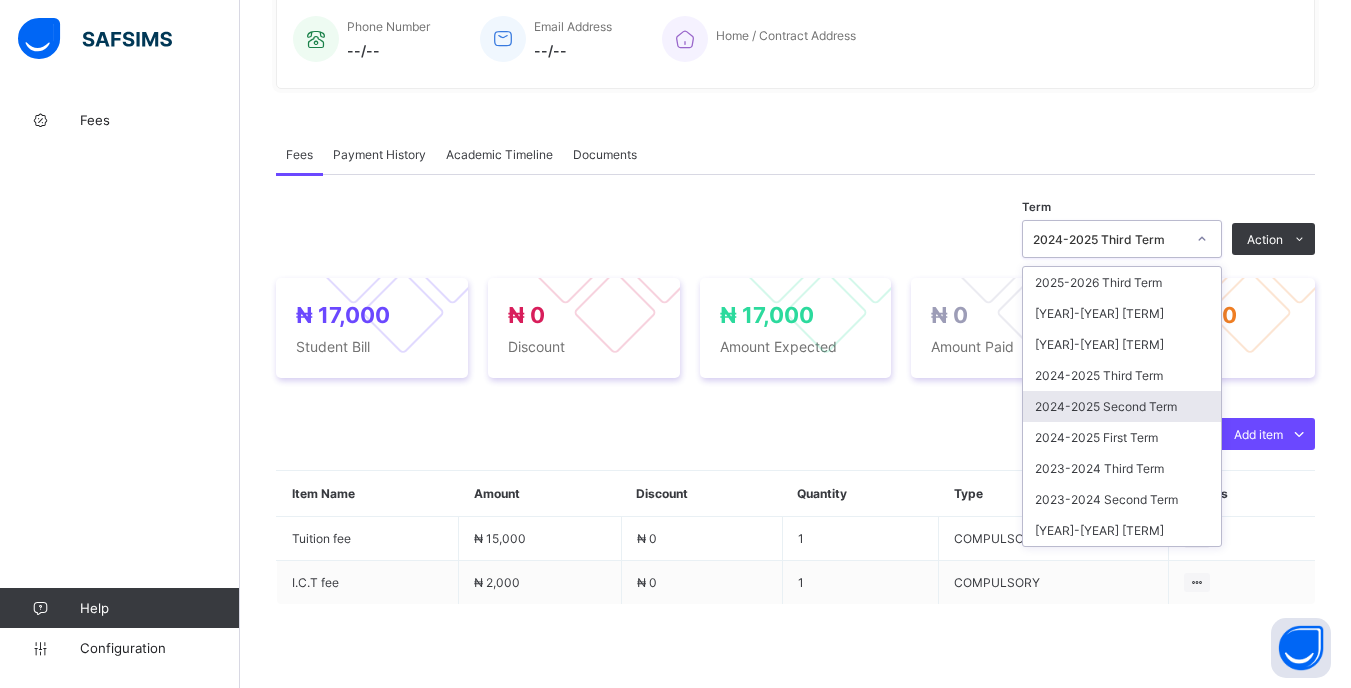 click on "2024-2025 Second Term" at bounding box center (1122, 406) 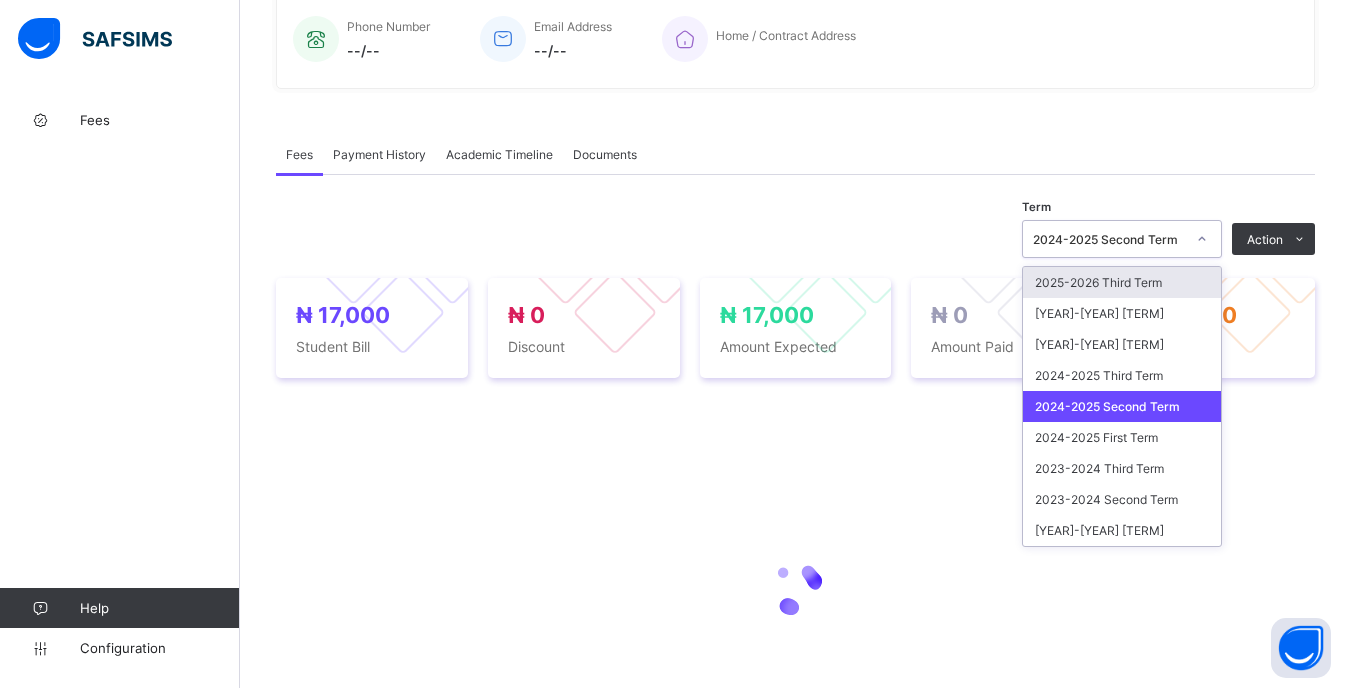 click on "2024-2025 Second Term" at bounding box center [1109, 239] 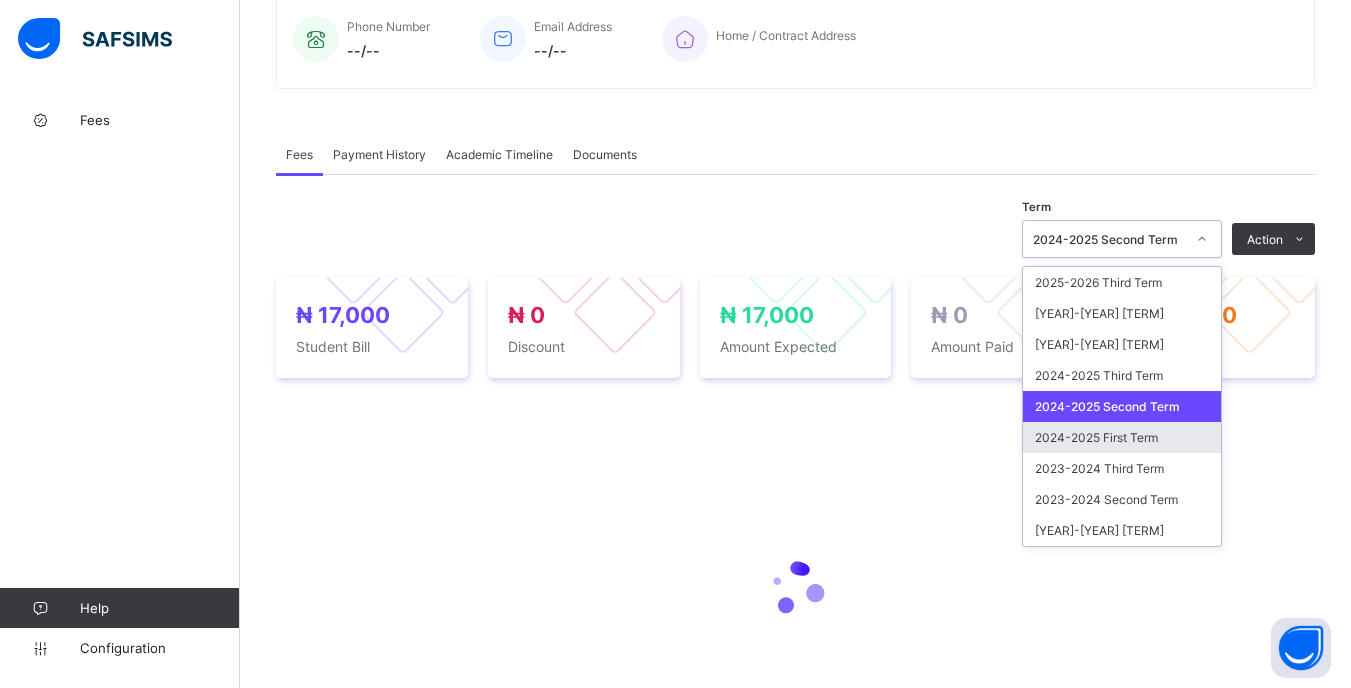 click on "2024-2025 First Term" at bounding box center (1122, 437) 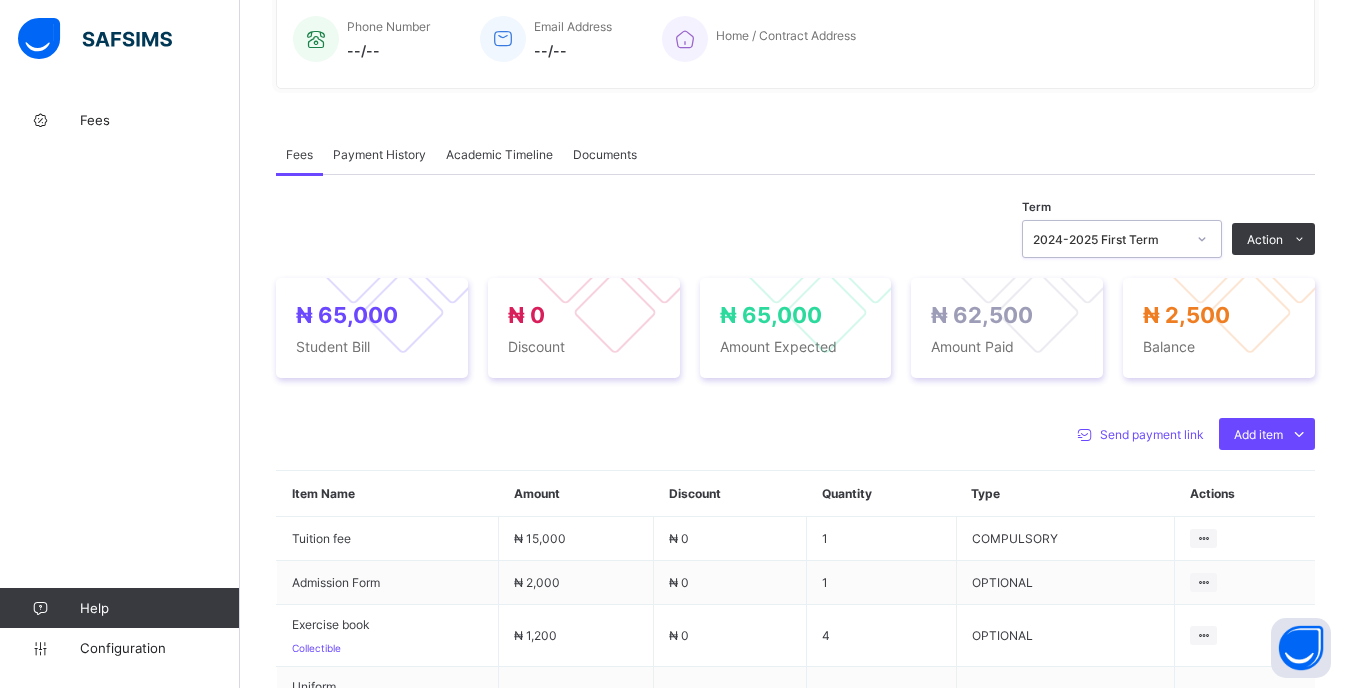 scroll, scrollTop: 0, scrollLeft: 0, axis: both 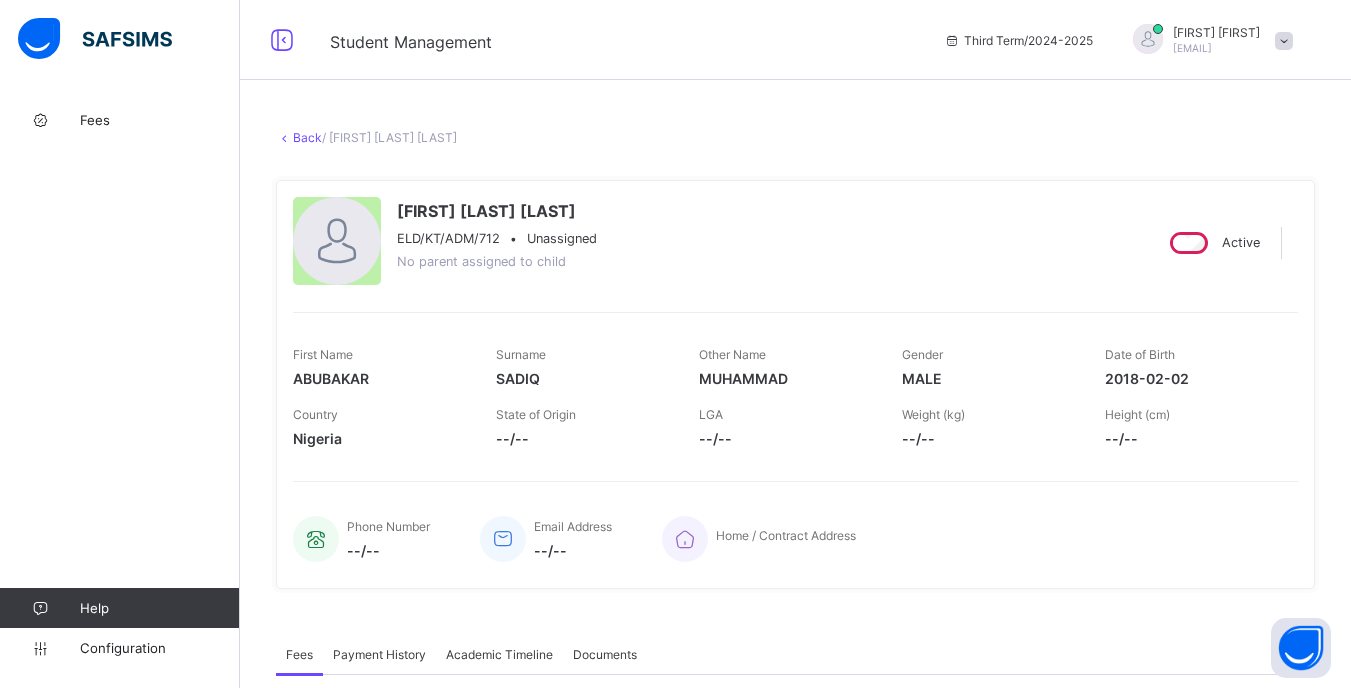 click on "Back" at bounding box center (307, 137) 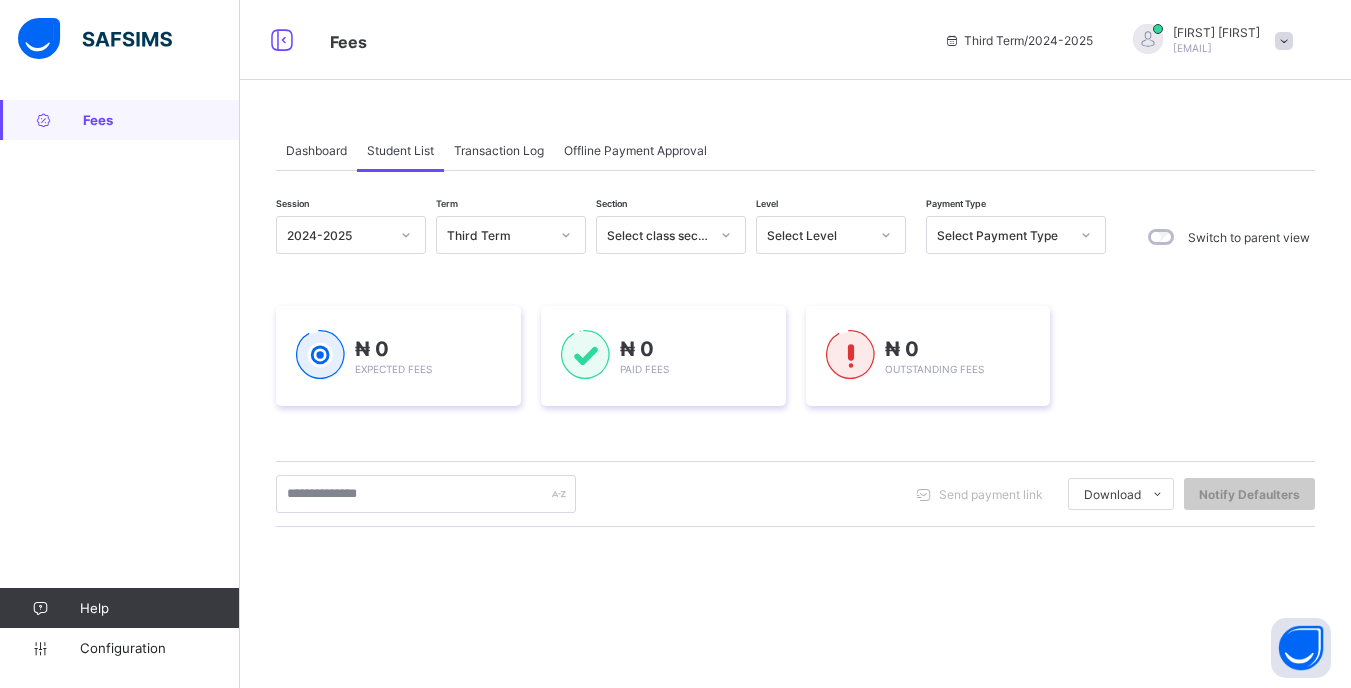click at bounding box center (886, 235) 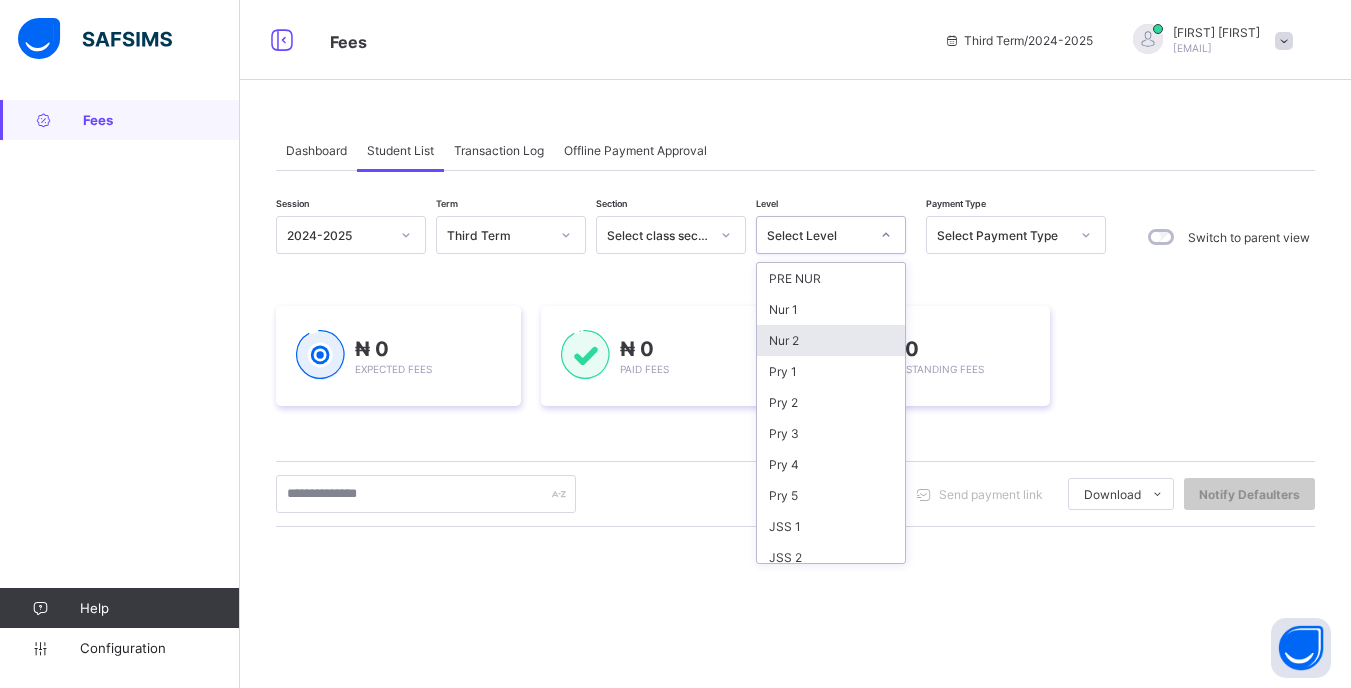 click on "Nur 2" at bounding box center (831, 340) 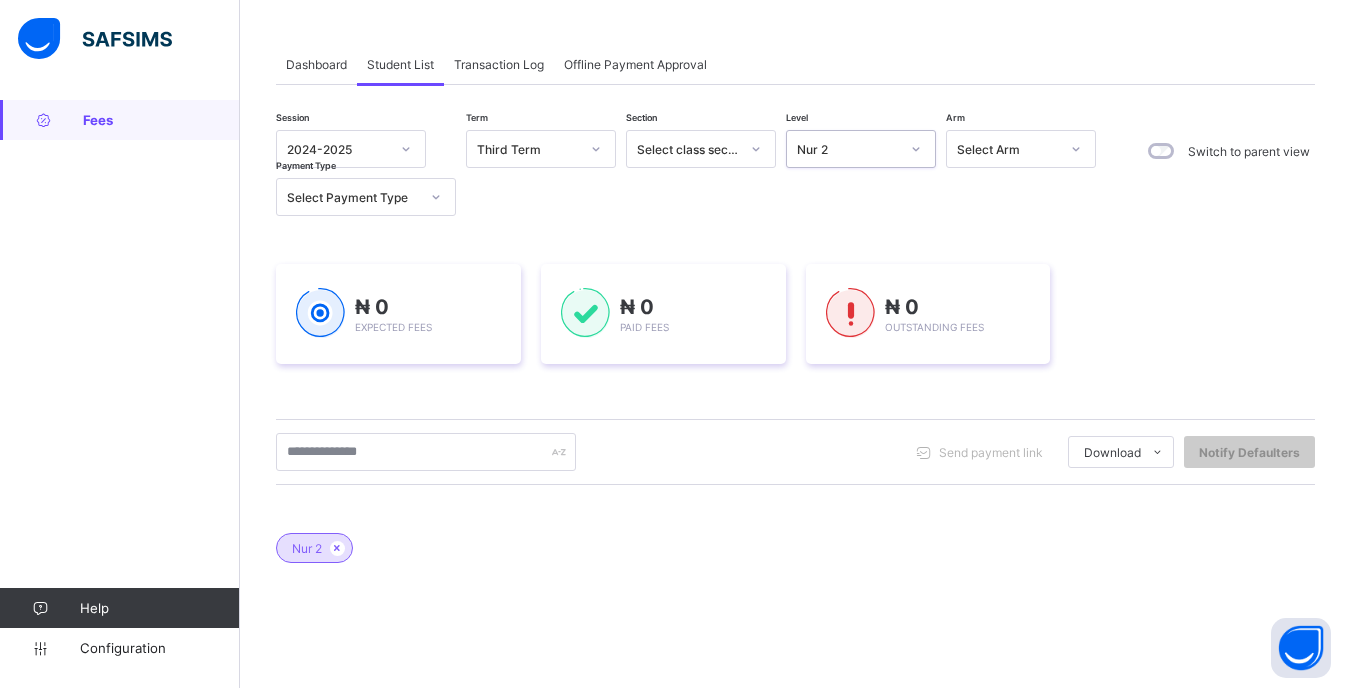 scroll, scrollTop: 200, scrollLeft: 0, axis: vertical 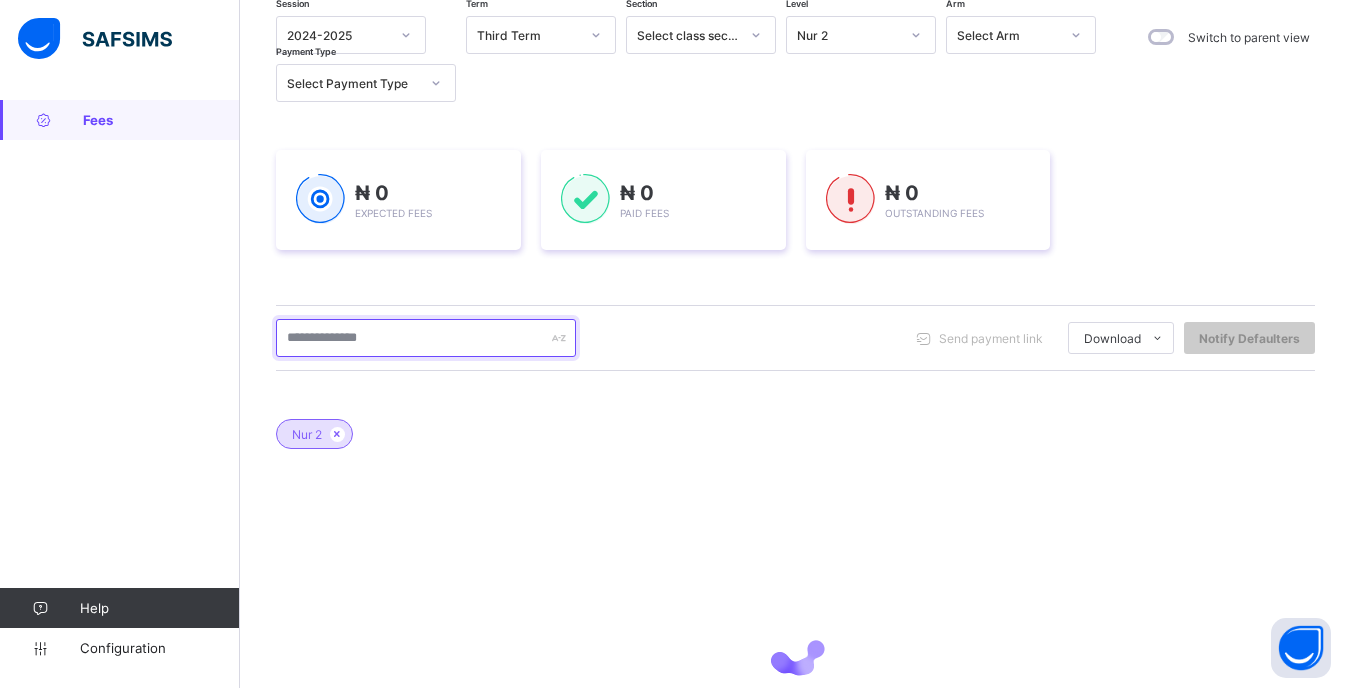 click at bounding box center (426, 338) 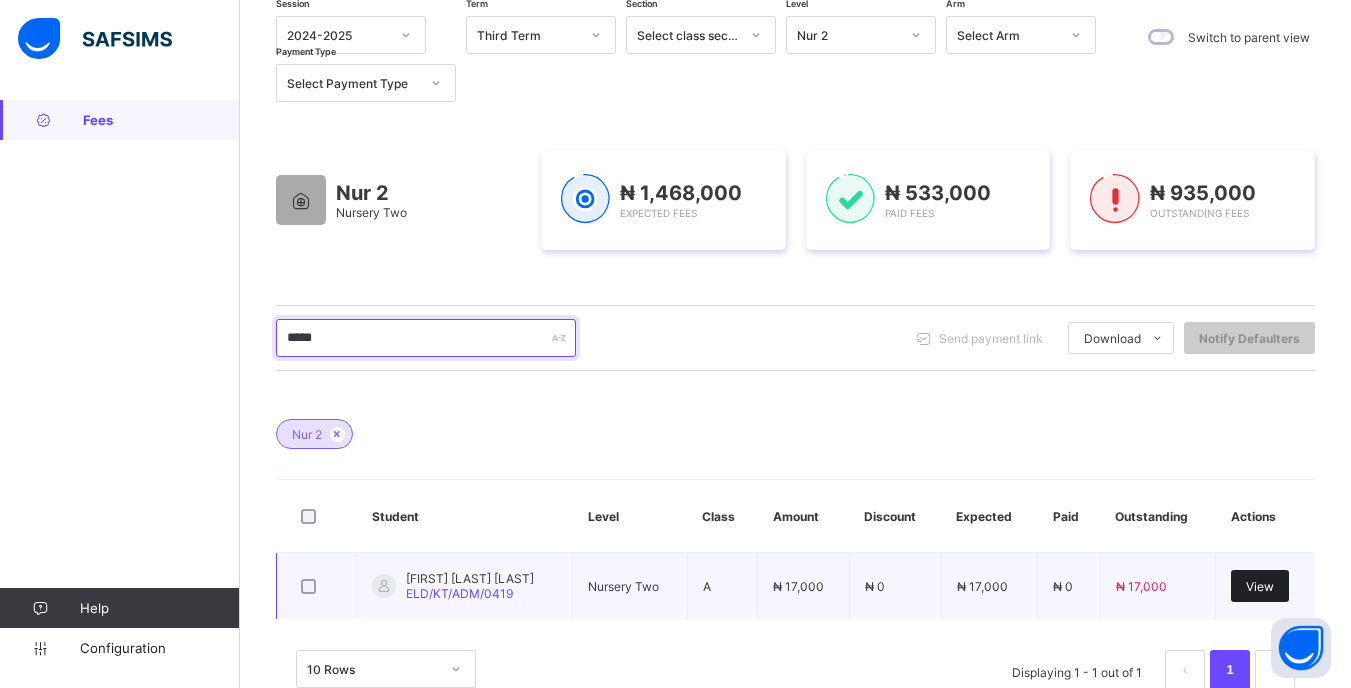type on "*****" 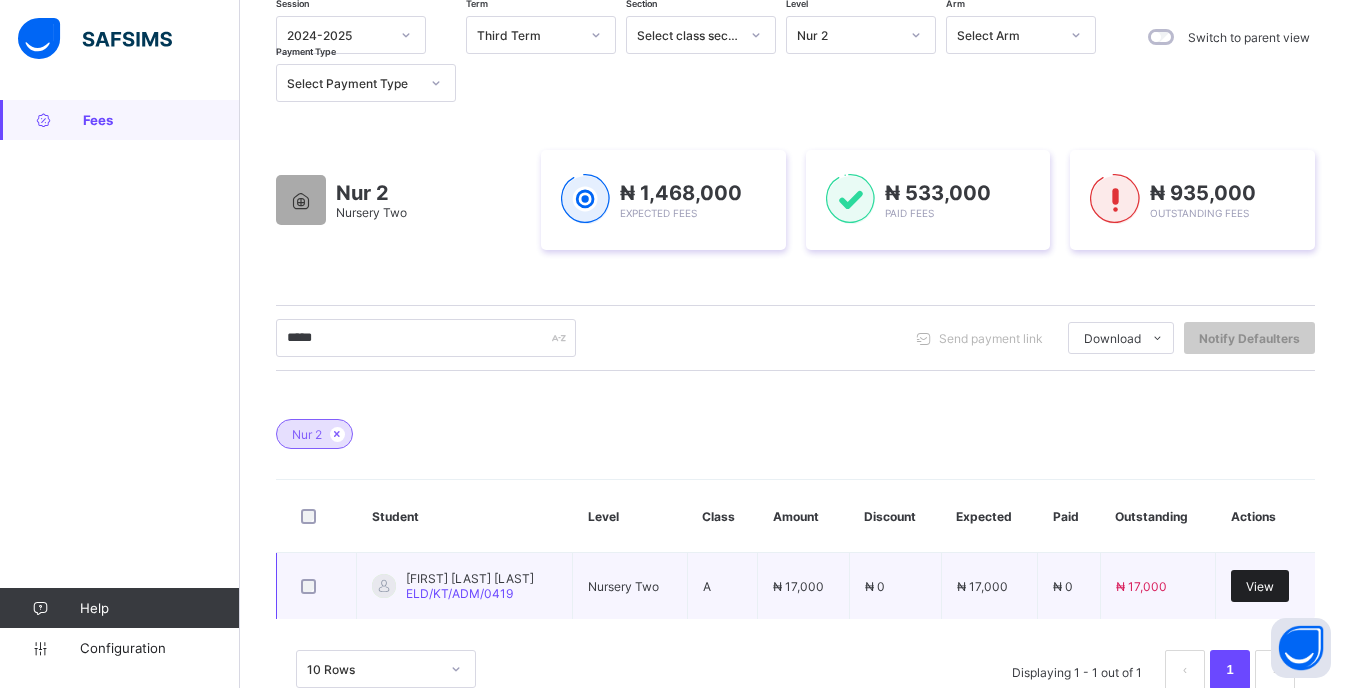 click on "View" at bounding box center (1260, 586) 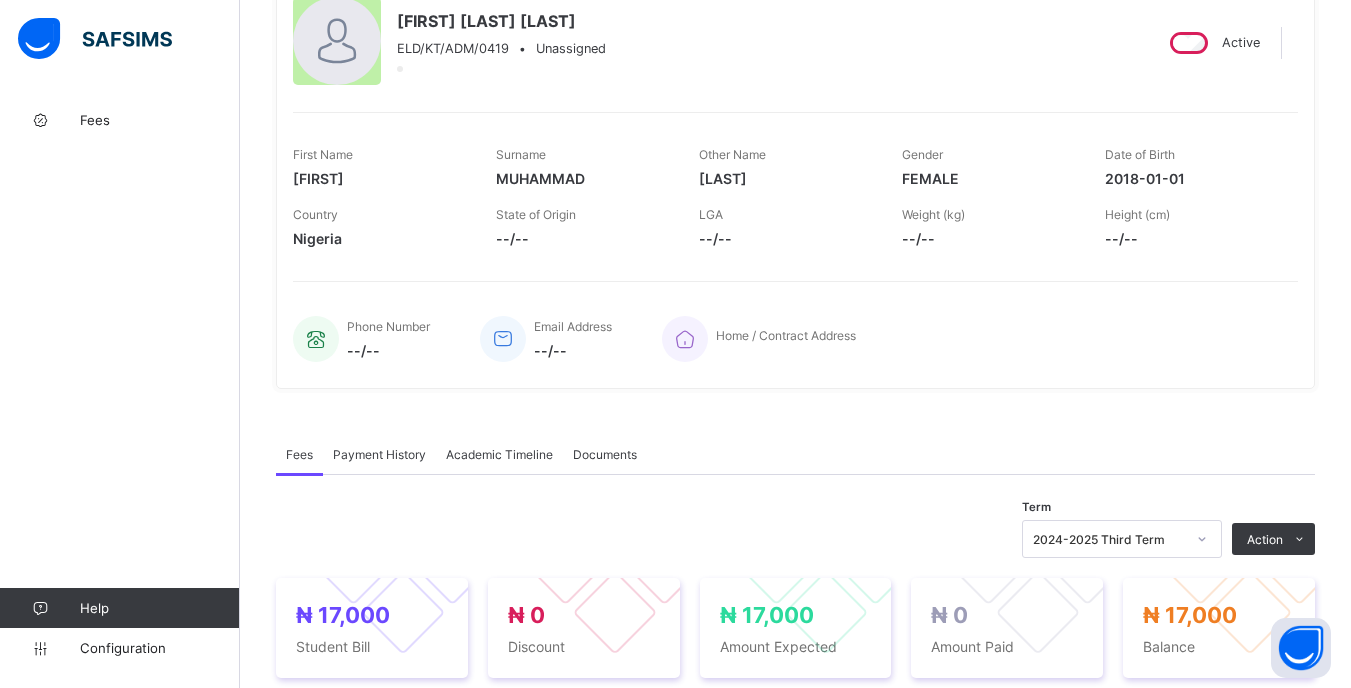 scroll, scrollTop: 400, scrollLeft: 0, axis: vertical 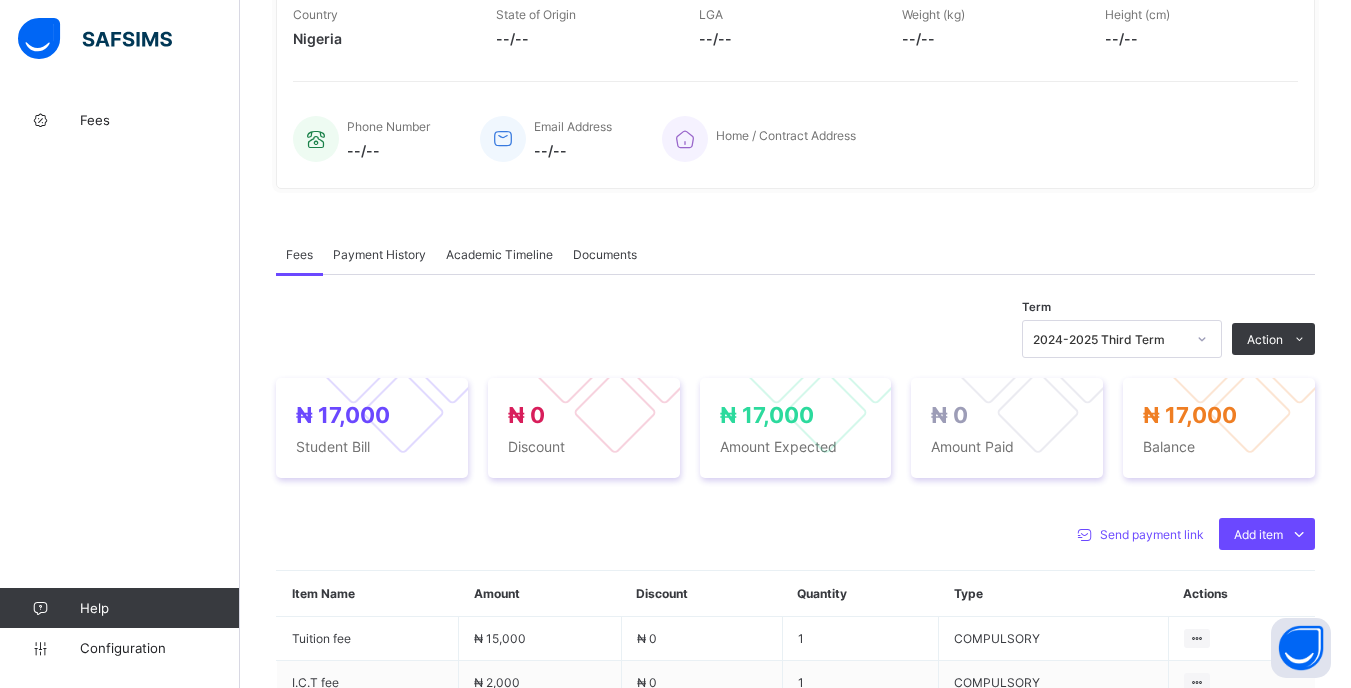 click 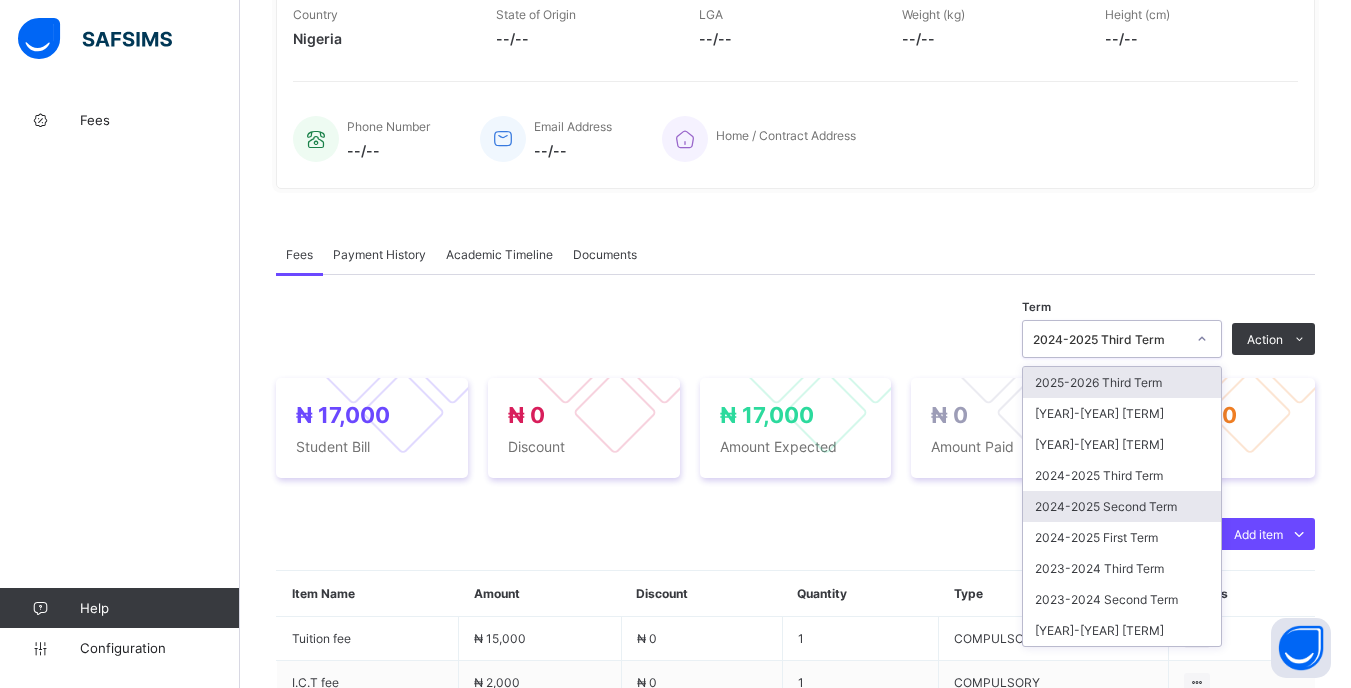 click on "2024-2025 Second Term" at bounding box center [1122, 506] 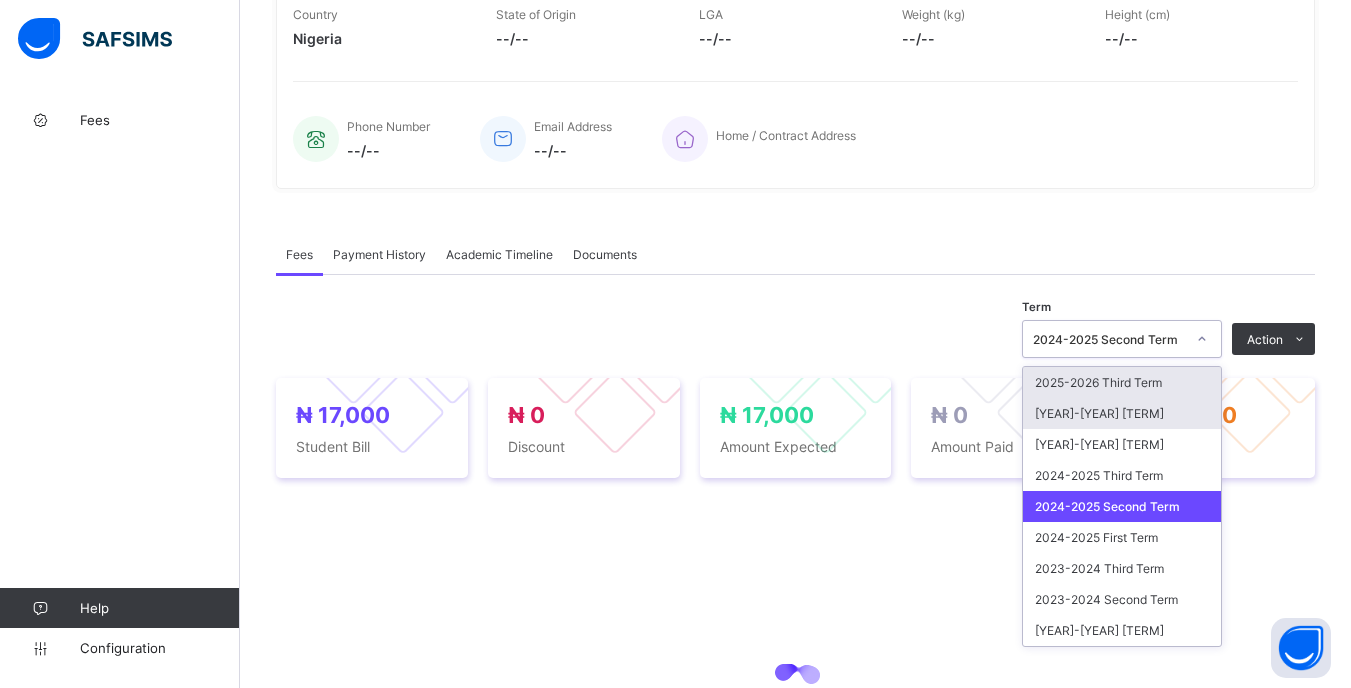 drag, startPoint x: 1198, startPoint y: 340, endPoint x: 1198, endPoint y: 419, distance: 79 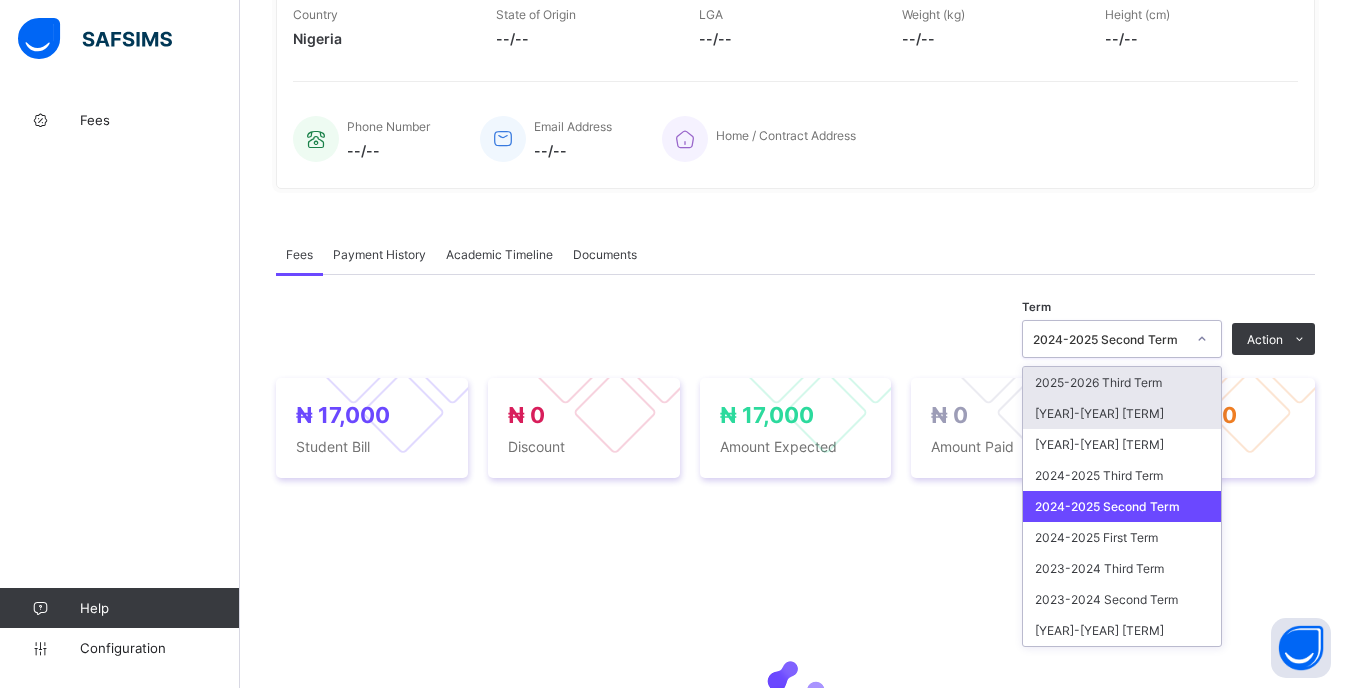 click at bounding box center (1202, 339) 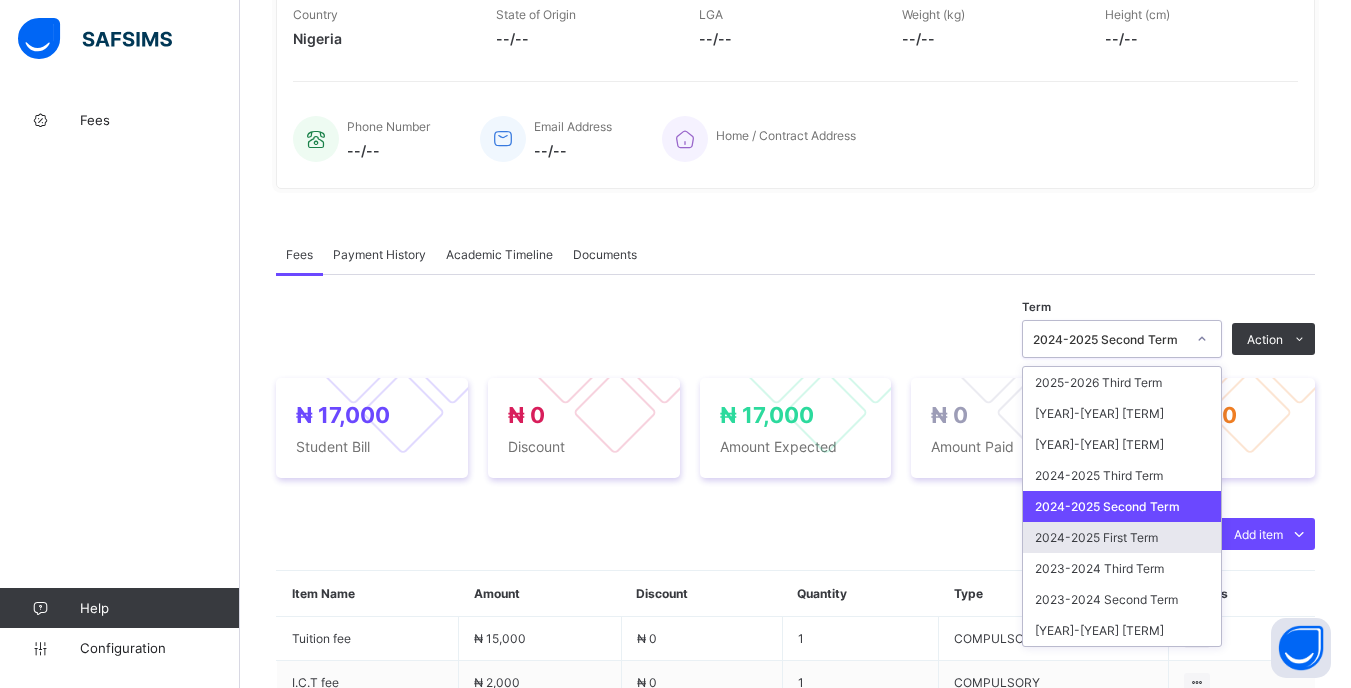 click on "2024-2025 First Term" at bounding box center [1122, 537] 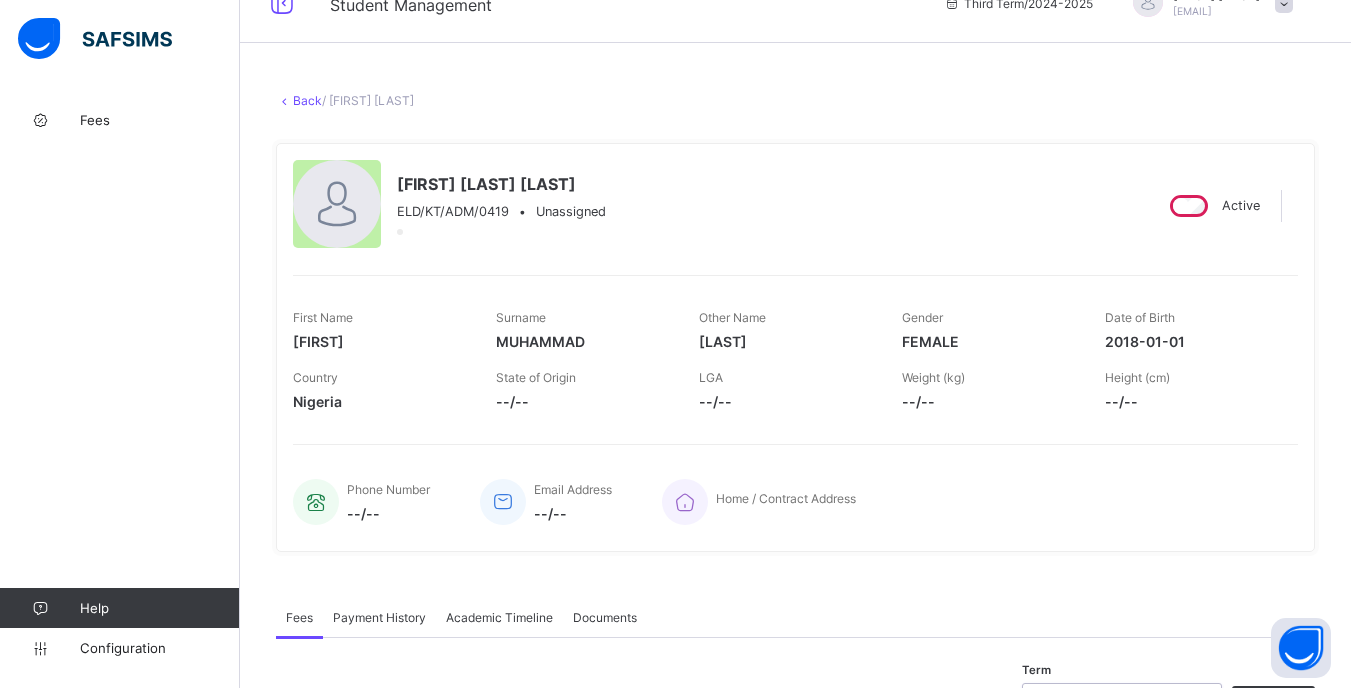 scroll, scrollTop: 0, scrollLeft: 0, axis: both 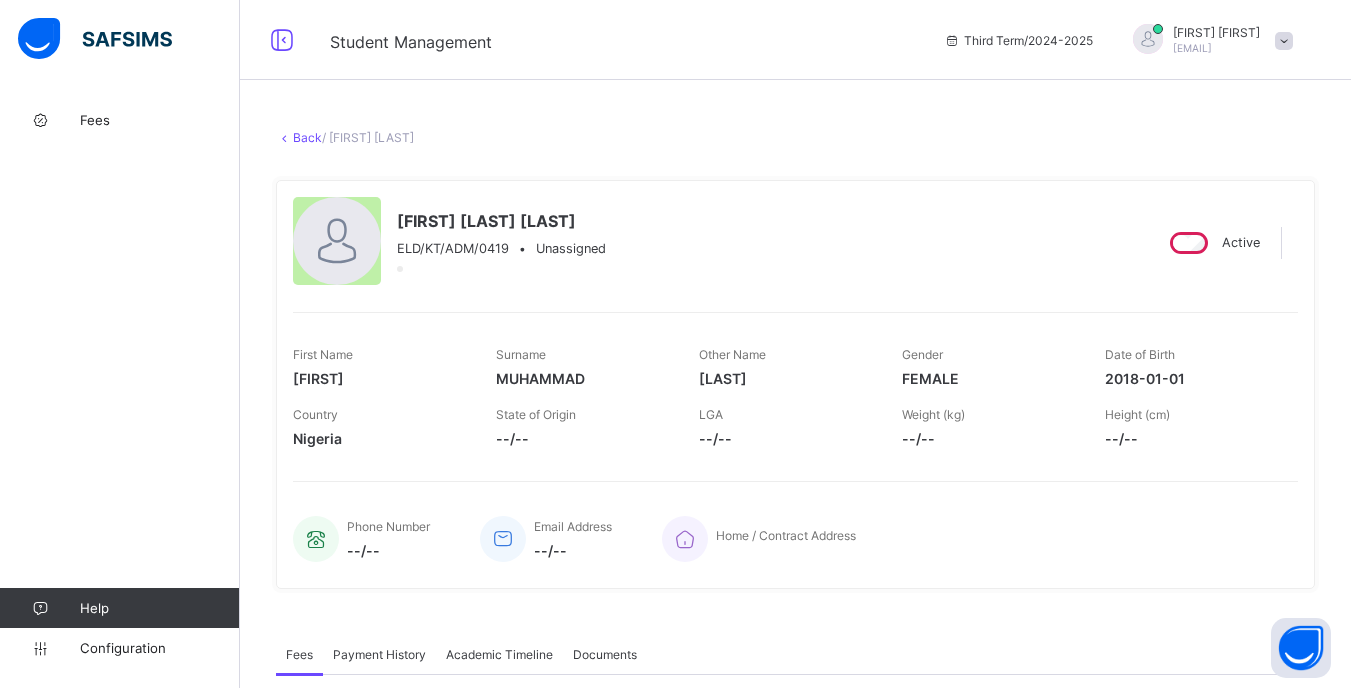 click on "Back" at bounding box center [307, 137] 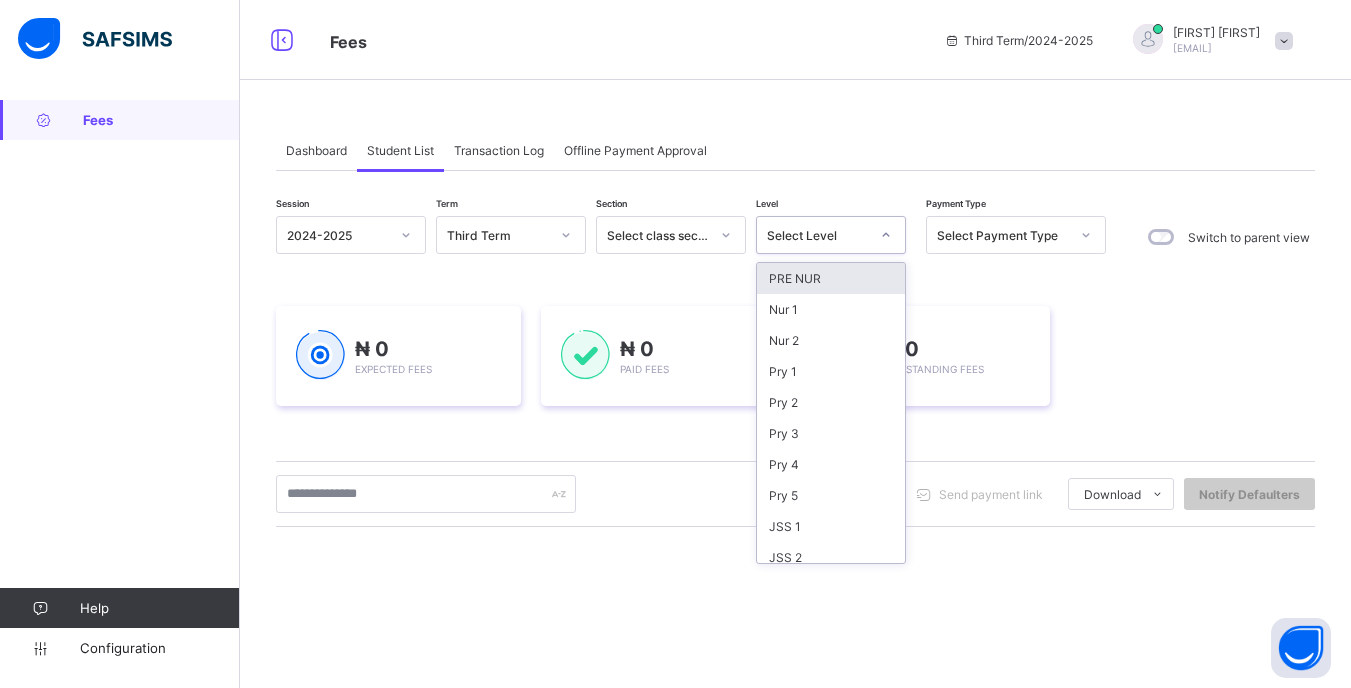 click on "Select Level" at bounding box center (818, 235) 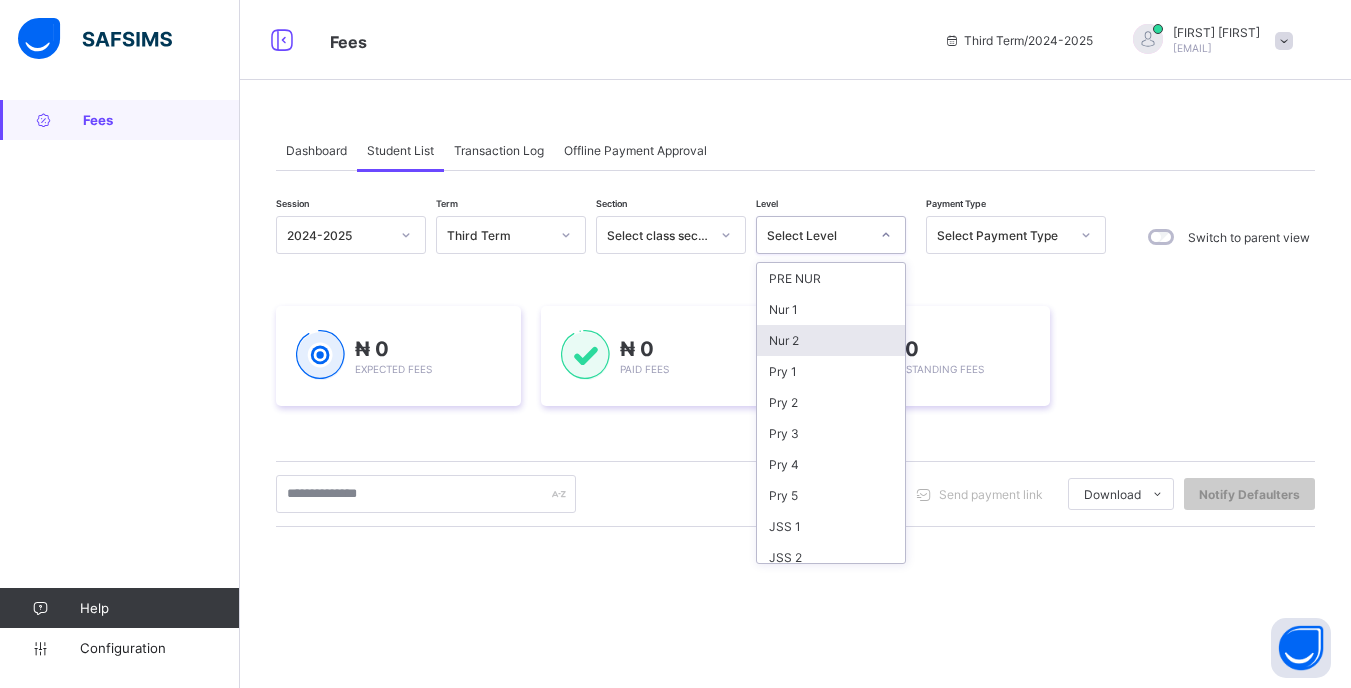 click on "Nur 2" at bounding box center (831, 340) 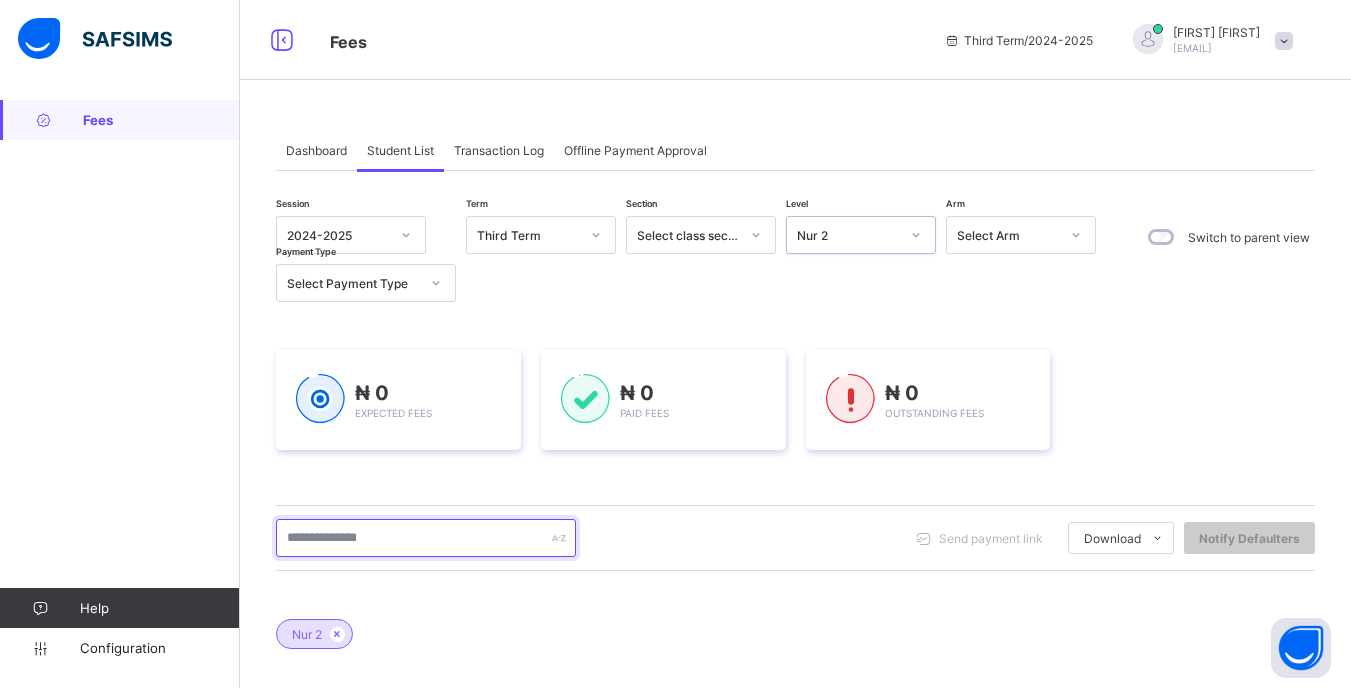 click at bounding box center [426, 538] 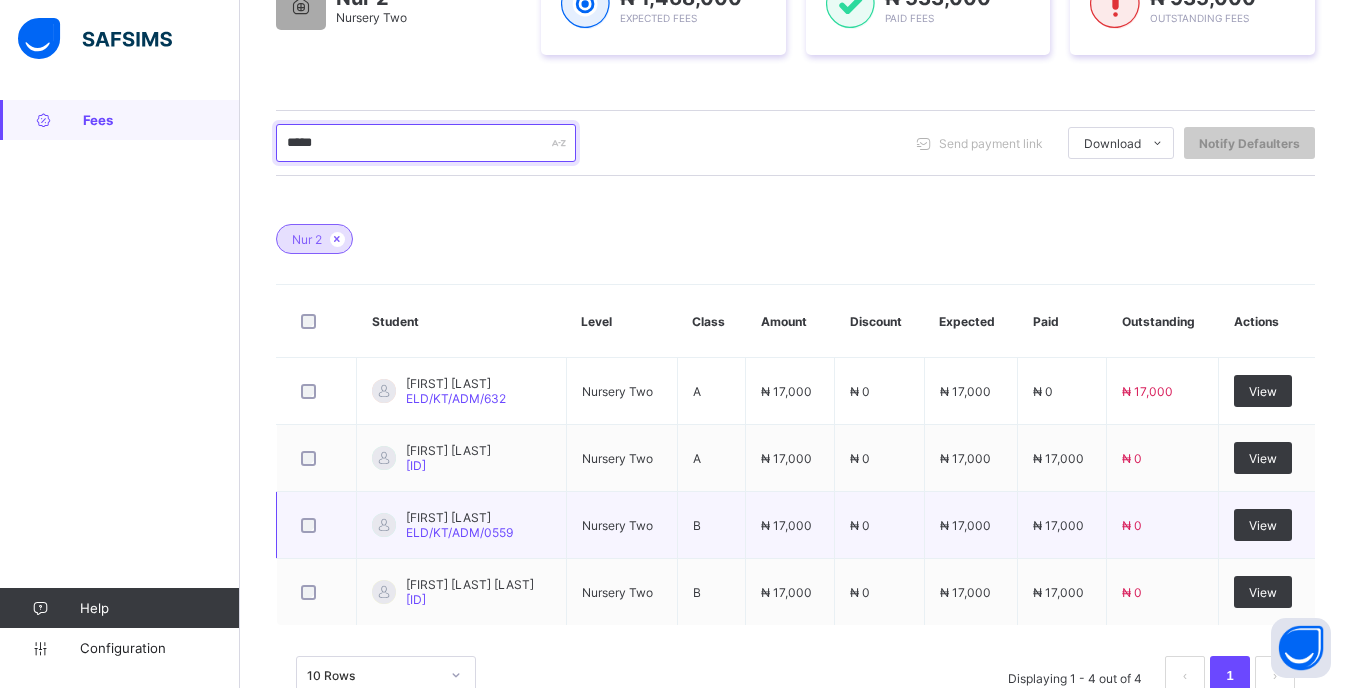 scroll, scrollTop: 400, scrollLeft: 0, axis: vertical 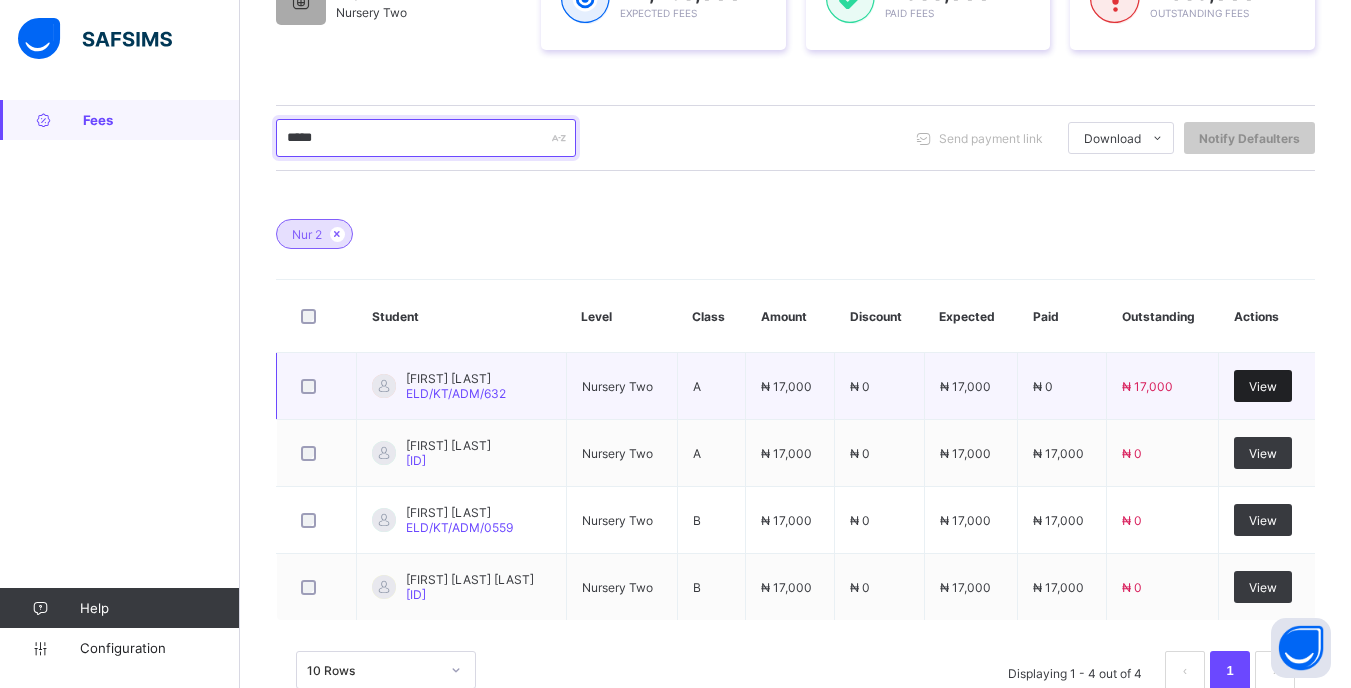 type on "*****" 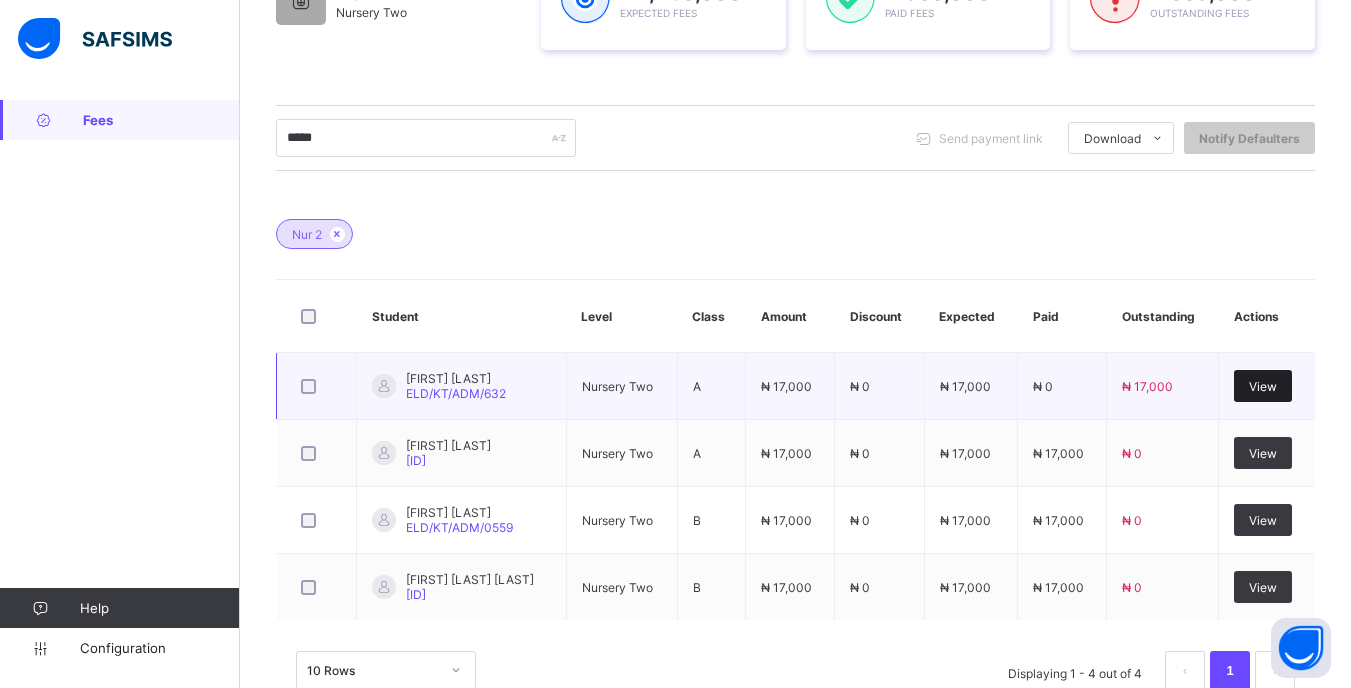 click on "View" at bounding box center [1263, 386] 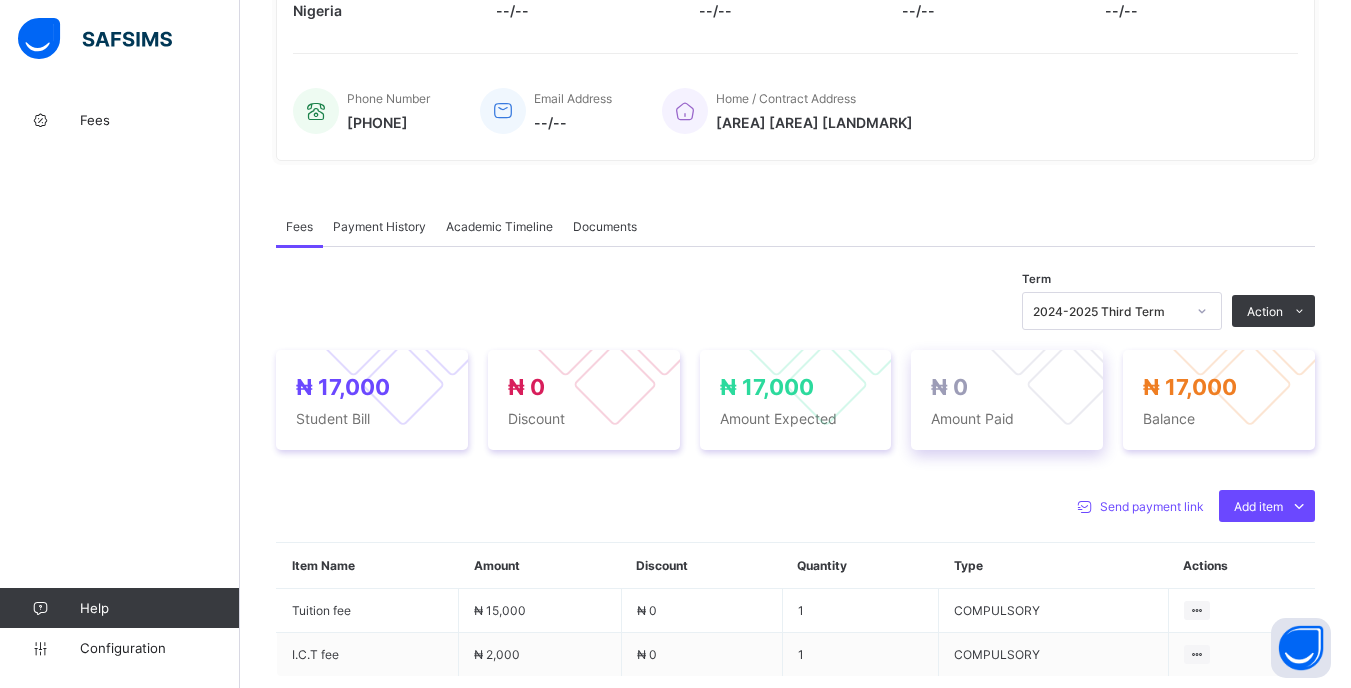 scroll, scrollTop: 500, scrollLeft: 0, axis: vertical 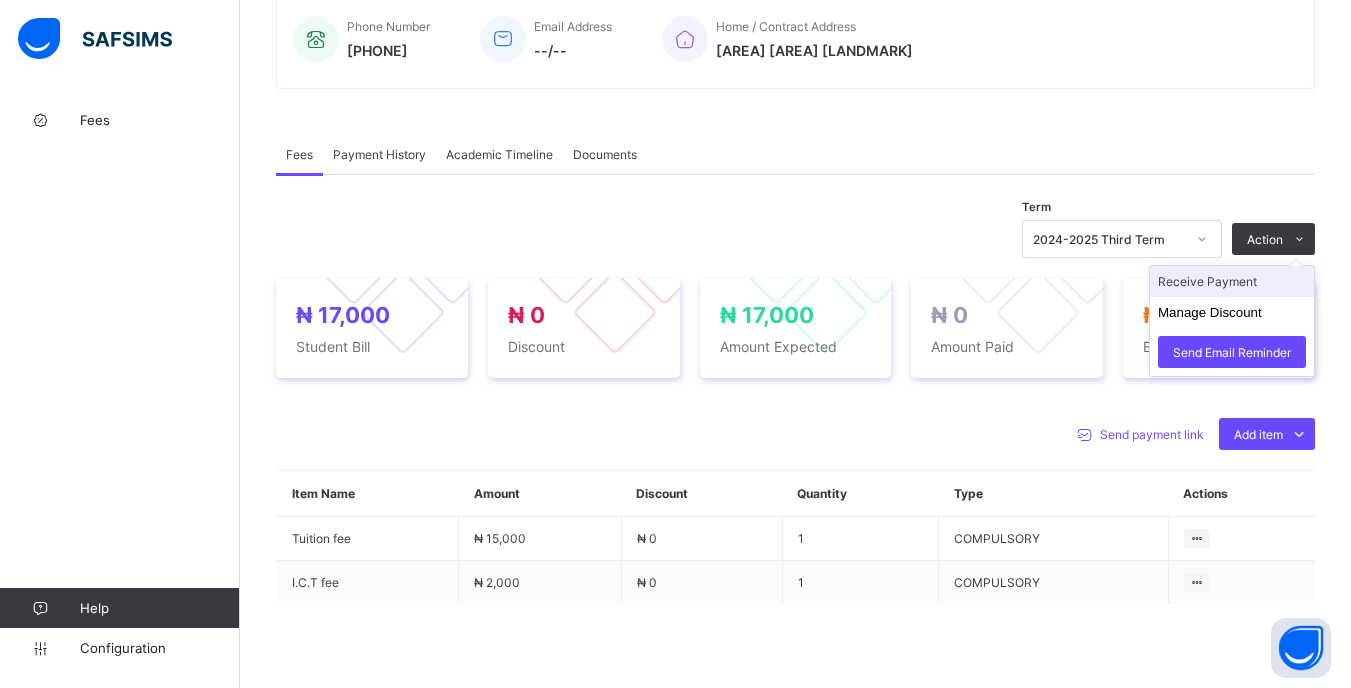 click on "Receive Payment" at bounding box center (1232, 281) 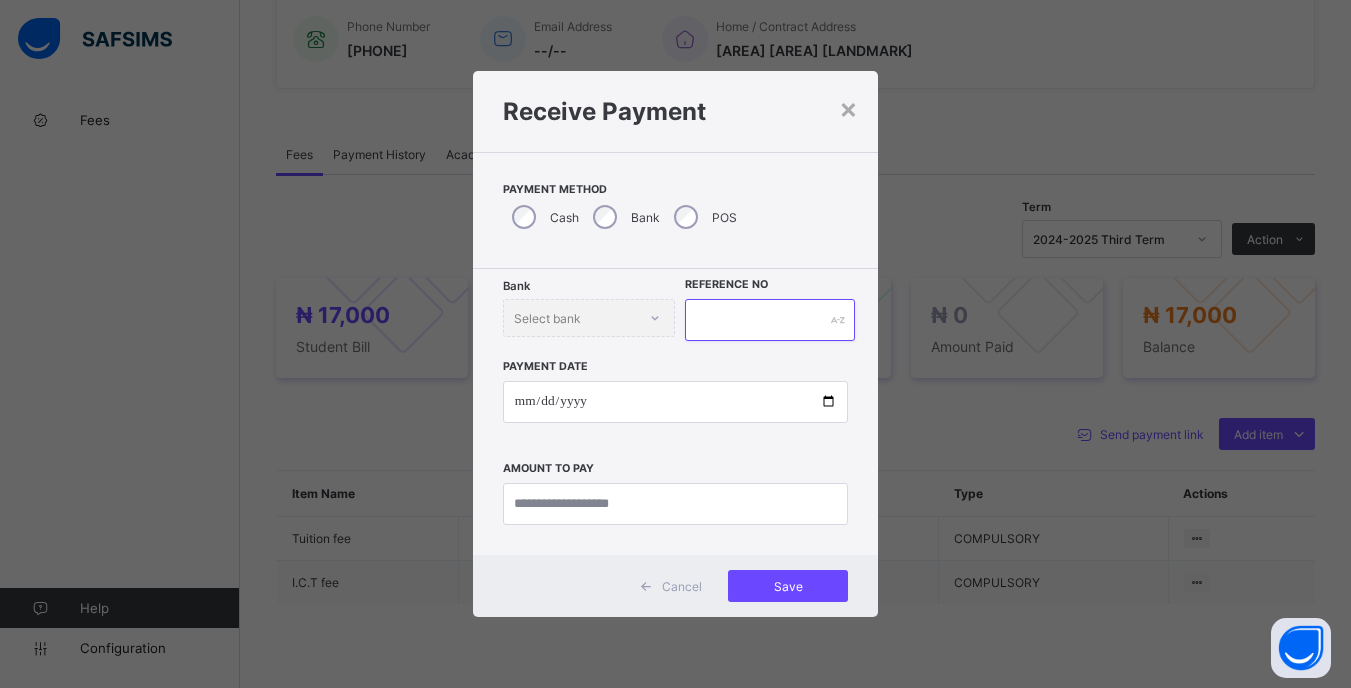 click at bounding box center [769, 320] 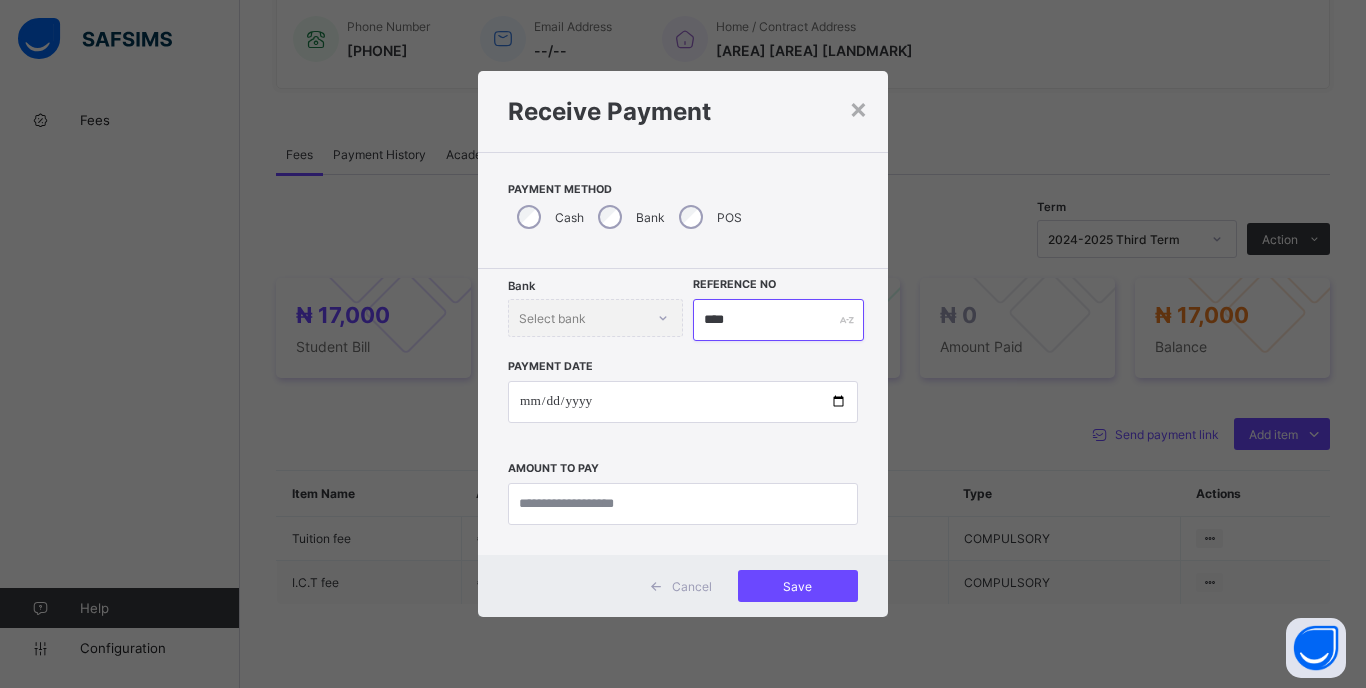 type on "****" 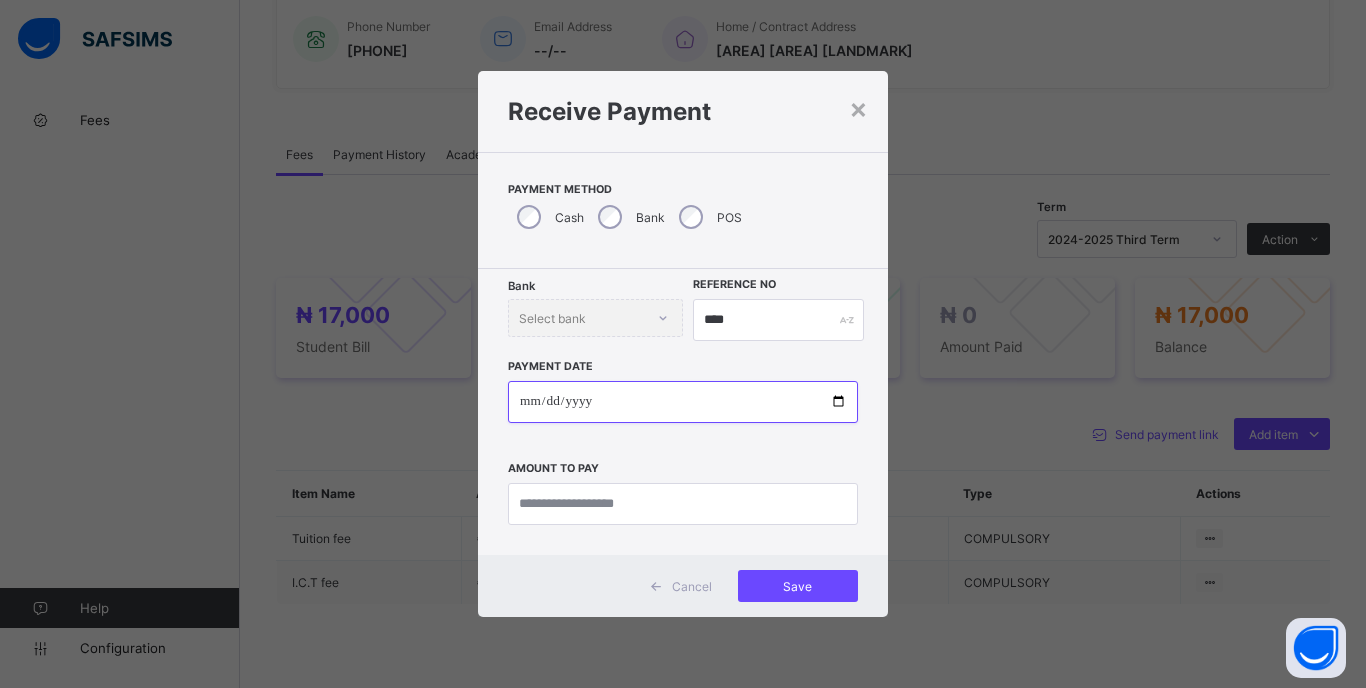 click at bounding box center (683, 402) 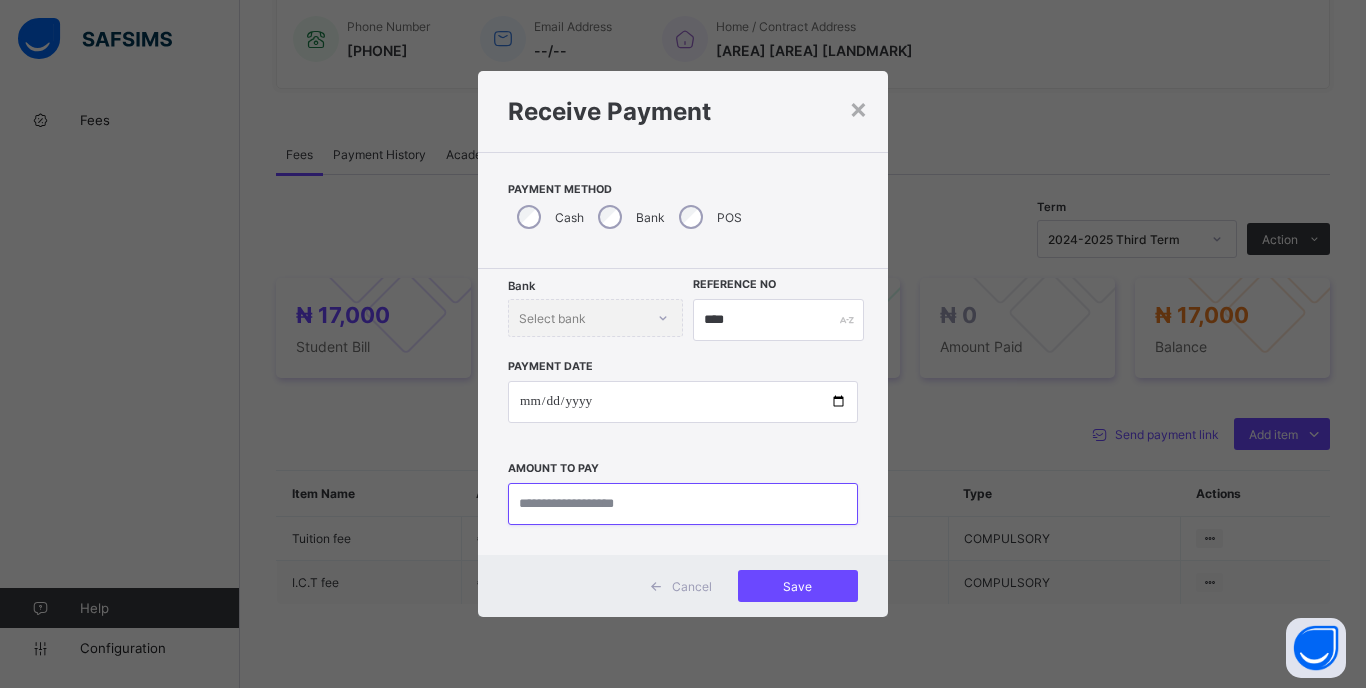 click at bounding box center (683, 504) 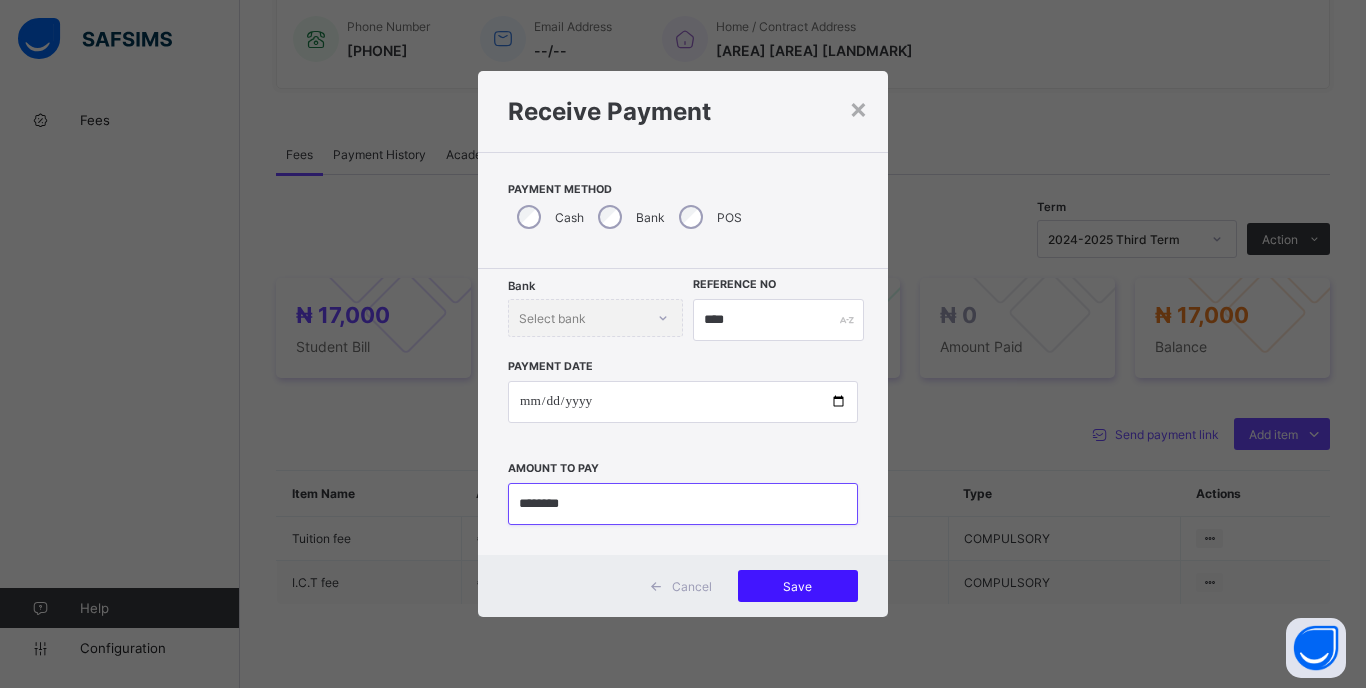 type on "********" 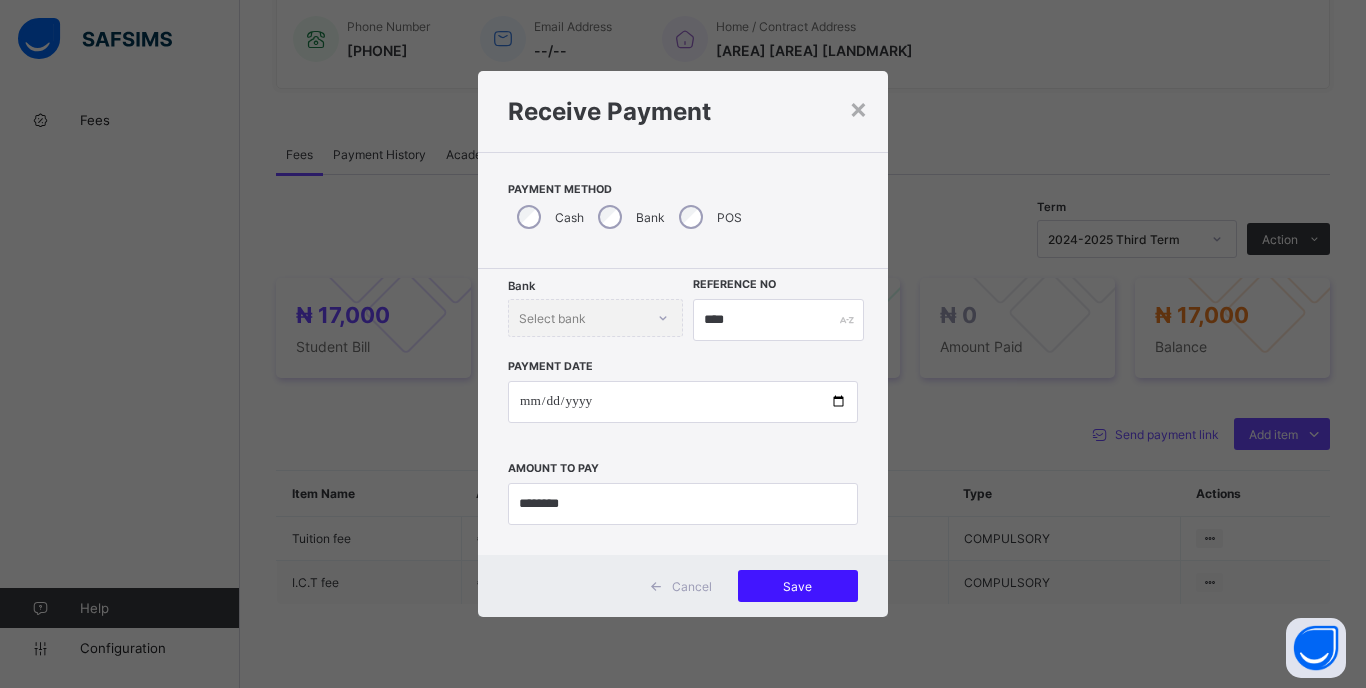 click on "Save" at bounding box center [798, 586] 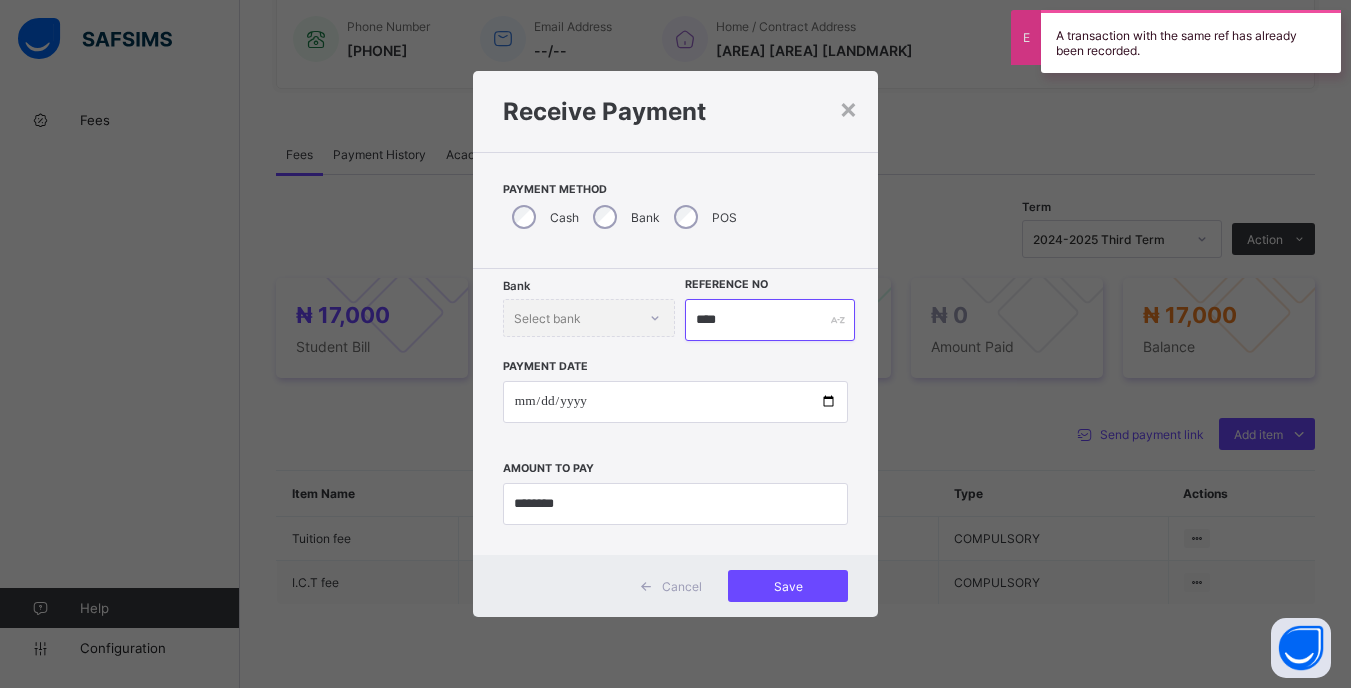 click on "****" at bounding box center [769, 320] 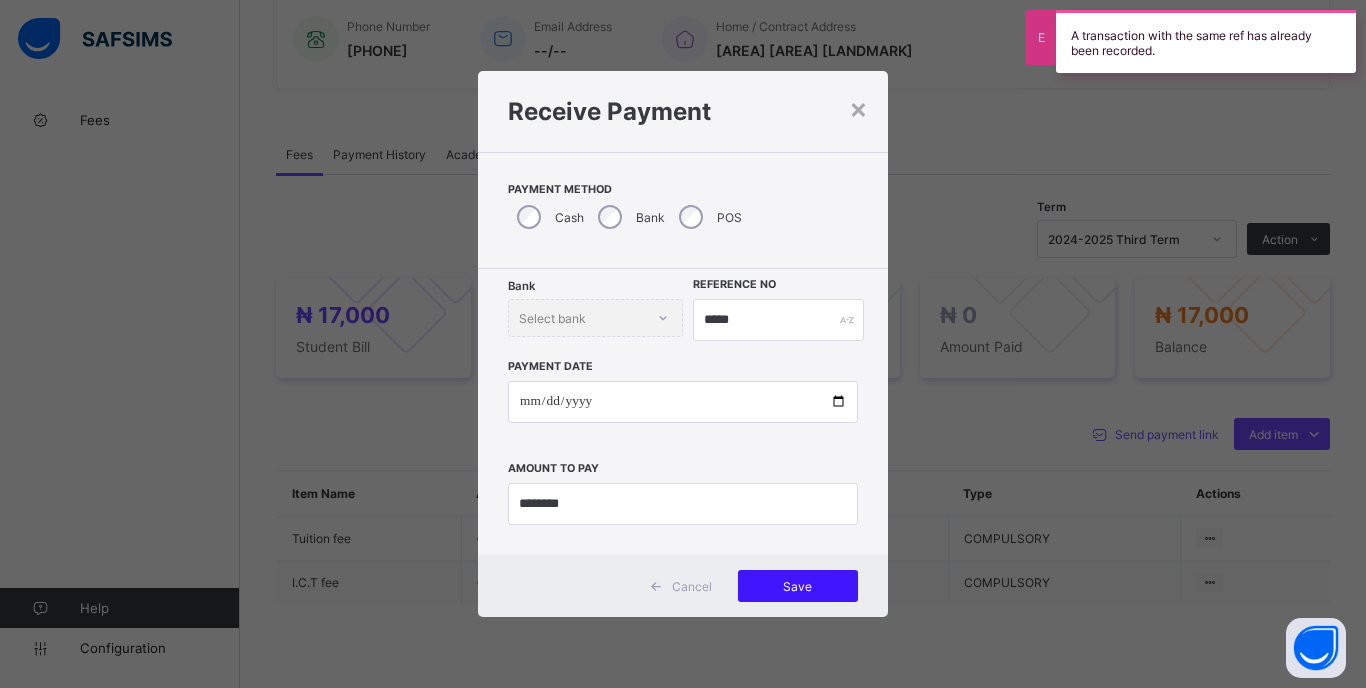 click on "Save" at bounding box center (798, 586) 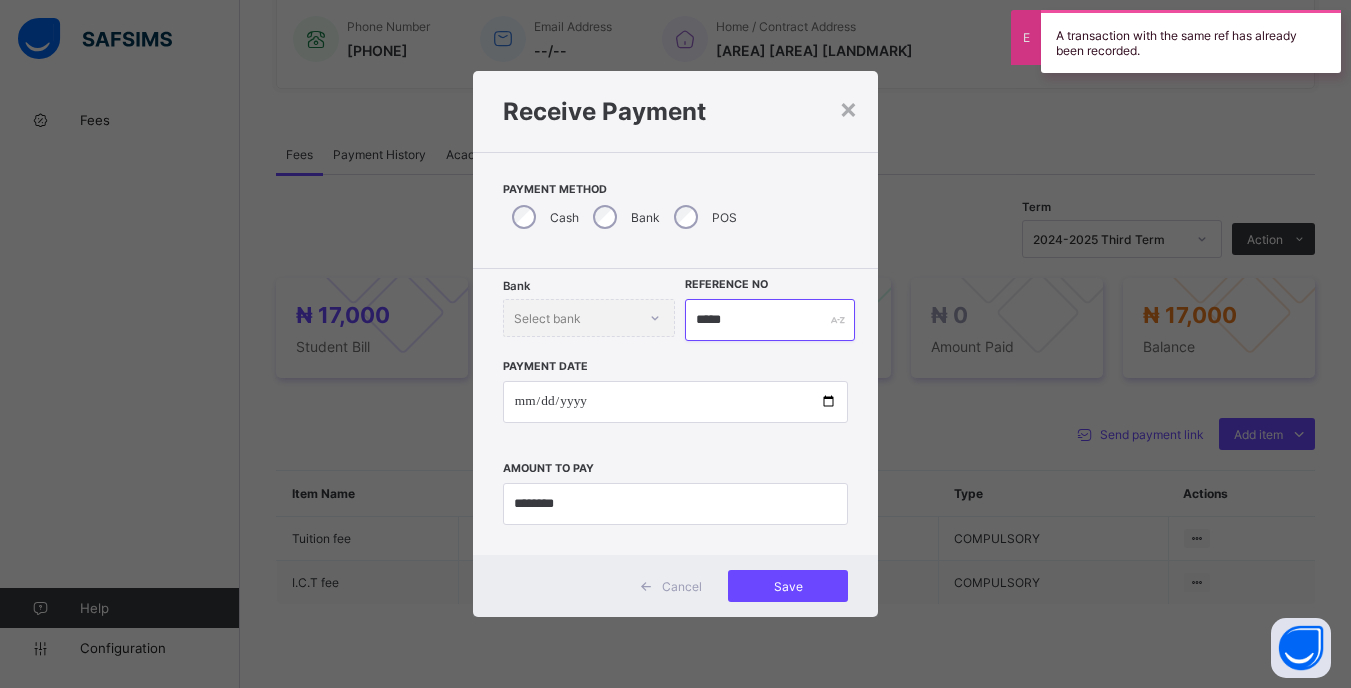 click on "*****" at bounding box center (769, 320) 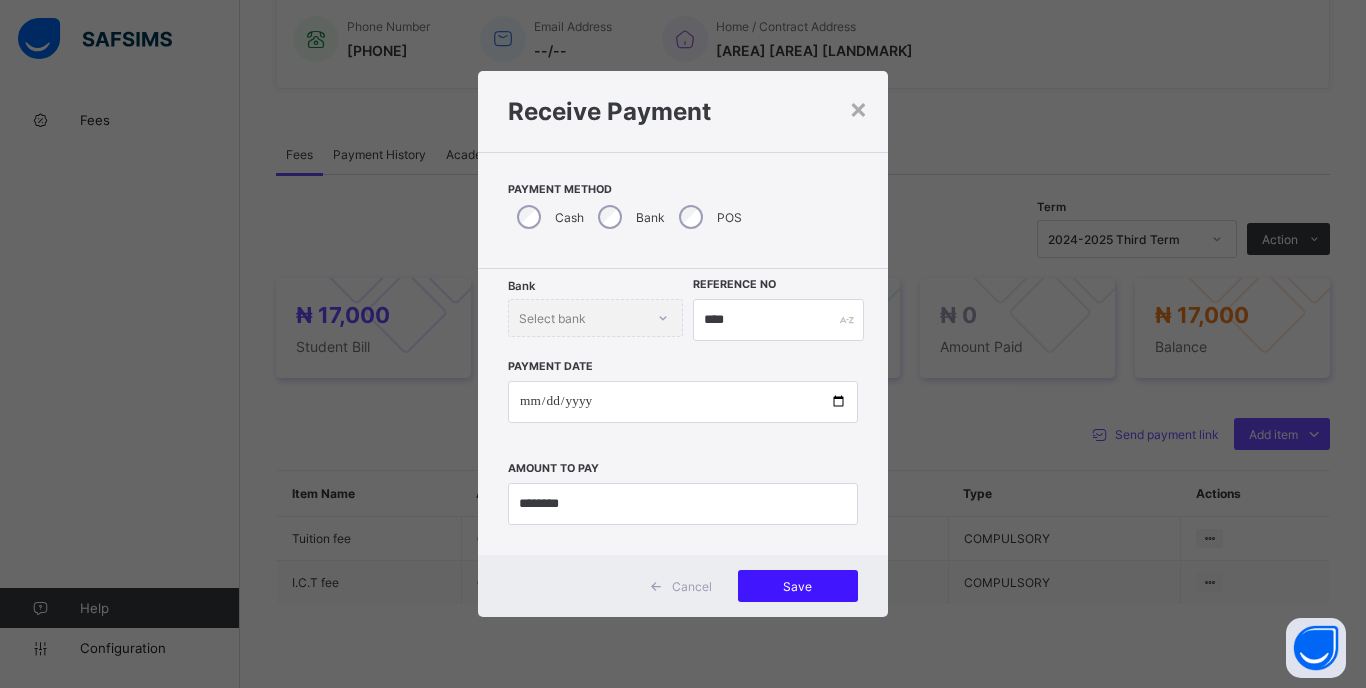 click on "Save" at bounding box center (798, 586) 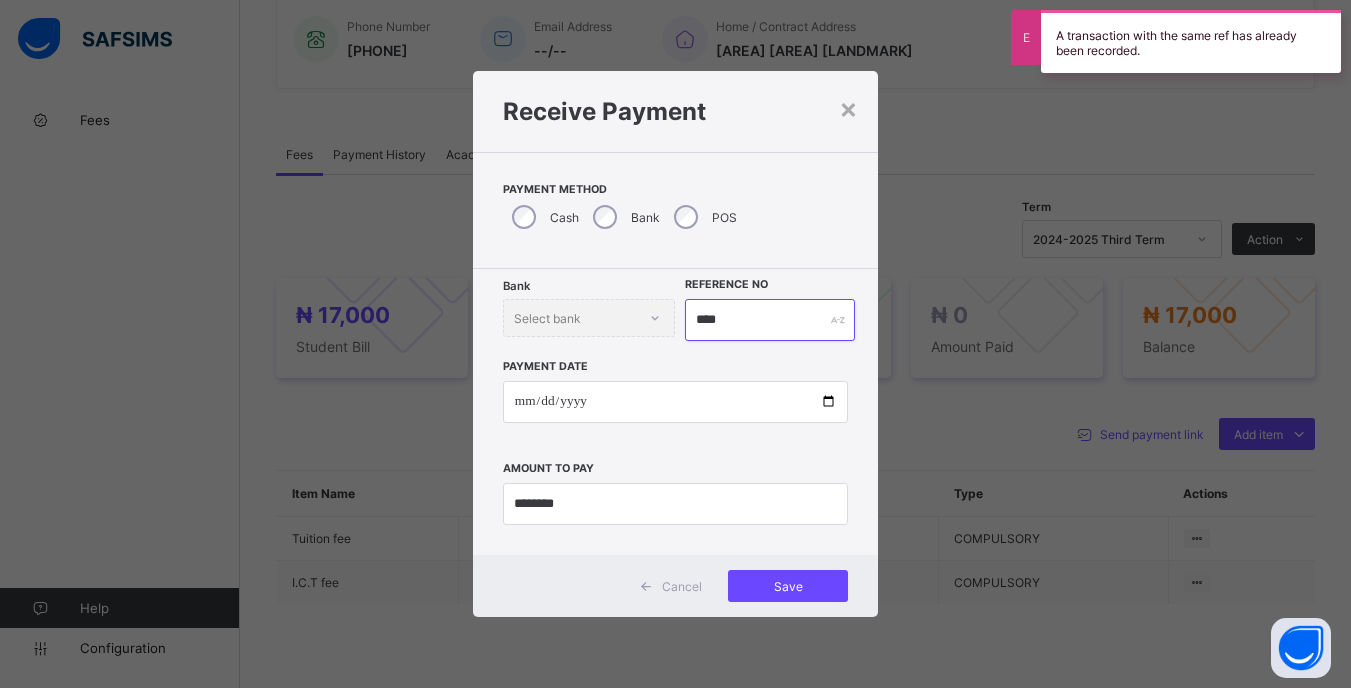 click on "****" at bounding box center [769, 320] 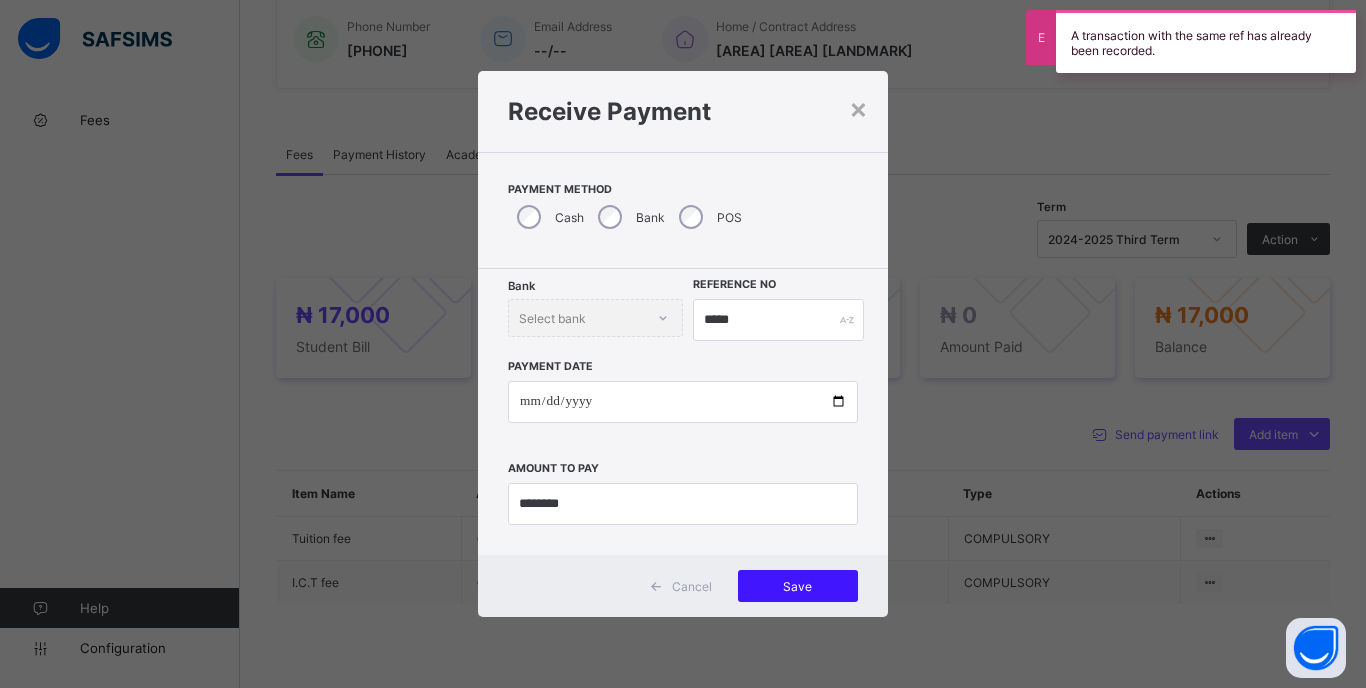 click on "Save" at bounding box center (798, 586) 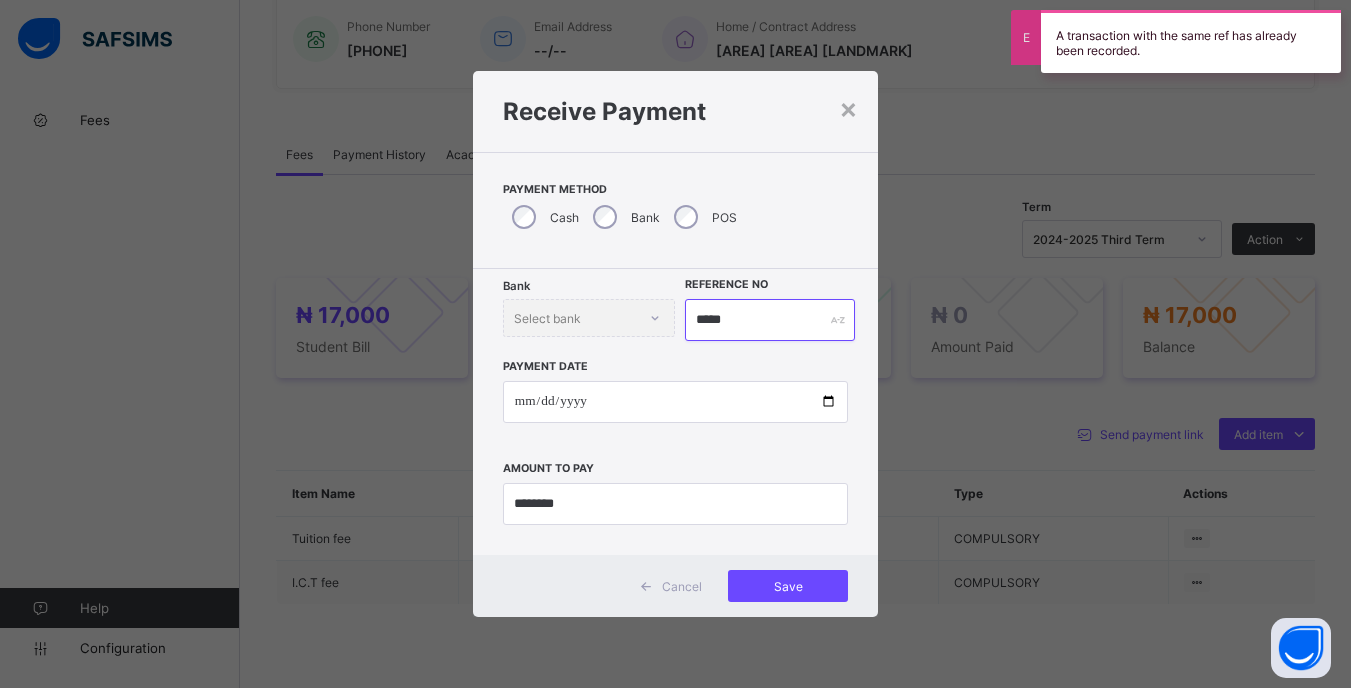 click on "*****" at bounding box center (769, 320) 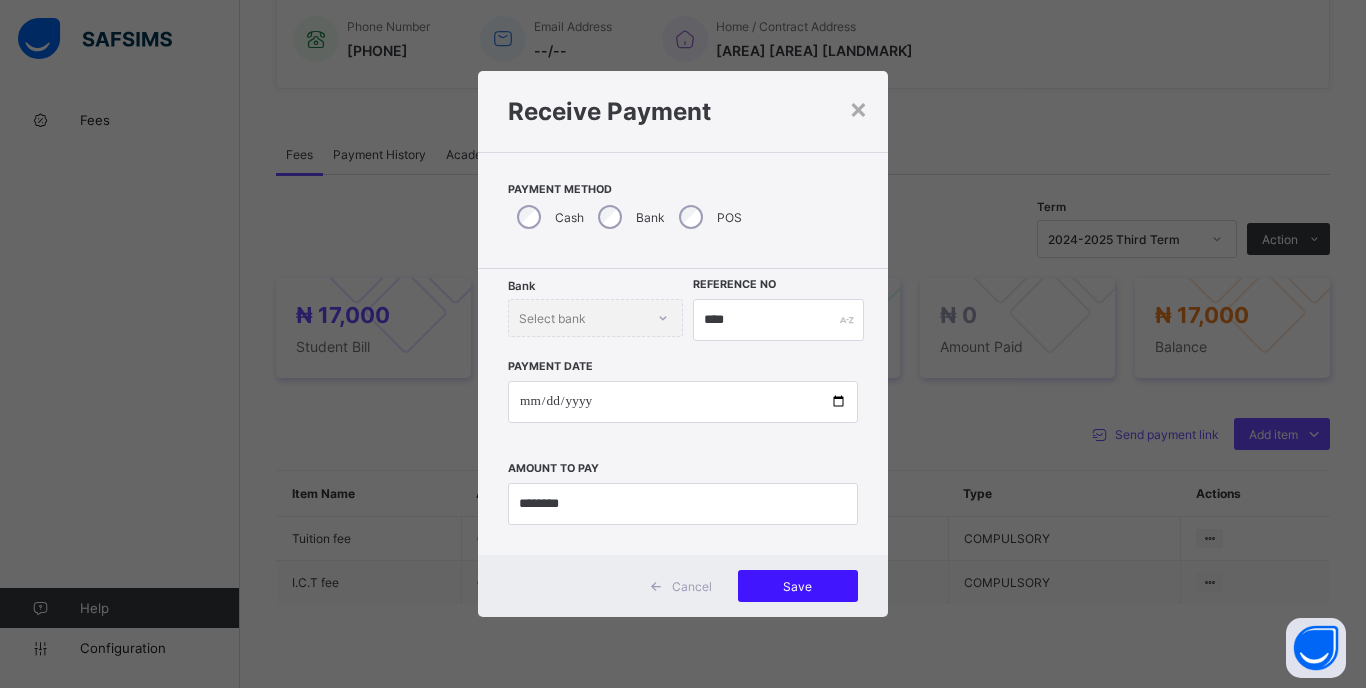 click on "Save" at bounding box center [798, 586] 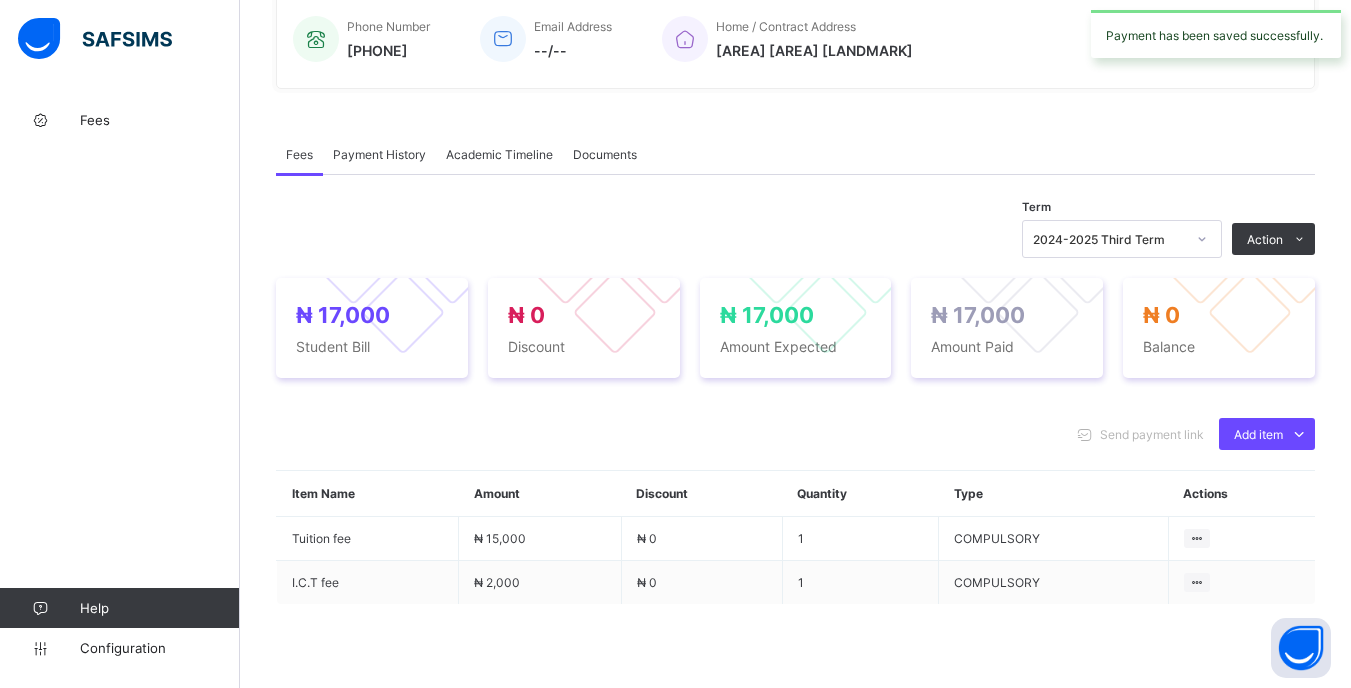 click on "2024-2025 Third Term" at bounding box center [1109, 239] 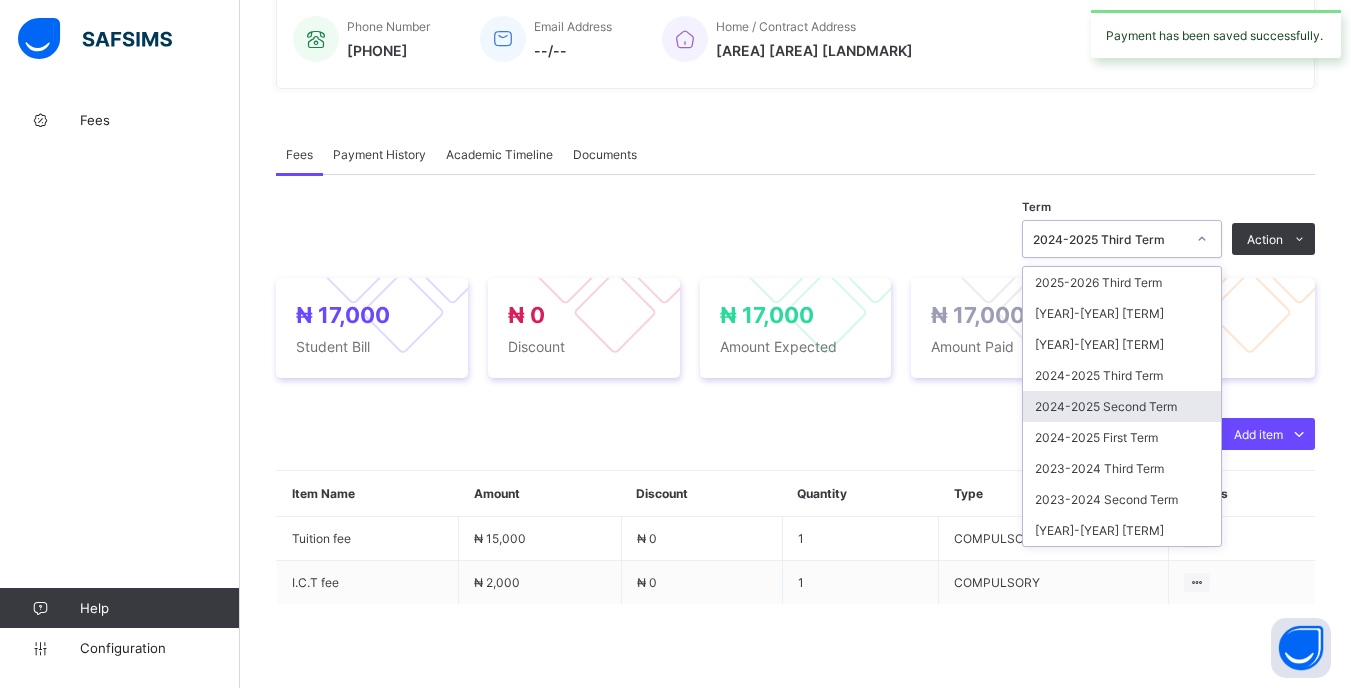click on "2024-2025 Second Term" at bounding box center [1122, 406] 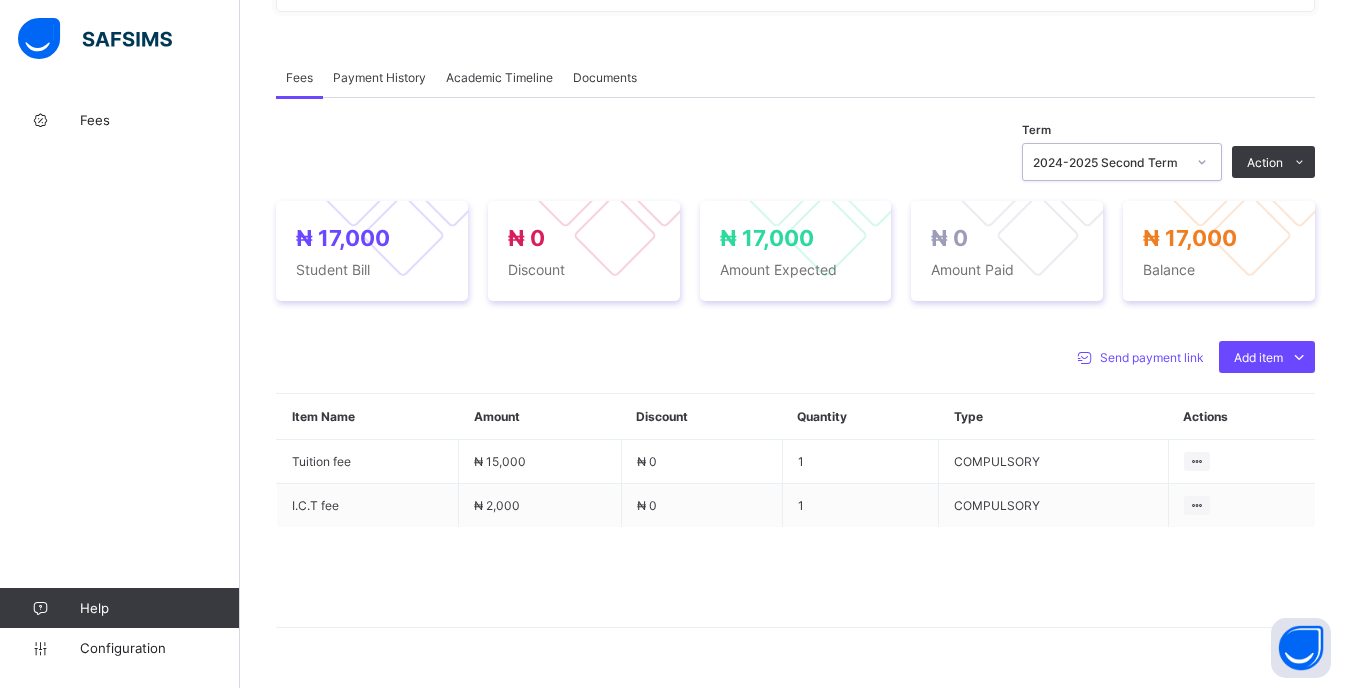 scroll, scrollTop: 600, scrollLeft: 0, axis: vertical 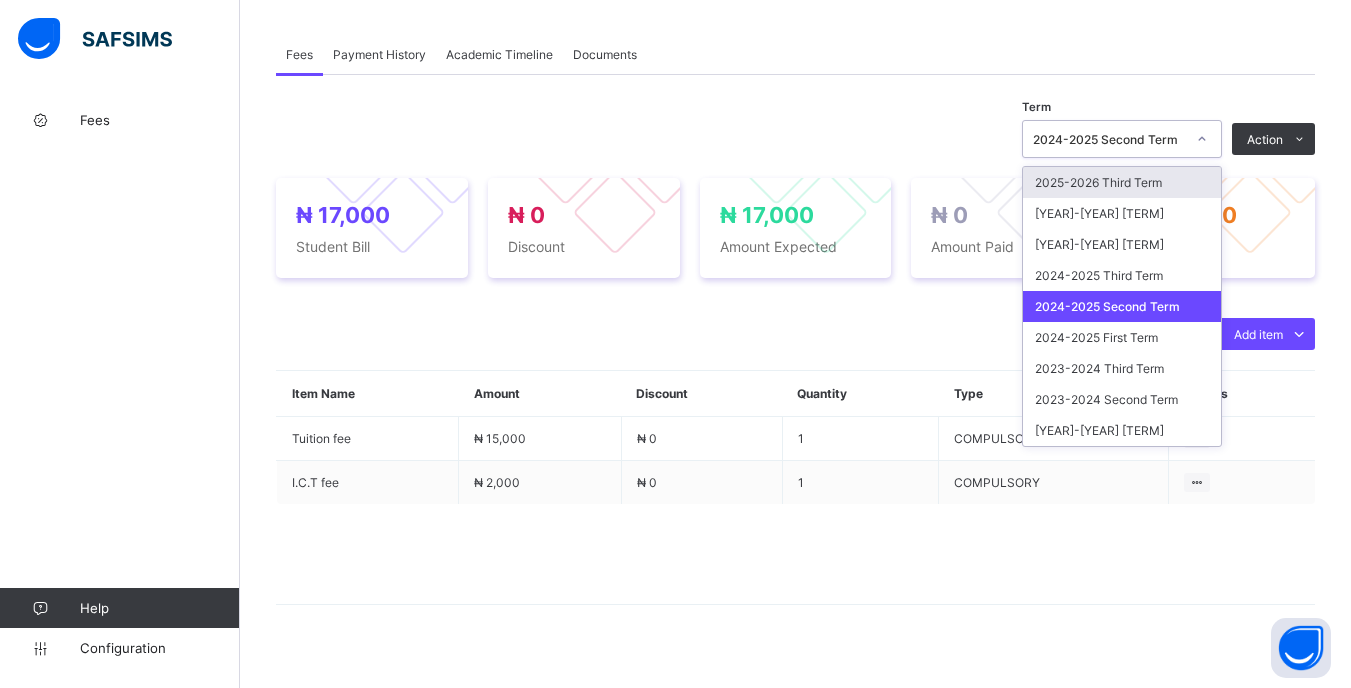 drag, startPoint x: 1207, startPoint y: 138, endPoint x: 1192, endPoint y: 184, distance: 48.38388 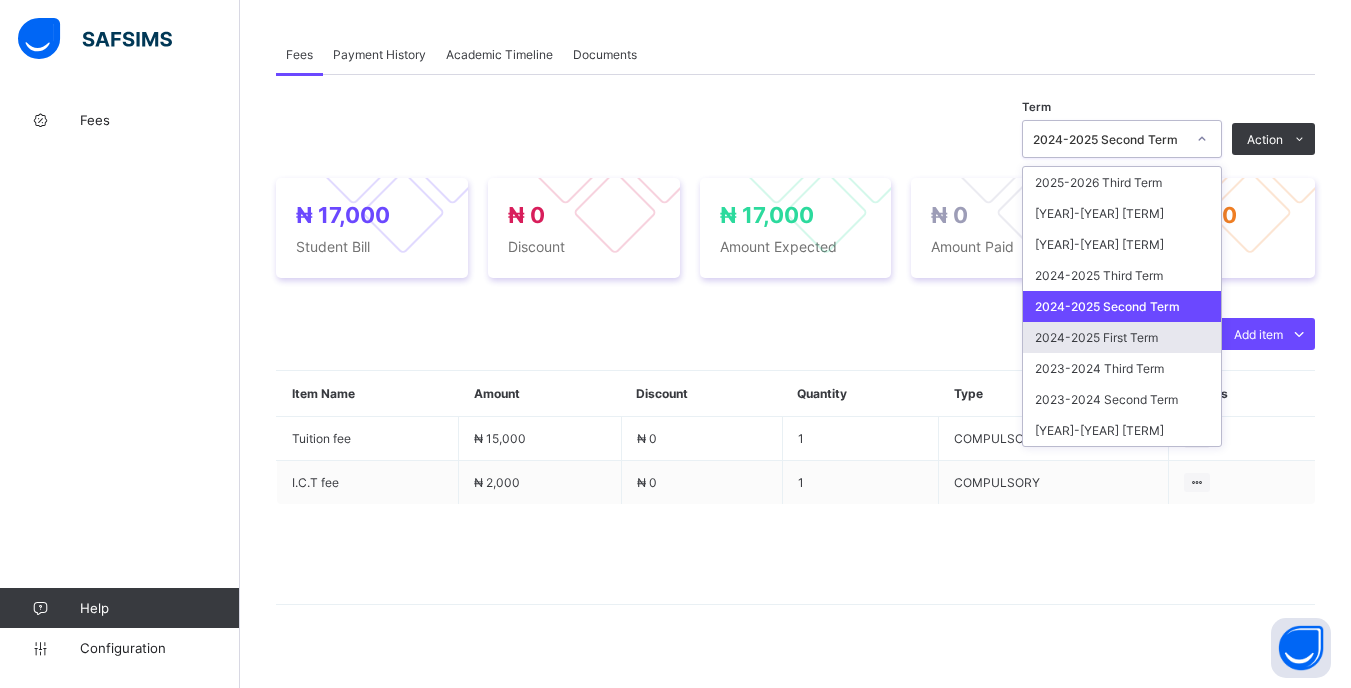 click on "2024-2025 First Term" at bounding box center [1122, 337] 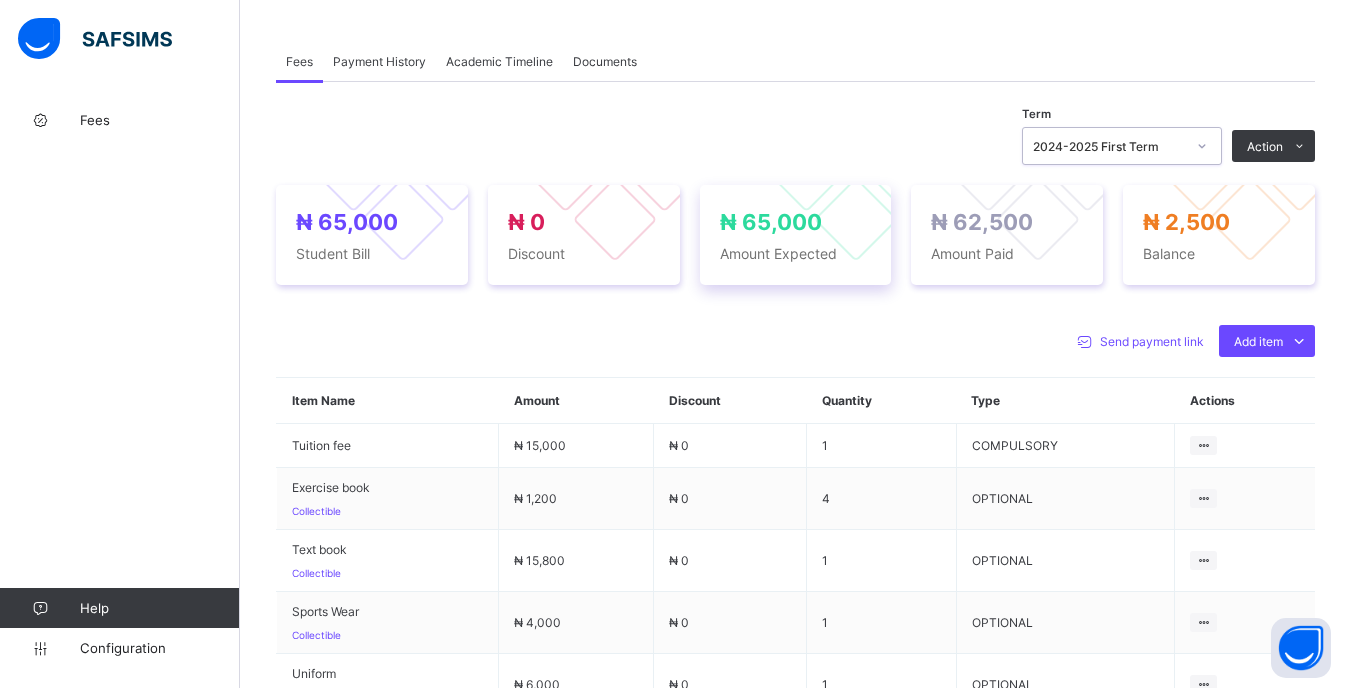scroll, scrollTop: 600, scrollLeft: 0, axis: vertical 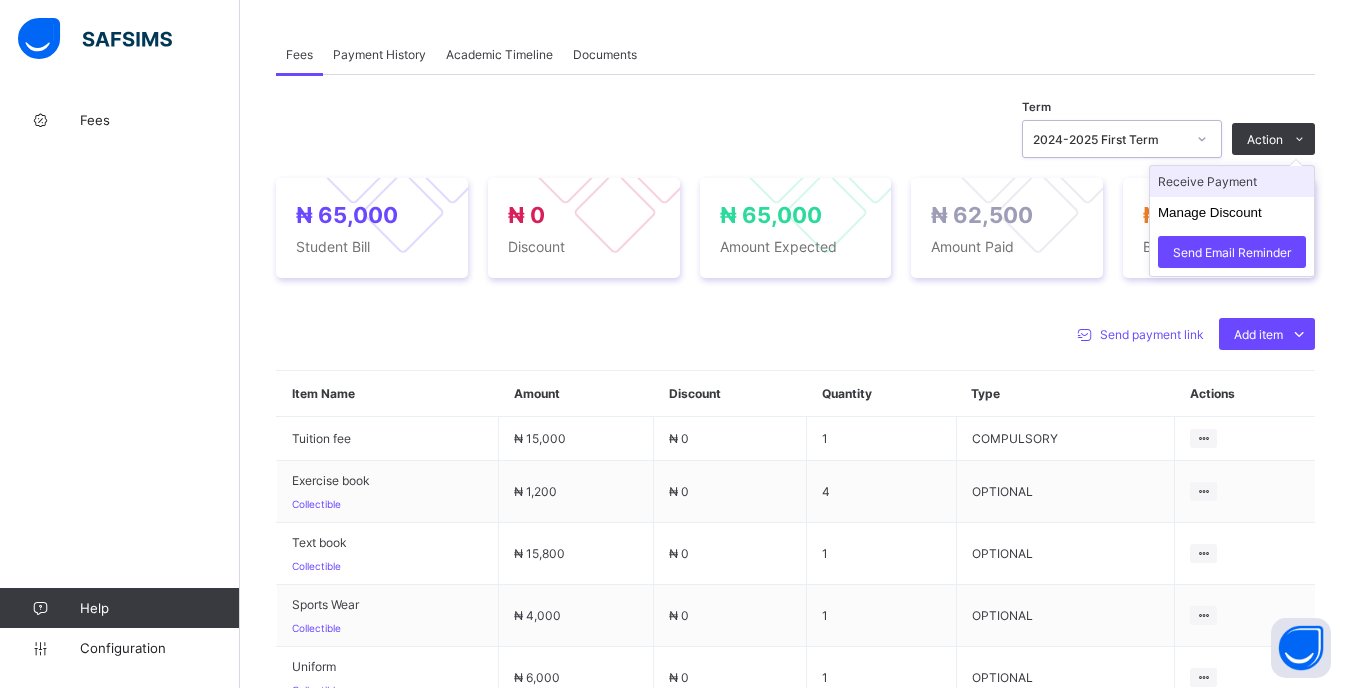 click on "Receive Payment" at bounding box center [1232, 181] 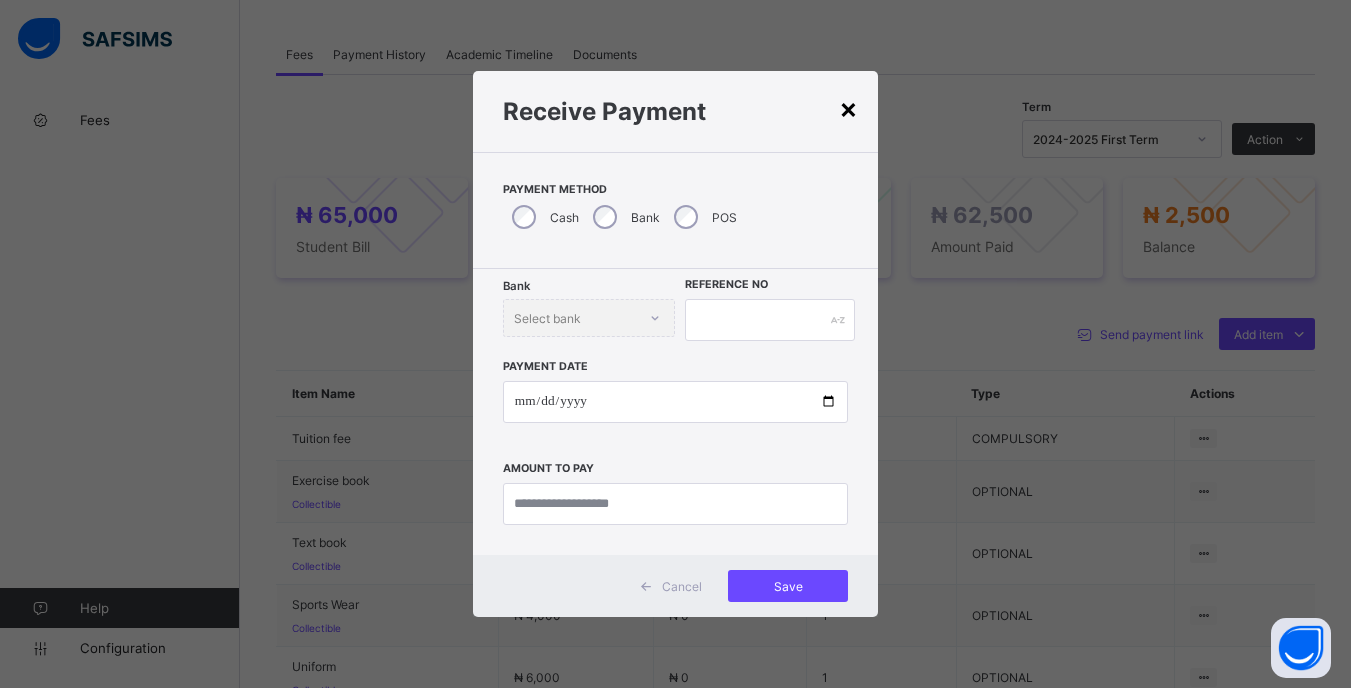 click on "×" at bounding box center [848, 108] 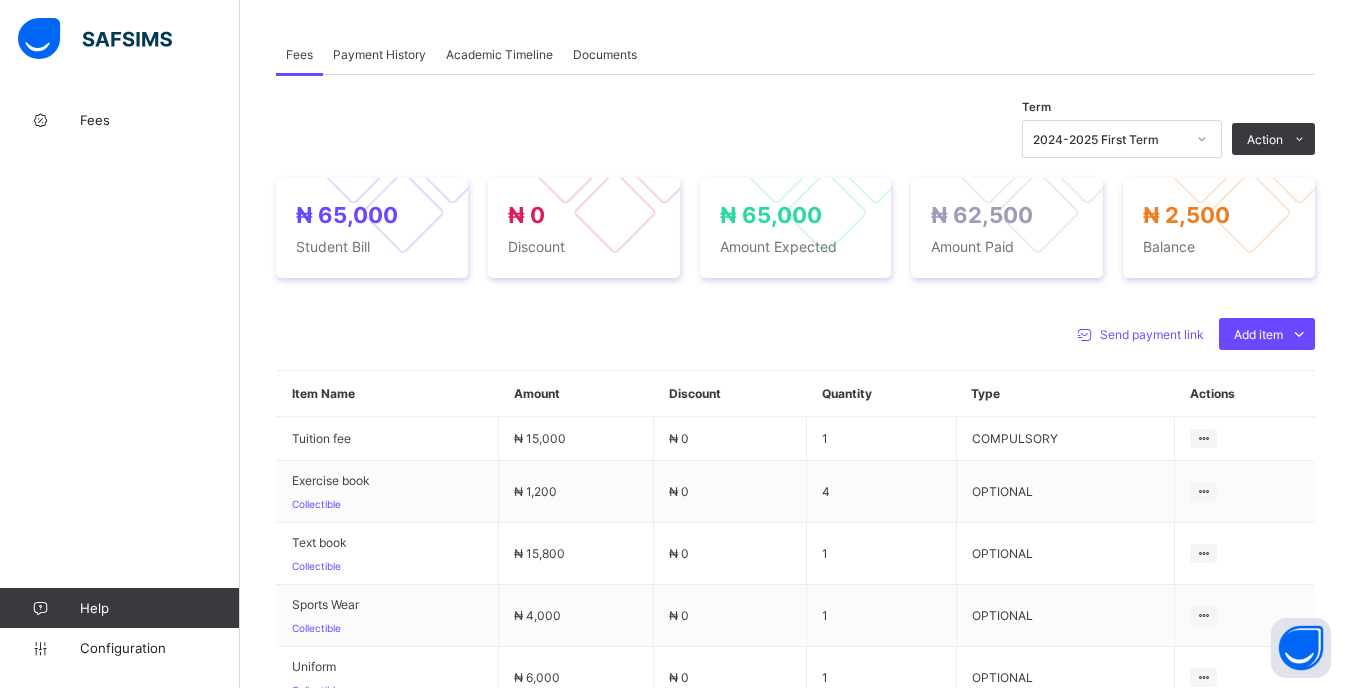 click 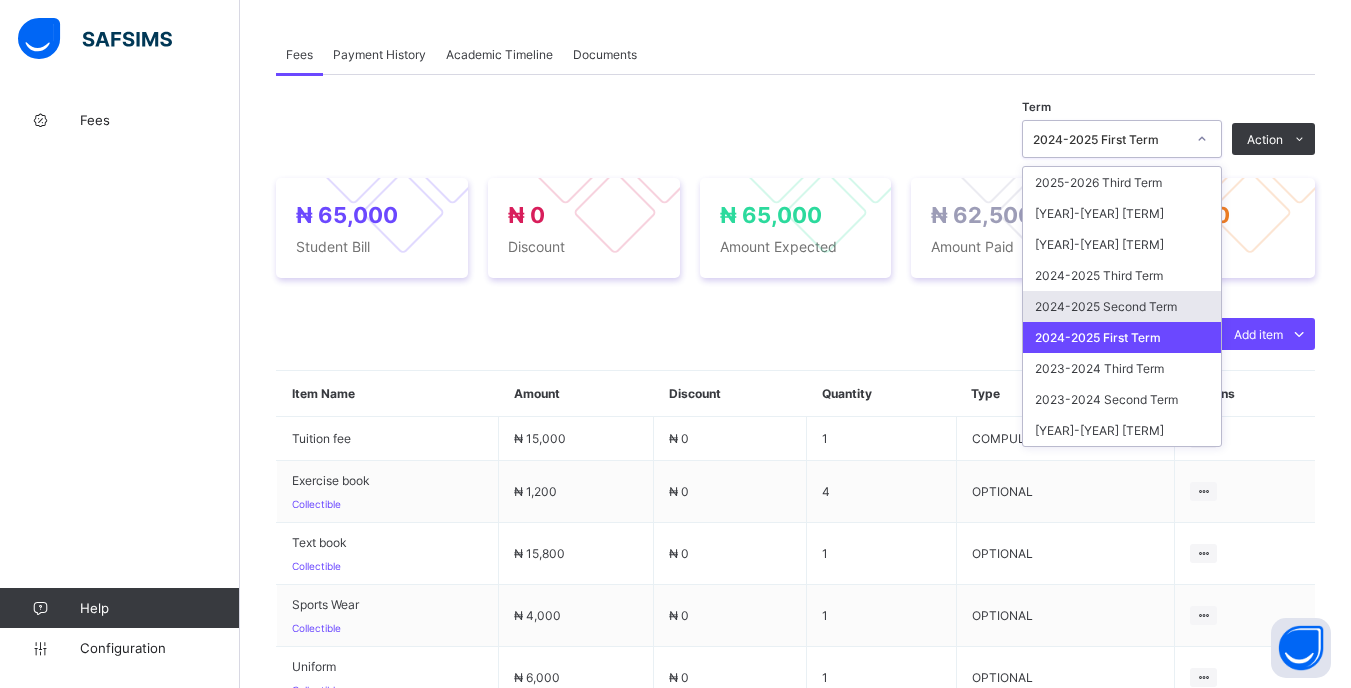 click on "2024-2025 Second Term" at bounding box center (1122, 306) 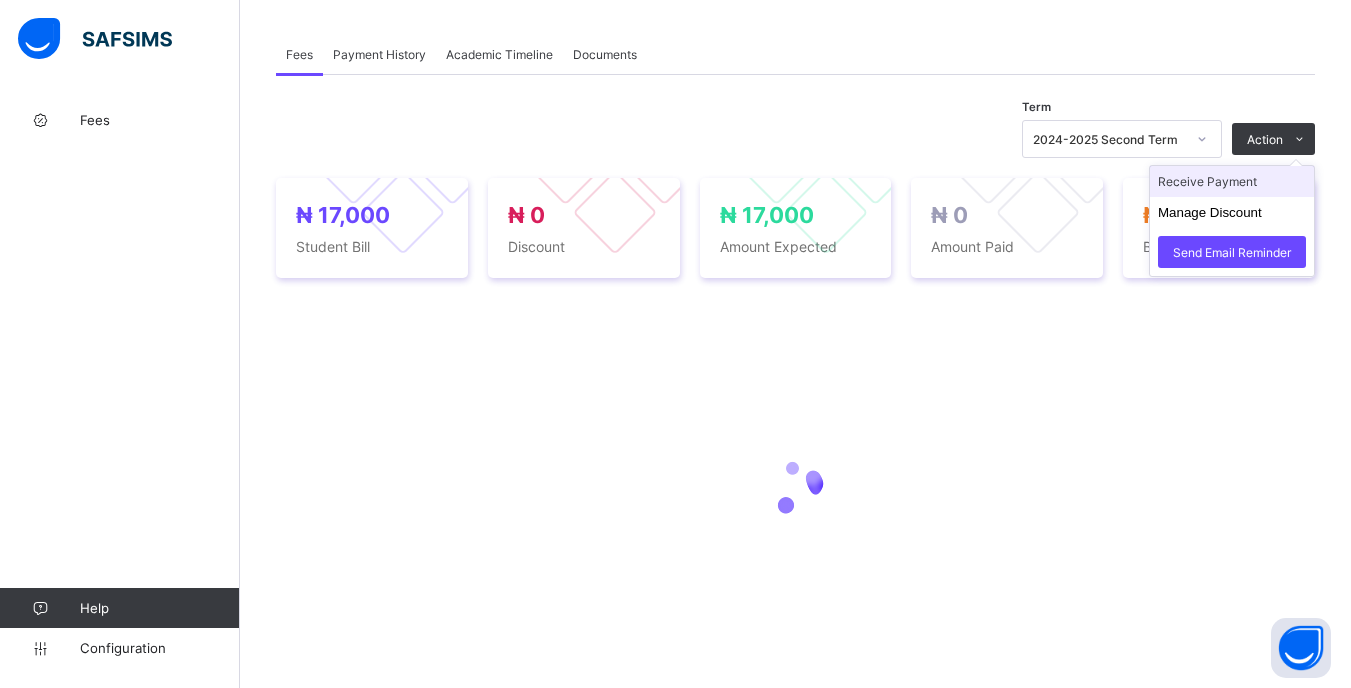 click on "Receive Payment" at bounding box center (1232, 181) 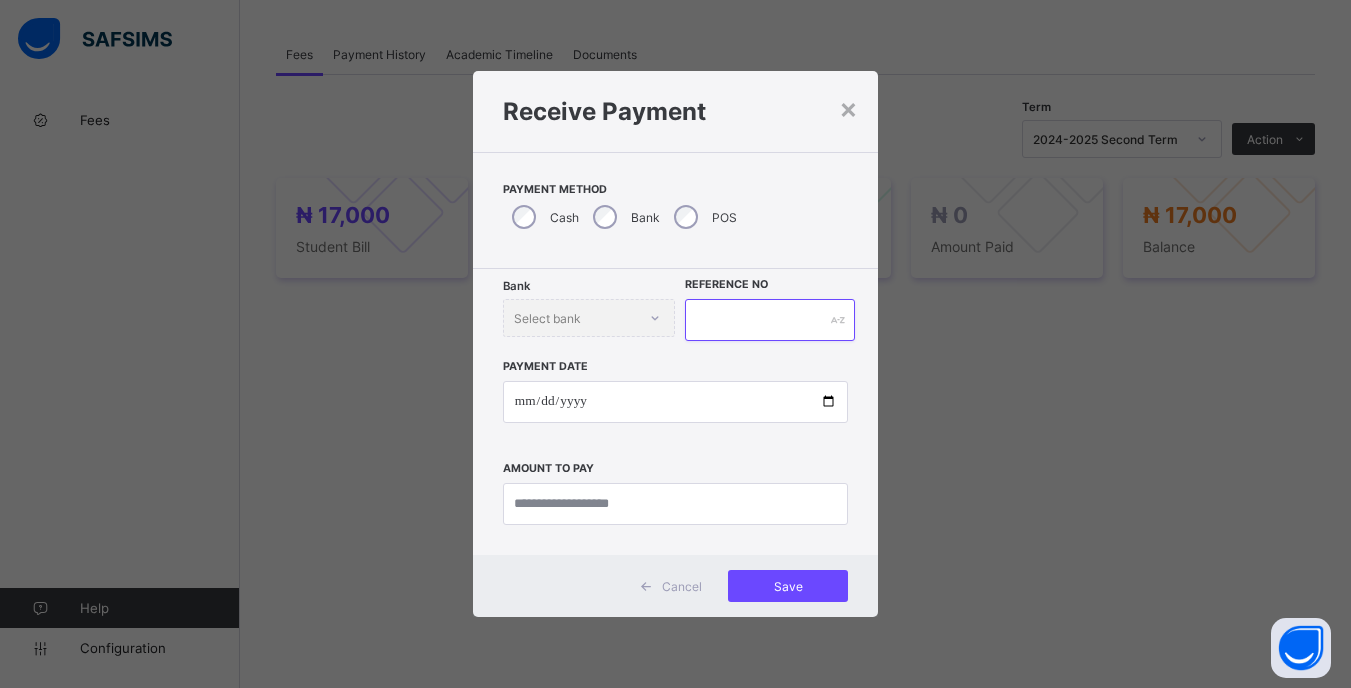 click at bounding box center (769, 320) 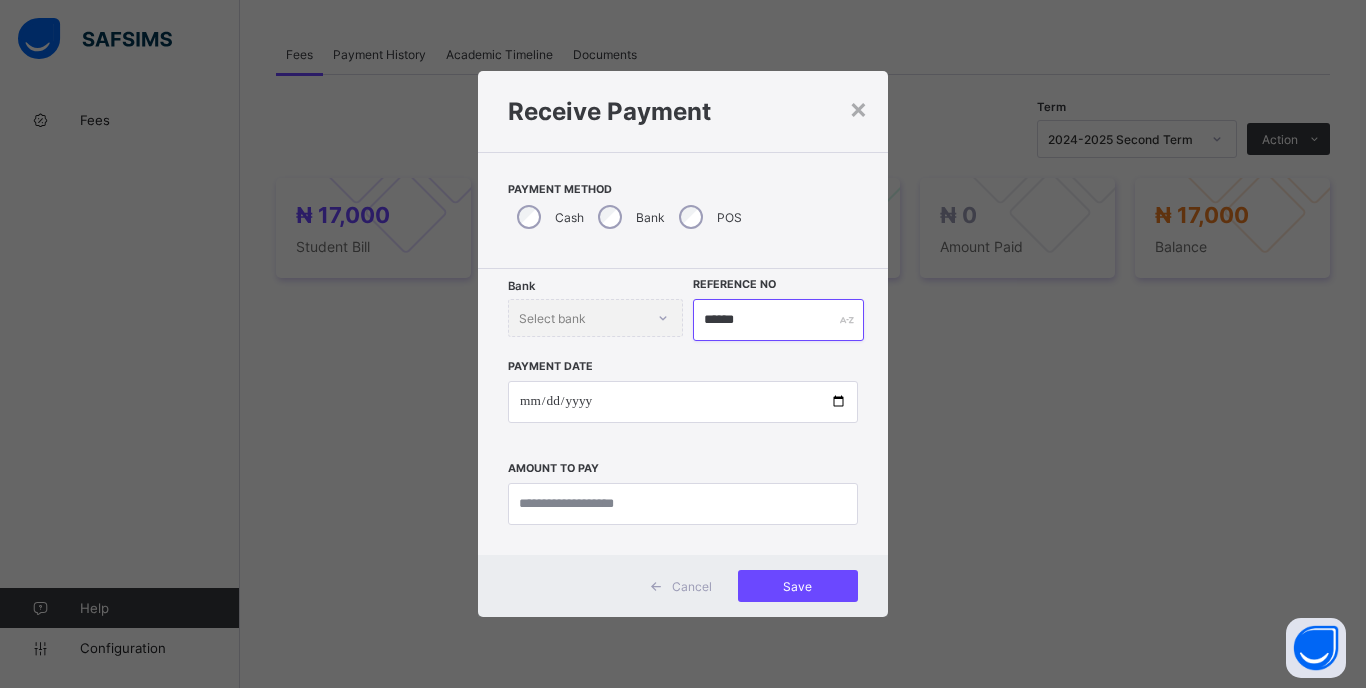 type on "******" 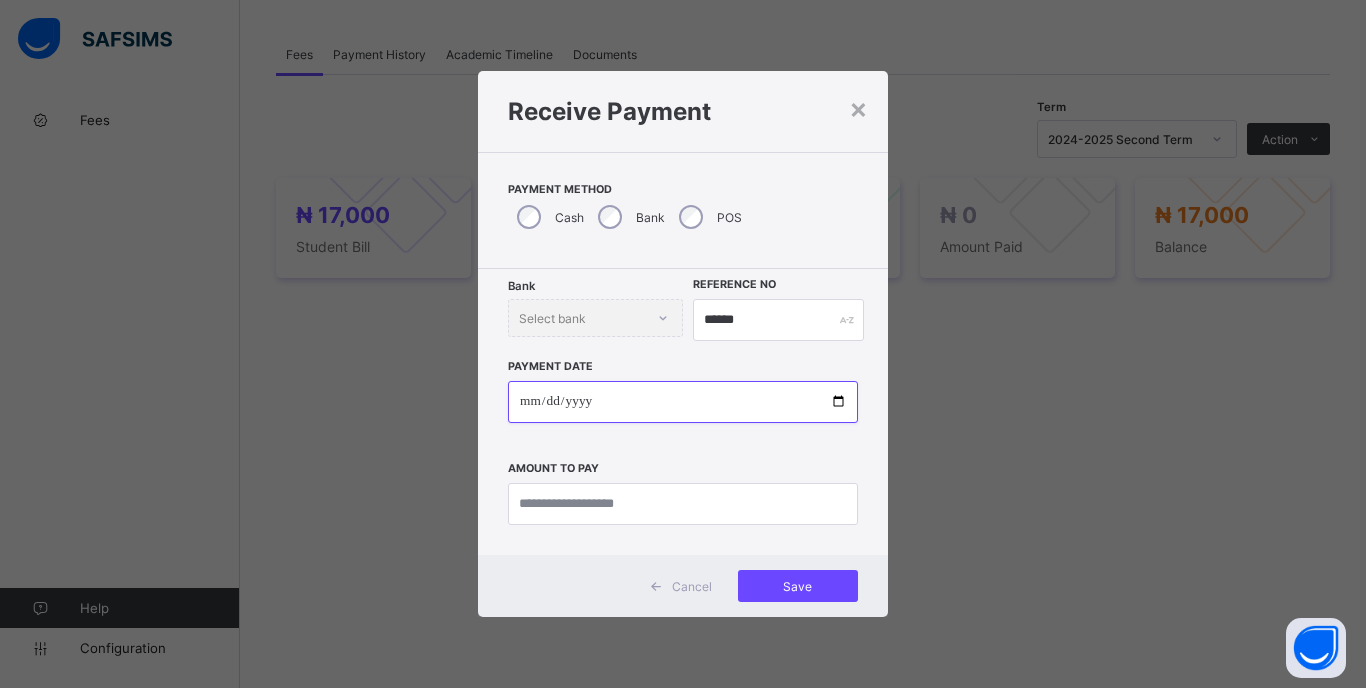 click at bounding box center (683, 402) 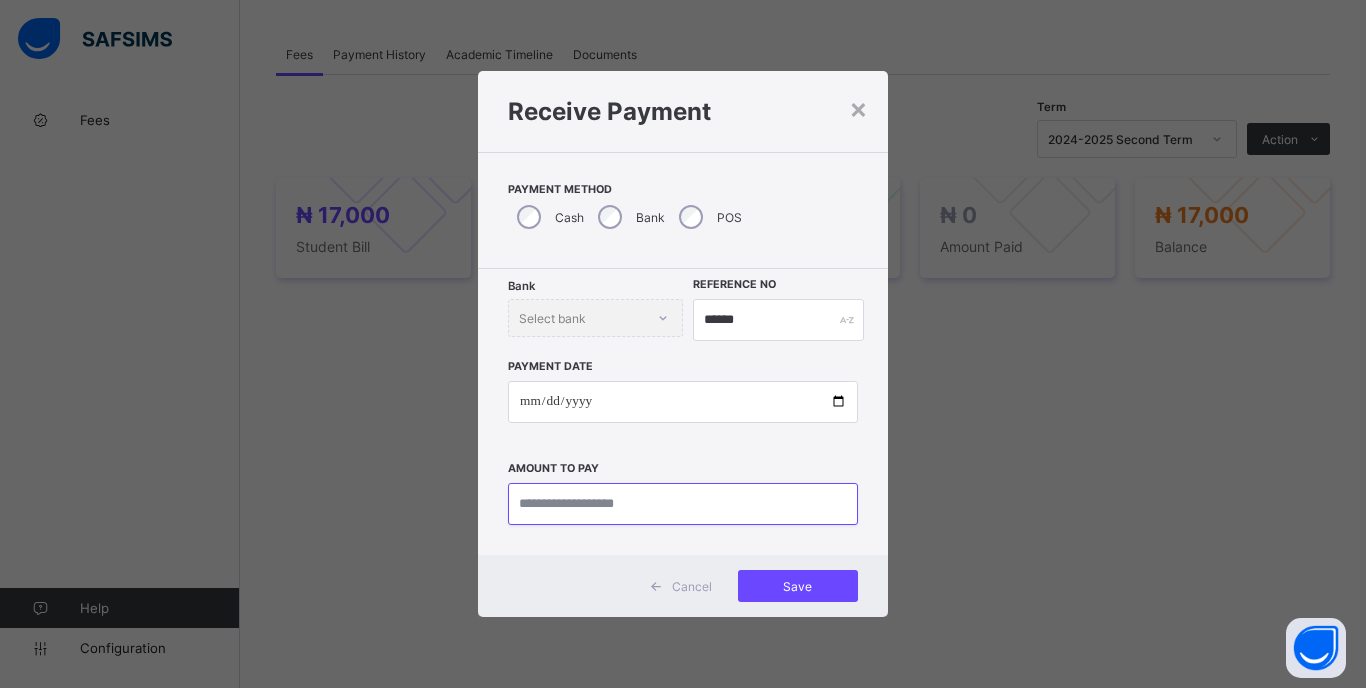 click at bounding box center (683, 504) 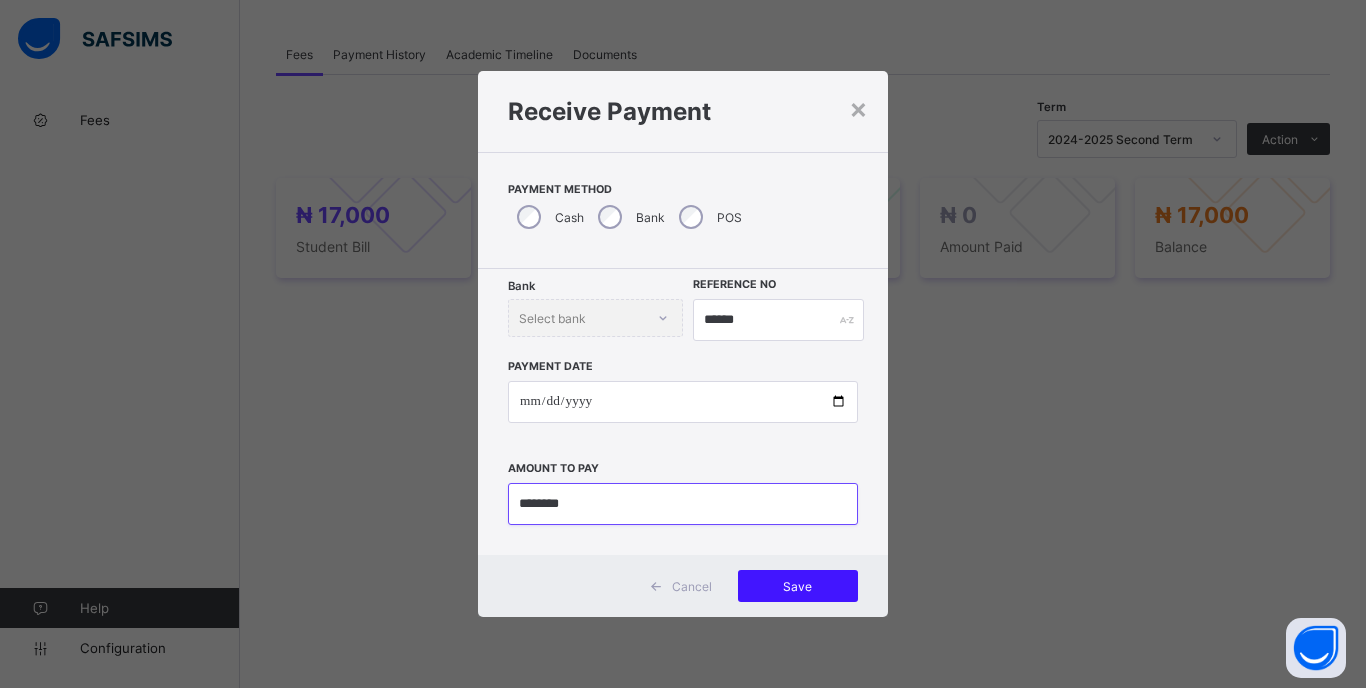 type on "********" 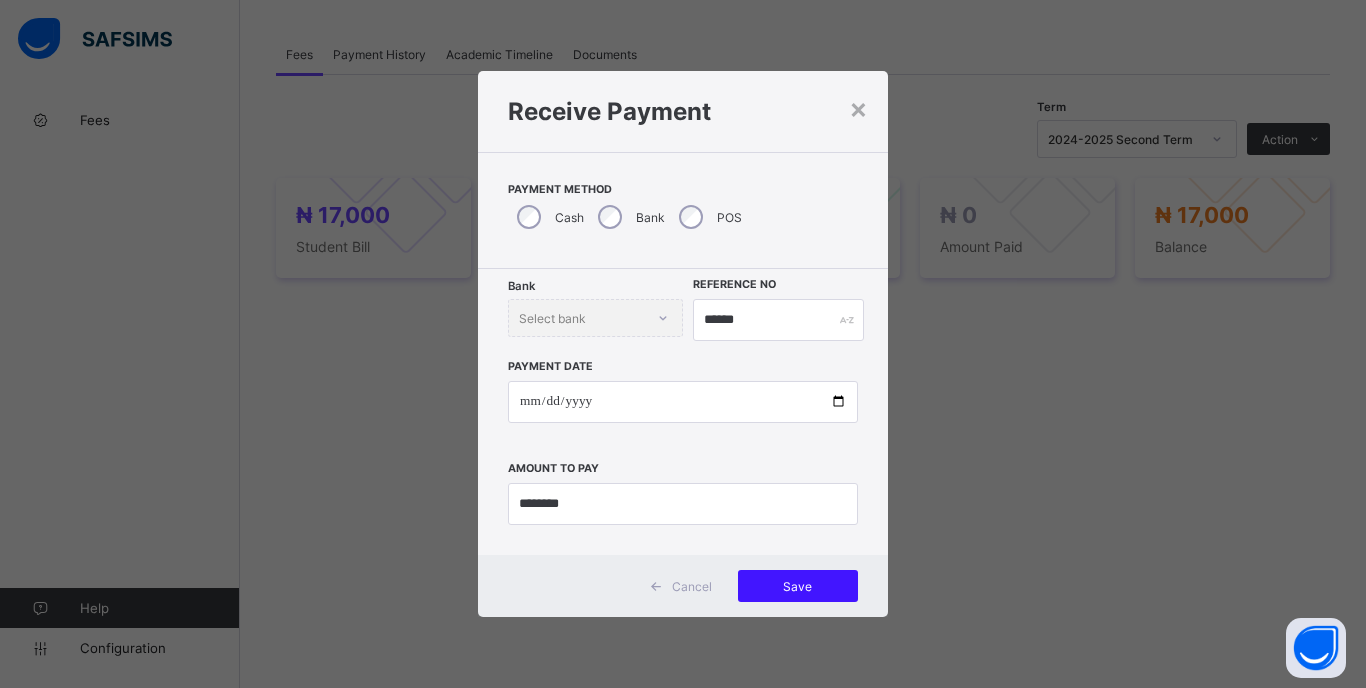click on "Save" at bounding box center (798, 586) 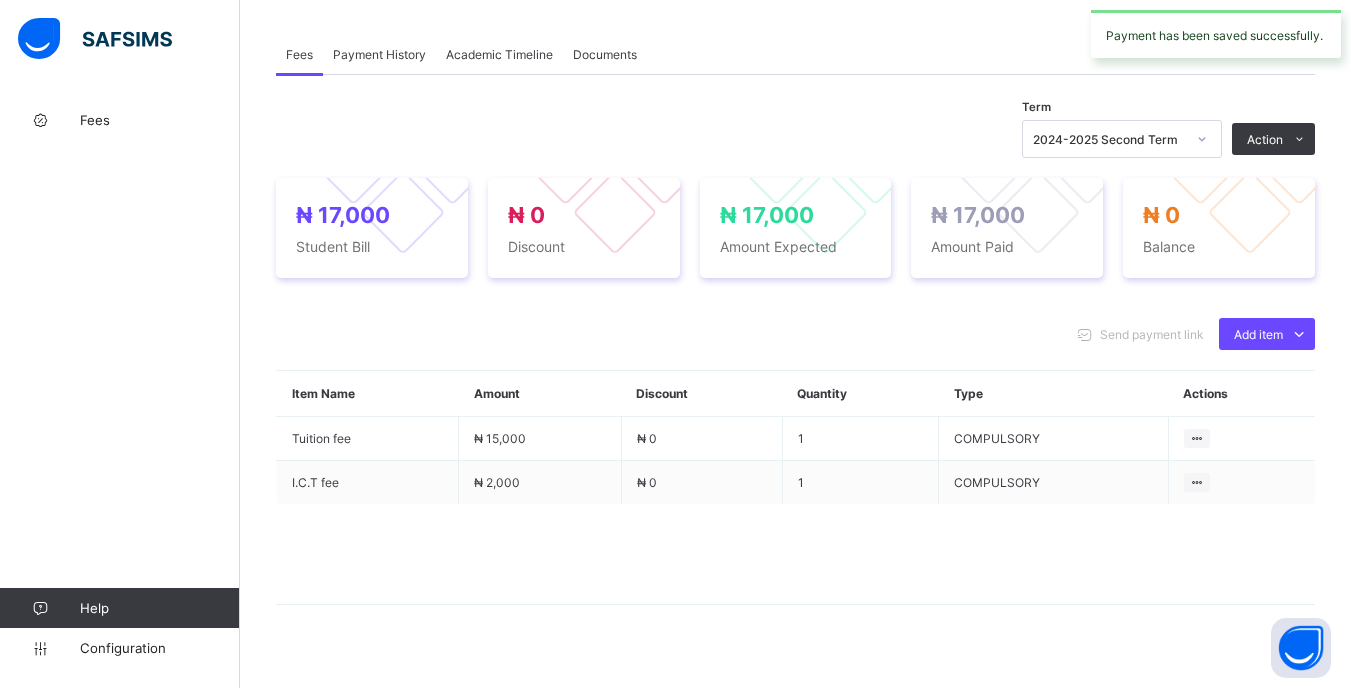 click on "2024-2025 Second Term" at bounding box center [1109, 139] 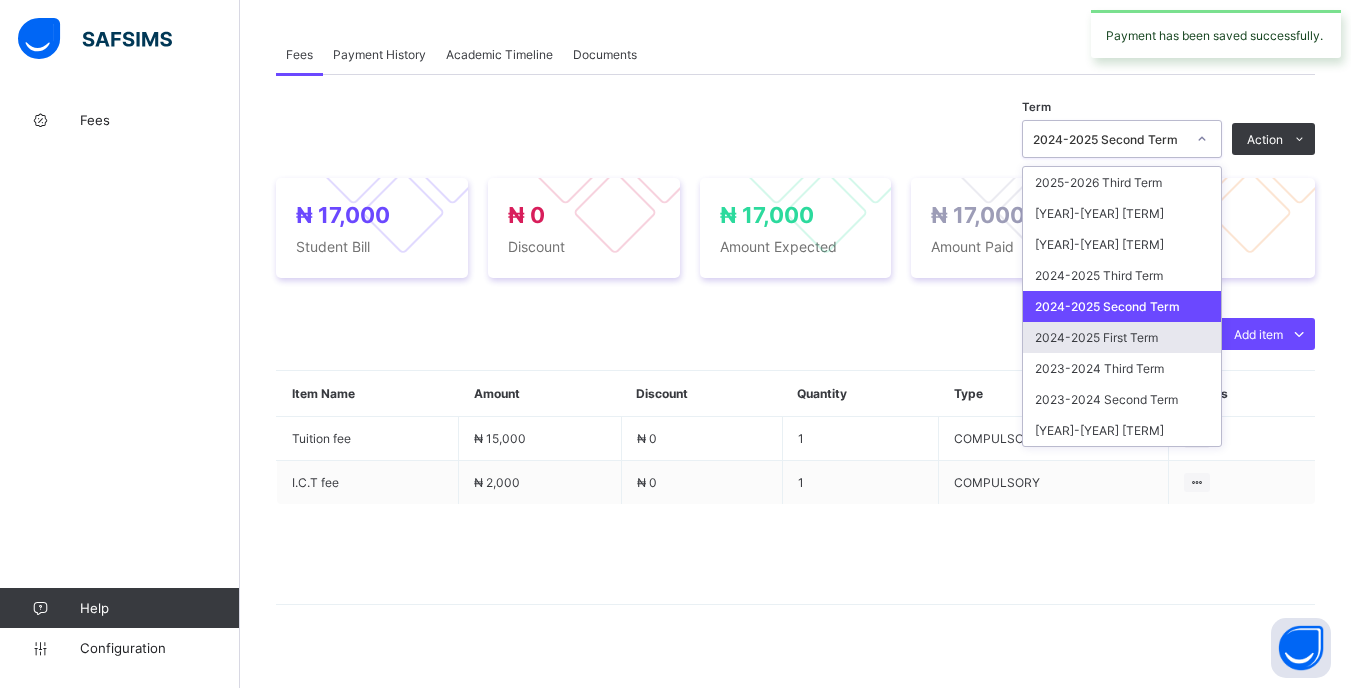 click on "2024-2025 First Term" at bounding box center (1122, 337) 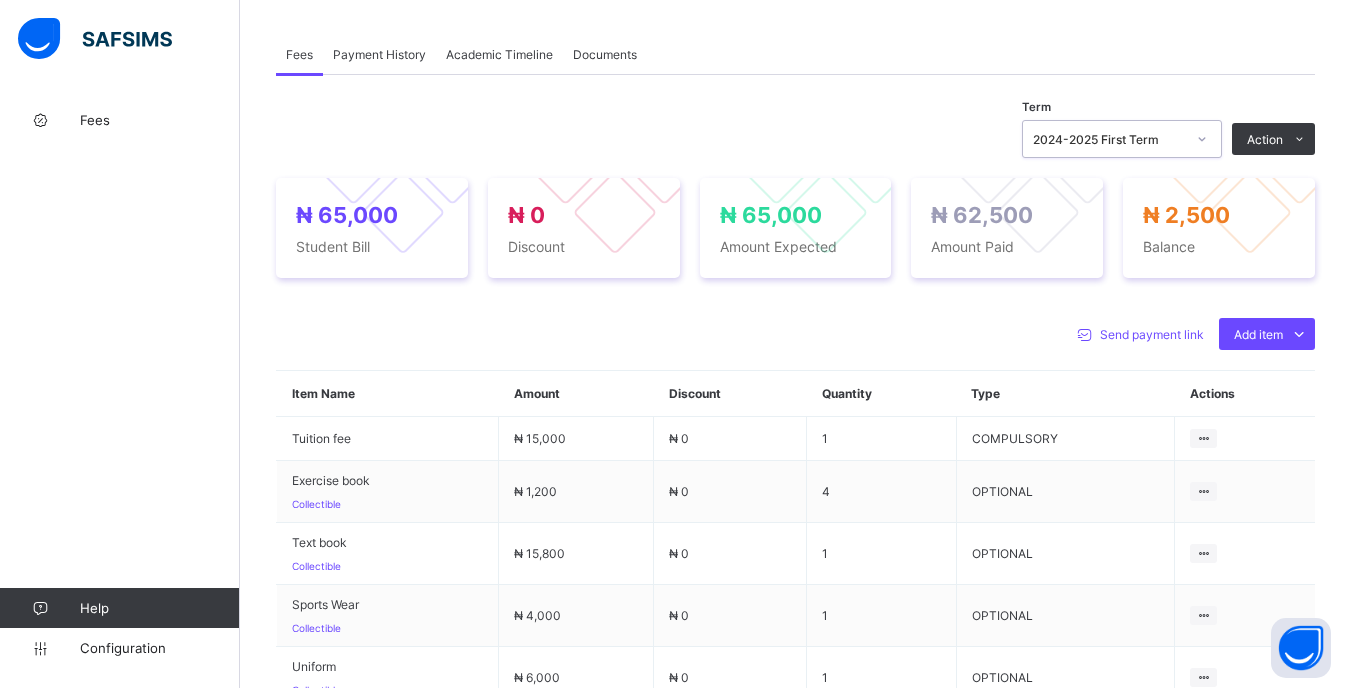 click on "2024-2025 First Term" at bounding box center (1109, 139) 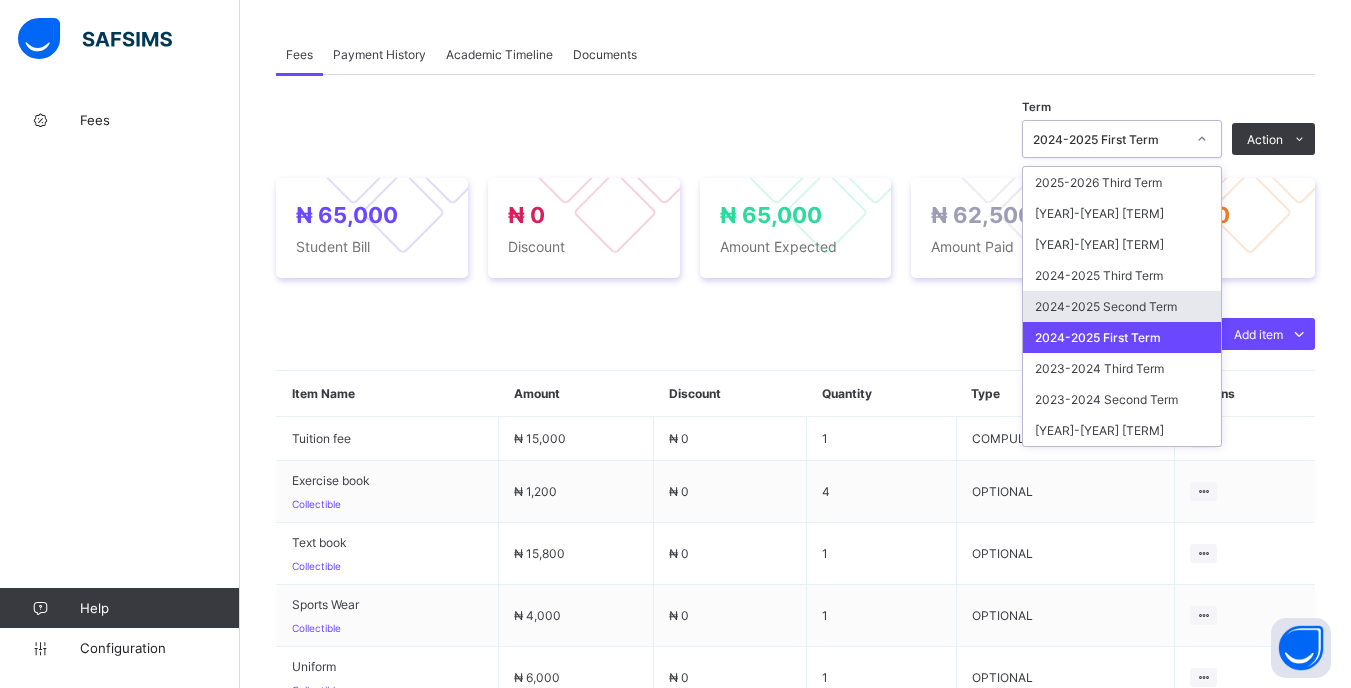 click on "2024-2025 Second Term" at bounding box center [1122, 306] 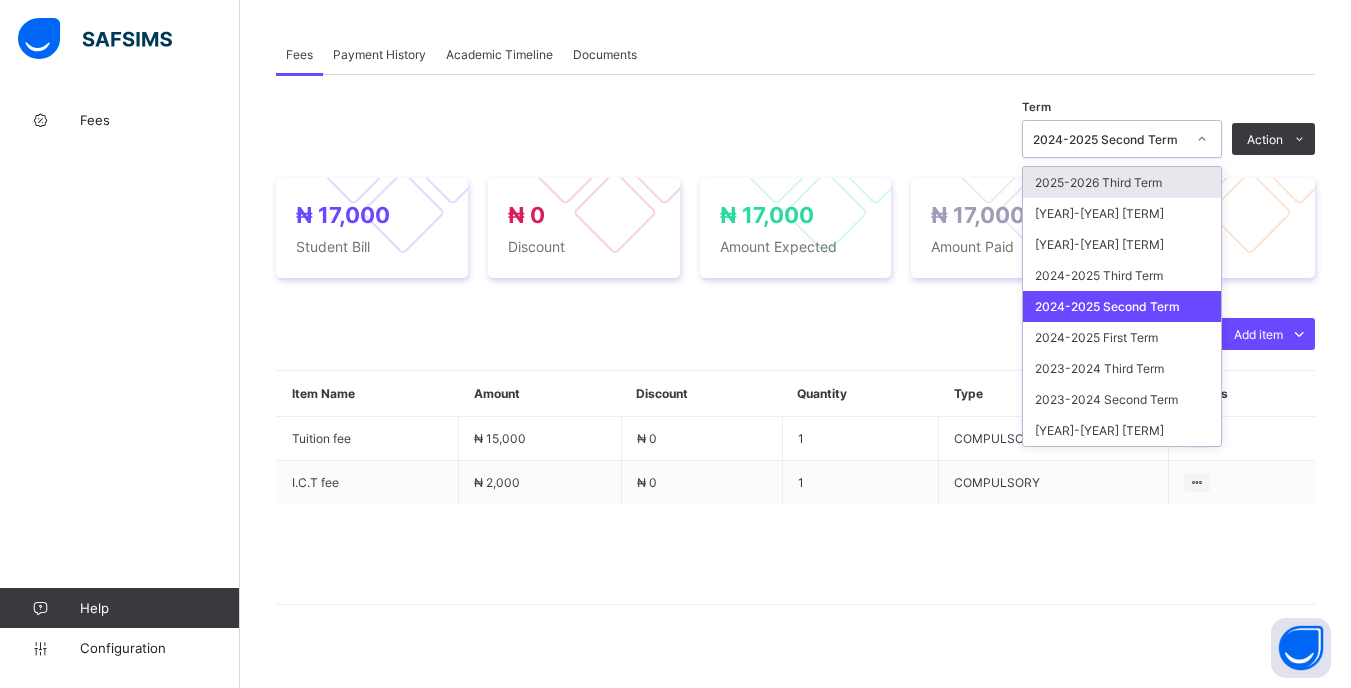 click on "2024-2025 Second Term" at bounding box center [1122, 139] 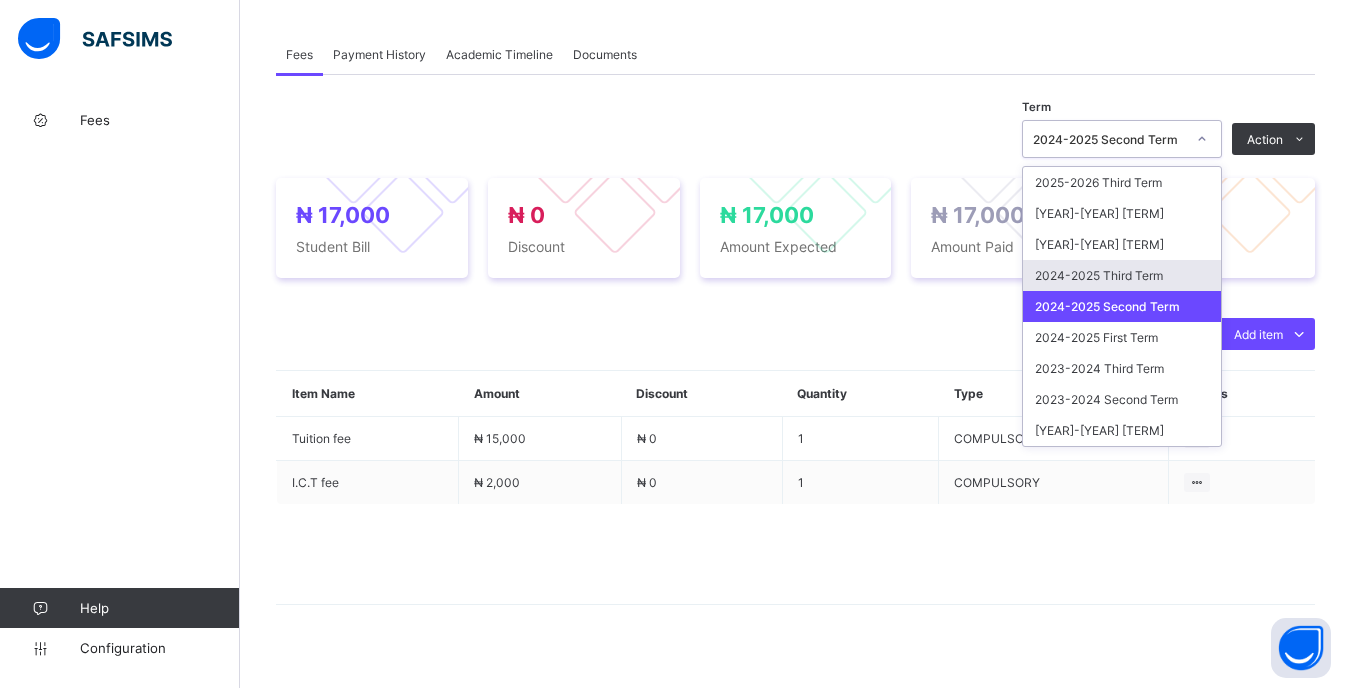 click on "2024-2025 Third Term" at bounding box center [1122, 275] 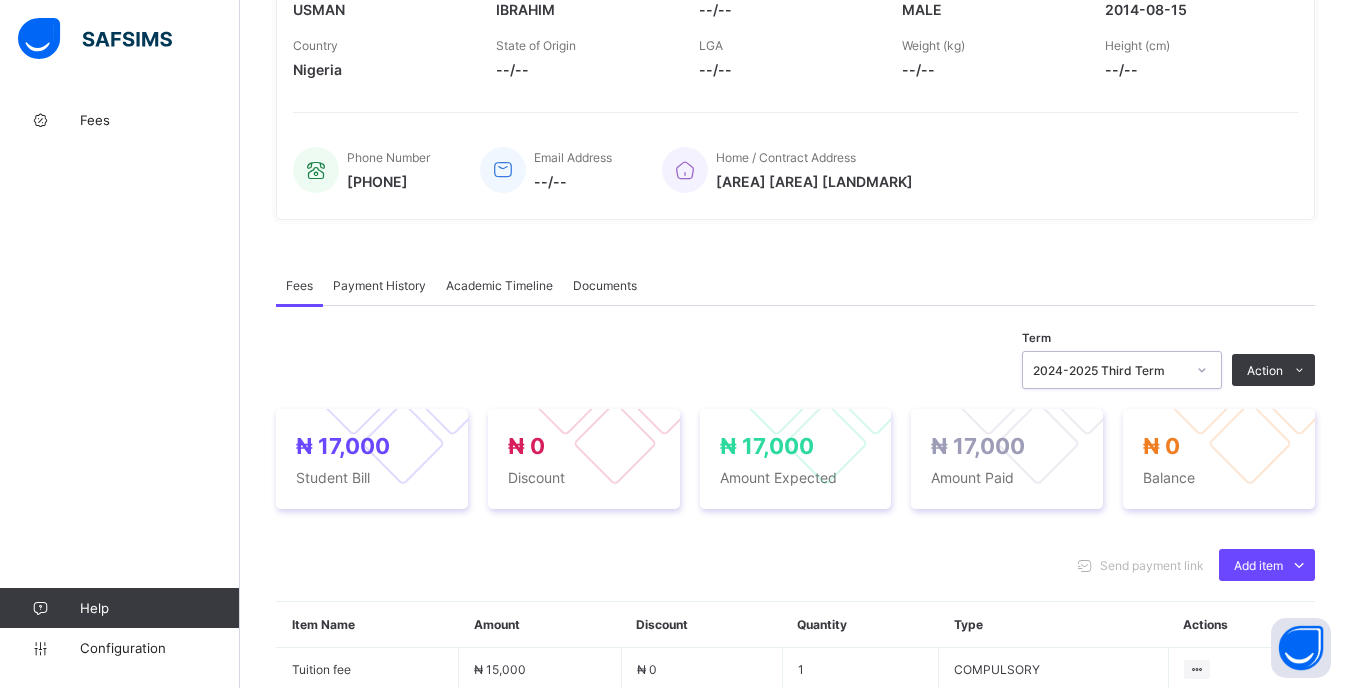 scroll, scrollTop: 0, scrollLeft: 0, axis: both 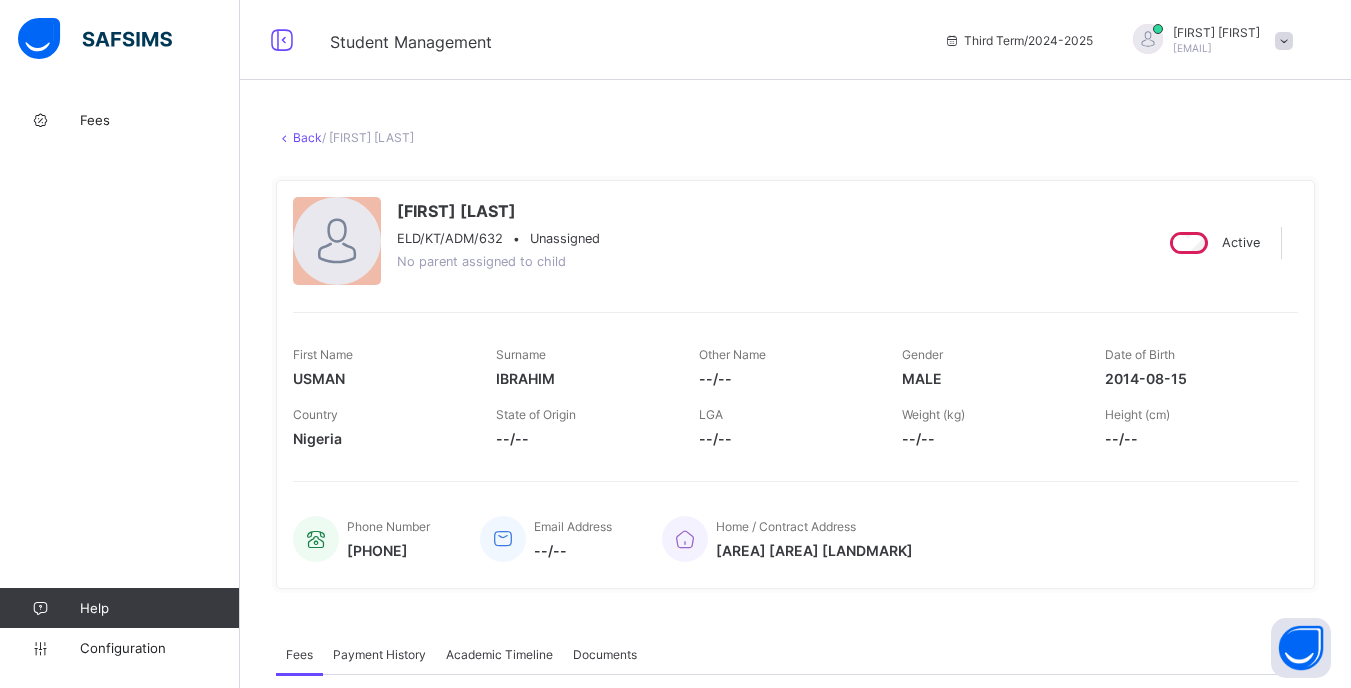 click on "Back" at bounding box center (307, 137) 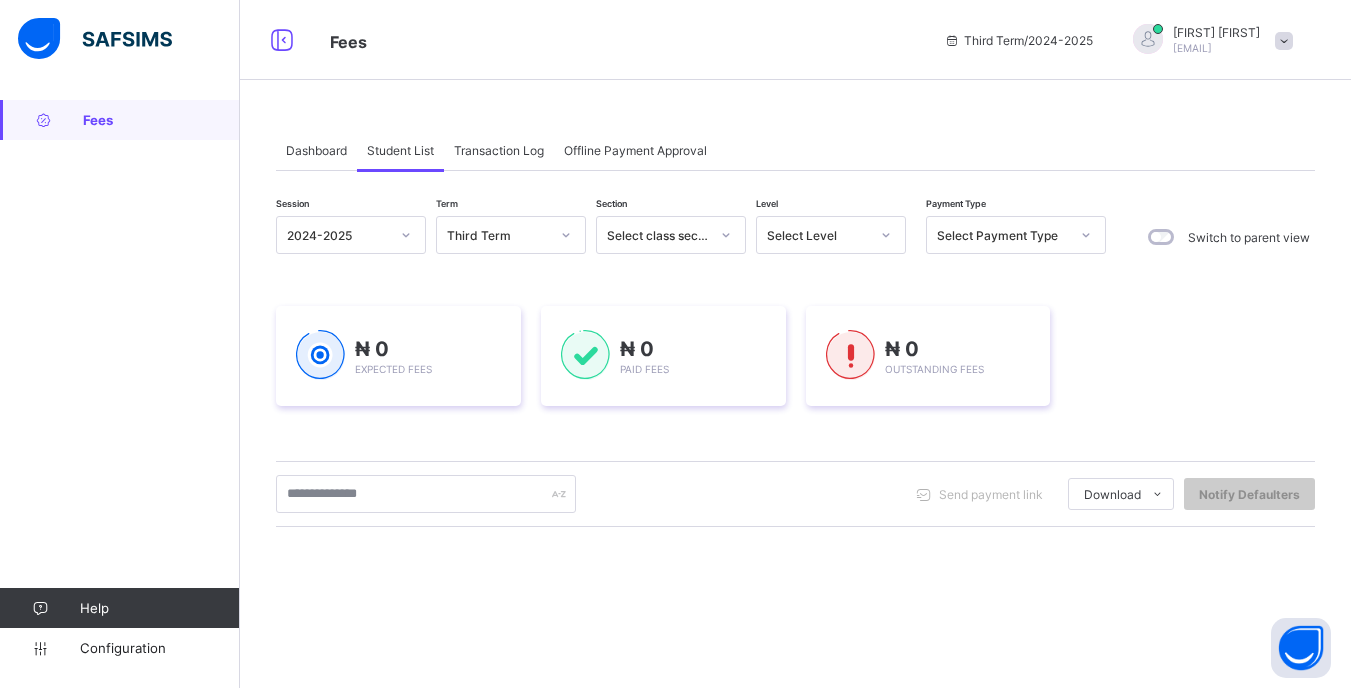 click 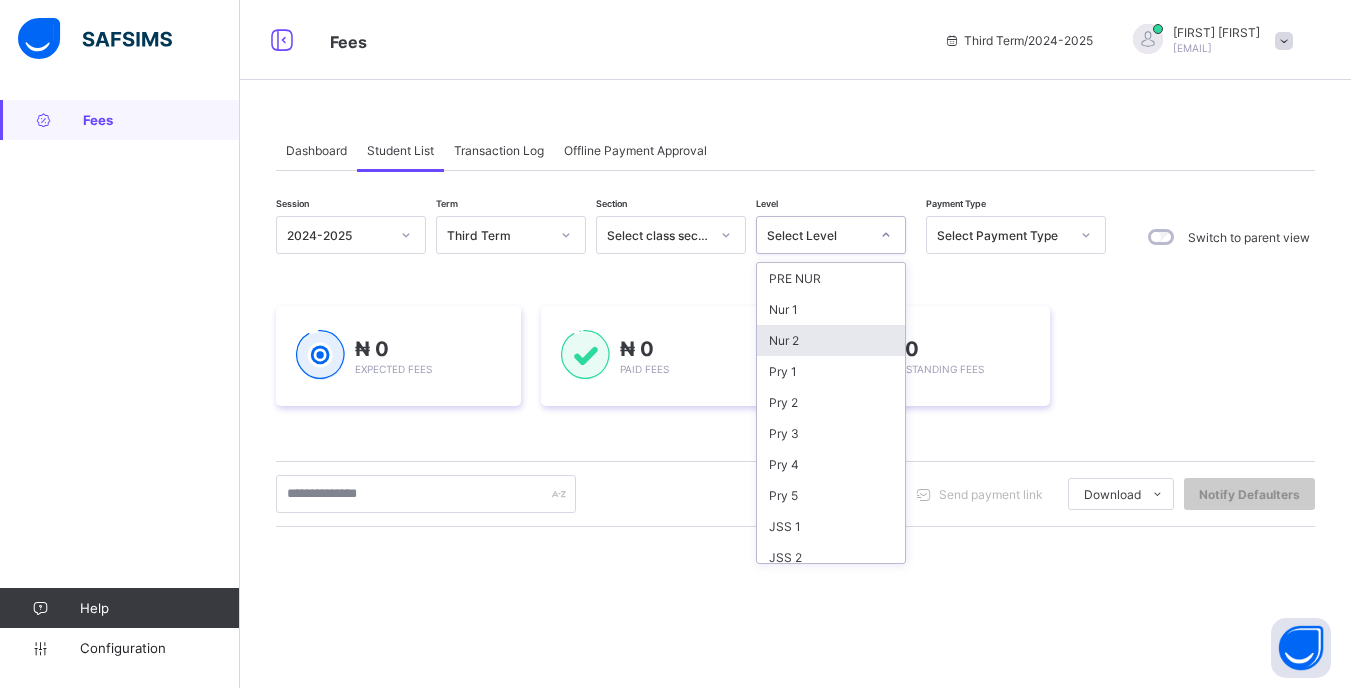 click on "Nur 2" at bounding box center (831, 340) 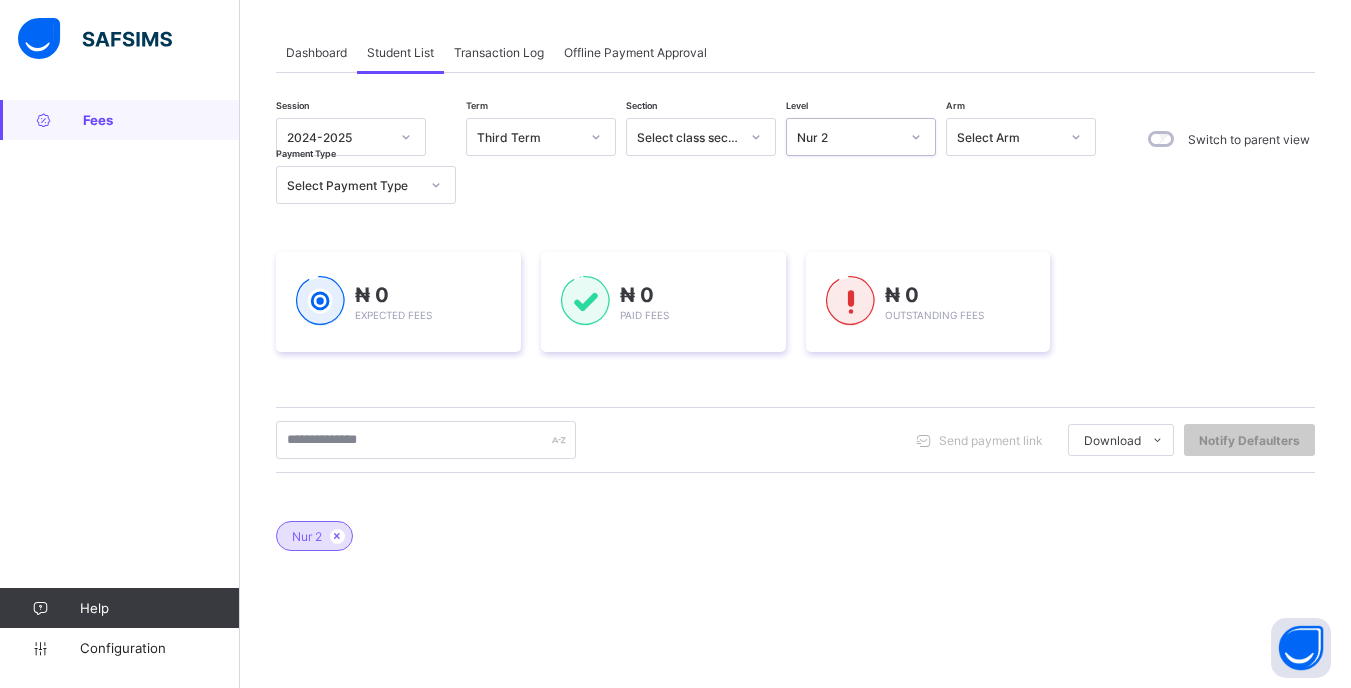 scroll, scrollTop: 200, scrollLeft: 0, axis: vertical 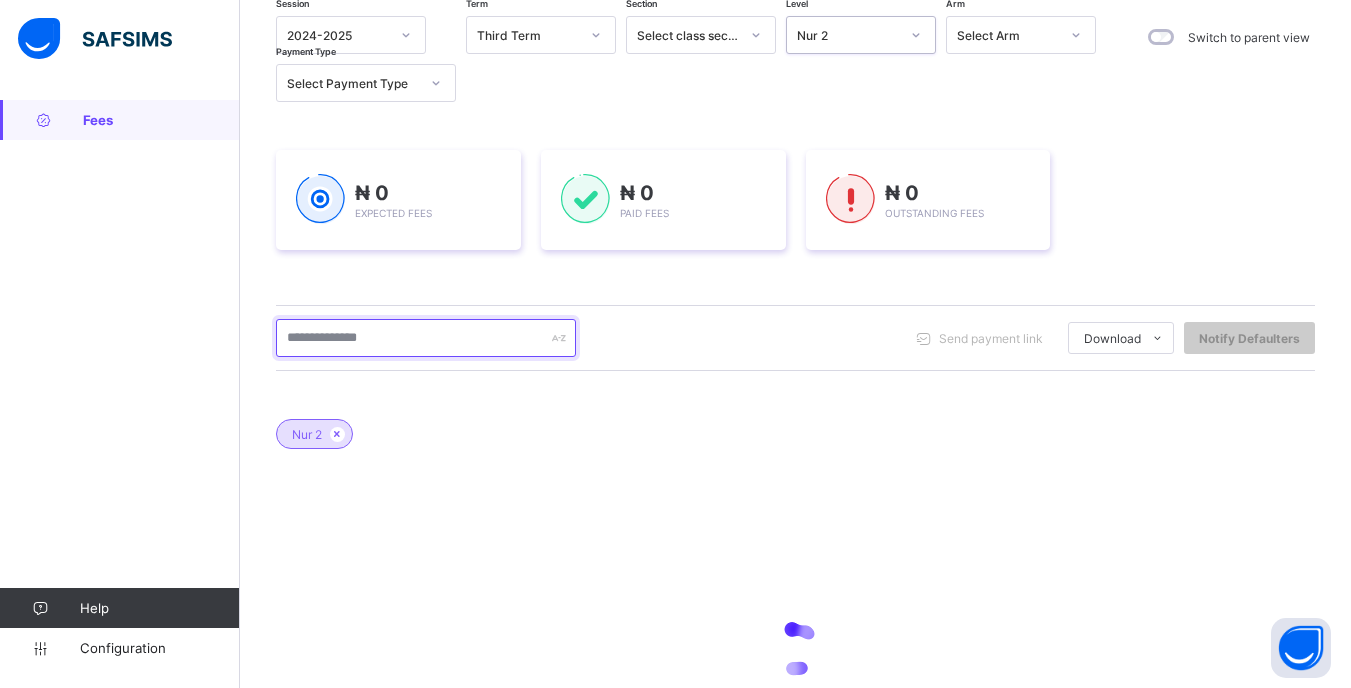 click at bounding box center [426, 338] 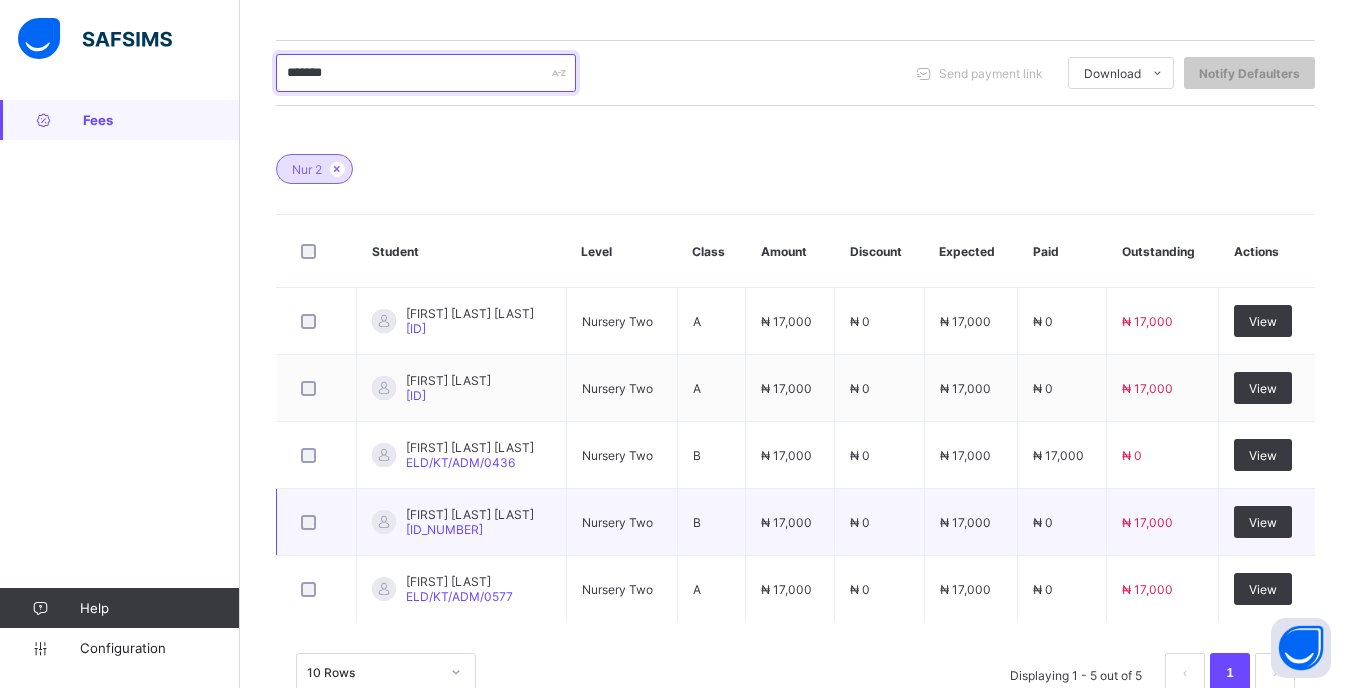 scroll, scrollTop: 500, scrollLeft: 0, axis: vertical 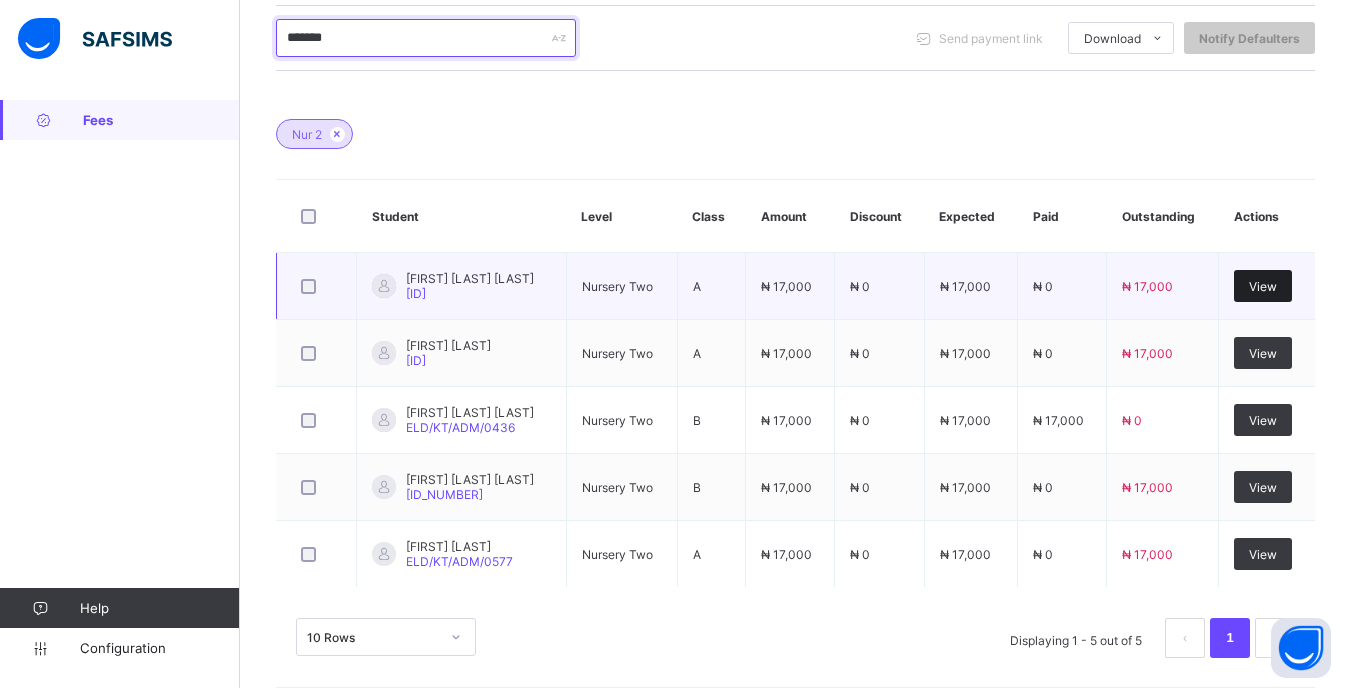 type on "*******" 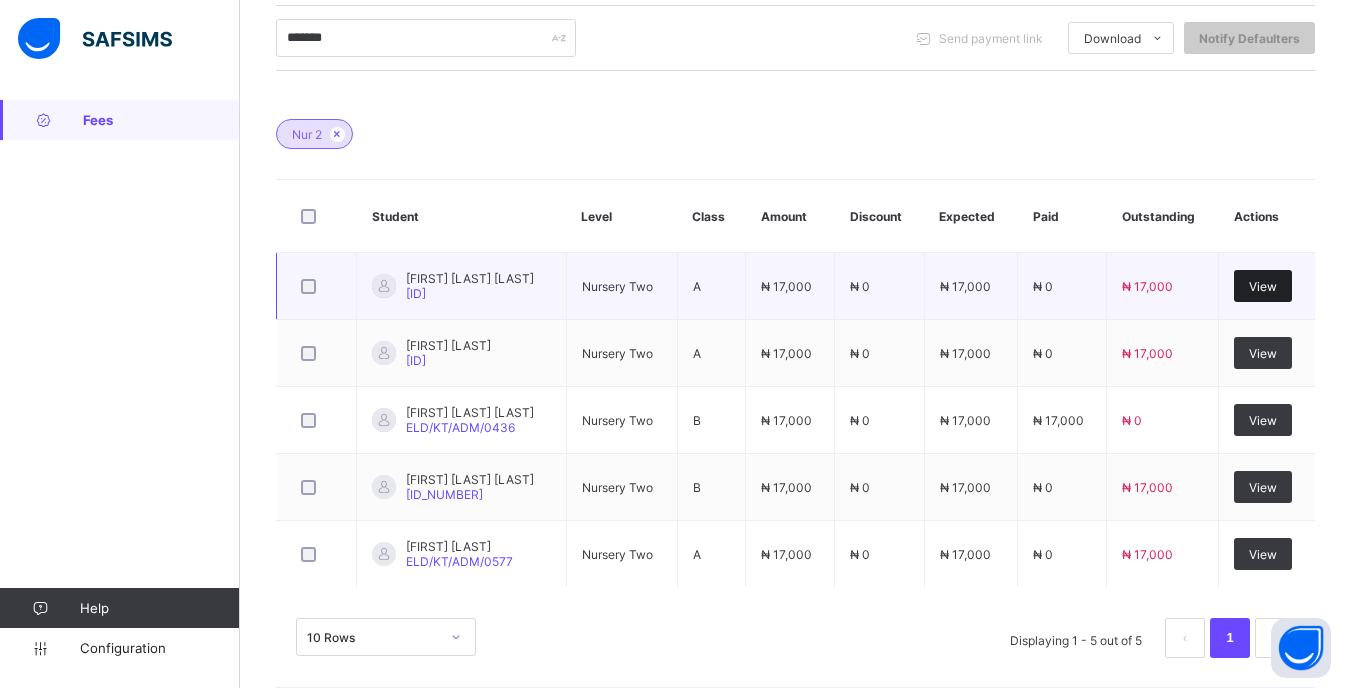 click on "View" at bounding box center (1263, 286) 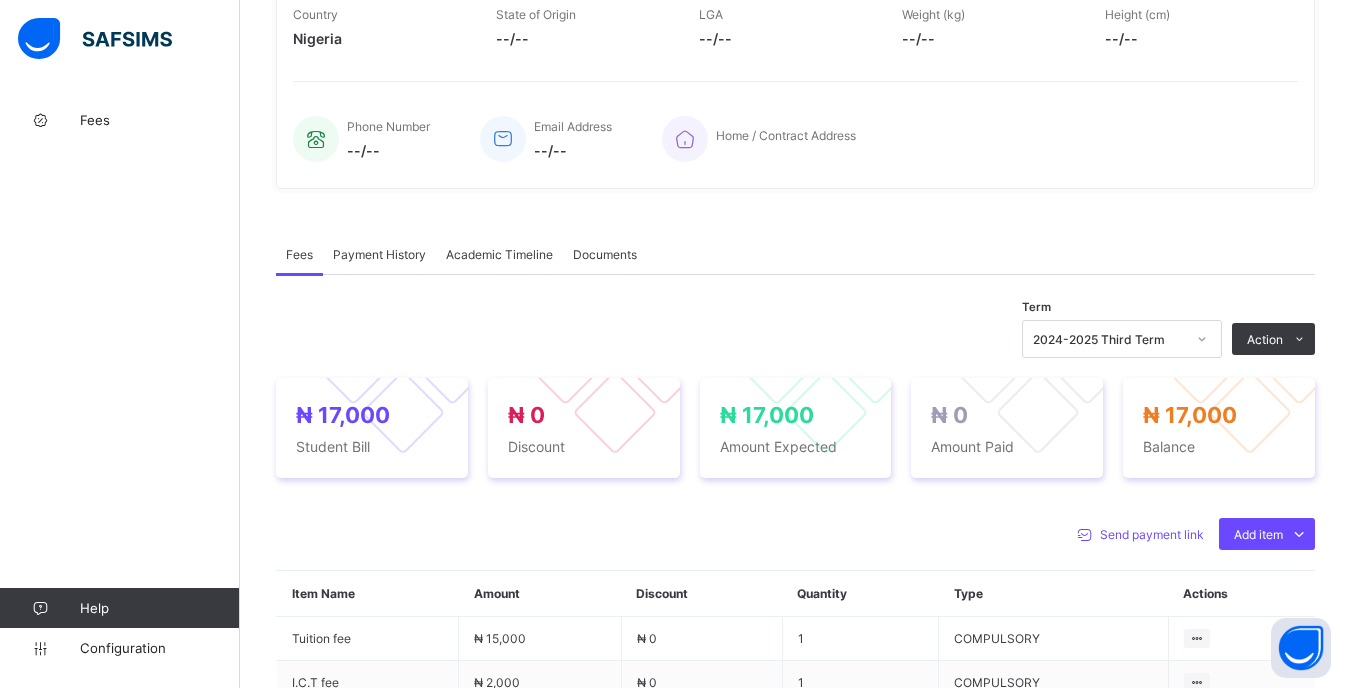 scroll, scrollTop: 500, scrollLeft: 0, axis: vertical 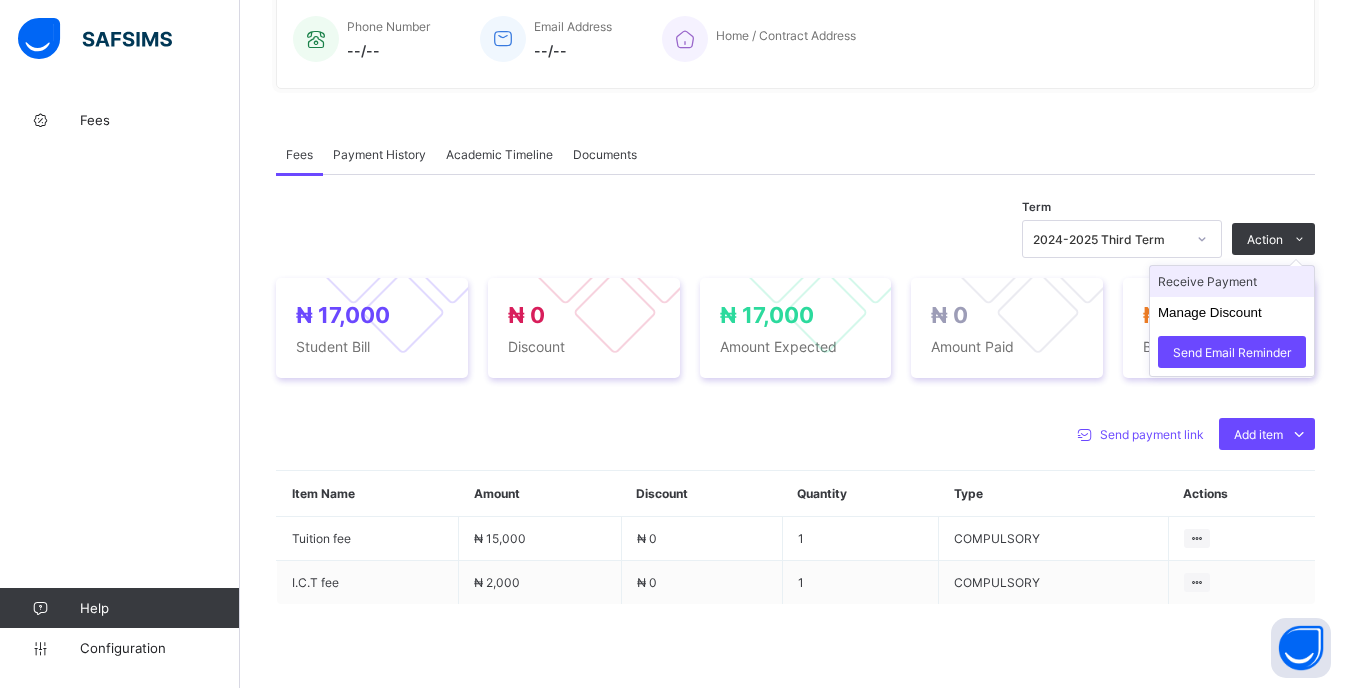 click on "Receive Payment" at bounding box center [1232, 281] 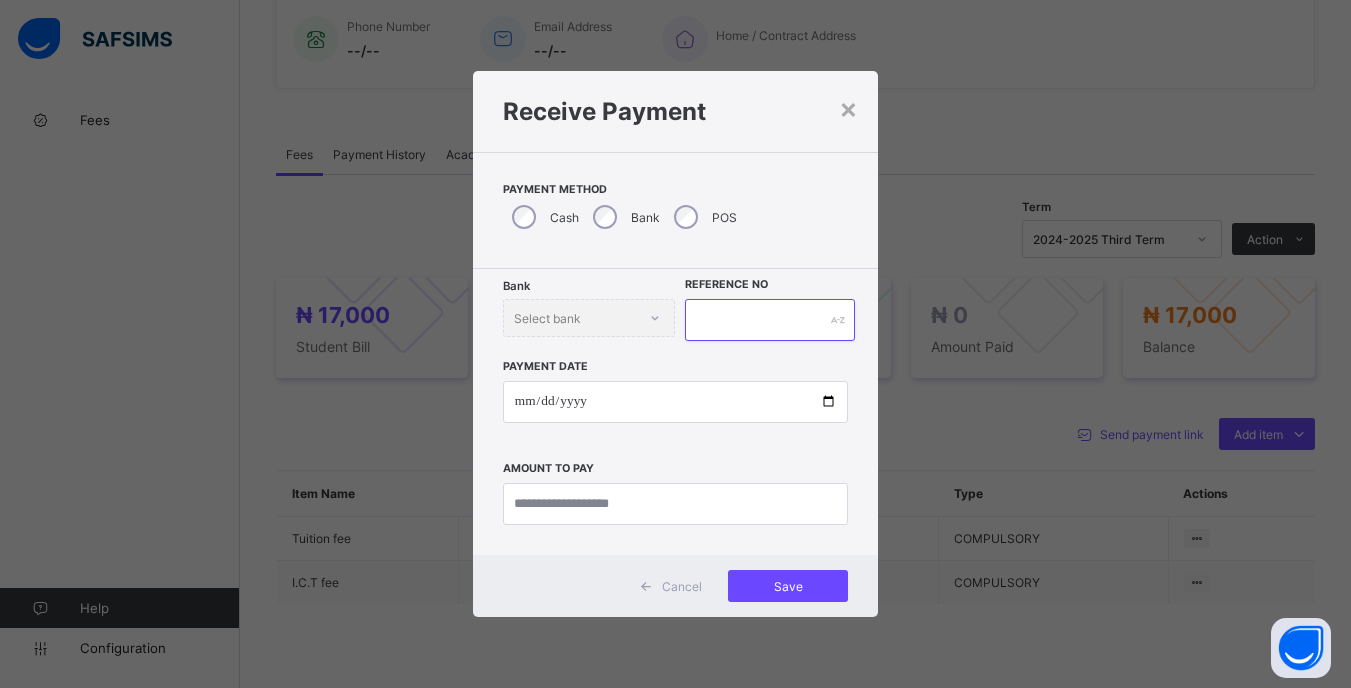 click at bounding box center [769, 320] 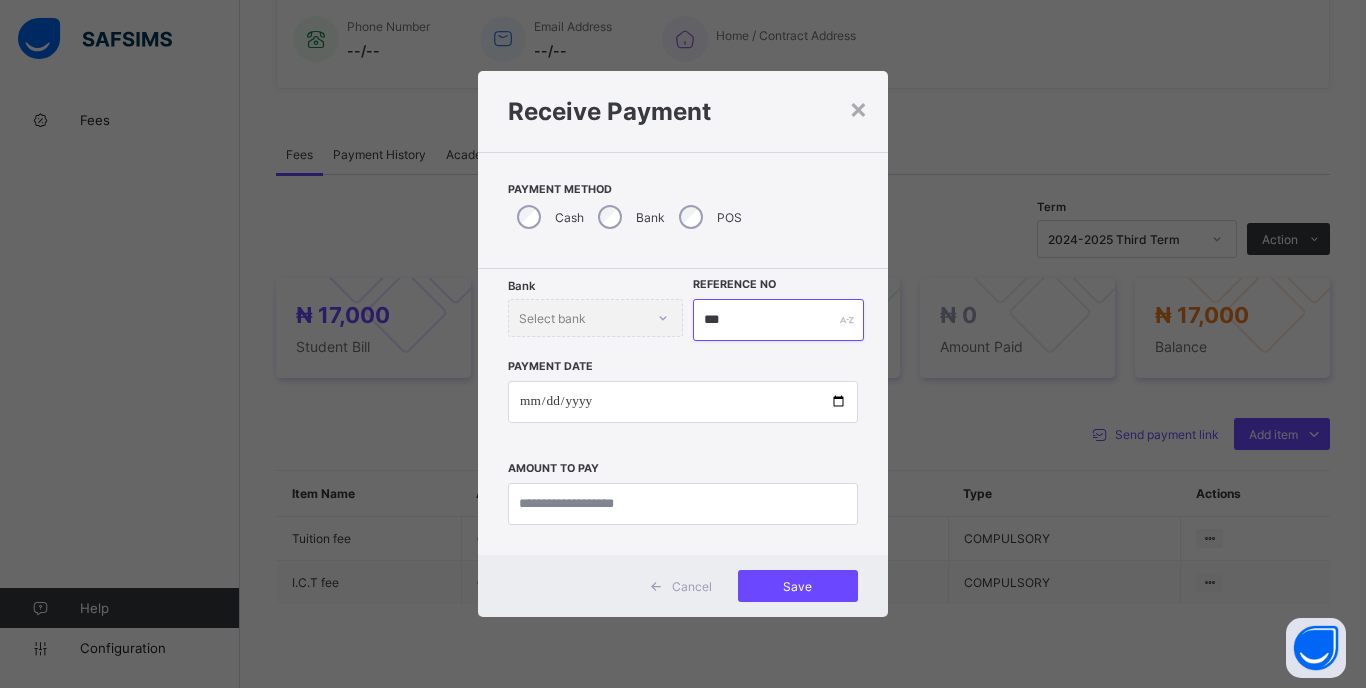 type on "***" 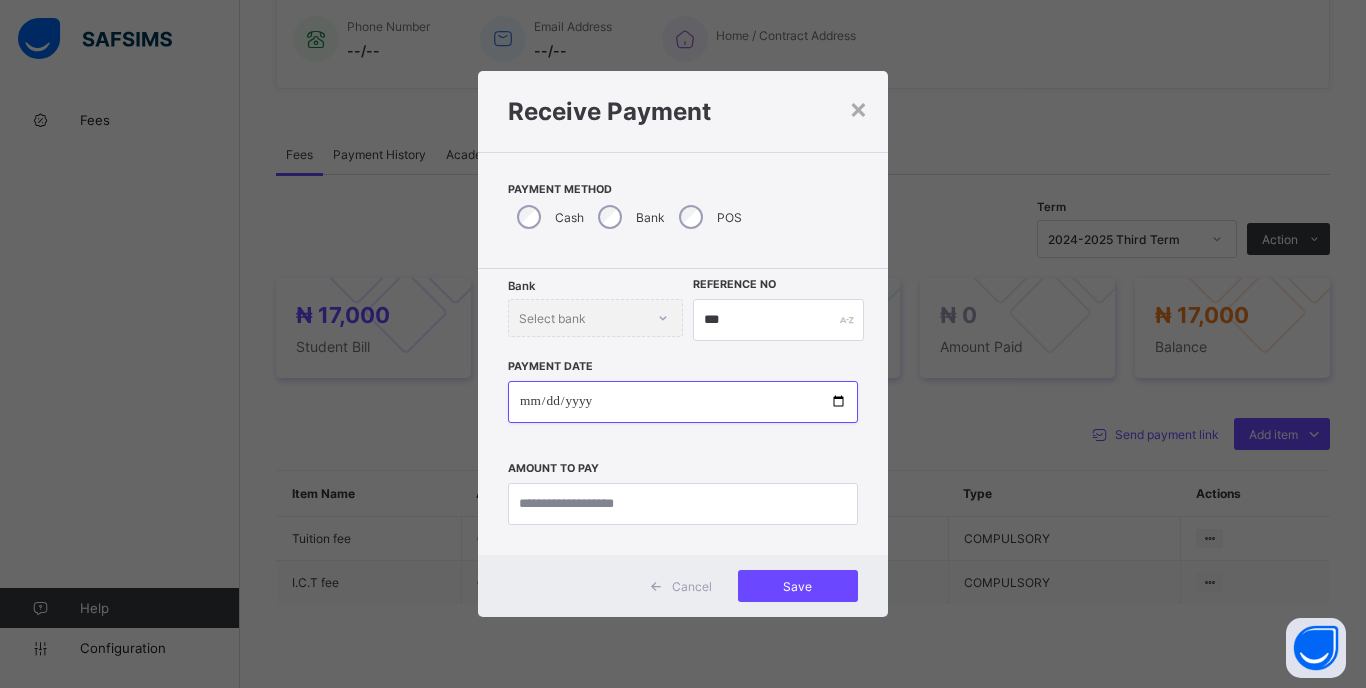 click at bounding box center [683, 402] 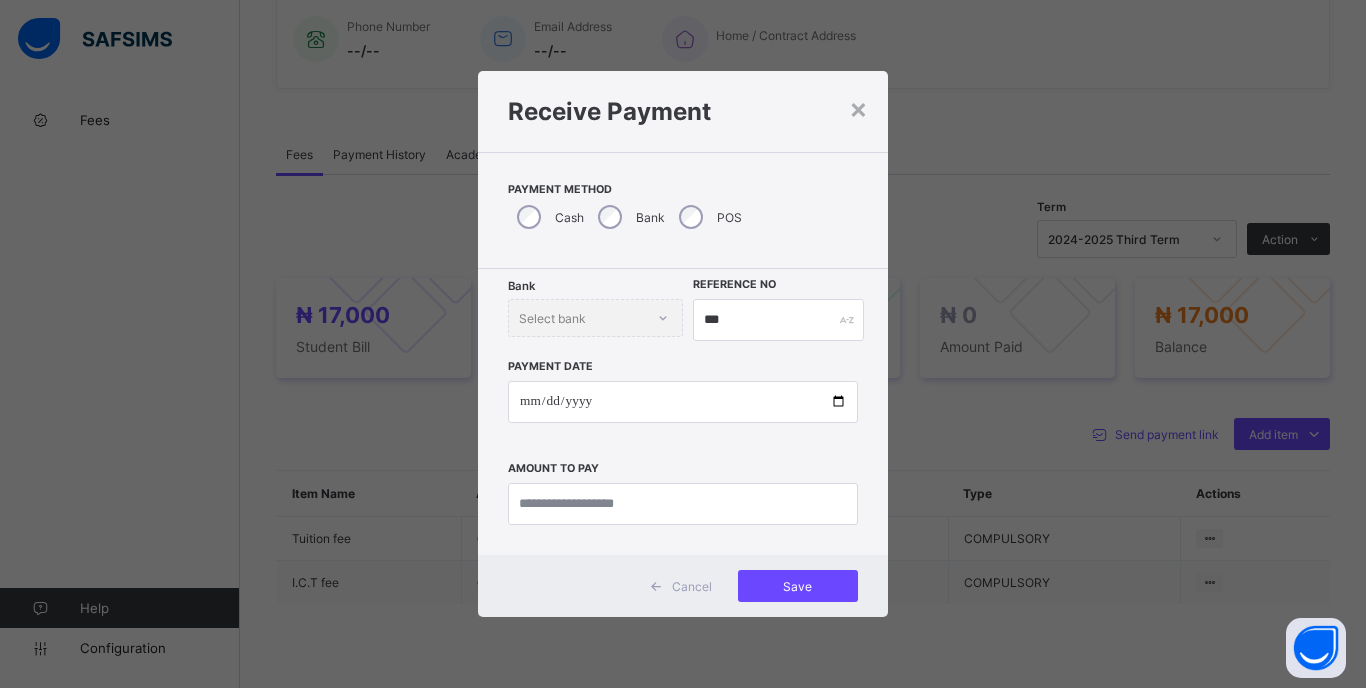 click on "Payment Date Amount to pay" at bounding box center [683, 433] 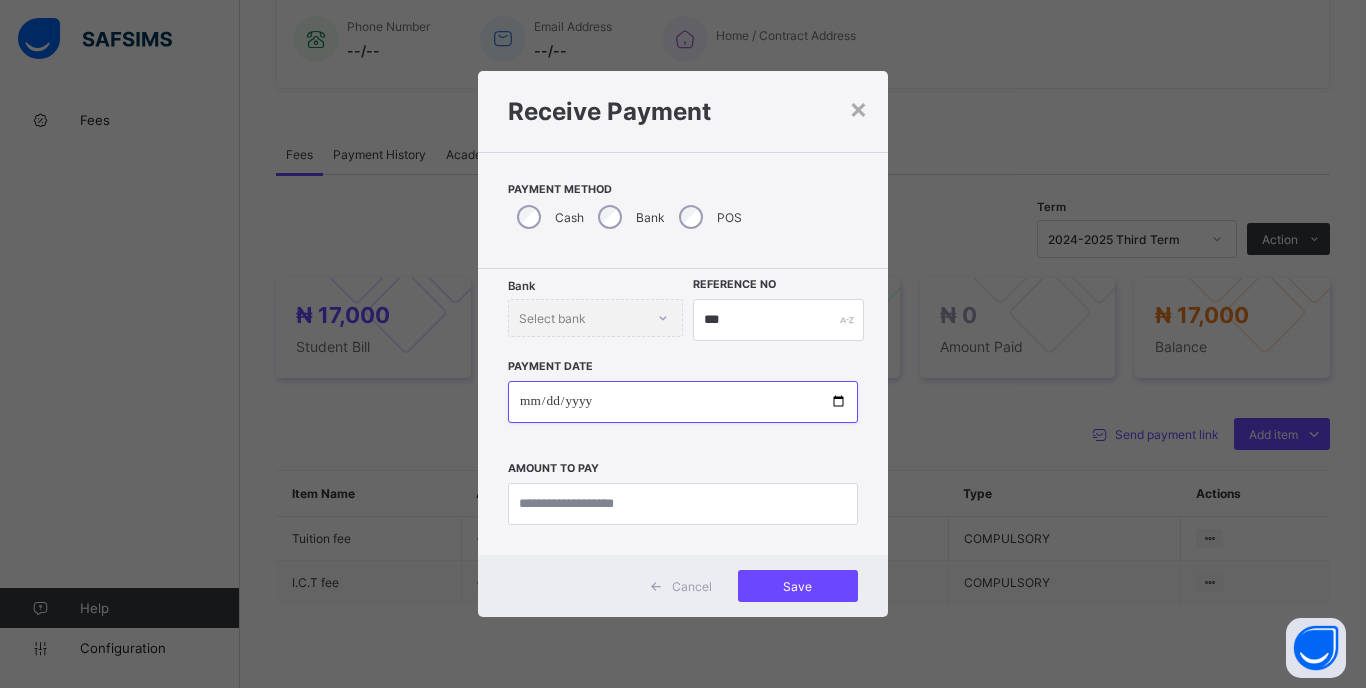 click at bounding box center [683, 402] 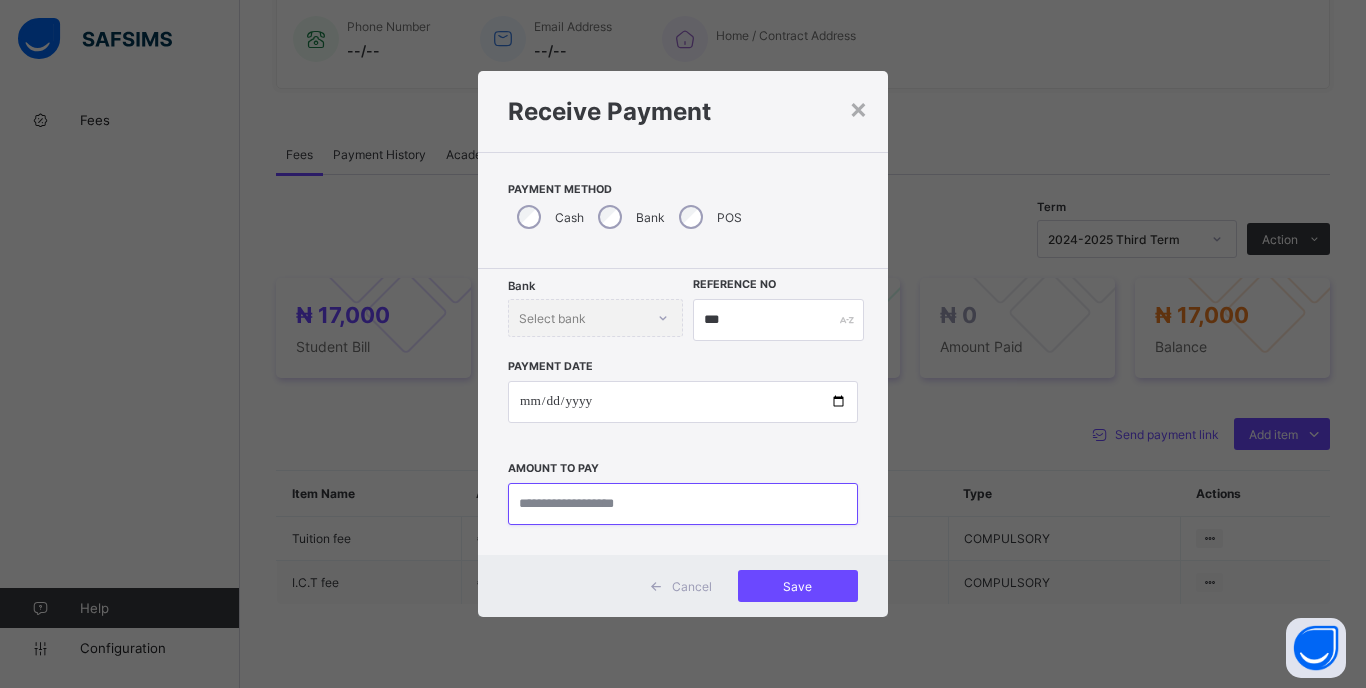 click at bounding box center (683, 504) 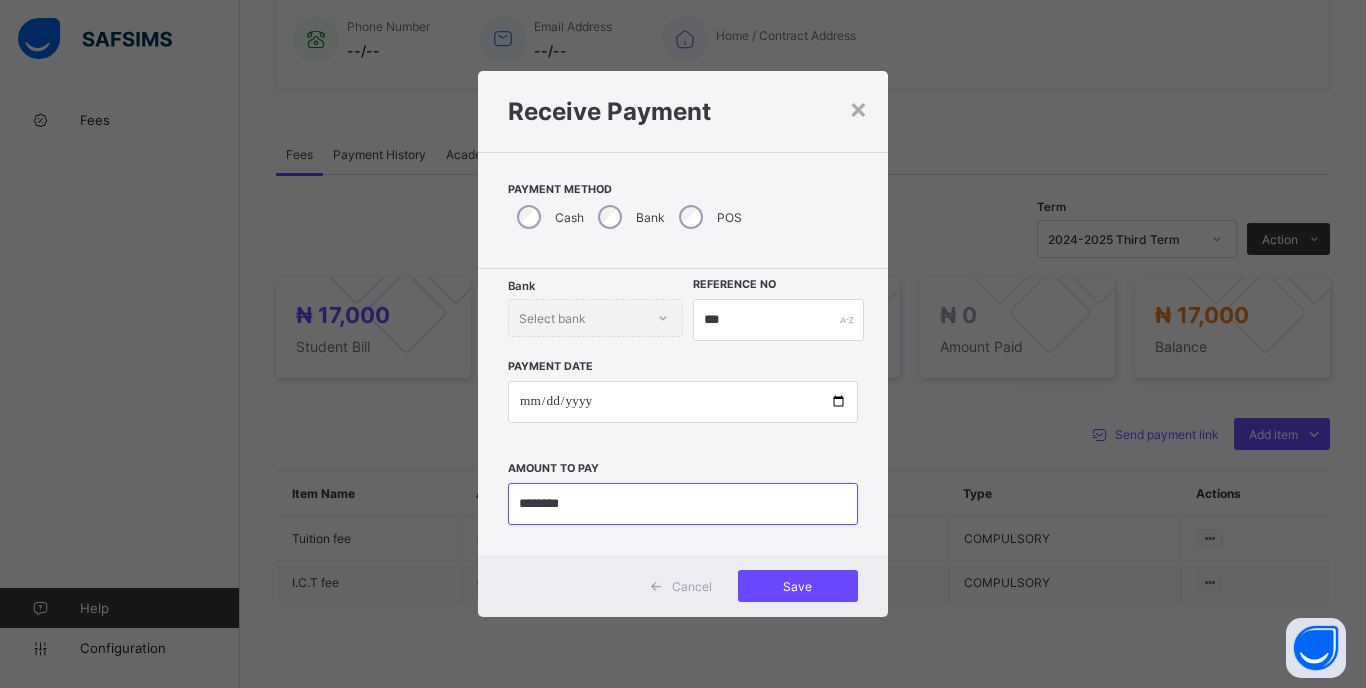 type on "********" 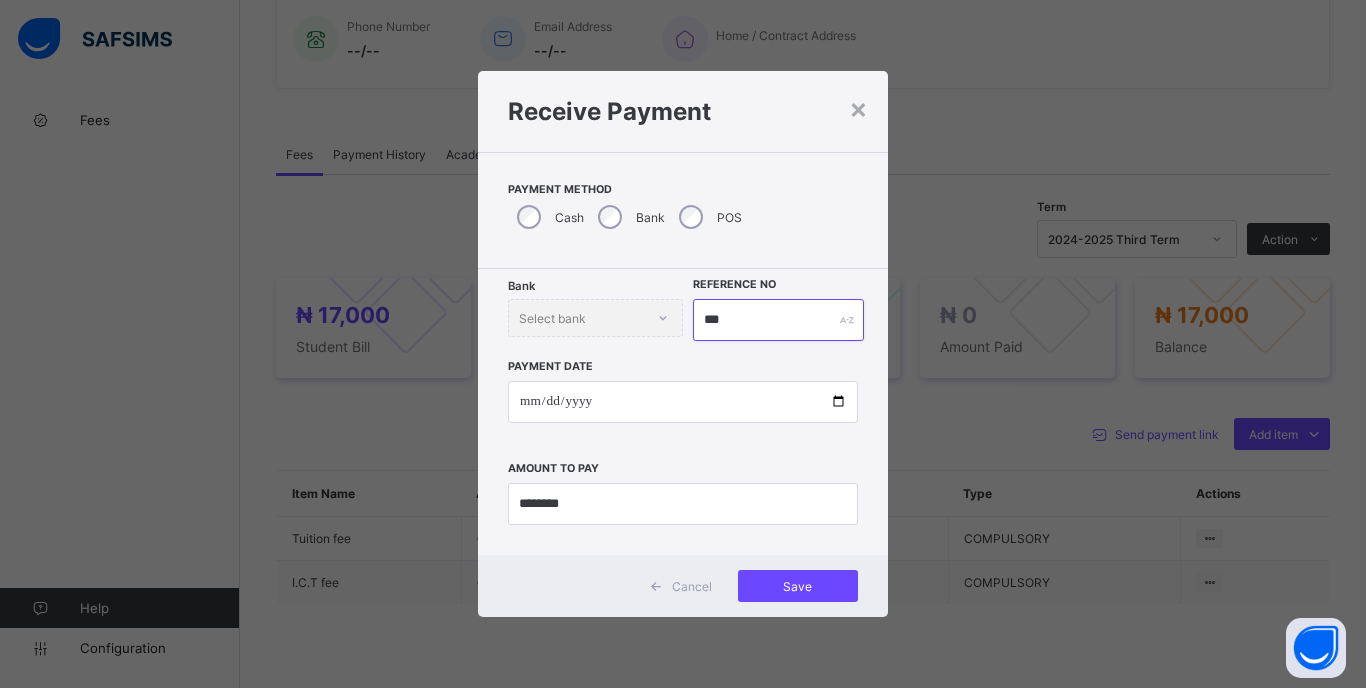 click on "***" at bounding box center [778, 320] 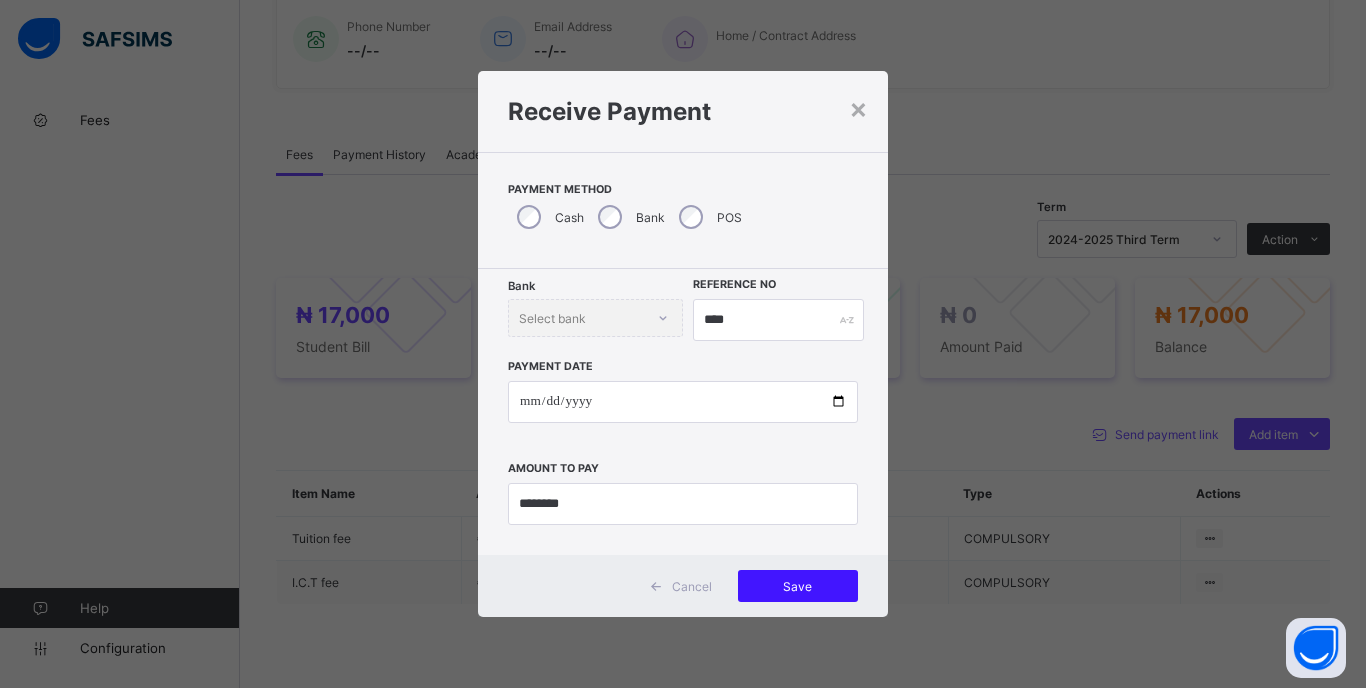 click on "Save" at bounding box center [798, 586] 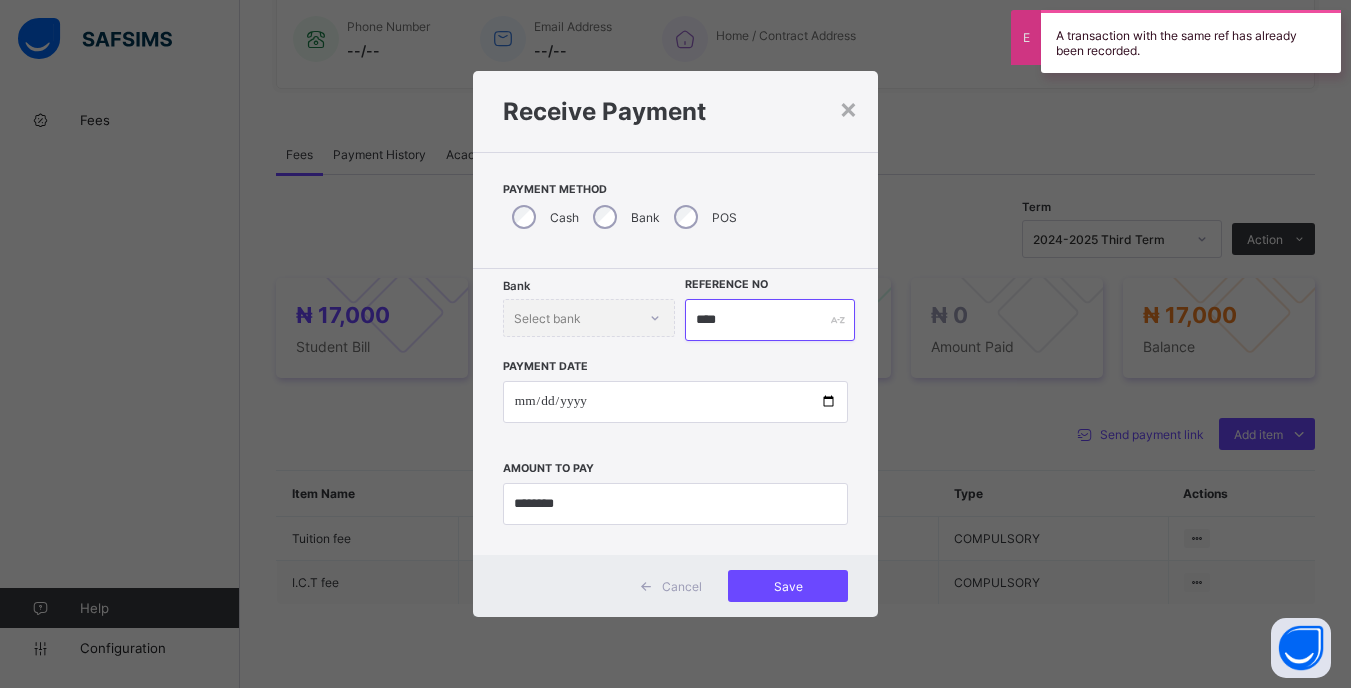 click on "****" at bounding box center (769, 320) 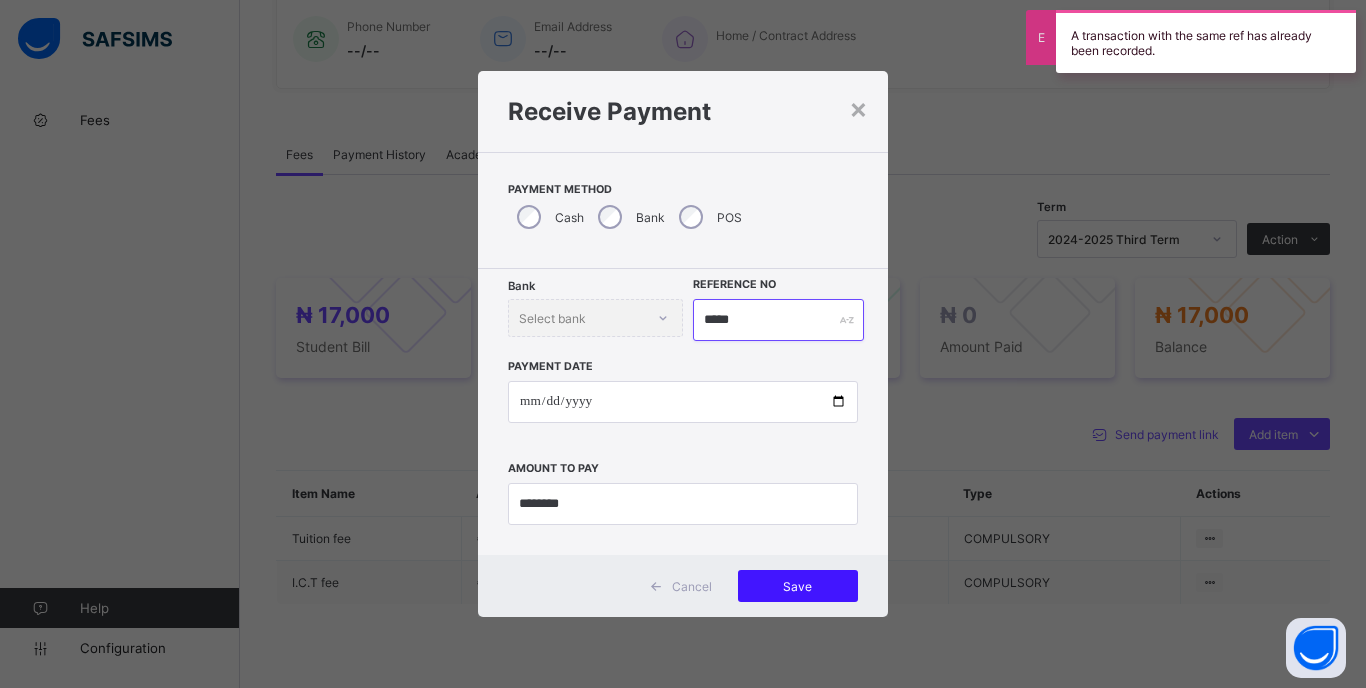 type on "*****" 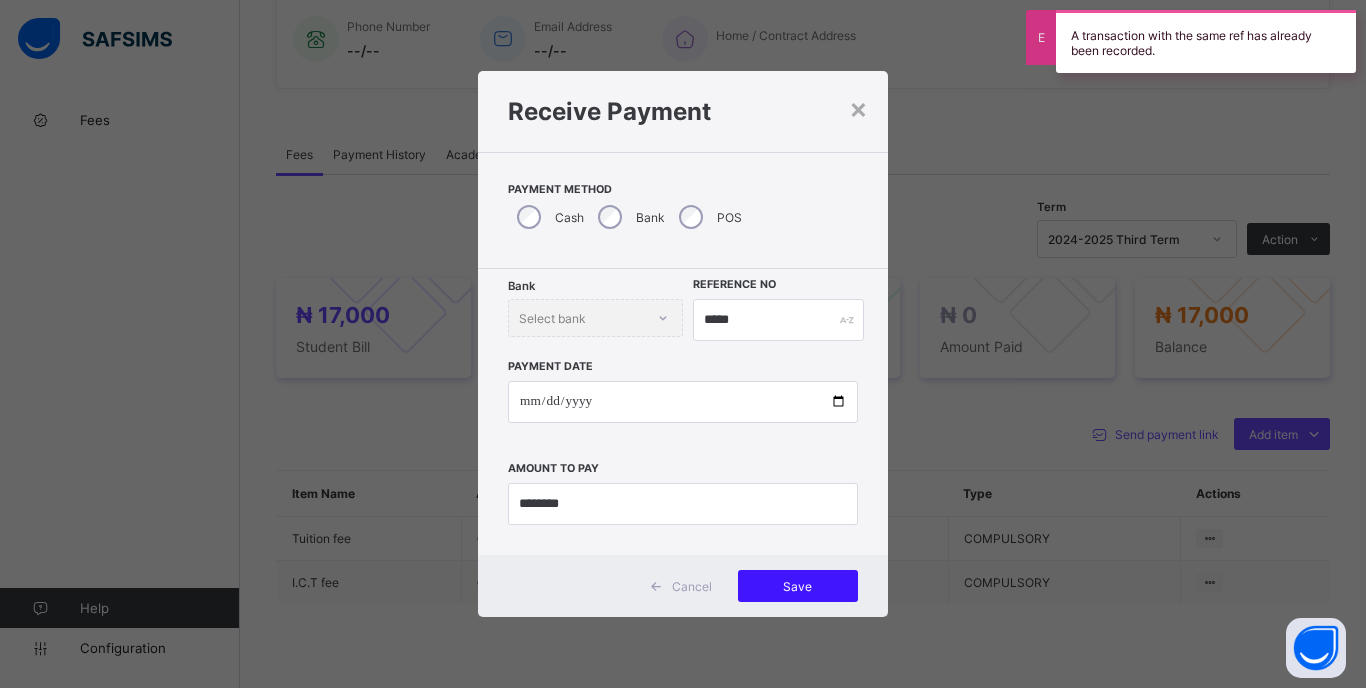 click on "Save" at bounding box center (798, 586) 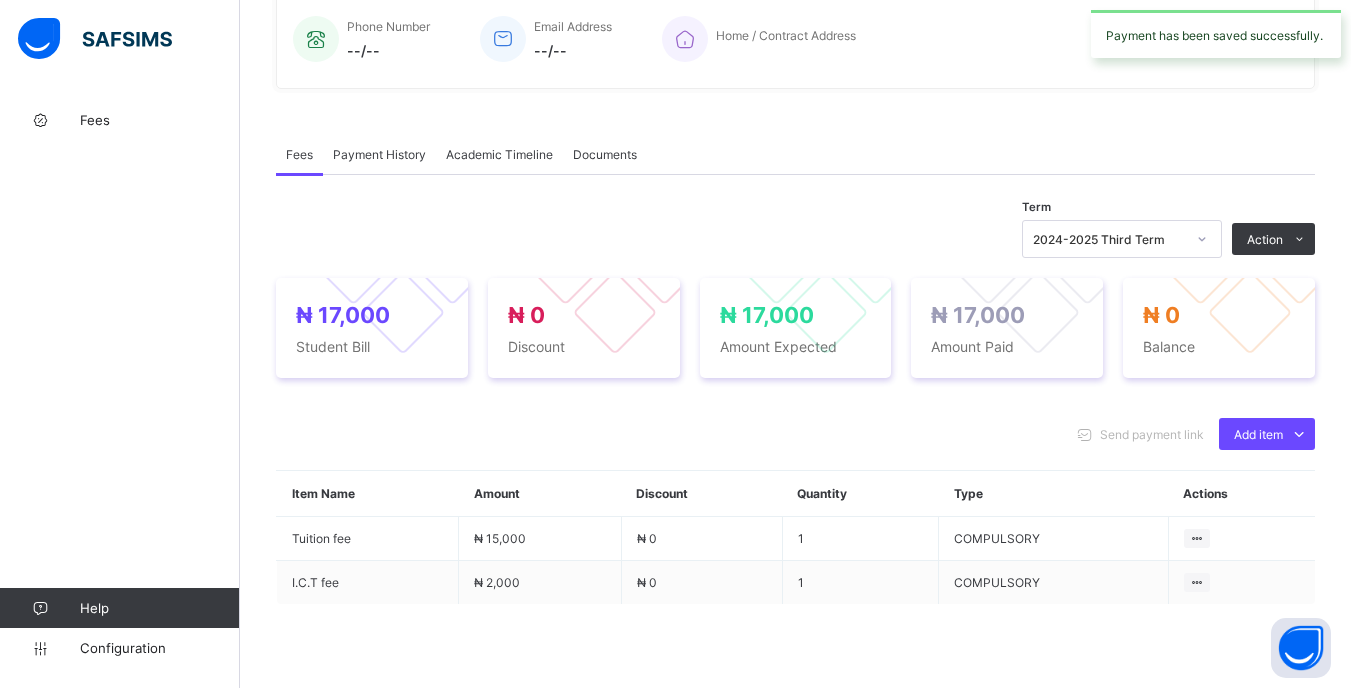 click 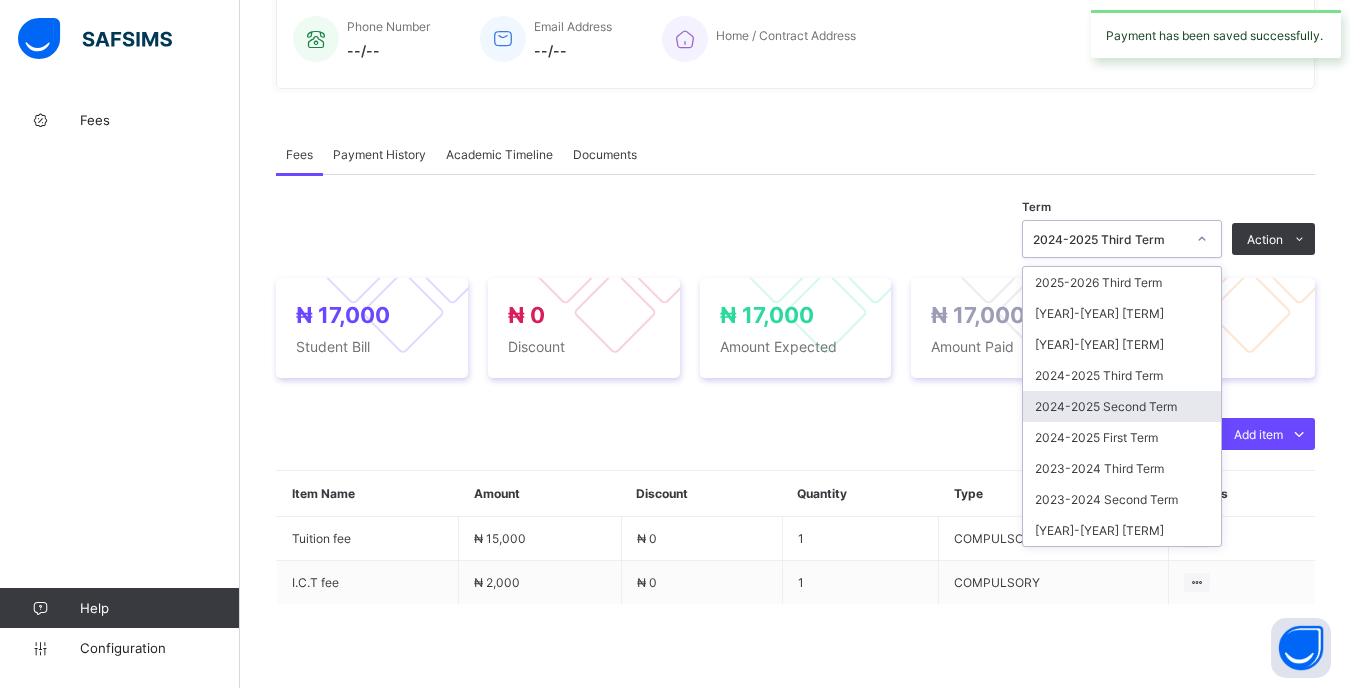 click on "2024-2025 Second Term" at bounding box center [1122, 406] 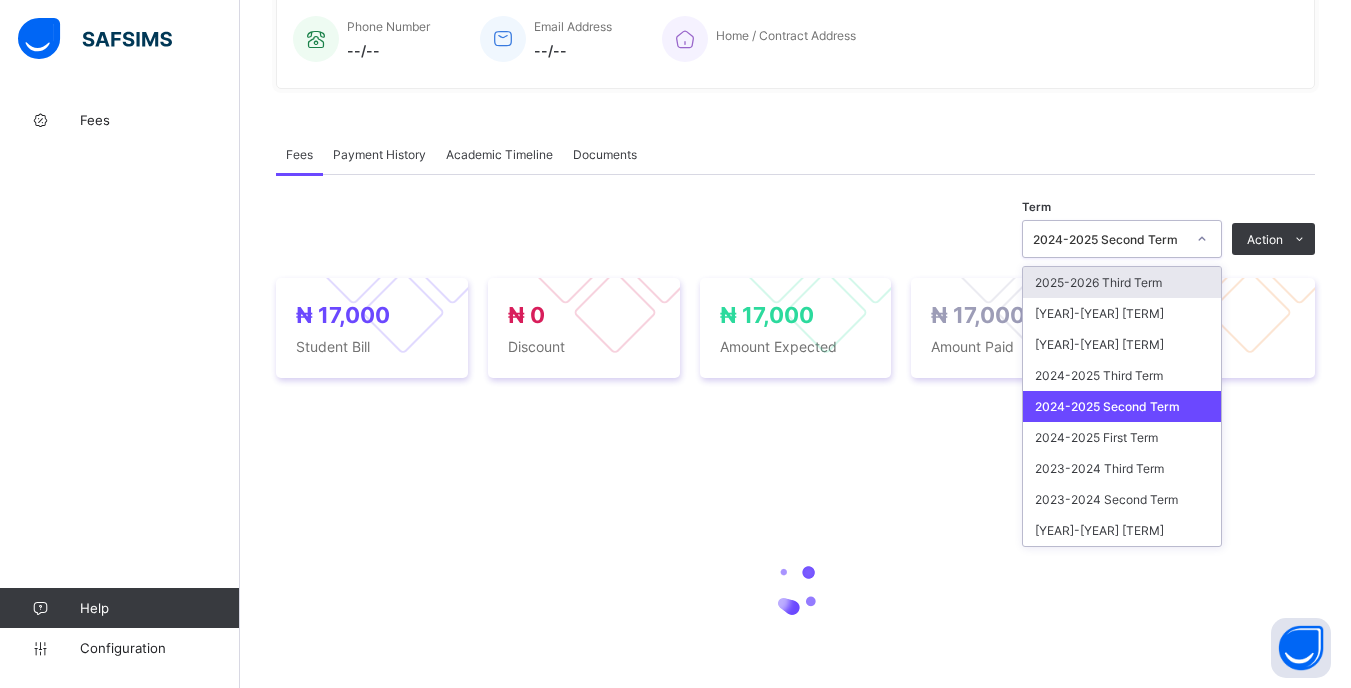 click on "2024-2025 Second Term" at bounding box center (1109, 239) 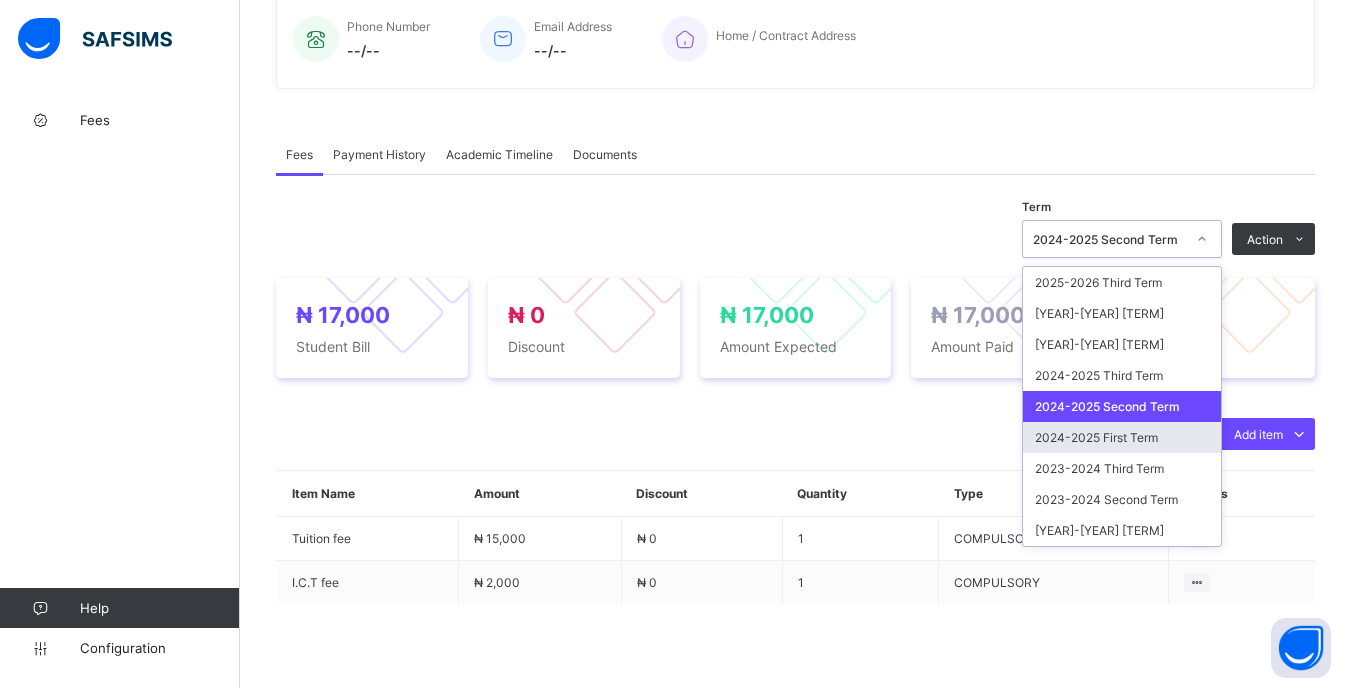 click on "2024-2025 First Term" at bounding box center [1122, 437] 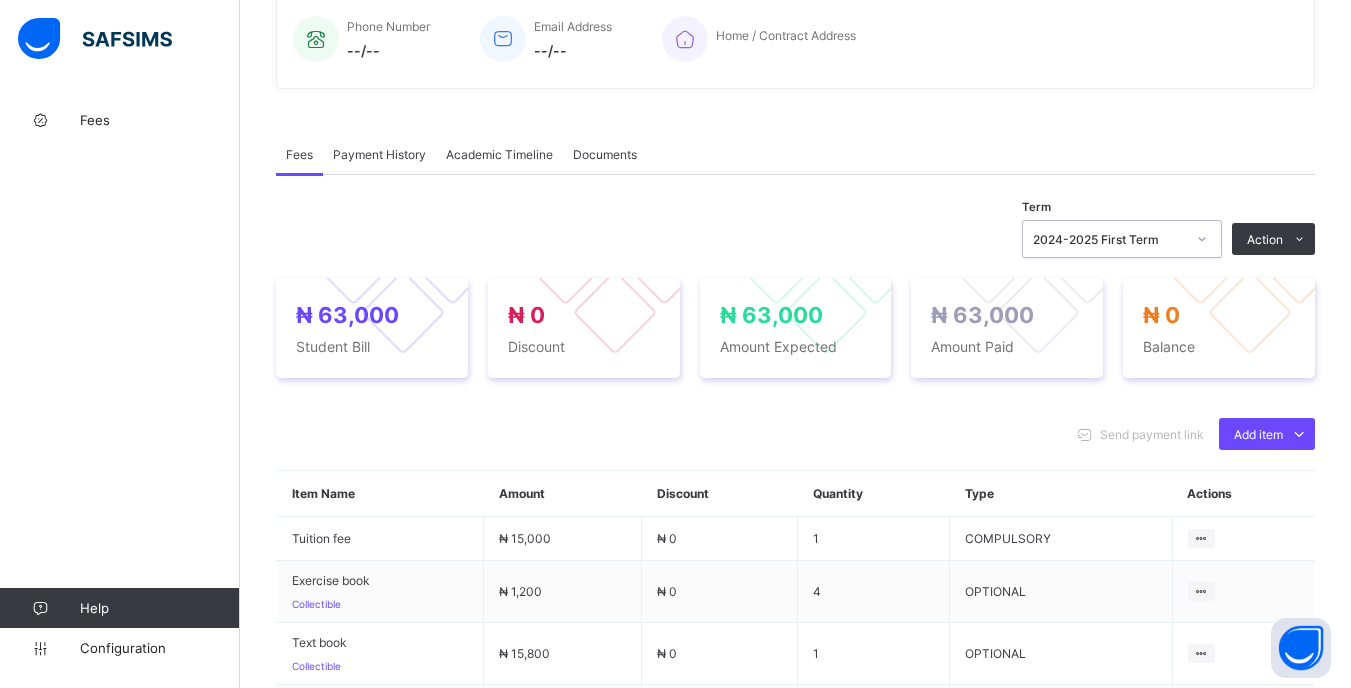 click 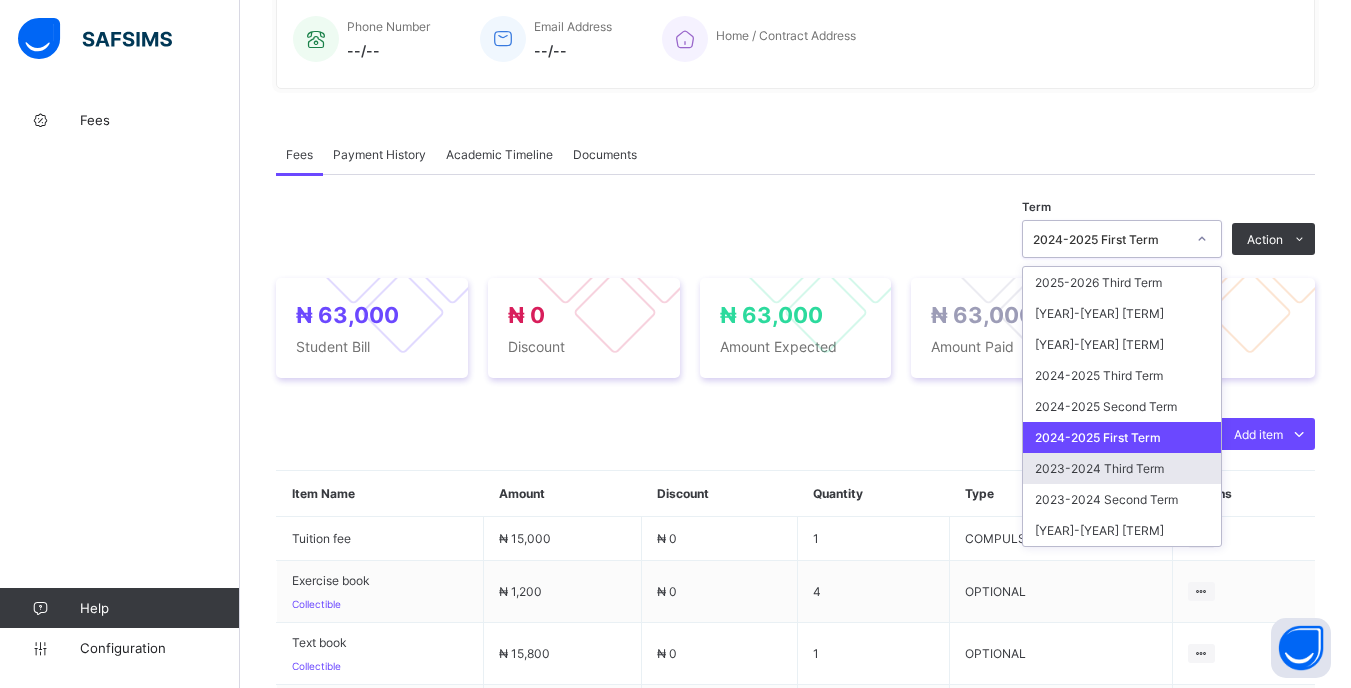 click on "2023-2024 Third Term" at bounding box center [1122, 468] 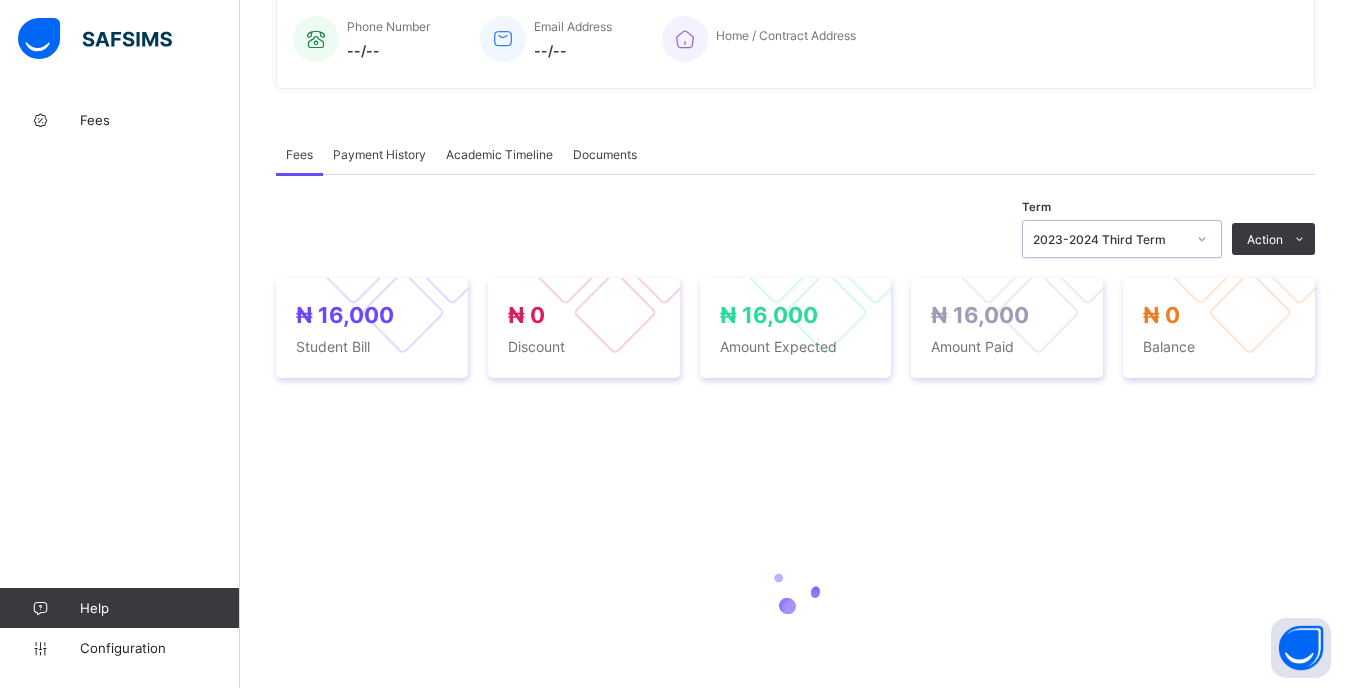 click on "2023-2024 Third Term" at bounding box center (1109, 239) 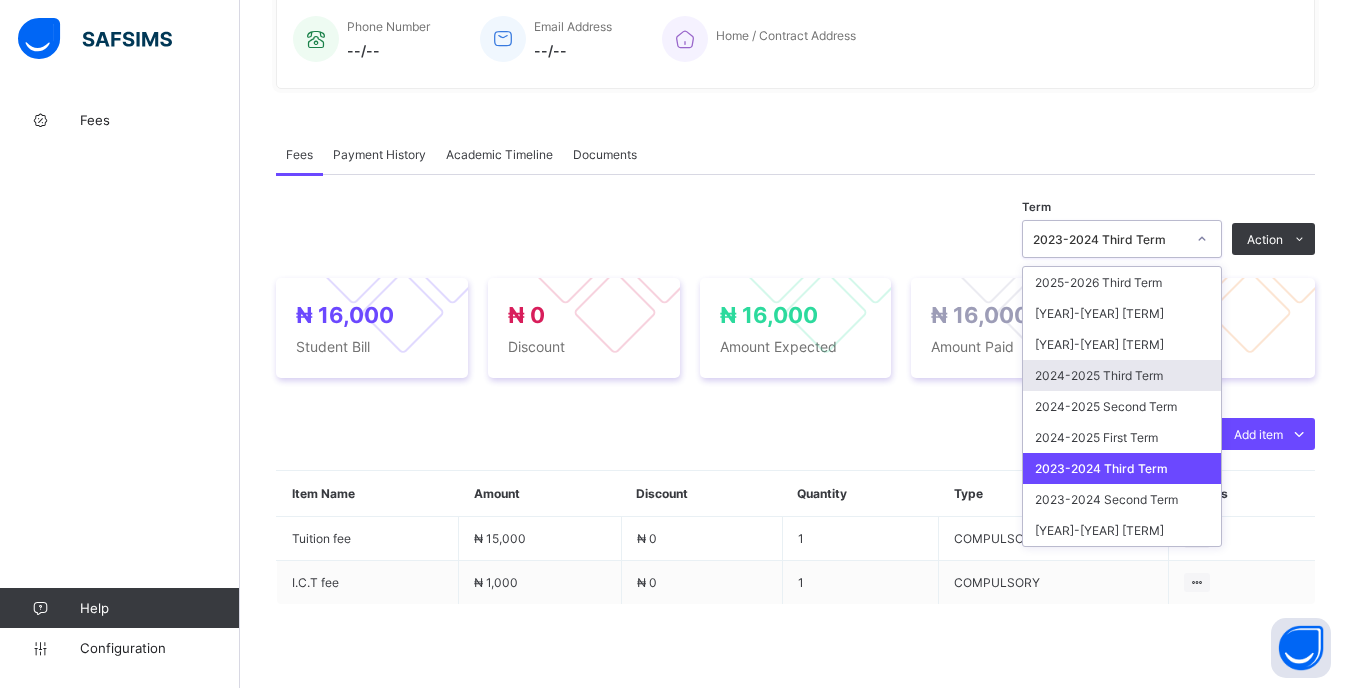 click on "2024-2025 Third Term" at bounding box center [1122, 375] 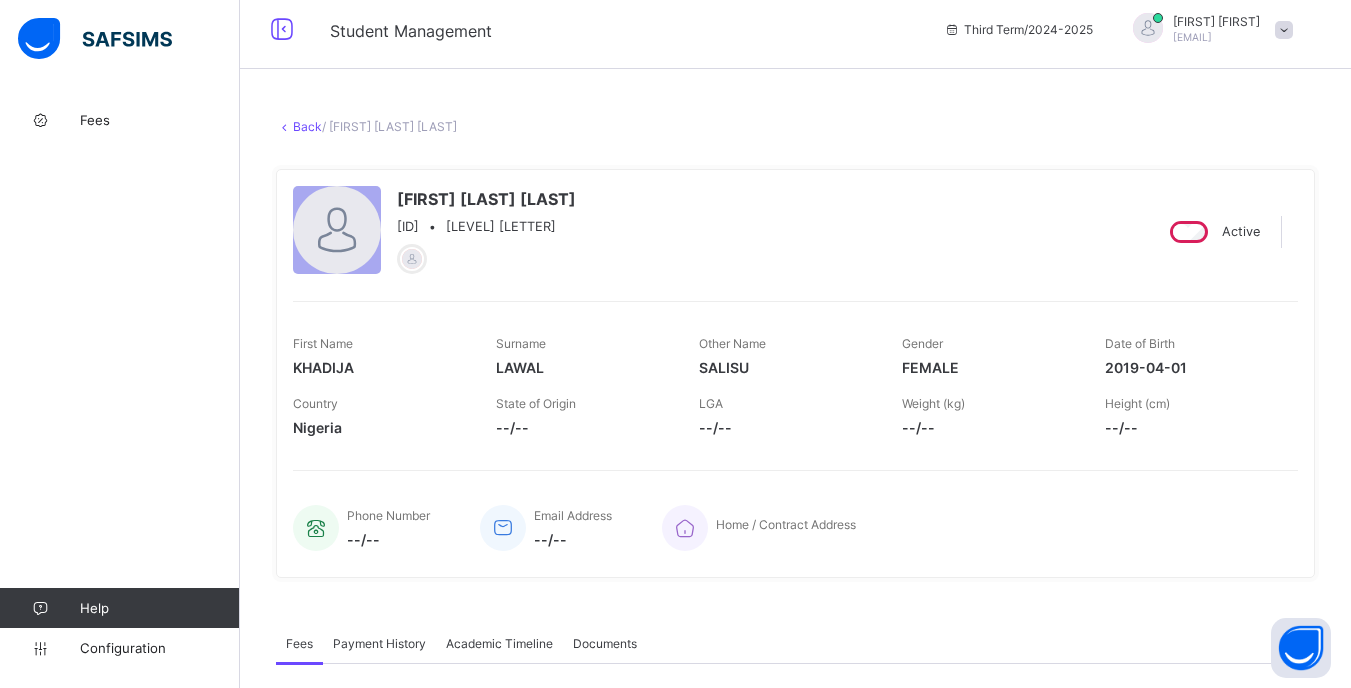 scroll, scrollTop: 0, scrollLeft: 0, axis: both 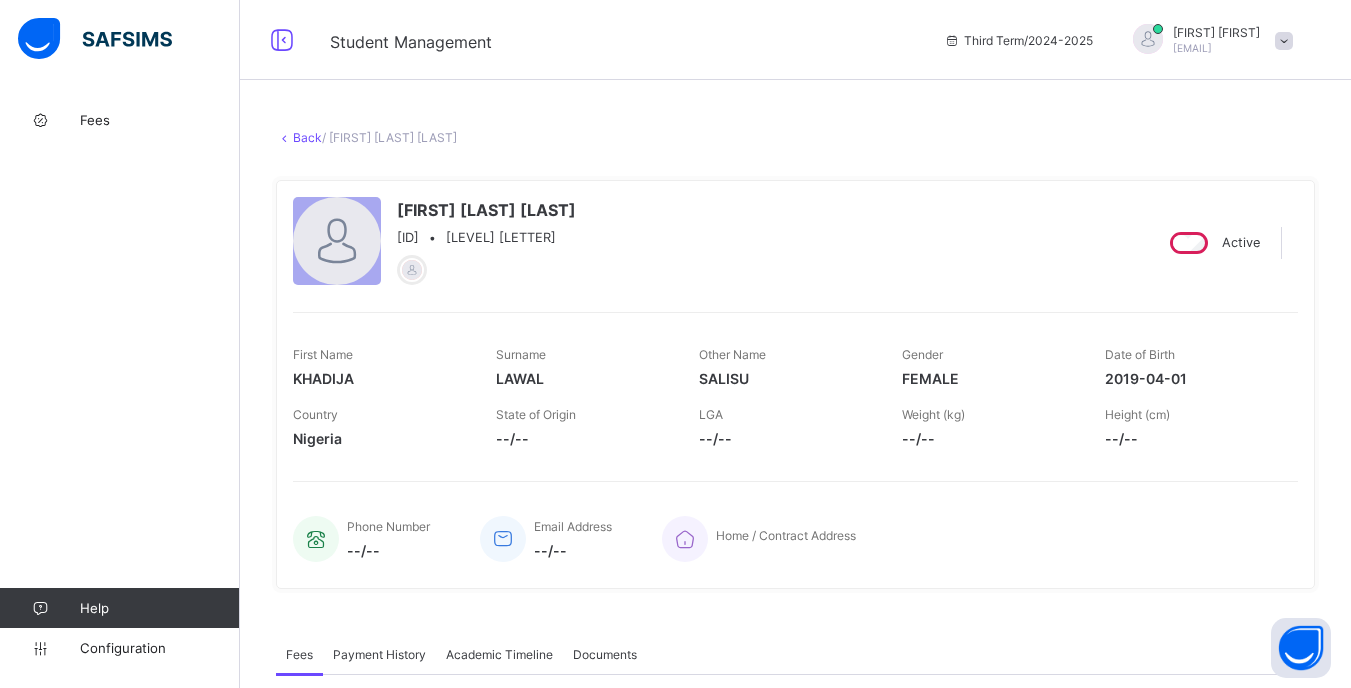 click on "Back" at bounding box center [307, 137] 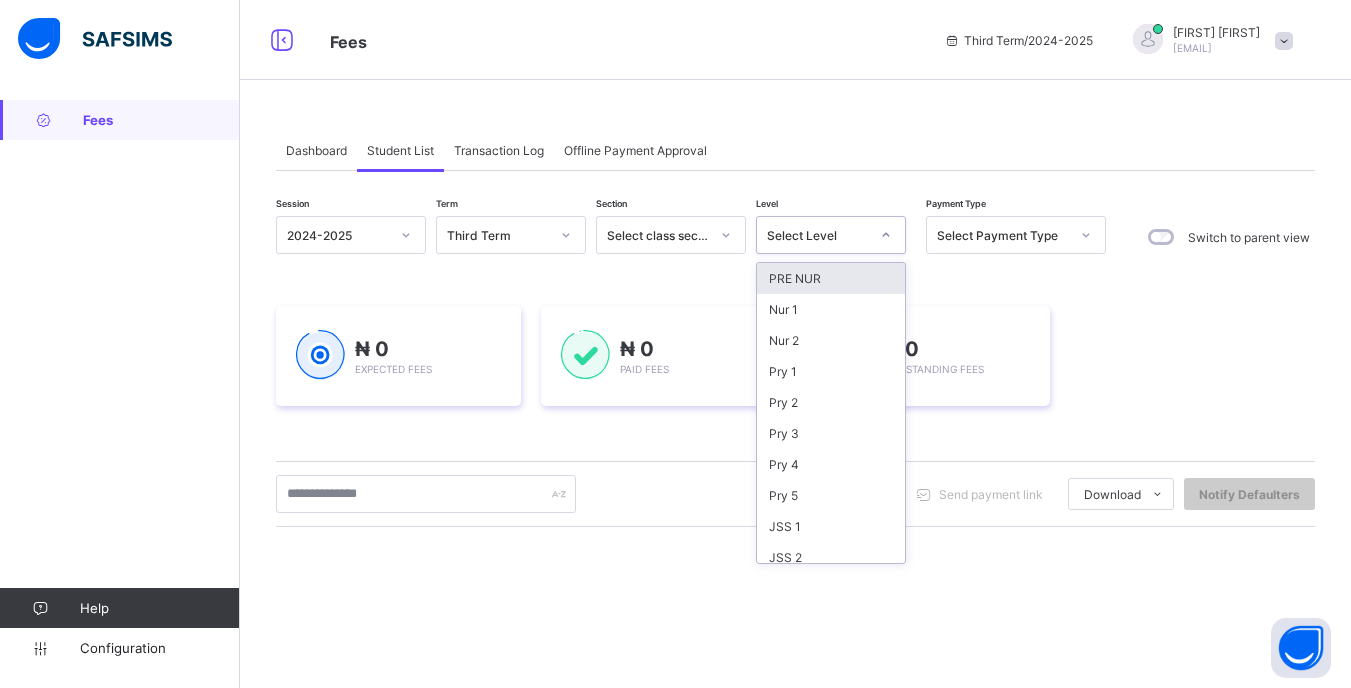 click at bounding box center [886, 235] 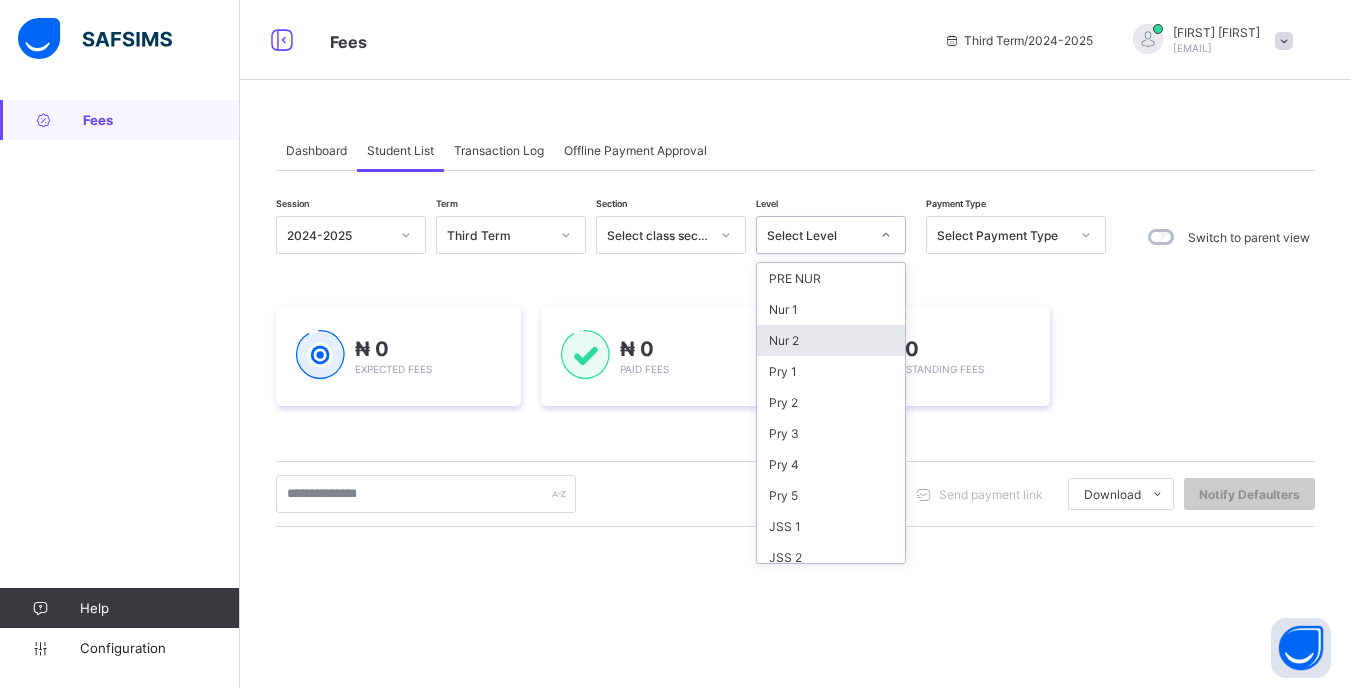 click on "Nur 2" at bounding box center (831, 340) 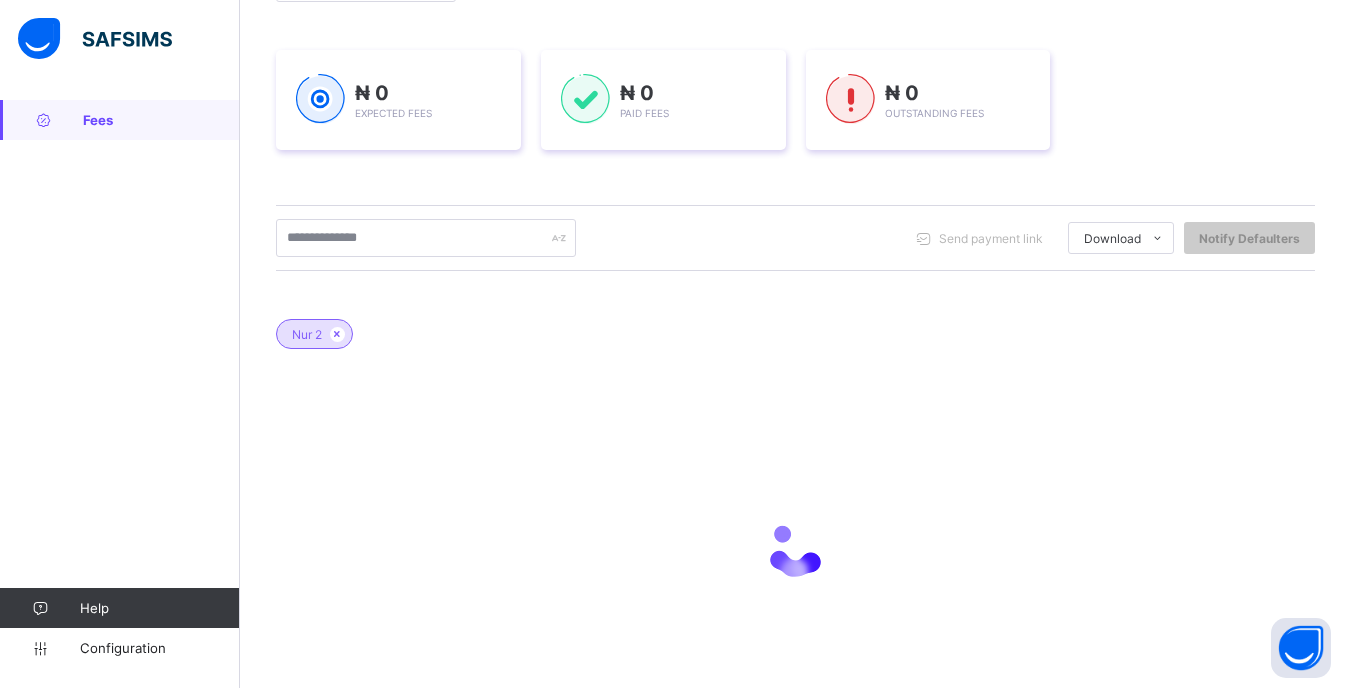 scroll, scrollTop: 100, scrollLeft: 0, axis: vertical 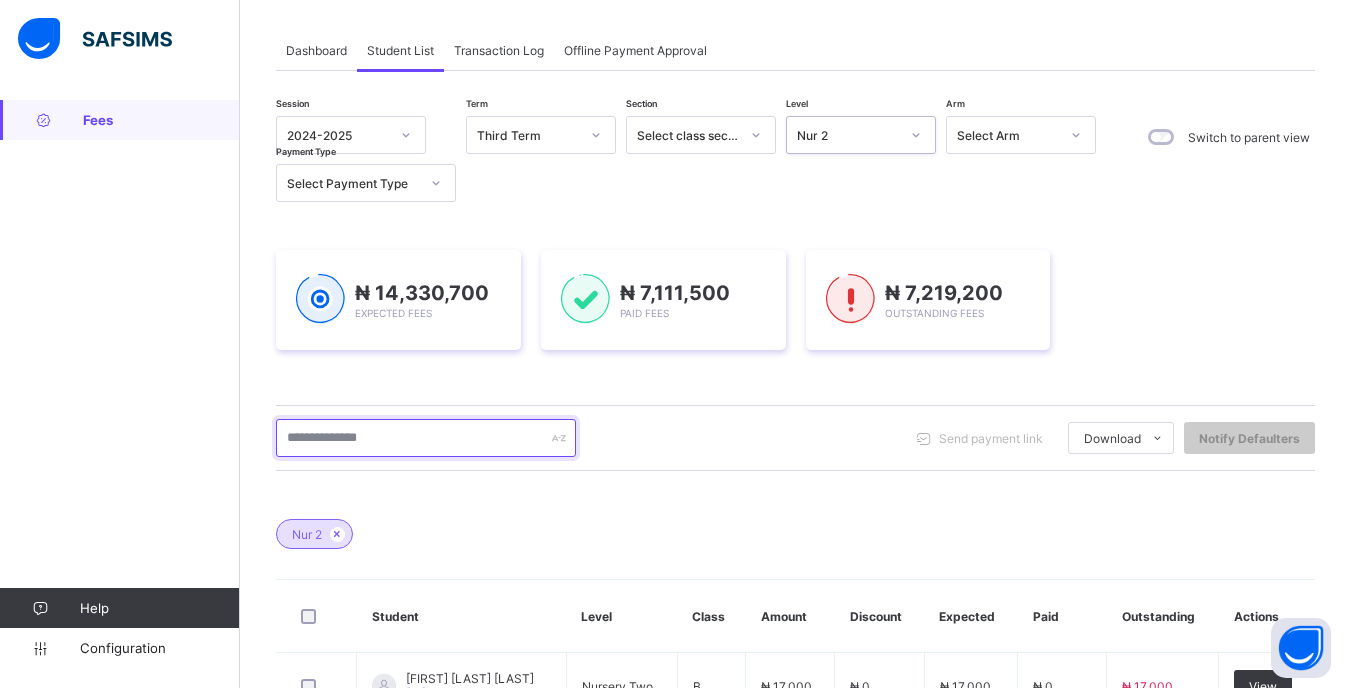 click at bounding box center (426, 438) 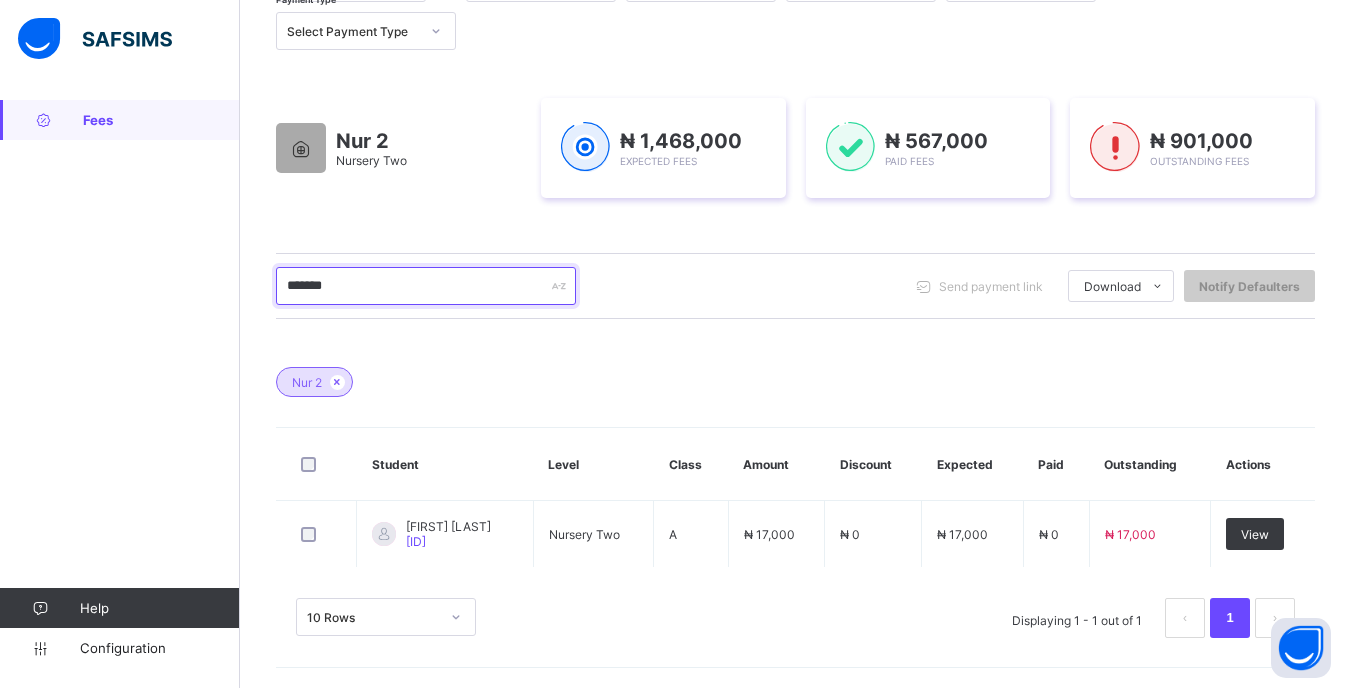scroll, scrollTop: 252, scrollLeft: 0, axis: vertical 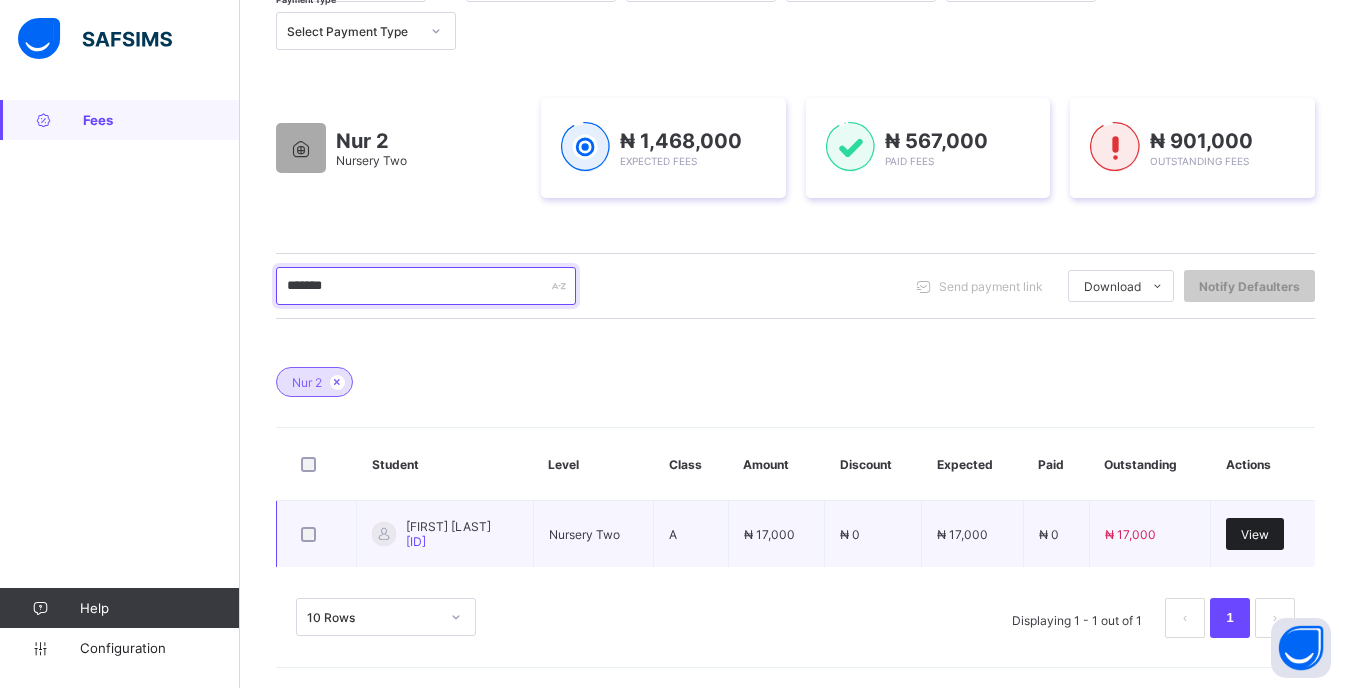 type on "*******" 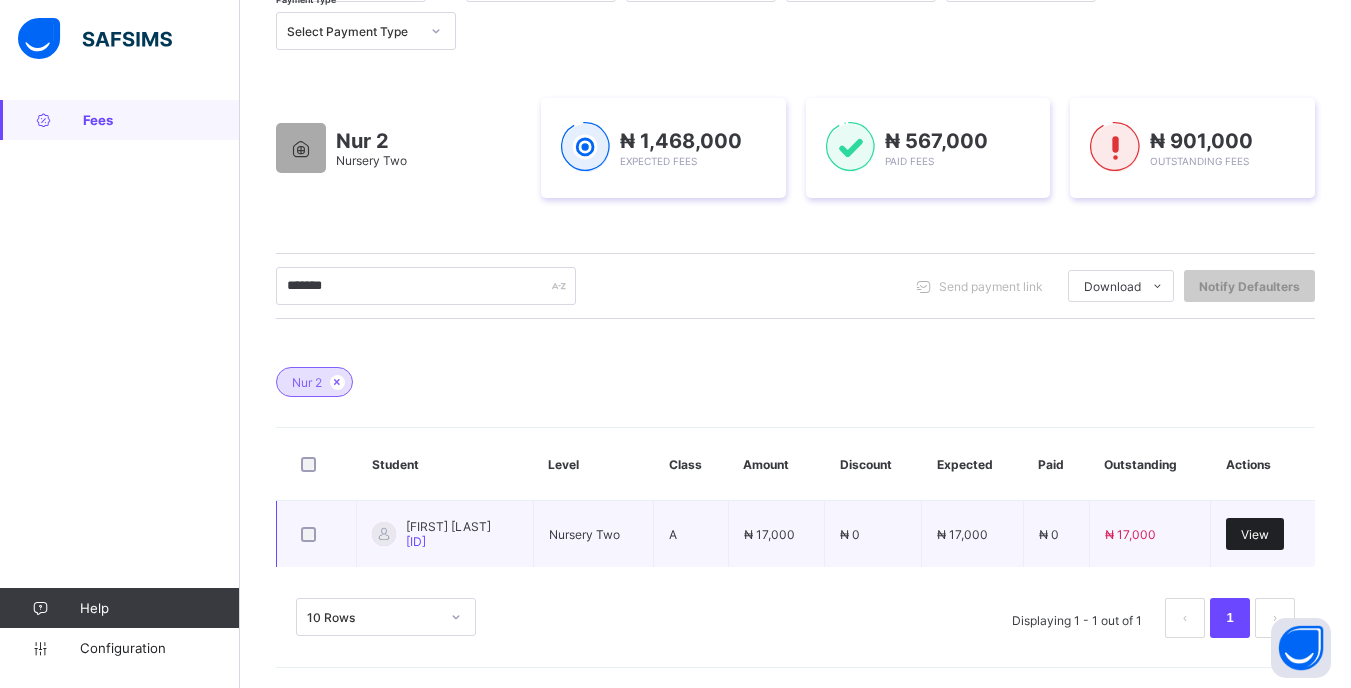 click on "View" at bounding box center (1255, 534) 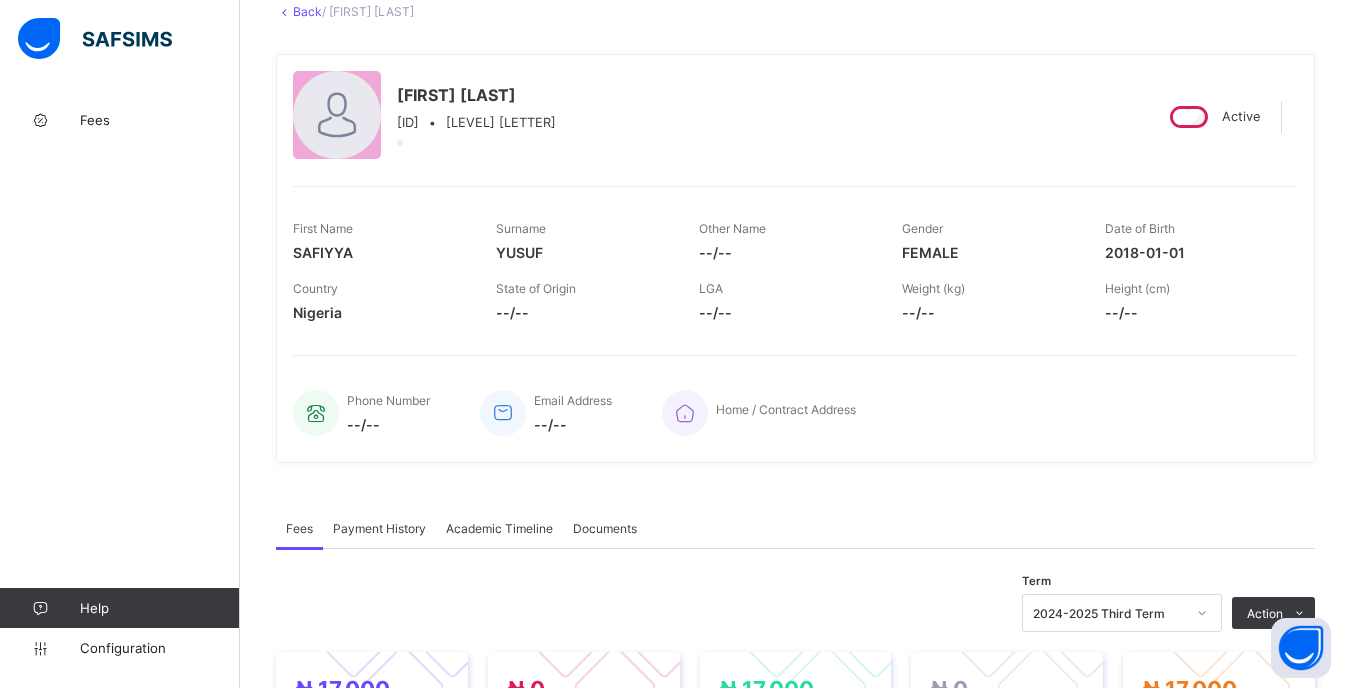 scroll, scrollTop: 400, scrollLeft: 0, axis: vertical 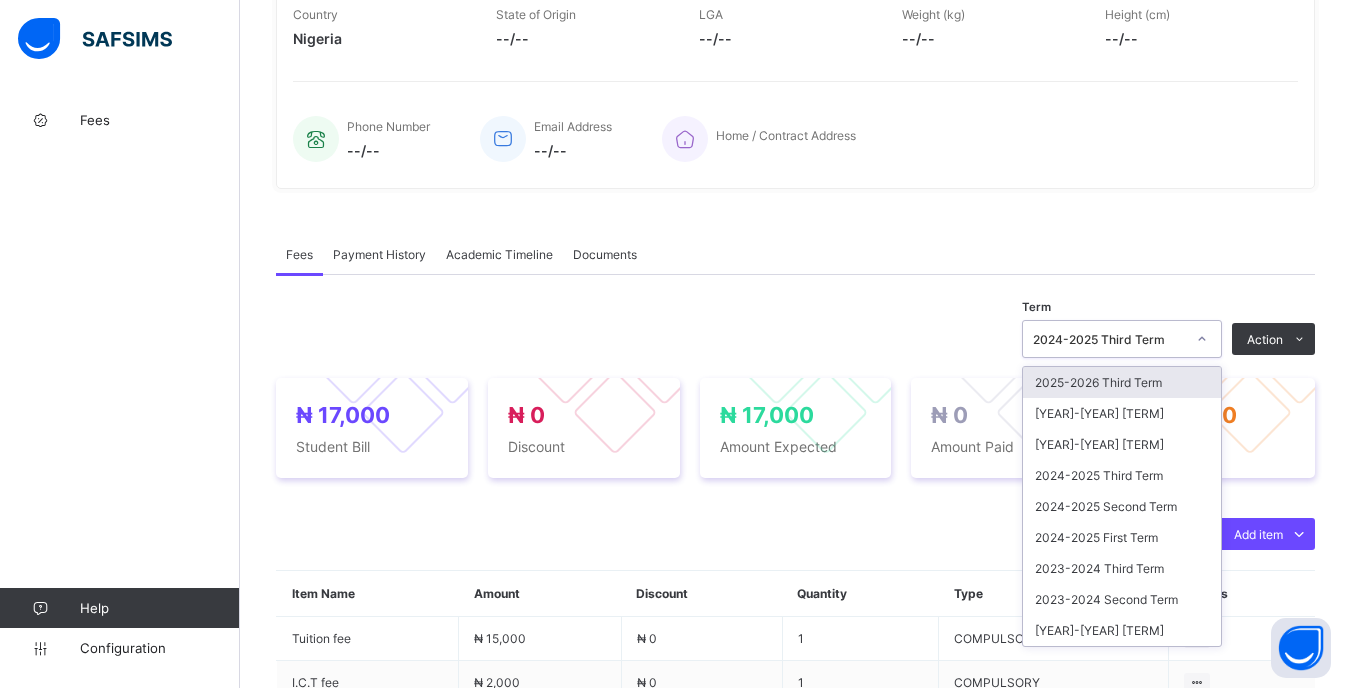 click at bounding box center (1202, 339) 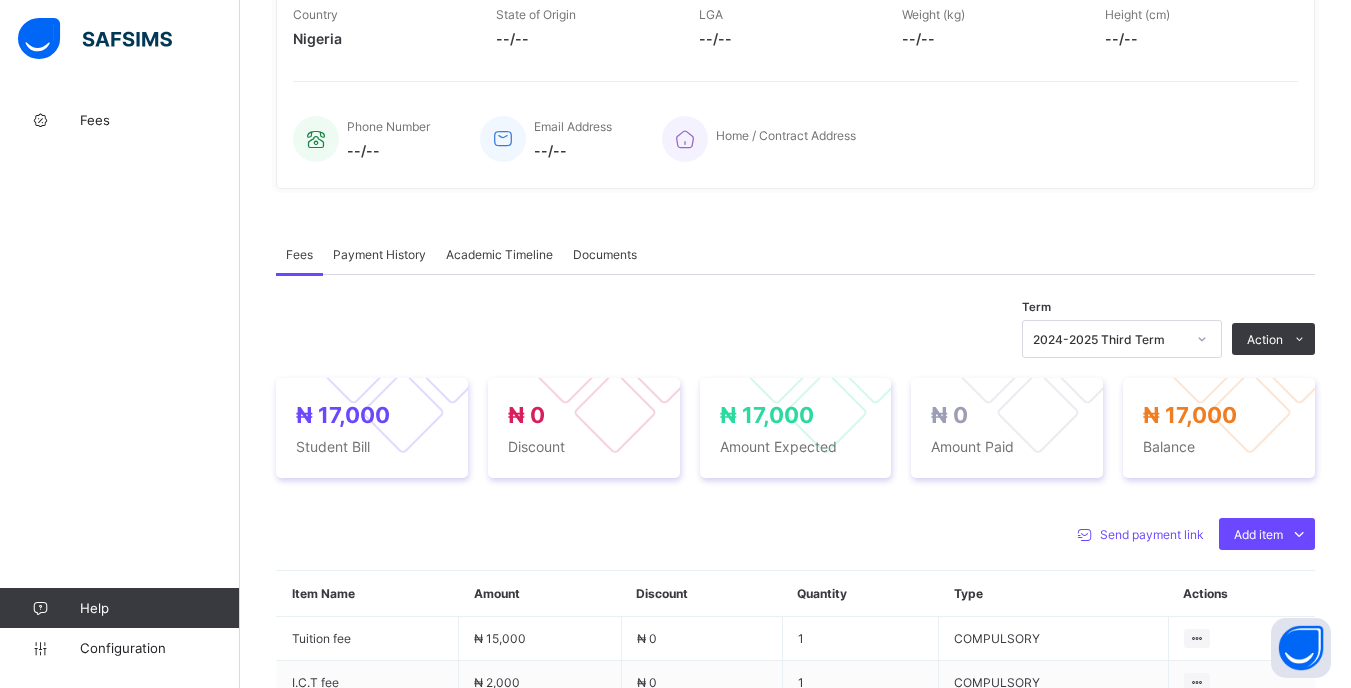 click on "Fees Payment History Academic Timeline Documents" at bounding box center (795, 254) 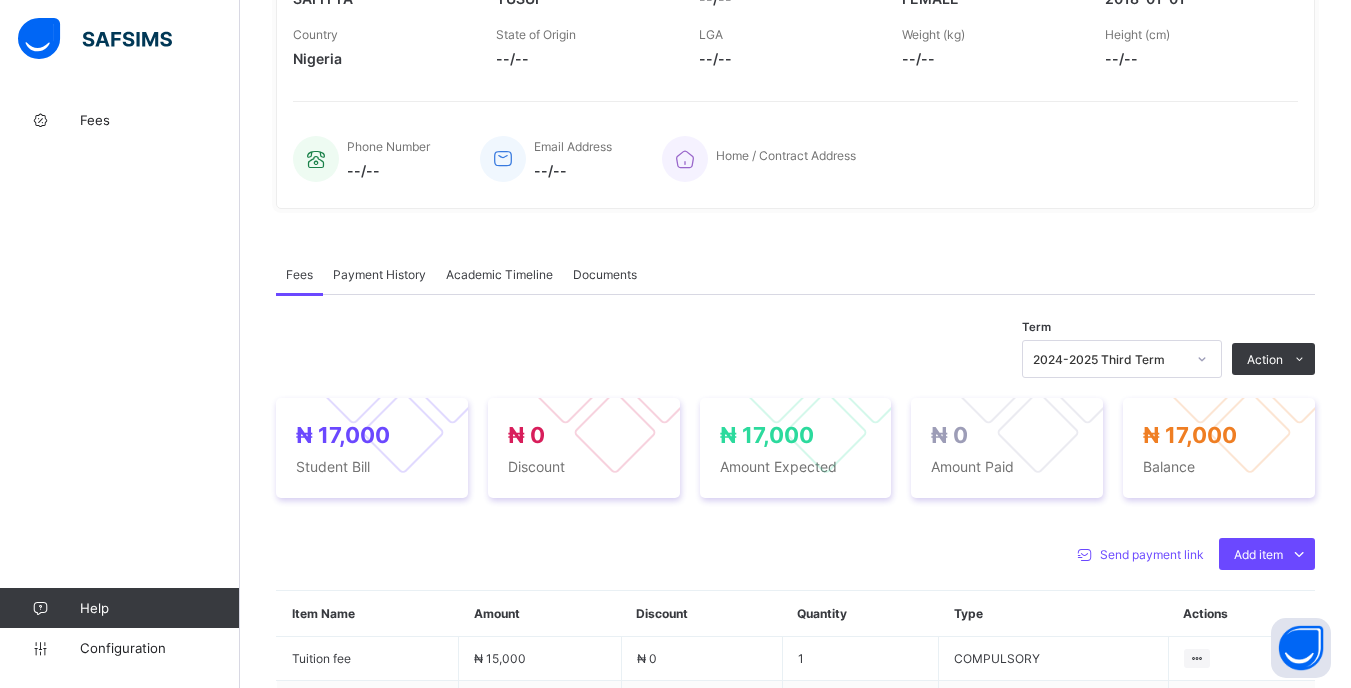 scroll, scrollTop: 500, scrollLeft: 0, axis: vertical 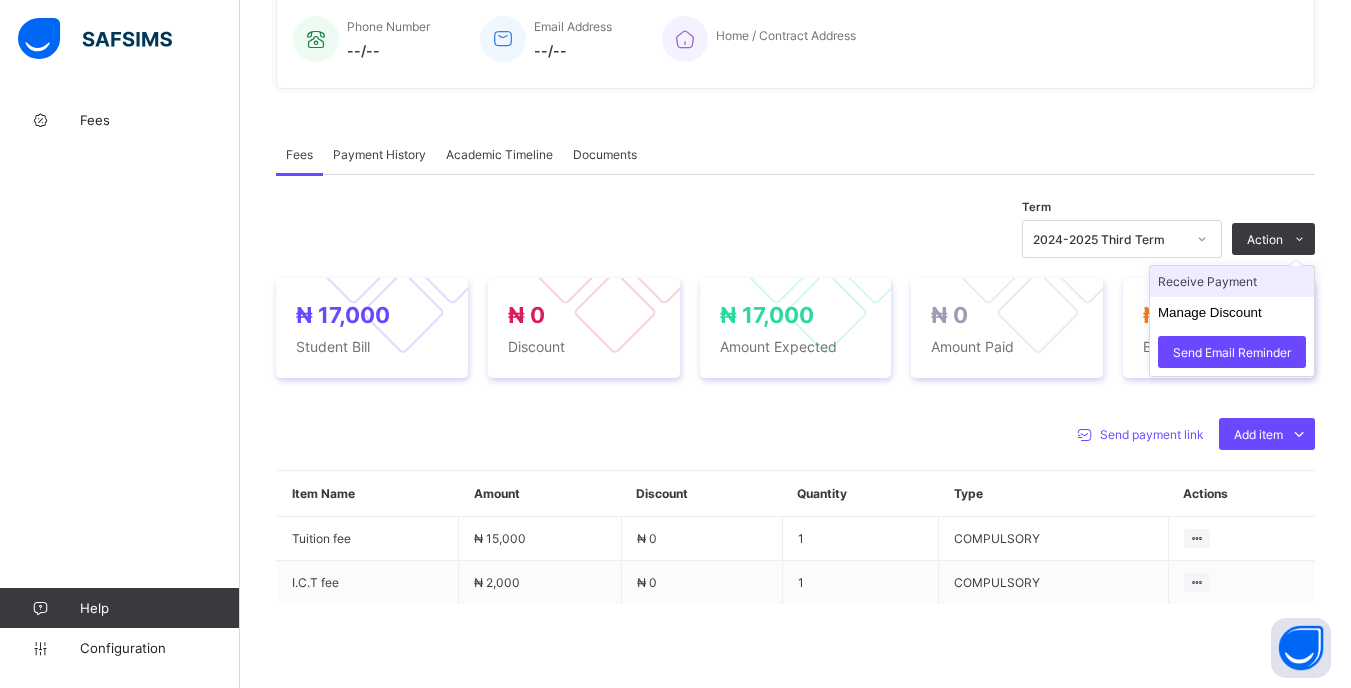 click on "Receive Payment" at bounding box center [1232, 281] 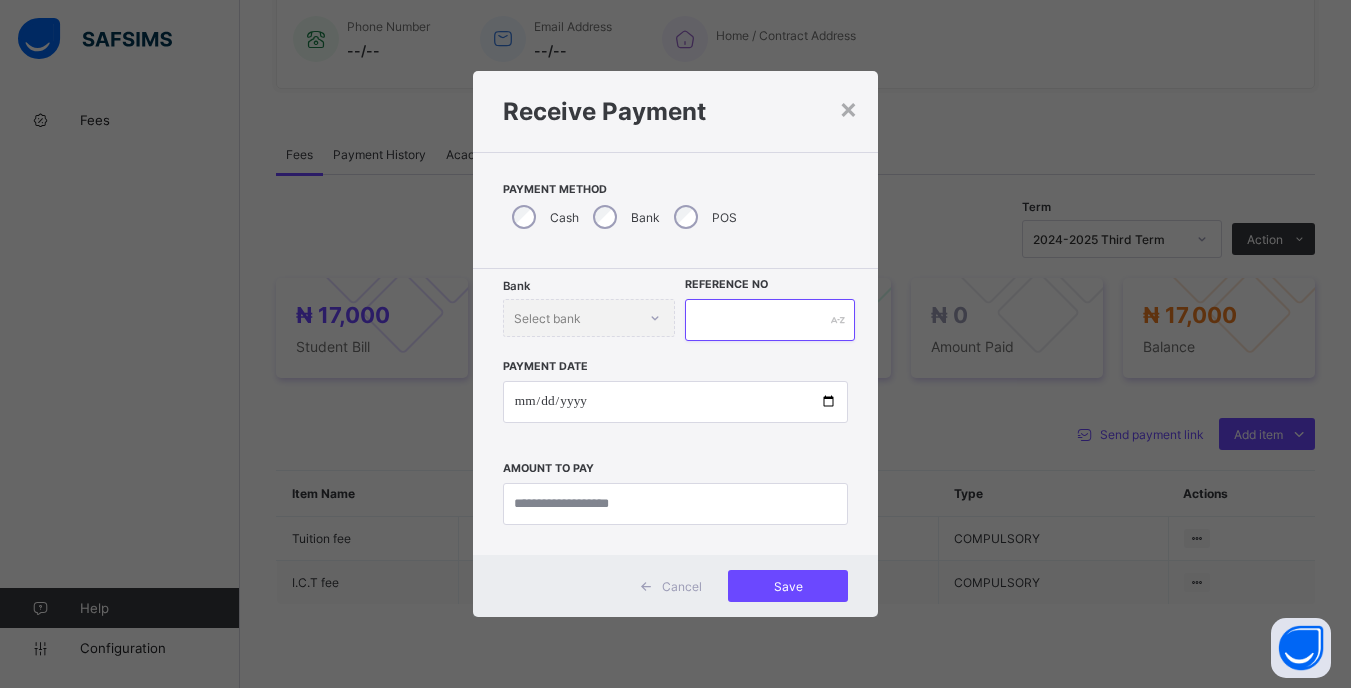 click at bounding box center [769, 320] 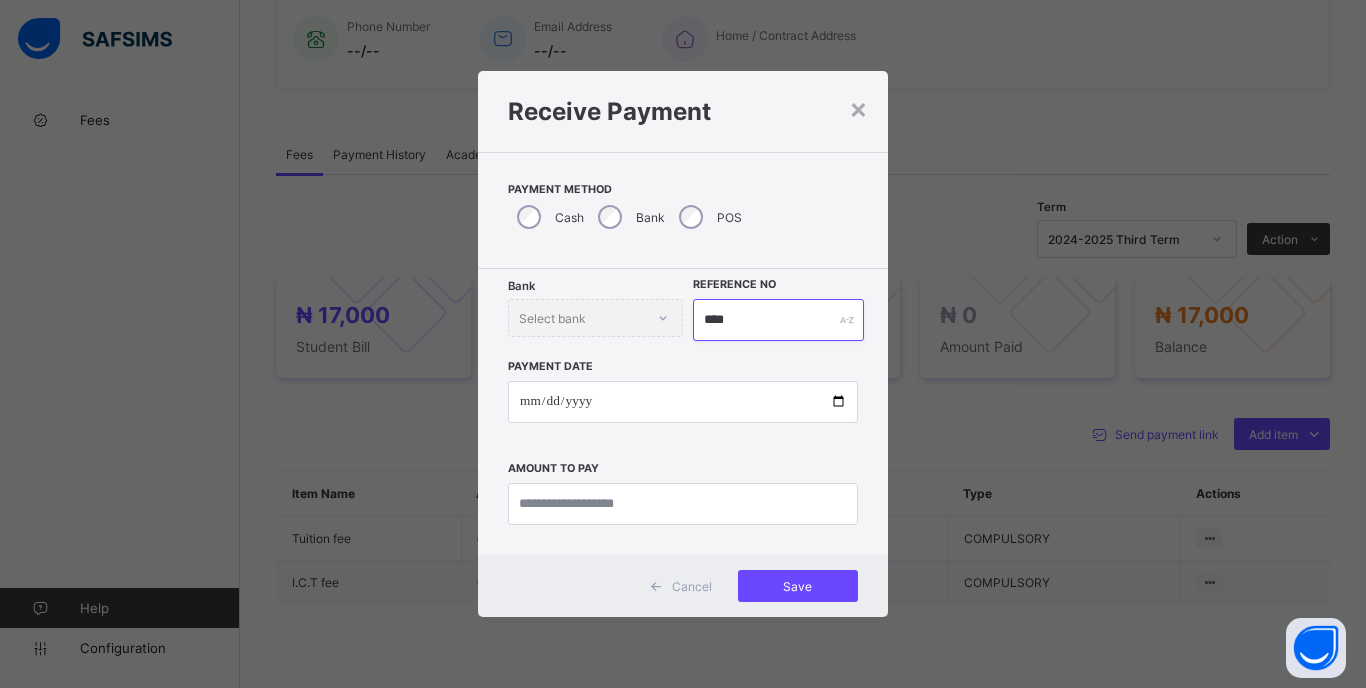 type on "****" 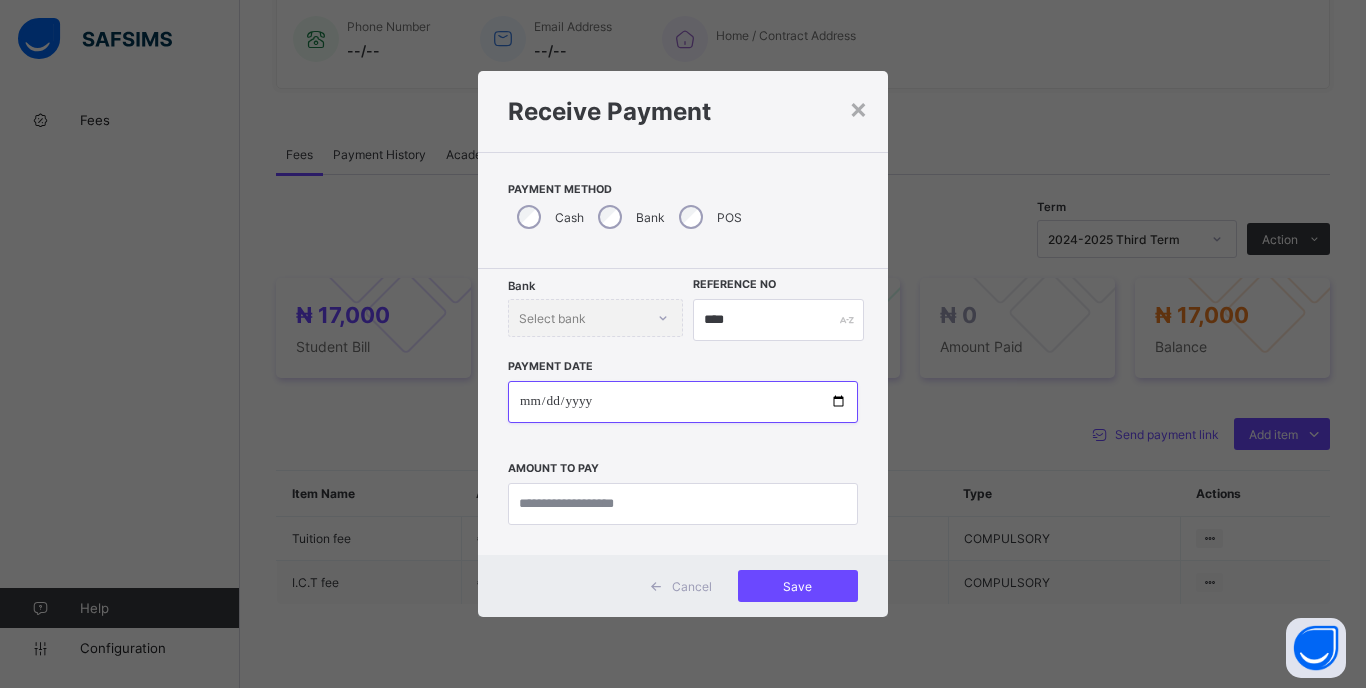 click at bounding box center [683, 402] 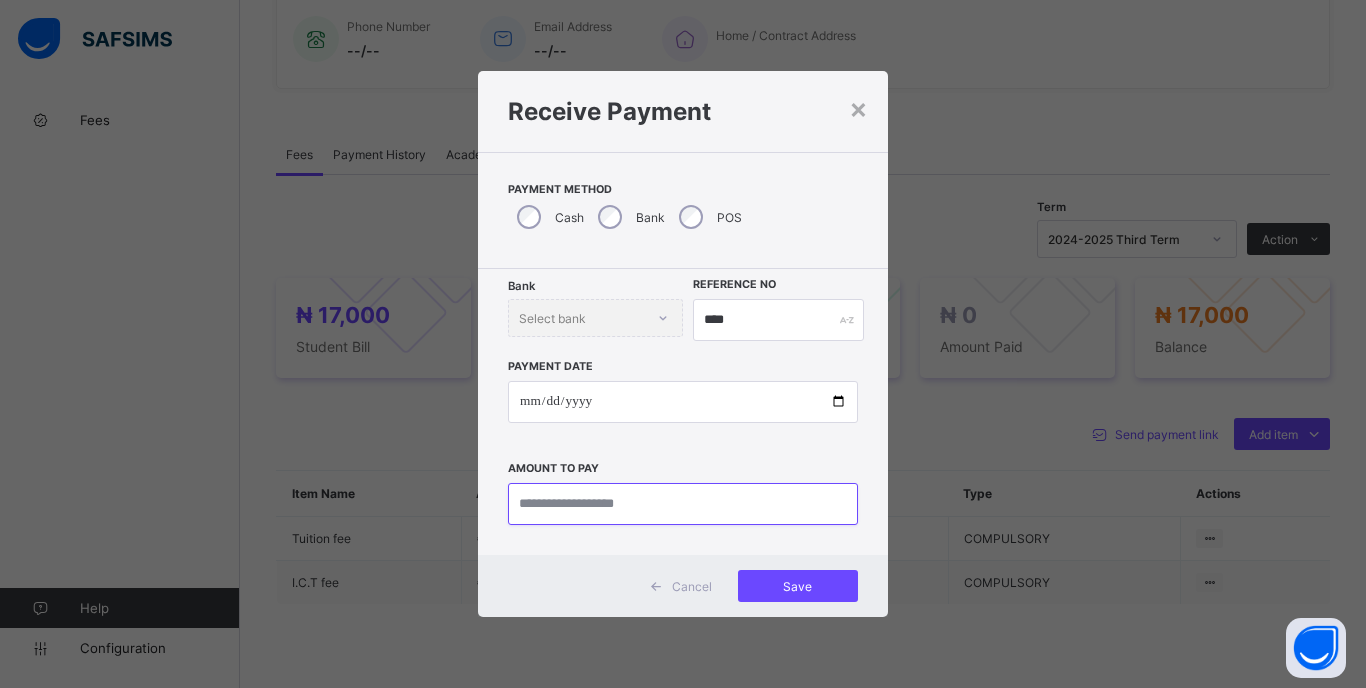 click at bounding box center (683, 504) 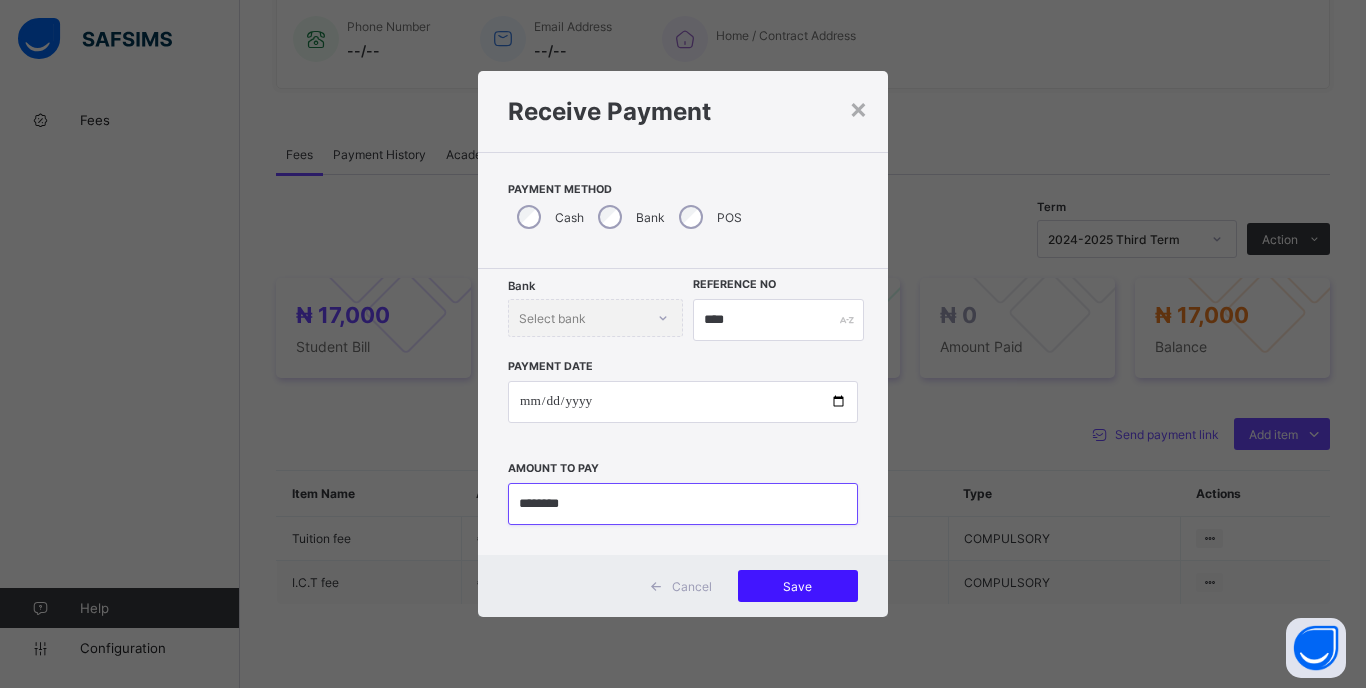 type on "********" 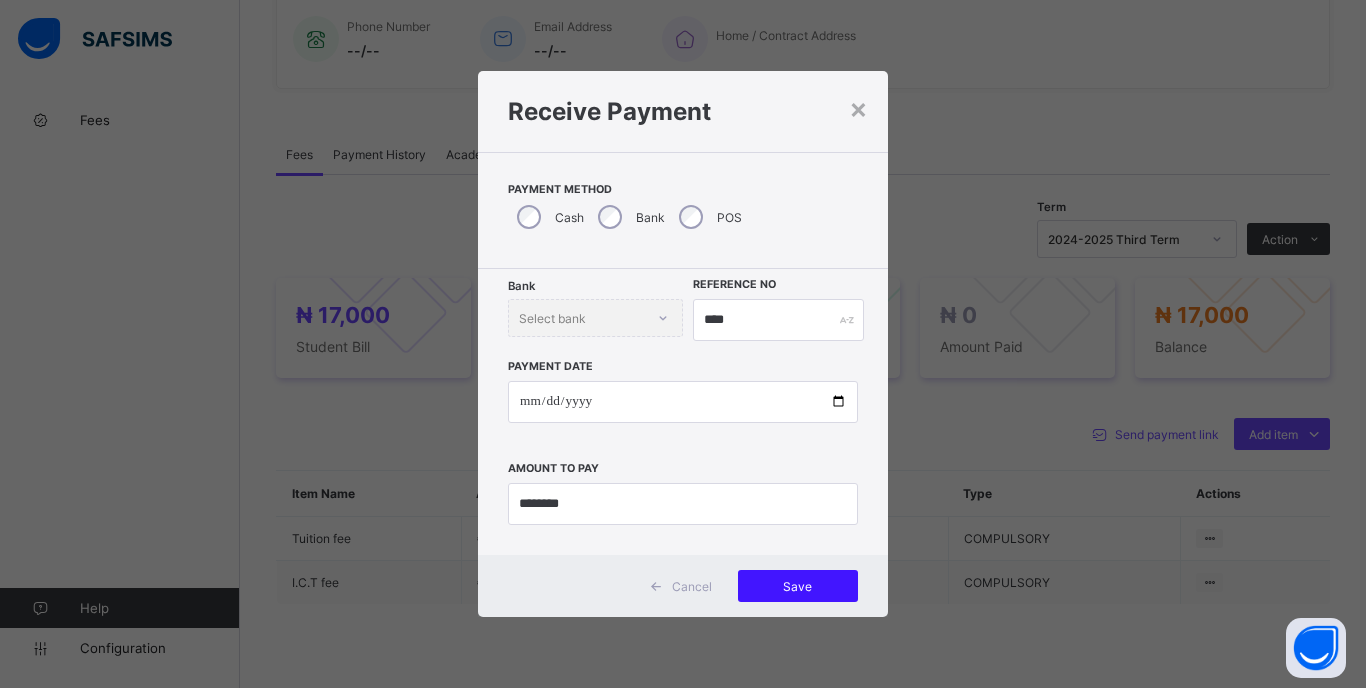 click on "Save" at bounding box center (798, 586) 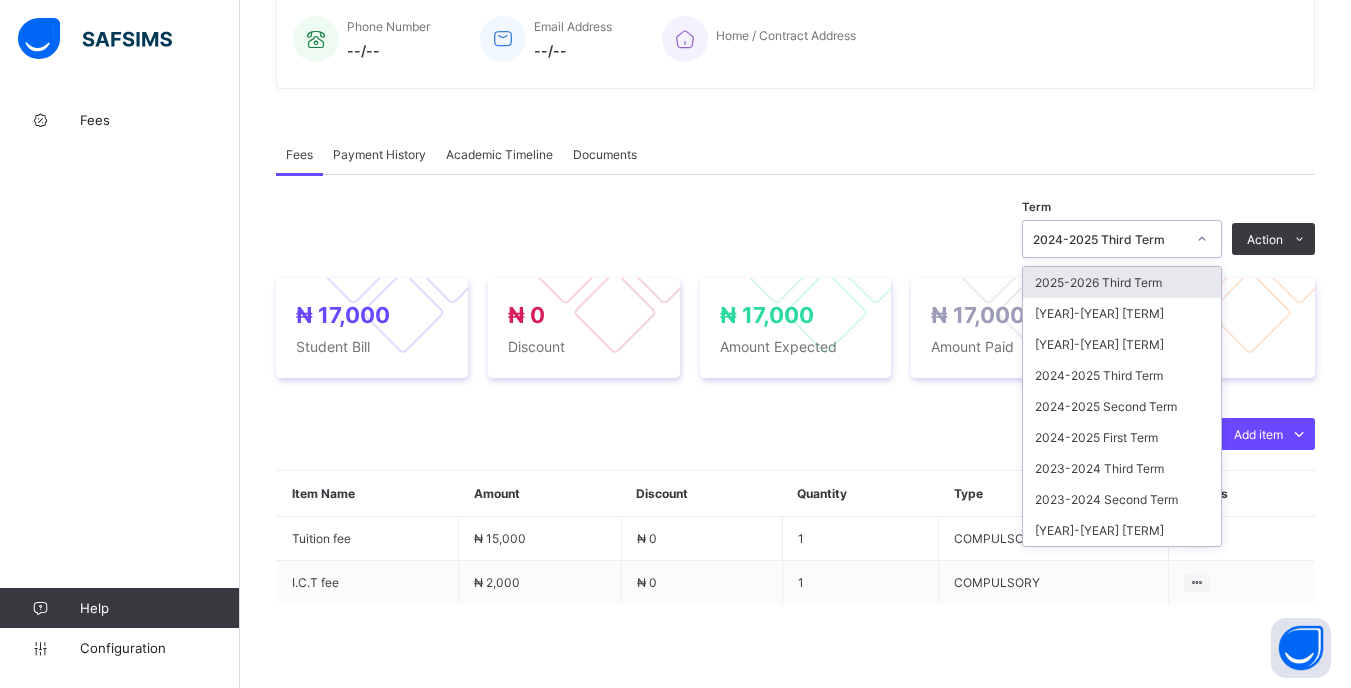click at bounding box center [1202, 239] 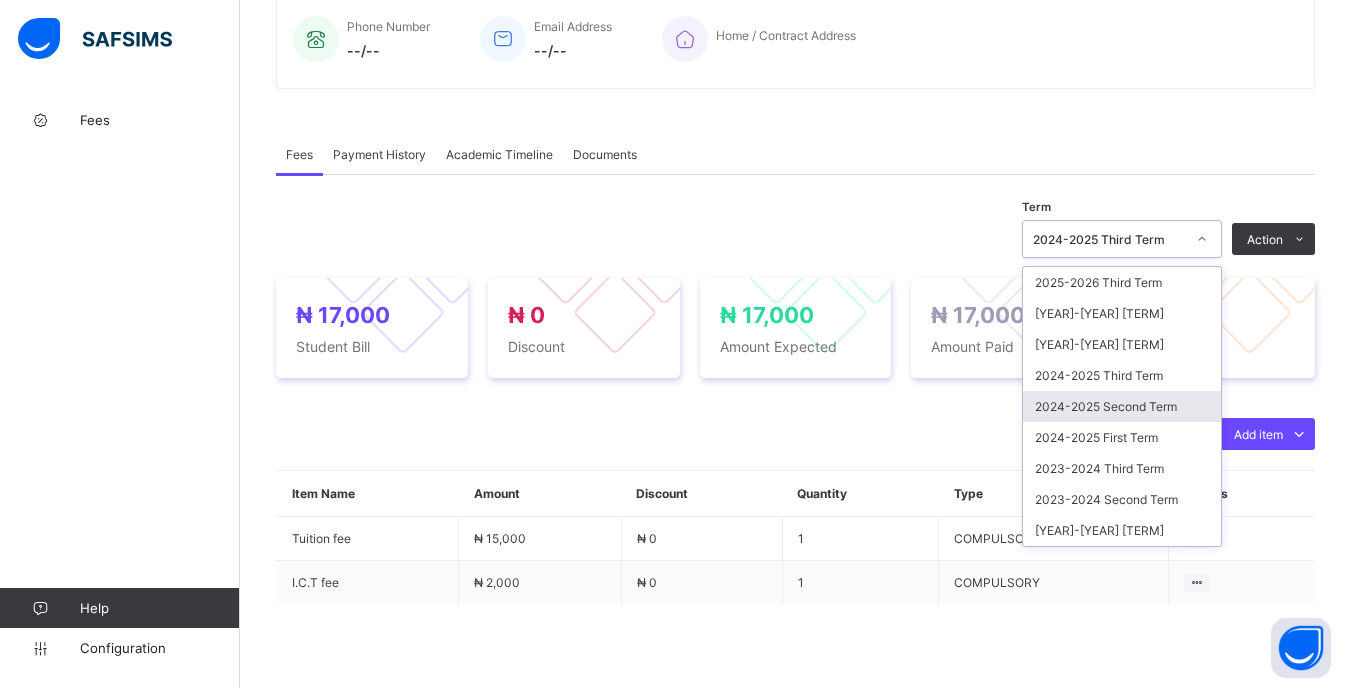 click on "2024-2025 Second Term" at bounding box center [1122, 406] 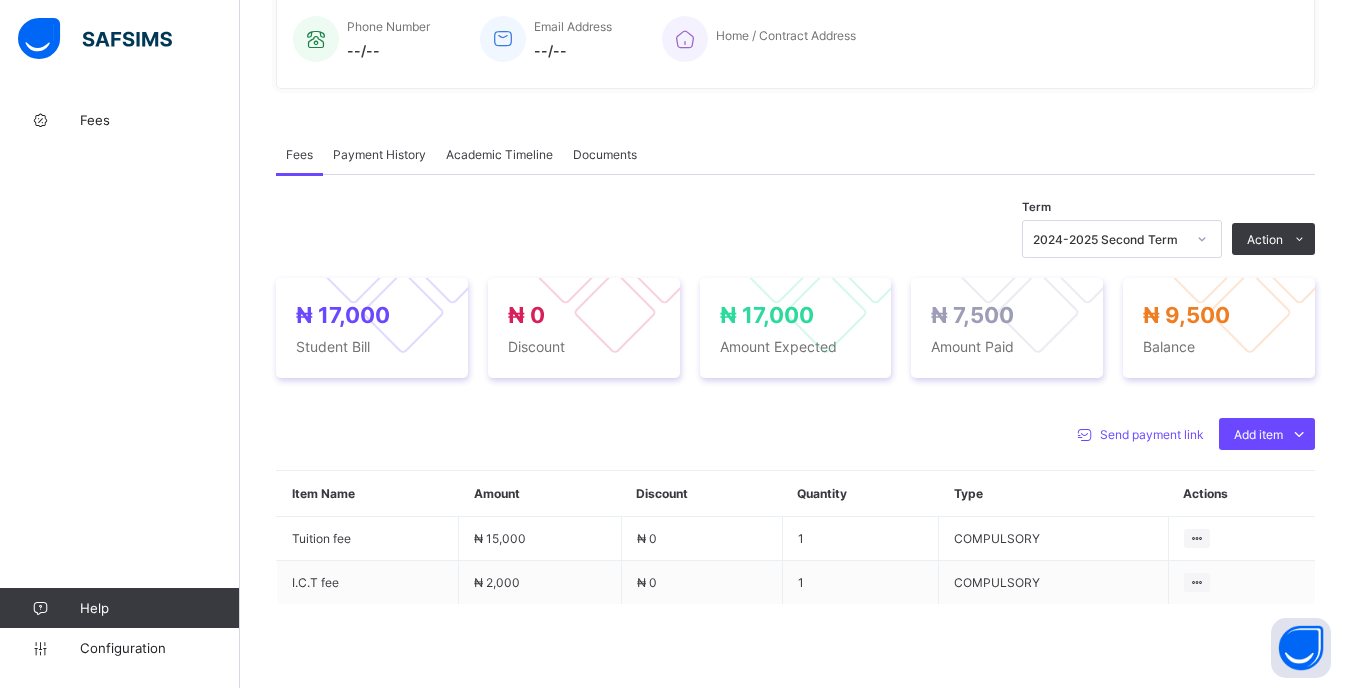 drag, startPoint x: 1235, startPoint y: 284, endPoint x: 732, endPoint y: 331, distance: 505.19104 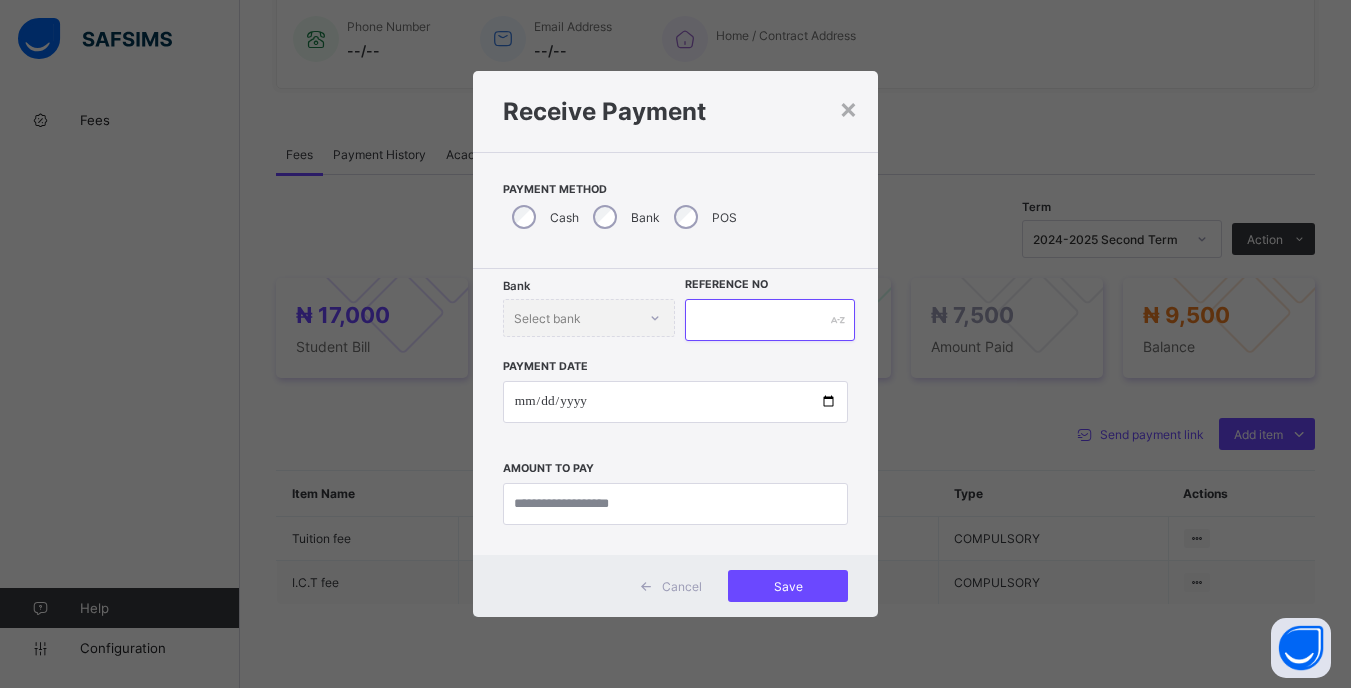 drag, startPoint x: 729, startPoint y: 317, endPoint x: 727, endPoint y: 339, distance: 22.090721 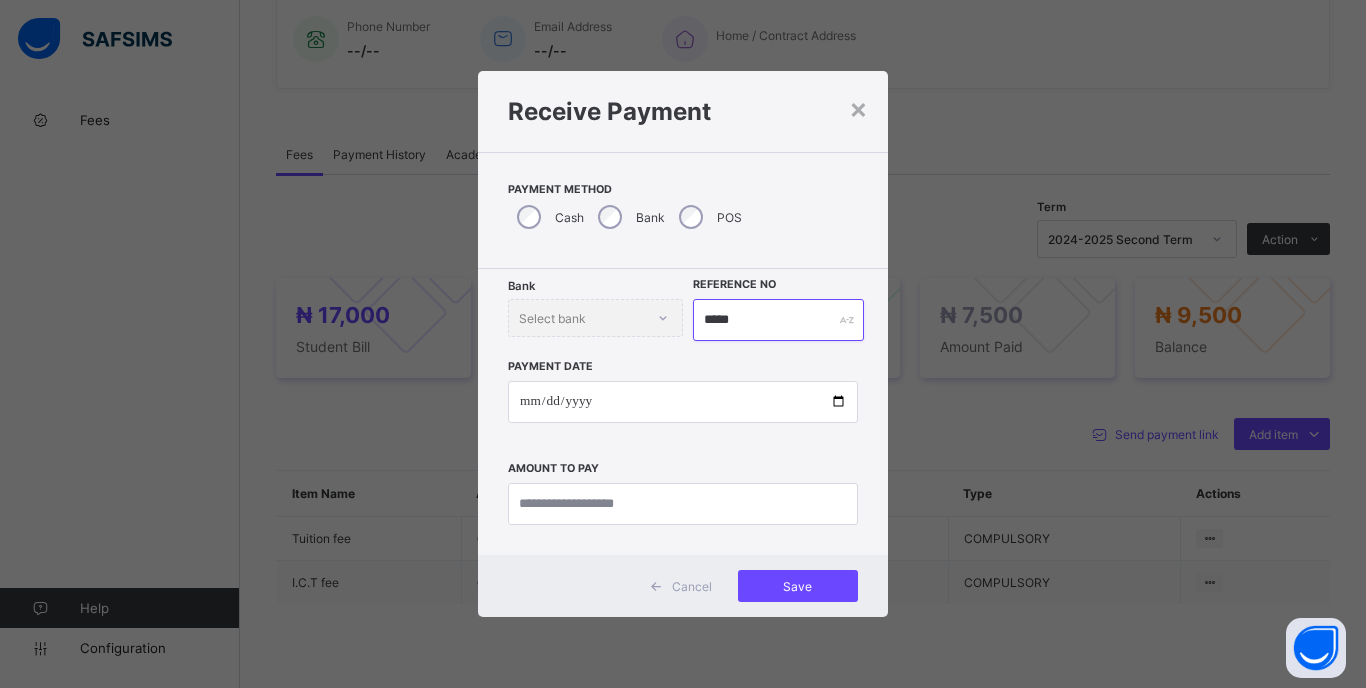 type on "*****" 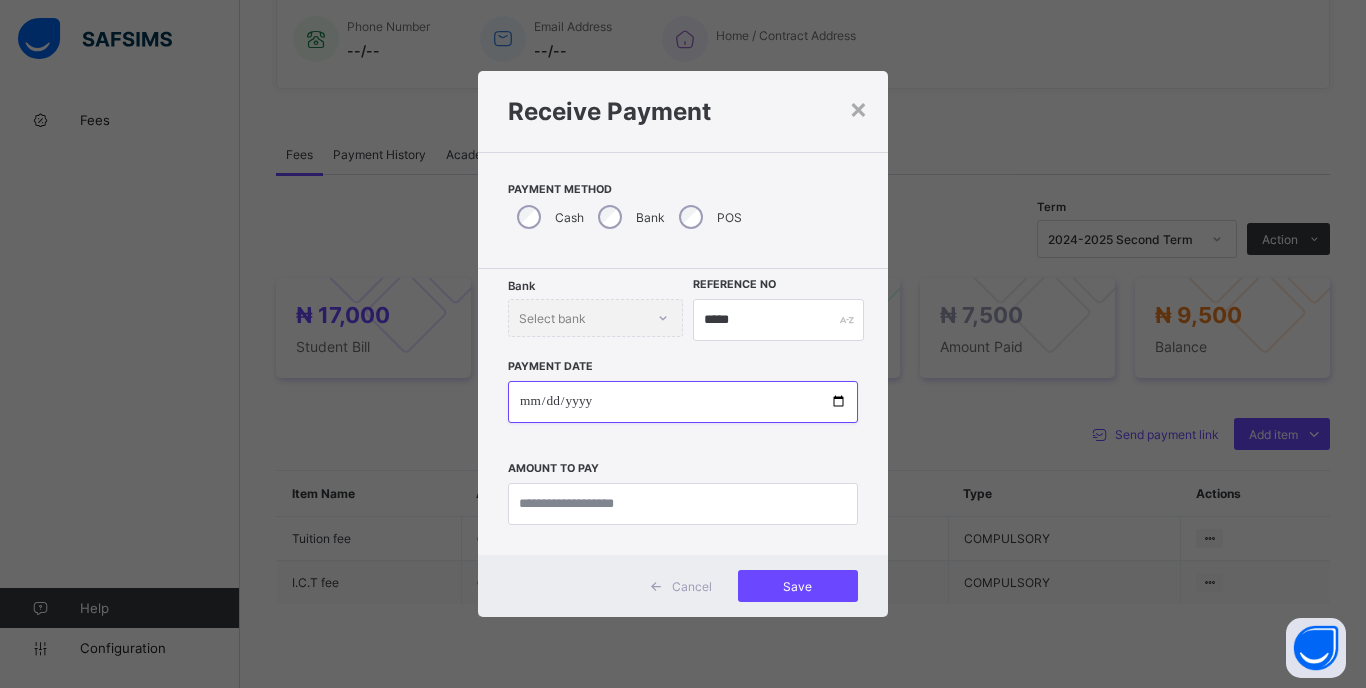 click at bounding box center (683, 402) 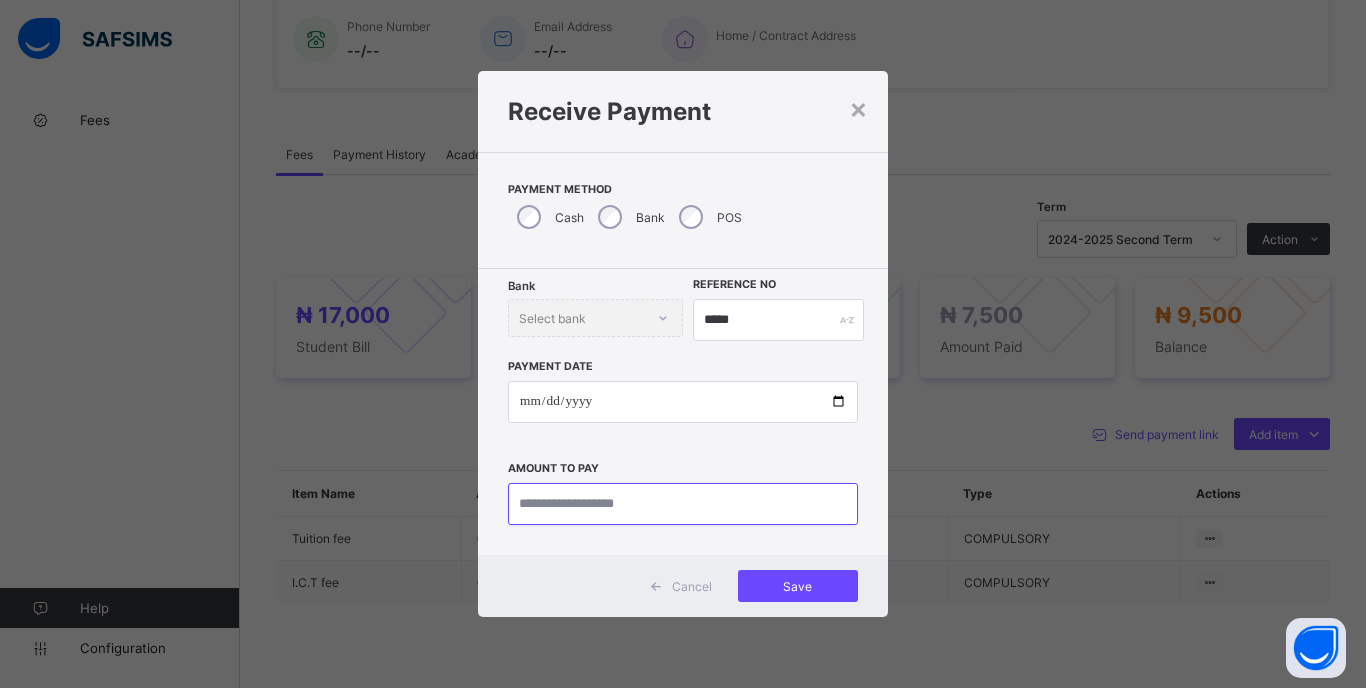 click at bounding box center [683, 504] 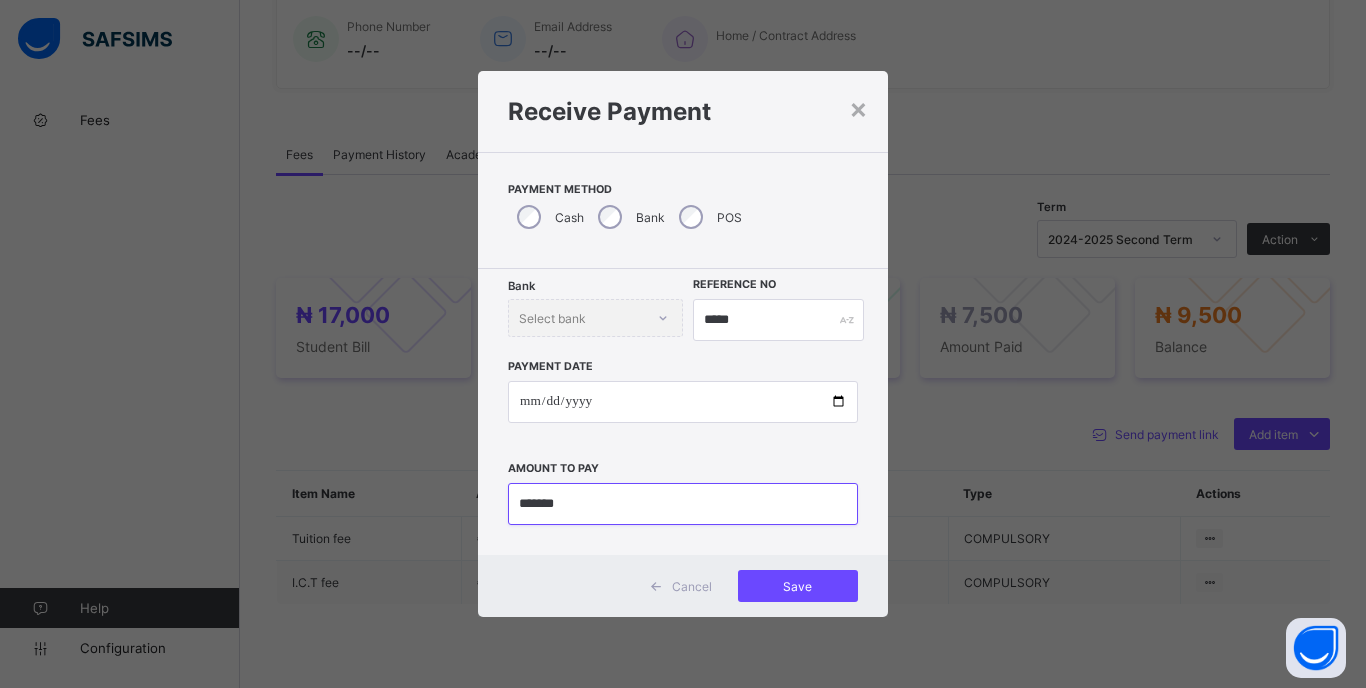 type on "*******" 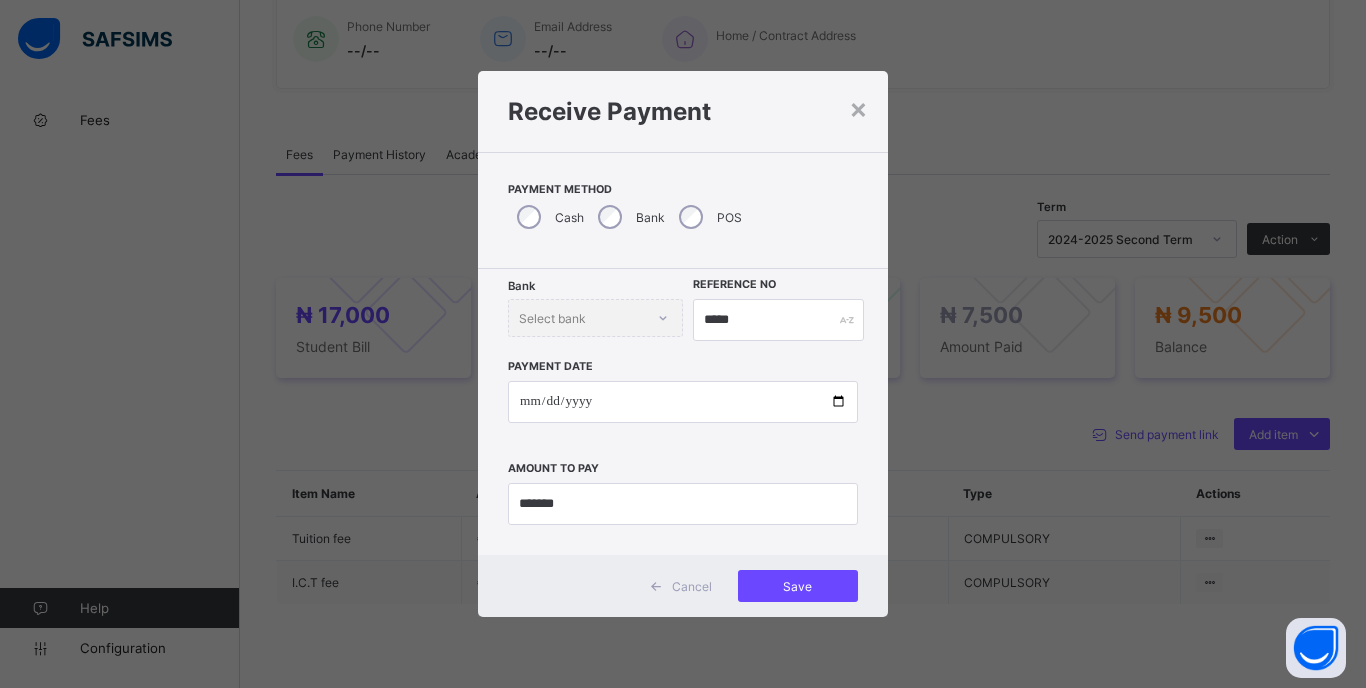 click on "Cancel Save" at bounding box center [683, 586] 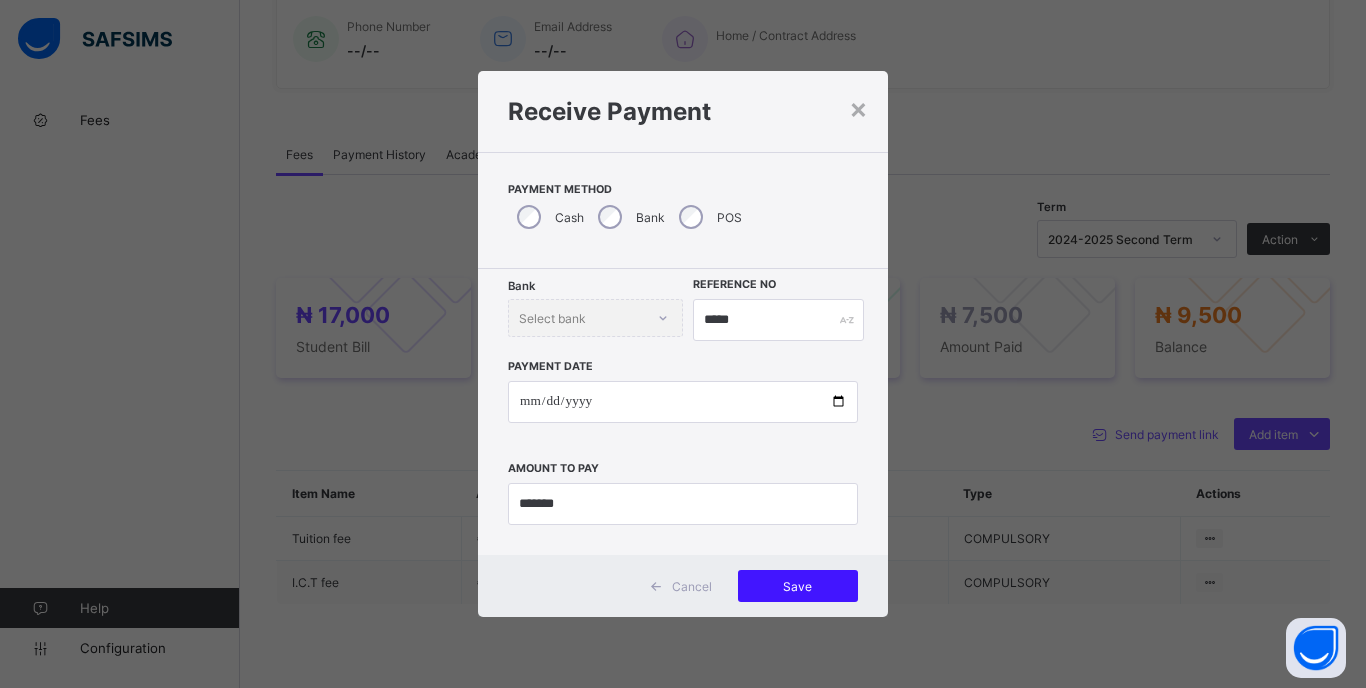 click on "Save" at bounding box center [798, 586] 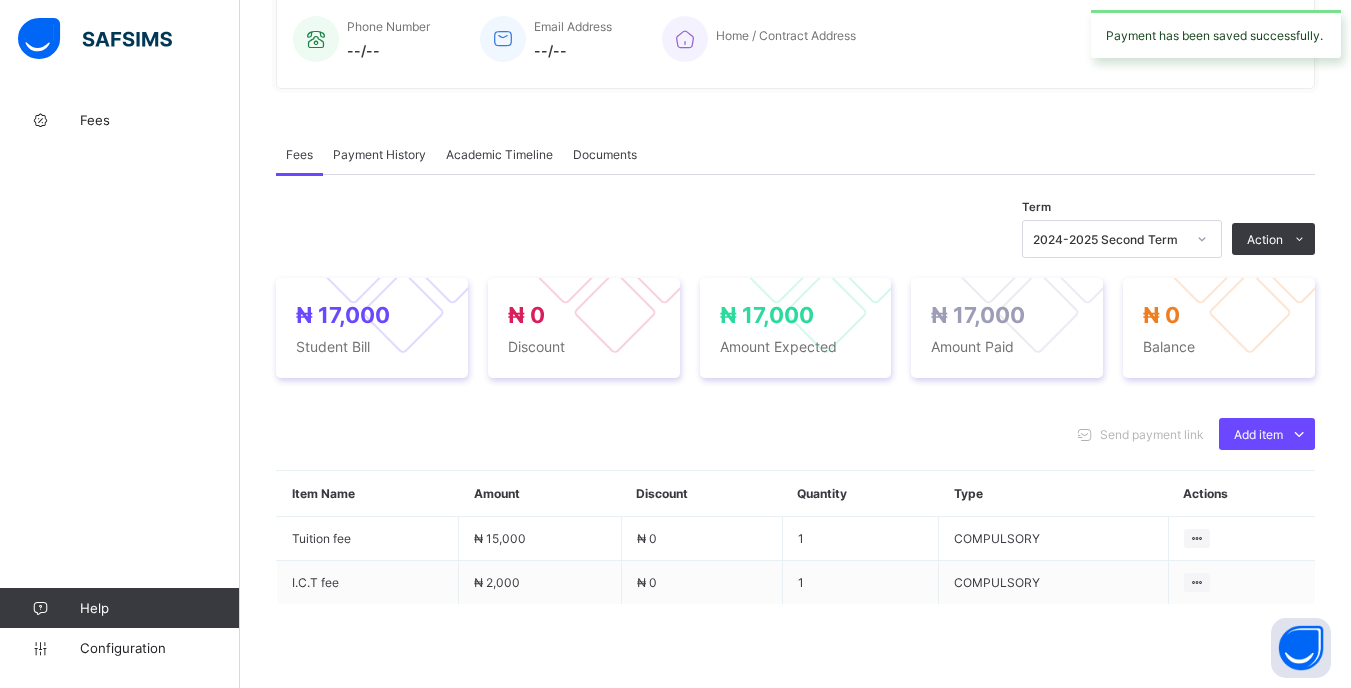 click at bounding box center (1202, 239) 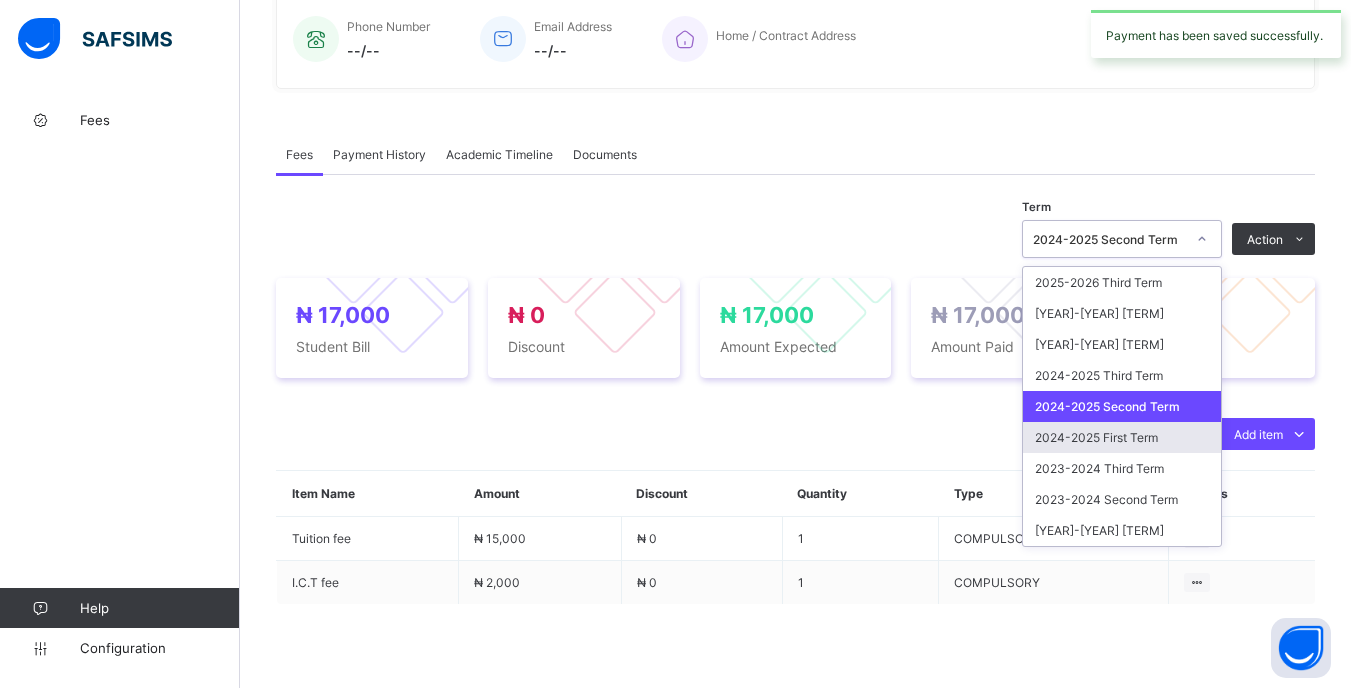 click on "2024-2025 First Term" at bounding box center [1122, 437] 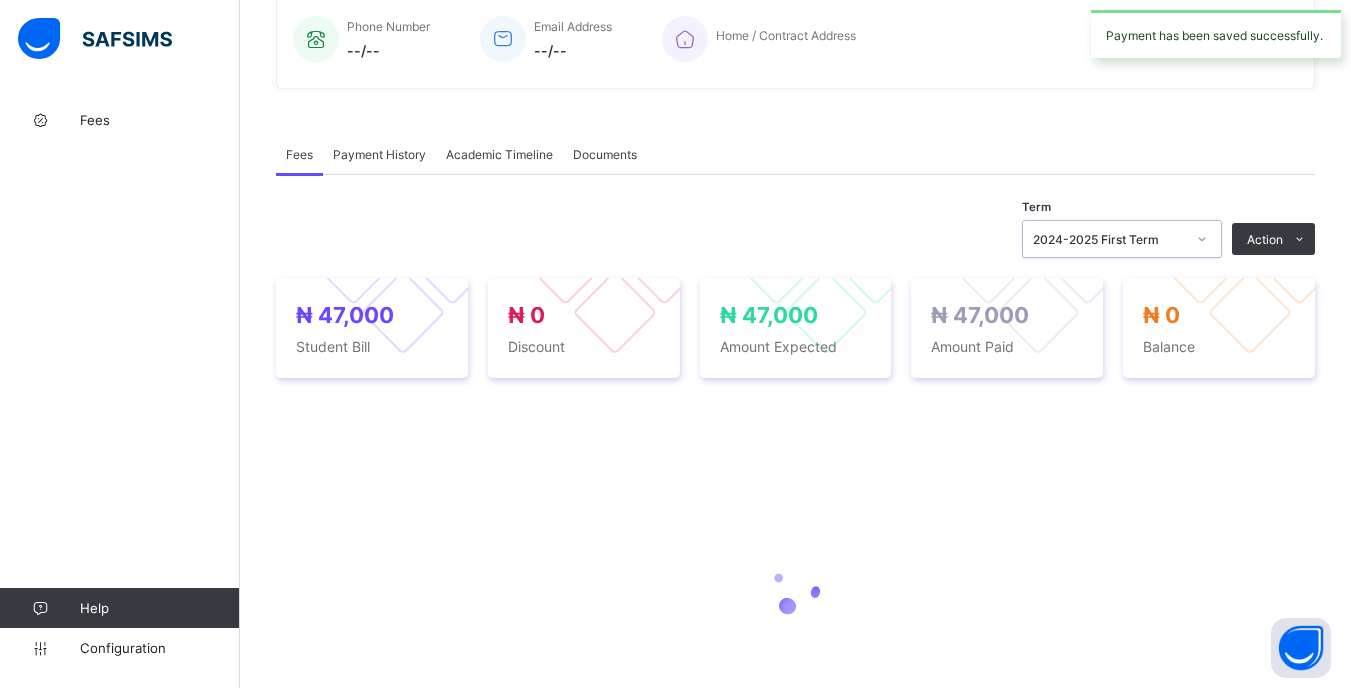 click on "2024-2025 First Term" at bounding box center [1109, 239] 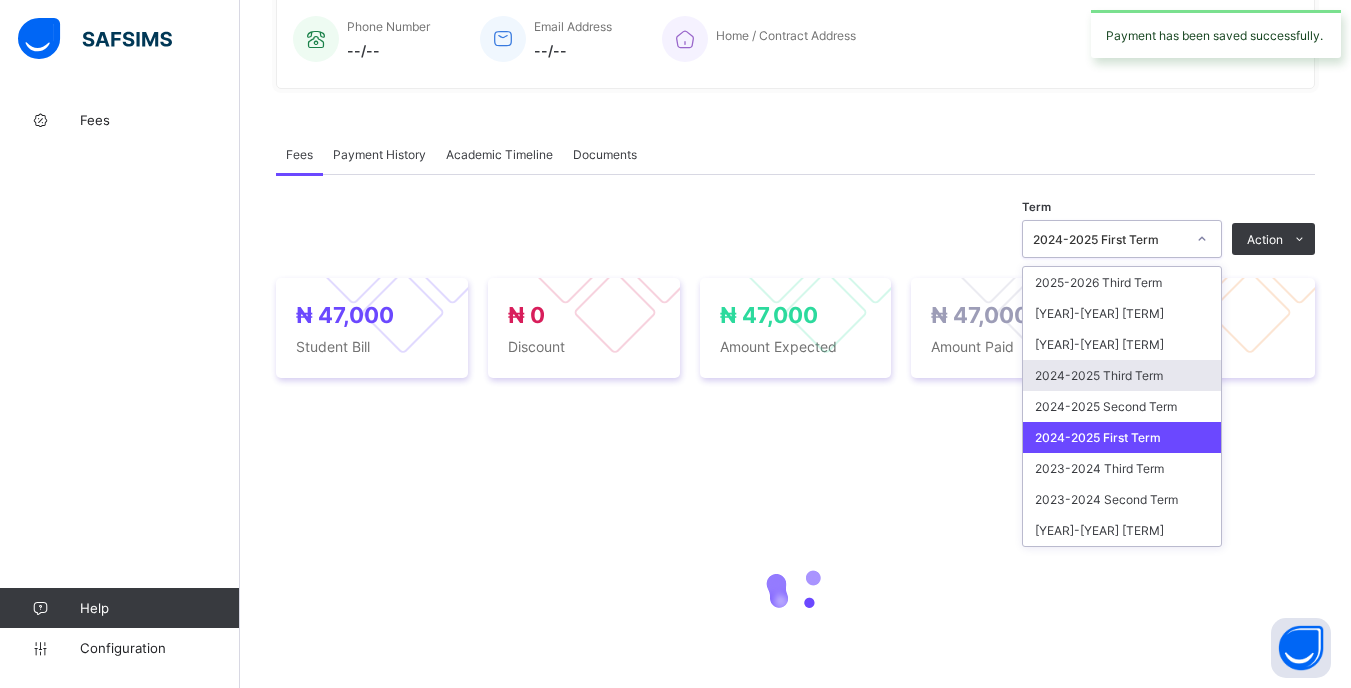 drag, startPoint x: 1148, startPoint y: 384, endPoint x: 1131, endPoint y: 379, distance: 17.720045 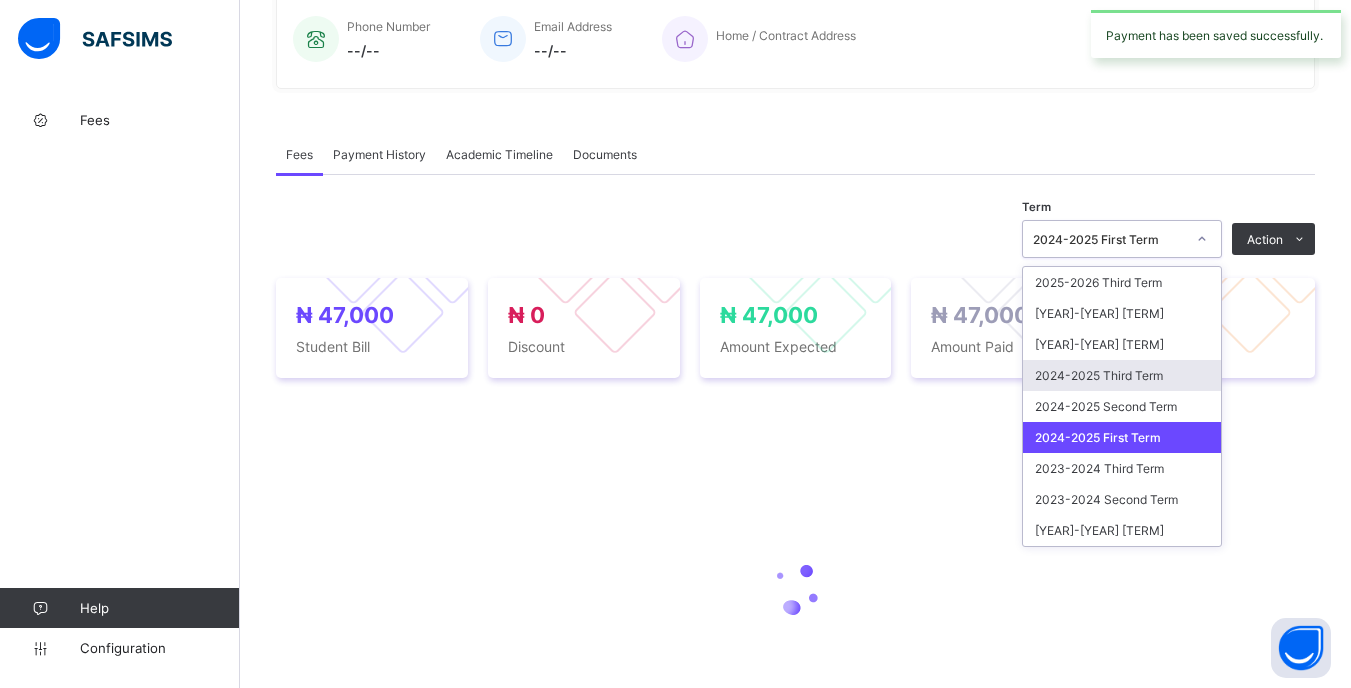 click on "2024-2025 Third Term" at bounding box center (1122, 375) 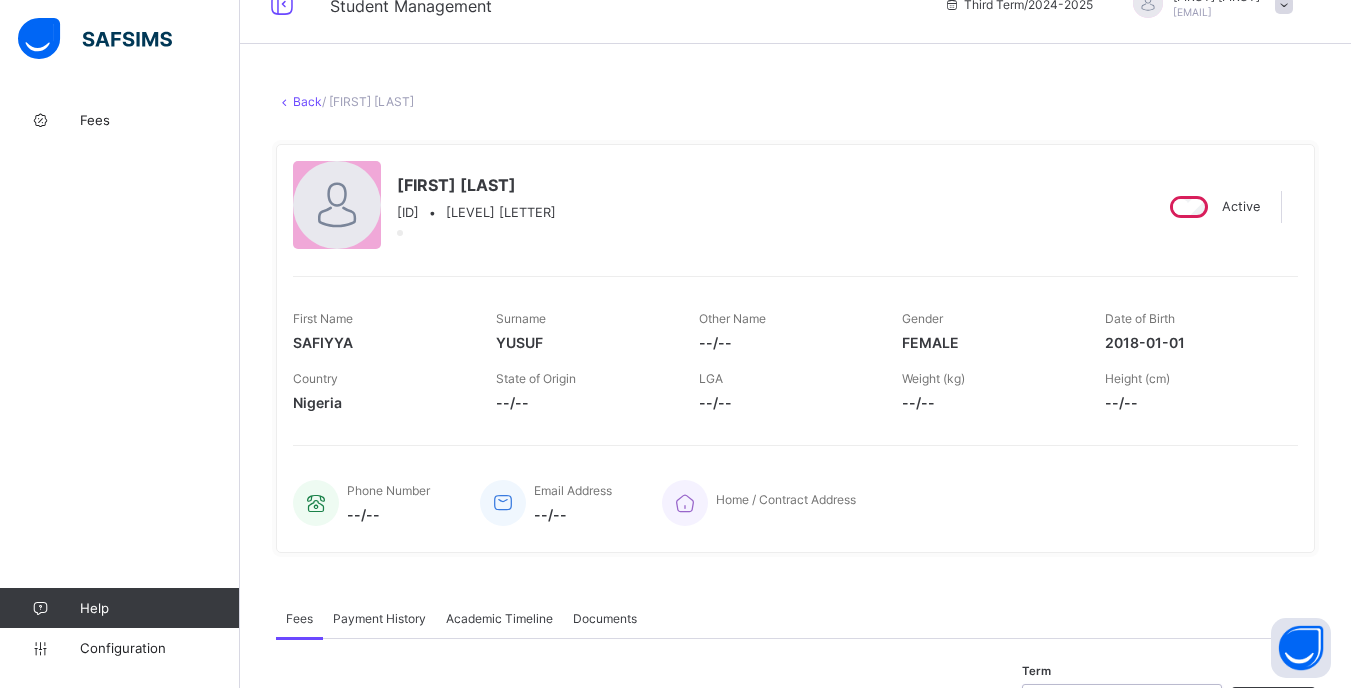 scroll, scrollTop: 0, scrollLeft: 0, axis: both 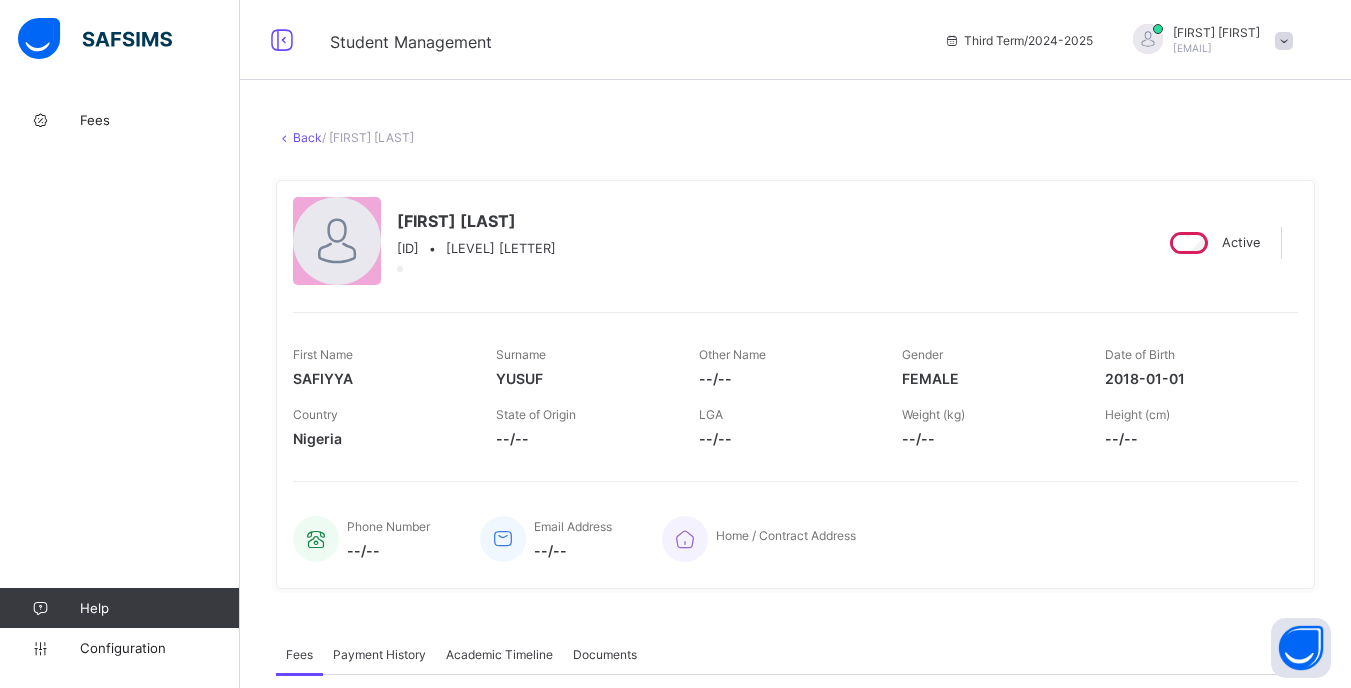click on "Back" at bounding box center [307, 137] 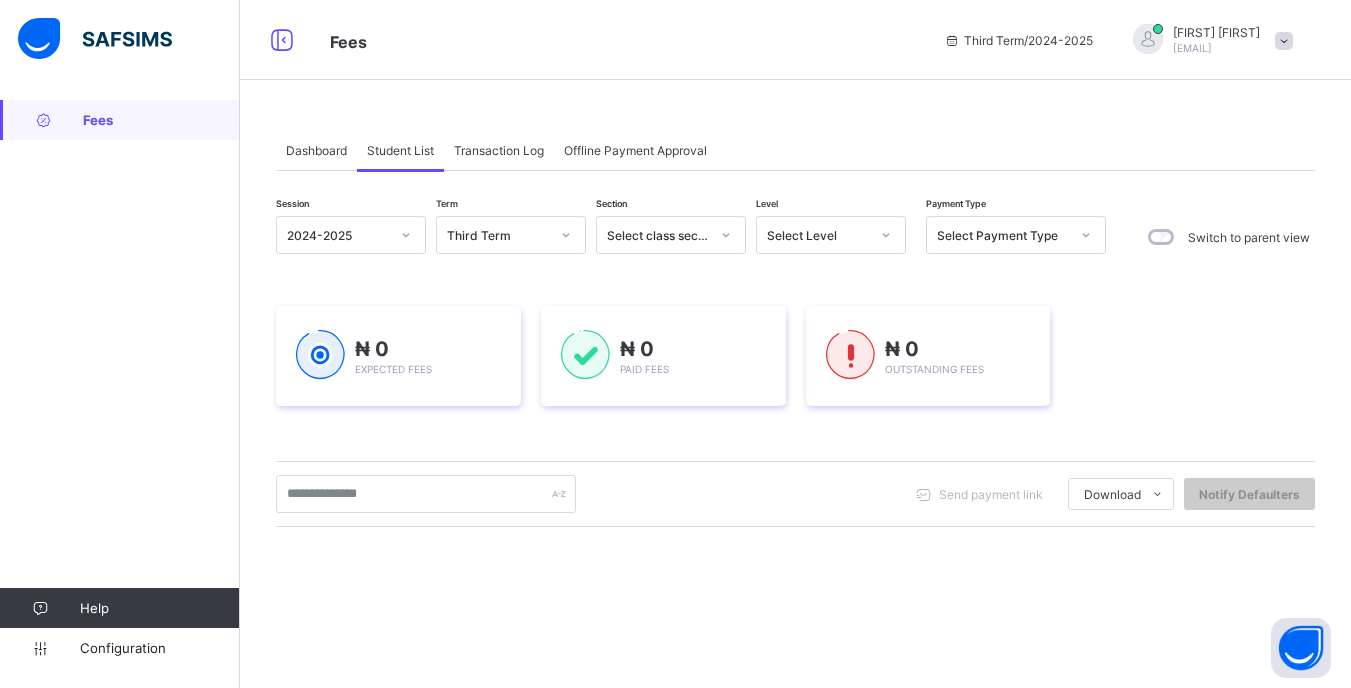 click at bounding box center [886, 235] 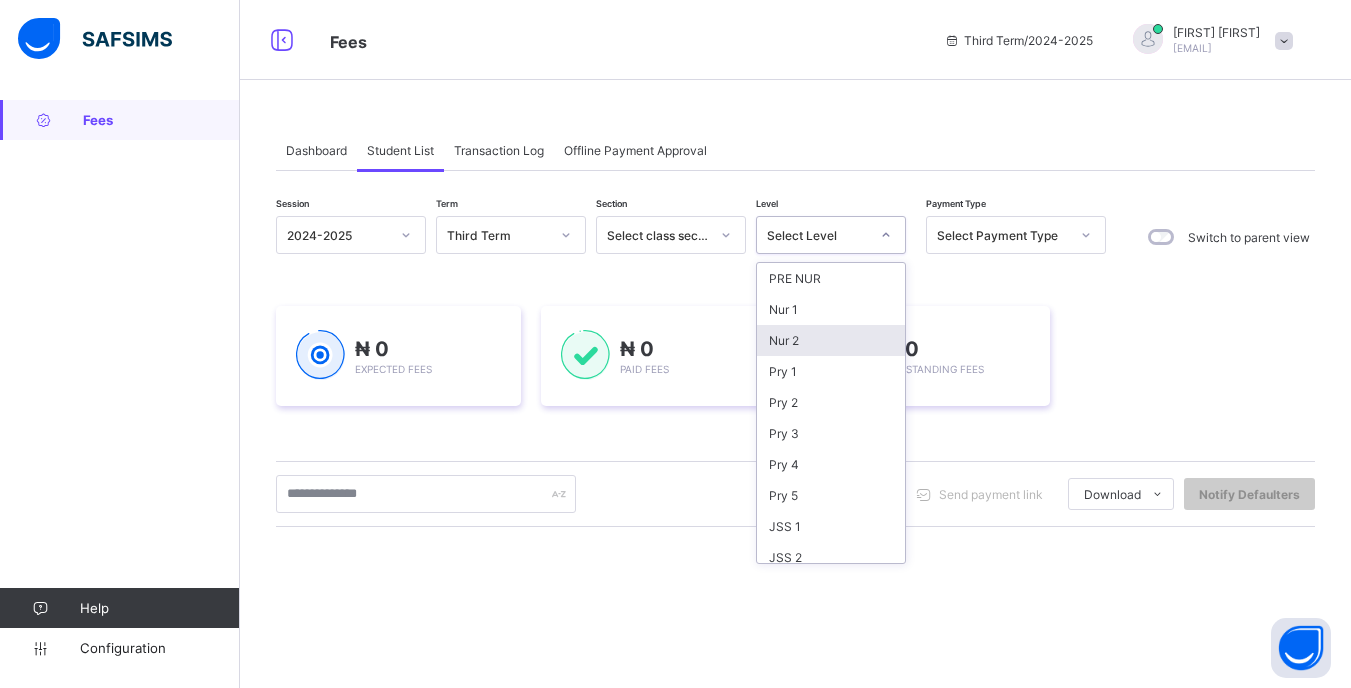 click on "Nur 2" at bounding box center [831, 340] 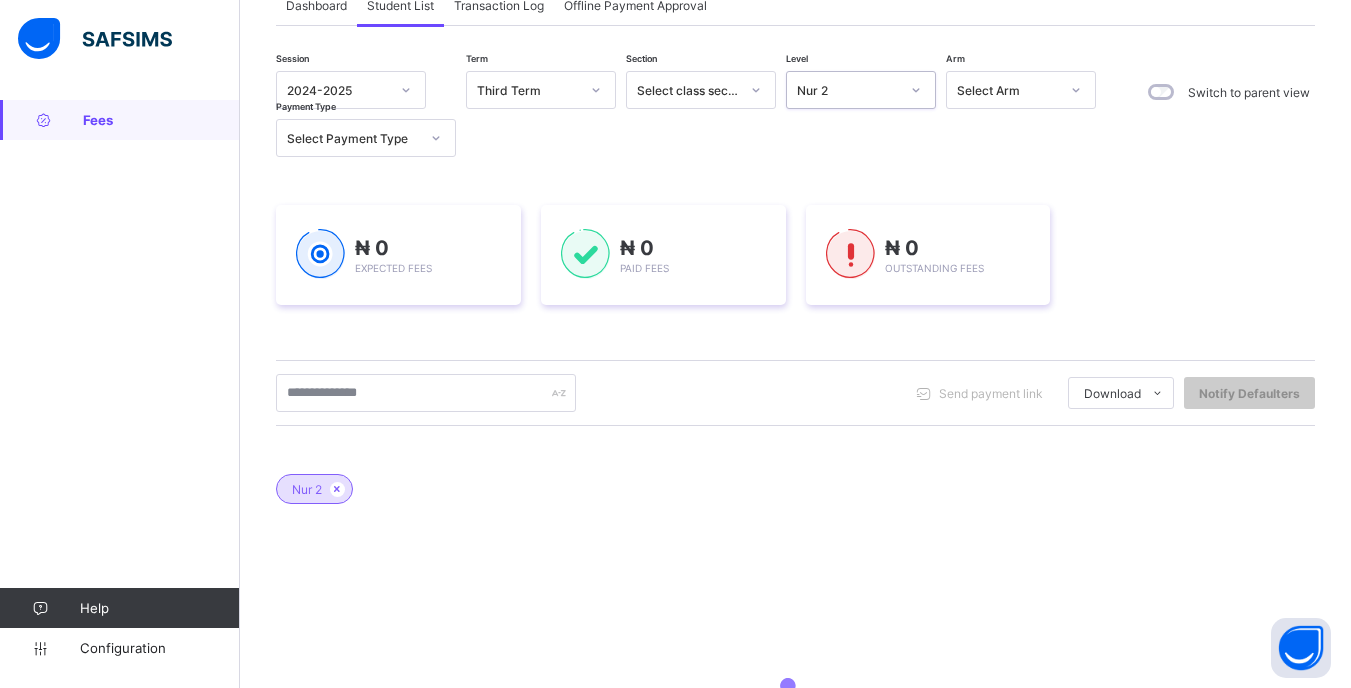 scroll, scrollTop: 300, scrollLeft: 0, axis: vertical 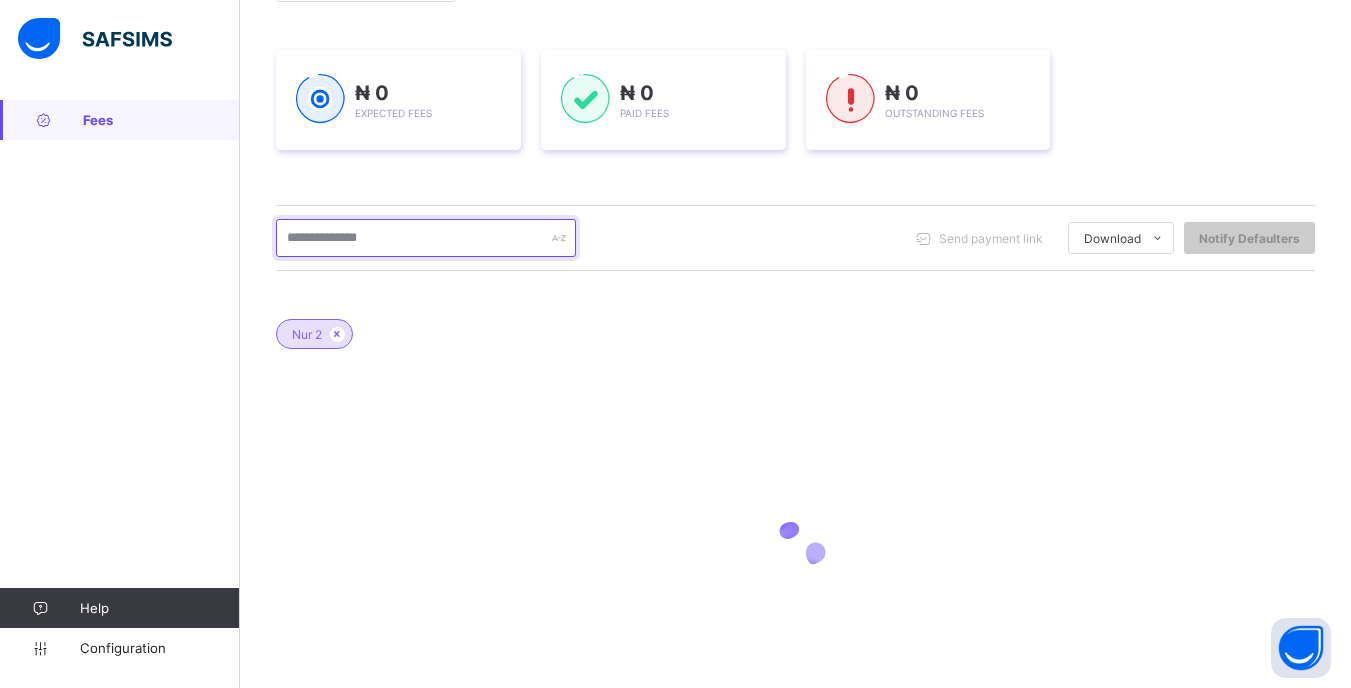 click at bounding box center [426, 238] 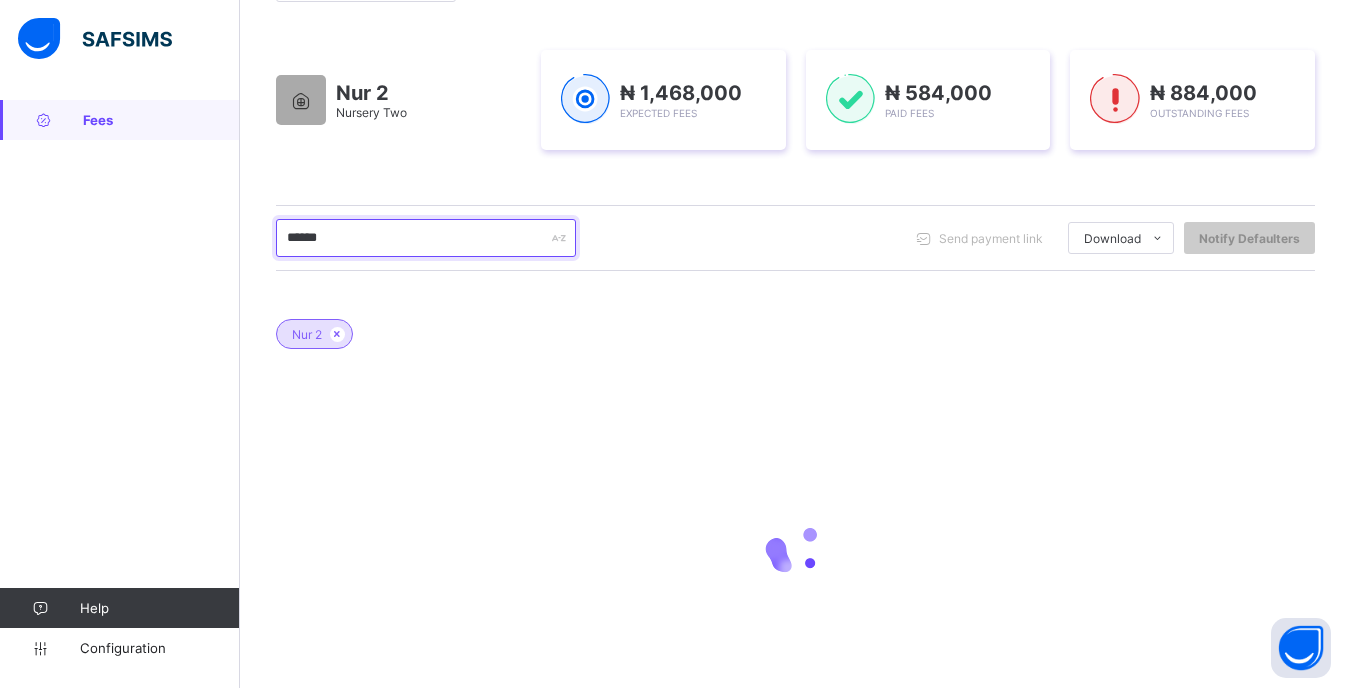 scroll, scrollTop: 381, scrollLeft: 0, axis: vertical 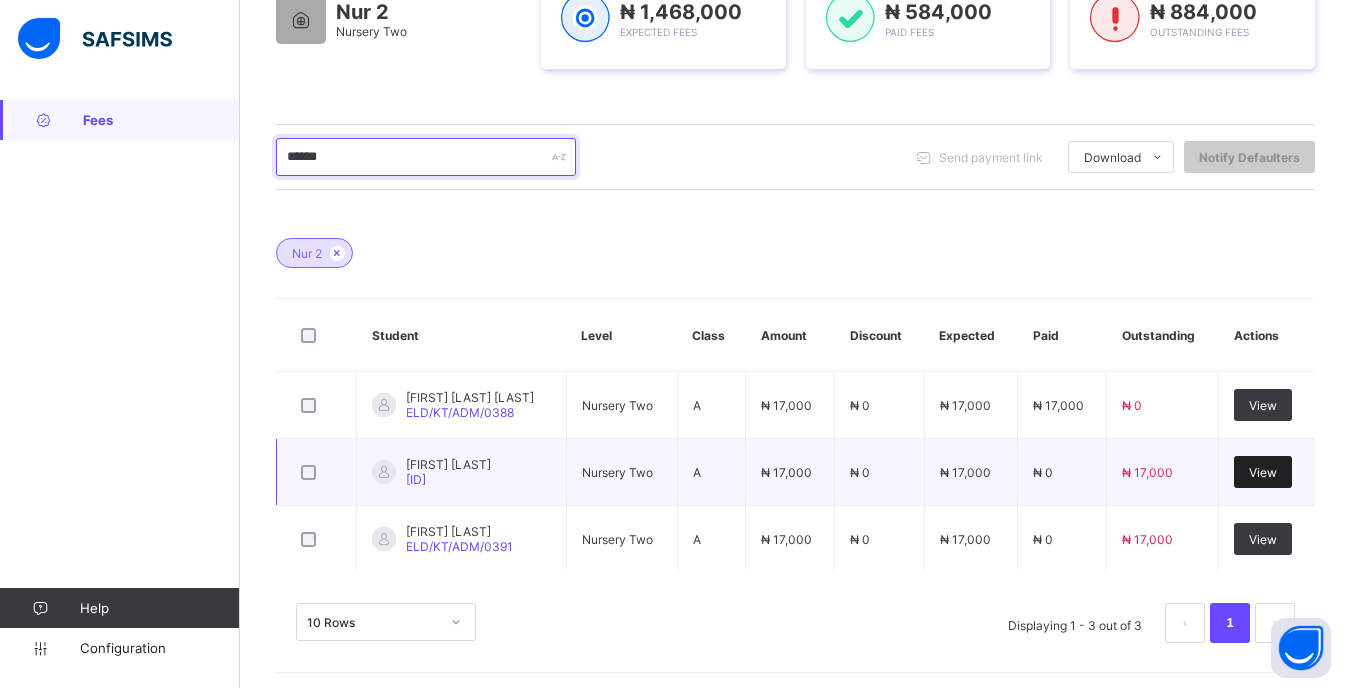 type on "******" 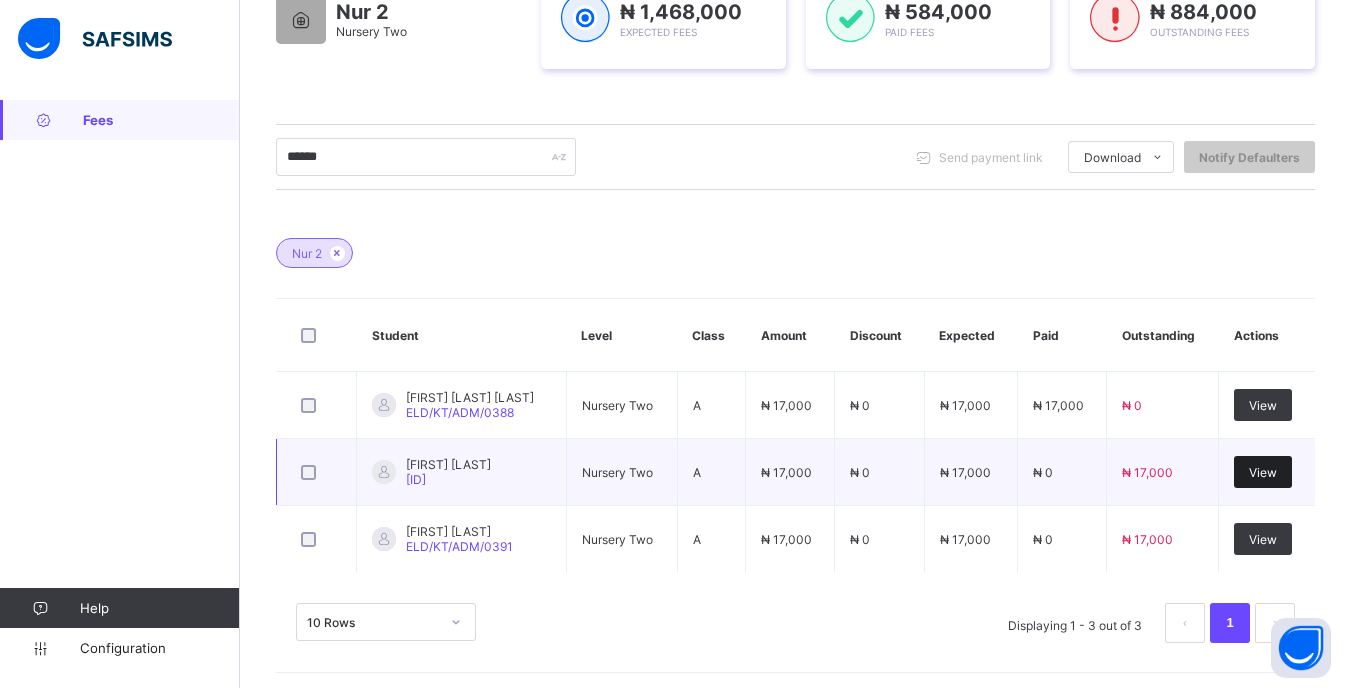 click on "View" at bounding box center [1263, 472] 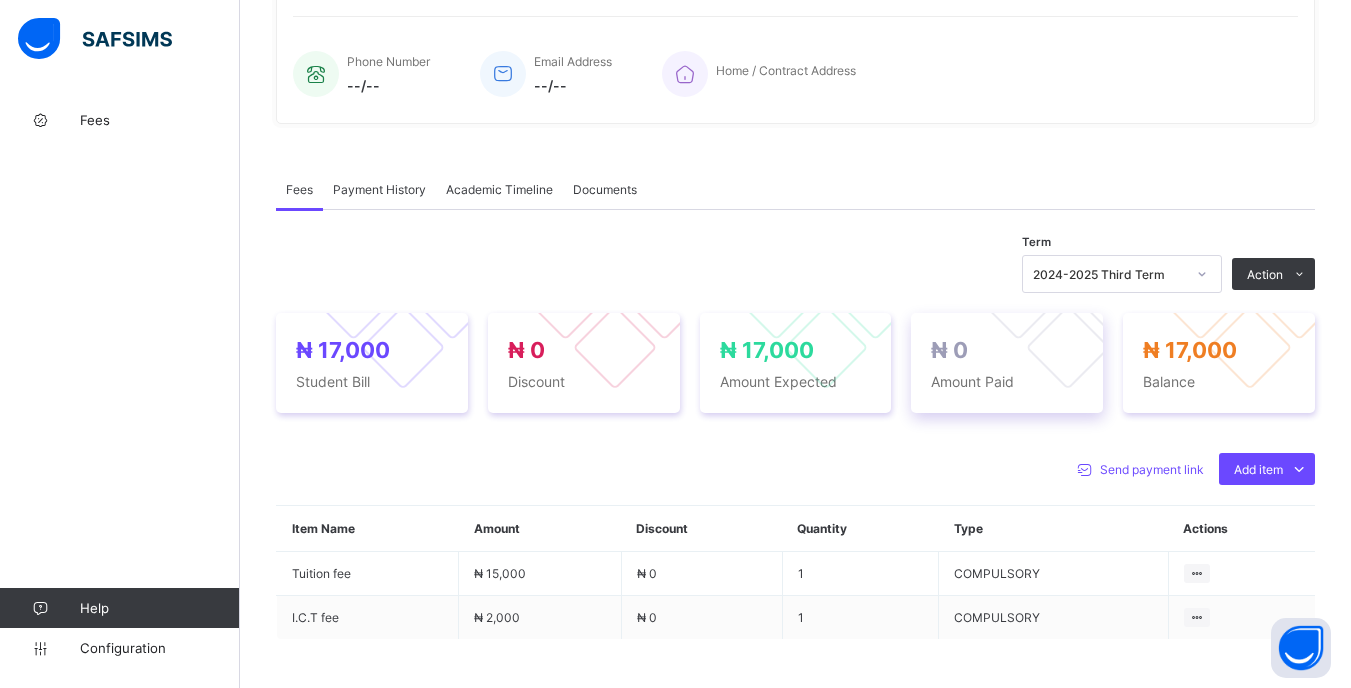 scroll, scrollTop: 500, scrollLeft: 0, axis: vertical 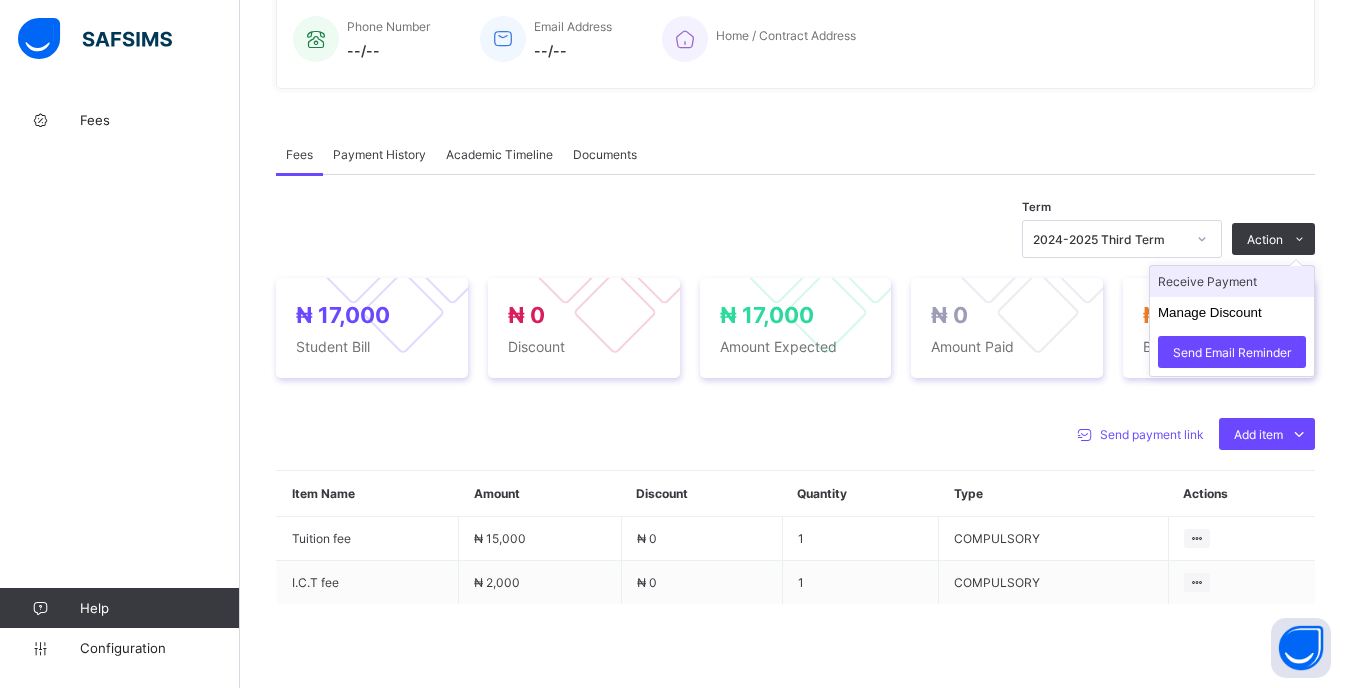 click on "Receive Payment" at bounding box center [1232, 281] 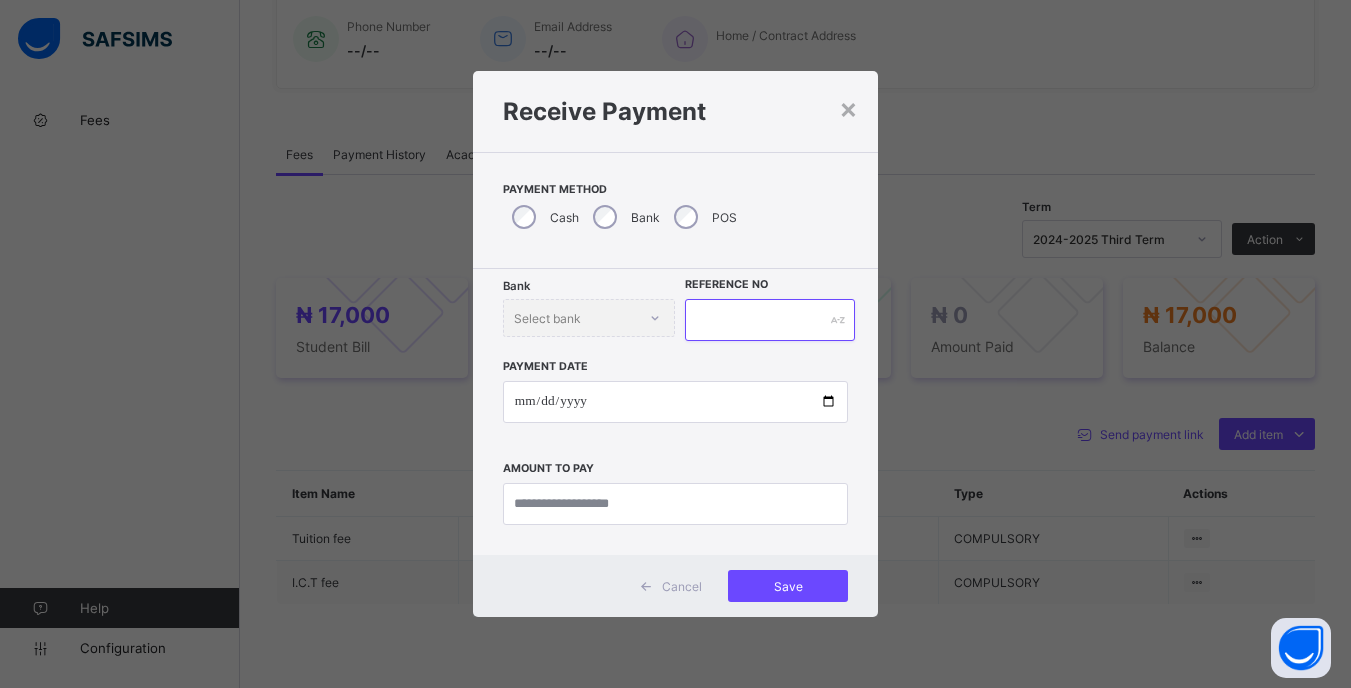 drag, startPoint x: 738, startPoint y: 323, endPoint x: 750, endPoint y: 354, distance: 33.24154 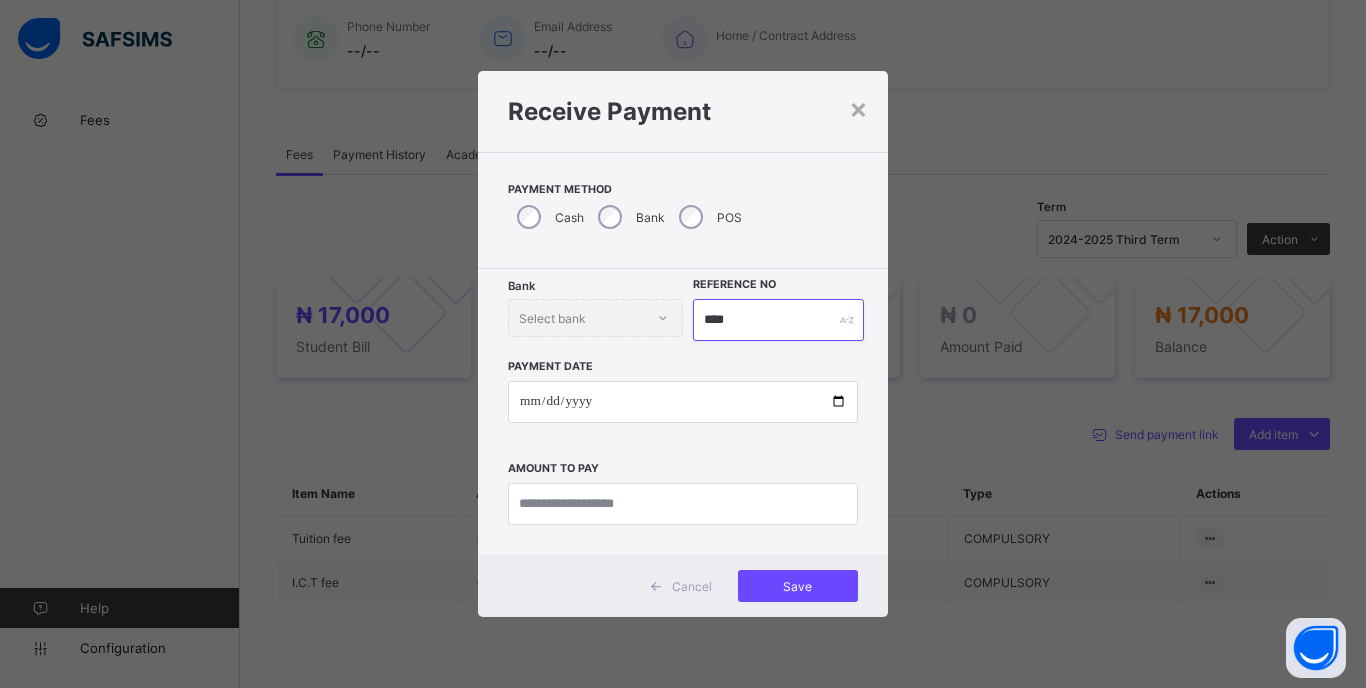 type on "****" 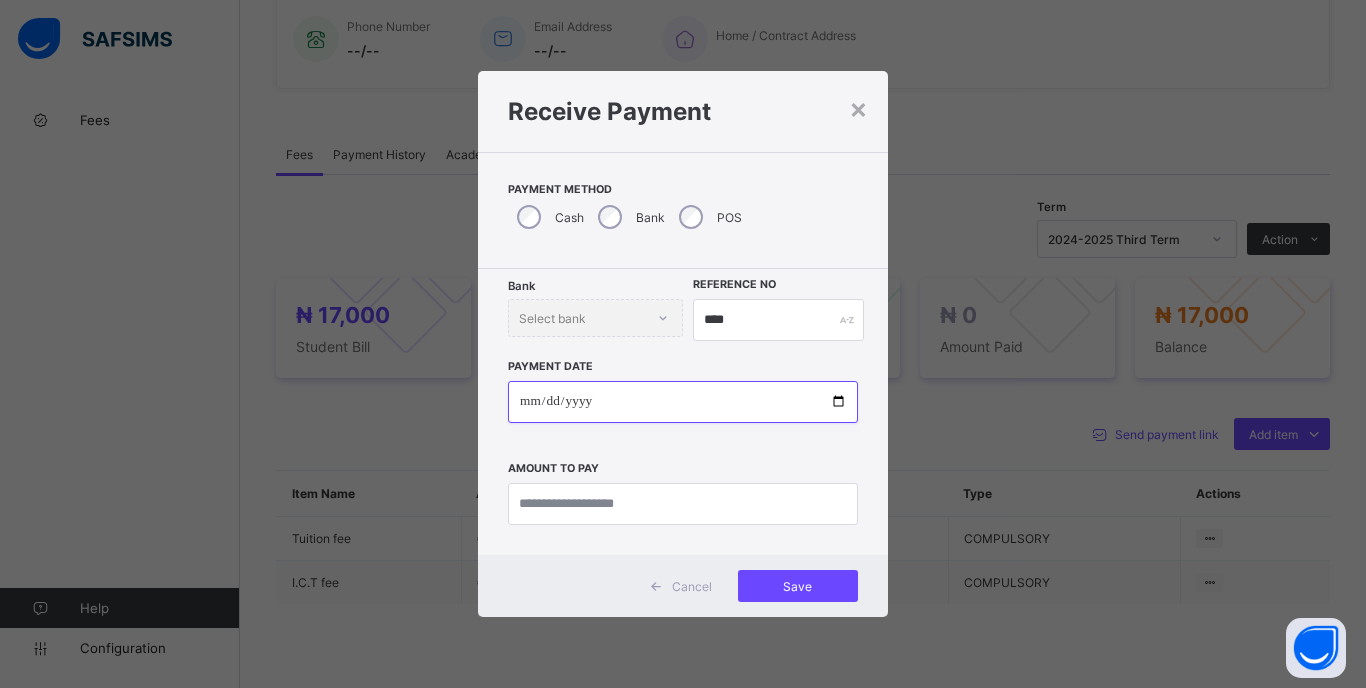 click at bounding box center (683, 402) 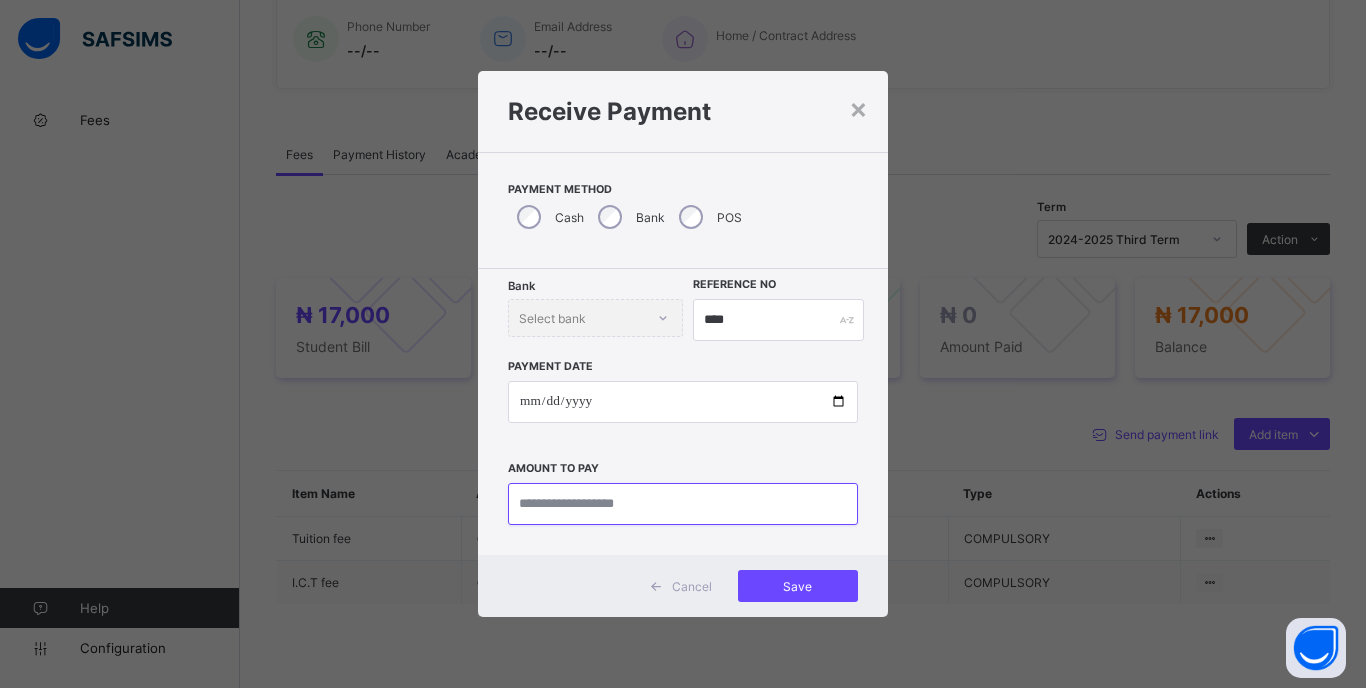 click at bounding box center [683, 504] 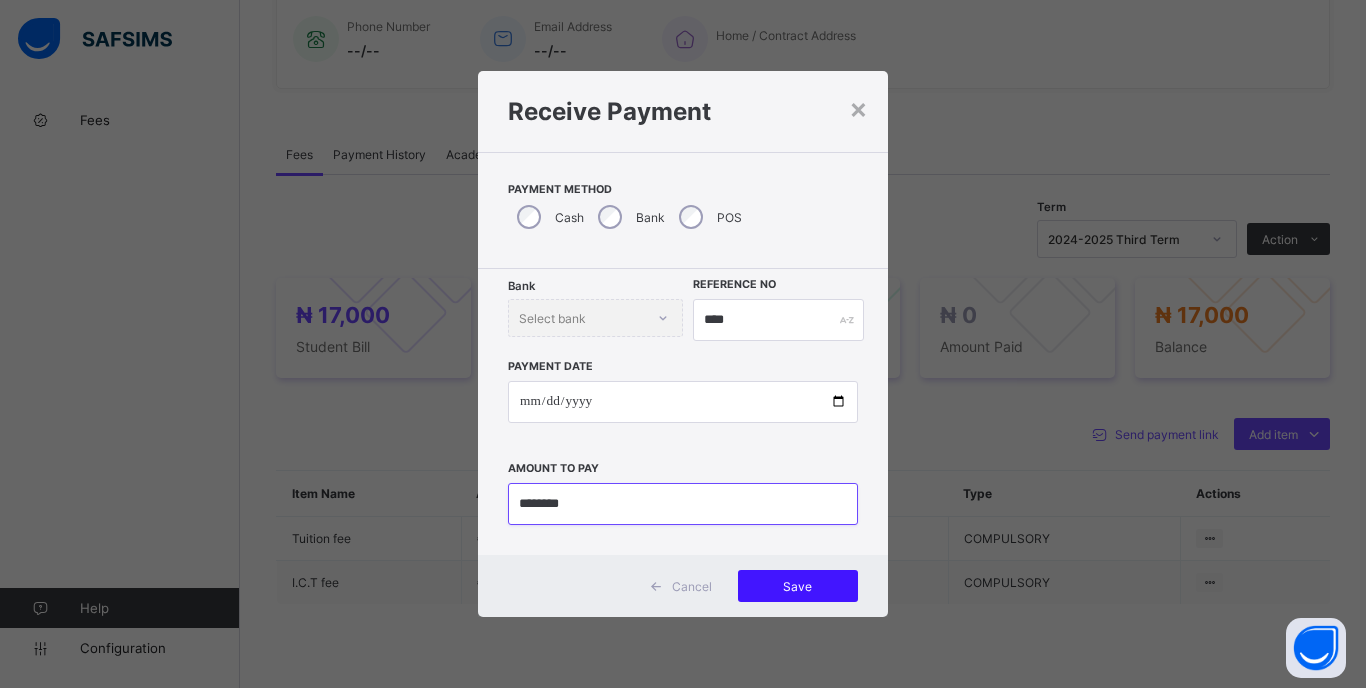 type on "********" 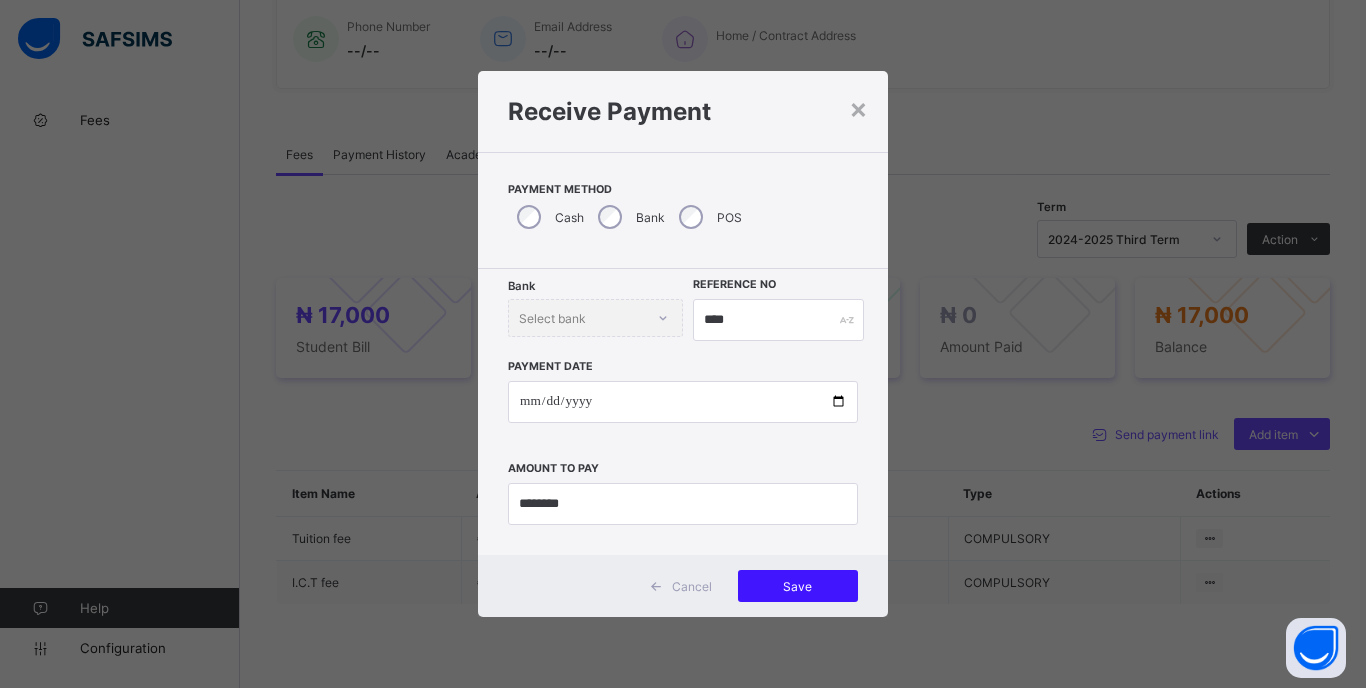click on "Save" at bounding box center (798, 586) 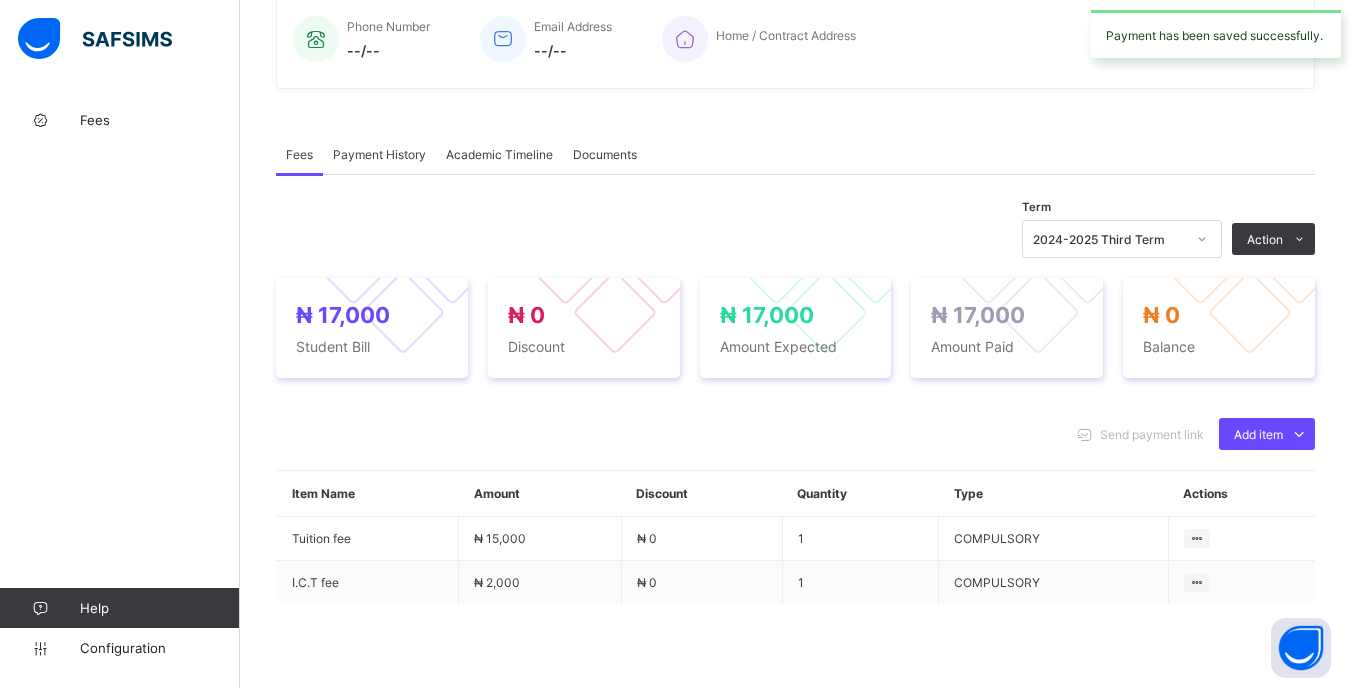 click at bounding box center (1202, 239) 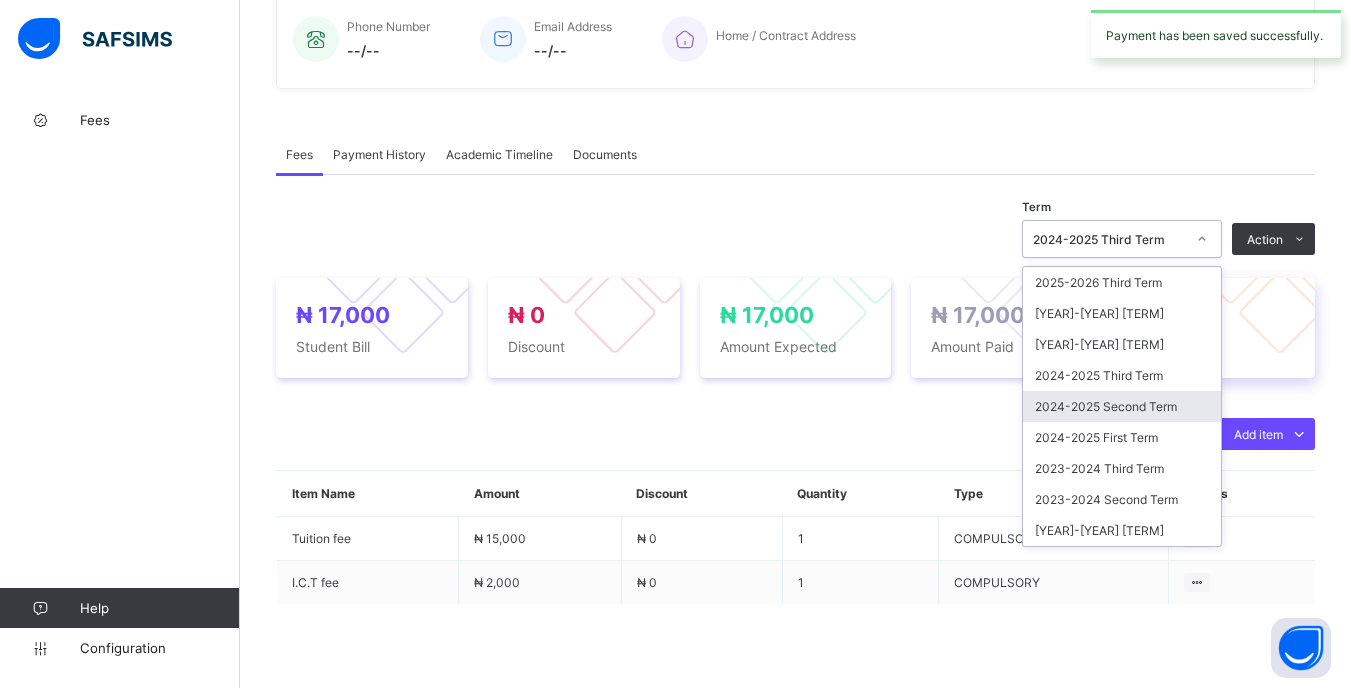 drag, startPoint x: 1151, startPoint y: 402, endPoint x: 1165, endPoint y: 365, distance: 39.56008 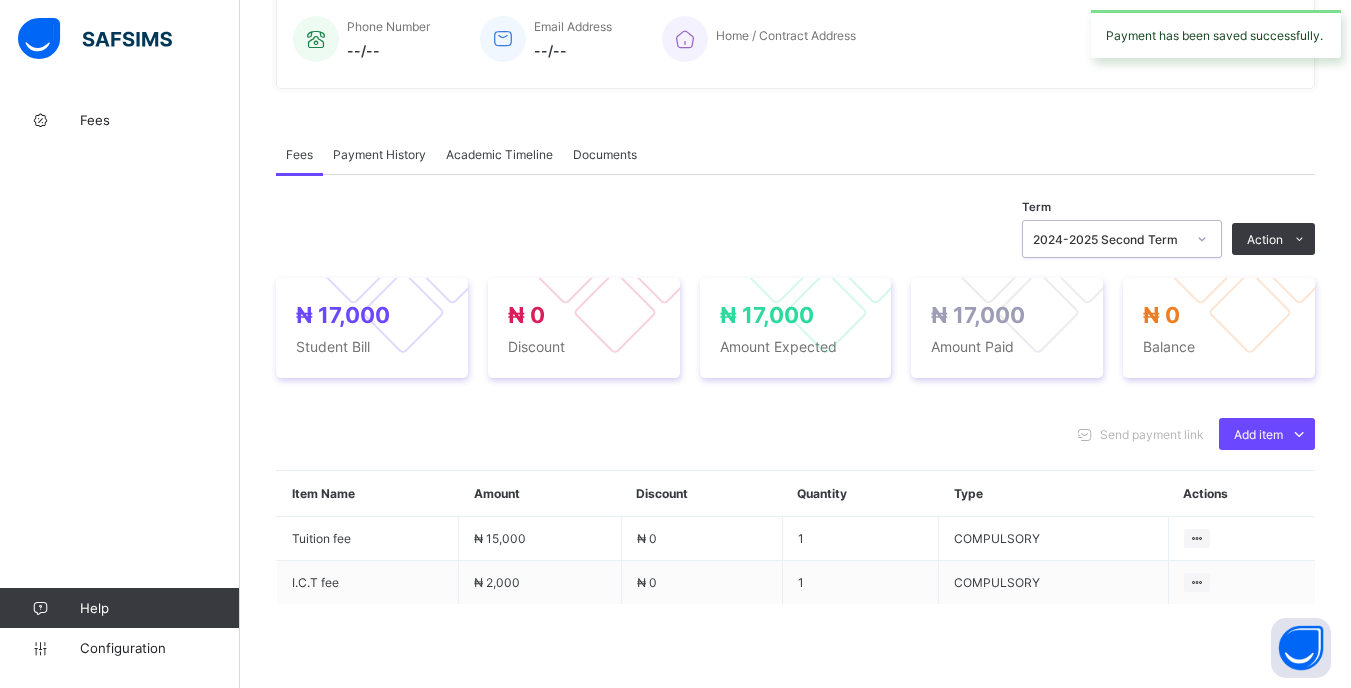 click on "2024-2025 Second Term" at bounding box center [1103, 239] 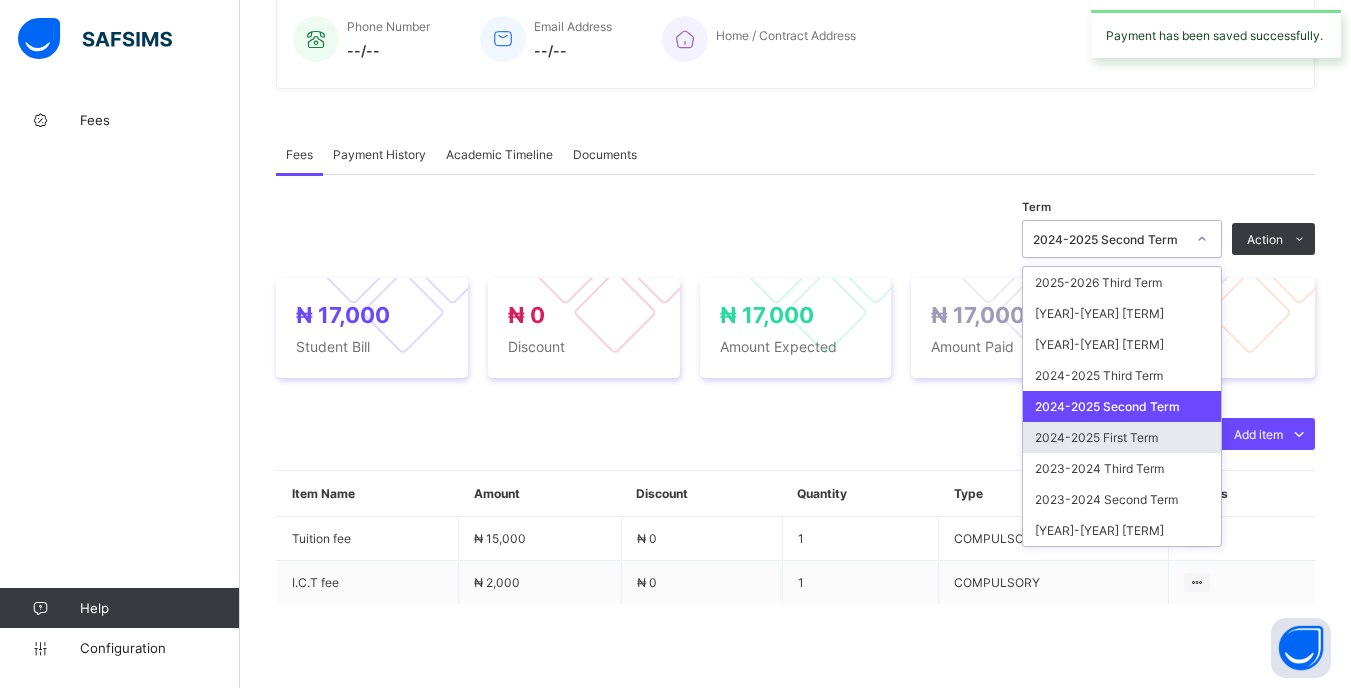 click on "2024-2025 First Term" at bounding box center (1122, 437) 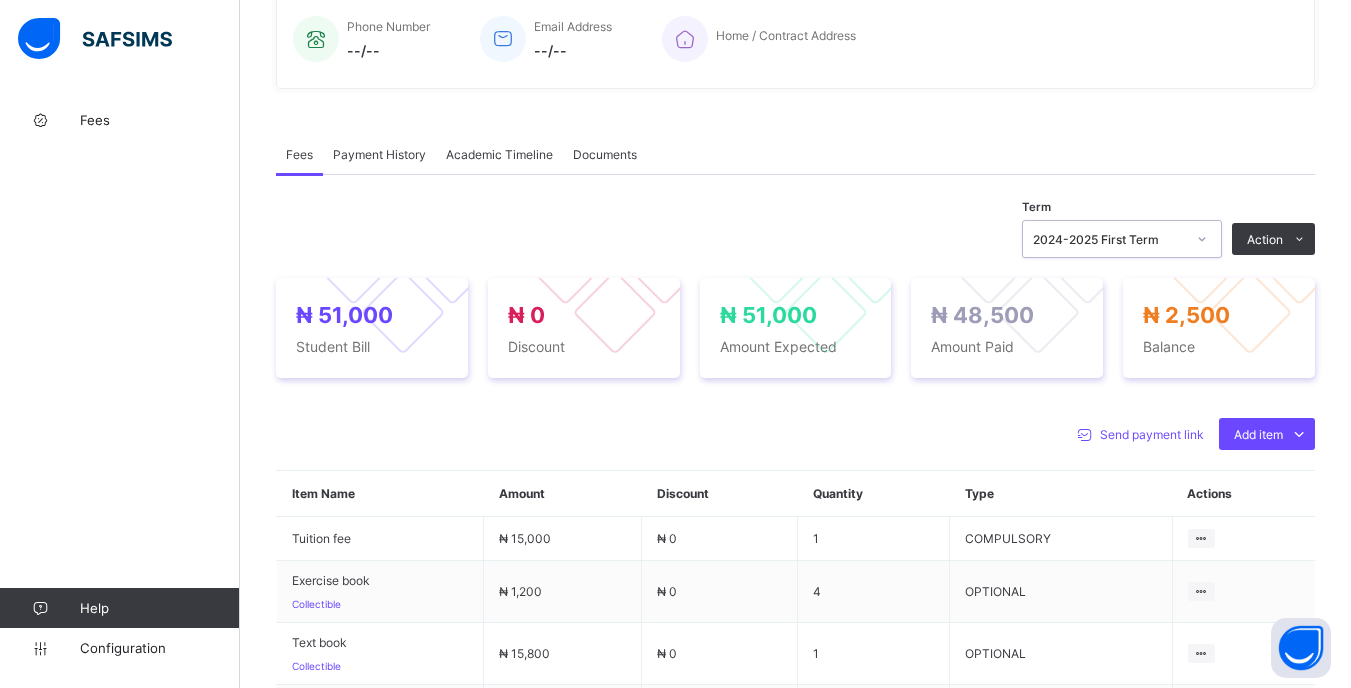 click 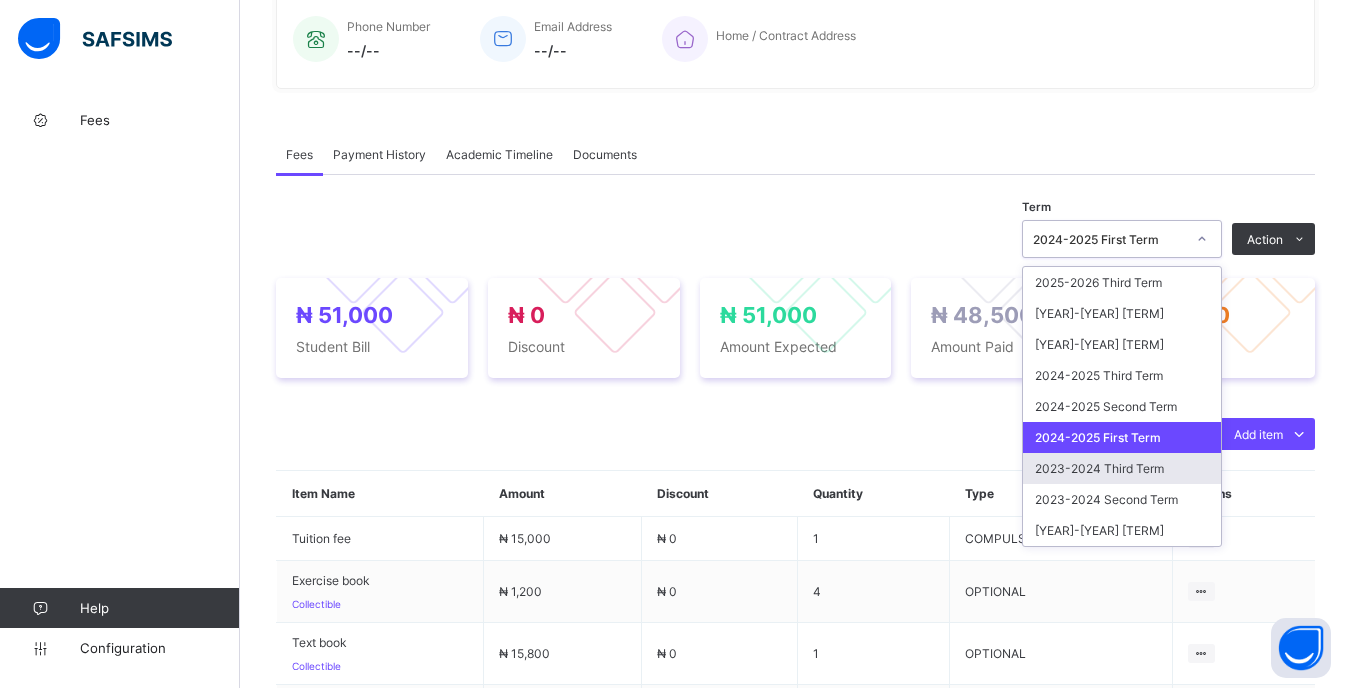drag, startPoint x: 1162, startPoint y: 463, endPoint x: 1146, endPoint y: 389, distance: 75.70998 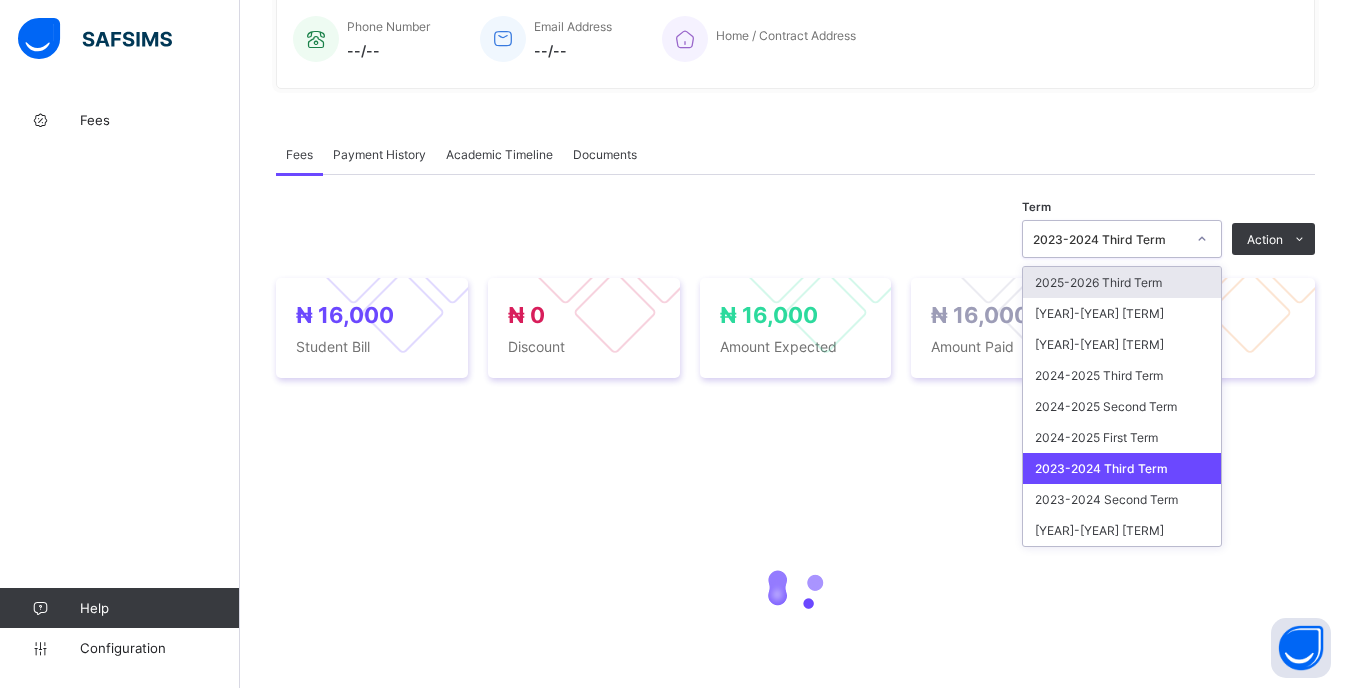 drag, startPoint x: 1171, startPoint y: 234, endPoint x: 1171, endPoint y: 272, distance: 38 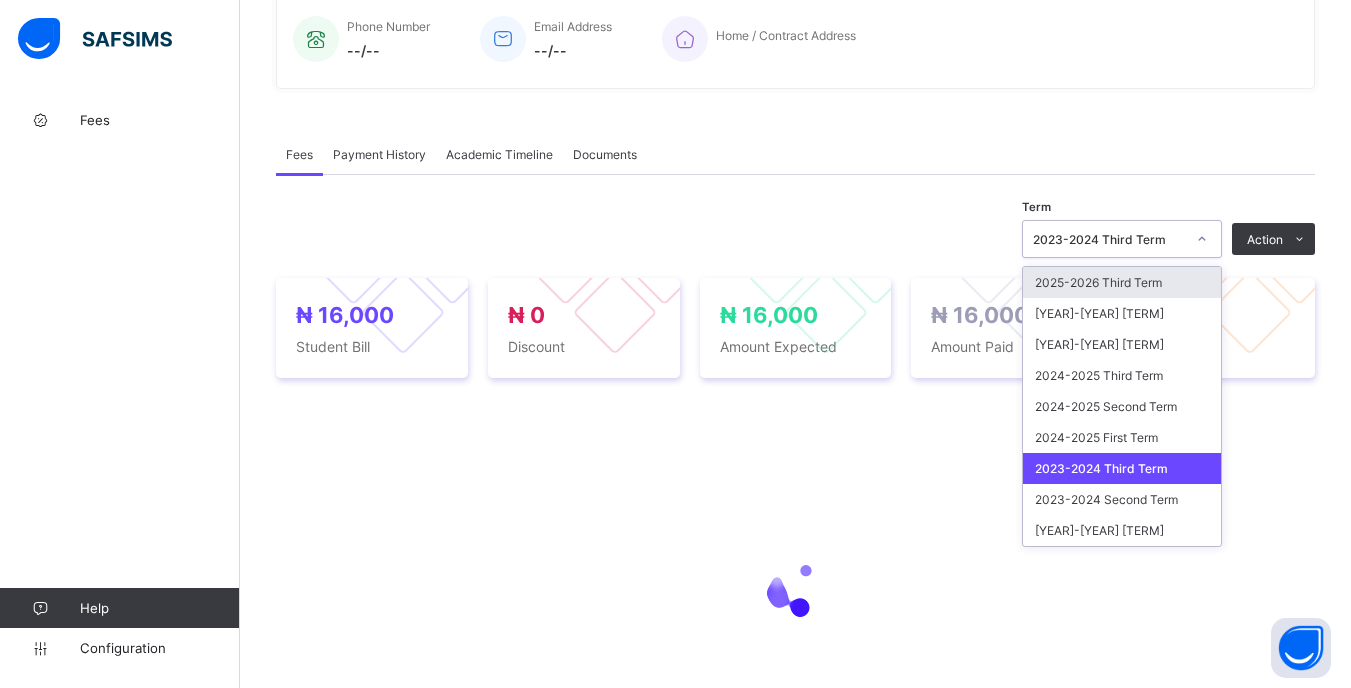 click on "2023-2024 Third Term" at bounding box center (1109, 239) 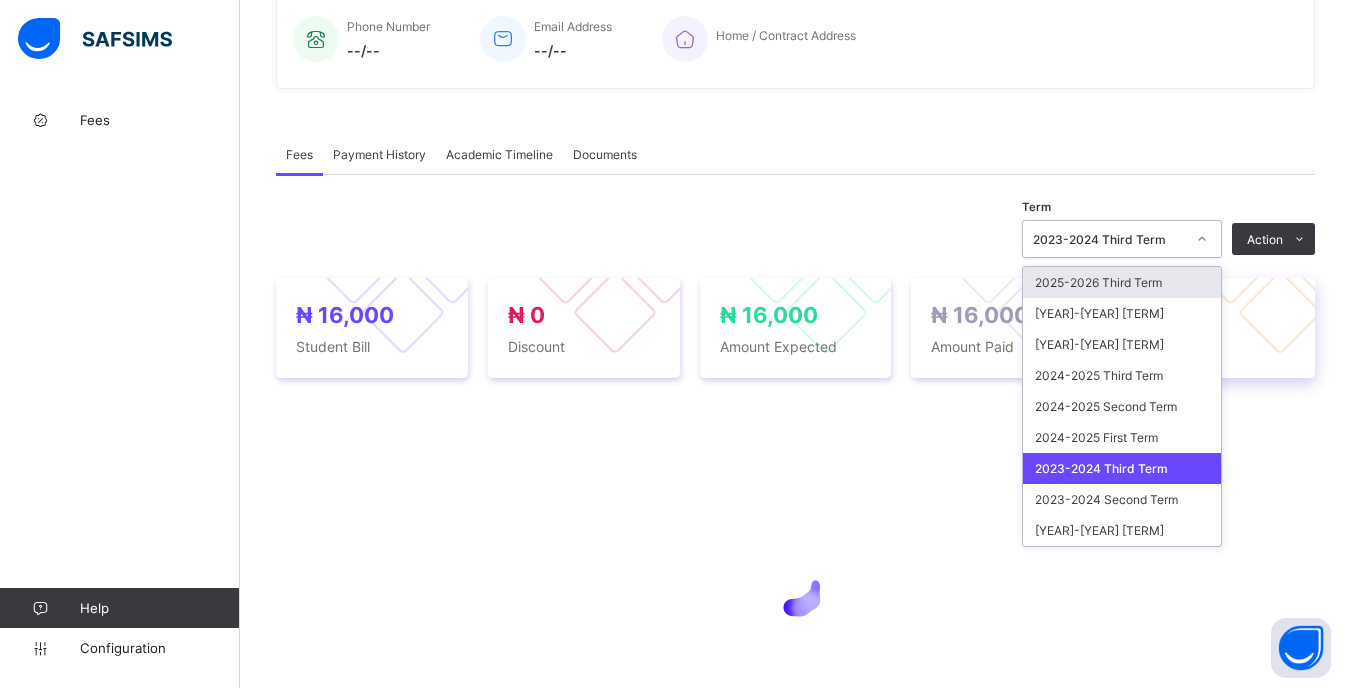 drag, startPoint x: 1142, startPoint y: 439, endPoint x: 1159, endPoint y: 328, distance: 112.29426 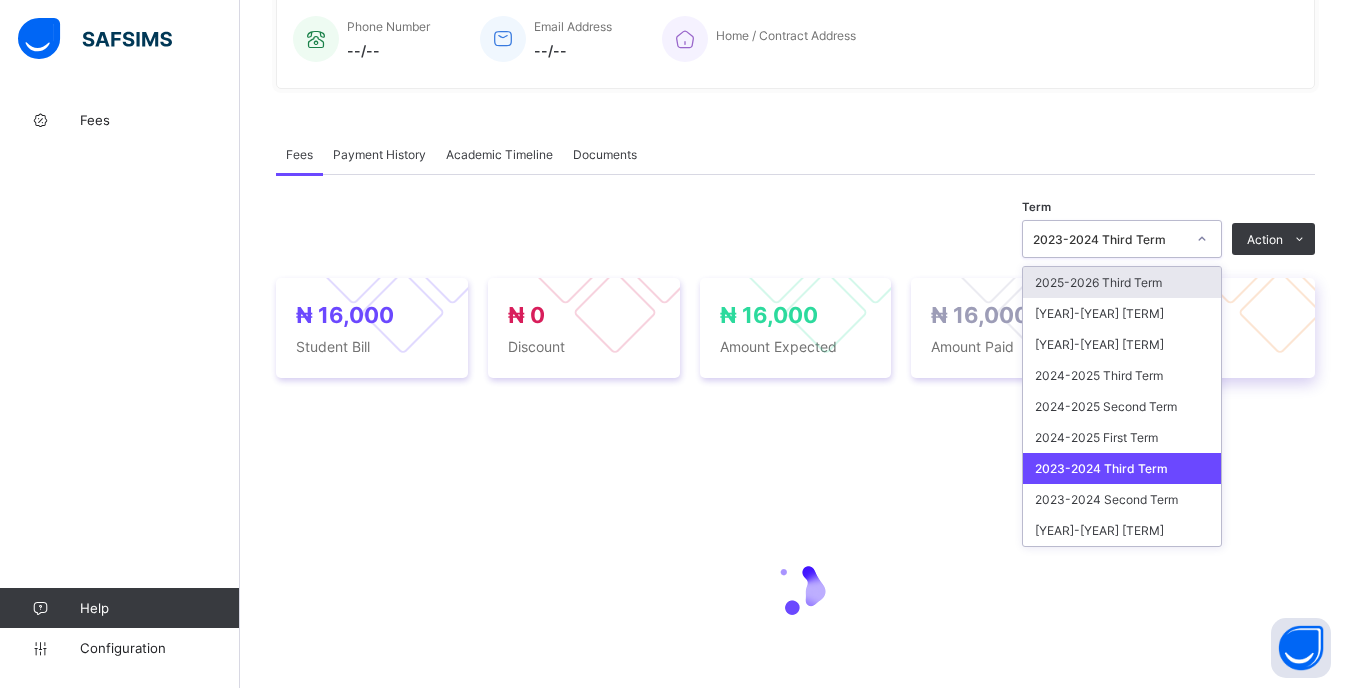 click on "2024-2025 First Term" at bounding box center (1122, 437) 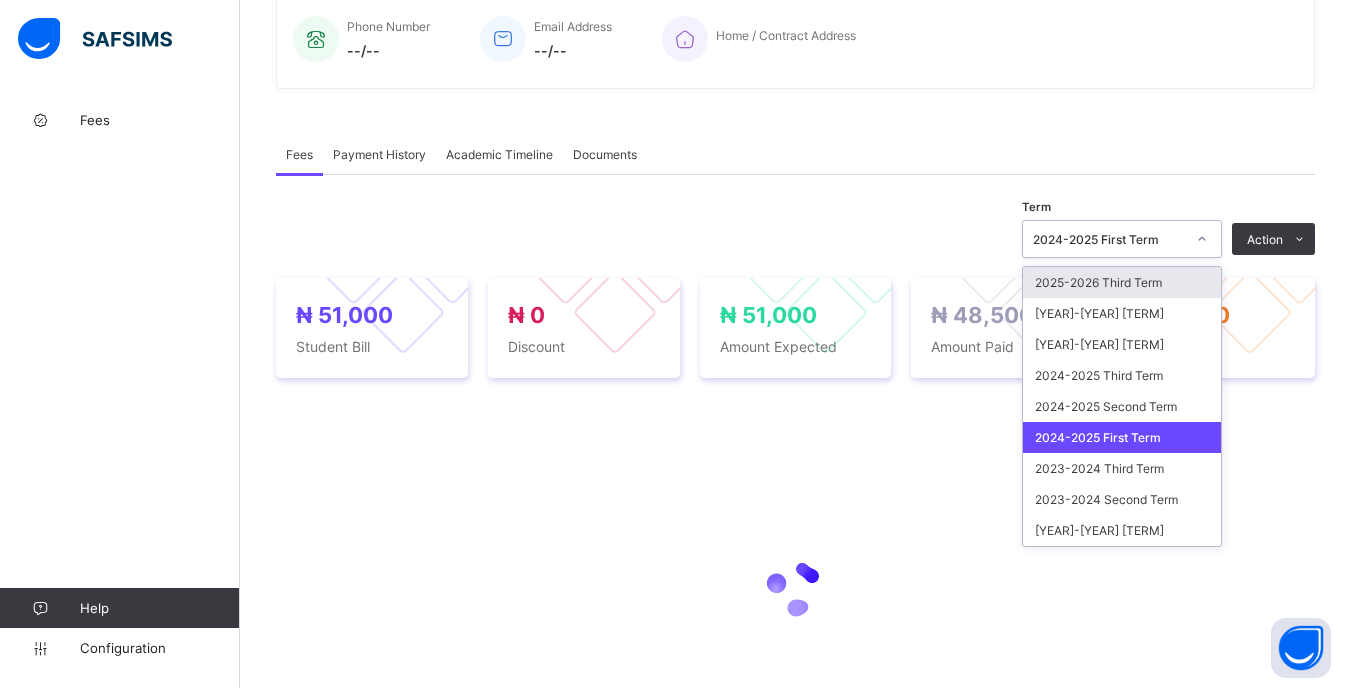 click on "2024-2025 First Term" at bounding box center [1109, 239] 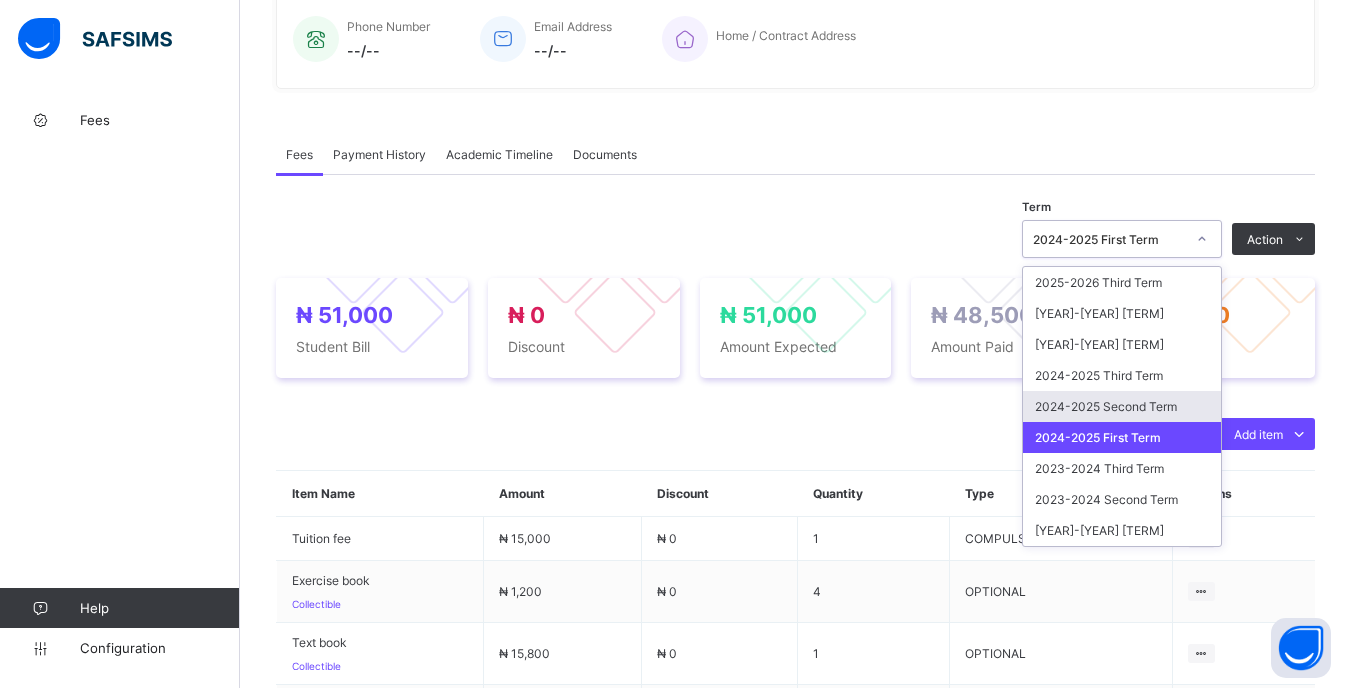 click on "2024-2025 Second Term" at bounding box center [1122, 406] 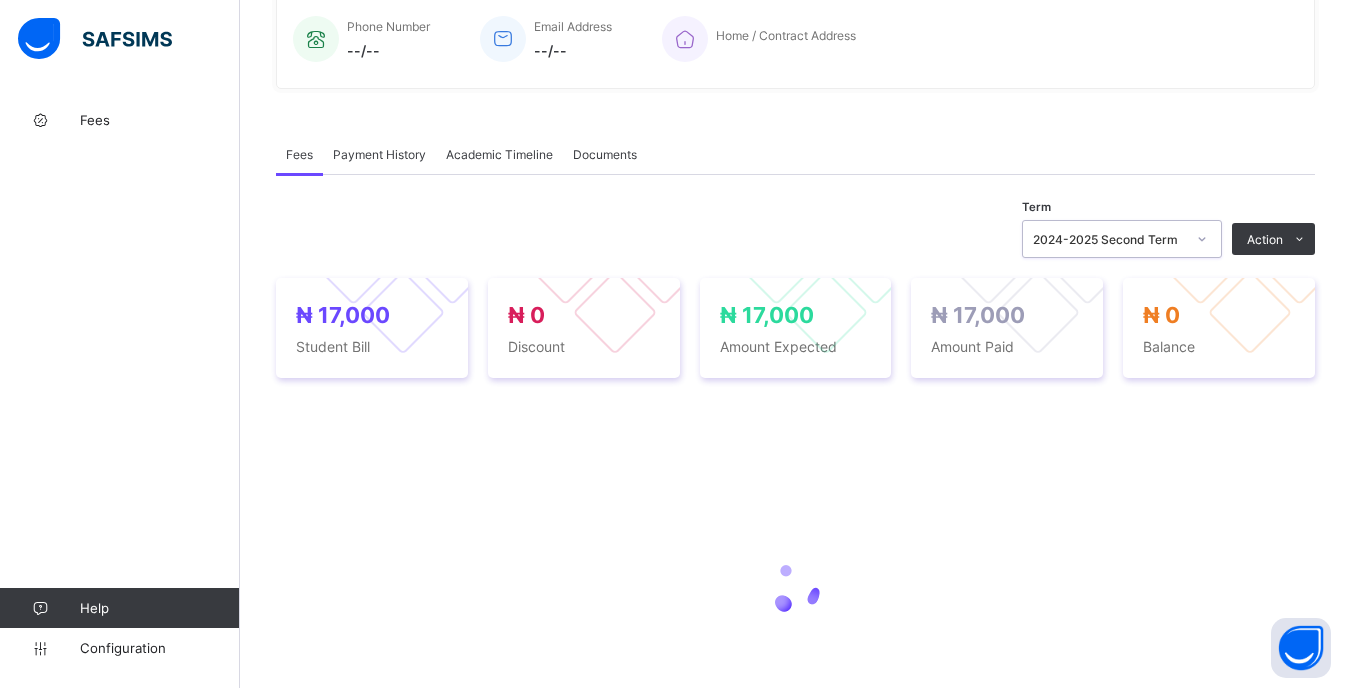 click on "2024-2025 Second Term" at bounding box center [1109, 239] 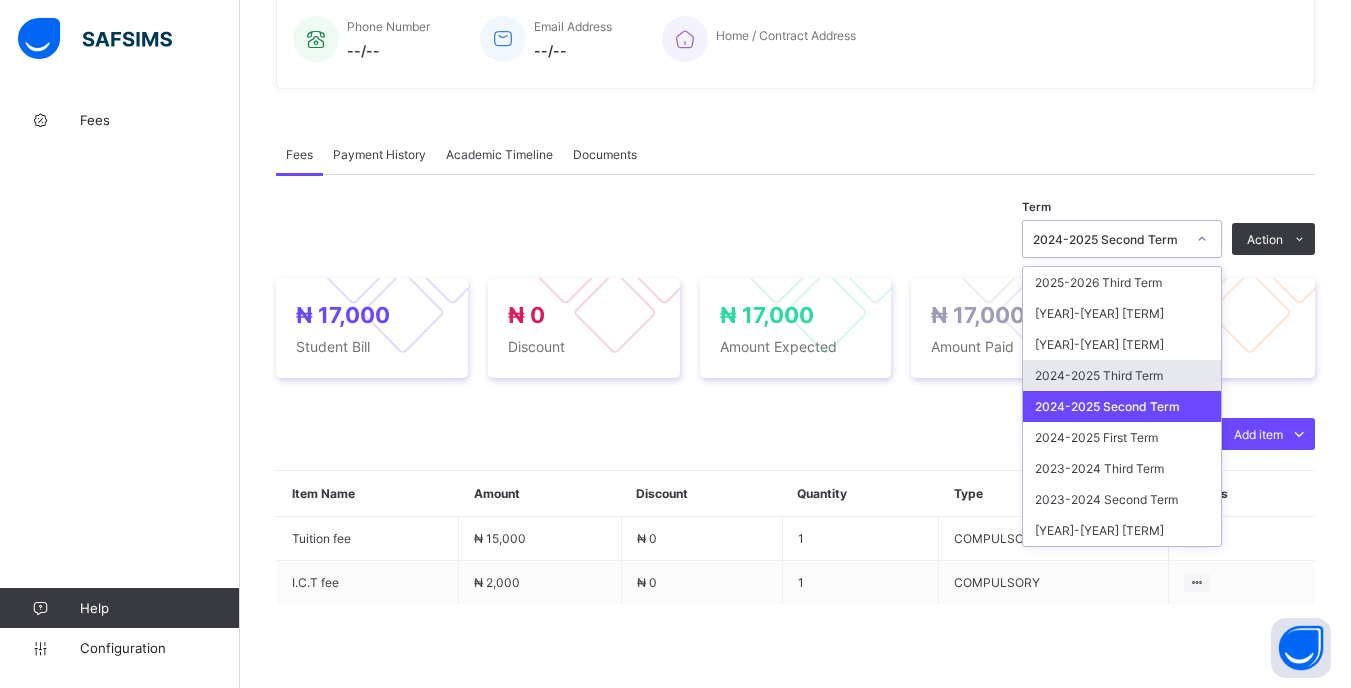 click on "2024-2025 Third Term" at bounding box center [1122, 375] 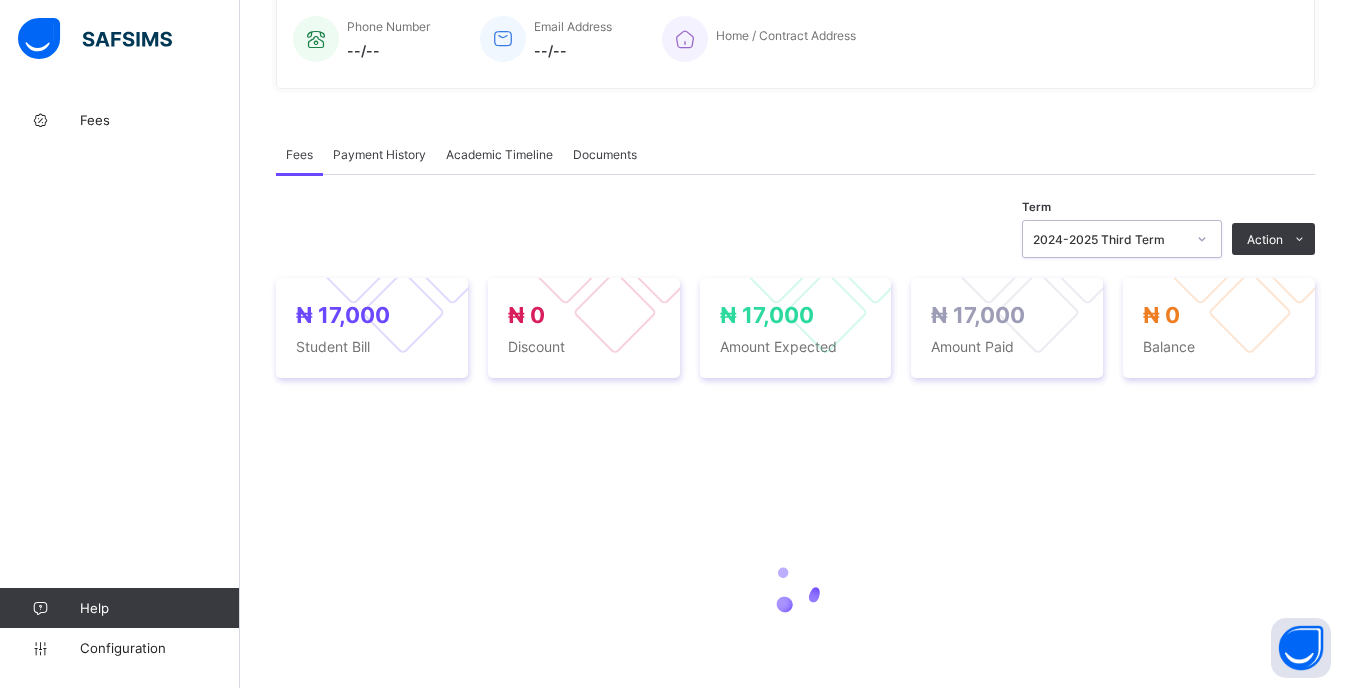 click on "2024-2025 Third Term" at bounding box center [1103, 239] 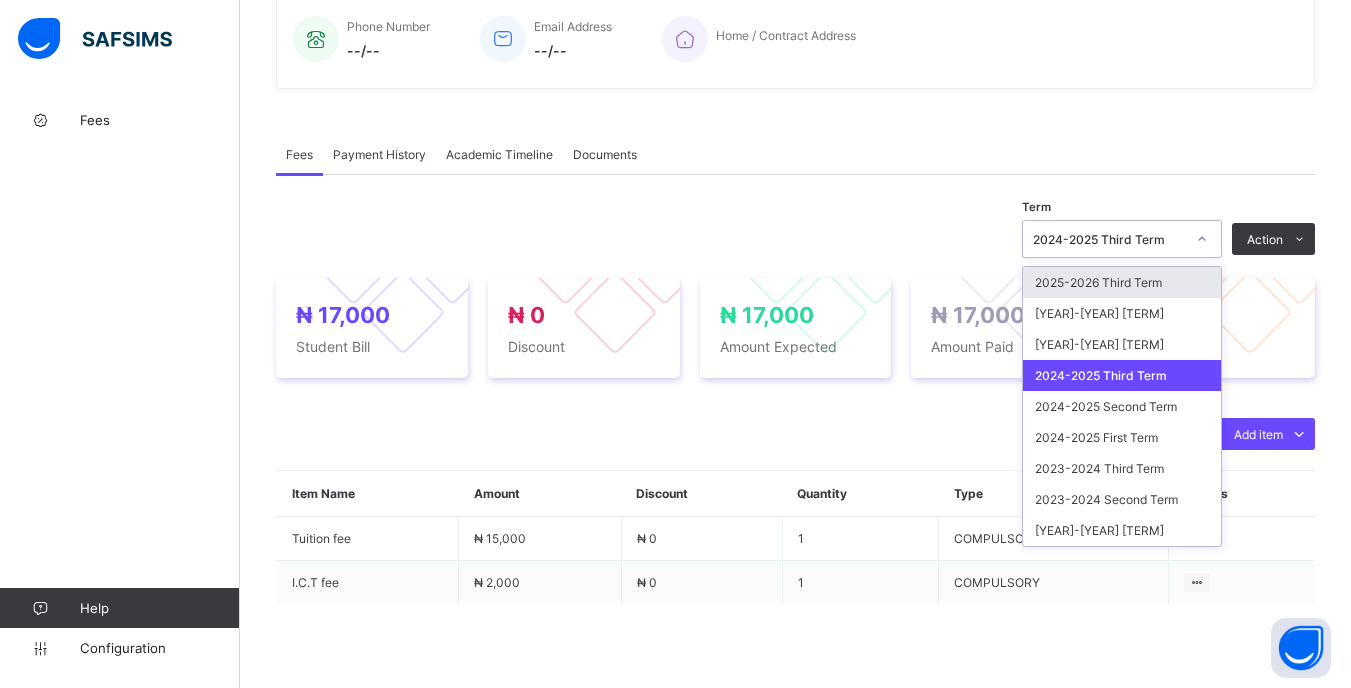 click on "₦ 17,000   Student Bill   ₦ 0   Discount   ₦ 17,000   Amount Expected   ₦ 17,000   Amount Paid   ₦ 0   Balance" at bounding box center (795, 328) 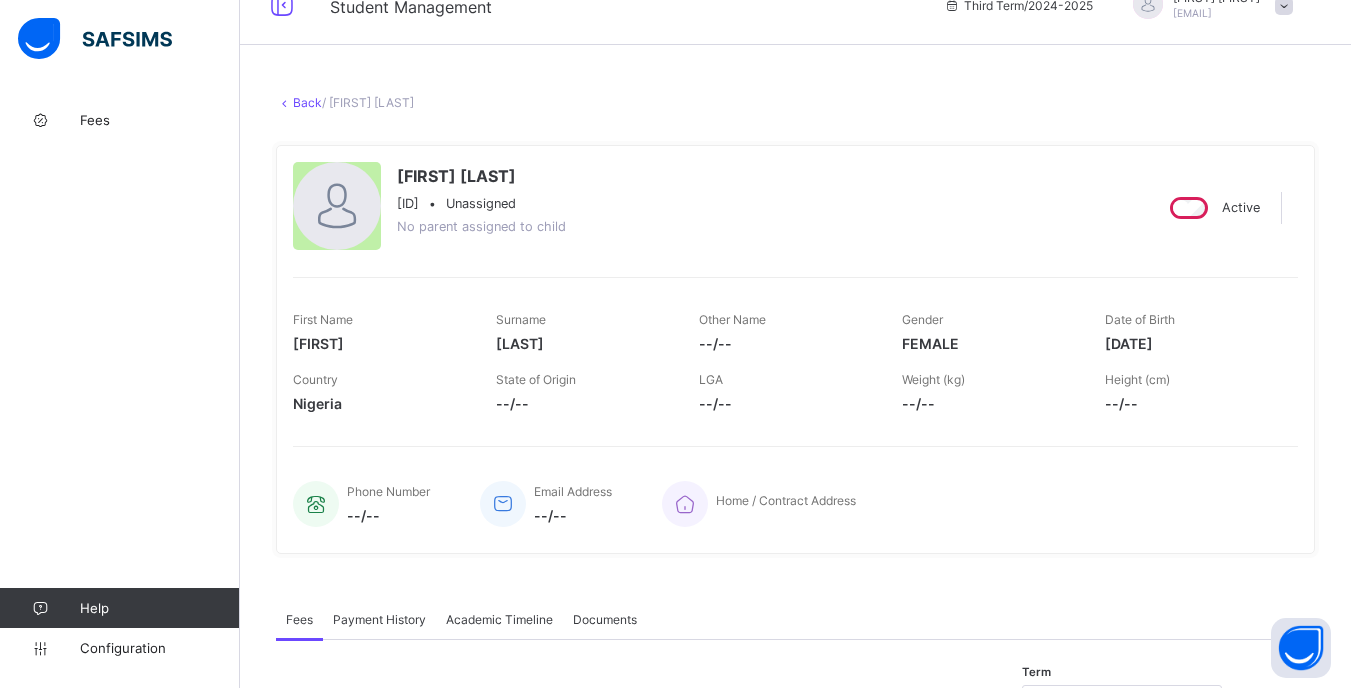 scroll, scrollTop: 0, scrollLeft: 0, axis: both 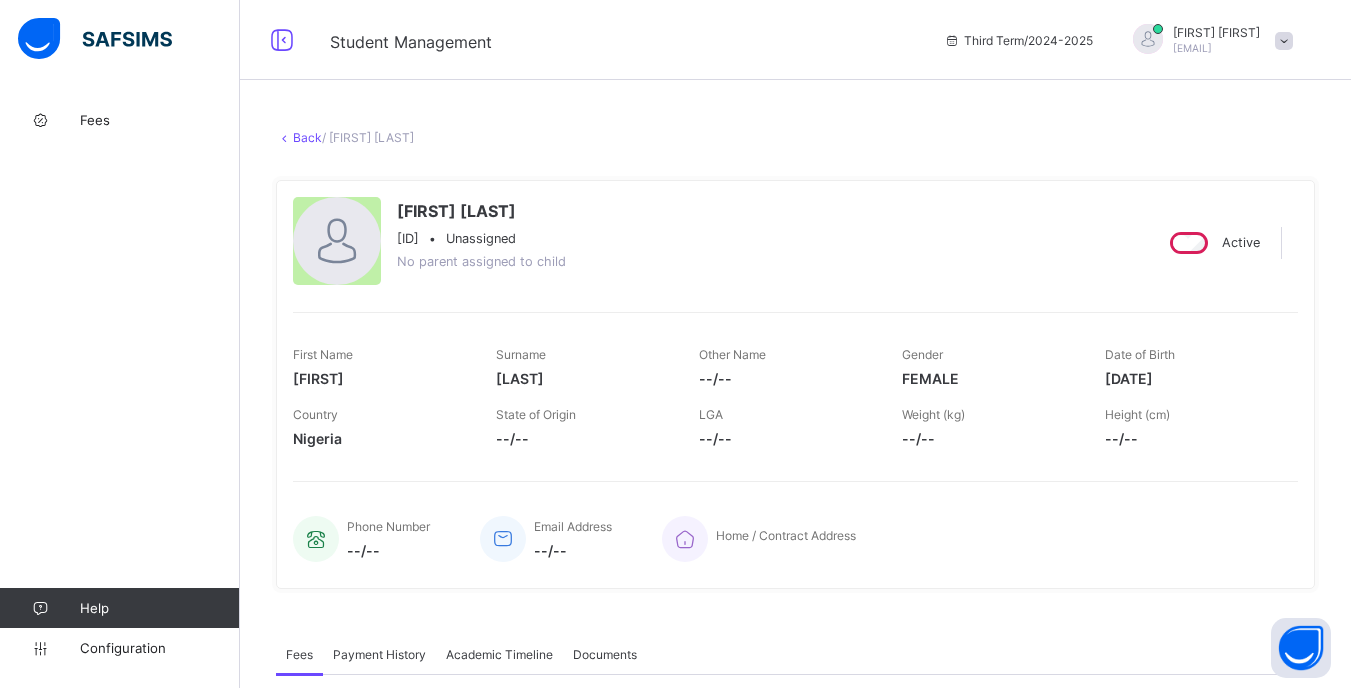 click on "Back" at bounding box center [307, 137] 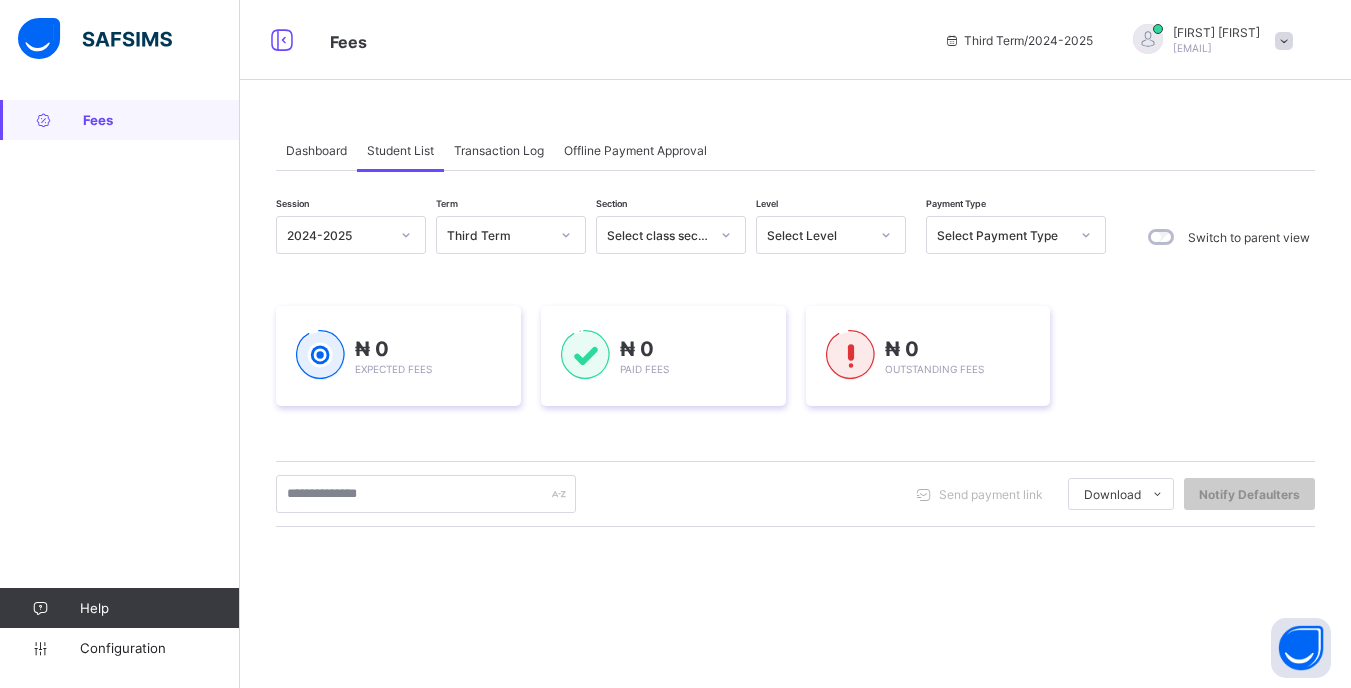 click on "Select Level" at bounding box center [818, 235] 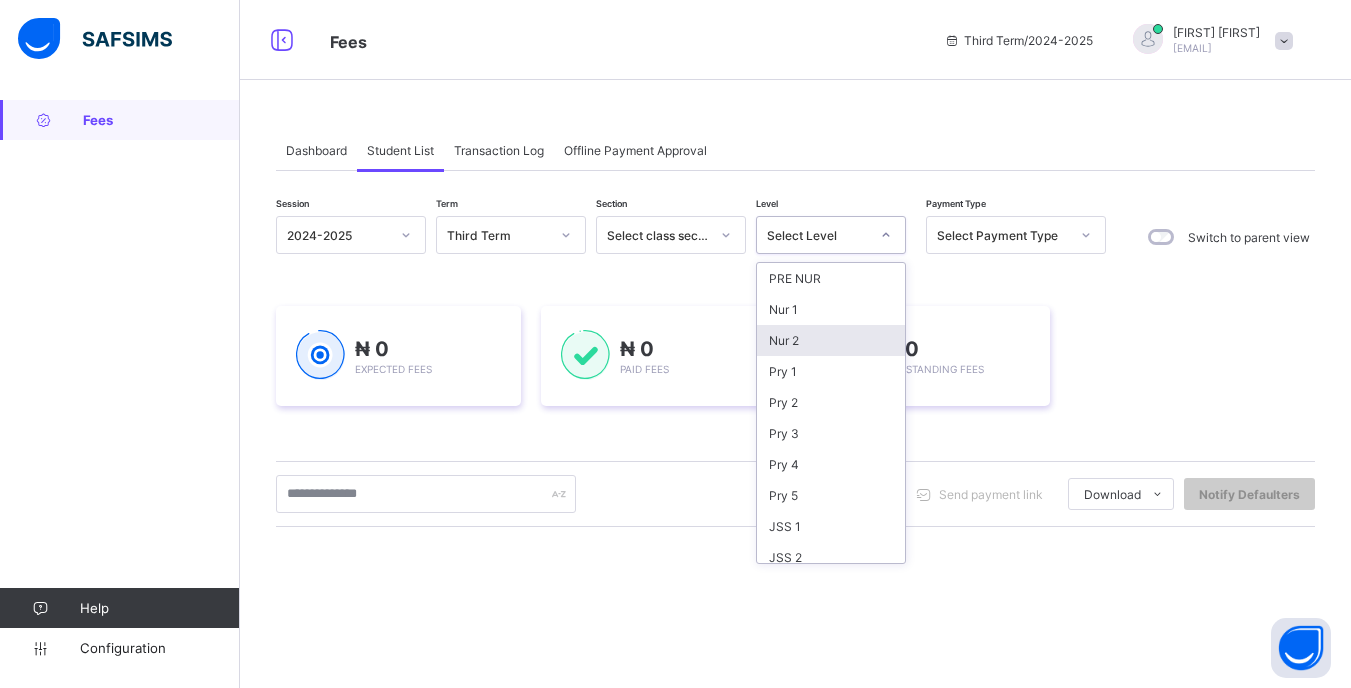 click on "Nur 2" at bounding box center (831, 340) 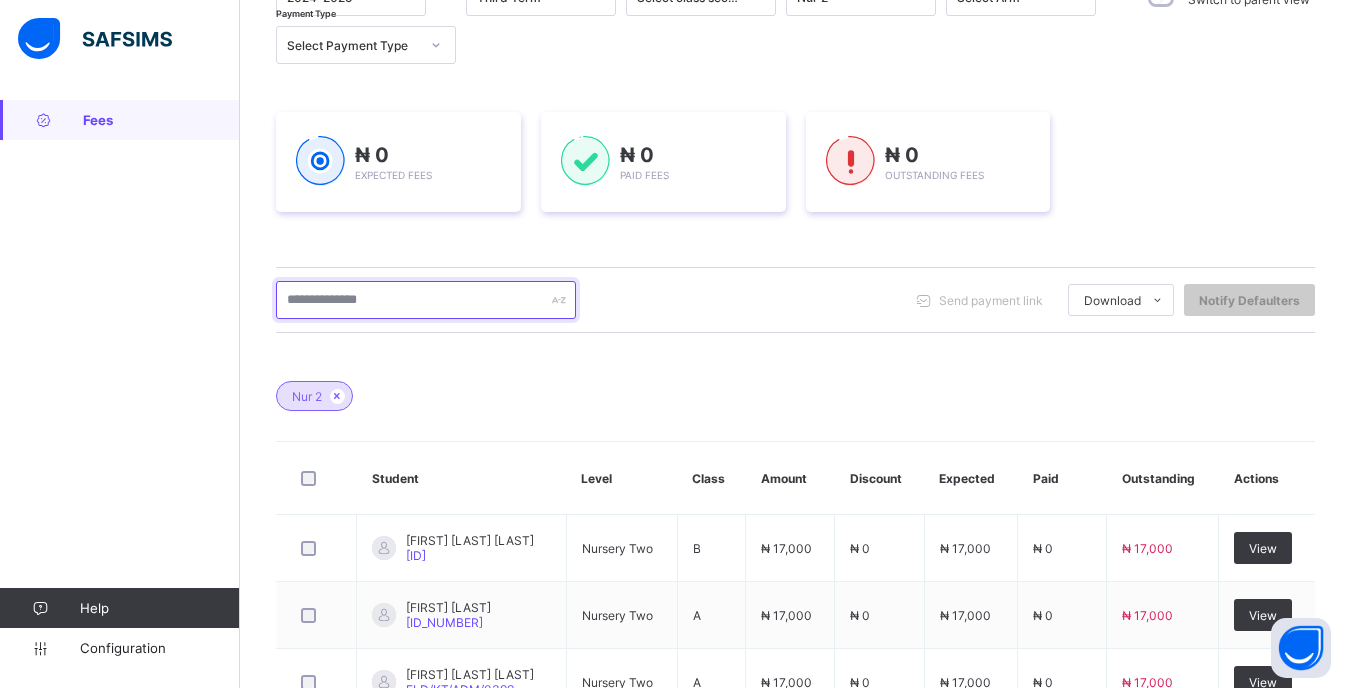 scroll, scrollTop: 300, scrollLeft: 0, axis: vertical 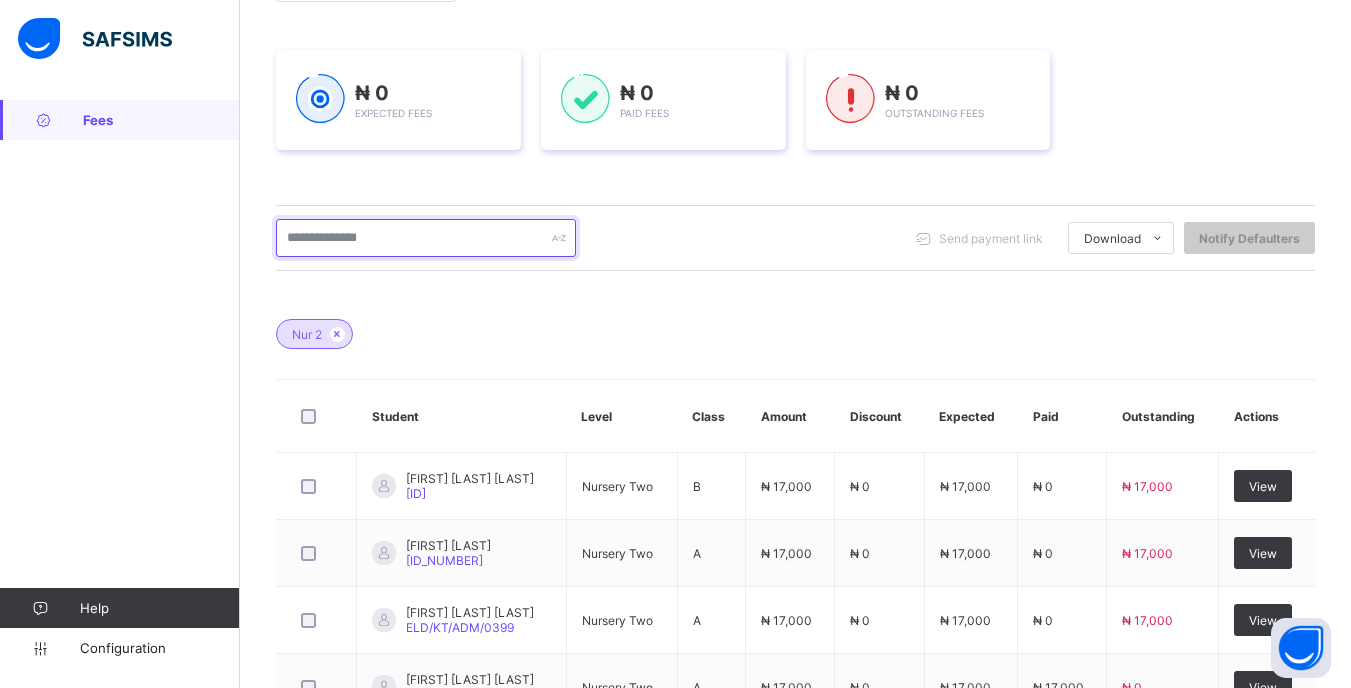 click at bounding box center (426, 238) 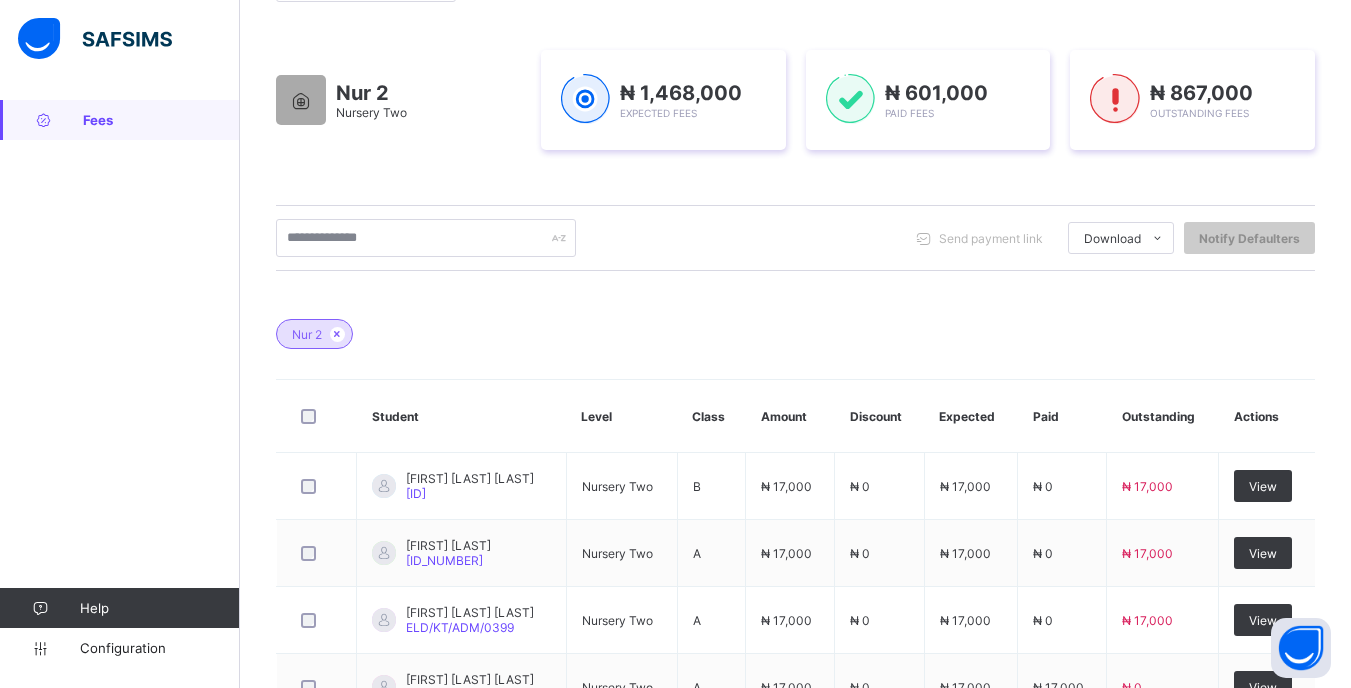click on "Nur 2" at bounding box center (795, 324) 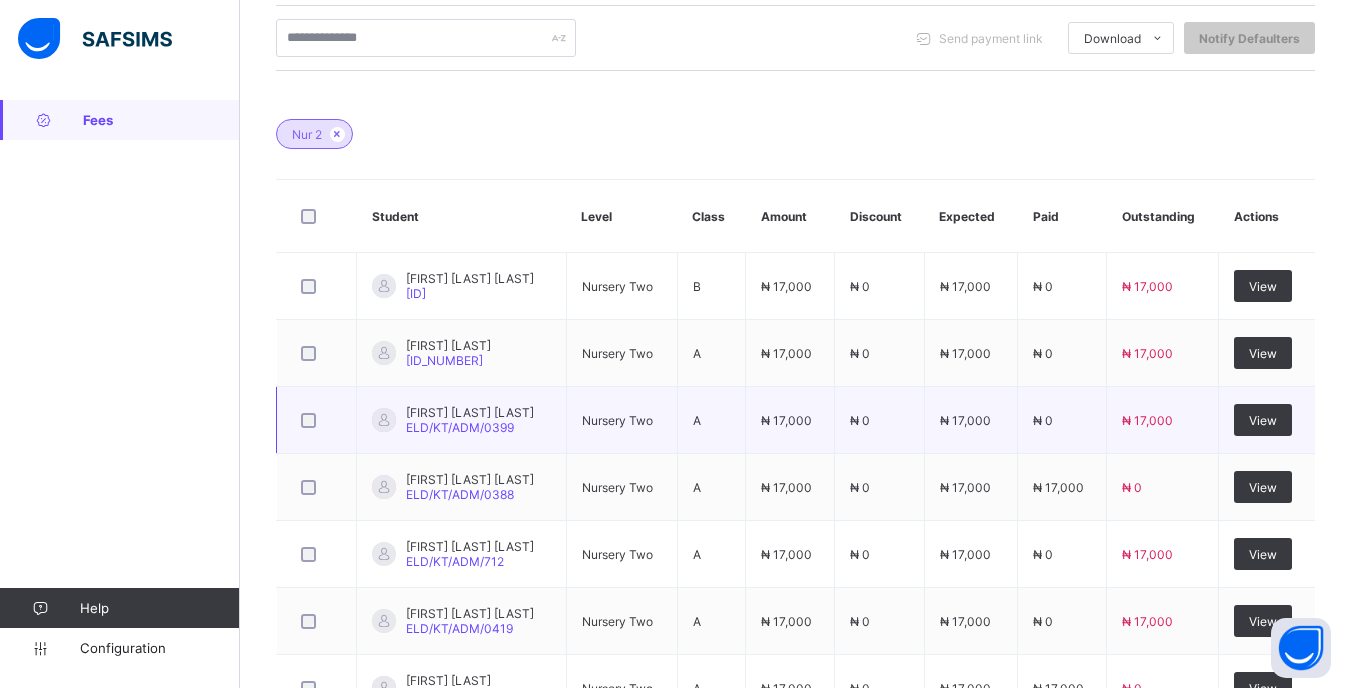 scroll, scrollTop: 52, scrollLeft: 0, axis: vertical 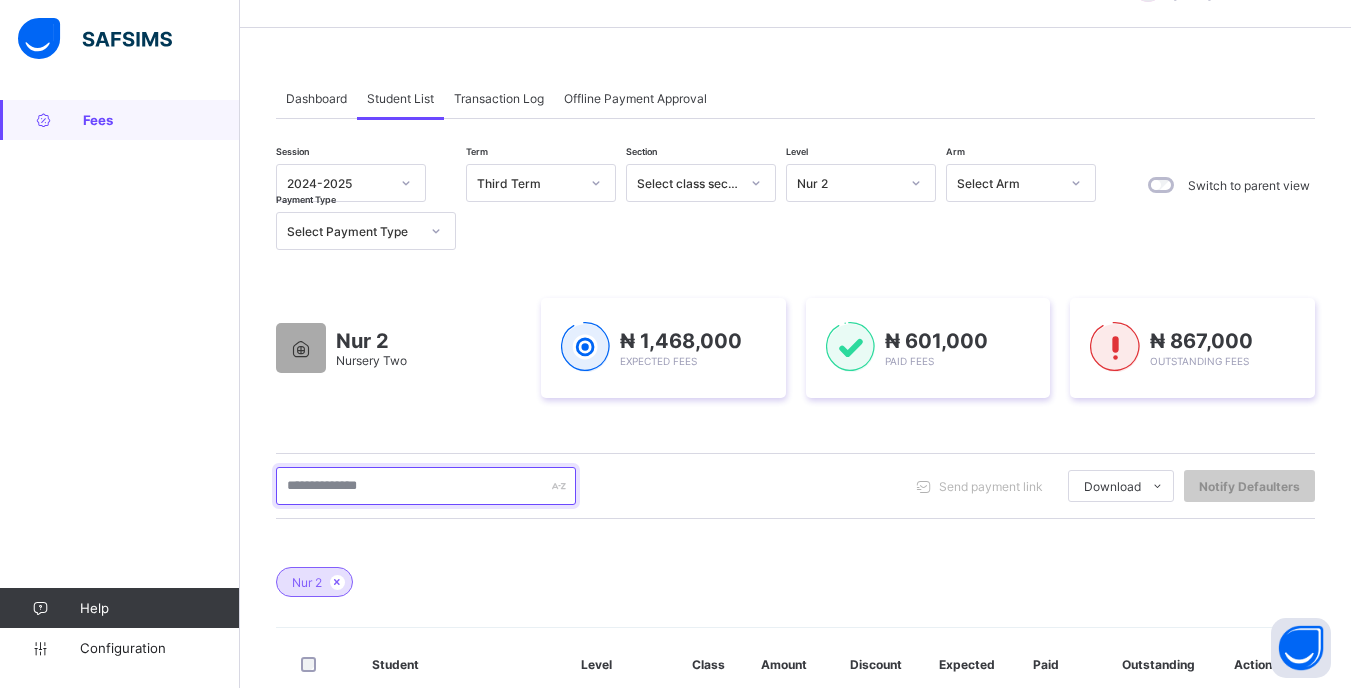 click at bounding box center [426, 486] 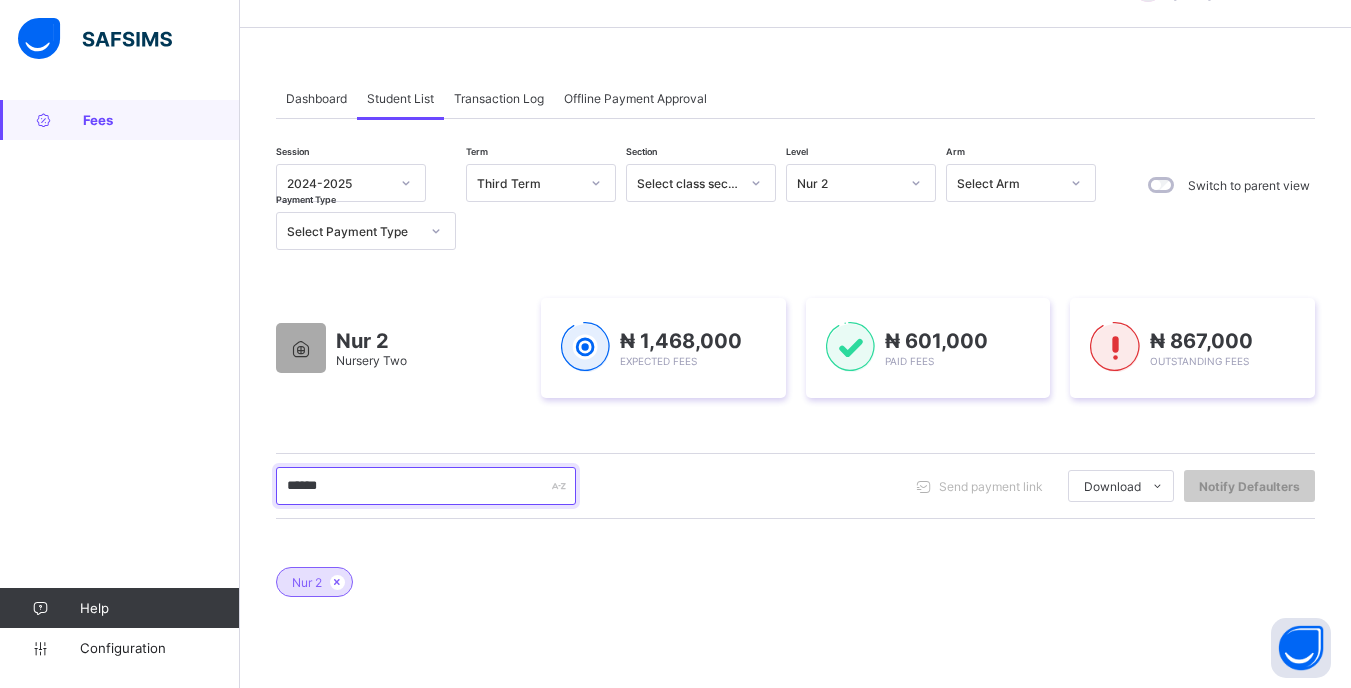 type on "*******" 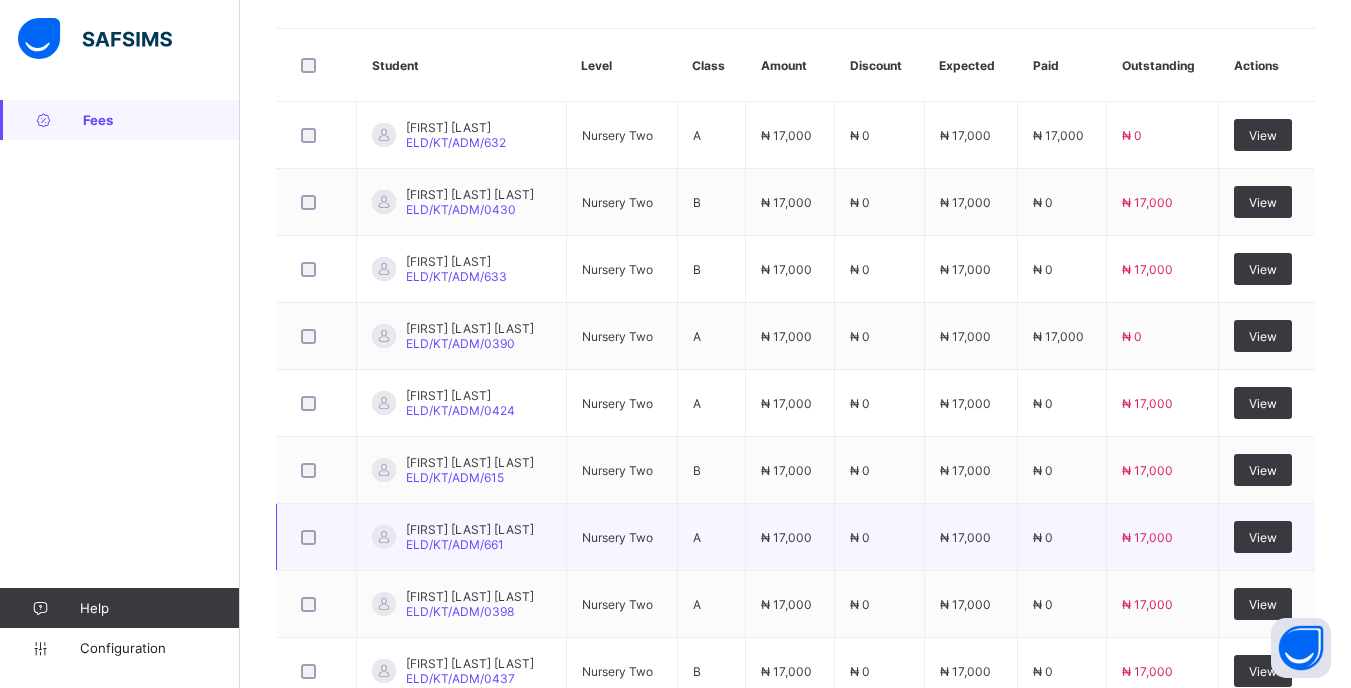 scroll, scrollTop: 652, scrollLeft: 0, axis: vertical 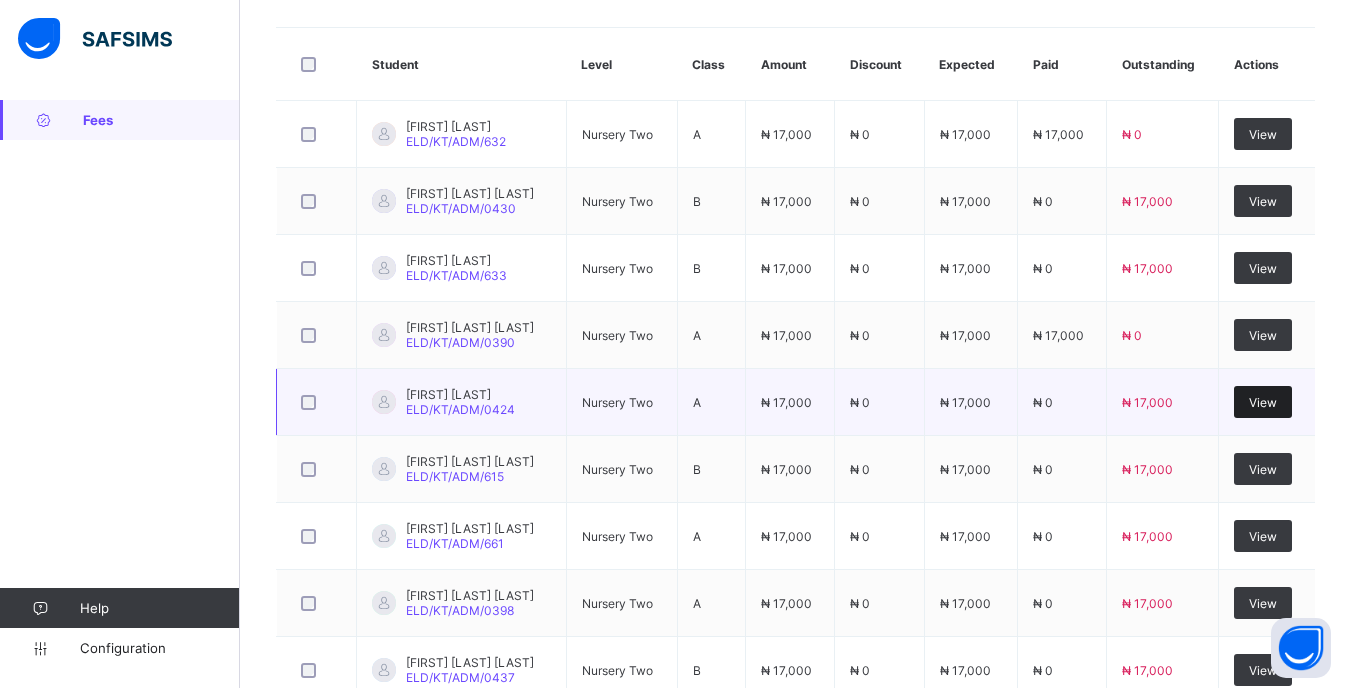 click on "View" at bounding box center (1263, 402) 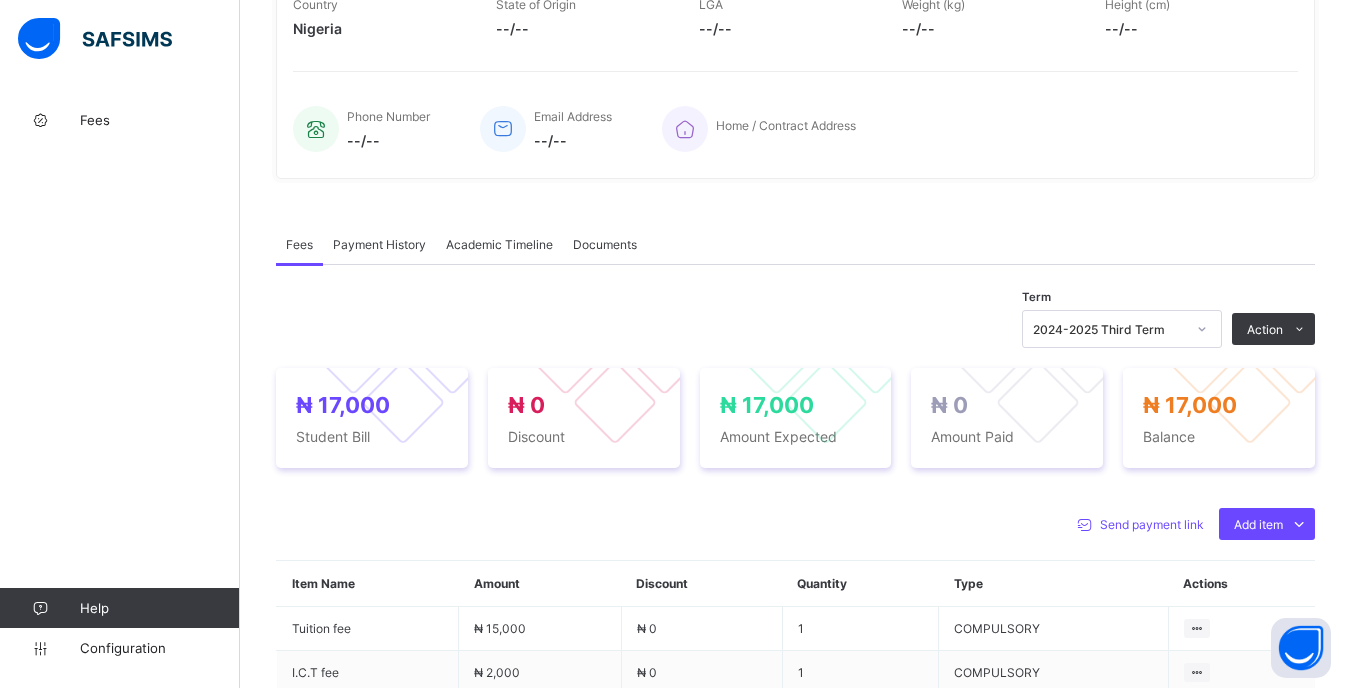 scroll, scrollTop: 500, scrollLeft: 0, axis: vertical 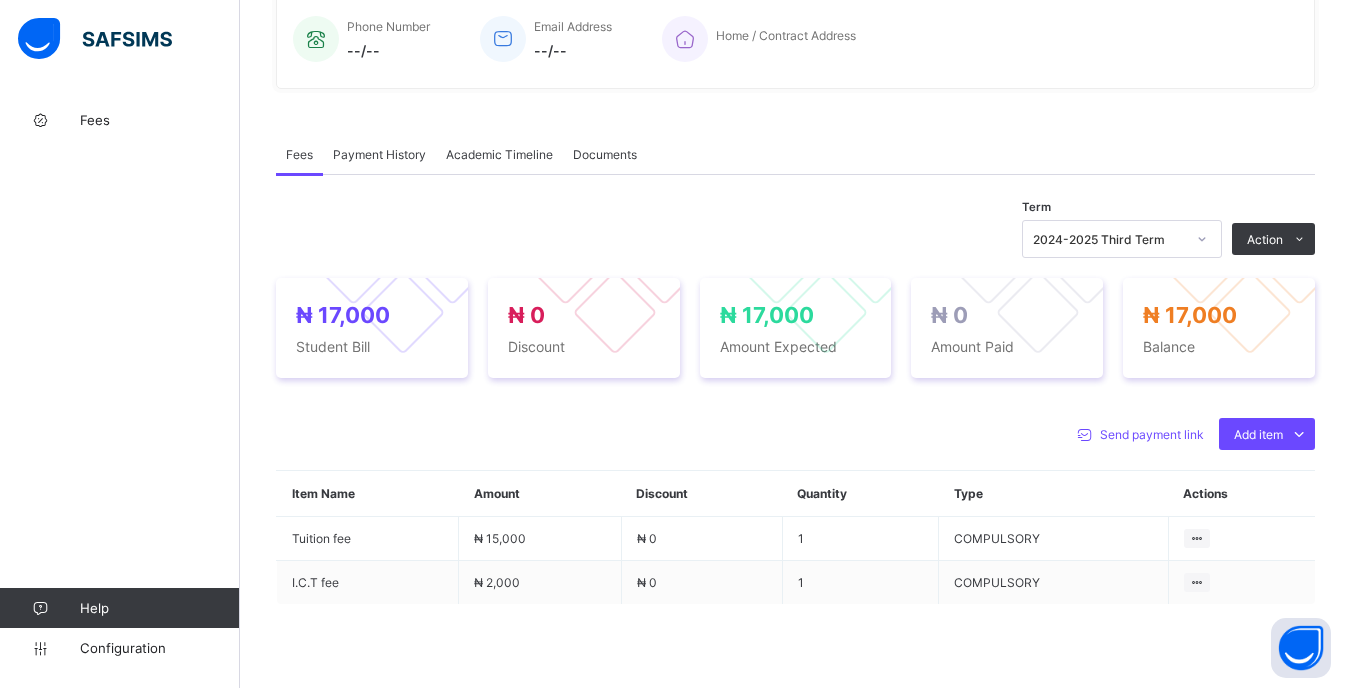 click at bounding box center (1202, 239) 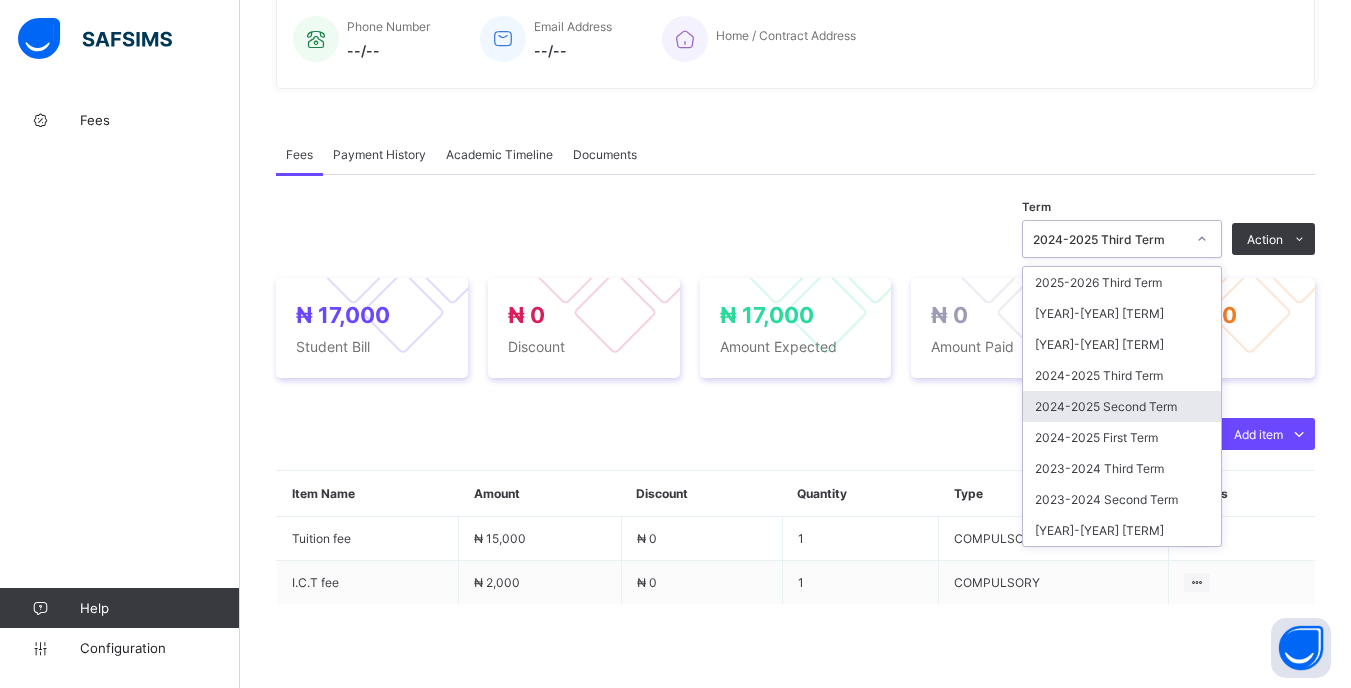 click on "2024-2025 Second Term" at bounding box center [1122, 406] 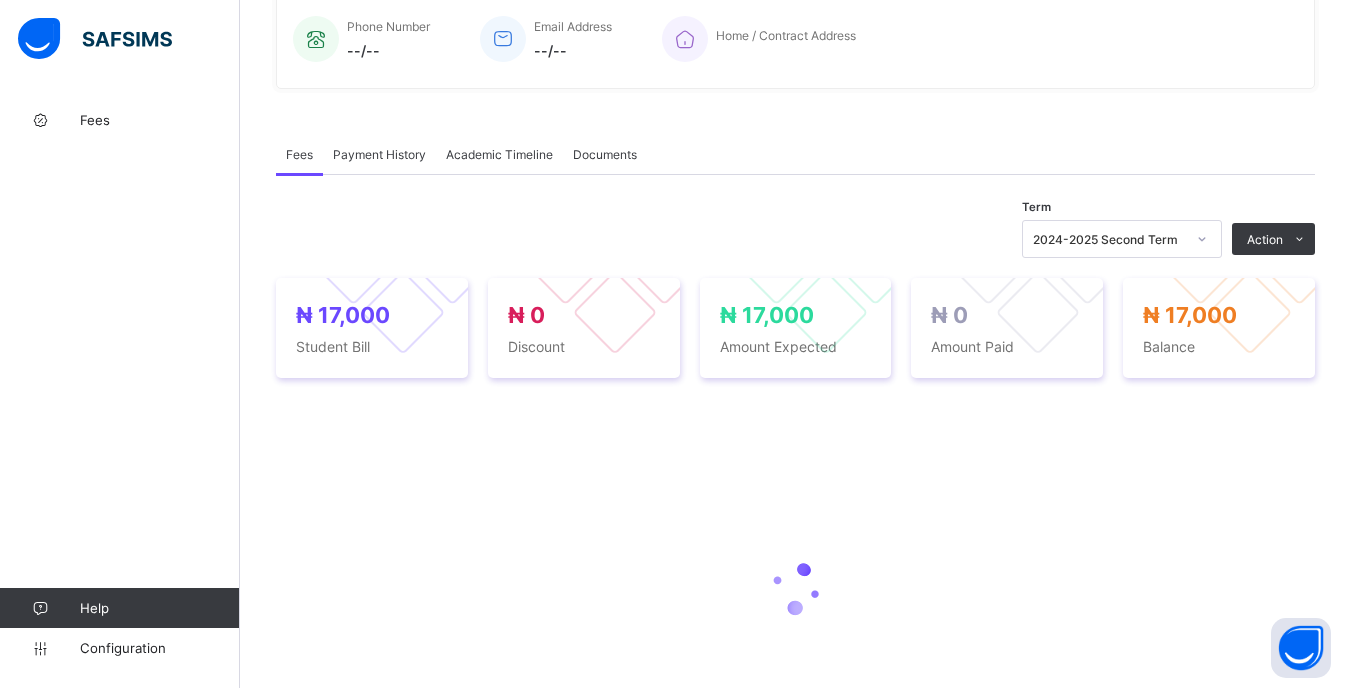 click on "₦ 17,000   Student Bill   ₦ 0   Discount   ₦ 17,000   Amount Expected   ₦ 0   Amount Paid   ₦ 17,000   Balance" at bounding box center (795, 328) 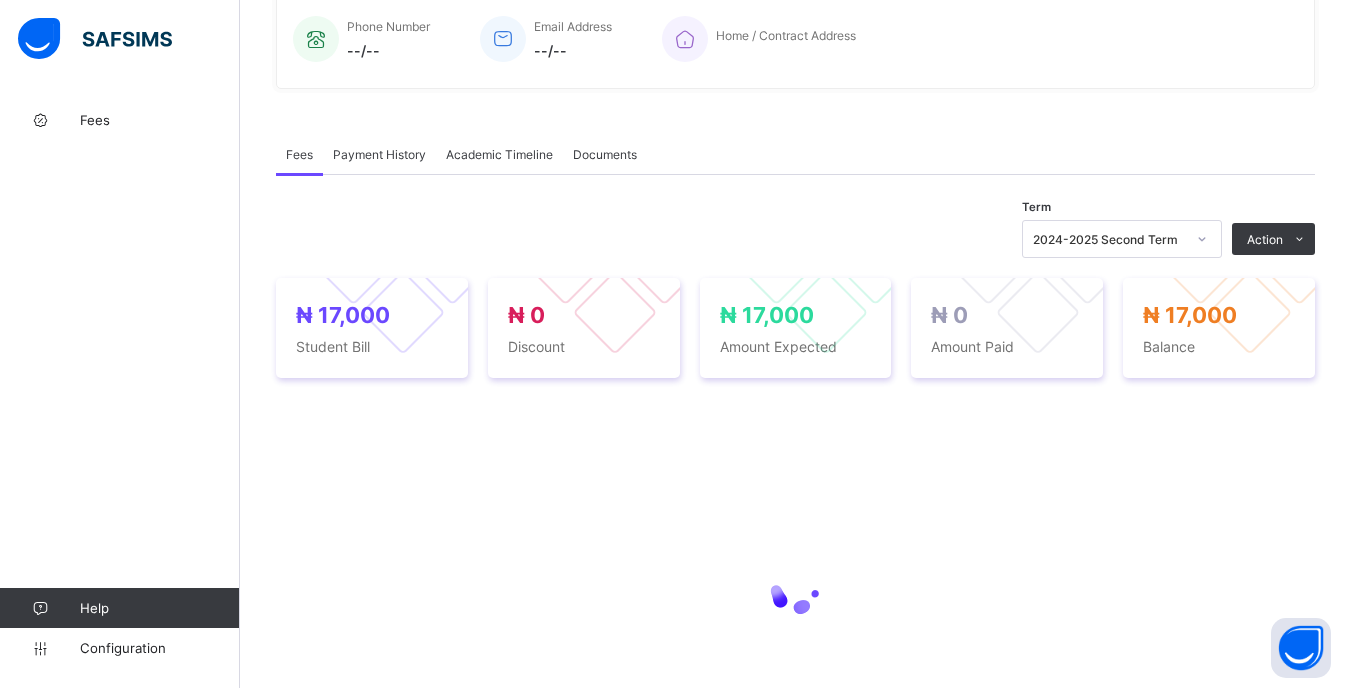 click on "2024-2025 Second Term" at bounding box center (1122, 239) 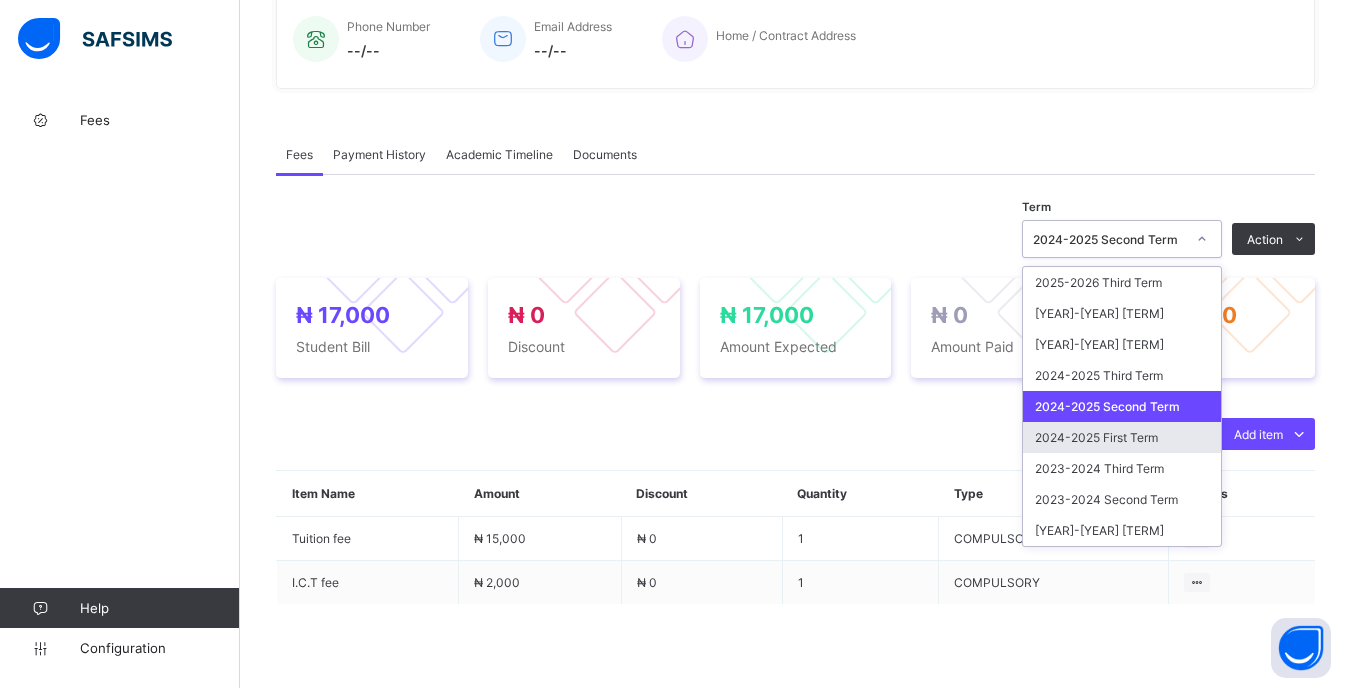 click on "2024-2025 First Term" at bounding box center [1122, 437] 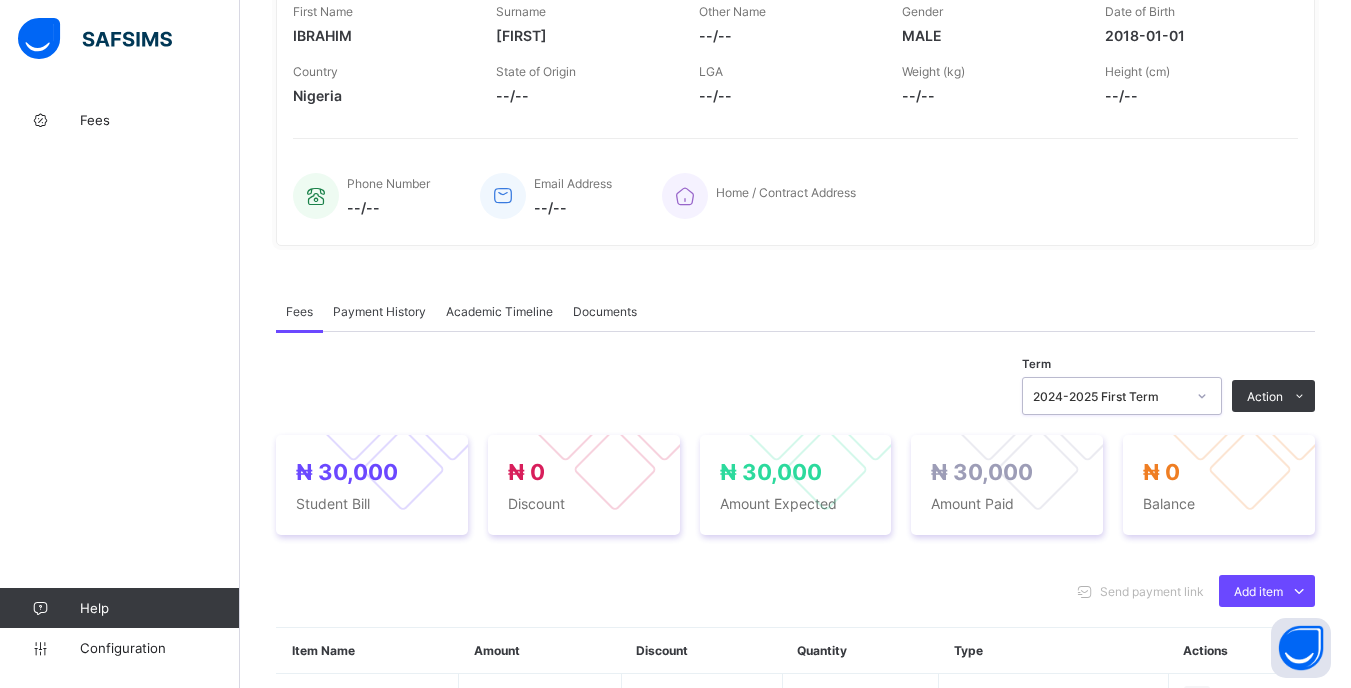scroll, scrollTop: 100, scrollLeft: 0, axis: vertical 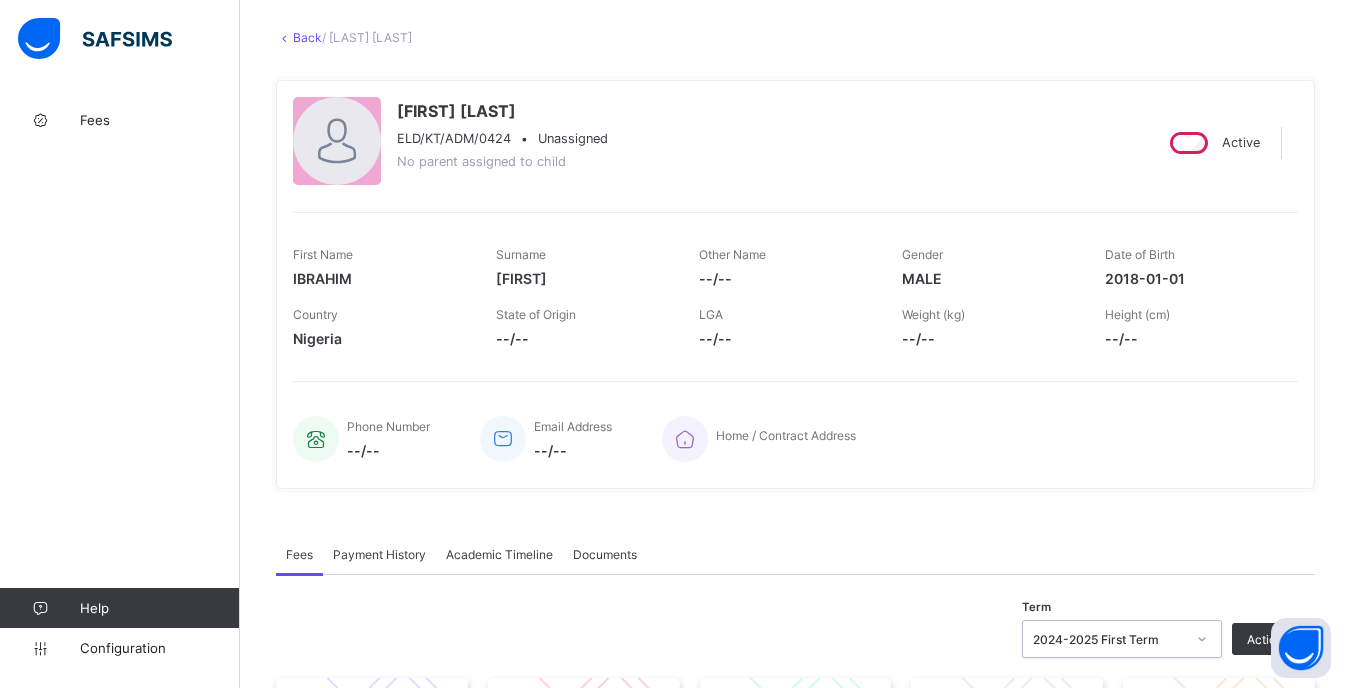 click on "Back" at bounding box center [307, 37] 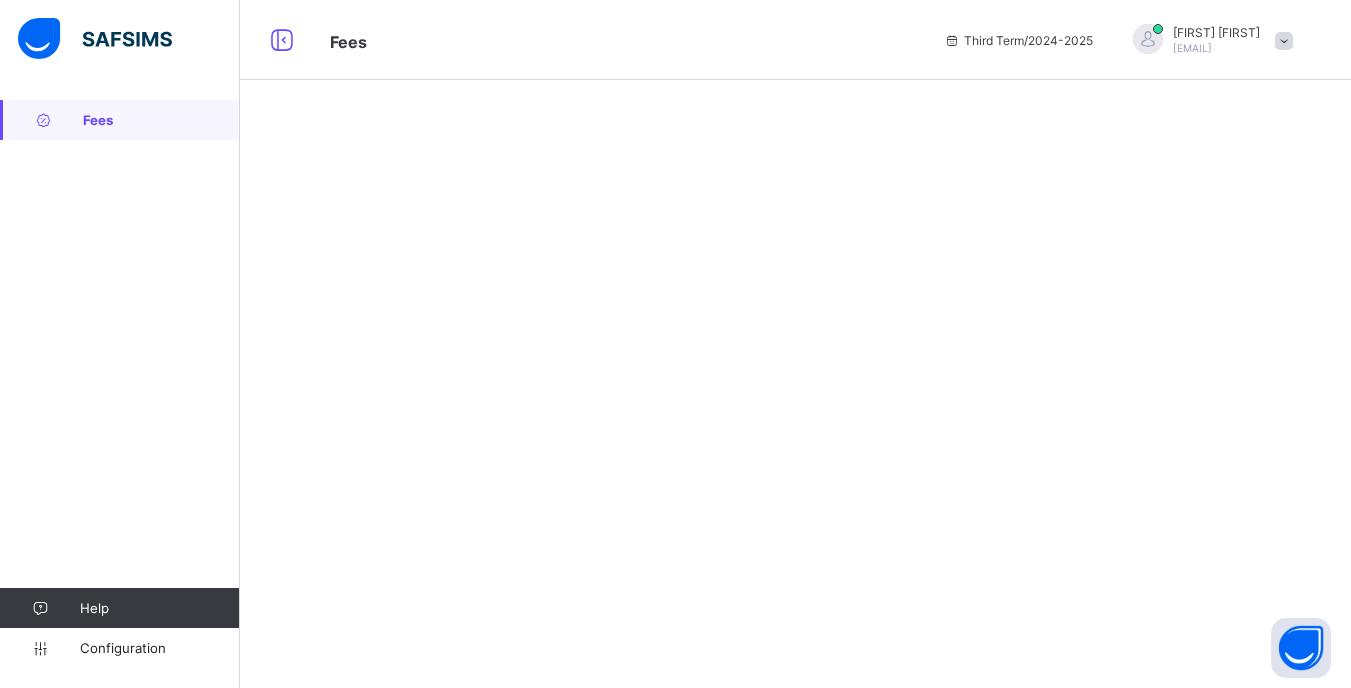 scroll, scrollTop: 0, scrollLeft: 0, axis: both 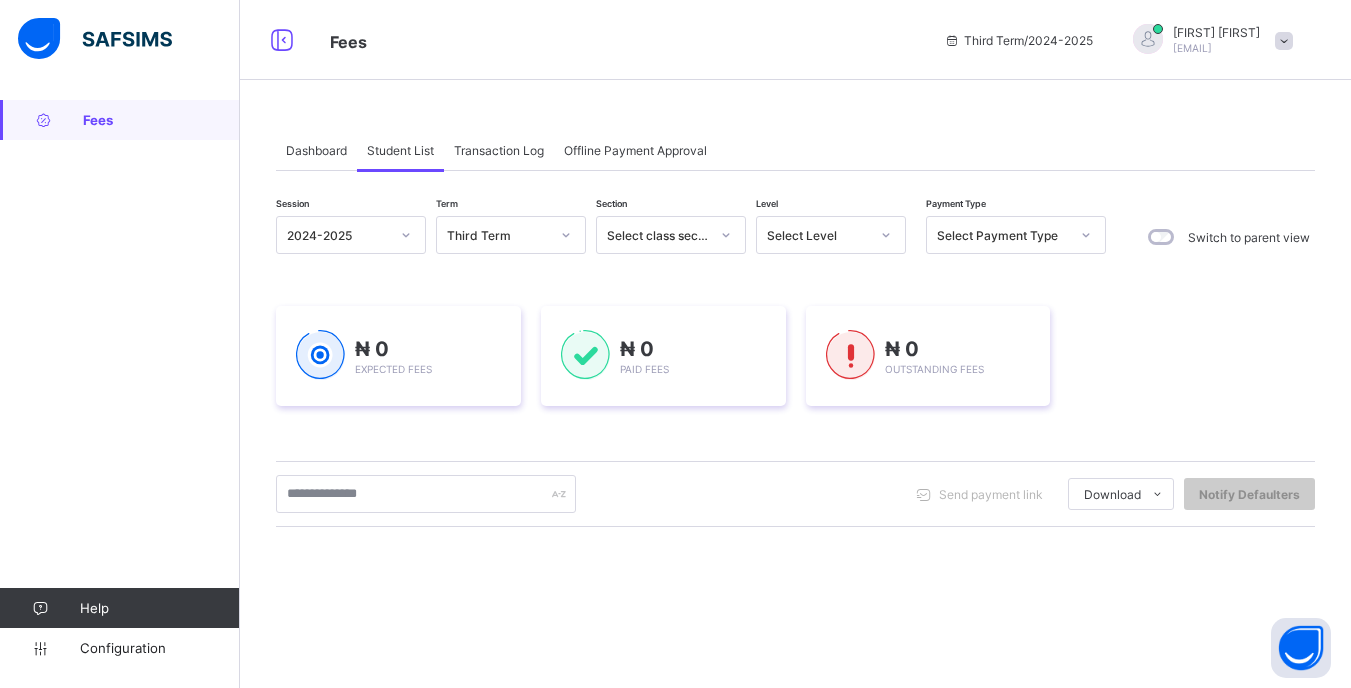 click on "Select Level" at bounding box center (818, 235) 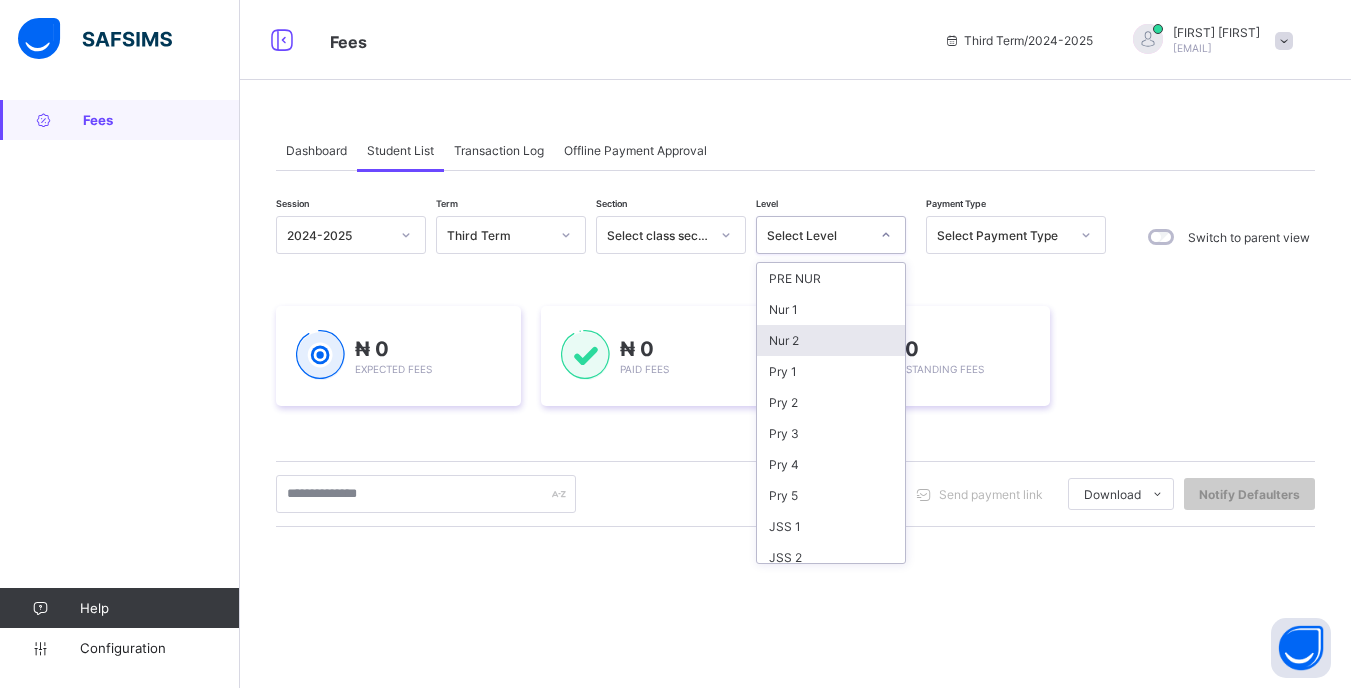 click on "Nur 2" at bounding box center [831, 340] 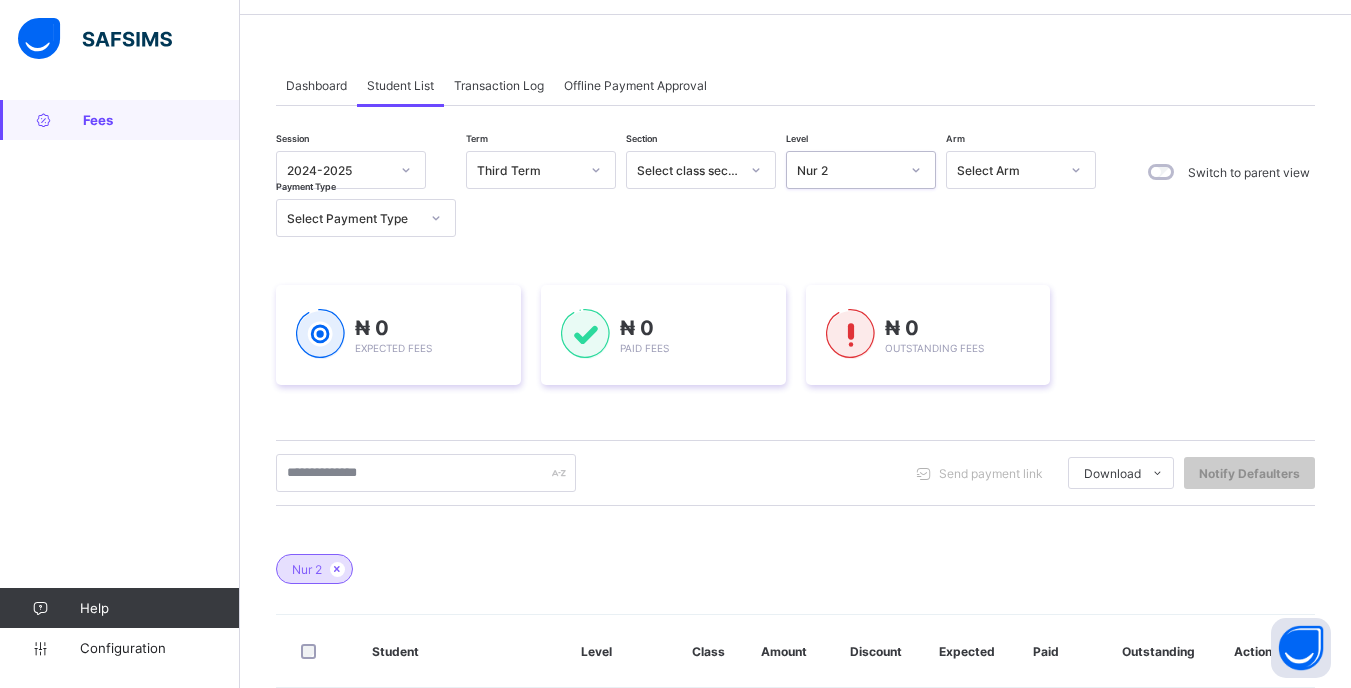 scroll, scrollTop: 200, scrollLeft: 0, axis: vertical 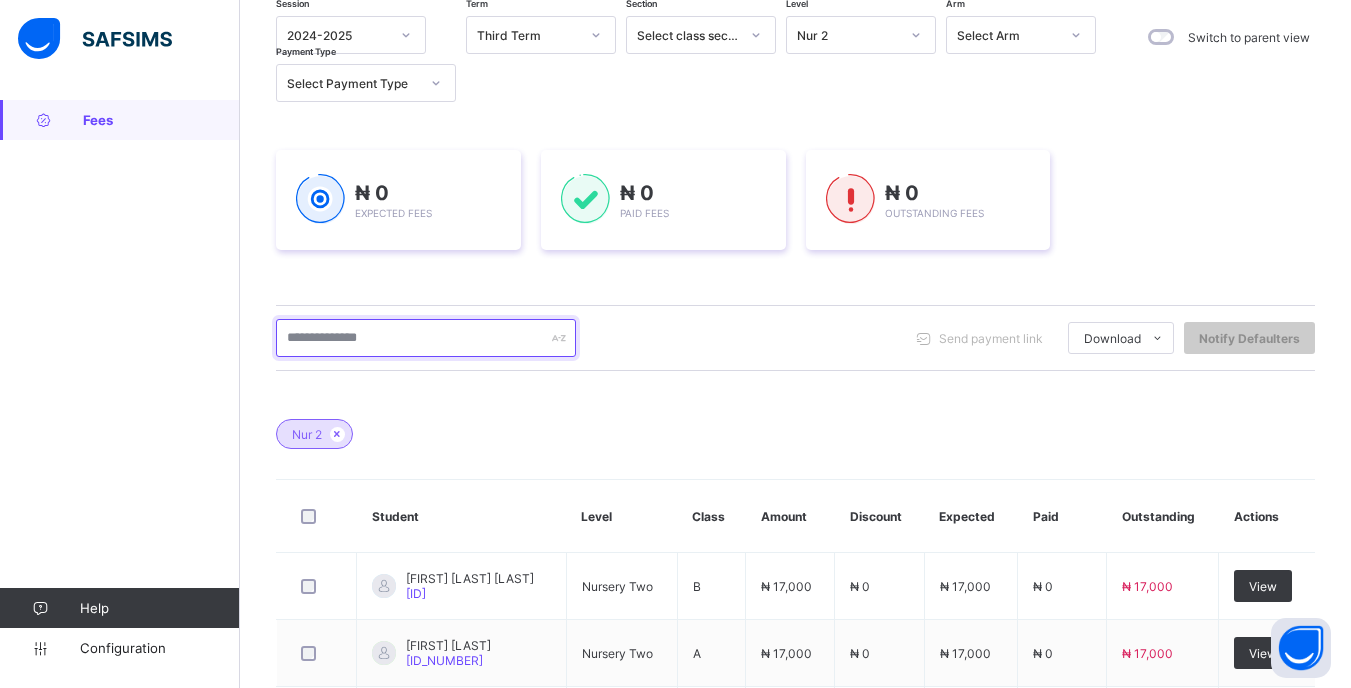 click at bounding box center (426, 338) 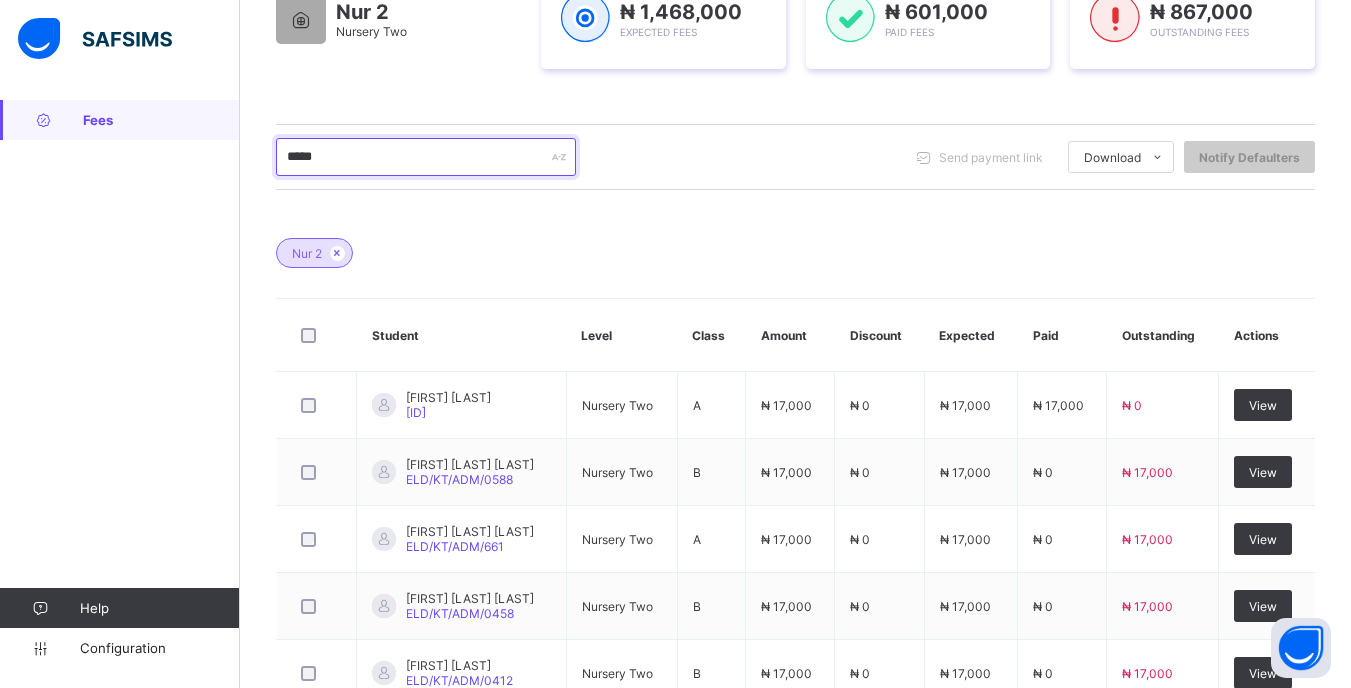 scroll, scrollTop: 500, scrollLeft: 0, axis: vertical 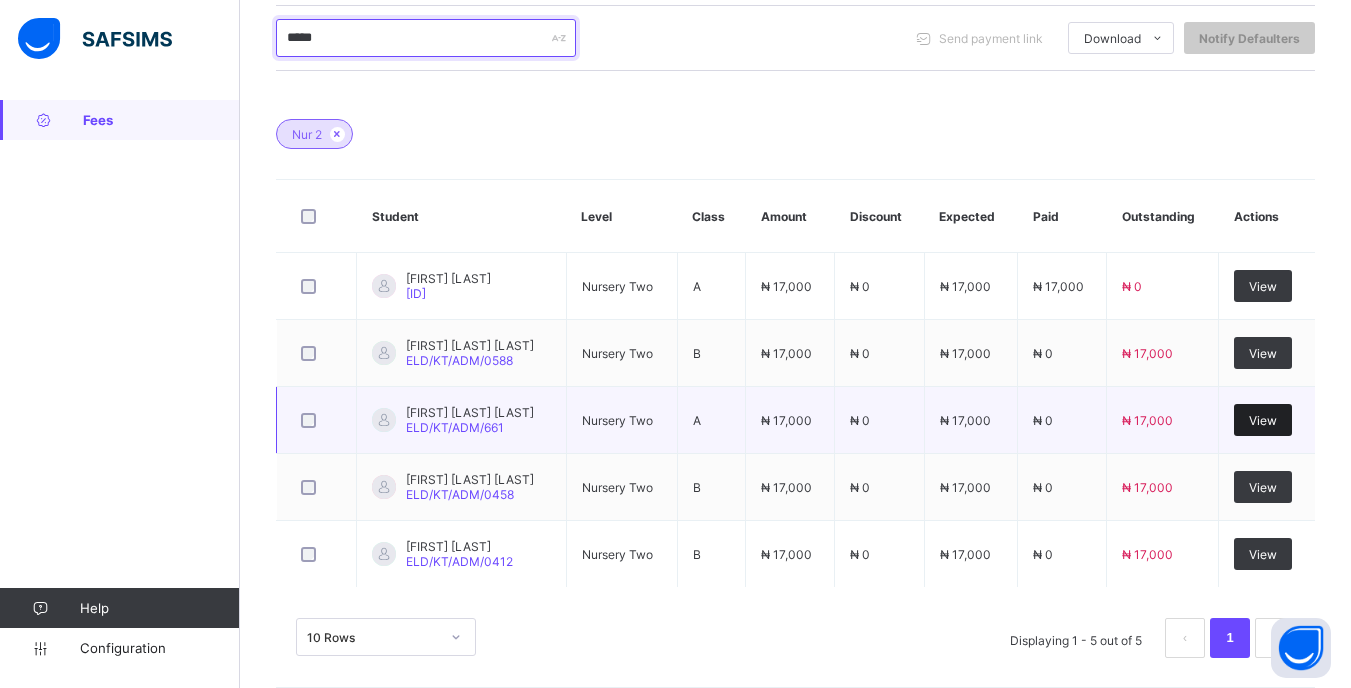 type on "*****" 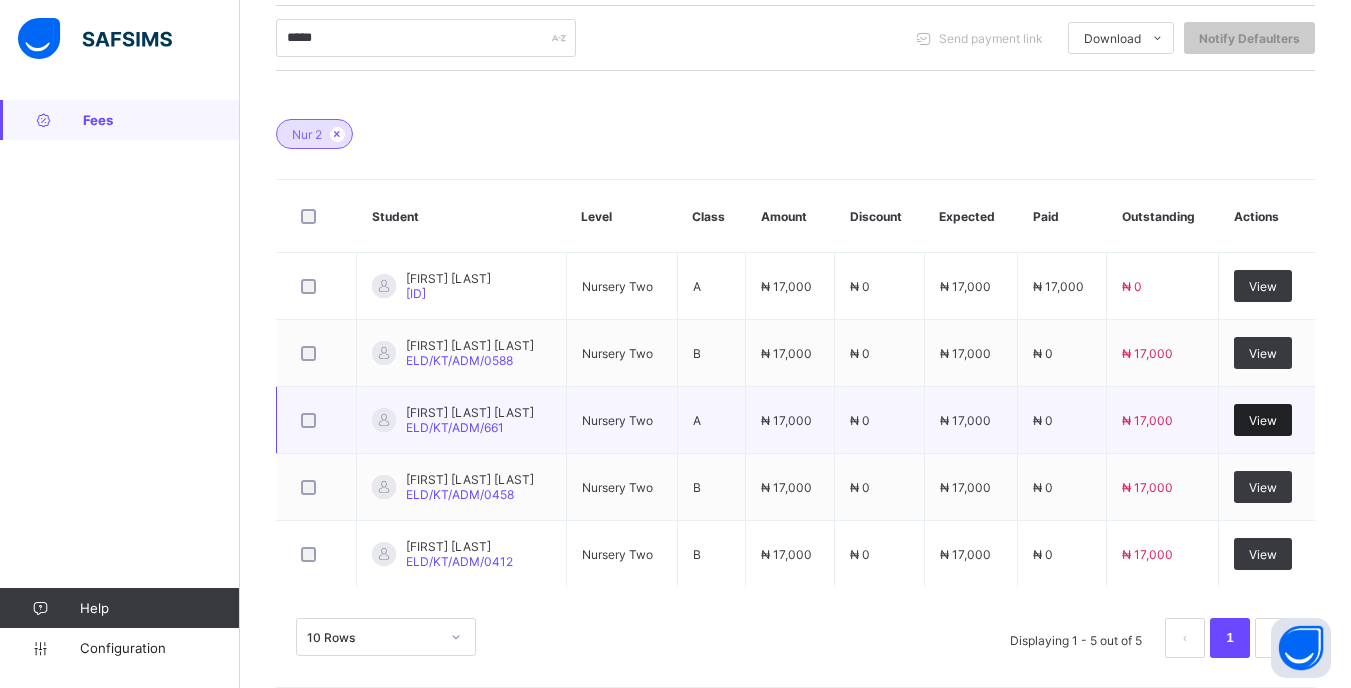 click on "View" at bounding box center (1263, 420) 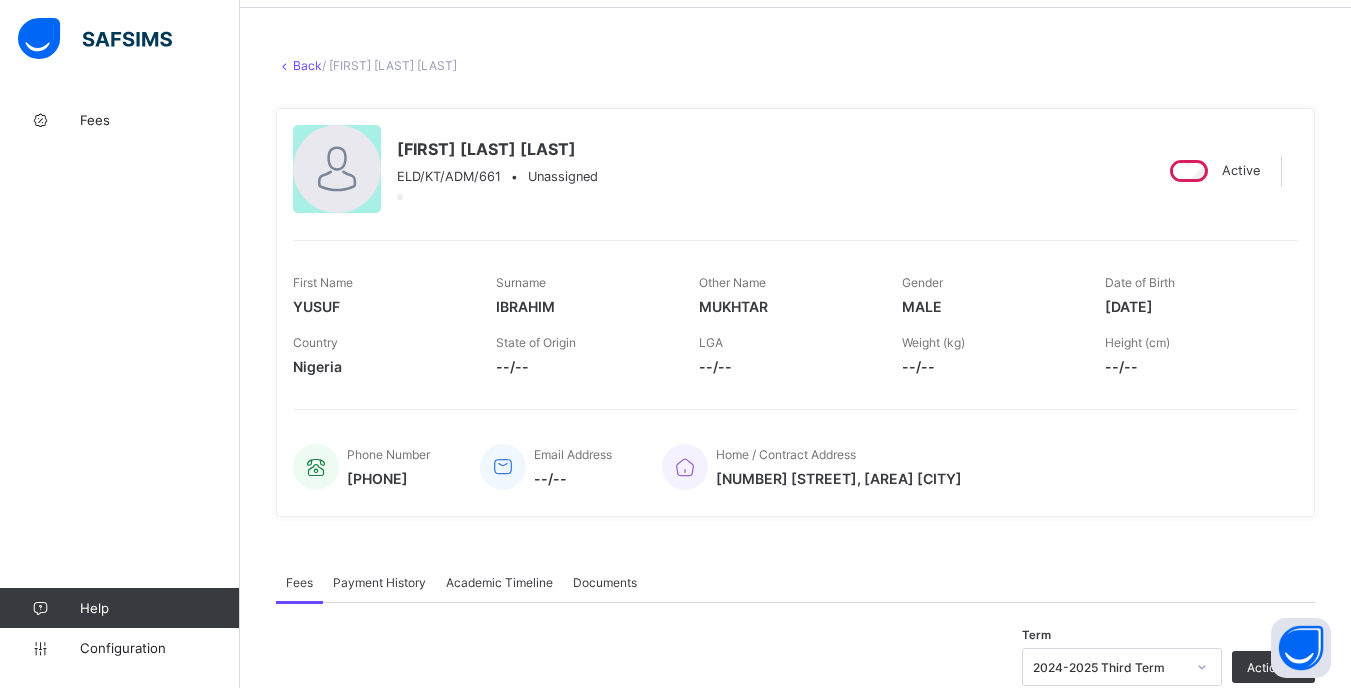 scroll, scrollTop: 400, scrollLeft: 0, axis: vertical 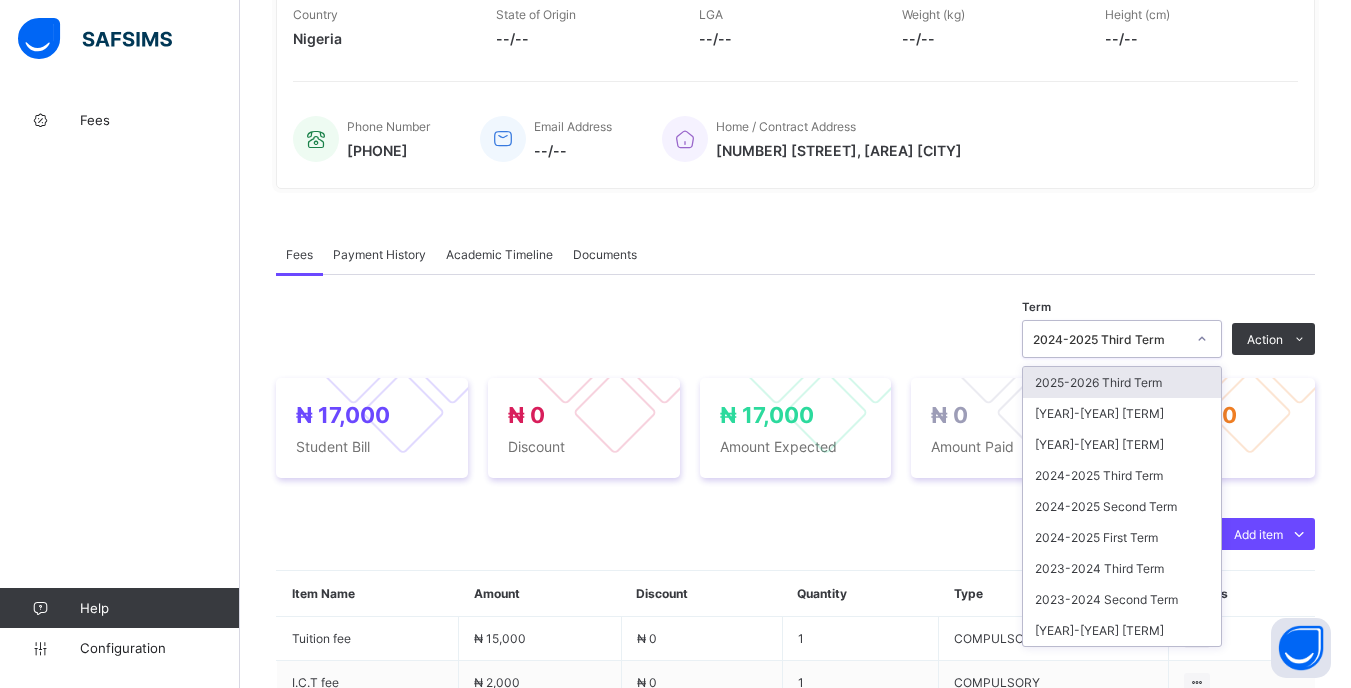click 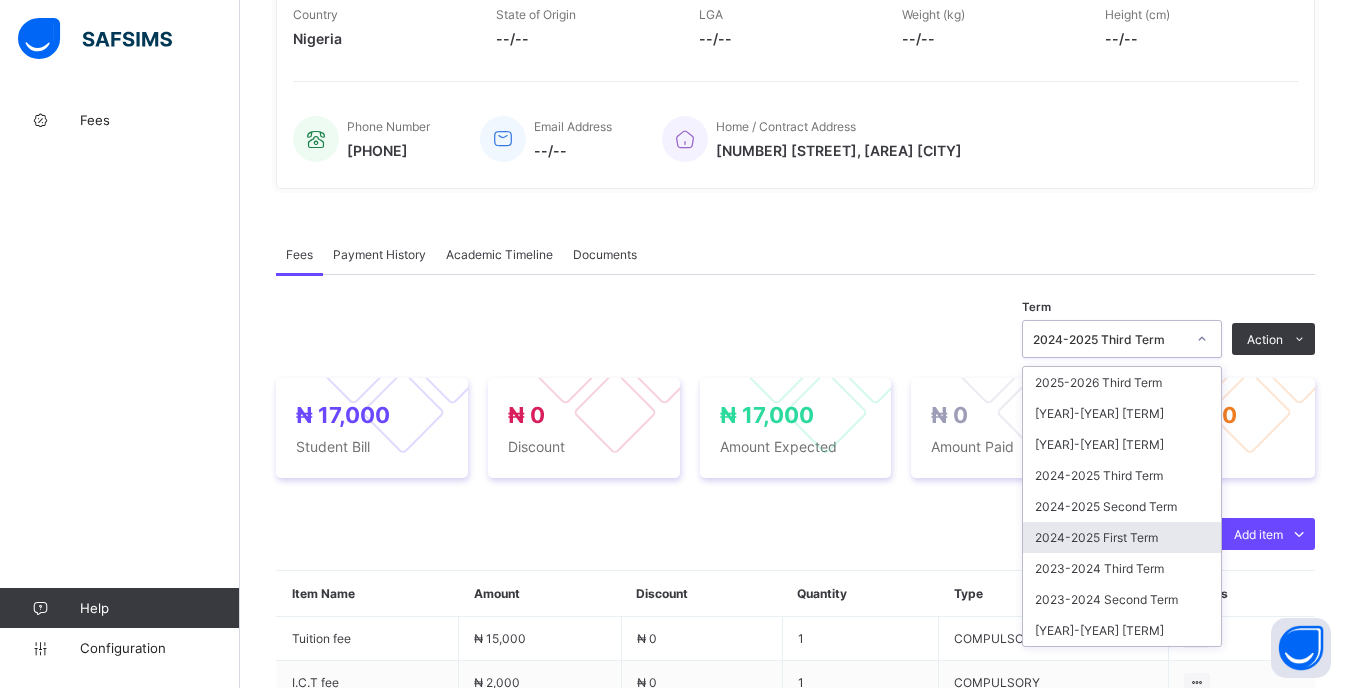 click on "2024-2025 First Term" at bounding box center (1122, 537) 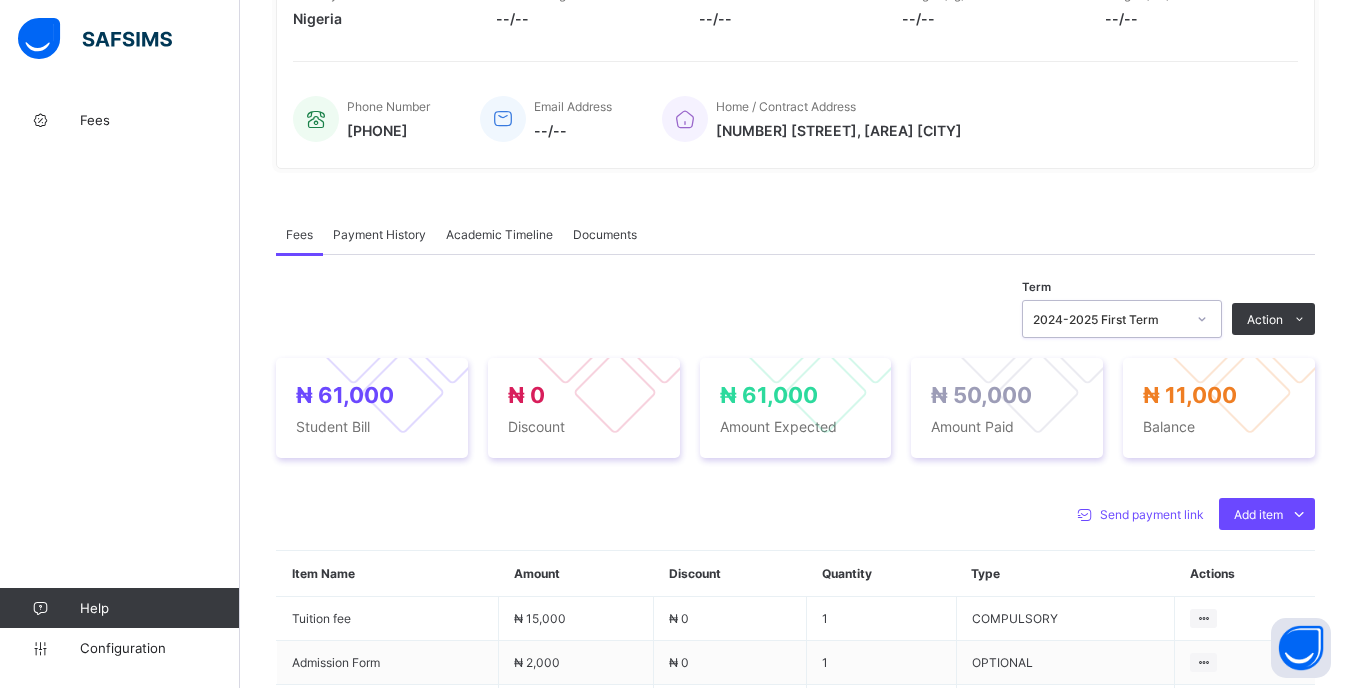 scroll, scrollTop: 400, scrollLeft: 0, axis: vertical 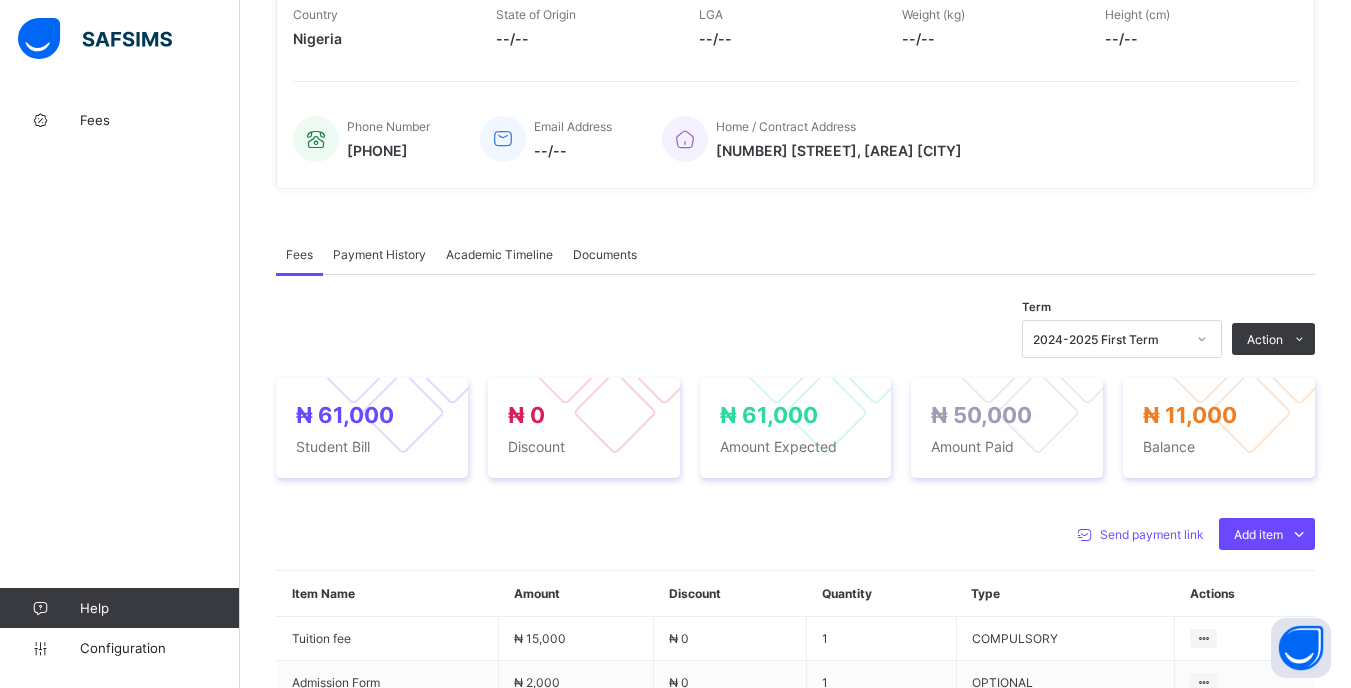 drag, startPoint x: 1246, startPoint y: 385, endPoint x: 1204, endPoint y: 389, distance: 42.190044 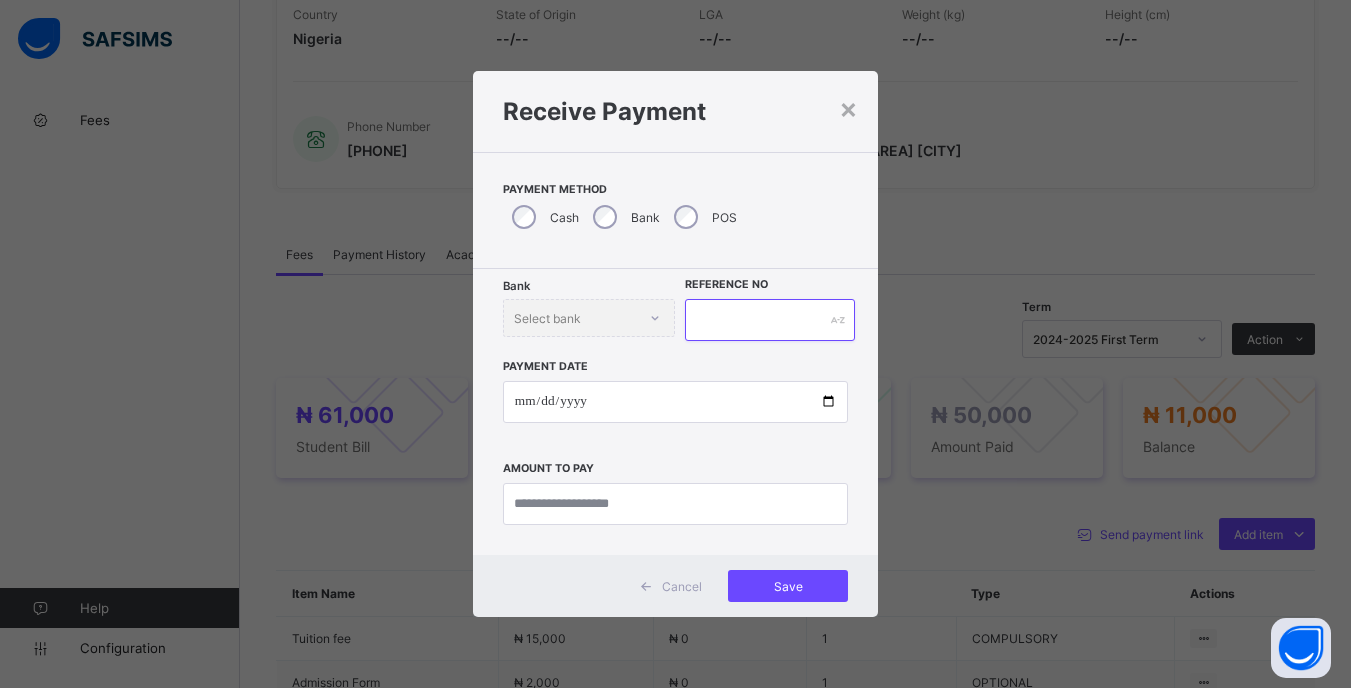 click at bounding box center (769, 320) 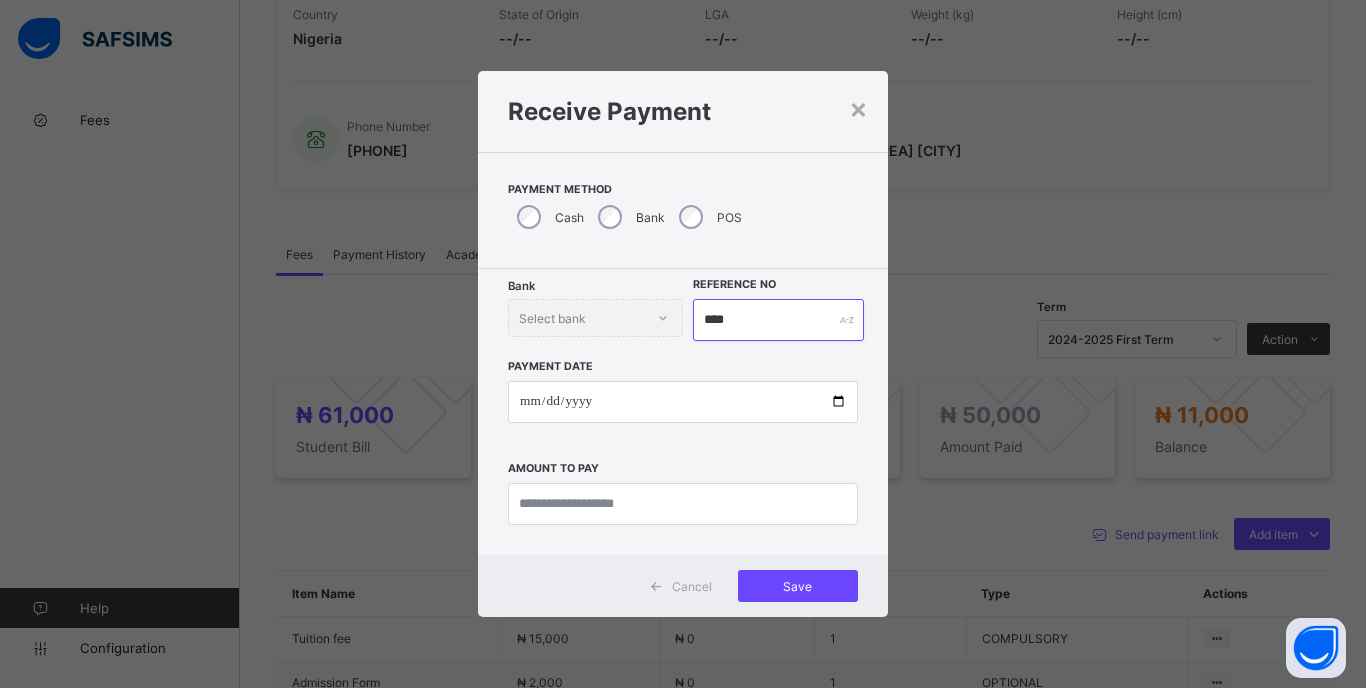 type on "****" 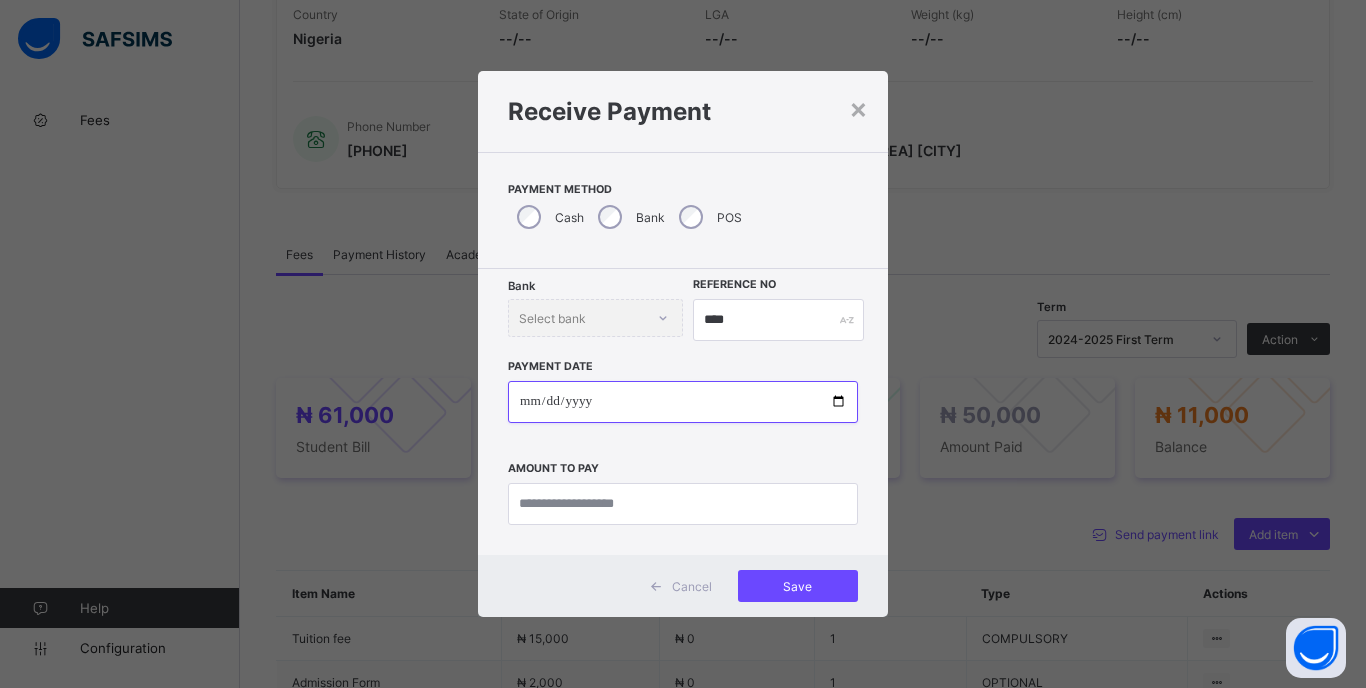 click at bounding box center [683, 402] 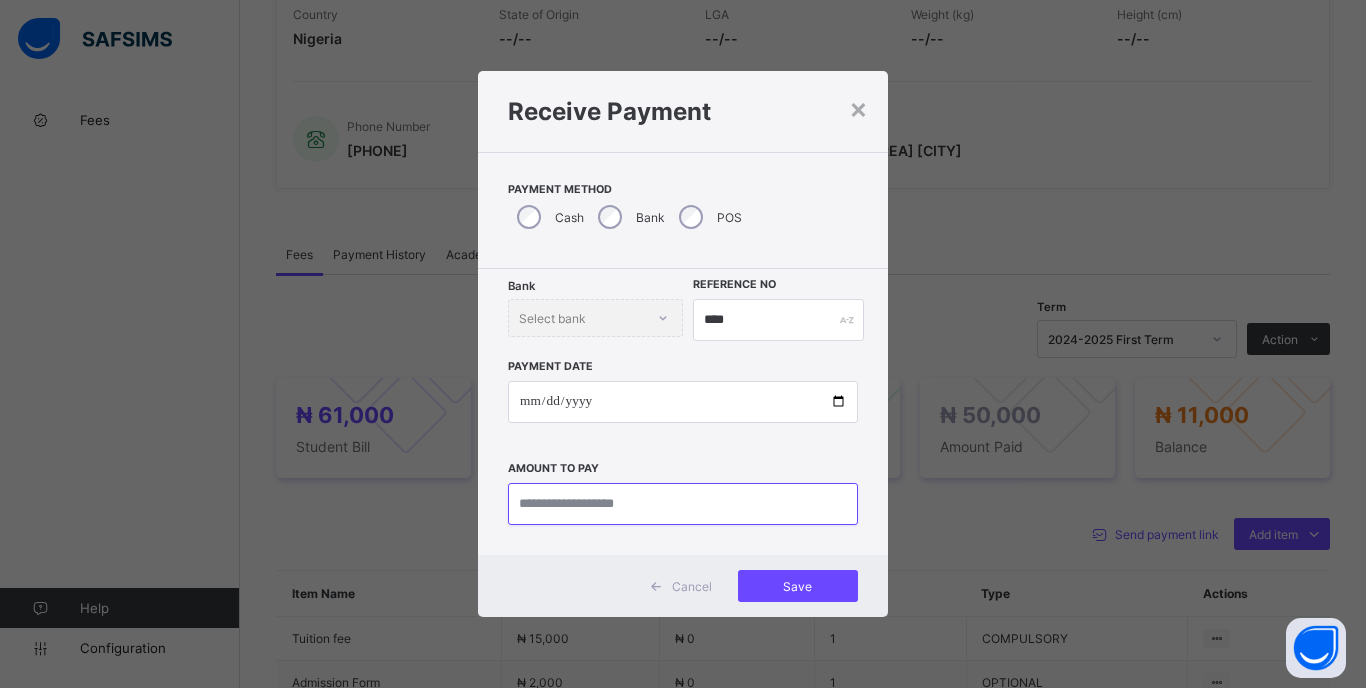 click at bounding box center [683, 504] 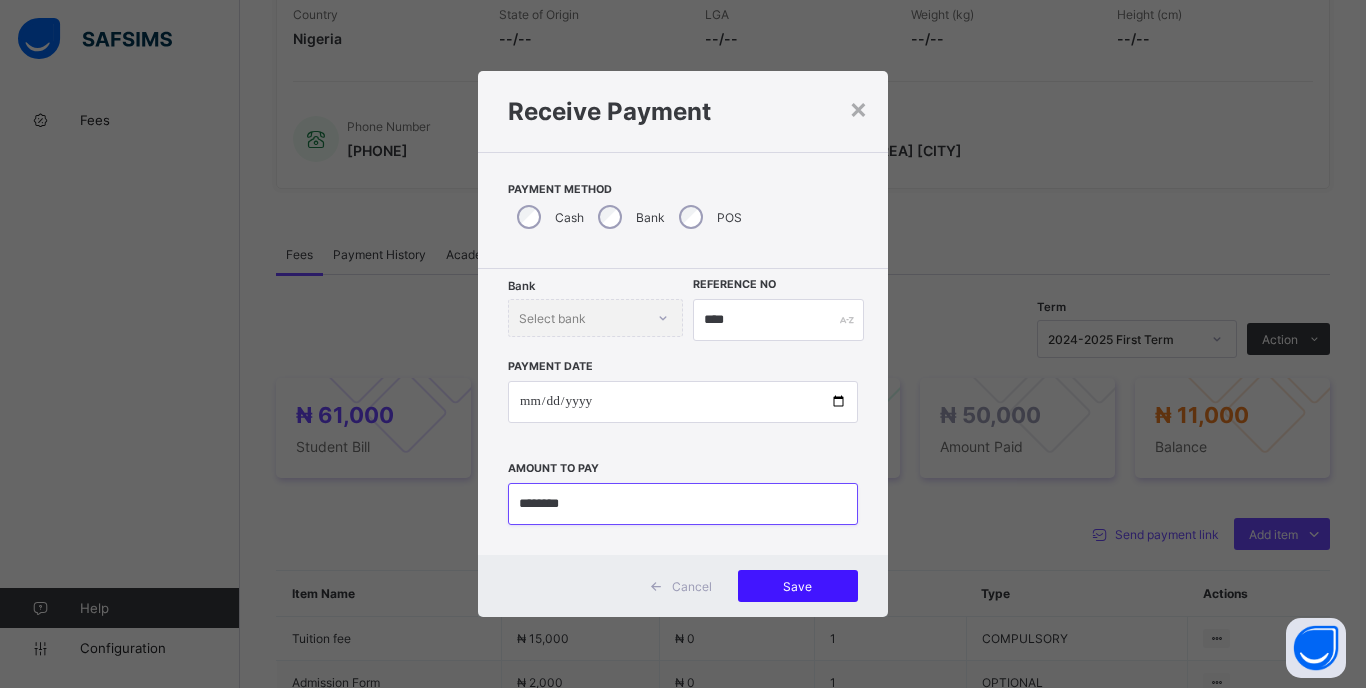 type on "********" 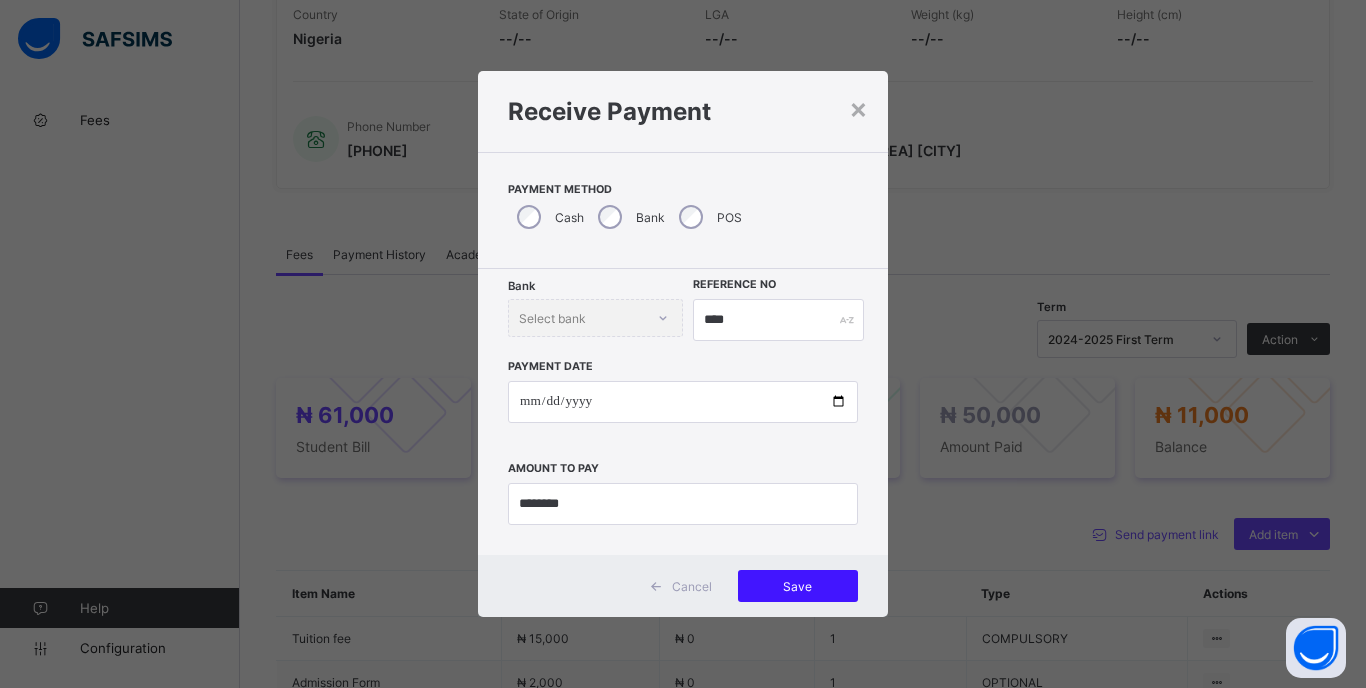 click on "Save" at bounding box center [798, 586] 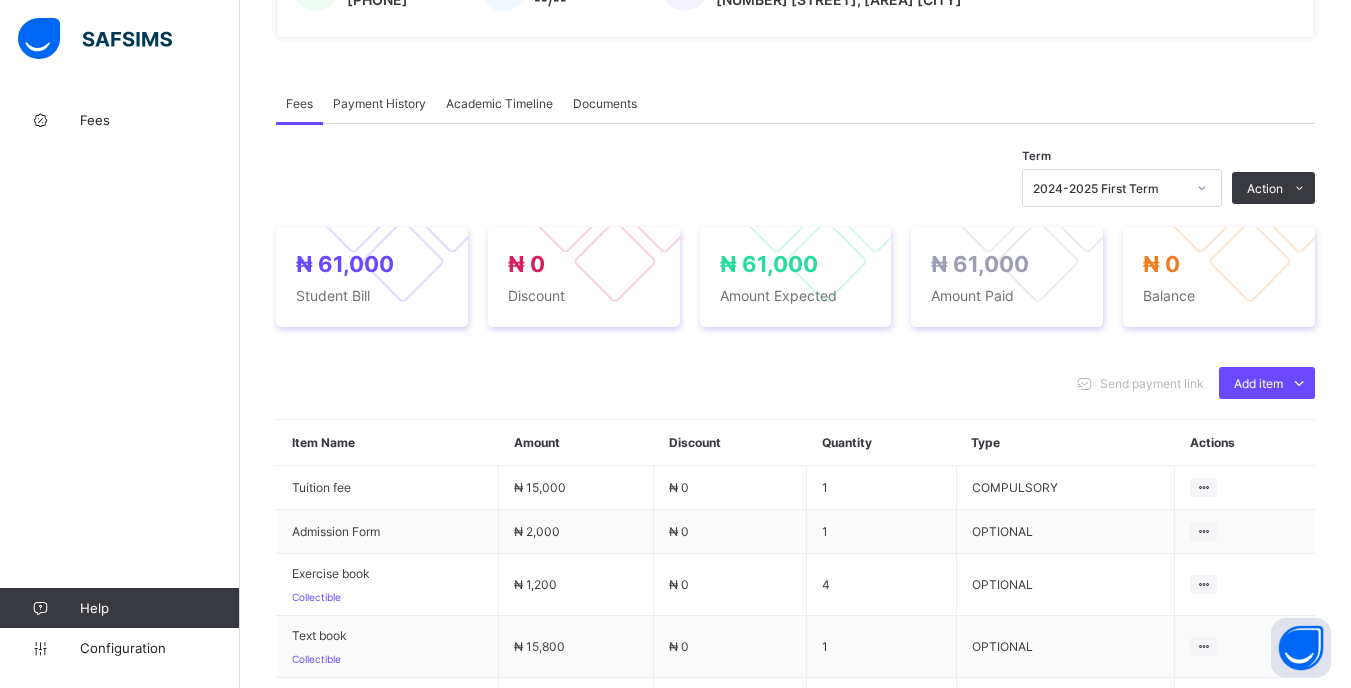 scroll, scrollTop: 600, scrollLeft: 0, axis: vertical 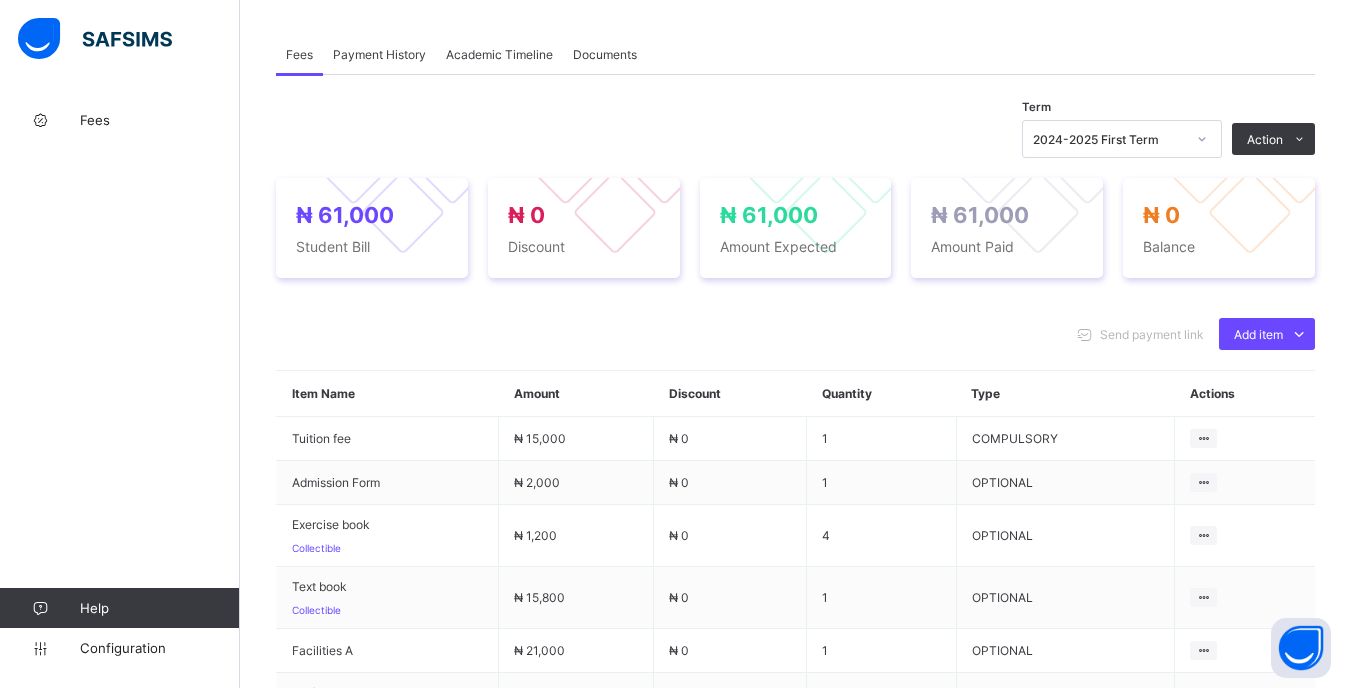 drag, startPoint x: 1214, startPoint y: 140, endPoint x: 1209, endPoint y: 154, distance: 14.866069 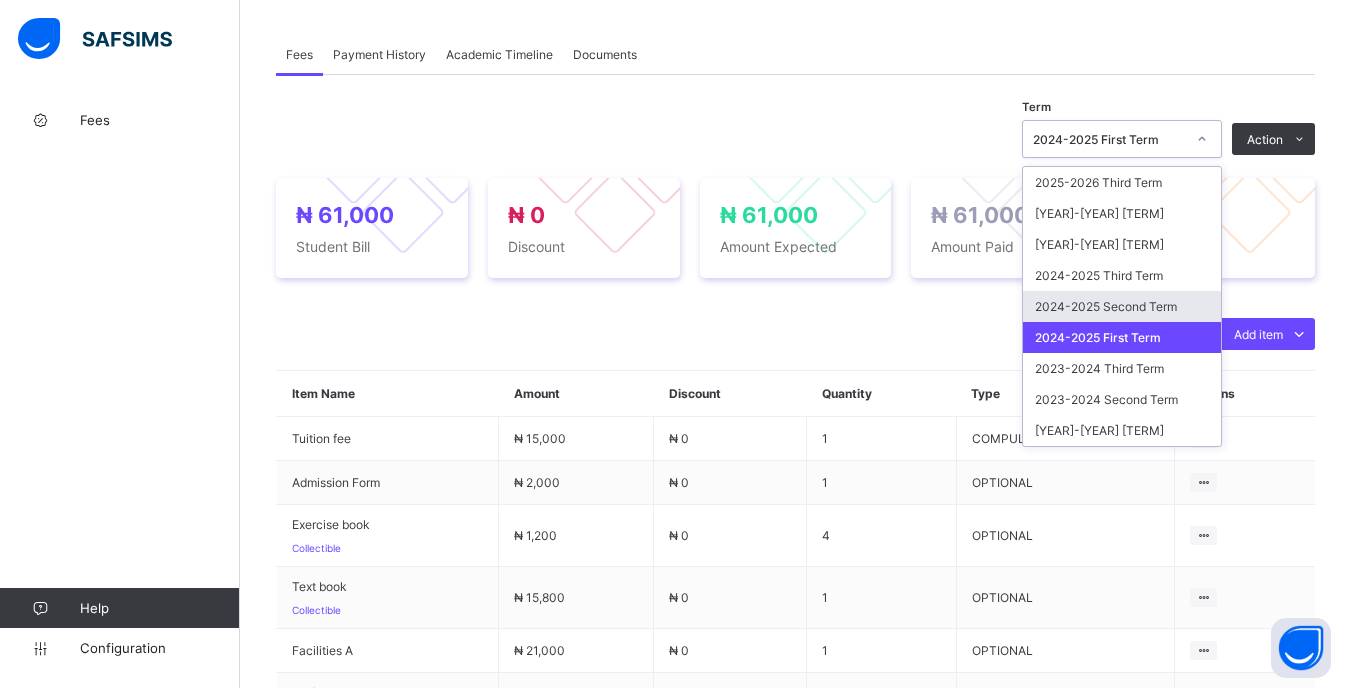 click on "2024-2025 Second Term" at bounding box center (1122, 306) 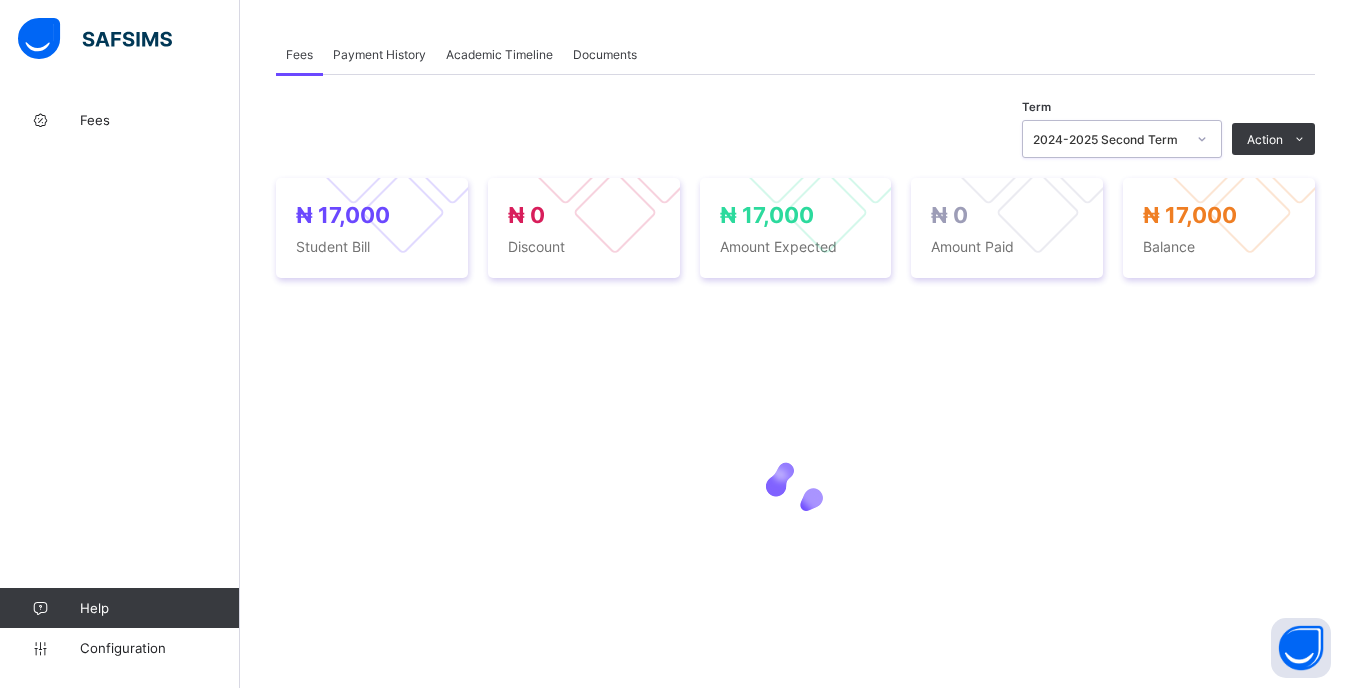 drag, startPoint x: 1238, startPoint y: 184, endPoint x: 1192, endPoint y: 193, distance: 46.872166 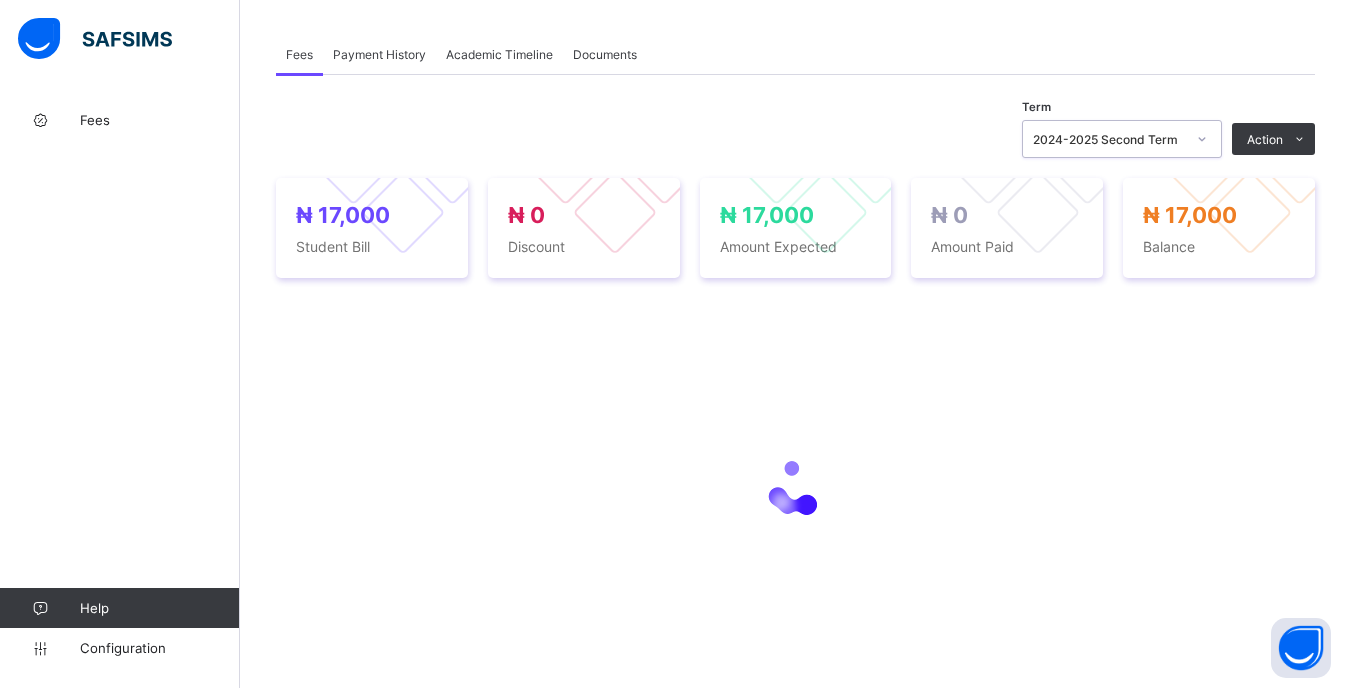 click on "Receive Payment" at bounding box center [0, 0] 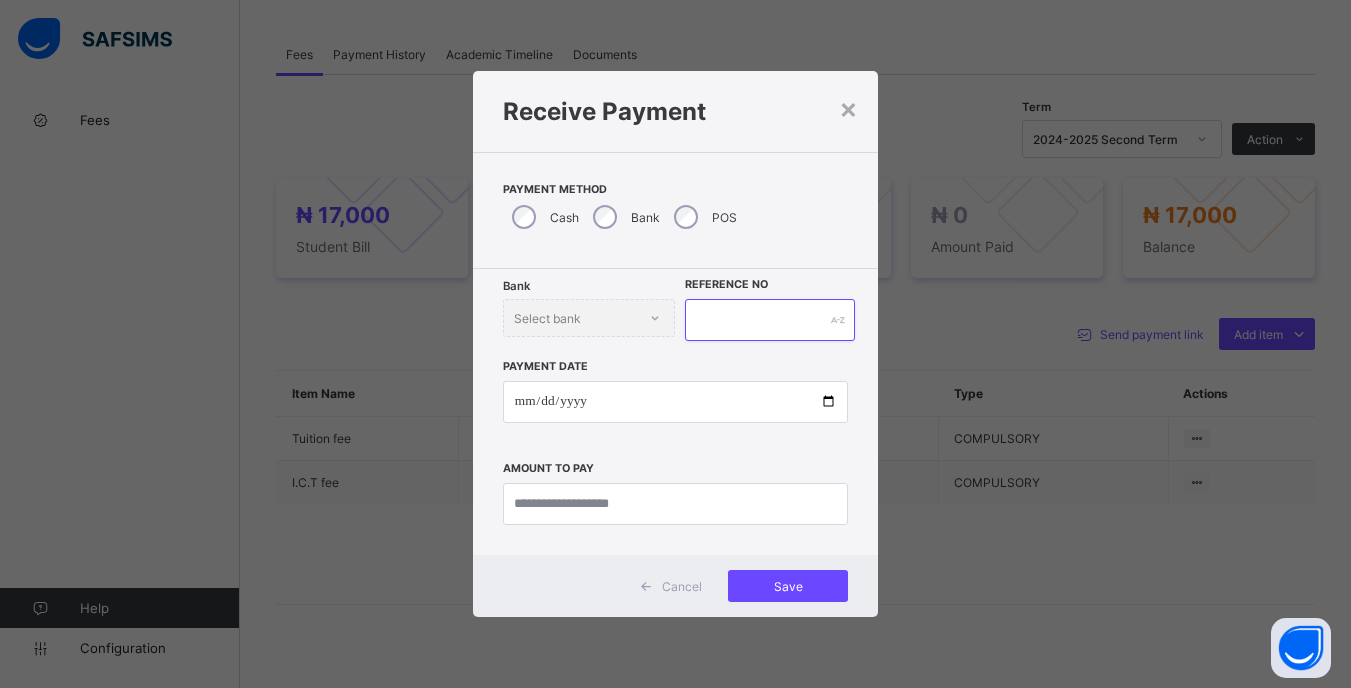 click at bounding box center [769, 320] 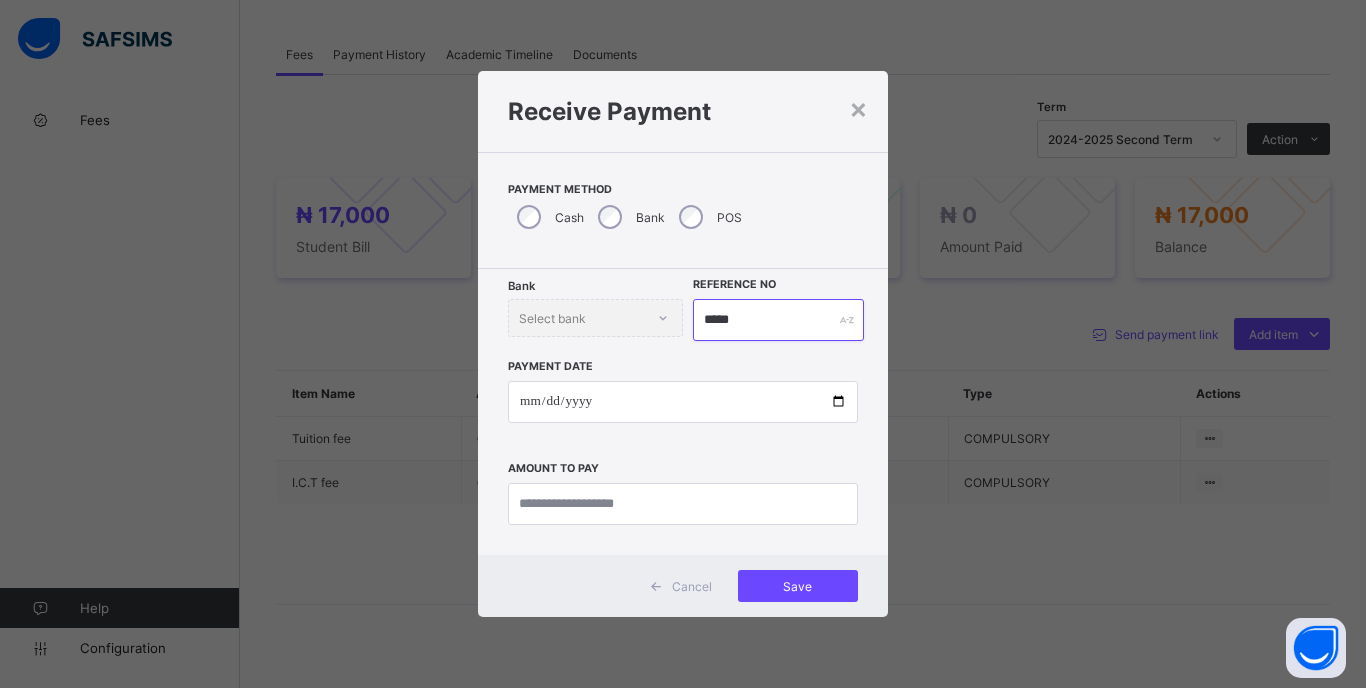 type on "*****" 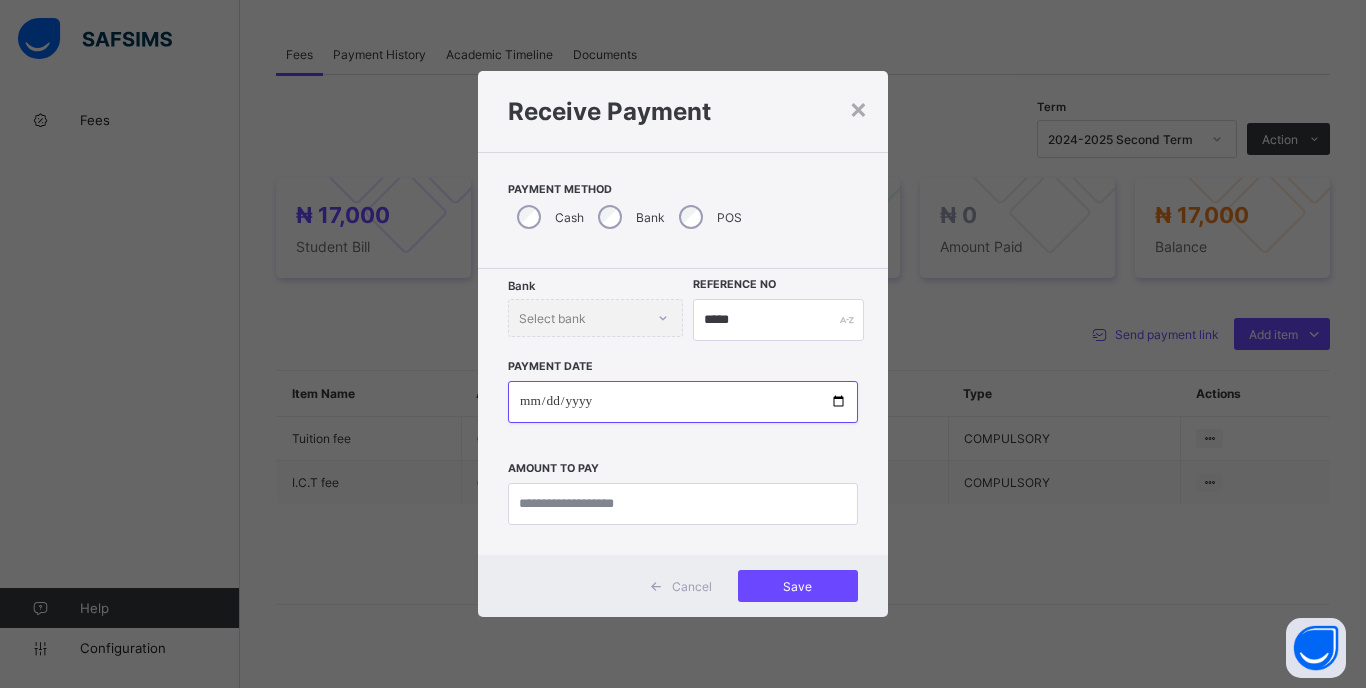 click at bounding box center (683, 402) 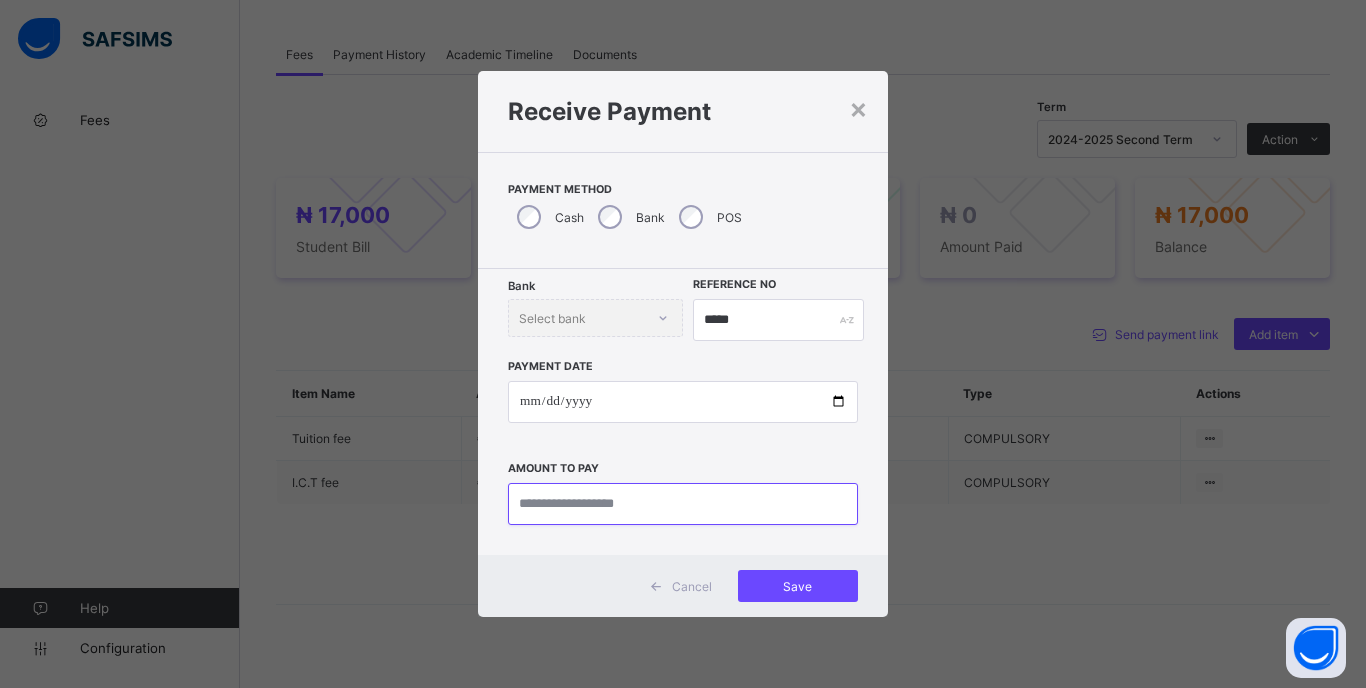 click at bounding box center (683, 504) 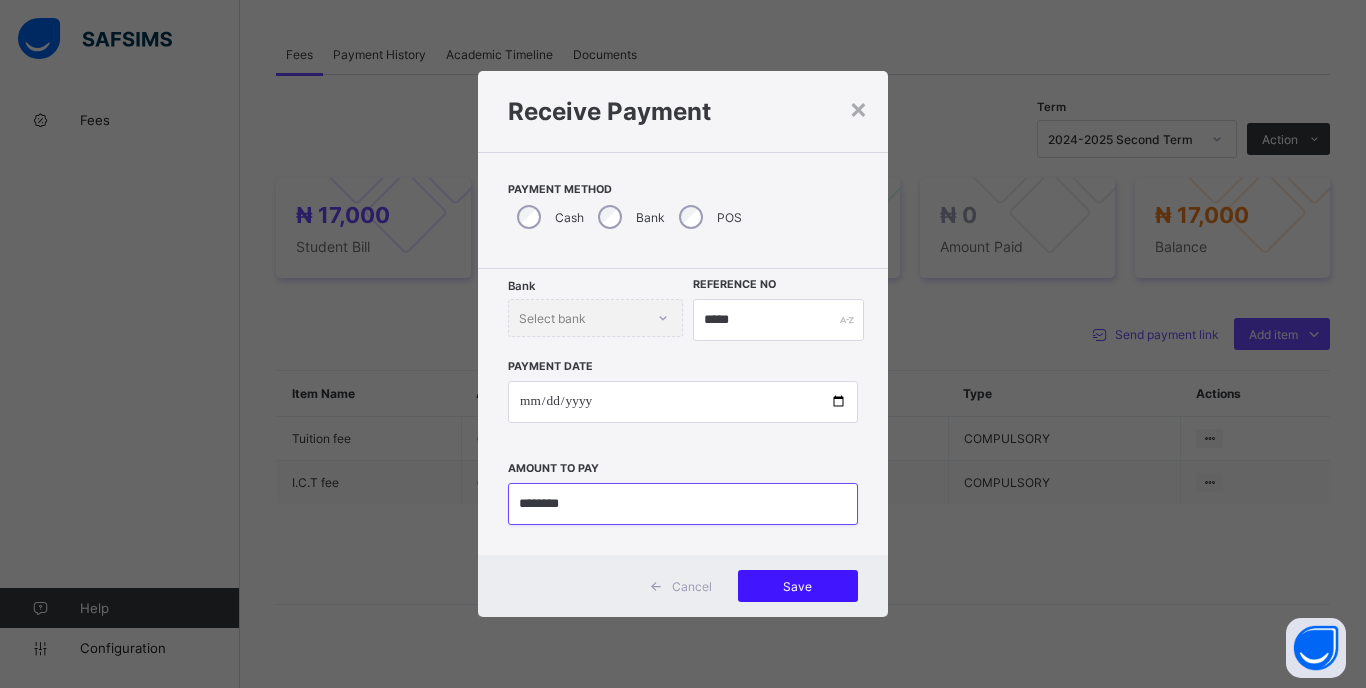 type on "********" 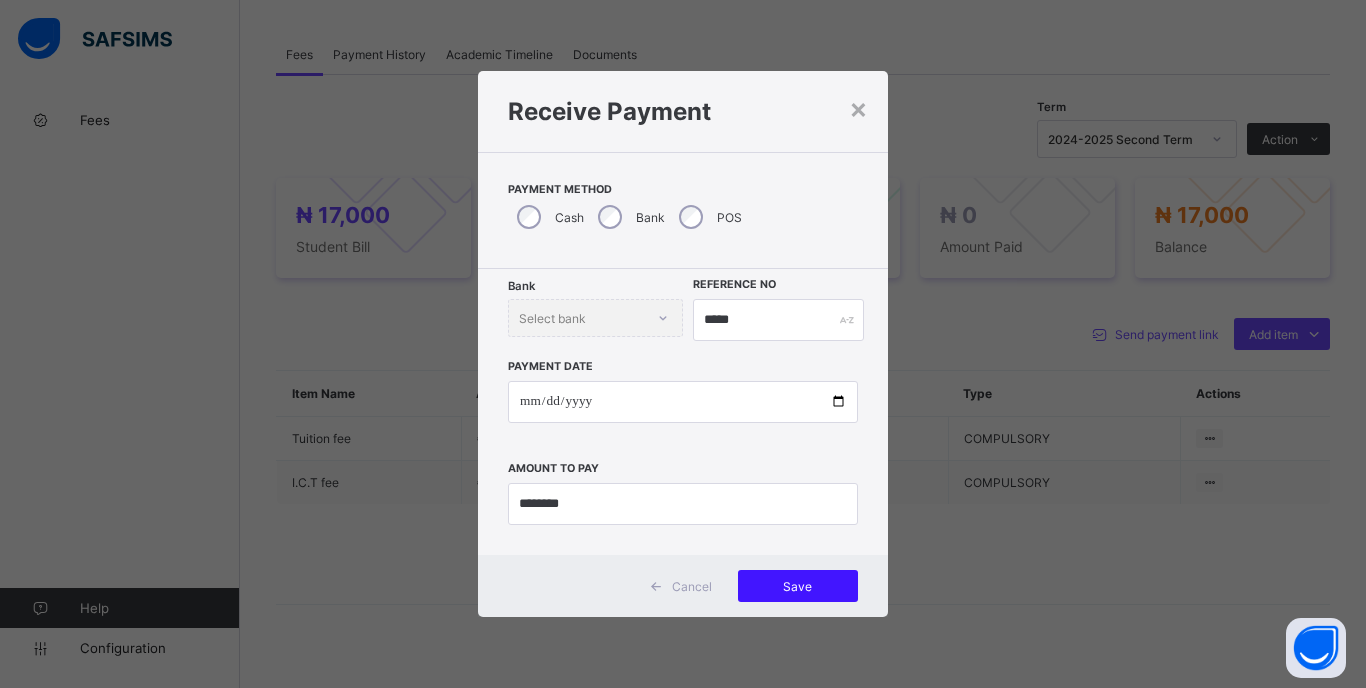 click on "Save" at bounding box center [798, 586] 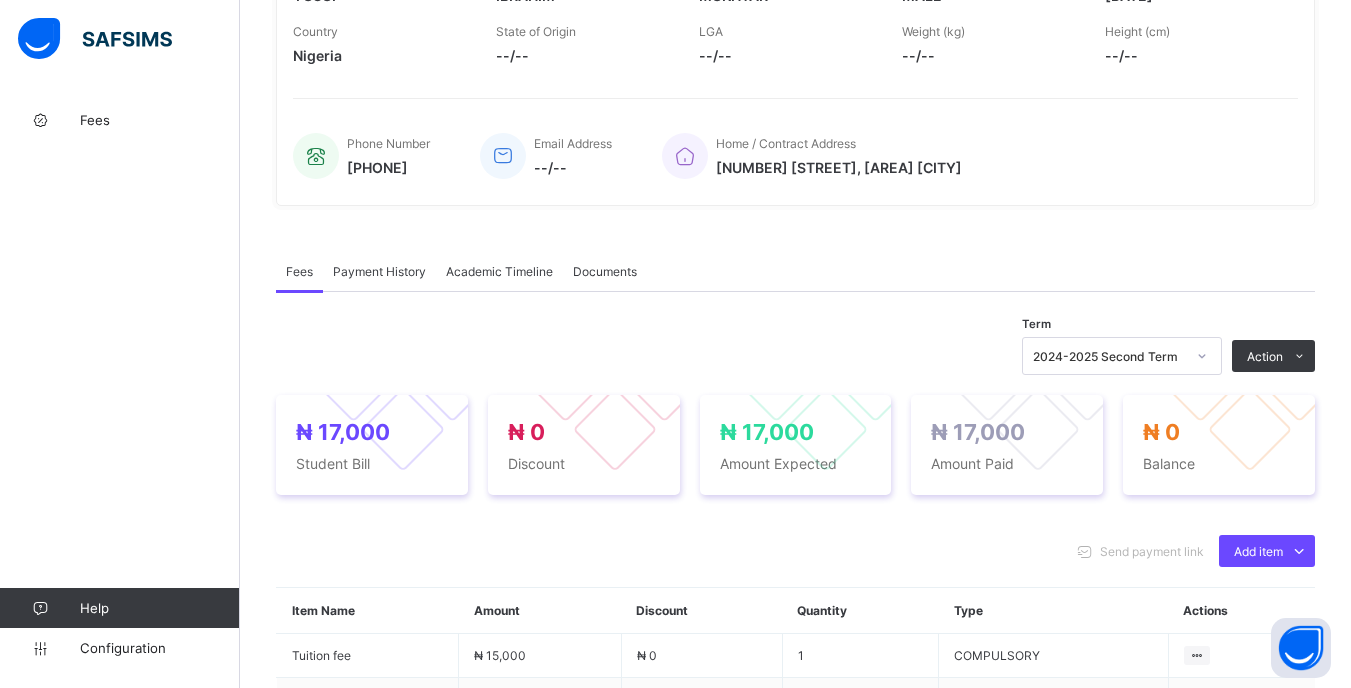 scroll, scrollTop: 0, scrollLeft: 0, axis: both 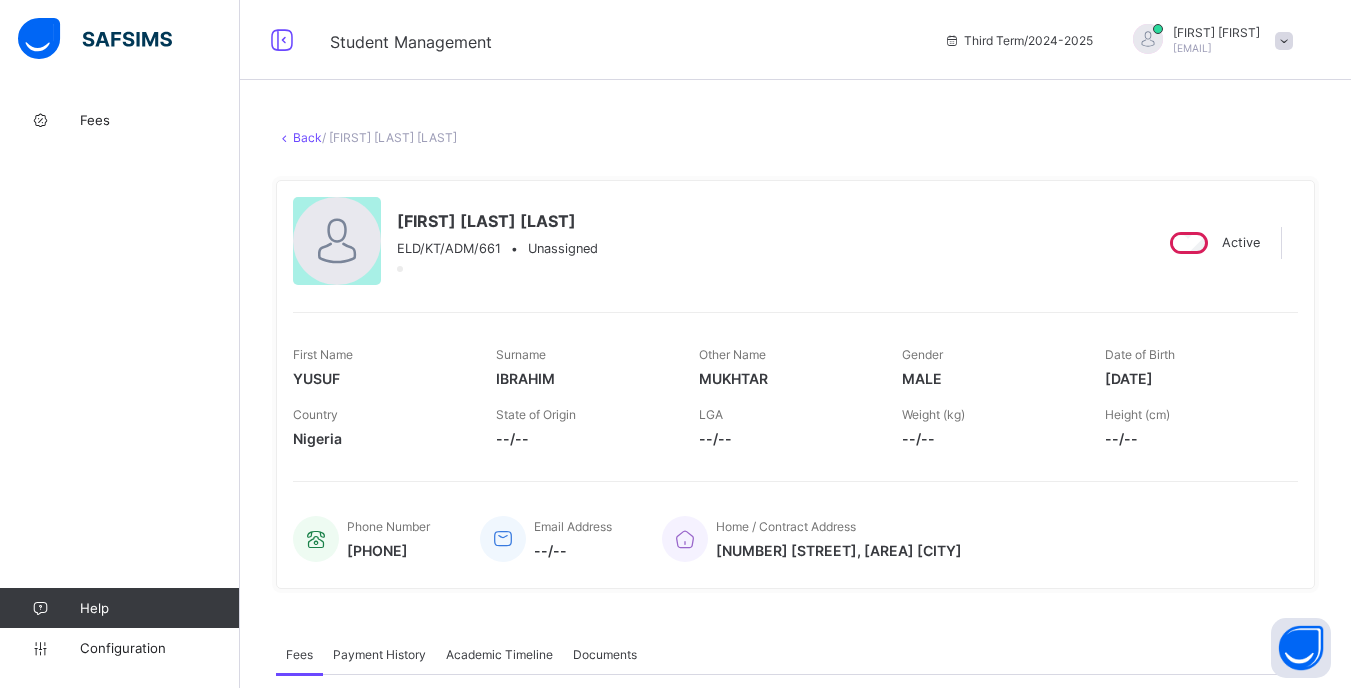 click on "Back" at bounding box center [307, 137] 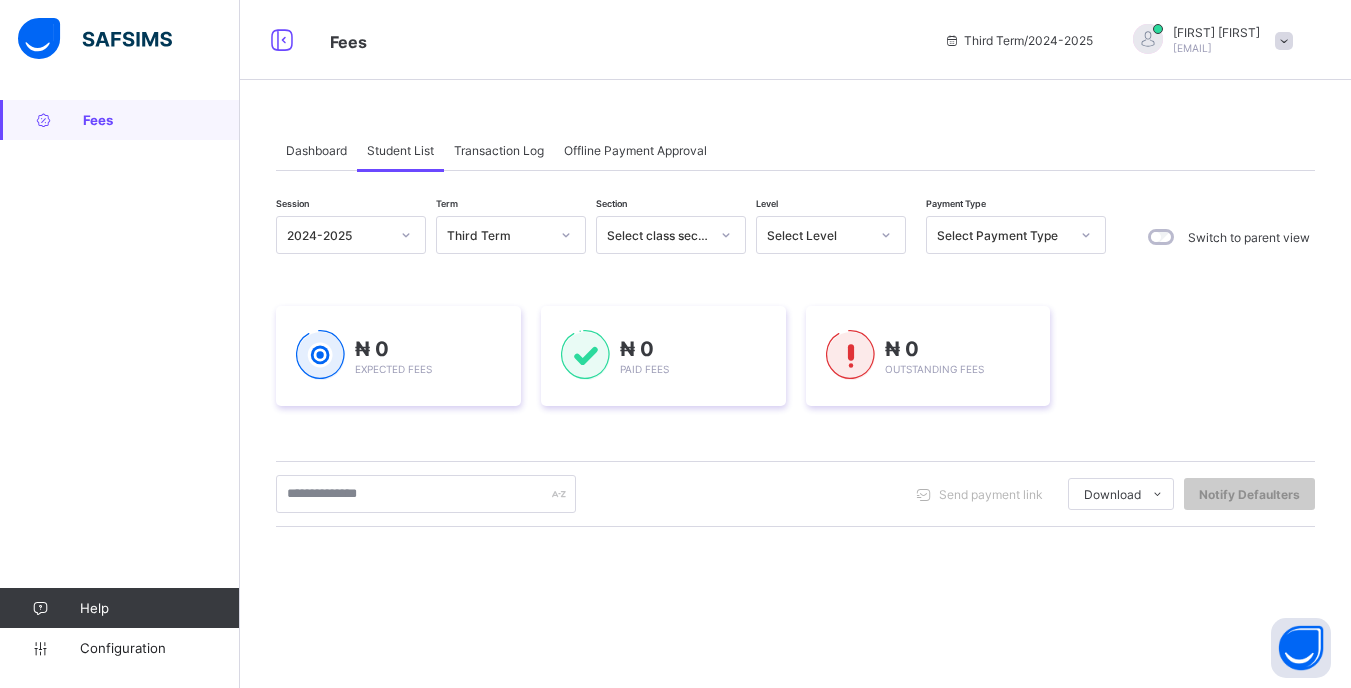 click at bounding box center (886, 235) 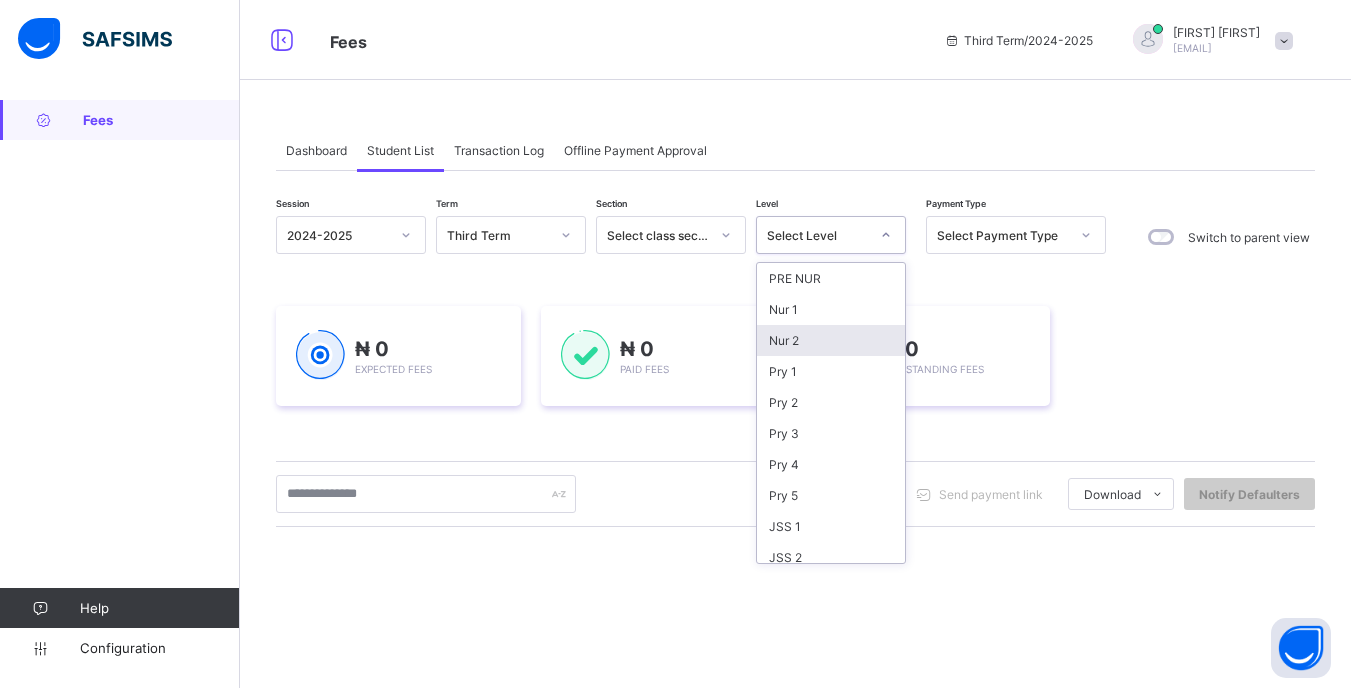 click on "Nur 2" at bounding box center [831, 340] 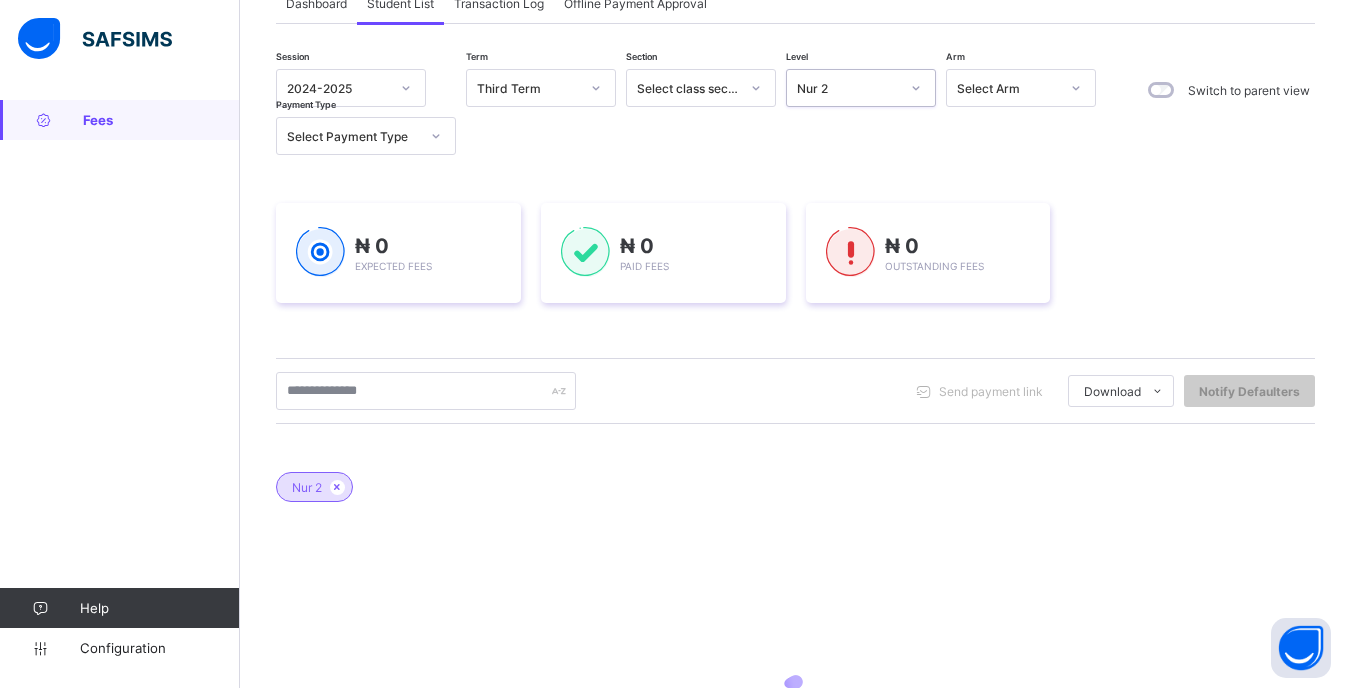 scroll, scrollTop: 200, scrollLeft: 0, axis: vertical 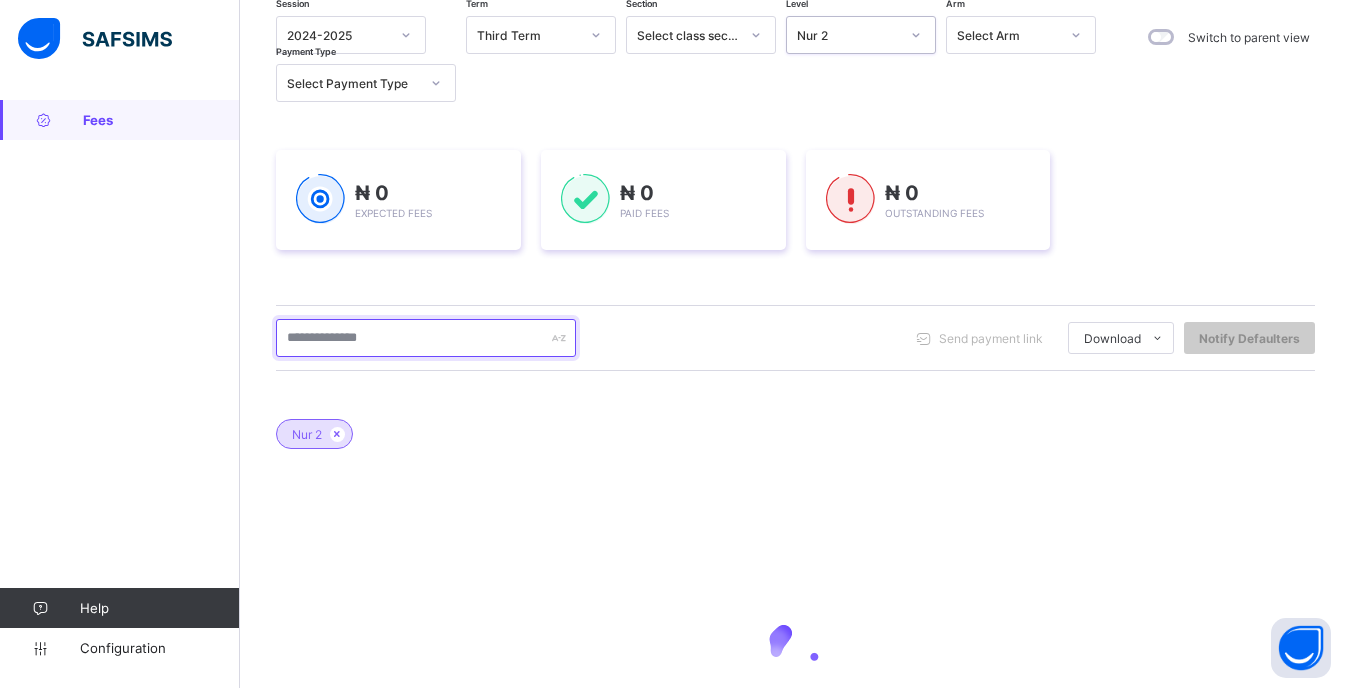 click at bounding box center [426, 338] 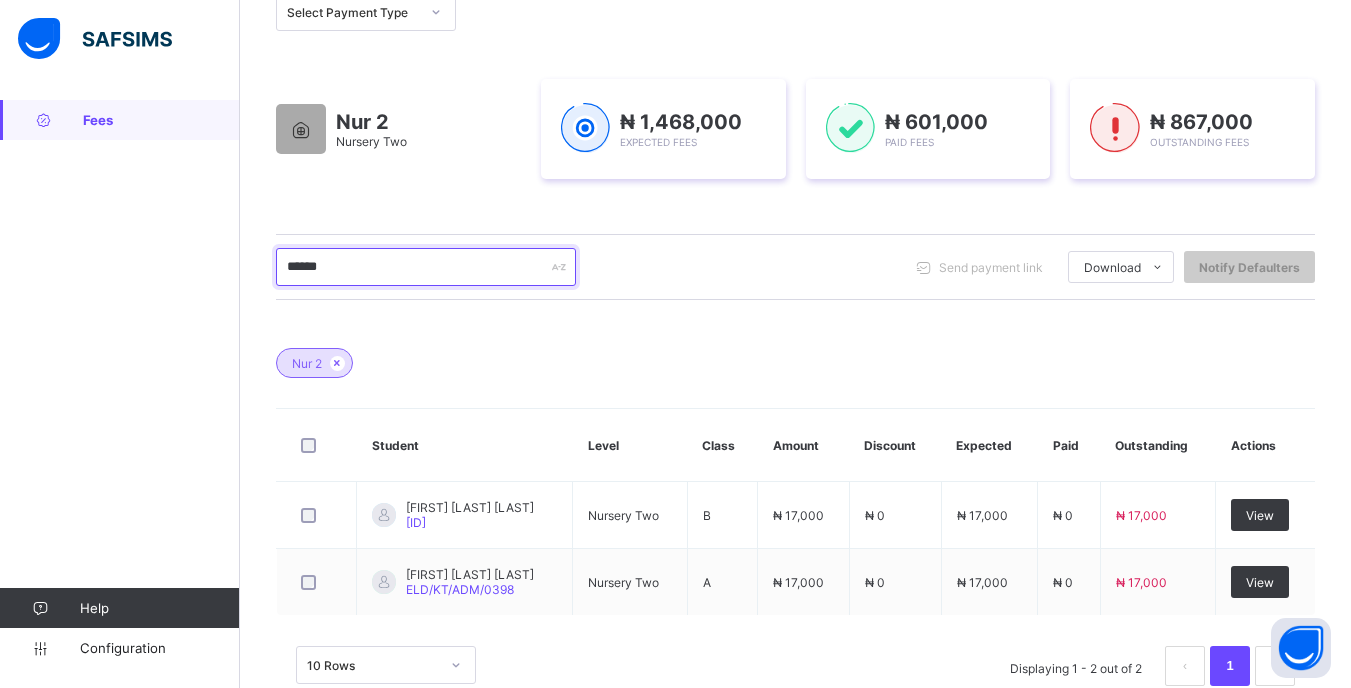 scroll, scrollTop: 319, scrollLeft: 0, axis: vertical 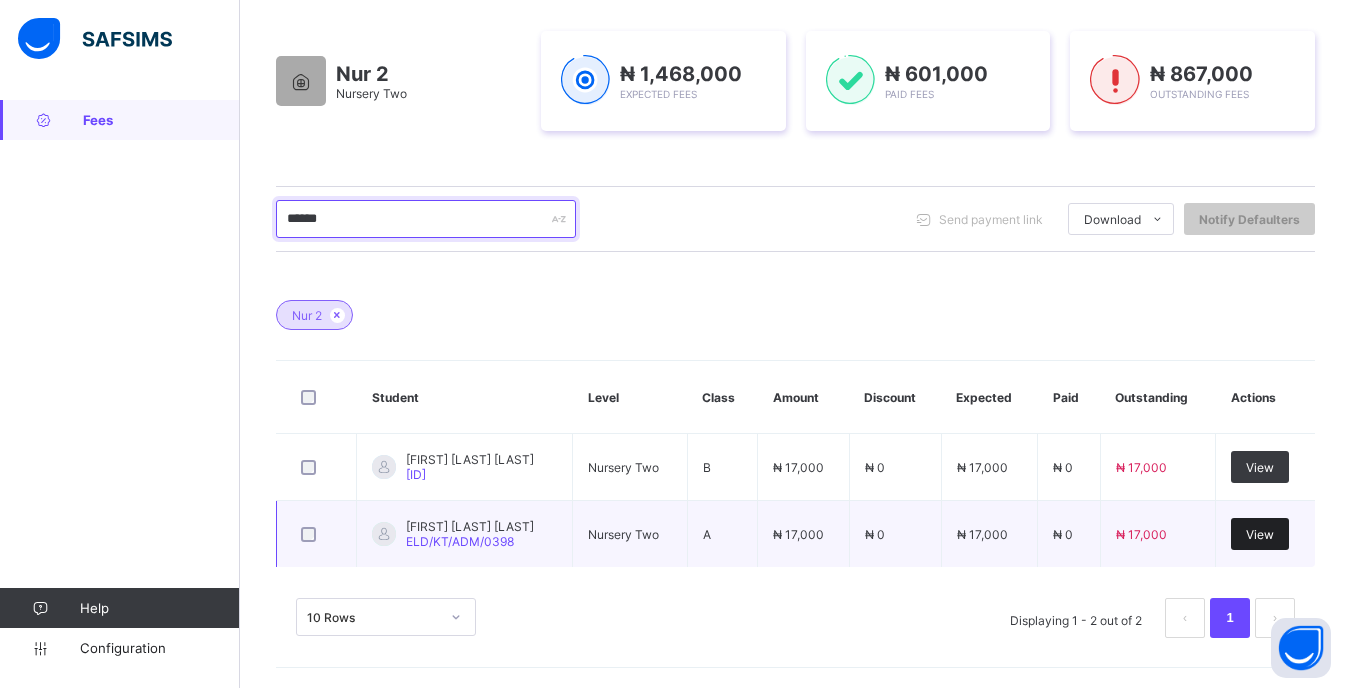 type on "******" 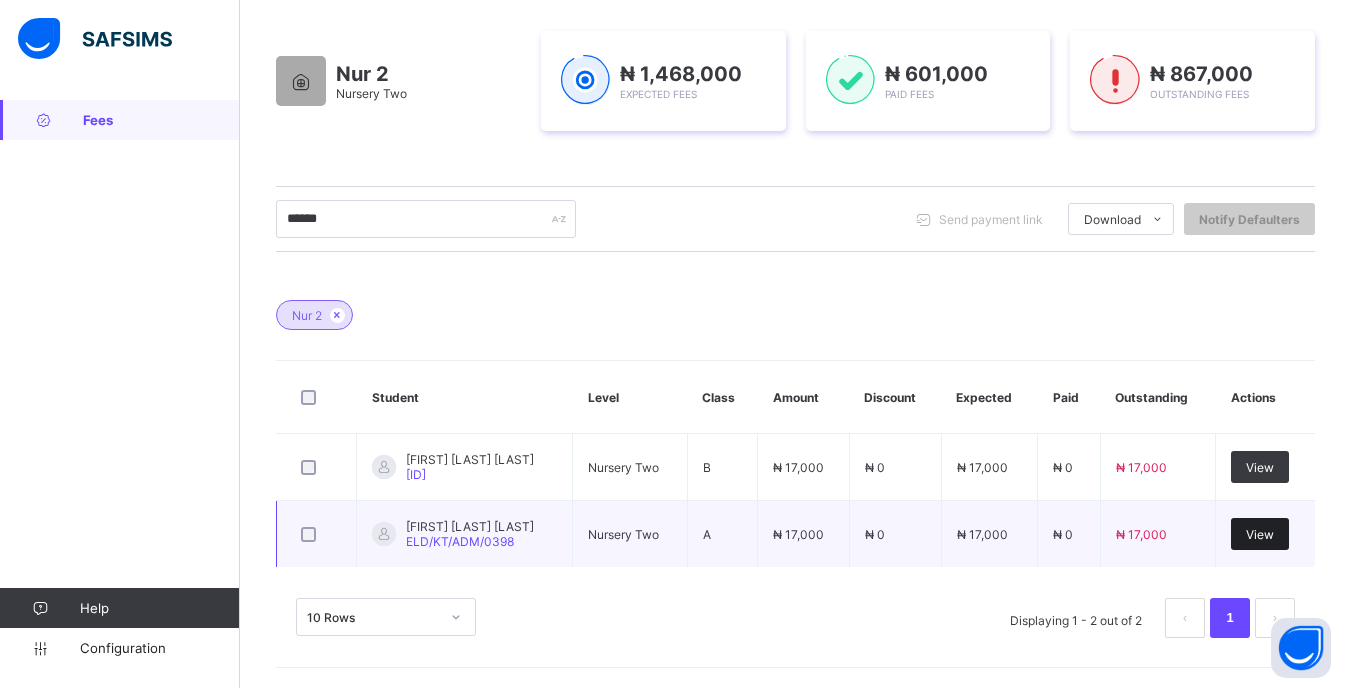 click on "View" at bounding box center [1260, 534] 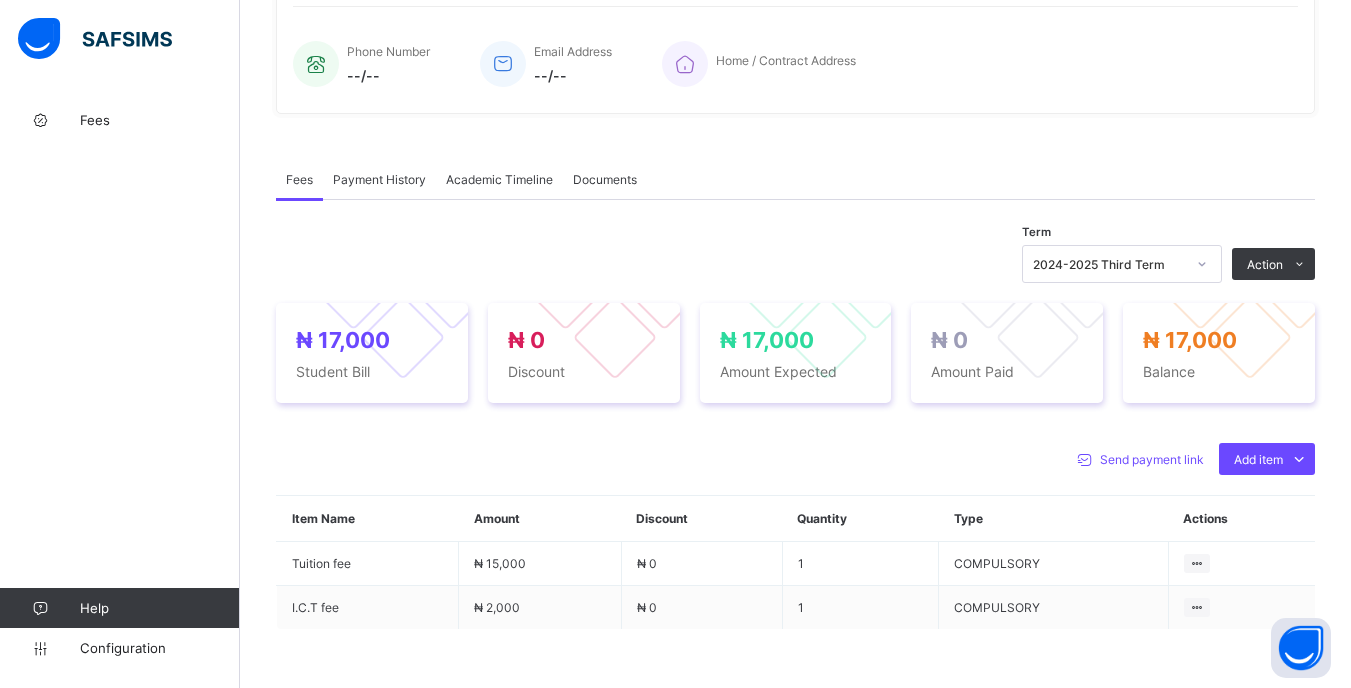 scroll, scrollTop: 600, scrollLeft: 0, axis: vertical 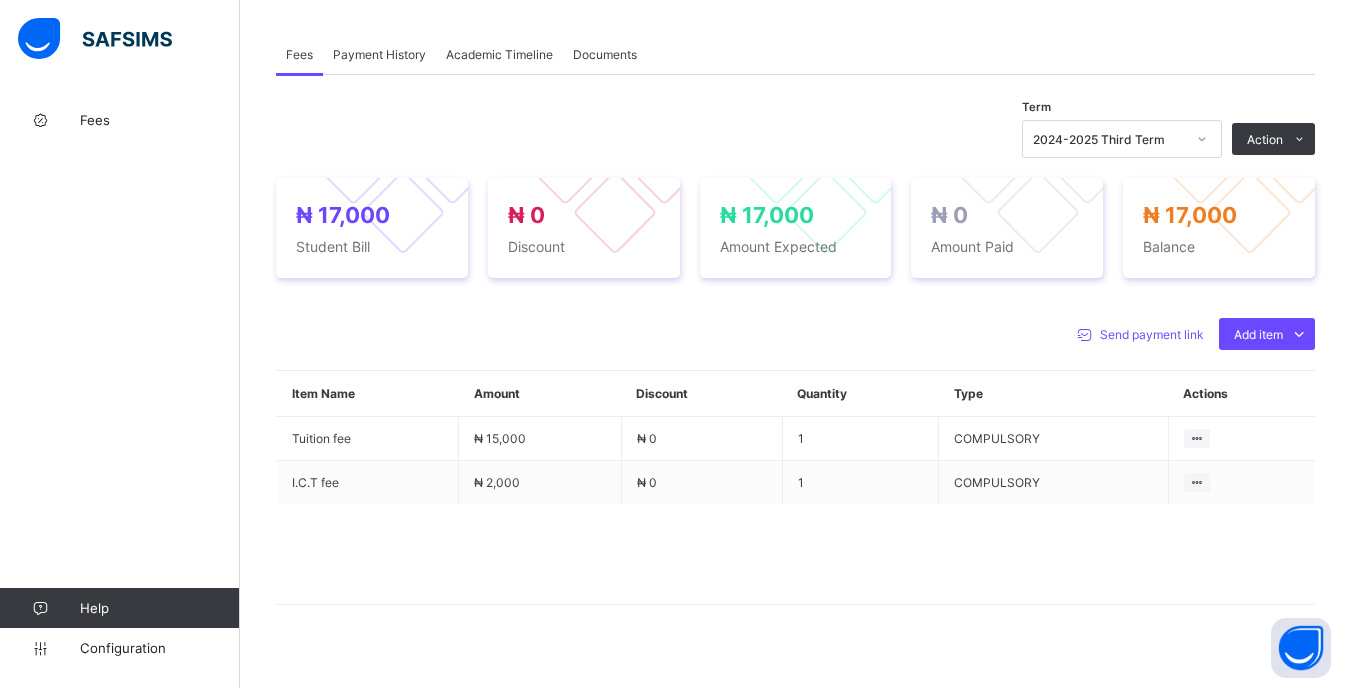 click 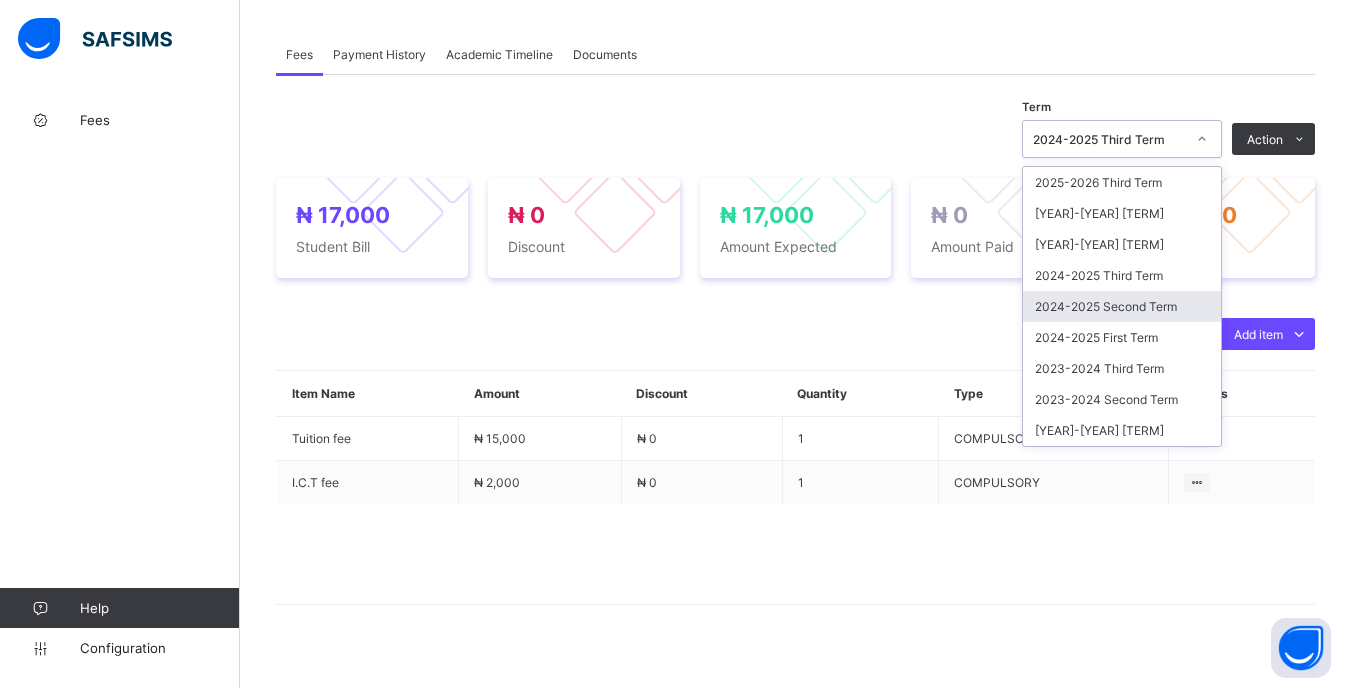 click on "2024-2025 Second Term" at bounding box center (1122, 306) 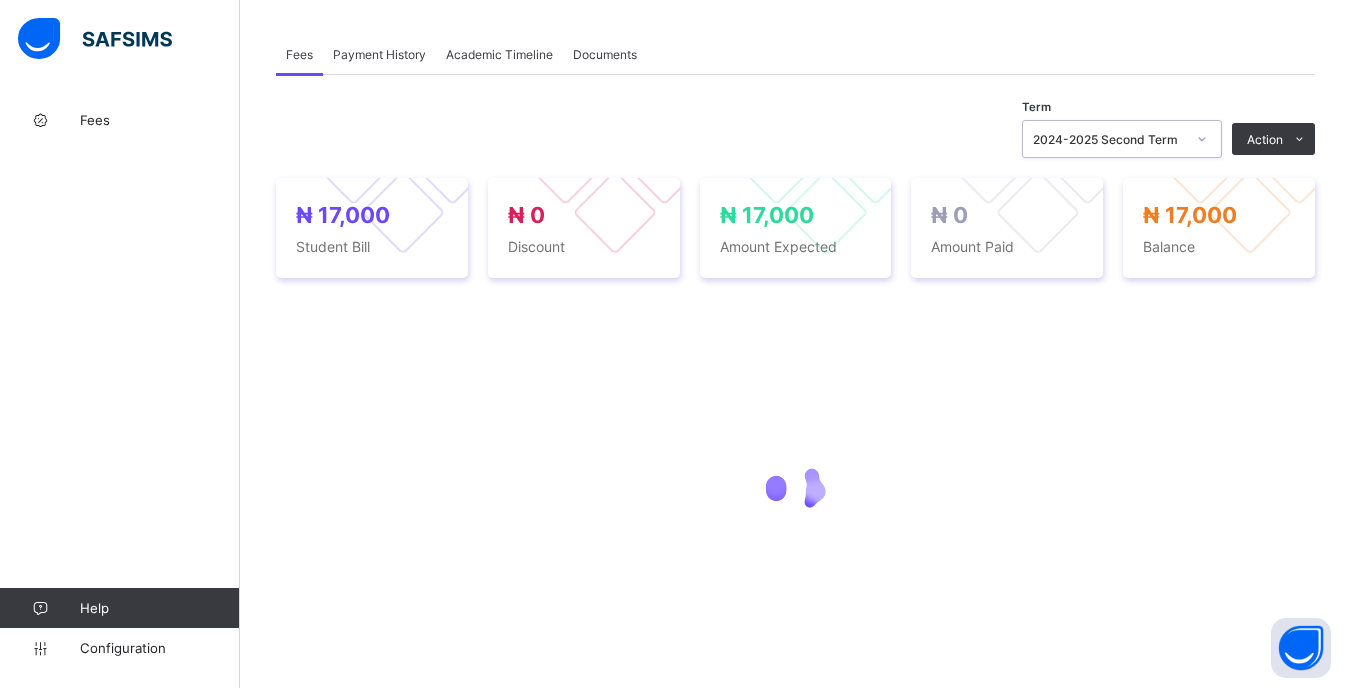 click on "Term   option 2024-2025 Second Term, selected.     0 results available. Select is focused ,type to refine list, press Down to open the menu,  2024-2025 Second Term Action Receive Payment Manage Discount Send Email Reminder   ₦ 17,000   Student Bill   ₦ 0   Discount   ₦ 17,000   Amount Expected   ₦ 0   Amount Paid   ₦ 17,000   Balance × Manage Discount Discount Type All Items Single Item Discount Options Percentage Fixed Amount * Comment   Preview   Reset Item Name Item Type Item Amount Discount Type Discount Amount Comment 0 Cancel Save × Receive Payment Payment Method Cash Bank POS Bank Select bank Reference No Payment Date Amount to pay Cancel Save × Send Outstanding Bill Reminder This action would send a  reminder  to the parent for his/her outstanding bill. Email Cancel Yes, Send Reminder × No Outstanding Fees This student has  NO OUTSTANDING  fees." at bounding box center (795, 381) 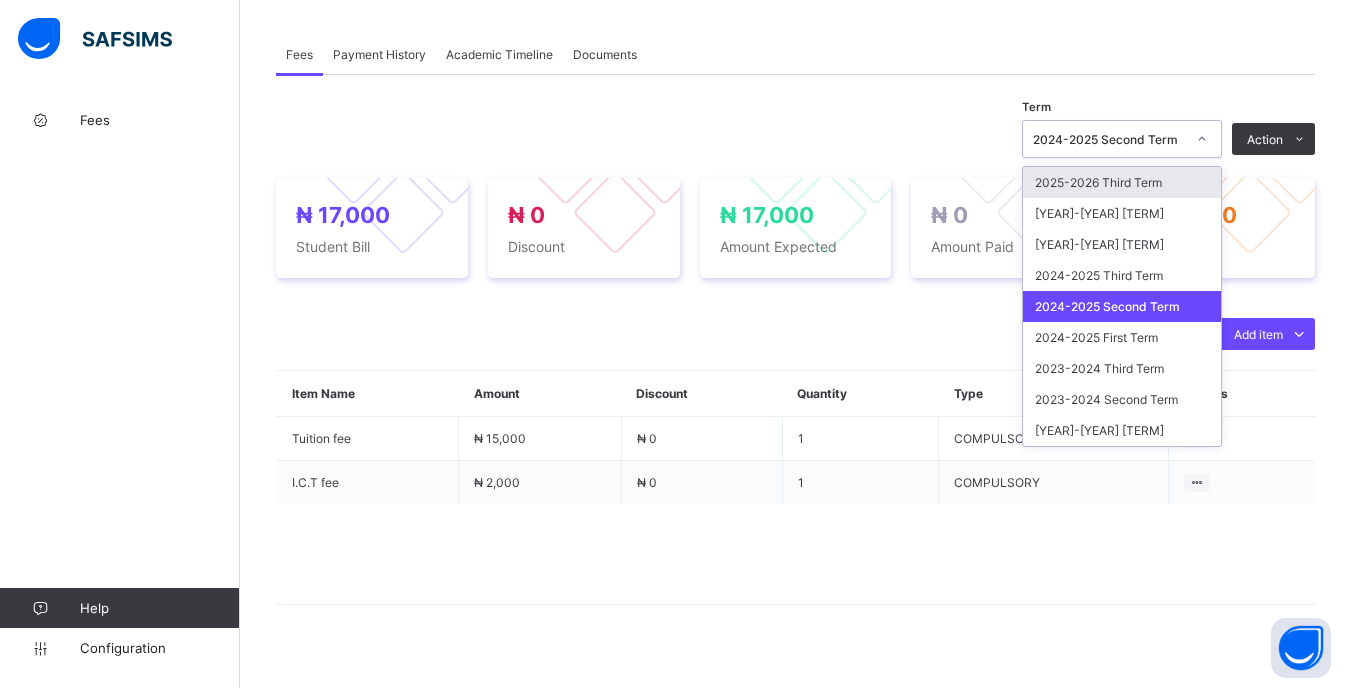 click at bounding box center [1202, 139] 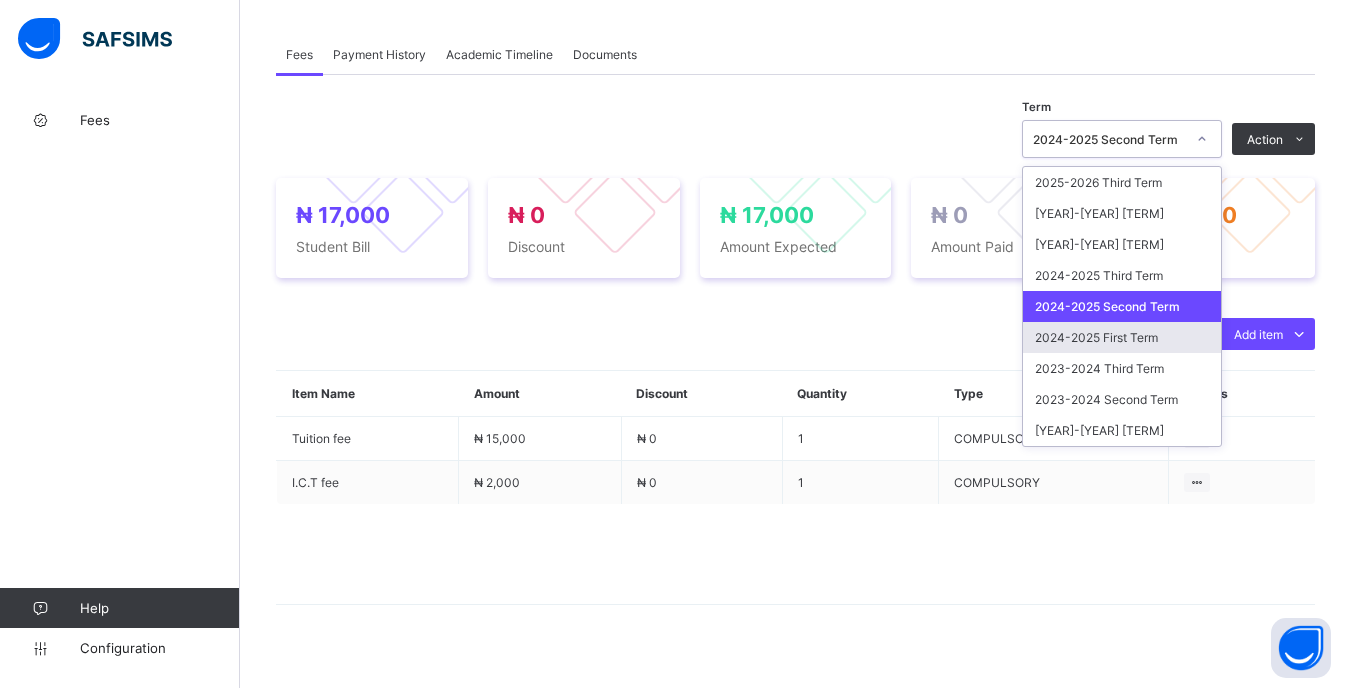 click on "2024-2025 First Term" at bounding box center (1122, 337) 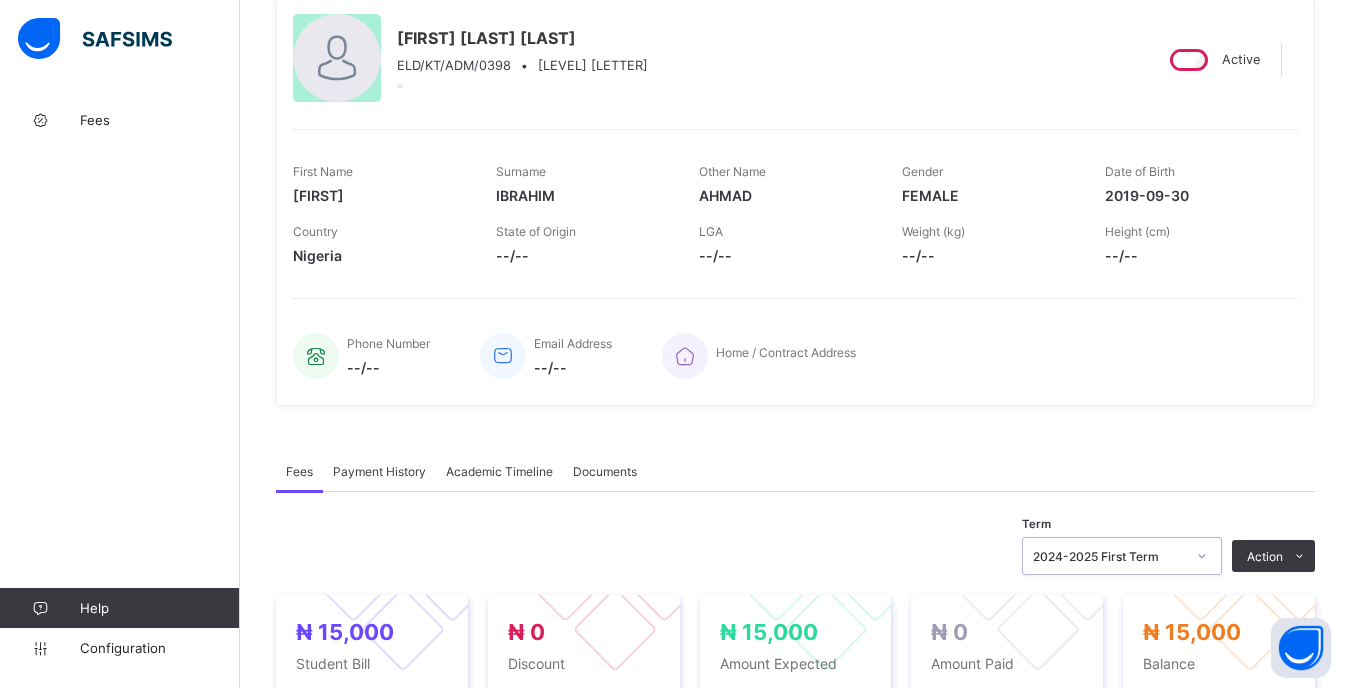scroll, scrollTop: 83, scrollLeft: 0, axis: vertical 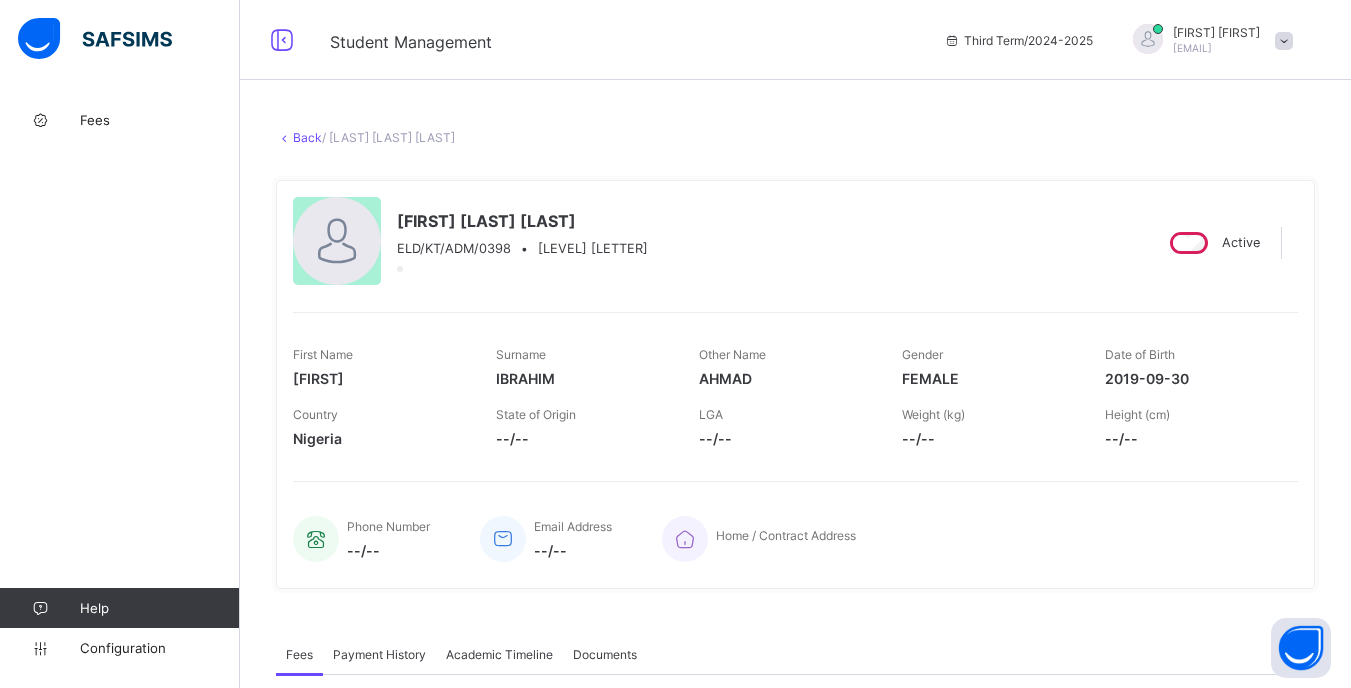 click on "Back" at bounding box center [307, 137] 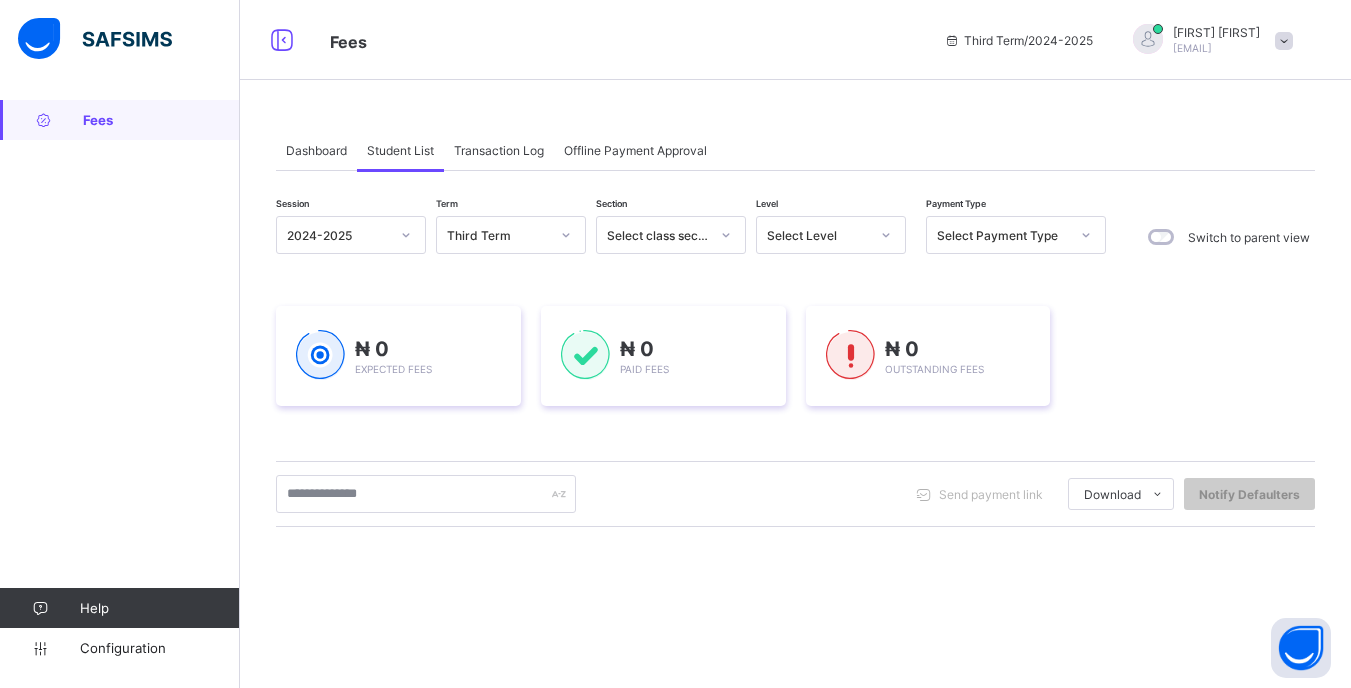 click on "Select Level" at bounding box center (818, 235) 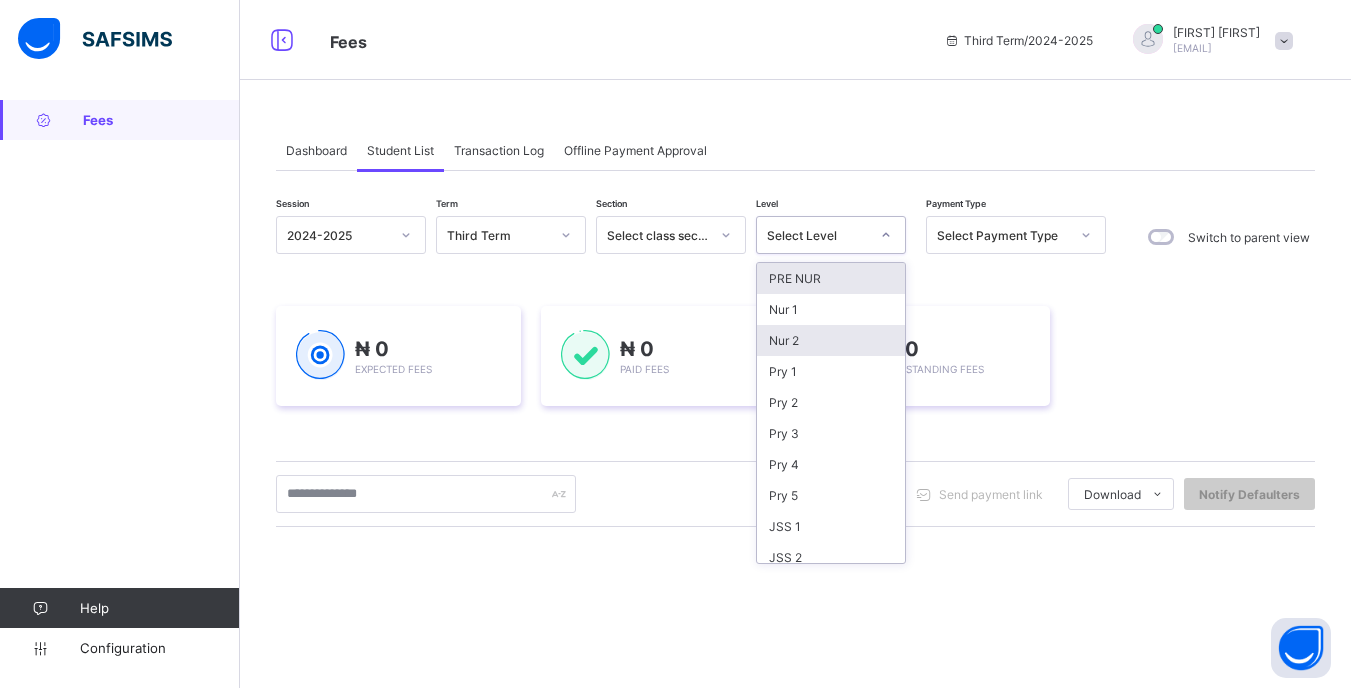 click on "Nur 2" at bounding box center (831, 340) 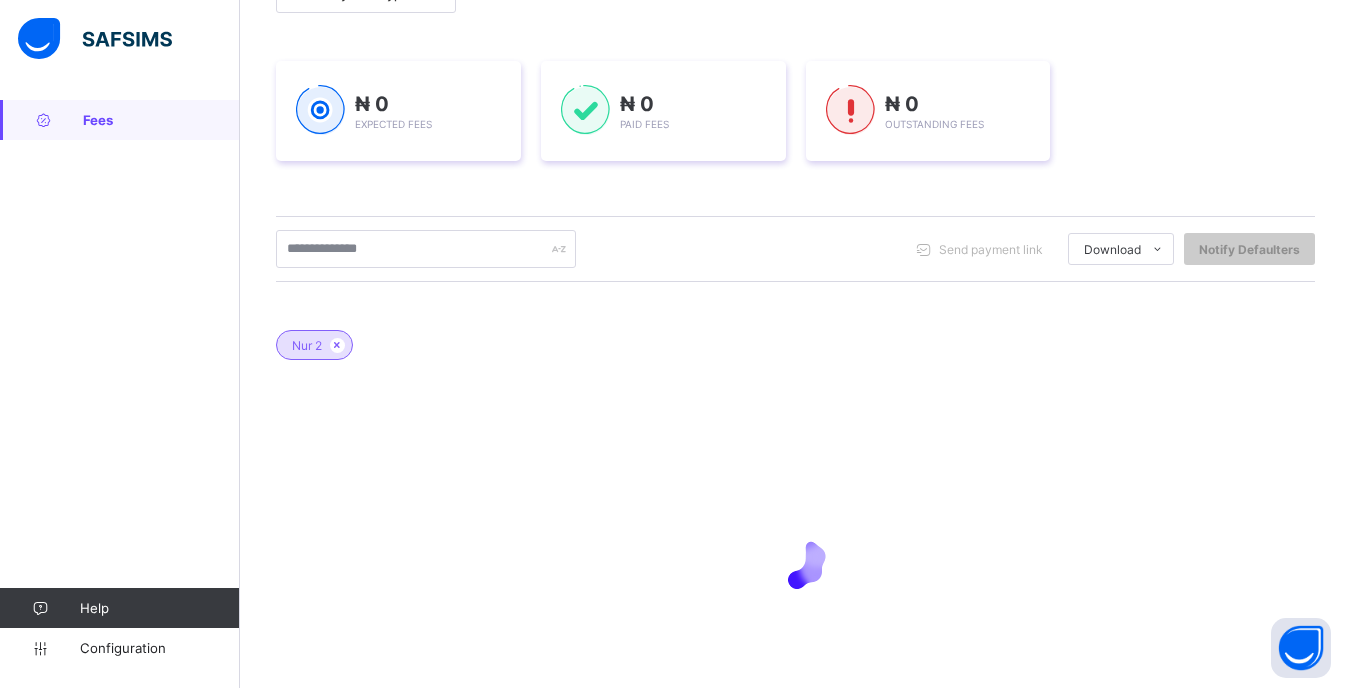scroll, scrollTop: 300, scrollLeft: 0, axis: vertical 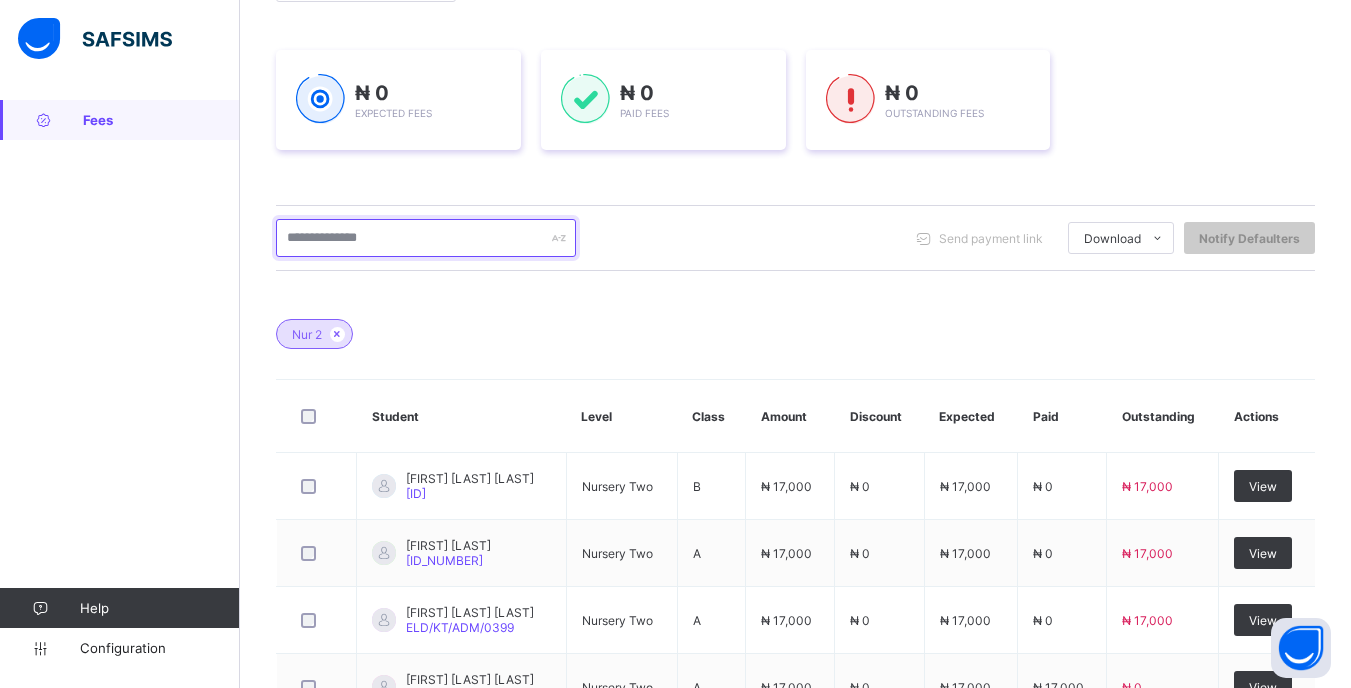 click at bounding box center (426, 238) 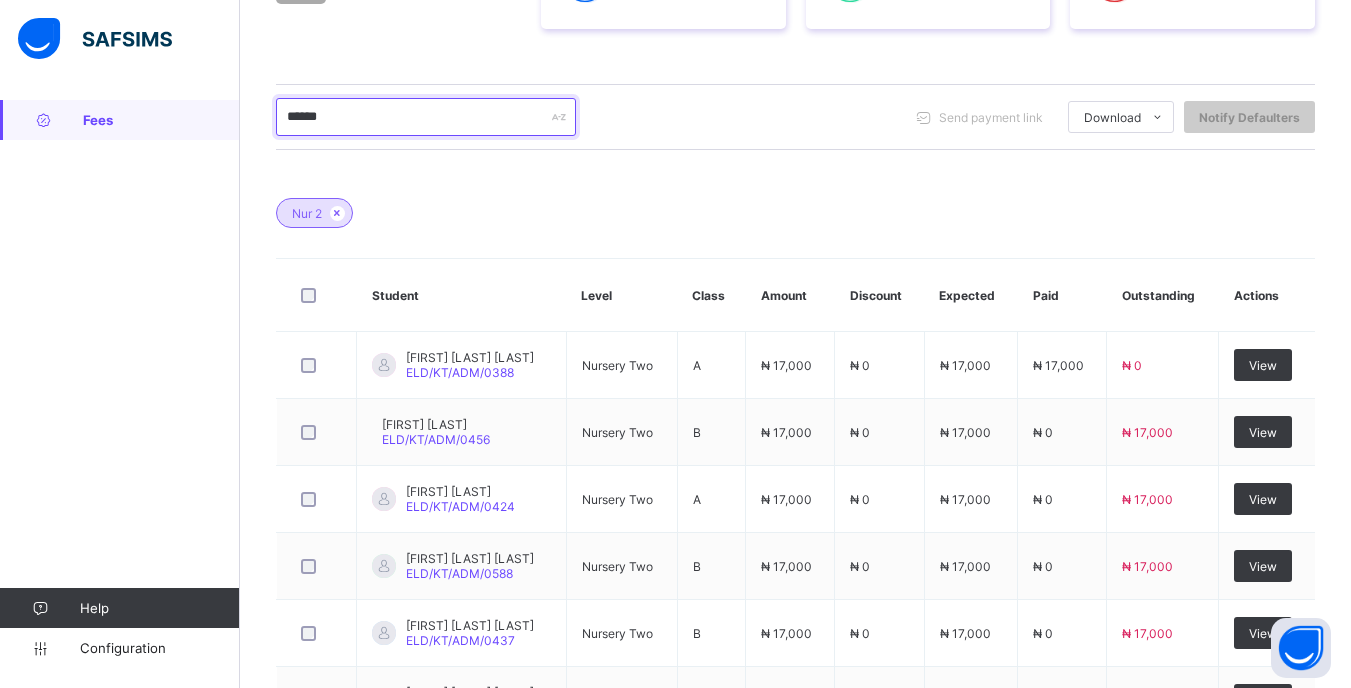 scroll, scrollTop: 354, scrollLeft: 0, axis: vertical 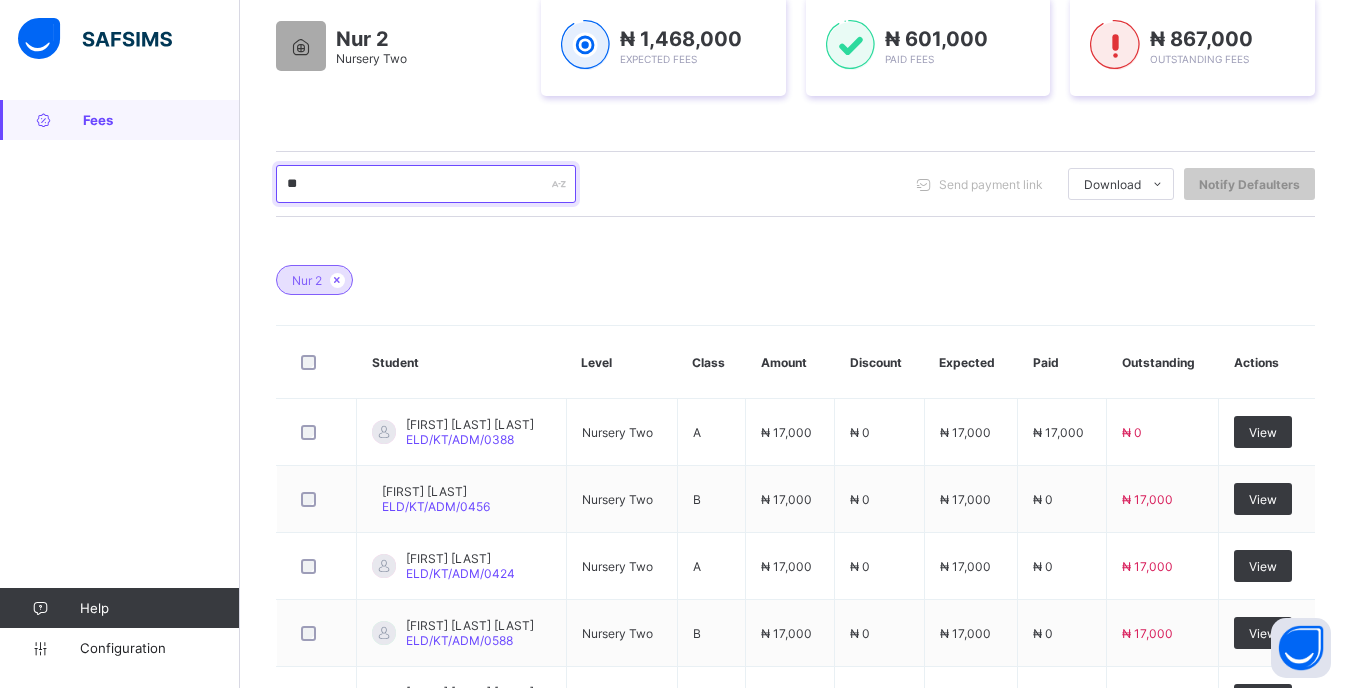 type on "*" 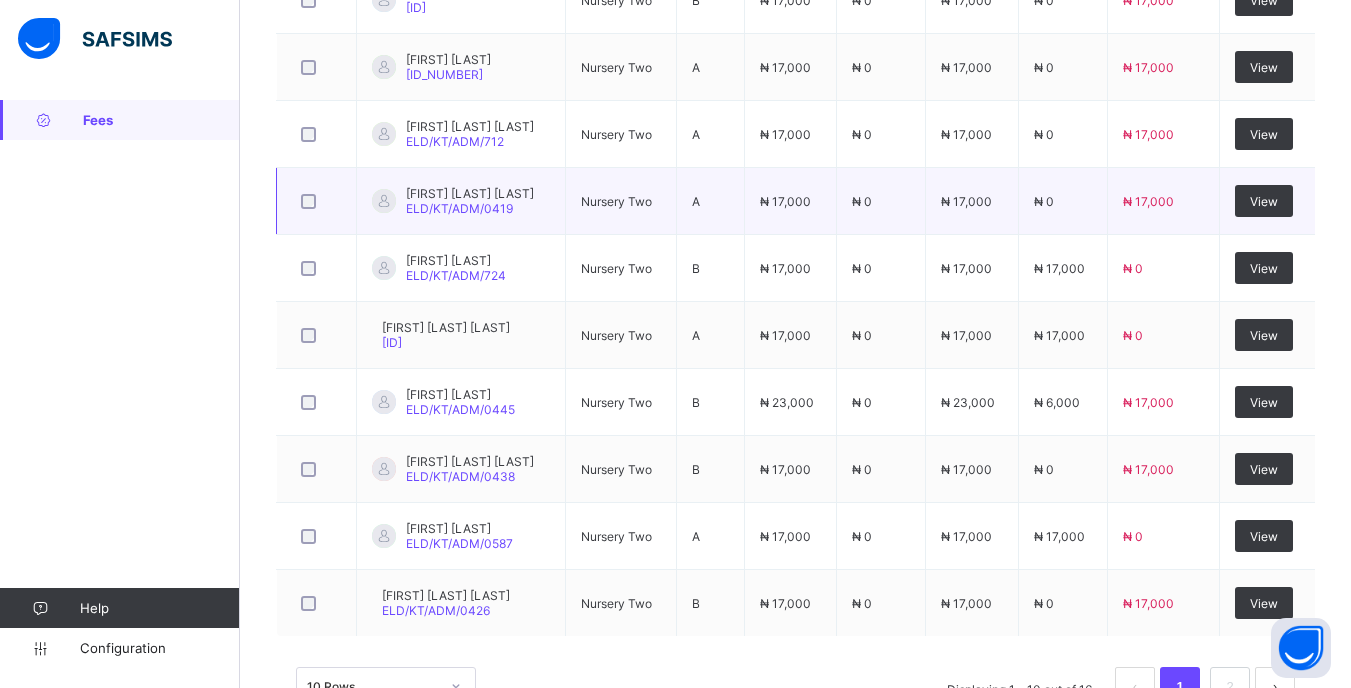 scroll, scrollTop: 855, scrollLeft: 0, axis: vertical 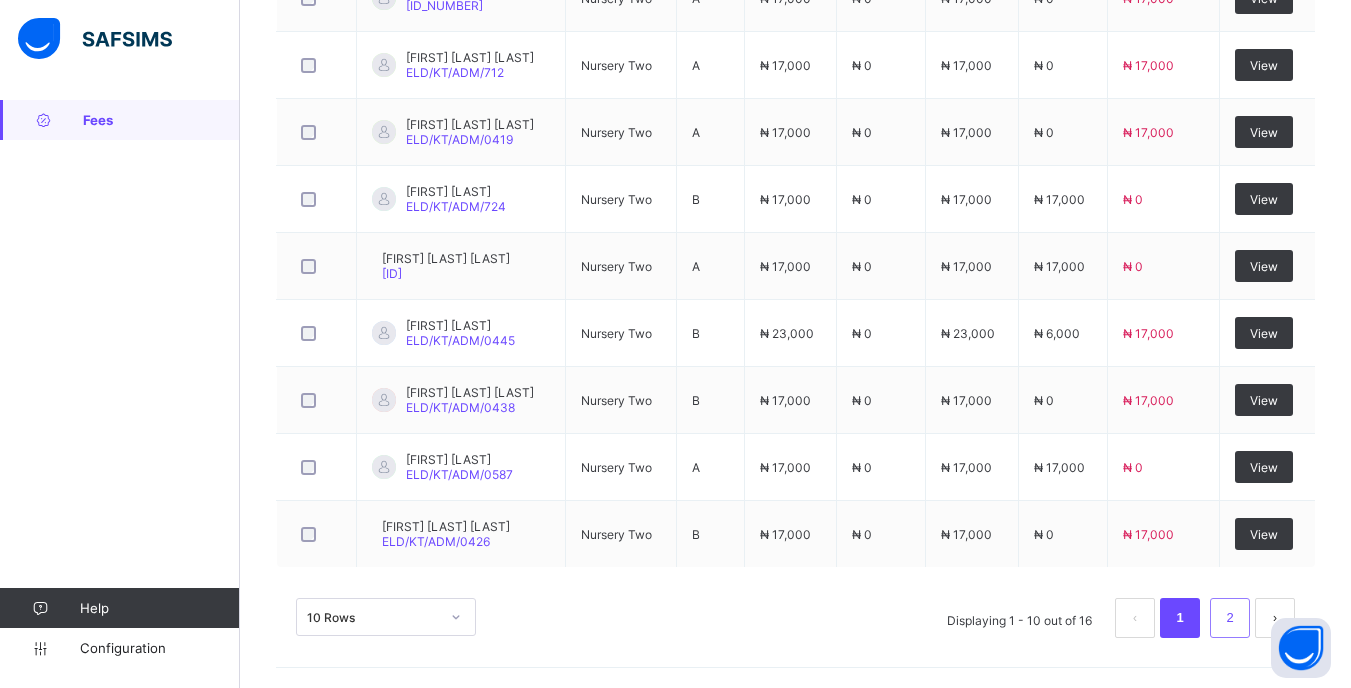 type on "********" 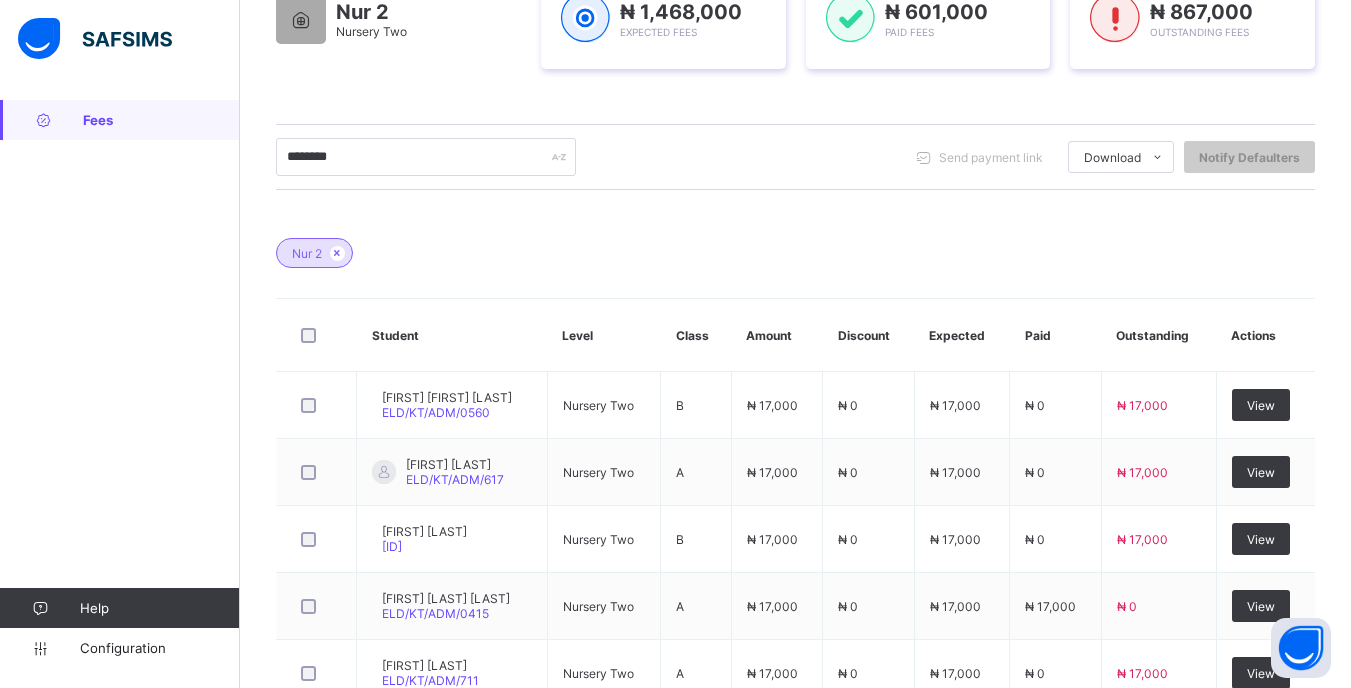 scroll, scrollTop: 587, scrollLeft: 0, axis: vertical 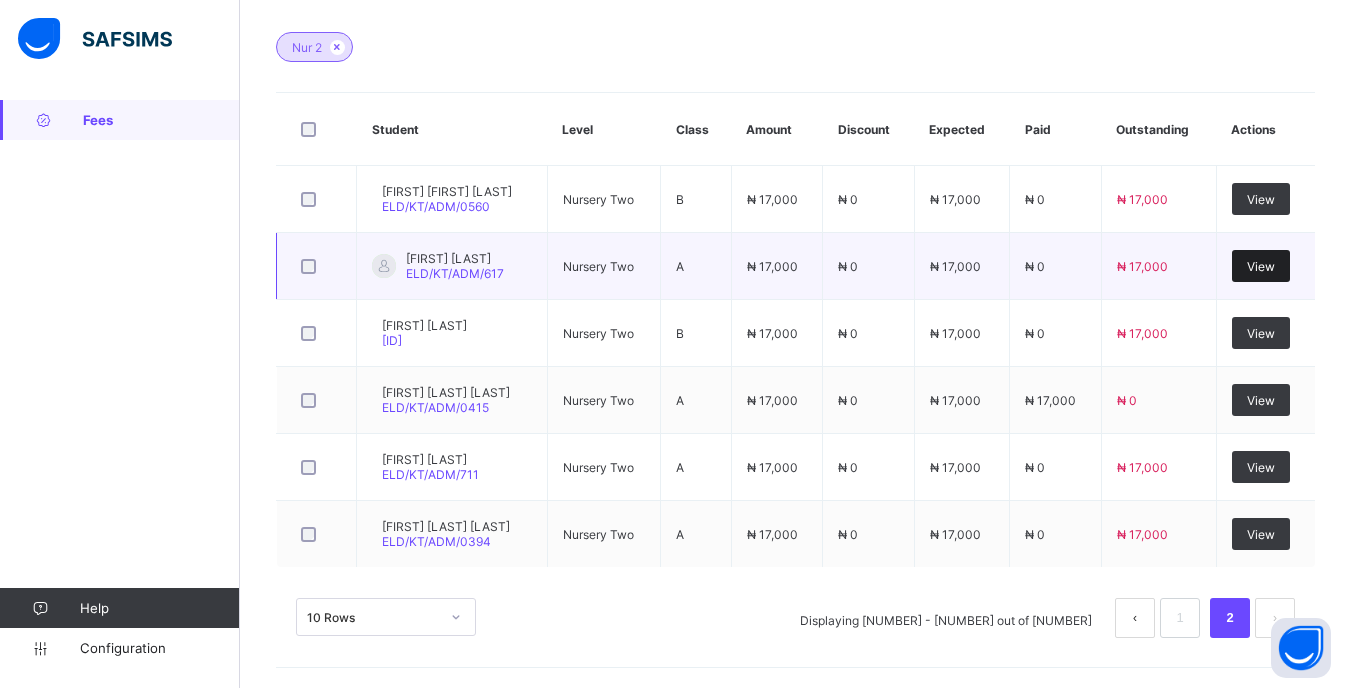 click on "View" at bounding box center [1261, 266] 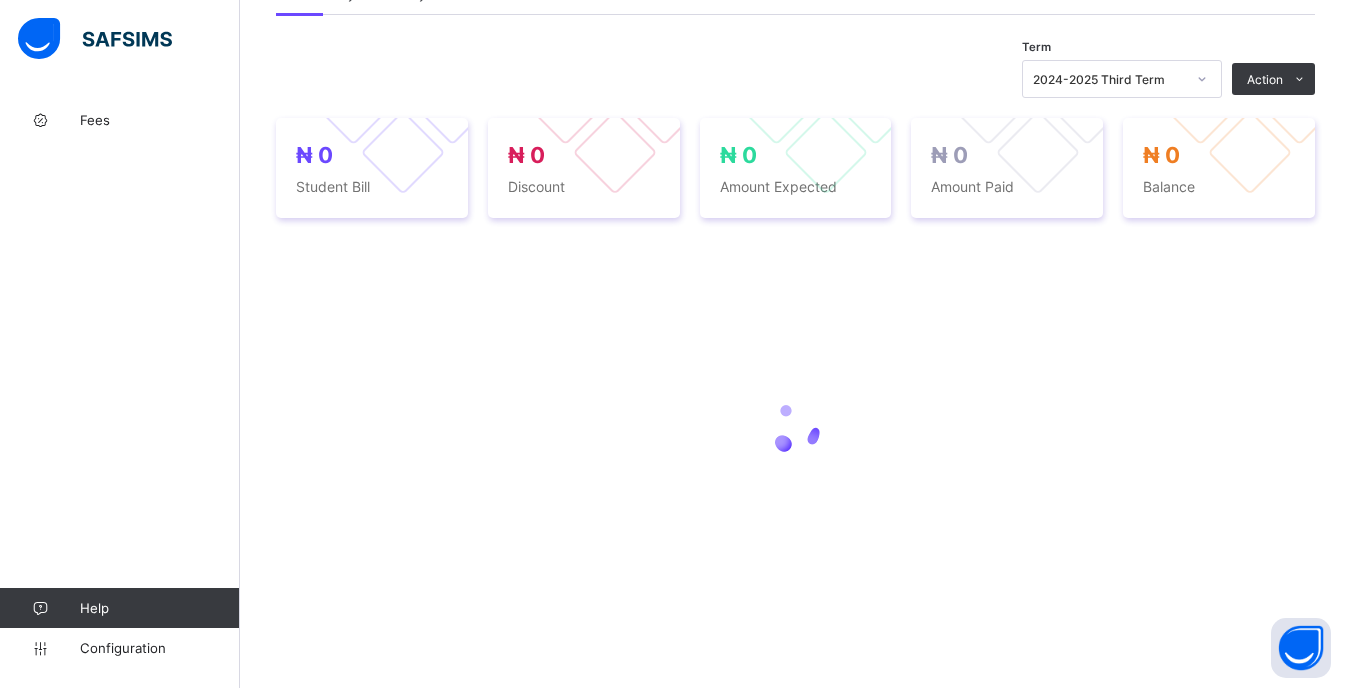 scroll, scrollTop: 0, scrollLeft: 0, axis: both 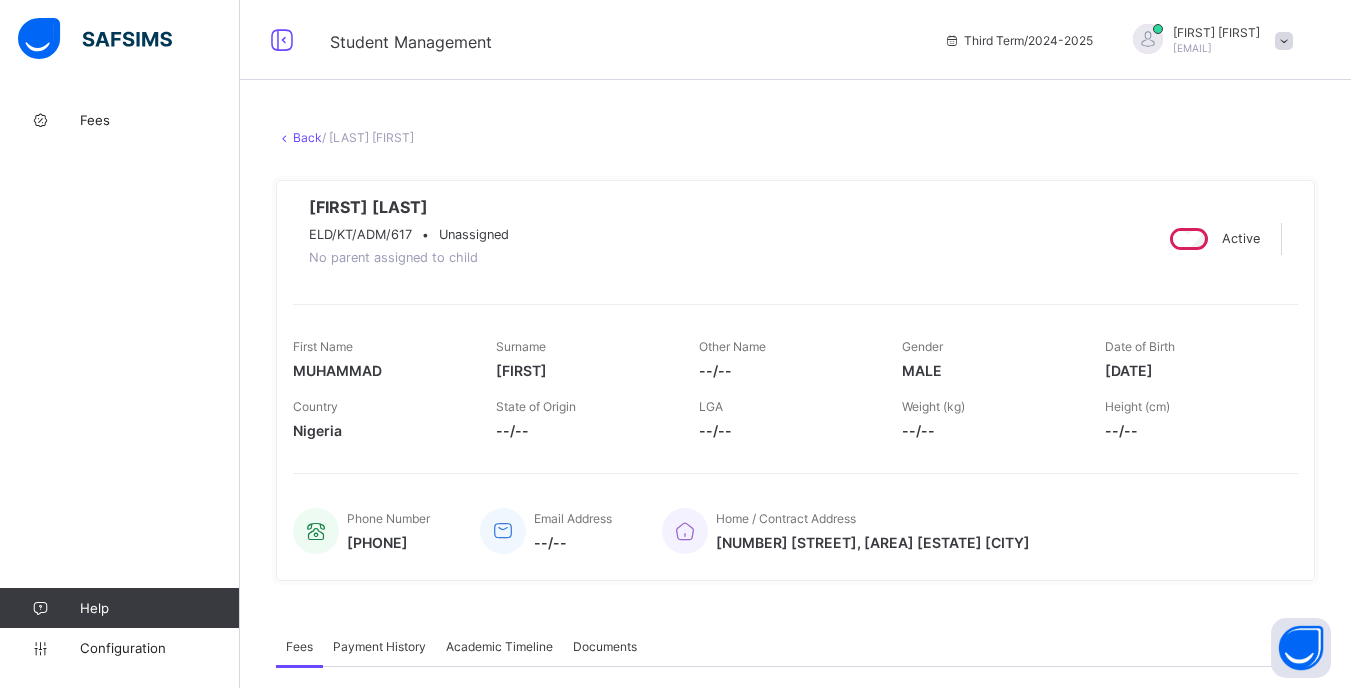click on "2024-2025 Third Term" at bounding box center [1109, 731] 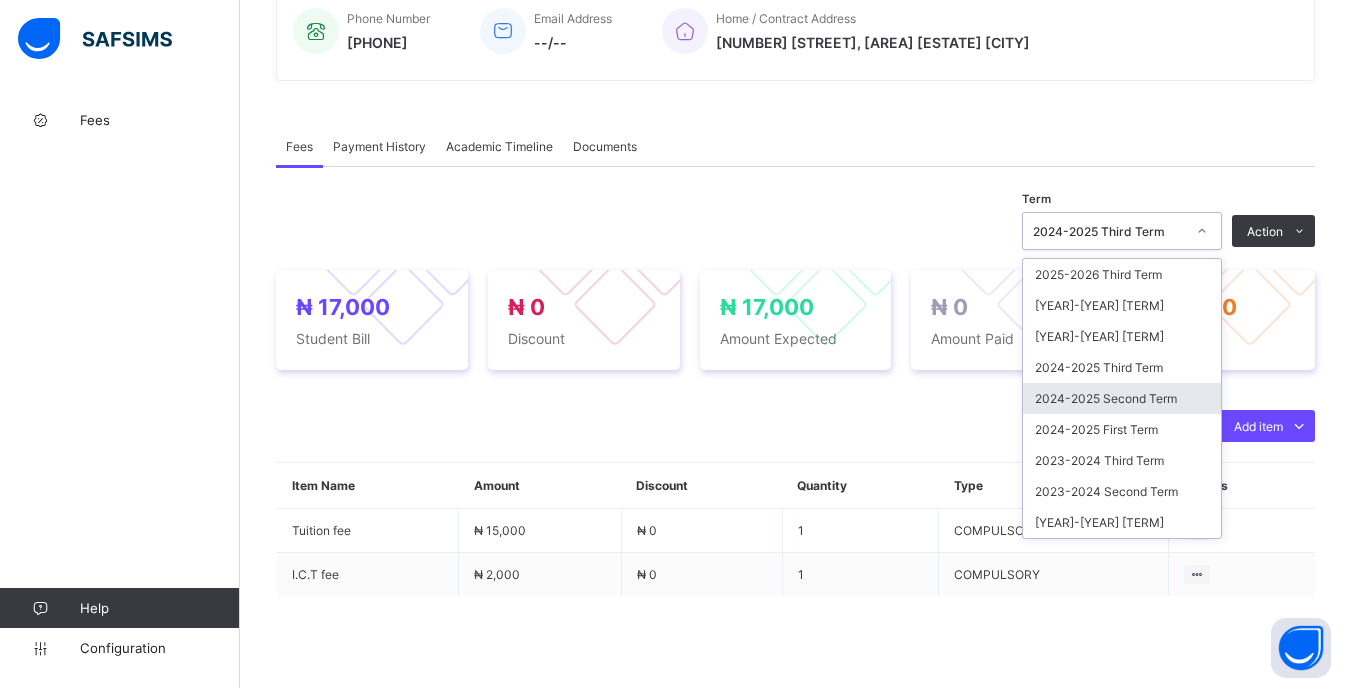 drag, startPoint x: 1171, startPoint y: 409, endPoint x: 1177, endPoint y: 389, distance: 20.880613 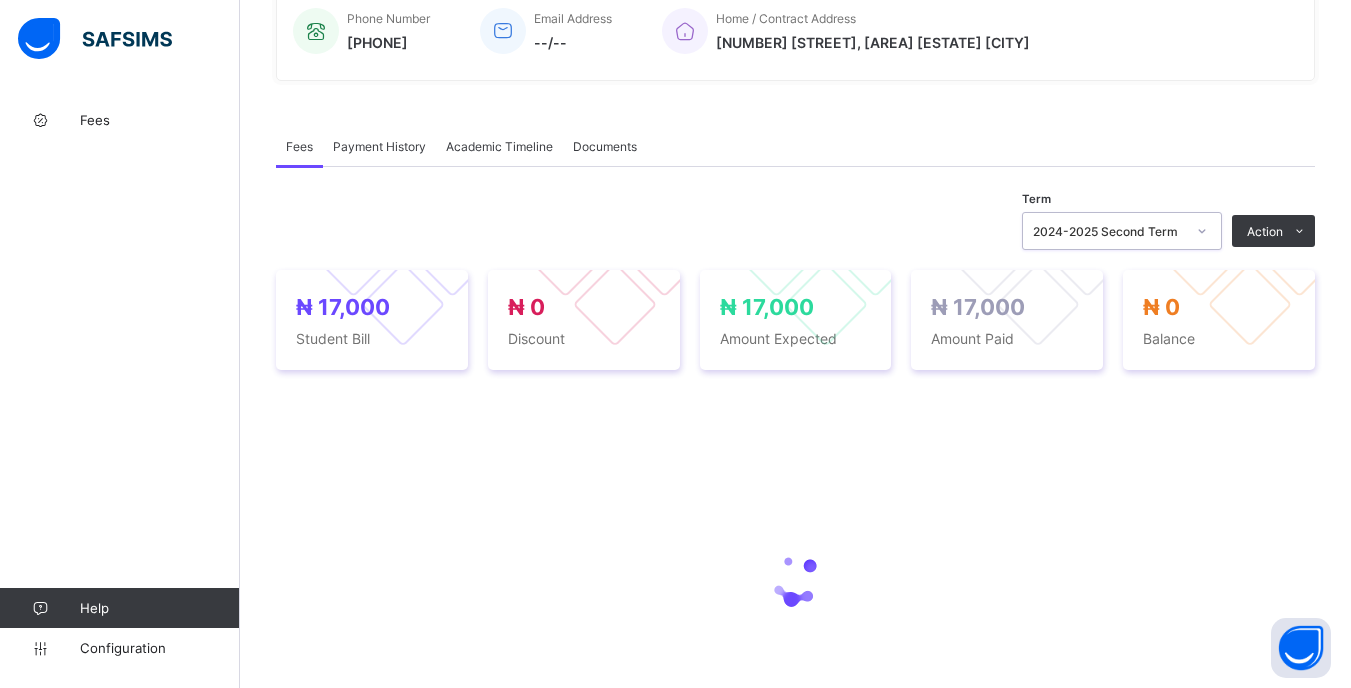click on "Term   option 2024-2025 Second Term, selected.     0 results available. Select is focused ,type to refine list, press Down to open the menu,  2024-2025 Second Term Action Receive Payment Manage Discount Send Email Reminder   ₦ 17,000   Student Bill   ₦ 0   Discount   ₦ 17,000   Amount Expected   ₦ 17,000   Amount Paid   ₦ 0   Balance × Manage Discount Discount Type All Items Single Item Discount Options Percentage Fixed Amount * Comment   Preview   Reset Item Name Item Type Item Amount Discount Type Discount Amount Comment 0 Cancel Save × Receive Payment Payment Method Cash Bank POS Bank Select bank Reference No Payment Date Amount to pay Cancel Save × Send Outstanding Bill Reminder This action would send a  reminder  to the parent for his/her outstanding bill. Email Cancel Yes, Send Reminder × No Outstanding Fees This student has  NO OUTSTANDING  fees." at bounding box center (795, 491) 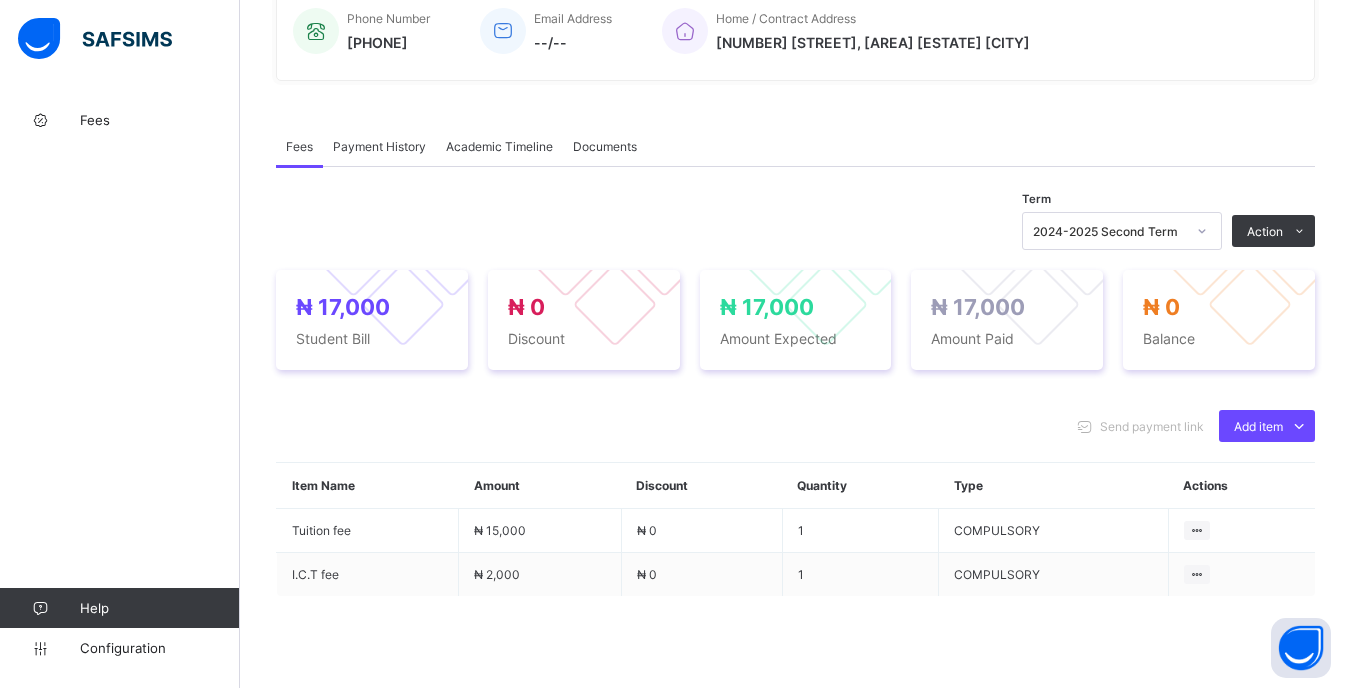 click on "2024-2025 Second Term" at bounding box center [1109, 231] 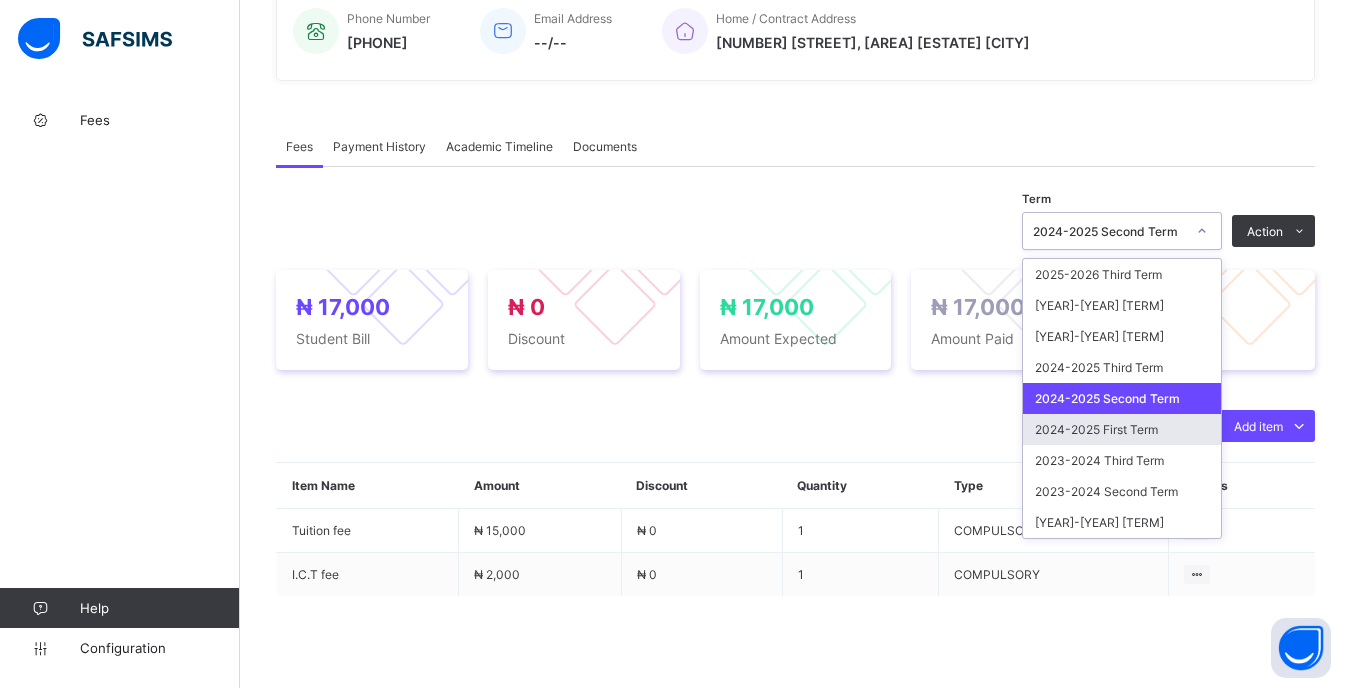 click on "2024-2025 First Term" at bounding box center [1122, 429] 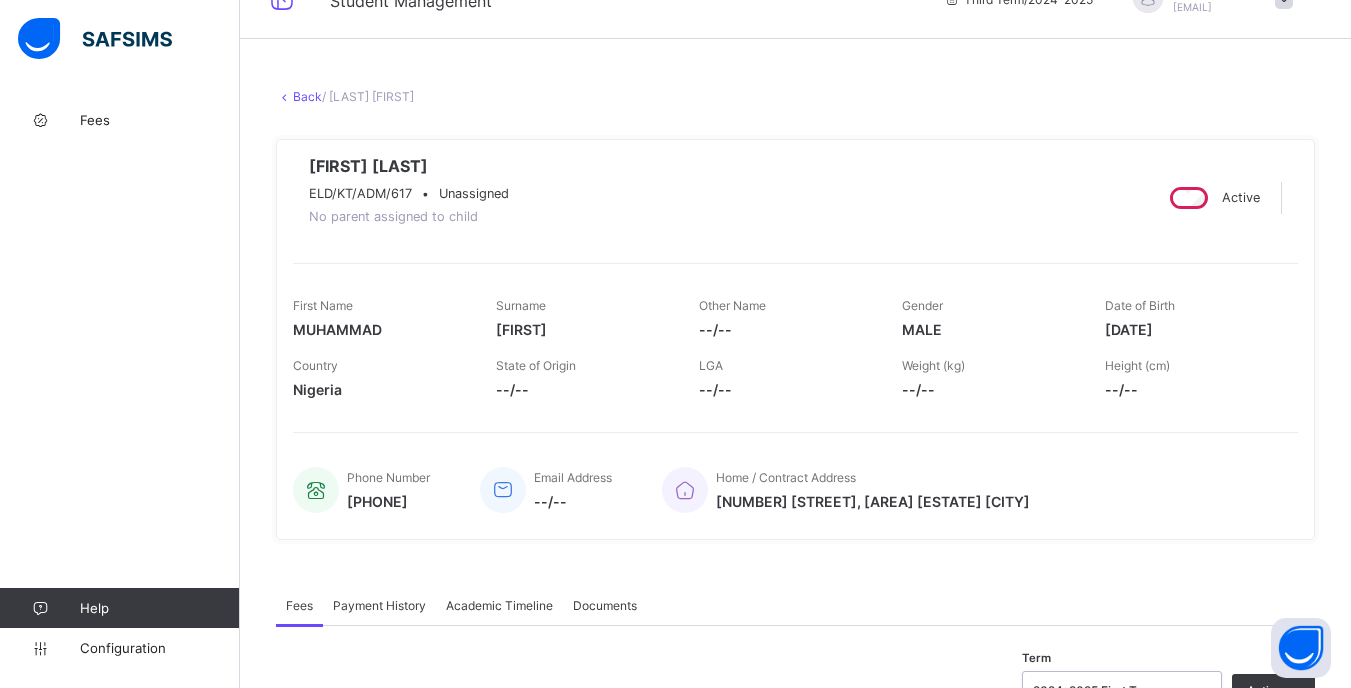scroll, scrollTop: 0, scrollLeft: 0, axis: both 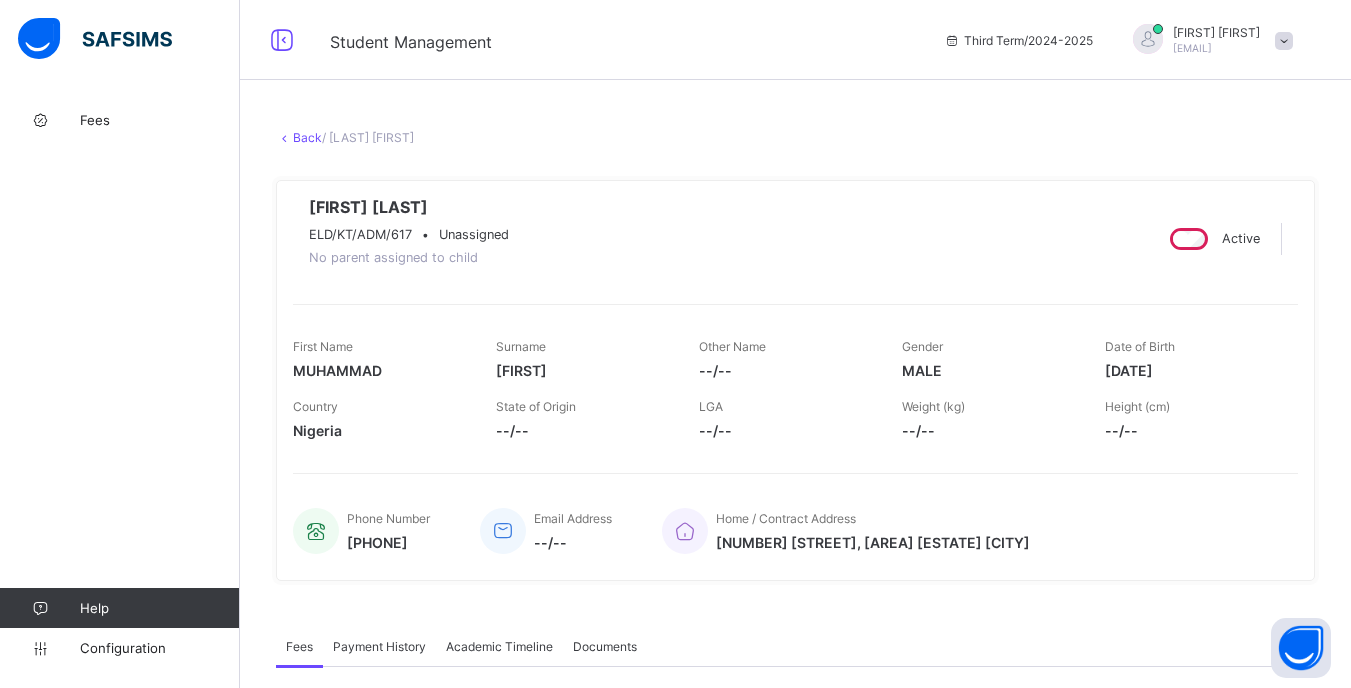 click on "Back" at bounding box center [307, 137] 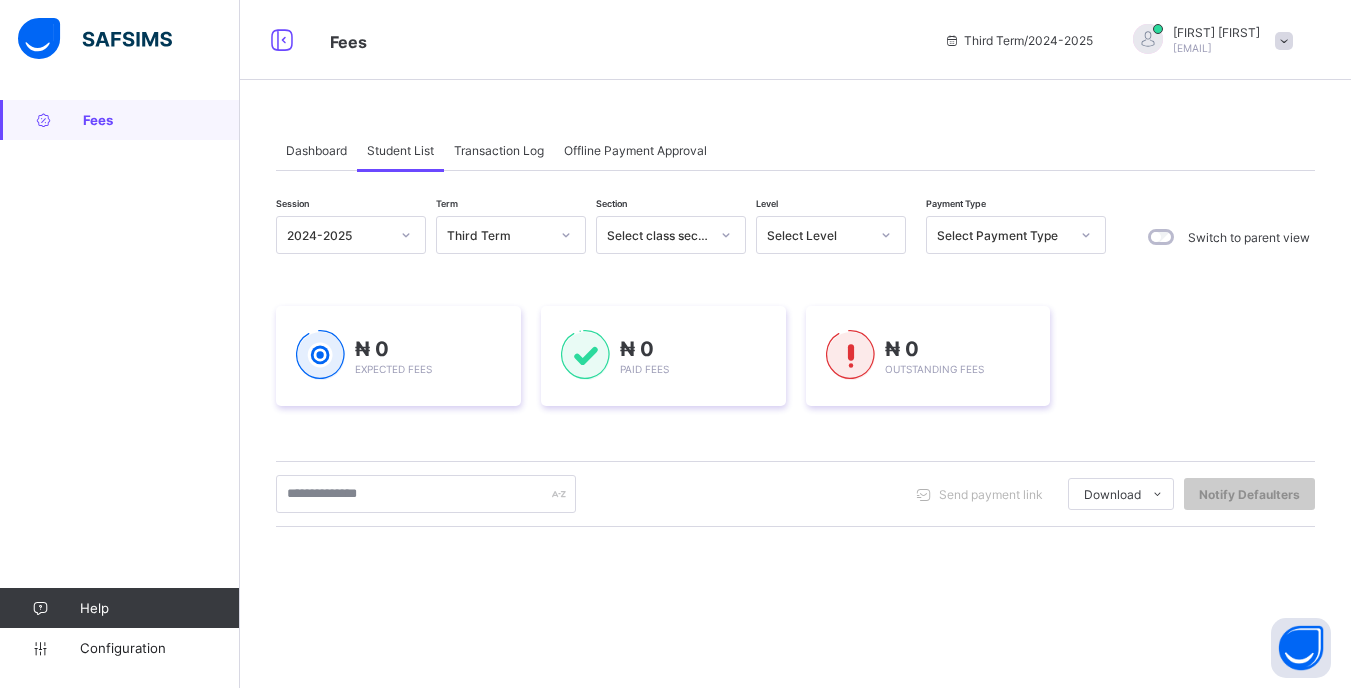click on "Level Select Level" at bounding box center (831, 237) 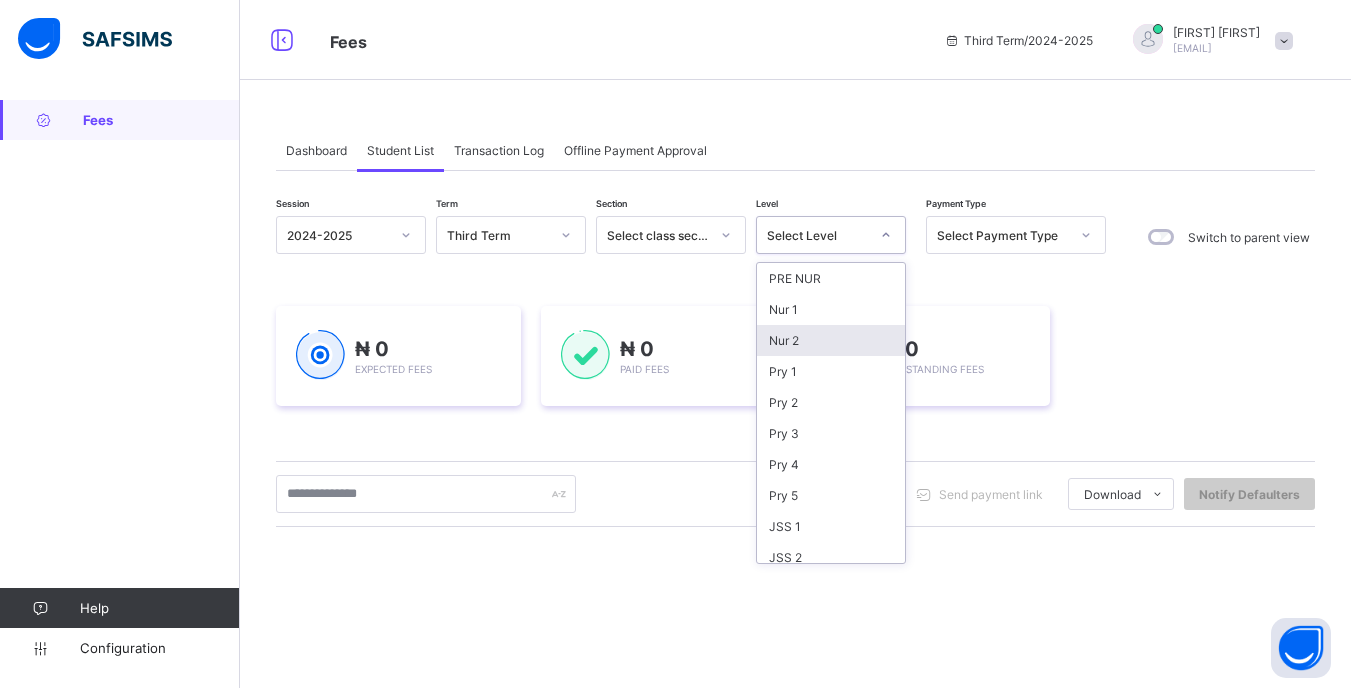 drag, startPoint x: 832, startPoint y: 332, endPoint x: 836, endPoint y: 301, distance: 31.257 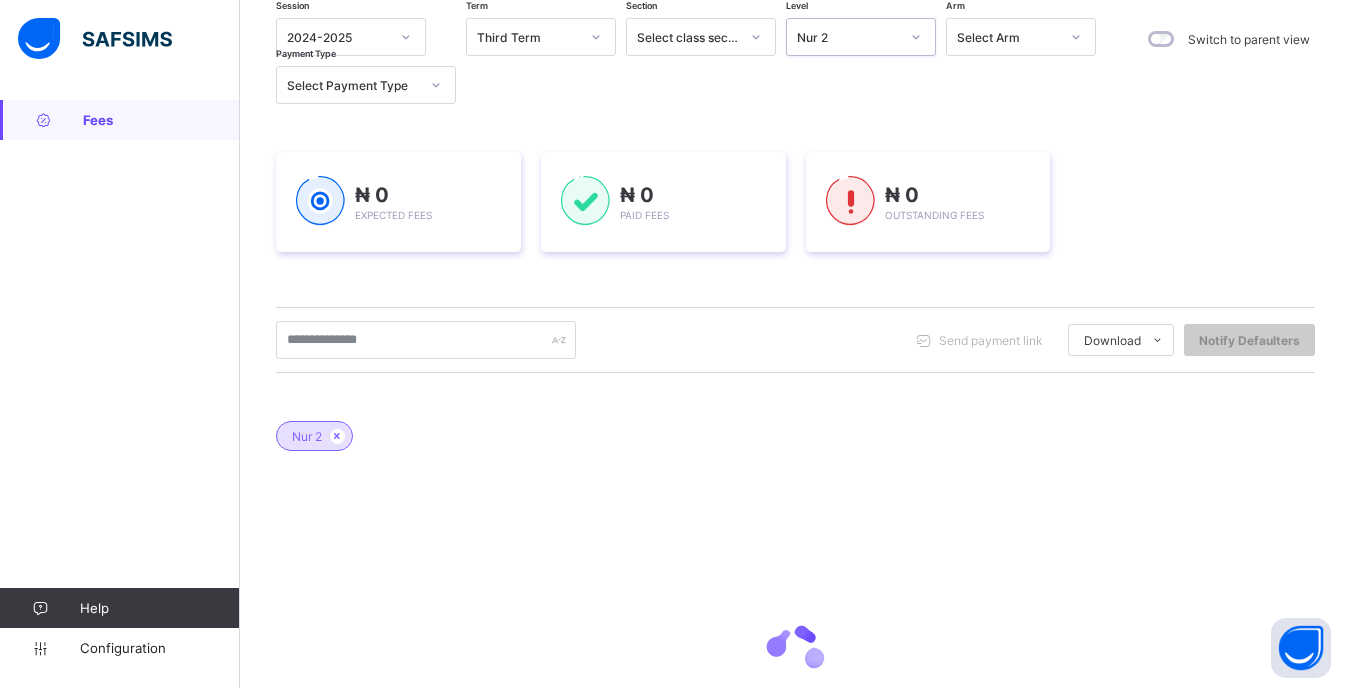 scroll, scrollTop: 200, scrollLeft: 0, axis: vertical 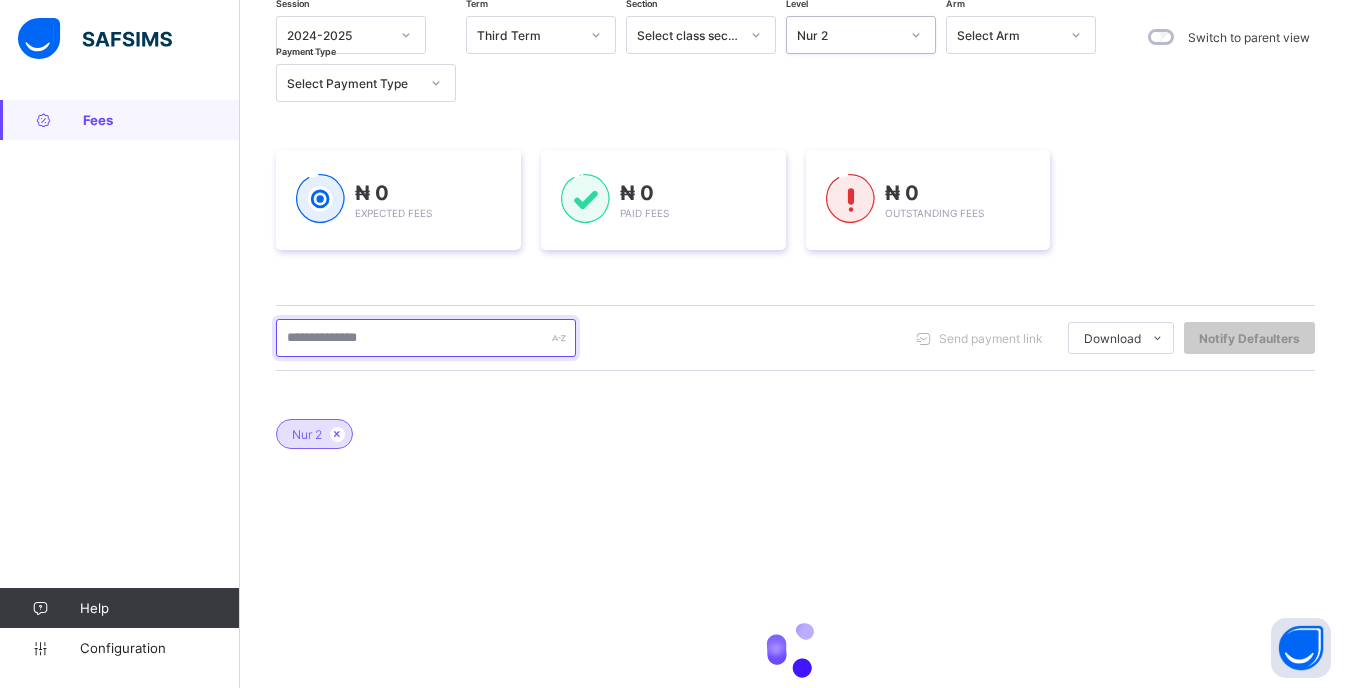 click at bounding box center [426, 338] 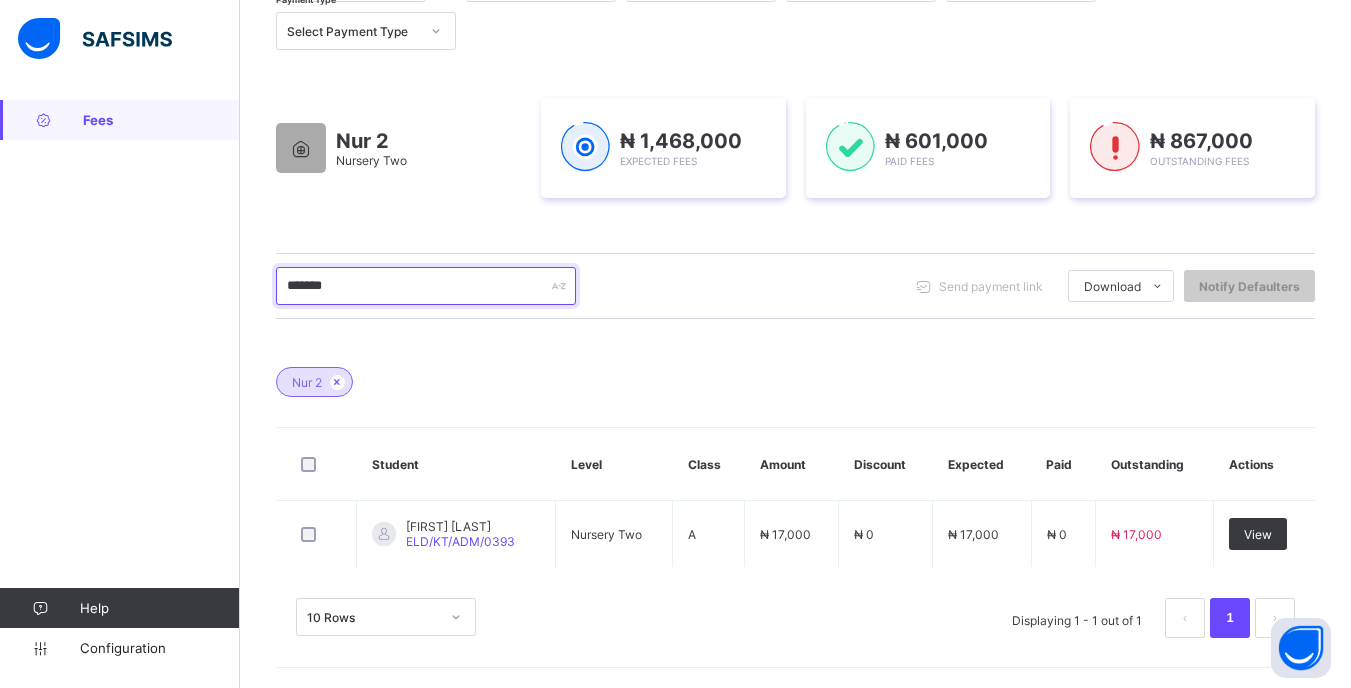 scroll, scrollTop: 252, scrollLeft: 0, axis: vertical 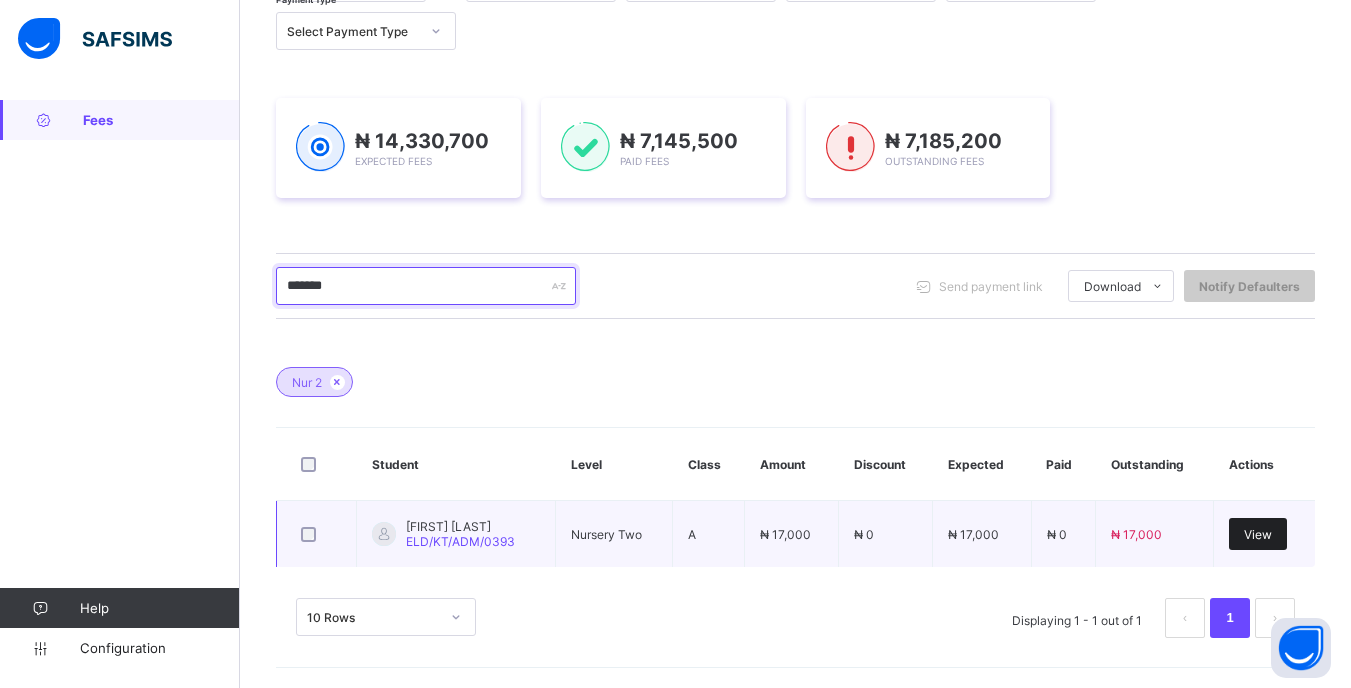 type on "*******" 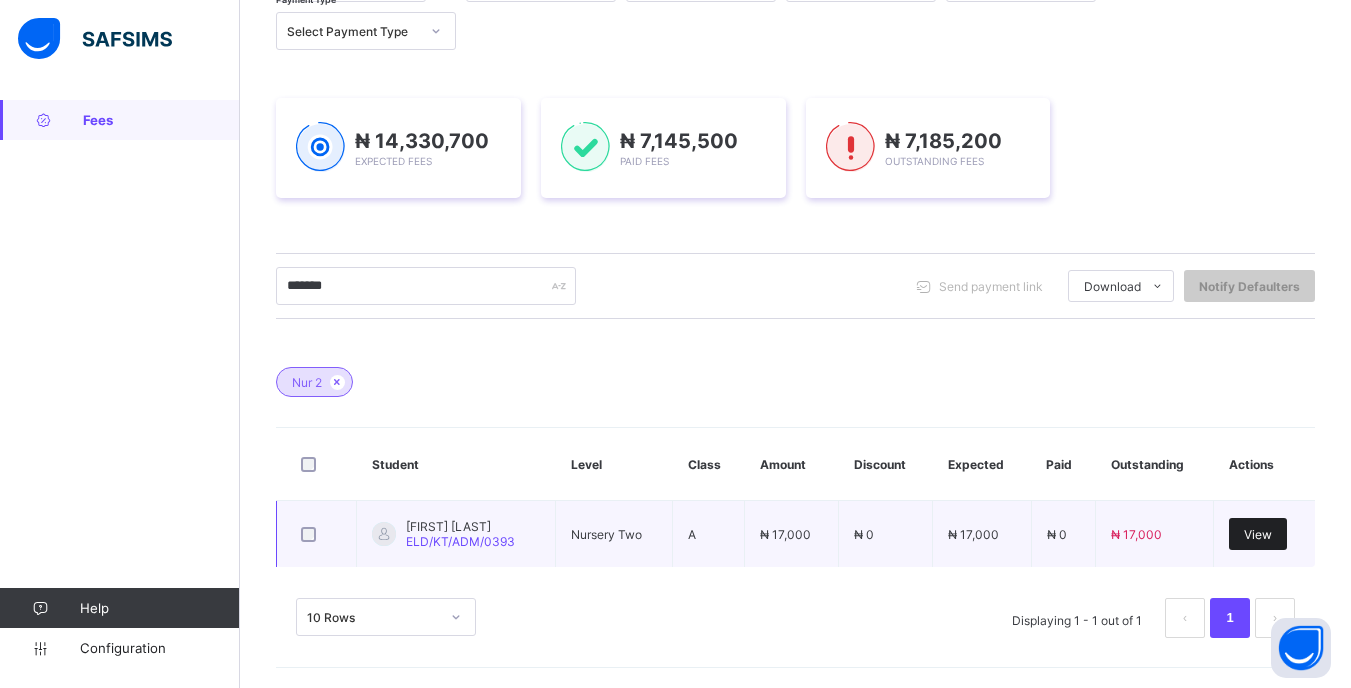 click on "View" at bounding box center [1258, 534] 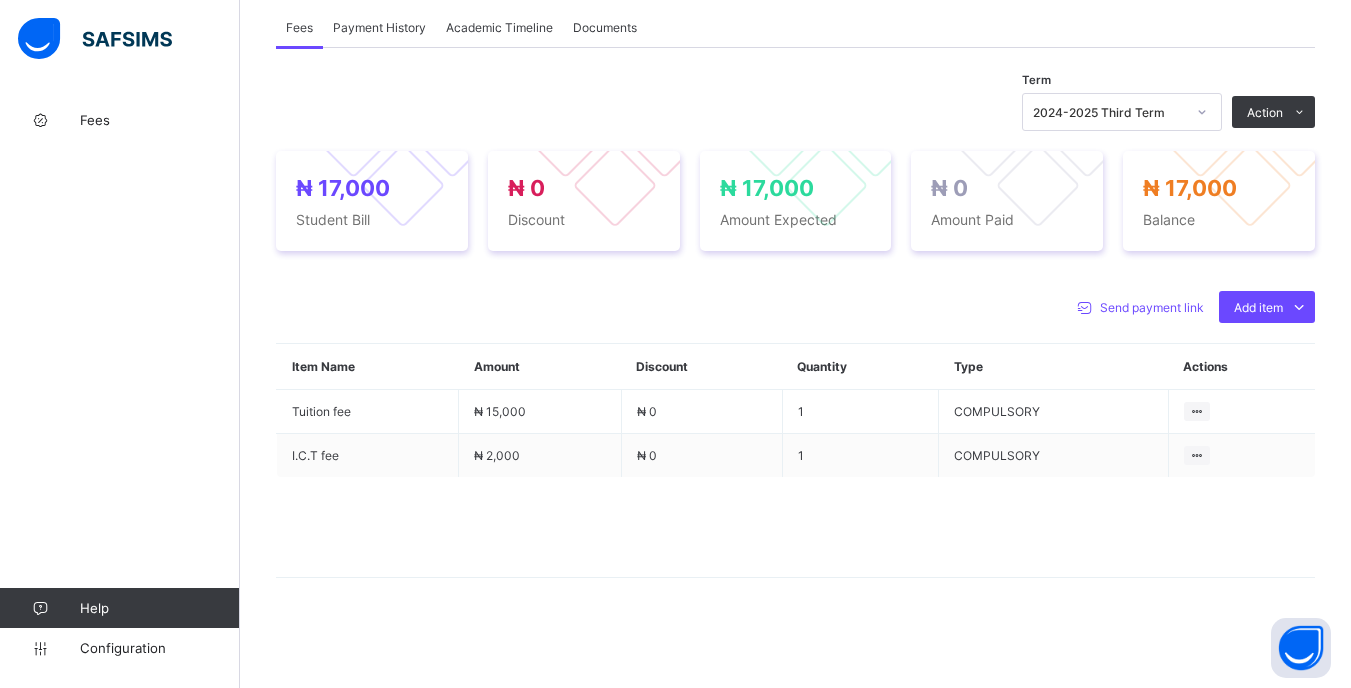 scroll, scrollTop: 627, scrollLeft: 0, axis: vertical 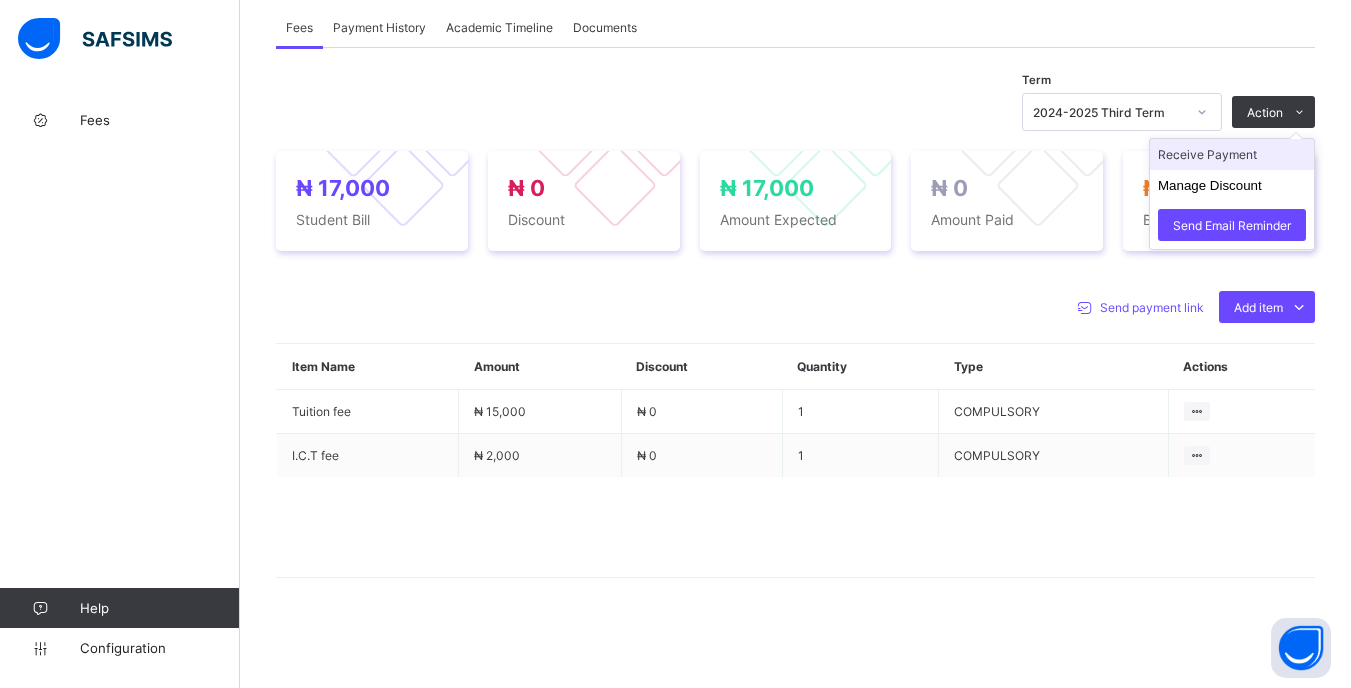 click on "Receive Payment" at bounding box center [1232, 154] 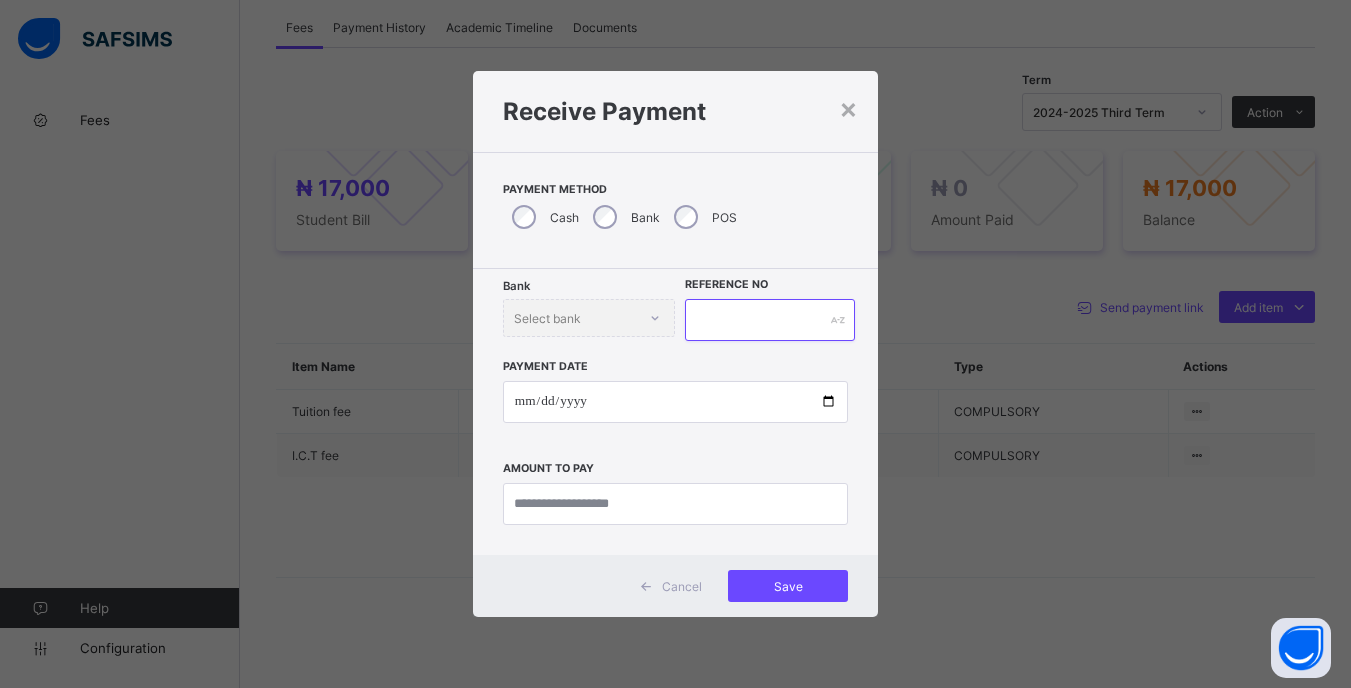 click at bounding box center (769, 320) 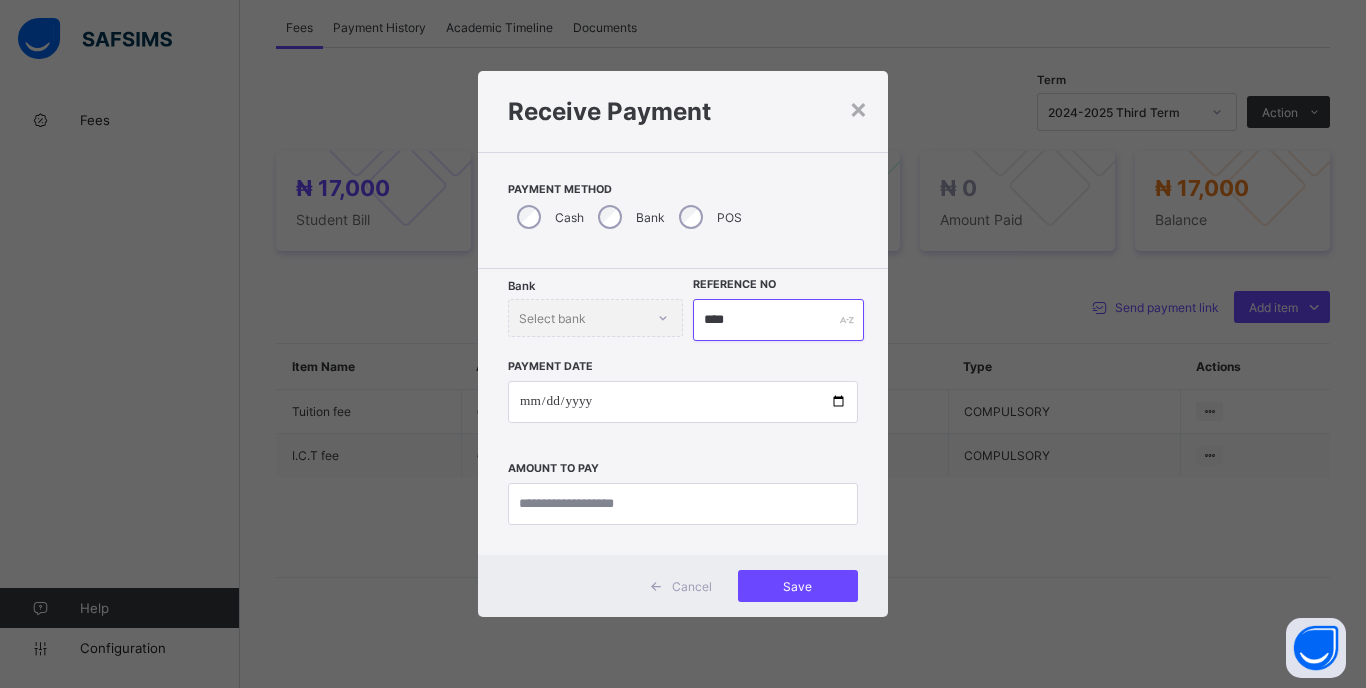 type on "****" 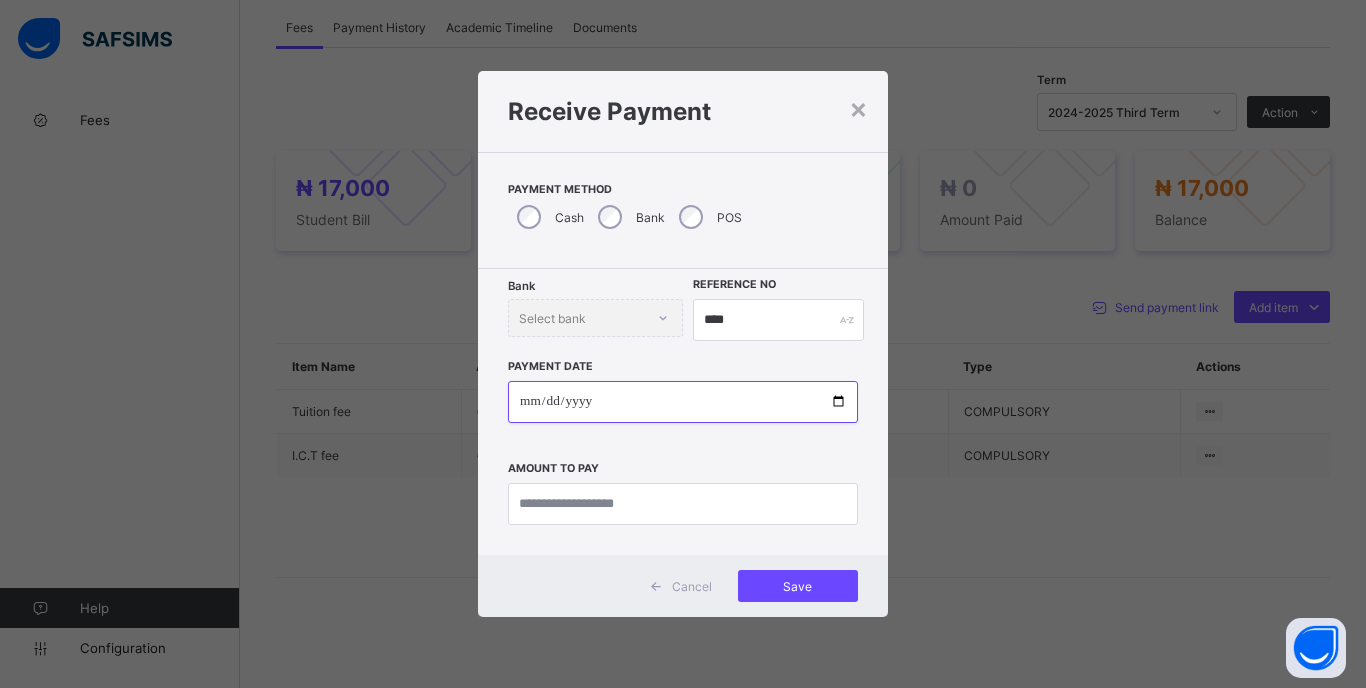click at bounding box center [683, 402] 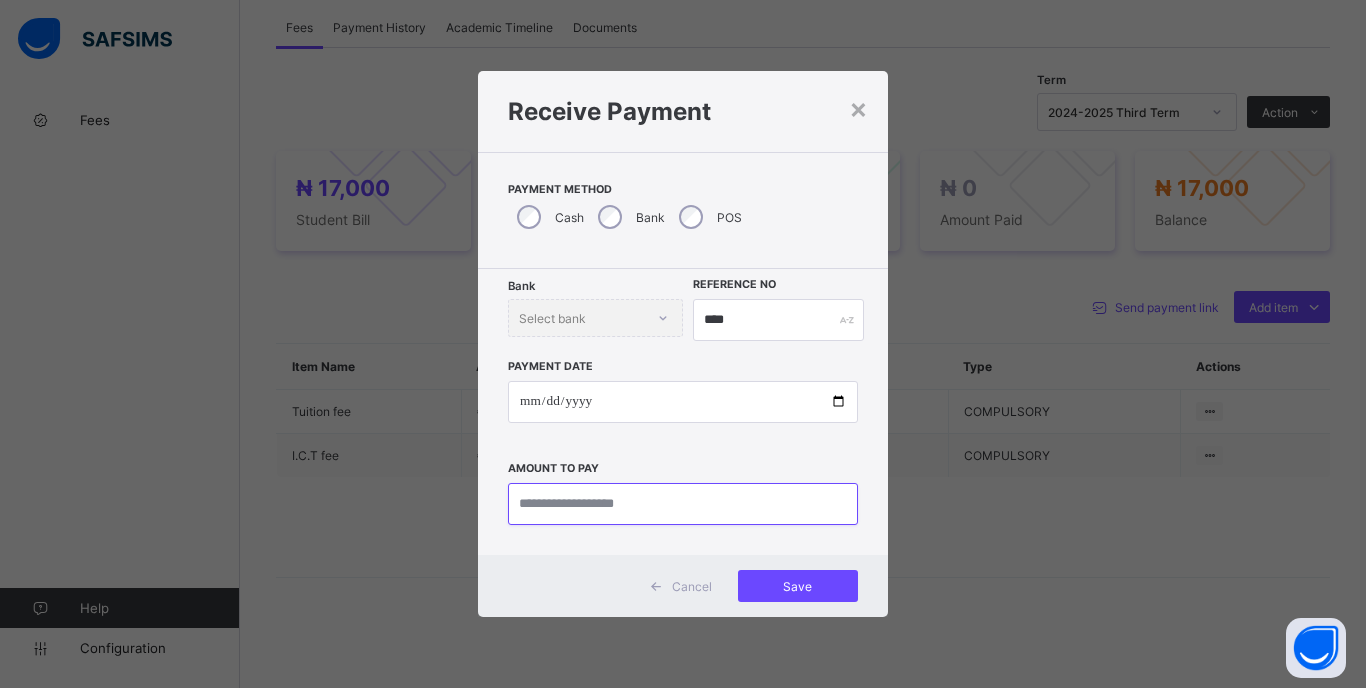 click at bounding box center (683, 504) 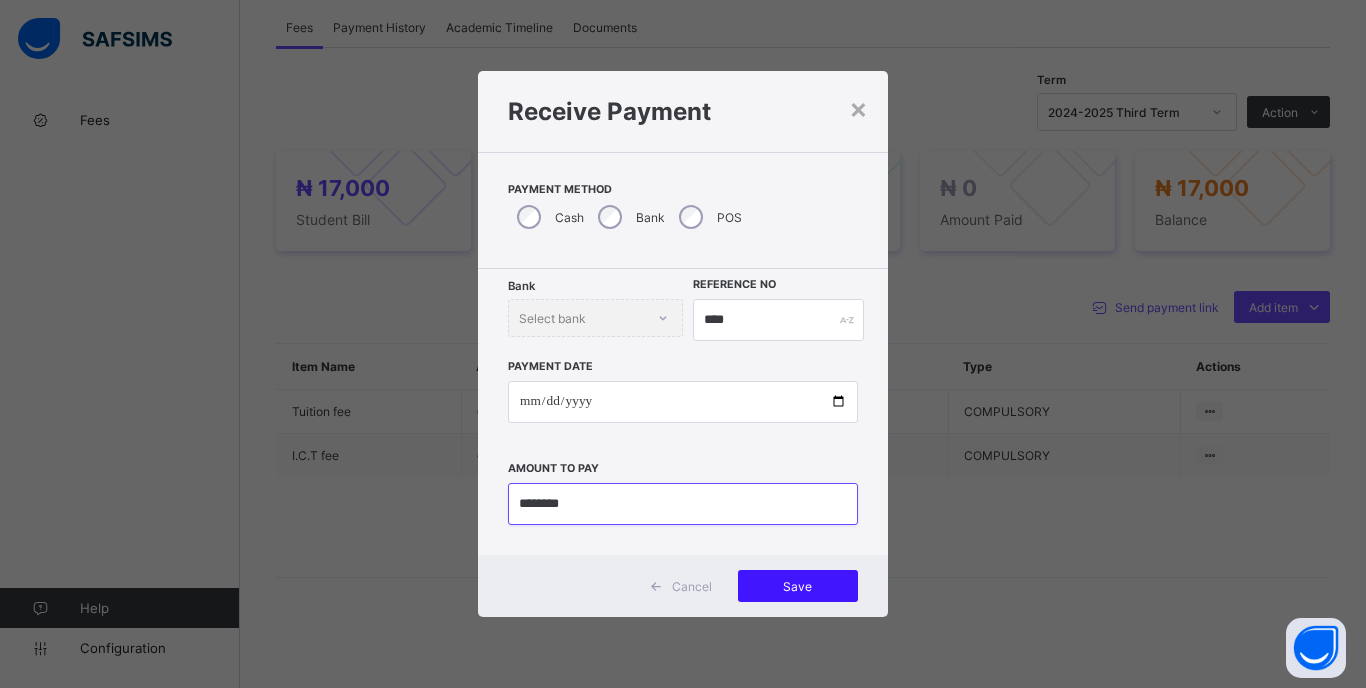 type on "********" 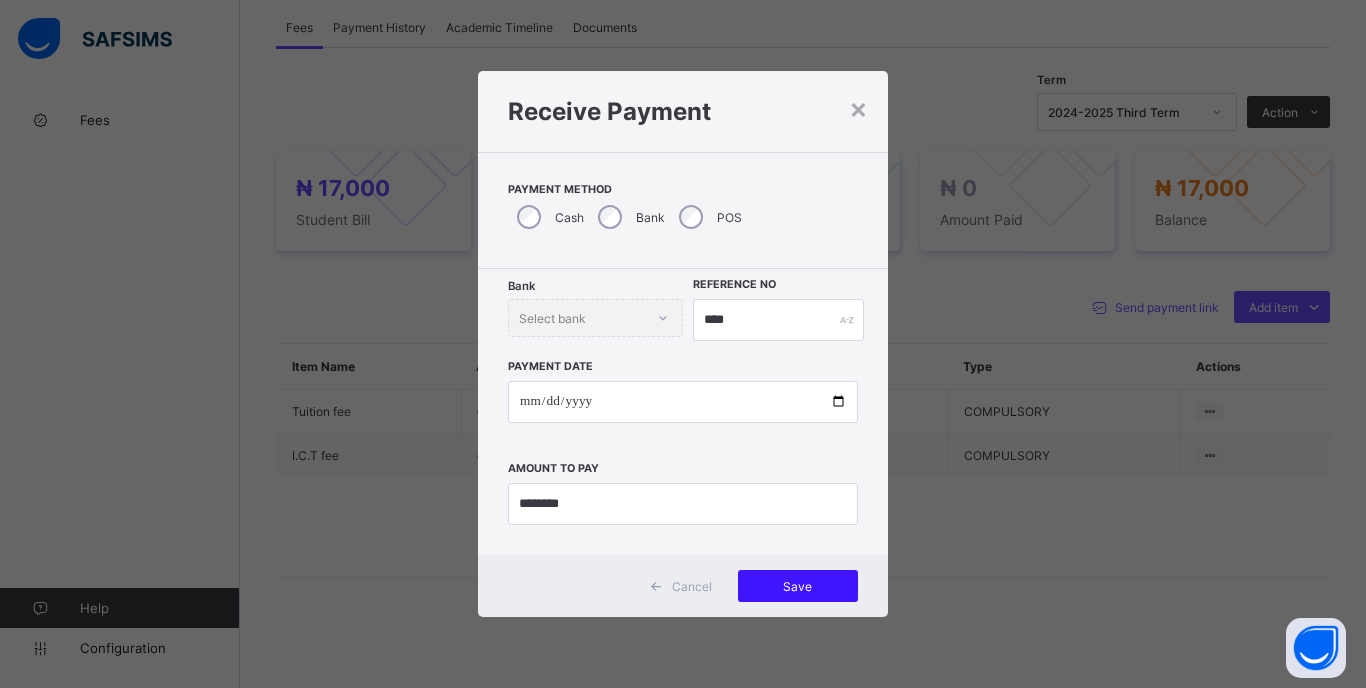 click on "Save" at bounding box center [798, 586] 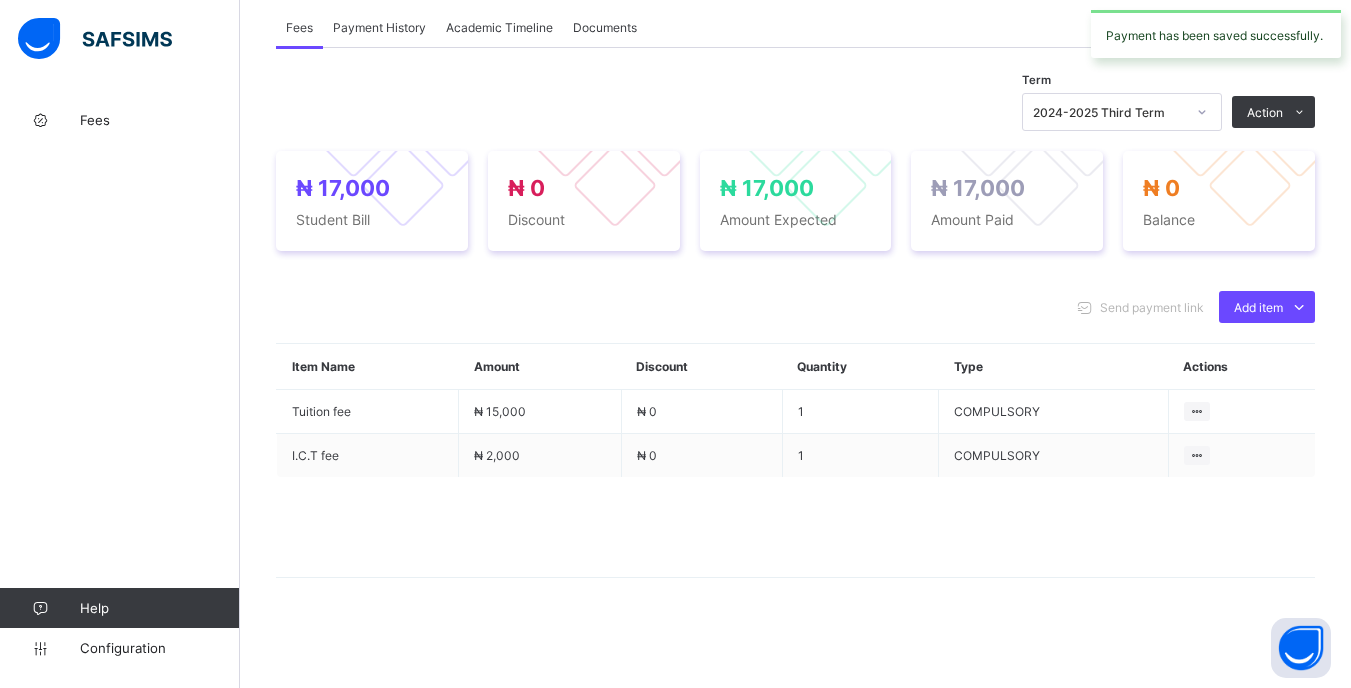 click 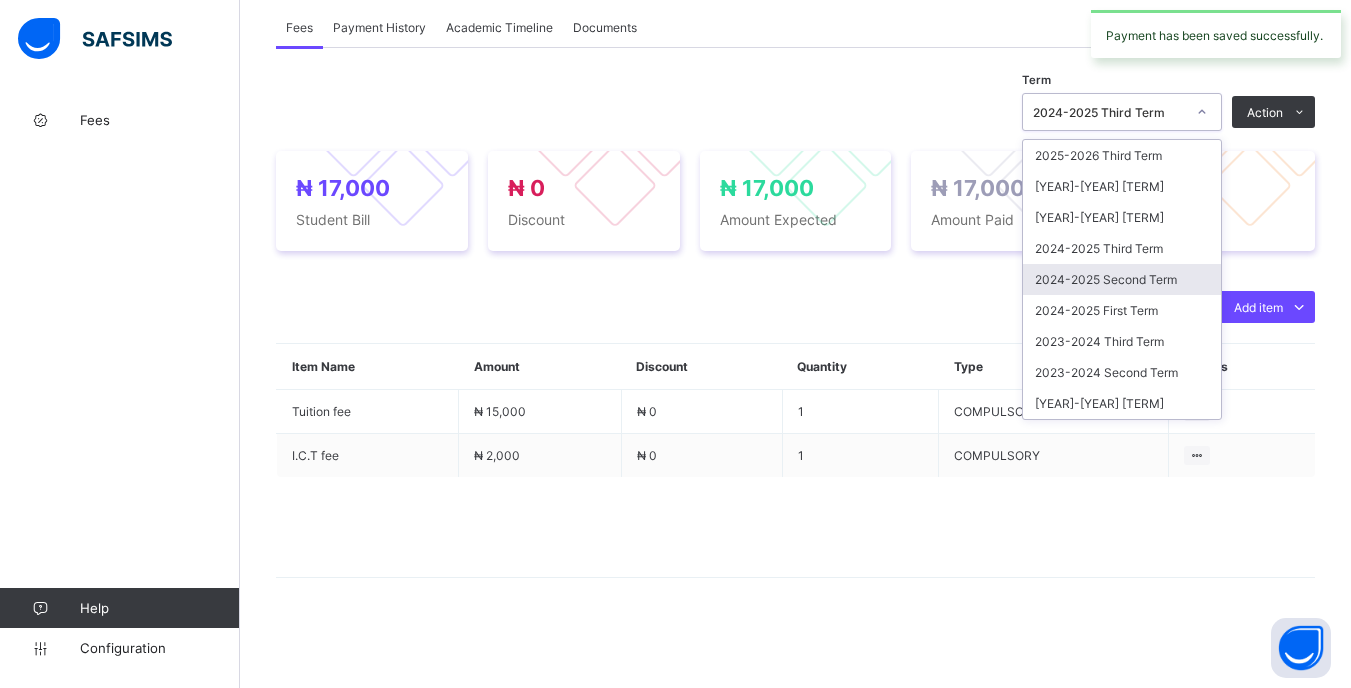 click on "2024-2025 Second Term" at bounding box center [1122, 279] 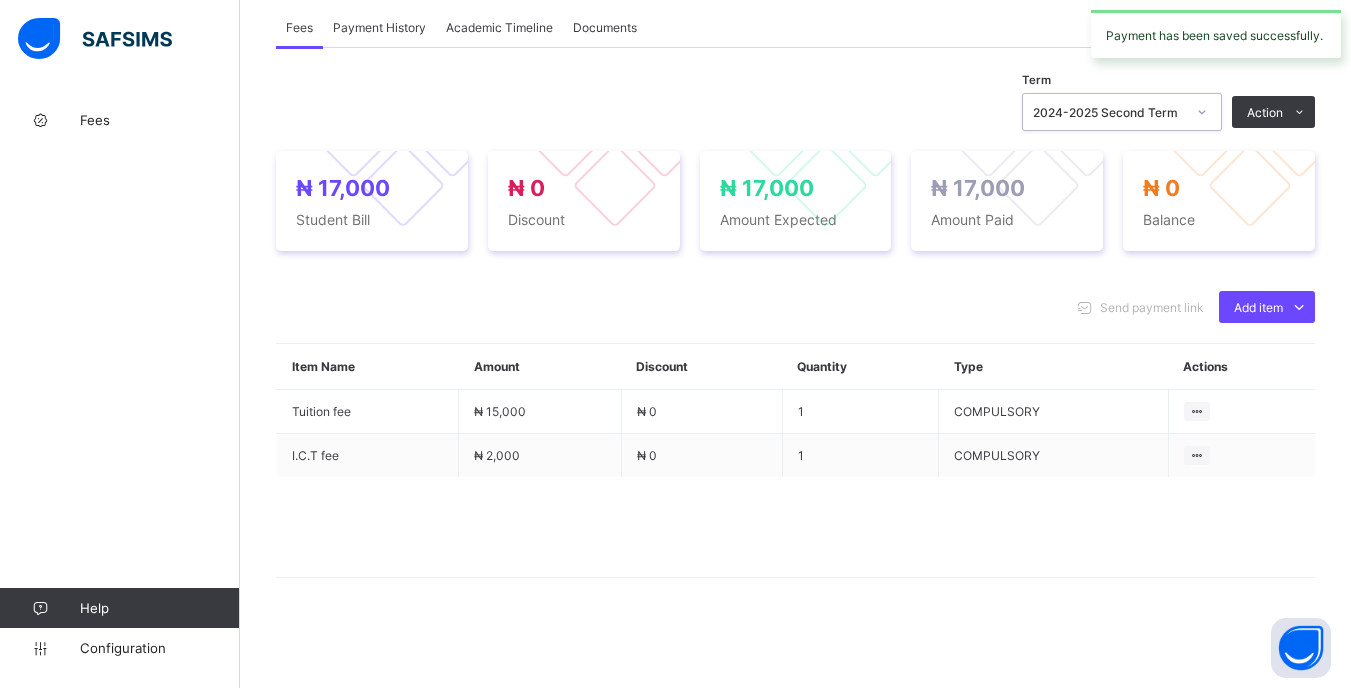 click on "2024-2025 Second Term" at bounding box center [1109, 112] 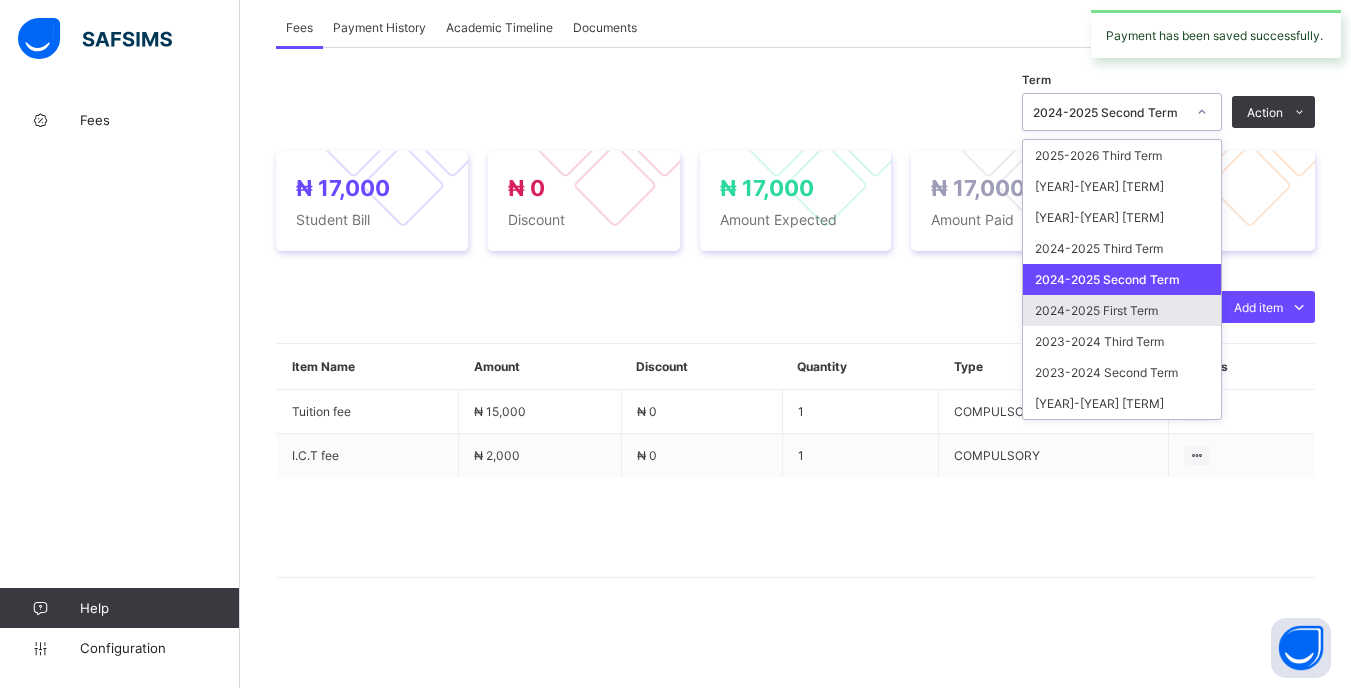 click on "2024-2025 First Term" at bounding box center [1122, 310] 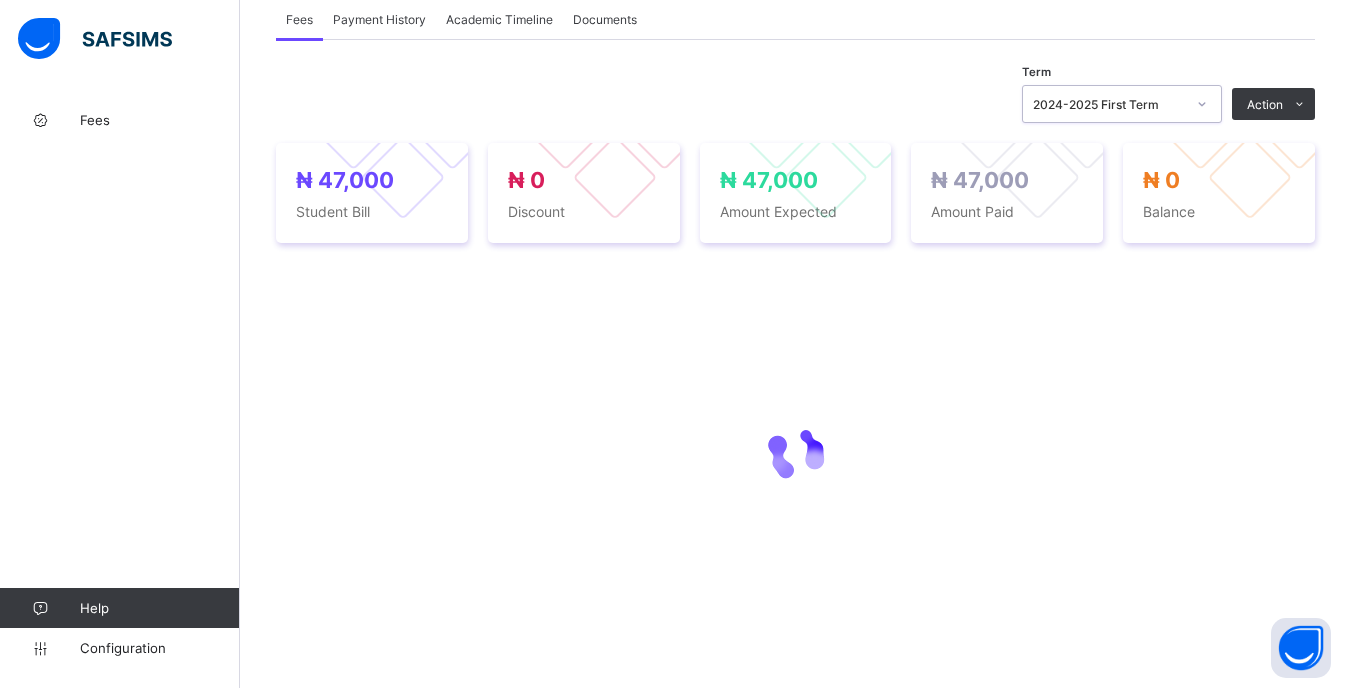 click on "2024-2025 First Term" at bounding box center [1103, 104] 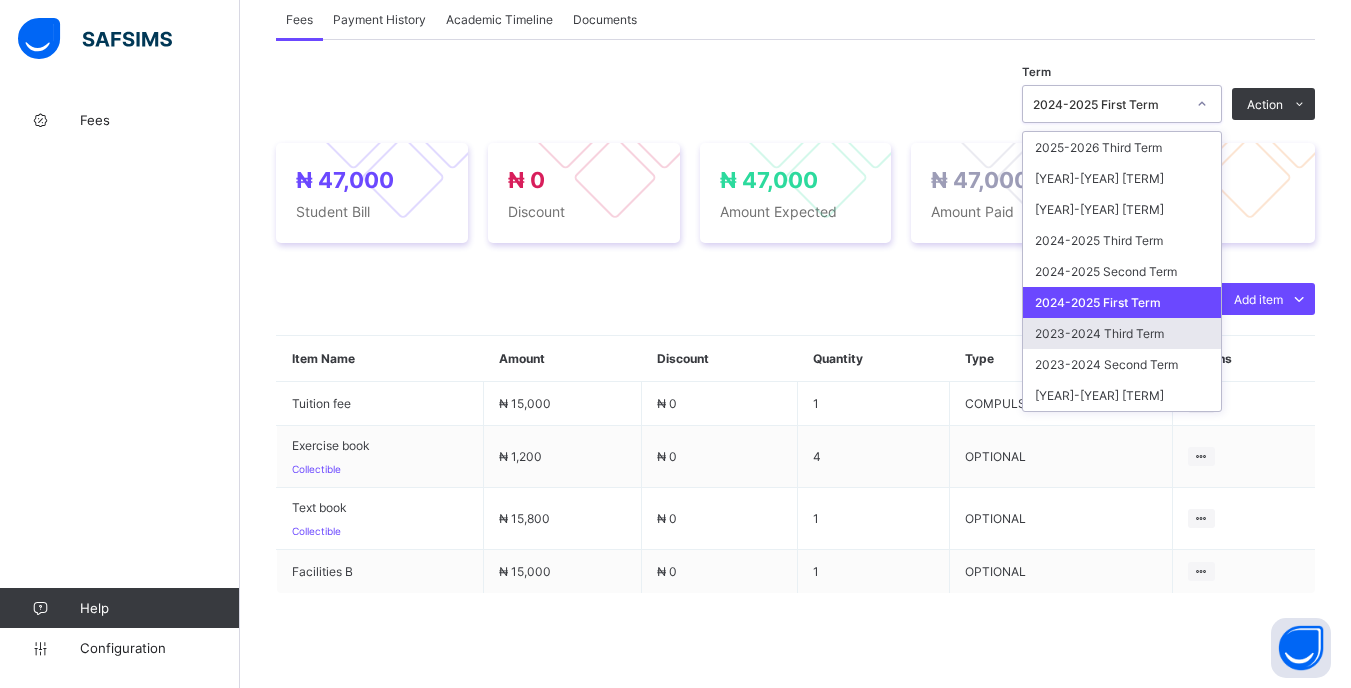 click on "2023-2024 Third Term" at bounding box center [1122, 333] 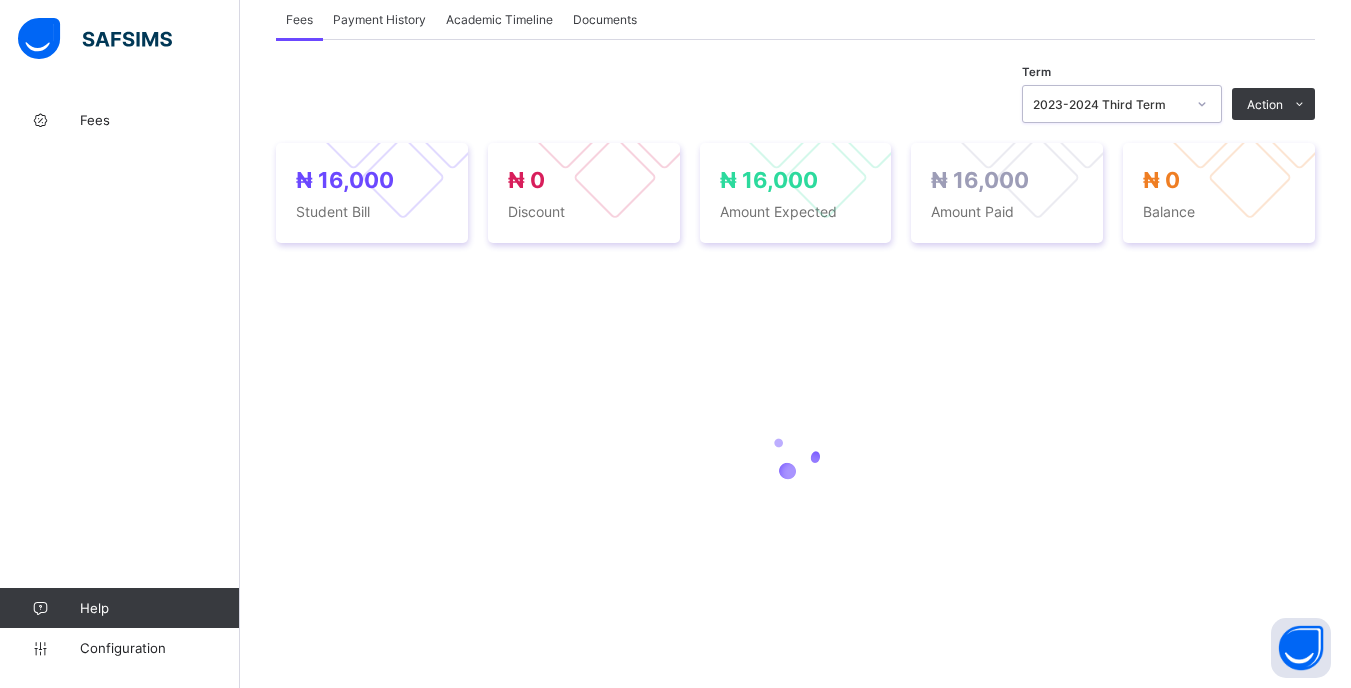 click on "2023-2024 Third Term" at bounding box center (1103, 104) 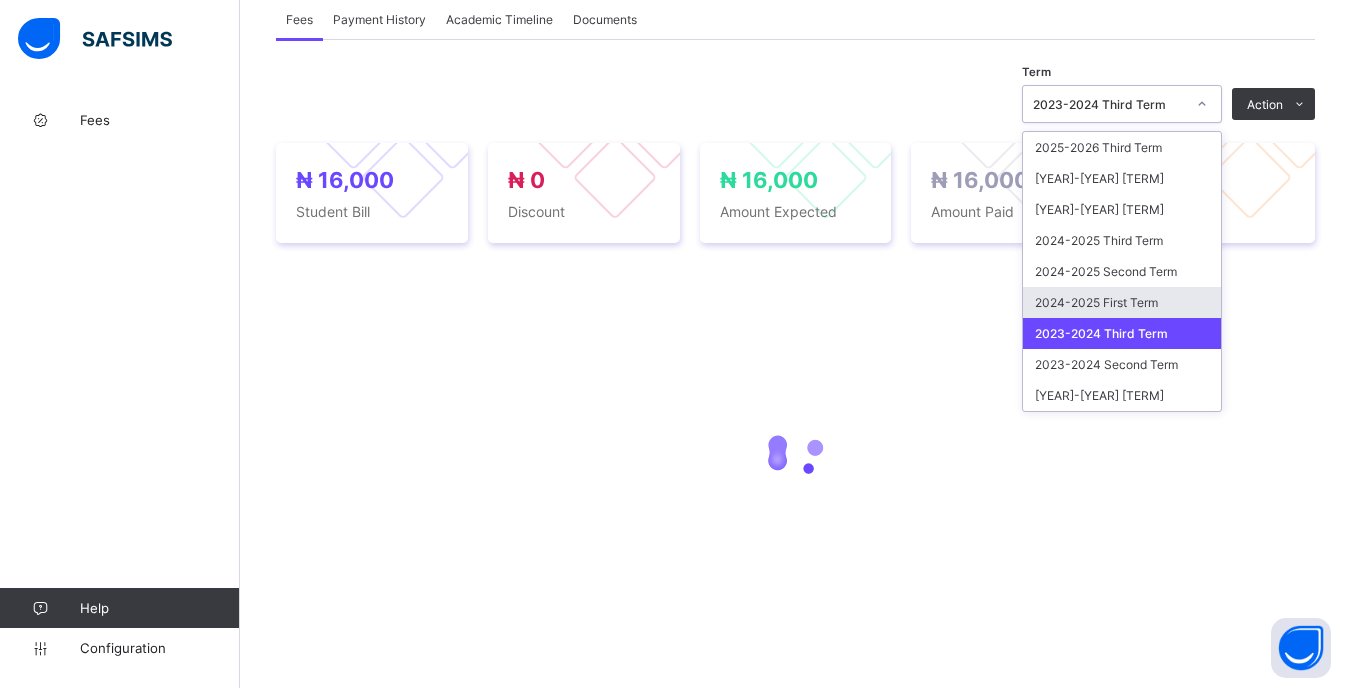 click on "2024-2025 First Term" at bounding box center [1122, 302] 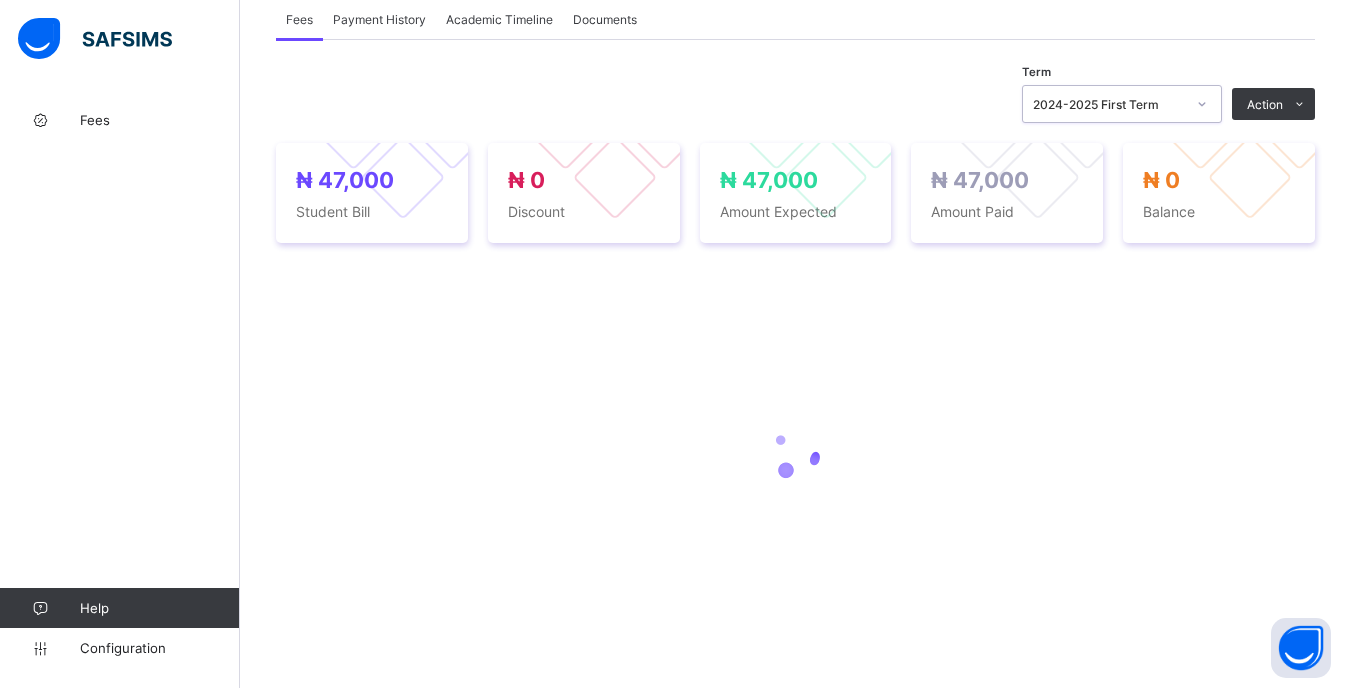click on "2024-2025 First Term" at bounding box center [1103, 104] 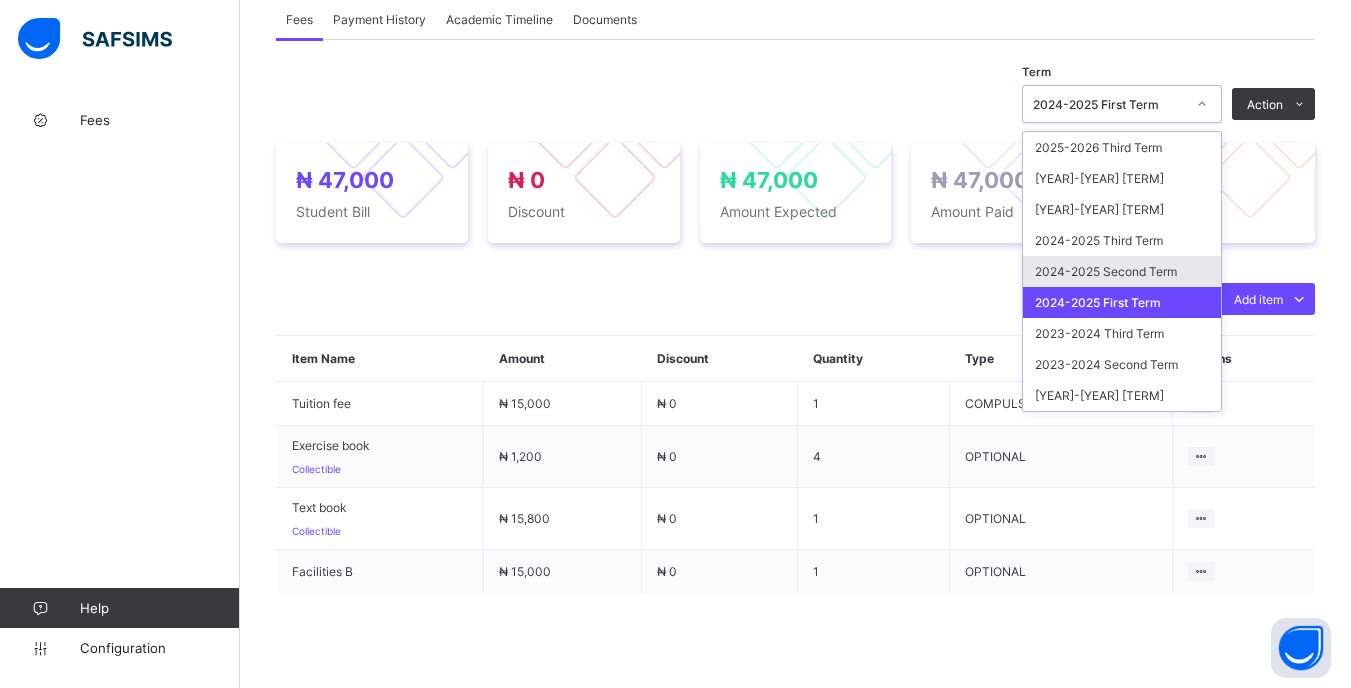 click on "2024-2025 Second Term" at bounding box center (1122, 271) 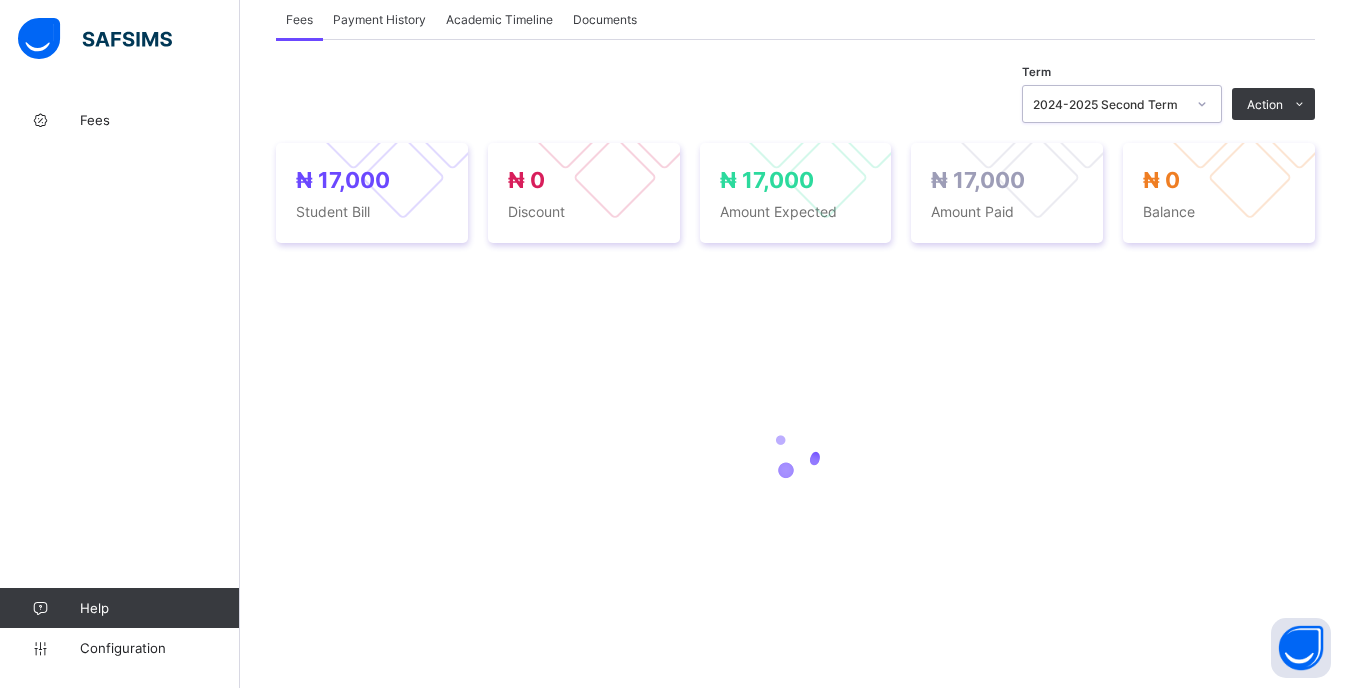 click on "2024-2025 Second Term" at bounding box center [1109, 104] 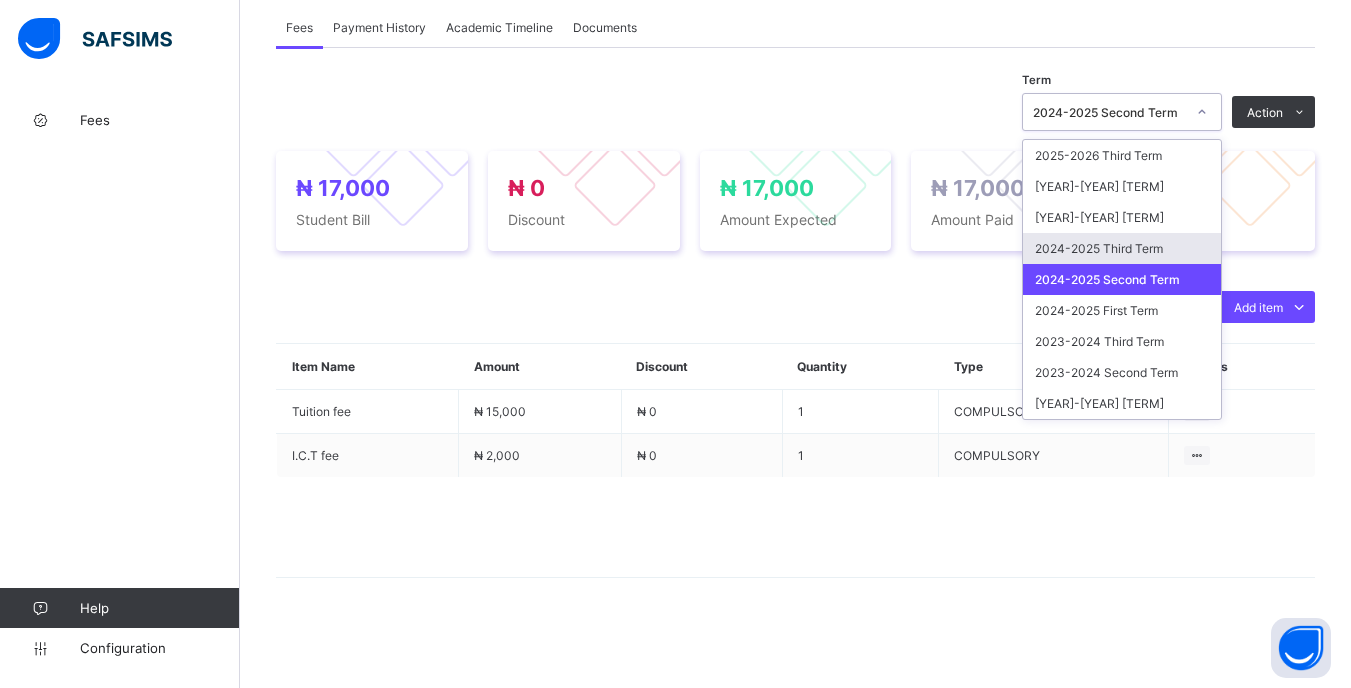 click on "2024-2025 Third Term" at bounding box center (1122, 248) 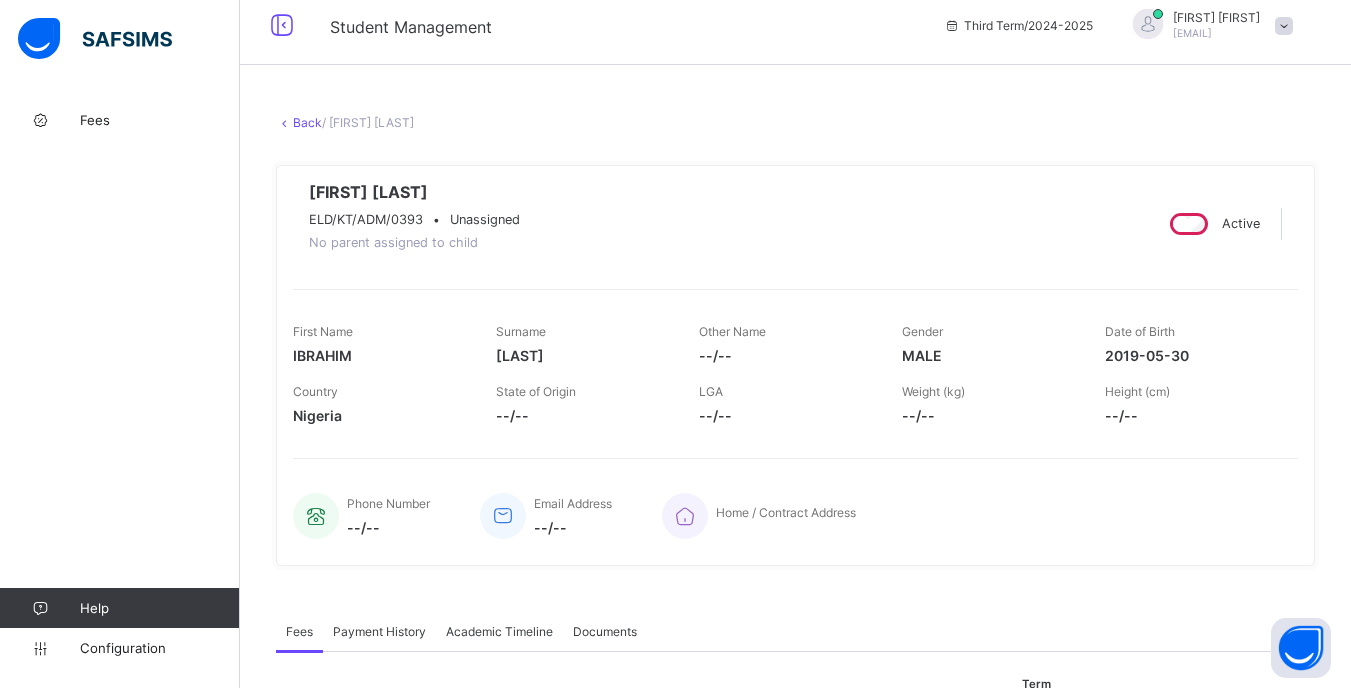 scroll, scrollTop: 0, scrollLeft: 0, axis: both 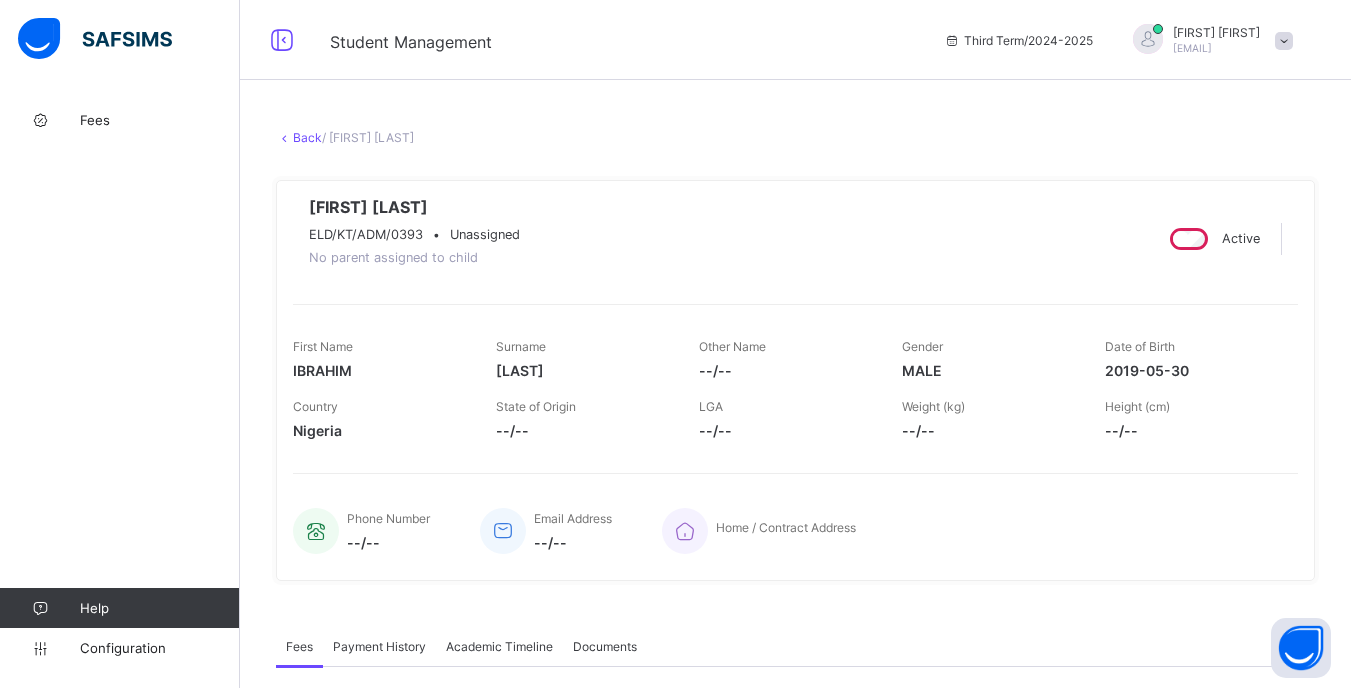 click on "Back" at bounding box center [307, 137] 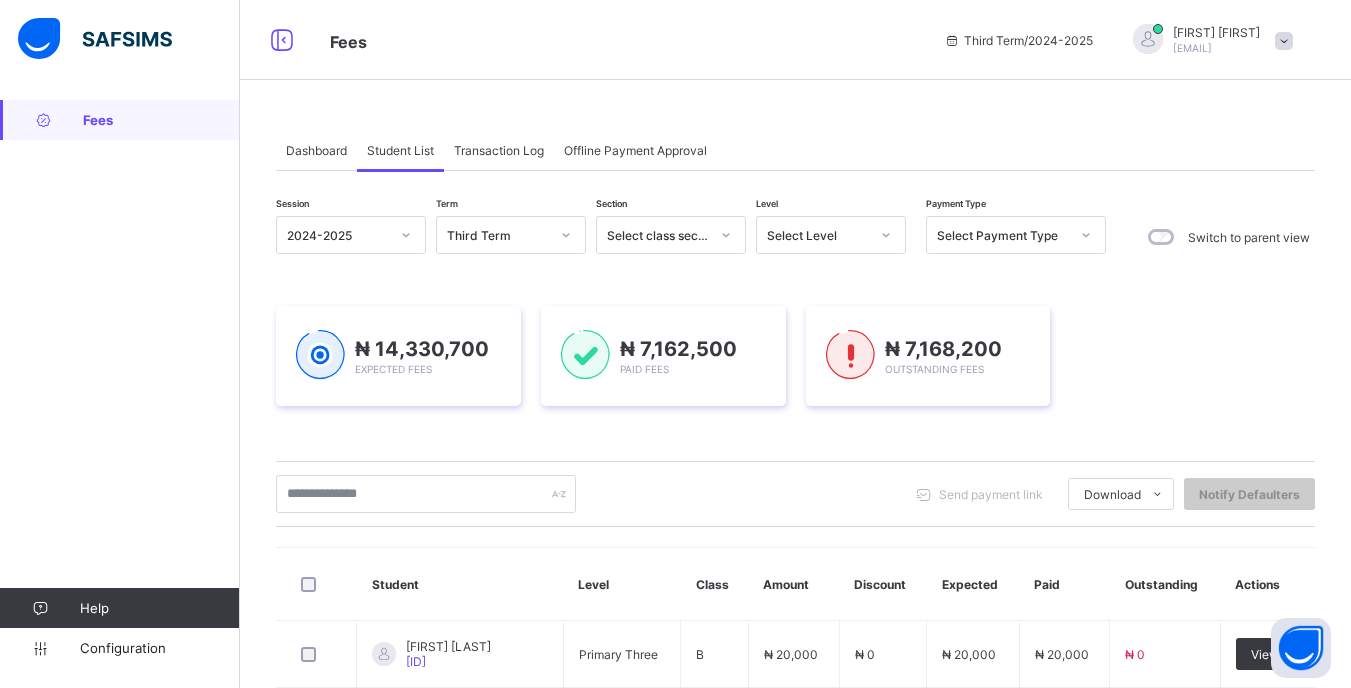 click on "Select Level" at bounding box center [818, 235] 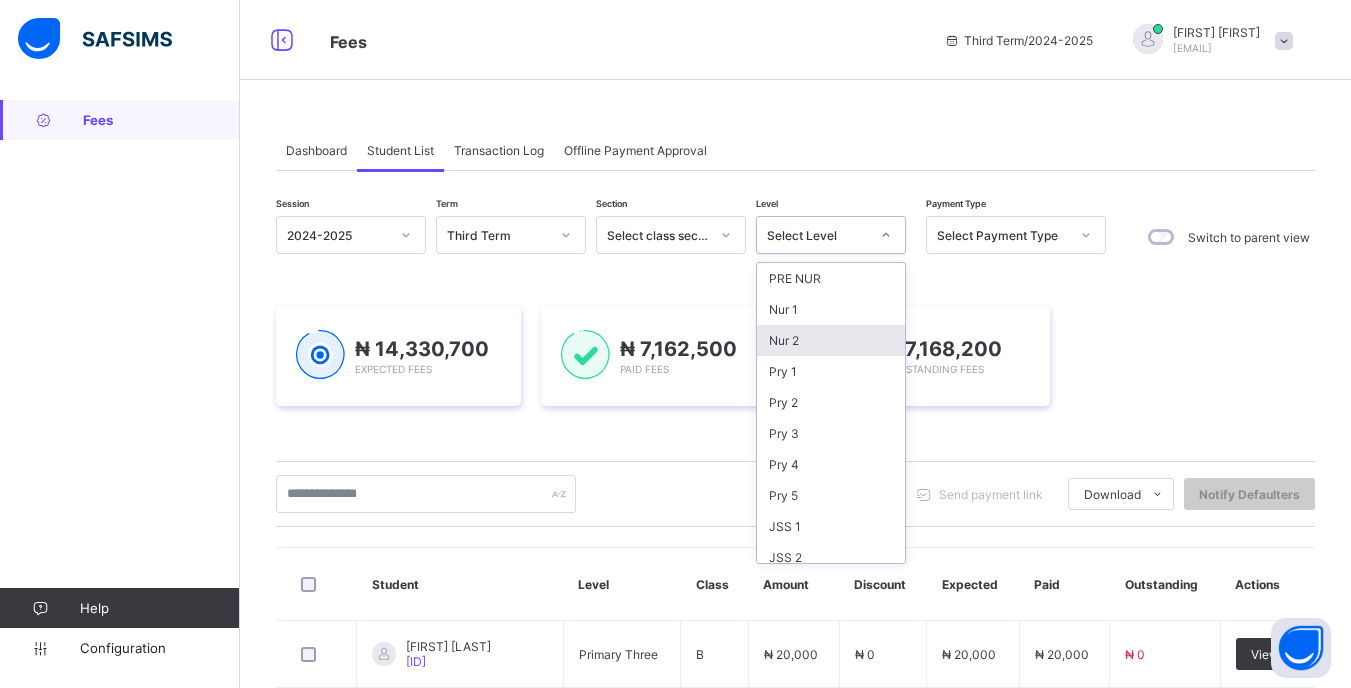 click on "Nur 2" at bounding box center [831, 340] 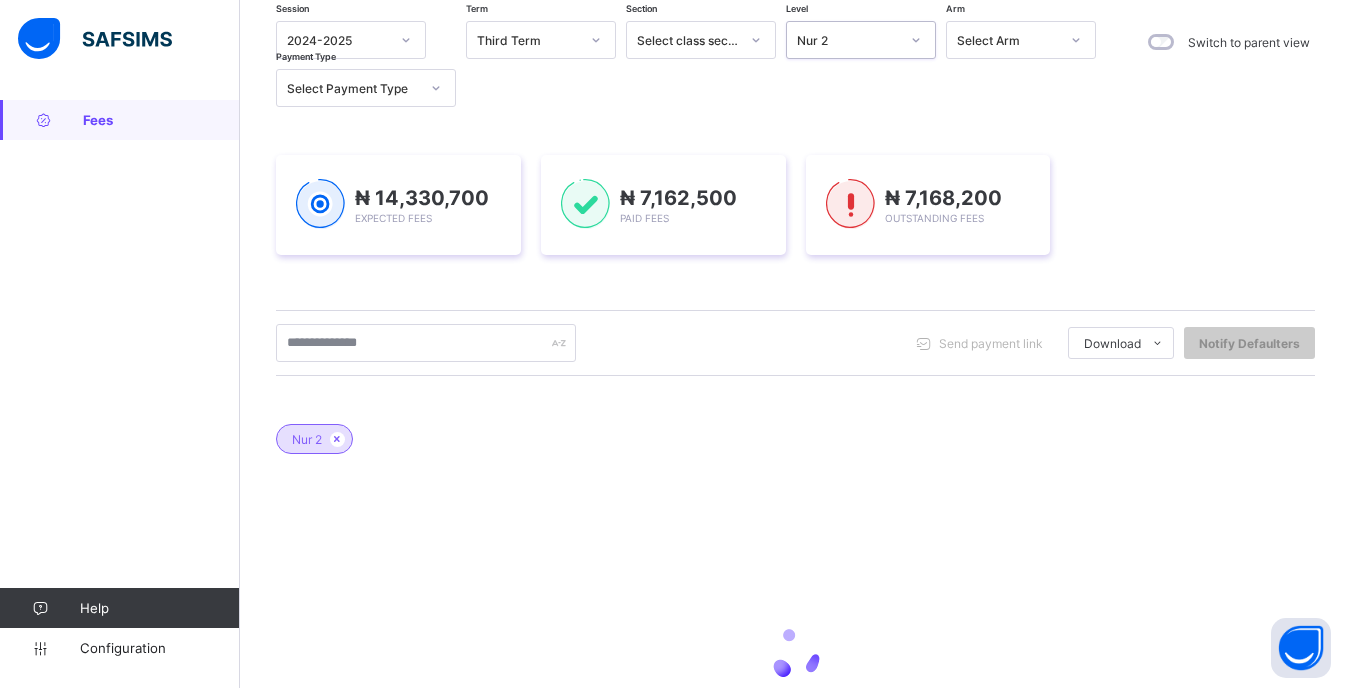 scroll, scrollTop: 200, scrollLeft: 0, axis: vertical 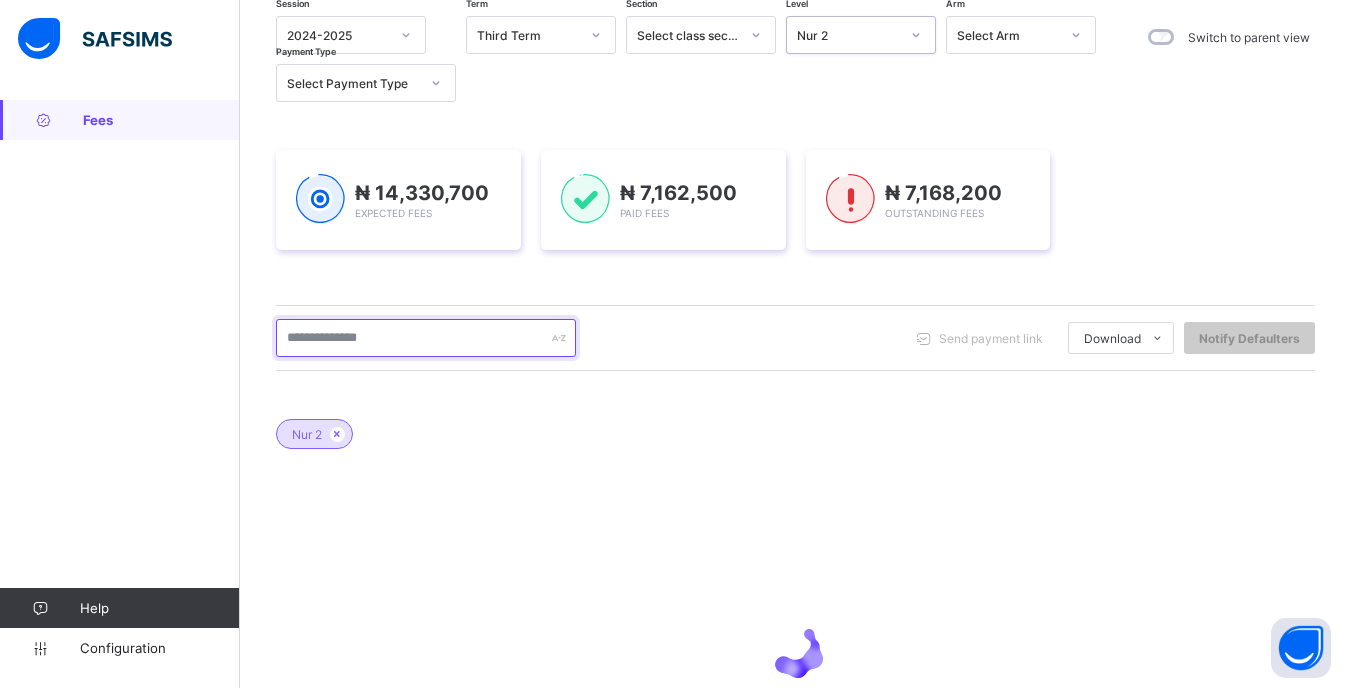 click at bounding box center [426, 338] 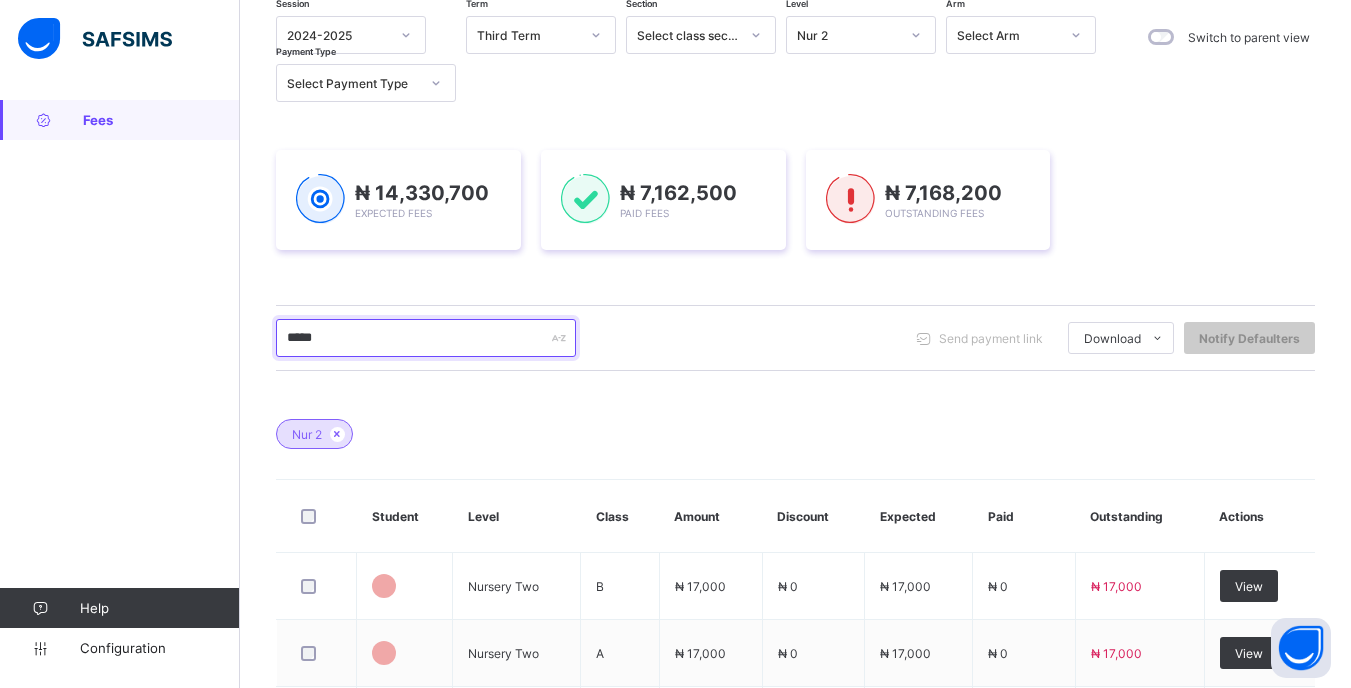 type on "******" 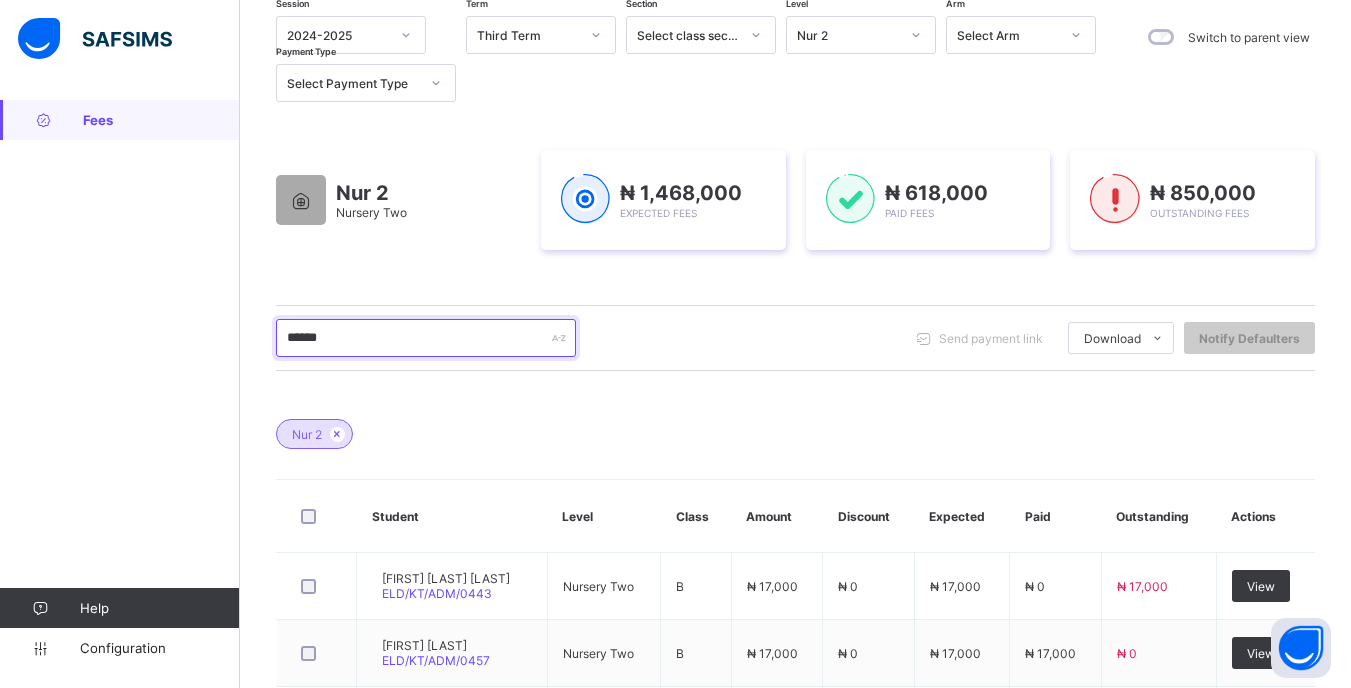 scroll, scrollTop: 252, scrollLeft: 0, axis: vertical 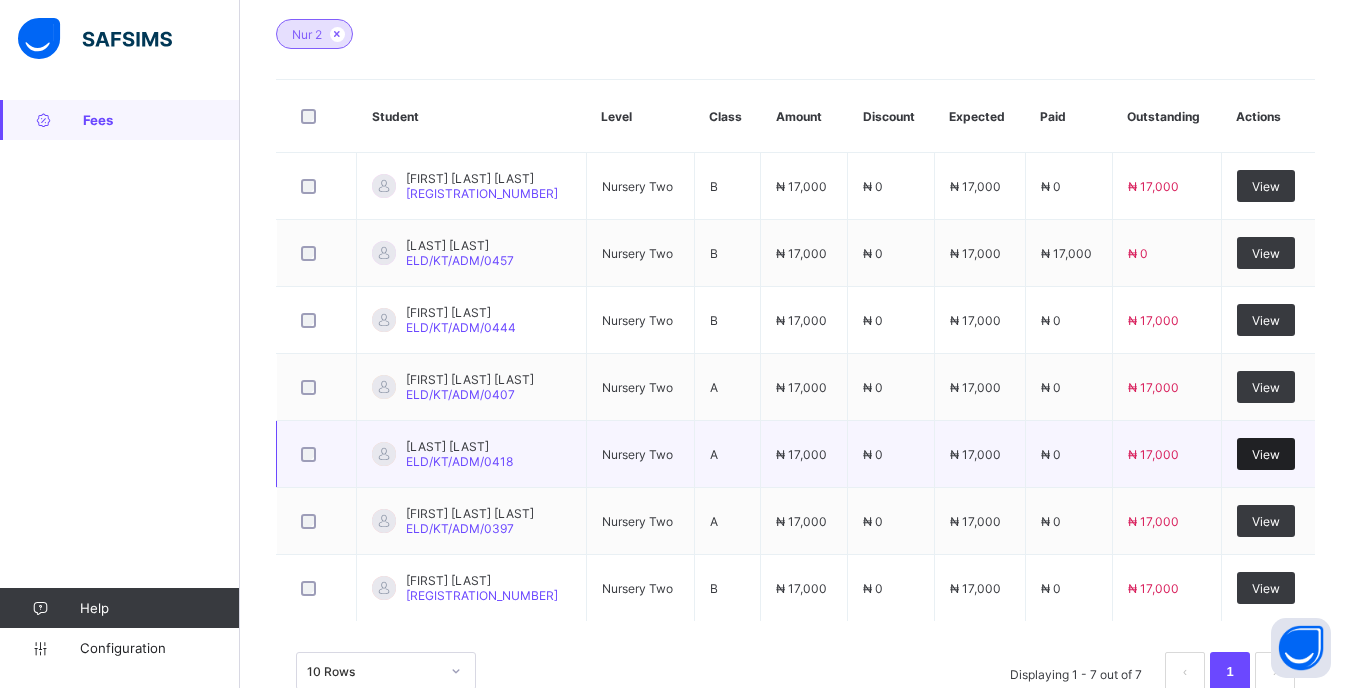 type on "******" 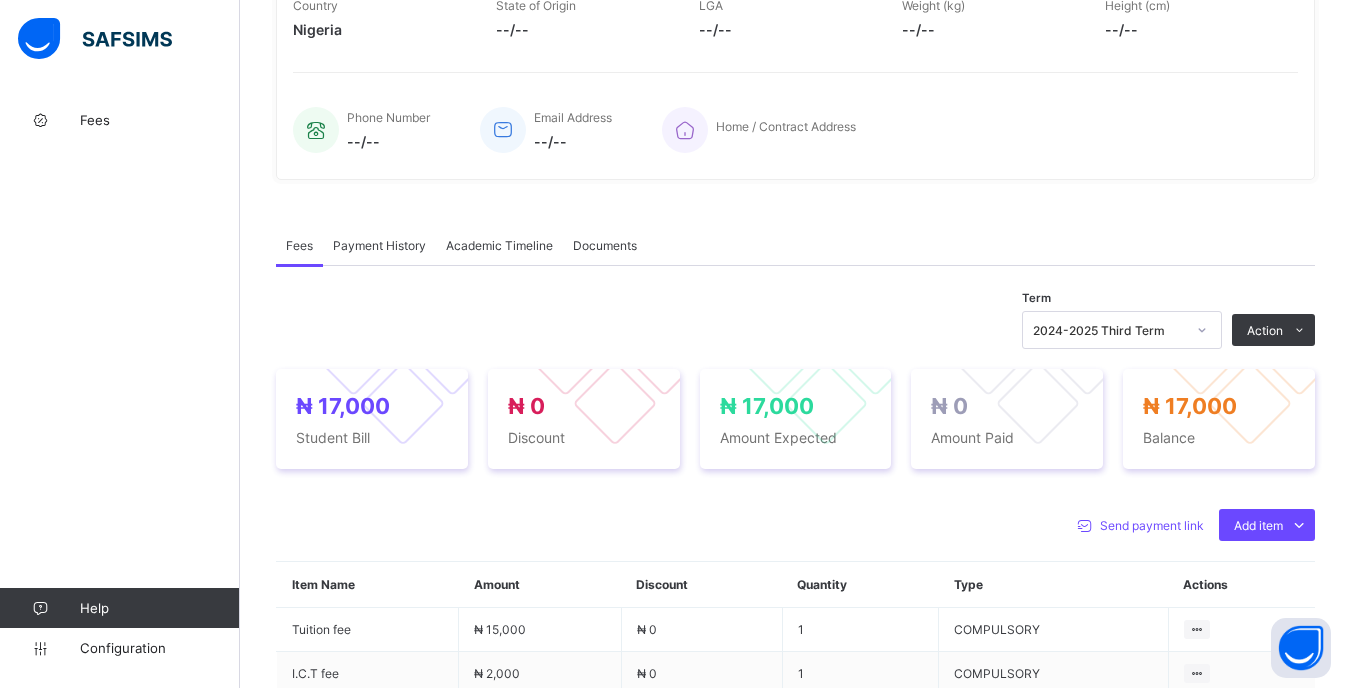 scroll, scrollTop: 627, scrollLeft: 0, axis: vertical 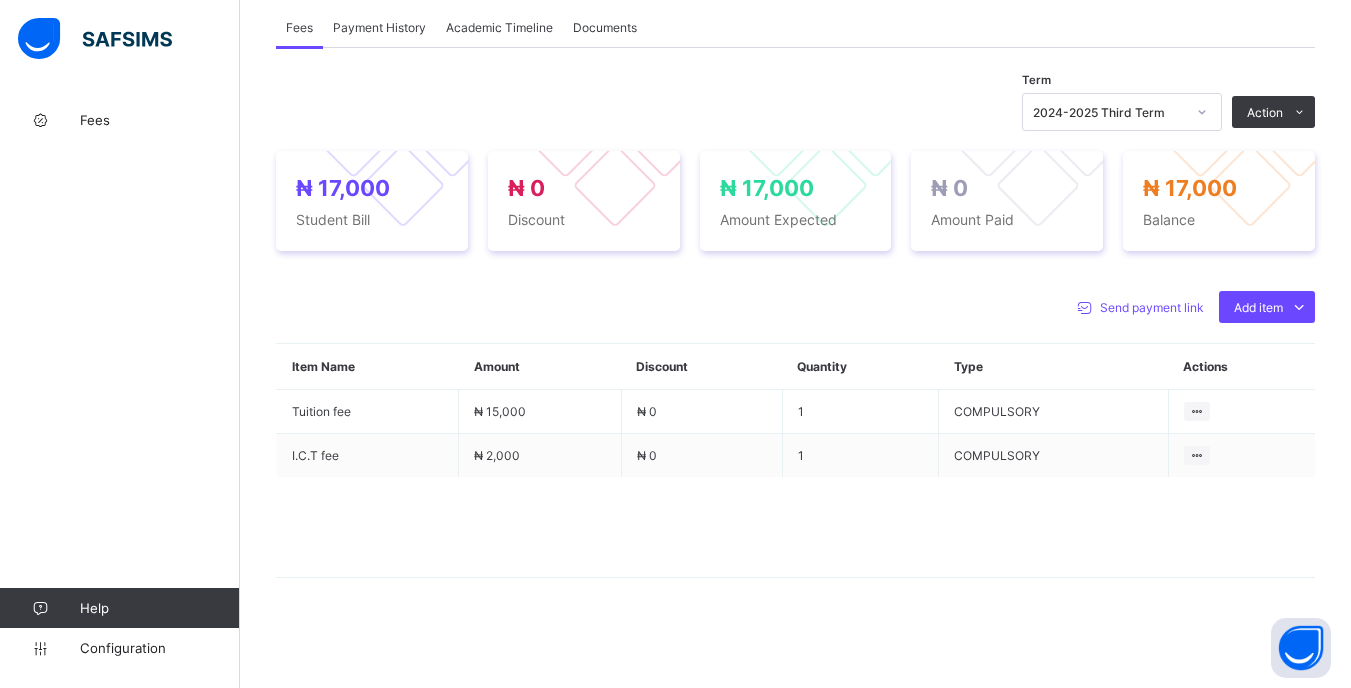 drag, startPoint x: 1239, startPoint y: 152, endPoint x: 1217, endPoint y: 159, distance: 23.086792 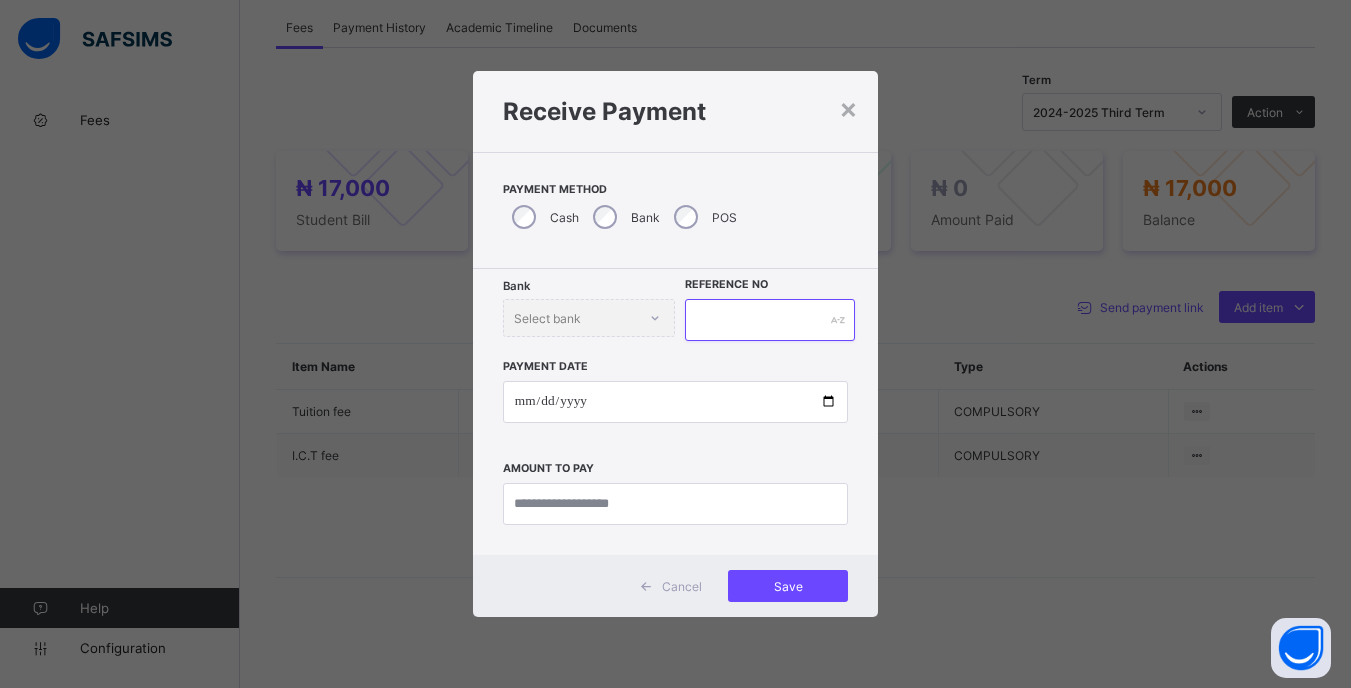 drag, startPoint x: 738, startPoint y: 320, endPoint x: 752, endPoint y: 325, distance: 14.866069 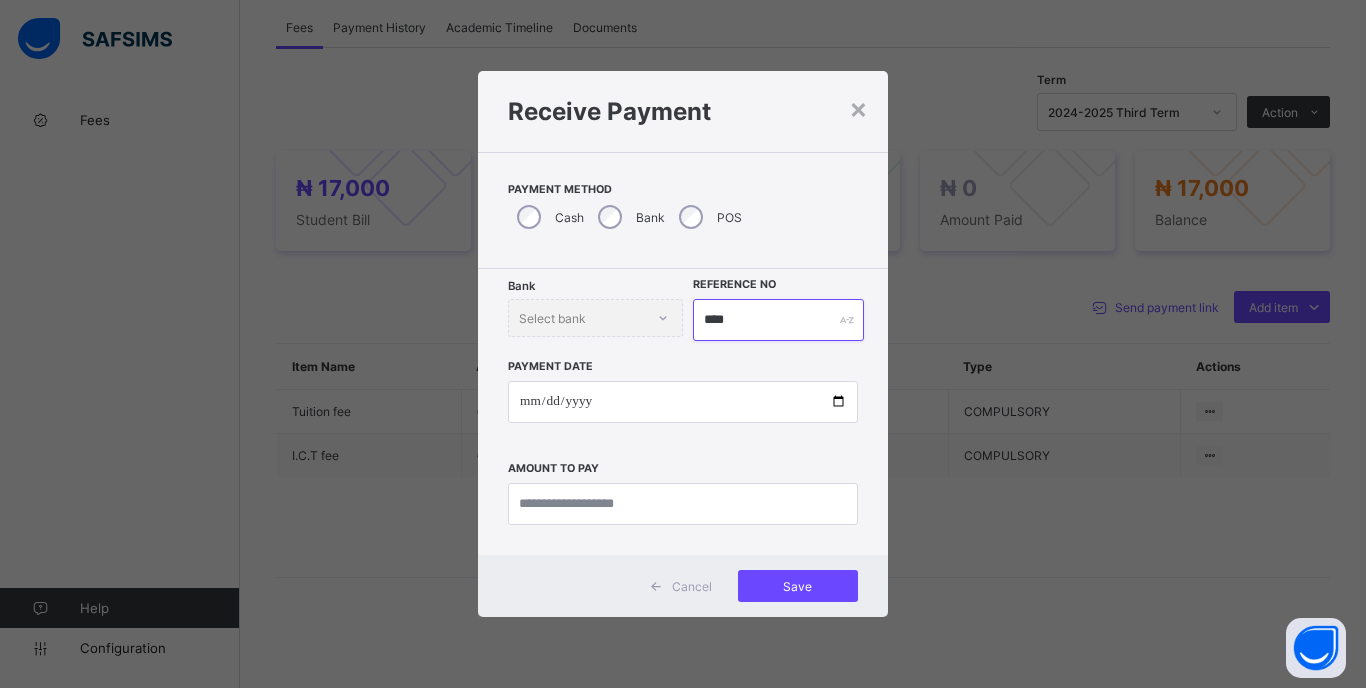 type on "****" 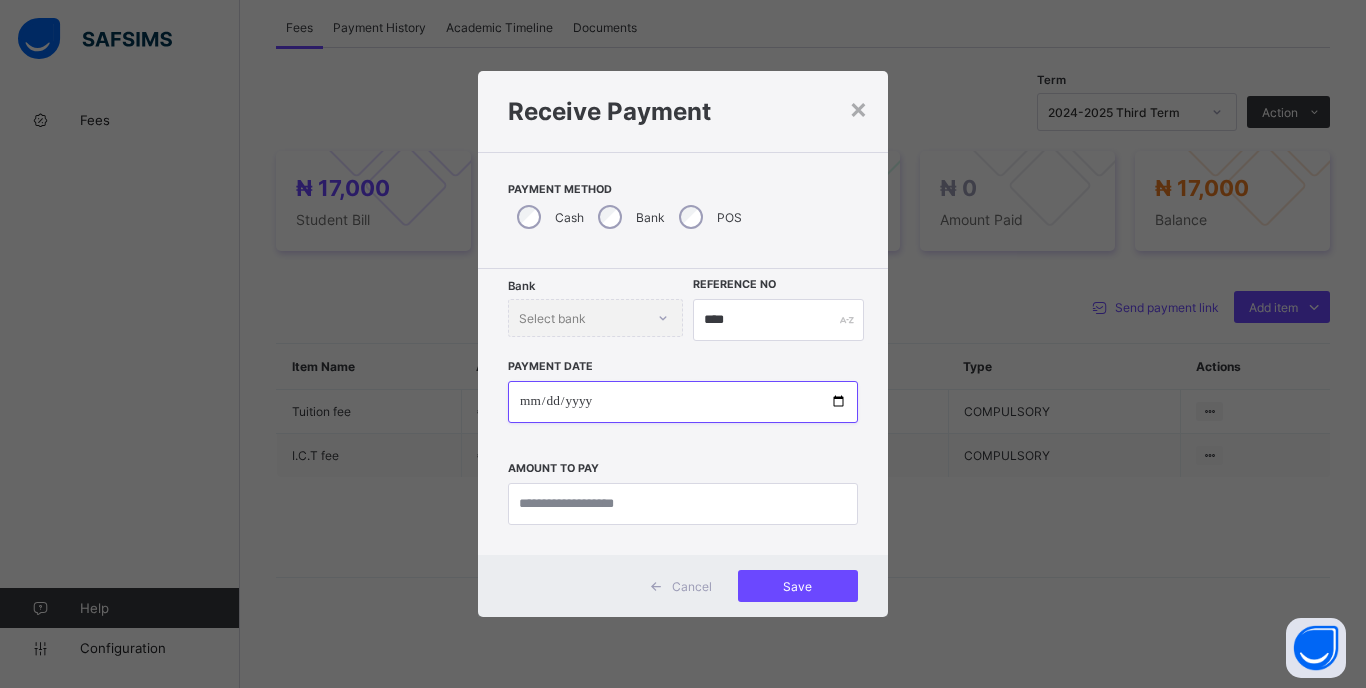 click at bounding box center (683, 402) 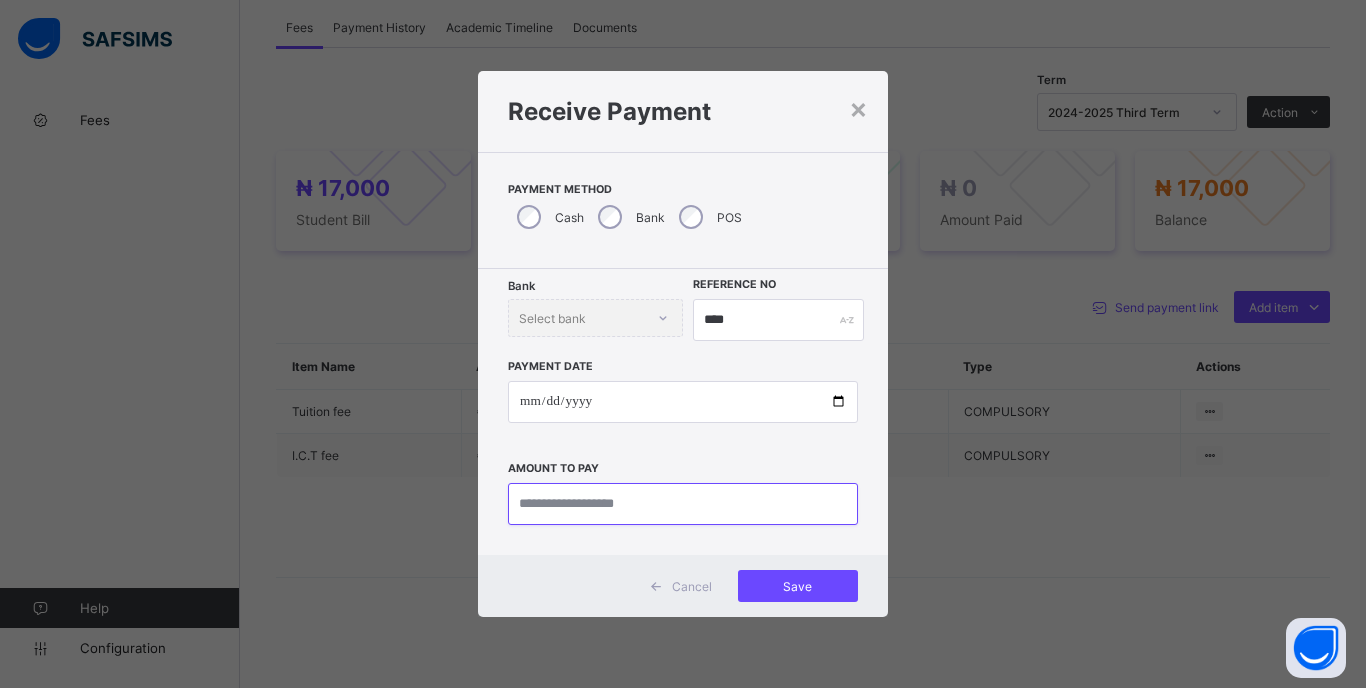 click at bounding box center [683, 504] 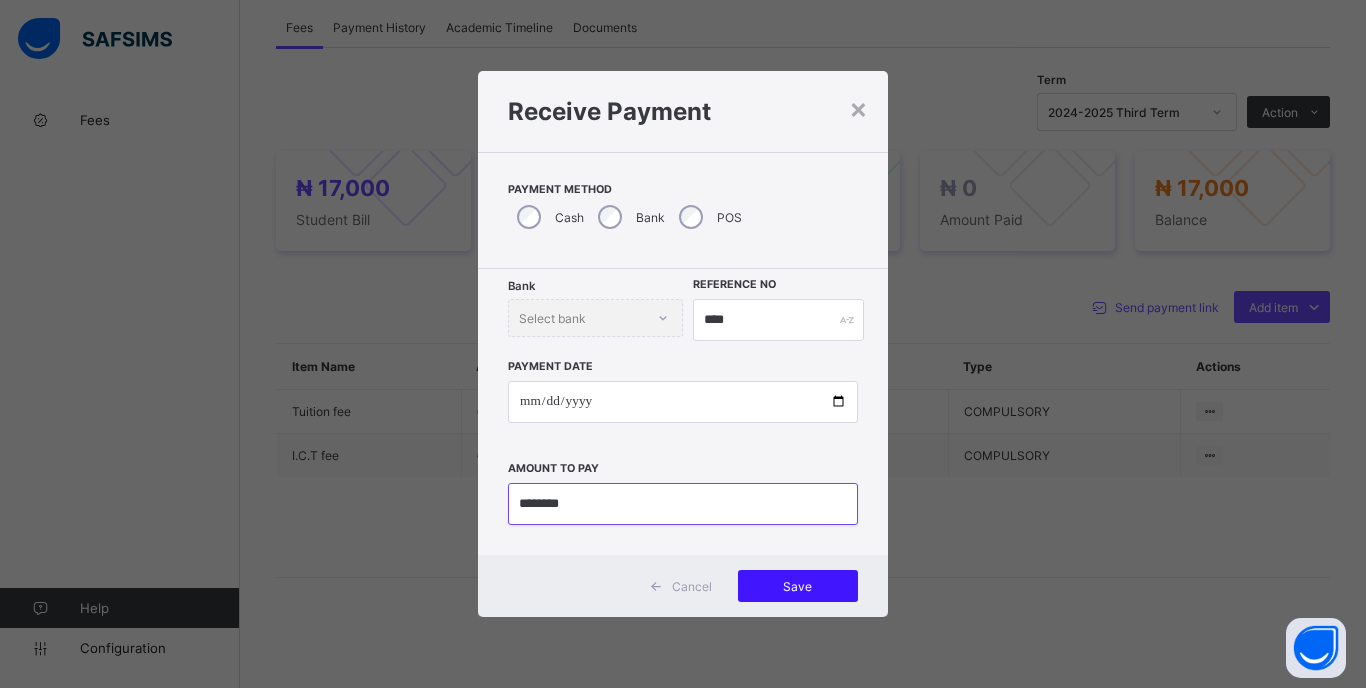 type on "********" 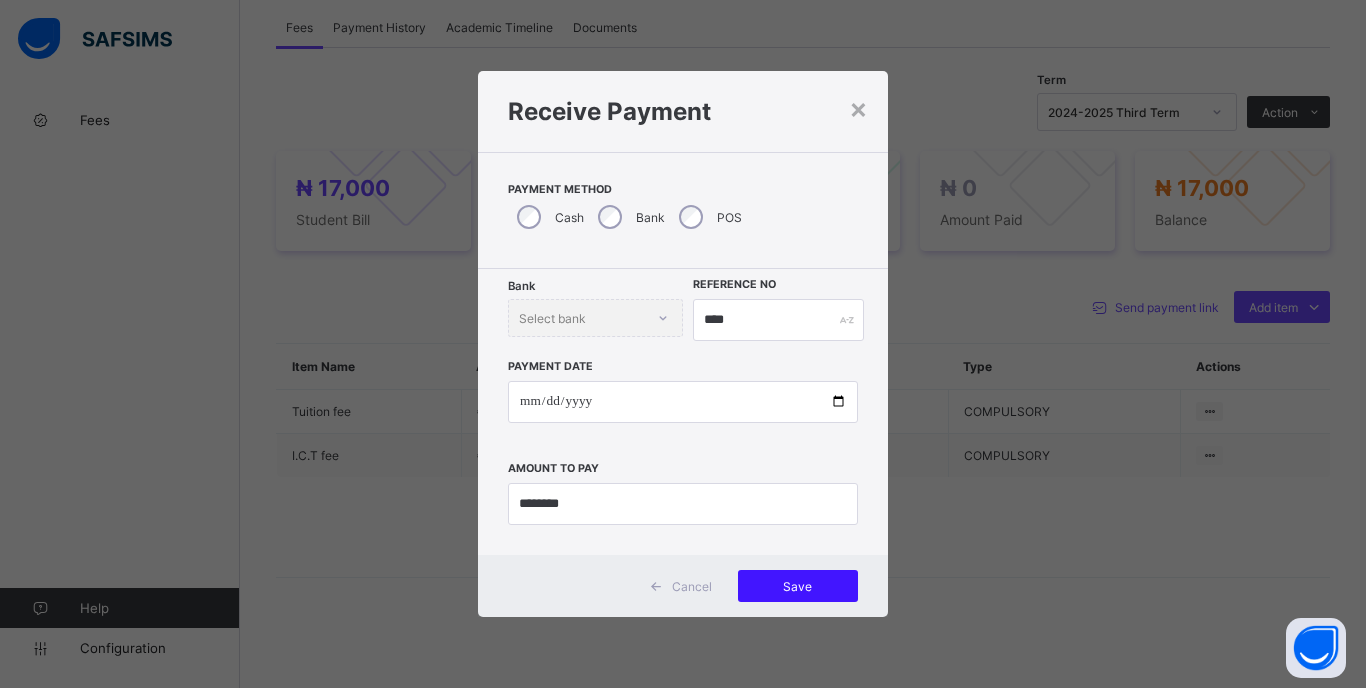 click on "Save" at bounding box center (798, 586) 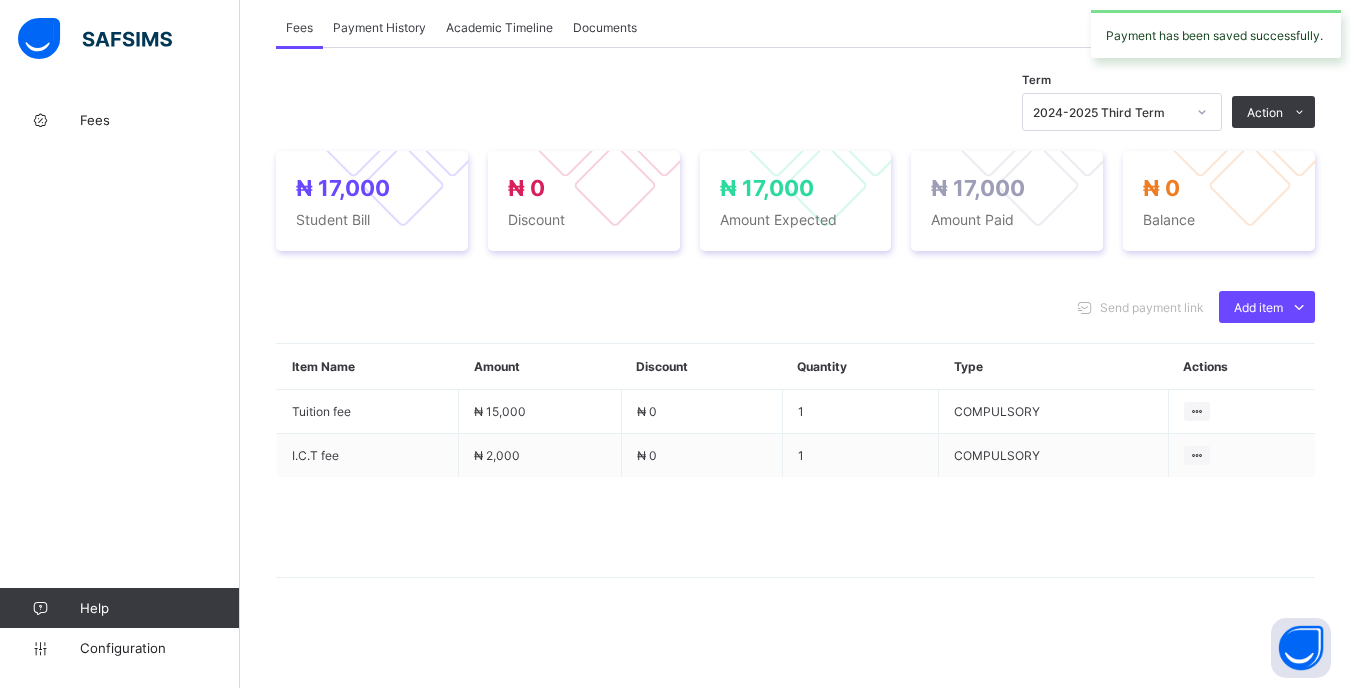 click at bounding box center (1202, 112) 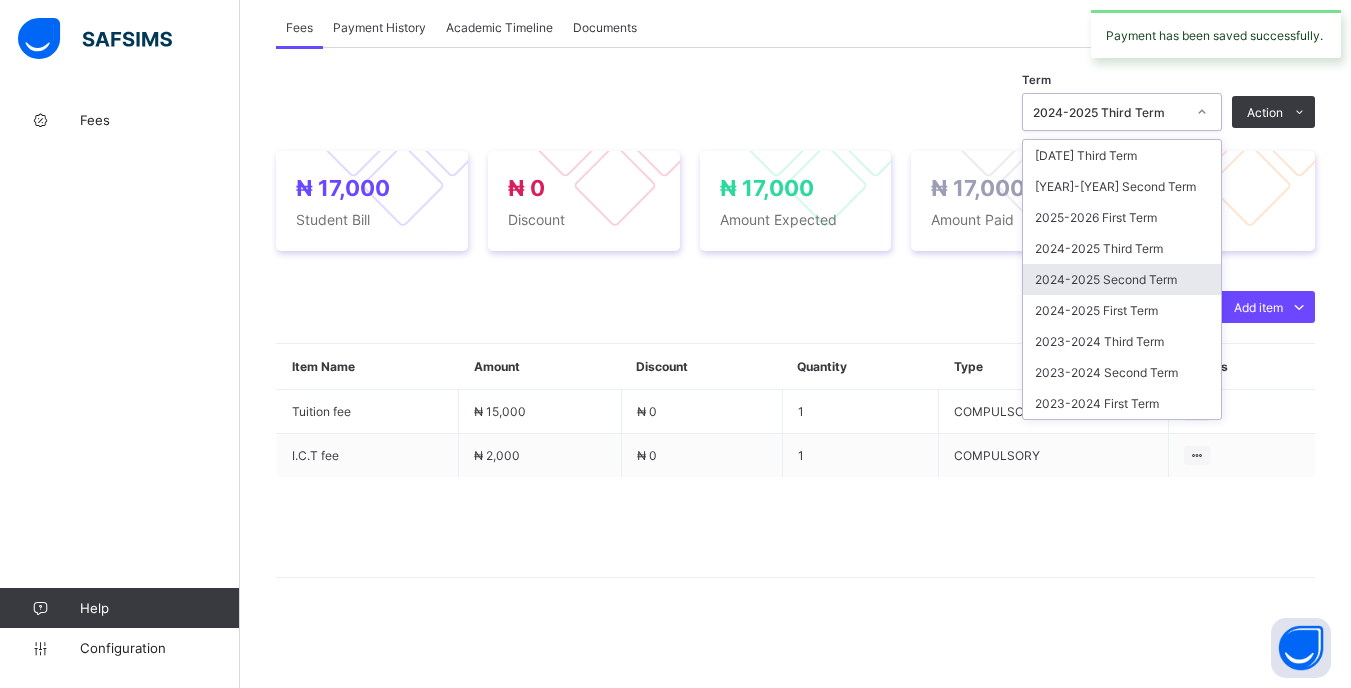 drag, startPoint x: 1163, startPoint y: 285, endPoint x: 1163, endPoint y: 270, distance: 15 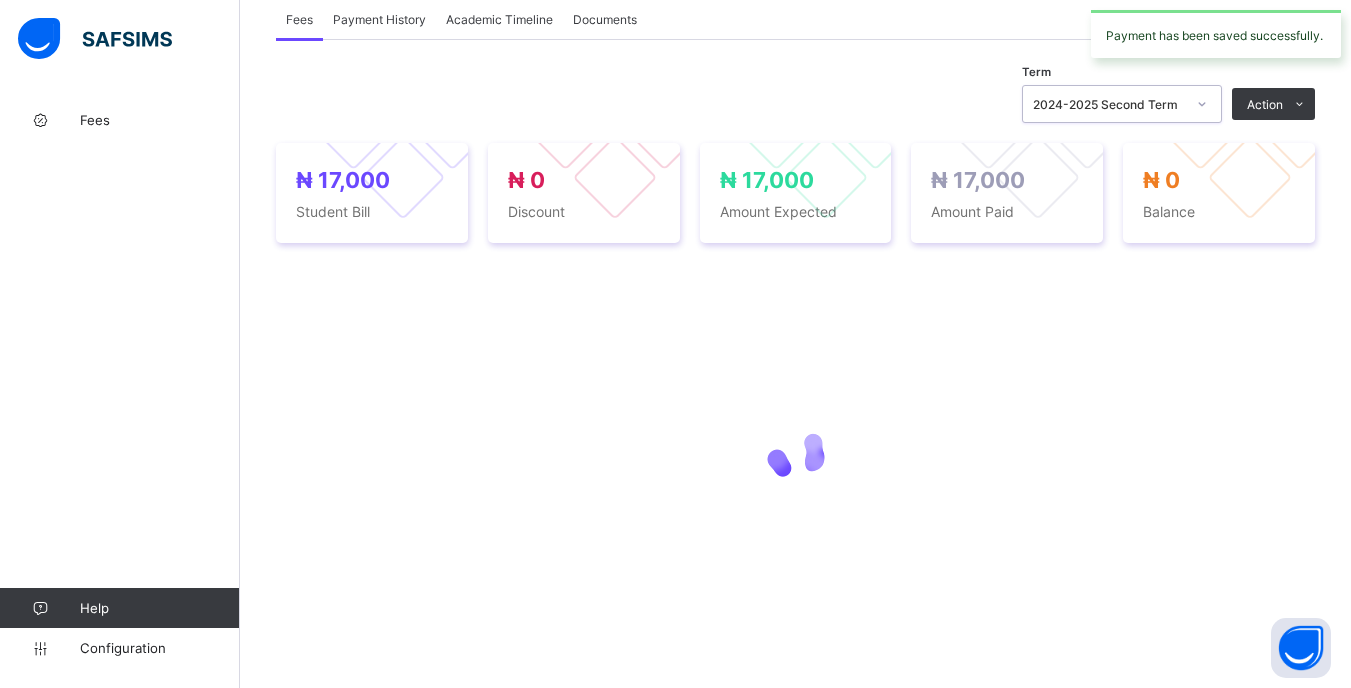 click at bounding box center [1202, 104] 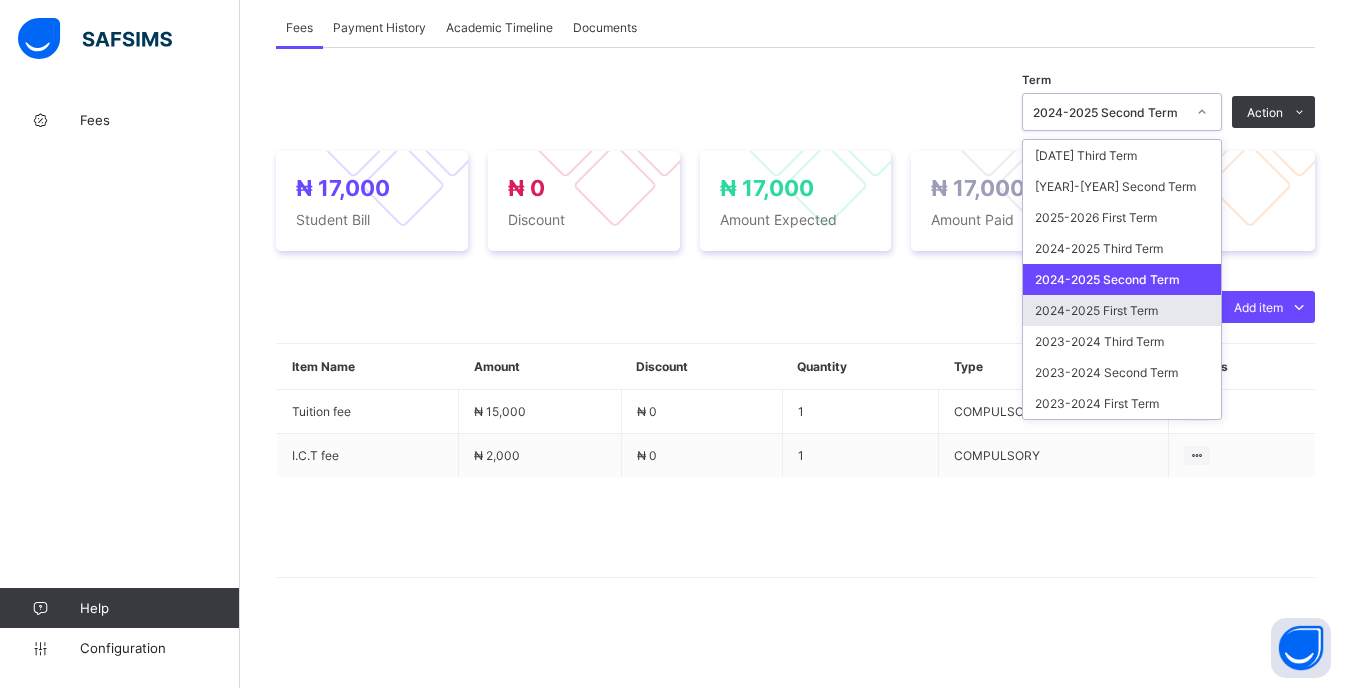 click on "2024-2025 First Term" at bounding box center [1122, 310] 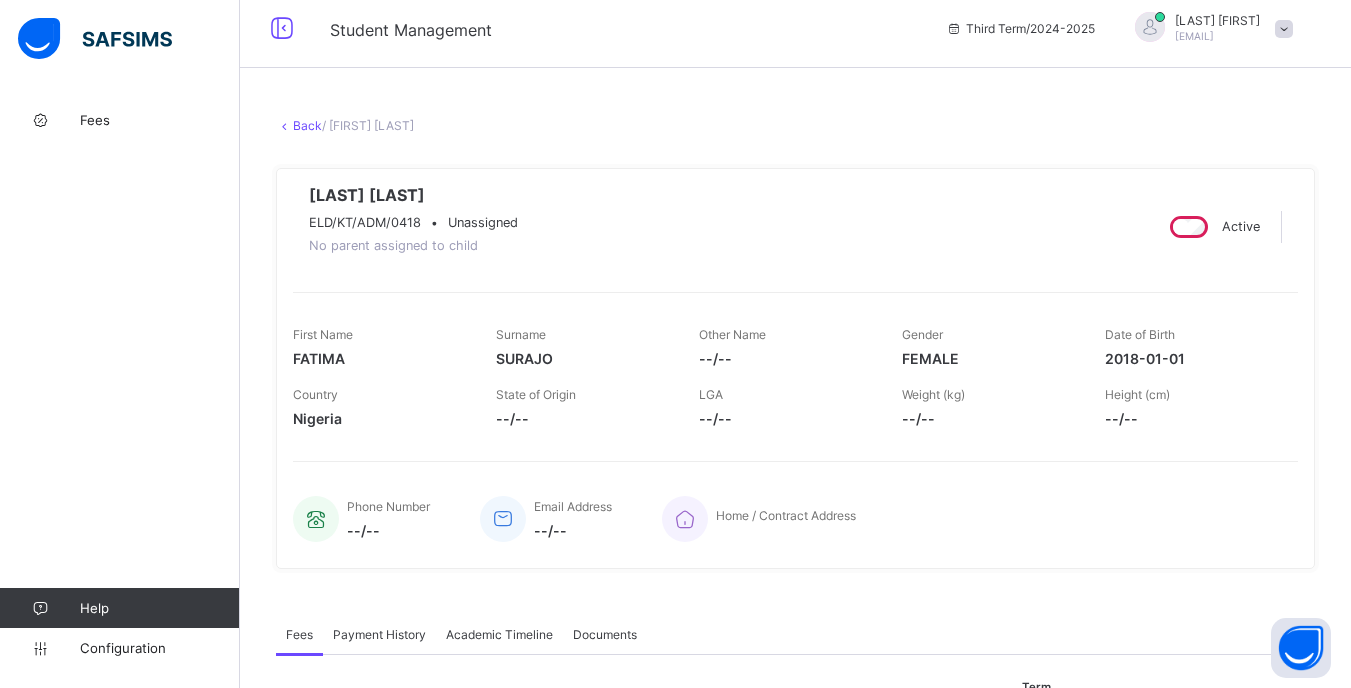 scroll, scrollTop: 0, scrollLeft: 0, axis: both 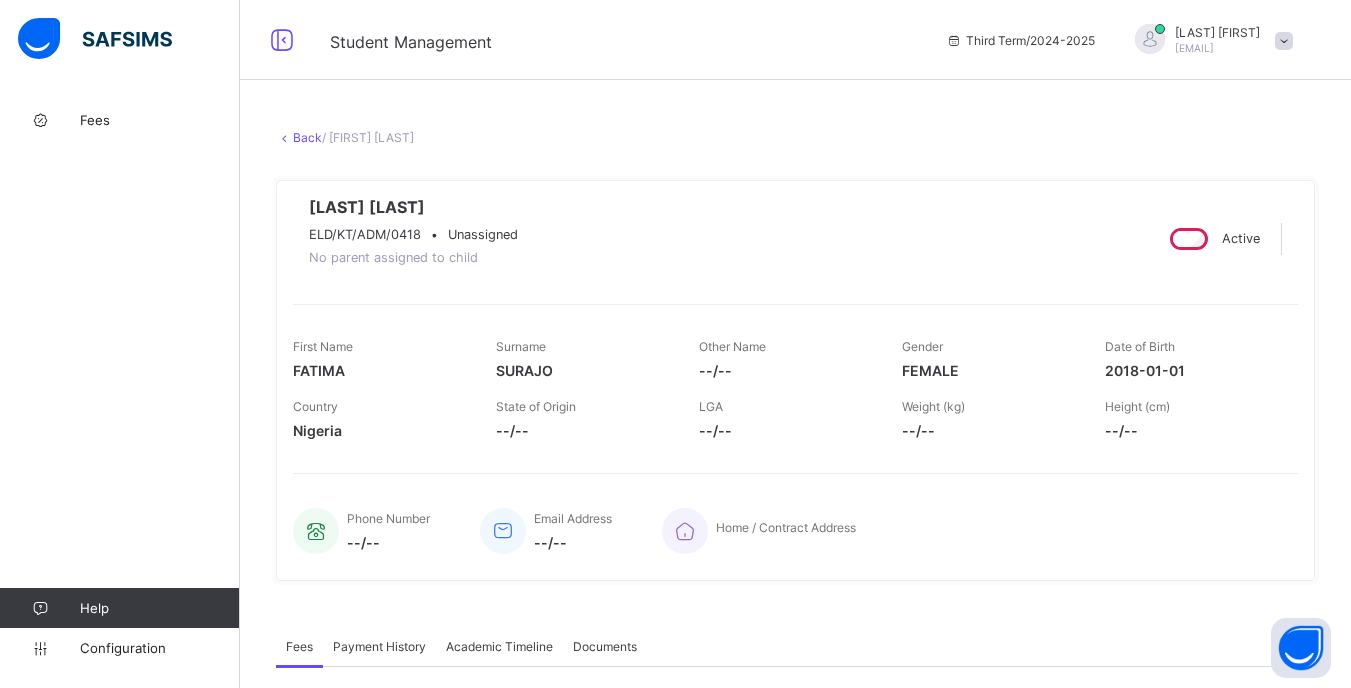 click on "Back" at bounding box center [307, 137] 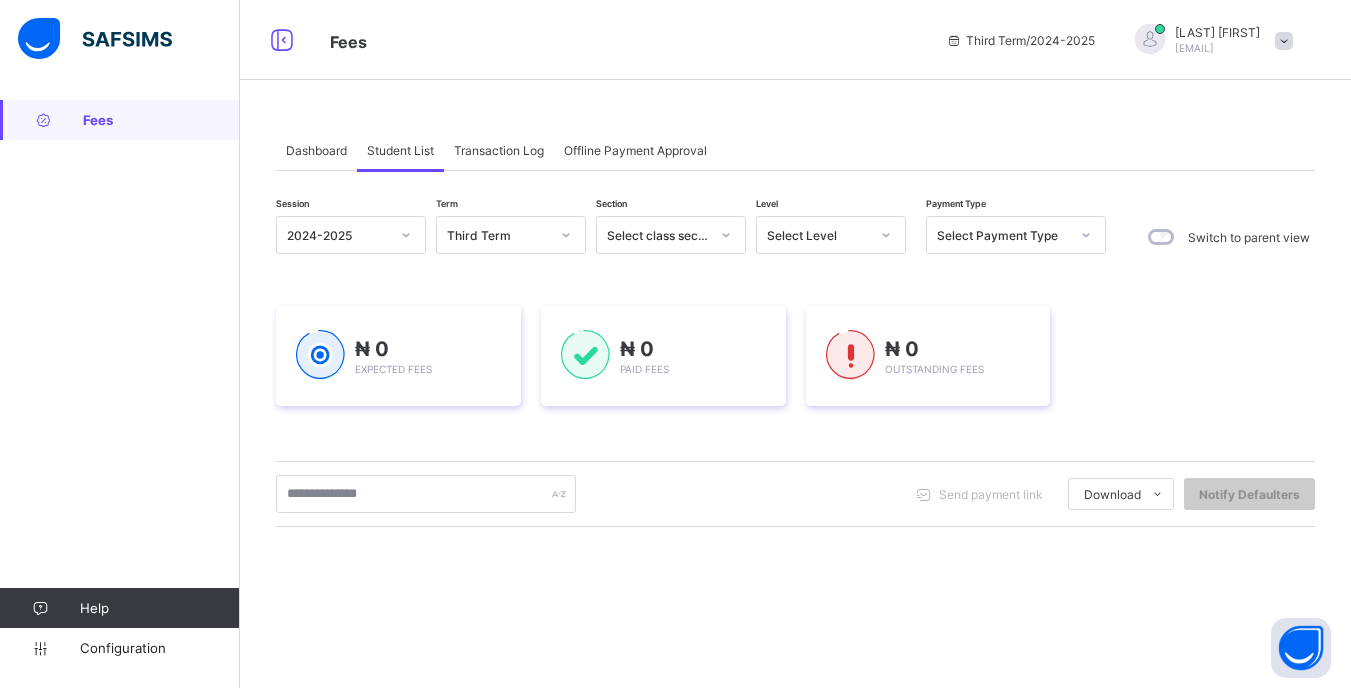 click on "Select Level" at bounding box center (818, 235) 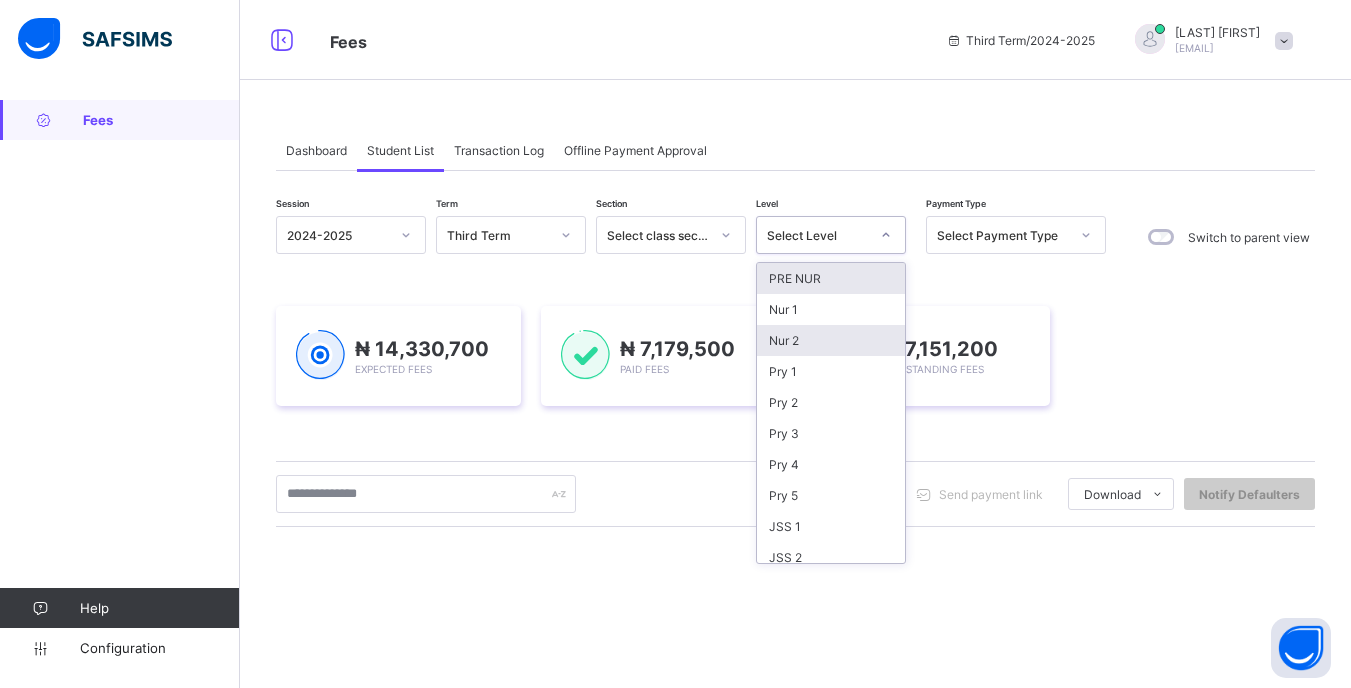 click on "Nur 2" at bounding box center (831, 340) 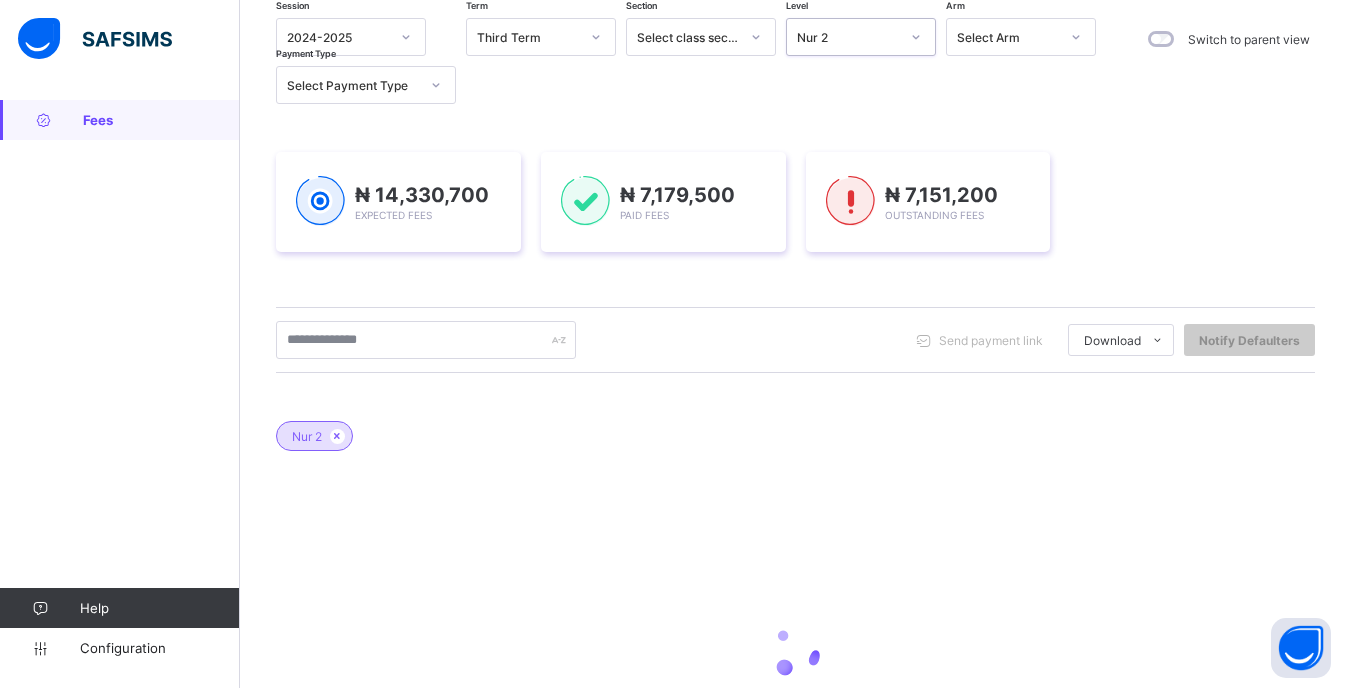 scroll, scrollTop: 200, scrollLeft: 0, axis: vertical 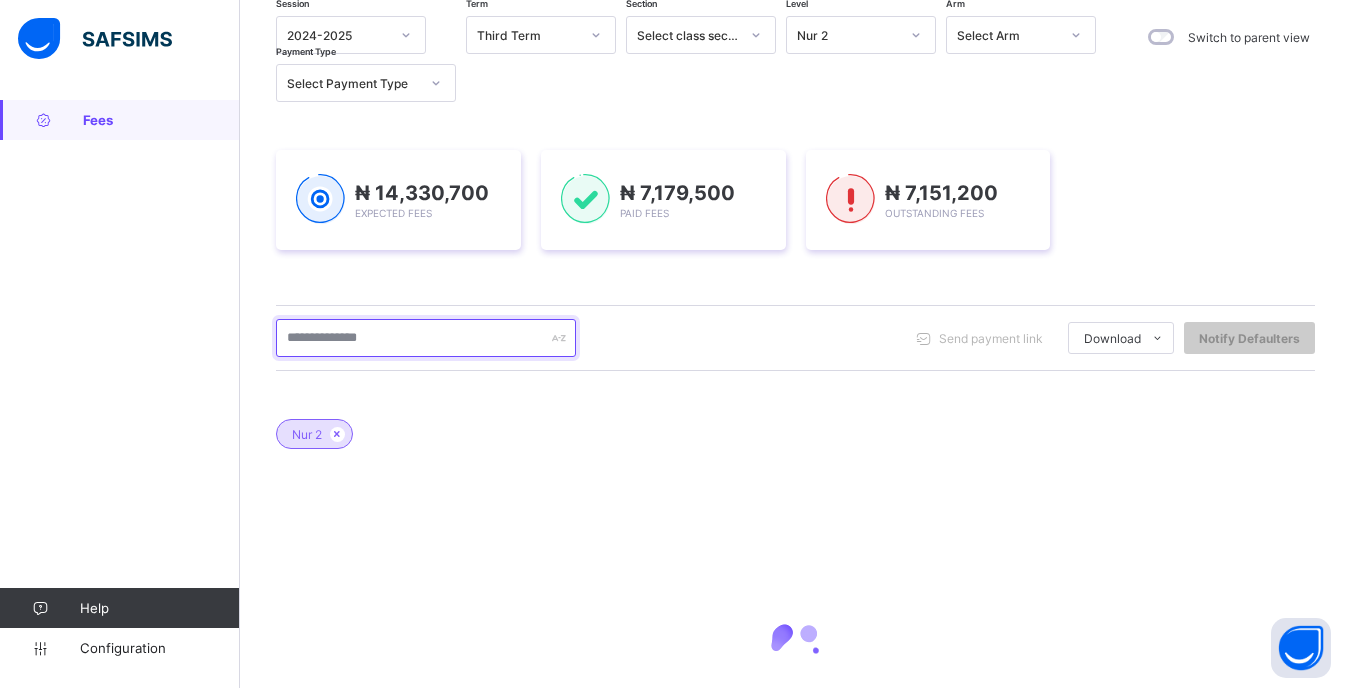 click at bounding box center [426, 338] 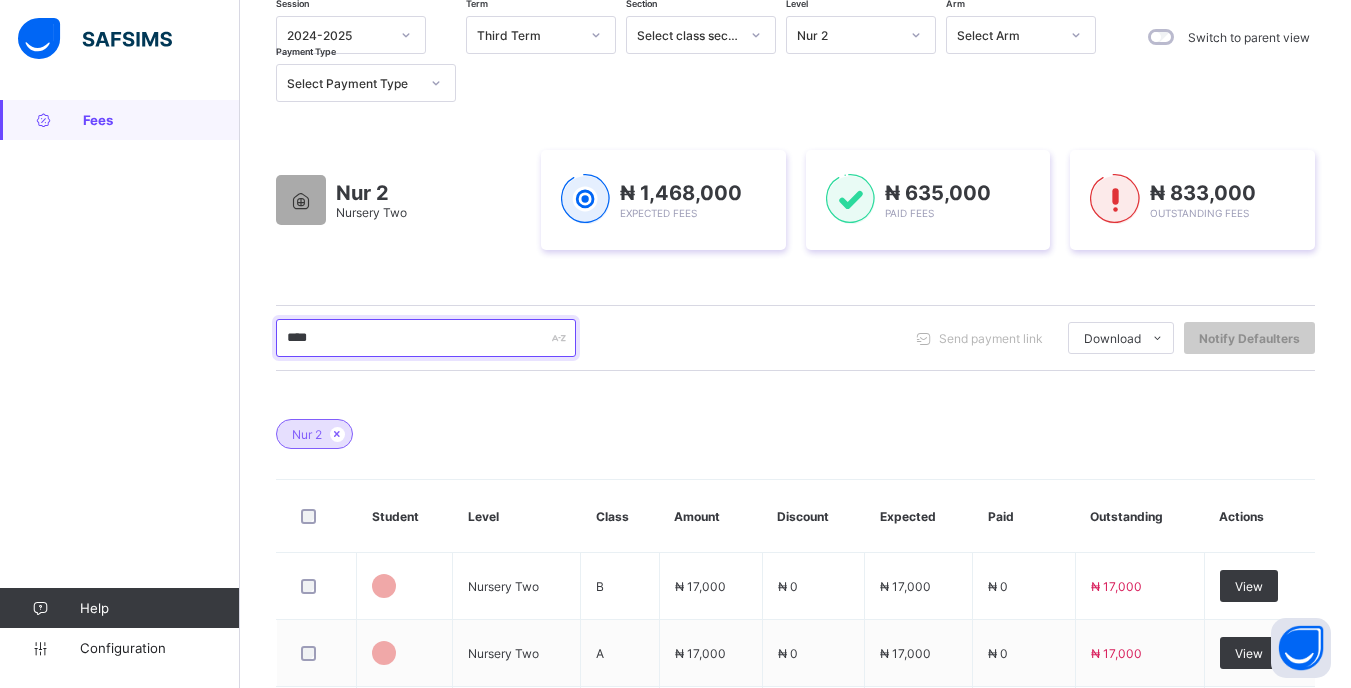 type on "*****" 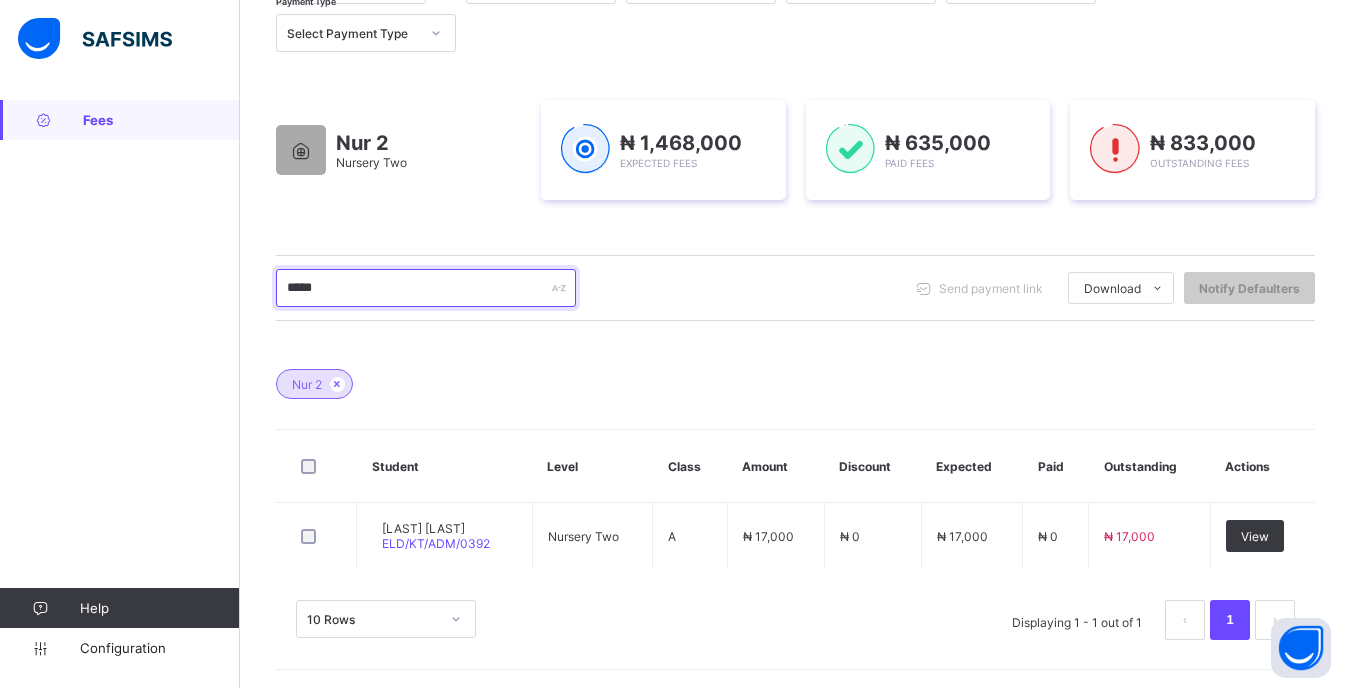 scroll, scrollTop: 252, scrollLeft: 0, axis: vertical 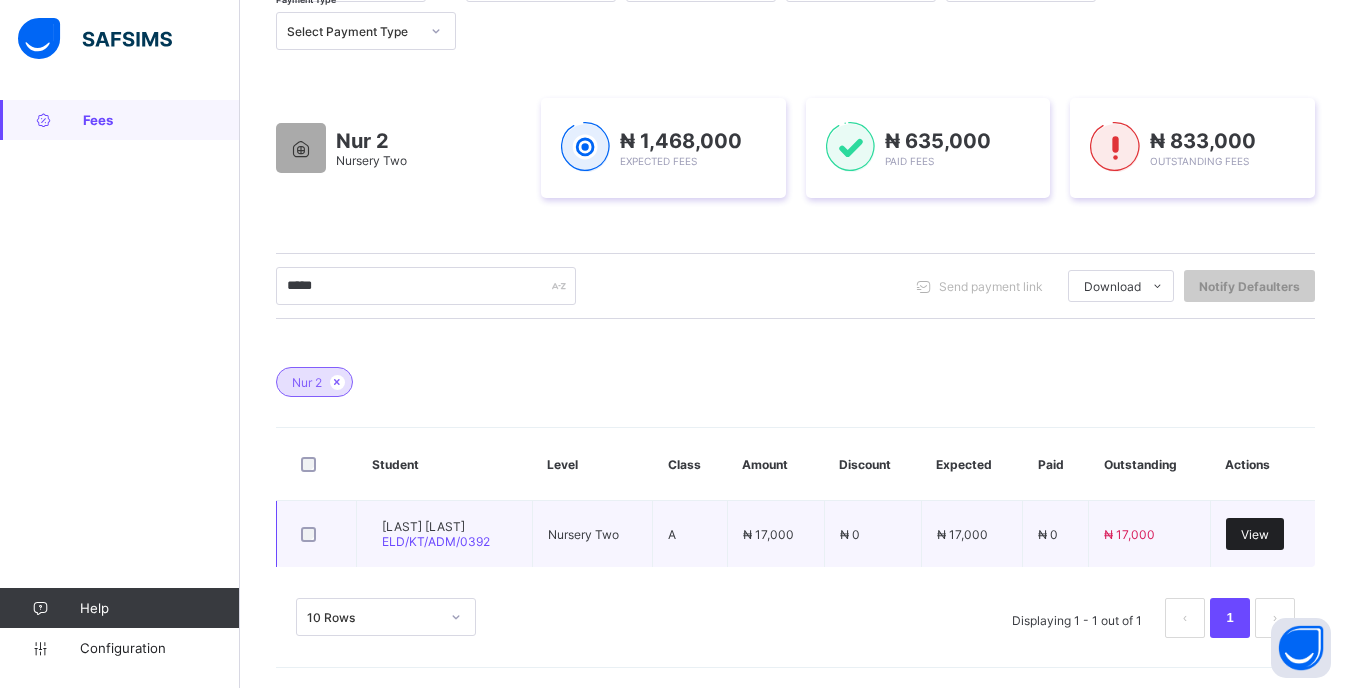 click on "View" at bounding box center (1255, 534) 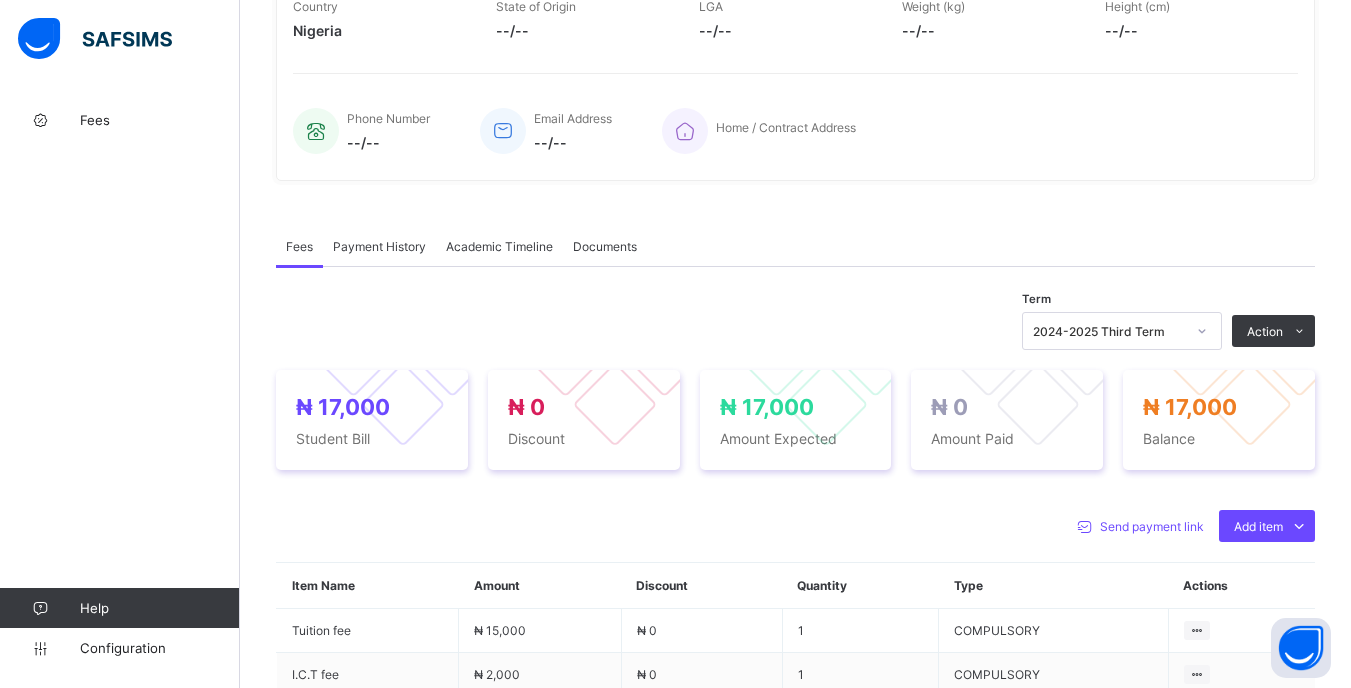 scroll, scrollTop: 500, scrollLeft: 0, axis: vertical 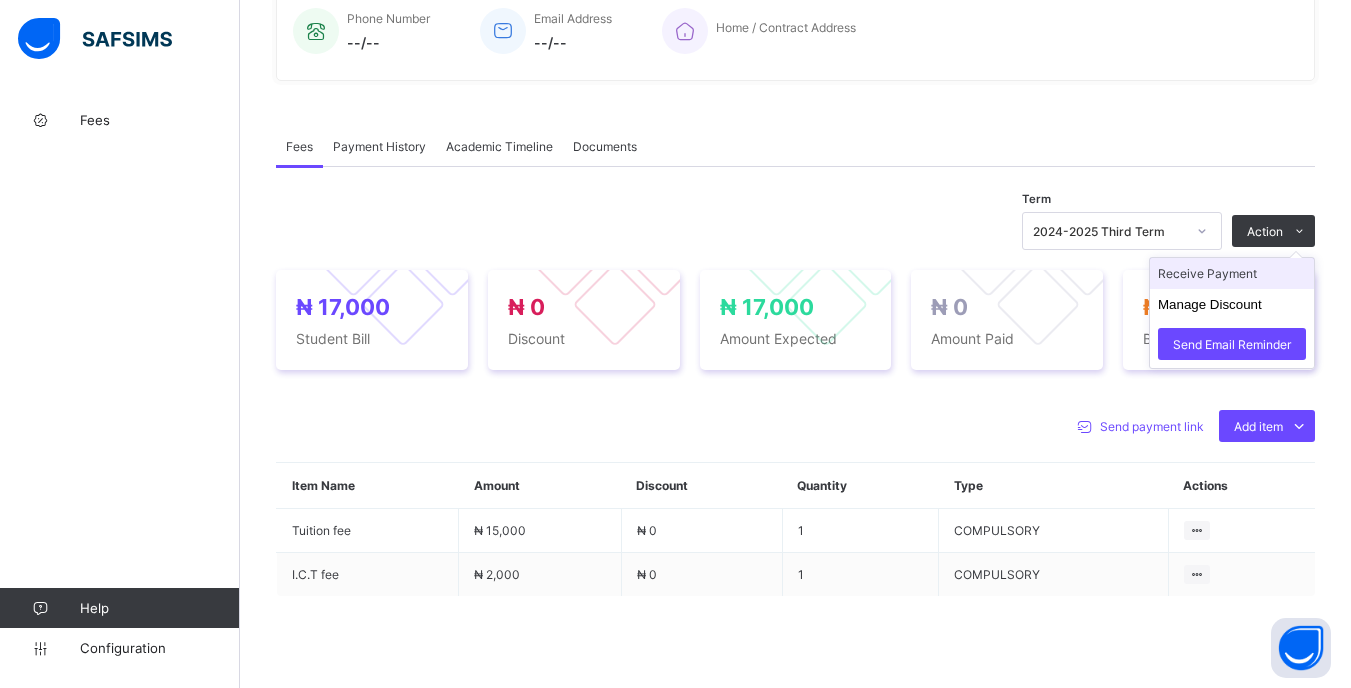 click on "Receive Payment" at bounding box center [1232, 273] 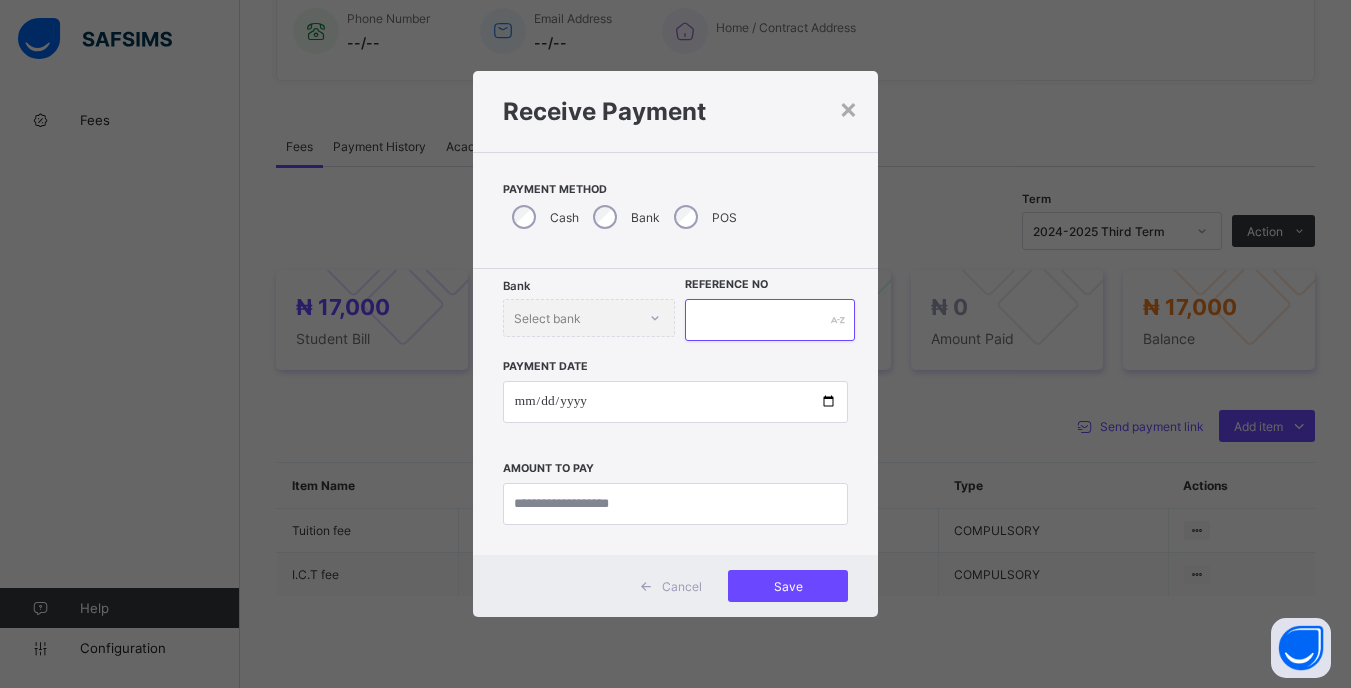 click at bounding box center [769, 320] 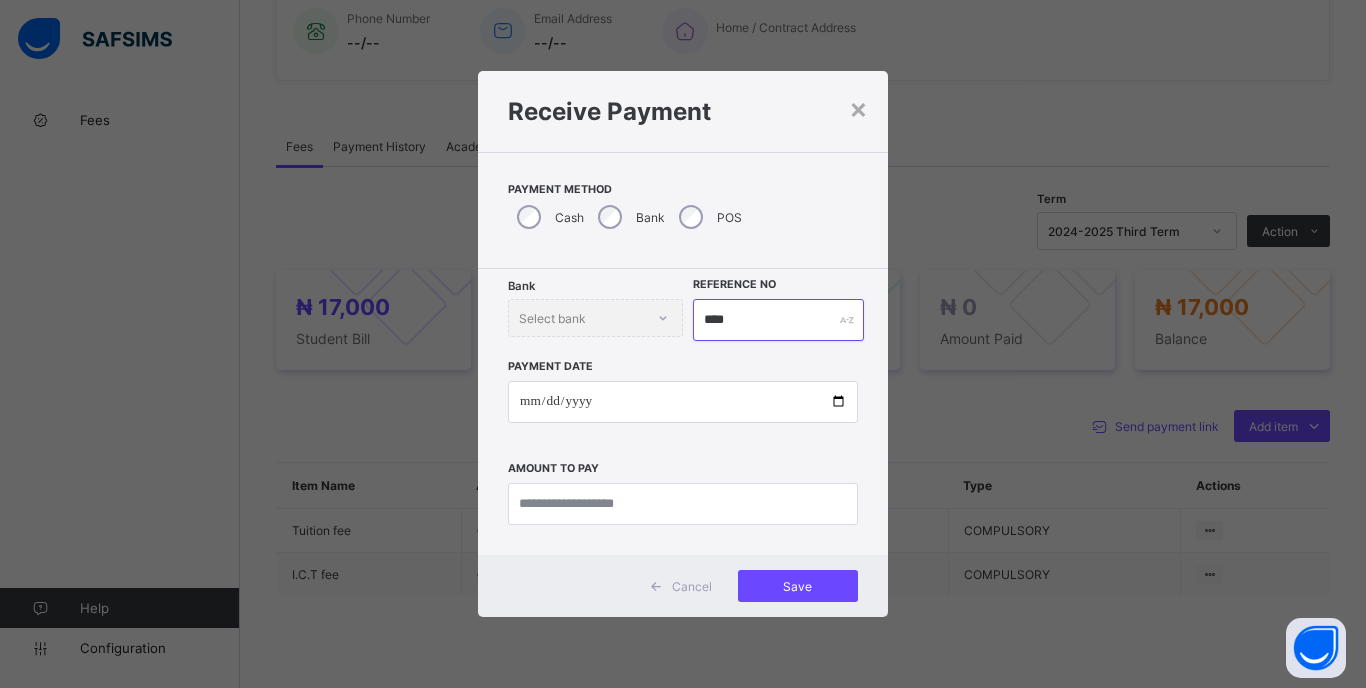 type on "****" 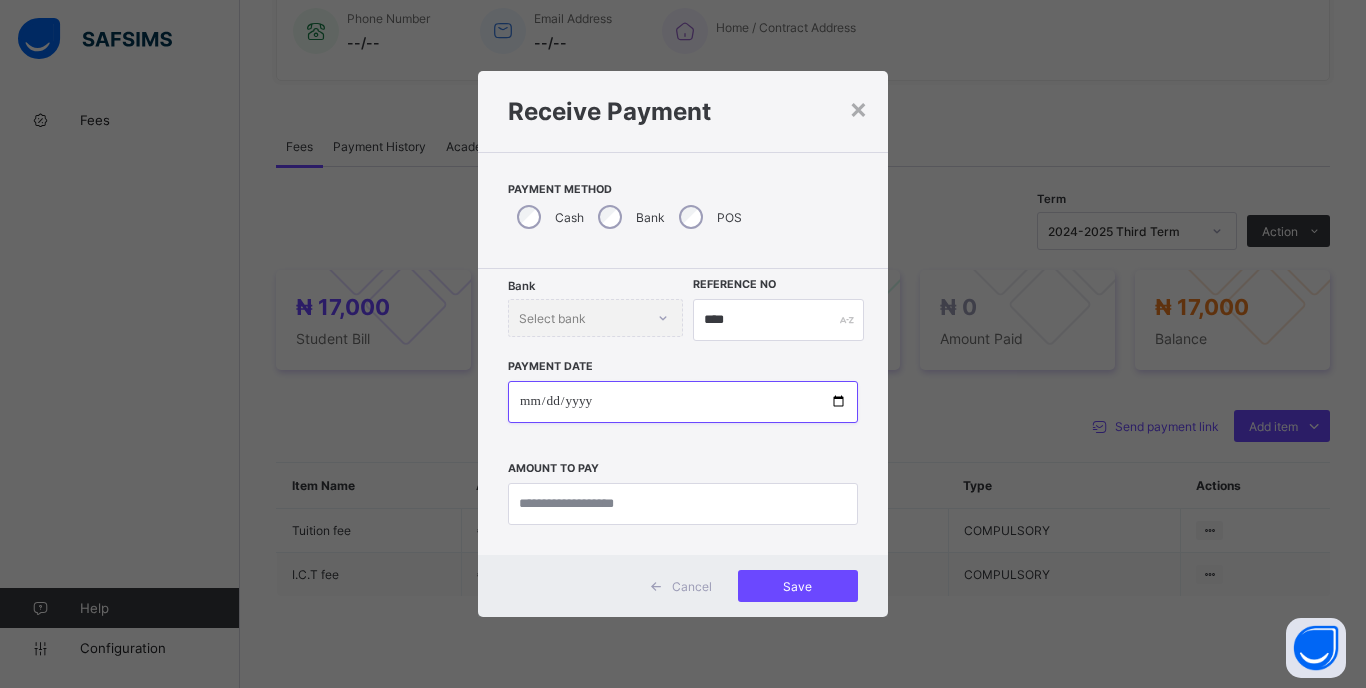 click at bounding box center (683, 402) 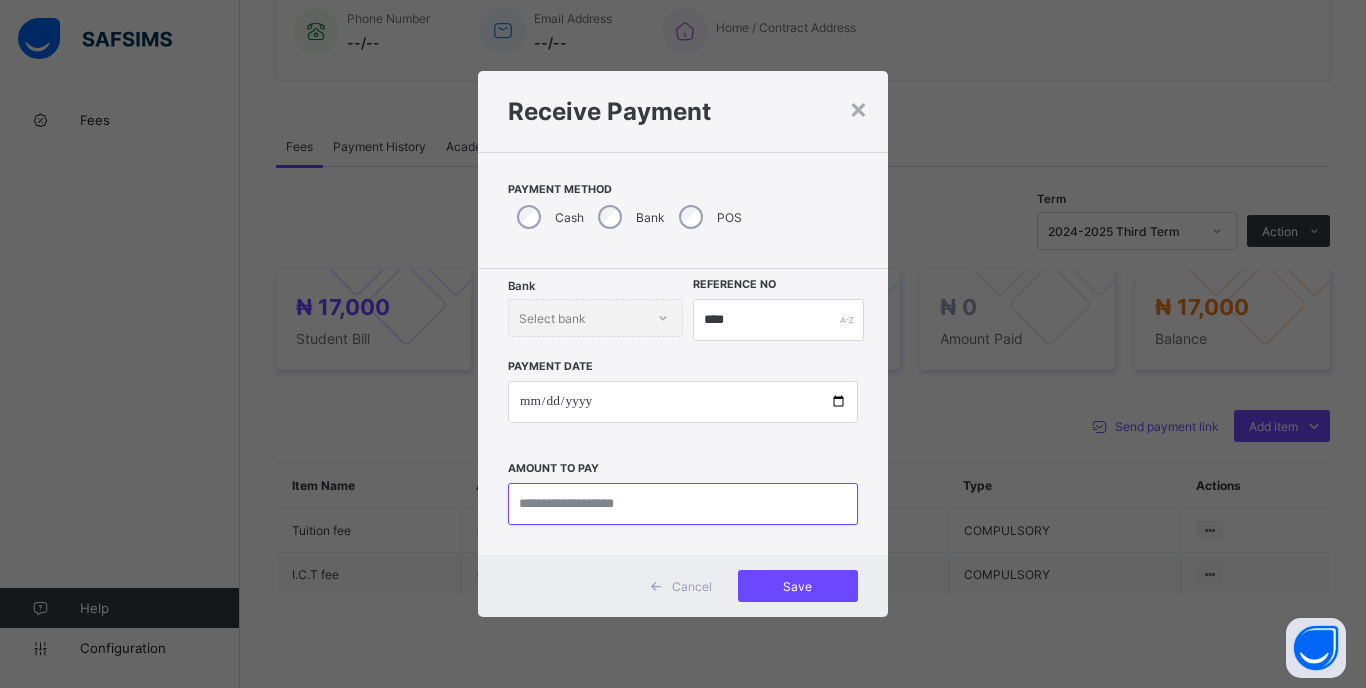 click at bounding box center [683, 504] 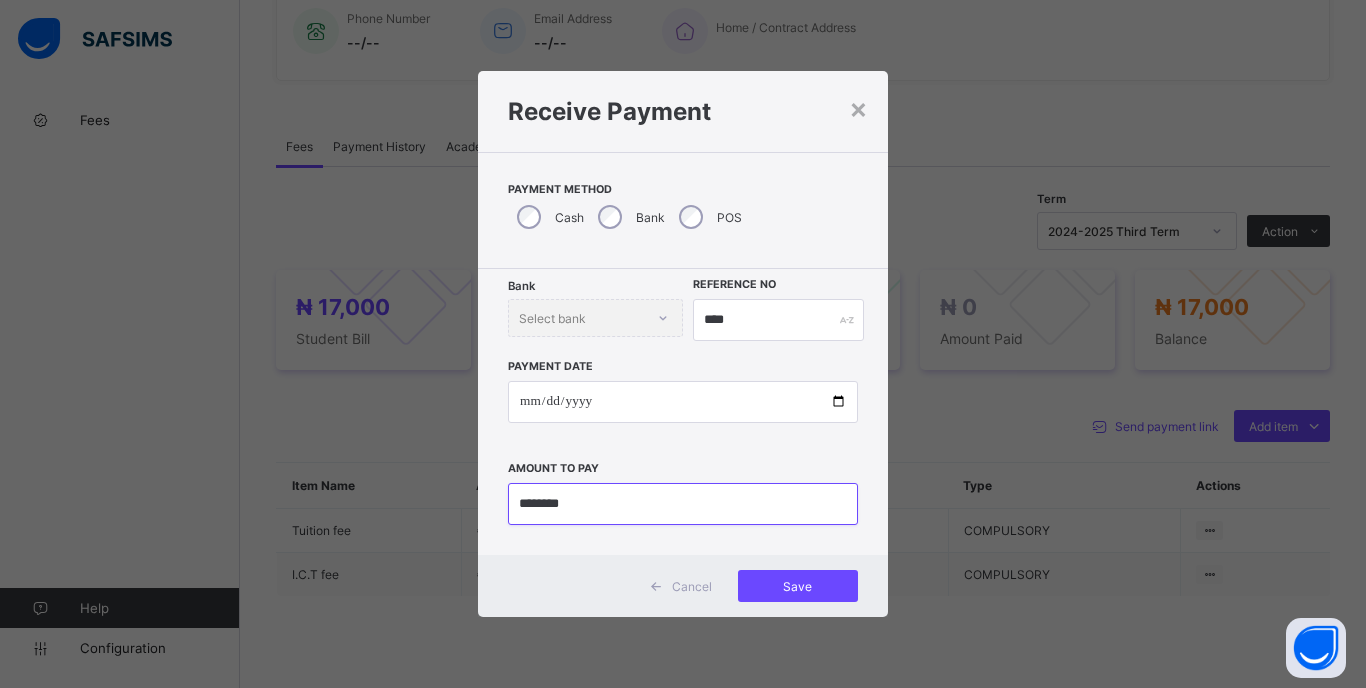 type on "********" 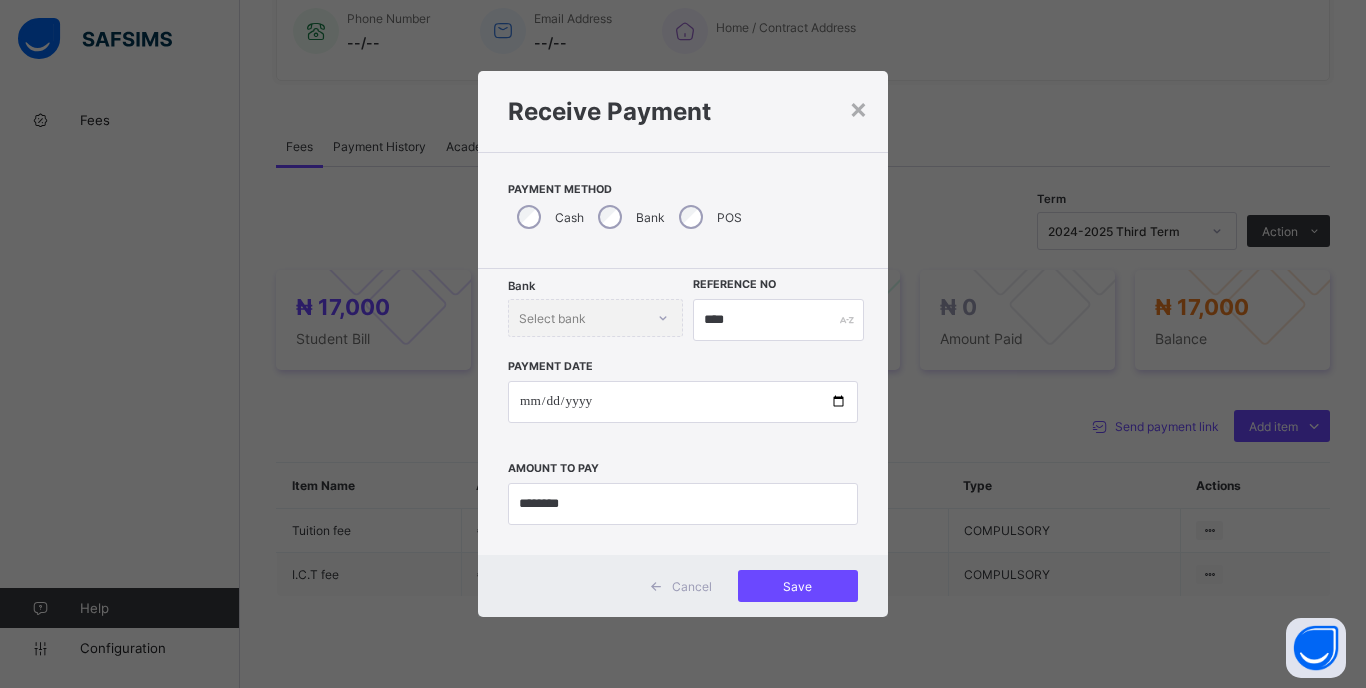 click on "**********" at bounding box center (683, 344) 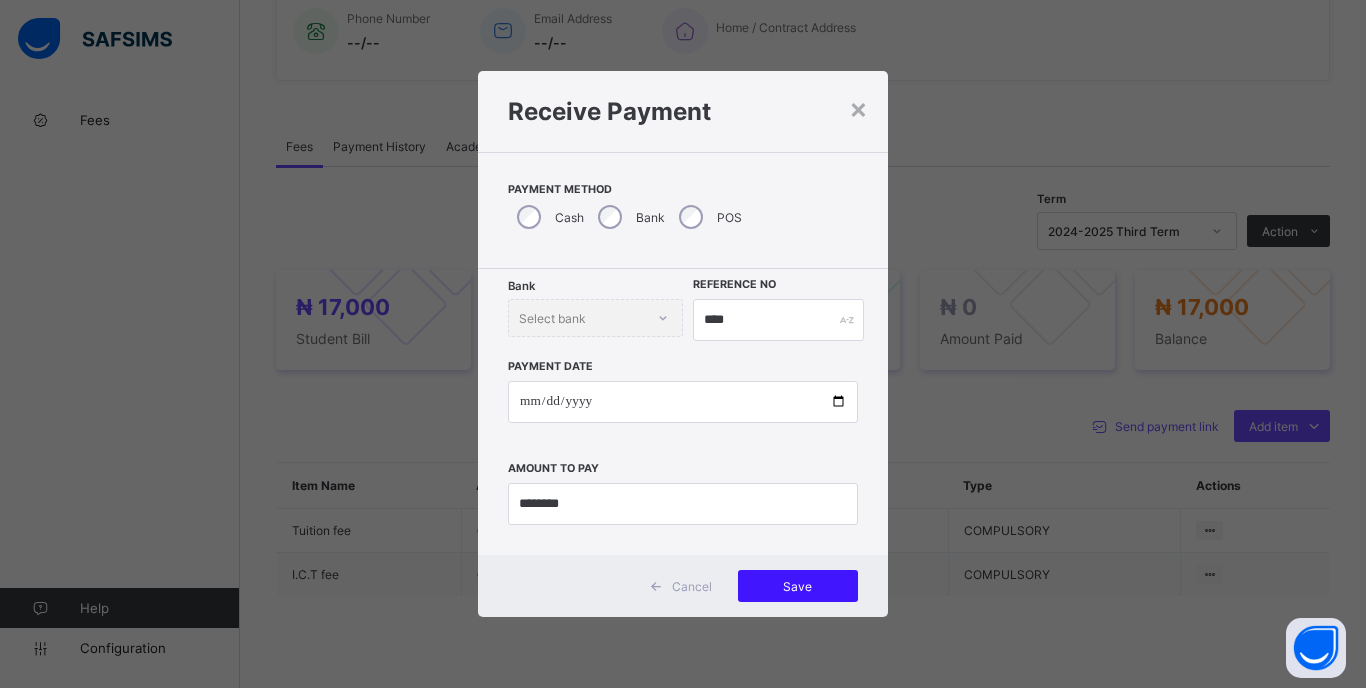 click on "Save" at bounding box center [798, 586] 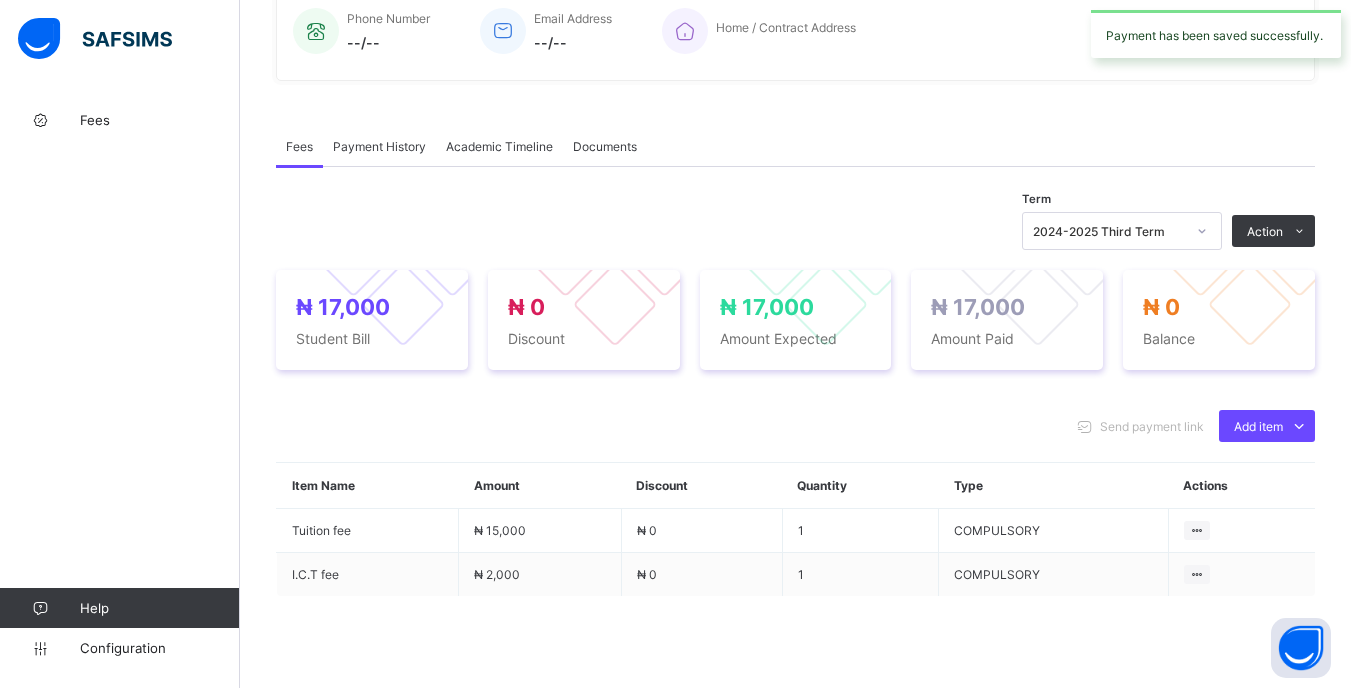 click 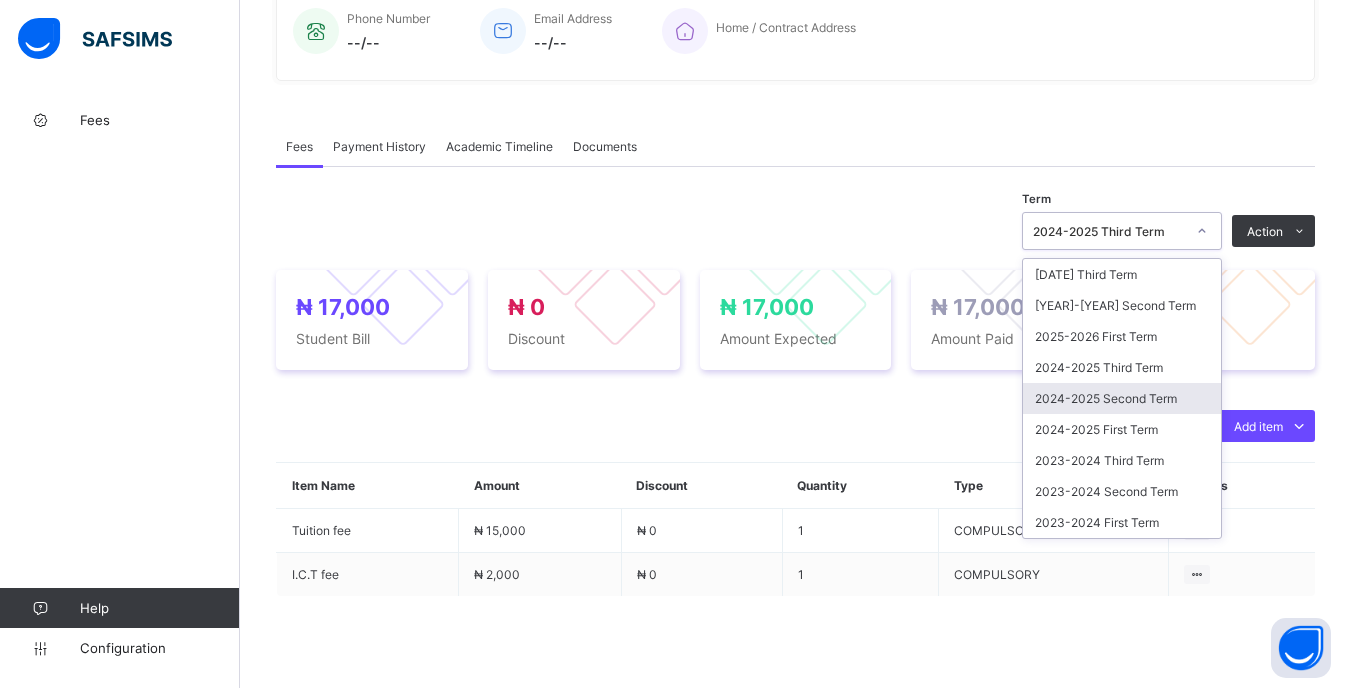 click on "2024-2025 Second Term" at bounding box center (1122, 398) 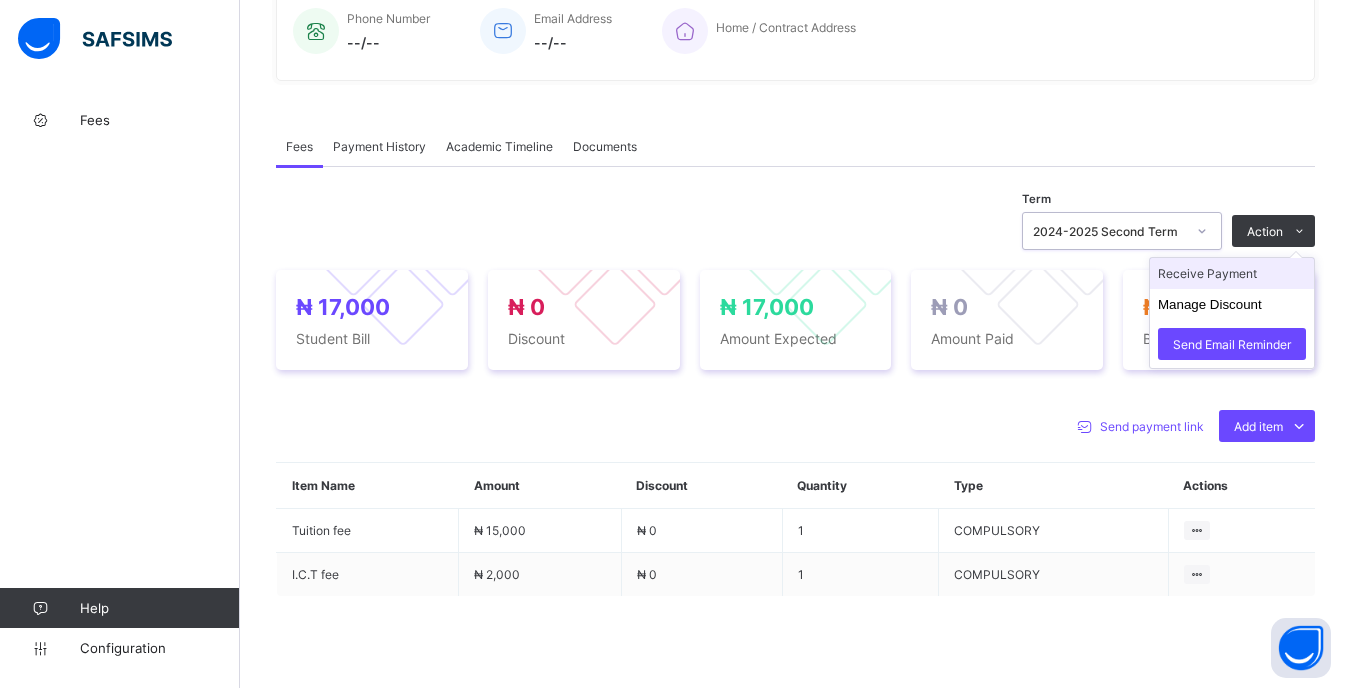 click on "Receive Payment" at bounding box center (1232, 273) 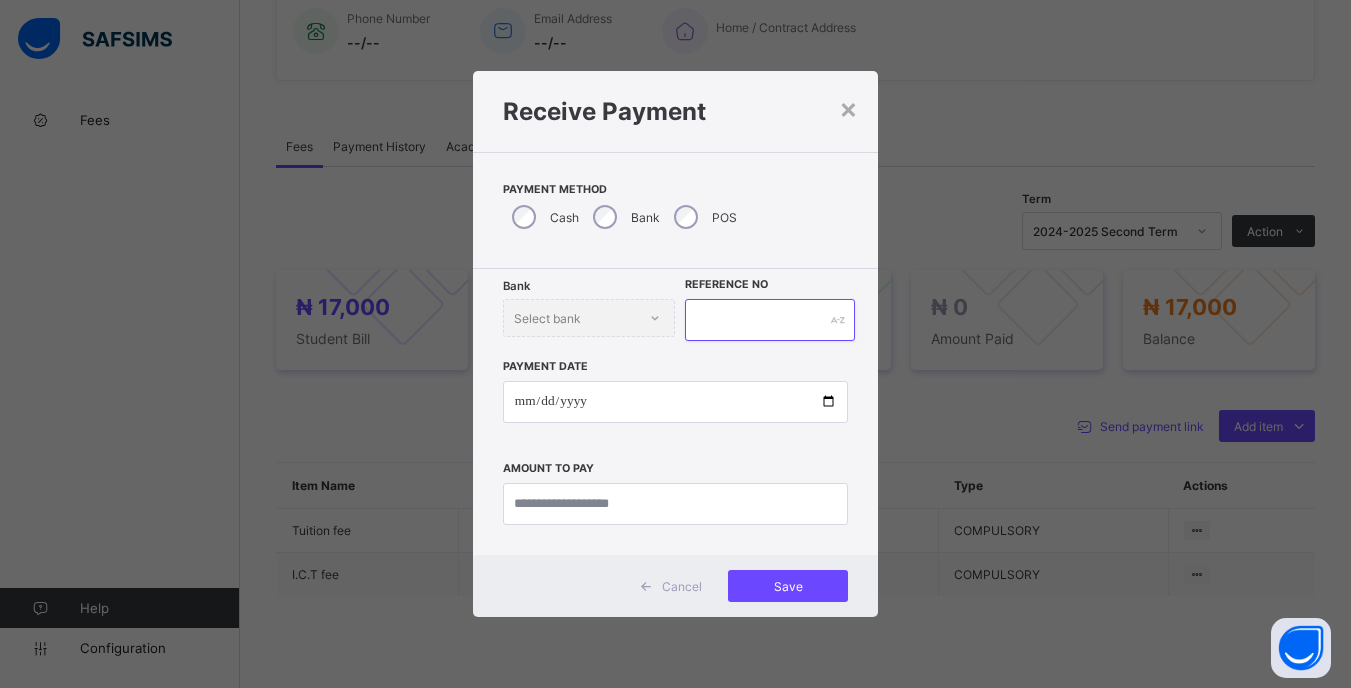 click at bounding box center [769, 320] 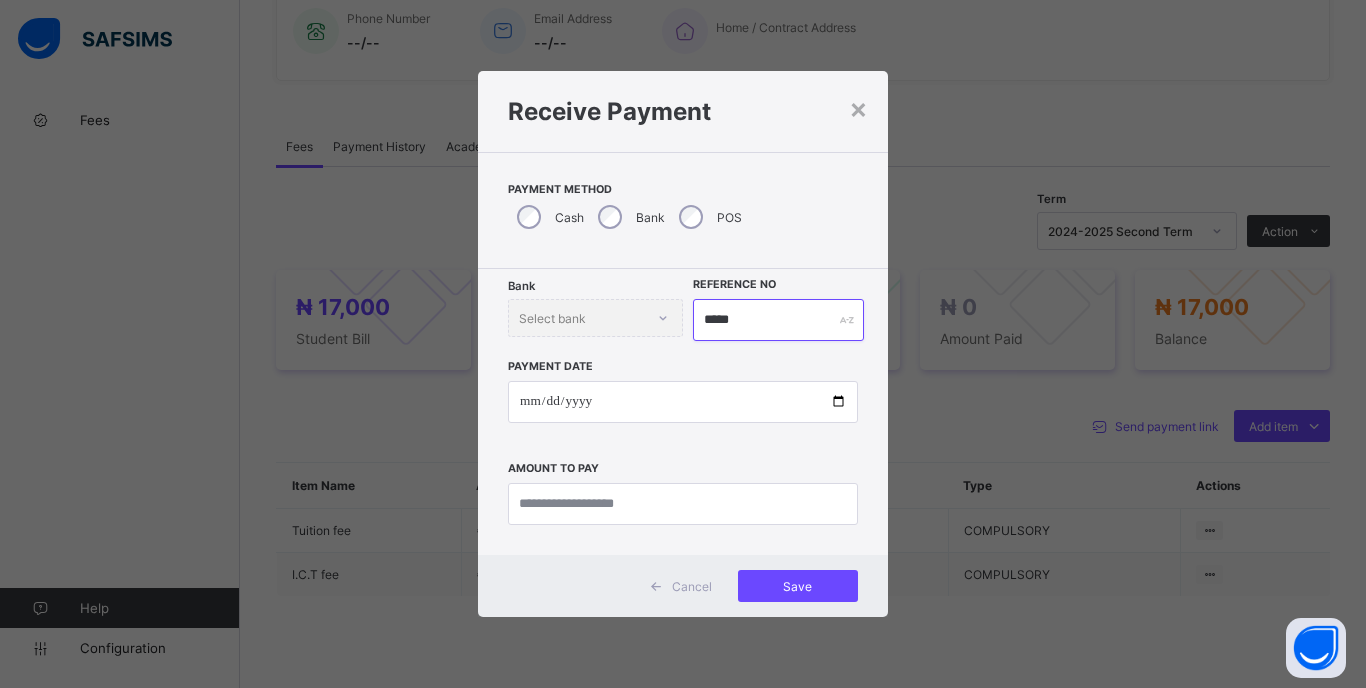 type on "*****" 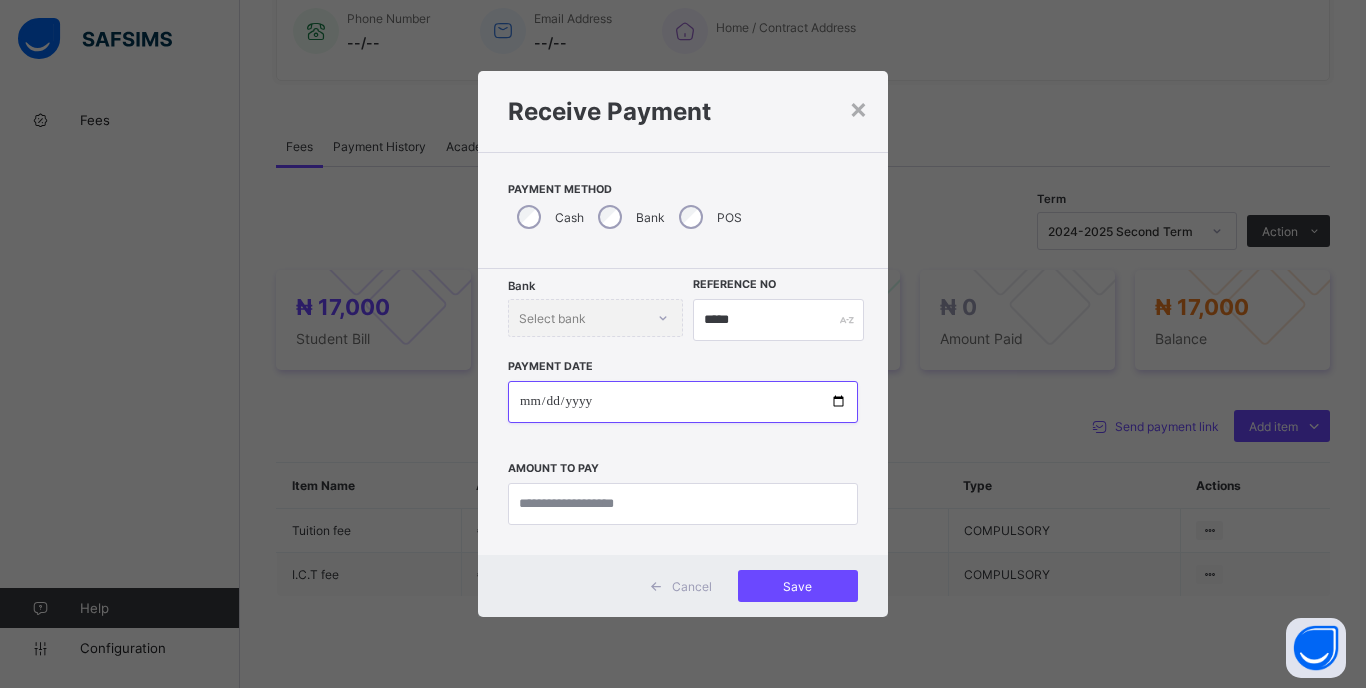 click at bounding box center [683, 402] 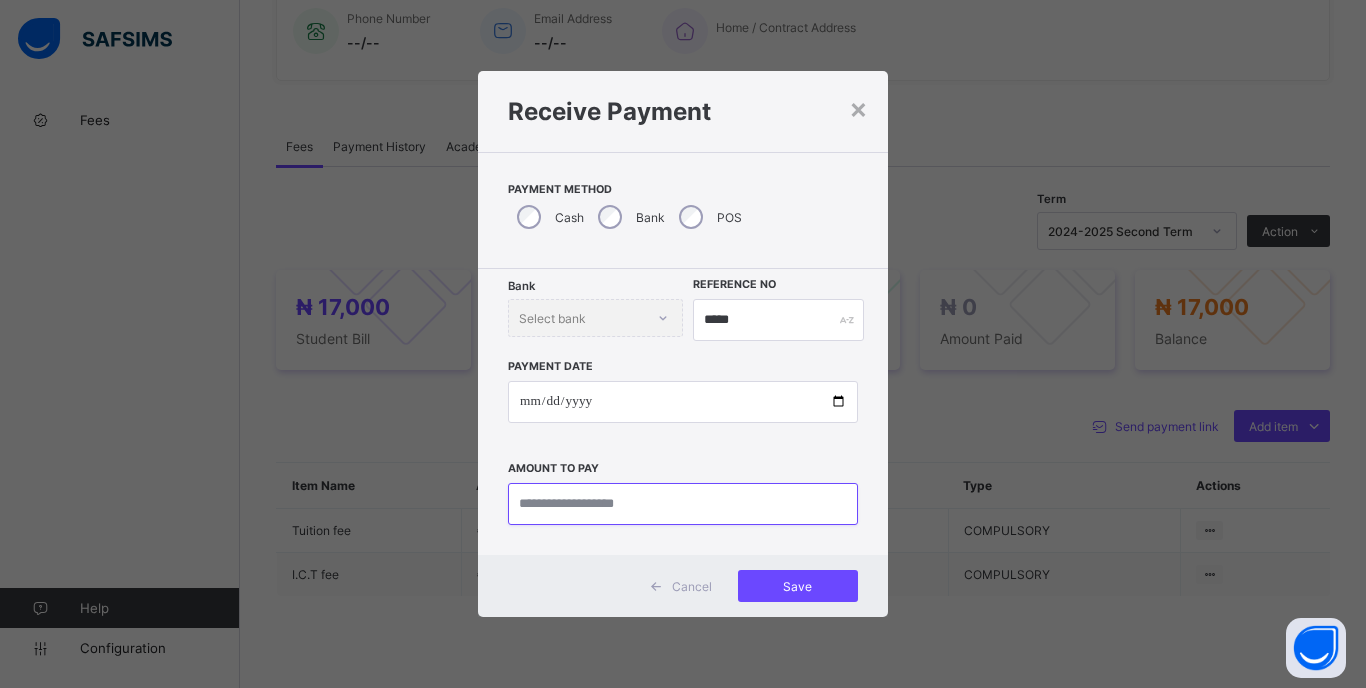 click at bounding box center (683, 504) 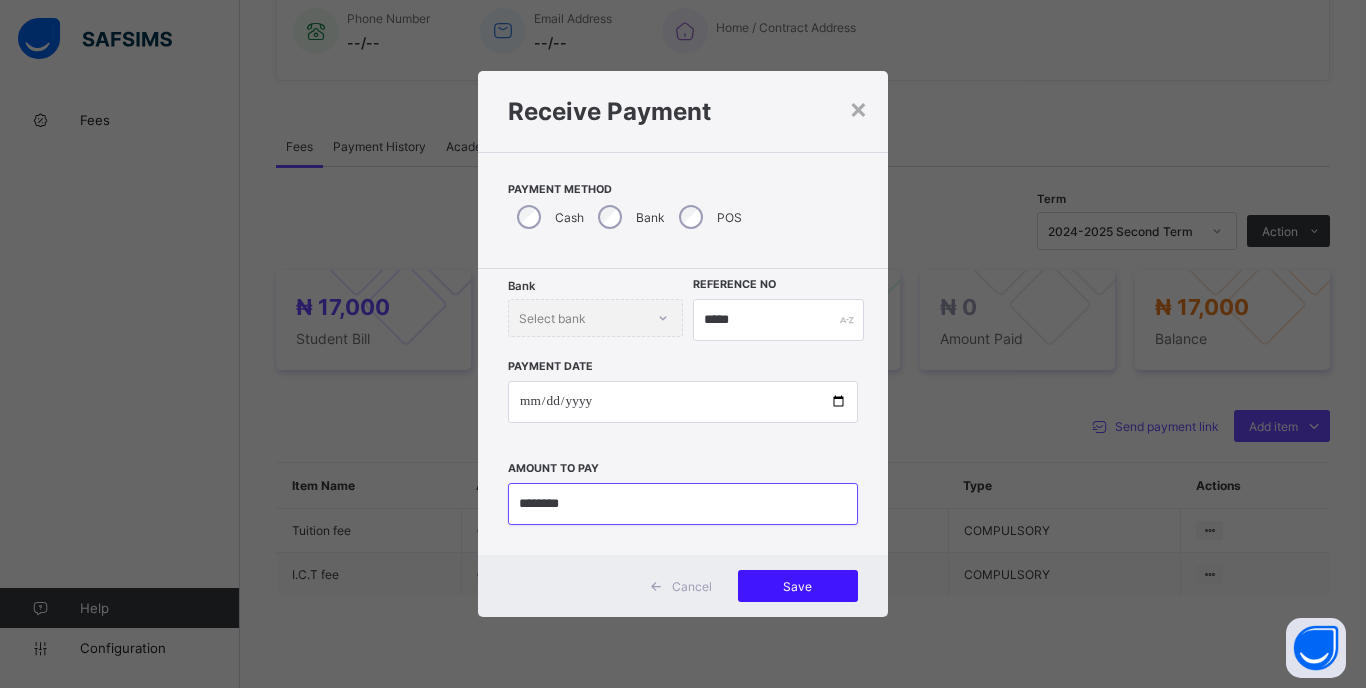 type on "********" 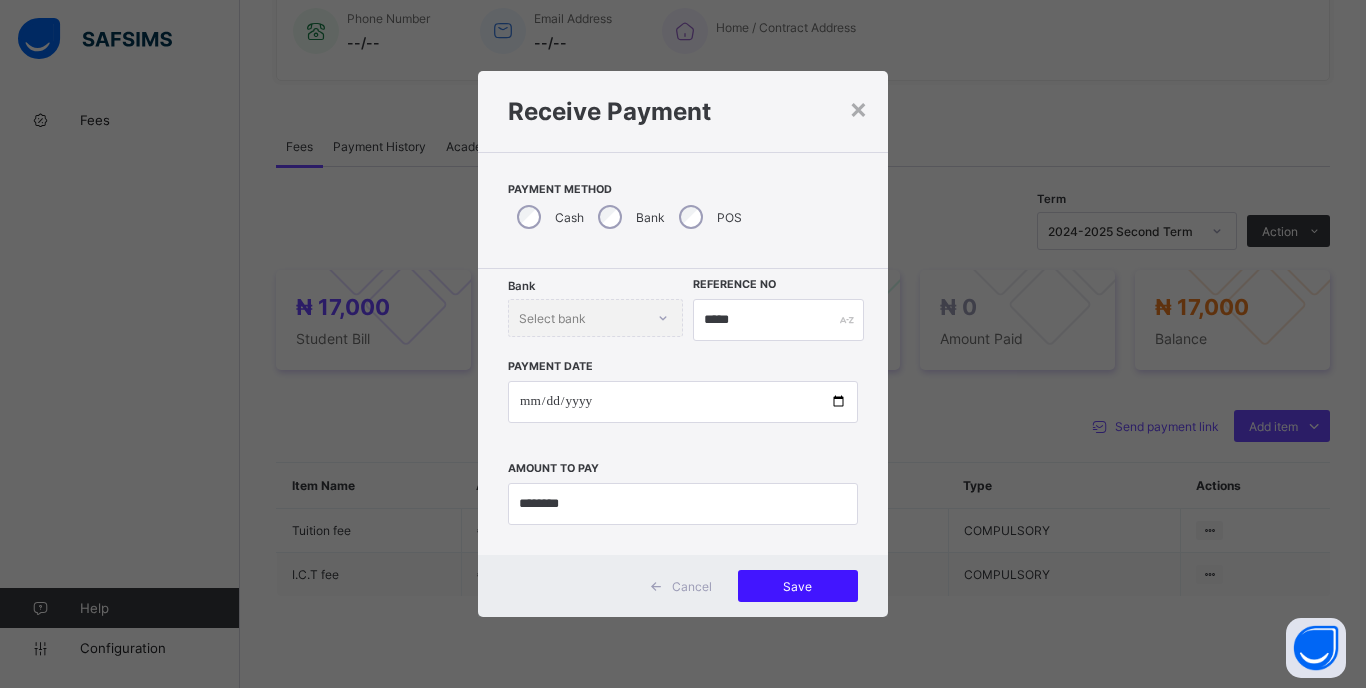 click on "Save" at bounding box center [798, 586] 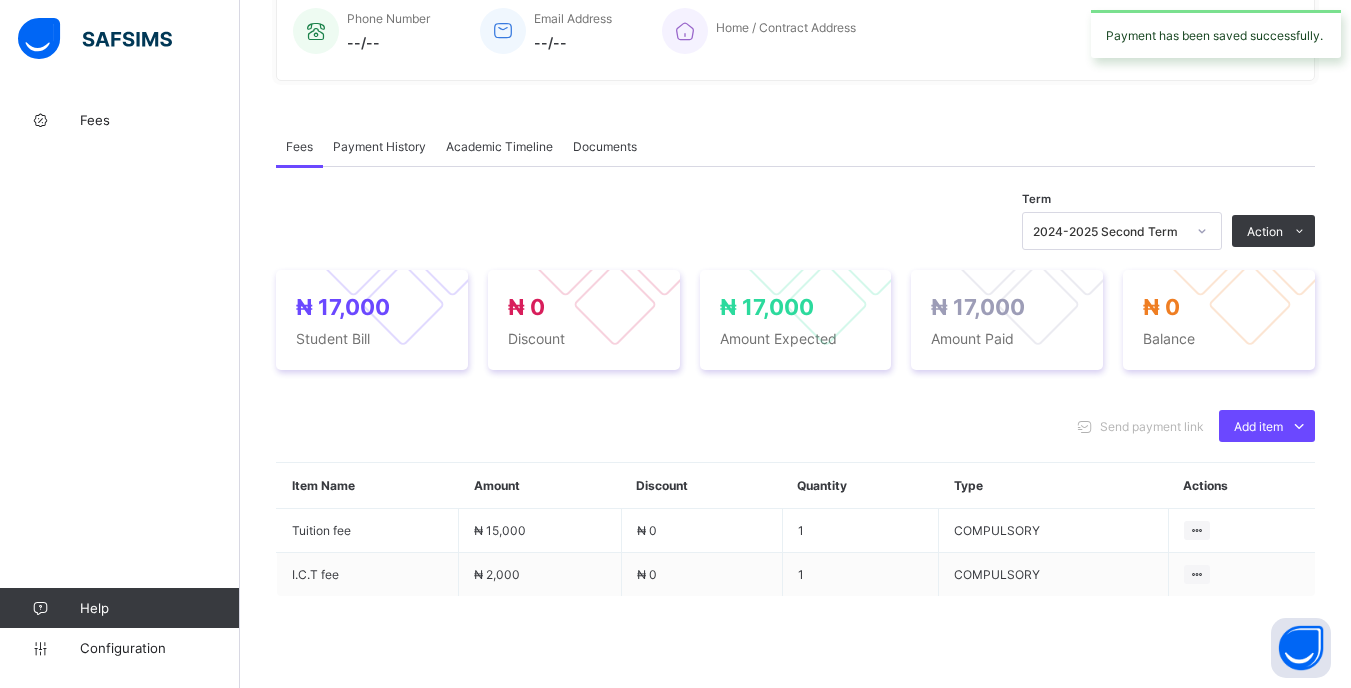 click at bounding box center [1202, 231] 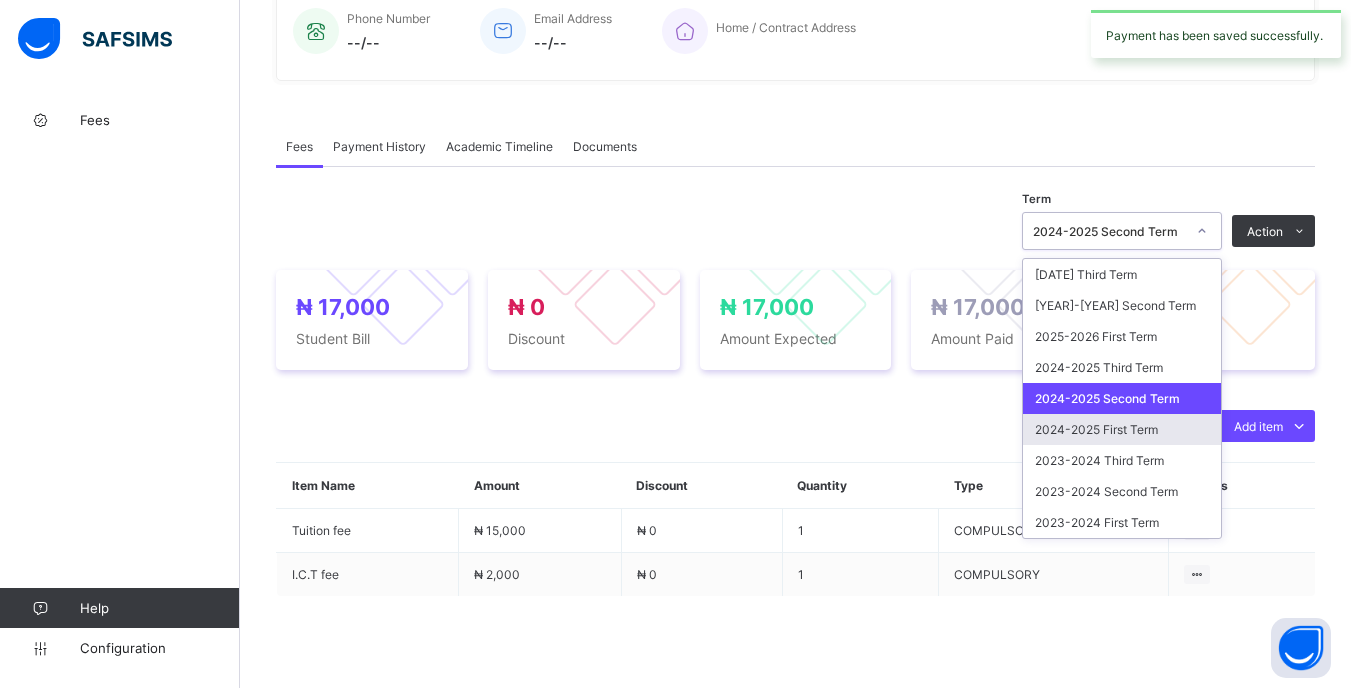 drag, startPoint x: 1163, startPoint y: 434, endPoint x: 1155, endPoint y: 379, distance: 55.578773 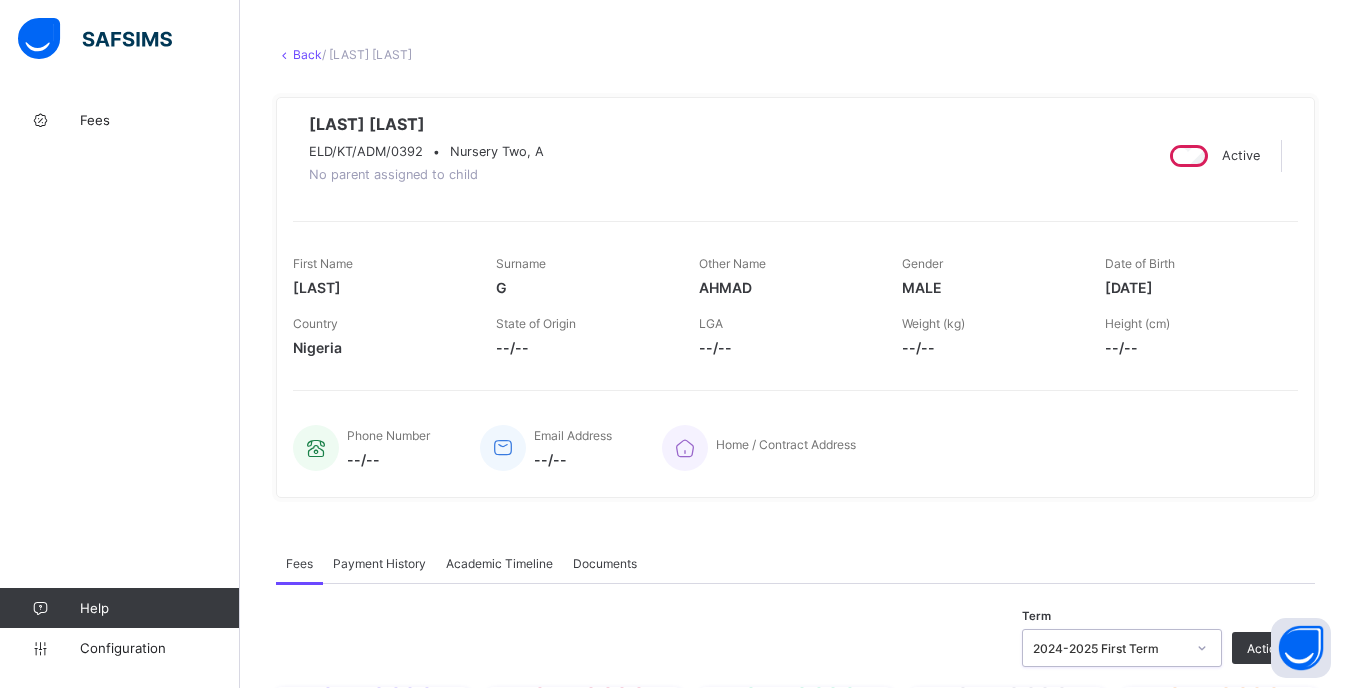 scroll, scrollTop: 0, scrollLeft: 0, axis: both 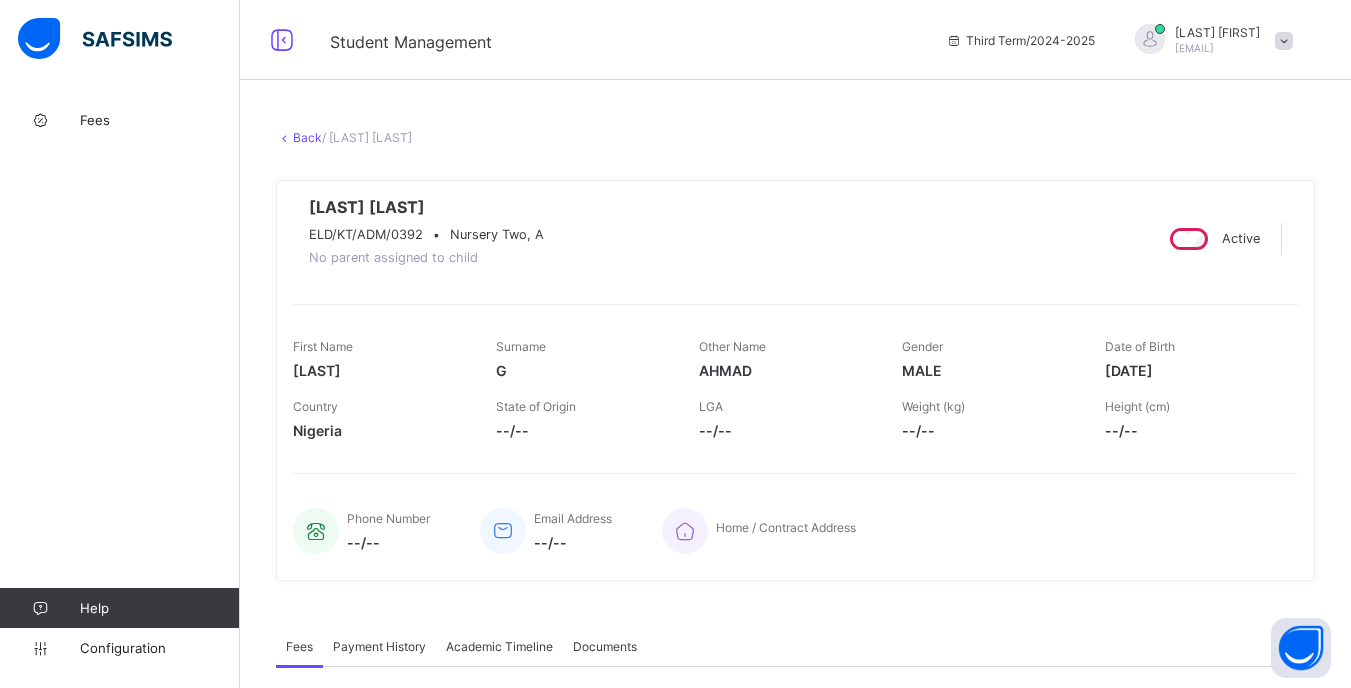 click on "Back" at bounding box center [307, 137] 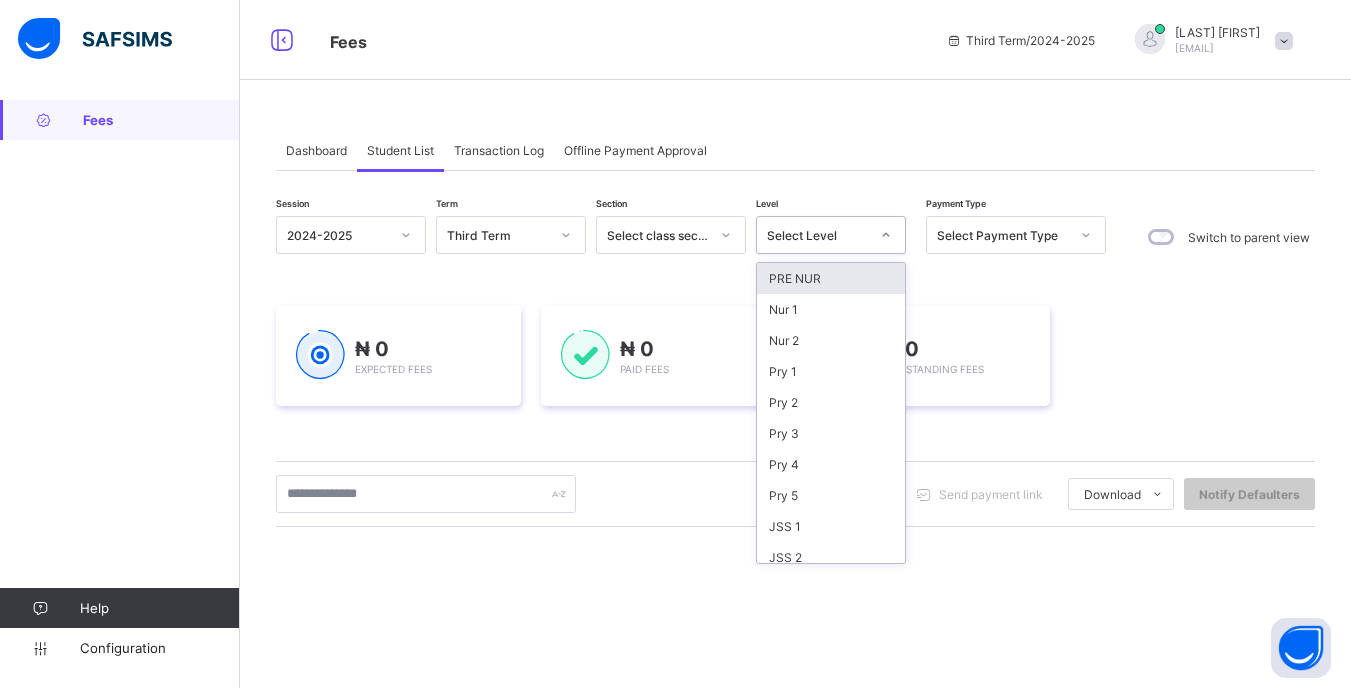 click at bounding box center [886, 235] 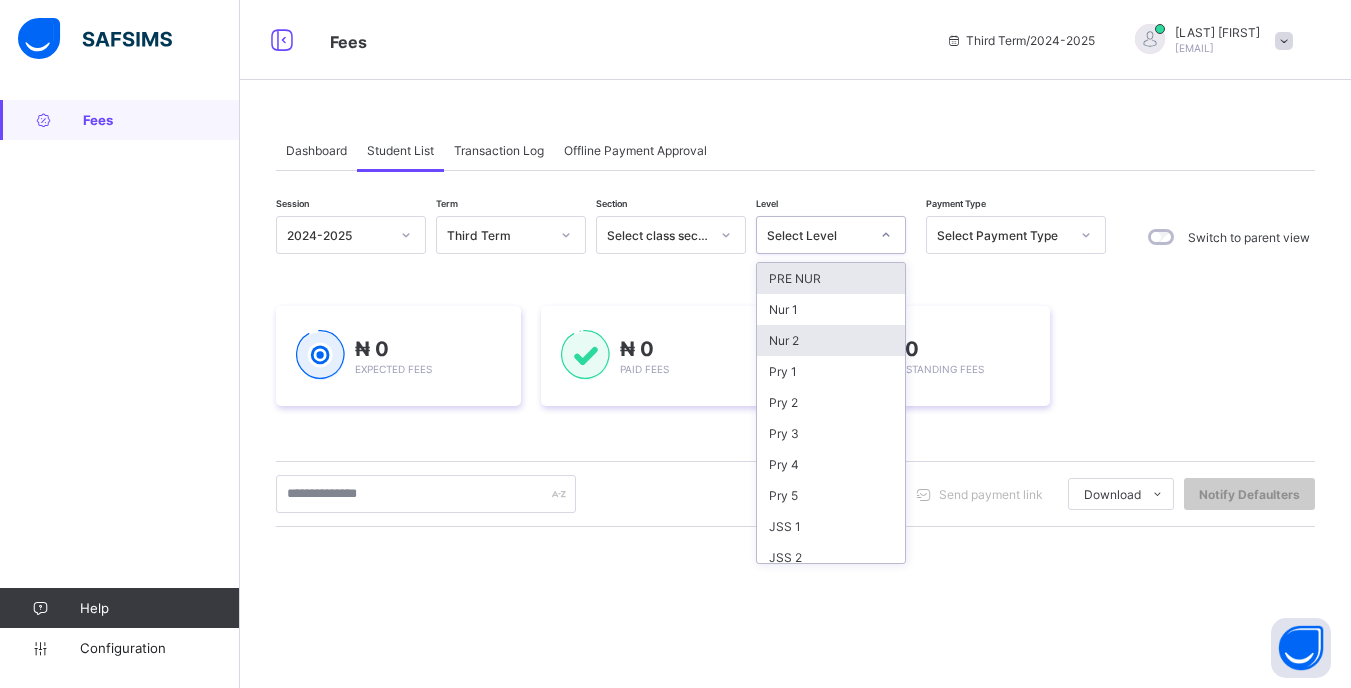 click on "Nur 2" at bounding box center (831, 340) 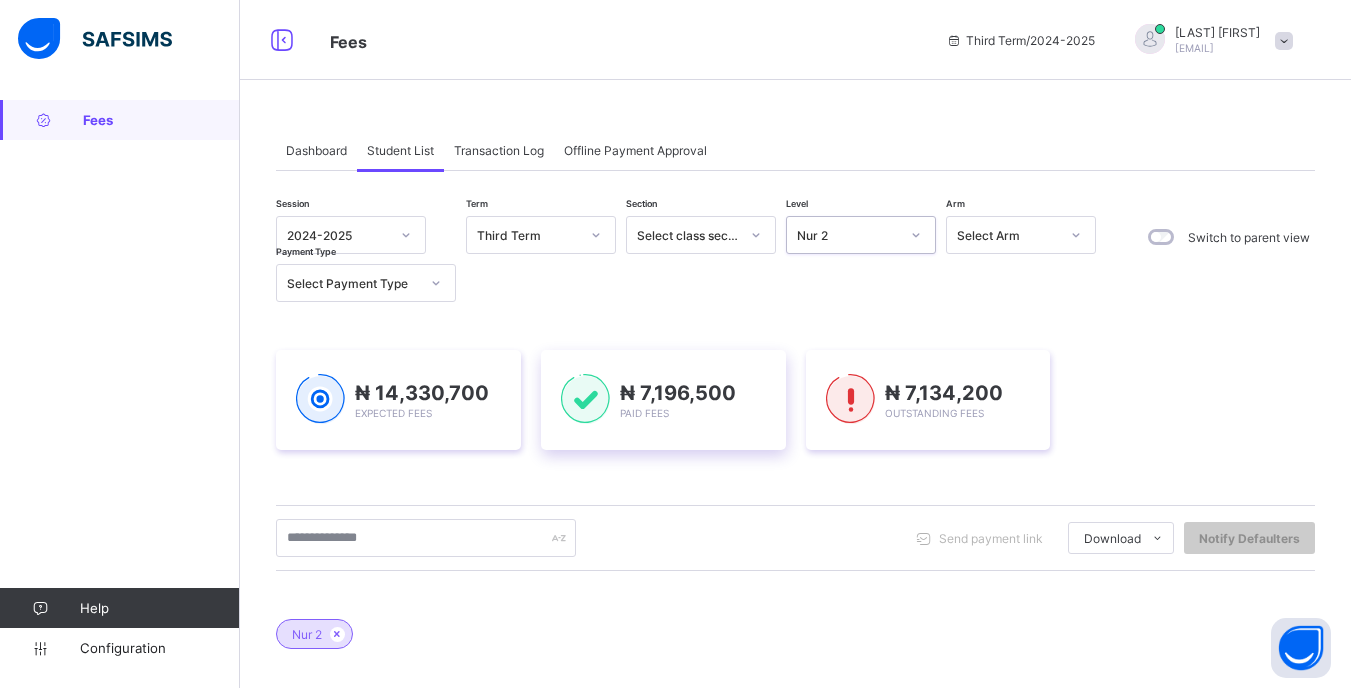 scroll, scrollTop: 200, scrollLeft: 0, axis: vertical 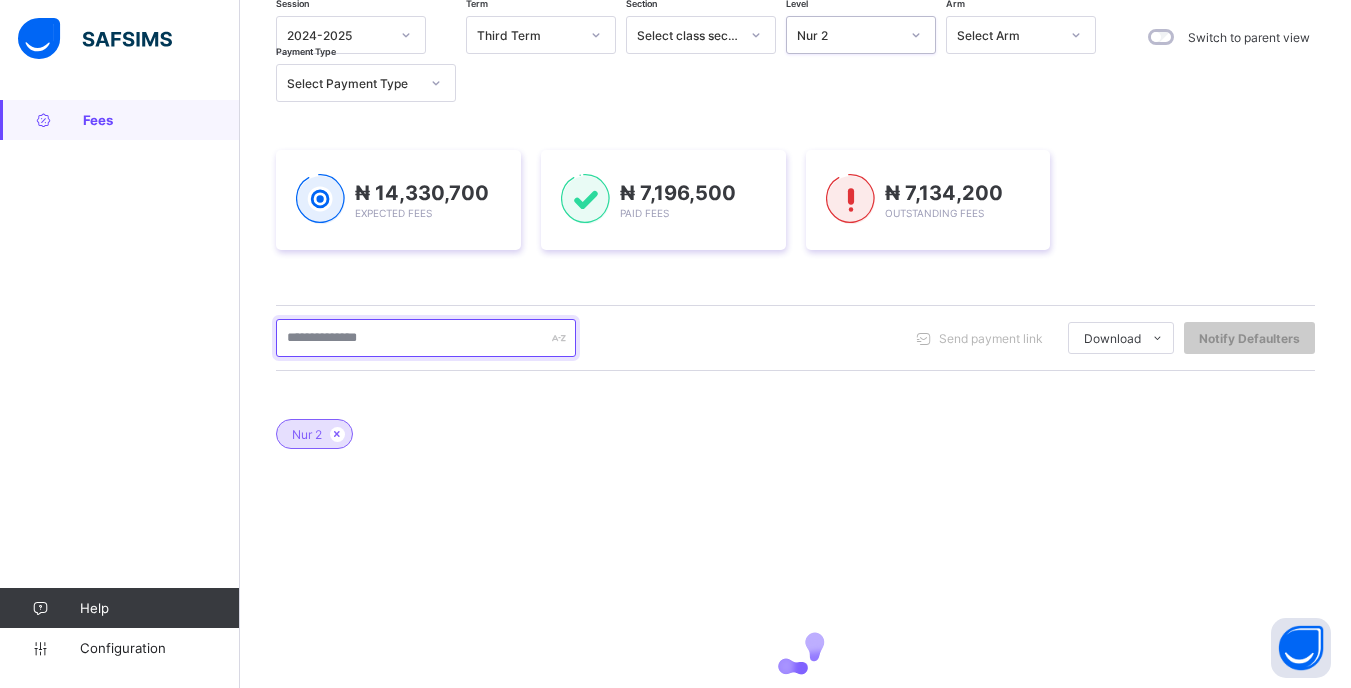 click at bounding box center [426, 338] 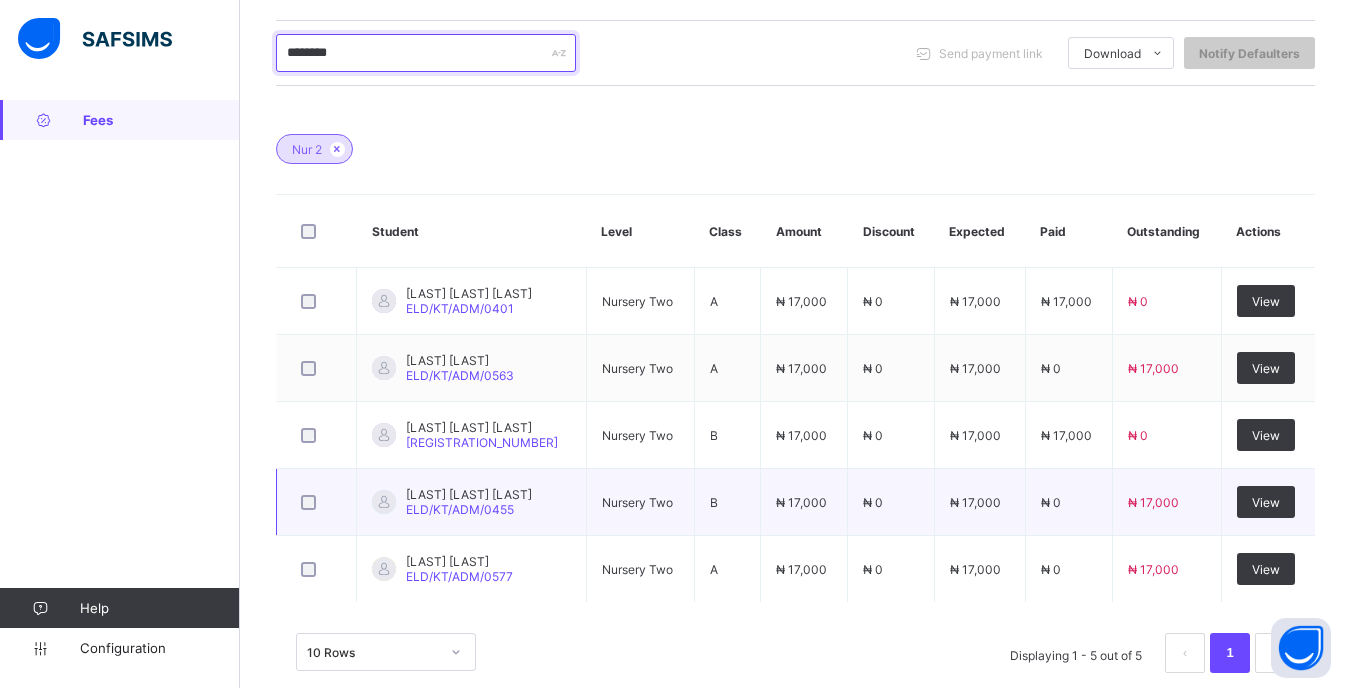 scroll, scrollTop: 520, scrollLeft: 0, axis: vertical 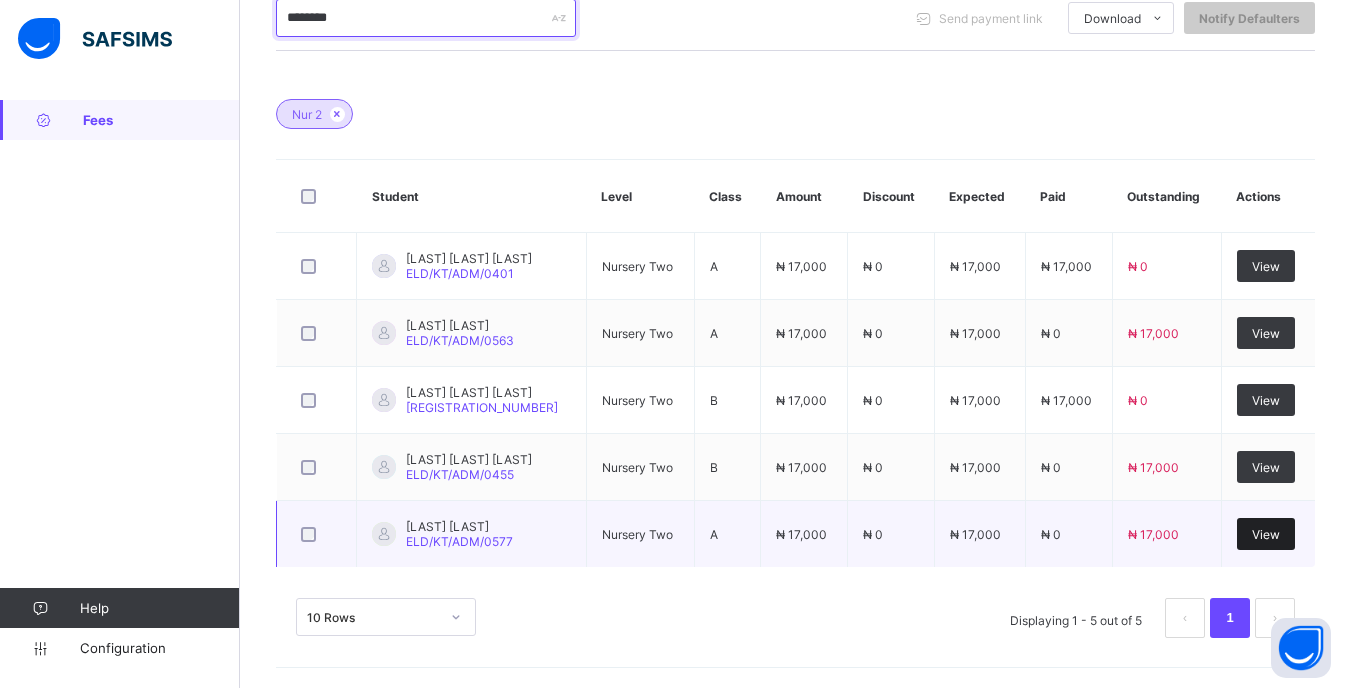 type on "*******" 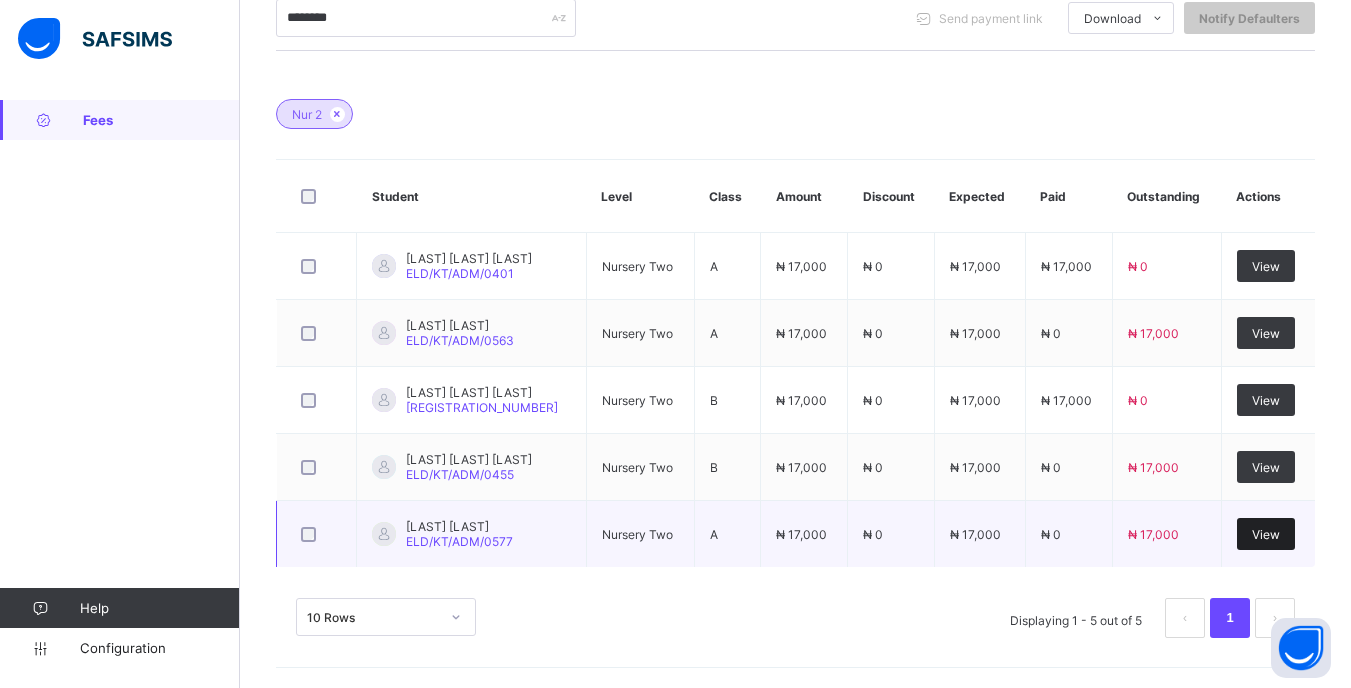 click on "View" at bounding box center [1266, 534] 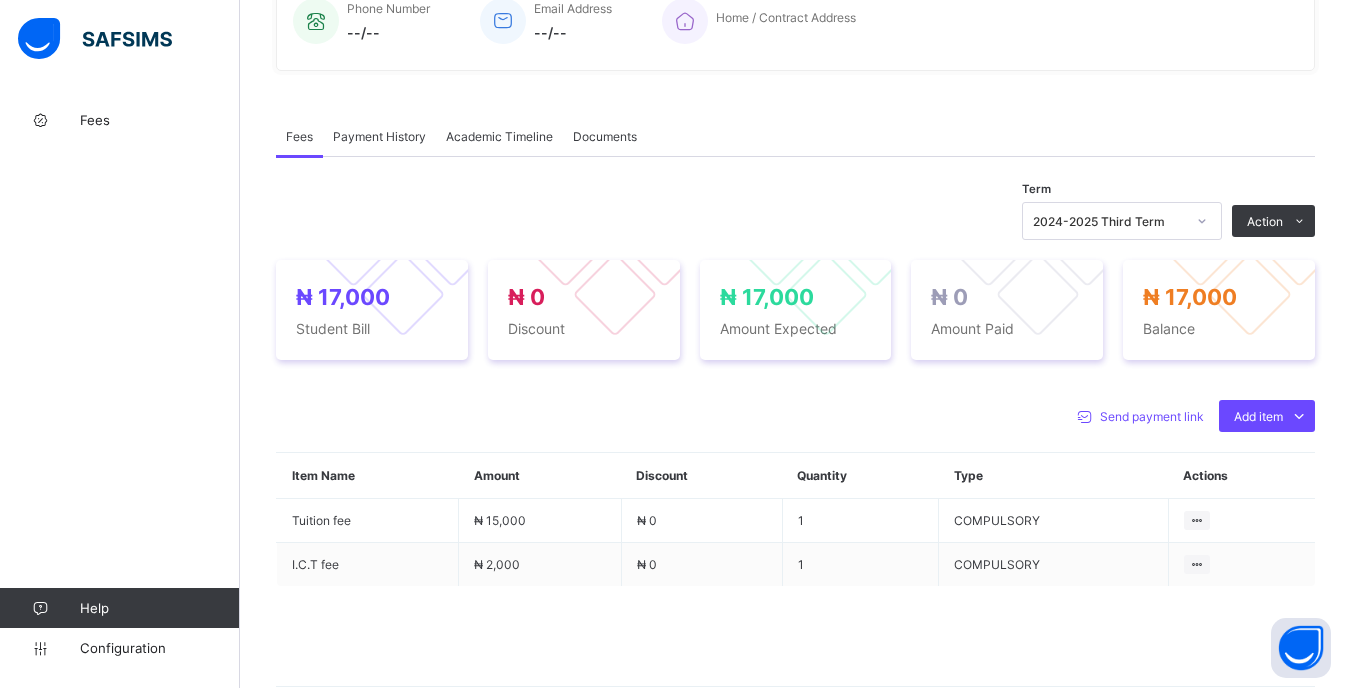 scroll, scrollTop: 600, scrollLeft: 0, axis: vertical 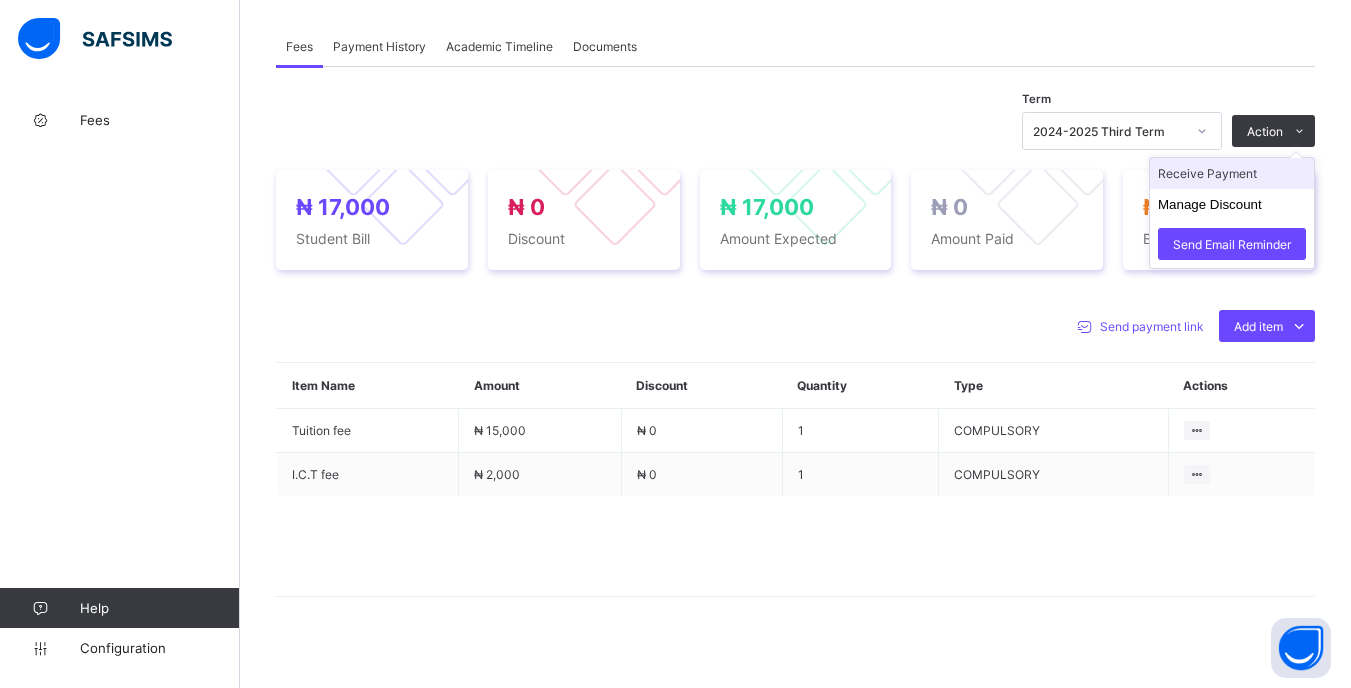 click on "Receive Payment" at bounding box center [1232, 173] 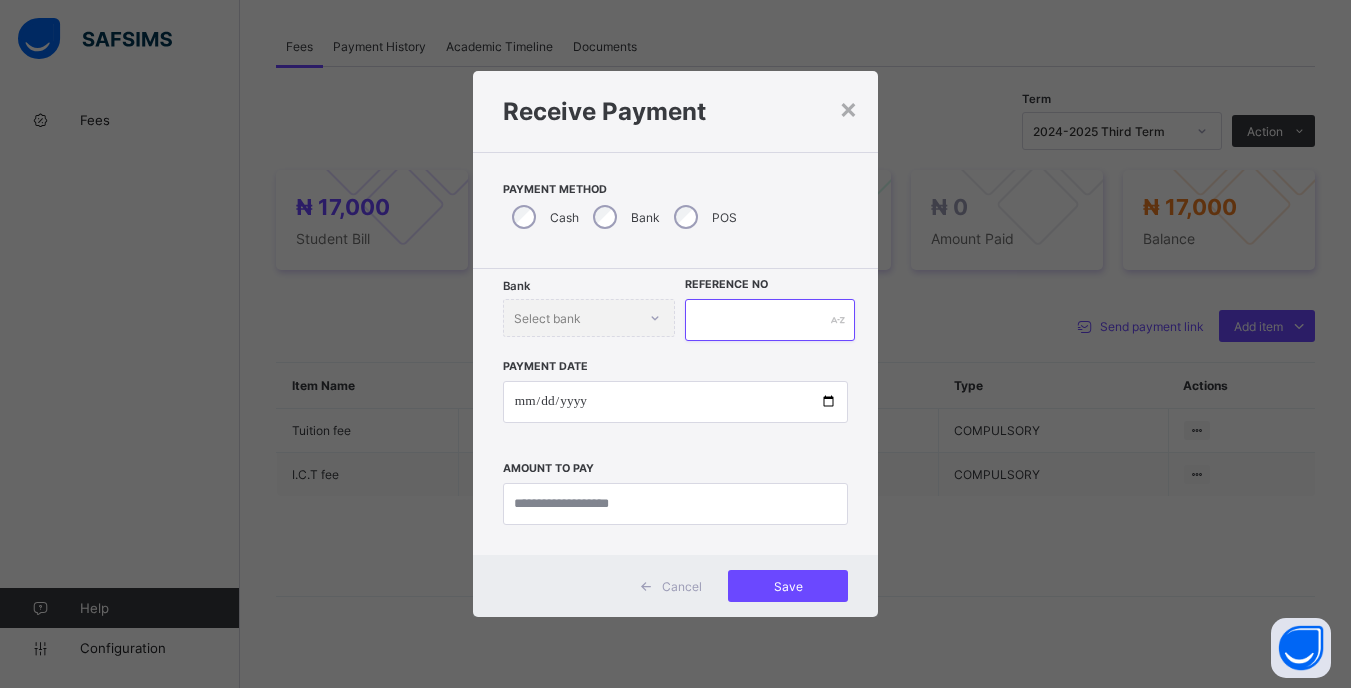click at bounding box center (769, 320) 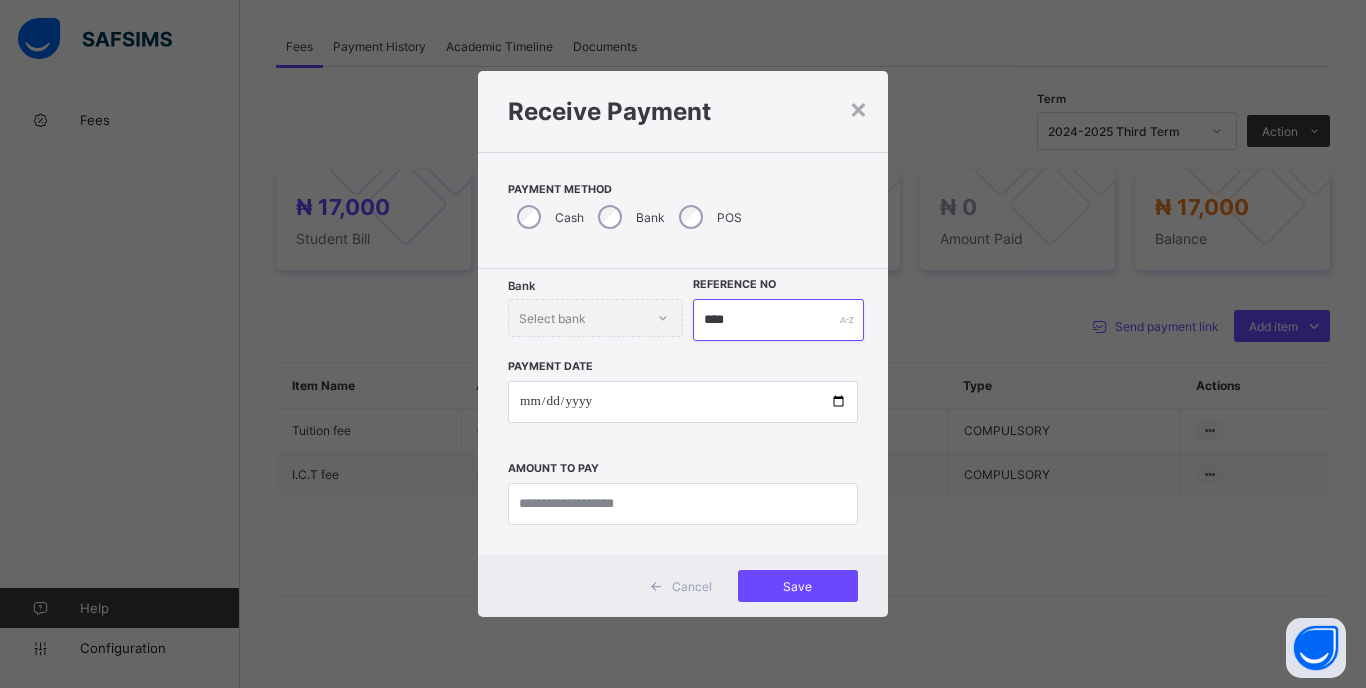 type on "****" 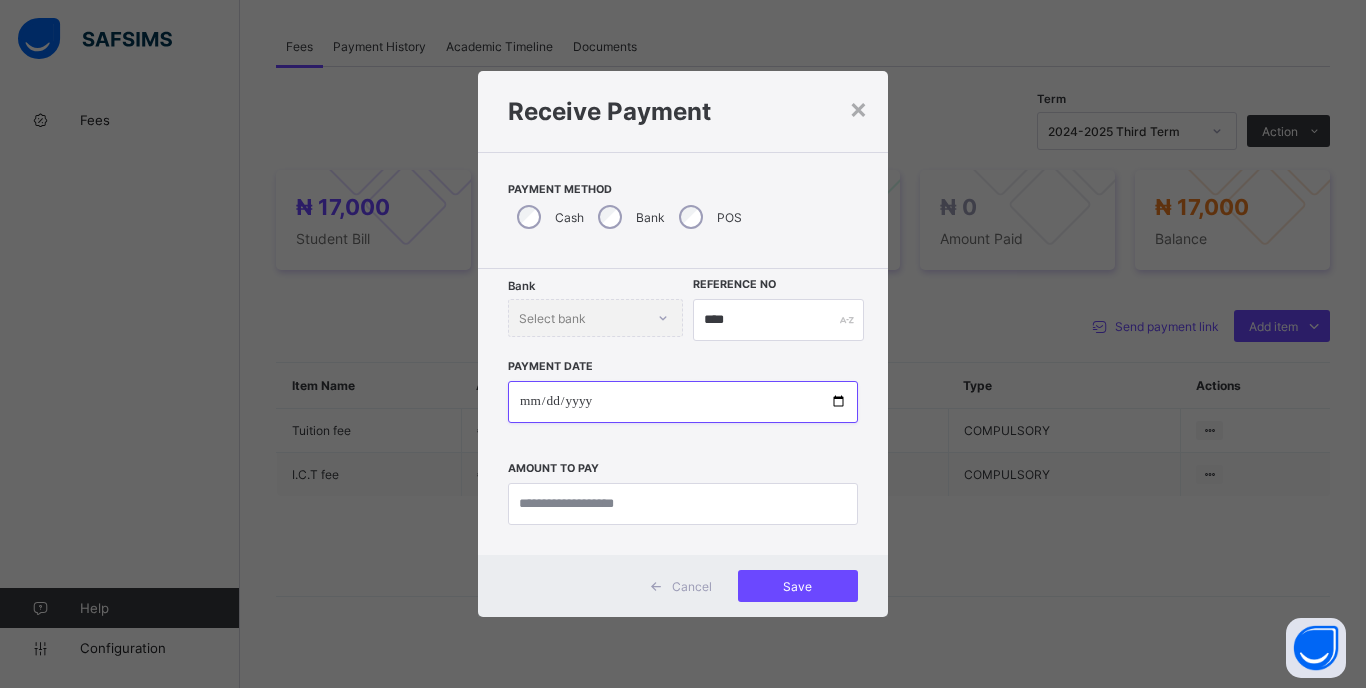 click at bounding box center (683, 402) 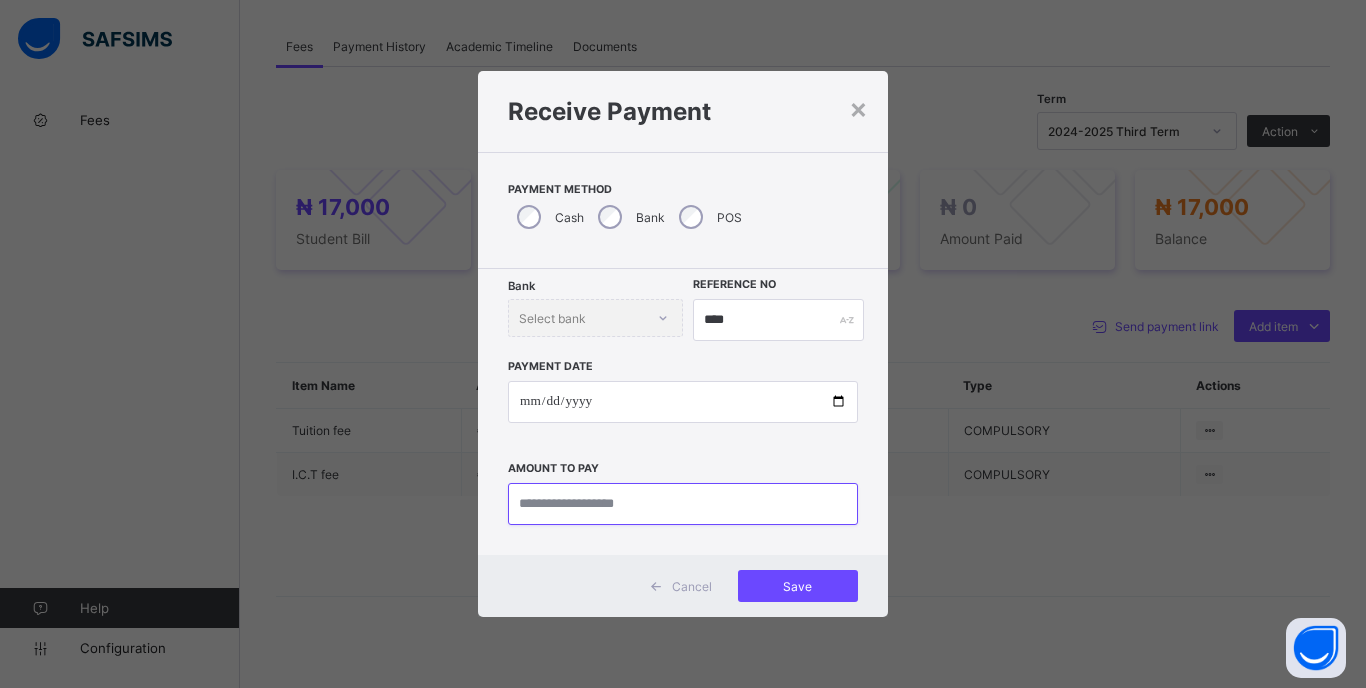 click at bounding box center (683, 504) 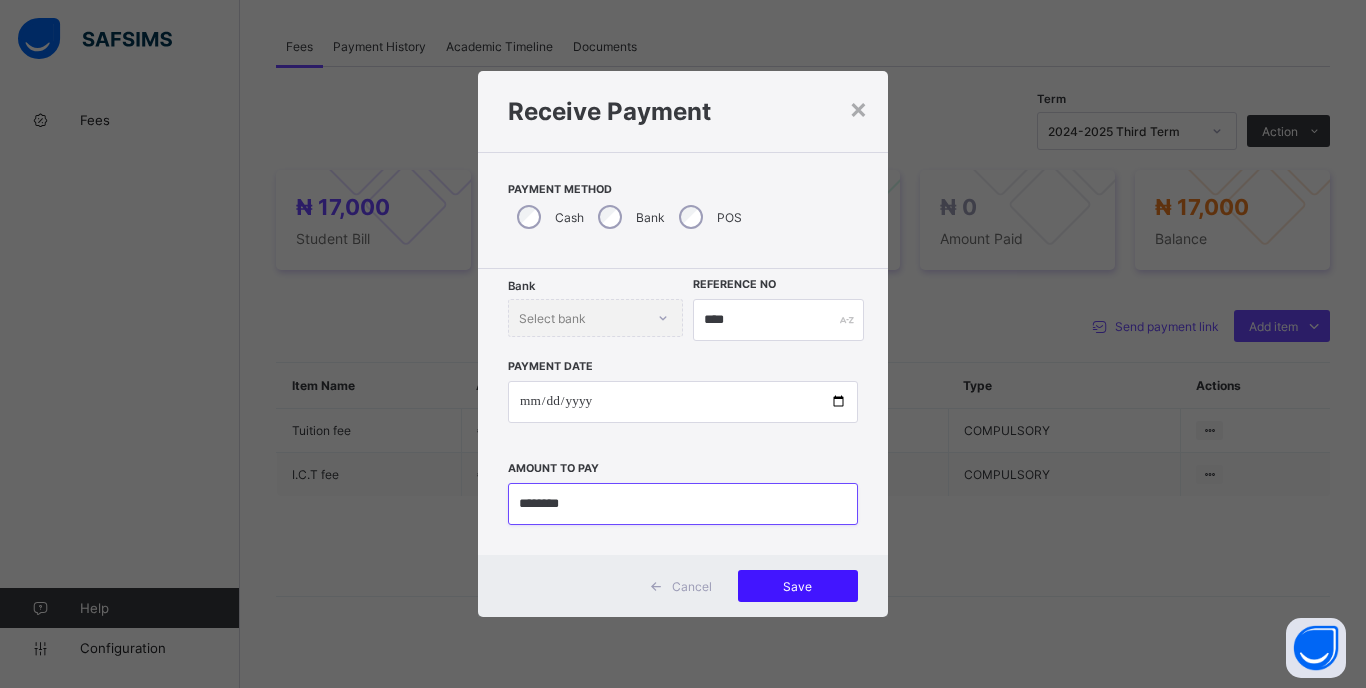 type on "********" 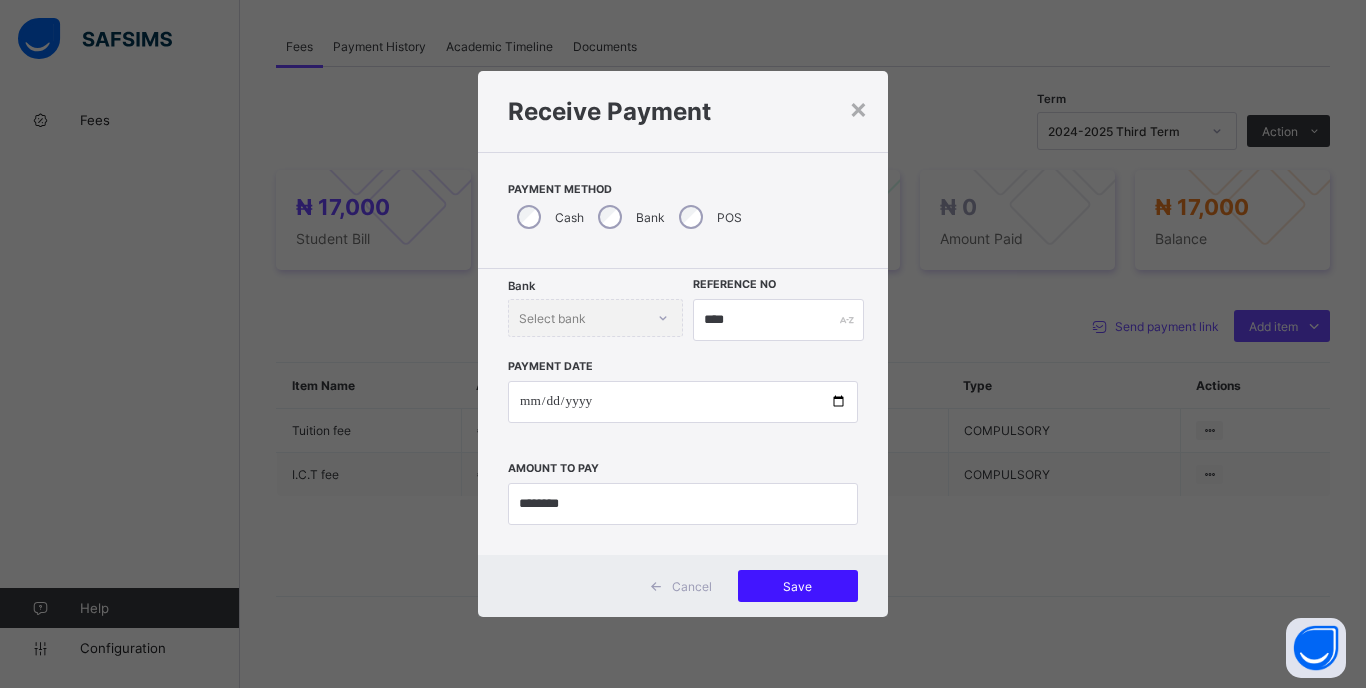 click on "Save" at bounding box center [798, 586] 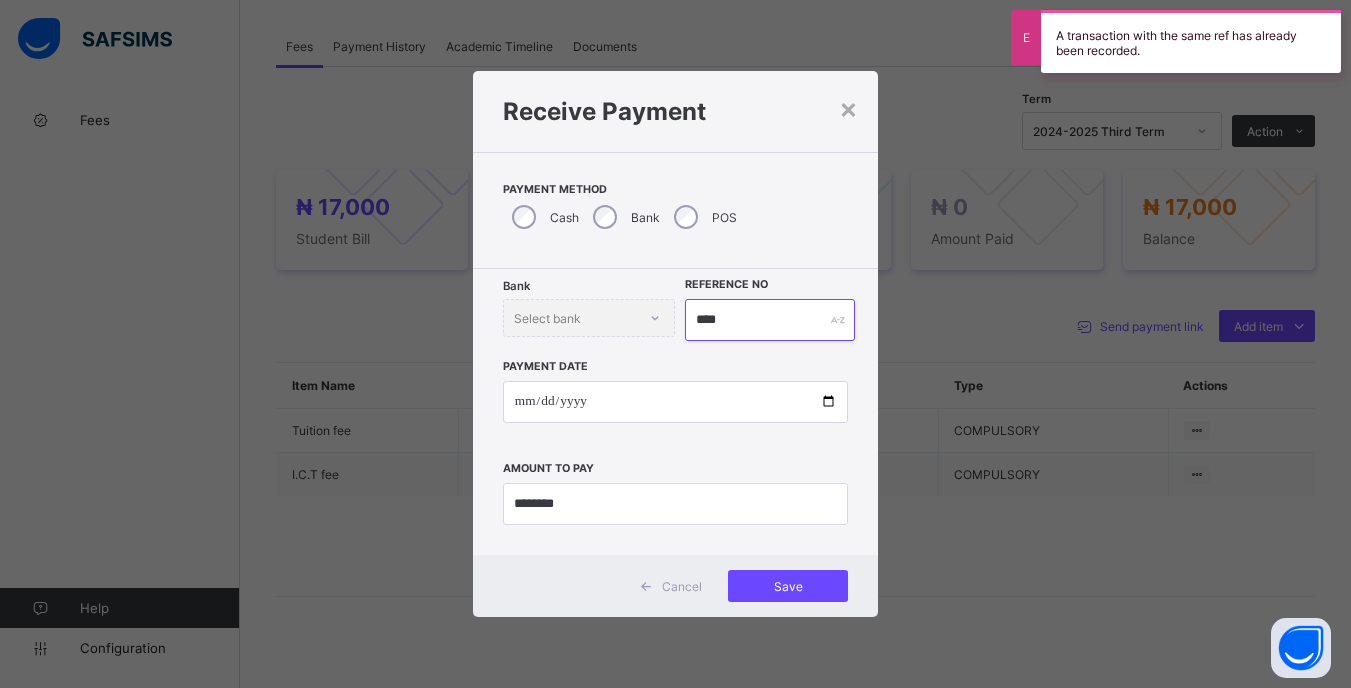 click on "****" at bounding box center [769, 320] 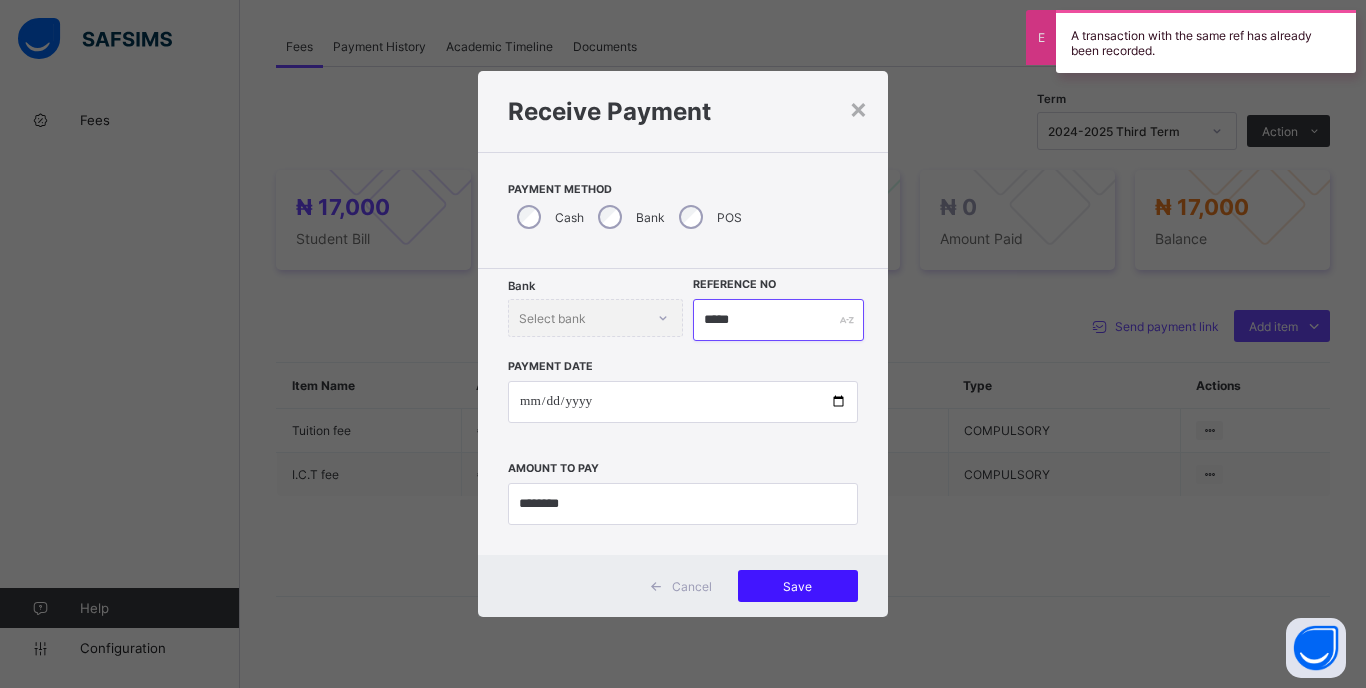 type on "*****" 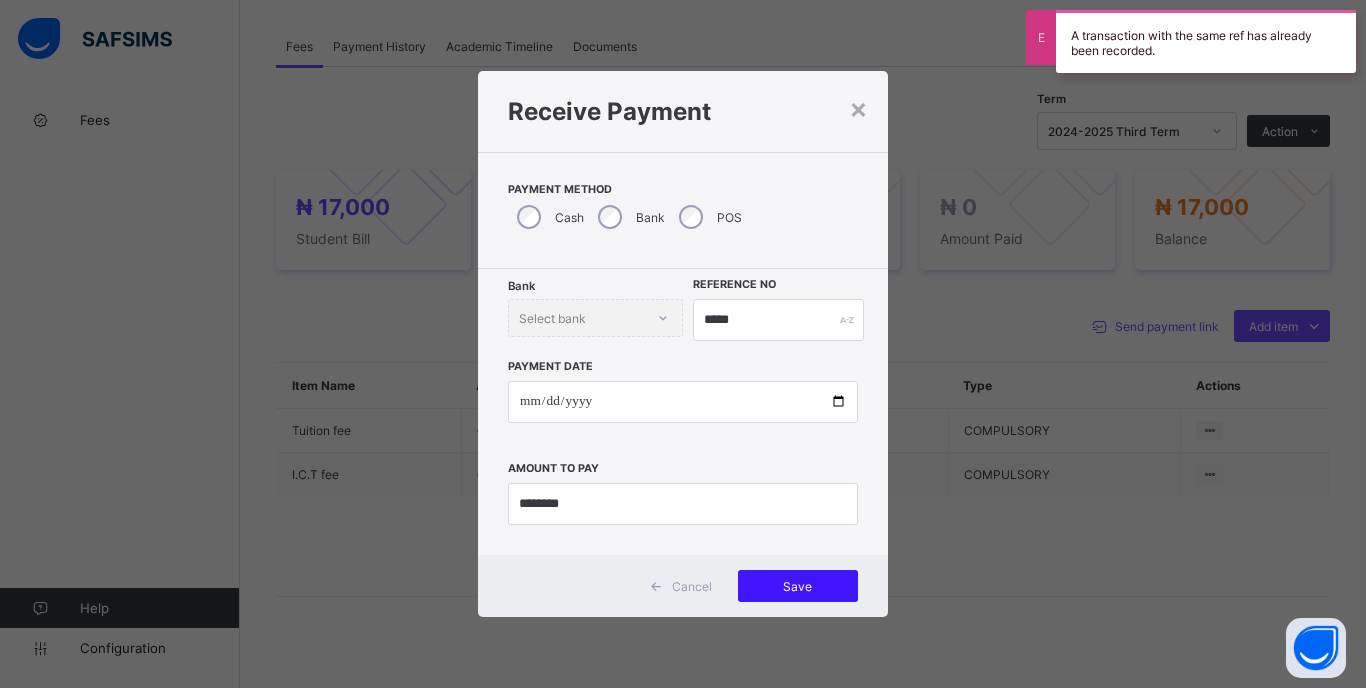 click on "Save" at bounding box center (798, 586) 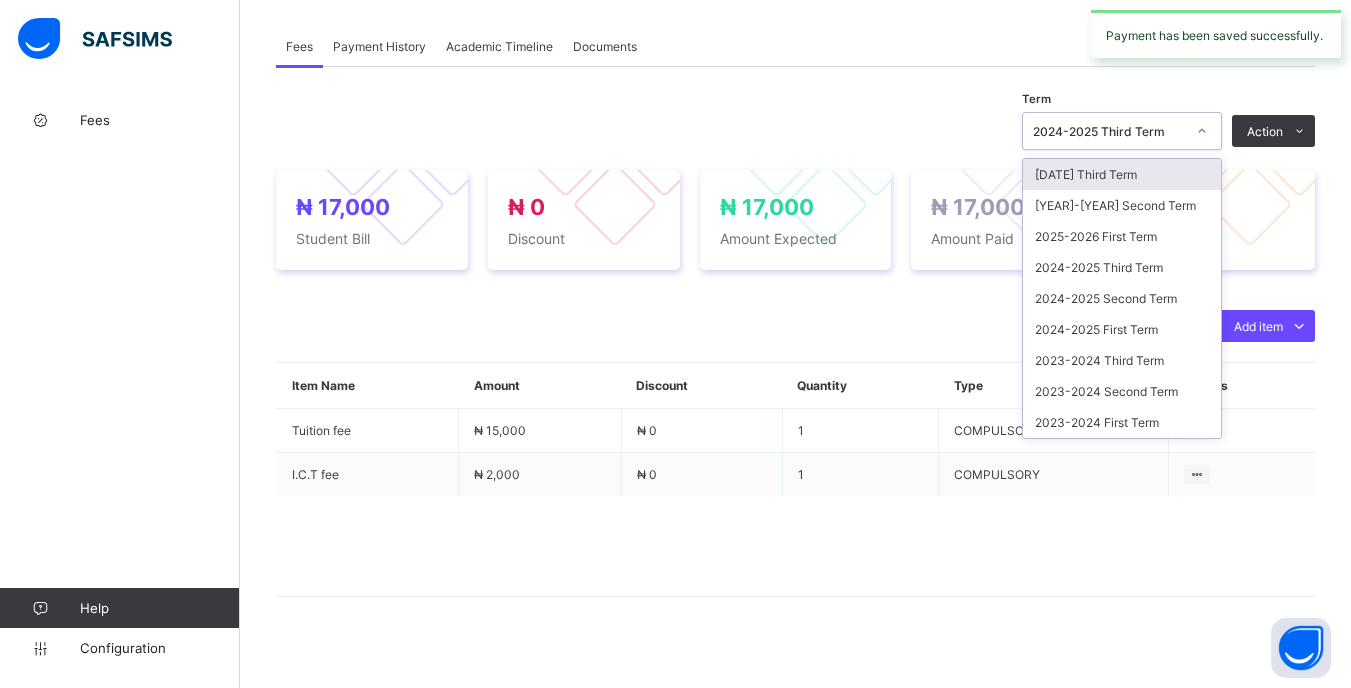 click 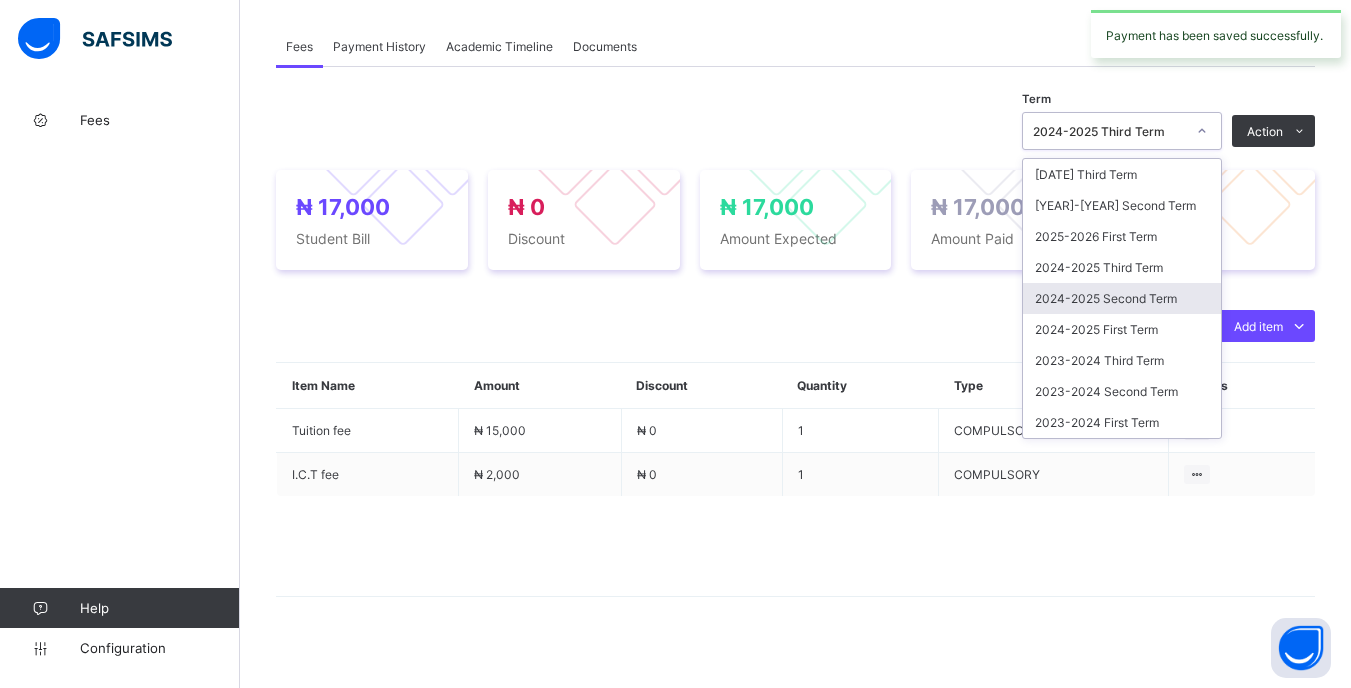 click on "2024-2025 Second Term" at bounding box center (1122, 298) 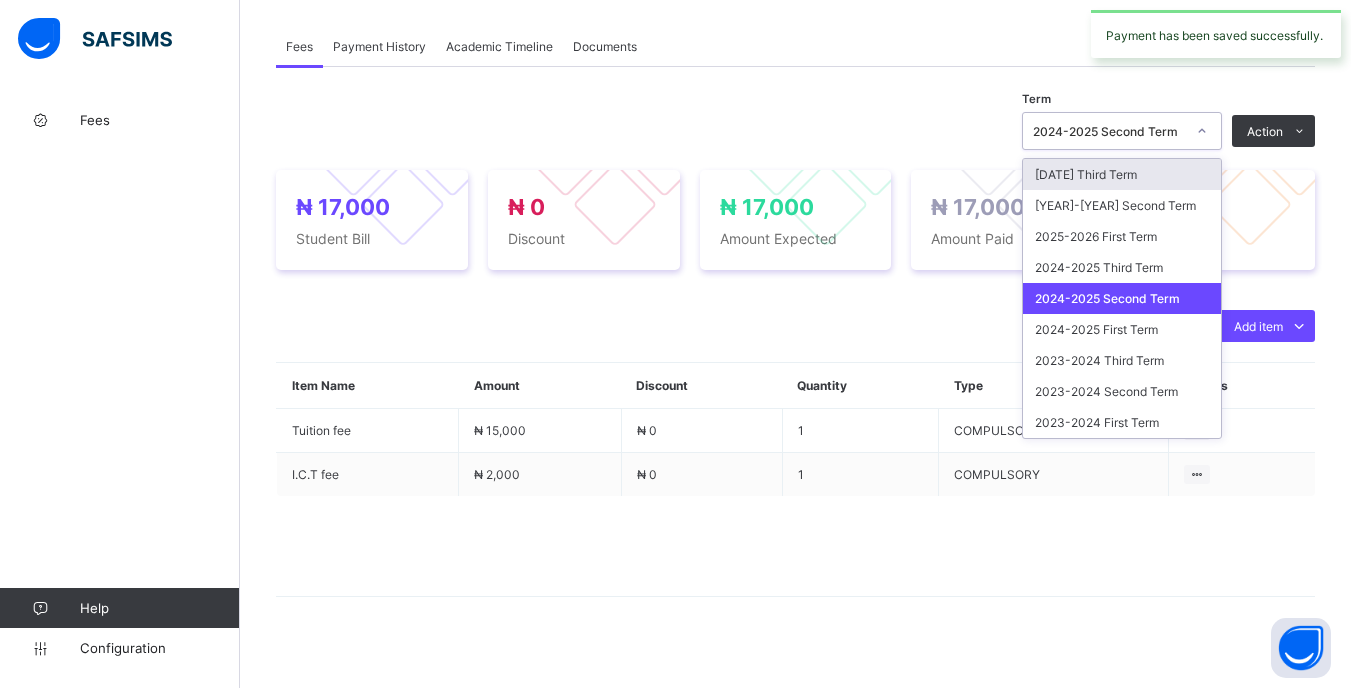 click at bounding box center [1202, 131] 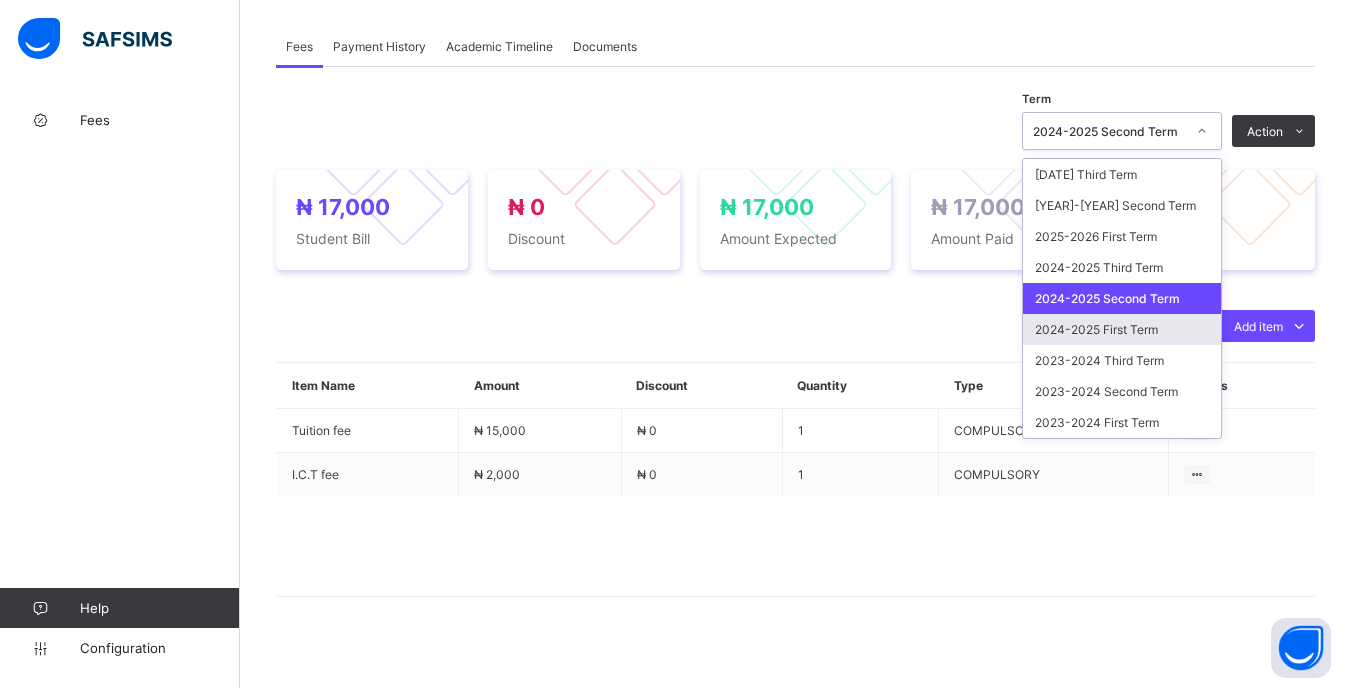 click on "2024-2025 First Term" at bounding box center [1122, 329] 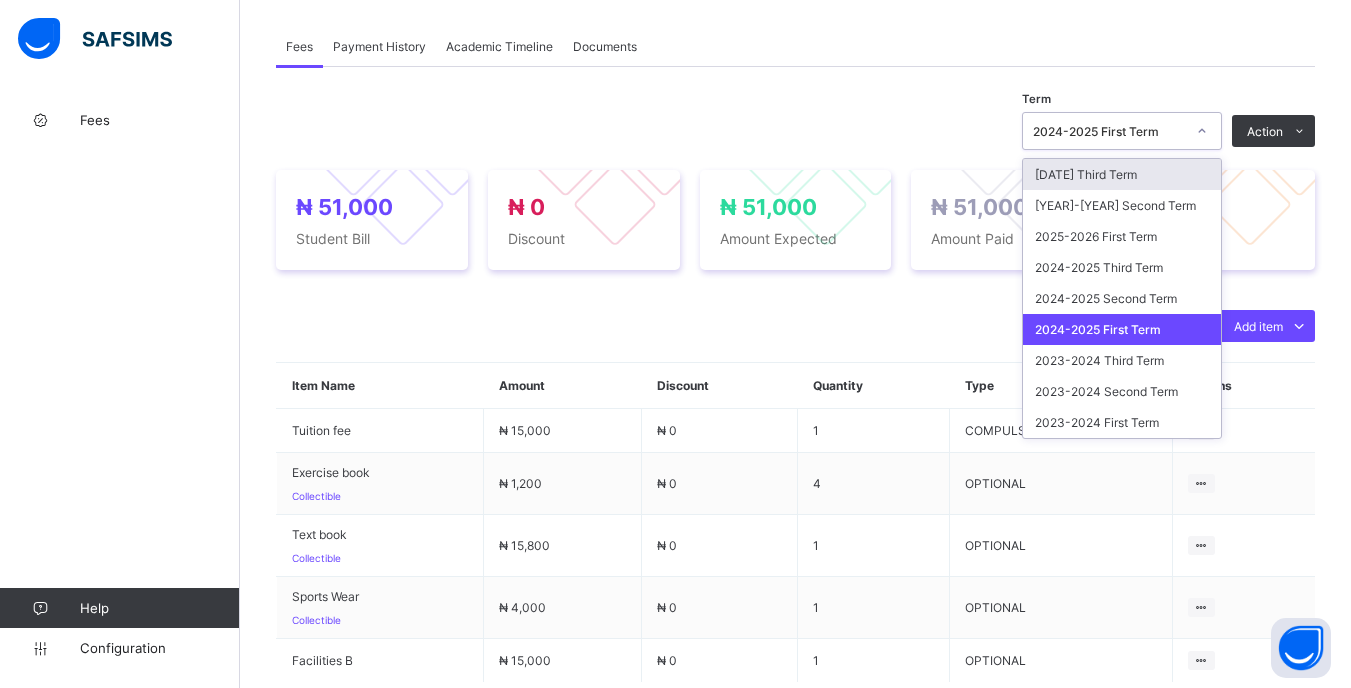 click on "2024-2025 First Term" at bounding box center [1109, 131] 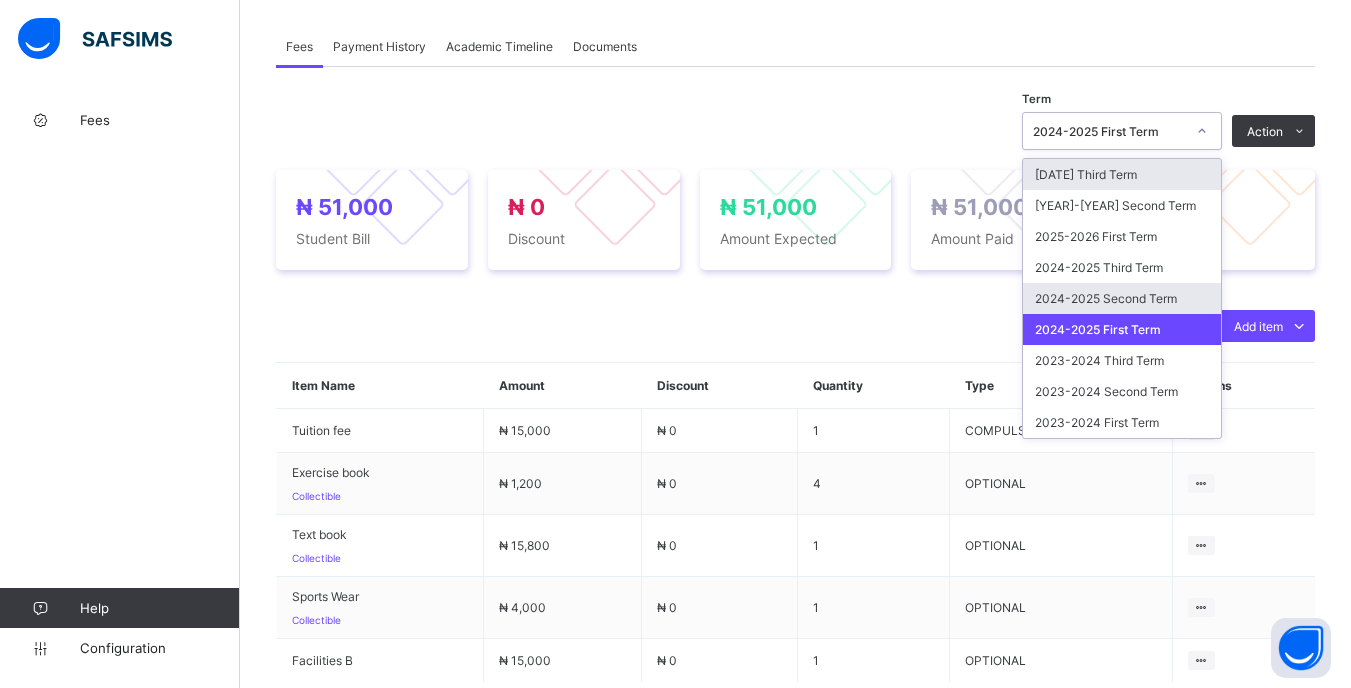 click on "2024-2025 Second Term" at bounding box center [1122, 298] 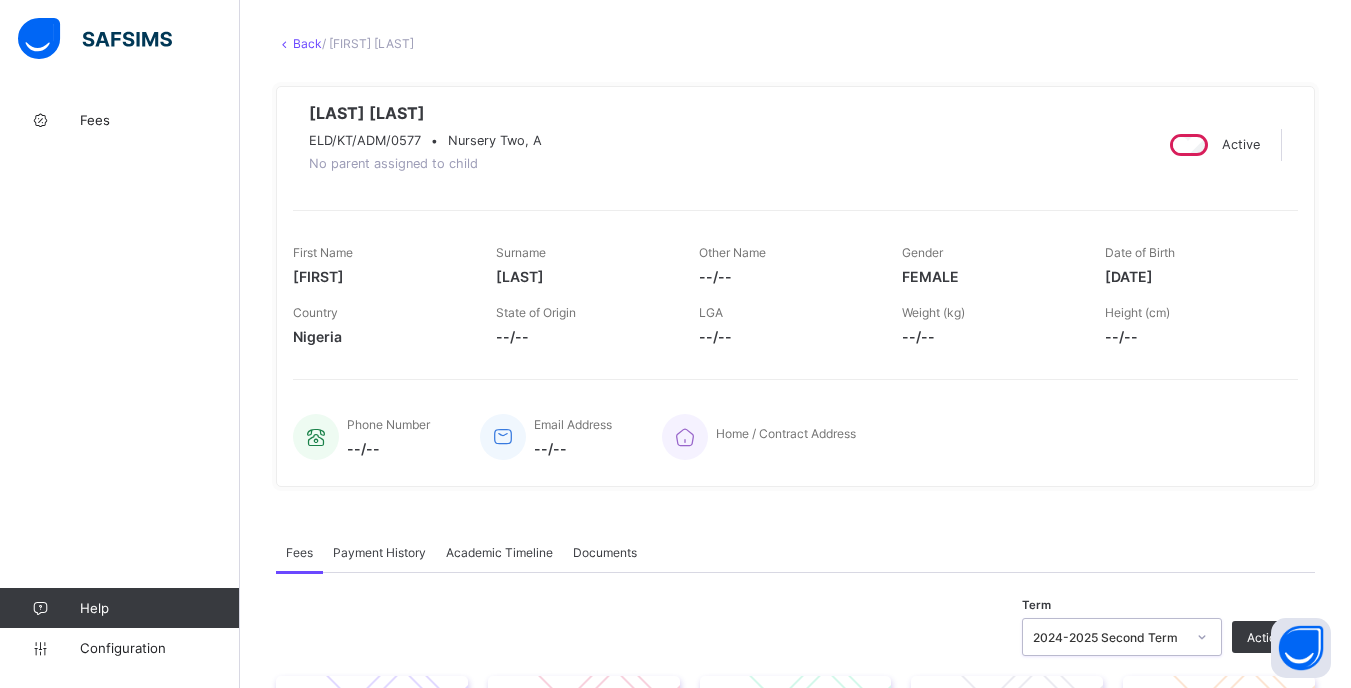 scroll, scrollTop: 0, scrollLeft: 0, axis: both 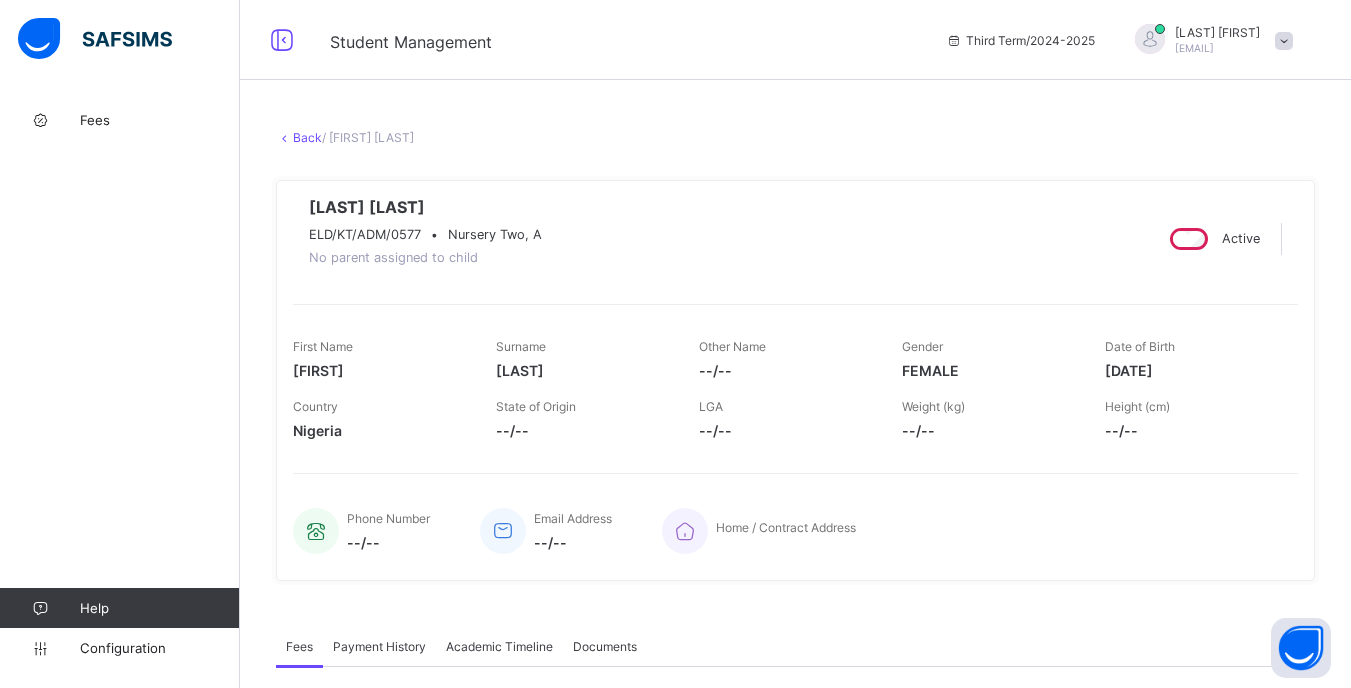 click on "Back" at bounding box center (307, 137) 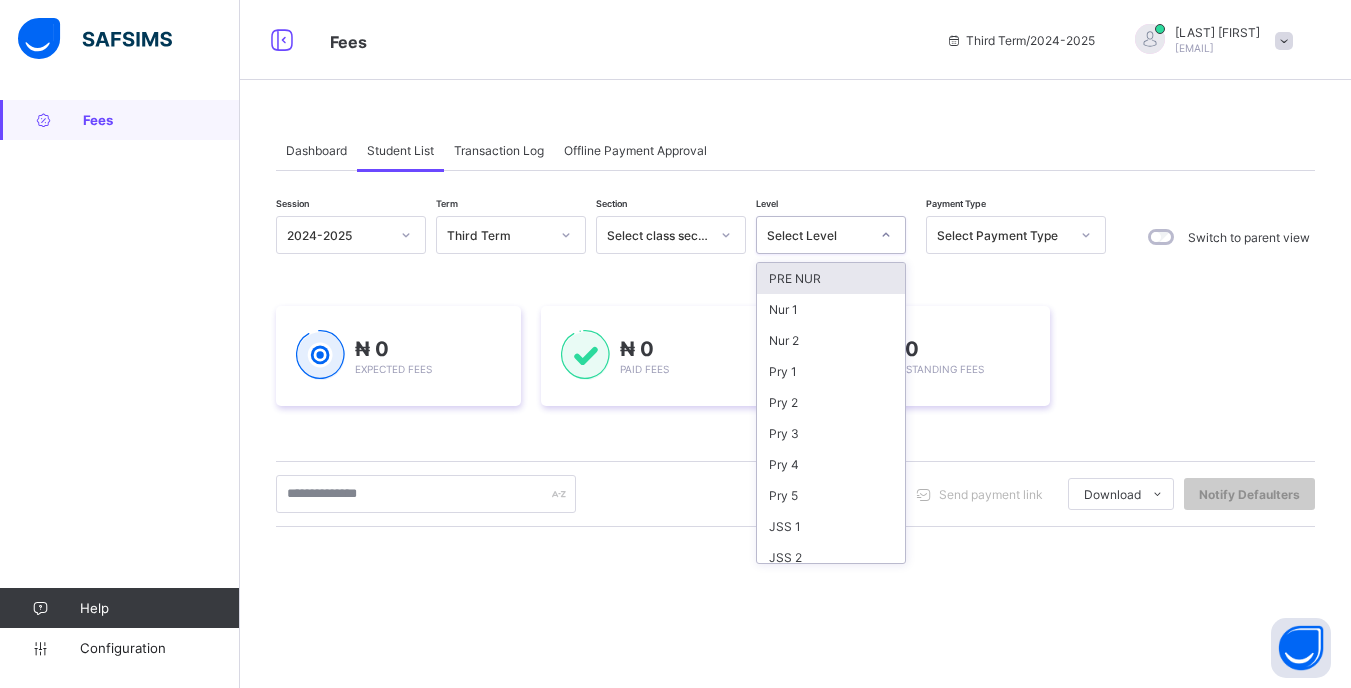 click on "Select Level" at bounding box center (818, 235) 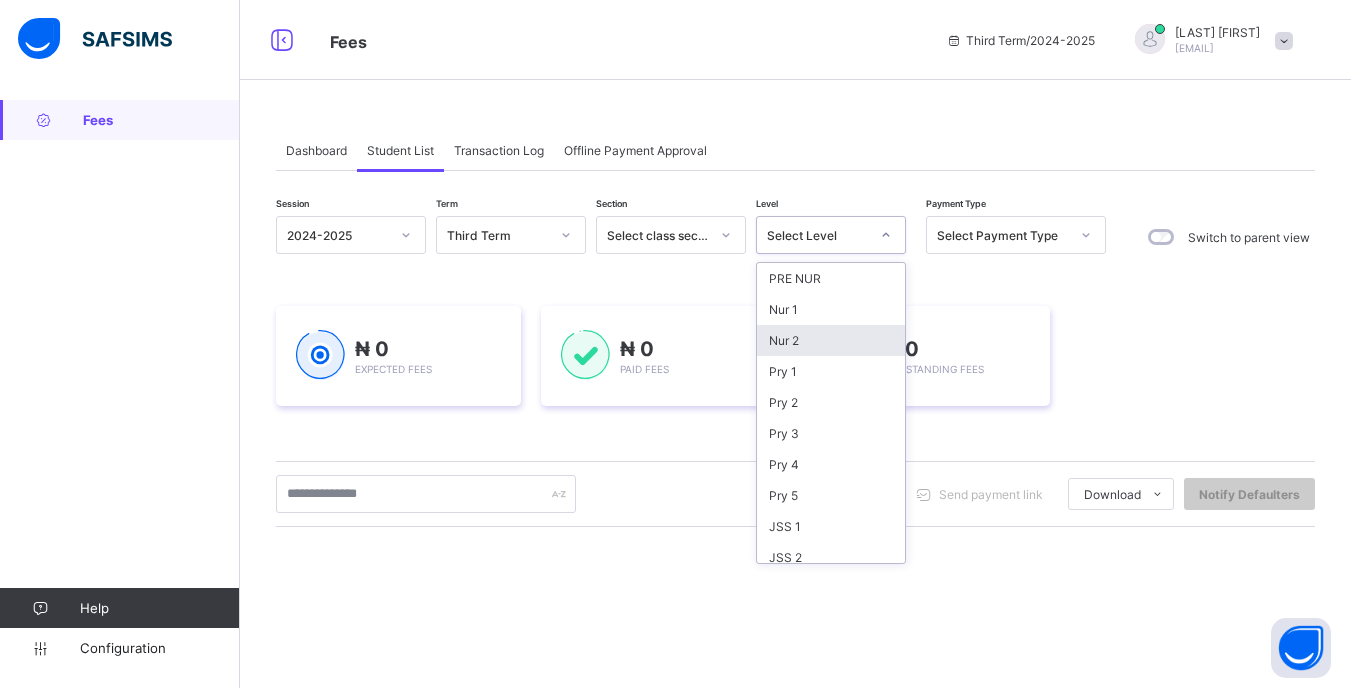 click on "Nur 2" at bounding box center (831, 340) 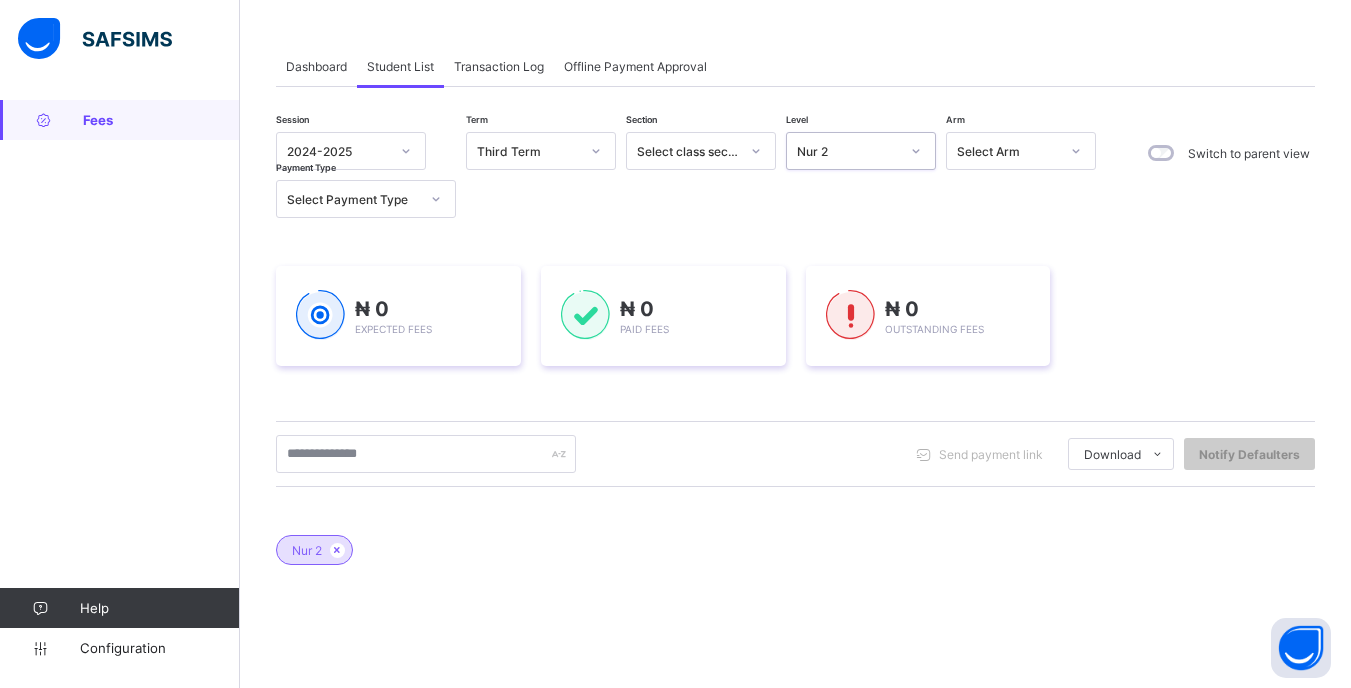 scroll, scrollTop: 198, scrollLeft: 0, axis: vertical 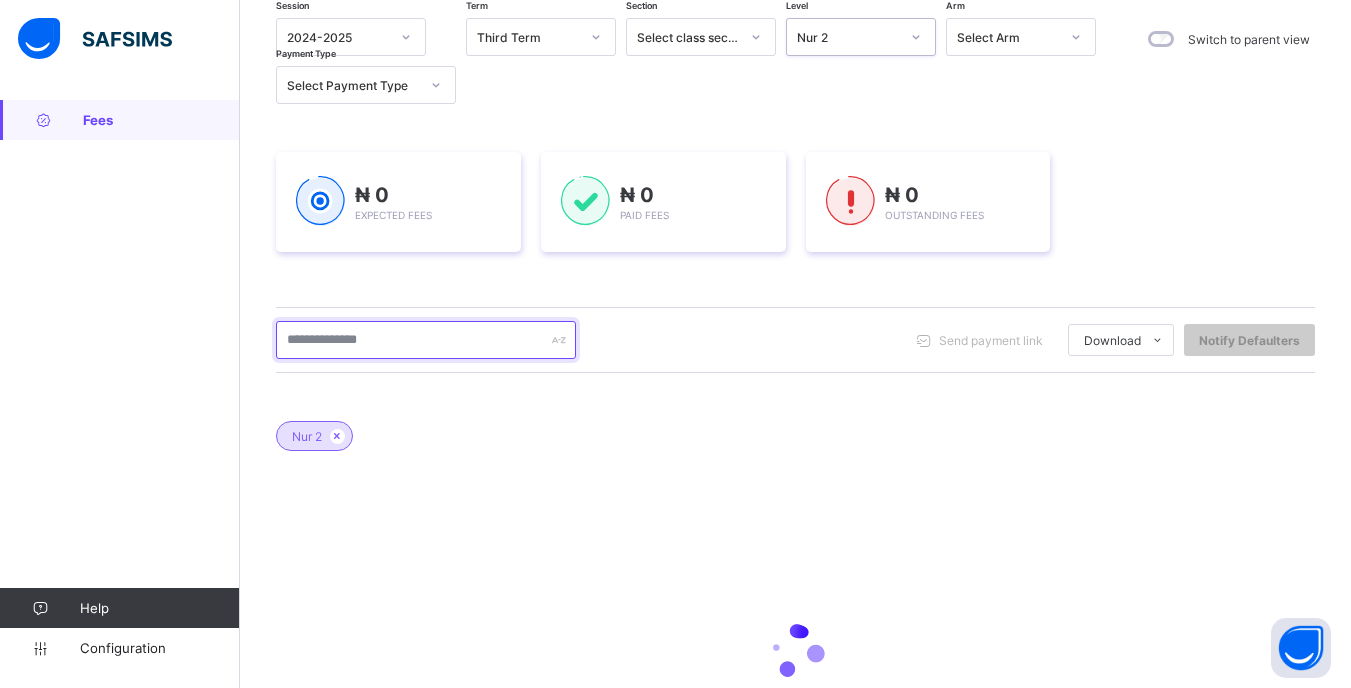 click at bounding box center (426, 340) 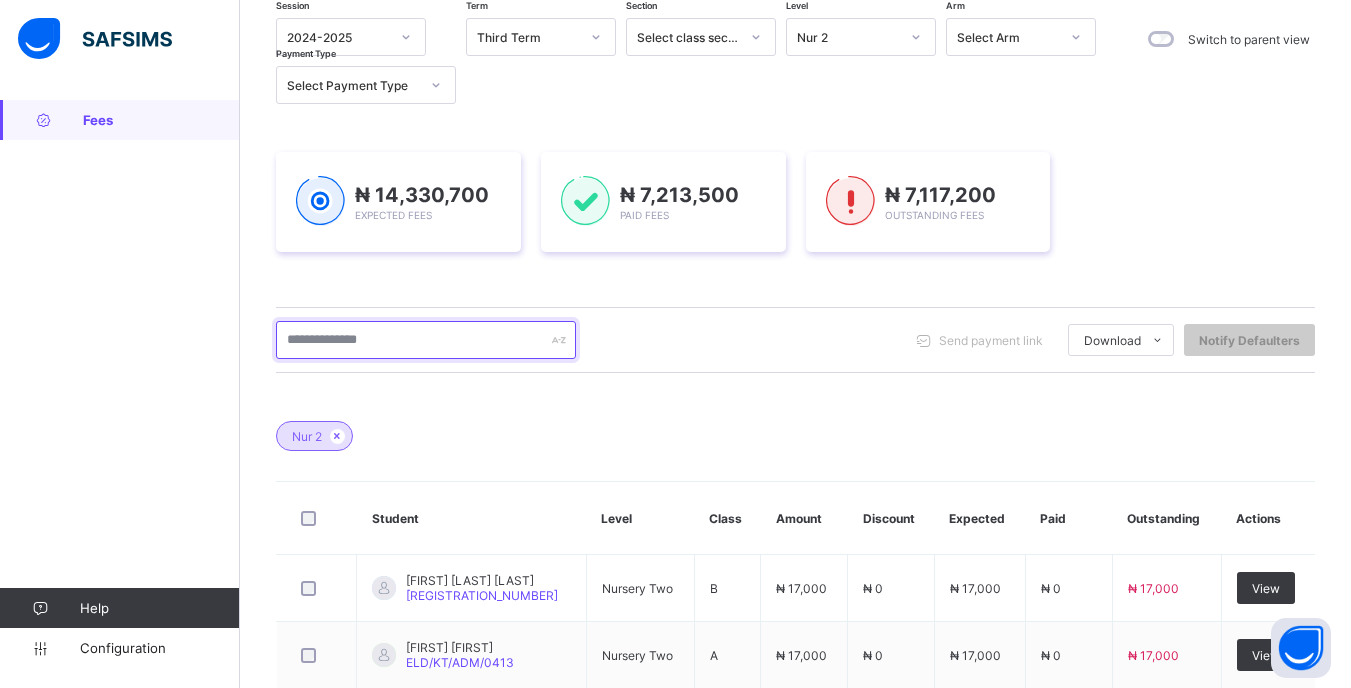scroll, scrollTop: 200, scrollLeft: 0, axis: vertical 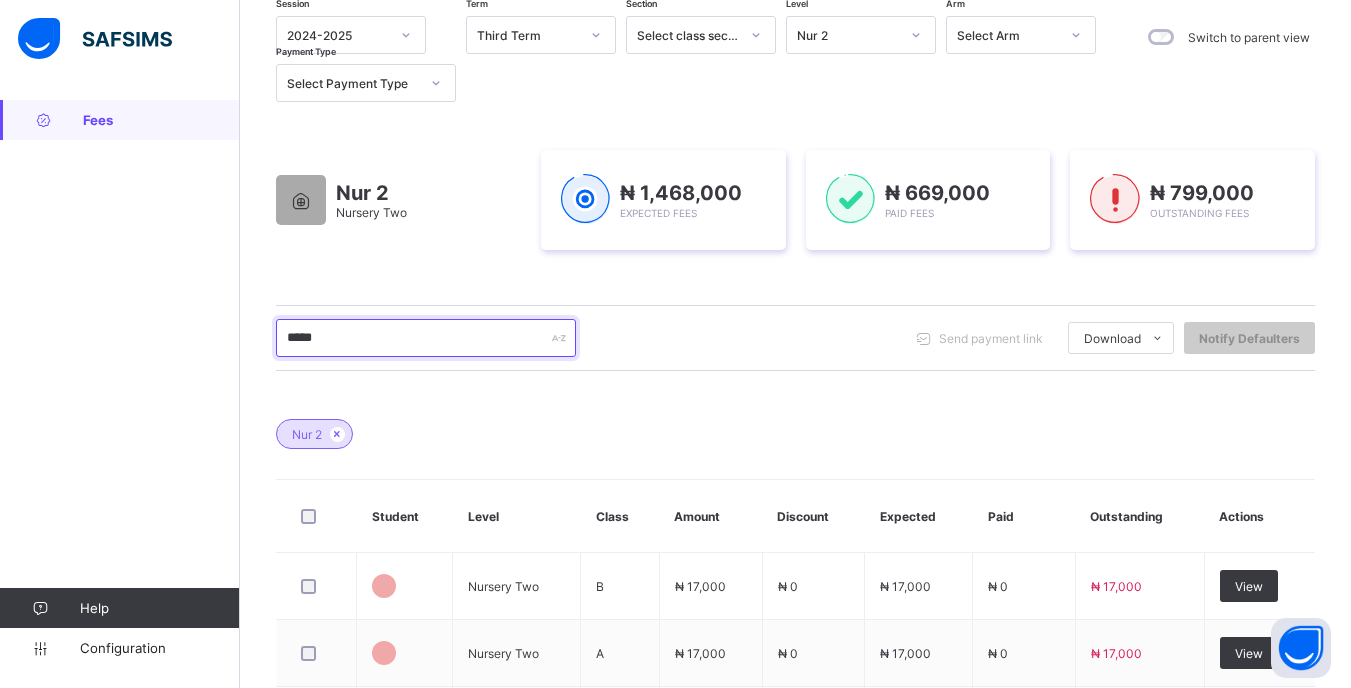 type on "******" 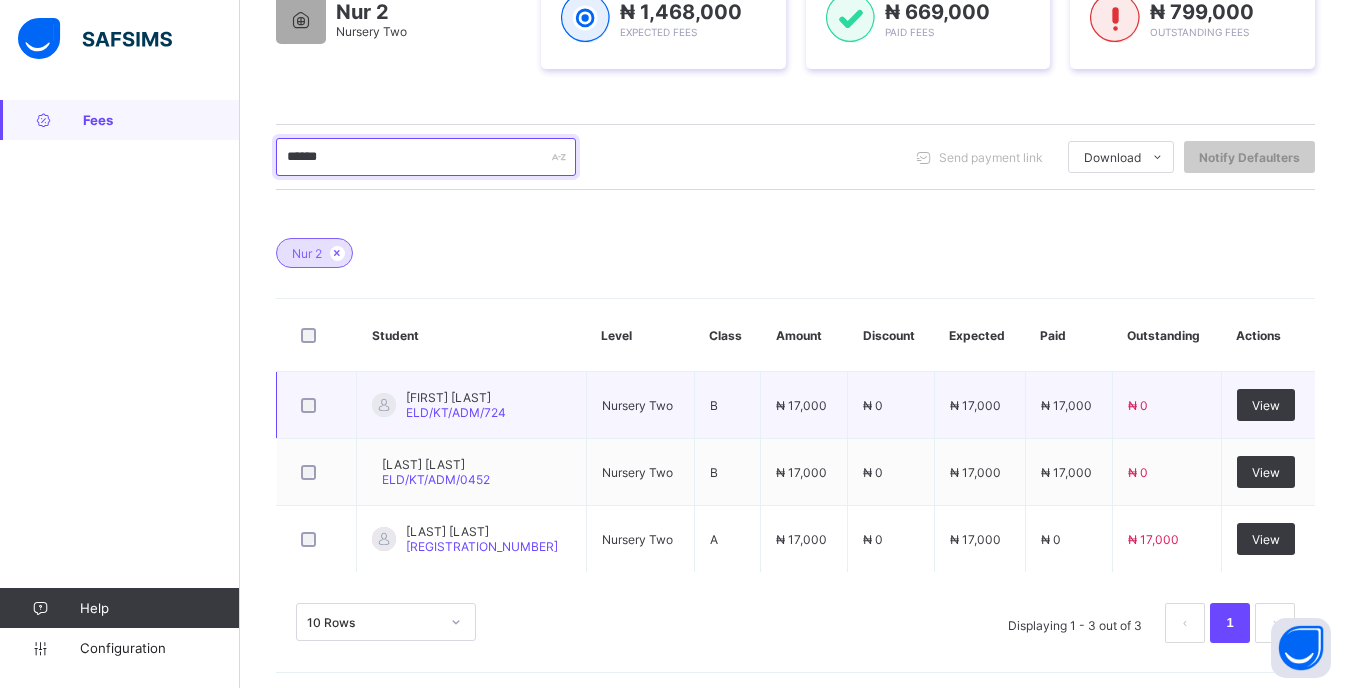 scroll, scrollTop: 386, scrollLeft: 0, axis: vertical 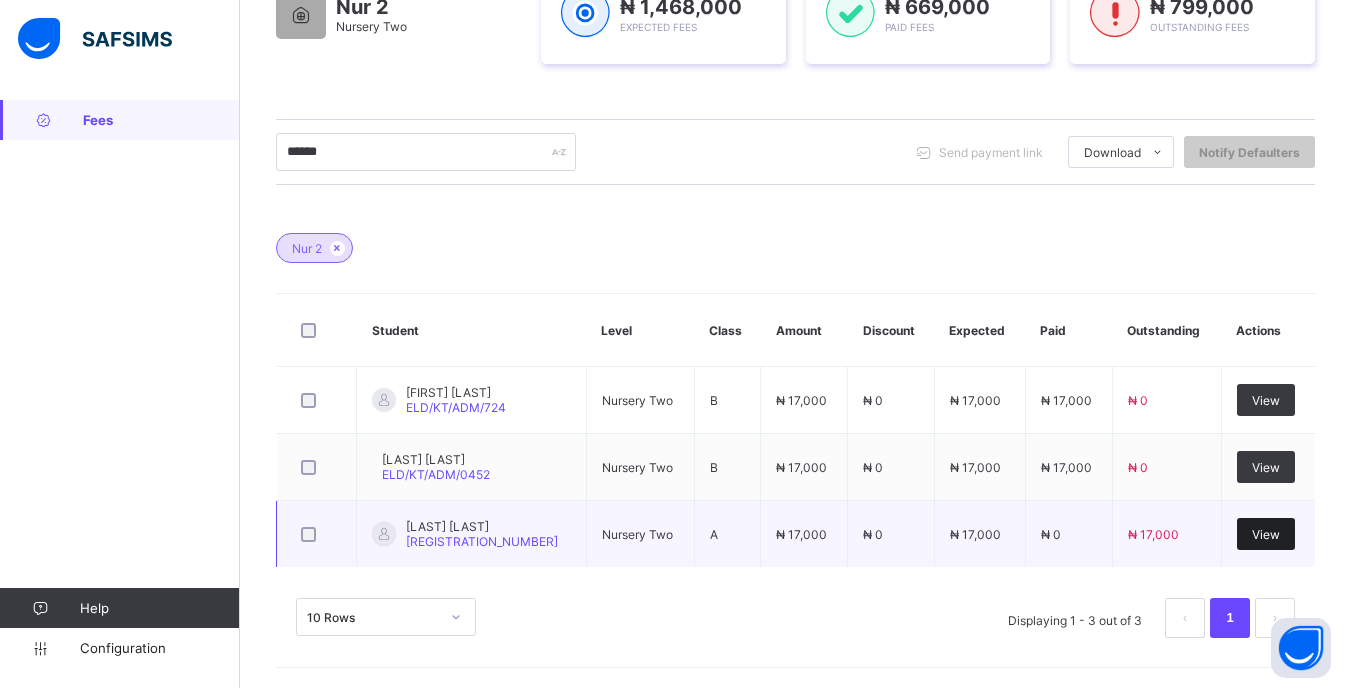 click on "View" at bounding box center [1266, 534] 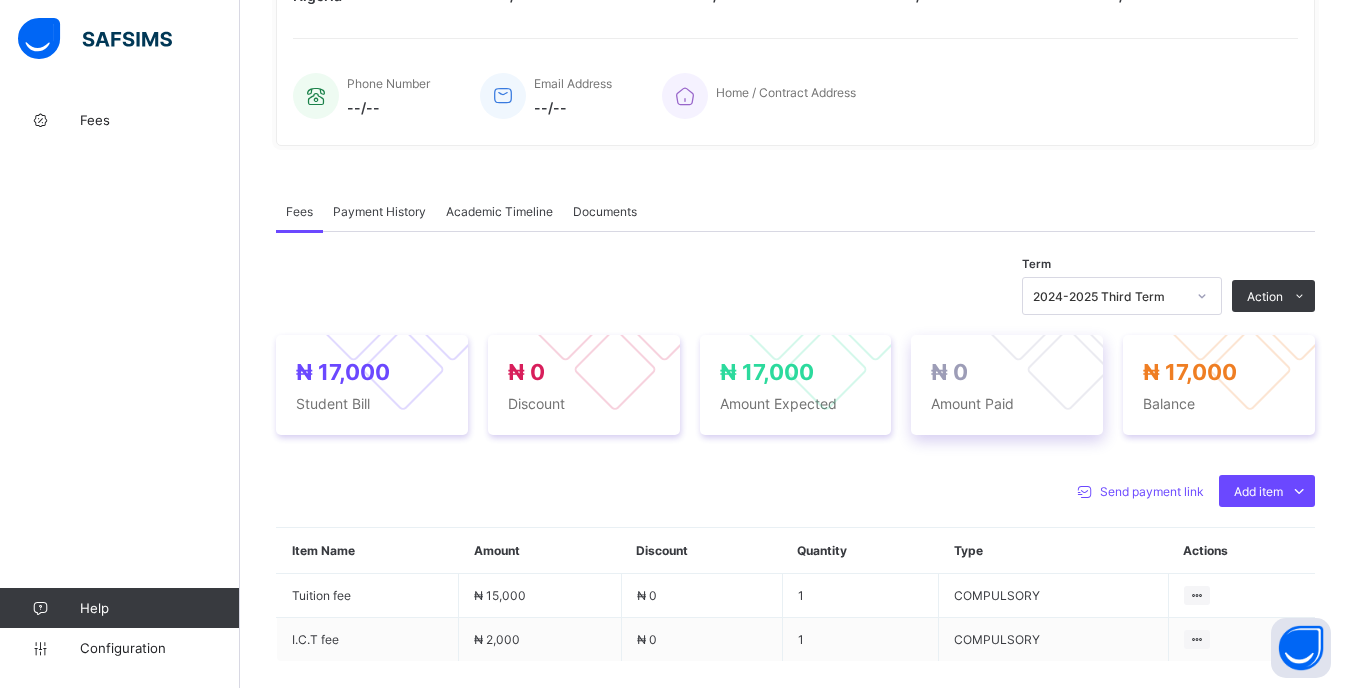 scroll, scrollTop: 627, scrollLeft: 0, axis: vertical 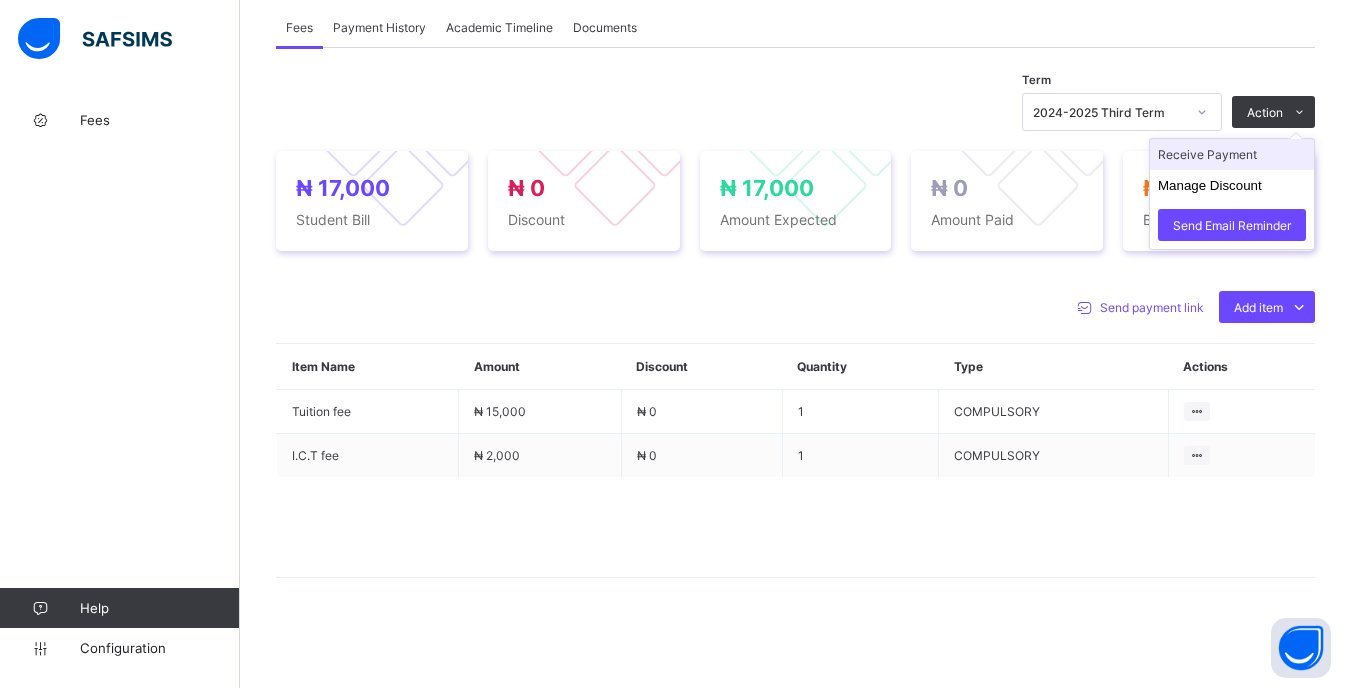 click on "Receive Payment" at bounding box center [1232, 154] 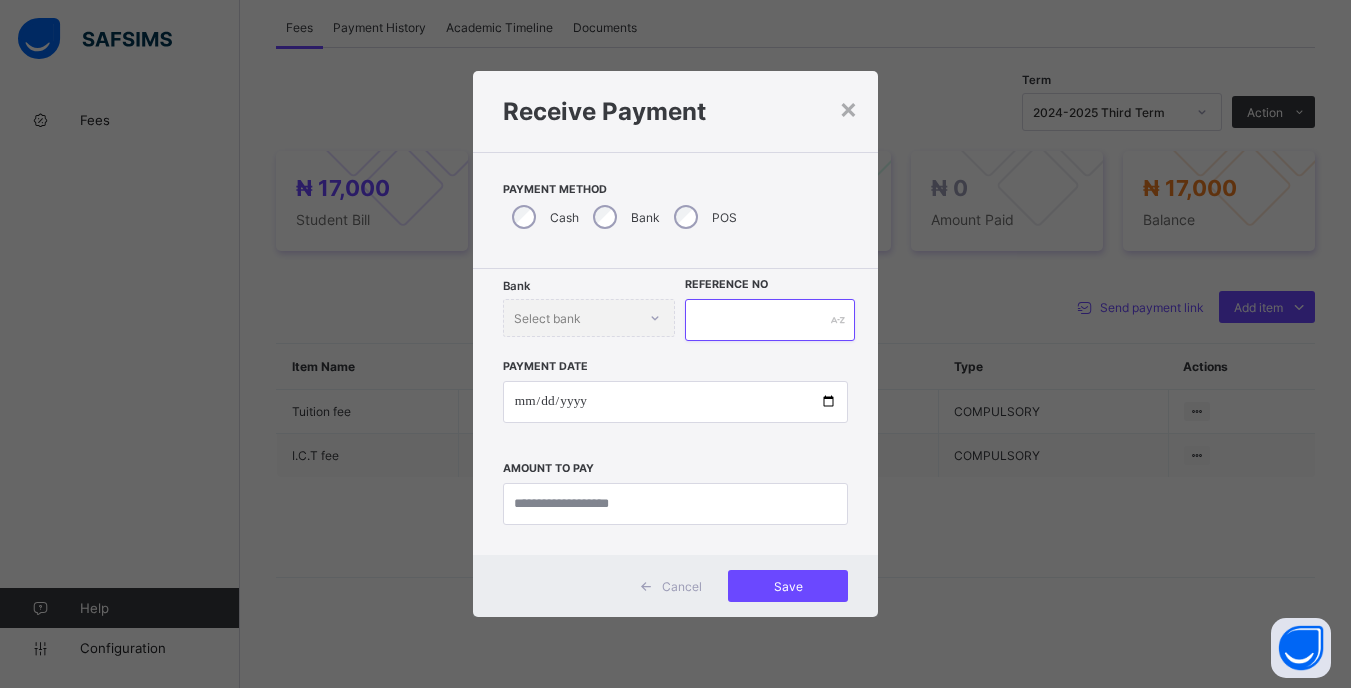 click at bounding box center (769, 320) 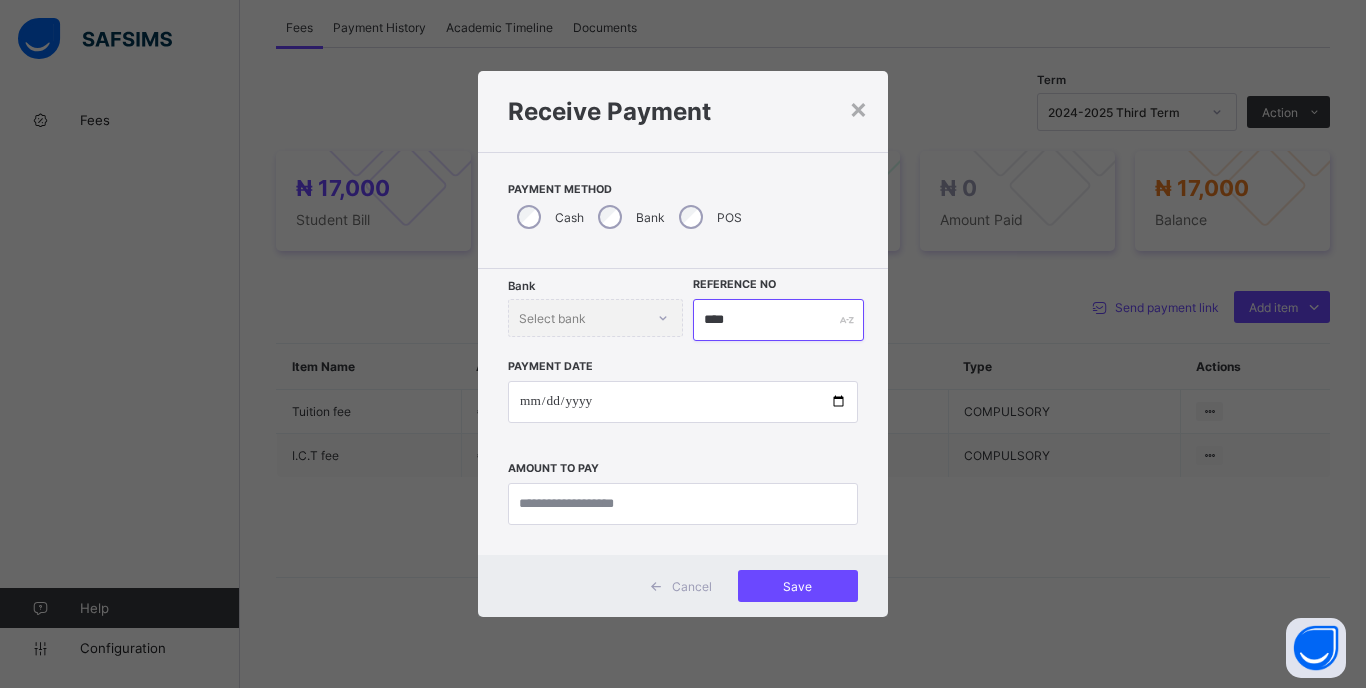 type on "****" 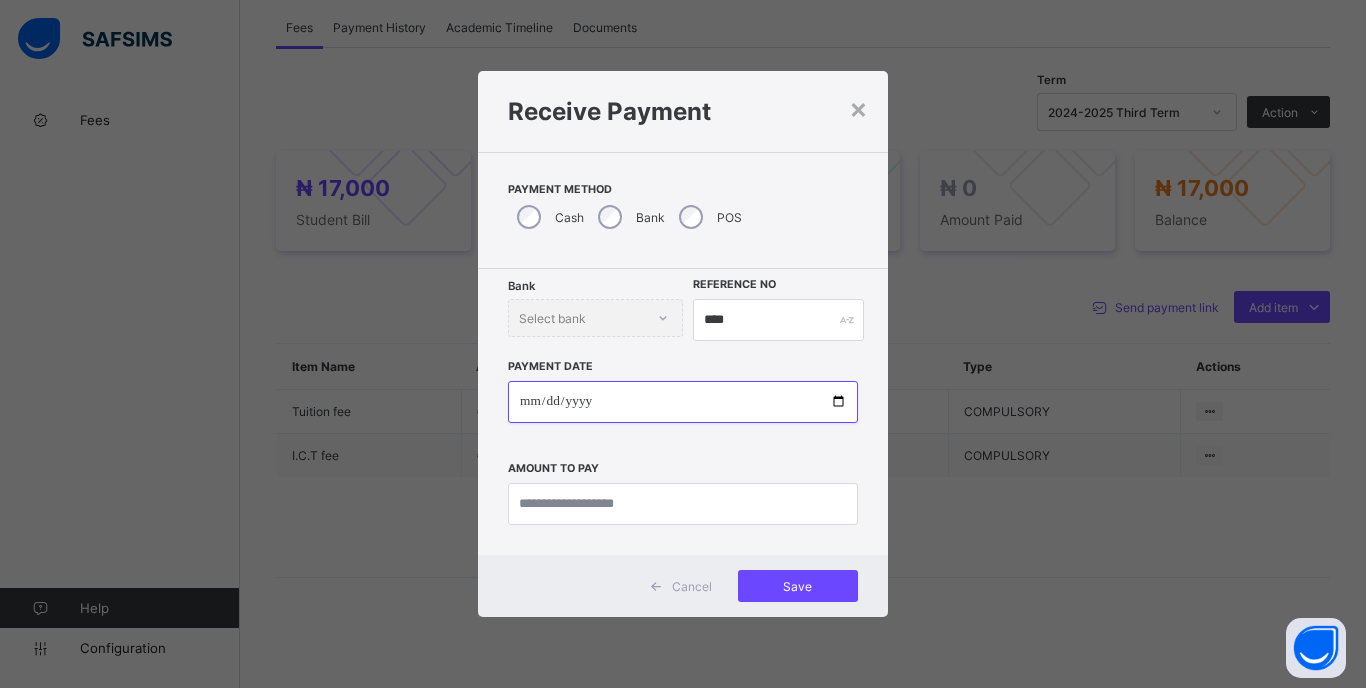 click at bounding box center [683, 402] 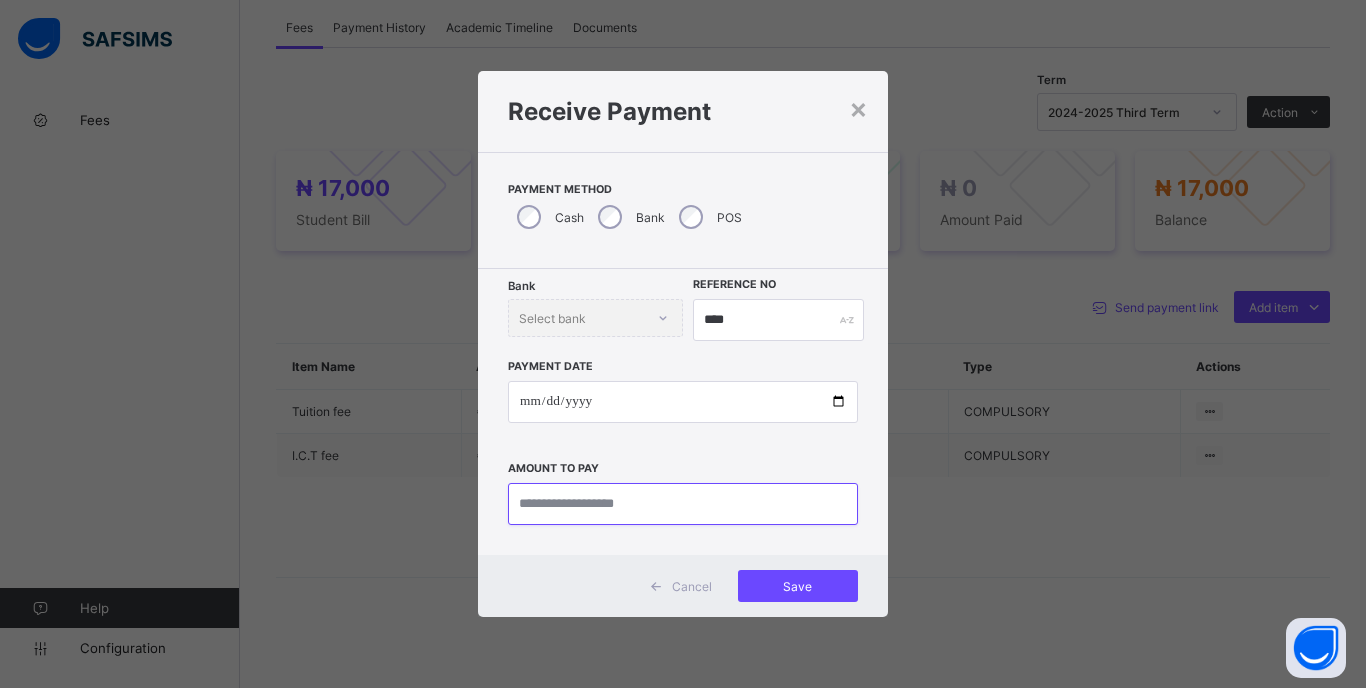 click at bounding box center [683, 504] 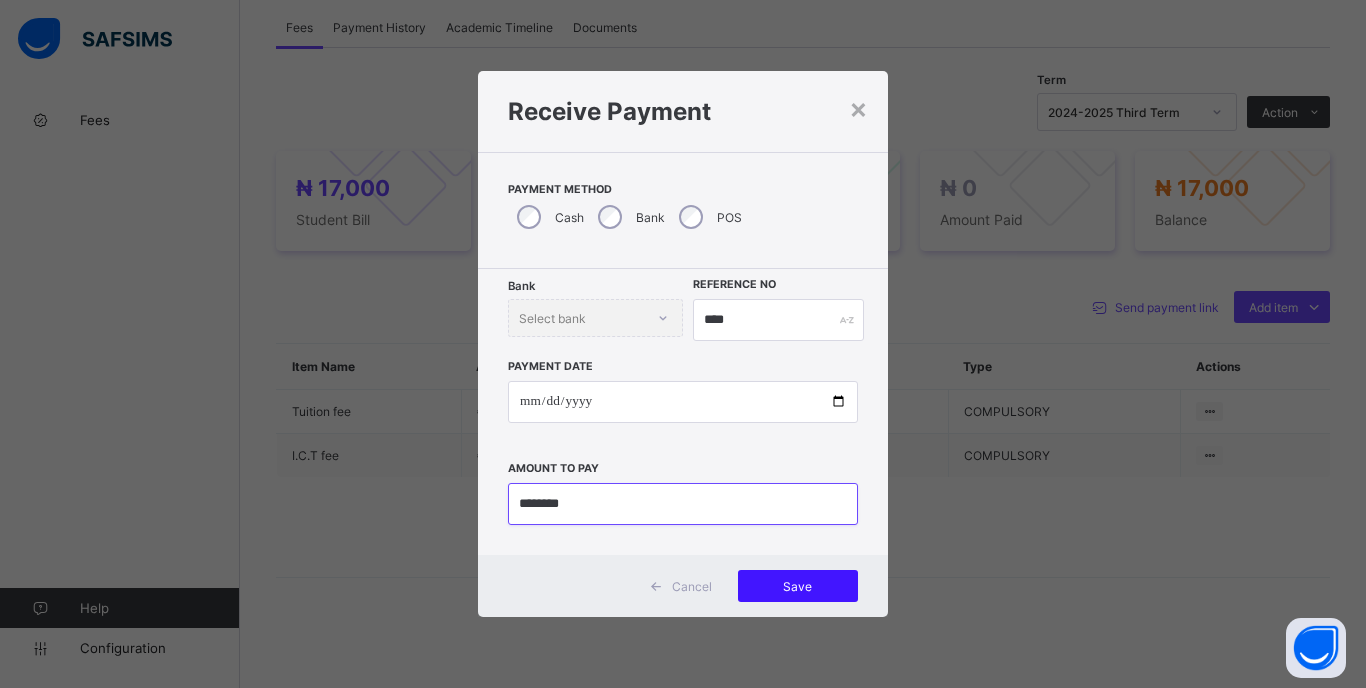 type on "********" 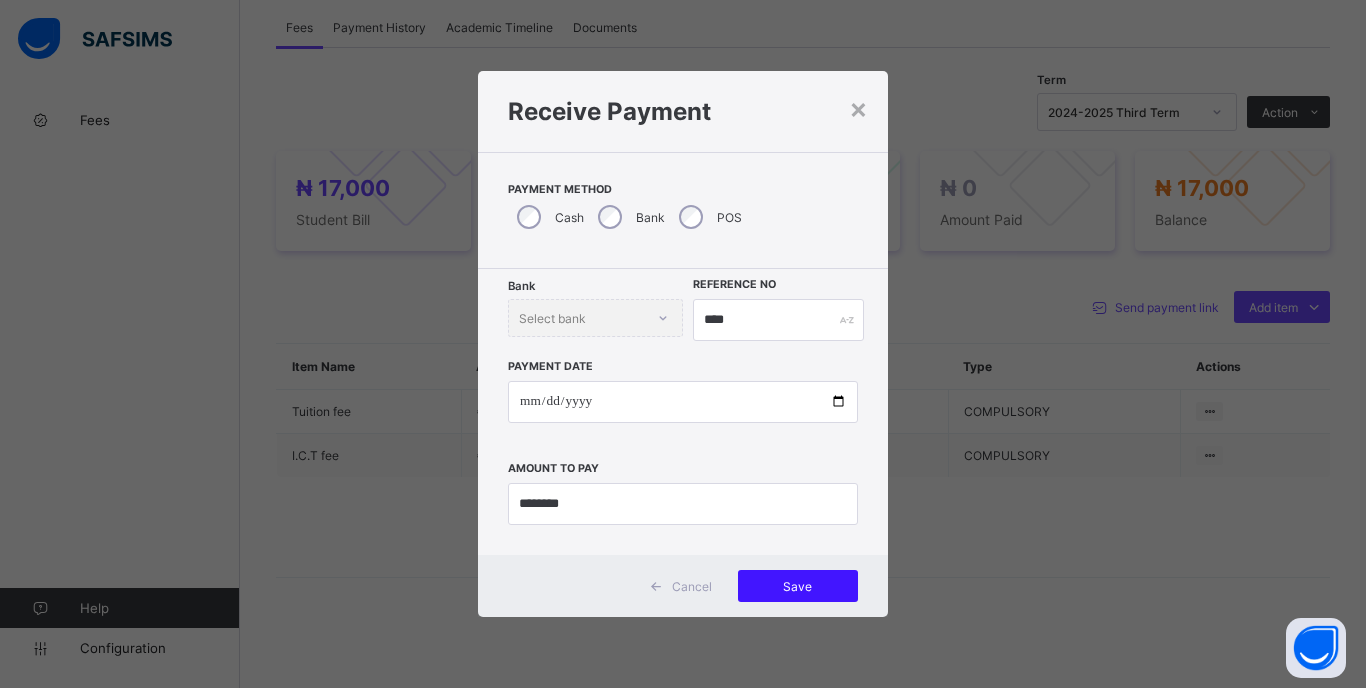 click on "Save" at bounding box center [798, 586] 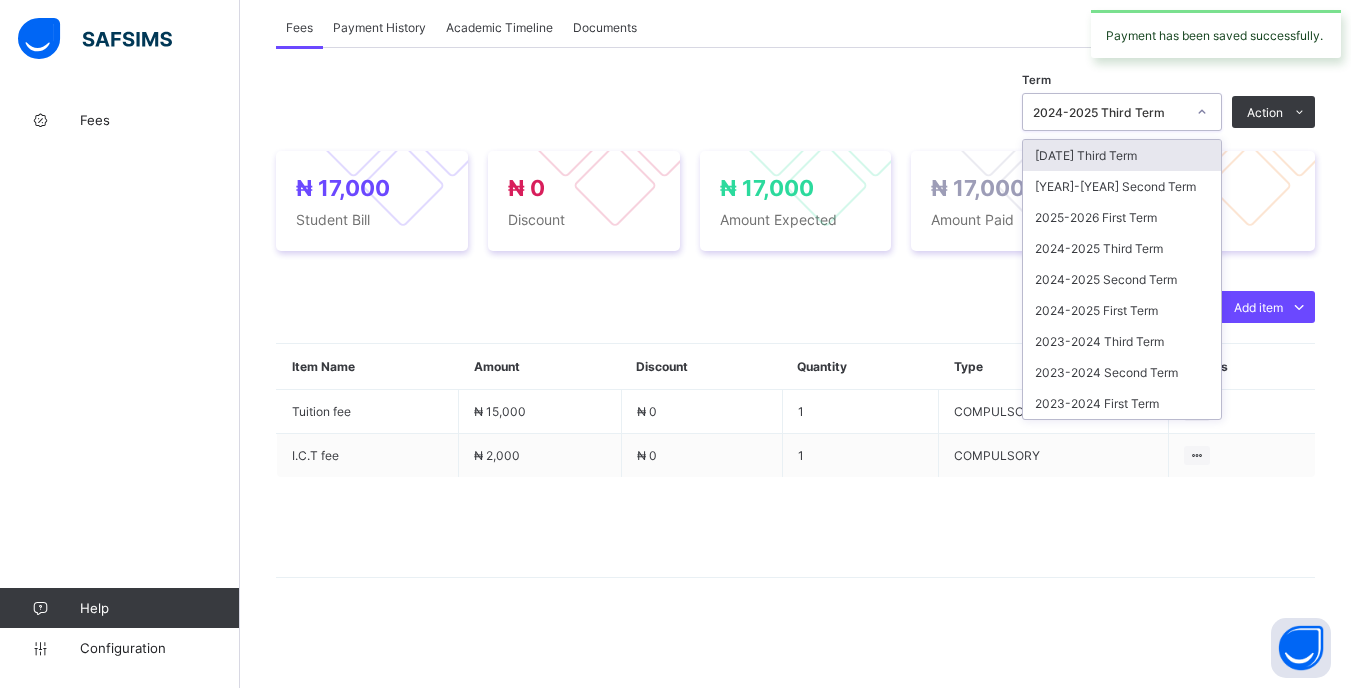 click 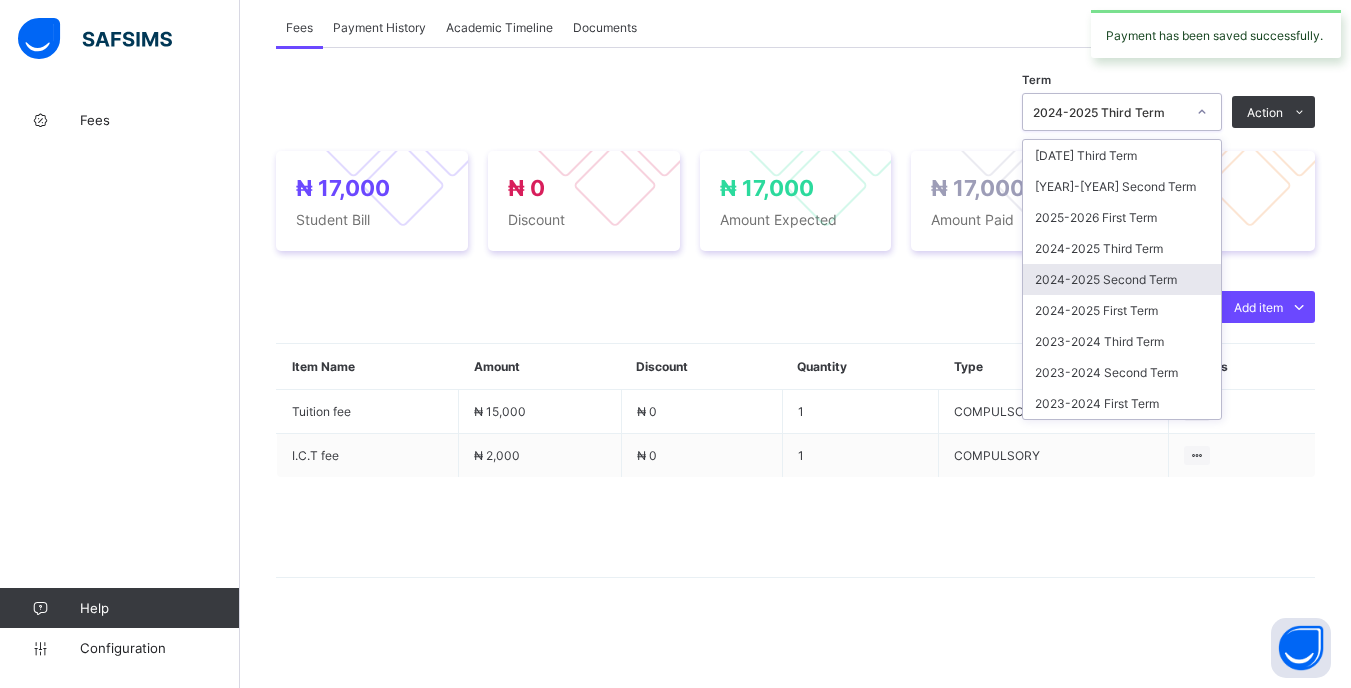 click on "2024-2025 Second Term" at bounding box center [1122, 279] 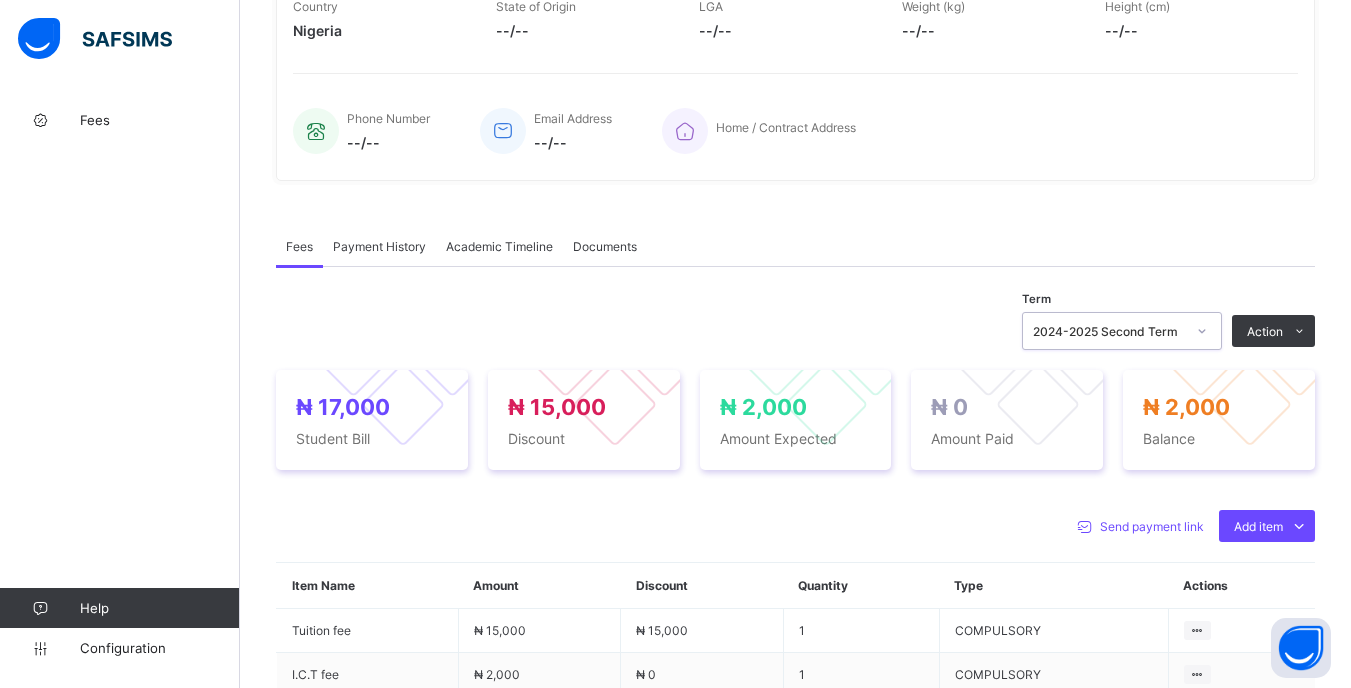 scroll, scrollTop: 500, scrollLeft: 0, axis: vertical 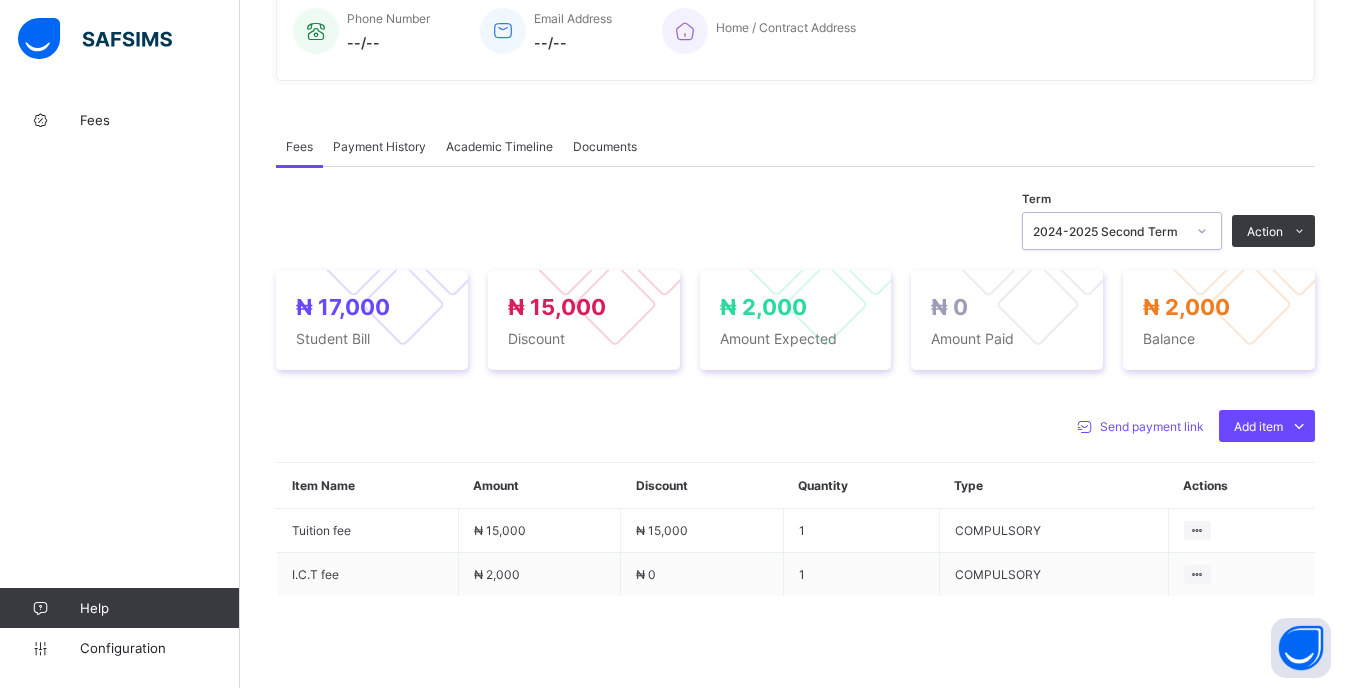 click 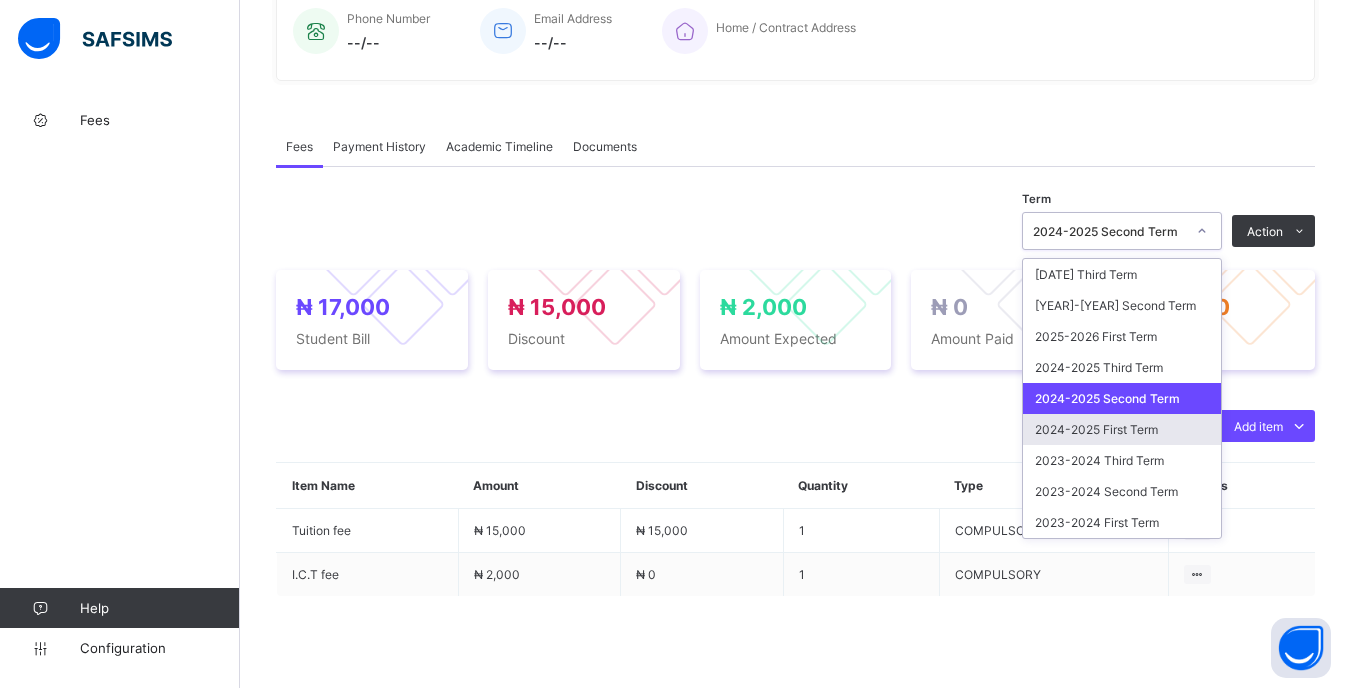 click on "2024-2025 First Term" at bounding box center [1122, 429] 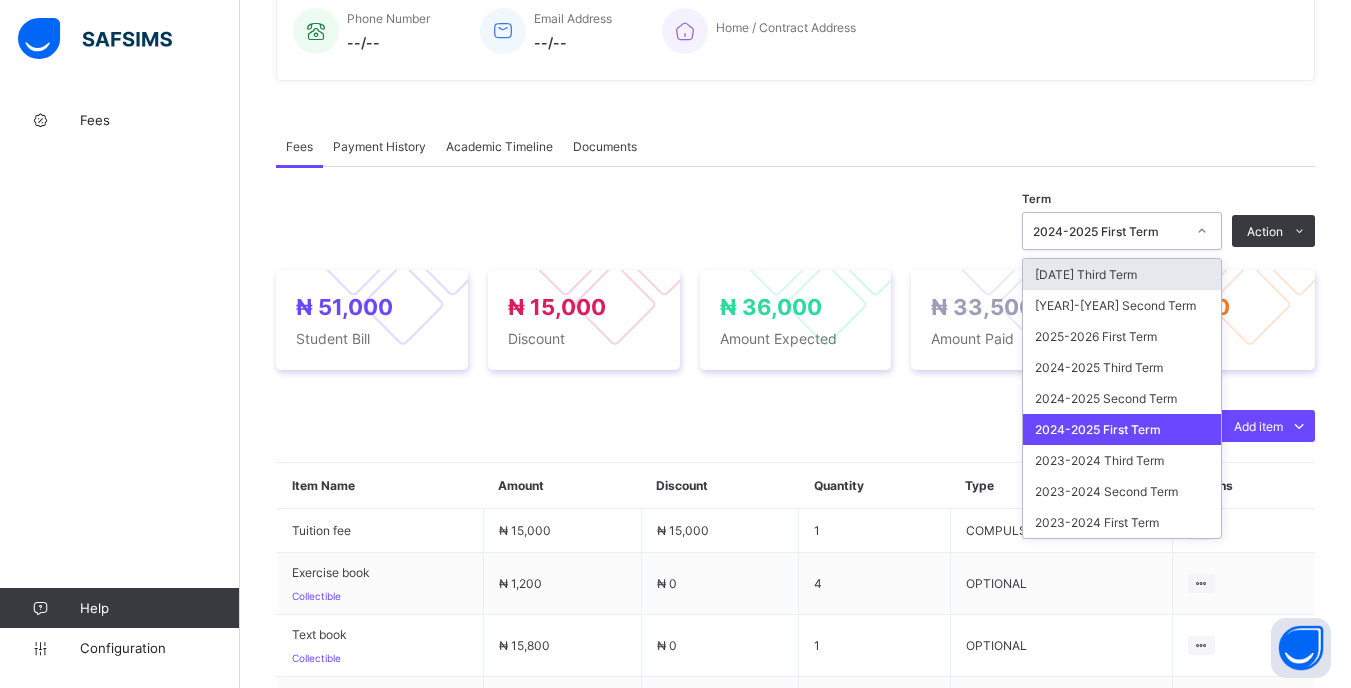click 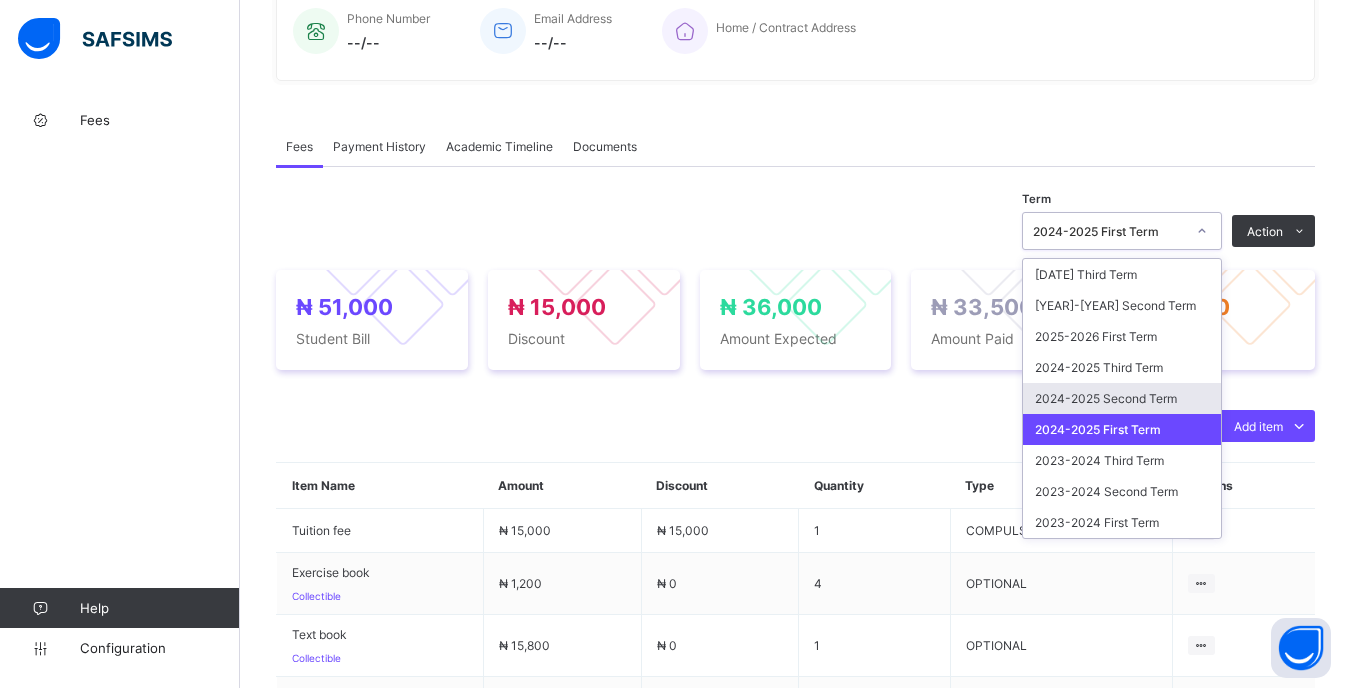 click on "2024-2025 Second Term" at bounding box center (1122, 398) 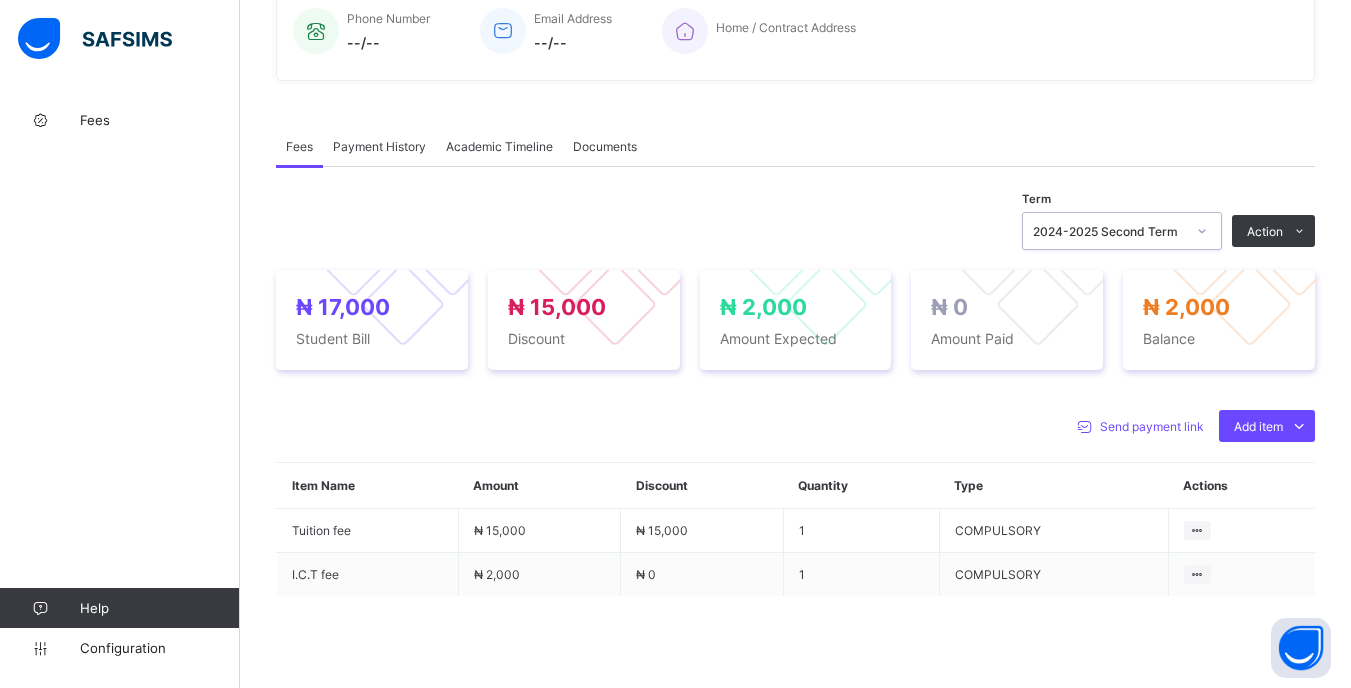 click at bounding box center [1202, 231] 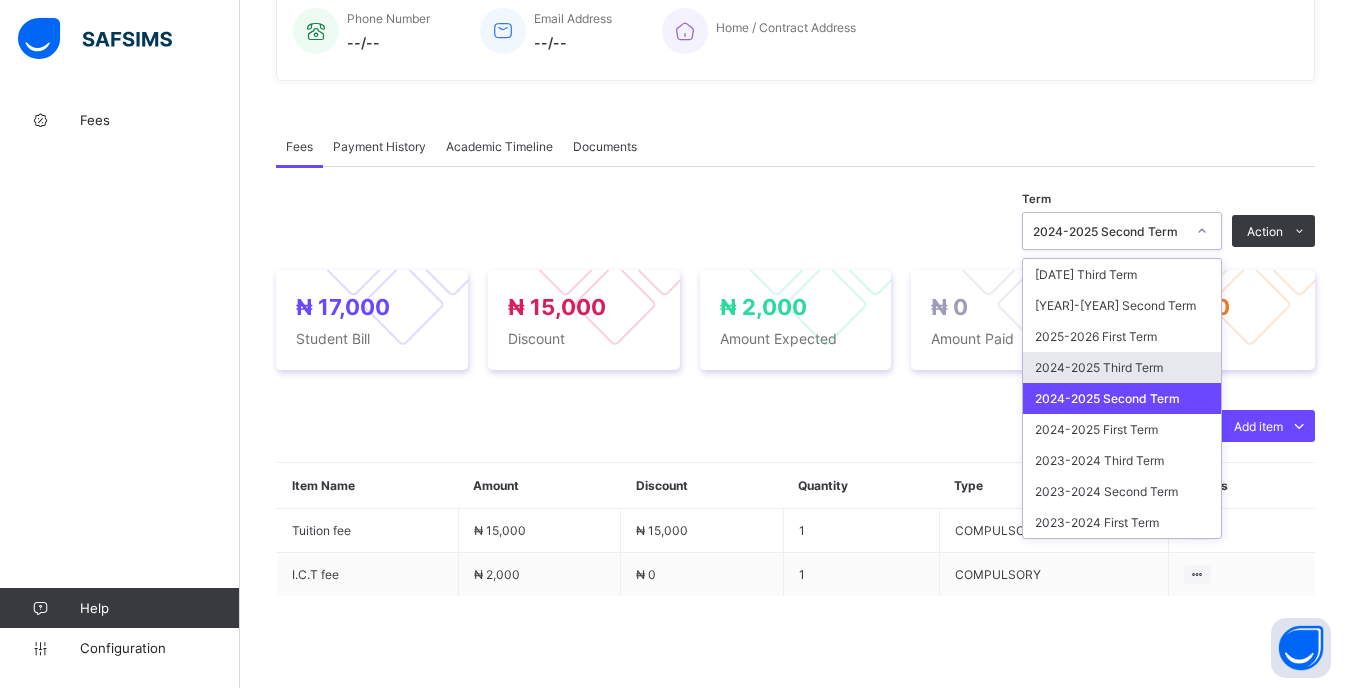 click on "2024-2025 Third Term" at bounding box center [1122, 367] 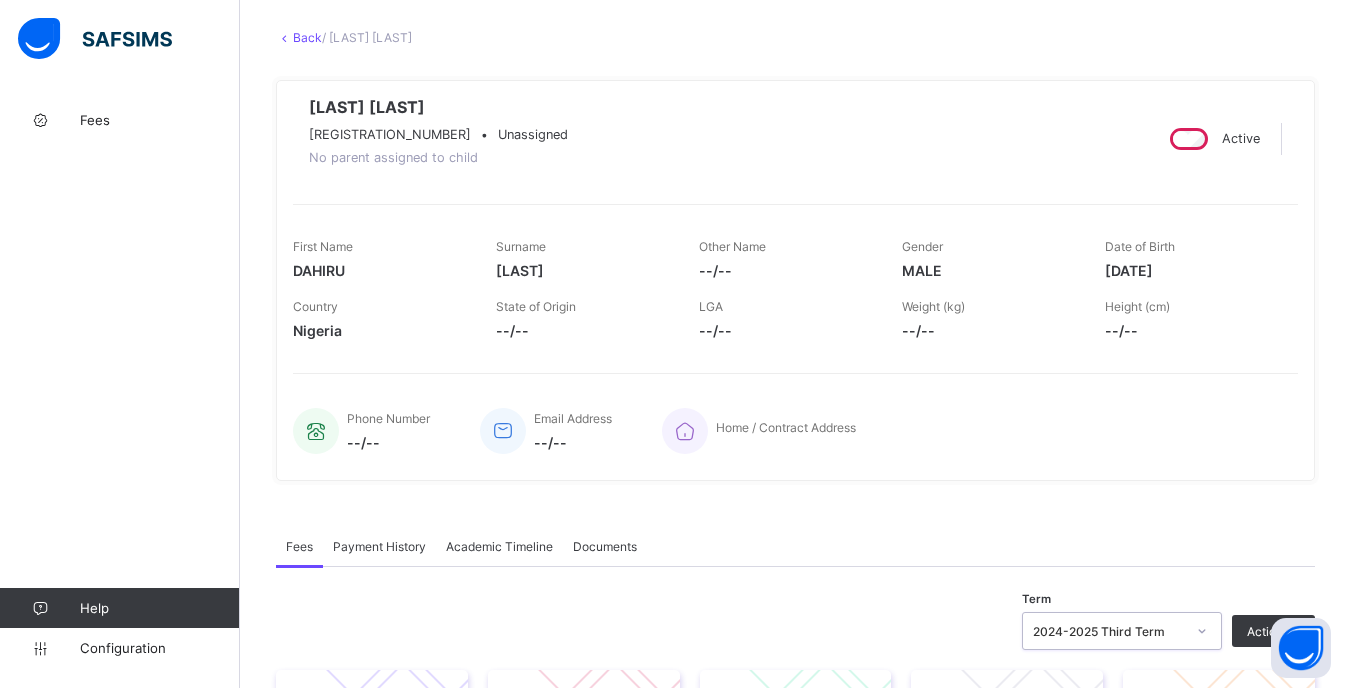 scroll, scrollTop: 0, scrollLeft: 0, axis: both 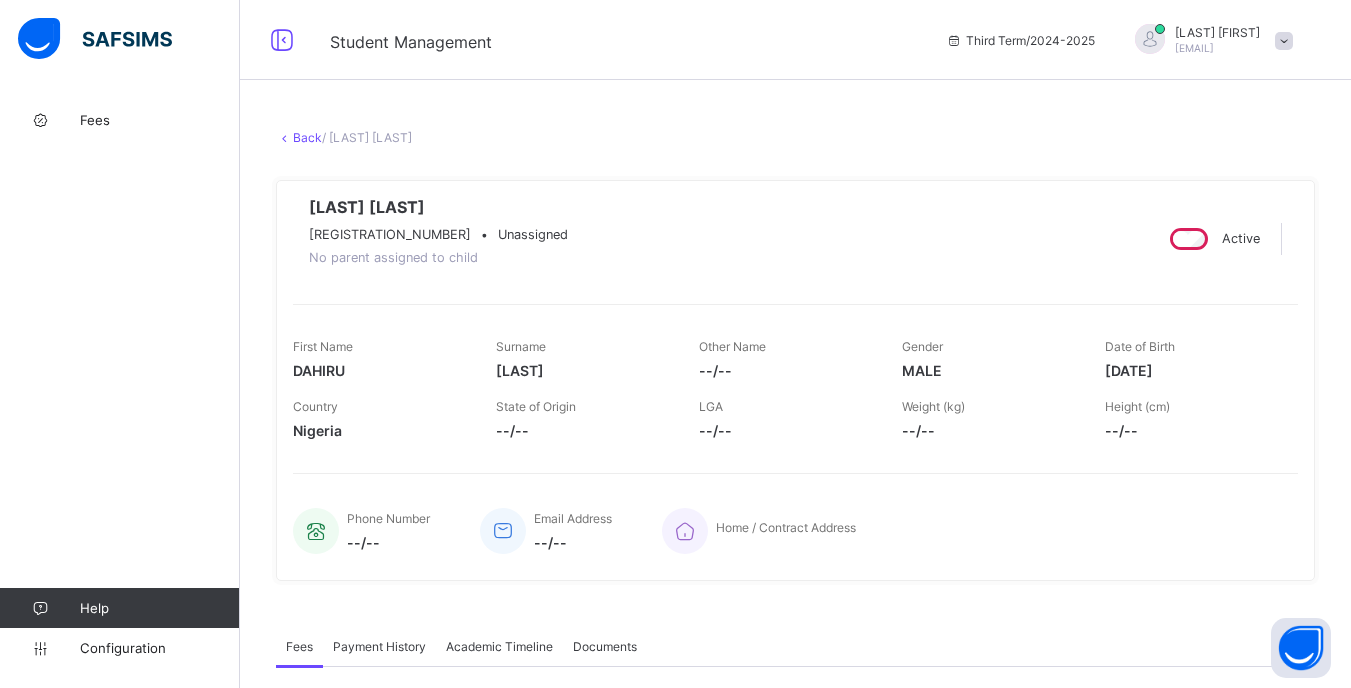click on "Back" at bounding box center [307, 137] 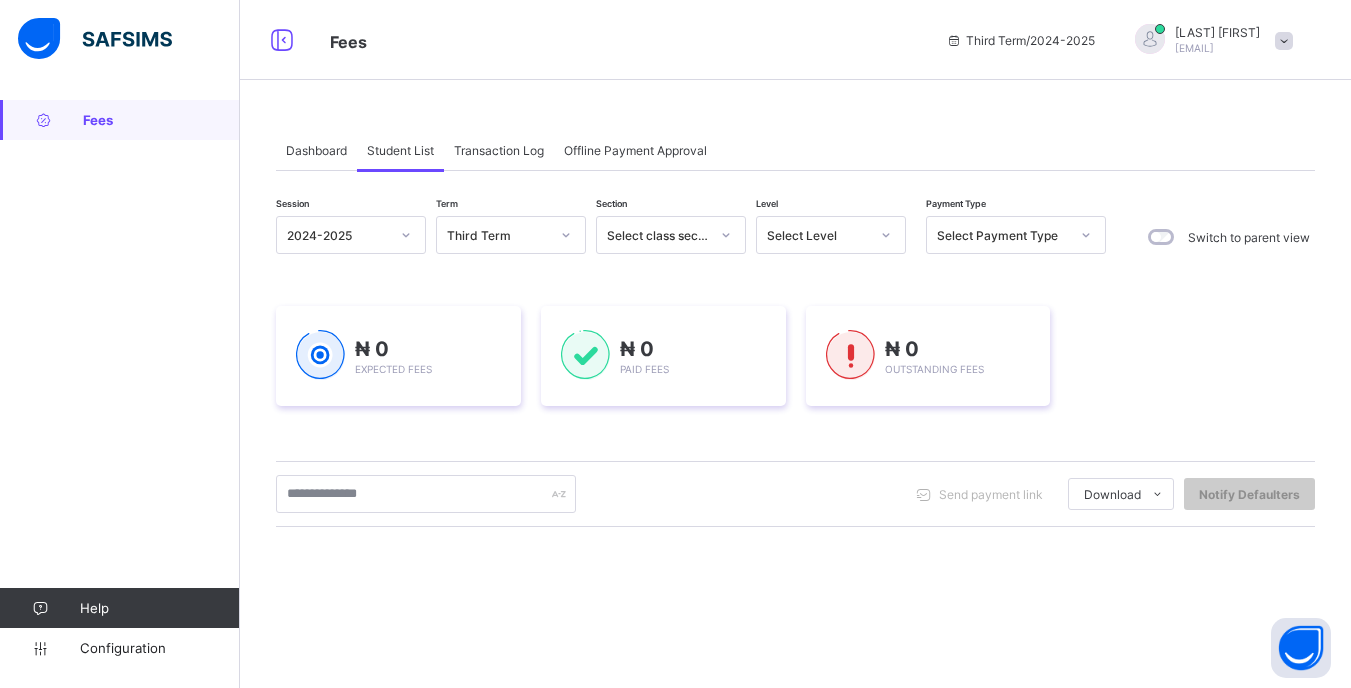 click 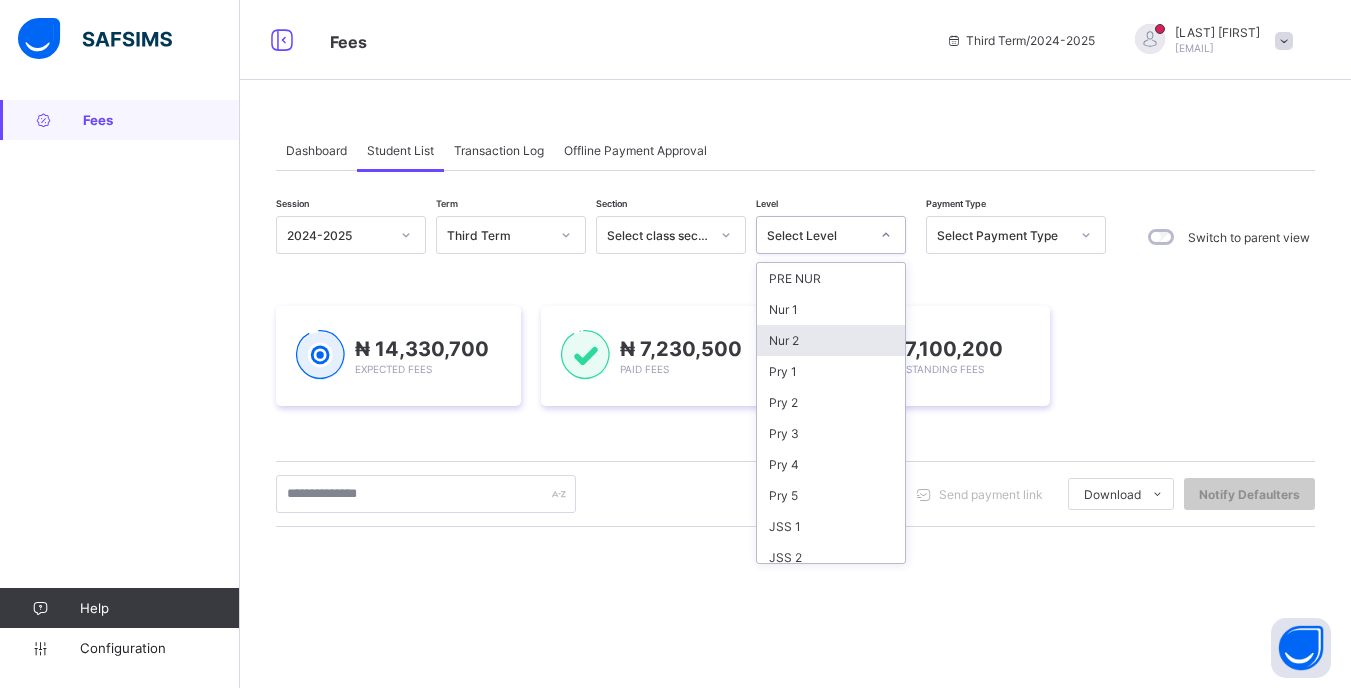click on "Nur 2" at bounding box center (831, 340) 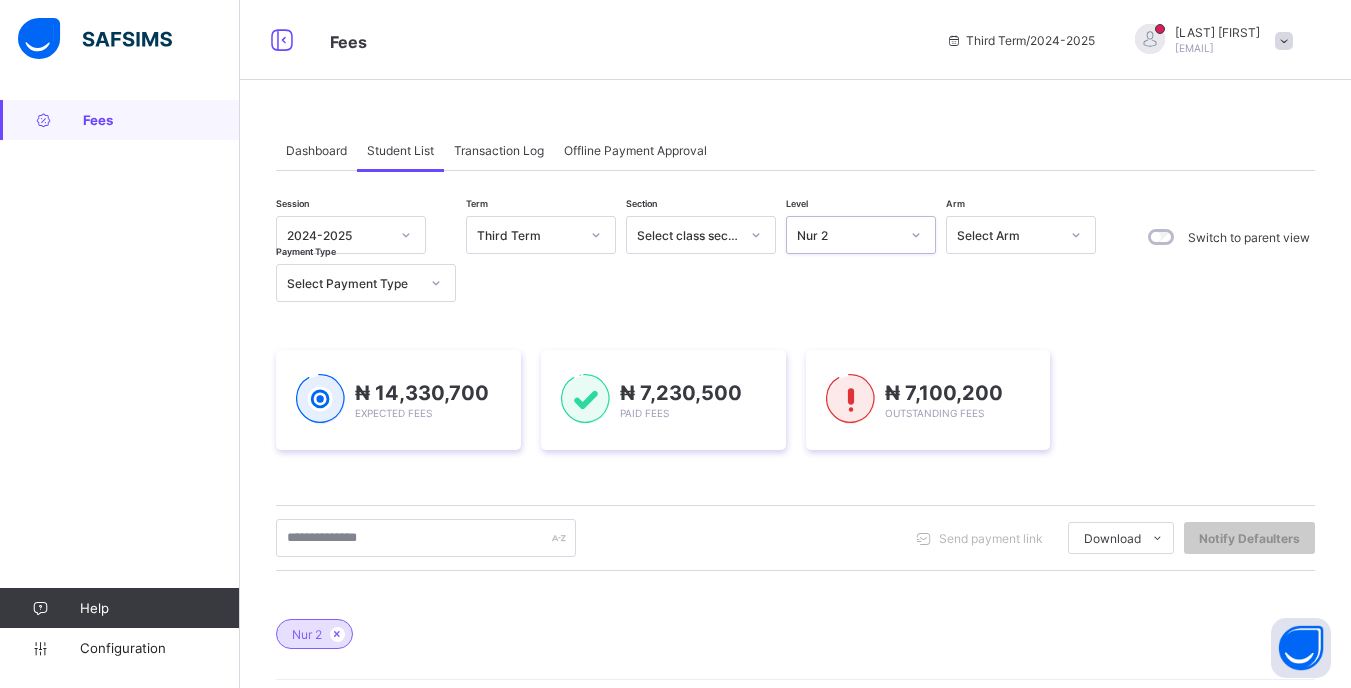 scroll, scrollTop: 200, scrollLeft: 0, axis: vertical 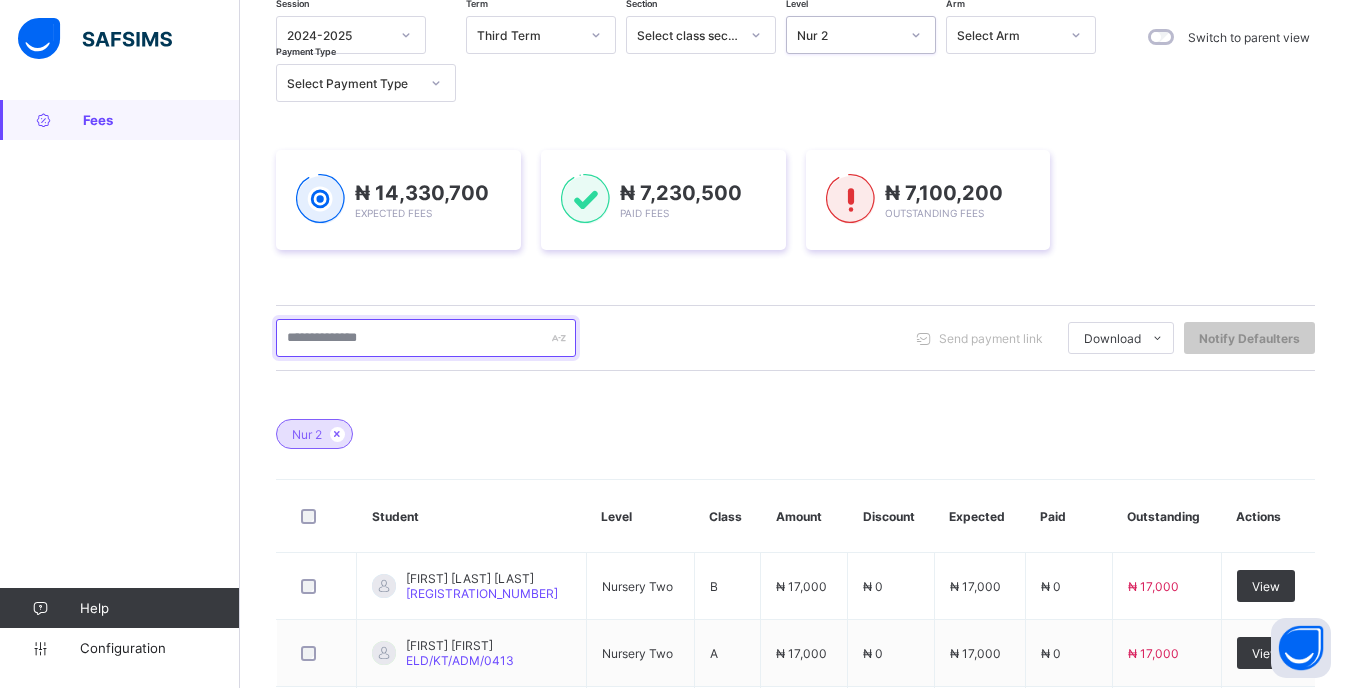 click at bounding box center (426, 338) 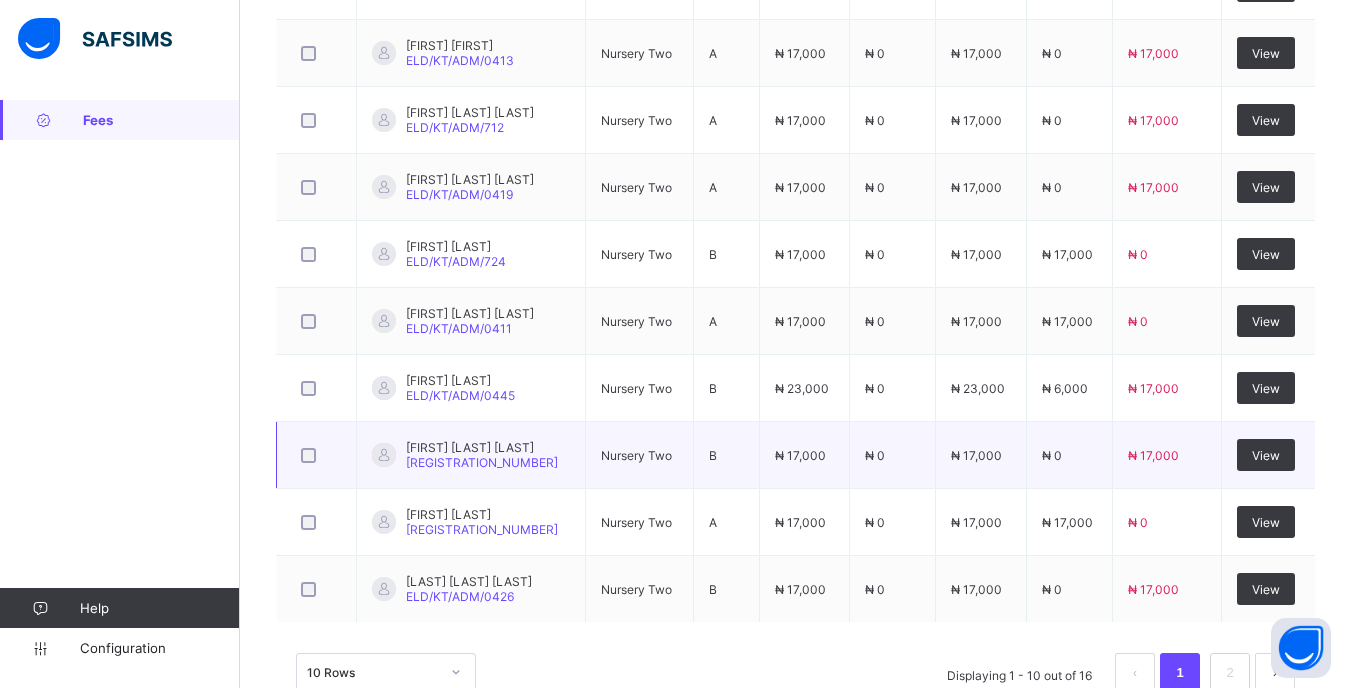 scroll, scrollTop: 855, scrollLeft: 0, axis: vertical 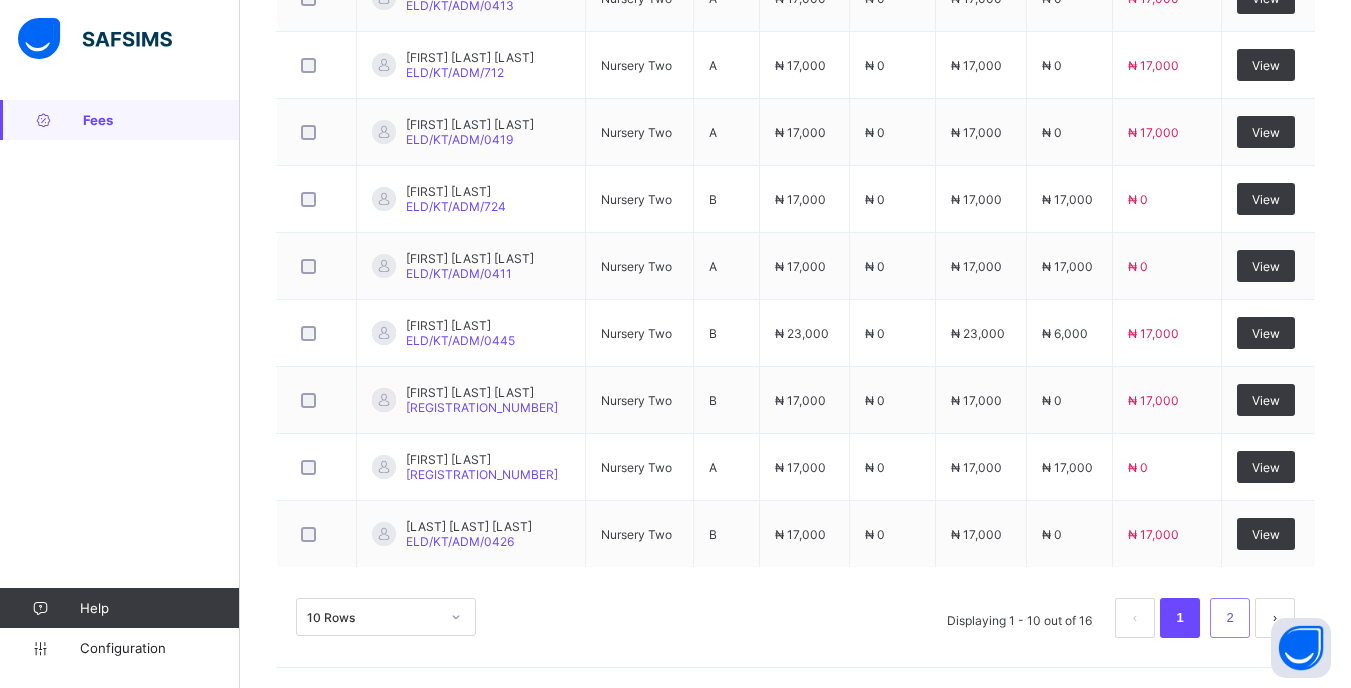 type on "**********" 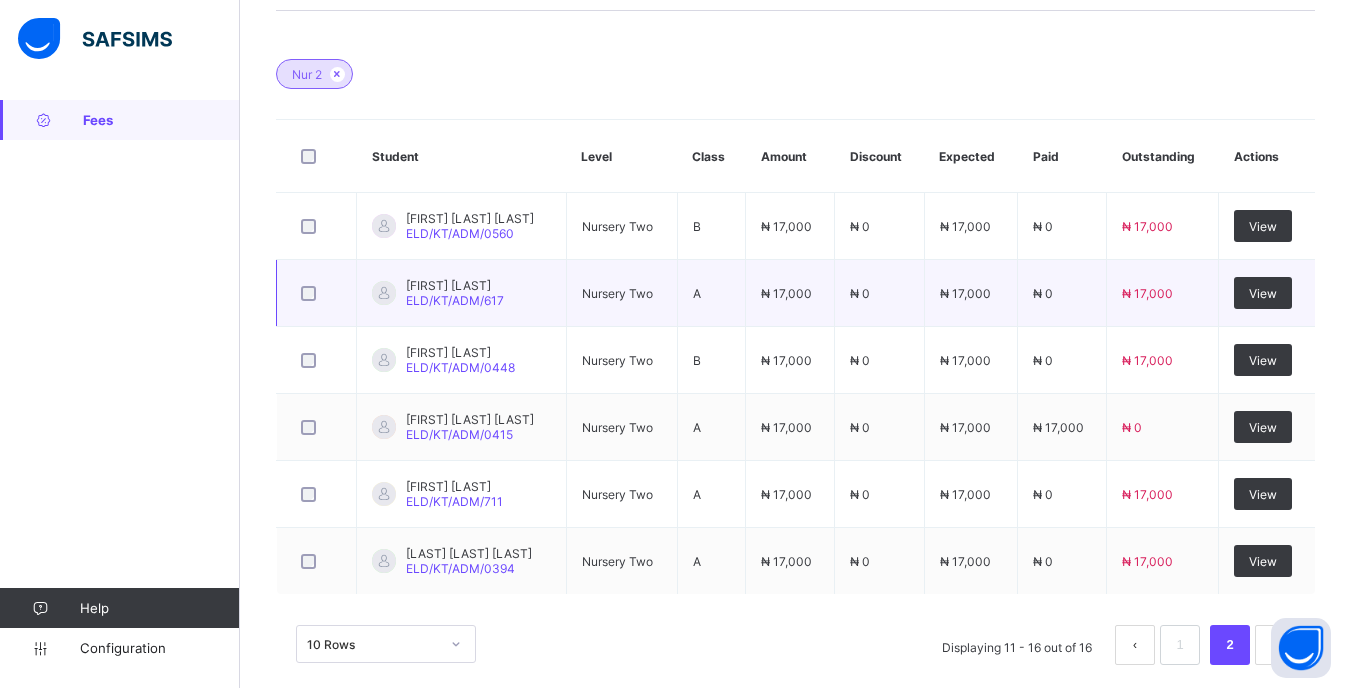 scroll, scrollTop: 587, scrollLeft: 0, axis: vertical 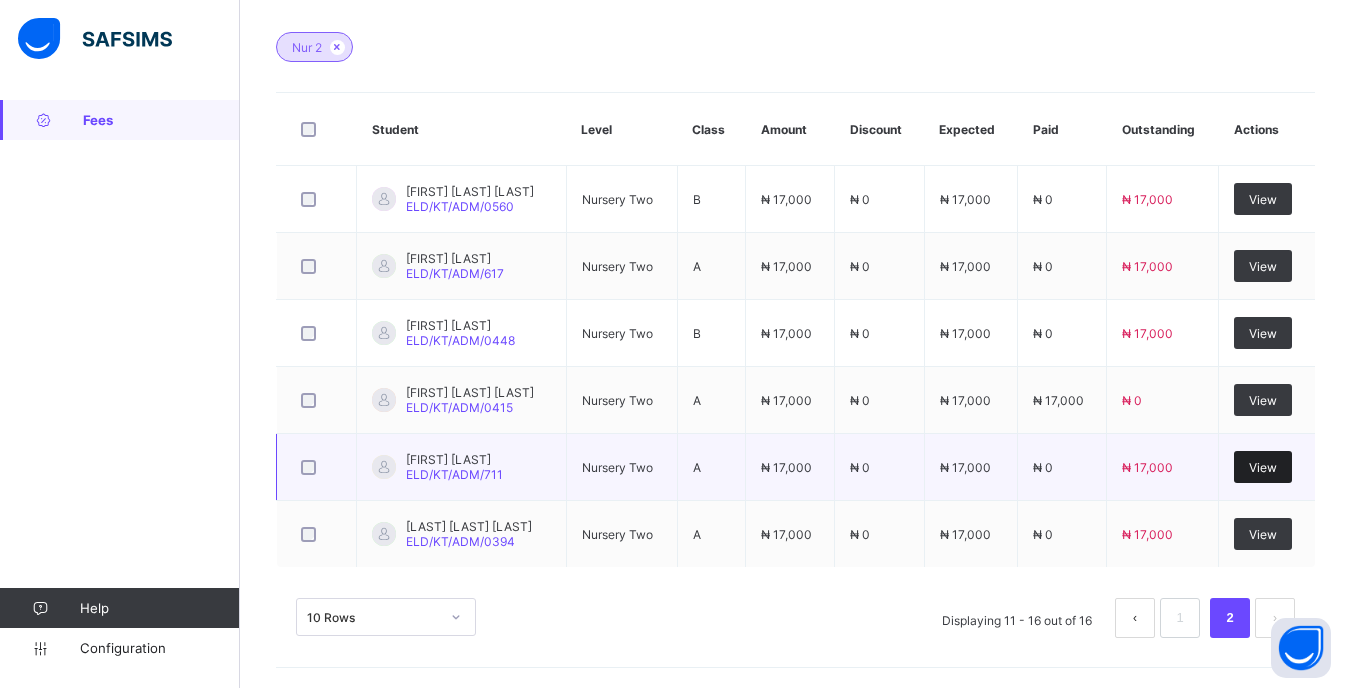 click on "View" at bounding box center [1263, 467] 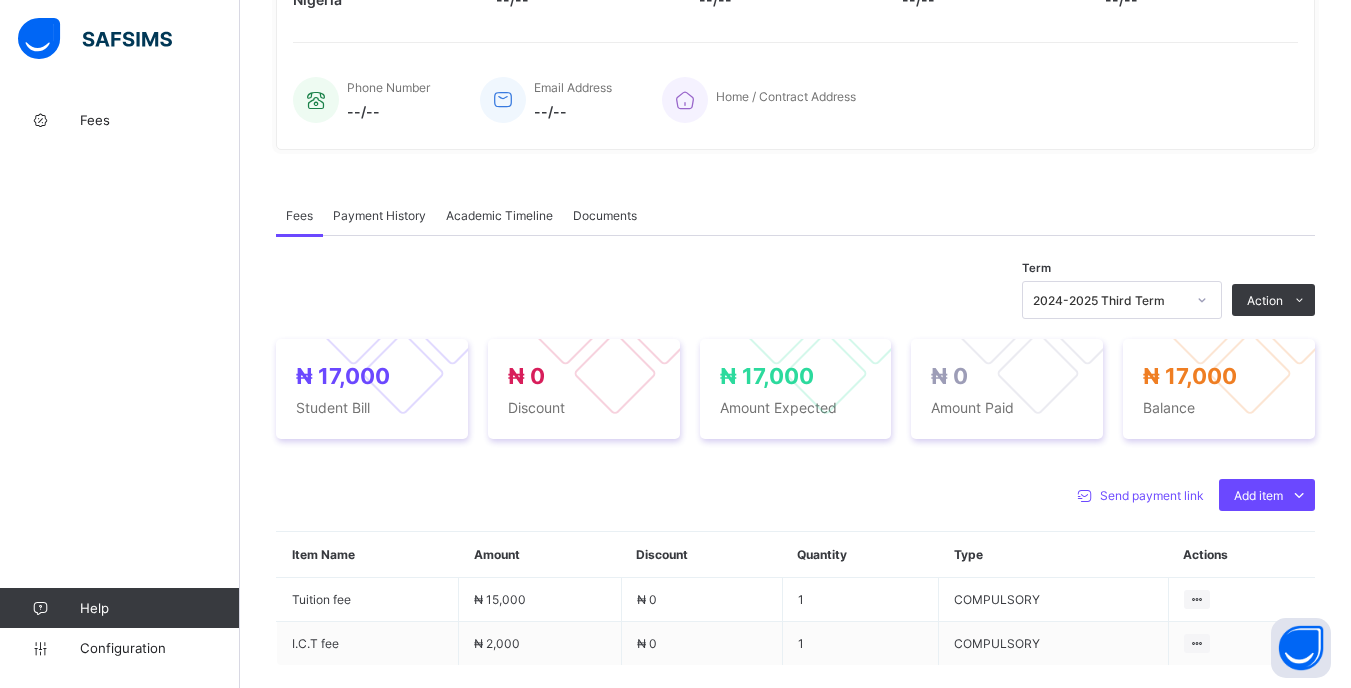 scroll, scrollTop: 500, scrollLeft: 0, axis: vertical 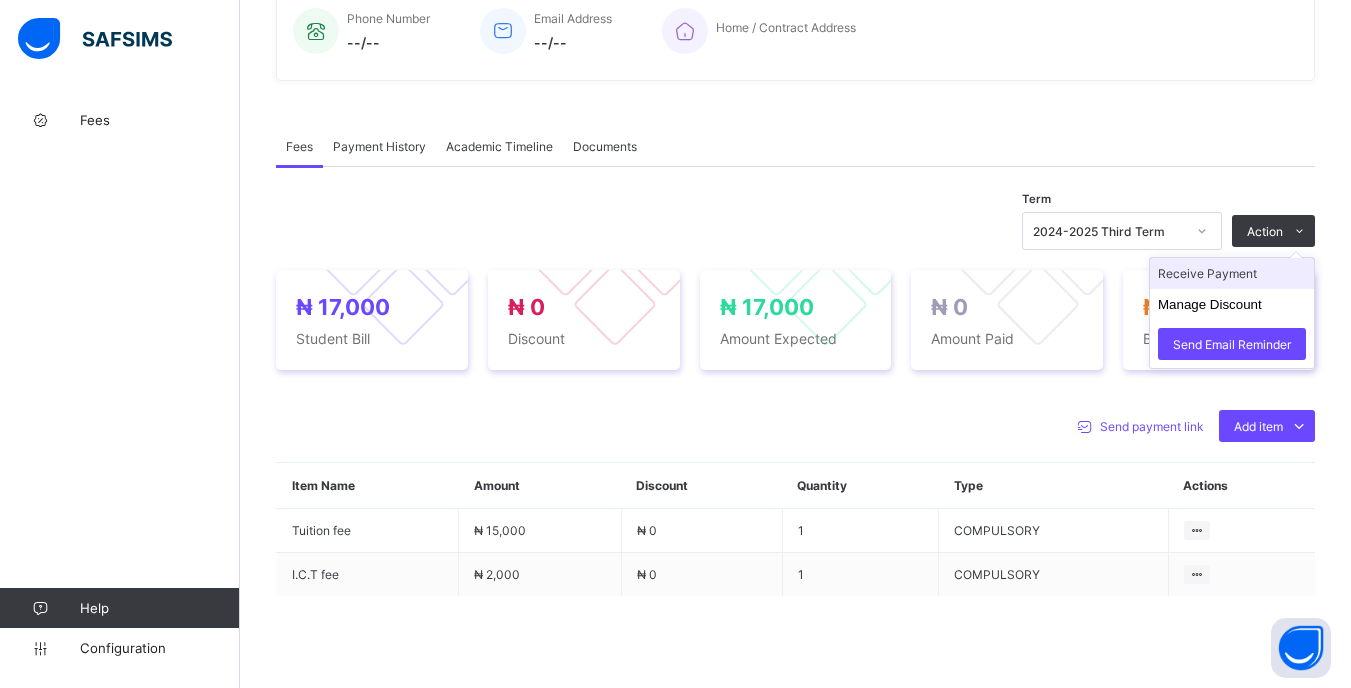 click on "Receive Payment" at bounding box center (1232, 273) 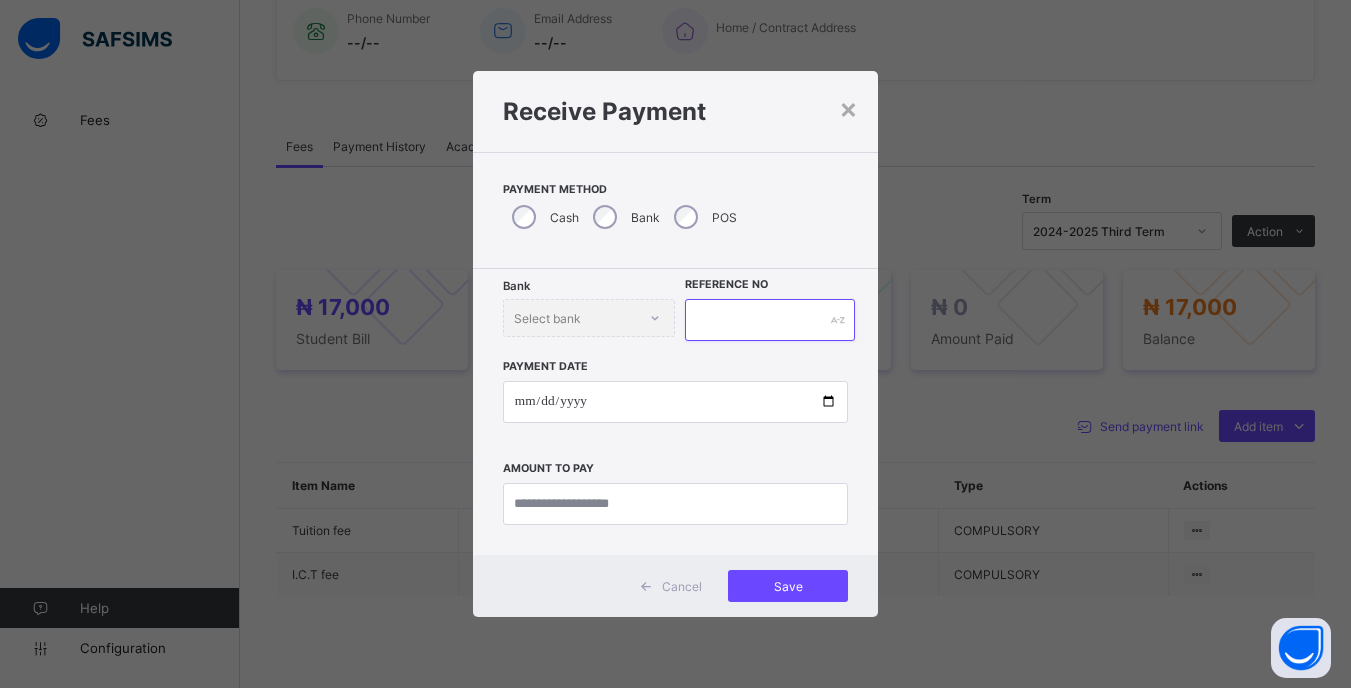 click at bounding box center [769, 320] 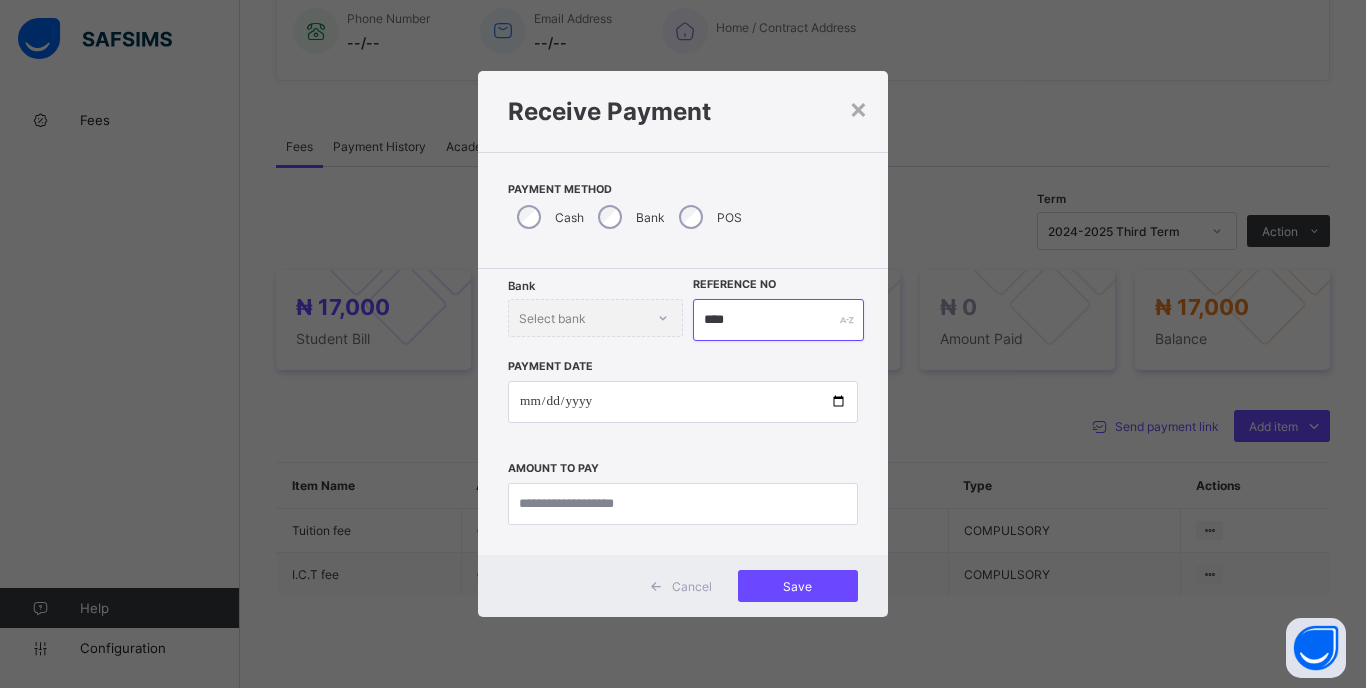 type on "****" 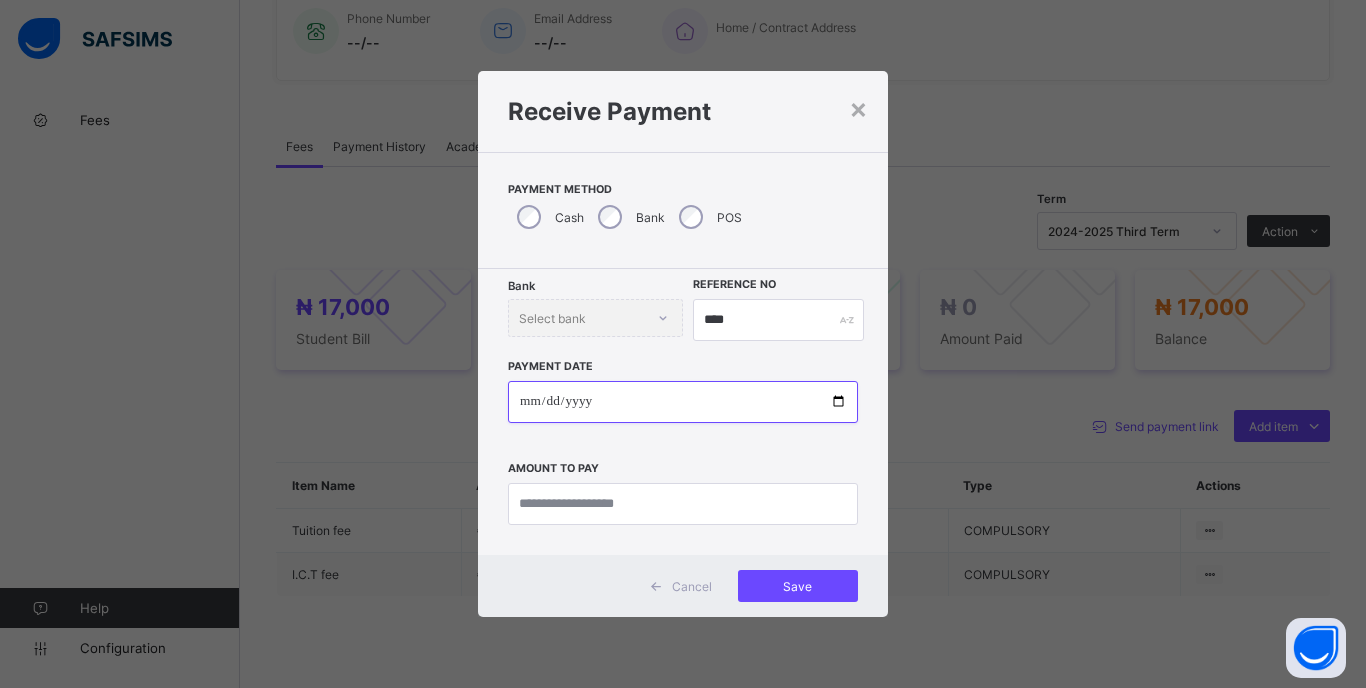 click at bounding box center (683, 402) 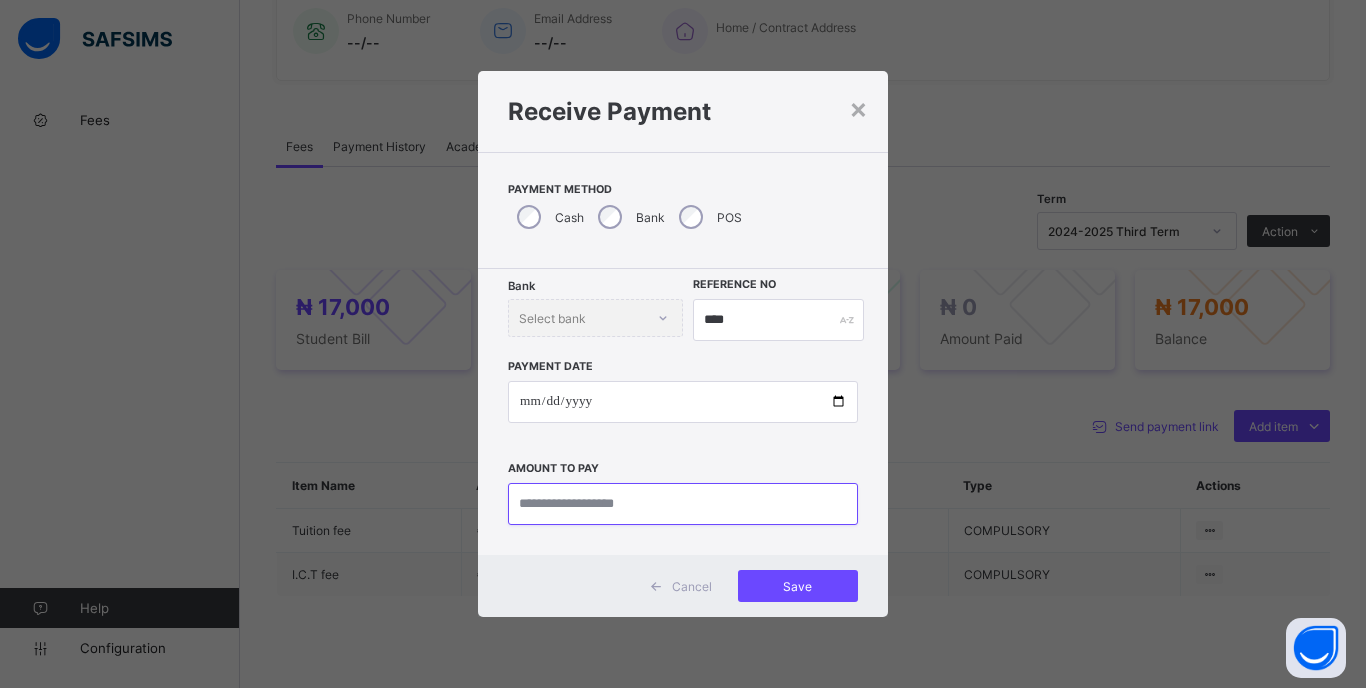 click at bounding box center (683, 504) 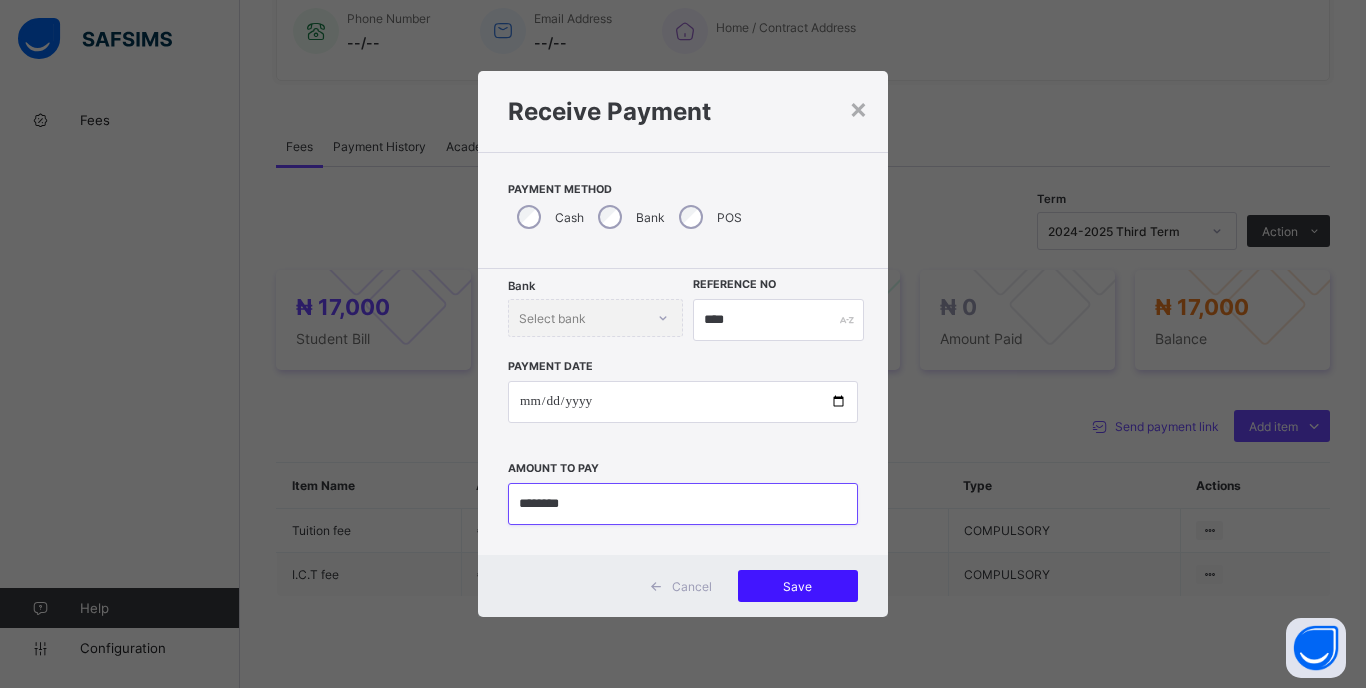 type on "********" 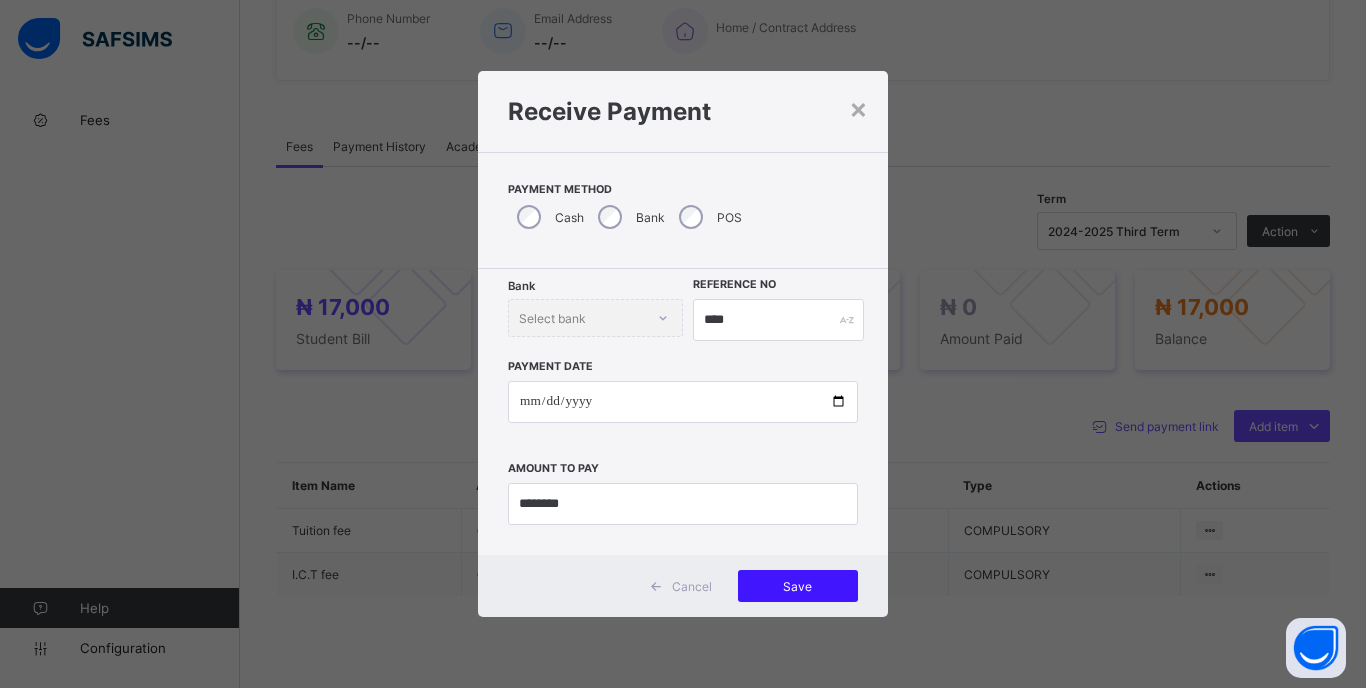 click on "Save" at bounding box center [798, 586] 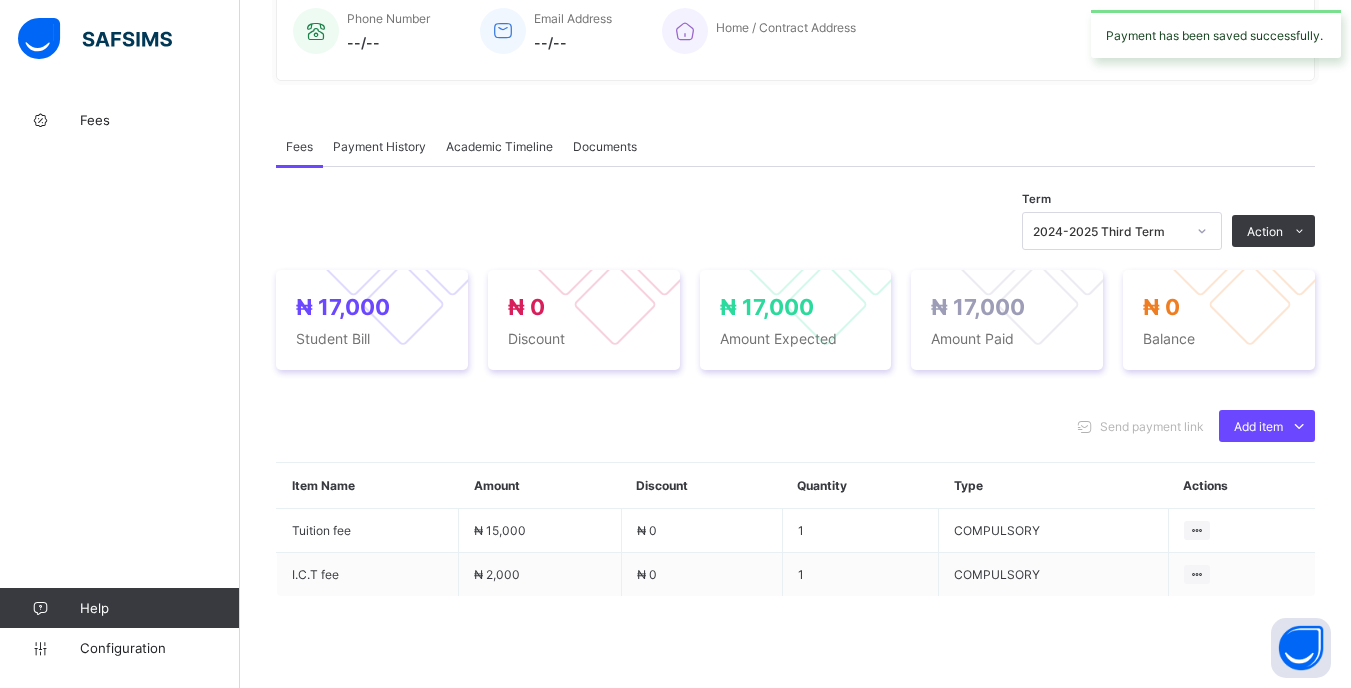 click on "2024-2025 Third Term" at bounding box center (1109, 231) 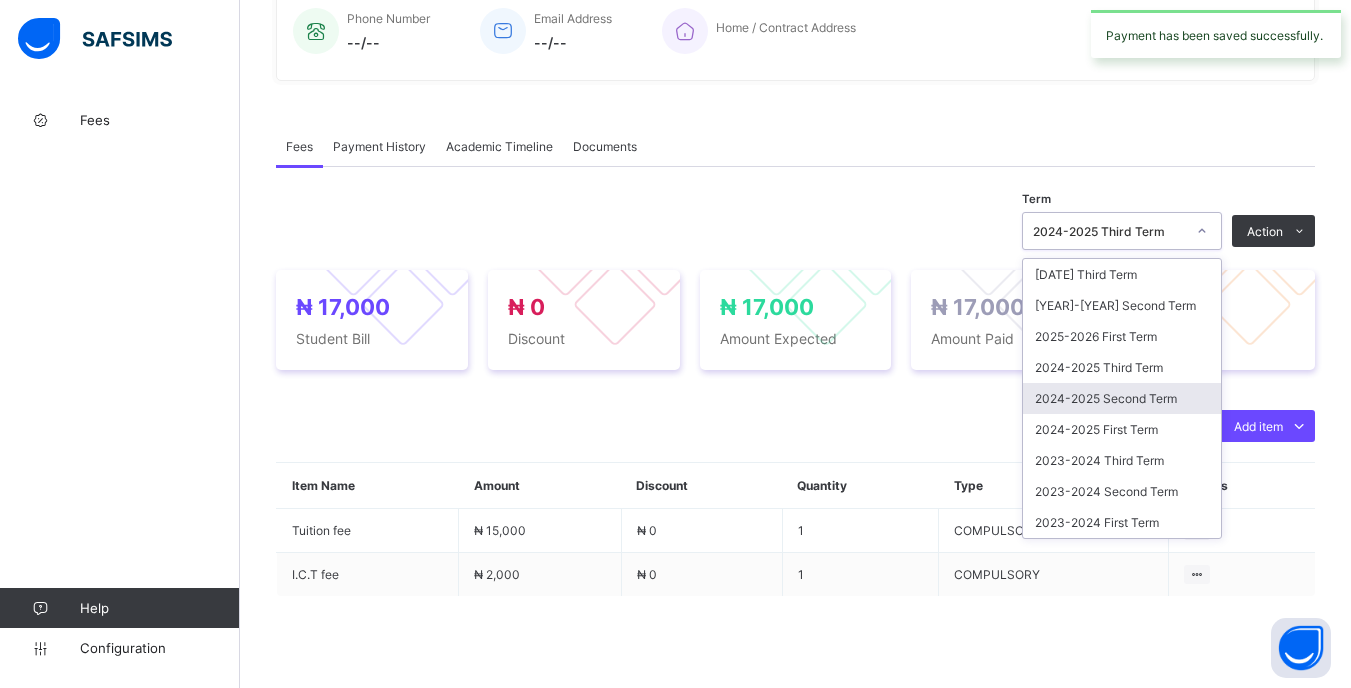 click on "2024-2025 Second Term" at bounding box center (1122, 398) 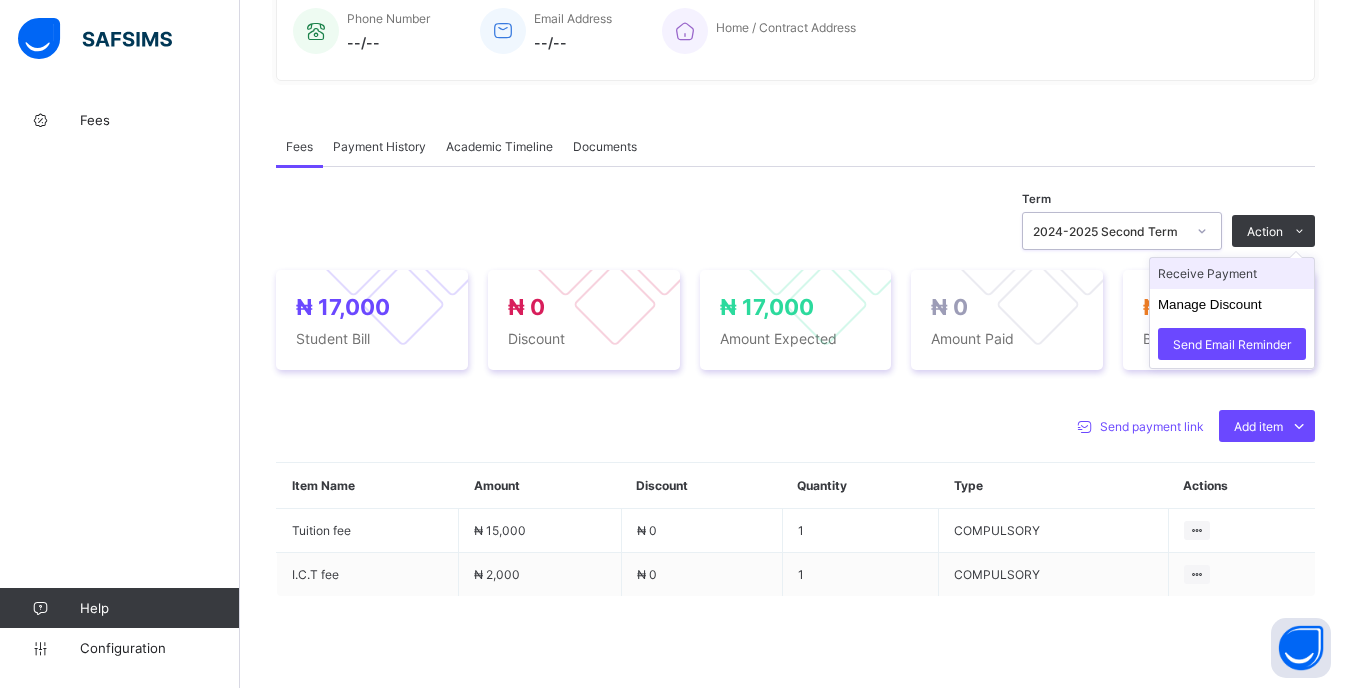 click on "Receive Payment" at bounding box center (1232, 273) 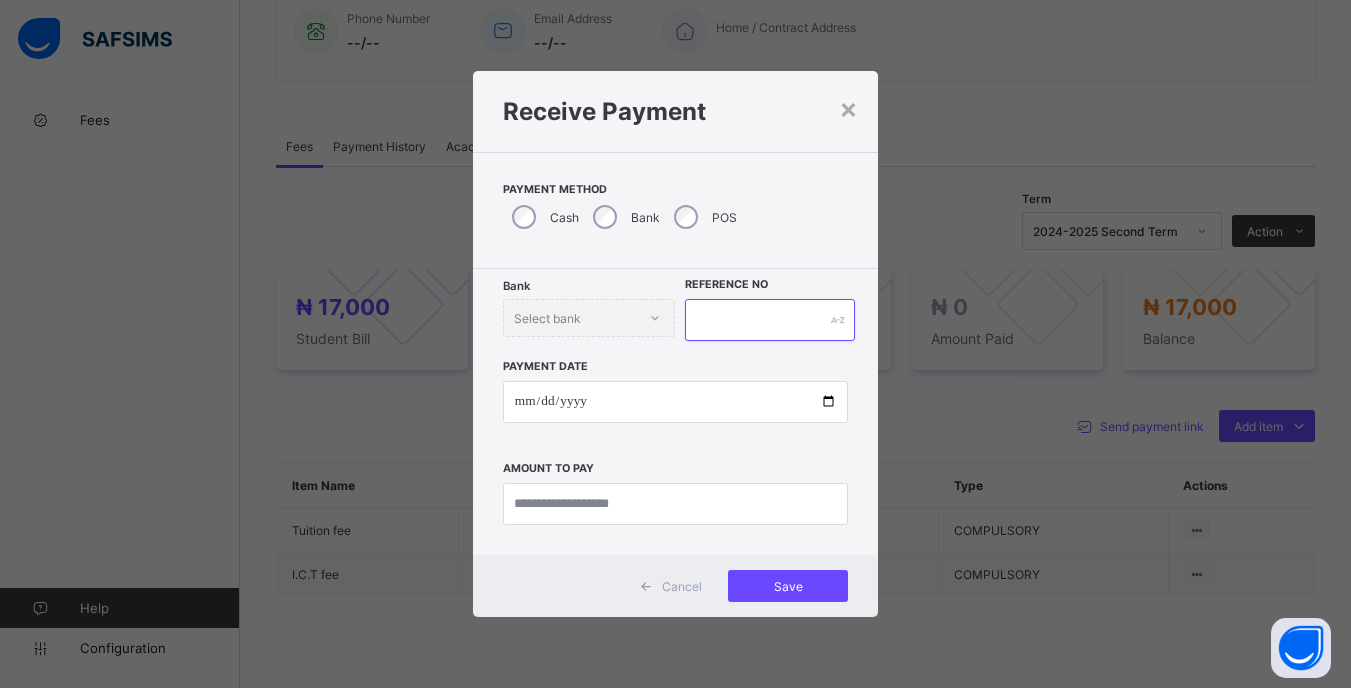 click at bounding box center [769, 320] 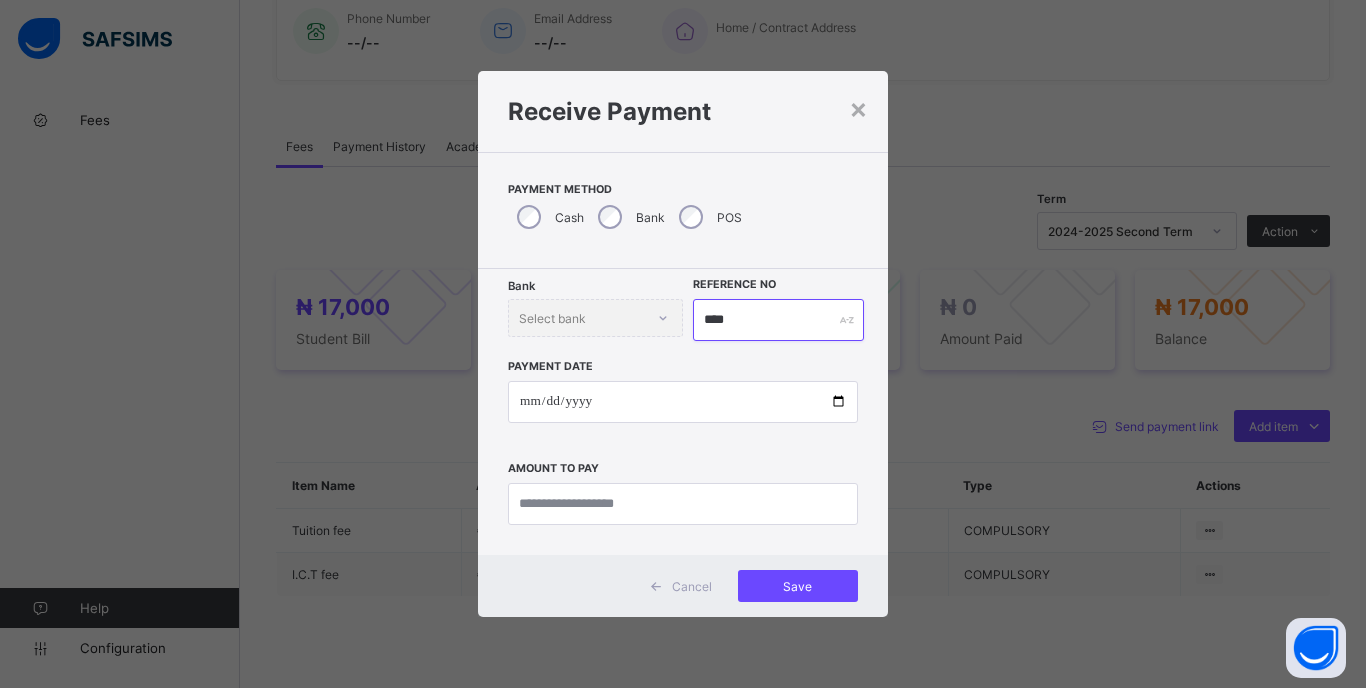 type on "****" 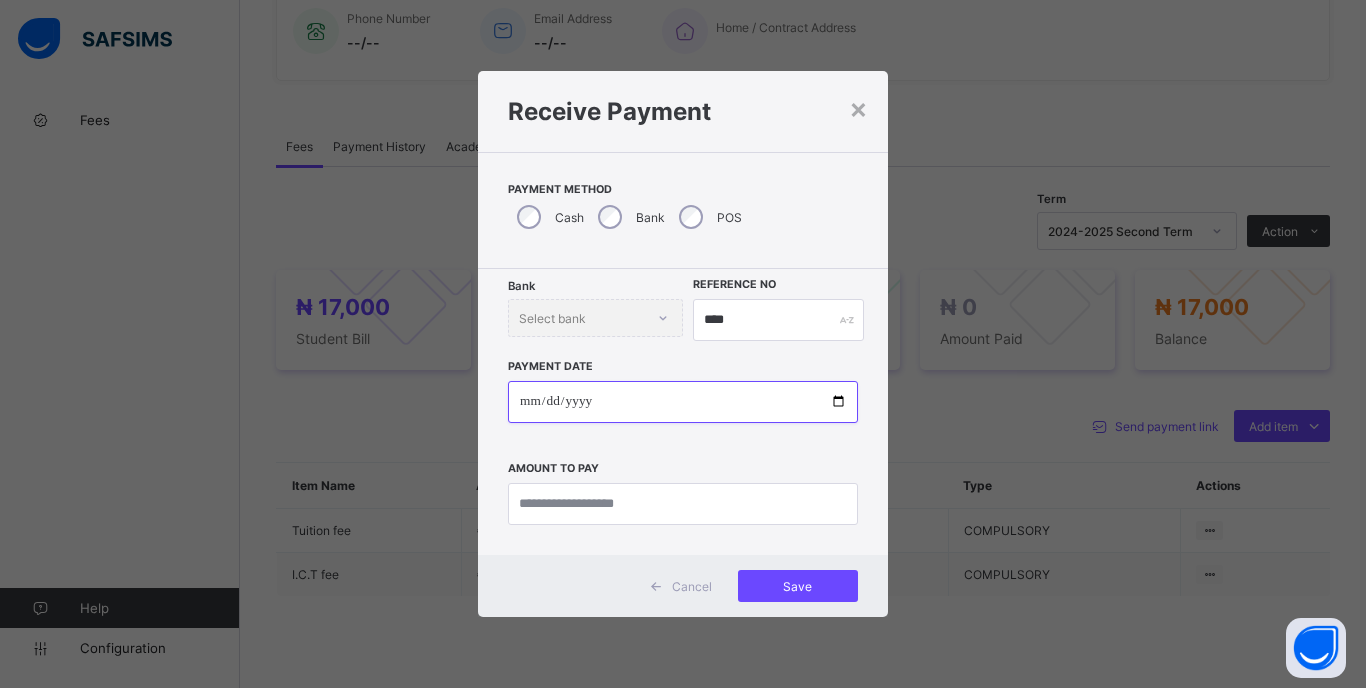 click at bounding box center (683, 402) 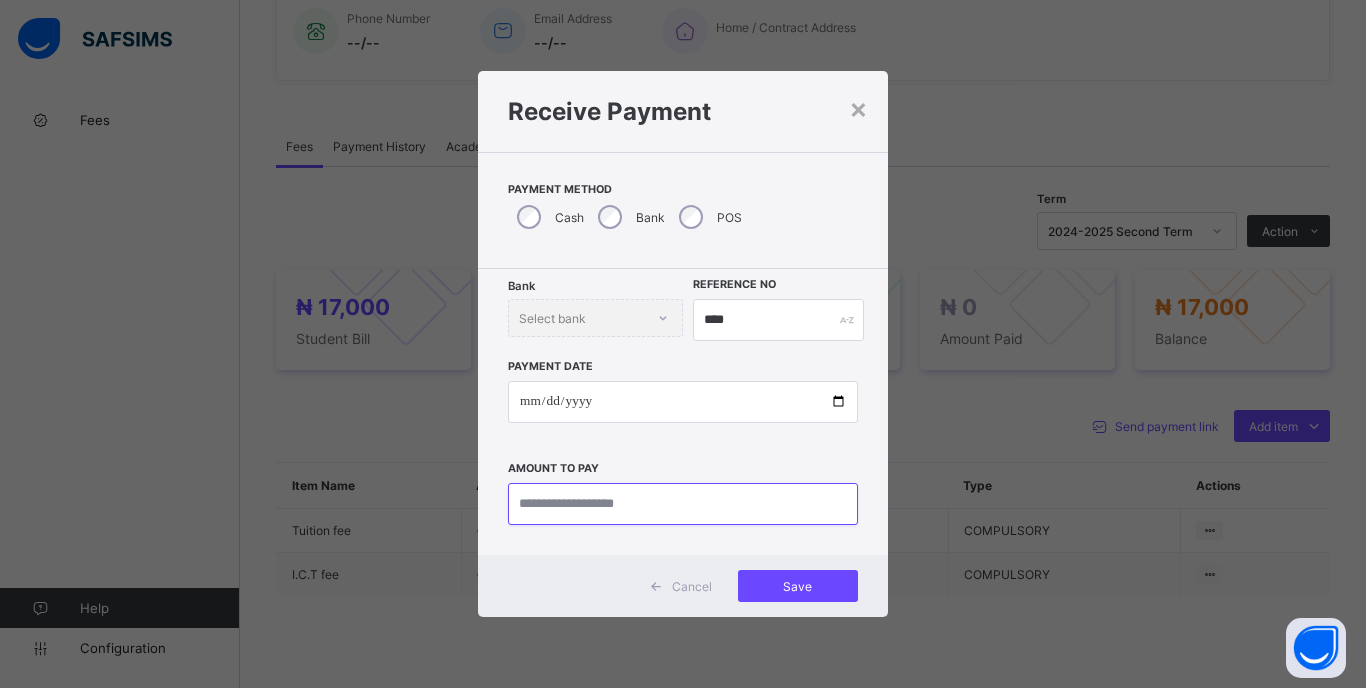 click at bounding box center [683, 504] 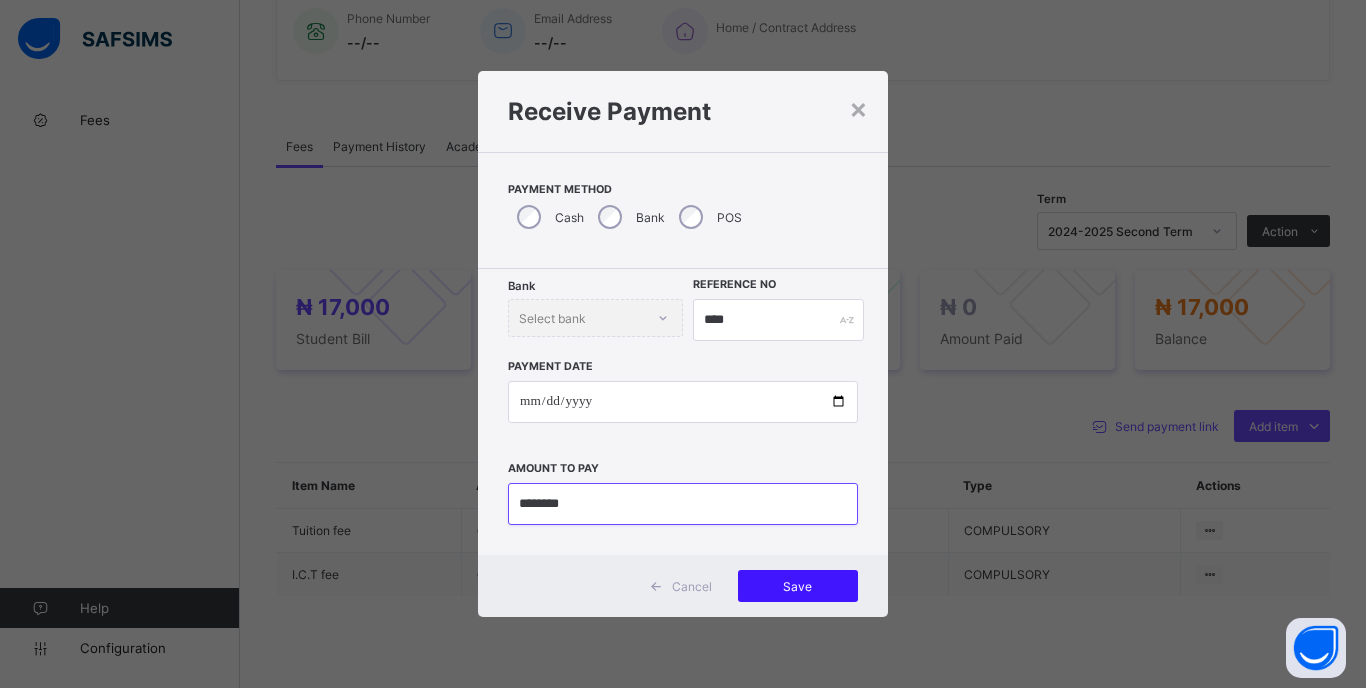type on "********" 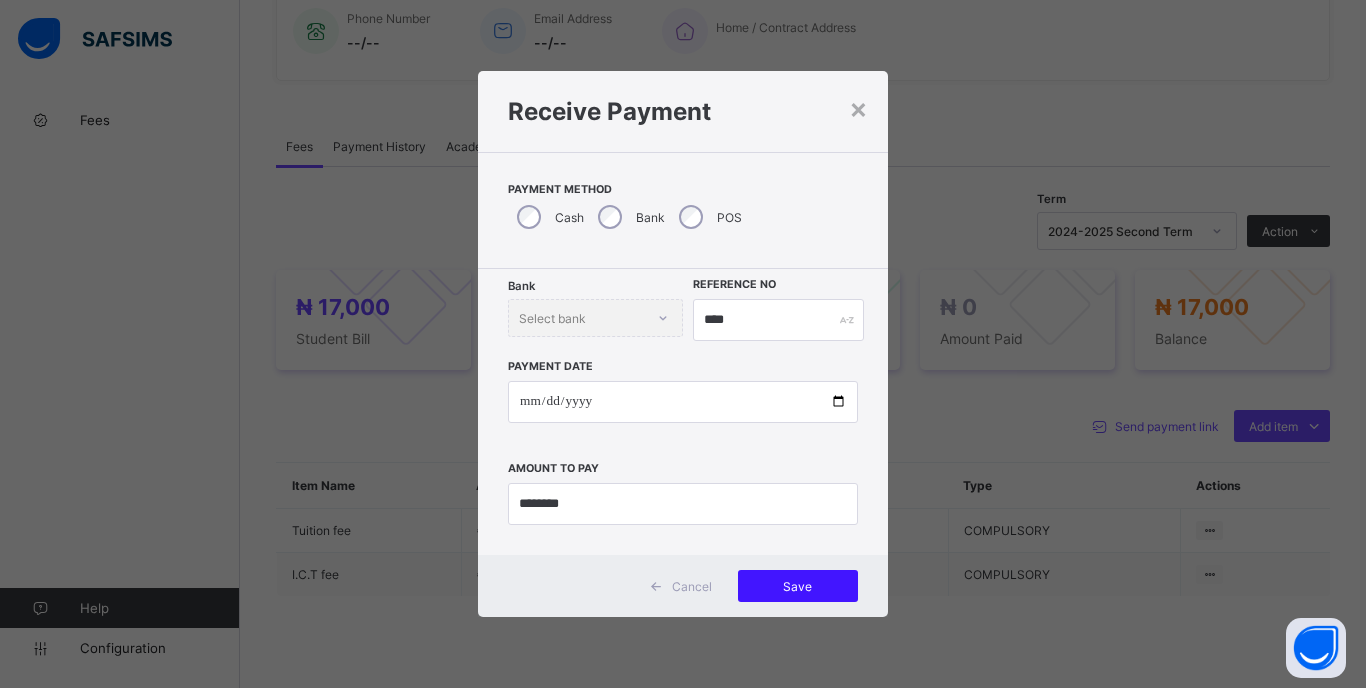 click on "Save" at bounding box center [798, 586] 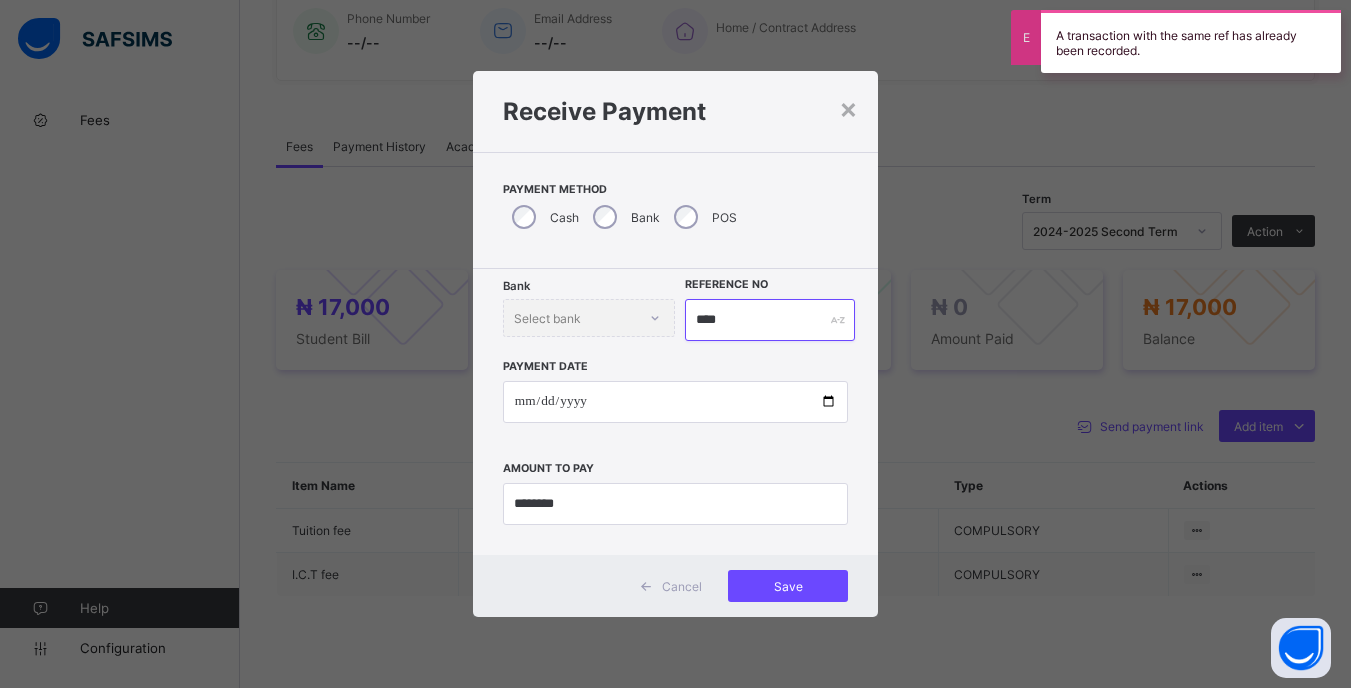 click on "****" at bounding box center (769, 320) 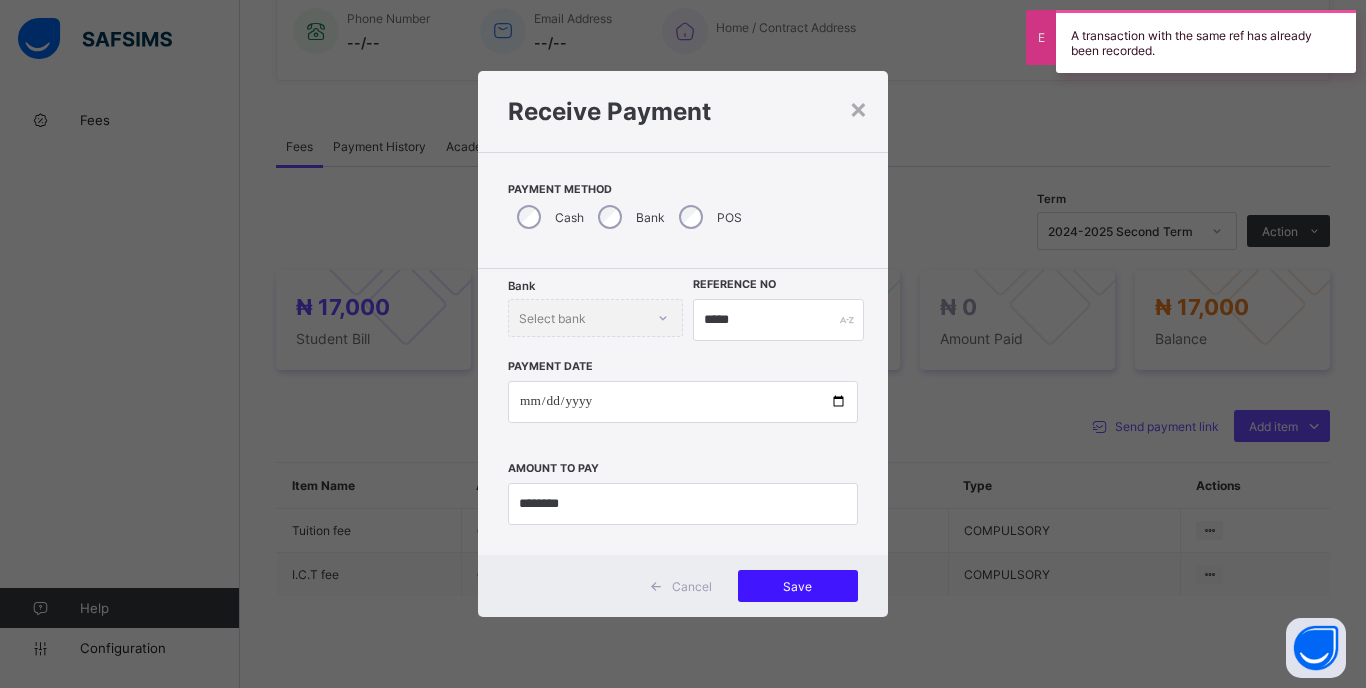 click on "Save" at bounding box center (798, 586) 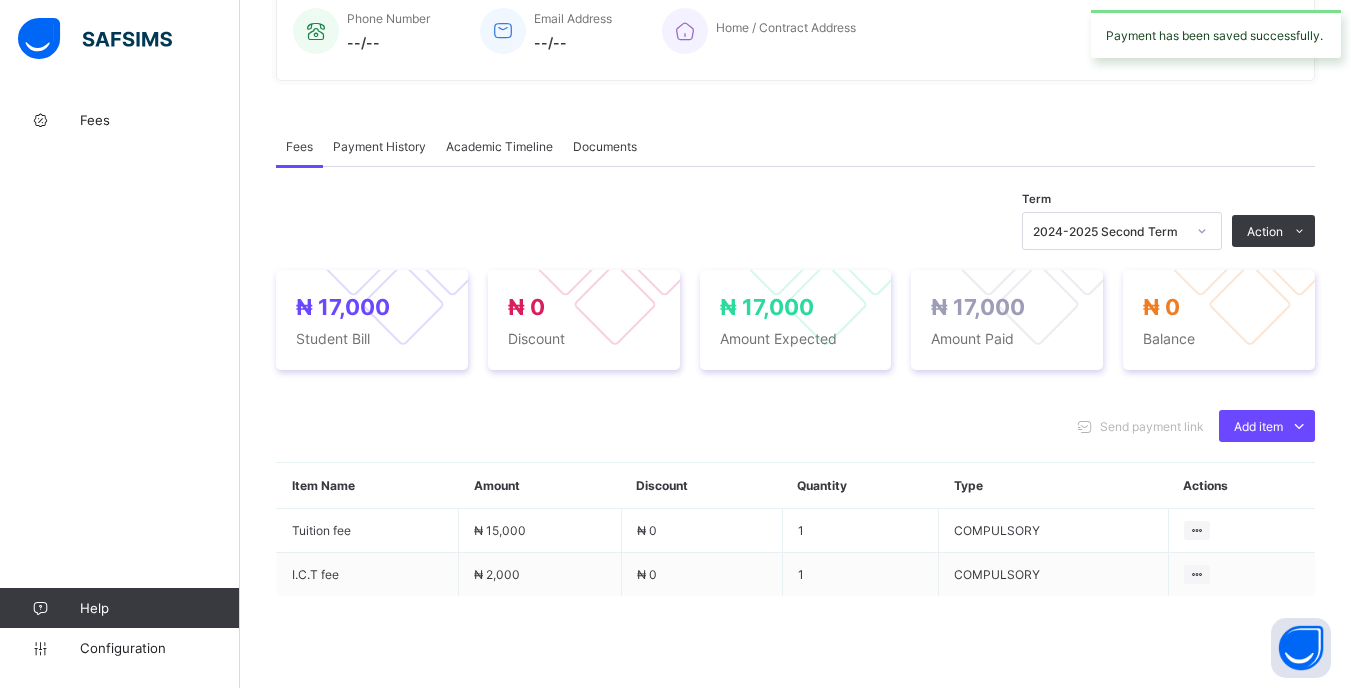 click on "2024-2025 Second Term" at bounding box center [1109, 231] 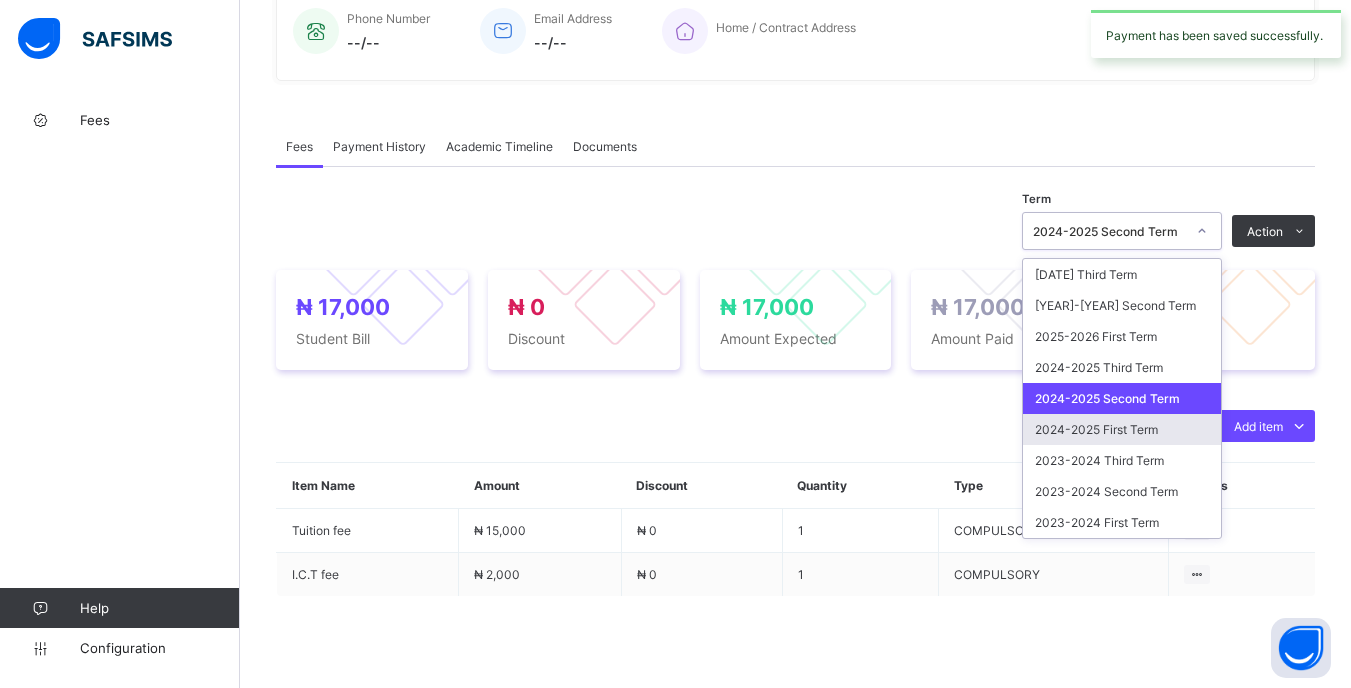 click on "2024-2025 First Term" at bounding box center [1122, 429] 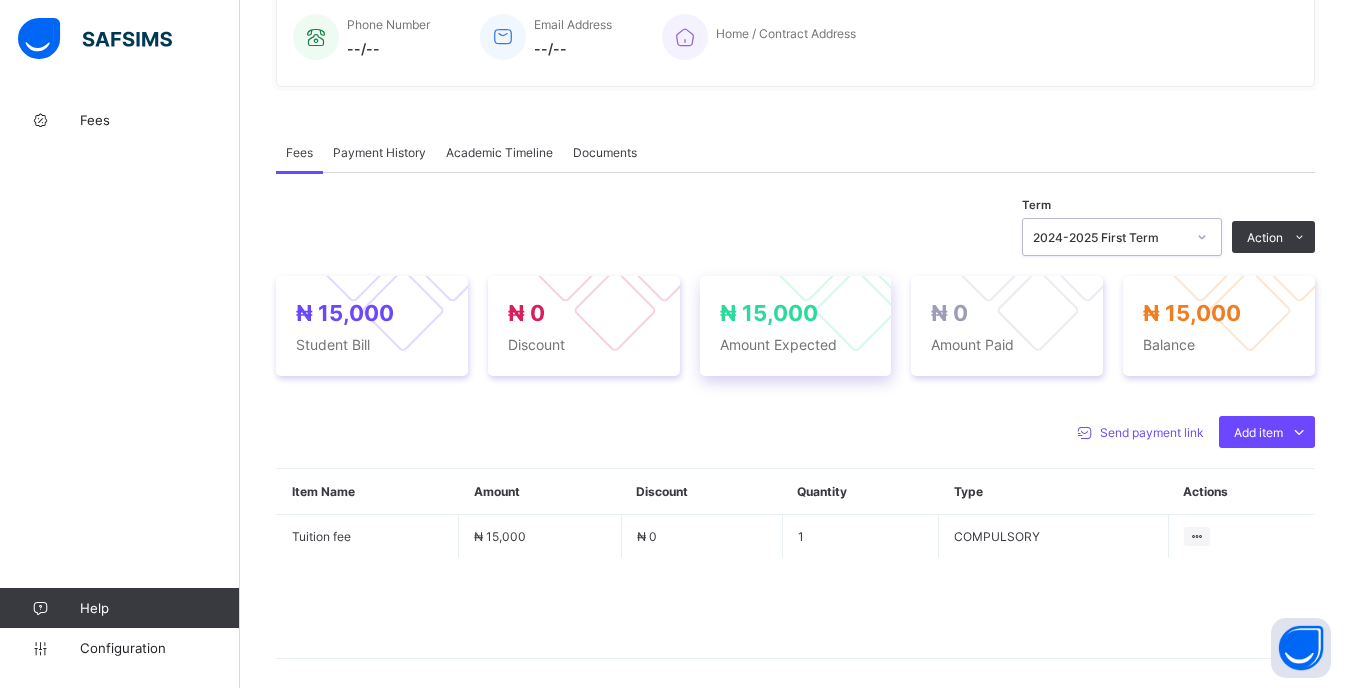 scroll, scrollTop: 500, scrollLeft: 0, axis: vertical 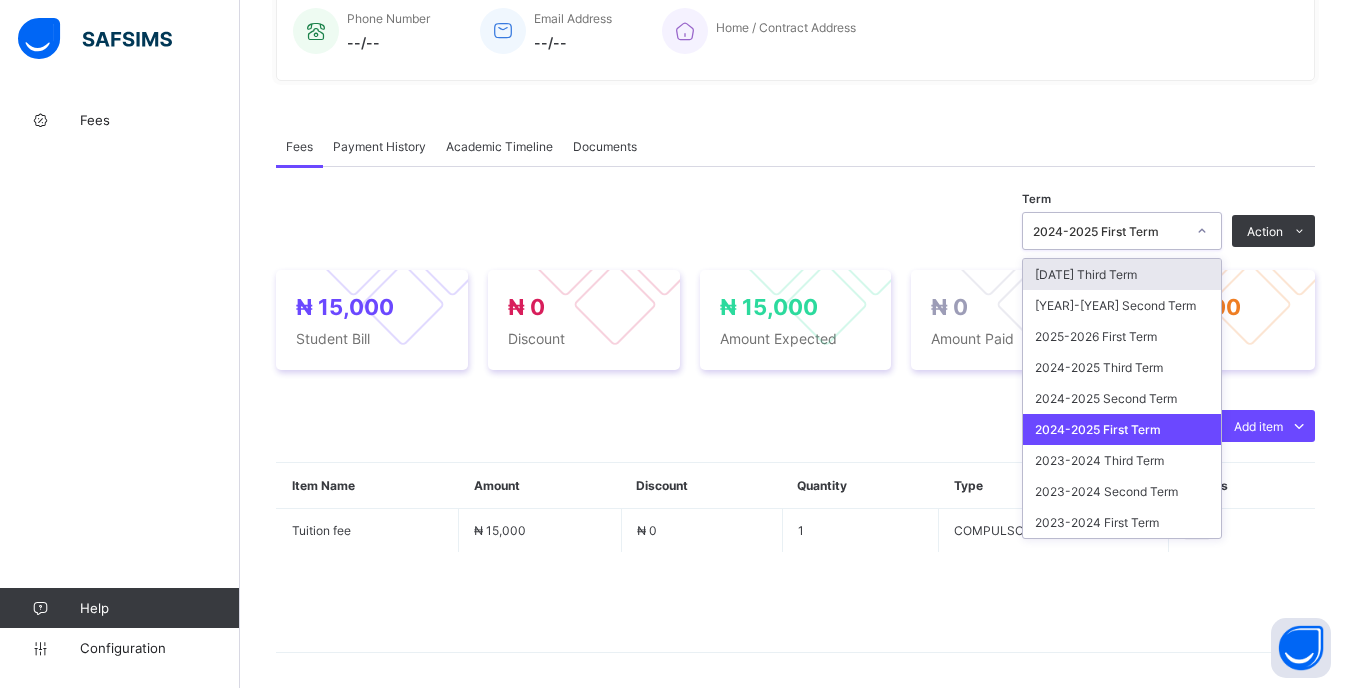 click 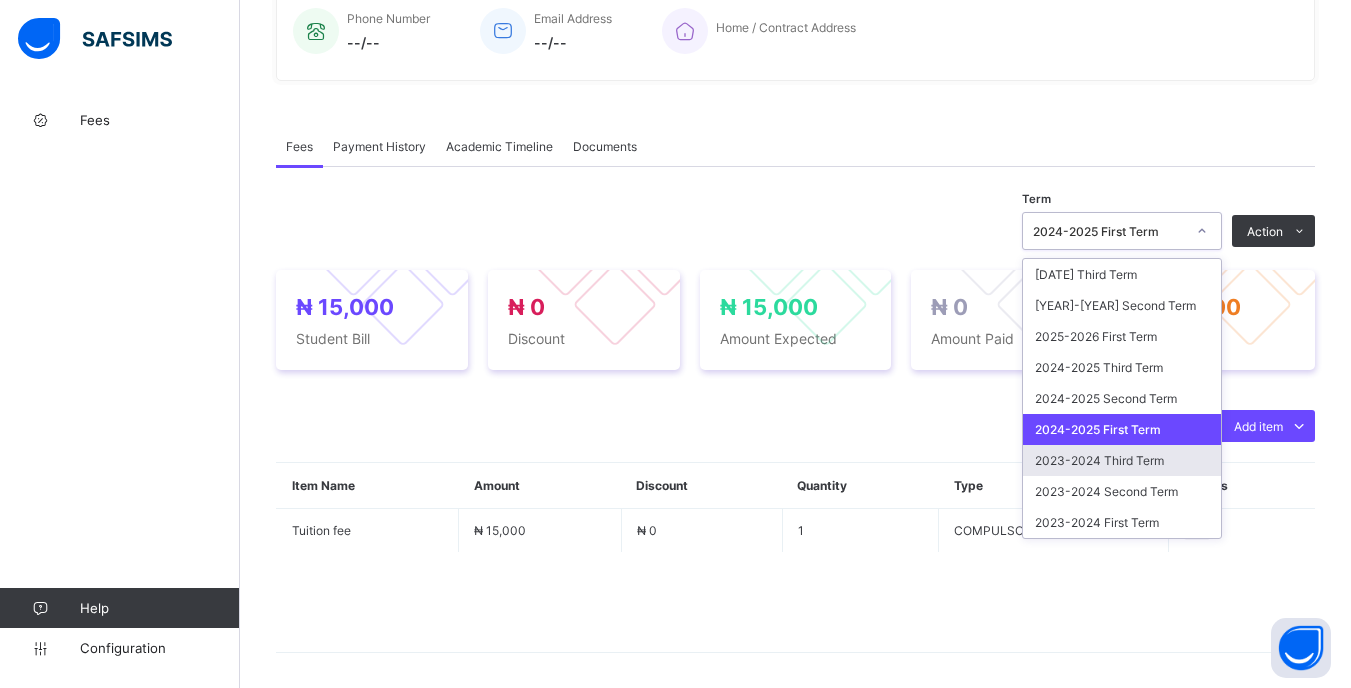 click on "2023-2024 Third Term" at bounding box center [1122, 460] 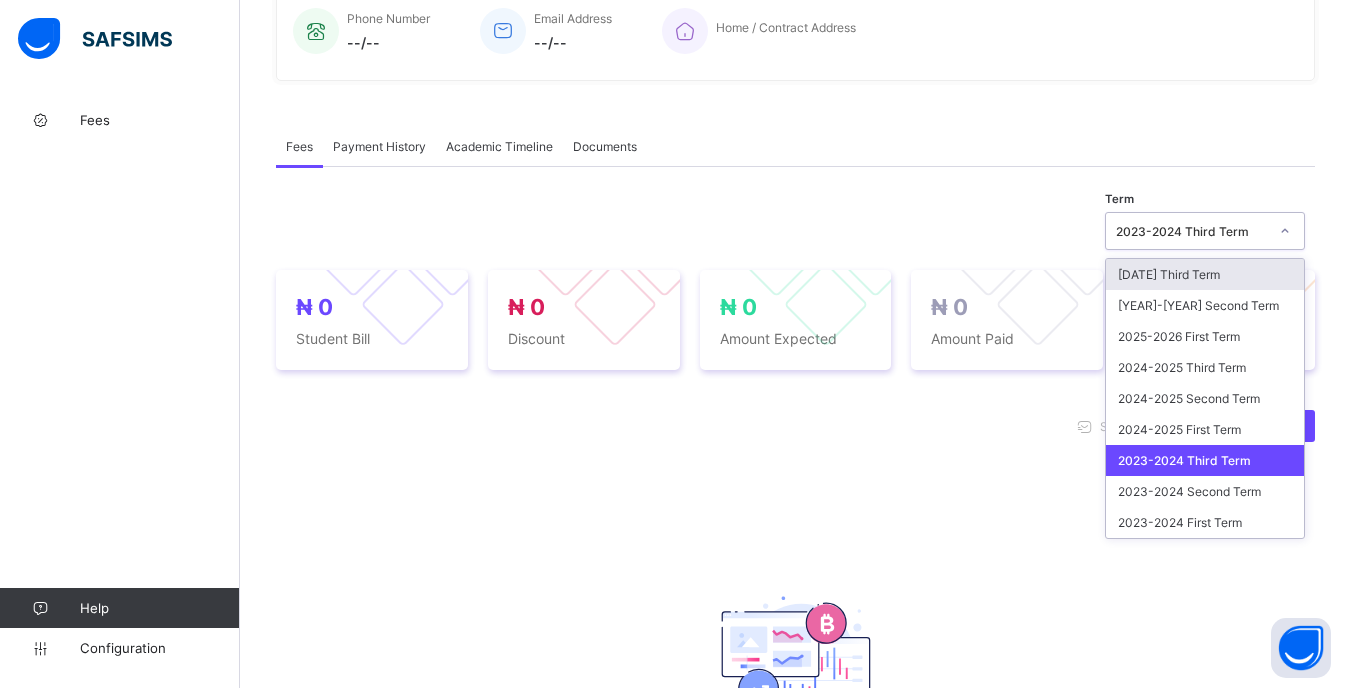 click on "2023-2024 Third Term" at bounding box center [1192, 231] 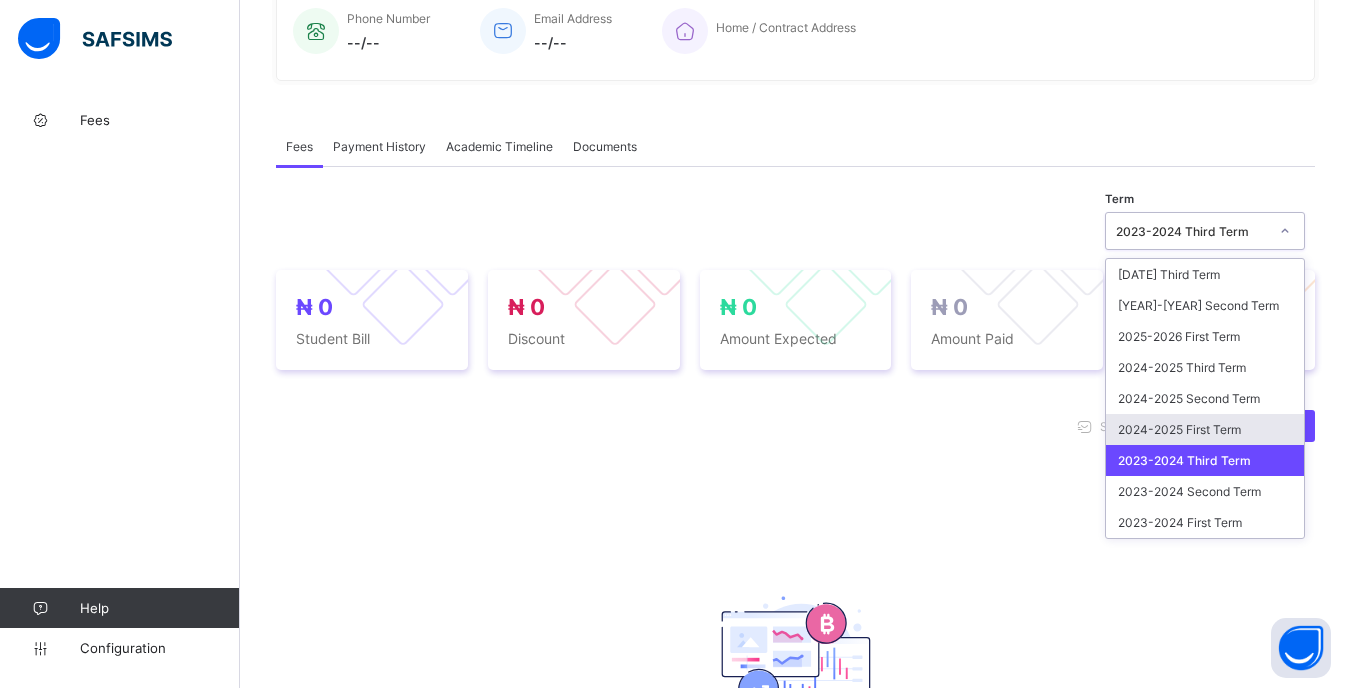 click on "2024-2025 First Term" at bounding box center [1205, 429] 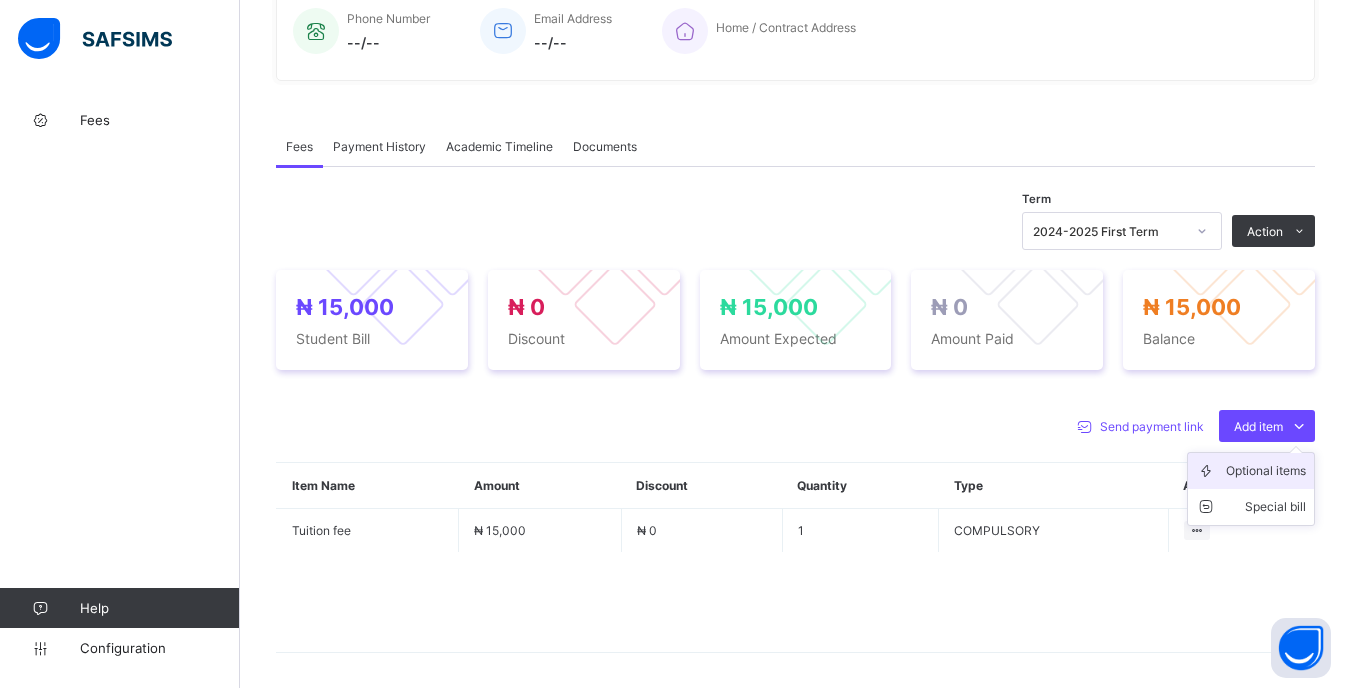click on "Optional items" at bounding box center (1266, 471) 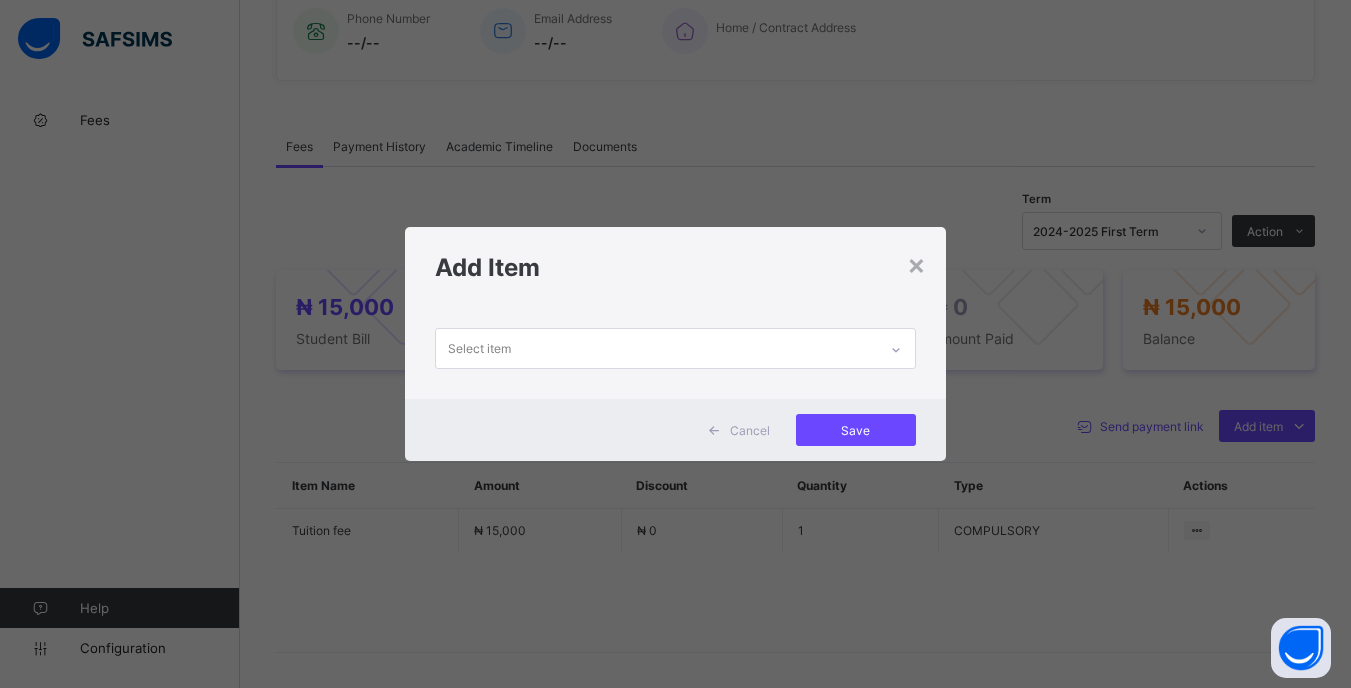 click on "Select item" at bounding box center (656, 348) 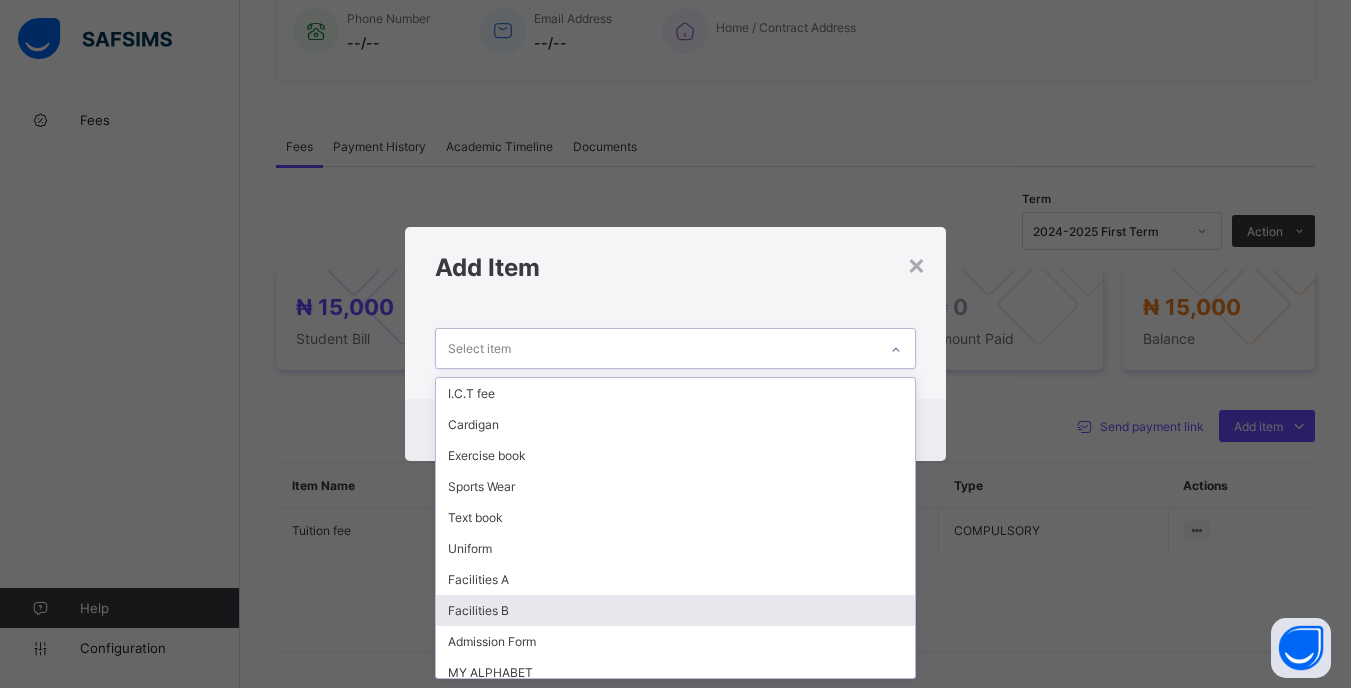 drag, startPoint x: 537, startPoint y: 604, endPoint x: 558, endPoint y: 597, distance: 22.135944 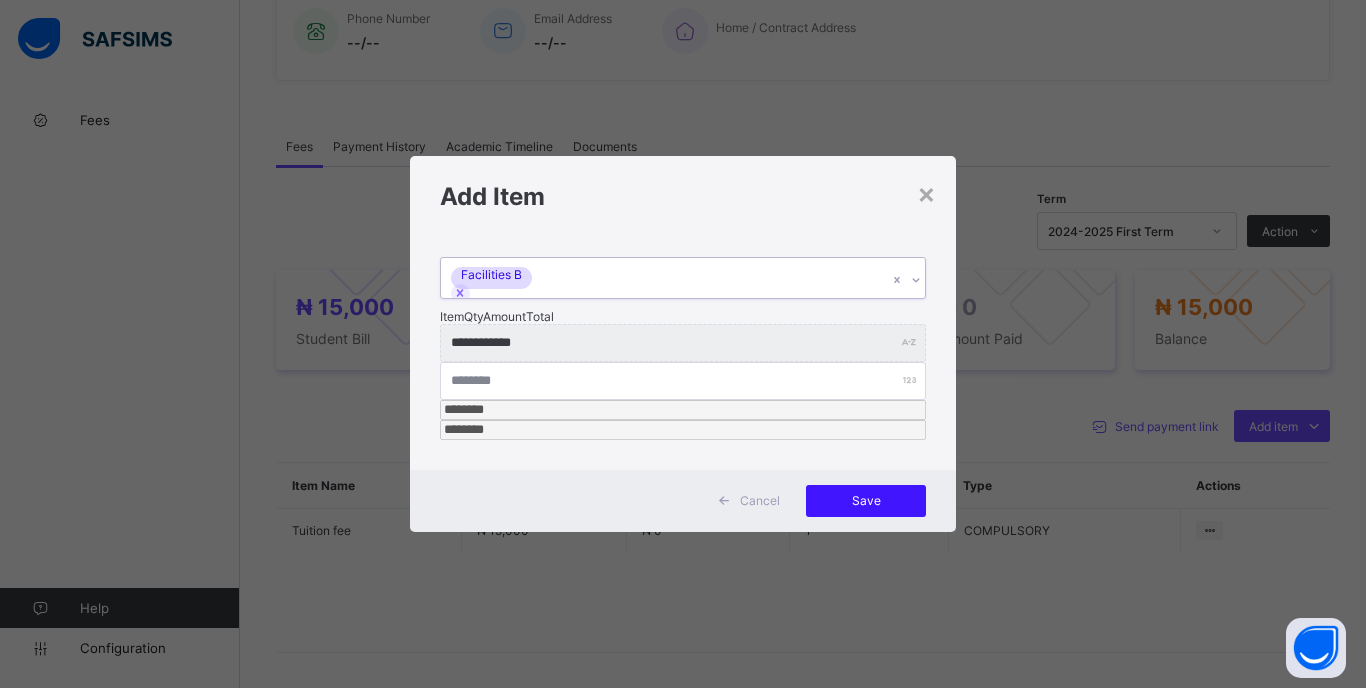 click on "Save" at bounding box center [866, 500] 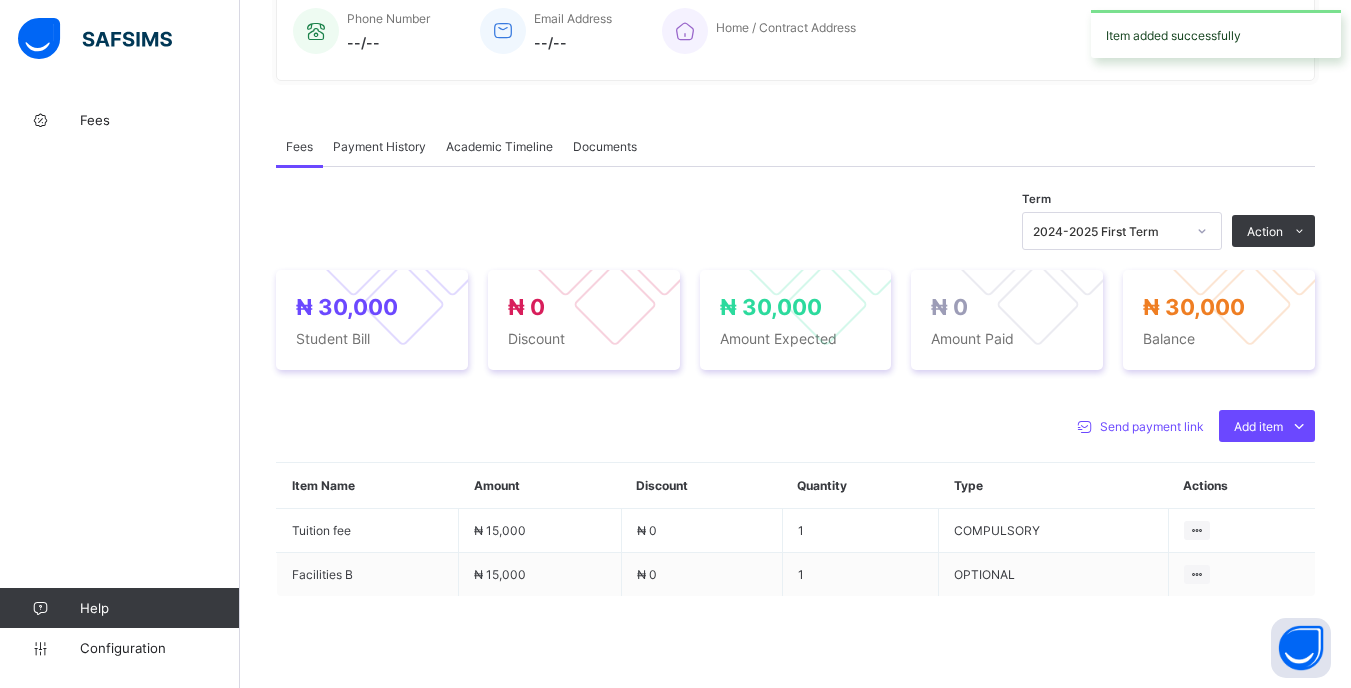 drag, startPoint x: 1232, startPoint y: 284, endPoint x: 1207, endPoint y: 294, distance: 26.925823 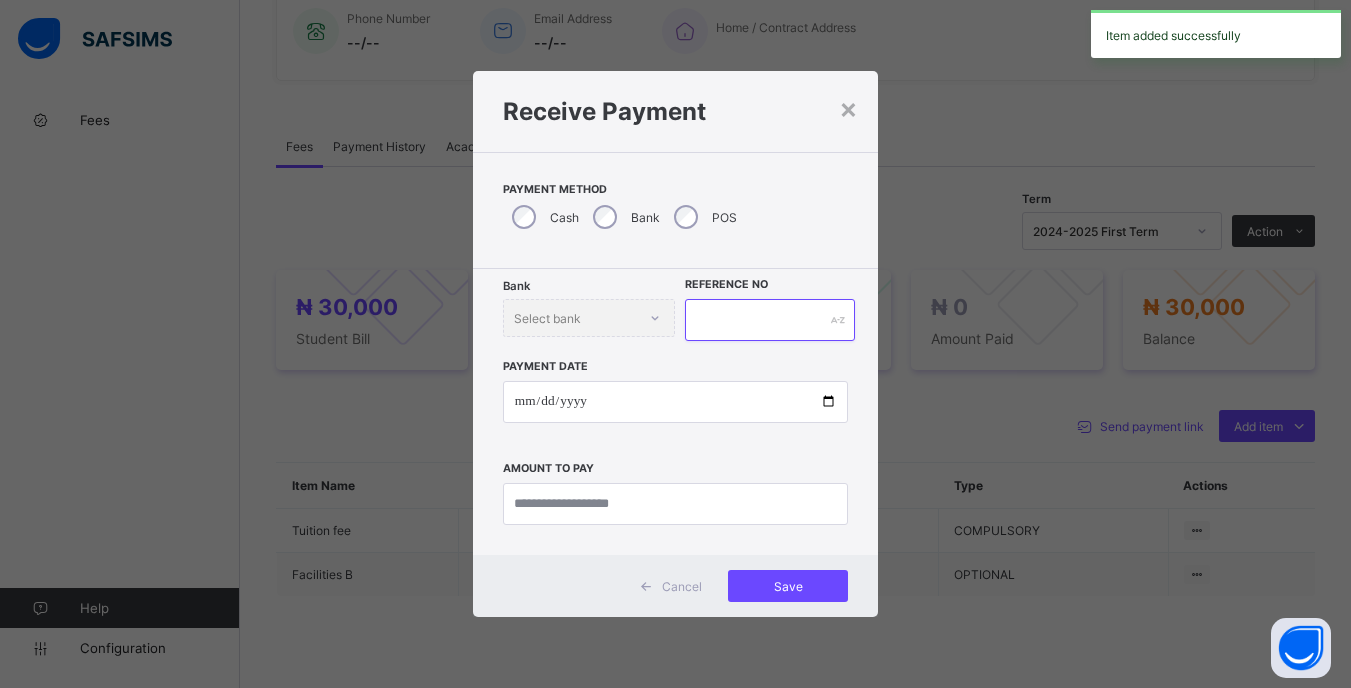 click at bounding box center (769, 320) 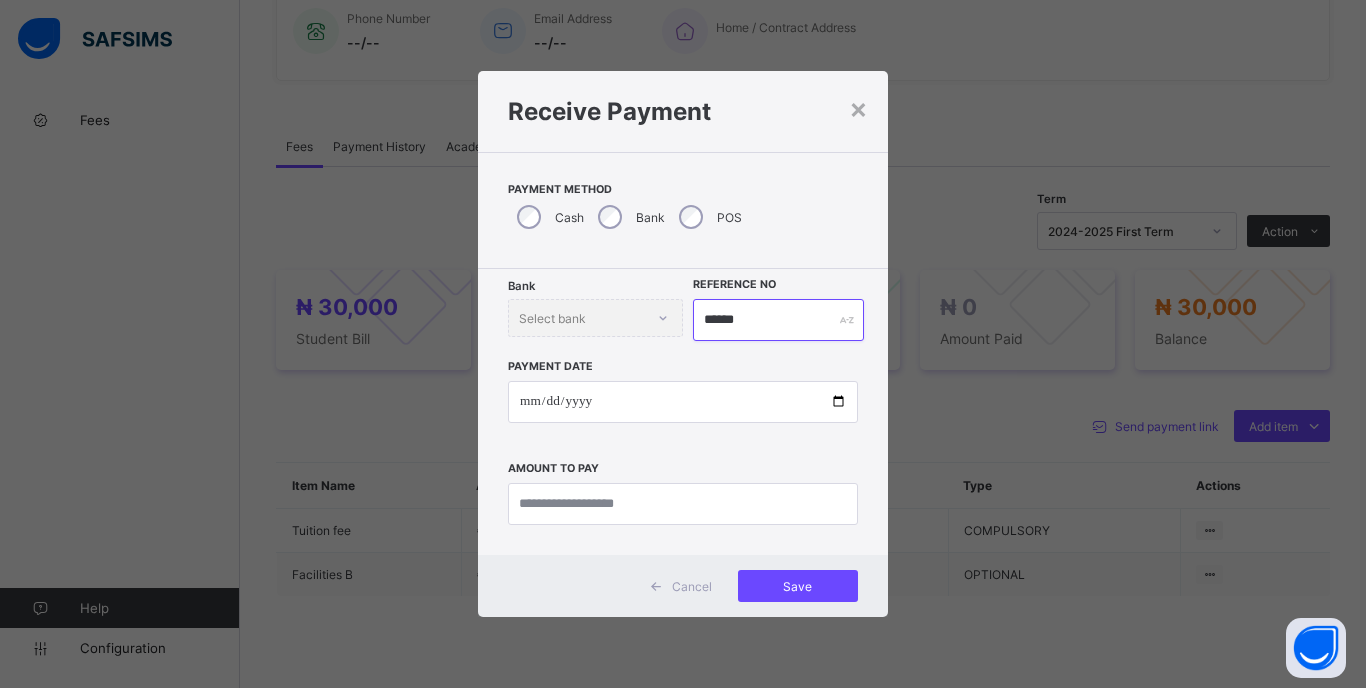 type on "******" 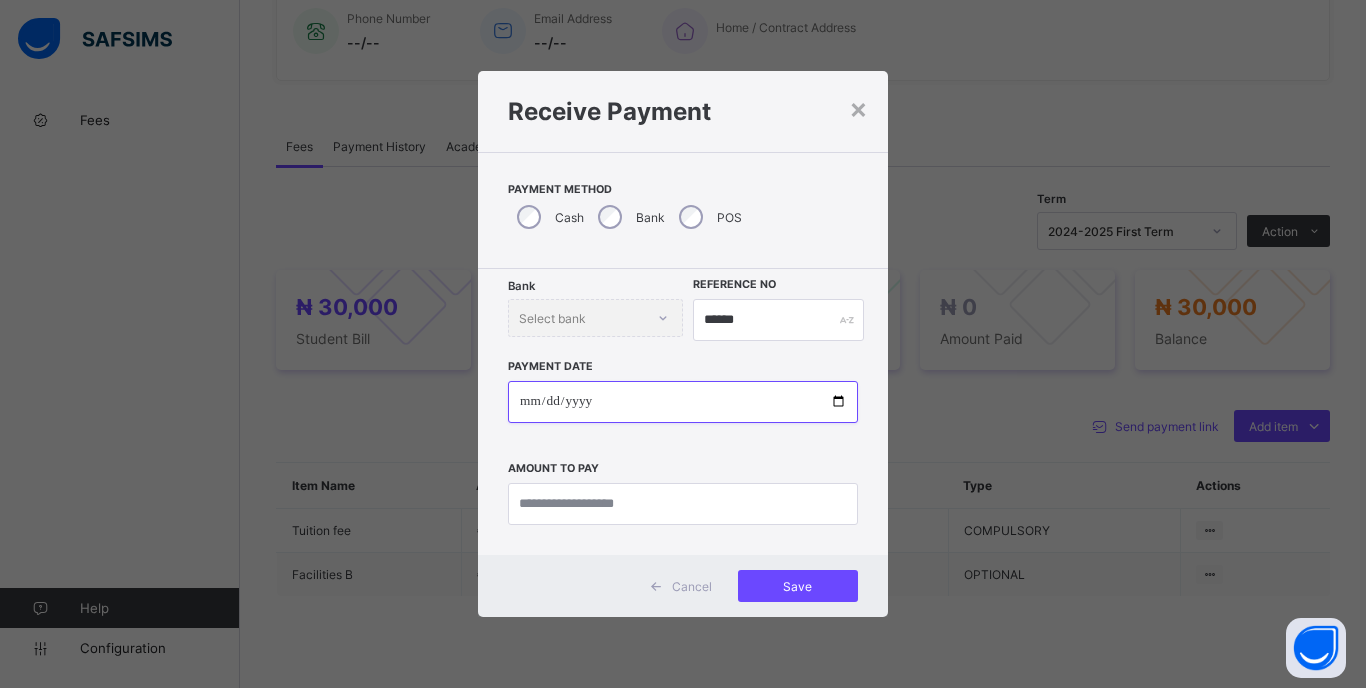 click at bounding box center [683, 402] 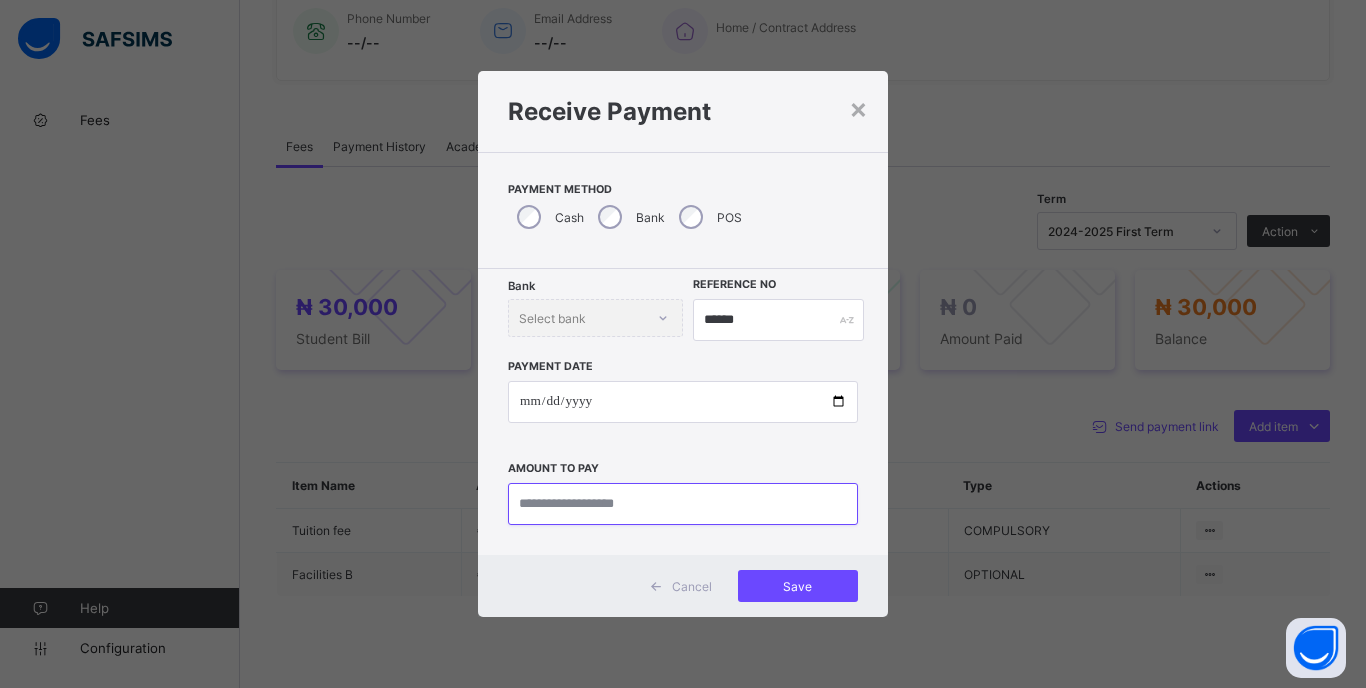 click at bounding box center [683, 504] 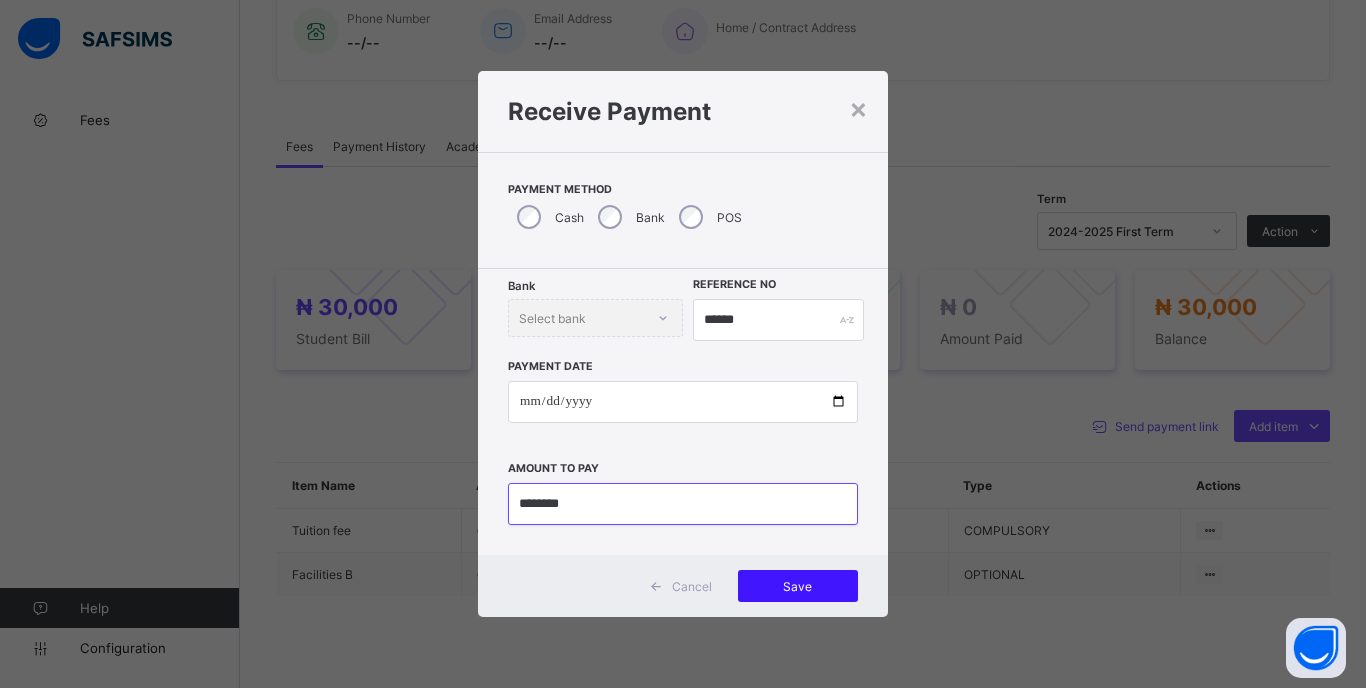 type on "********" 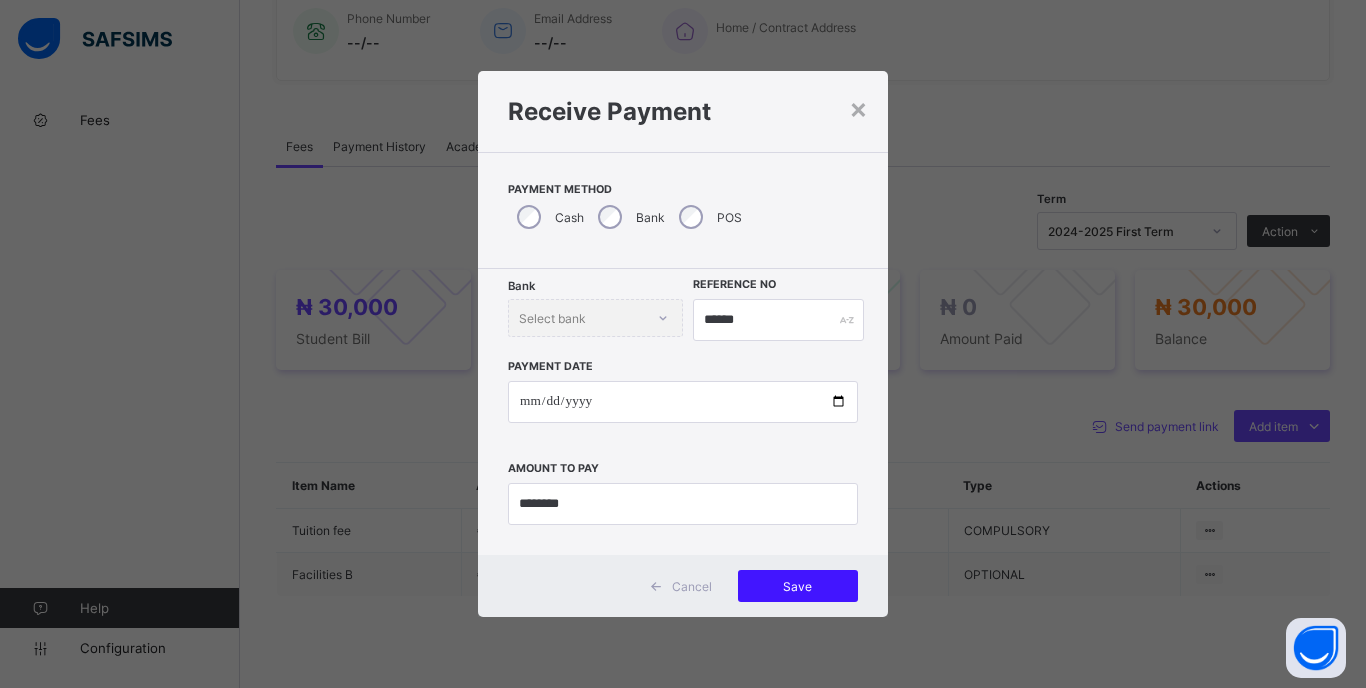 click on "Save" at bounding box center (798, 586) 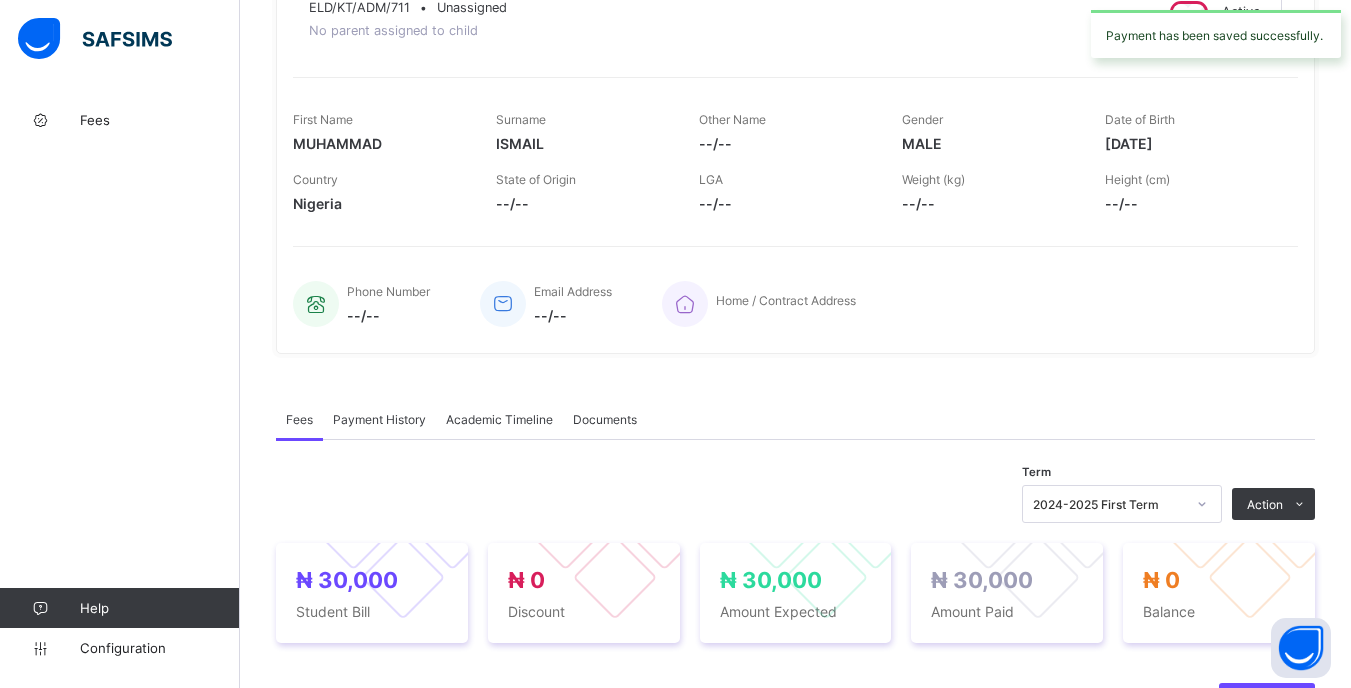 scroll, scrollTop: 0, scrollLeft: 0, axis: both 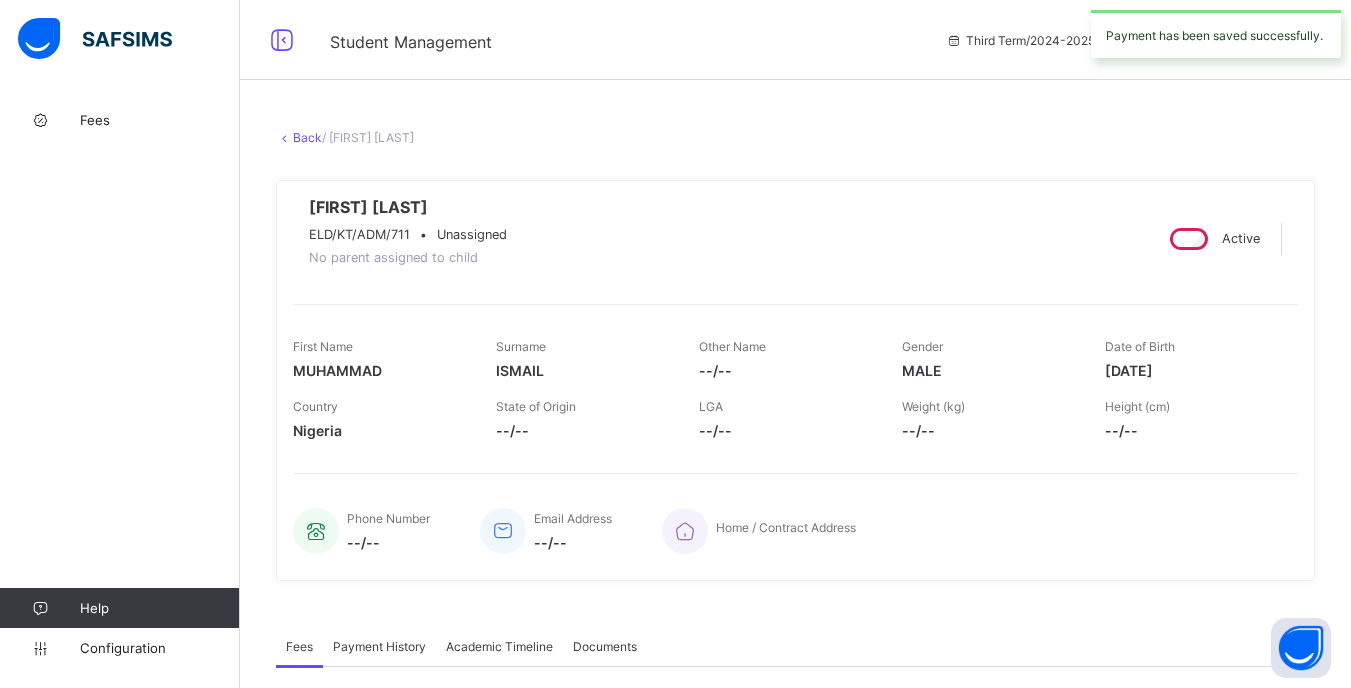 click on "Back" at bounding box center (307, 137) 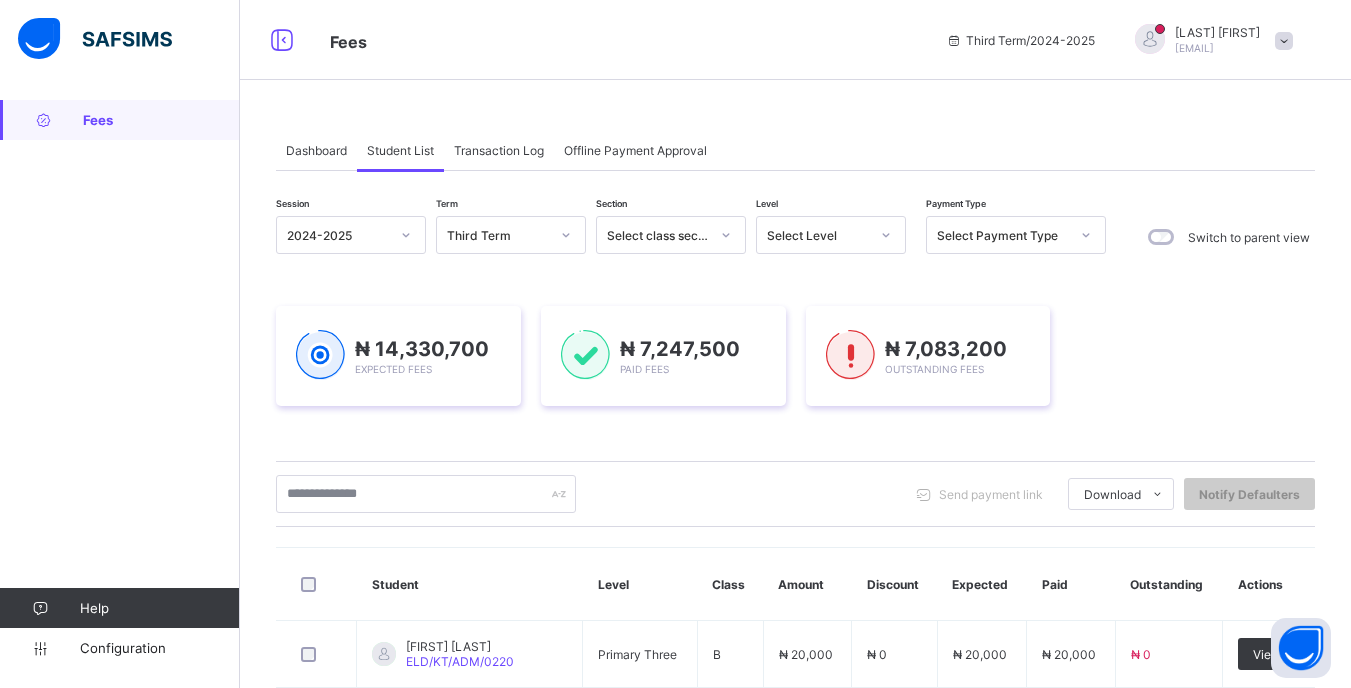 drag, startPoint x: 874, startPoint y: 241, endPoint x: 874, endPoint y: 258, distance: 17 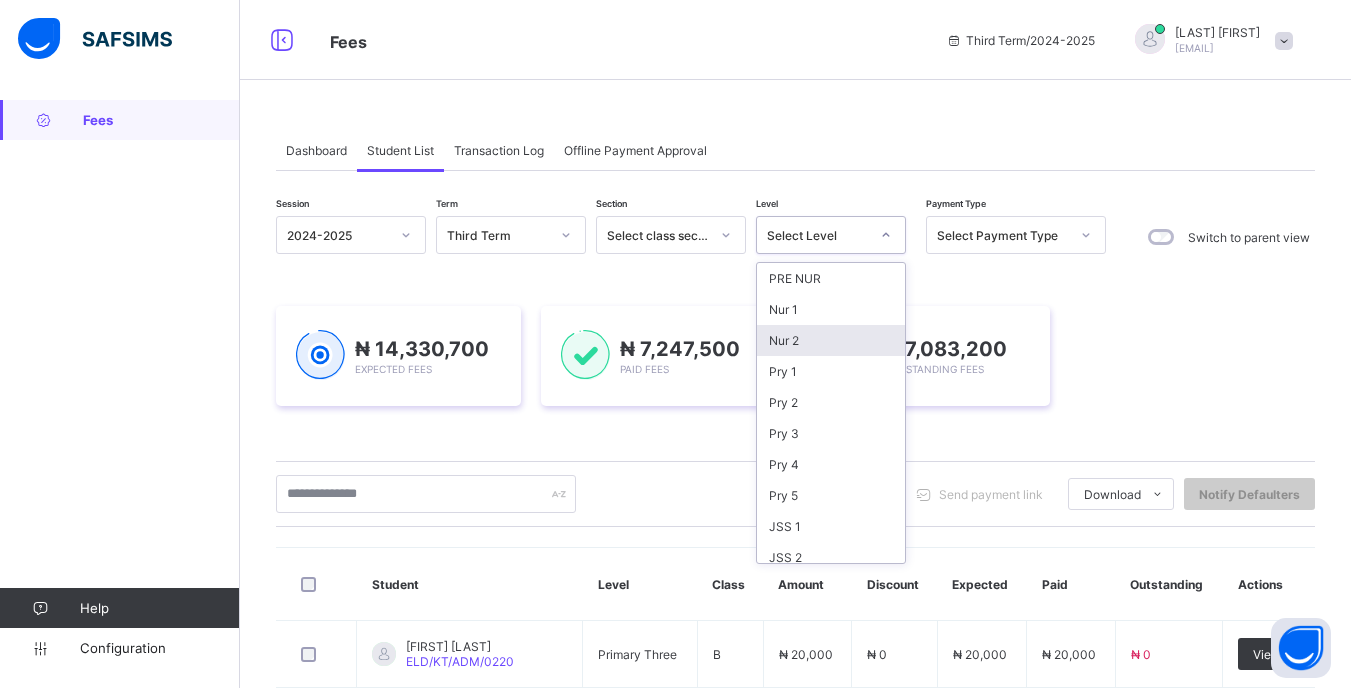click on "Nur 2" at bounding box center [831, 340] 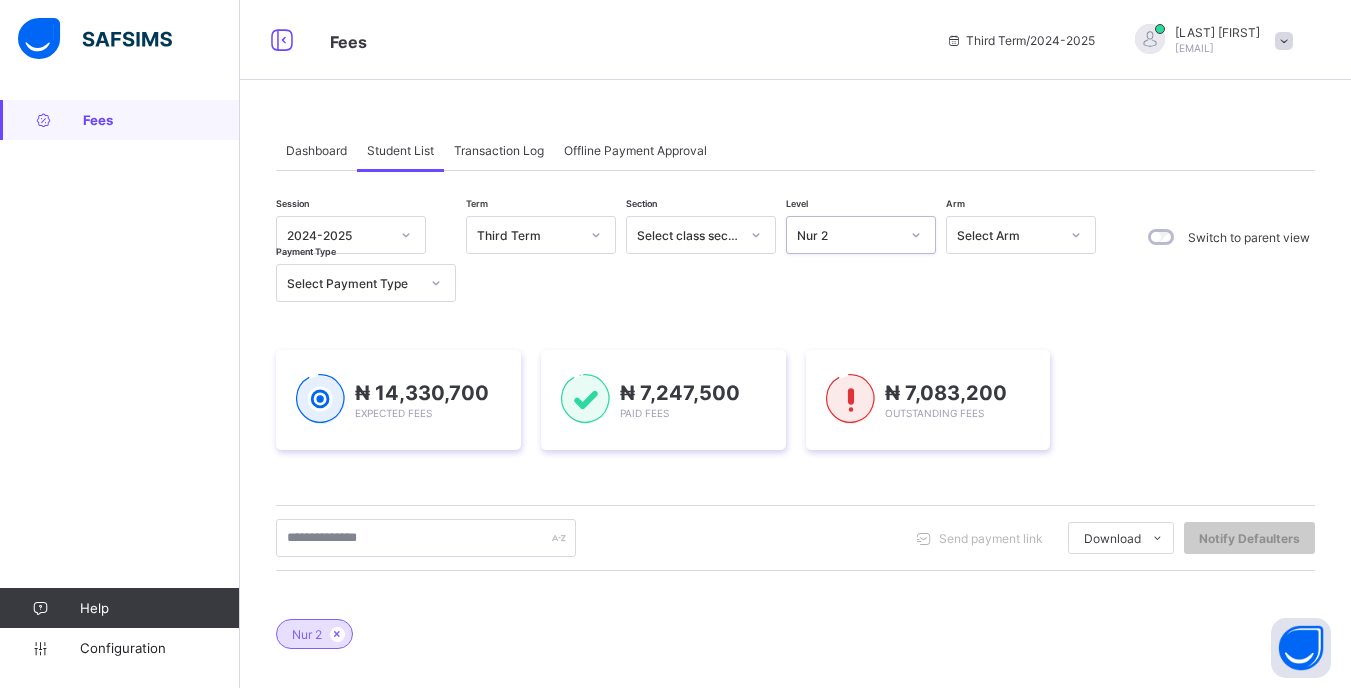 scroll, scrollTop: 132, scrollLeft: 0, axis: vertical 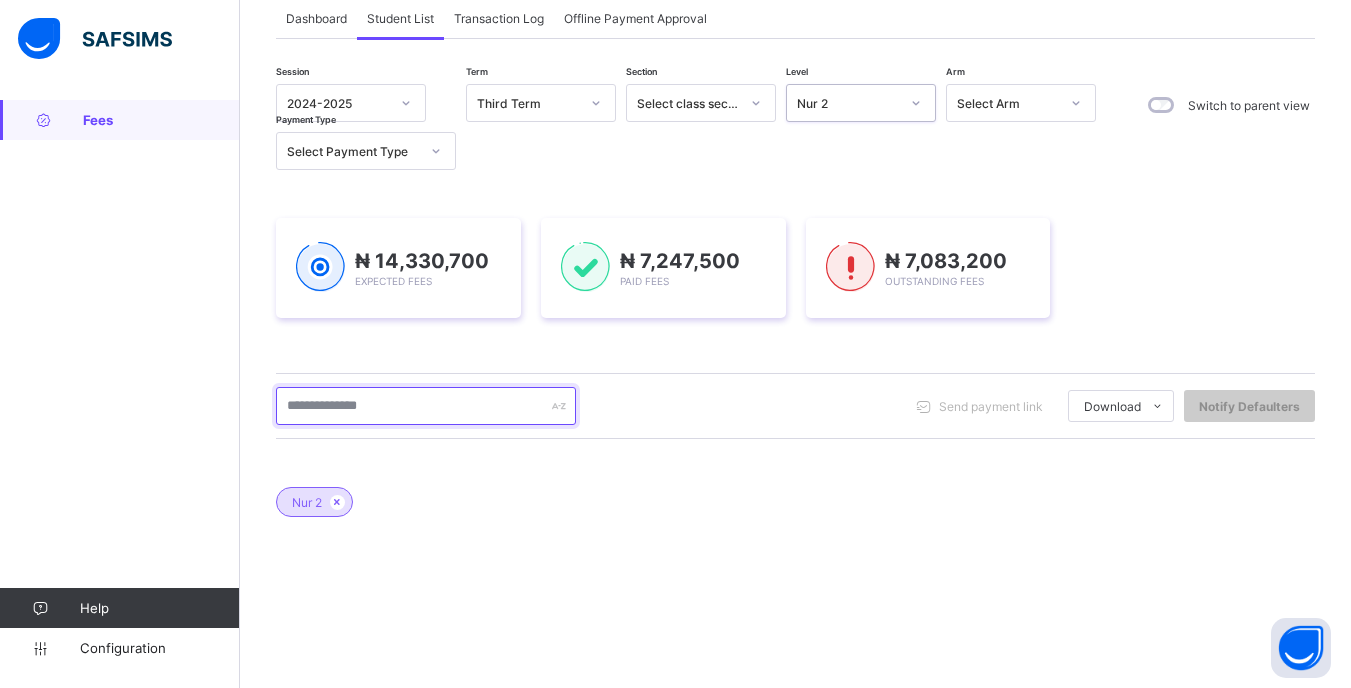 click at bounding box center [426, 406] 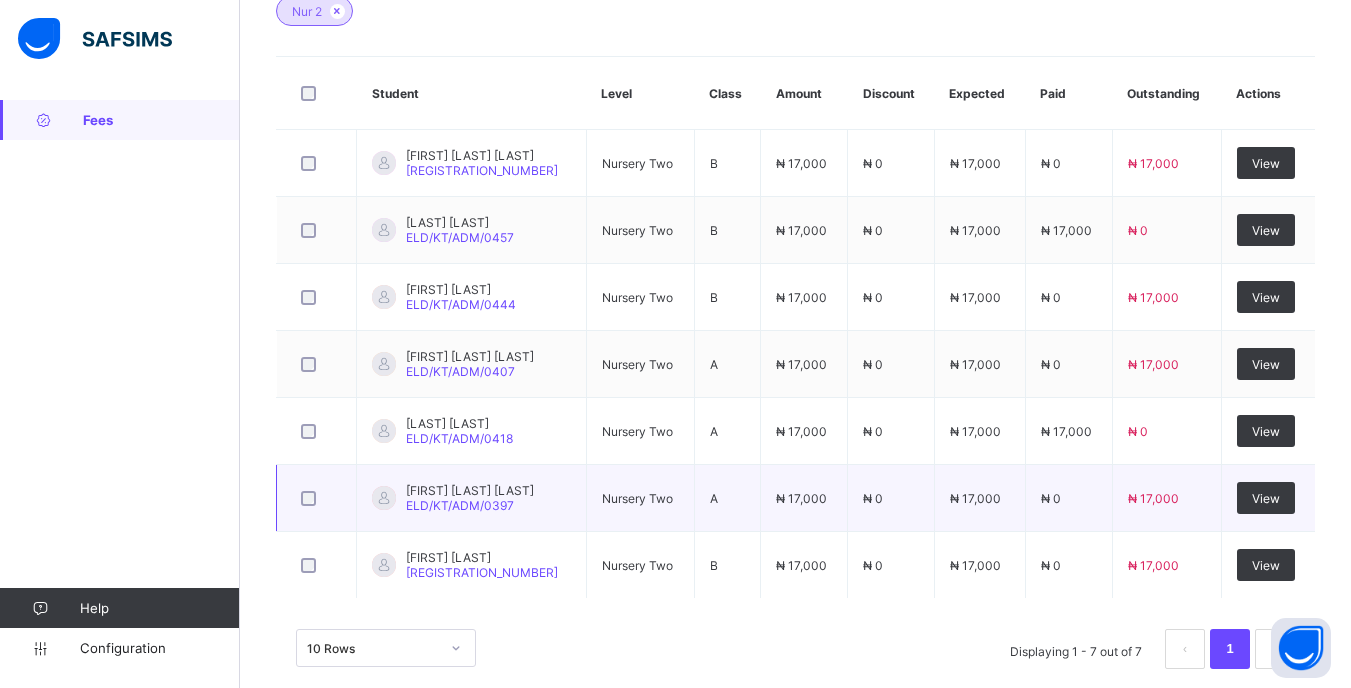 scroll, scrollTop: 654, scrollLeft: 0, axis: vertical 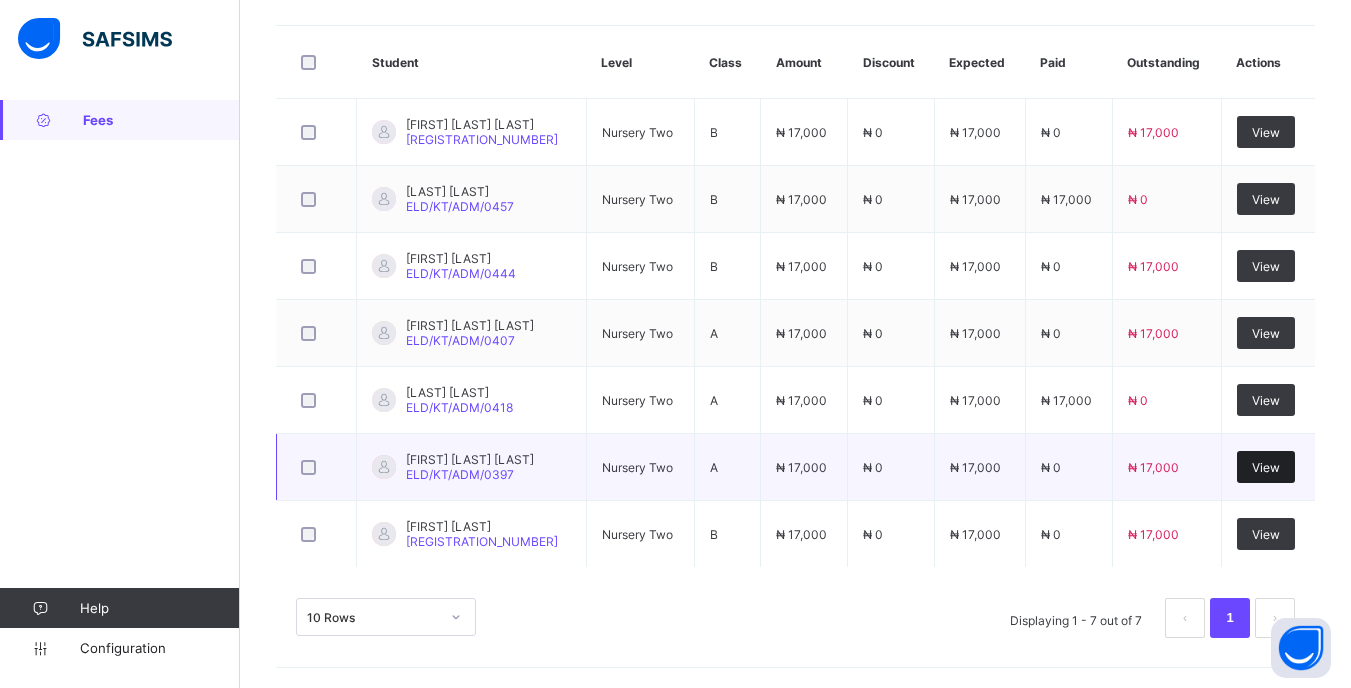 type on "******" 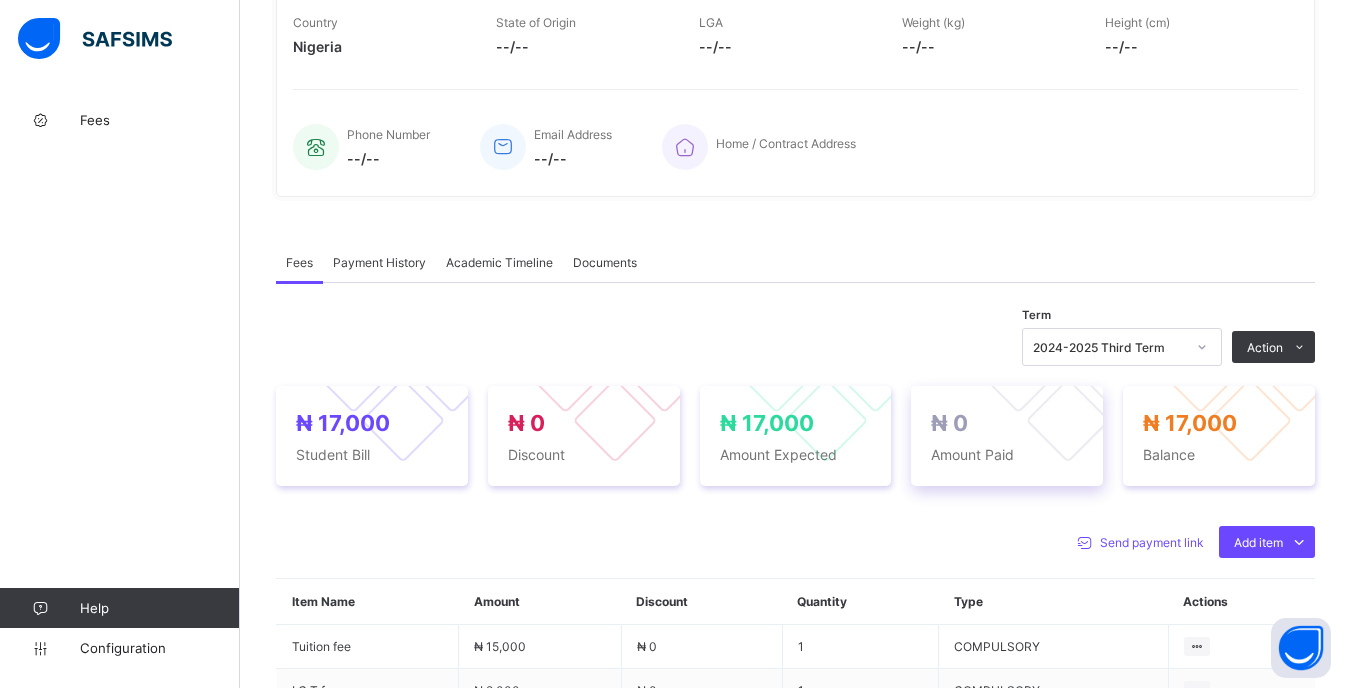 scroll, scrollTop: 400, scrollLeft: 0, axis: vertical 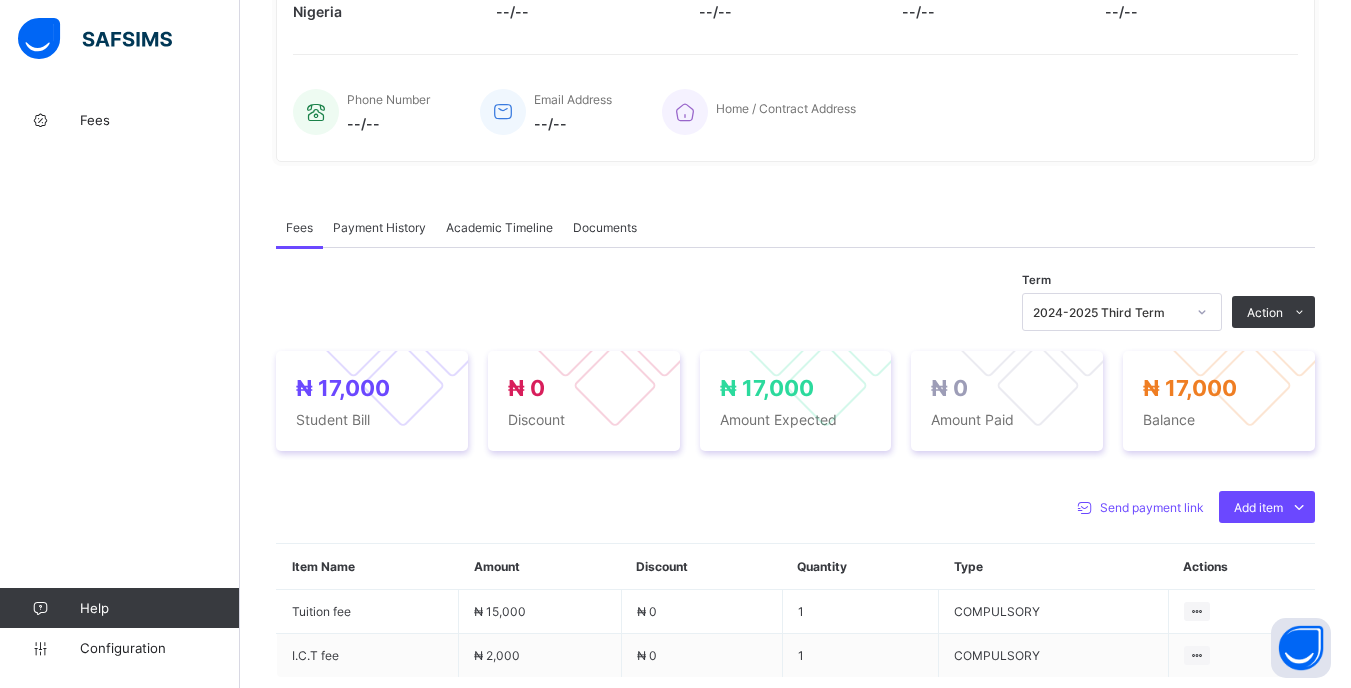click on "Receive Payment" at bounding box center [0, 0] 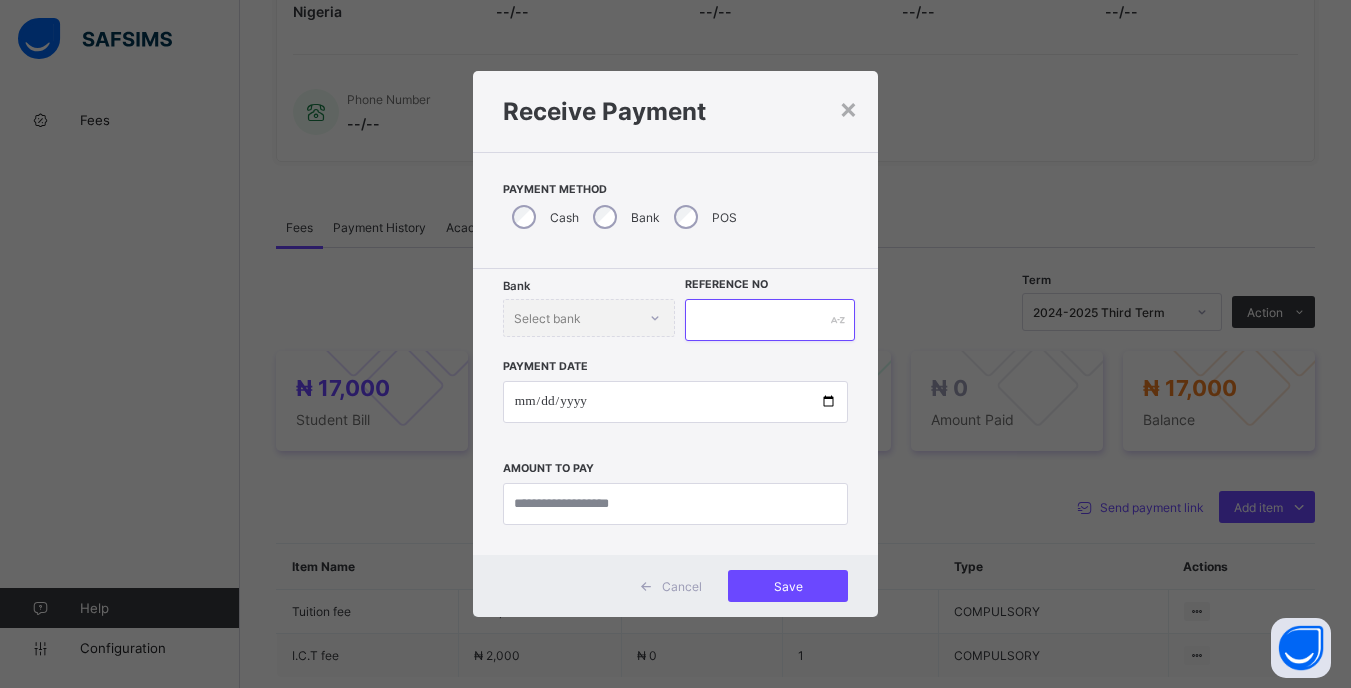 click at bounding box center [769, 320] 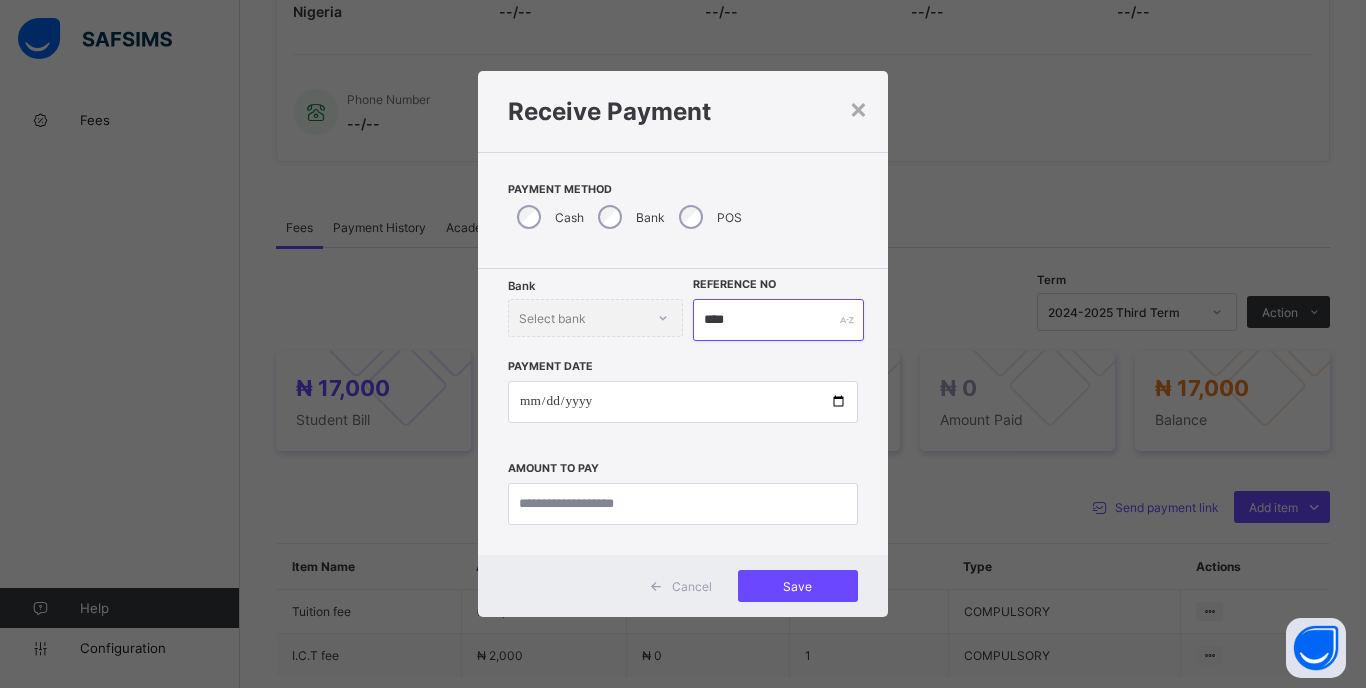 type on "****" 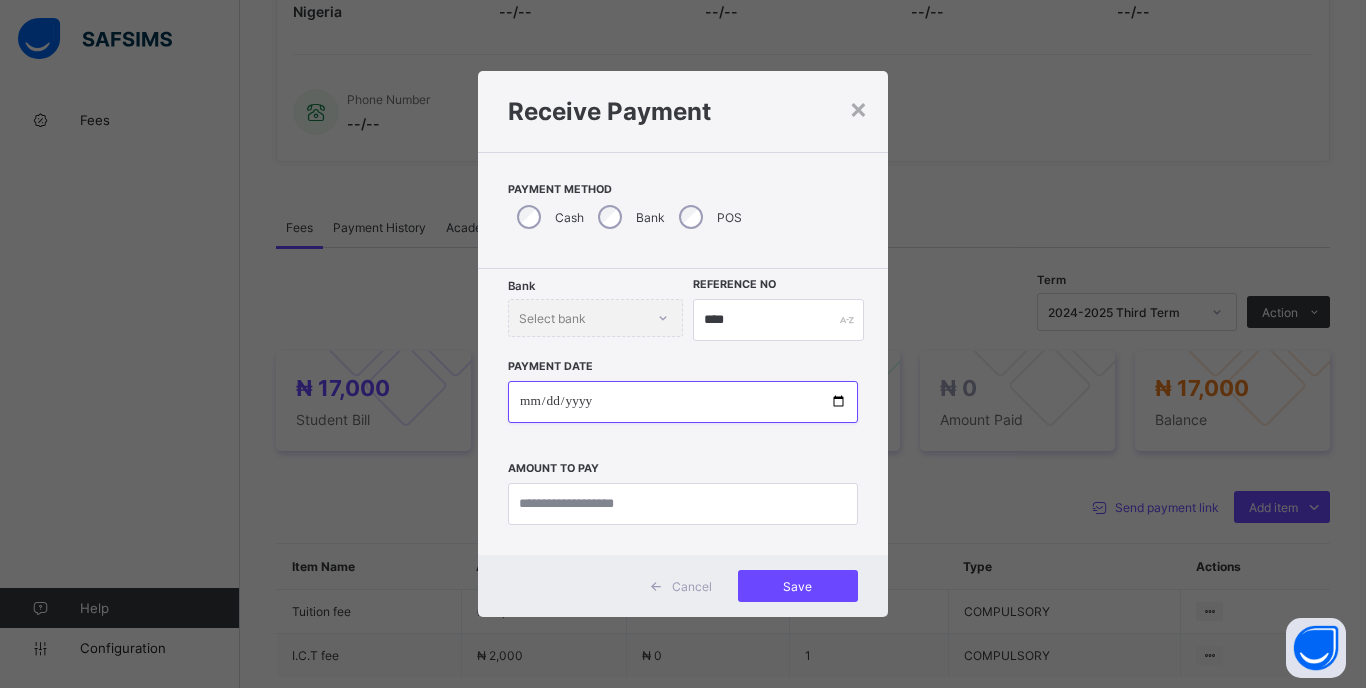 click at bounding box center [683, 402] 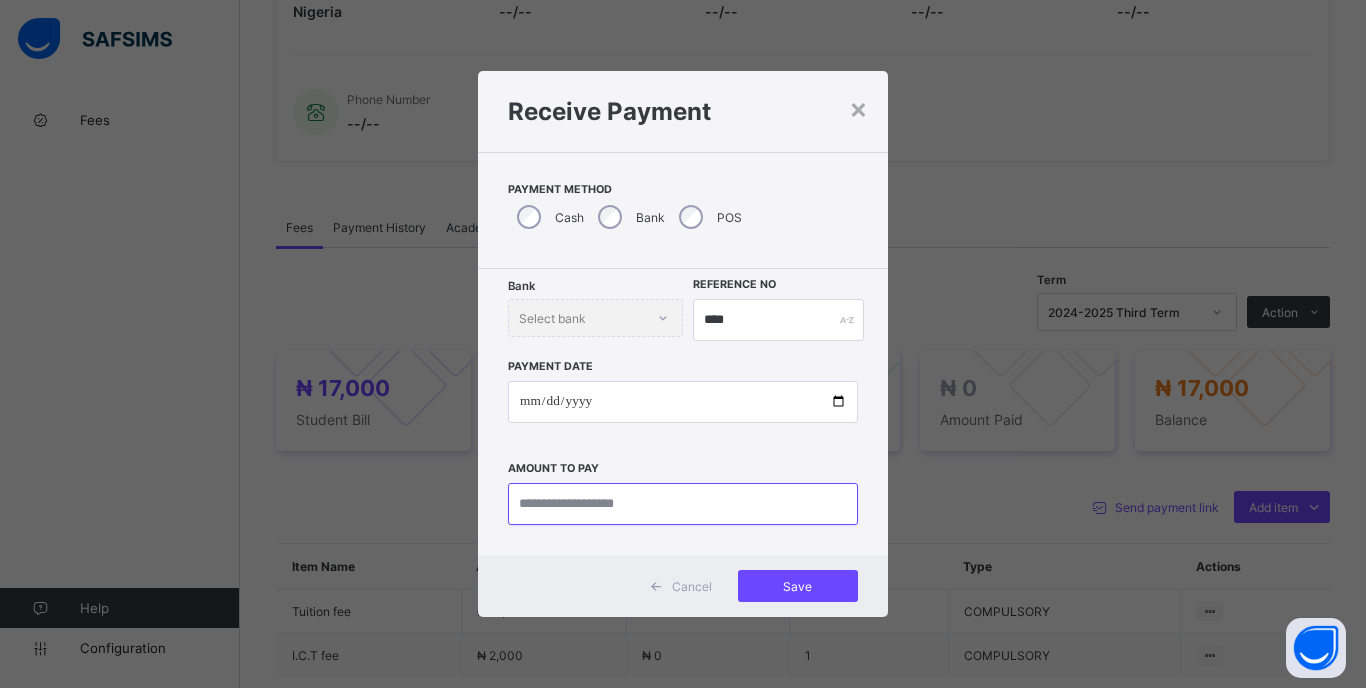 click at bounding box center (683, 504) 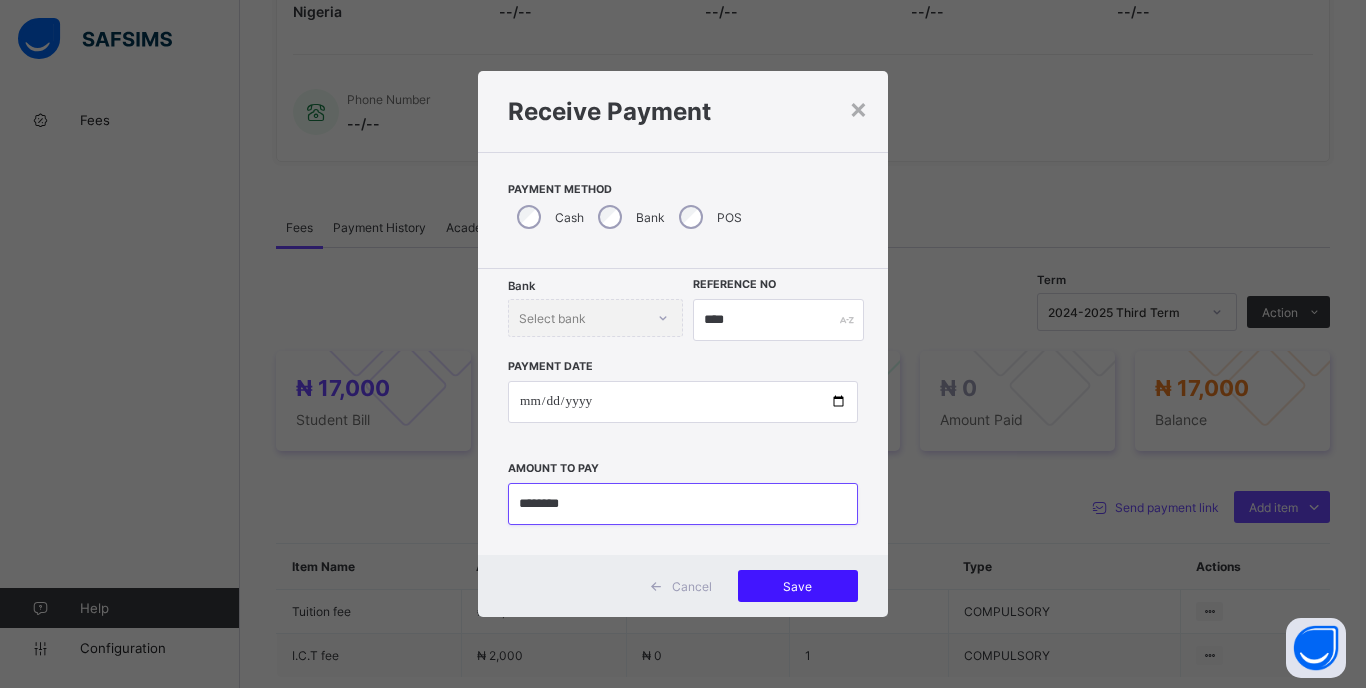 type on "********" 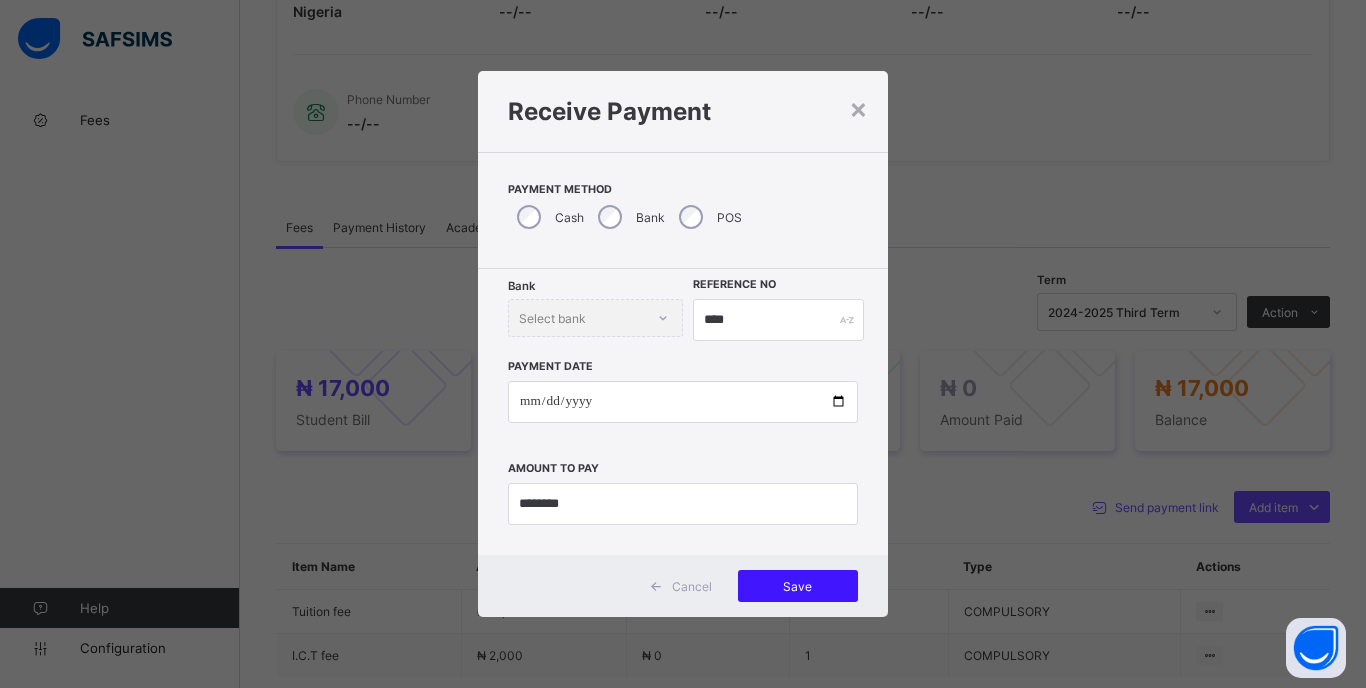click on "Save" at bounding box center [798, 586] 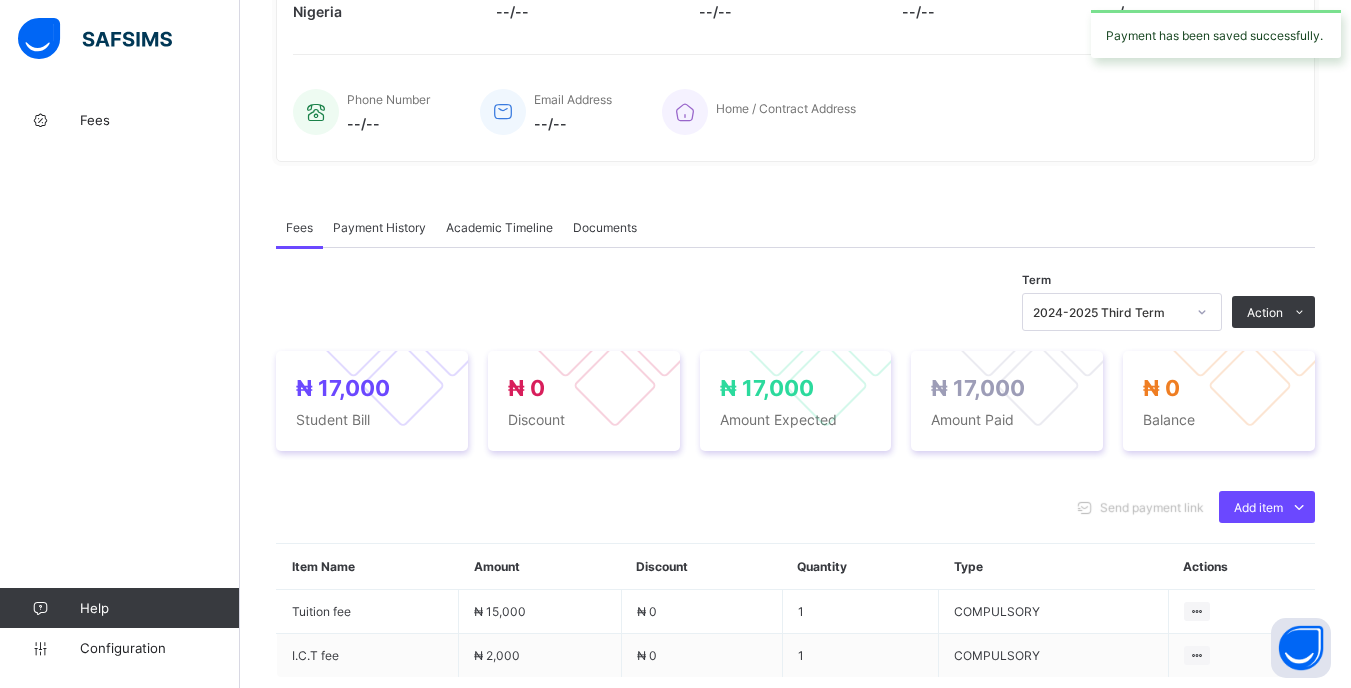scroll, scrollTop: 600, scrollLeft: 0, axis: vertical 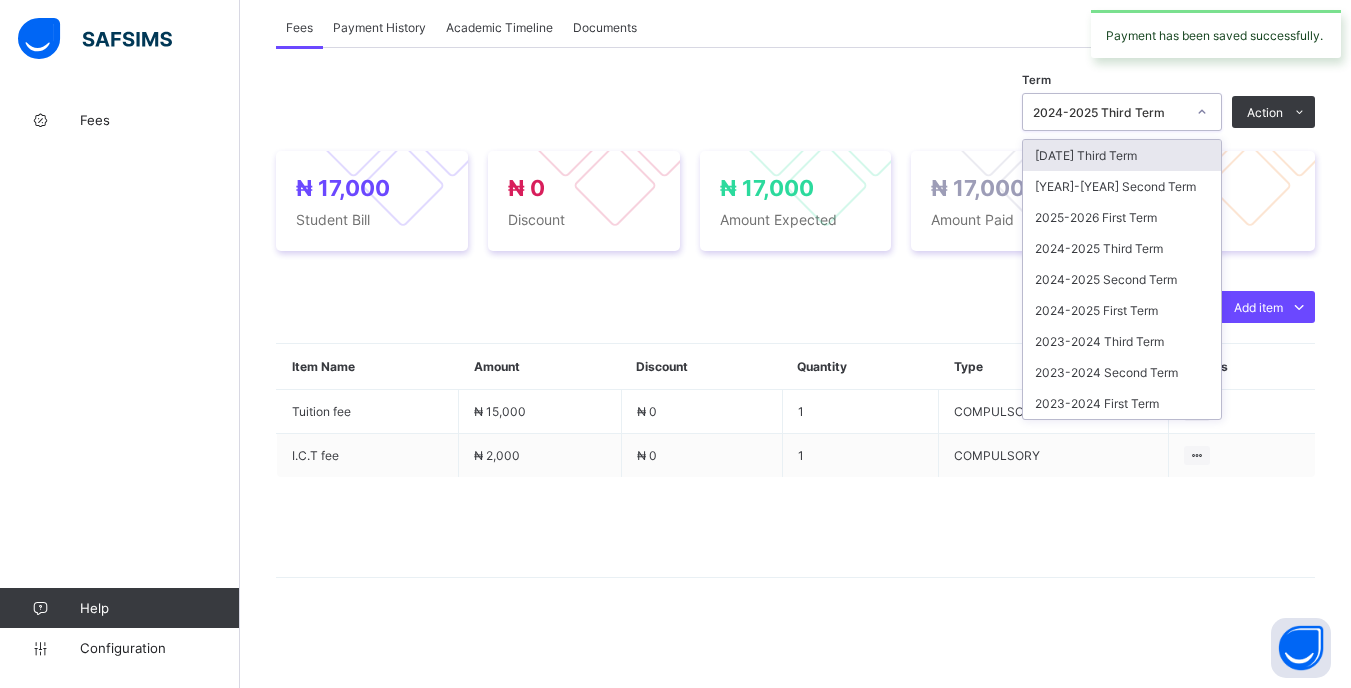 click 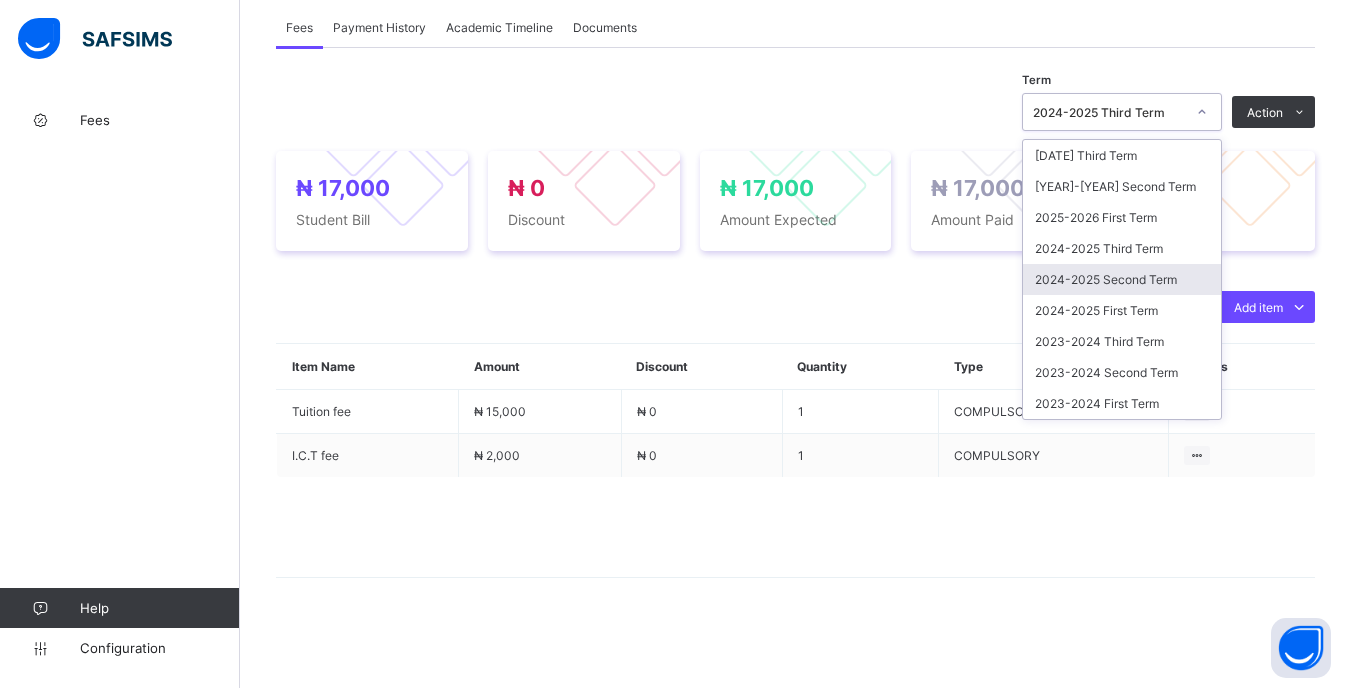 click on "2024-2025 Second Term" at bounding box center [1122, 279] 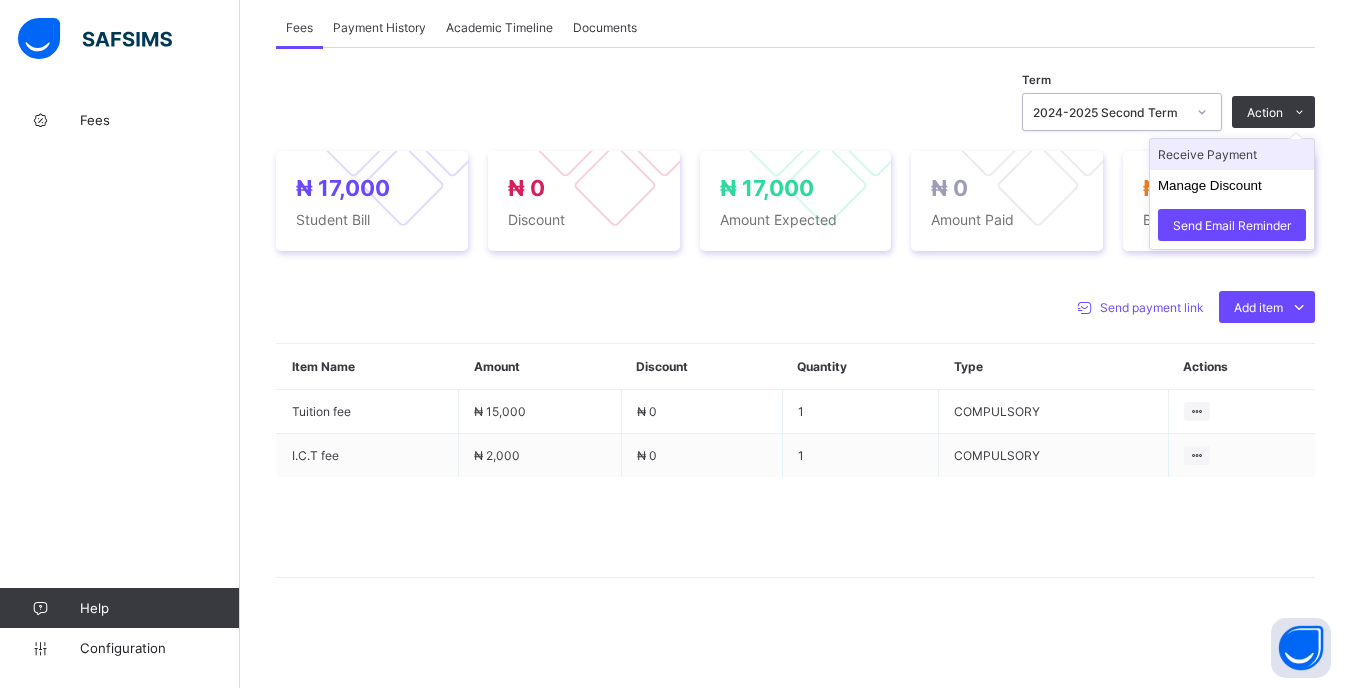 click on "Receive Payment" at bounding box center (1232, 154) 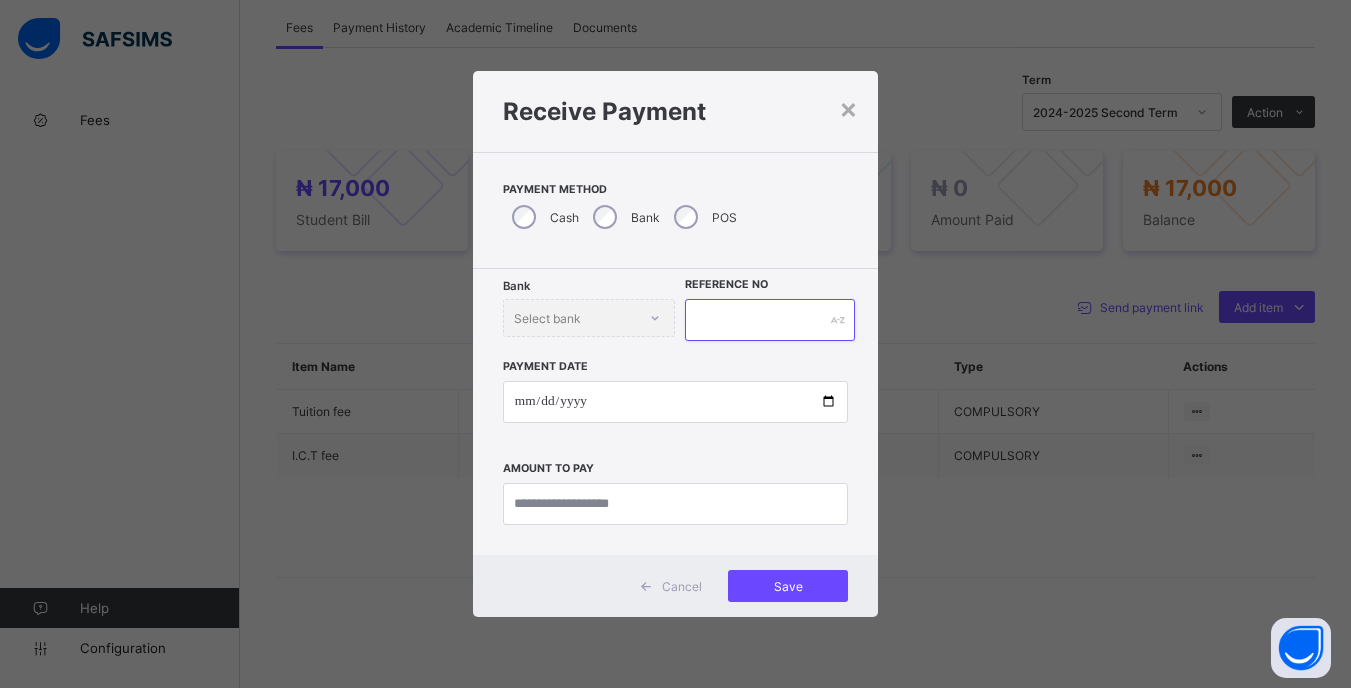 click at bounding box center [769, 320] 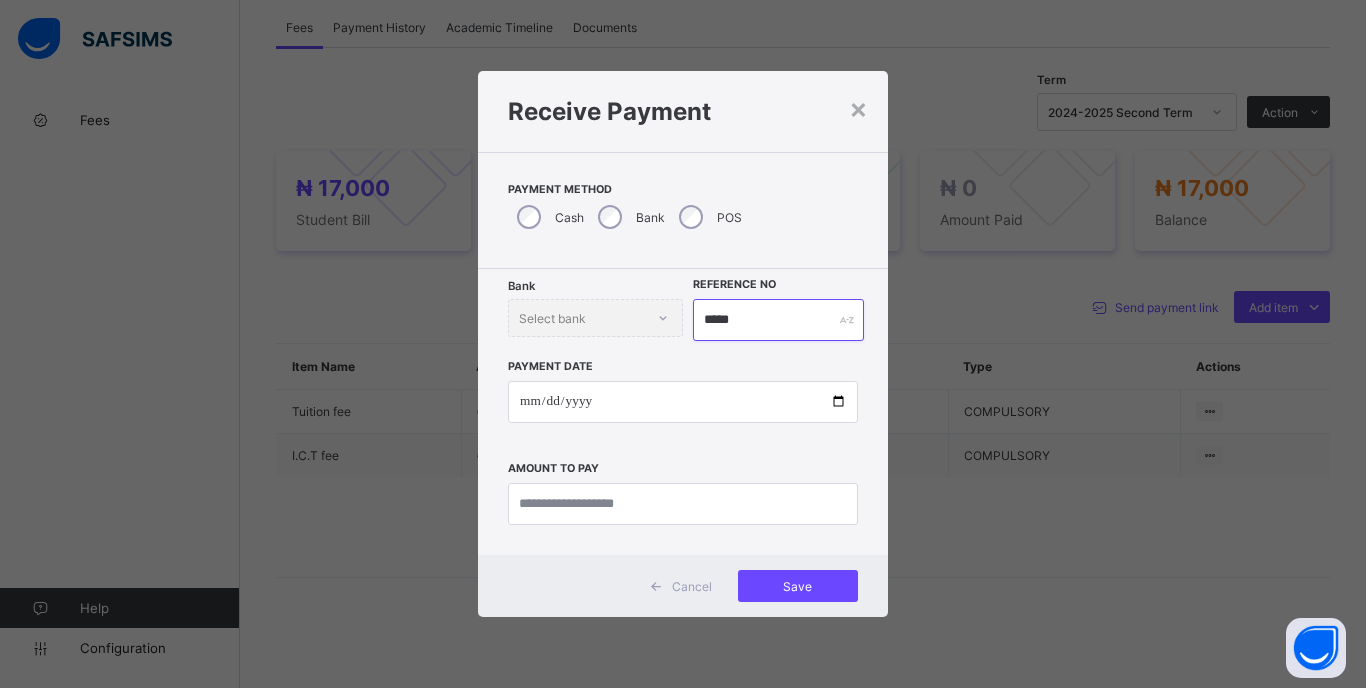 type on "*****" 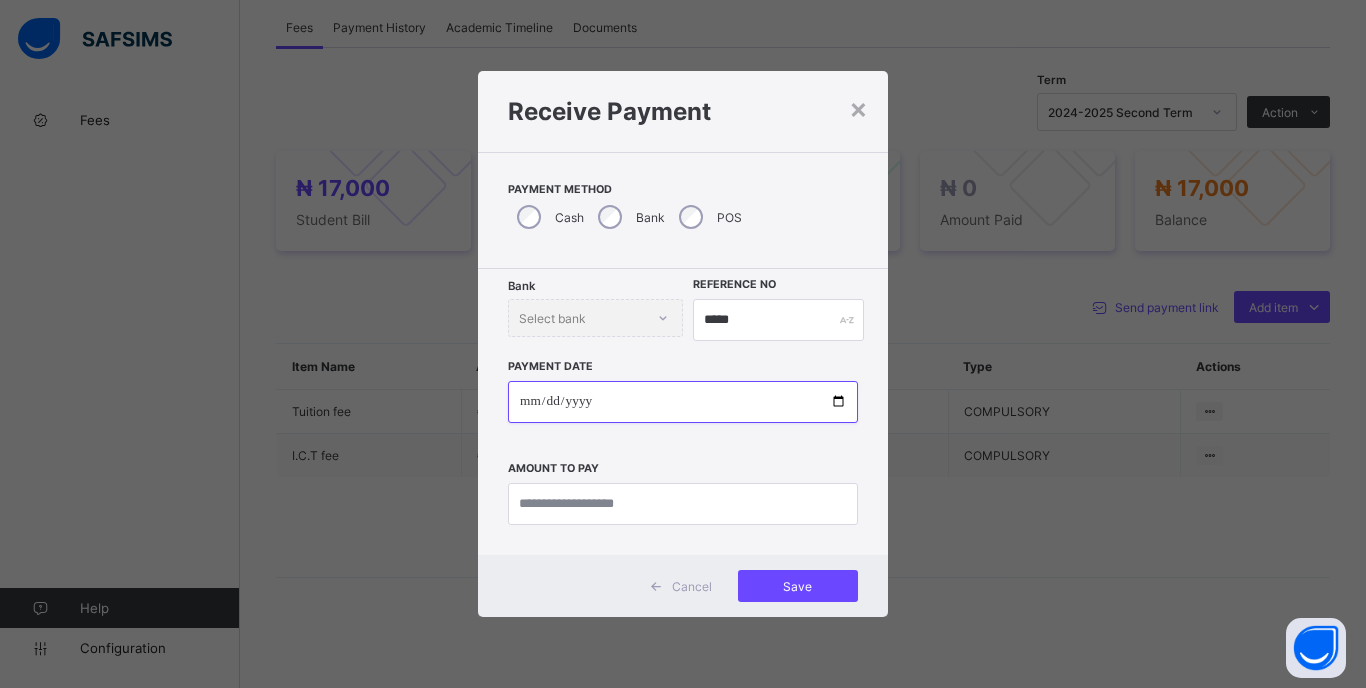 click at bounding box center (683, 402) 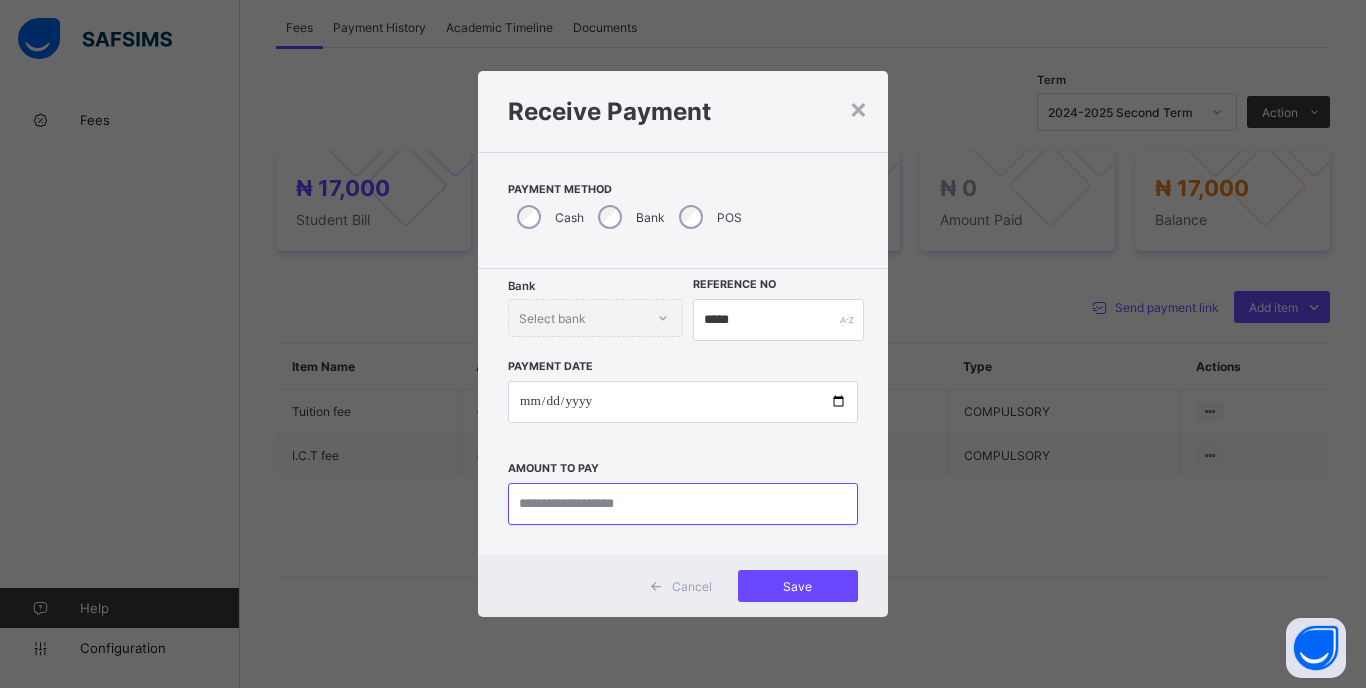 click at bounding box center [683, 504] 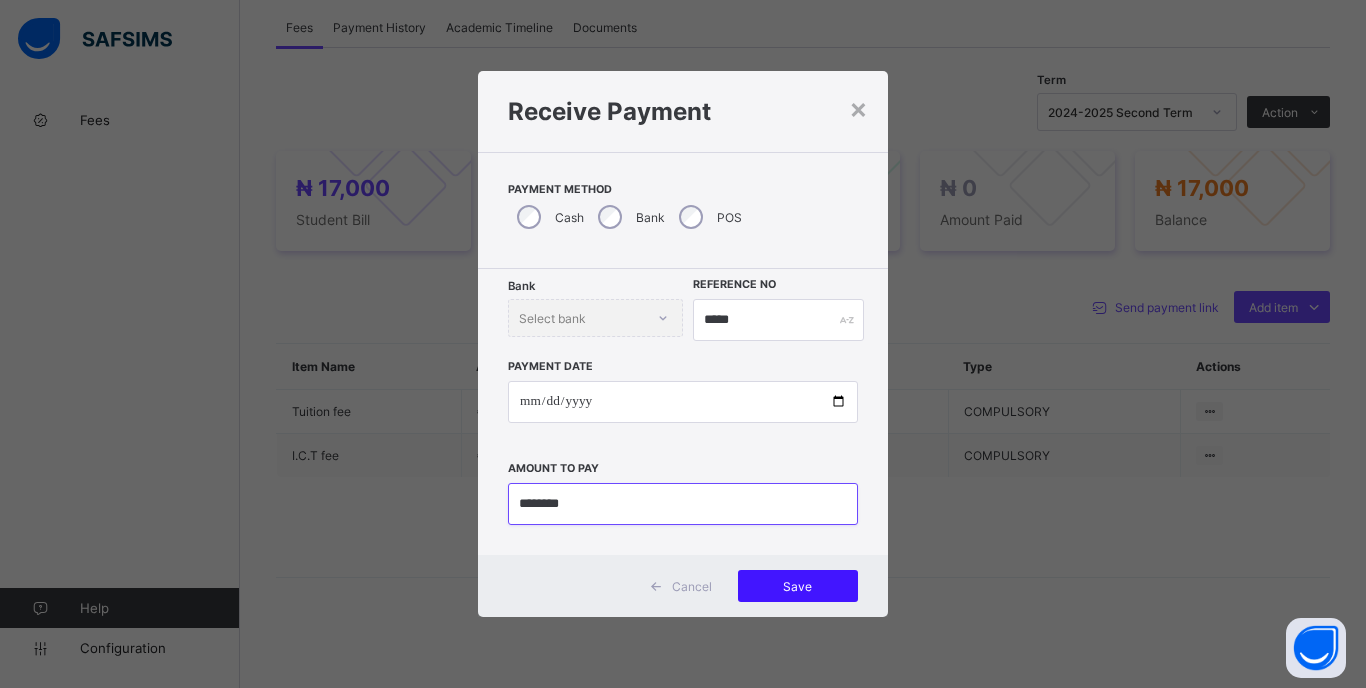 type on "********" 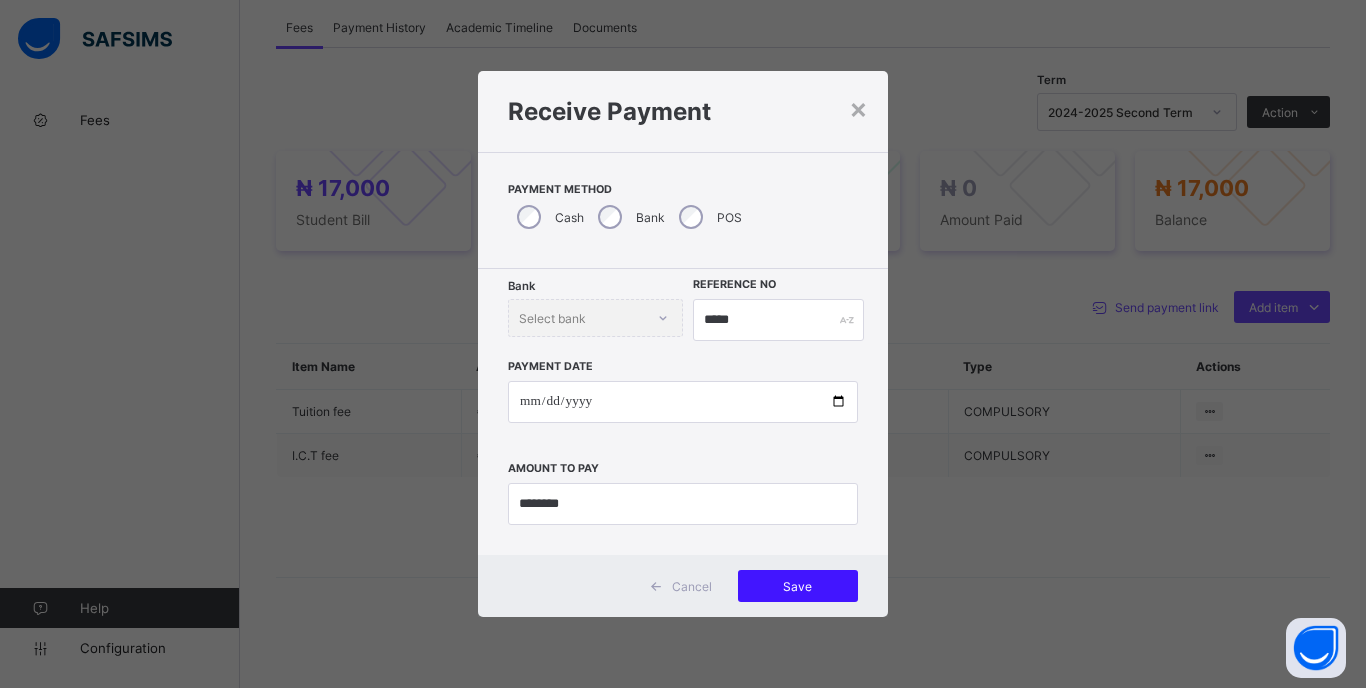 click on "Save" at bounding box center (798, 586) 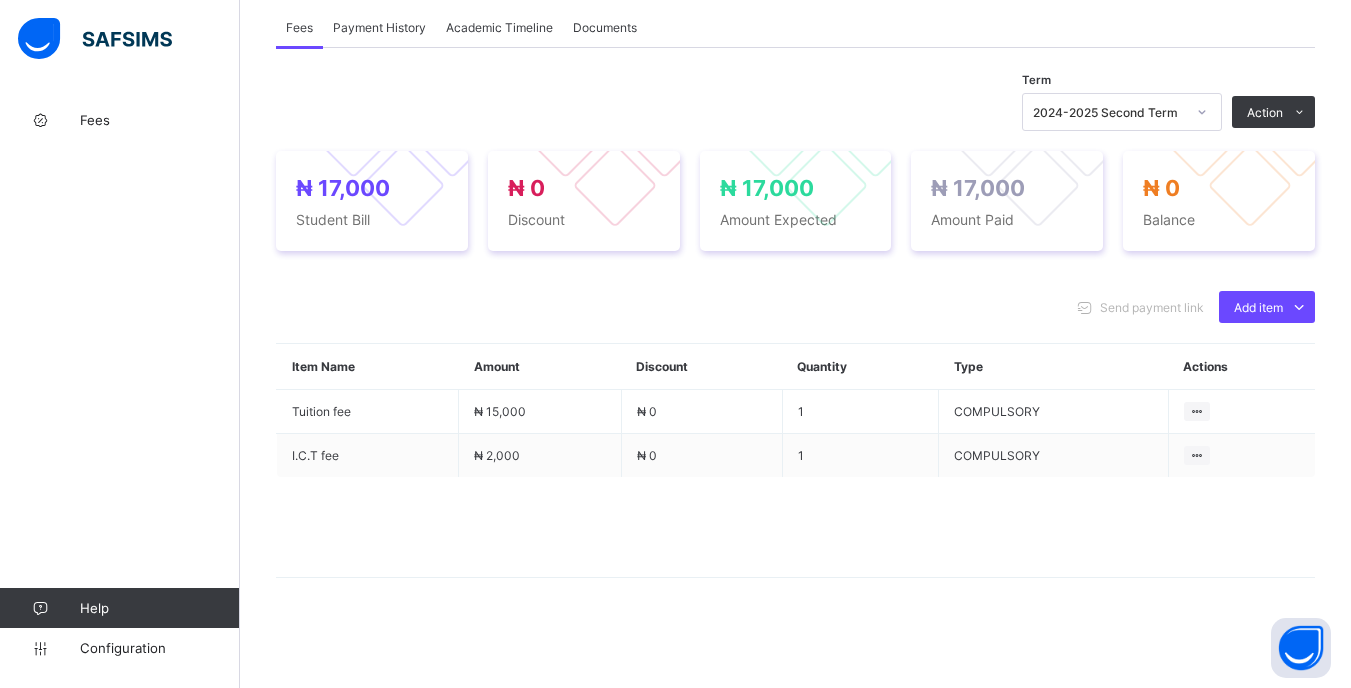 click at bounding box center (1202, 112) 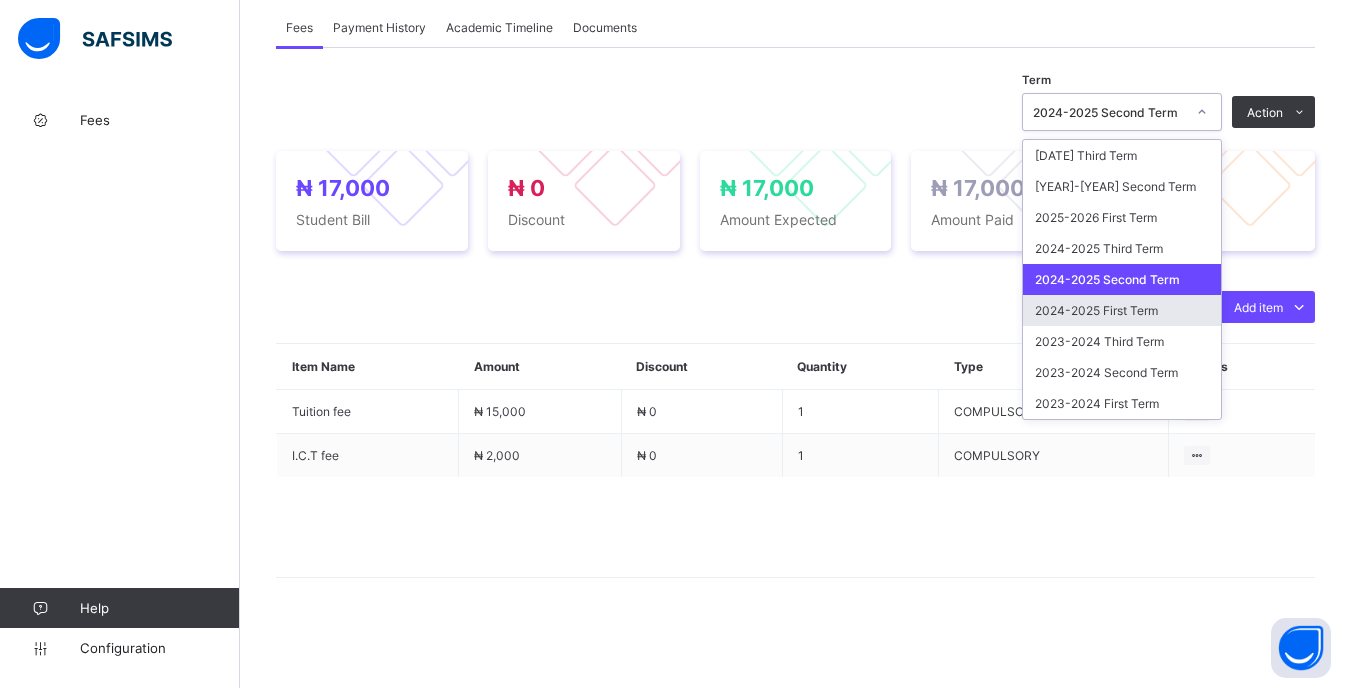 click on "2024-2025 First Term" at bounding box center (1122, 310) 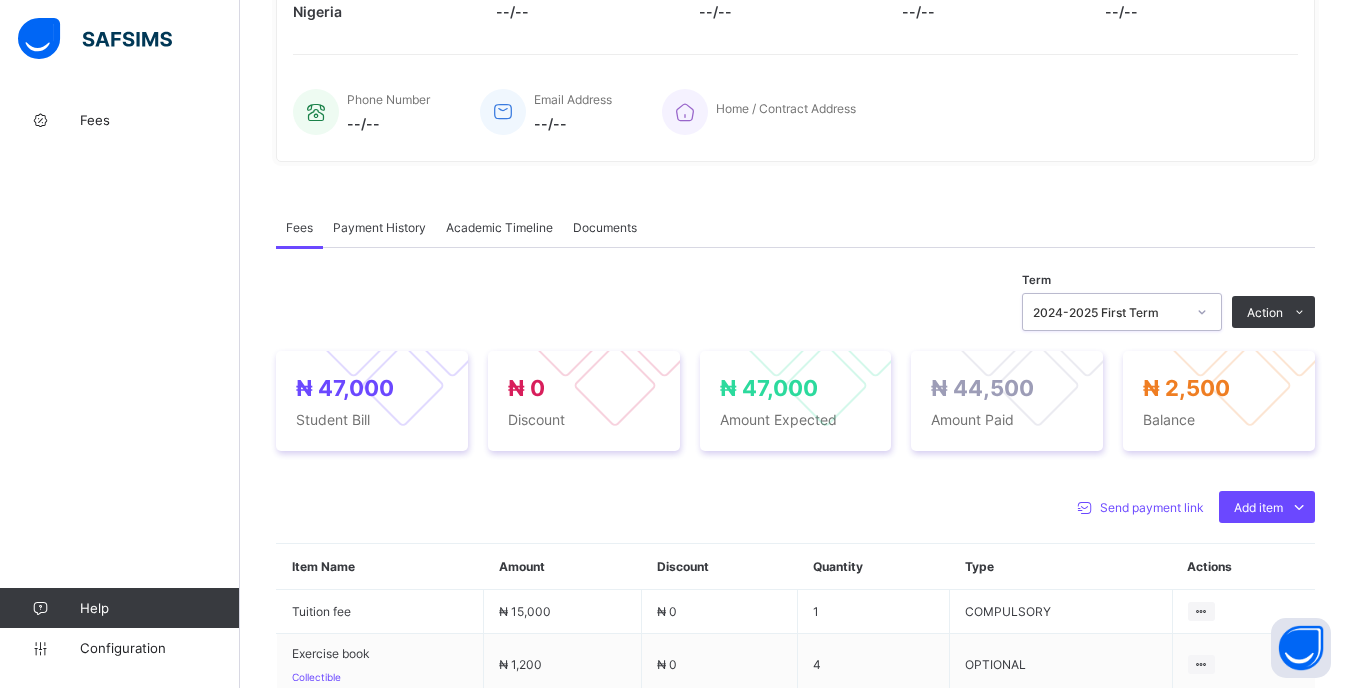 scroll, scrollTop: 500, scrollLeft: 0, axis: vertical 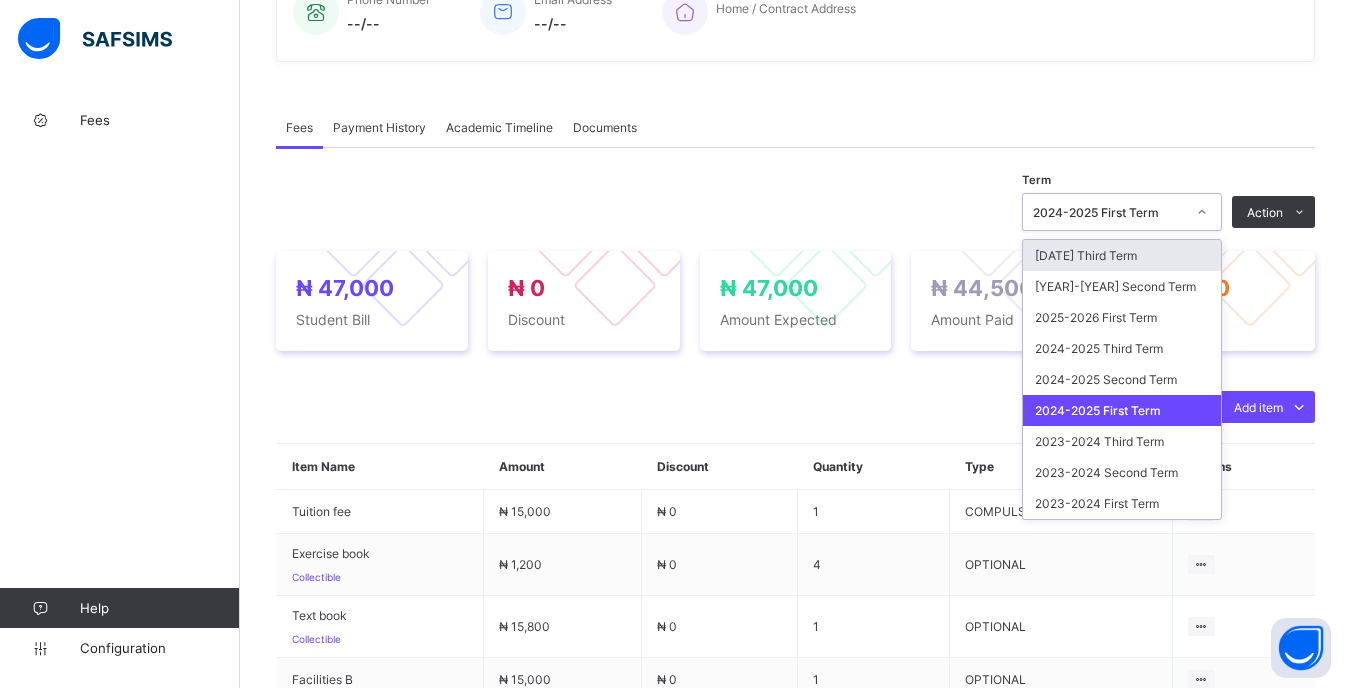 click at bounding box center (1202, 212) 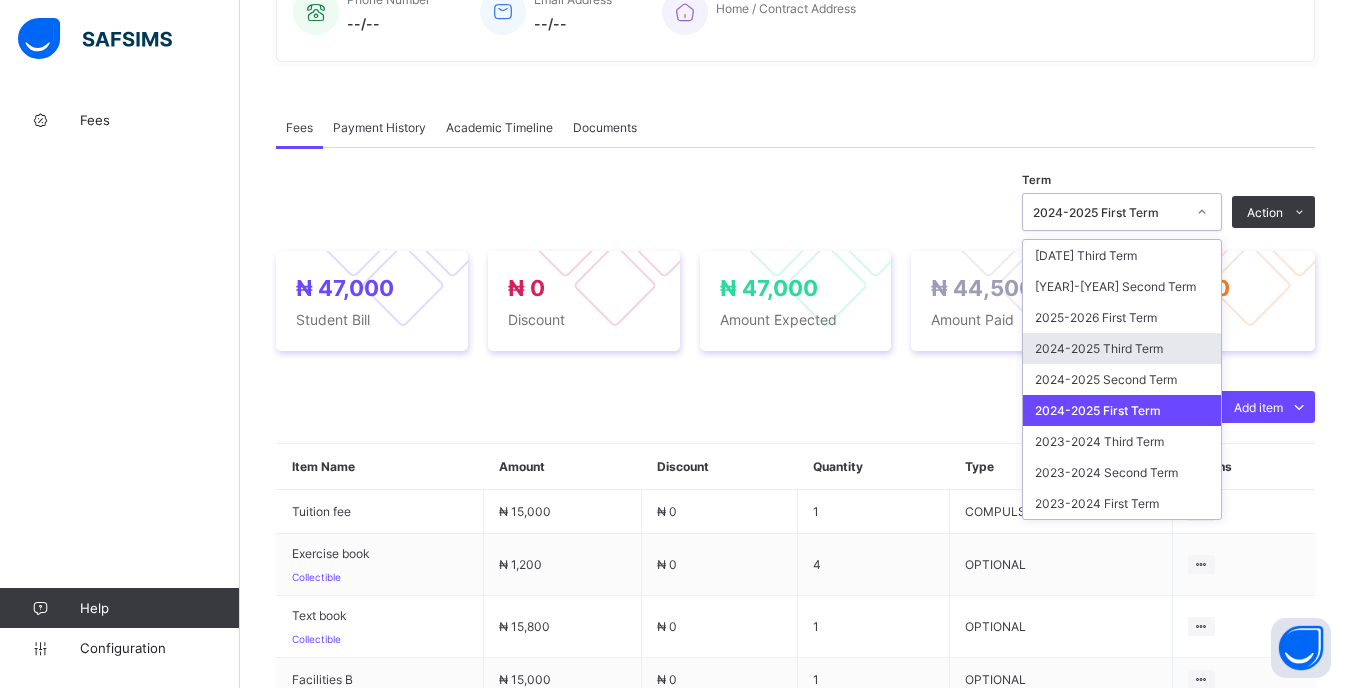 click on "2024-2025 Third Term" at bounding box center (1122, 348) 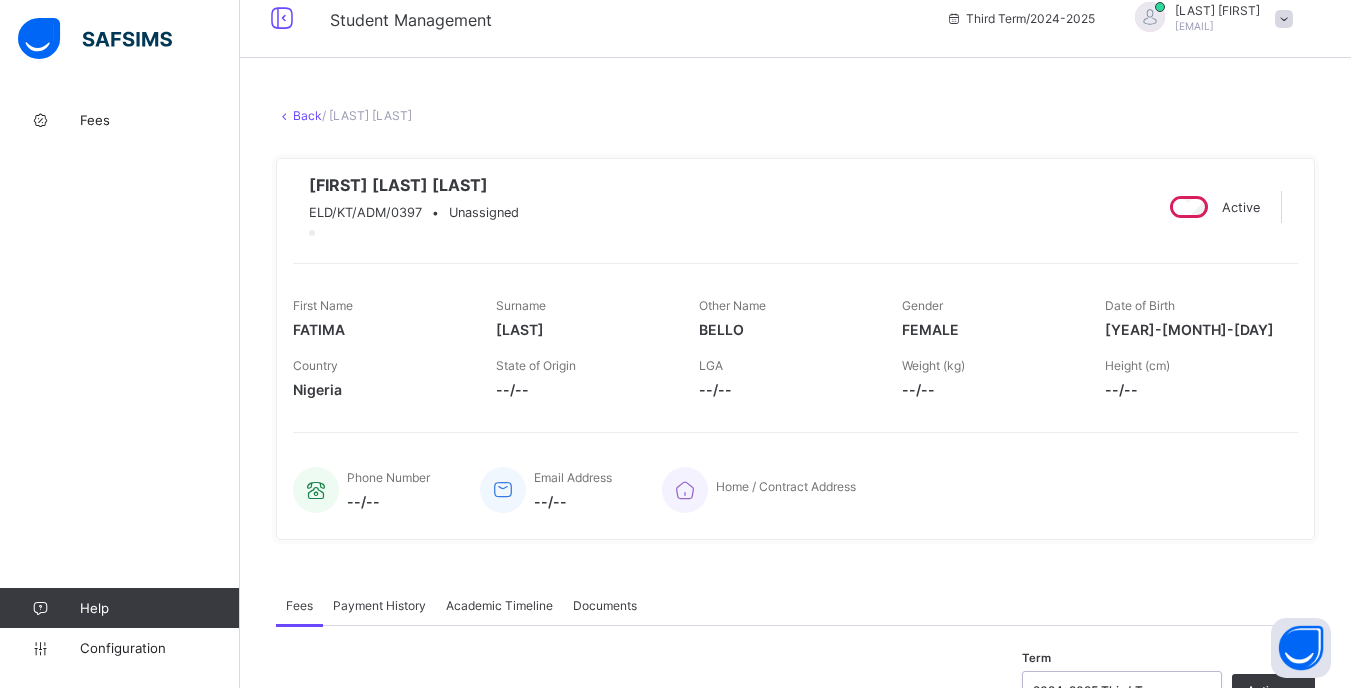scroll, scrollTop: 0, scrollLeft: 0, axis: both 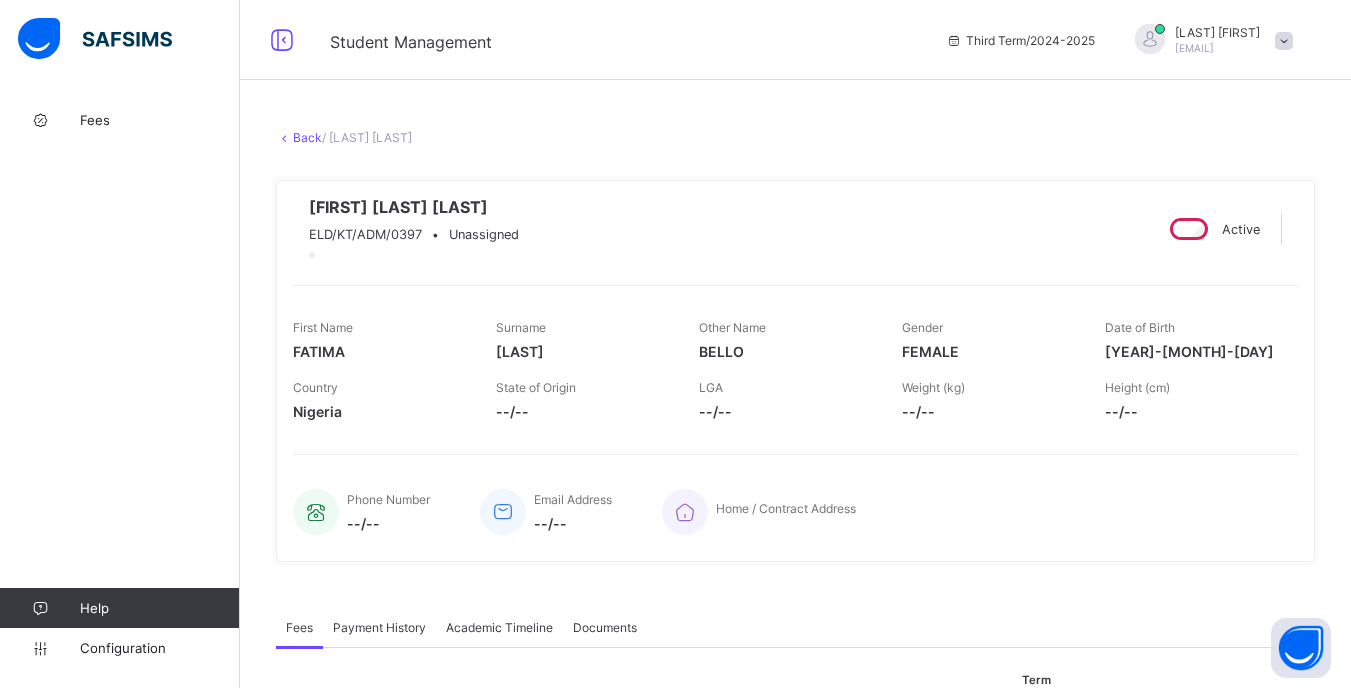 click on "Back" at bounding box center (307, 137) 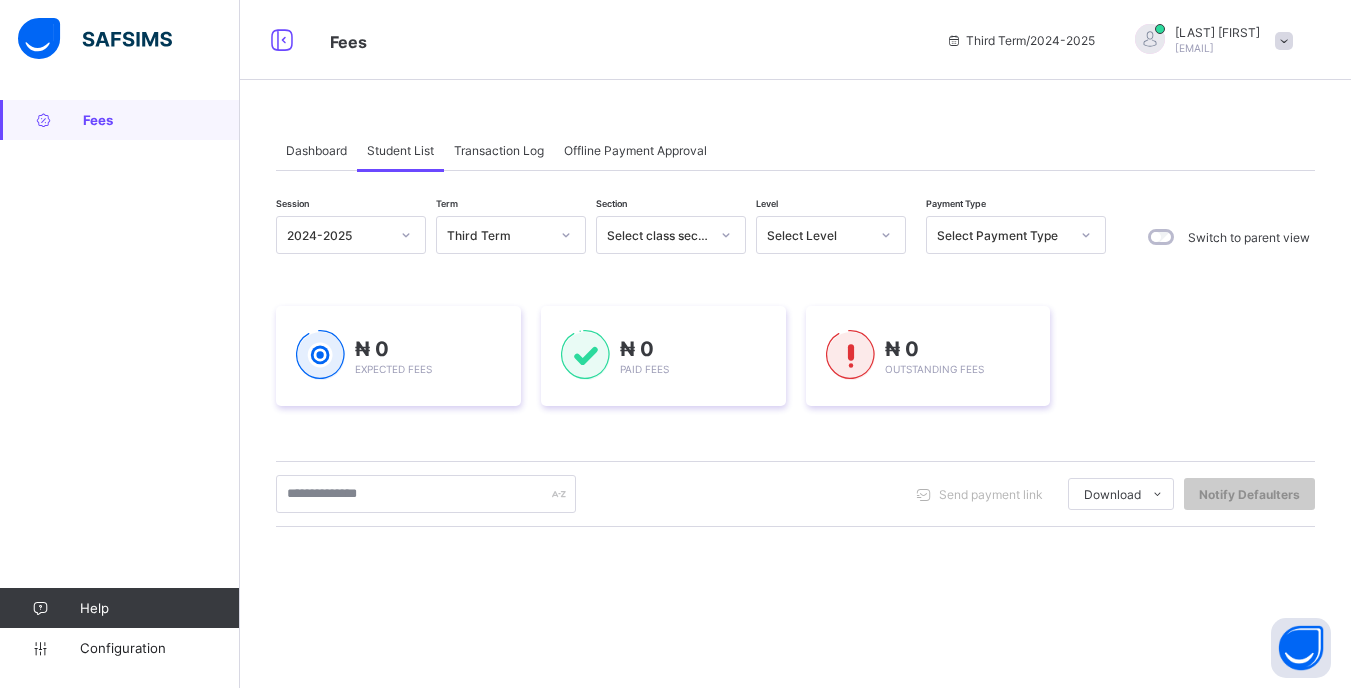 click on "Select Level" at bounding box center [818, 235] 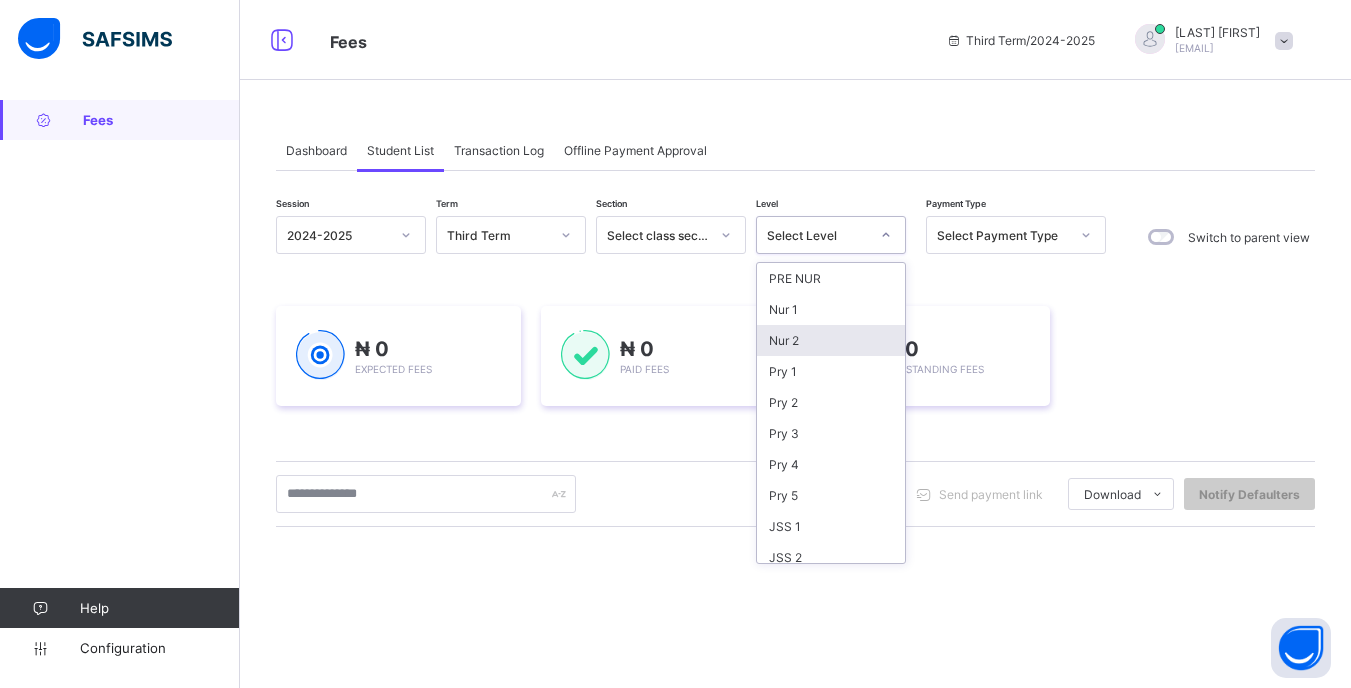 click on "Nur 2" at bounding box center [831, 340] 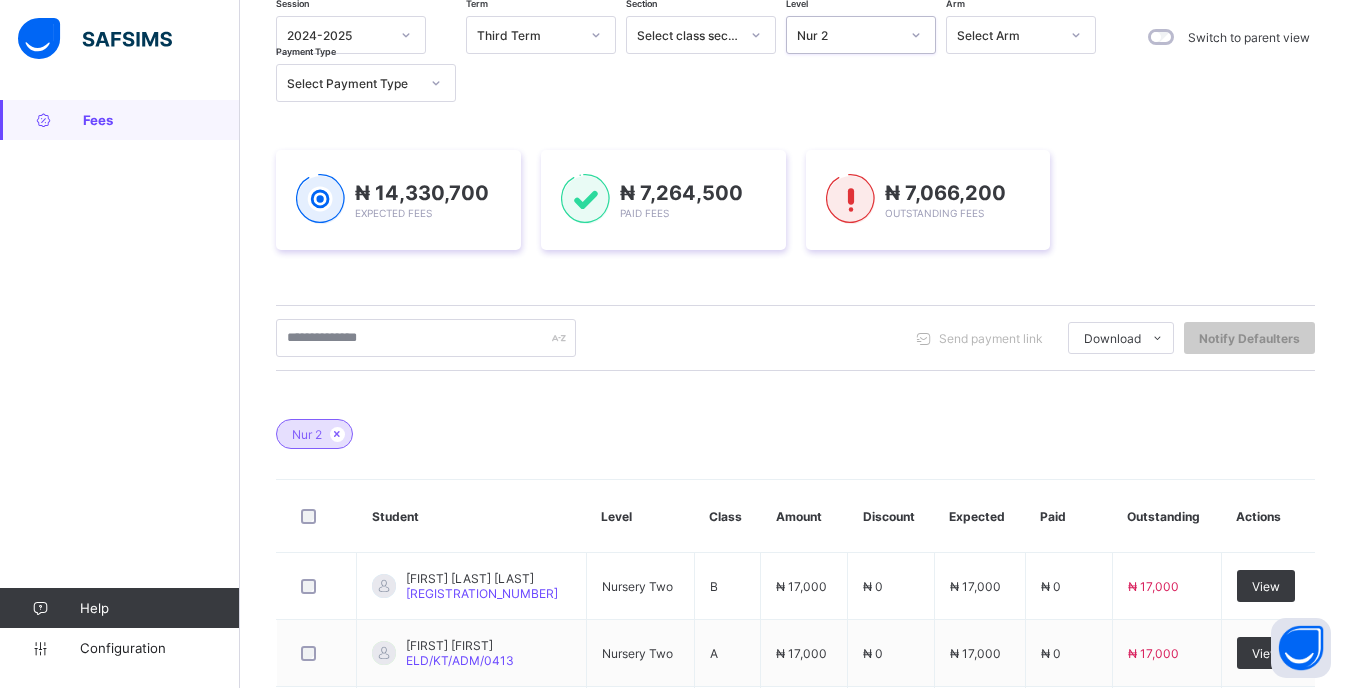 scroll, scrollTop: 400, scrollLeft: 0, axis: vertical 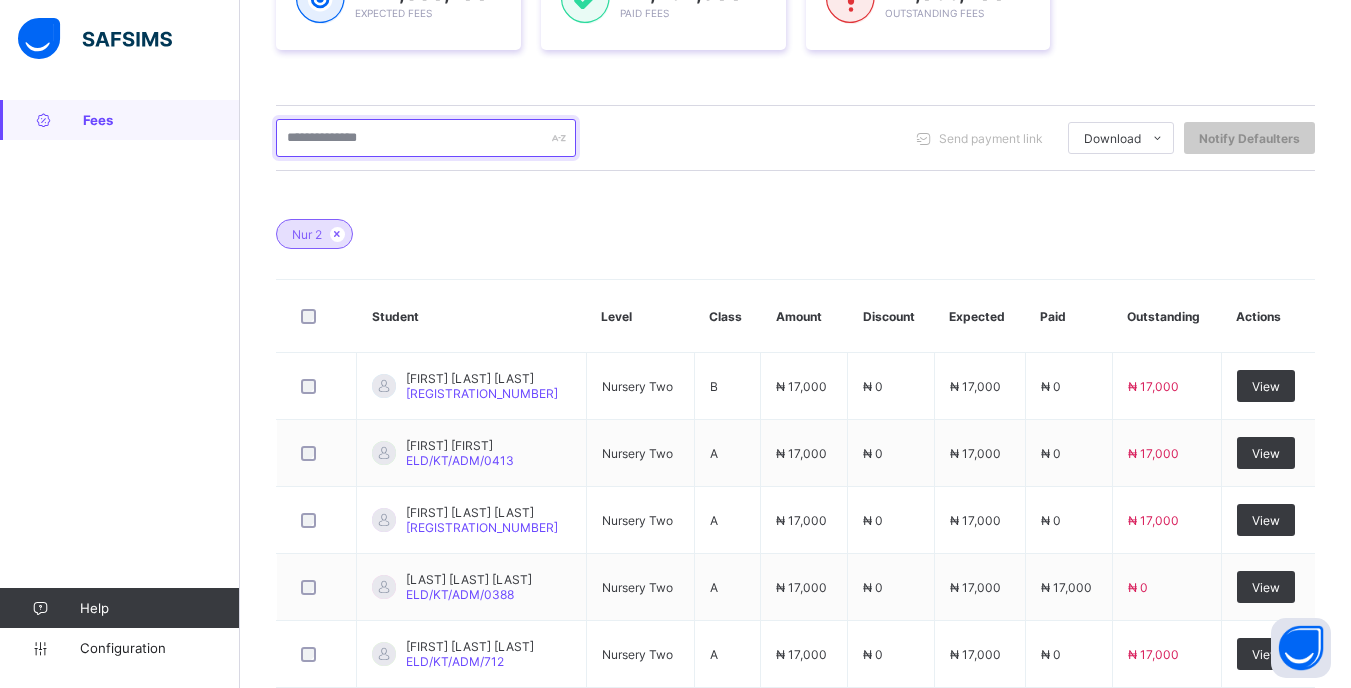 click at bounding box center (426, 138) 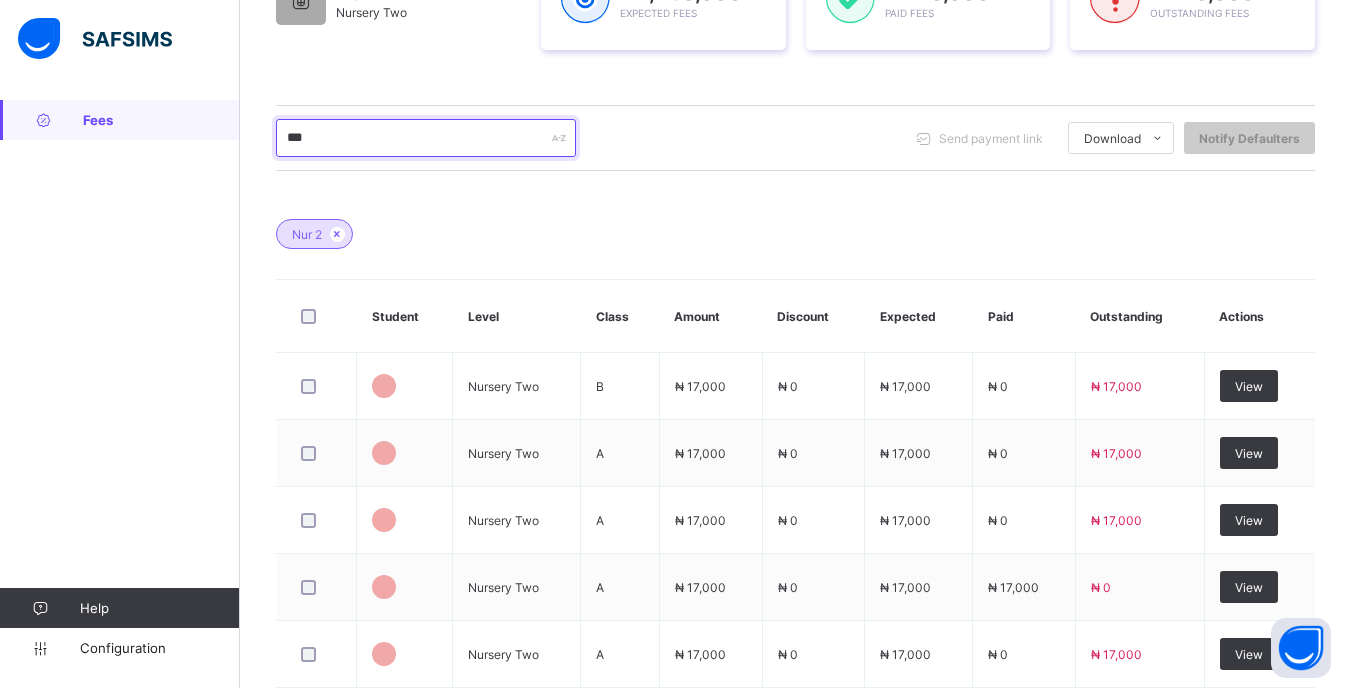 type on "****" 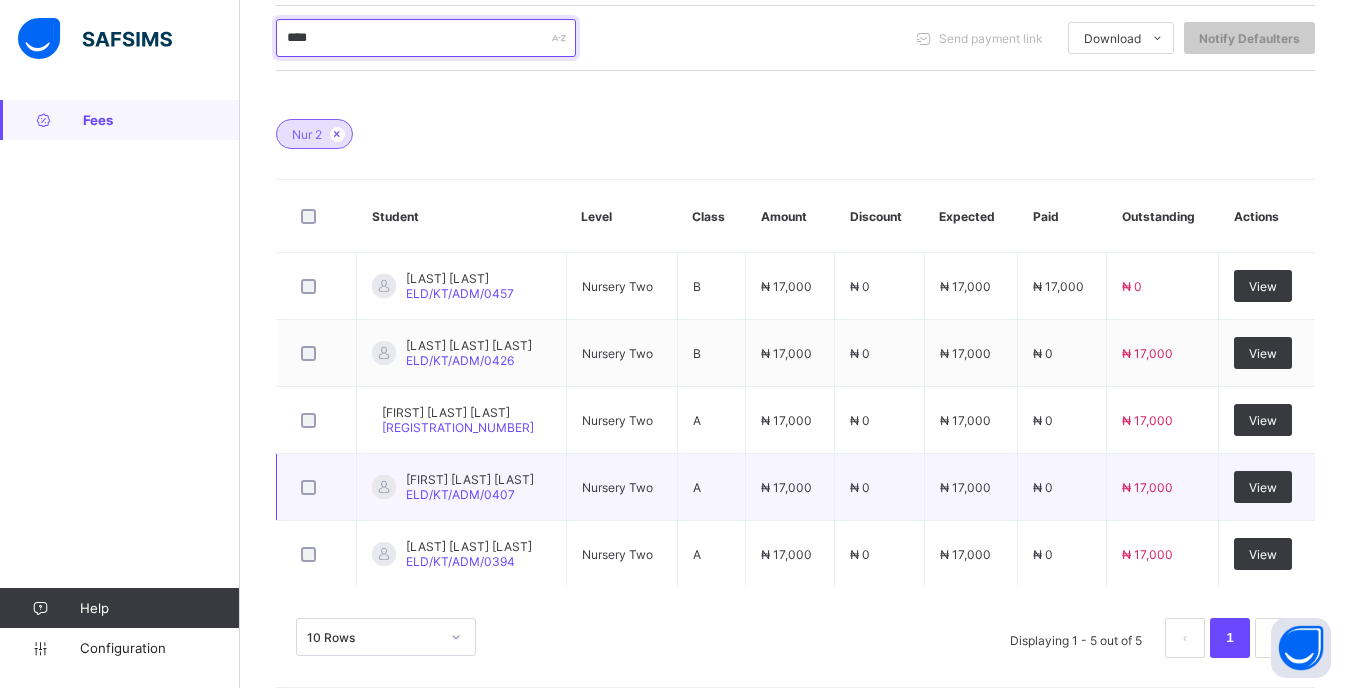 scroll, scrollTop: 520, scrollLeft: 0, axis: vertical 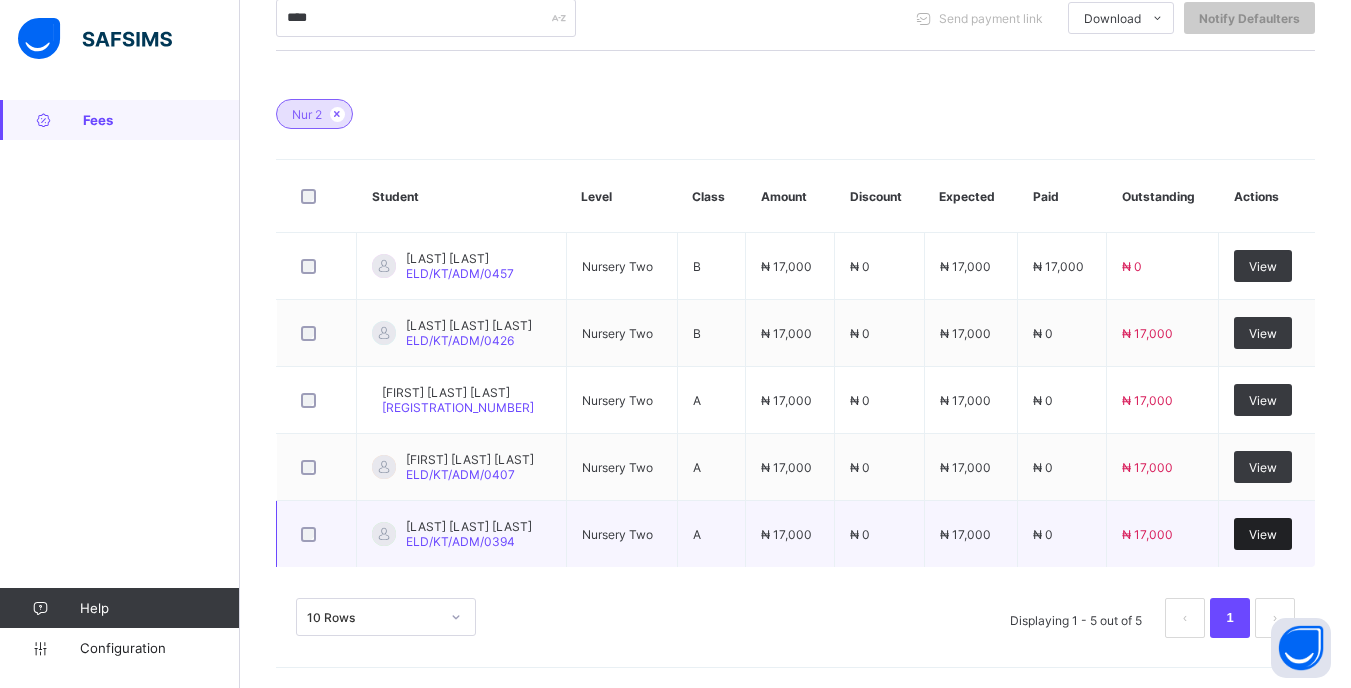 click on "View" at bounding box center (1263, 534) 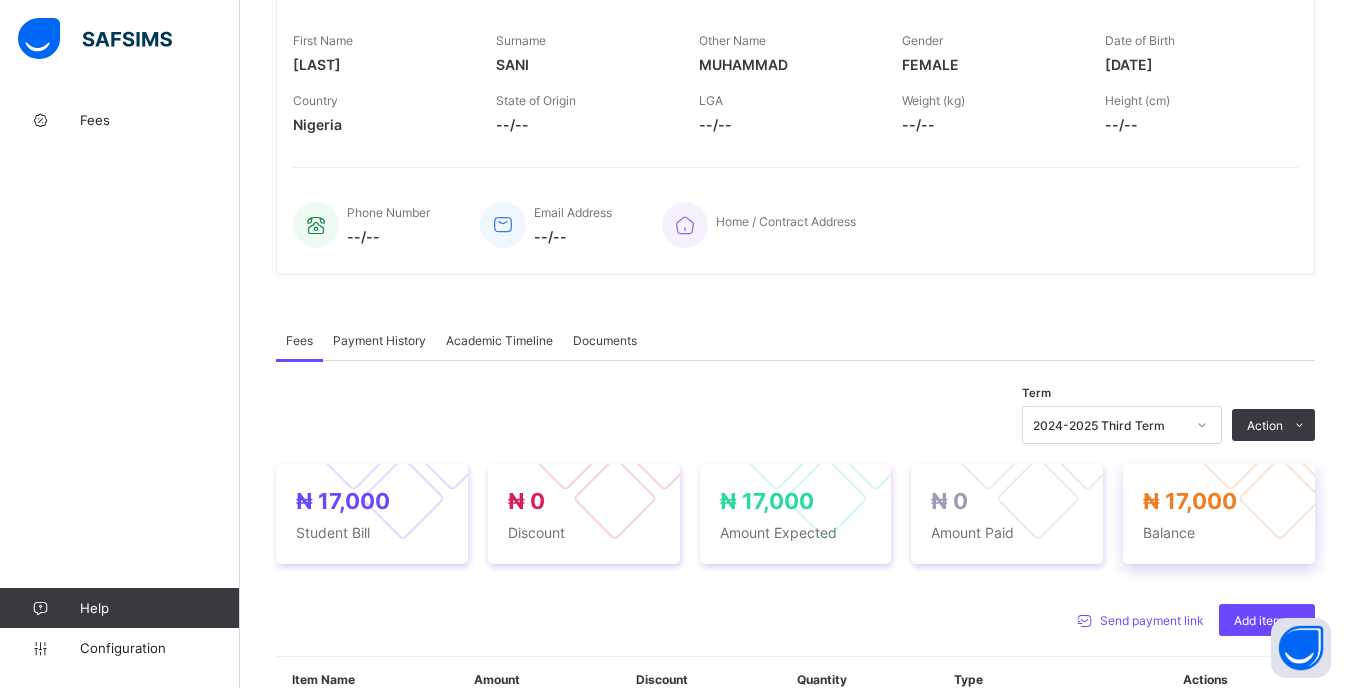 scroll, scrollTop: 500, scrollLeft: 0, axis: vertical 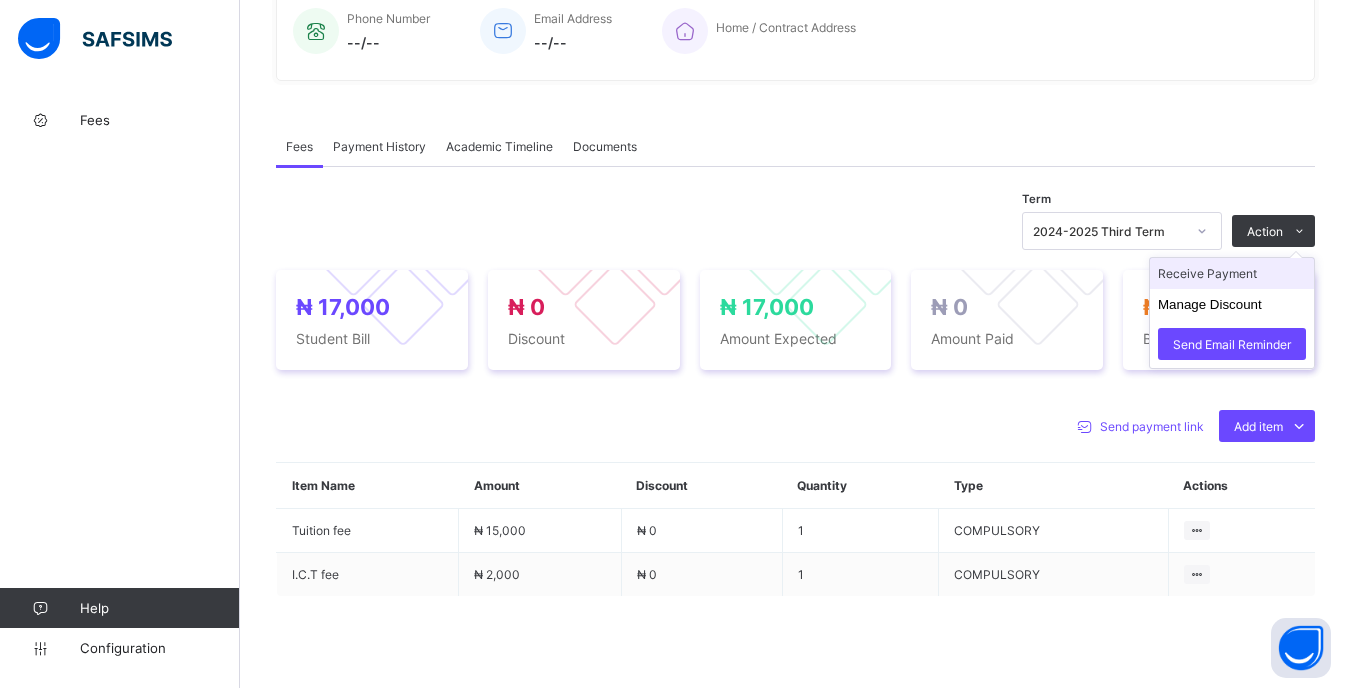 click on "Receive Payment" at bounding box center [1232, 273] 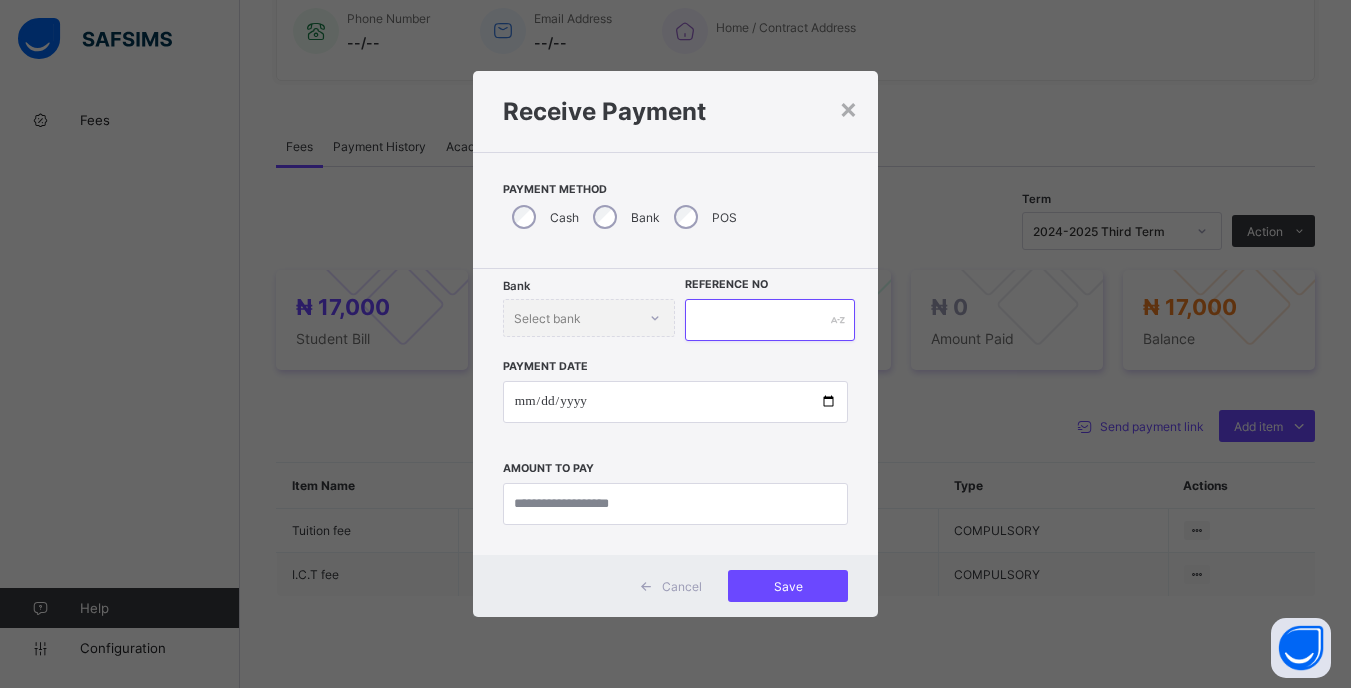 click at bounding box center (769, 320) 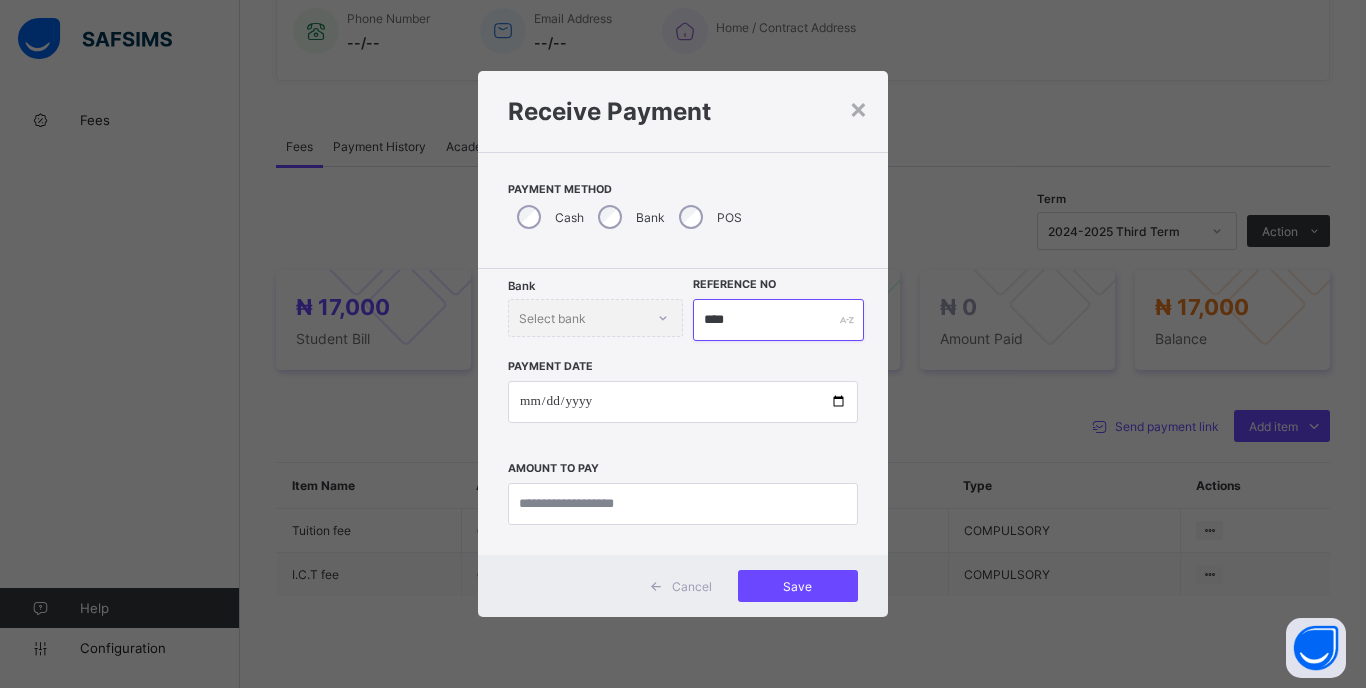 type on "****" 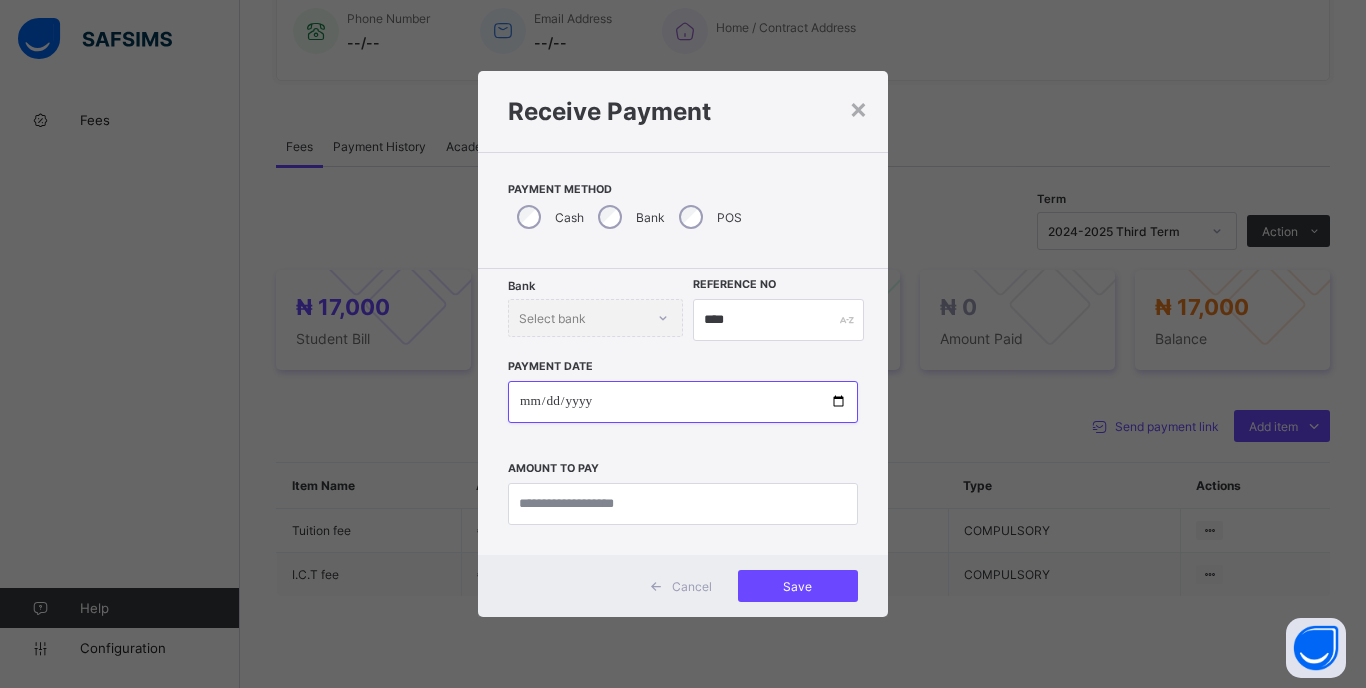 click at bounding box center [683, 402] 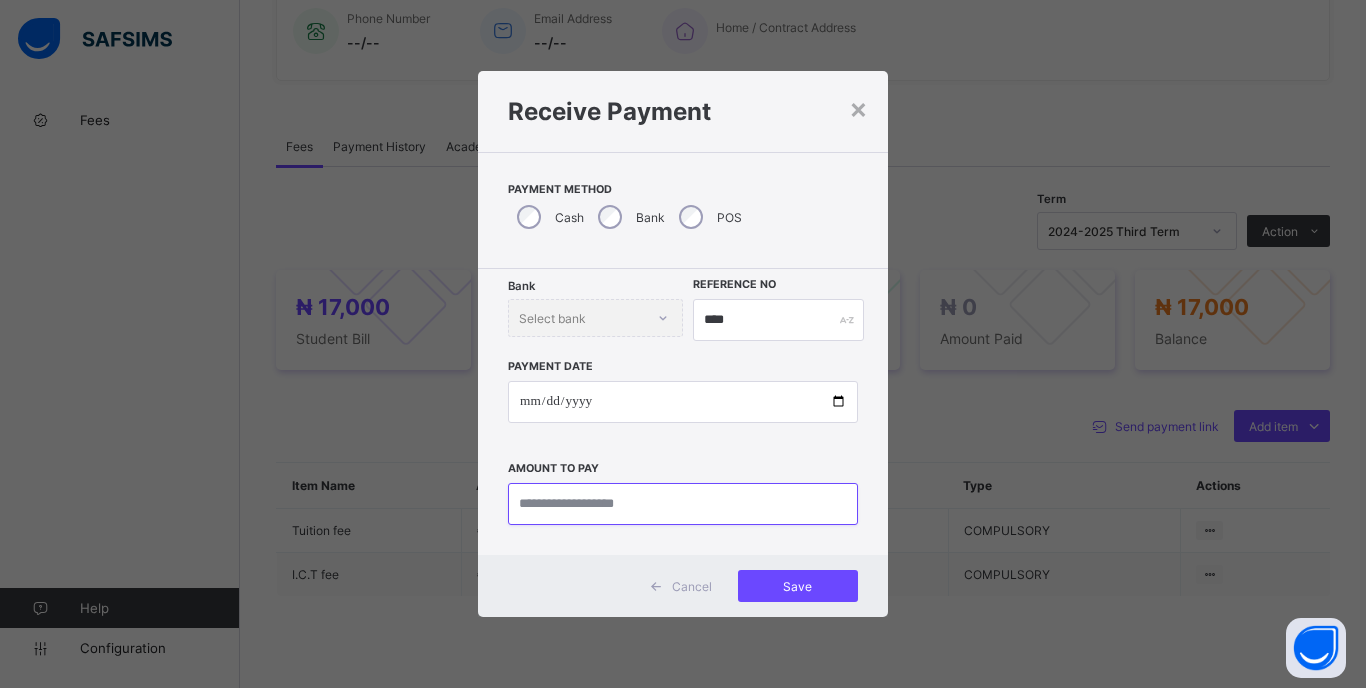click at bounding box center (683, 504) 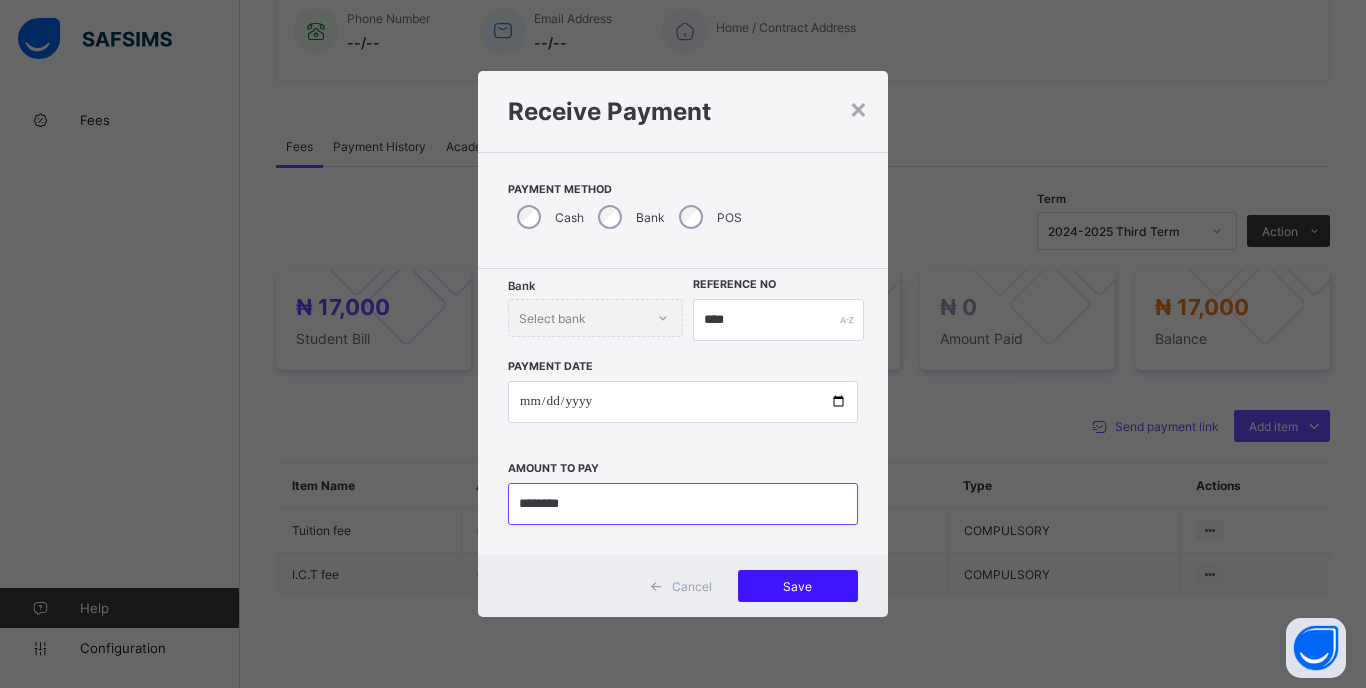 type on "********" 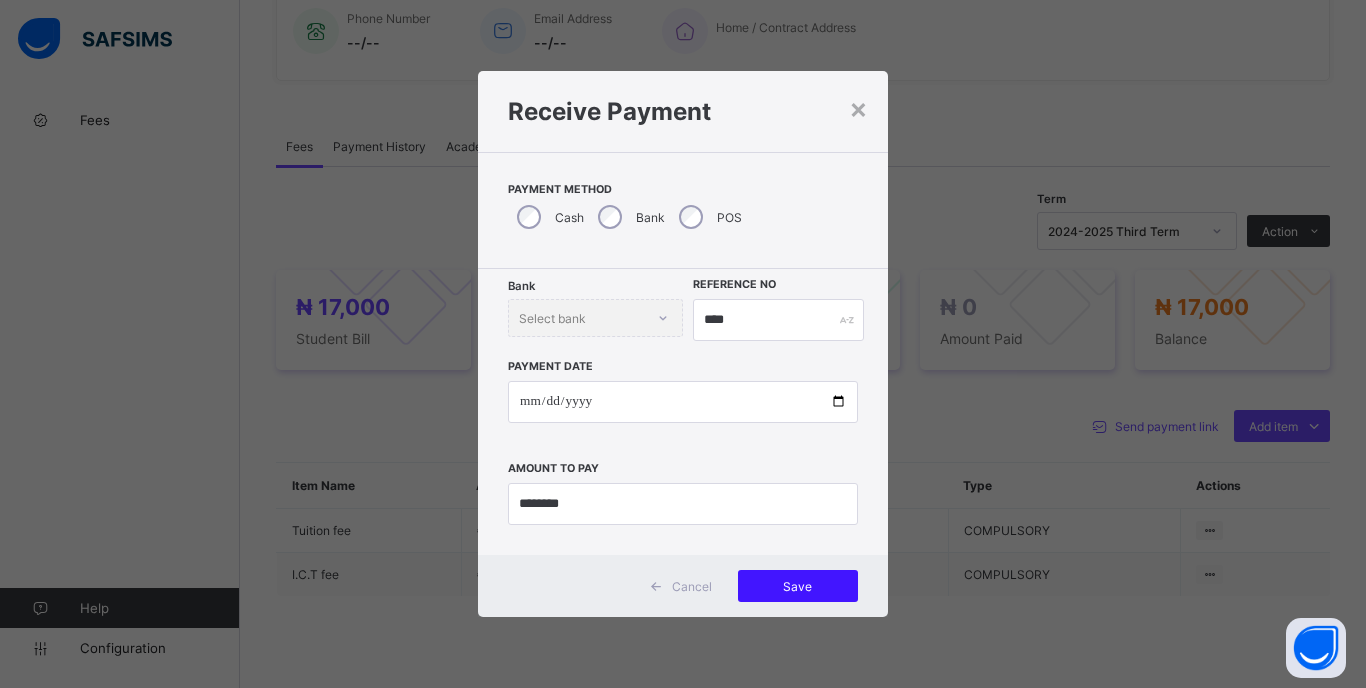click on "Save" at bounding box center (798, 586) 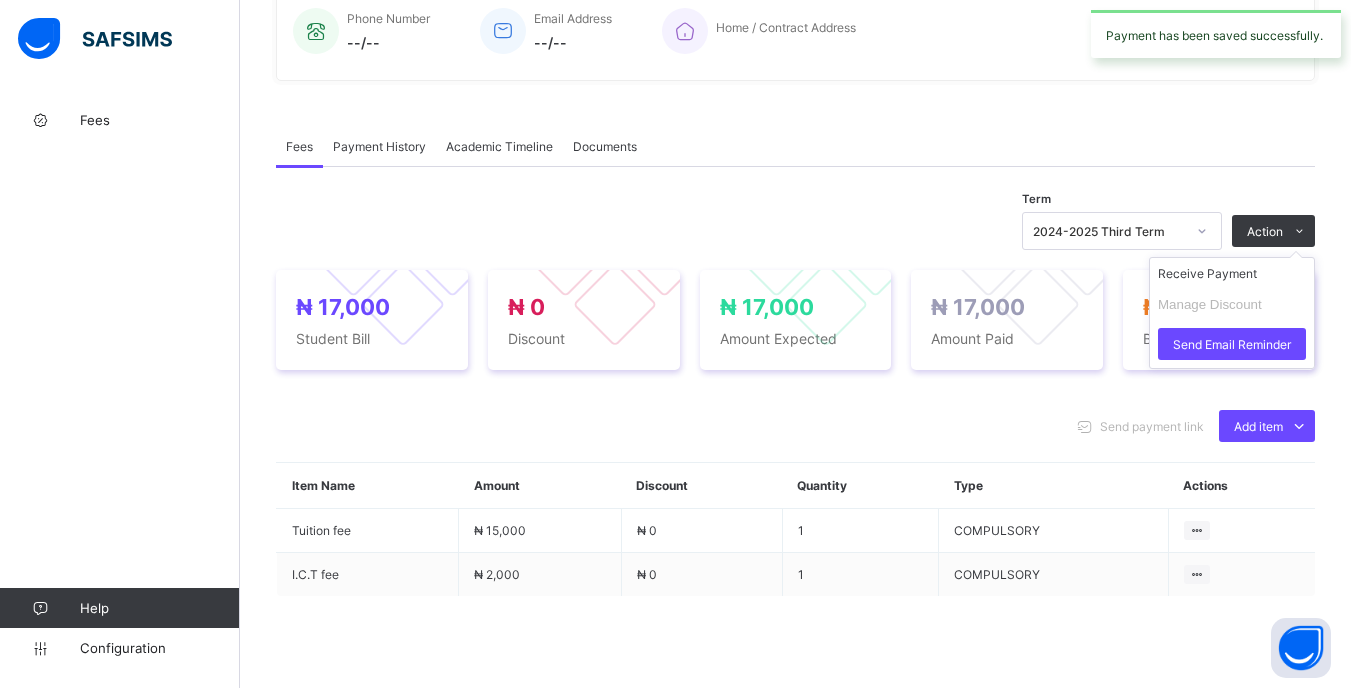 click on "Receive Payment Manage Discount Send Email Reminder" at bounding box center [1232, 313] 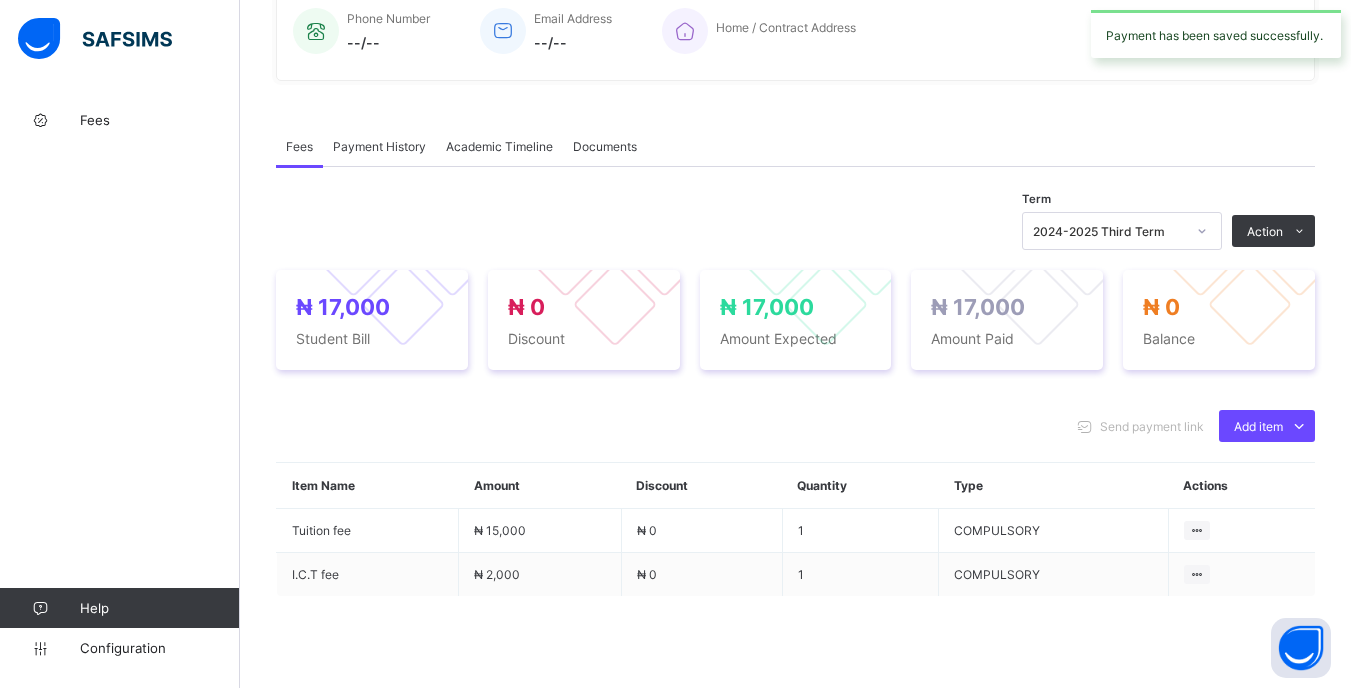 drag, startPoint x: 1175, startPoint y: 232, endPoint x: 1175, endPoint y: 248, distance: 16 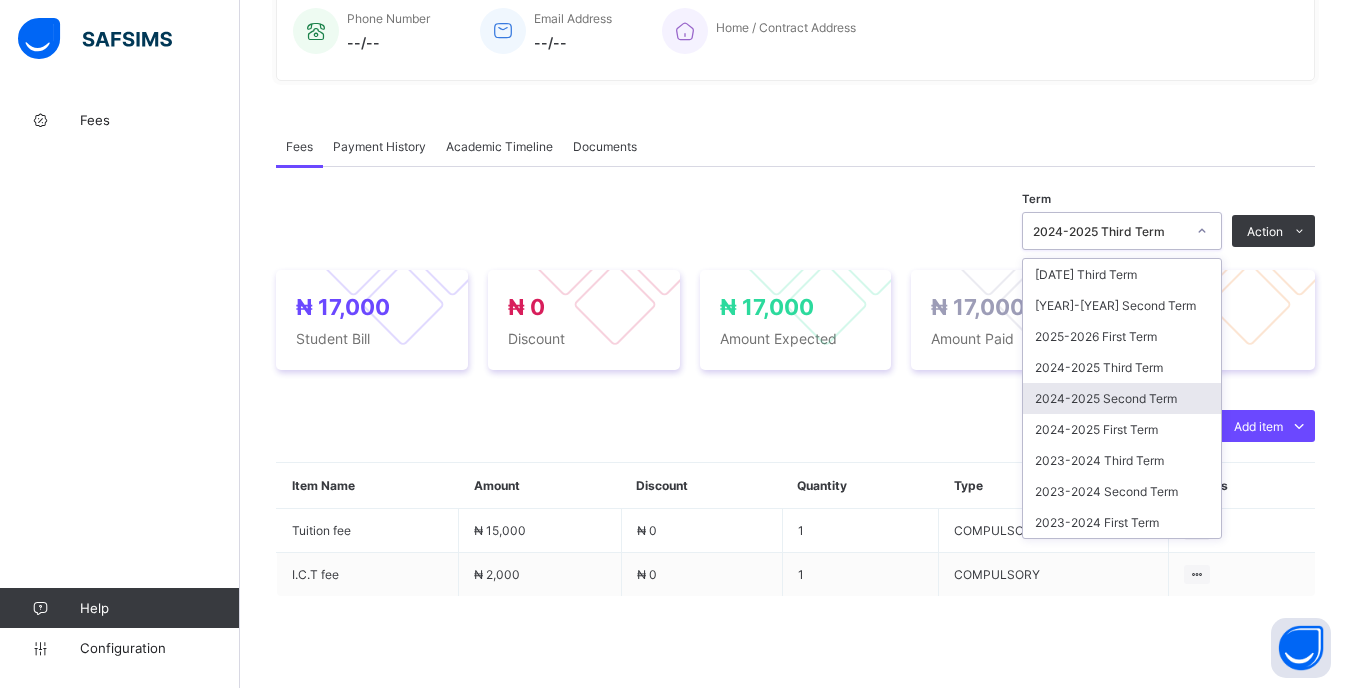 click on "2024-2025 Second Term" at bounding box center [1122, 398] 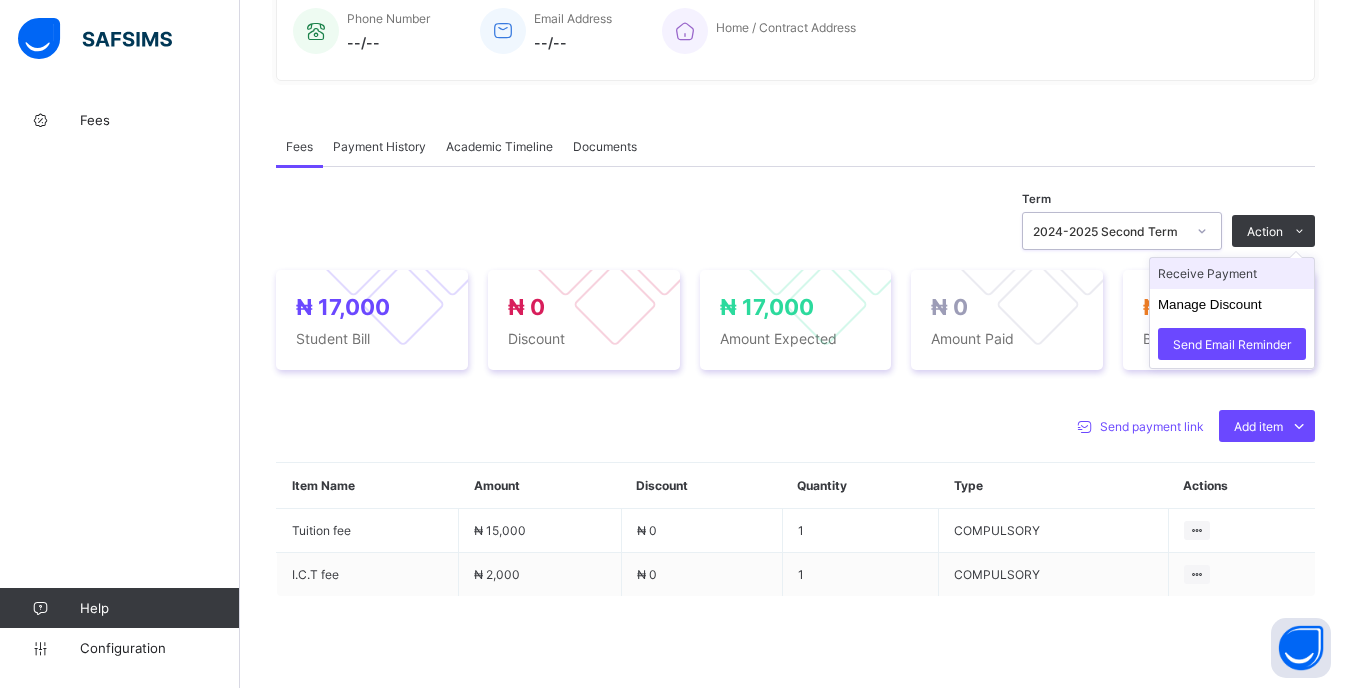 click on "Receive Payment" at bounding box center [1232, 273] 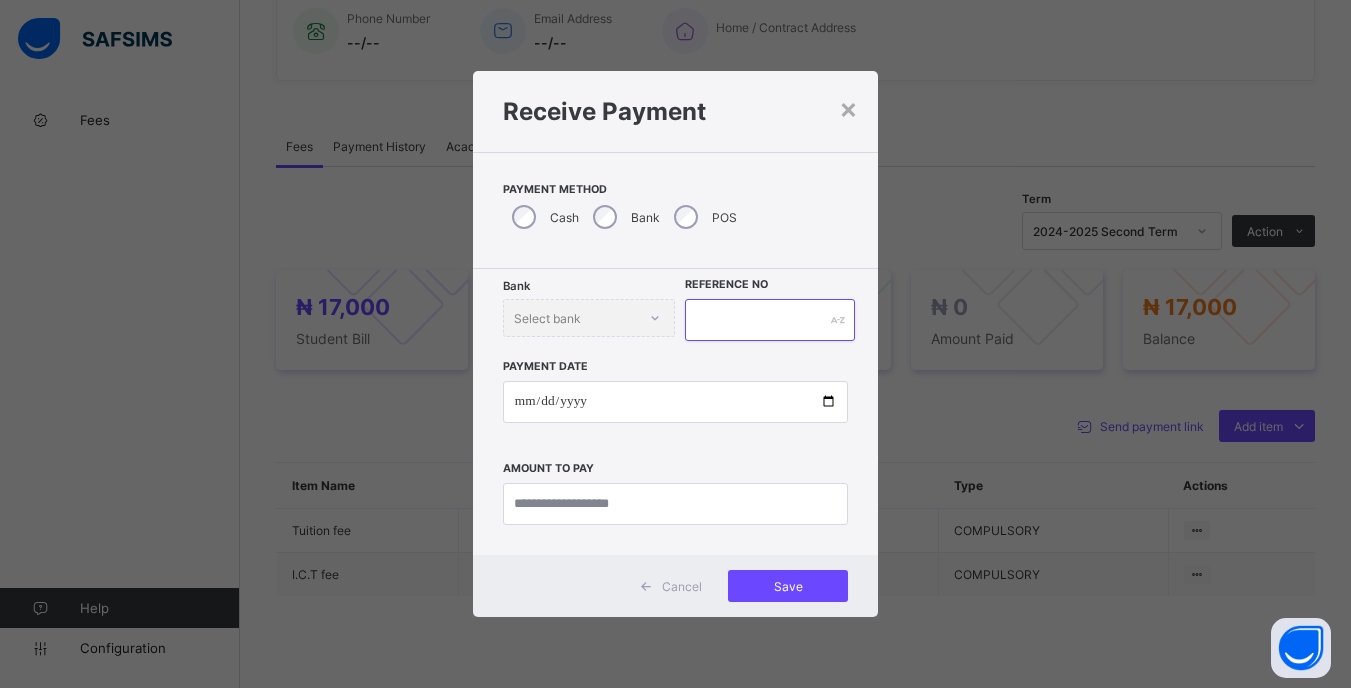 click at bounding box center [769, 320] 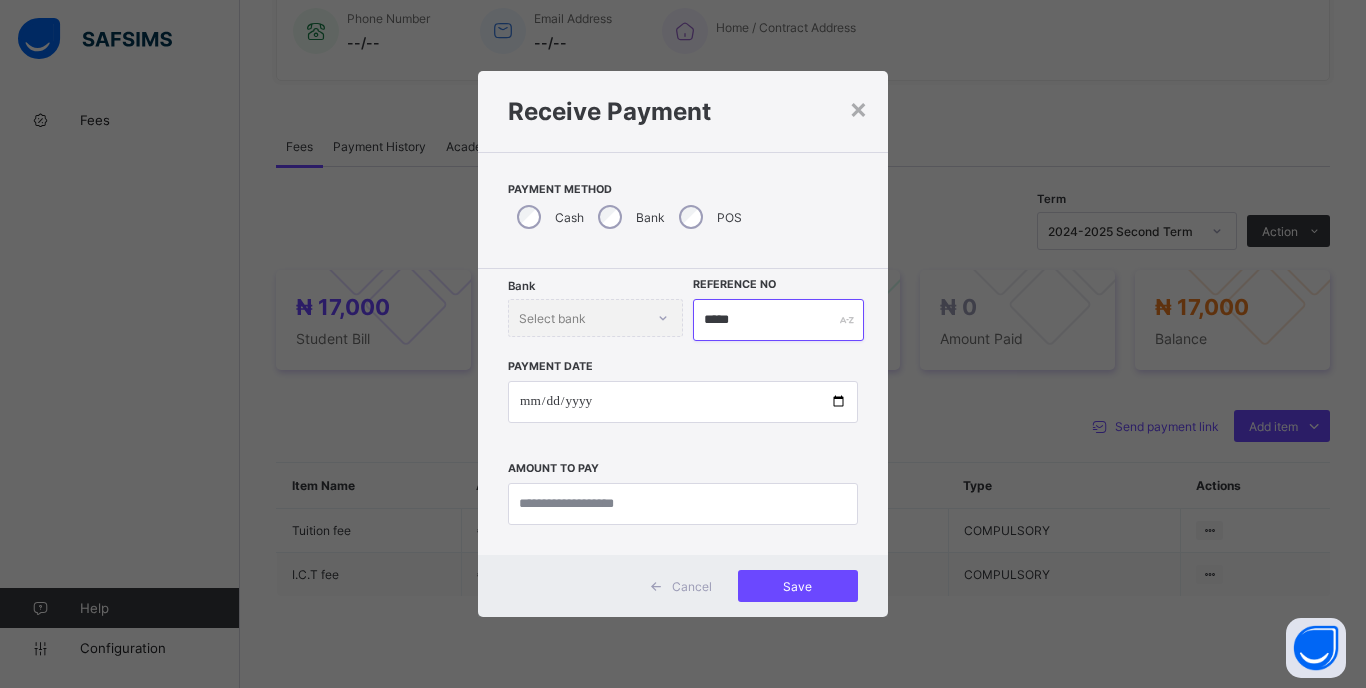 type on "*****" 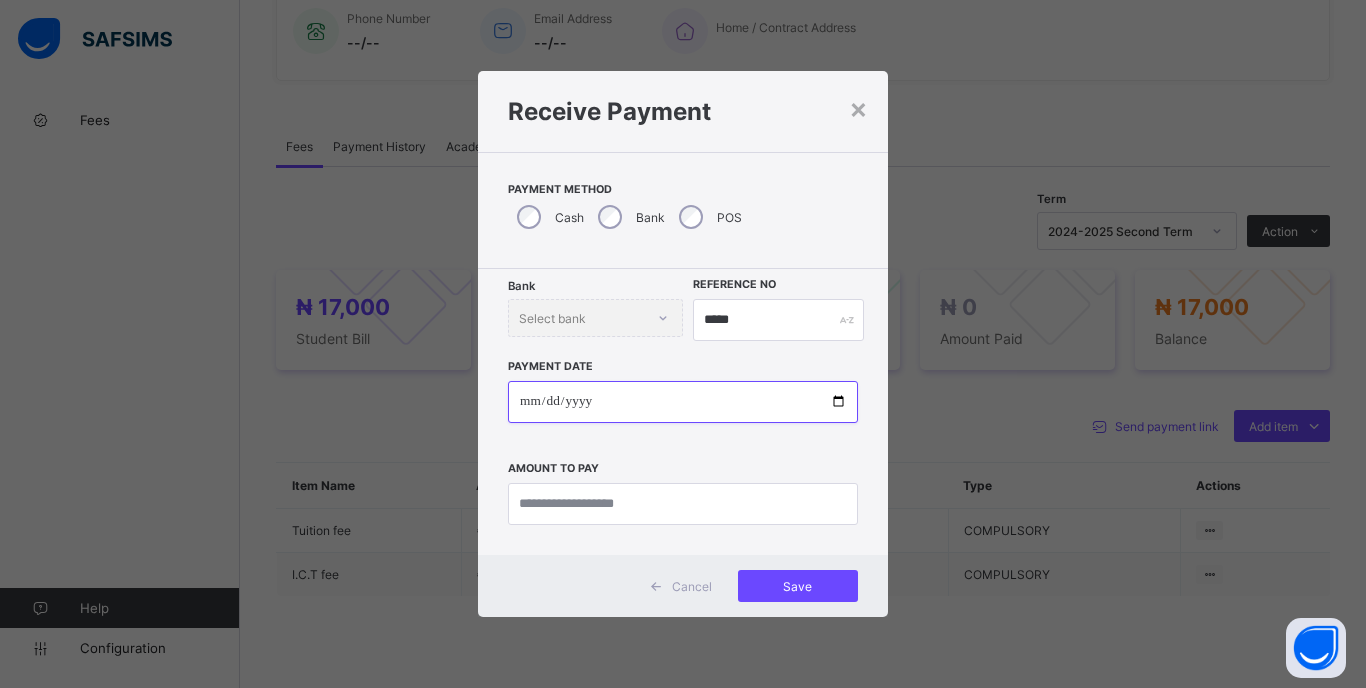 click at bounding box center [683, 402] 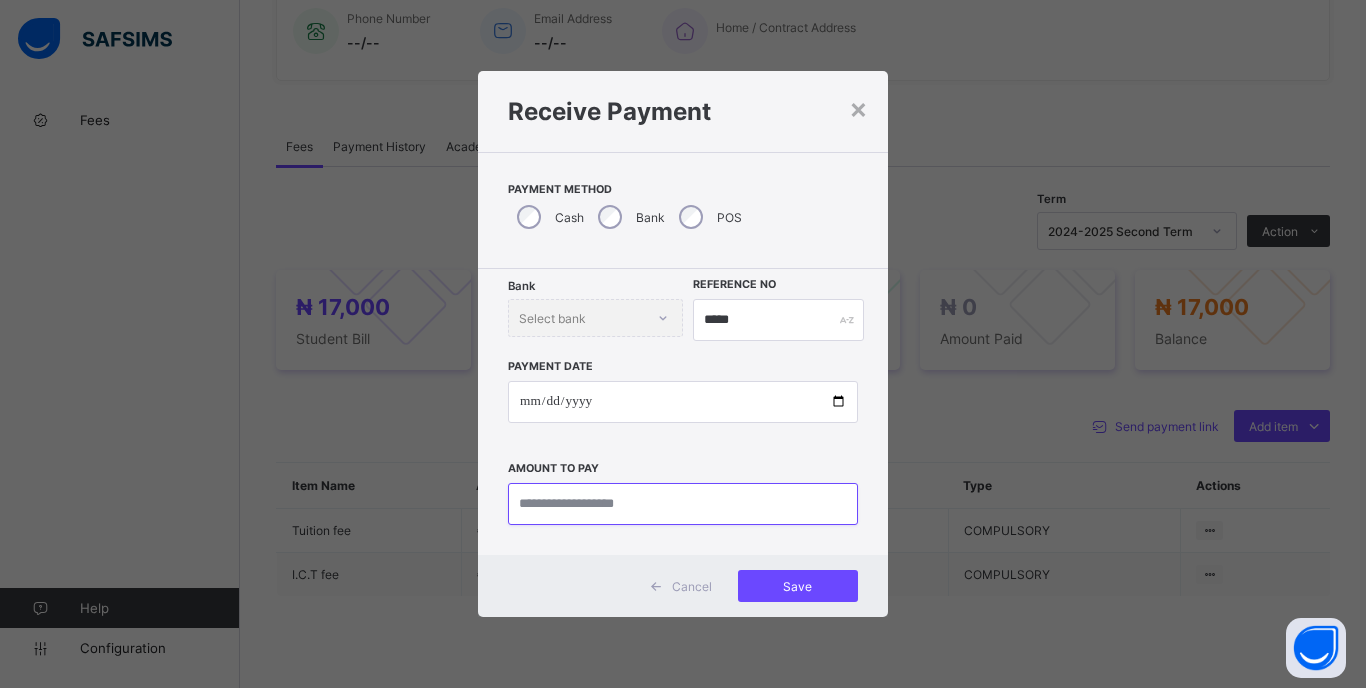 click at bounding box center [683, 504] 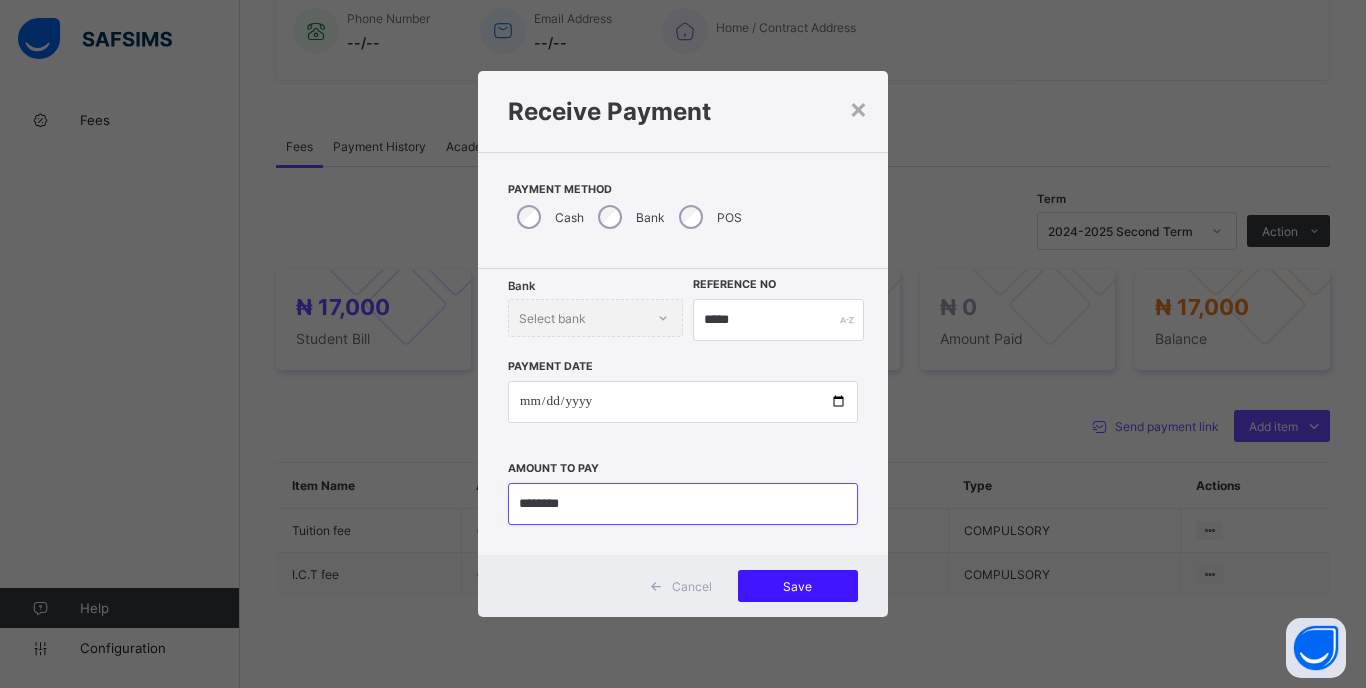 type on "********" 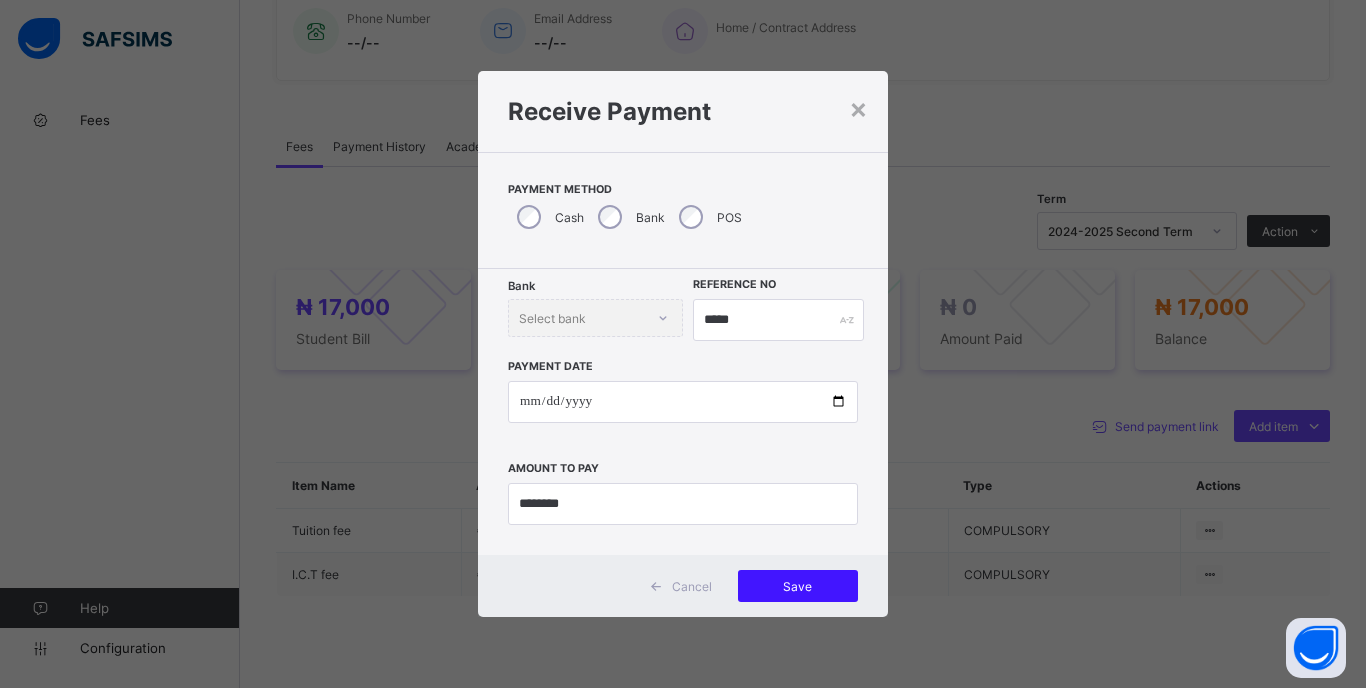 click on "Save" at bounding box center [798, 586] 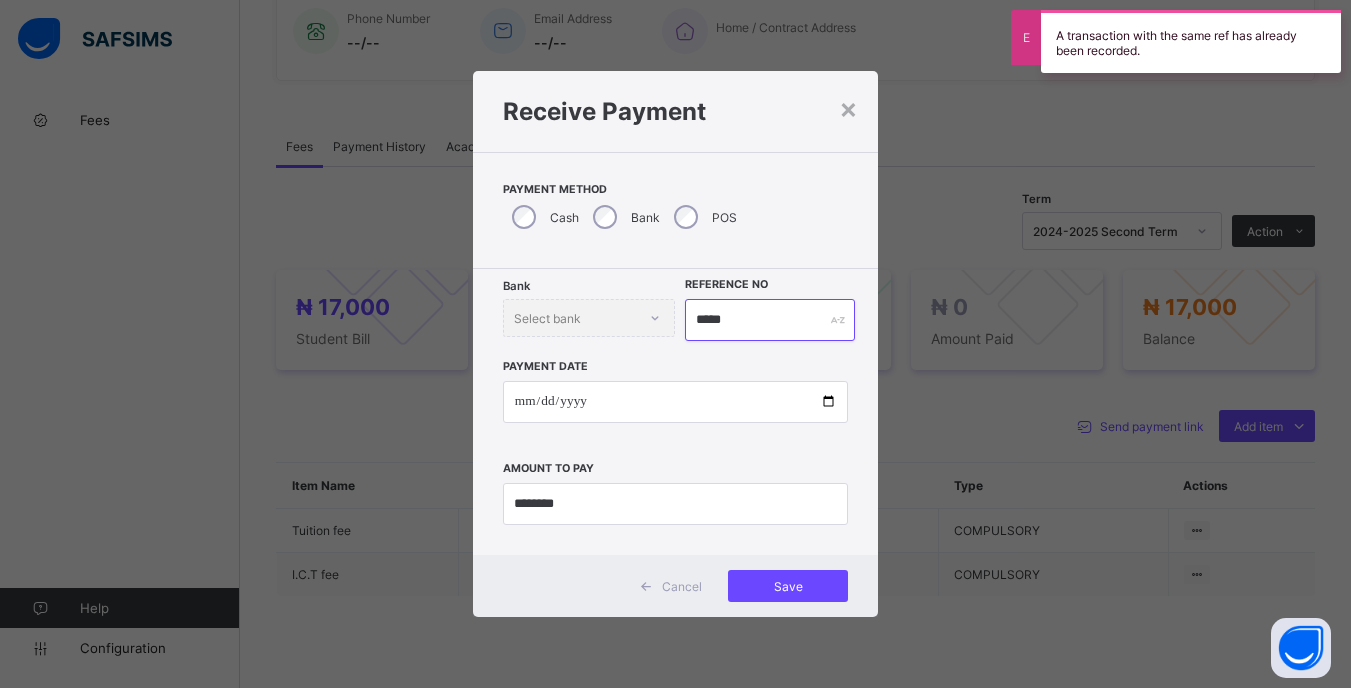 click on "*****" at bounding box center [769, 320] 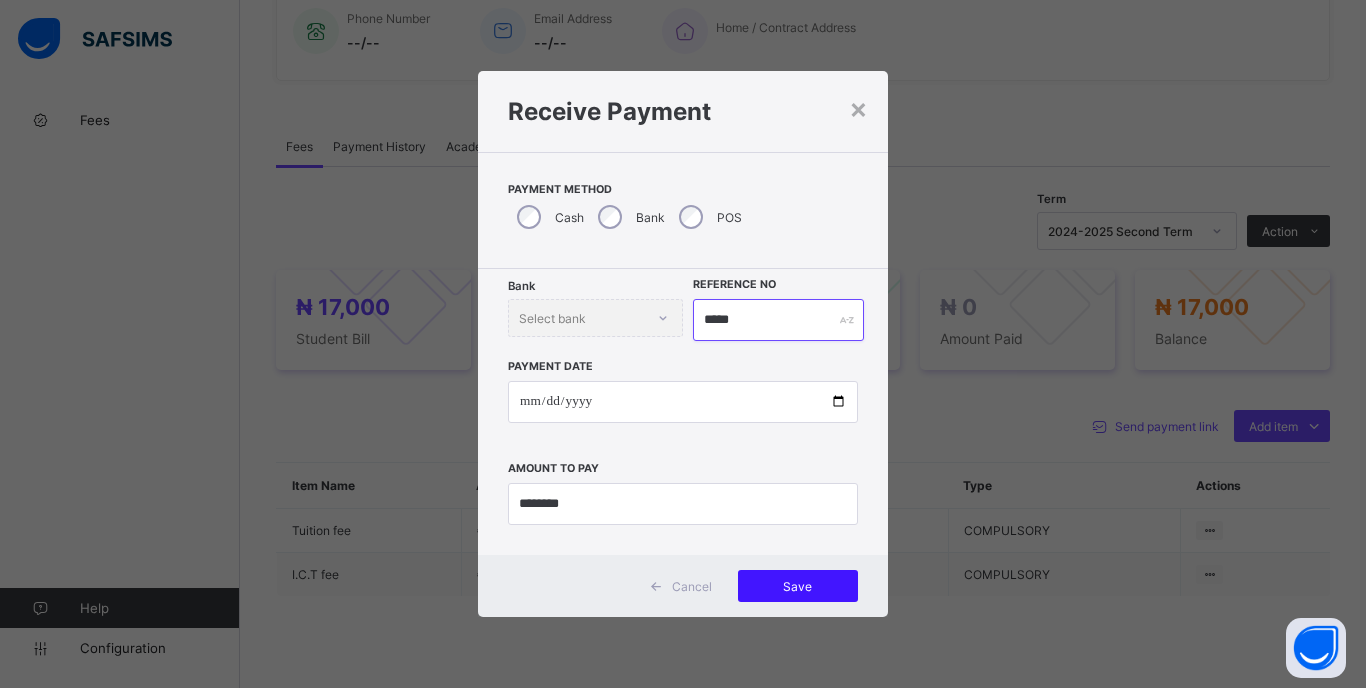 type on "*****" 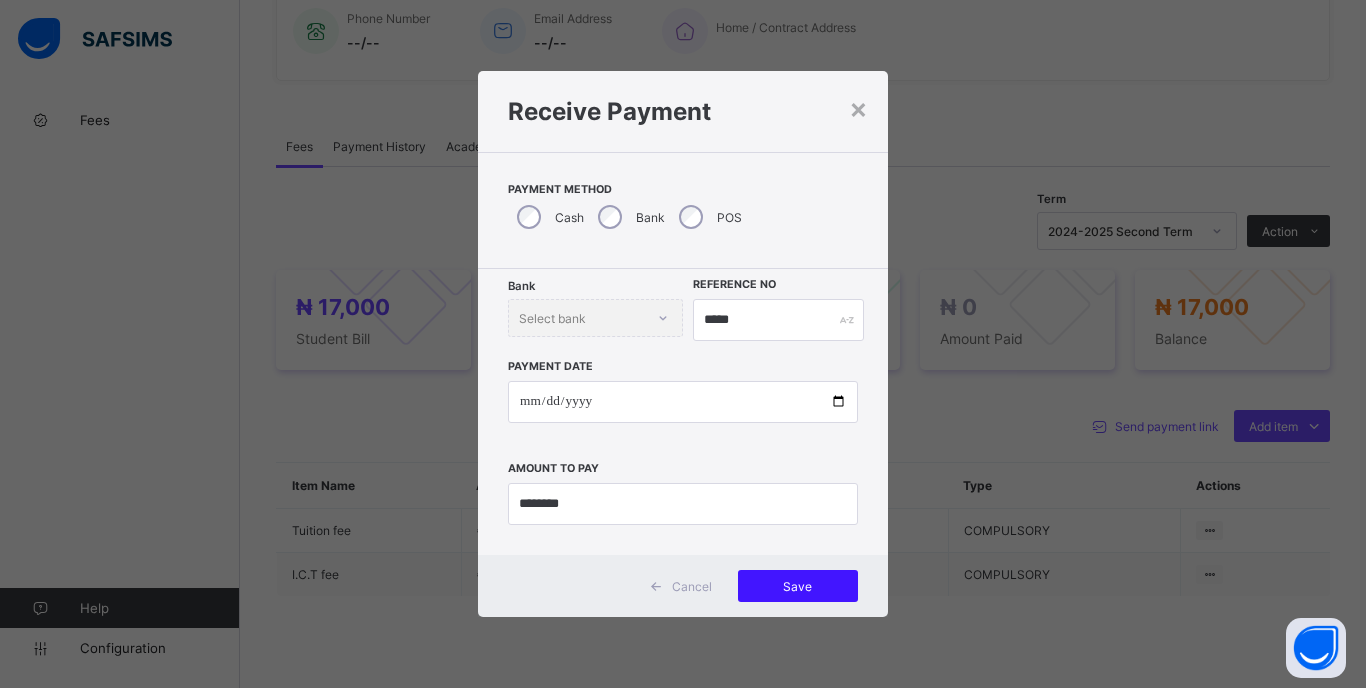click on "Save" at bounding box center [798, 586] 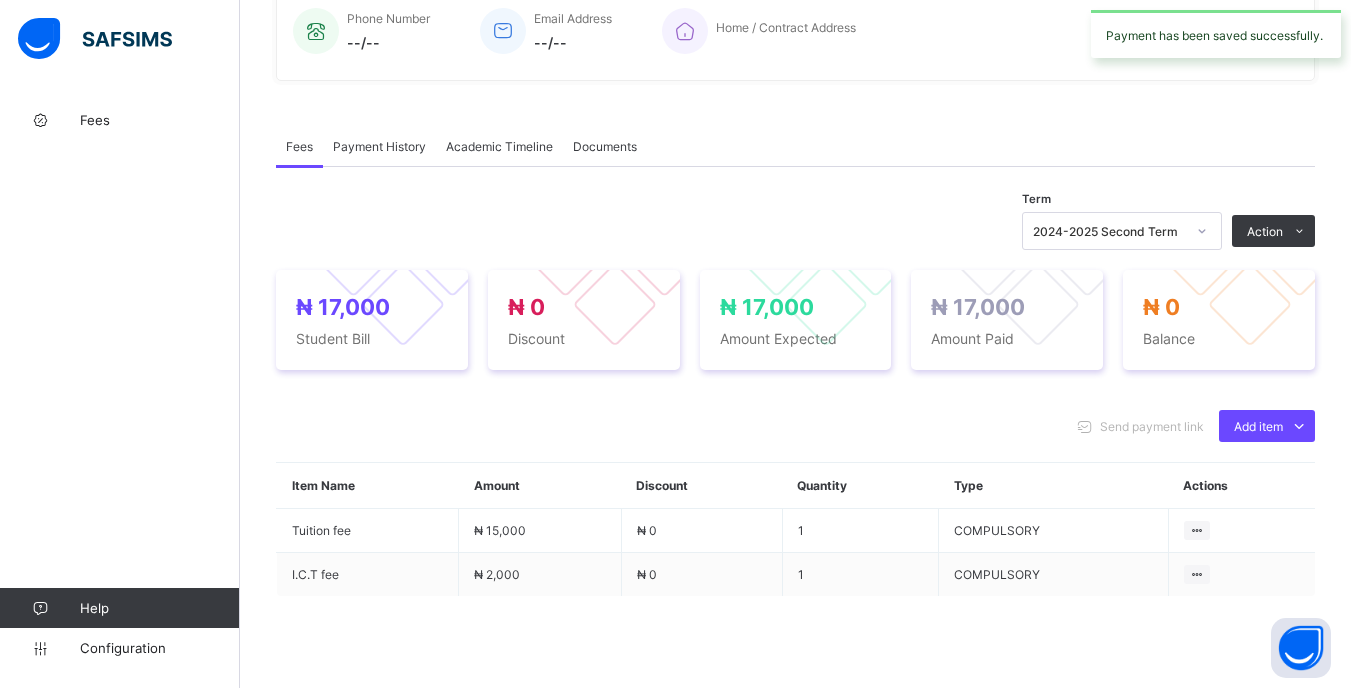 click 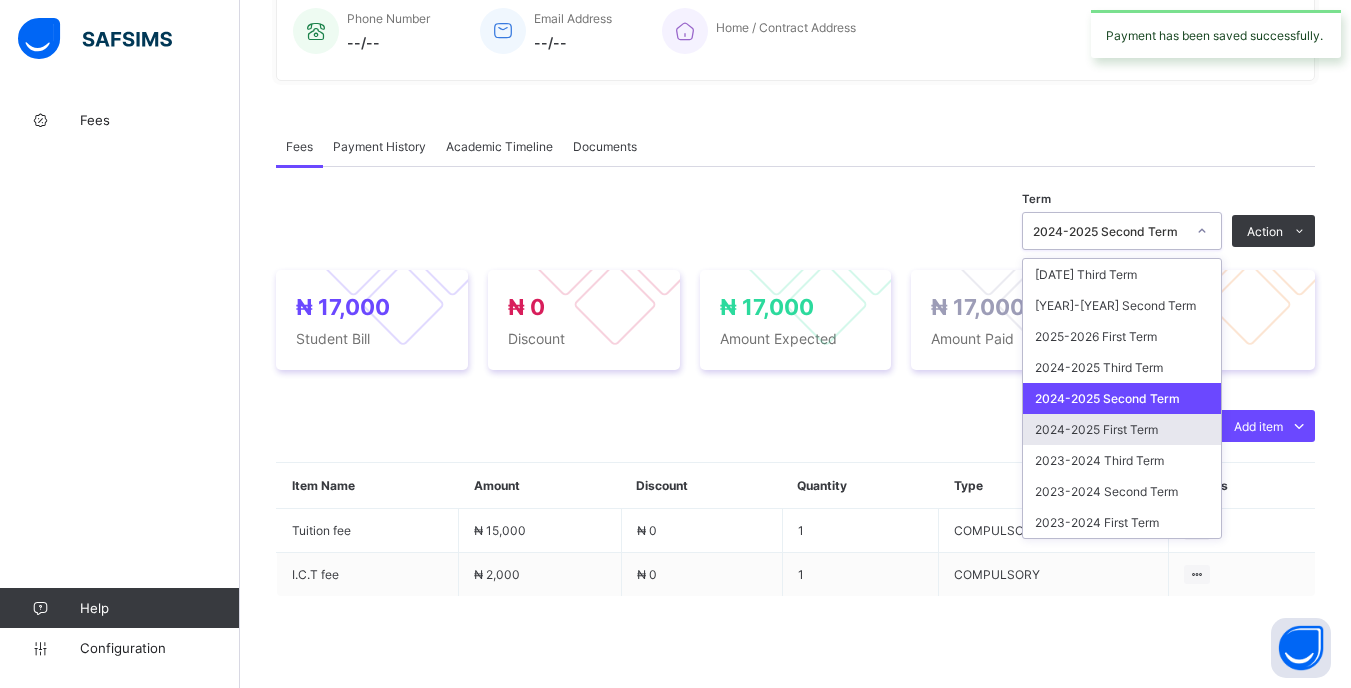 click on "2024-2025 First Term" at bounding box center [1122, 429] 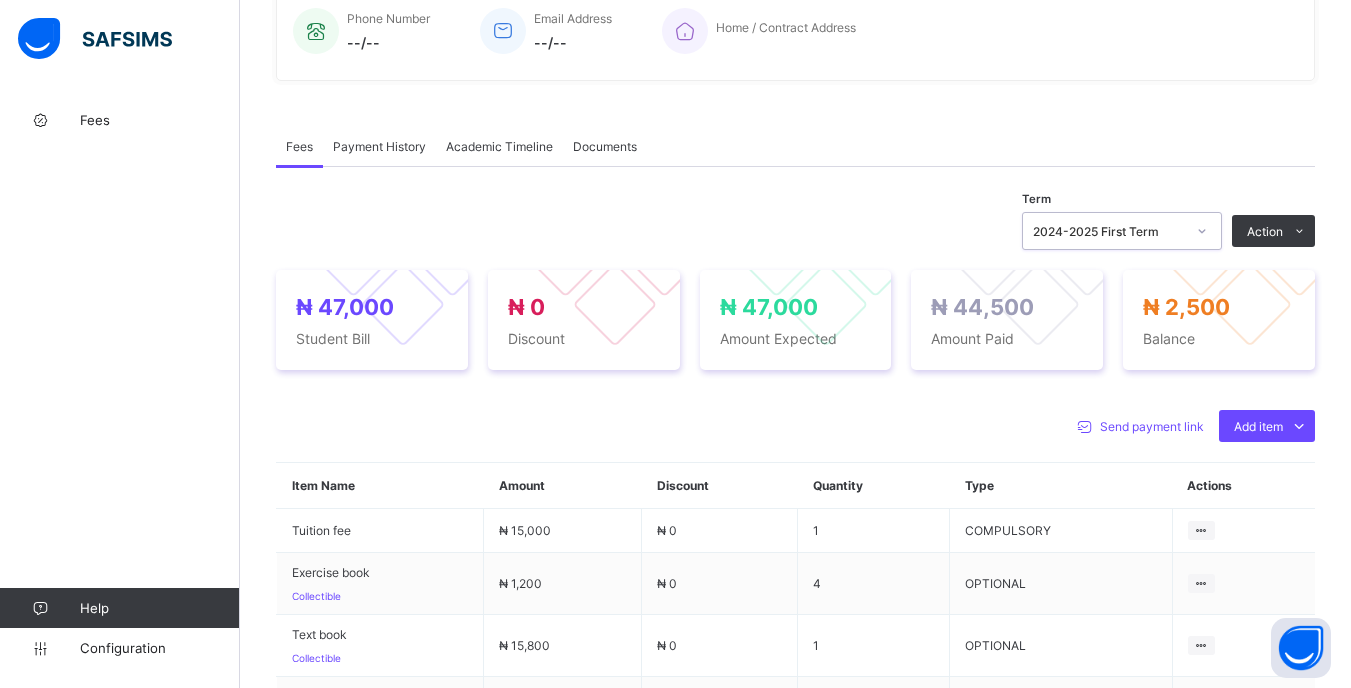 click at bounding box center (1202, 231) 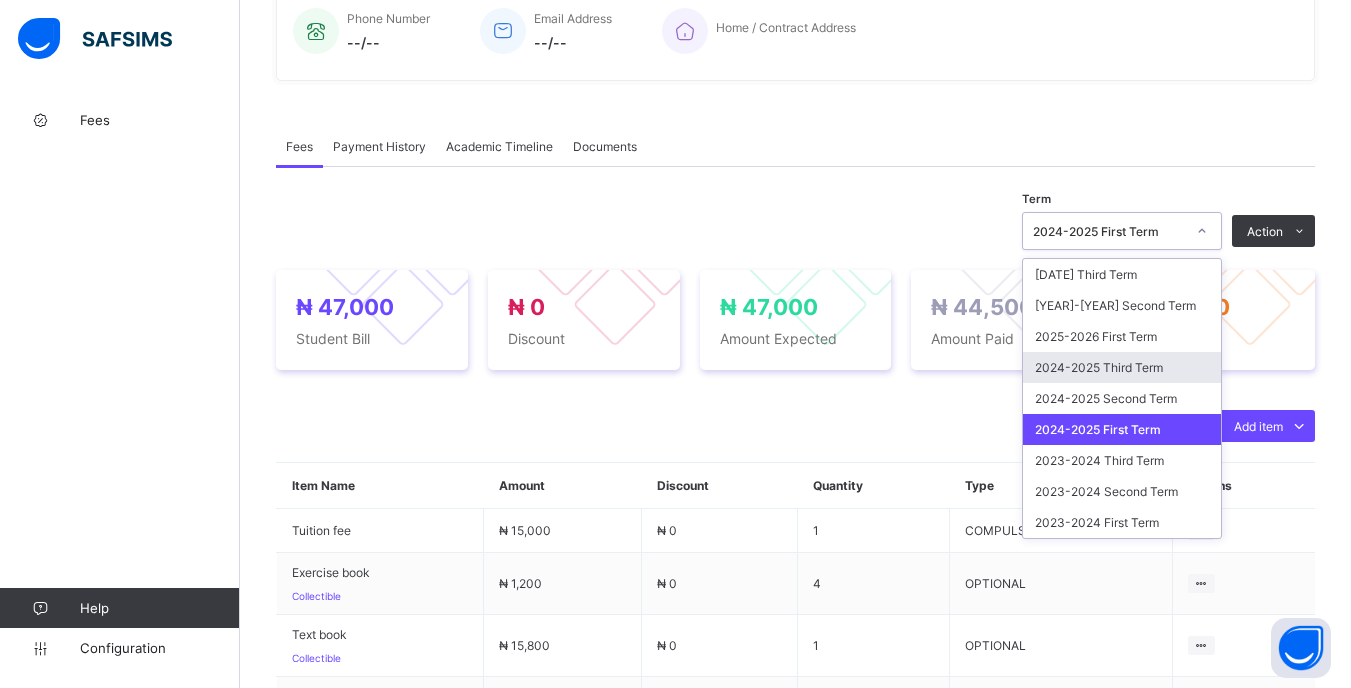 click on "2024-2025 Third Term" at bounding box center [1122, 367] 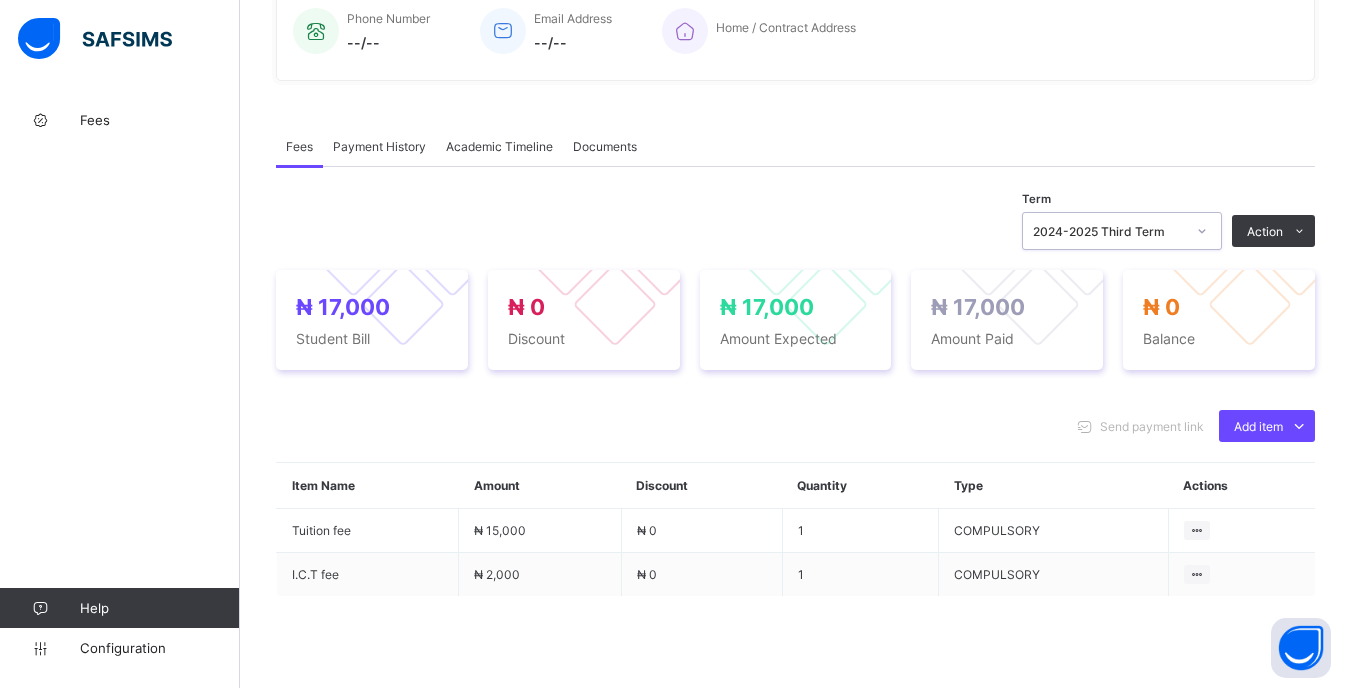 scroll, scrollTop: 0, scrollLeft: 0, axis: both 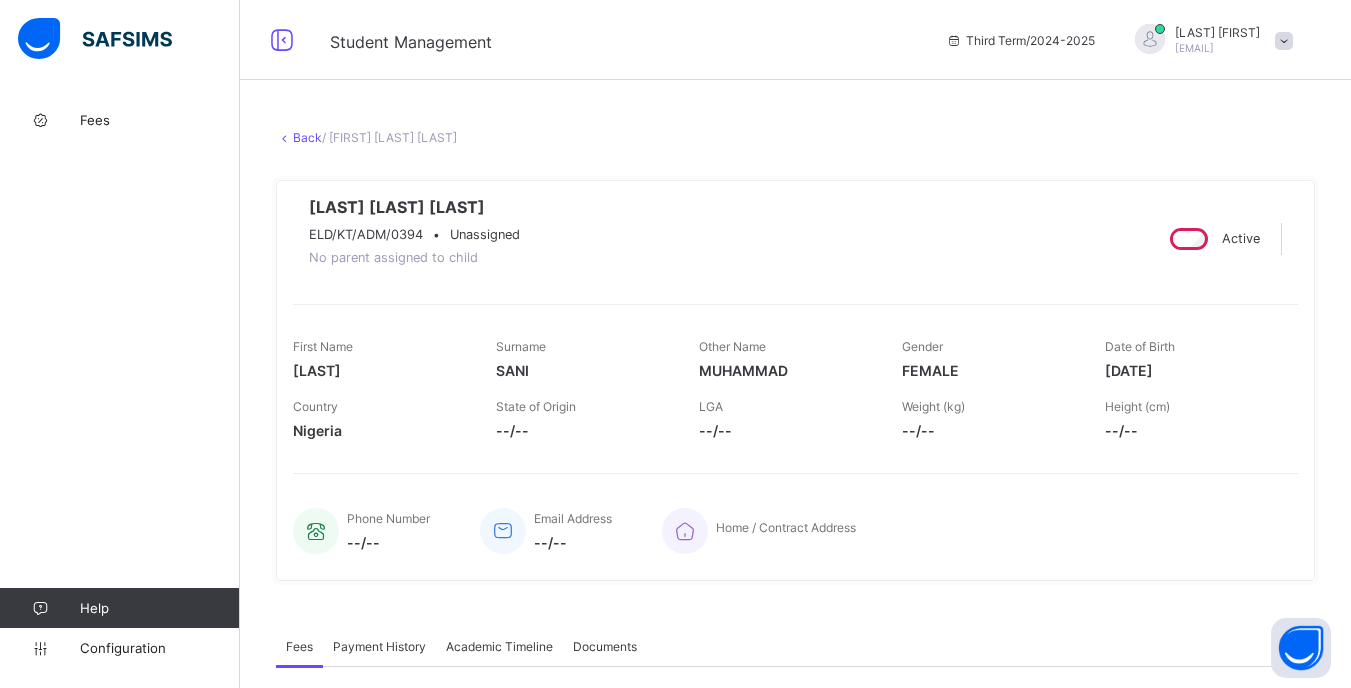 click on "Back" at bounding box center [307, 137] 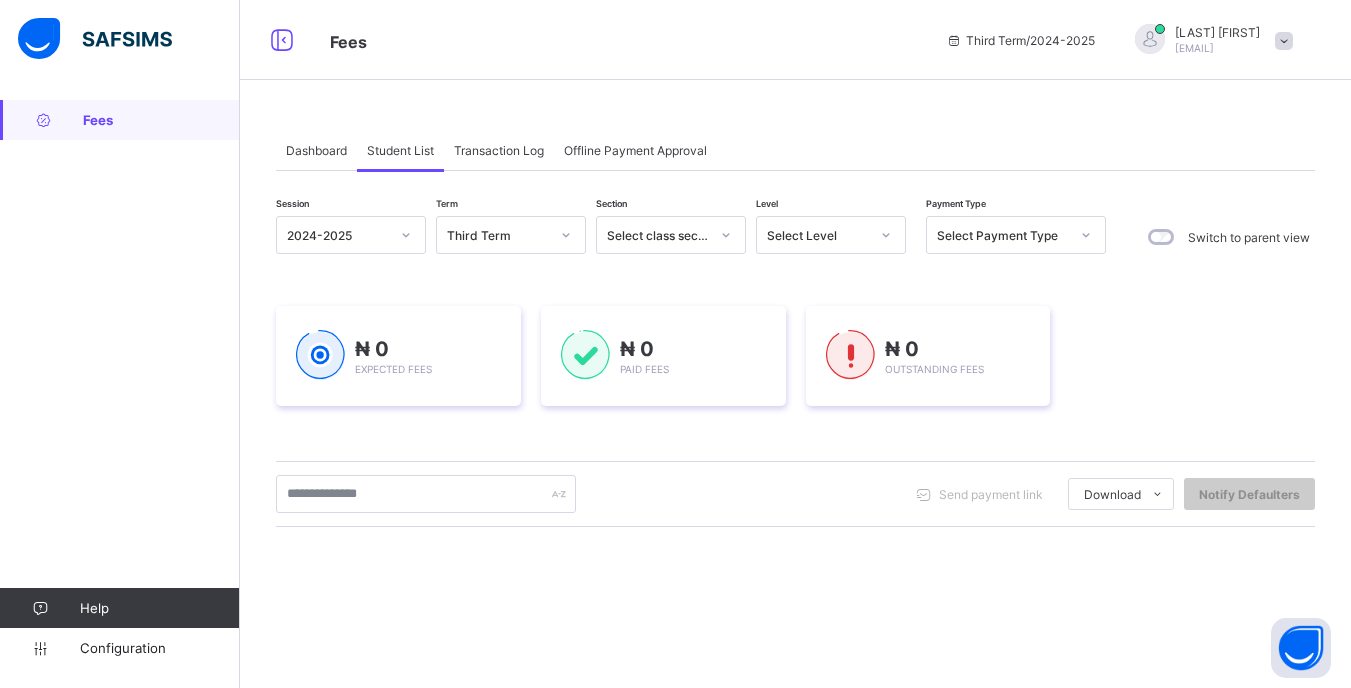 click on "Select Level" at bounding box center (818, 235) 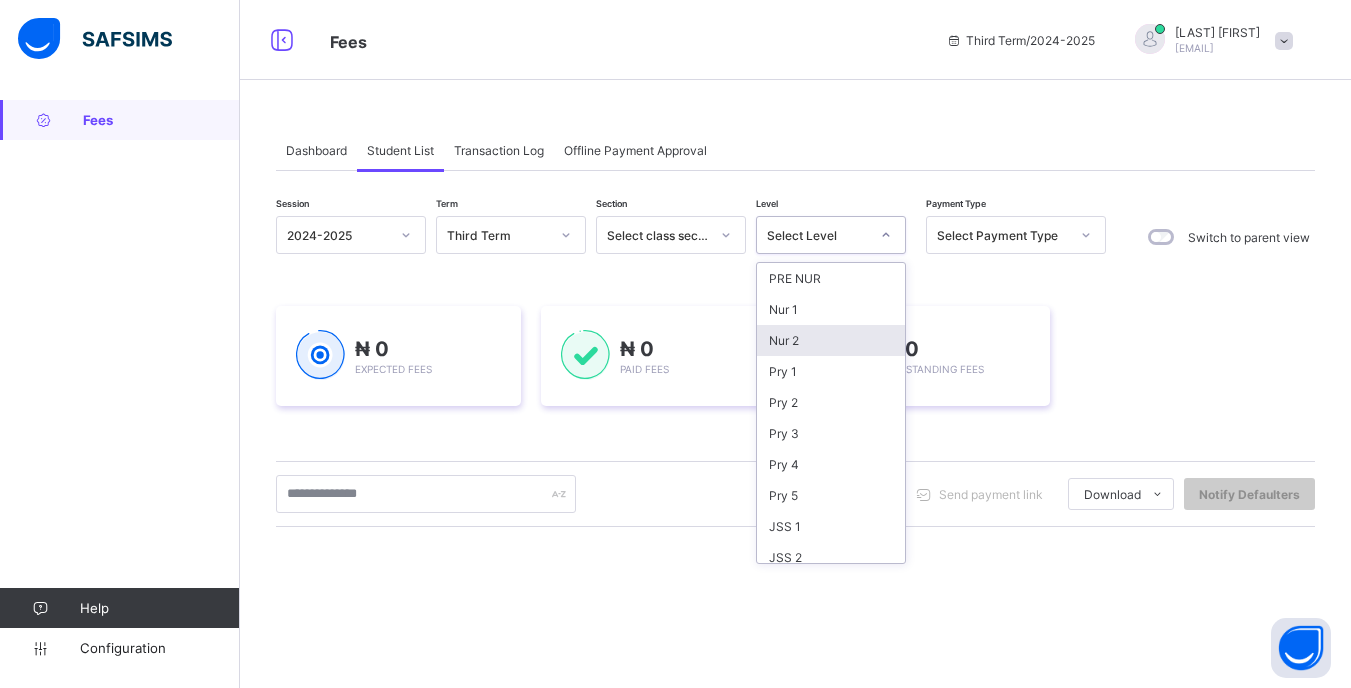 click on "Nur 2" at bounding box center [831, 340] 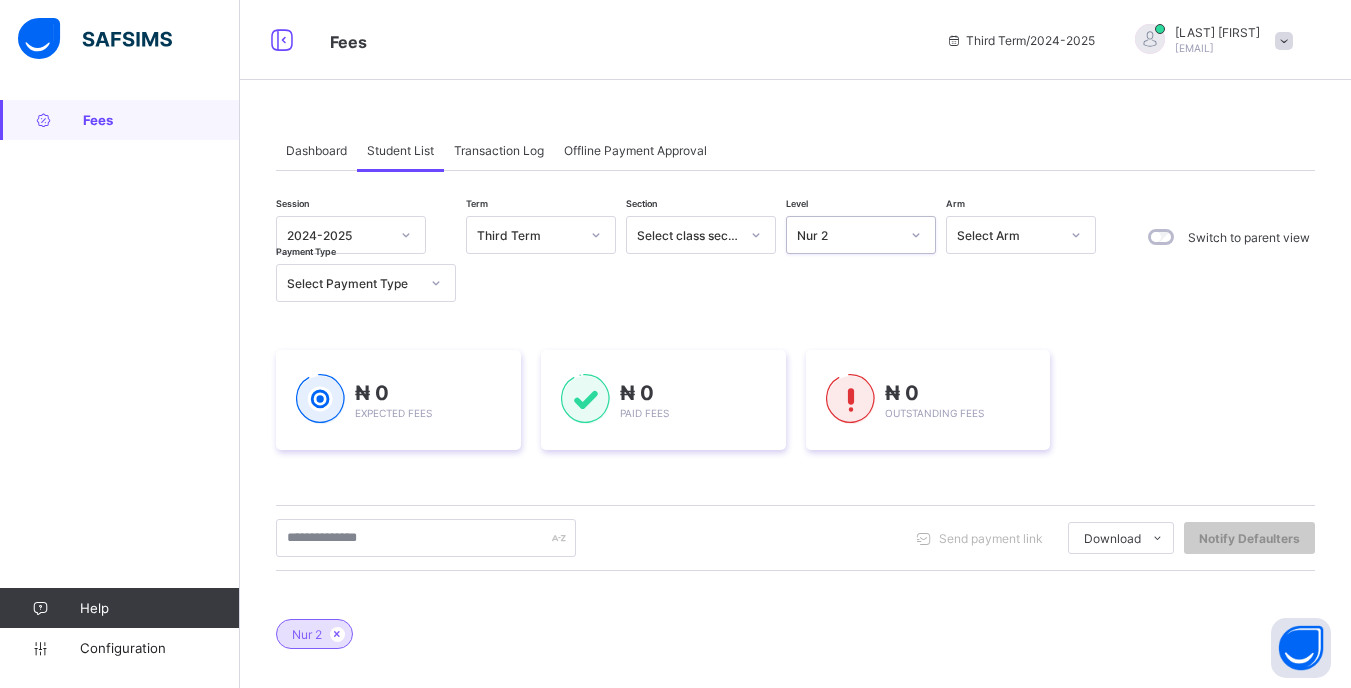 scroll, scrollTop: 200, scrollLeft: 0, axis: vertical 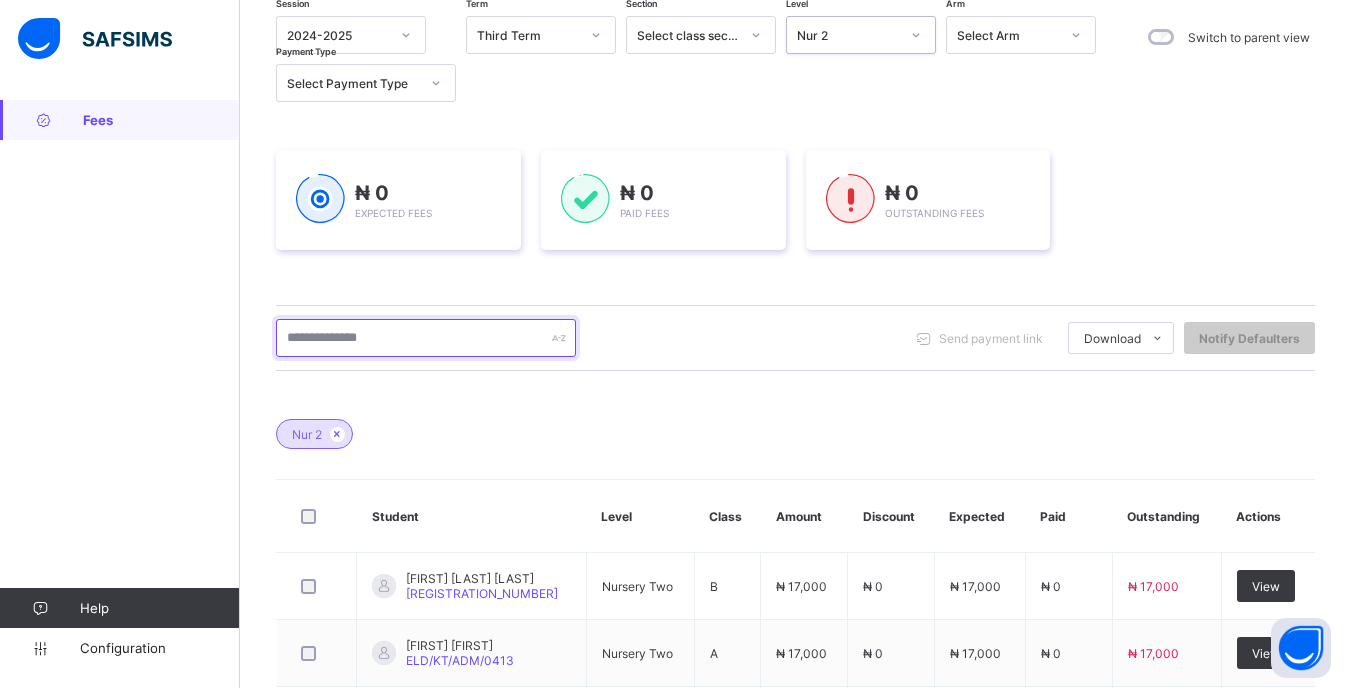 click at bounding box center [426, 338] 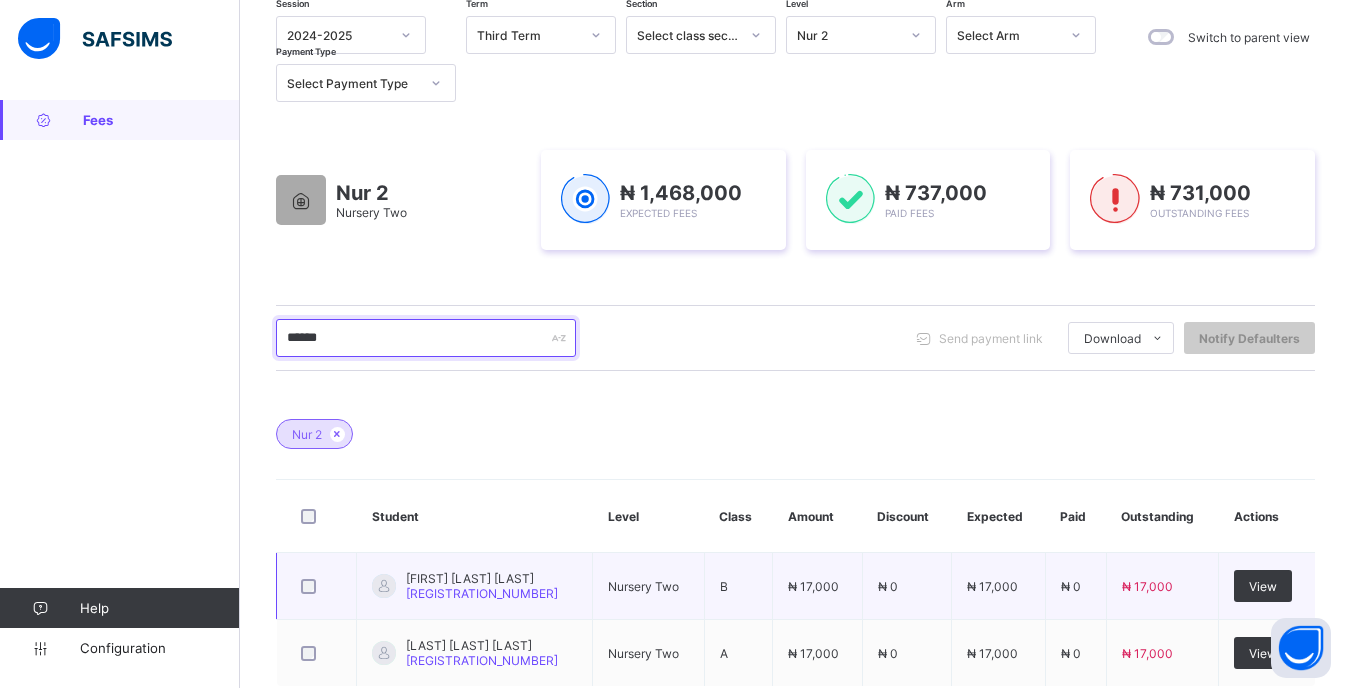 scroll, scrollTop: 319, scrollLeft: 0, axis: vertical 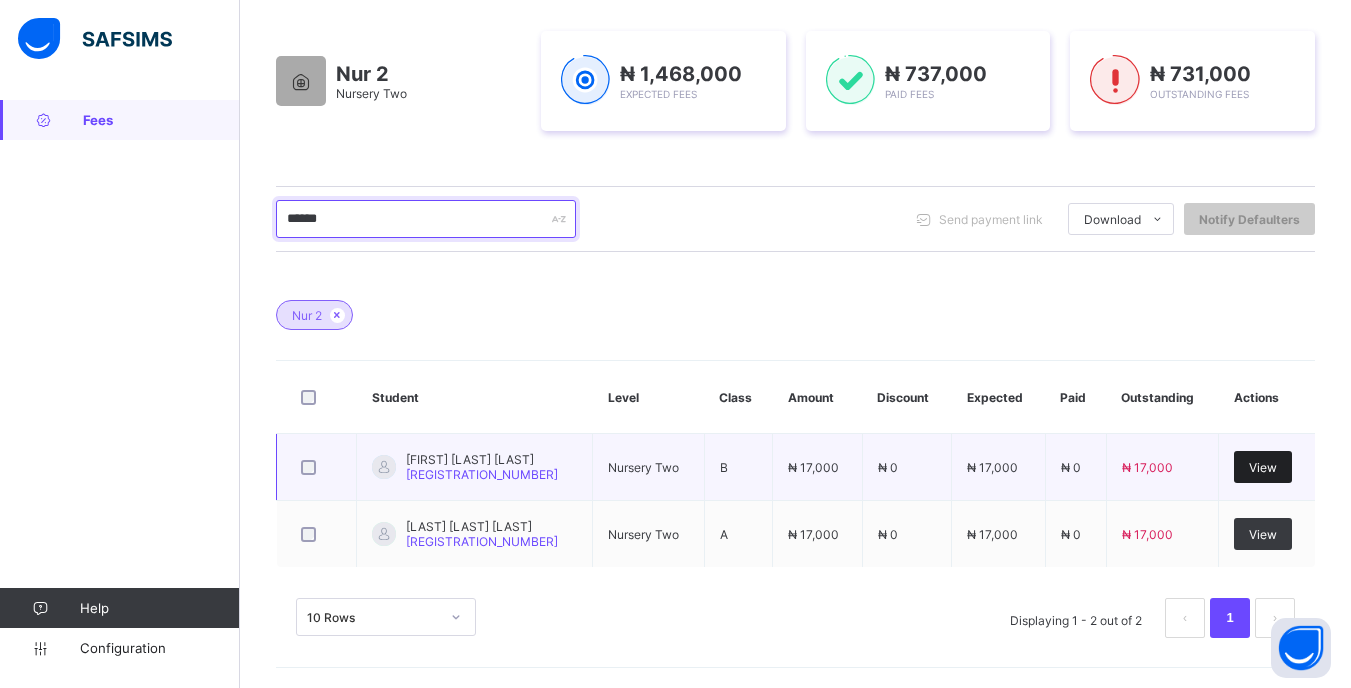 type on "******" 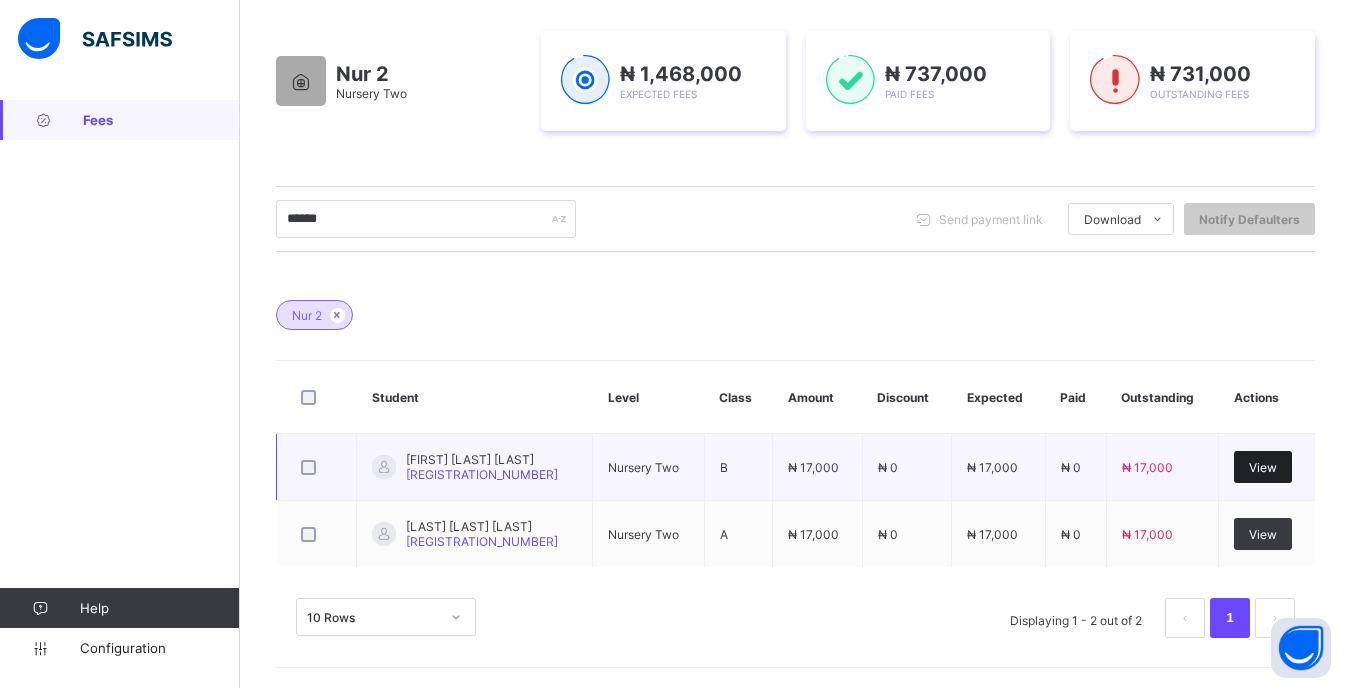 click on "View" at bounding box center [1263, 467] 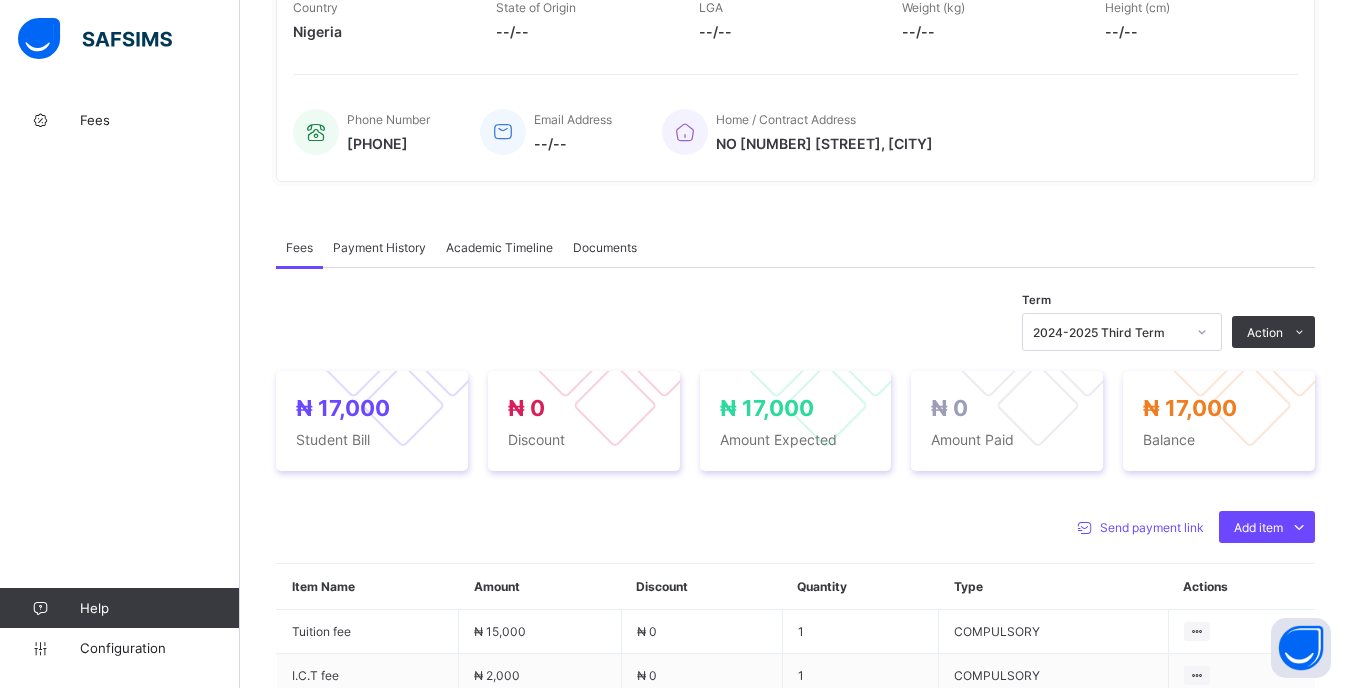 scroll, scrollTop: 400, scrollLeft: 0, axis: vertical 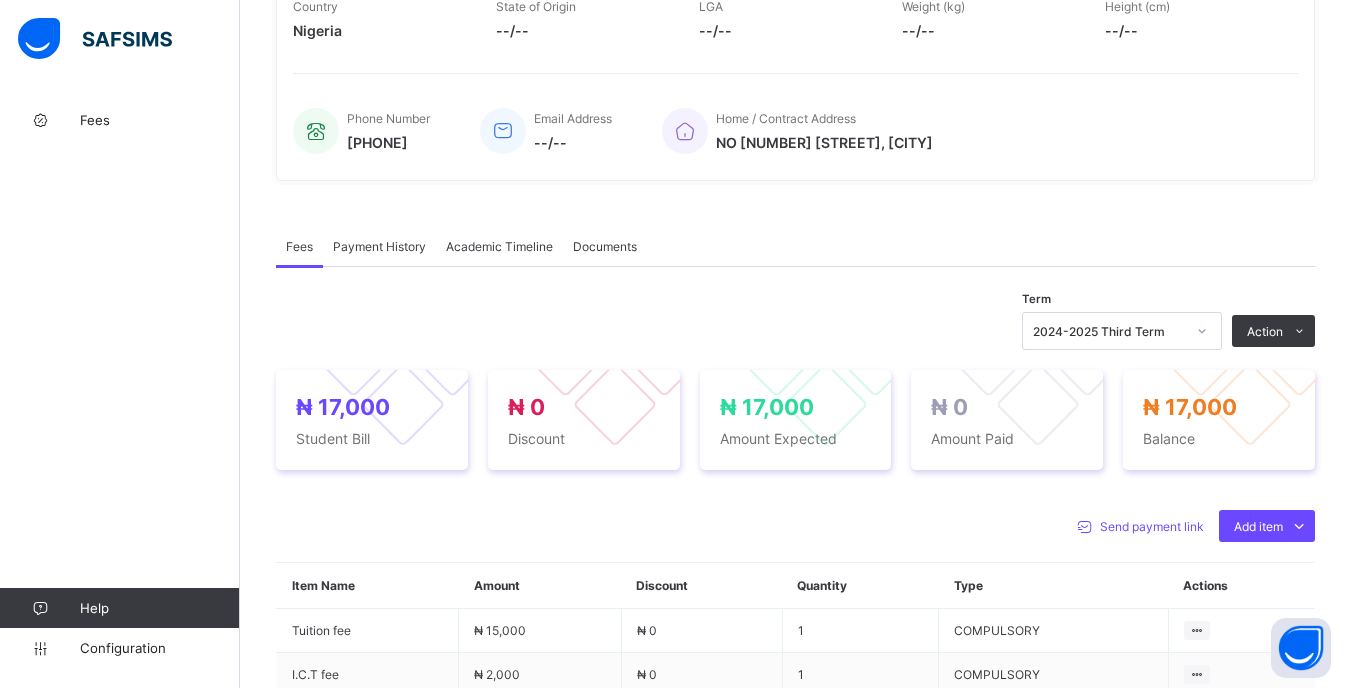 click on "Receive Payment" at bounding box center (0, 0) 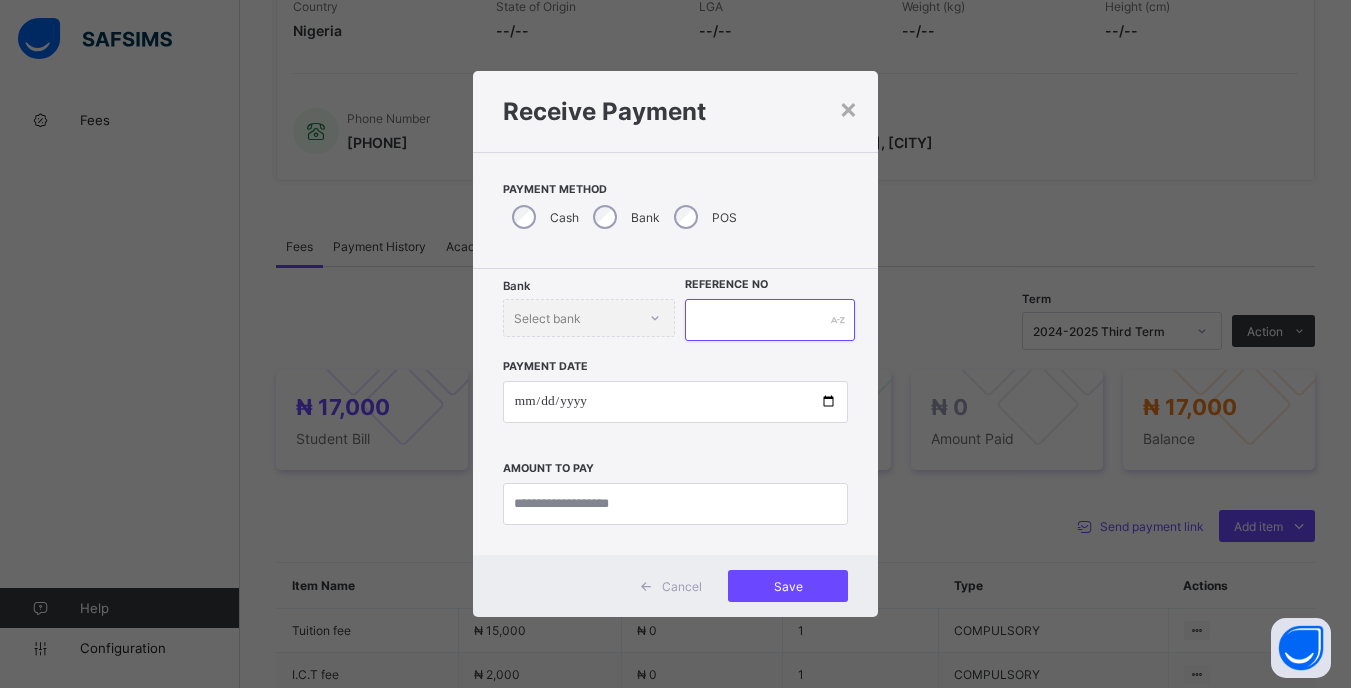 click at bounding box center [769, 320] 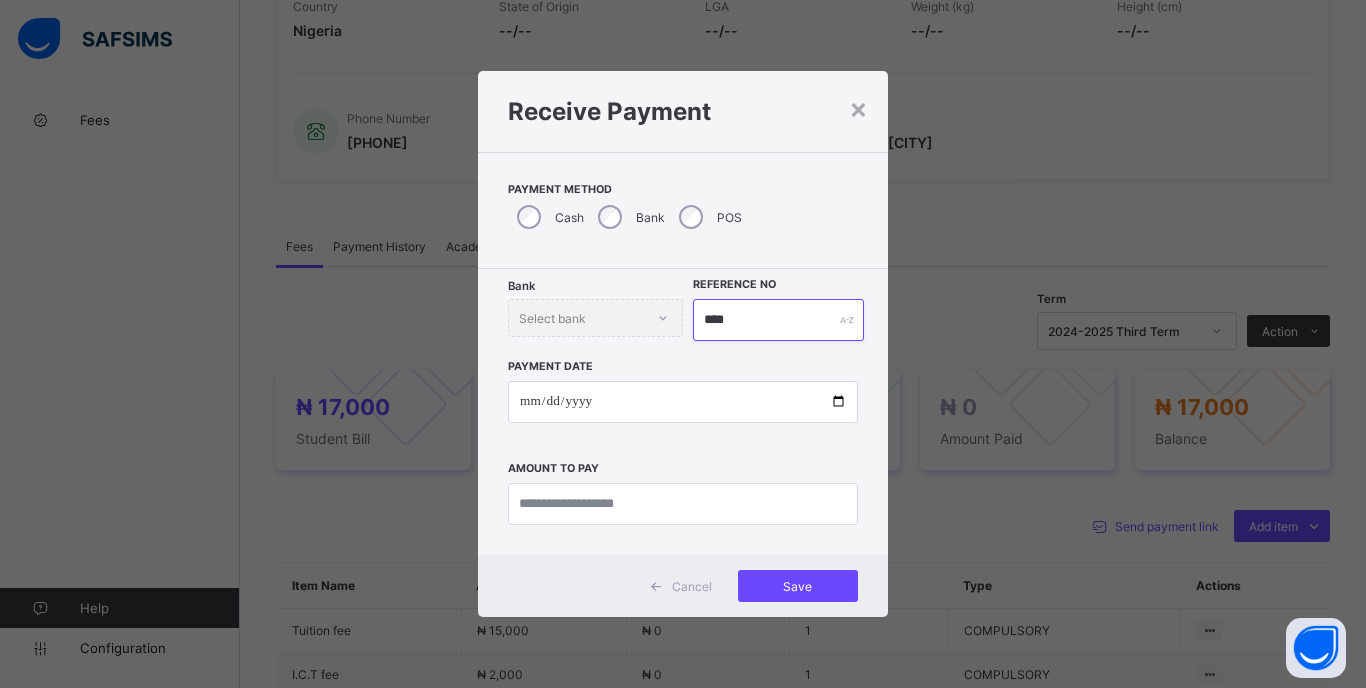 type on "****" 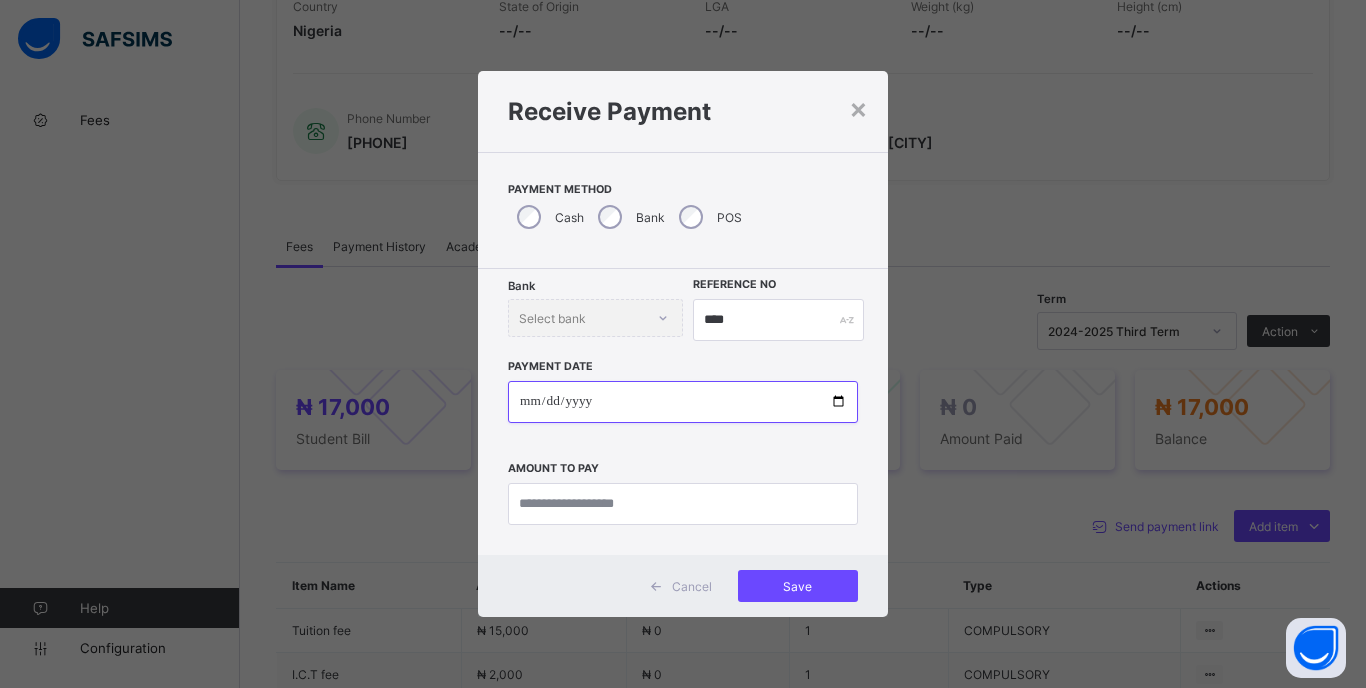 click at bounding box center (683, 402) 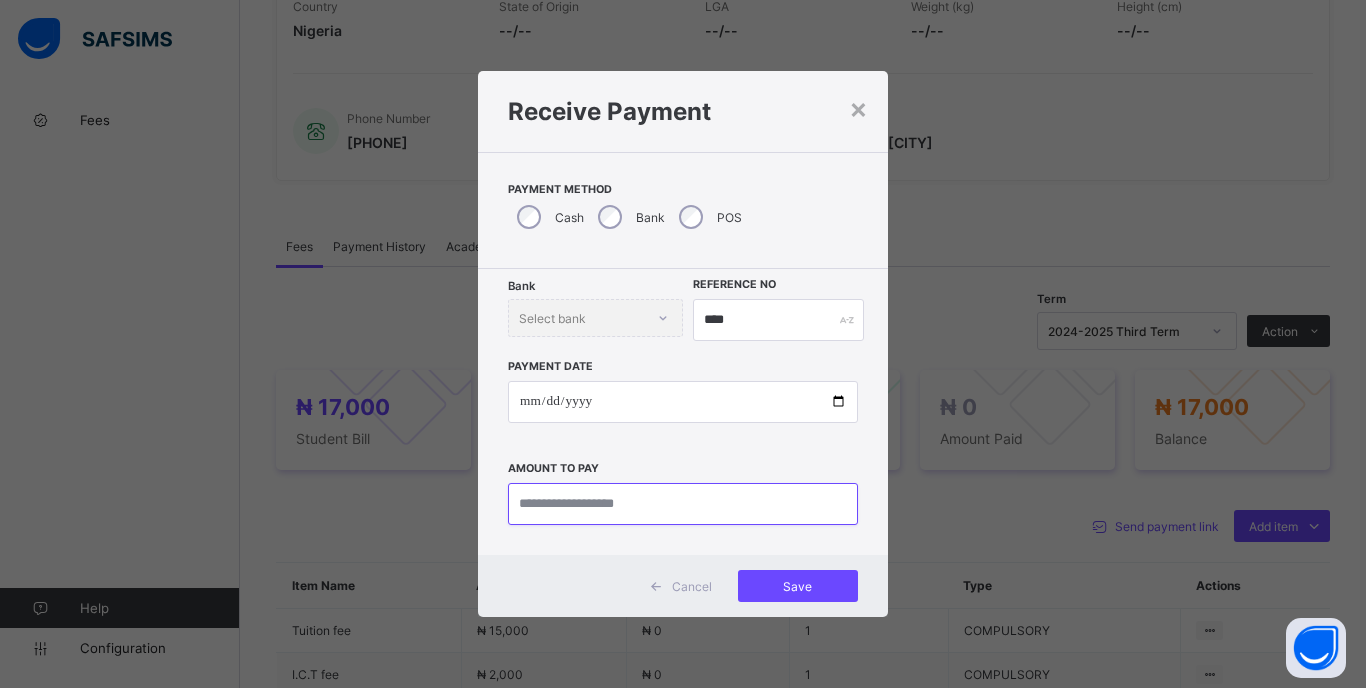 click at bounding box center (683, 504) 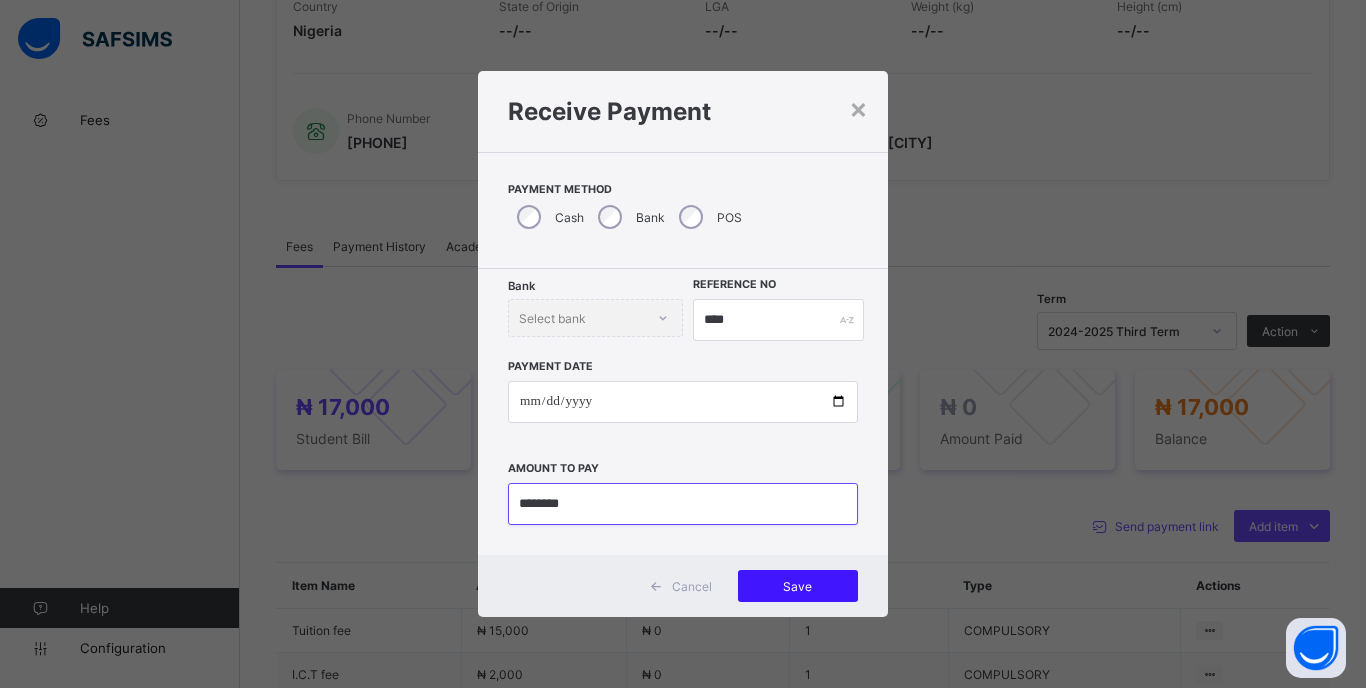 type on "********" 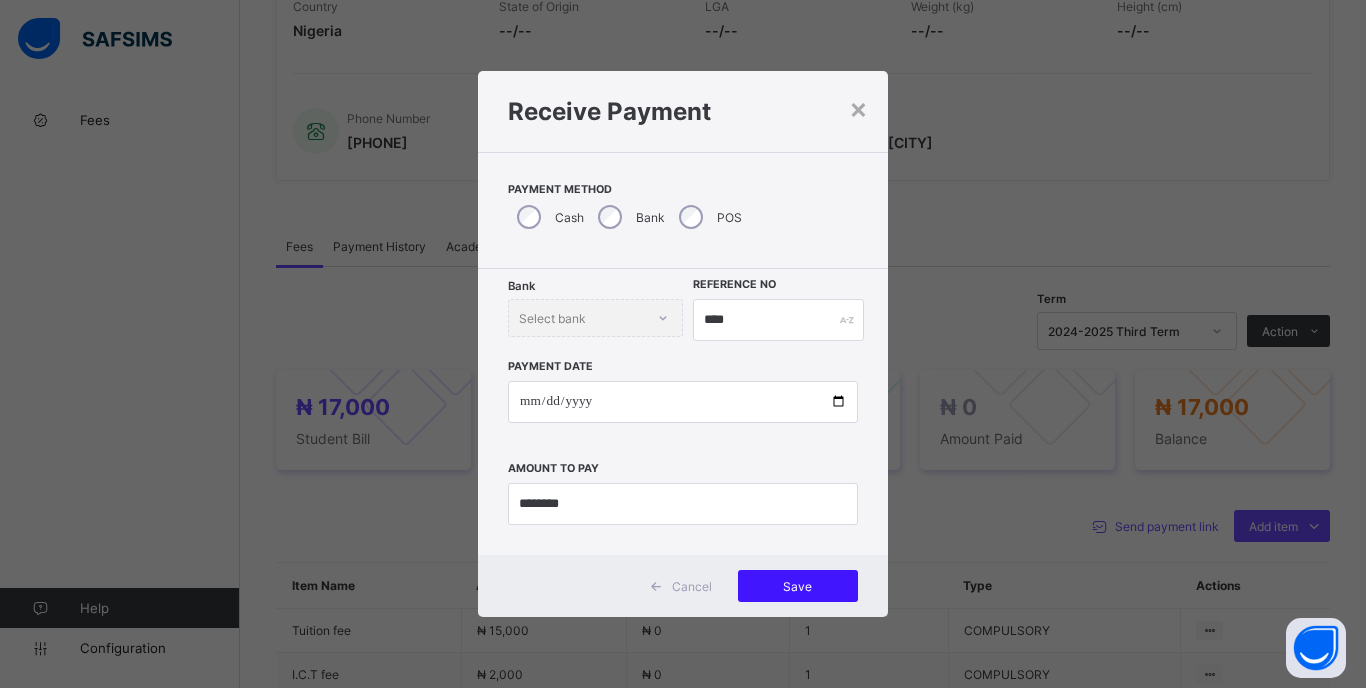 click on "Save" at bounding box center [798, 586] 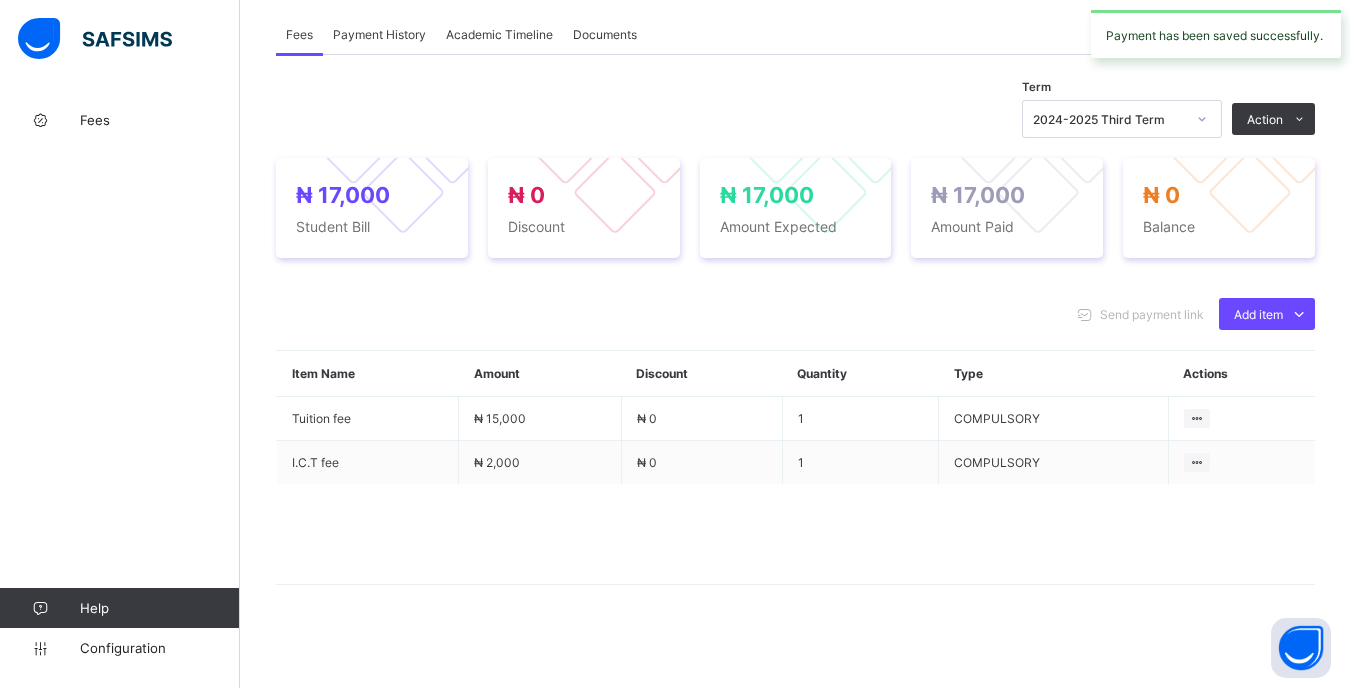 scroll, scrollTop: 627, scrollLeft: 0, axis: vertical 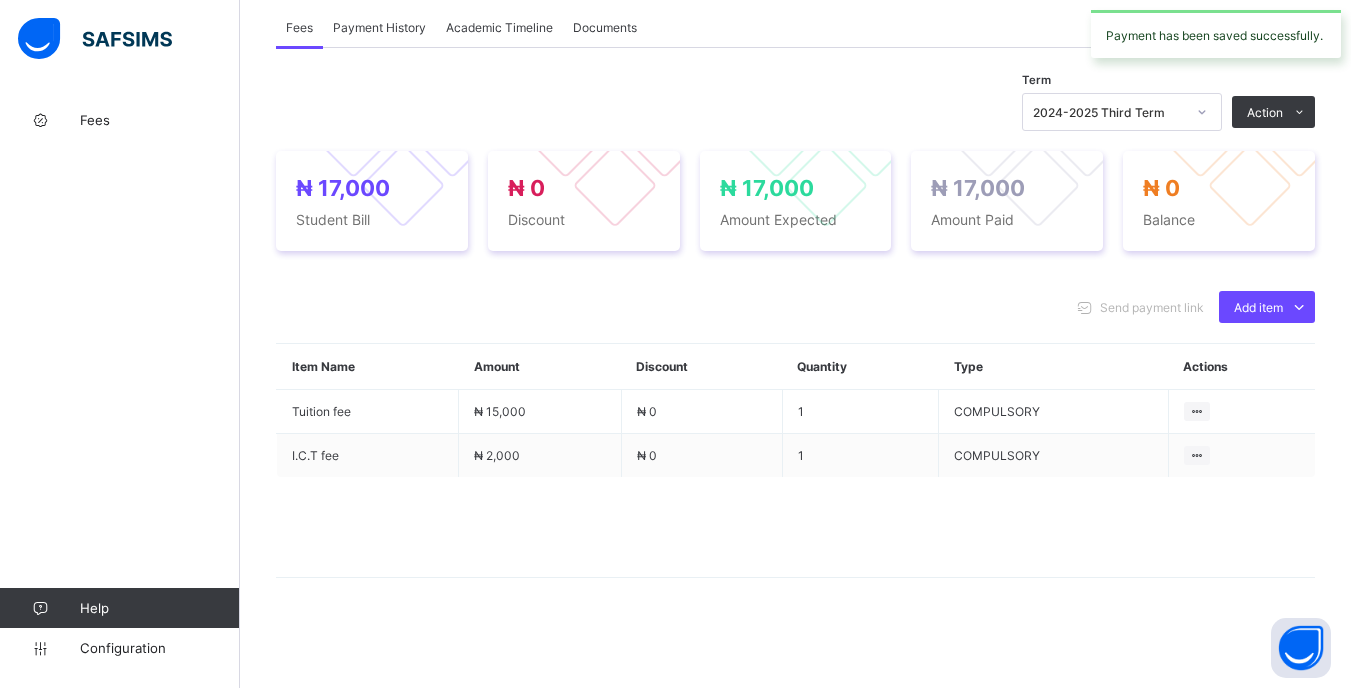 click 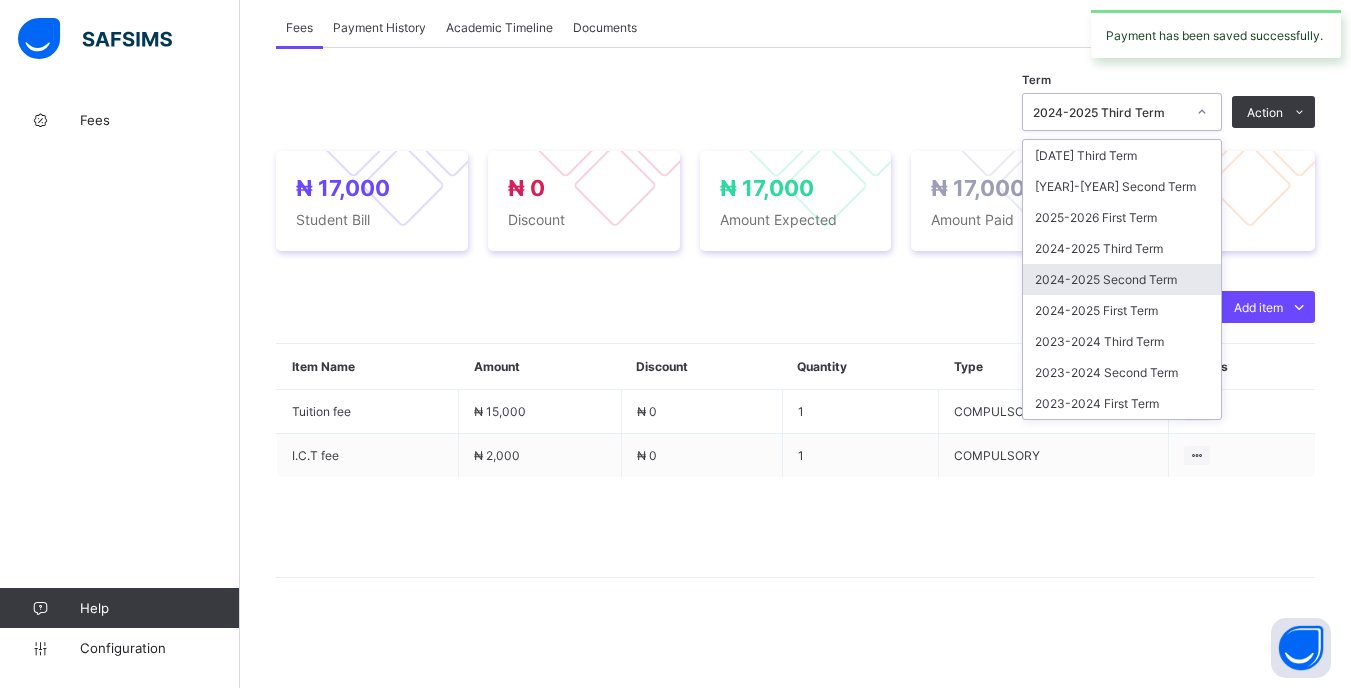click on "2024-2025 Second Term" at bounding box center [1122, 279] 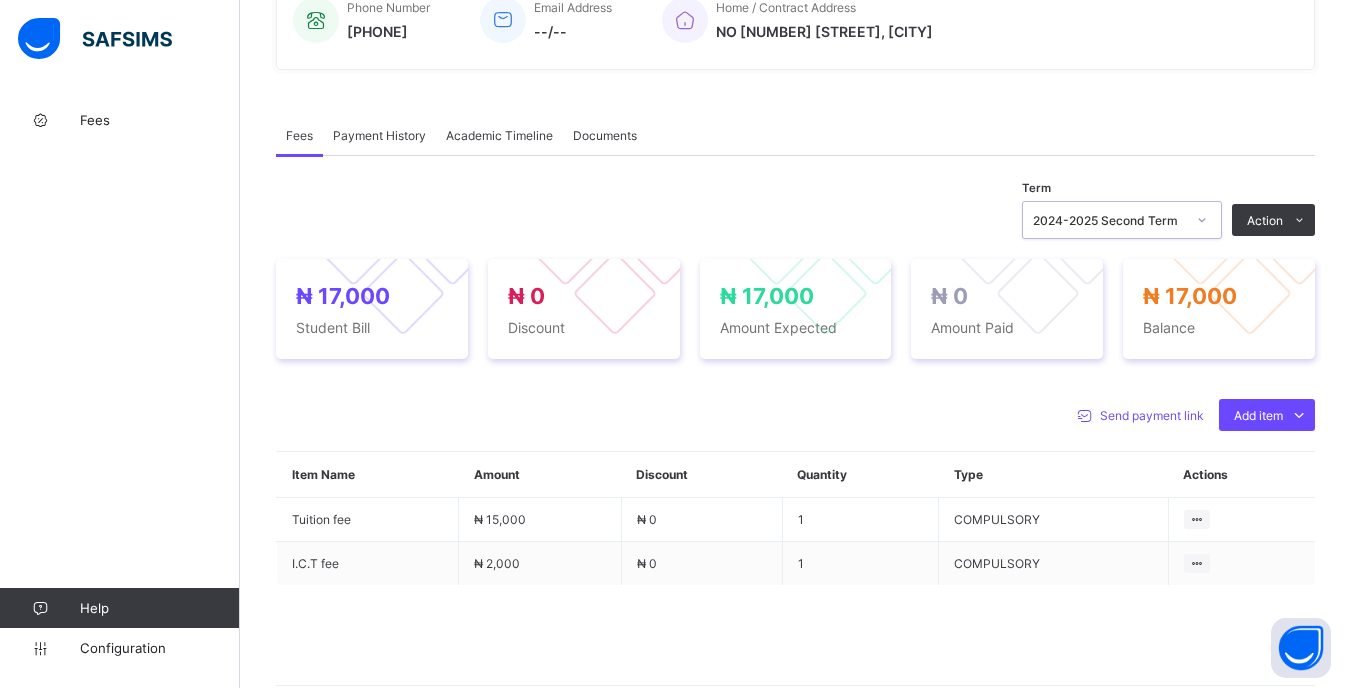 scroll, scrollTop: 527, scrollLeft: 0, axis: vertical 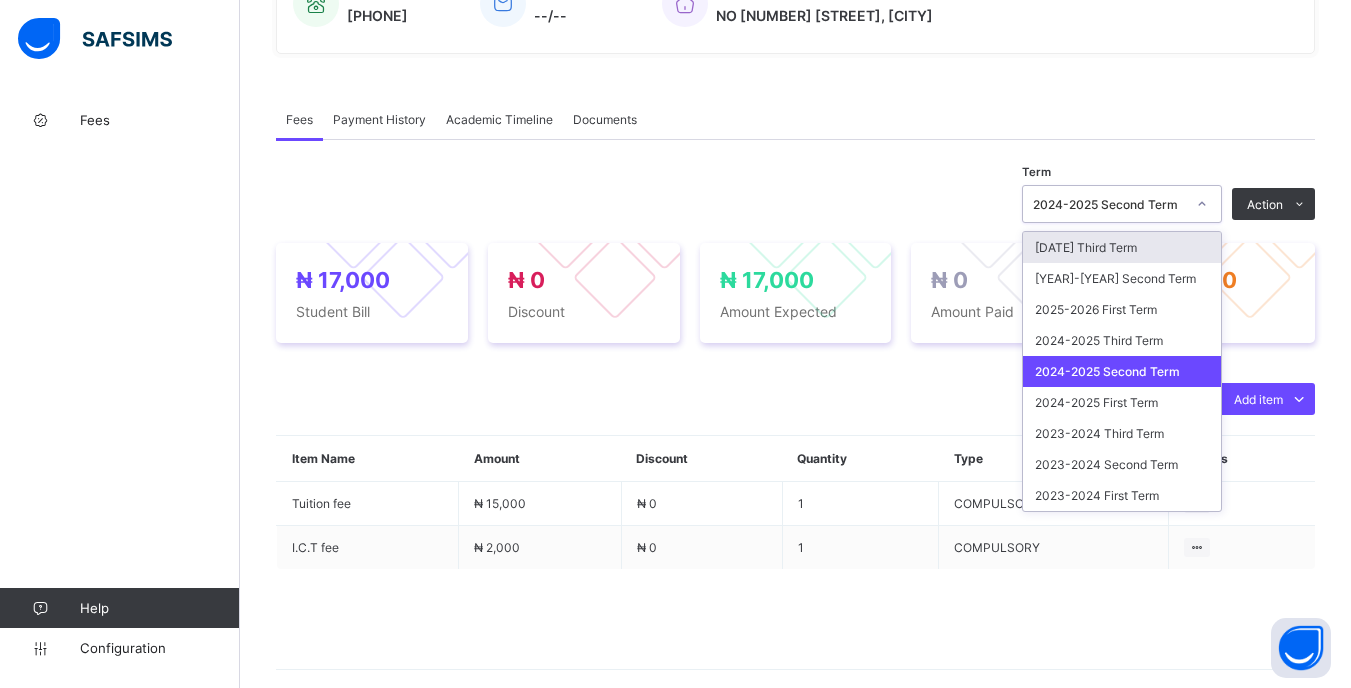 click on "2024-2025 Second Term" at bounding box center (1109, 204) 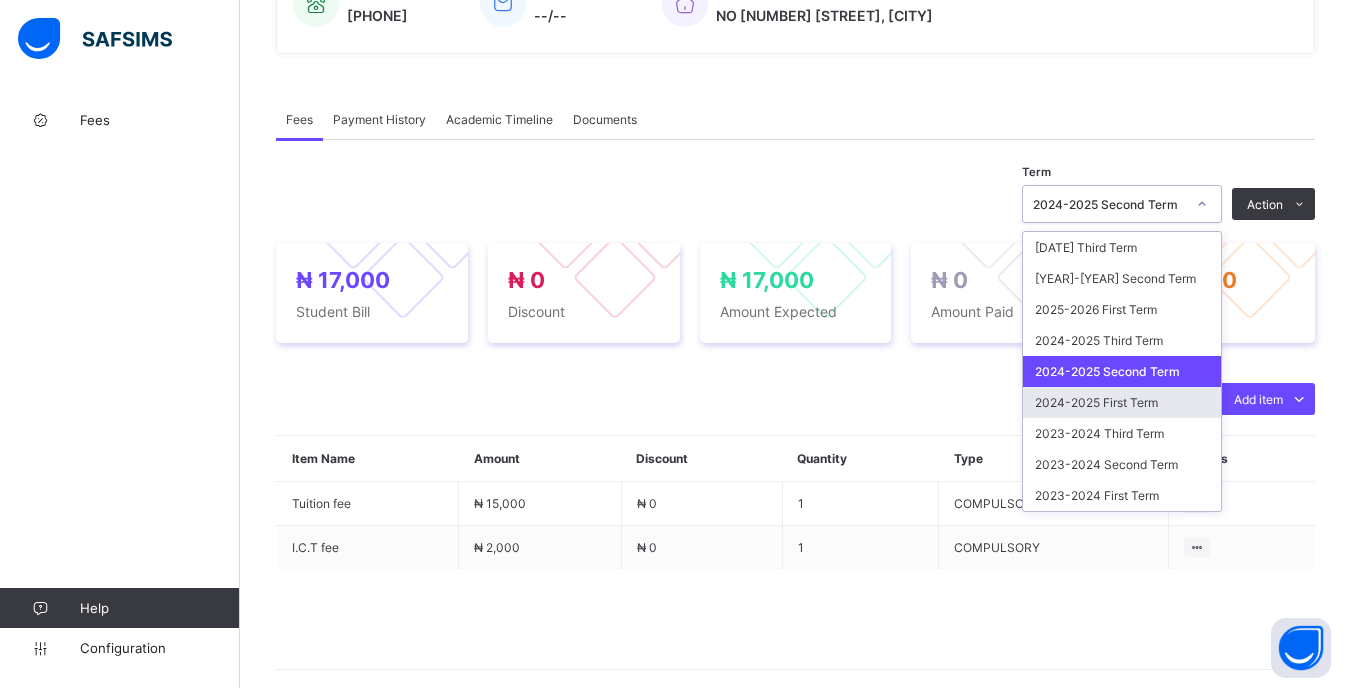 click on "2024-2025 First Term" at bounding box center (1122, 402) 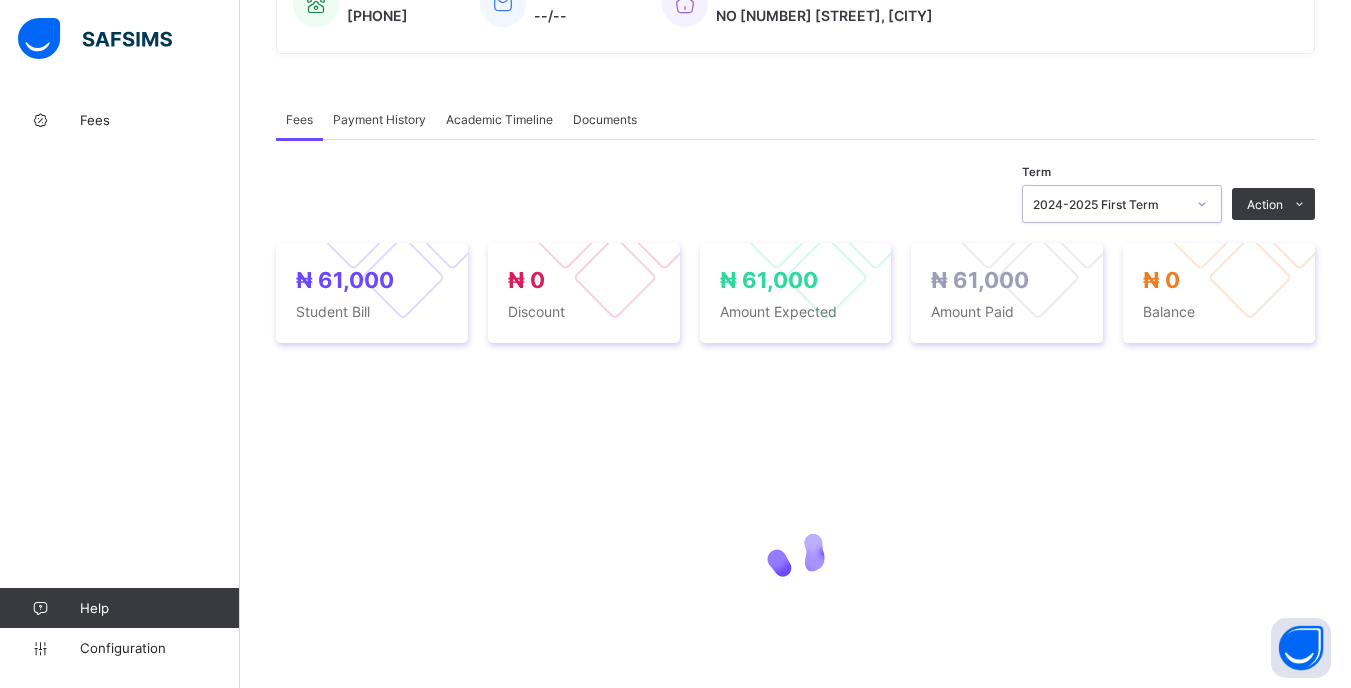 click at bounding box center (1202, 204) 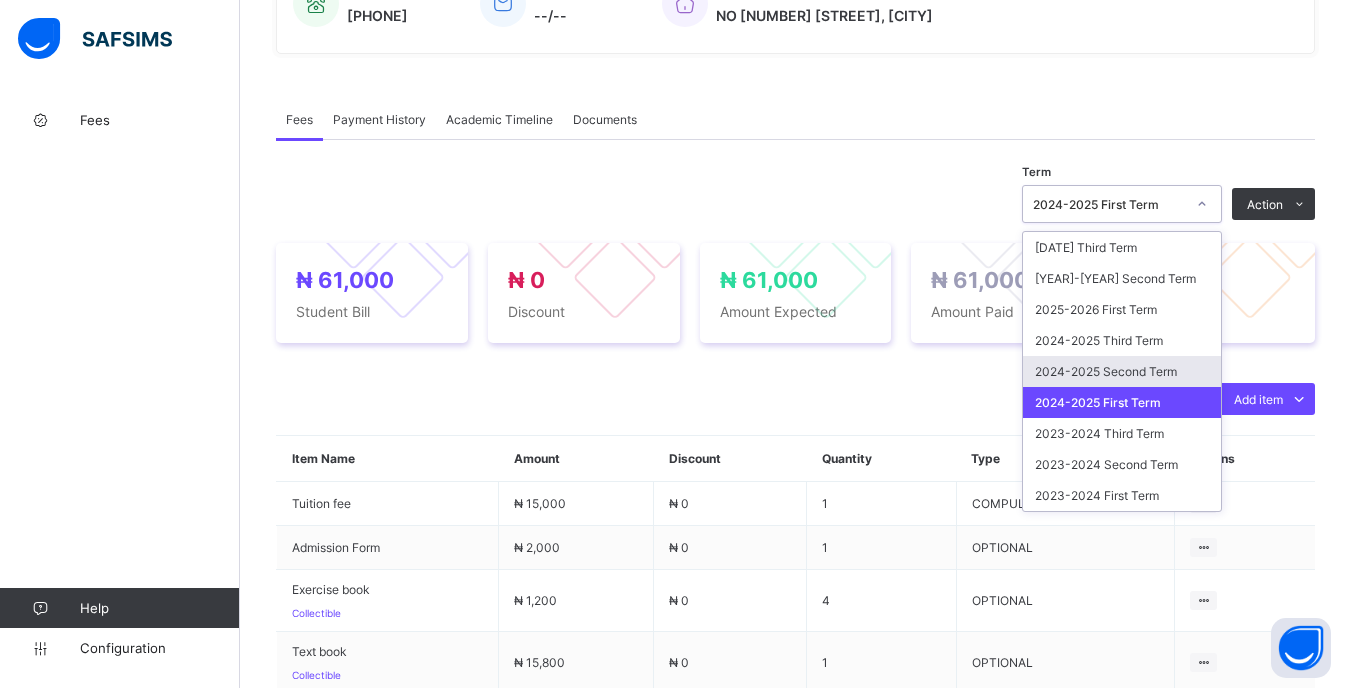 click on "2024-2025 Second Term" at bounding box center [1122, 371] 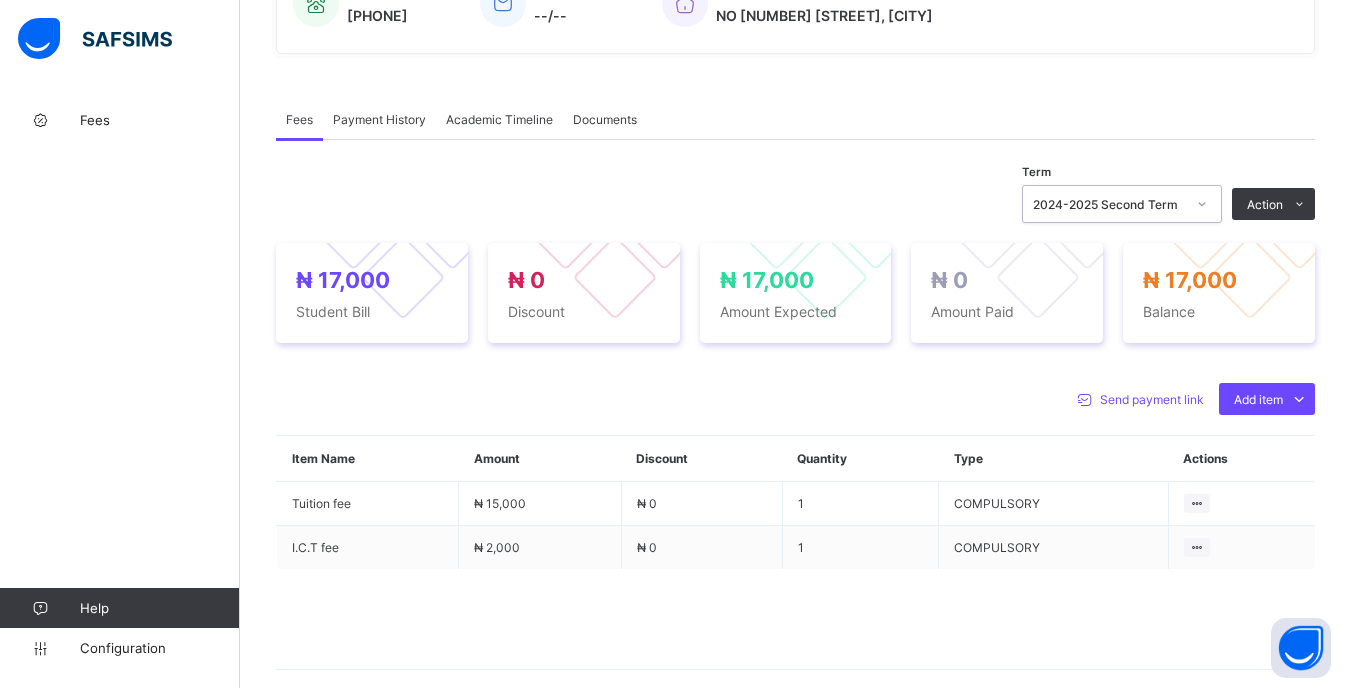 drag, startPoint x: 1262, startPoint y: 266, endPoint x: 1239, endPoint y: 271, distance: 23.537205 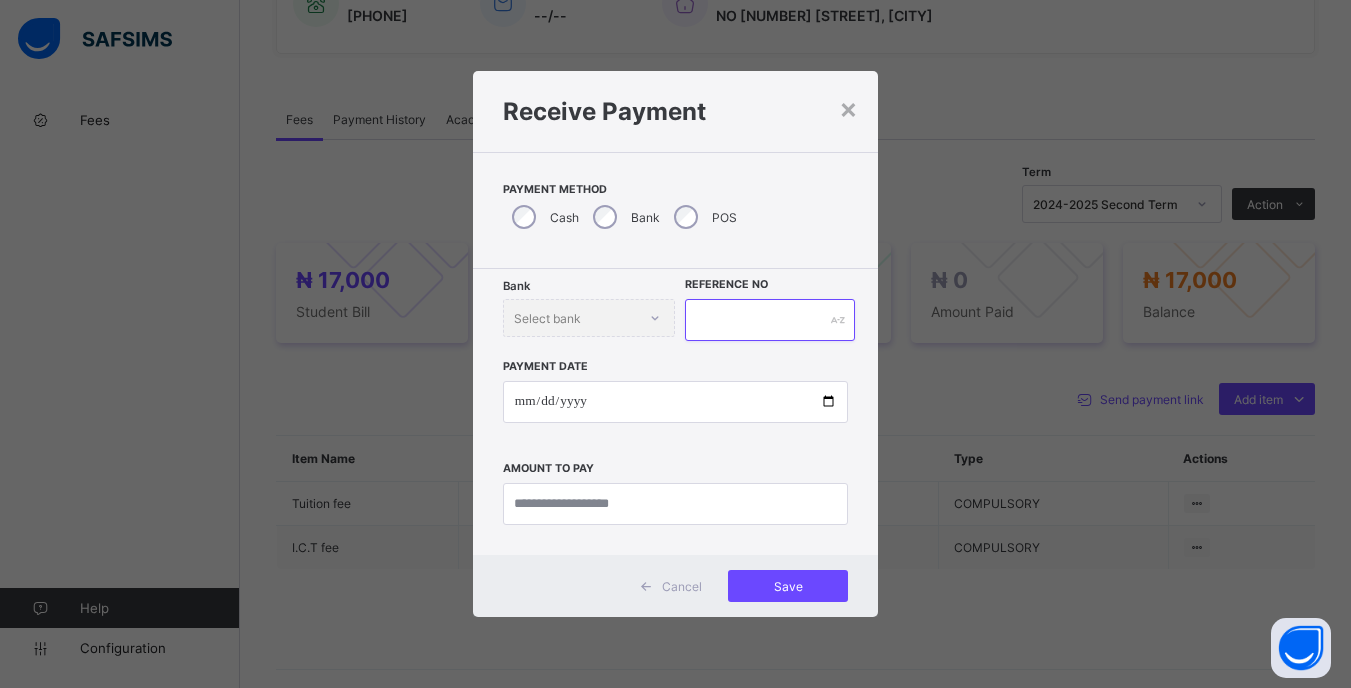 click at bounding box center [769, 320] 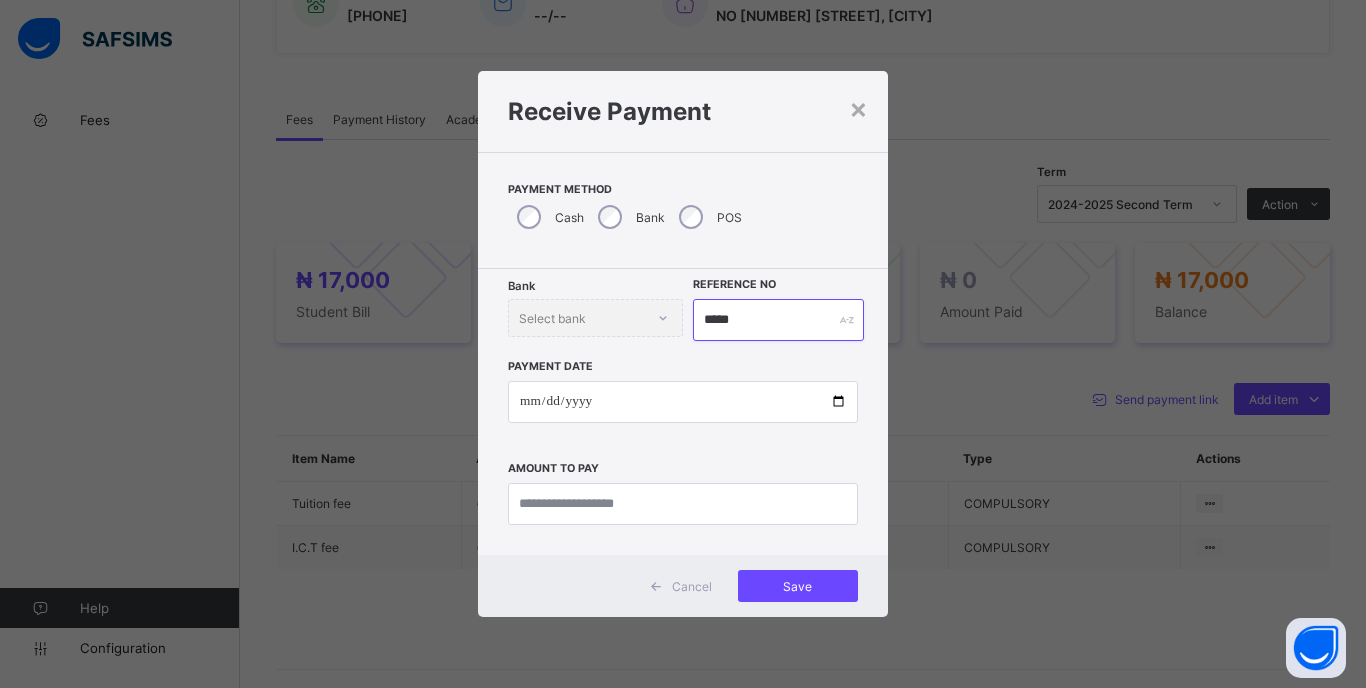 type on "*****" 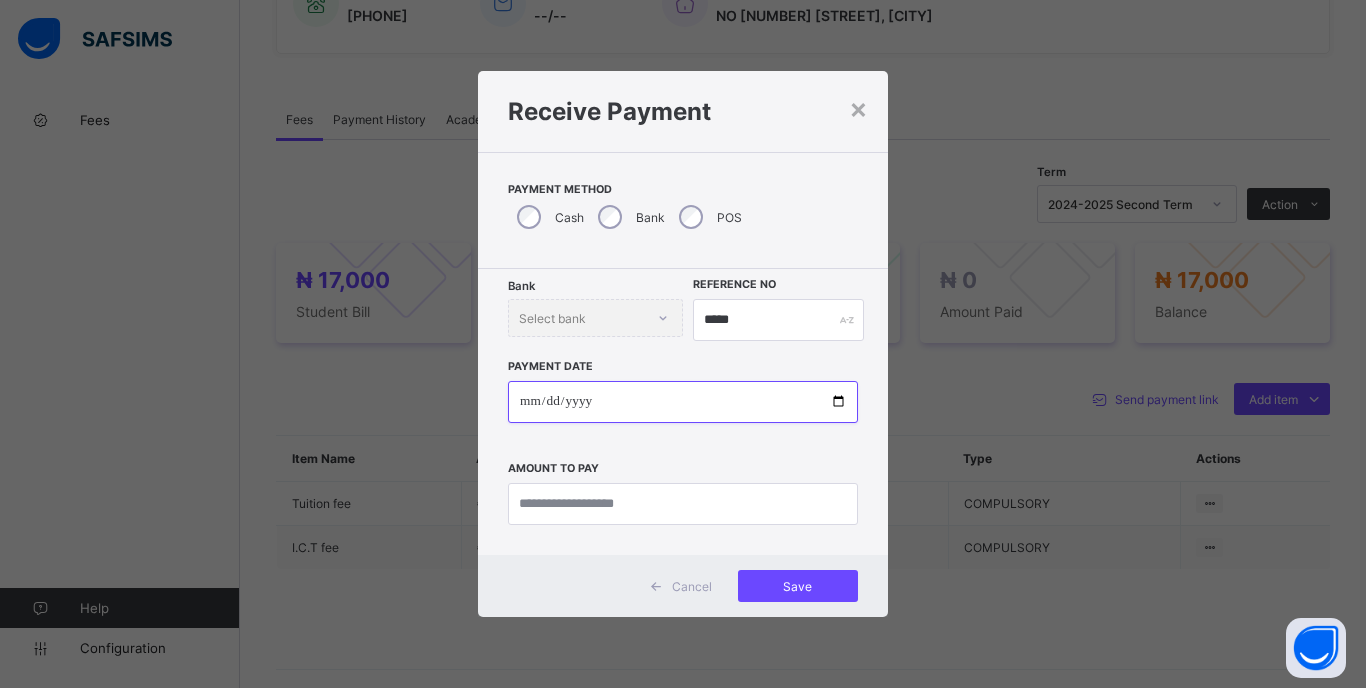 click at bounding box center [683, 402] 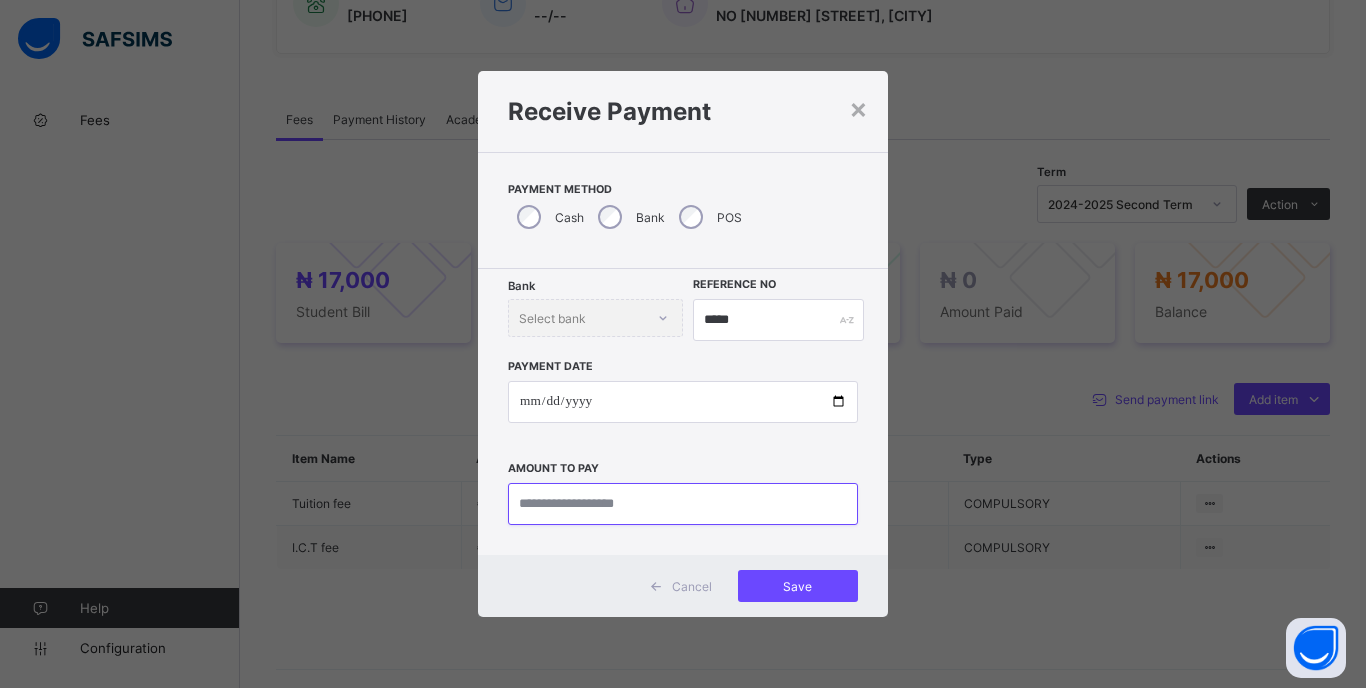 click at bounding box center [683, 504] 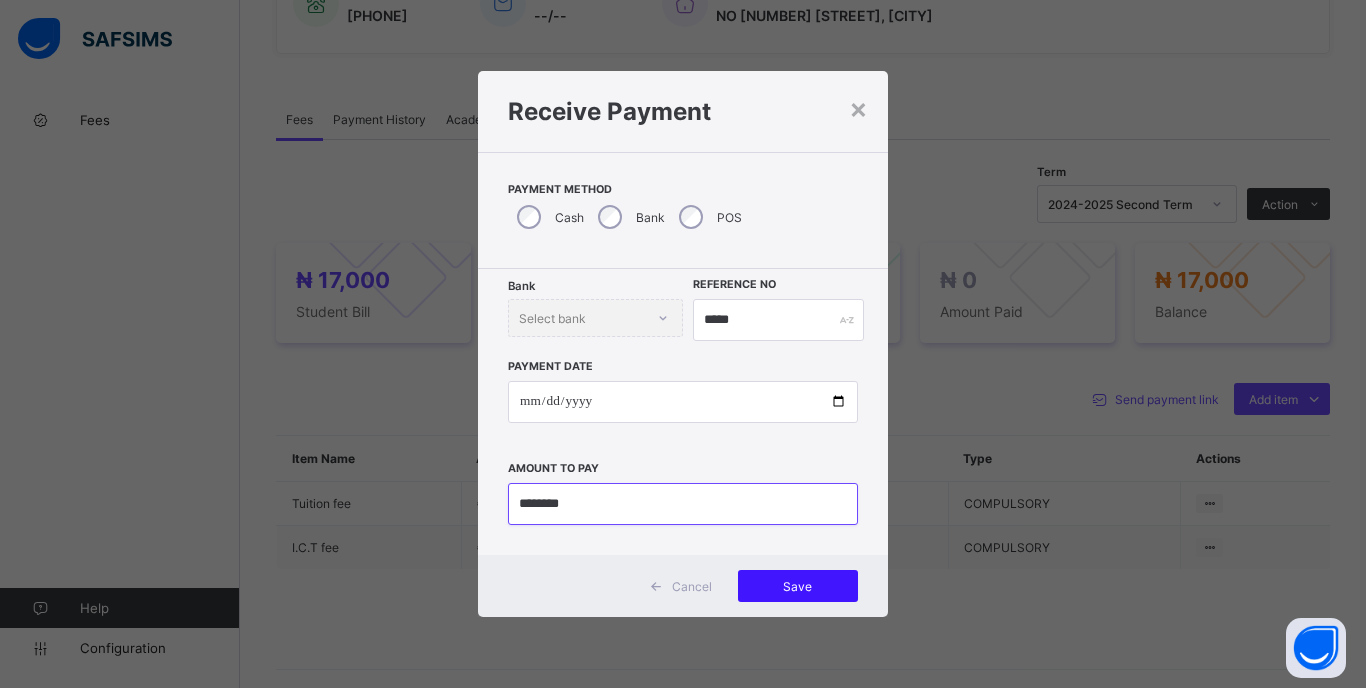 type on "********" 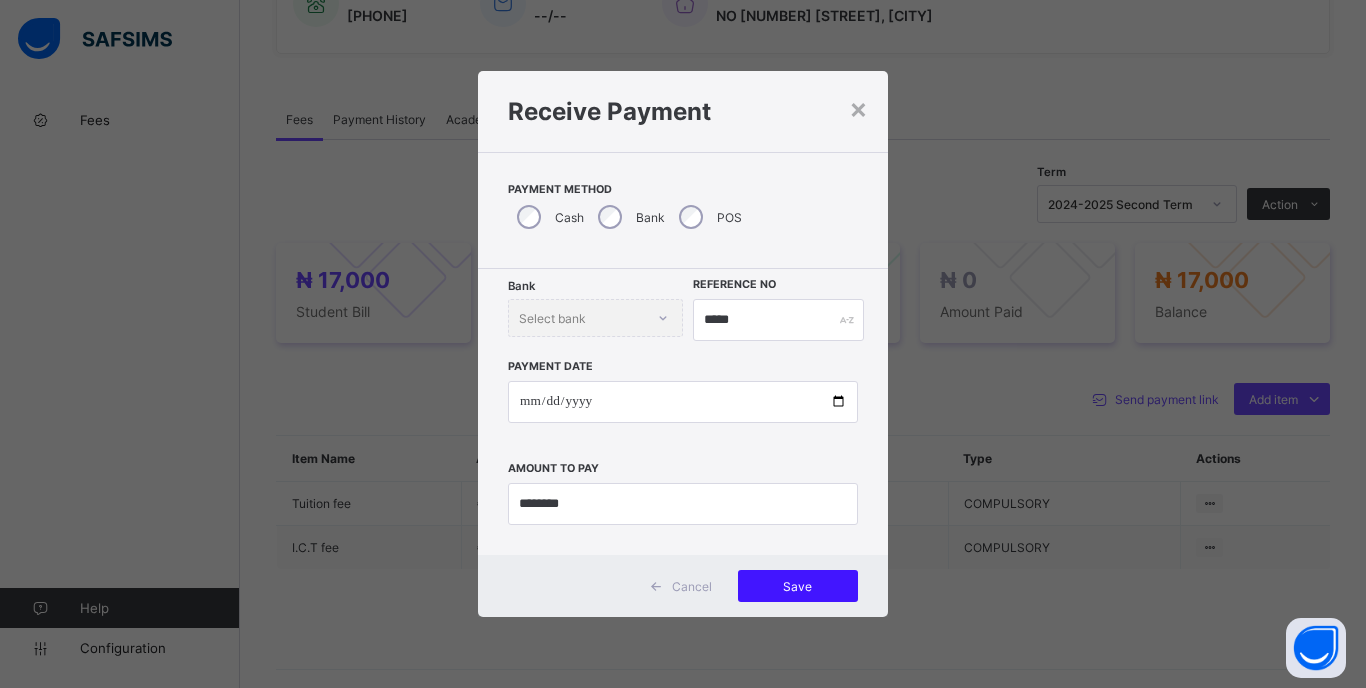click on "Save" at bounding box center (798, 586) 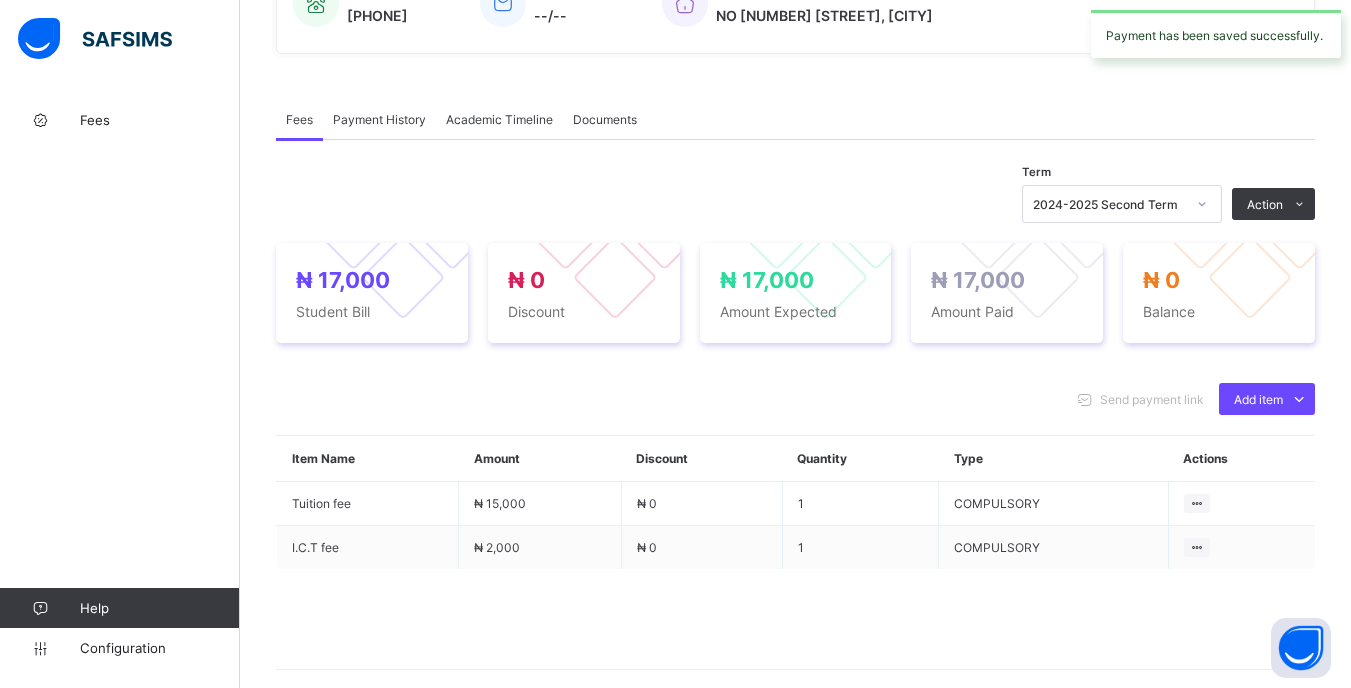 click at bounding box center (1202, 204) 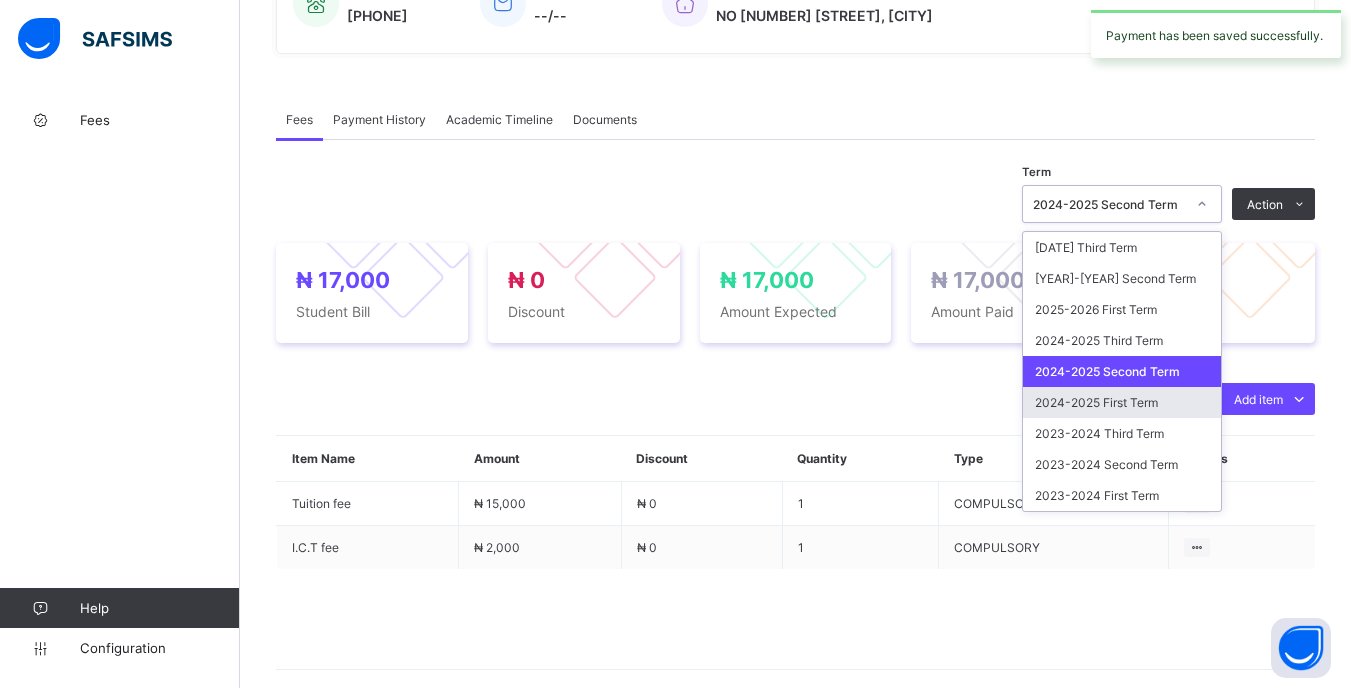 click on "2024-2025 First Term" at bounding box center (1122, 402) 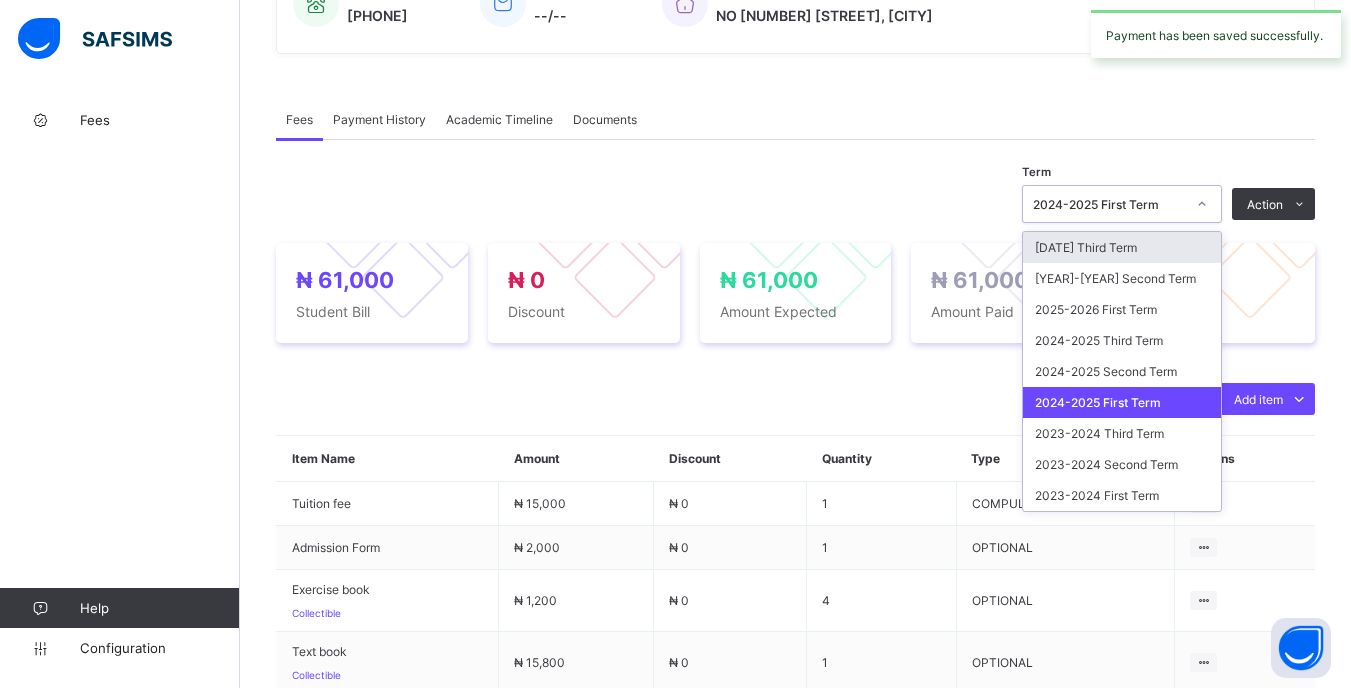 click at bounding box center [1202, 204] 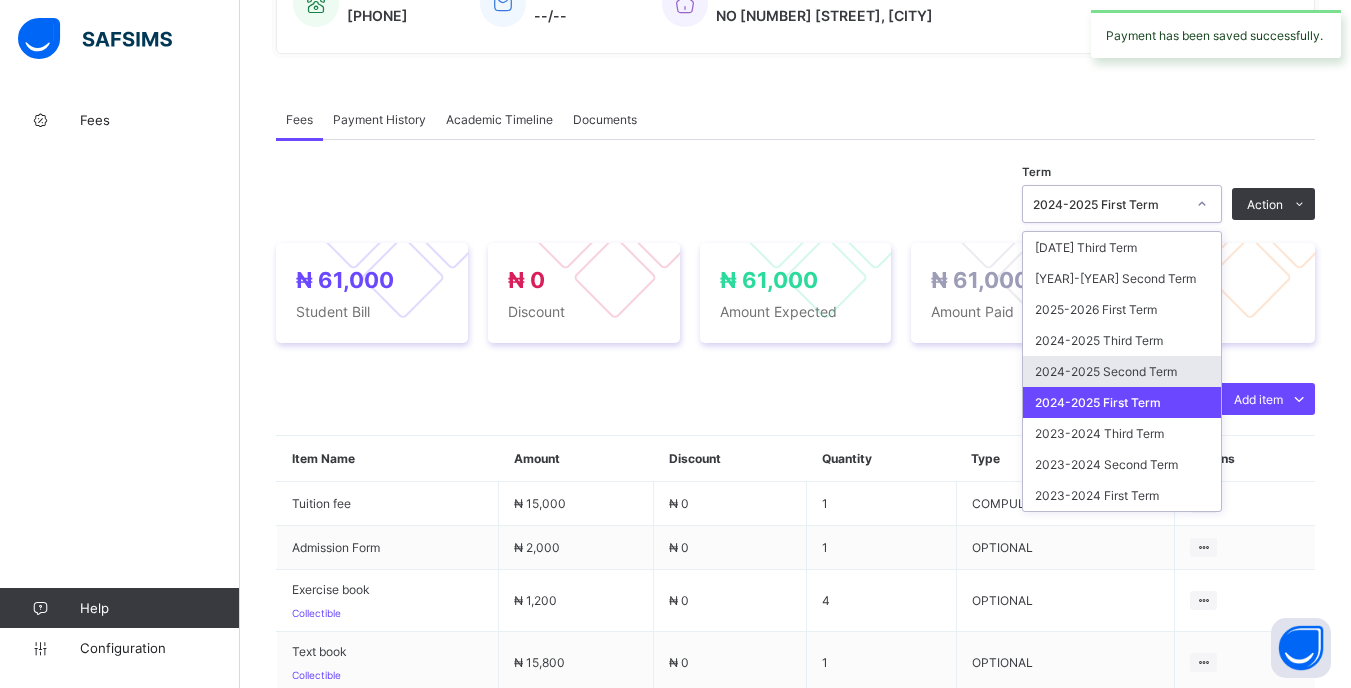 click on "2024-2025 Second Term" at bounding box center [1122, 371] 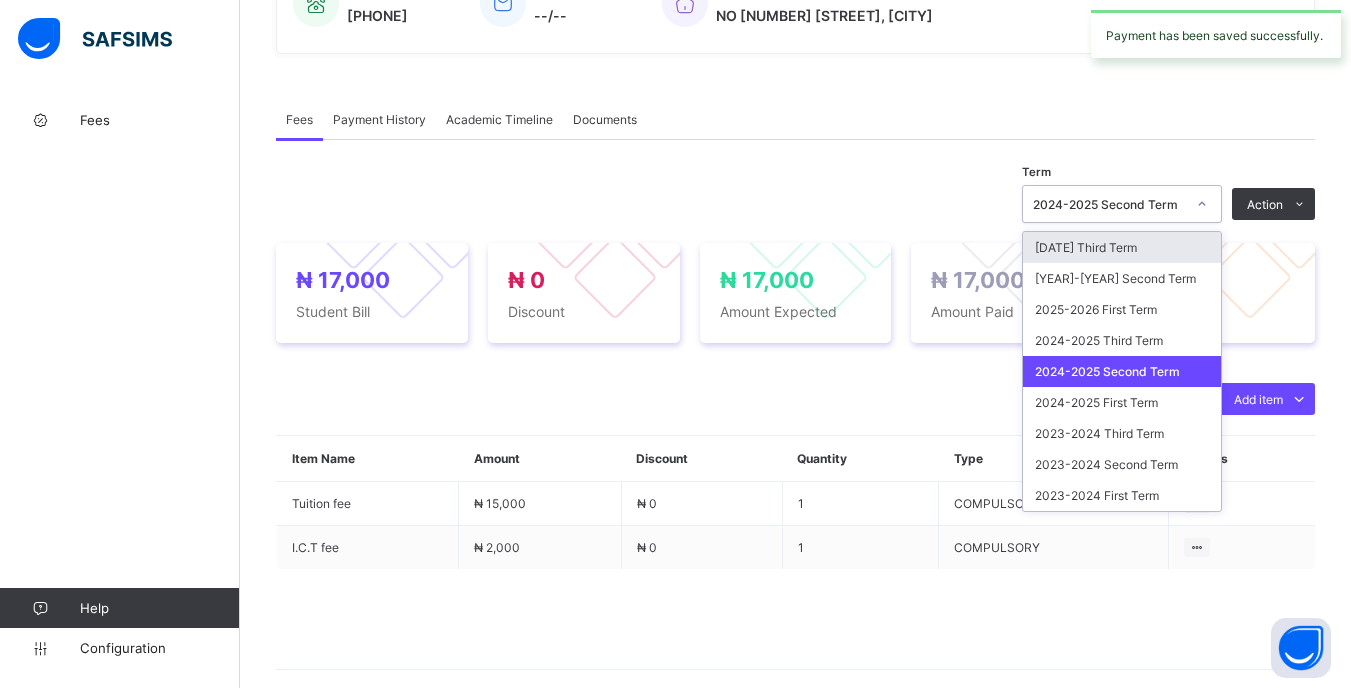 click on "2024-2025 Second Term" at bounding box center (1109, 204) 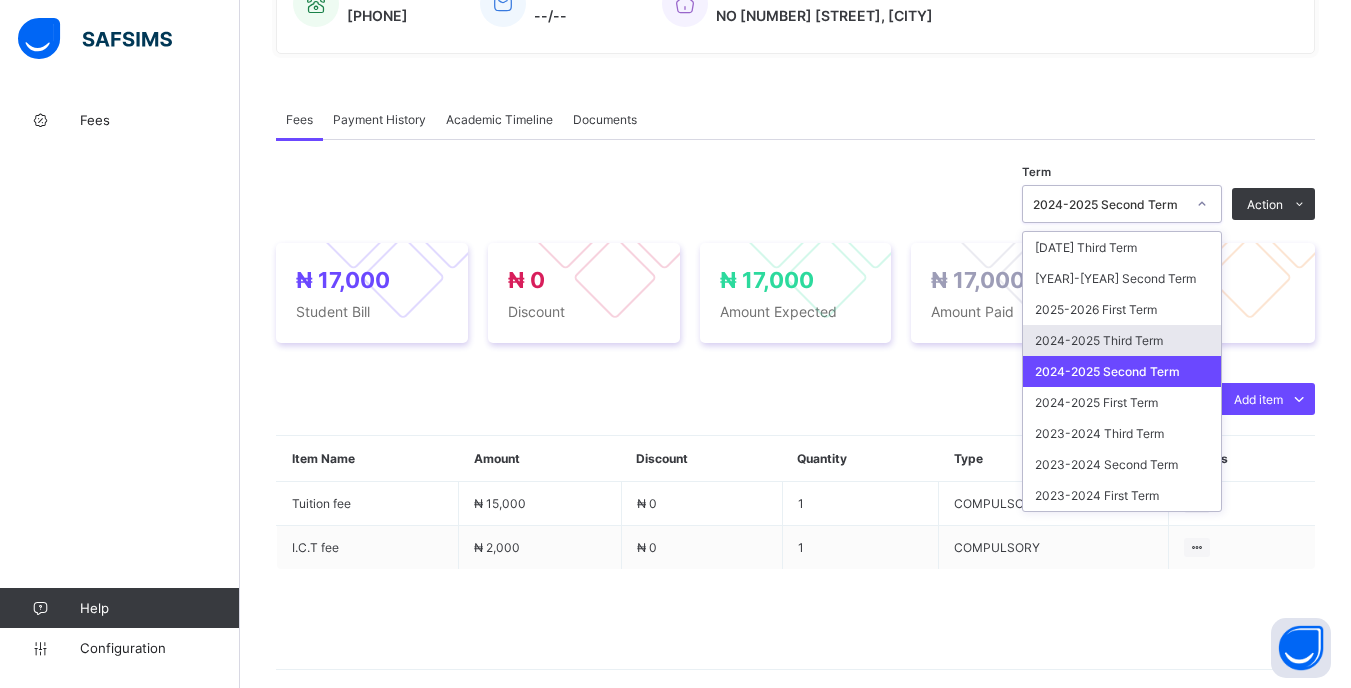 click on "2024-2025 Third Term" at bounding box center (1122, 340) 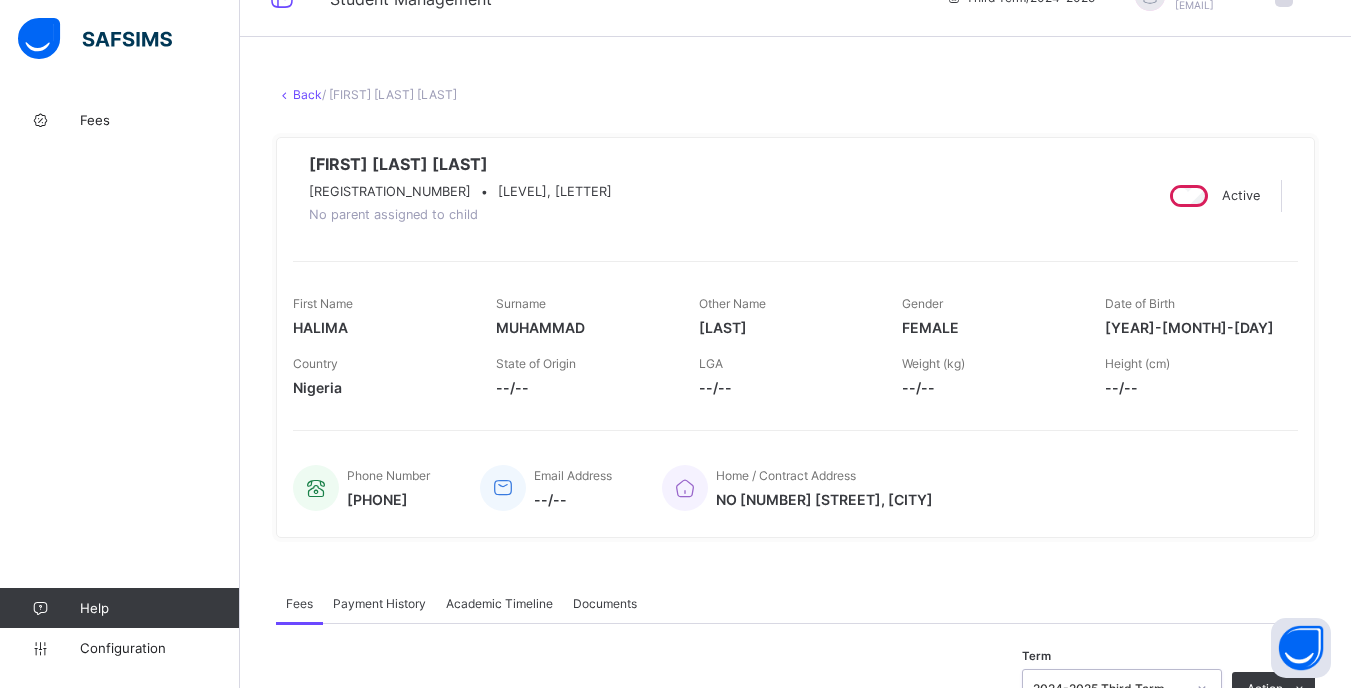 scroll, scrollTop: 0, scrollLeft: 0, axis: both 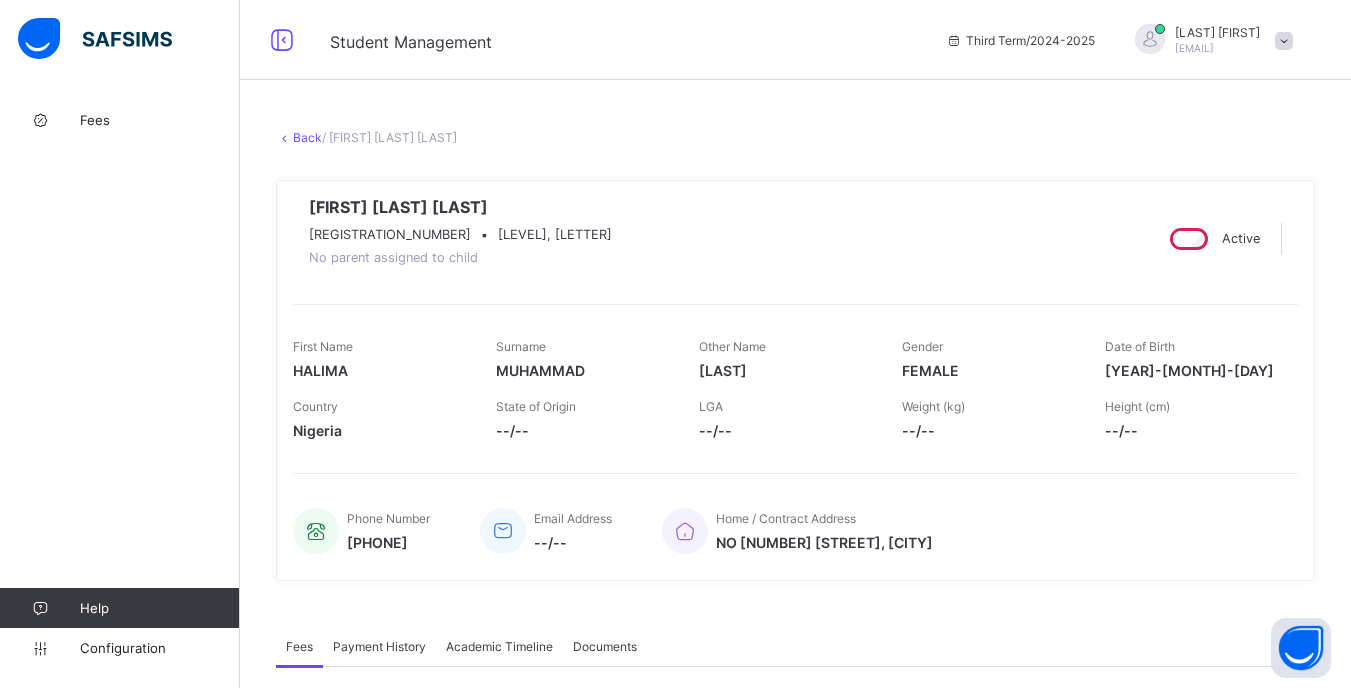 click on "Back" at bounding box center [307, 137] 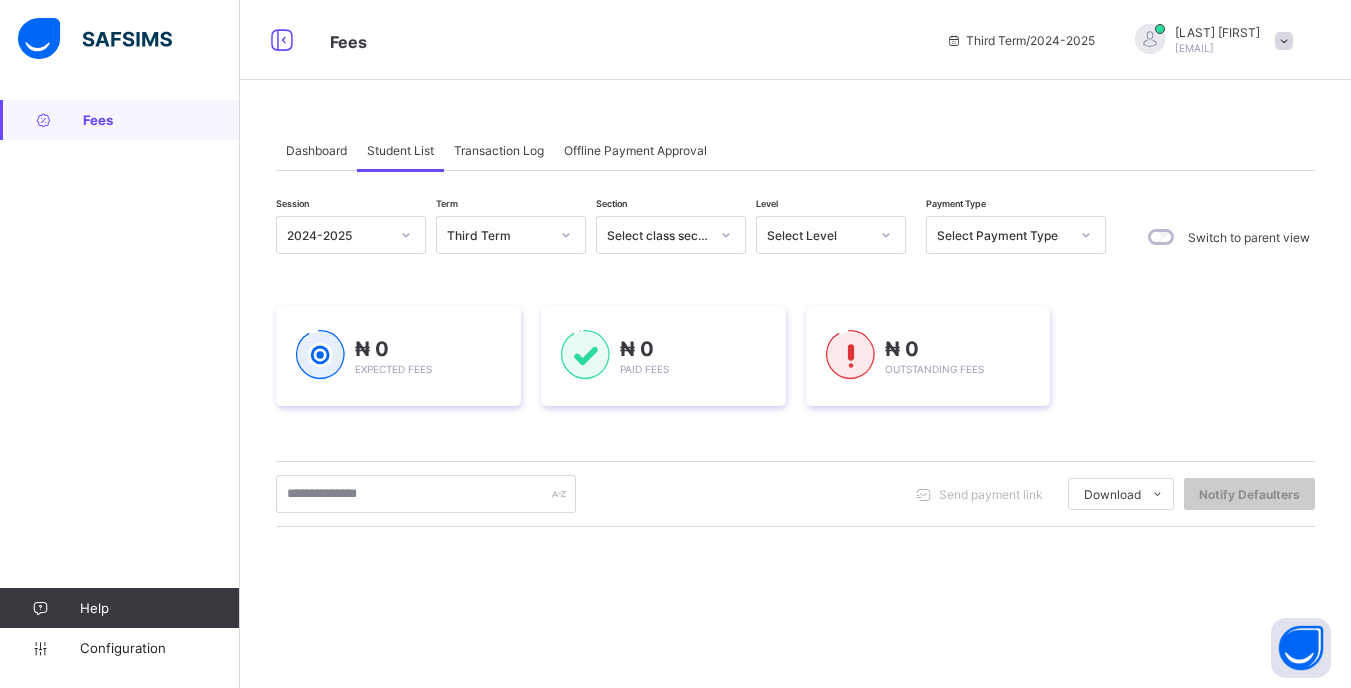 drag, startPoint x: 860, startPoint y: 233, endPoint x: 874, endPoint y: 240, distance: 15.652476 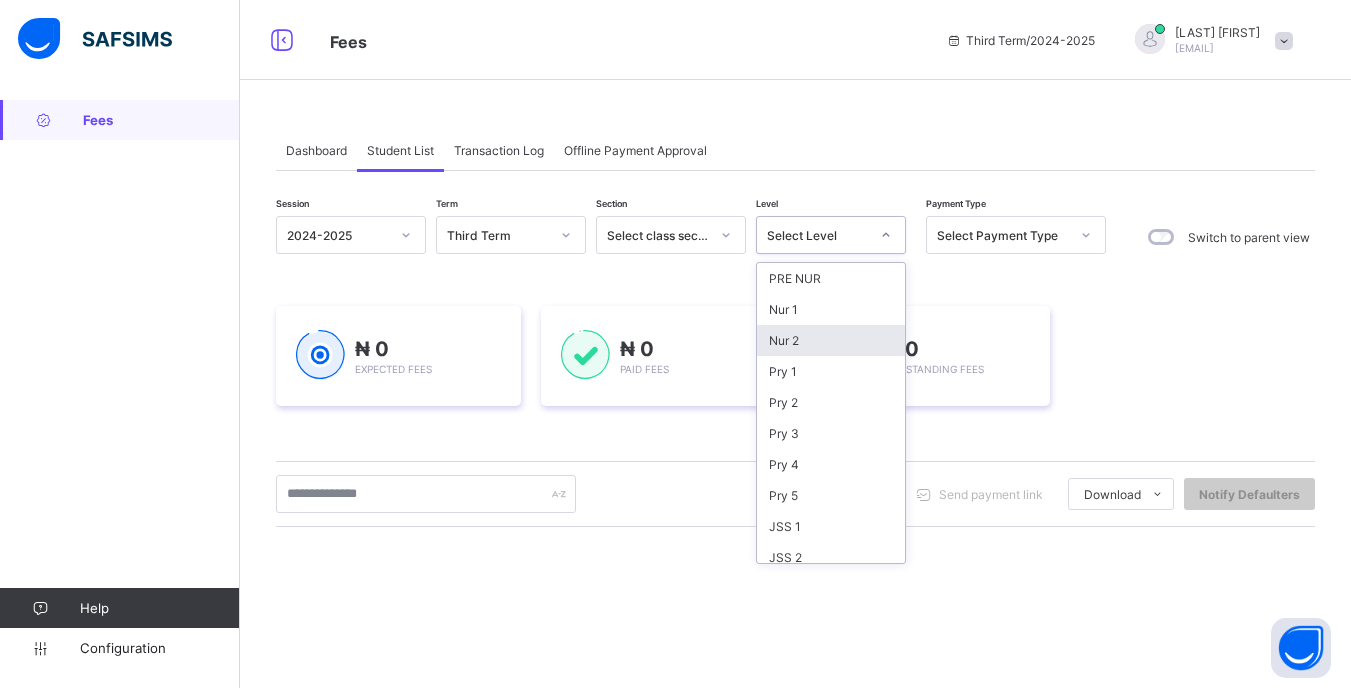 click on "Nur 2" at bounding box center [831, 340] 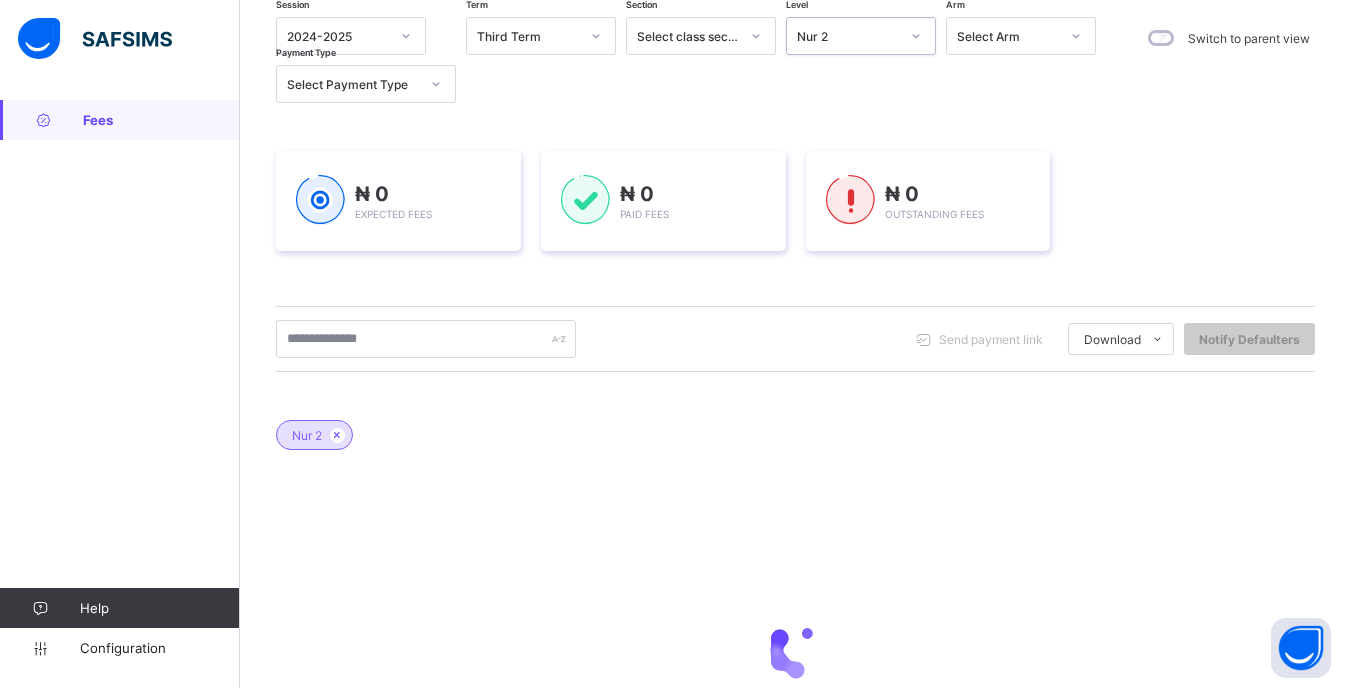 scroll, scrollTop: 200, scrollLeft: 0, axis: vertical 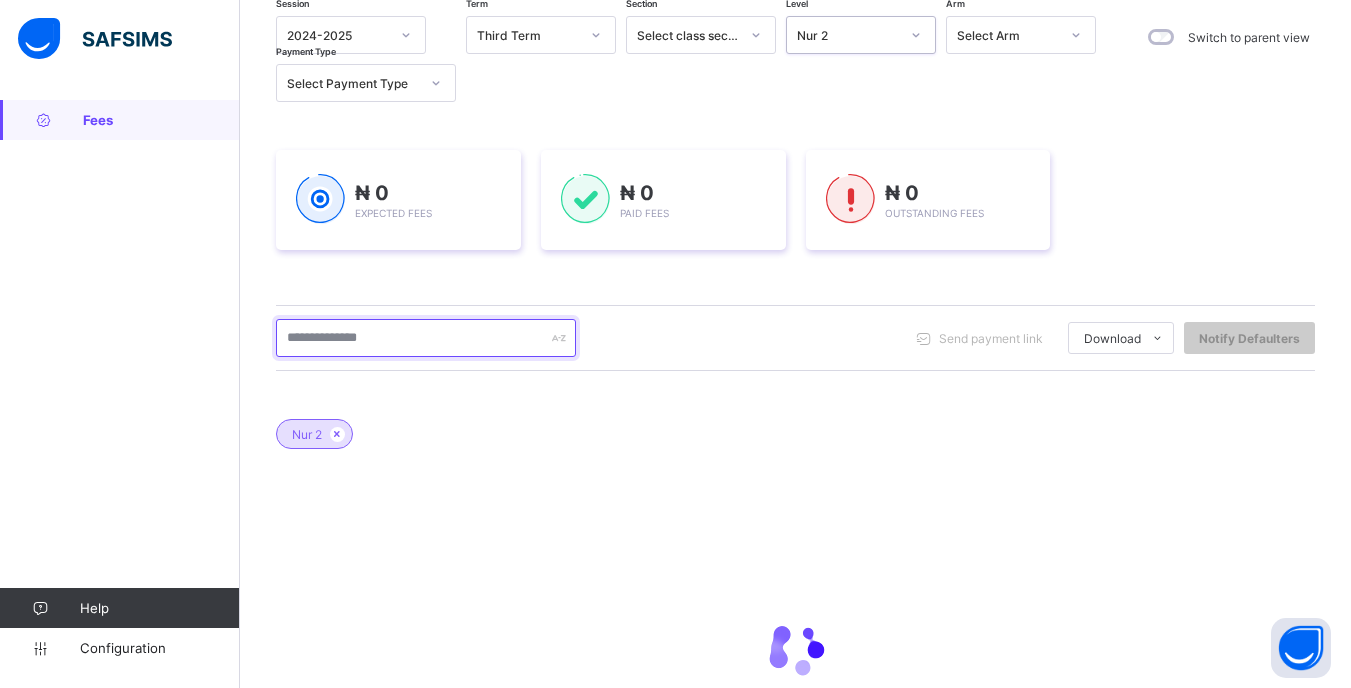 click at bounding box center [426, 338] 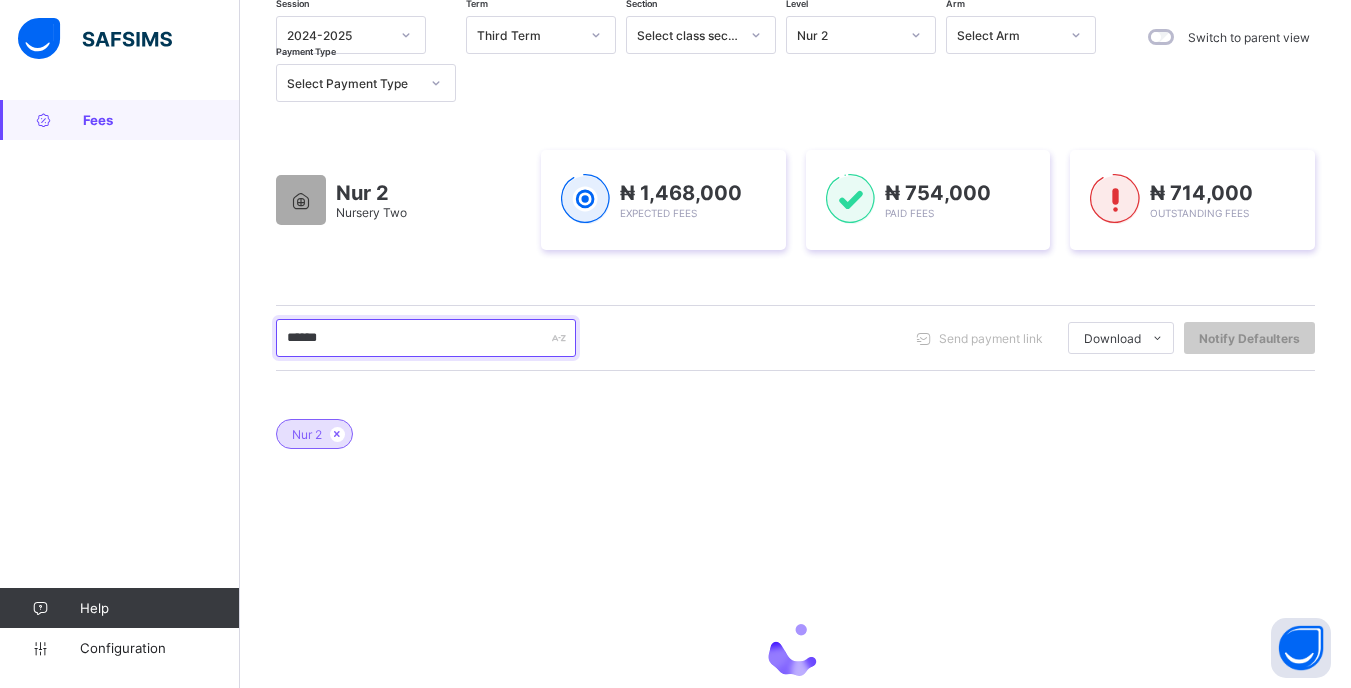 type on "*******" 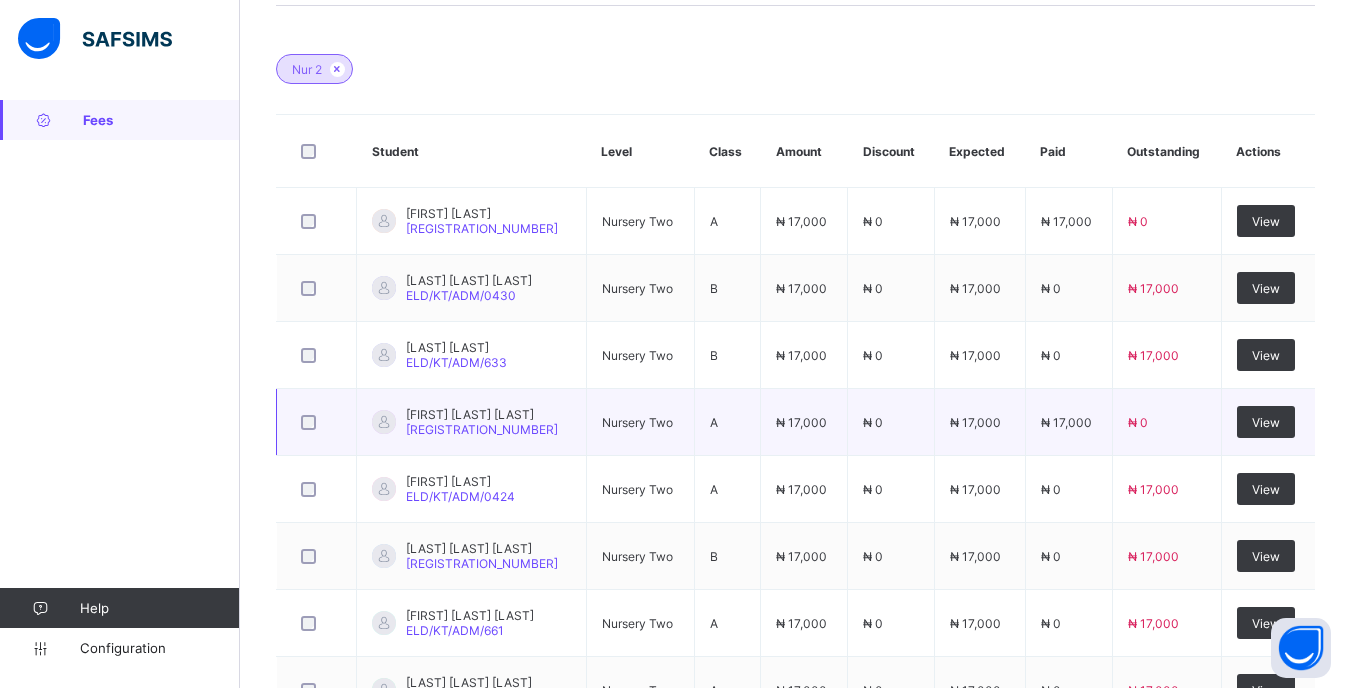 scroll, scrollTop: 581, scrollLeft: 0, axis: vertical 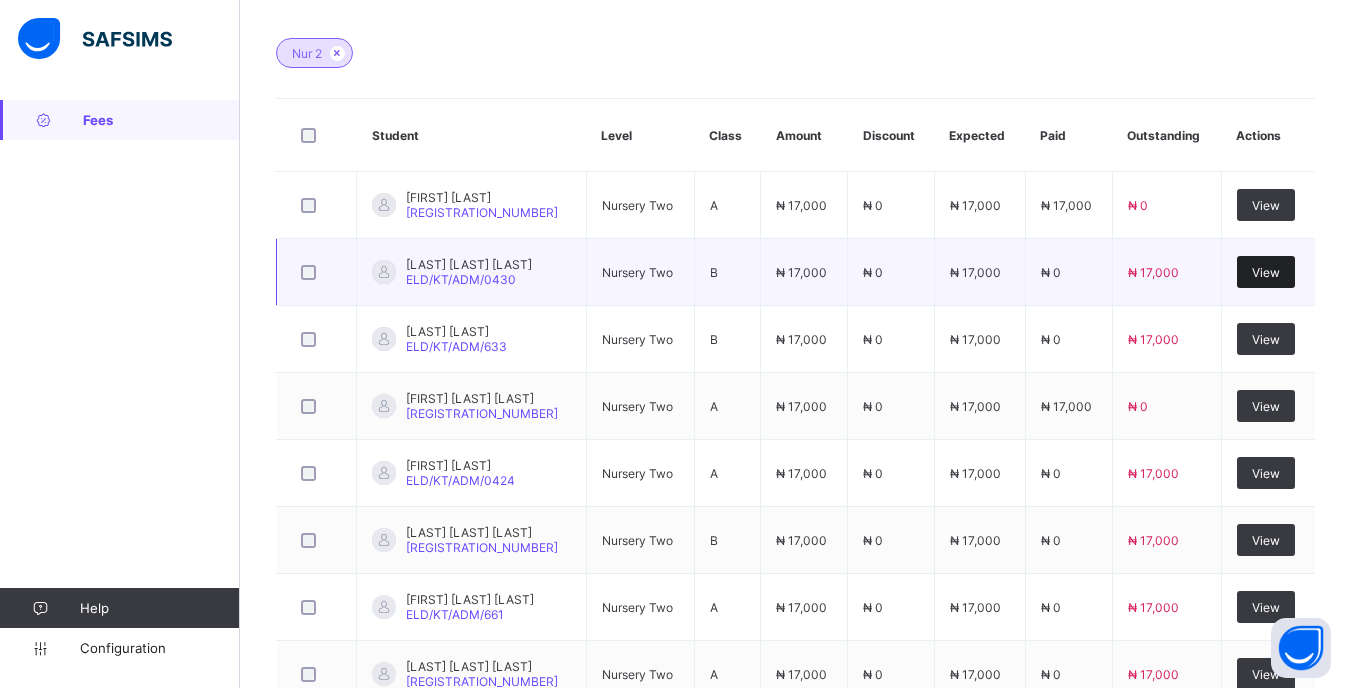 click on "View" at bounding box center (1266, 272) 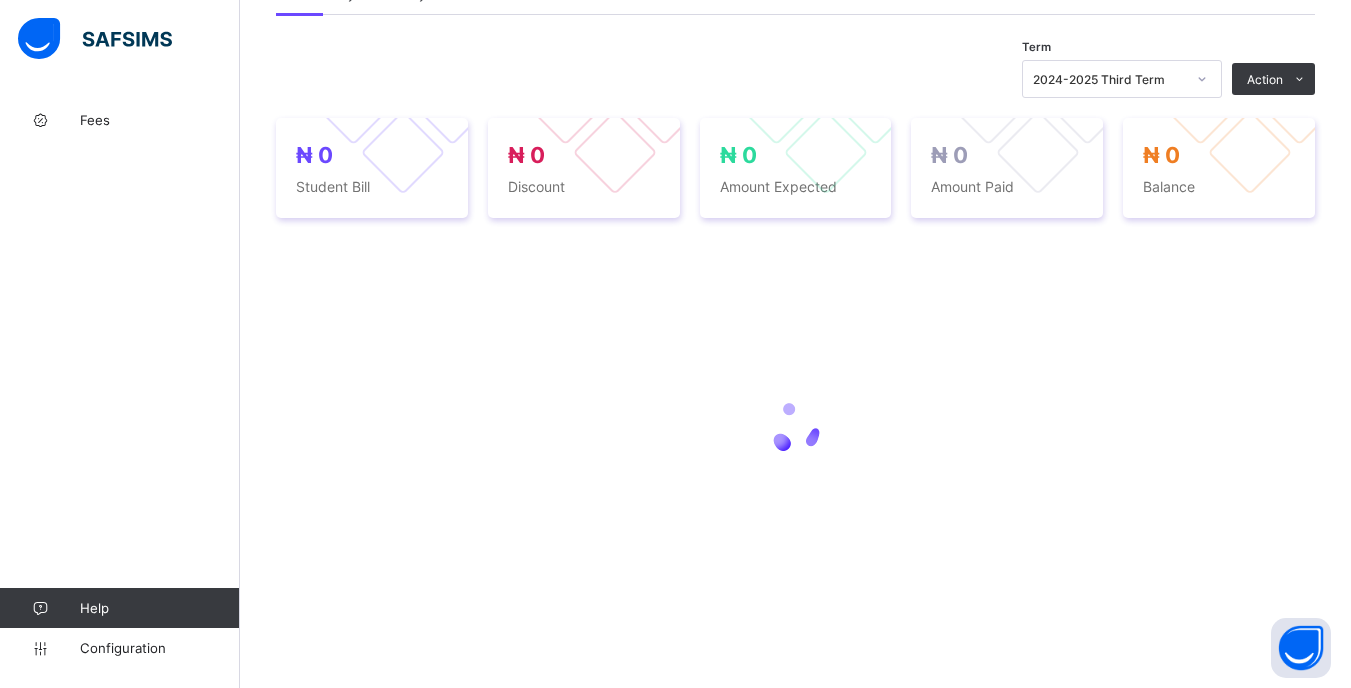 scroll, scrollTop: 0, scrollLeft: 0, axis: both 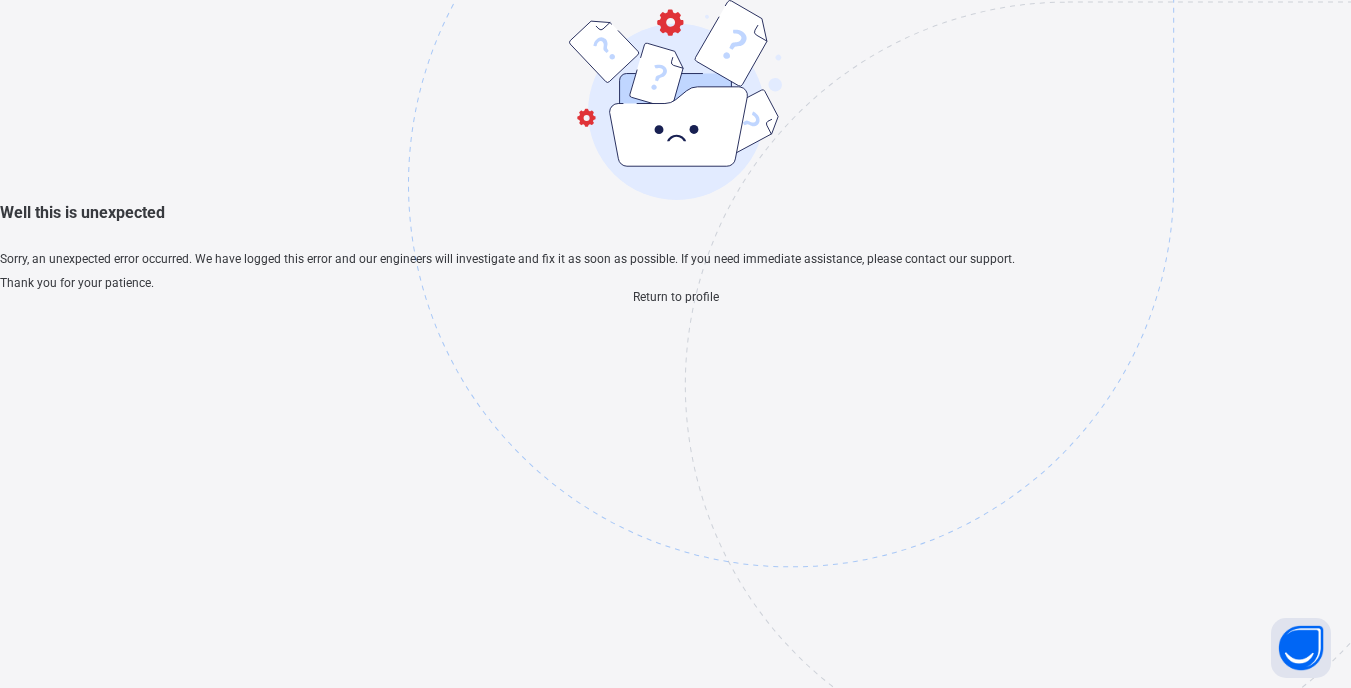 click on "Return to profile" at bounding box center [676, 297] 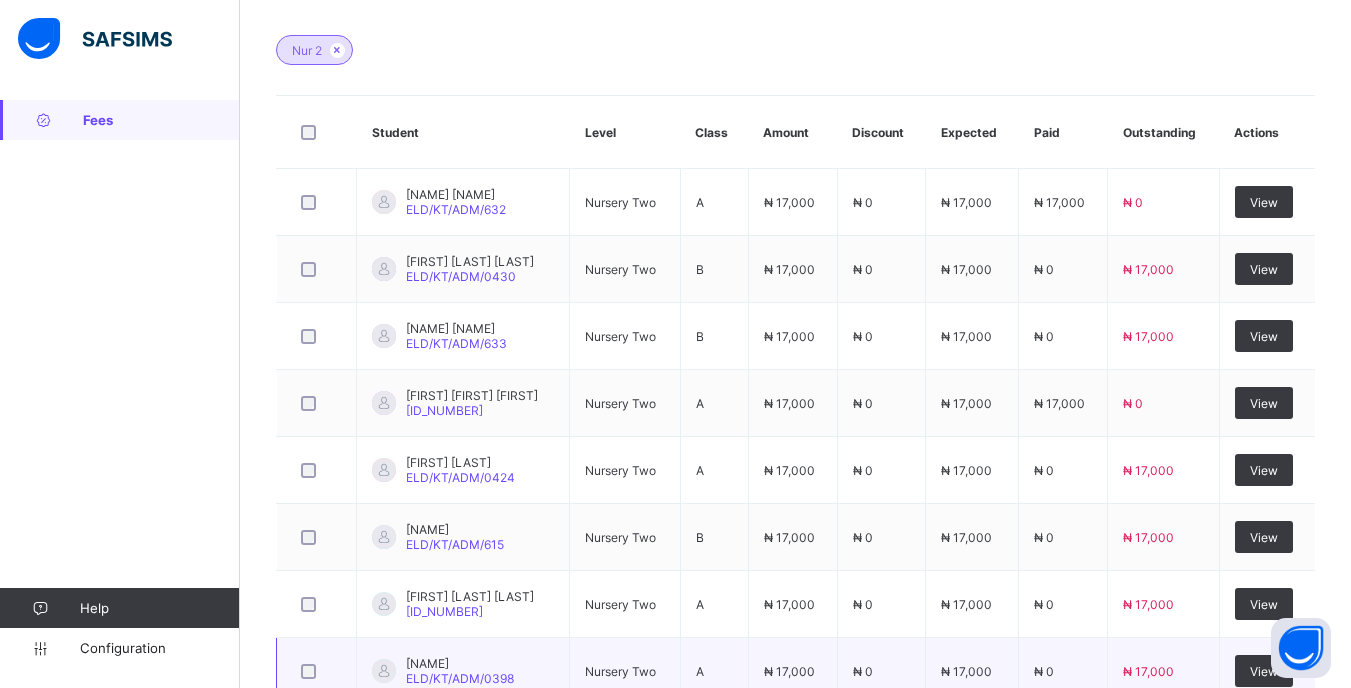 scroll, scrollTop: 581, scrollLeft: 0, axis: vertical 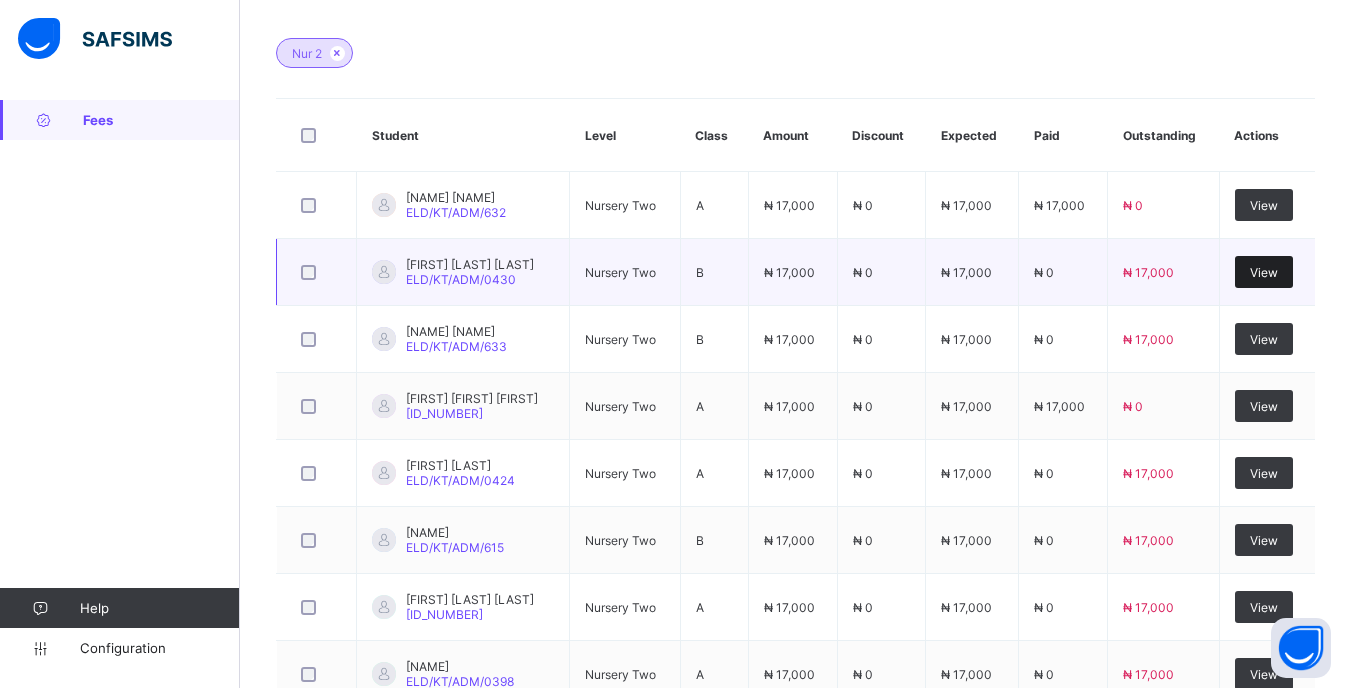 type on "*******" 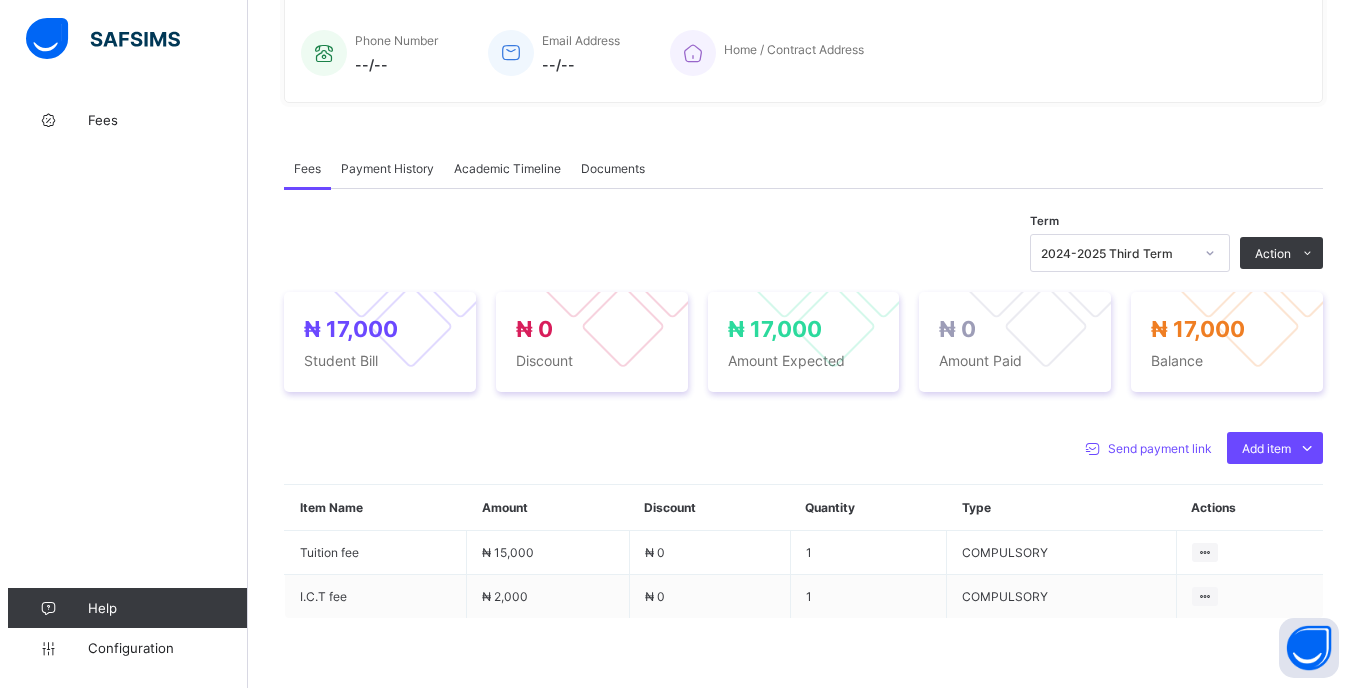 scroll, scrollTop: 600, scrollLeft: 0, axis: vertical 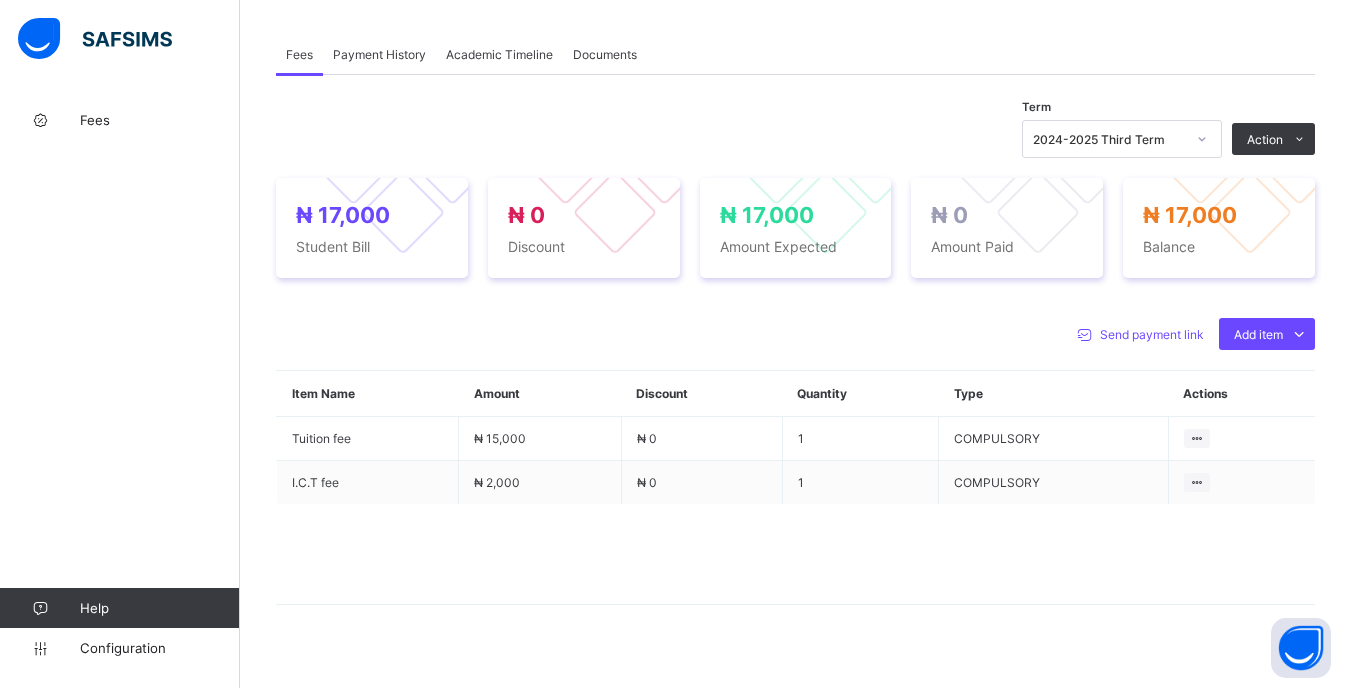 click on "2024-2025 Third Term" at bounding box center (1109, 139) 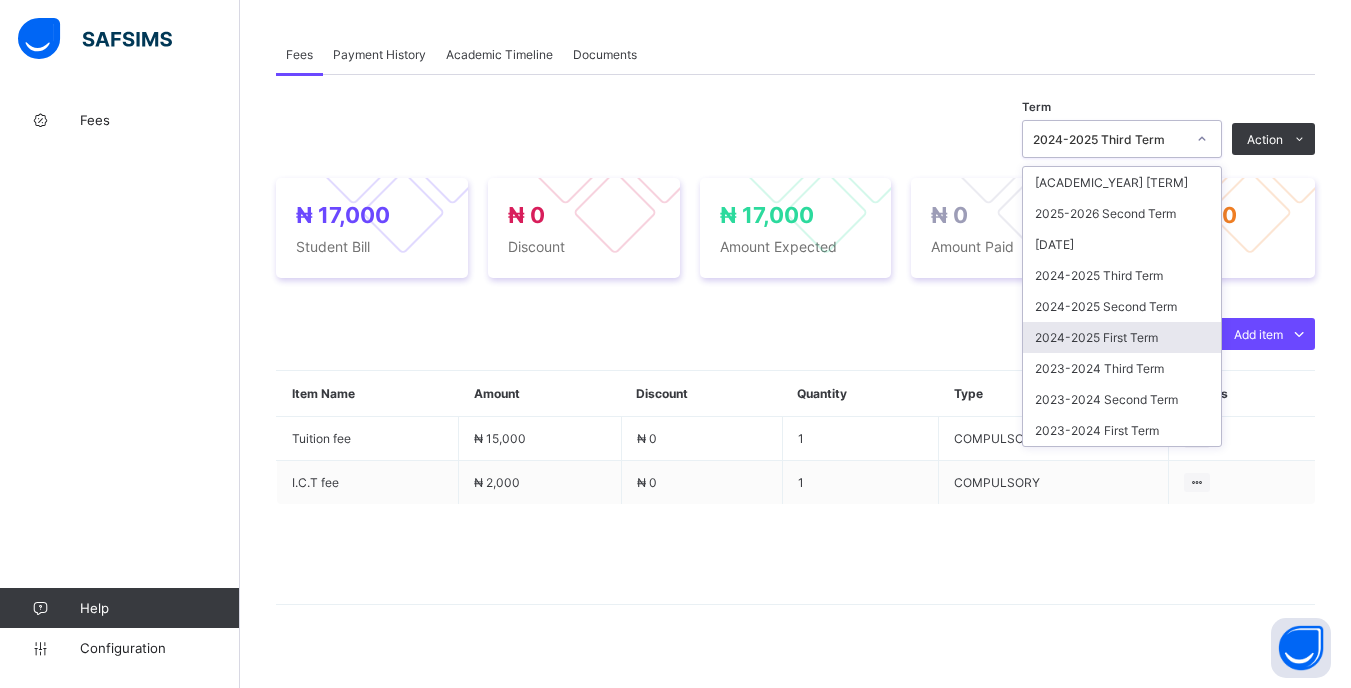 click on "2024-2025 First Term" at bounding box center (1122, 337) 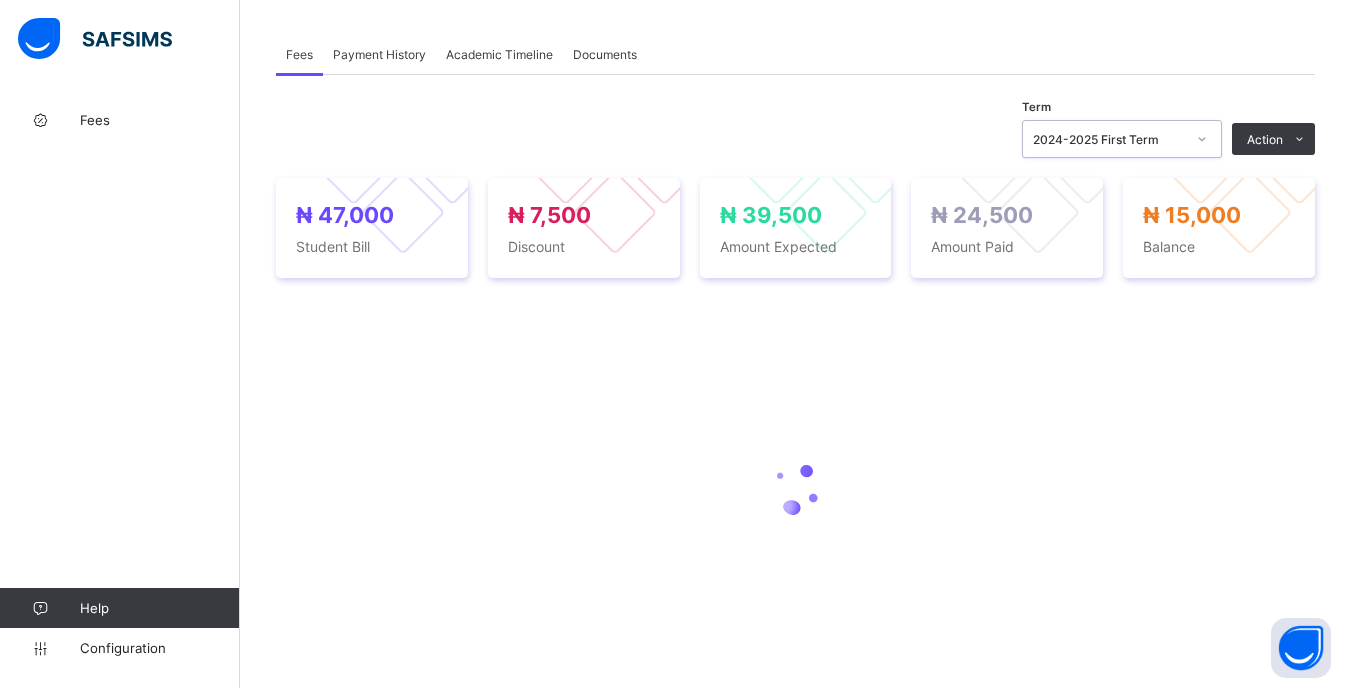 click on "2024-2025 First Term" at bounding box center [1109, 139] 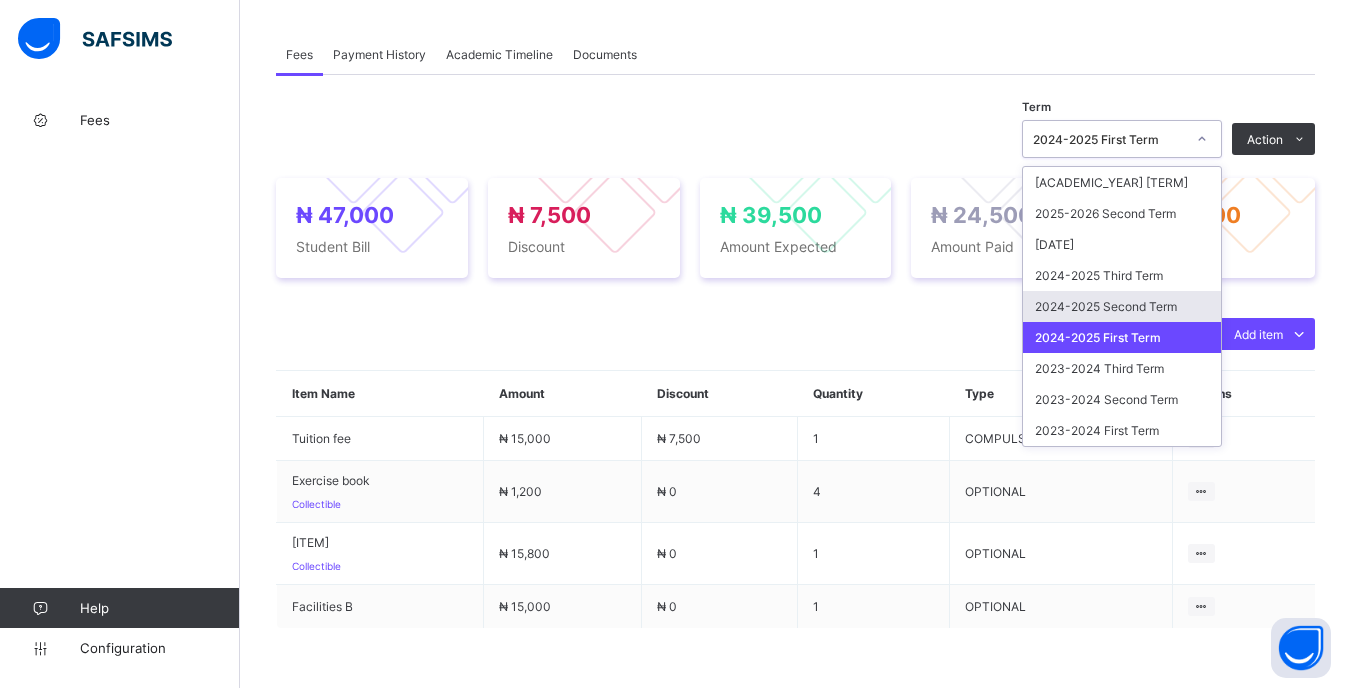 click on "2024-2025 Second Term" at bounding box center [1122, 306] 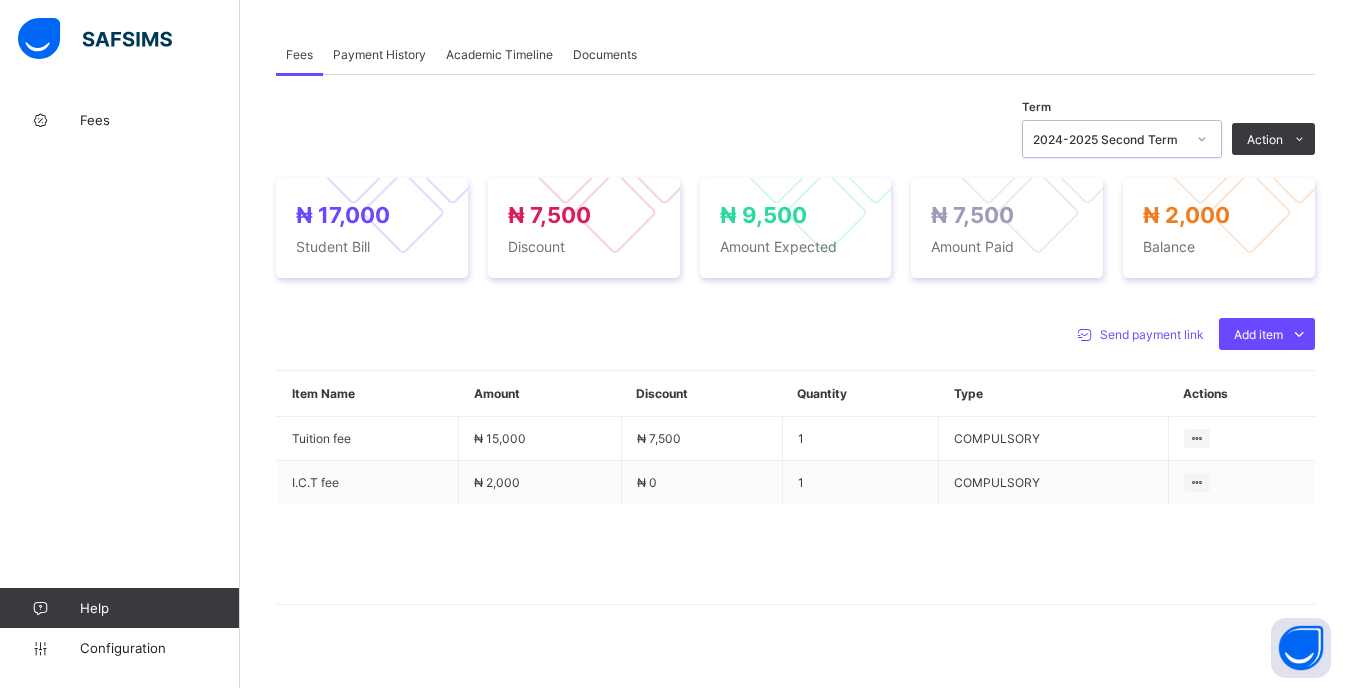 click on "2024-2025 Second Term" at bounding box center [1109, 139] 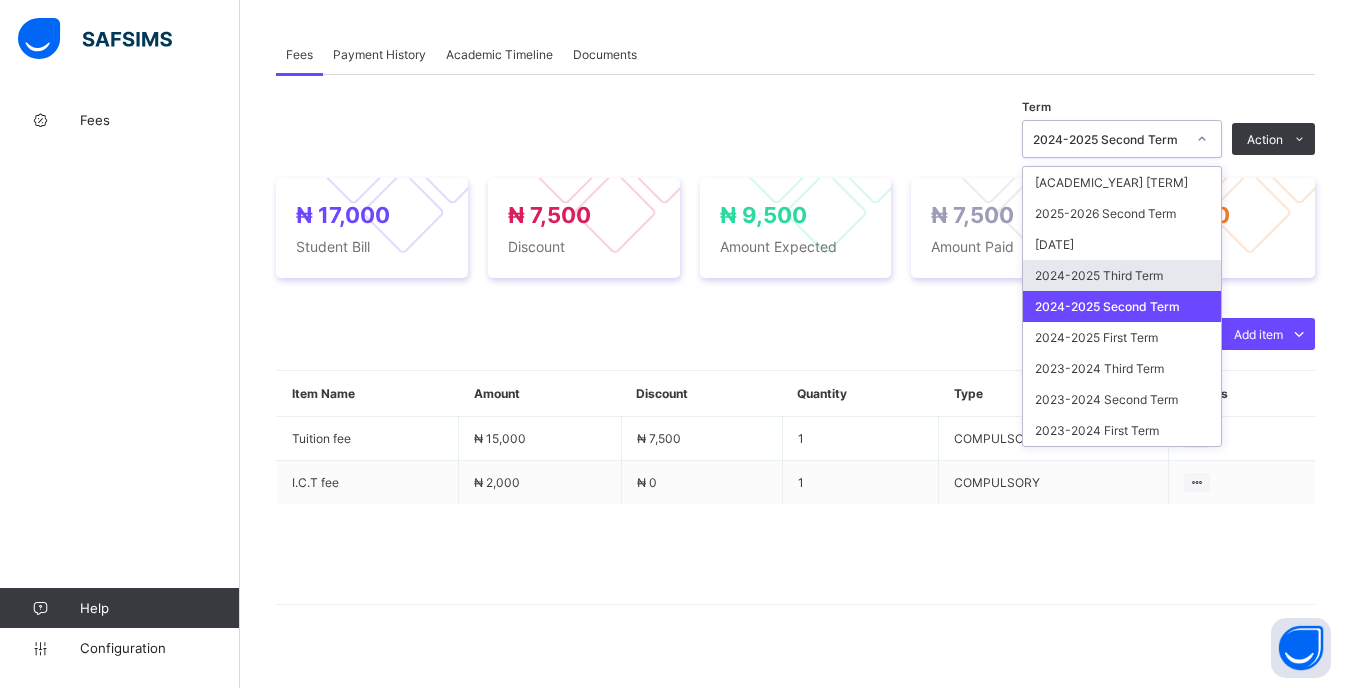 click on "2024-2025 Third Term" at bounding box center [1122, 275] 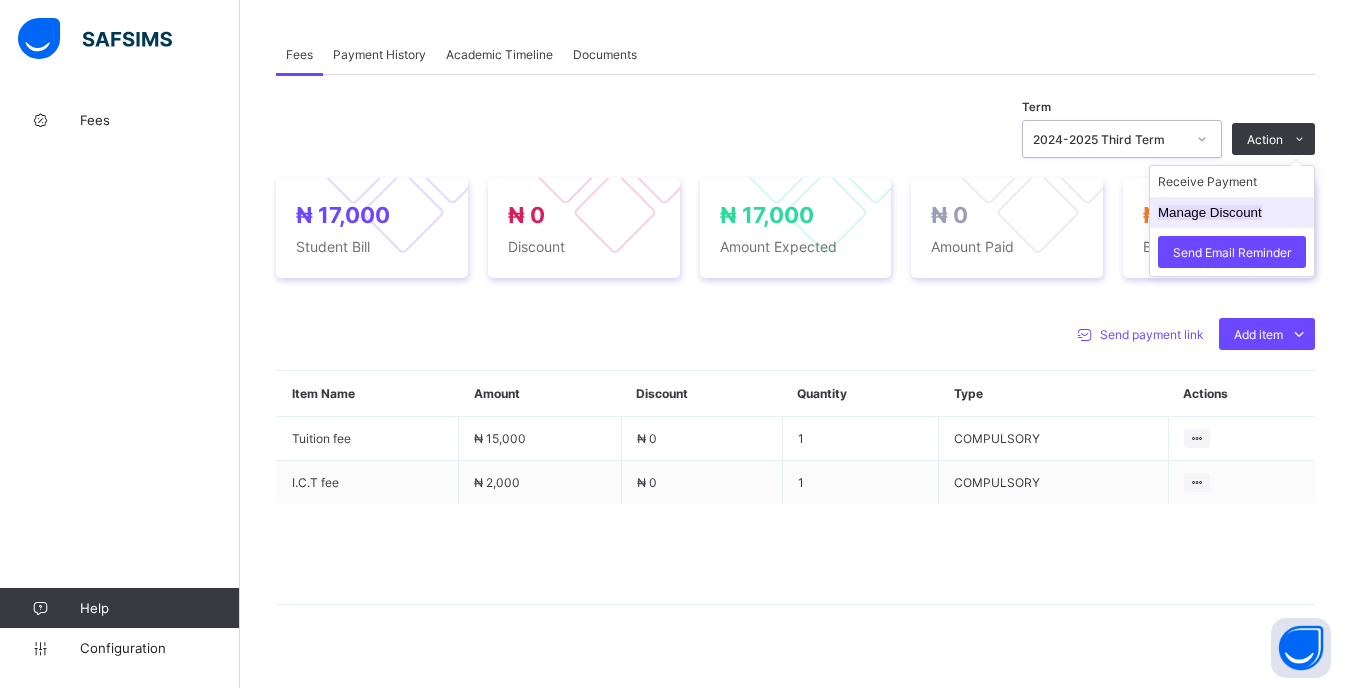 click on "Manage Discount" at bounding box center [1210, 212] 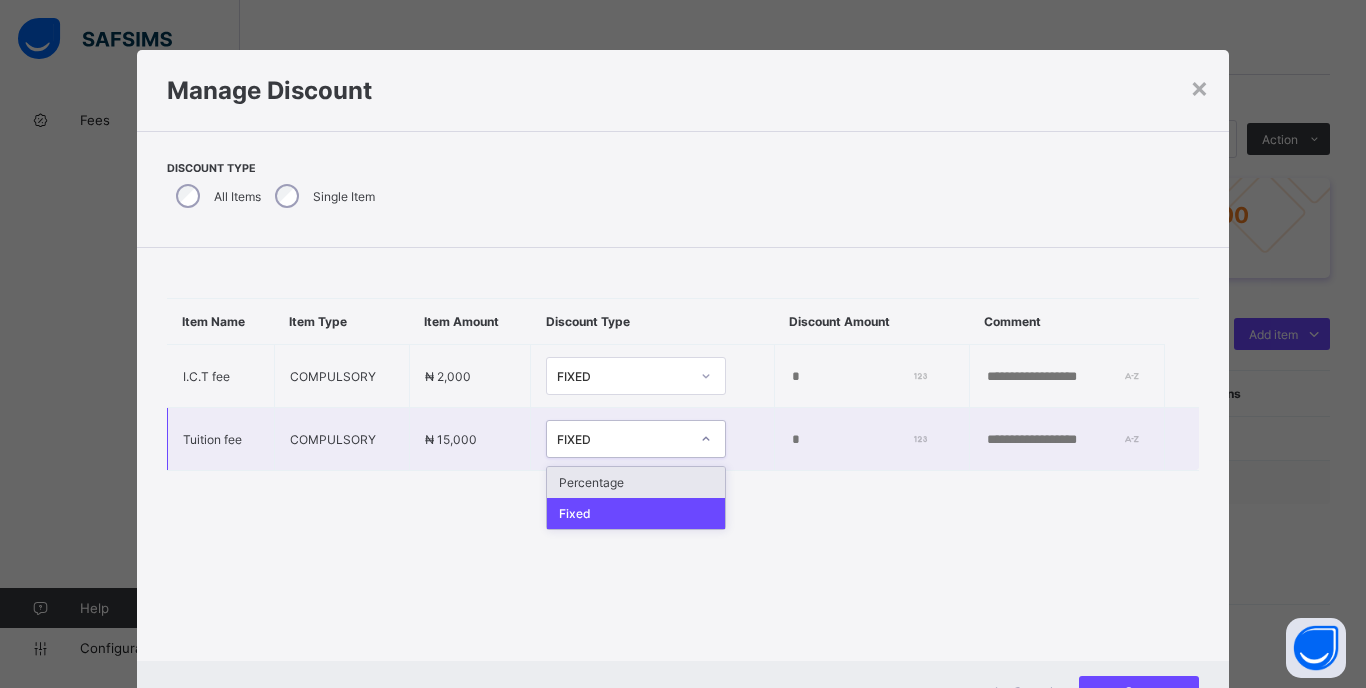 click at bounding box center (706, 439) 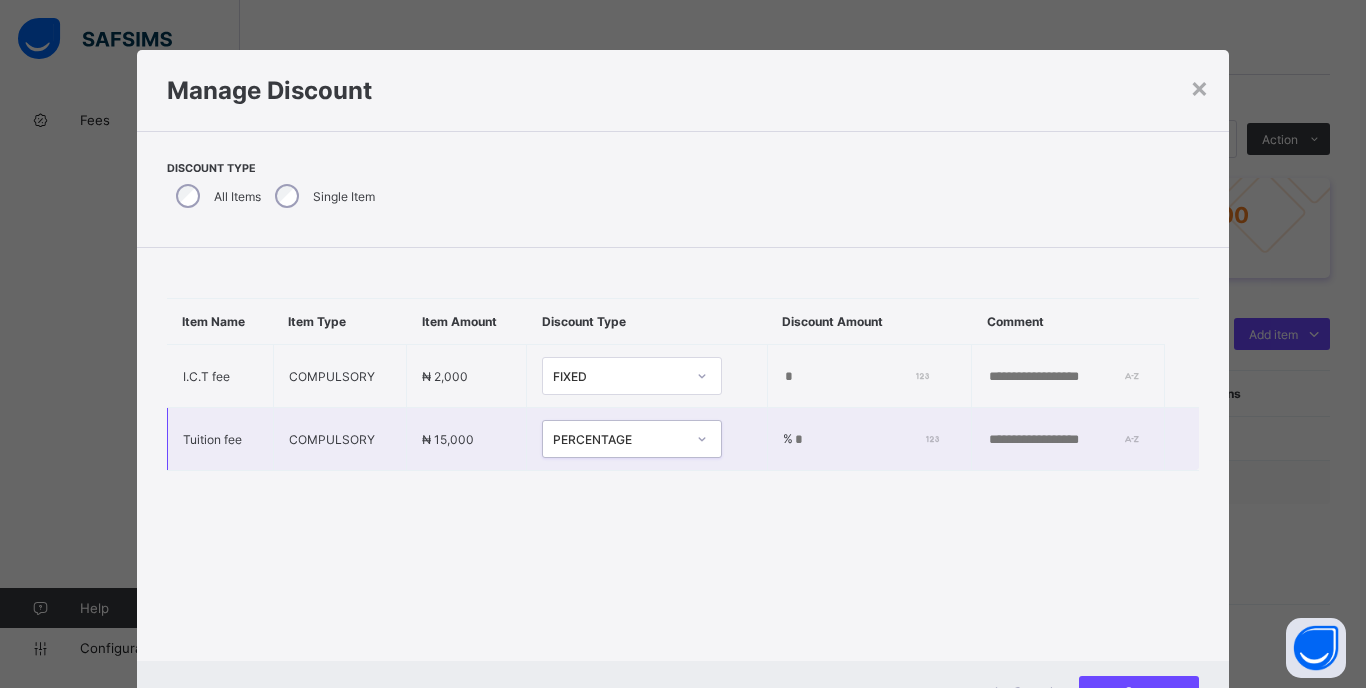 click on "% *" at bounding box center [869, 439] 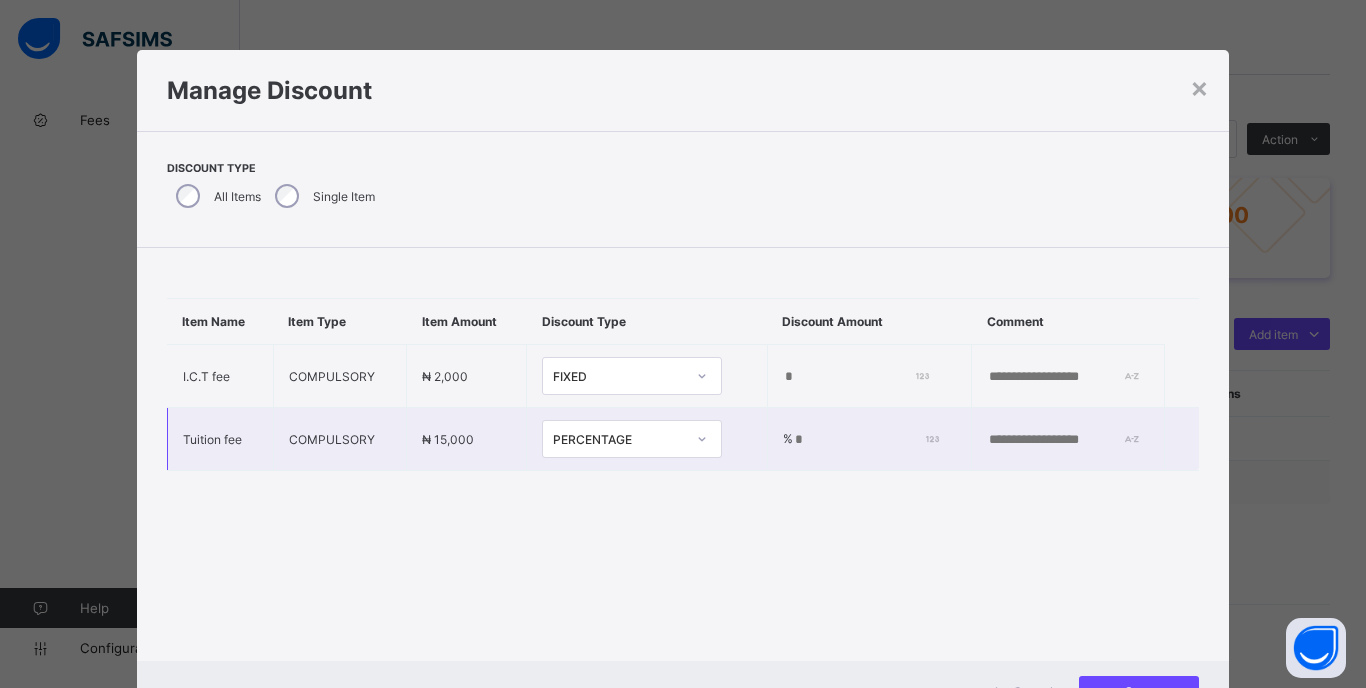 click on "% *" at bounding box center (869, 439) 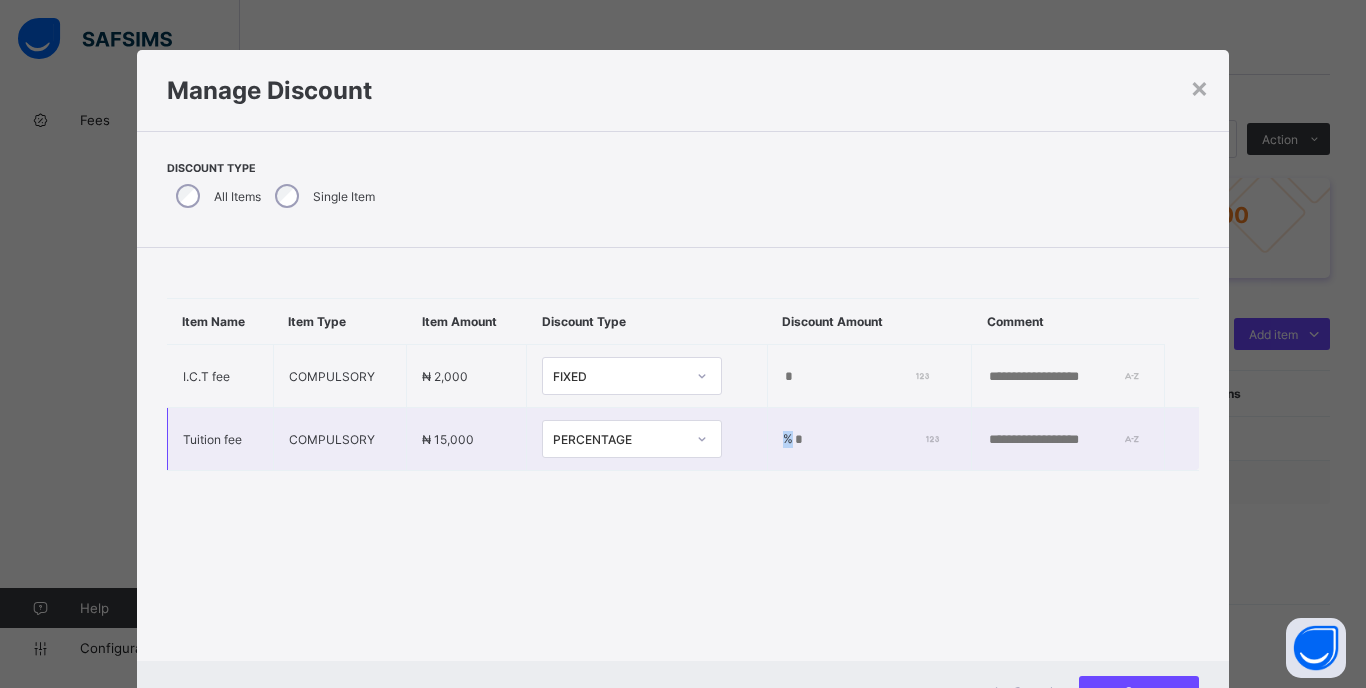 click on "% *" at bounding box center (869, 439) 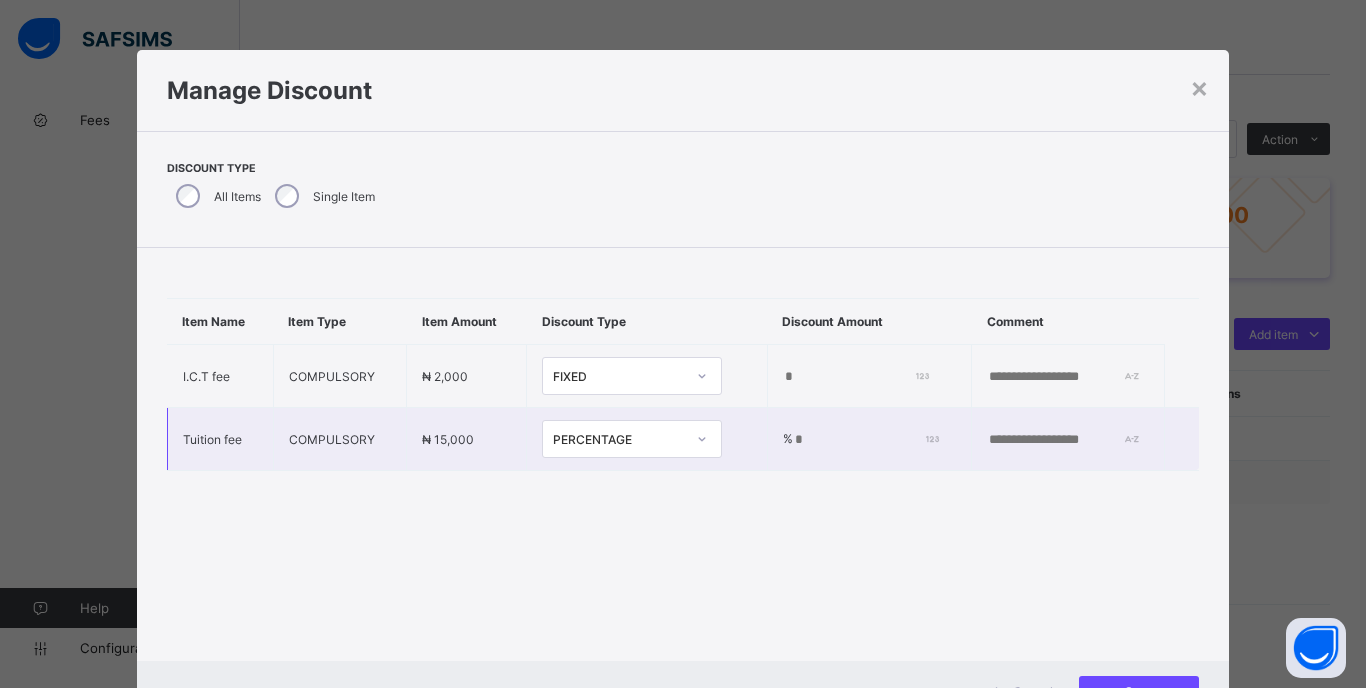 click on "*" at bounding box center (863, 440) 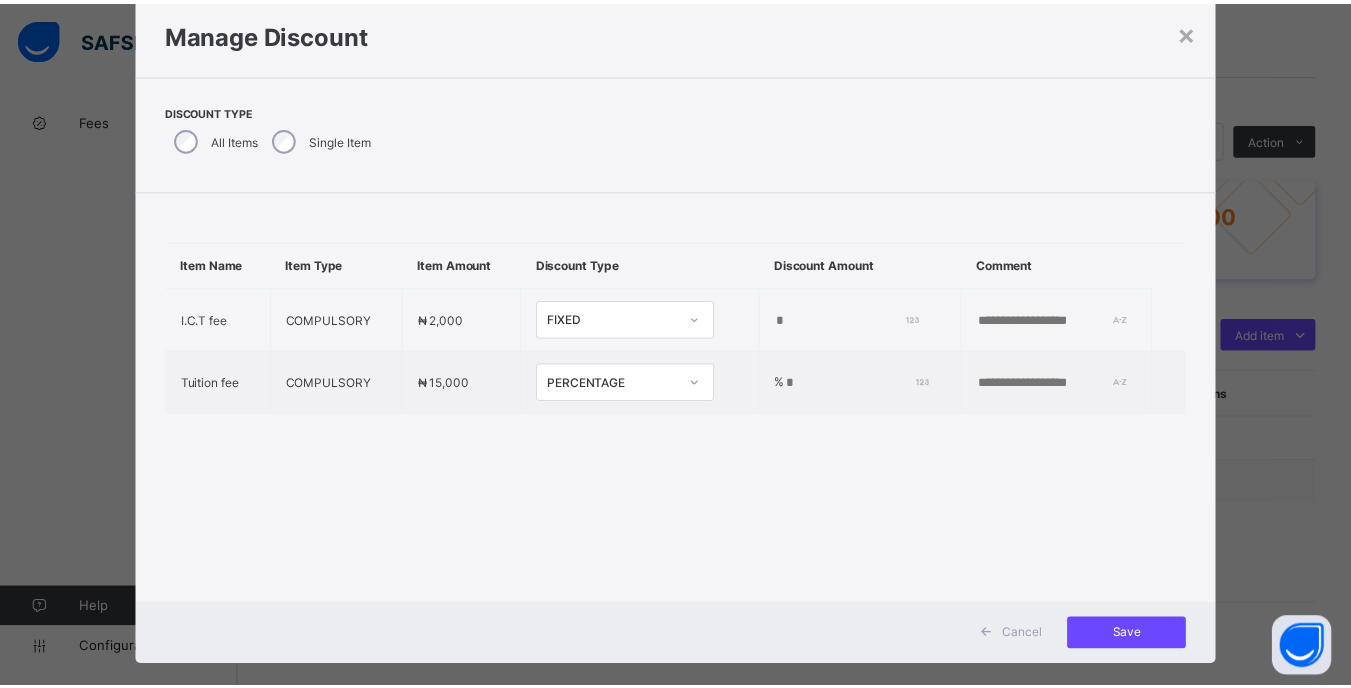 scroll, scrollTop: 85, scrollLeft: 0, axis: vertical 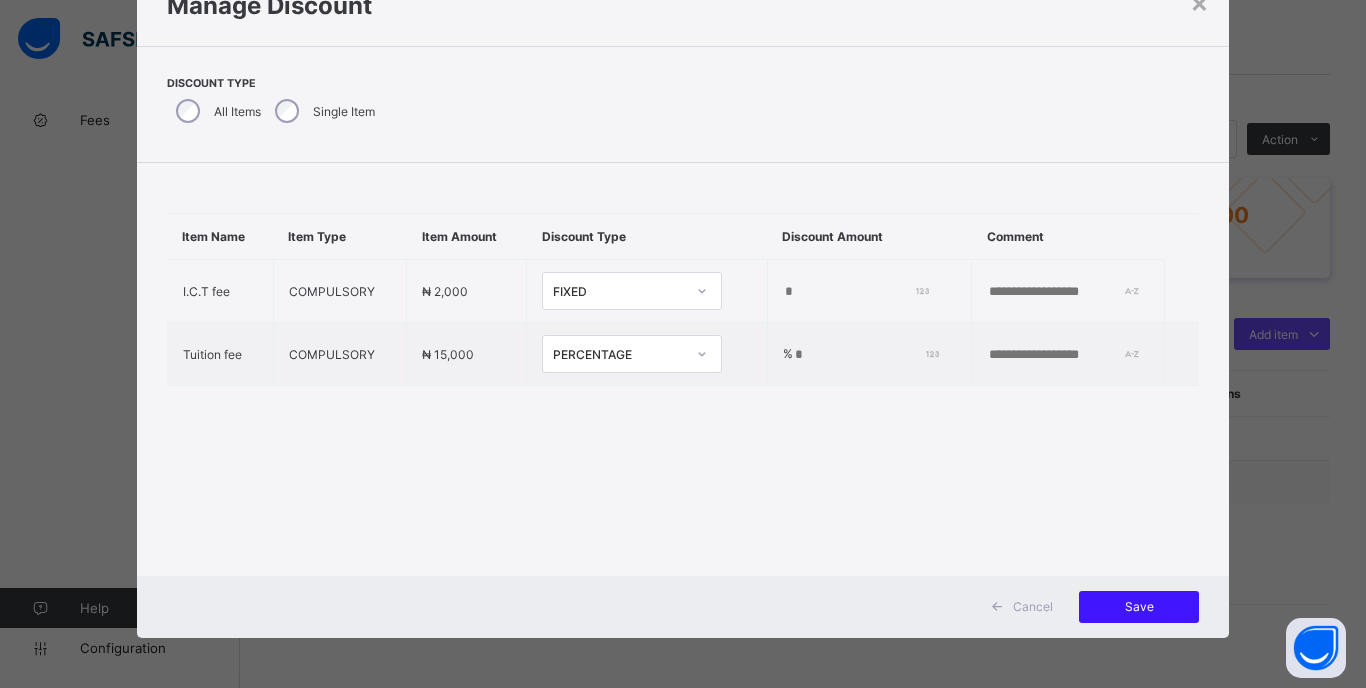type on "**" 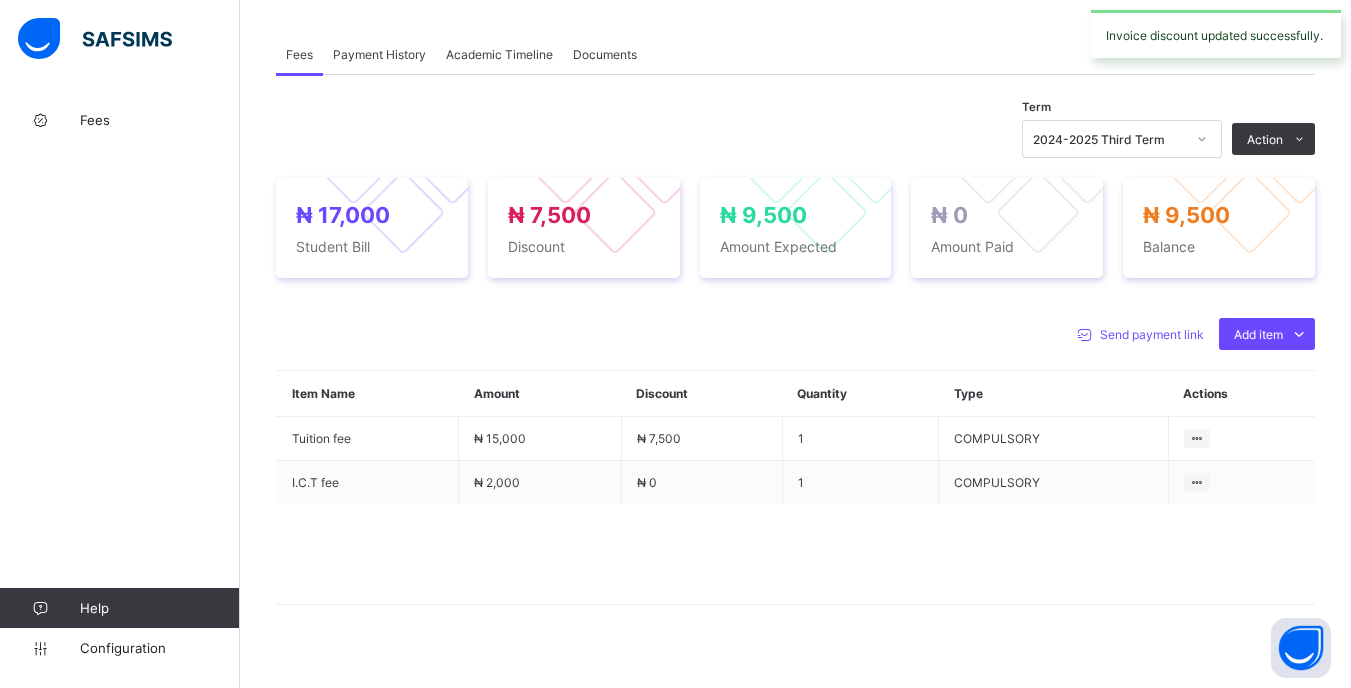 drag, startPoint x: 1239, startPoint y: 189, endPoint x: 1208, endPoint y: 204, distance: 34.43835 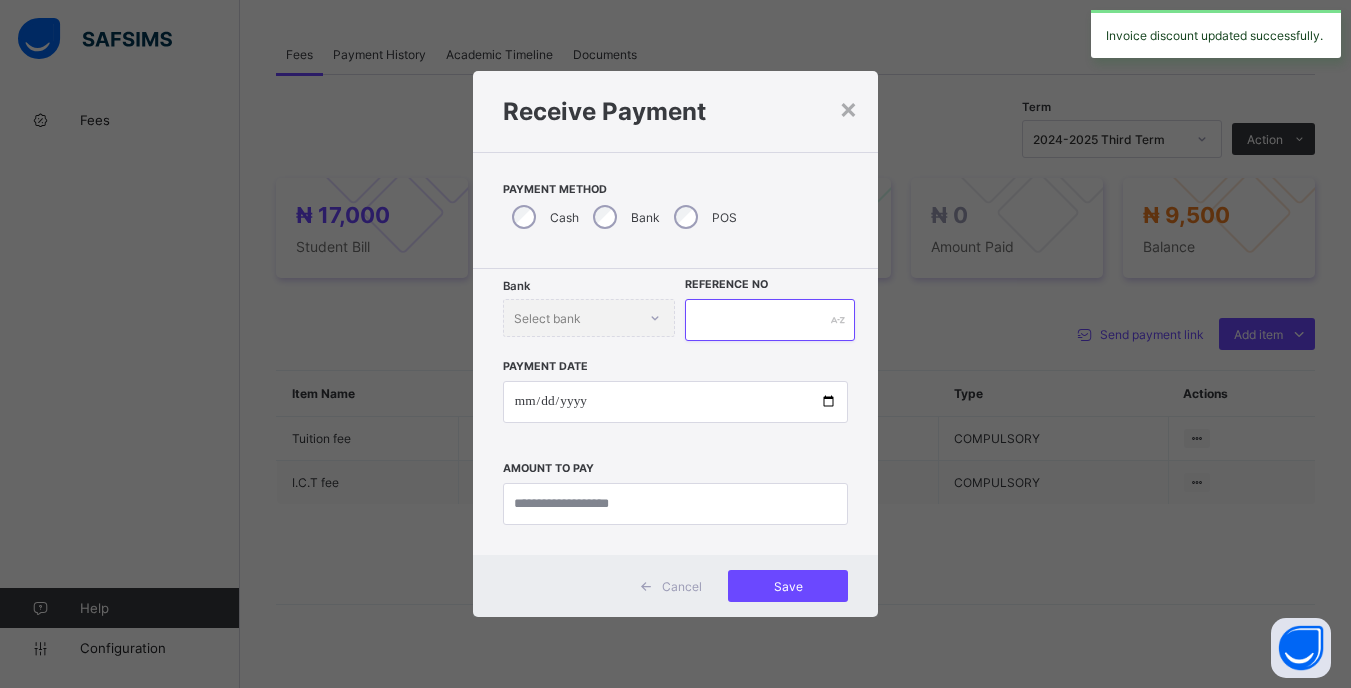 click at bounding box center (769, 320) 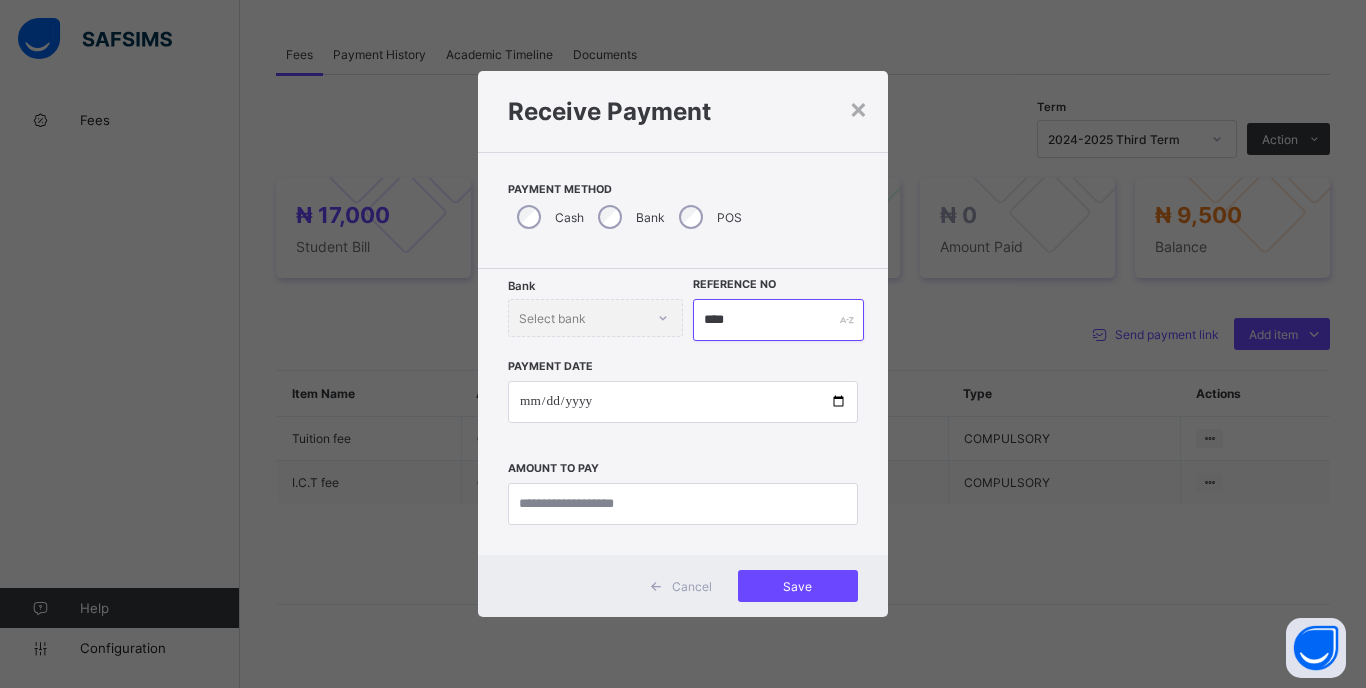 type on "****" 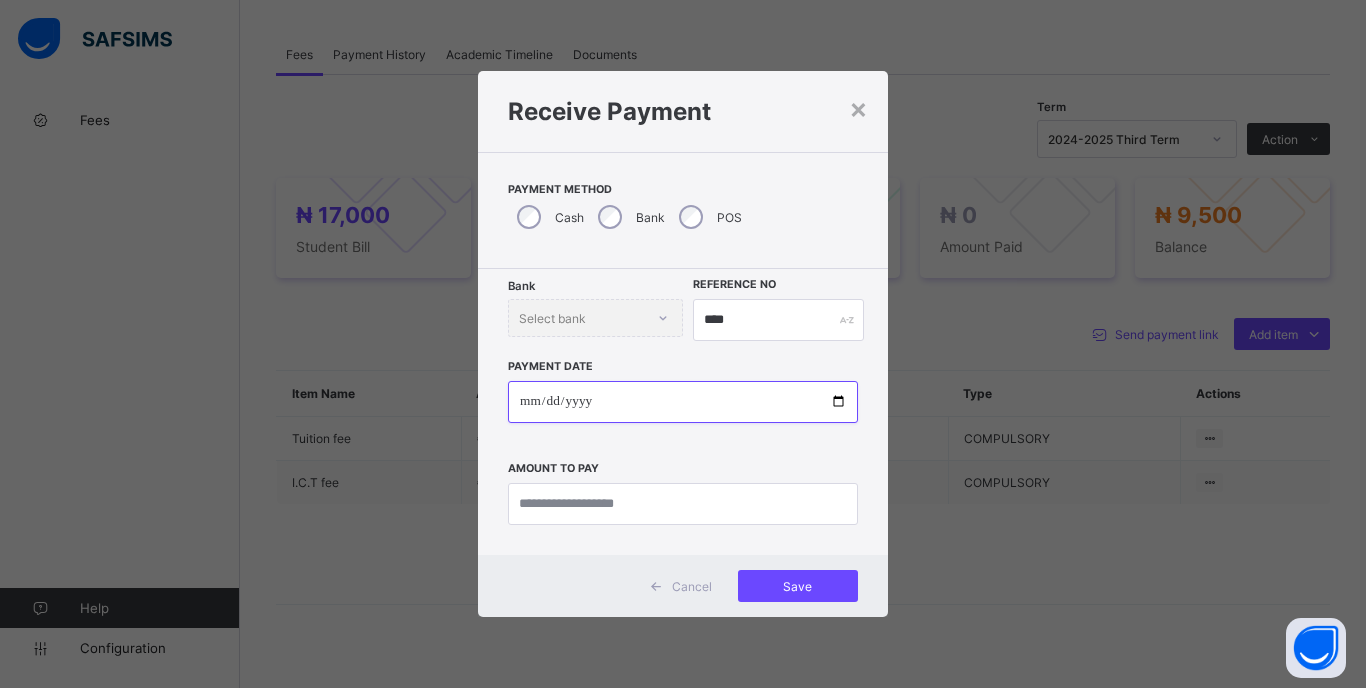 click at bounding box center [683, 402] 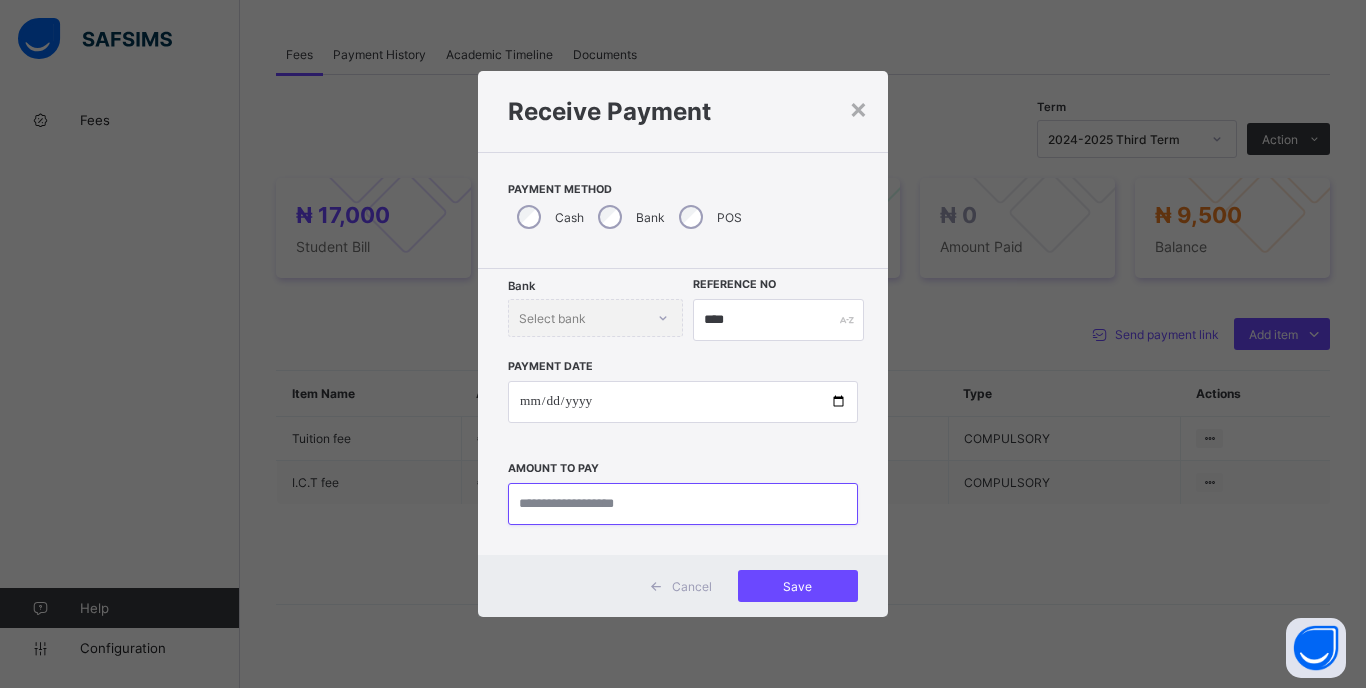 click at bounding box center [683, 504] 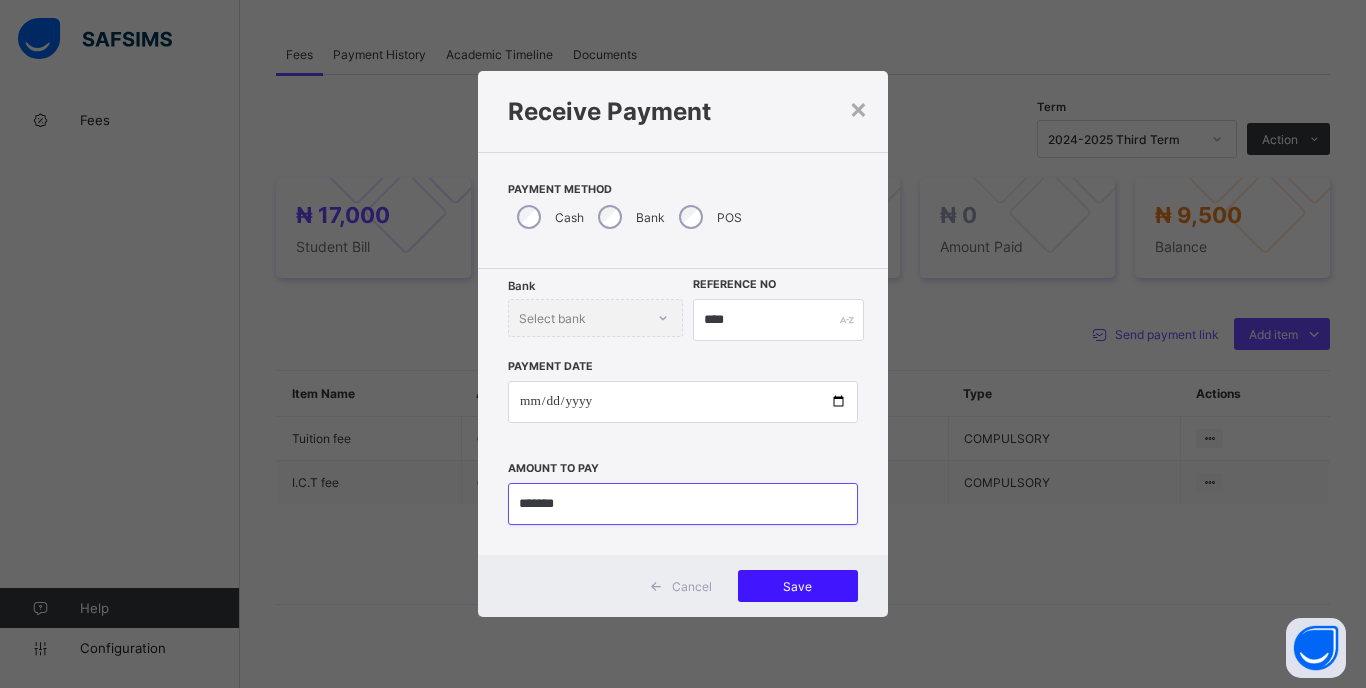 type on "*******" 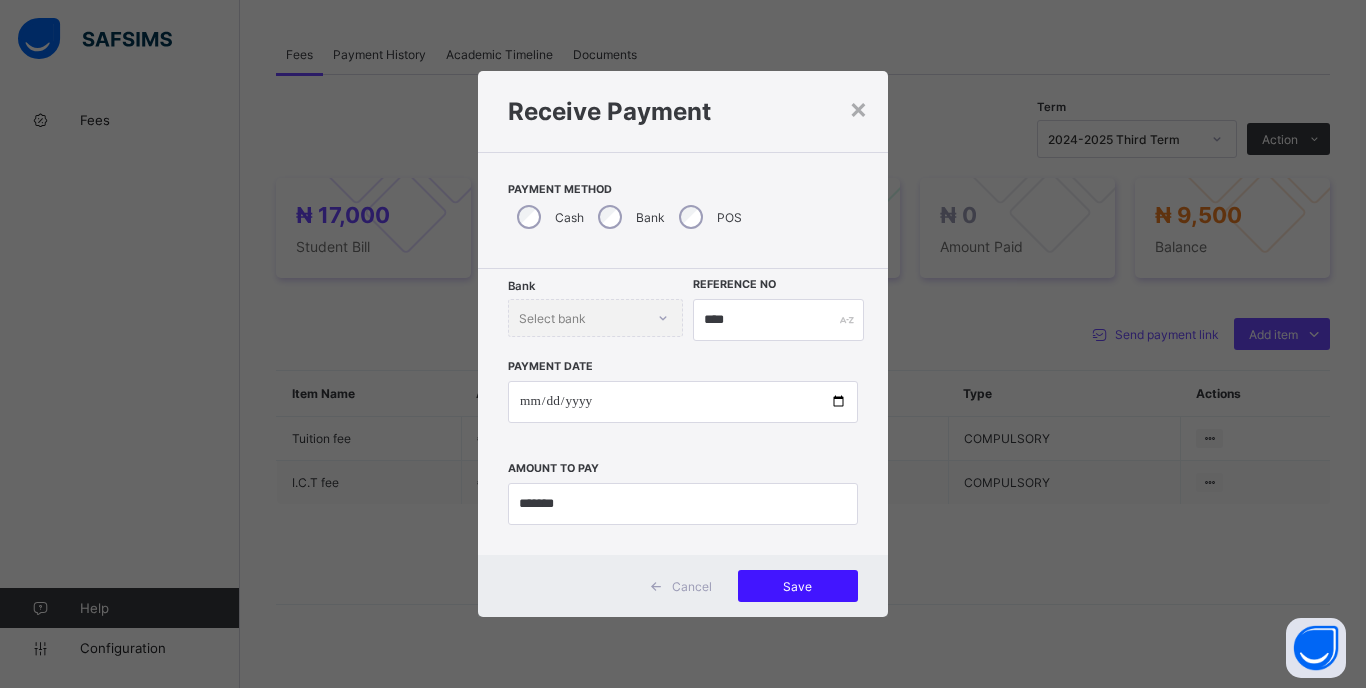 click on "Save" at bounding box center (798, 586) 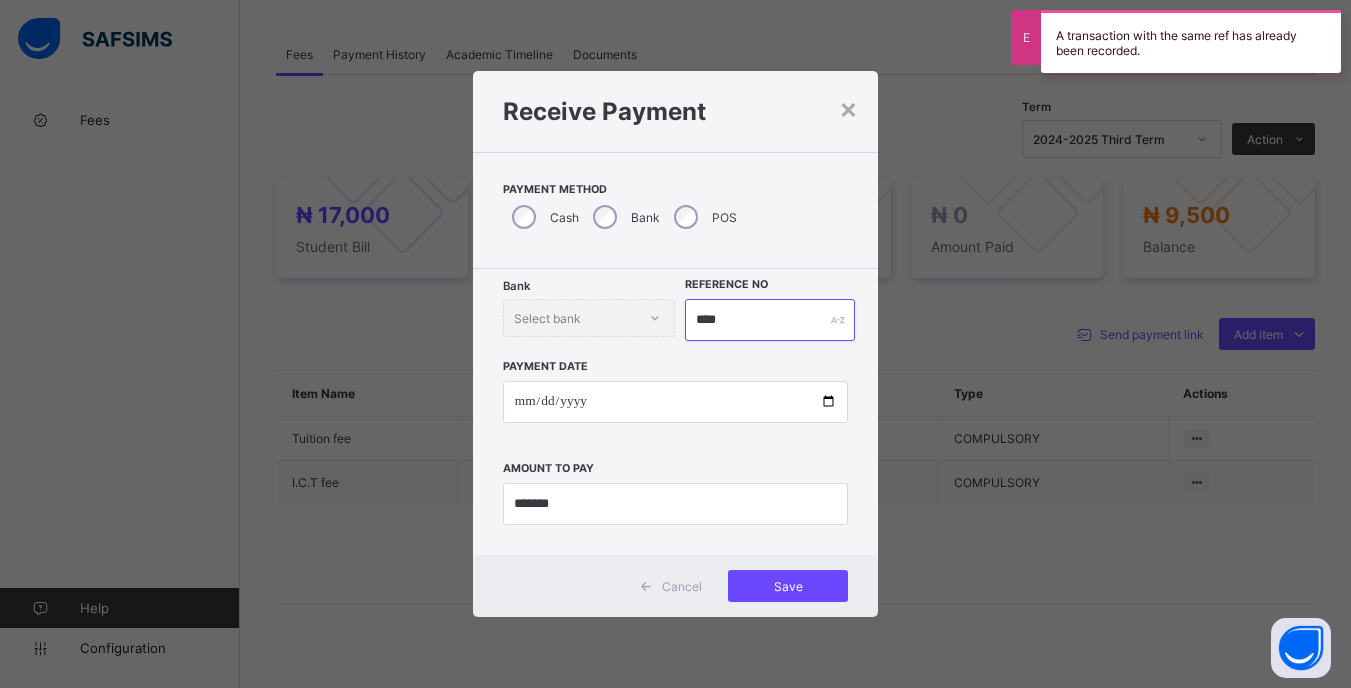 click on "****" at bounding box center [769, 320] 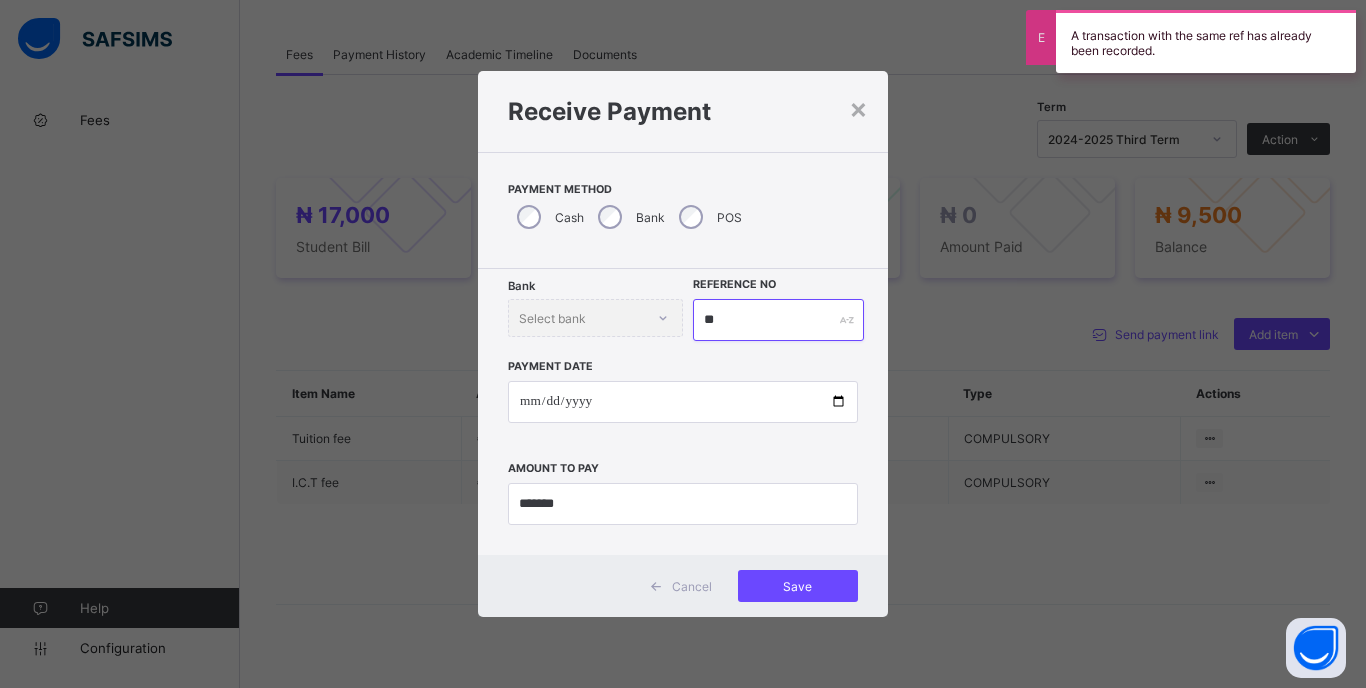 type on "*" 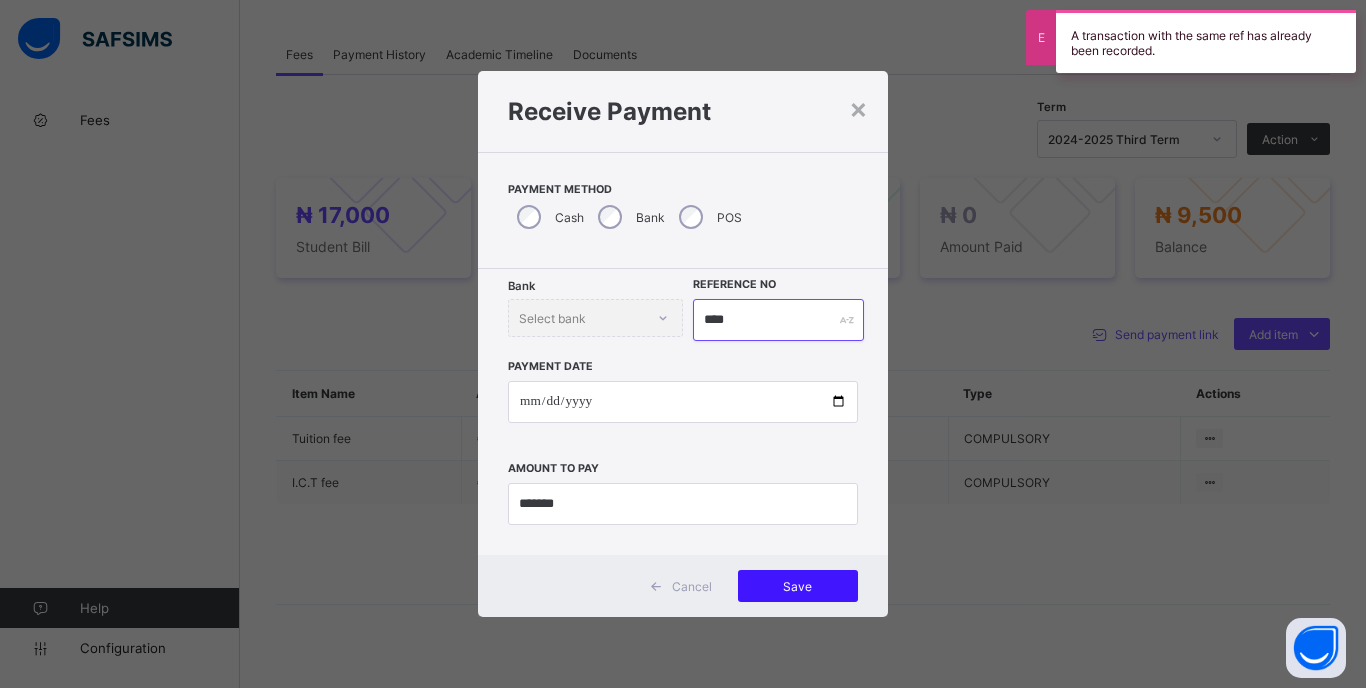 type on "****" 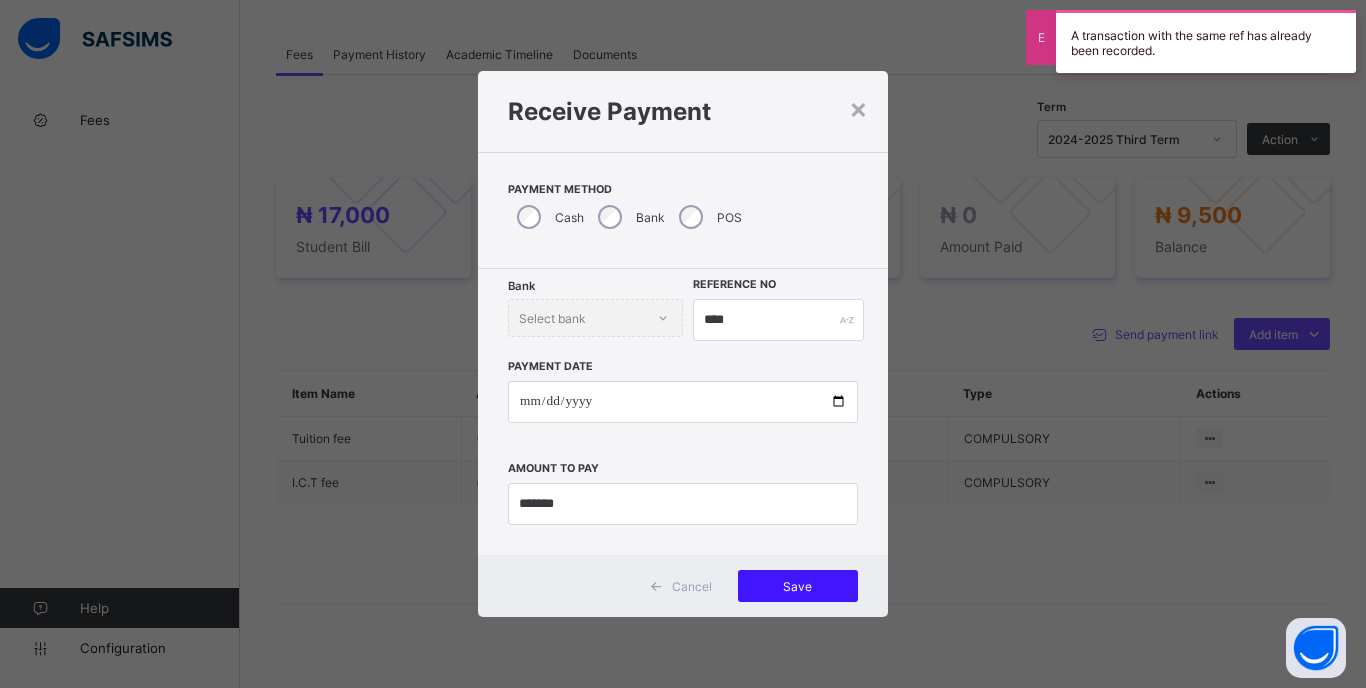 click on "Save" at bounding box center [798, 586] 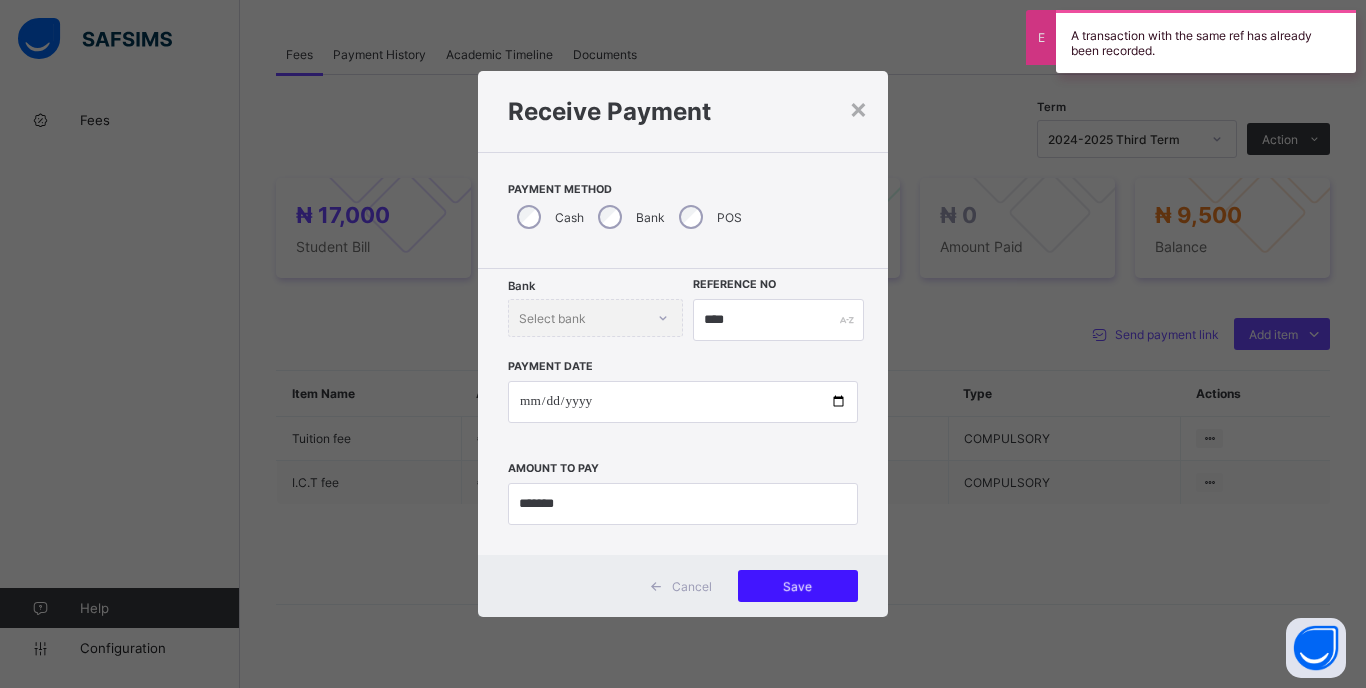 click on "Save" at bounding box center [798, 586] 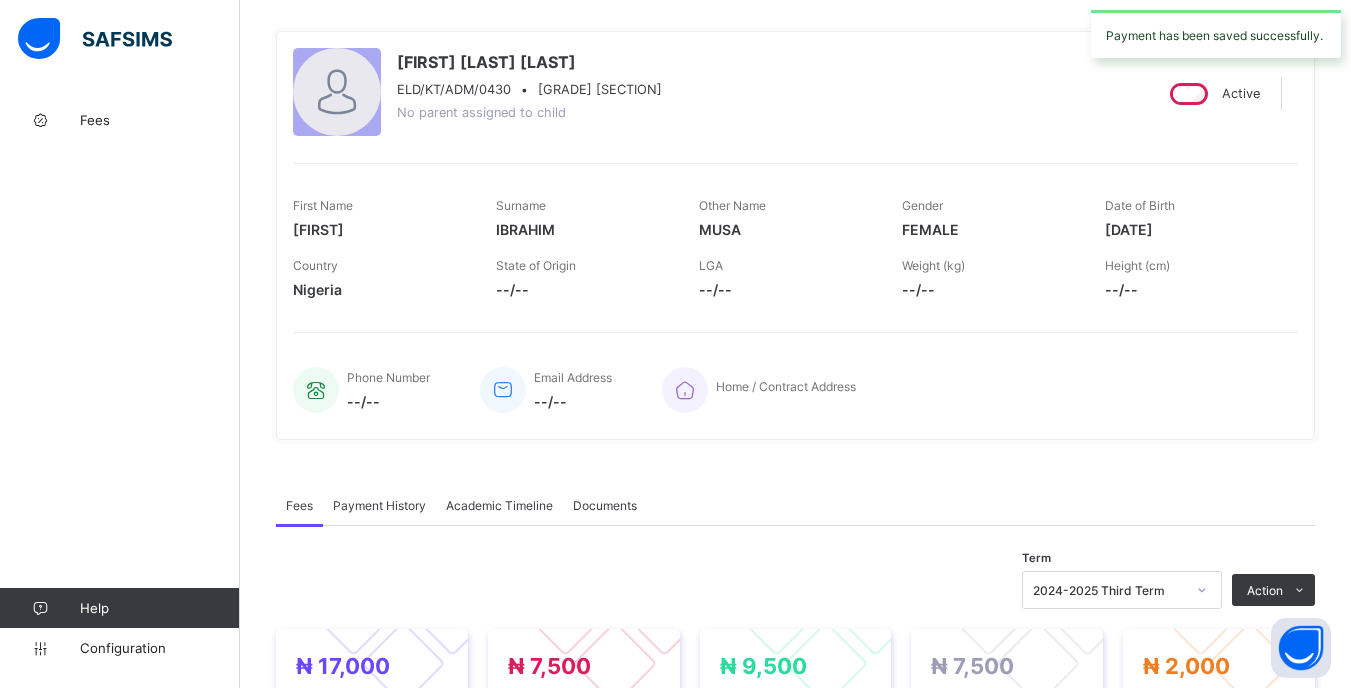 scroll, scrollTop: 0, scrollLeft: 0, axis: both 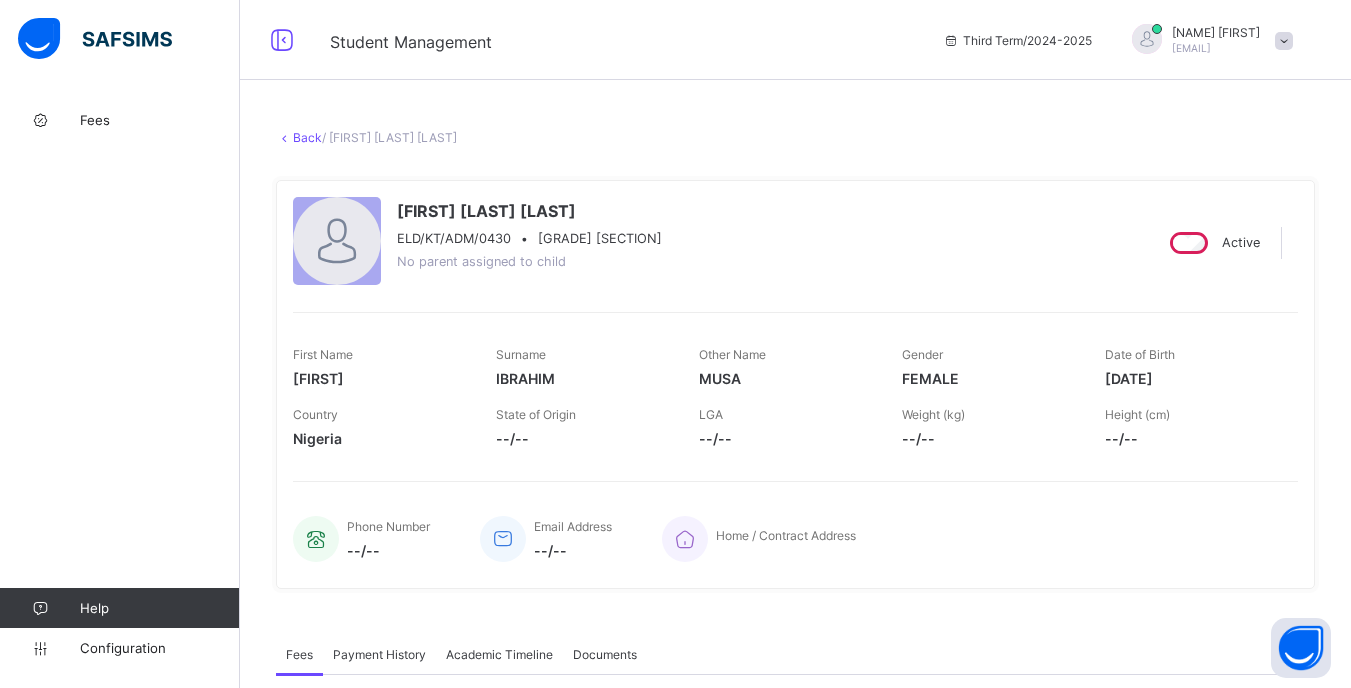 click on "Back" at bounding box center (307, 137) 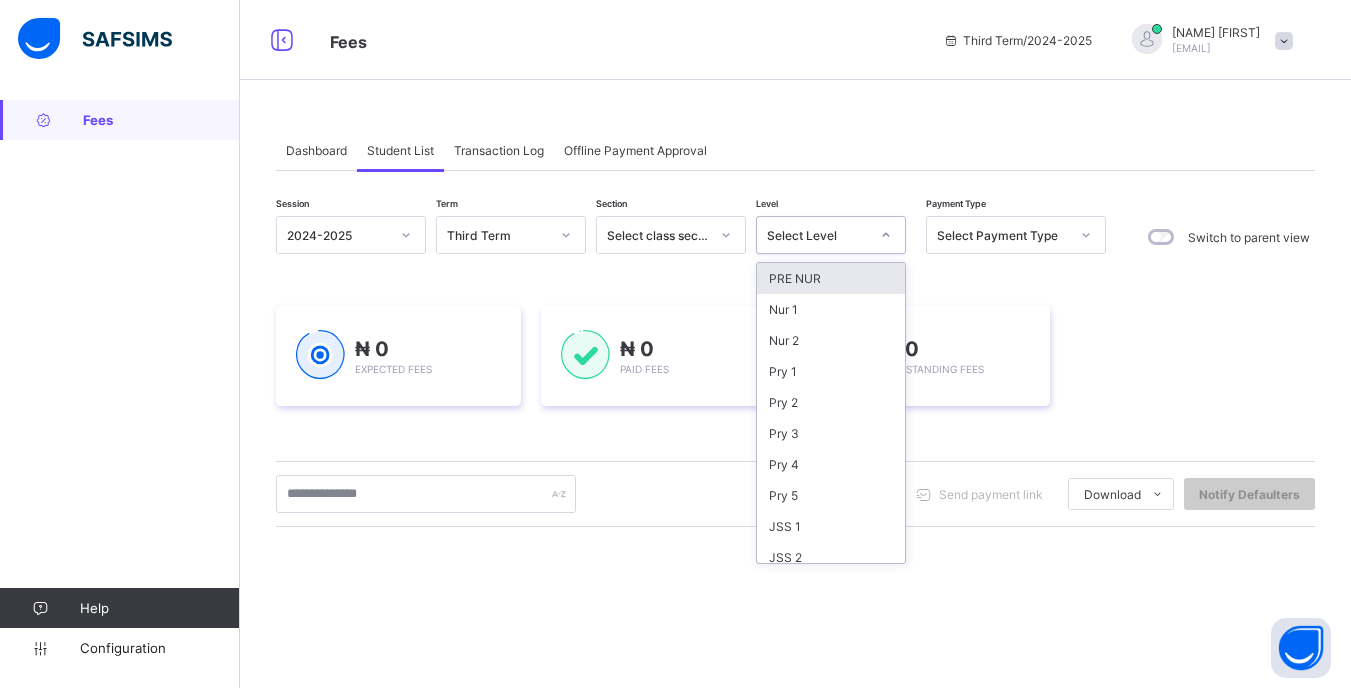 drag, startPoint x: 868, startPoint y: 235, endPoint x: 868, endPoint y: 270, distance: 35 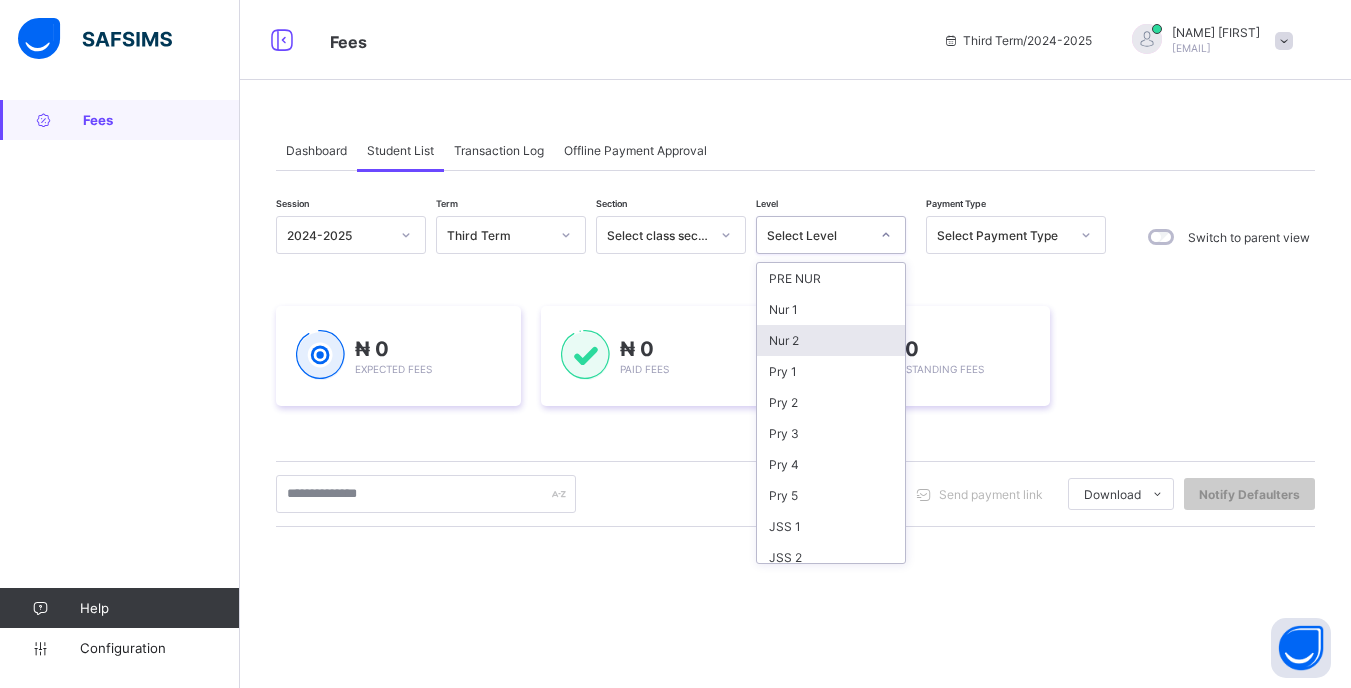 click on "Nur 2" at bounding box center (831, 340) 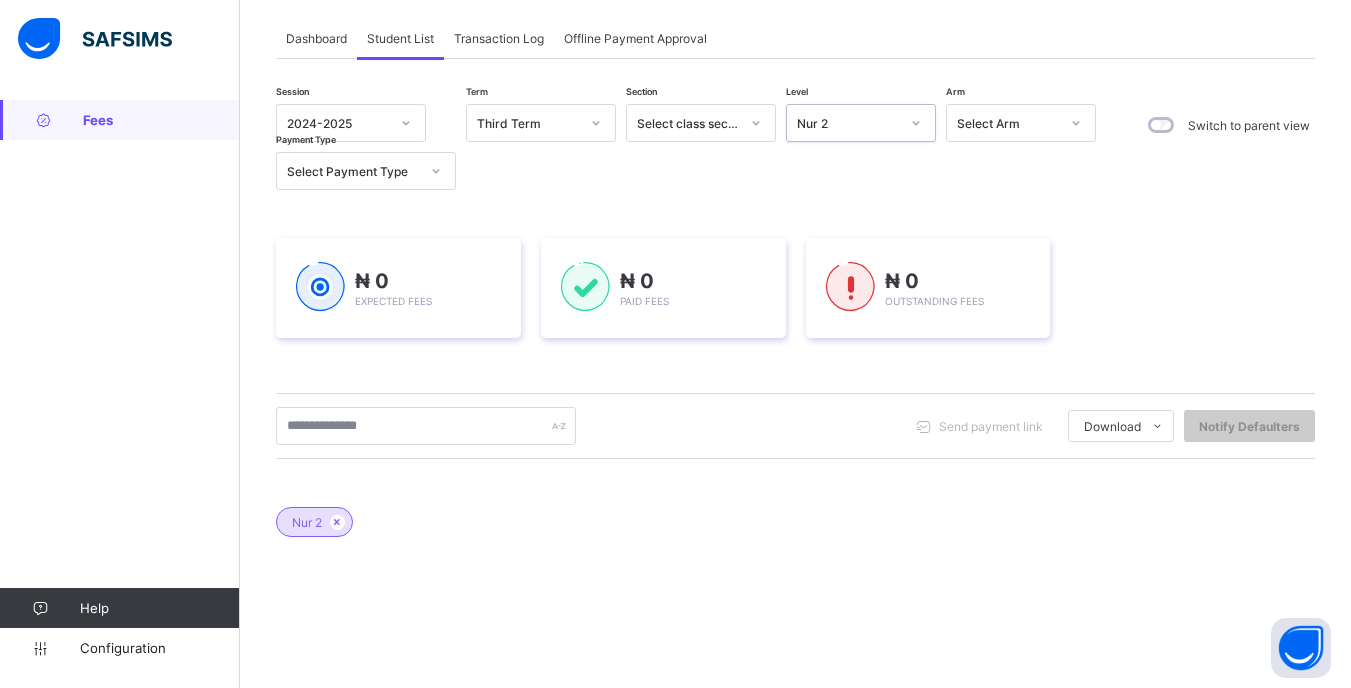 scroll, scrollTop: 200, scrollLeft: 0, axis: vertical 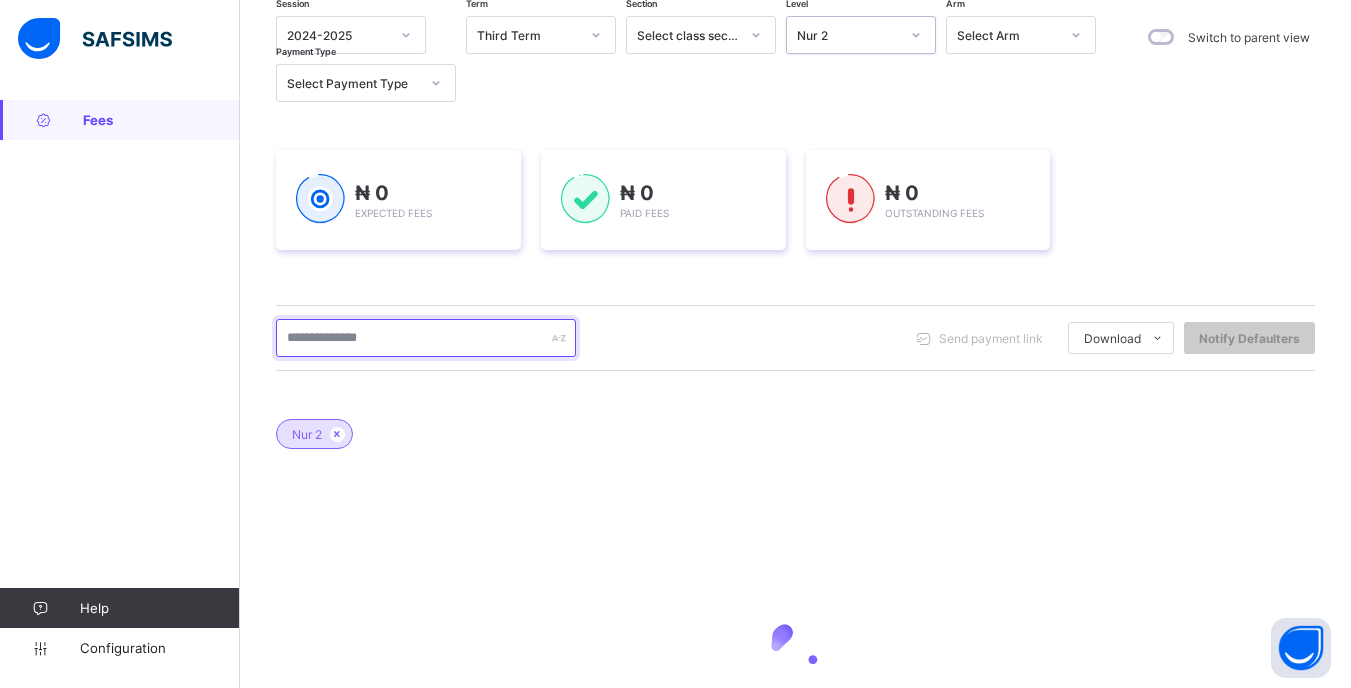 drag, startPoint x: 389, startPoint y: 334, endPoint x: 414, endPoint y: 327, distance: 25.96151 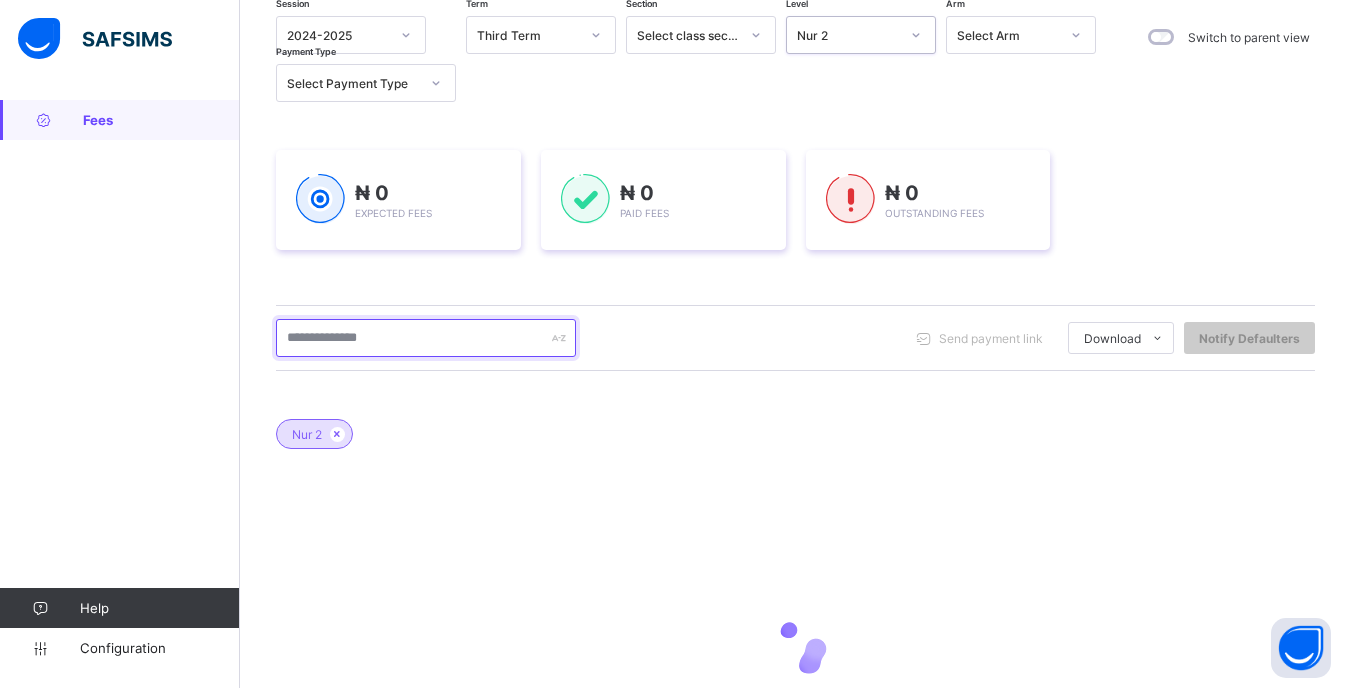 click at bounding box center [426, 338] 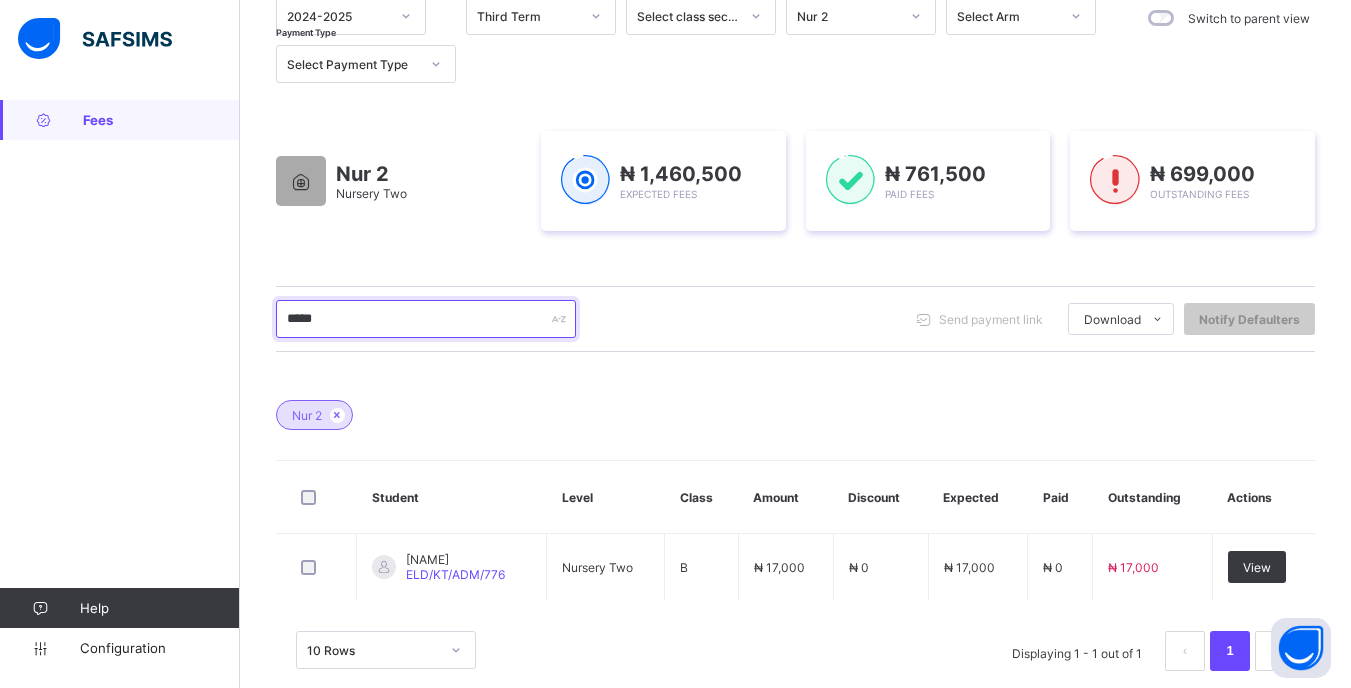 scroll, scrollTop: 252, scrollLeft: 0, axis: vertical 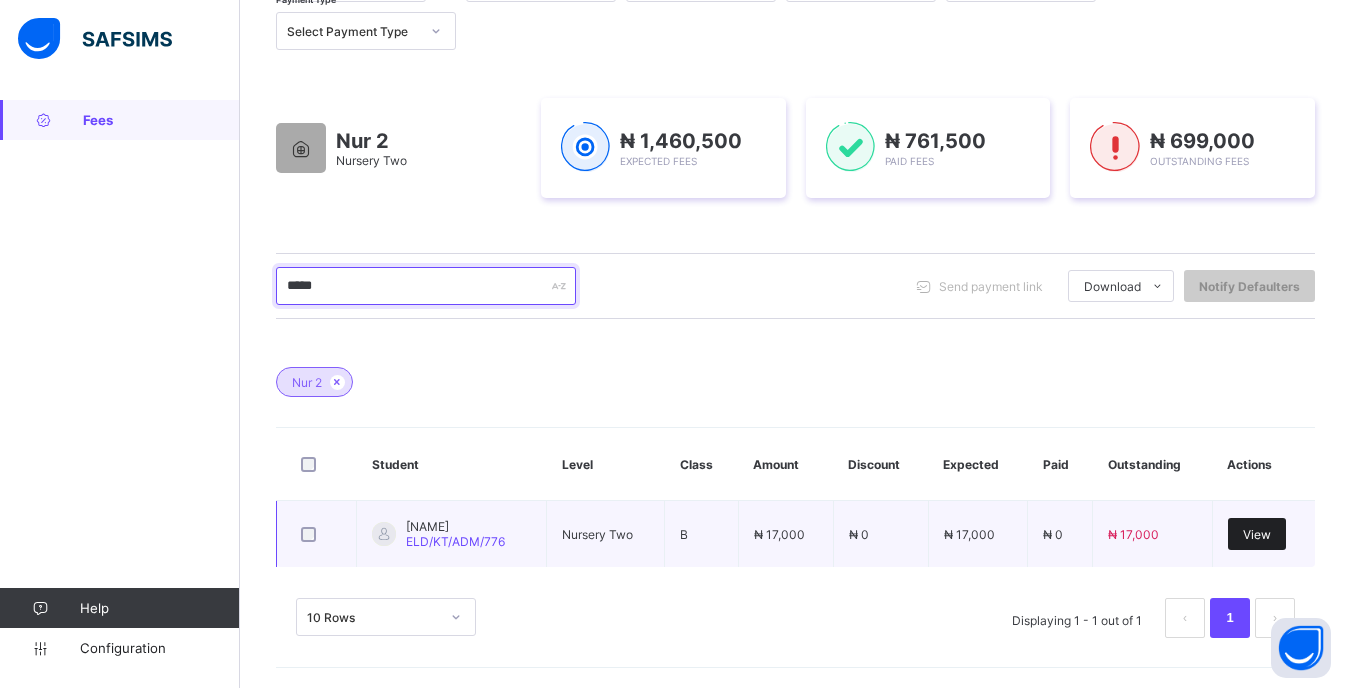 type on "*****" 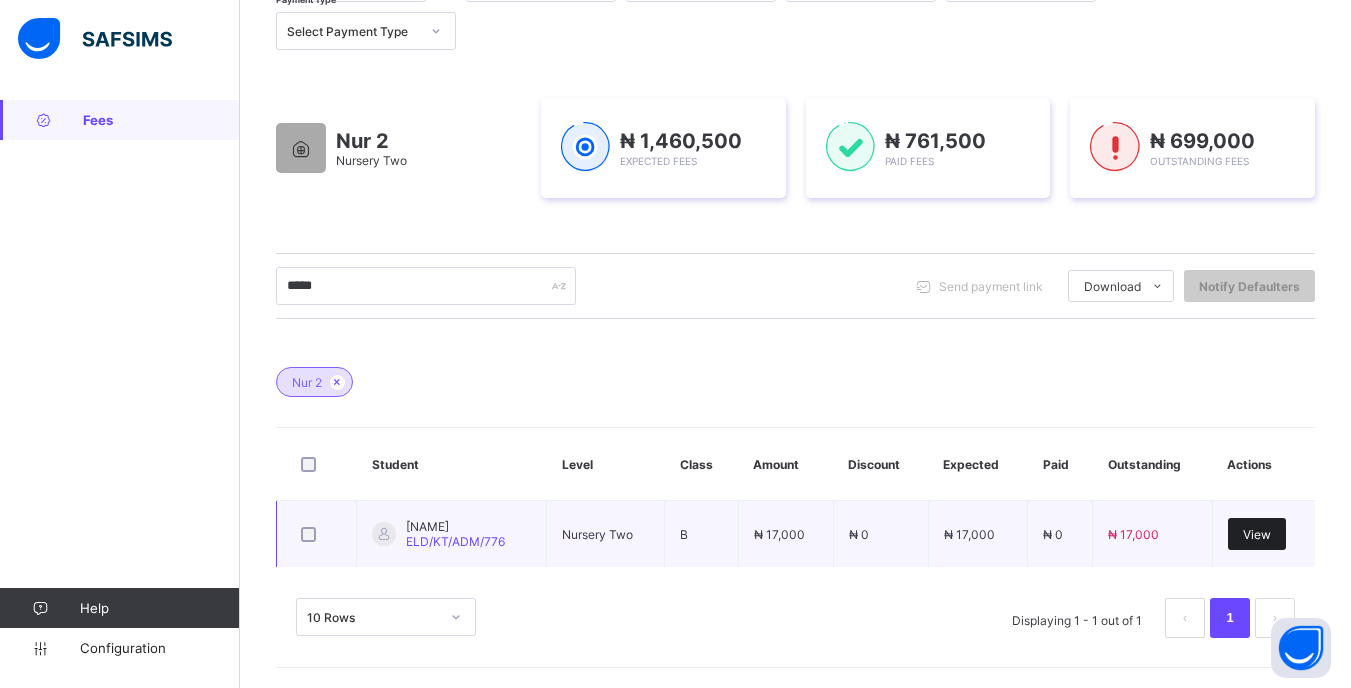 click on "View" at bounding box center (1257, 534) 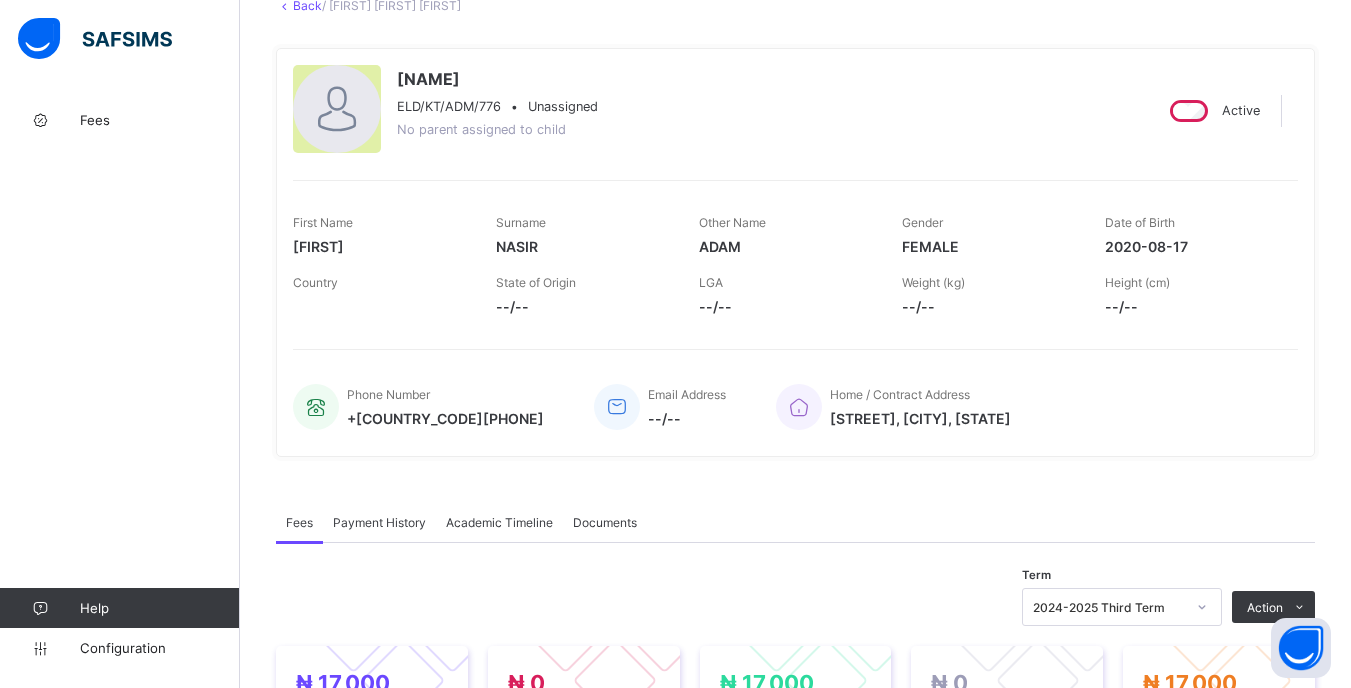 scroll, scrollTop: 400, scrollLeft: 0, axis: vertical 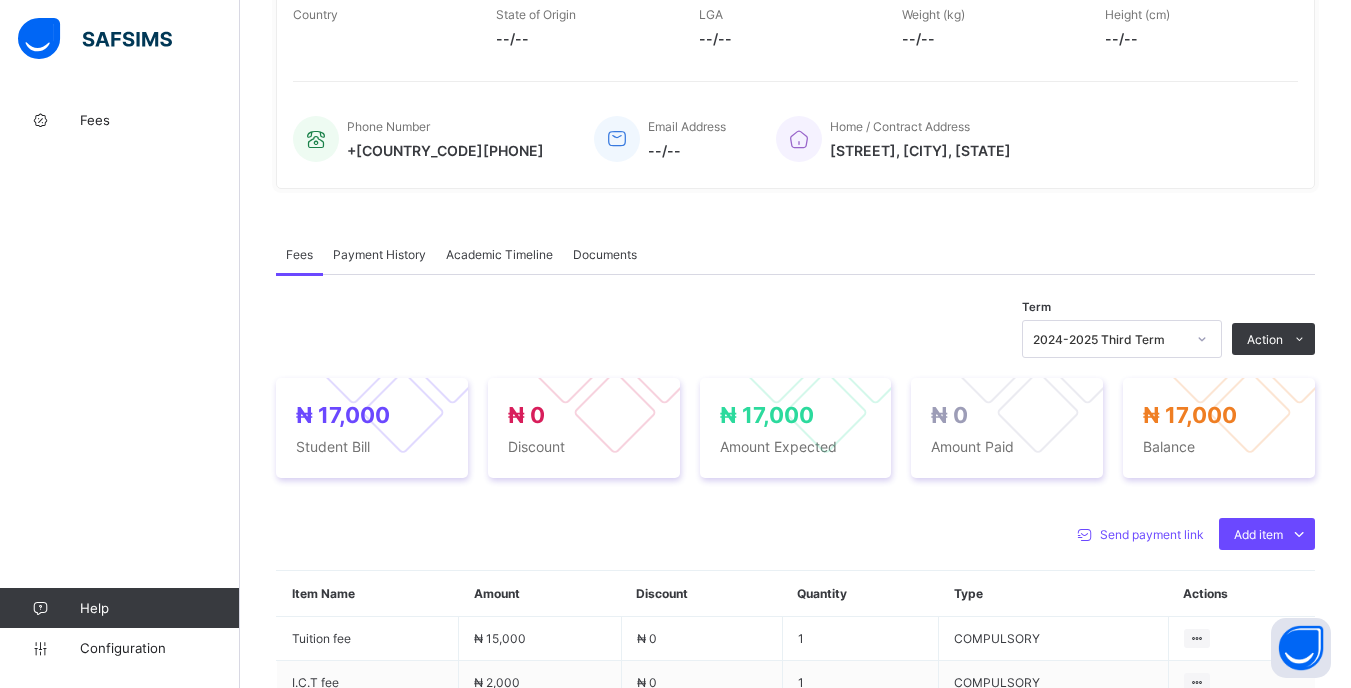 click at bounding box center [1202, 339] 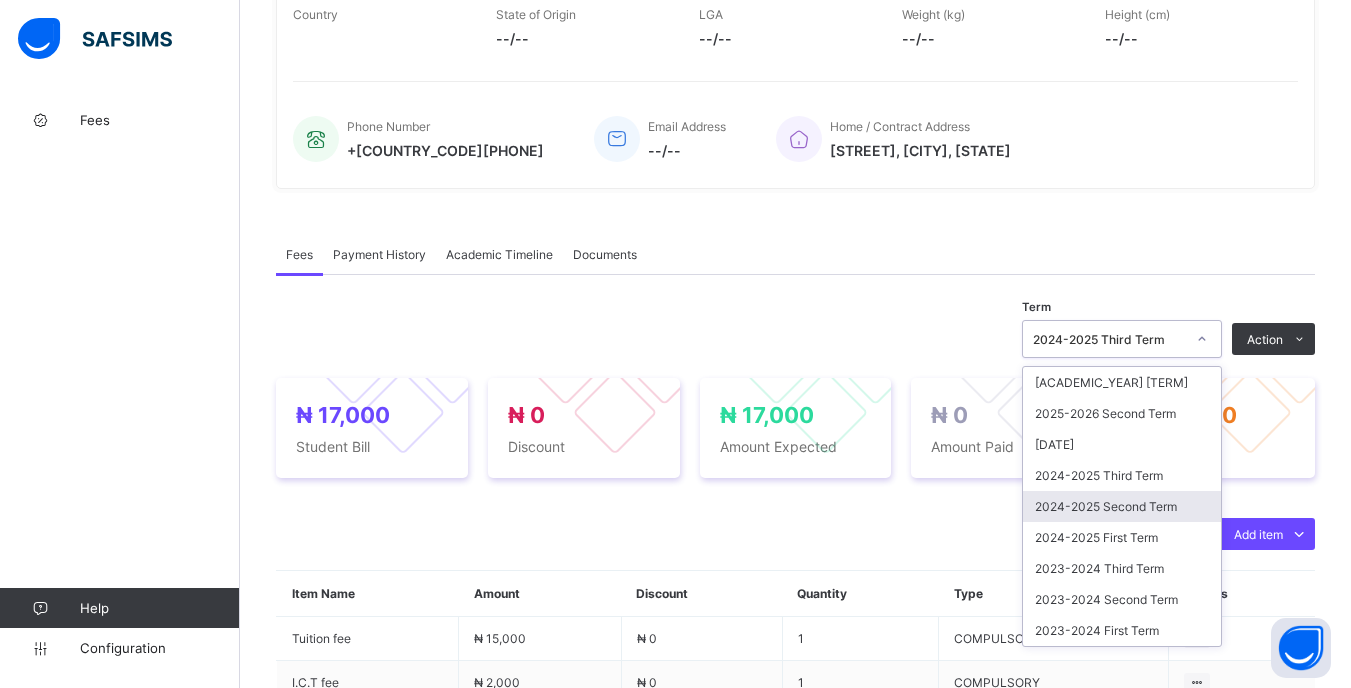 click on "2024-2025 Second Term" at bounding box center (1122, 506) 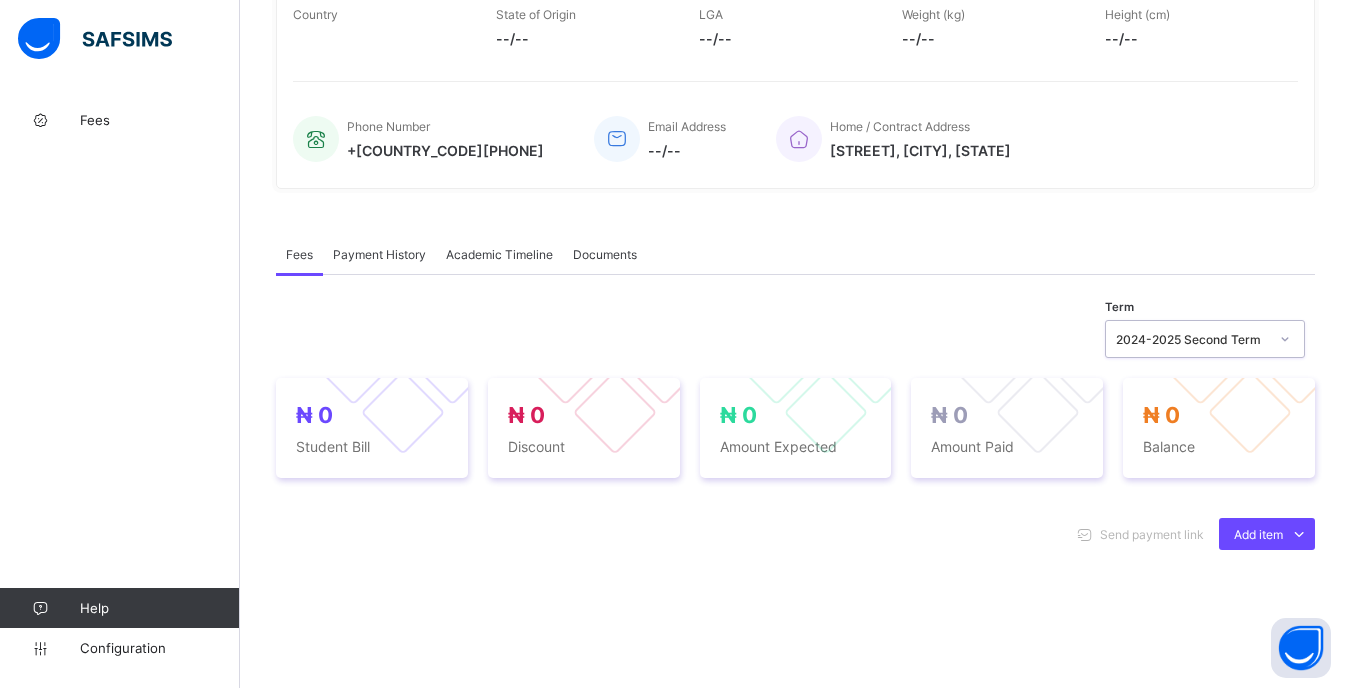 click on "2024-2025 Second Term" at bounding box center [1186, 339] 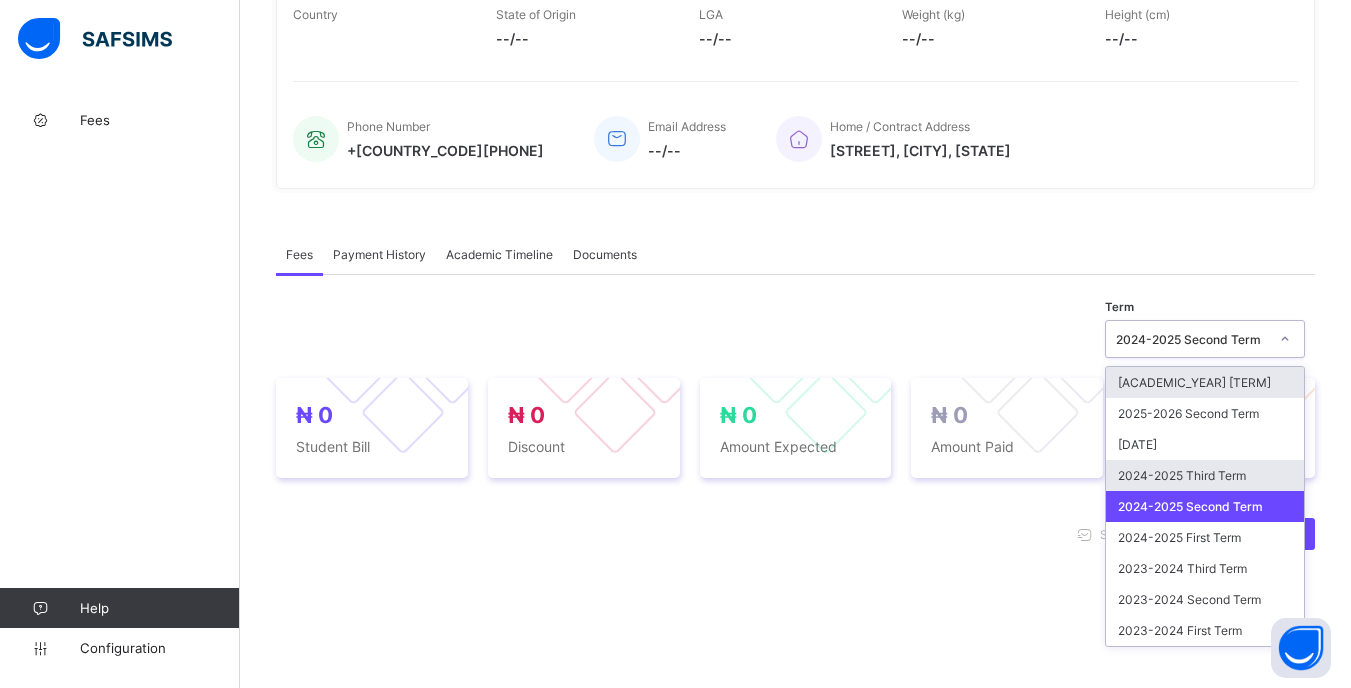 click on "2024-2025 Third Term" at bounding box center [1205, 475] 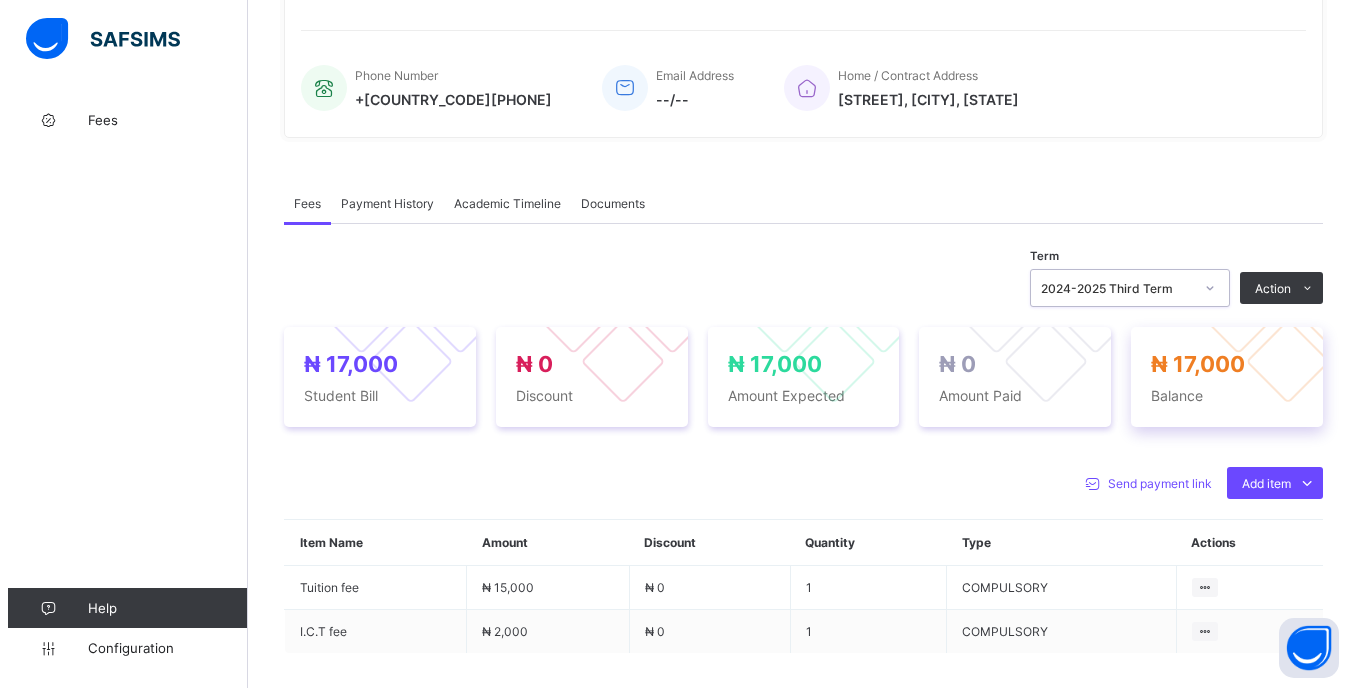 scroll, scrollTop: 500, scrollLeft: 0, axis: vertical 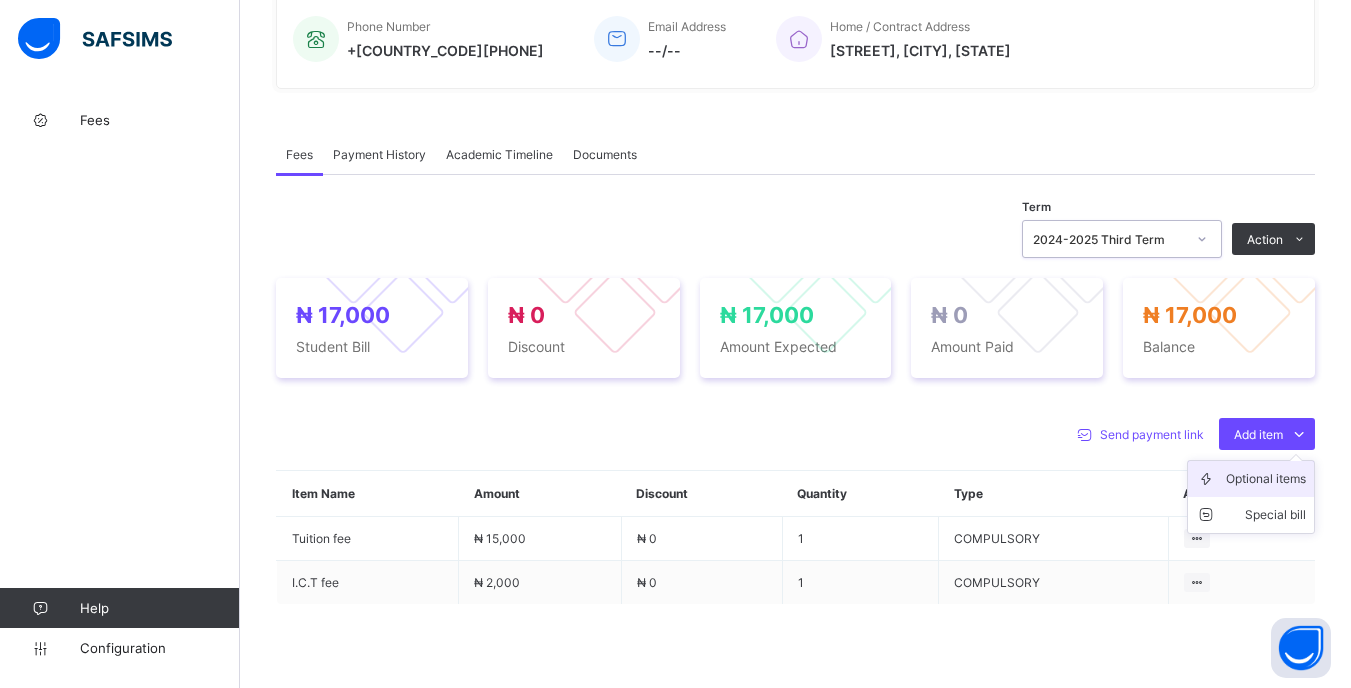 click on "Optional items" at bounding box center (1266, 479) 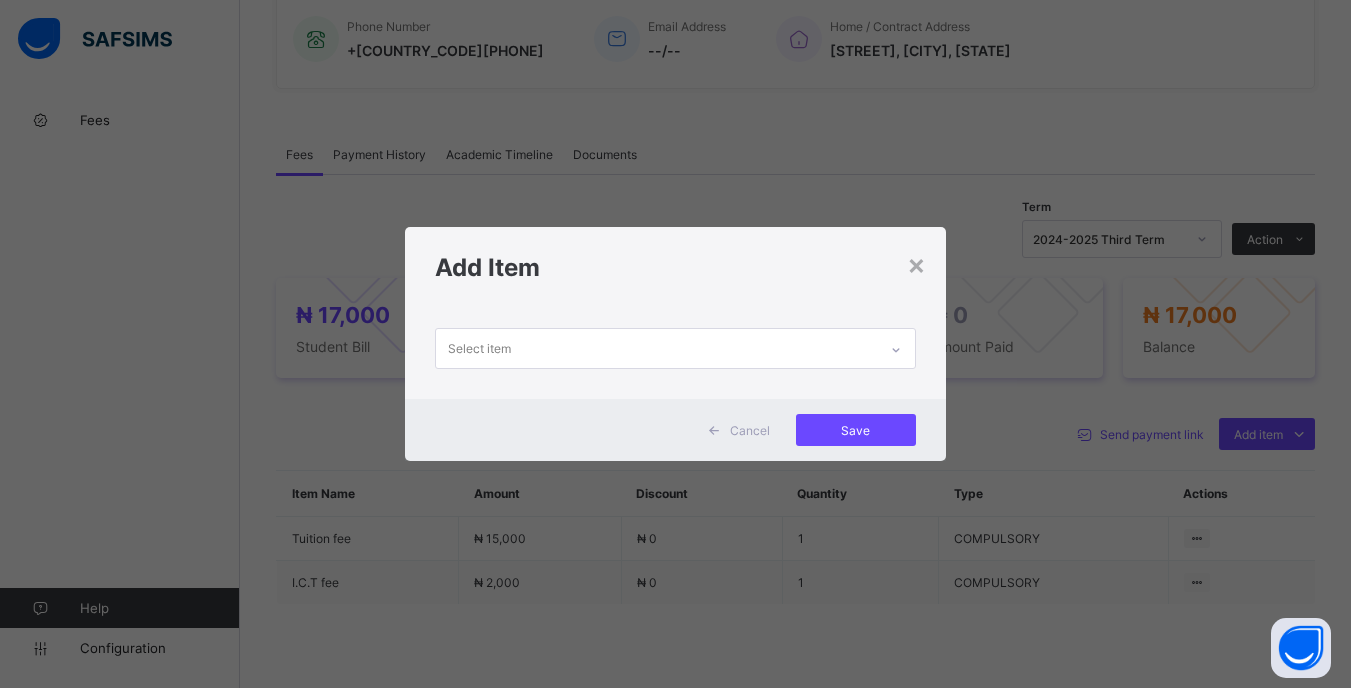 click on "Select item" at bounding box center (656, 348) 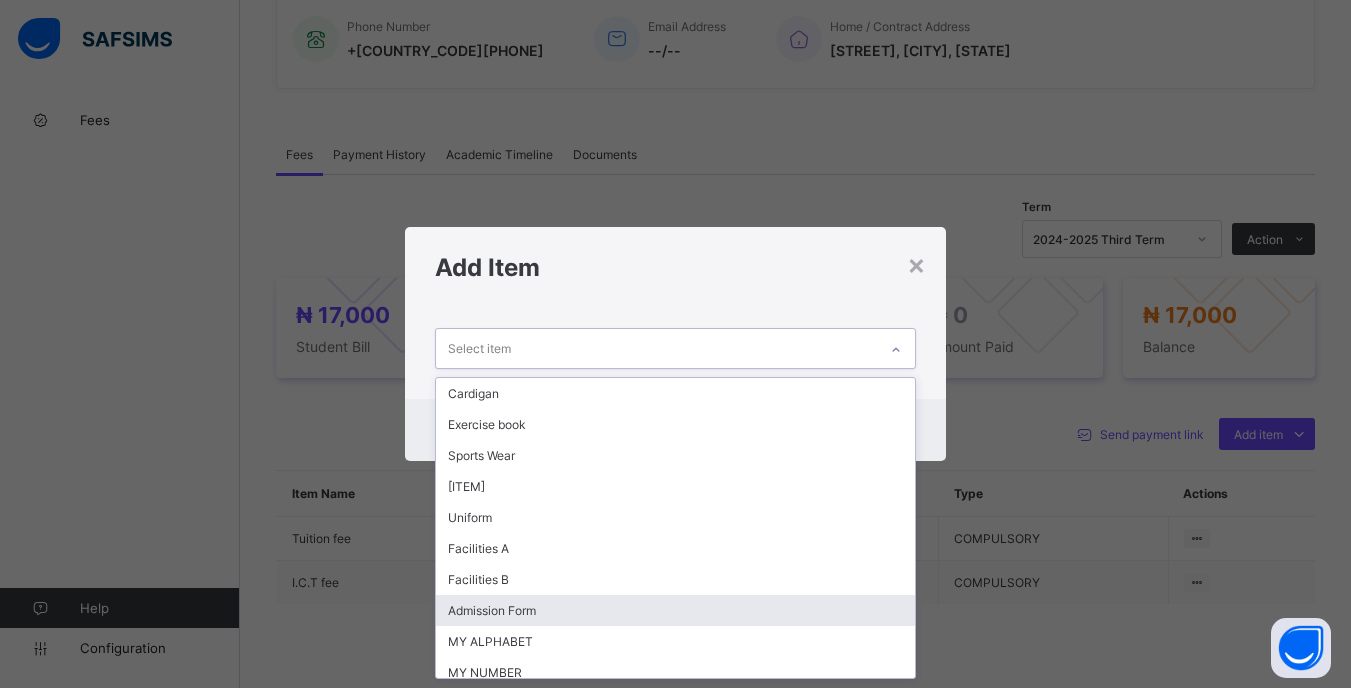 drag, startPoint x: 523, startPoint y: 612, endPoint x: 523, endPoint y: 589, distance: 23 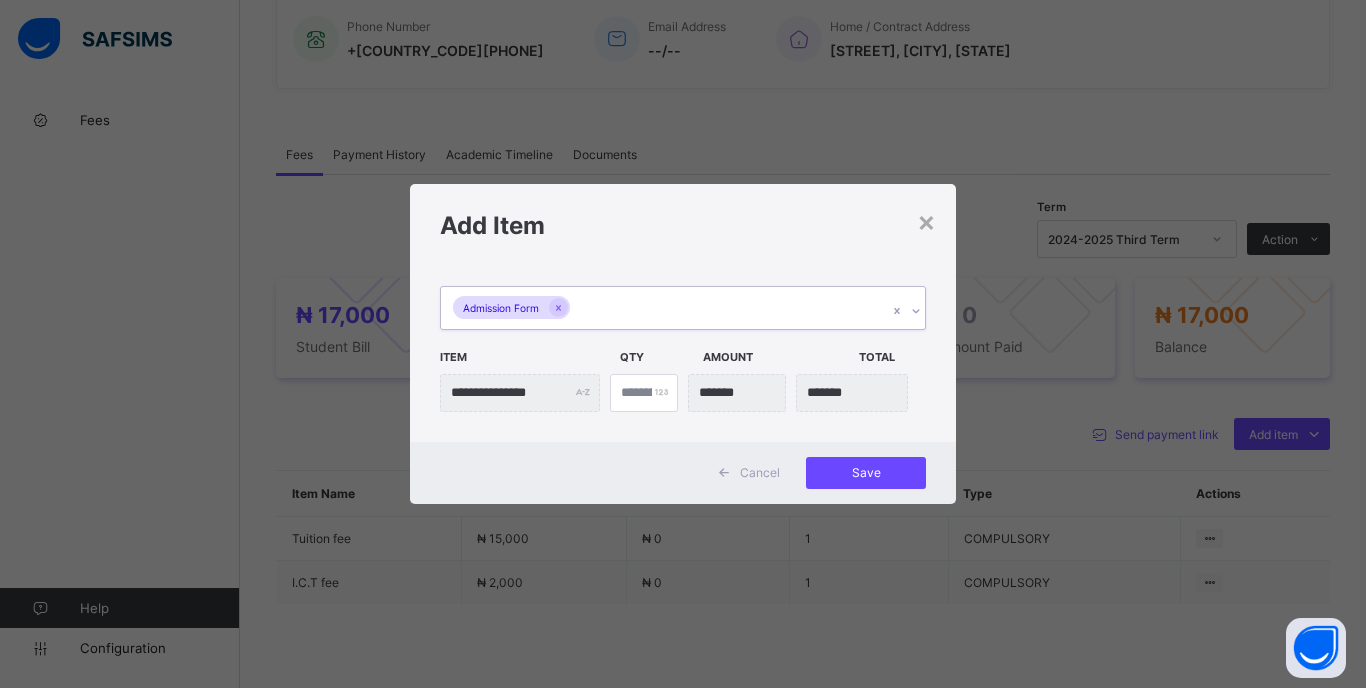 drag, startPoint x: 612, startPoint y: 309, endPoint x: 607, endPoint y: 325, distance: 16.763054 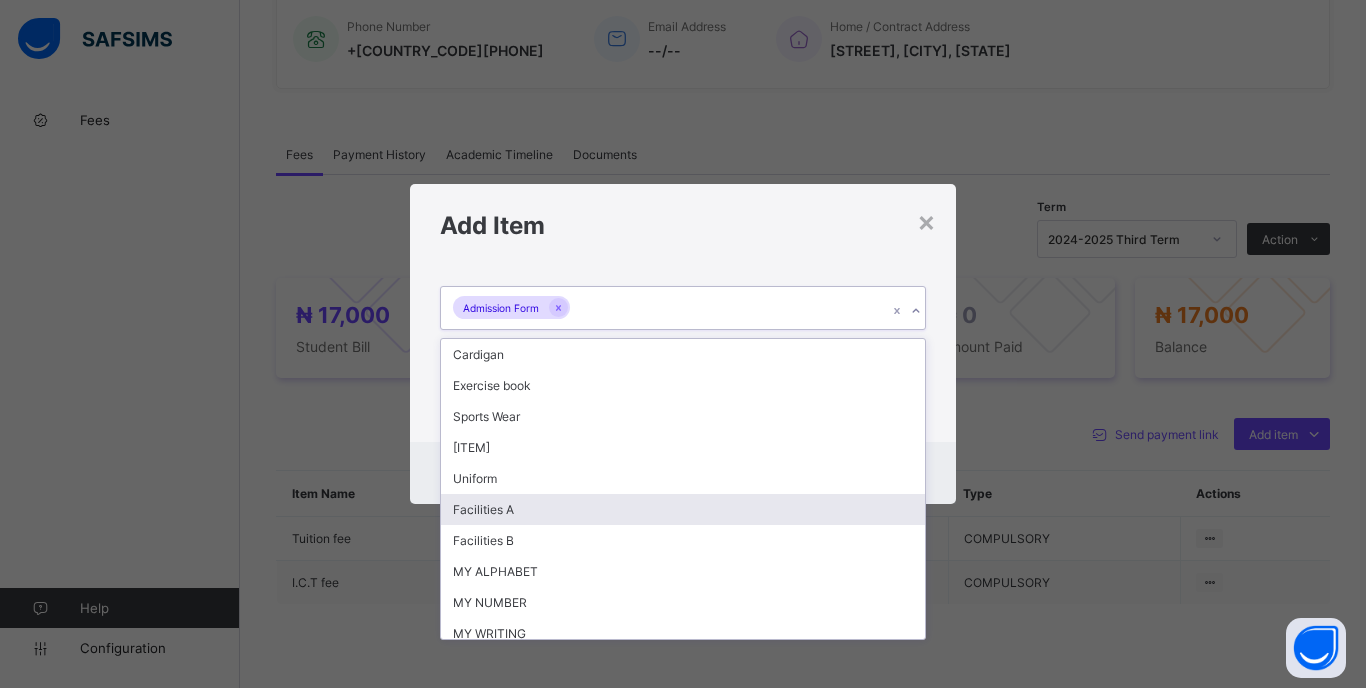 click on "Facilities A" at bounding box center (683, 509) 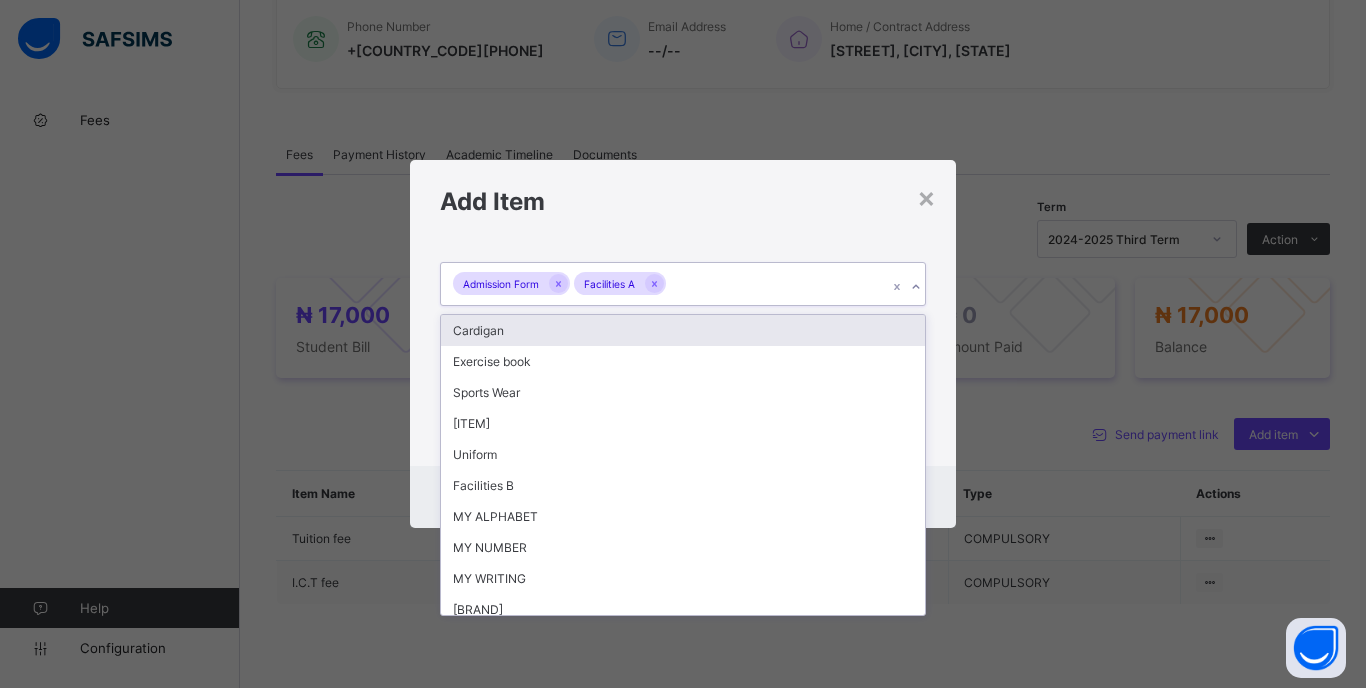 drag, startPoint x: 745, startPoint y: 289, endPoint x: 584, endPoint y: 326, distance: 165.19685 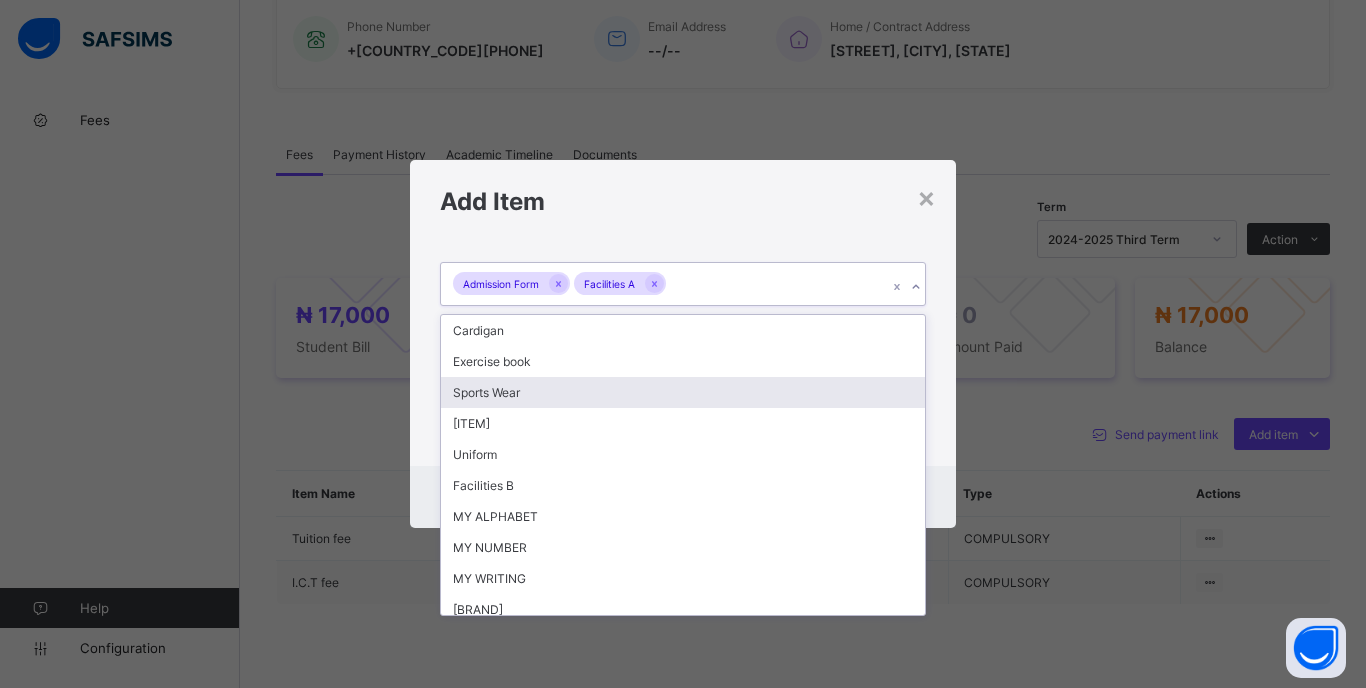 click on "Sports Wear" at bounding box center [683, 392] 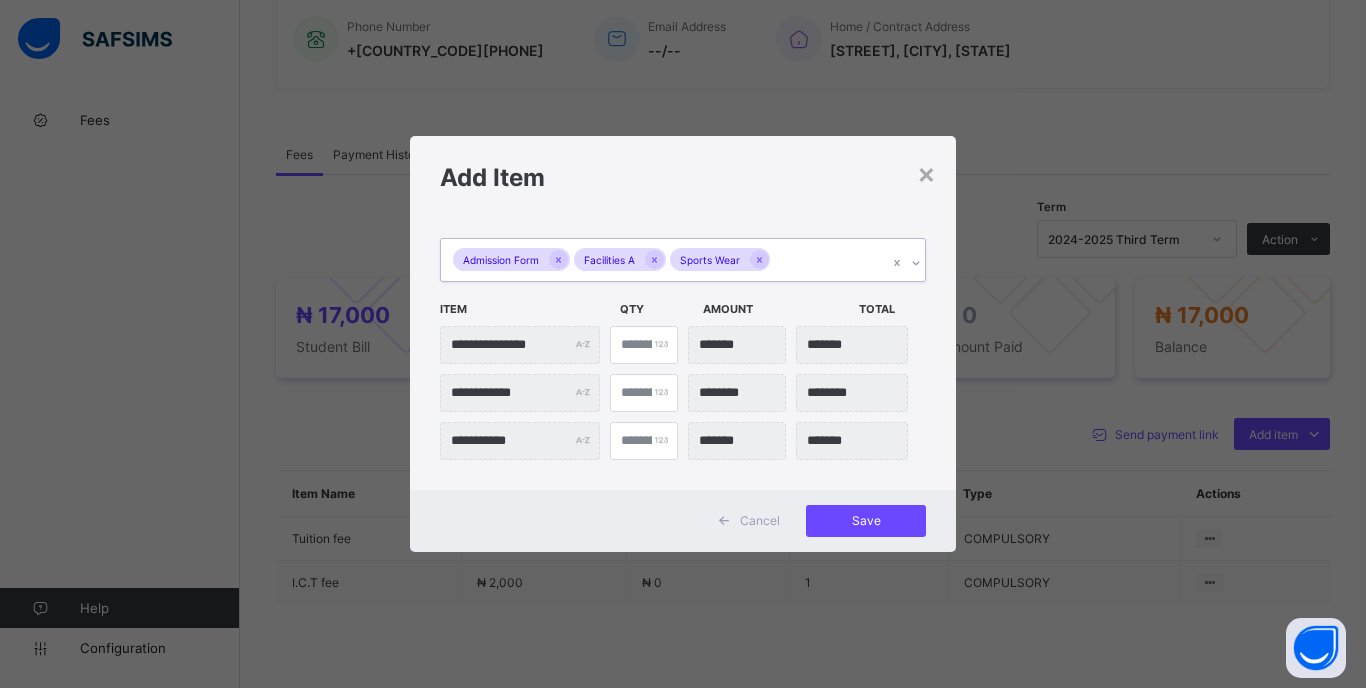 click on "Admission Form  Facilities A Sports Wear" at bounding box center [664, 260] 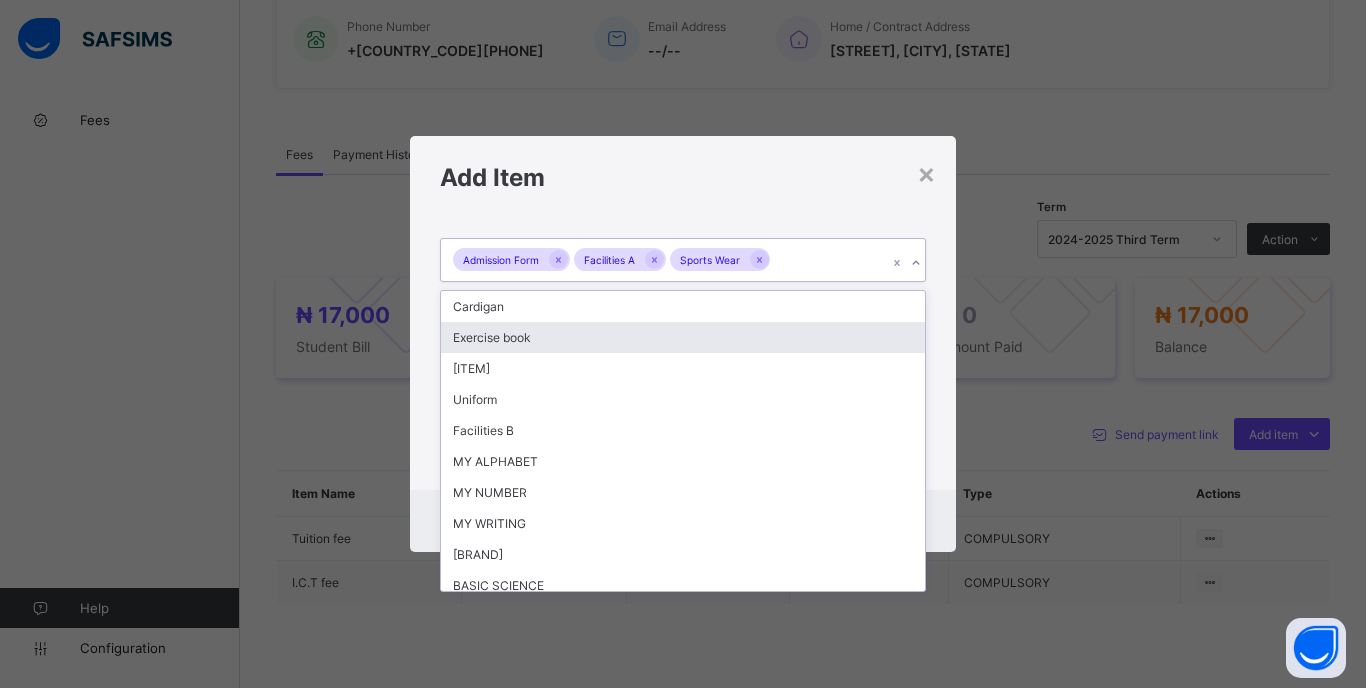 click on "Exercise book" at bounding box center [683, 337] 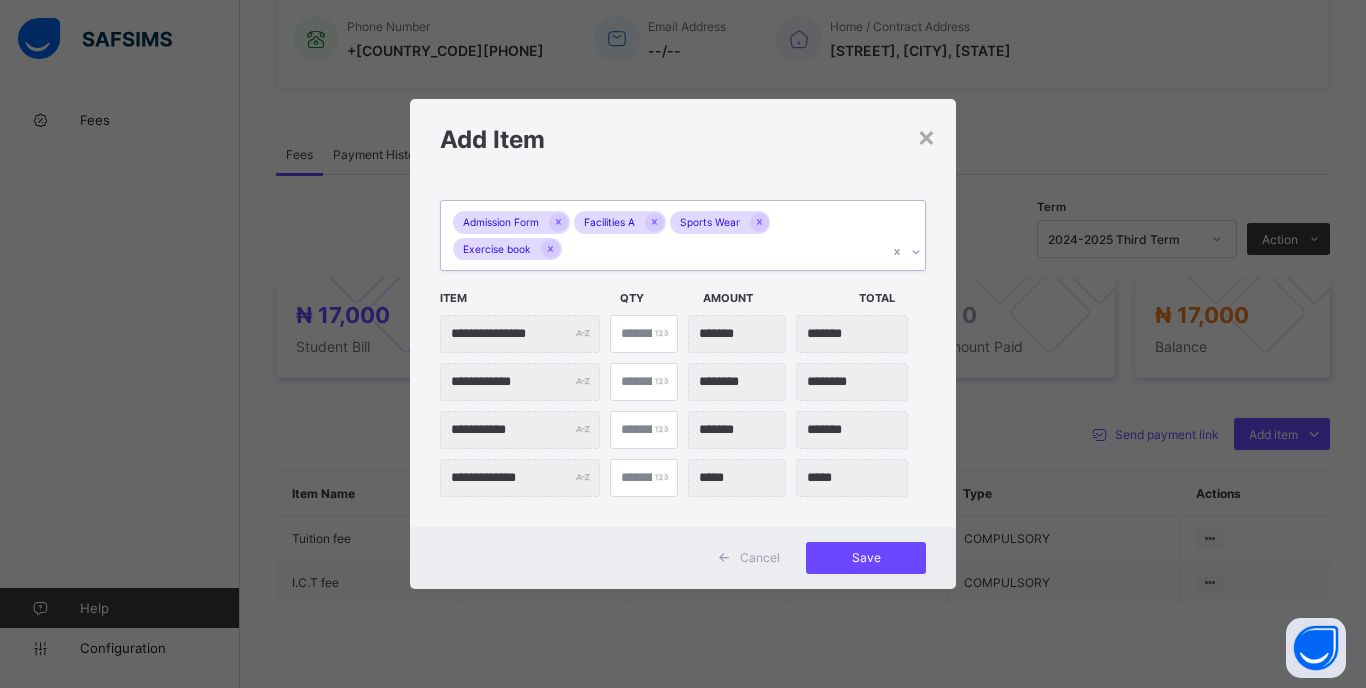 click on "Admission Form  Facilities A Sports Wear Exercise book" at bounding box center (664, 235) 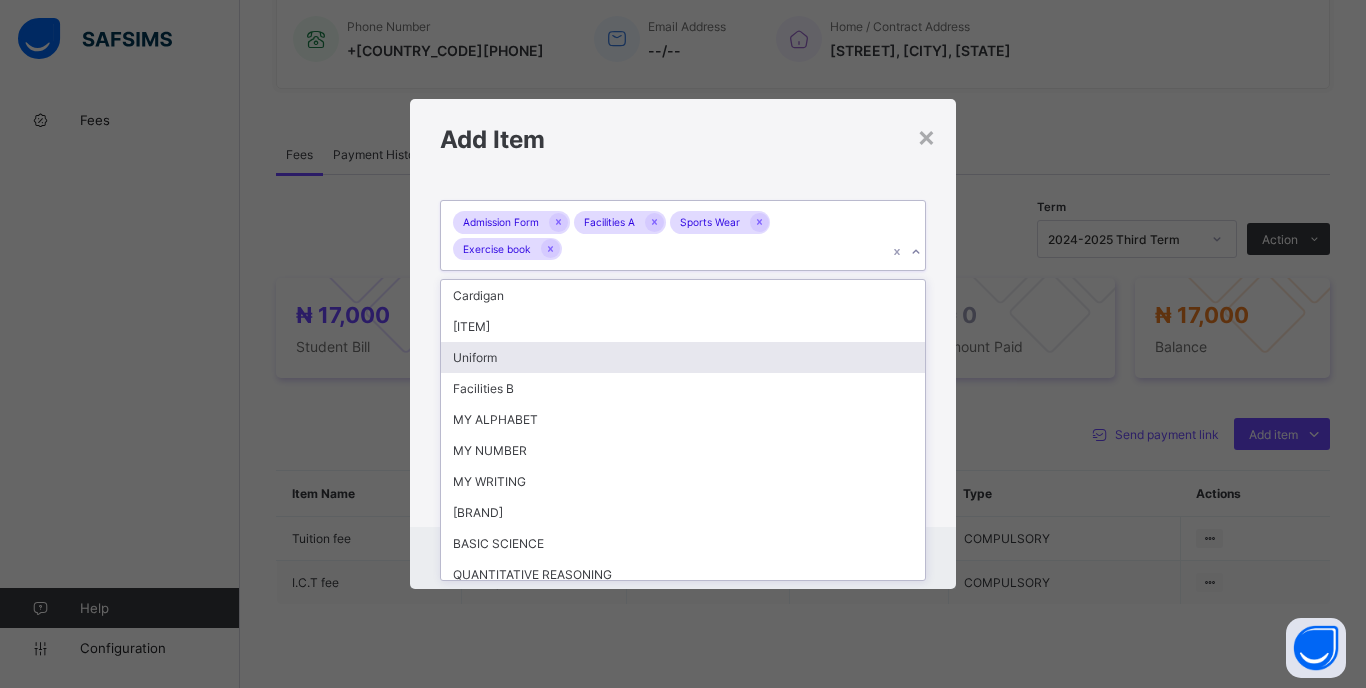 click on "Uniform" at bounding box center [683, 357] 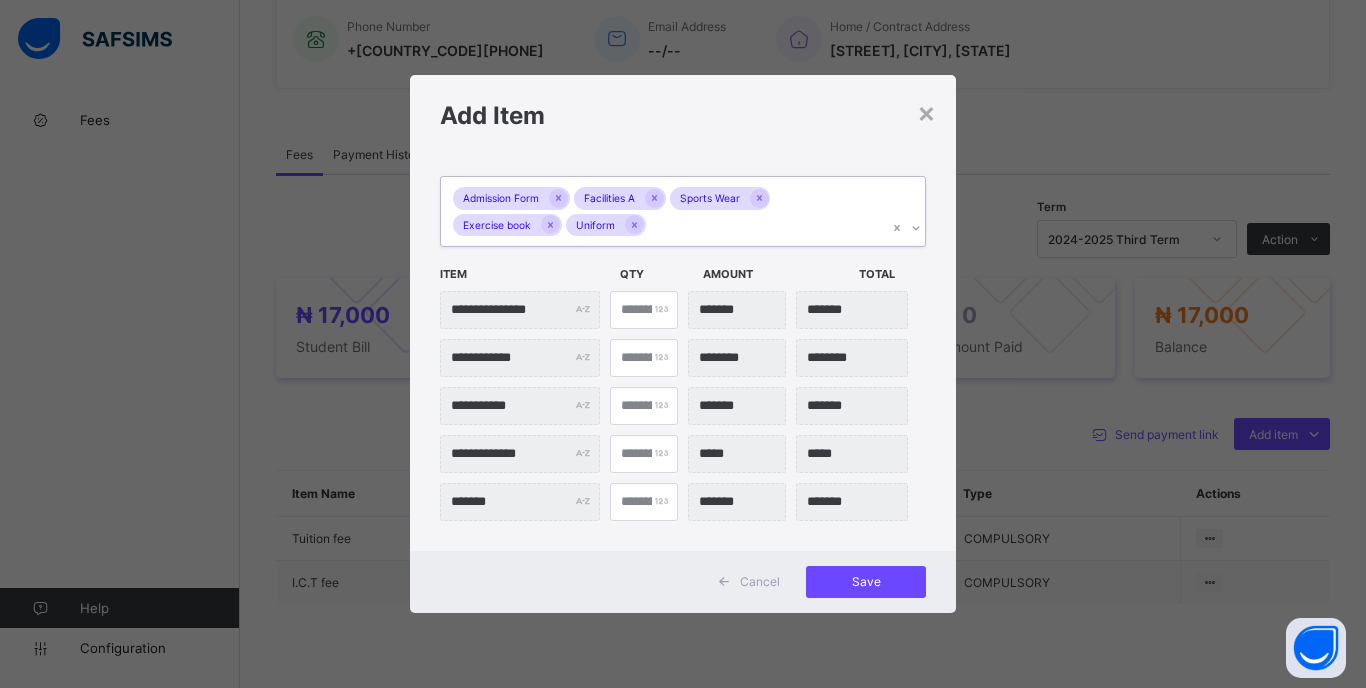 click on "Admission Form  Facilities A Sports Wear Exercise book Uniform" at bounding box center [664, 211] 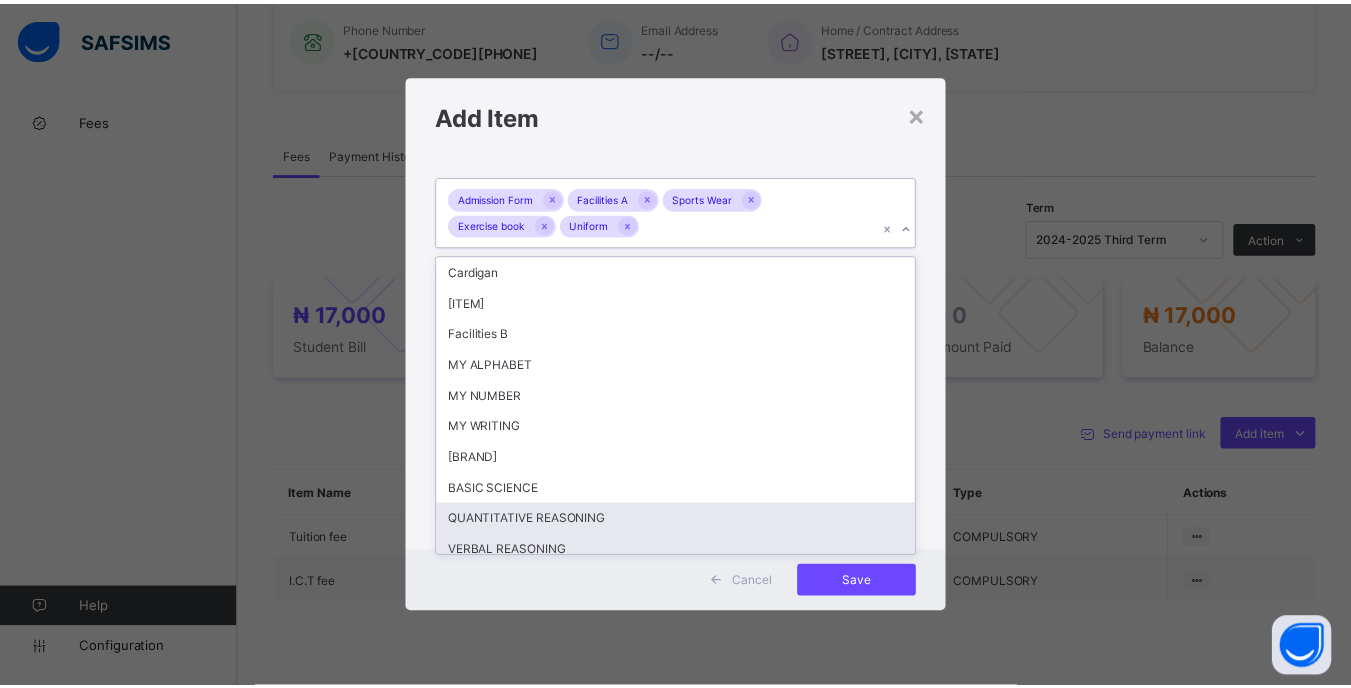 scroll, scrollTop: 41, scrollLeft: 0, axis: vertical 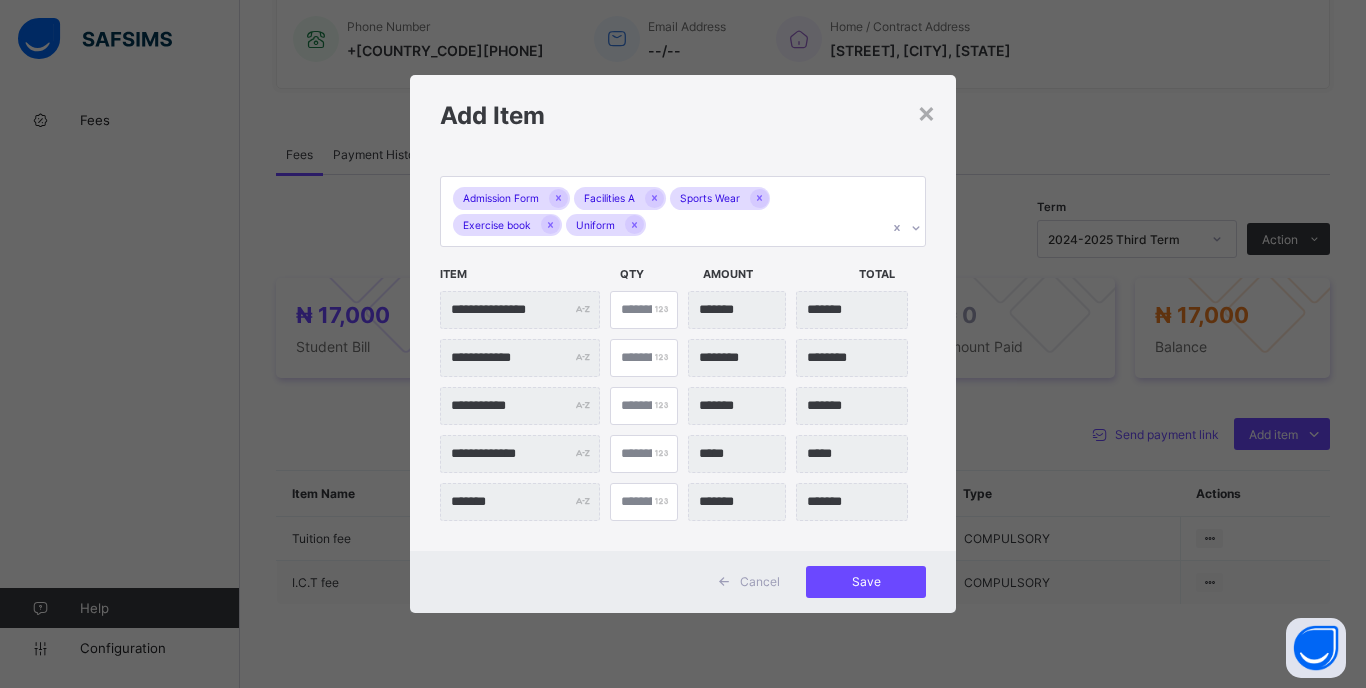 click on "**********" at bounding box center (683, 353) 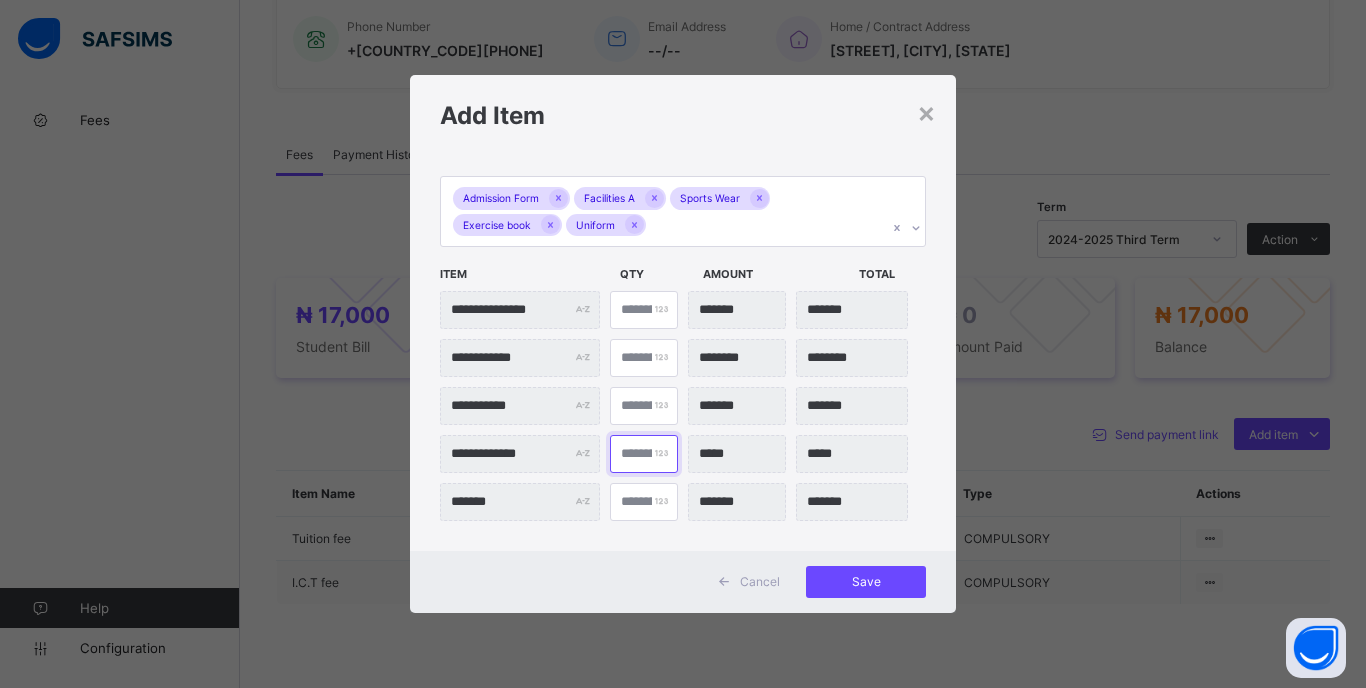 click on "**********" at bounding box center [683, 454] 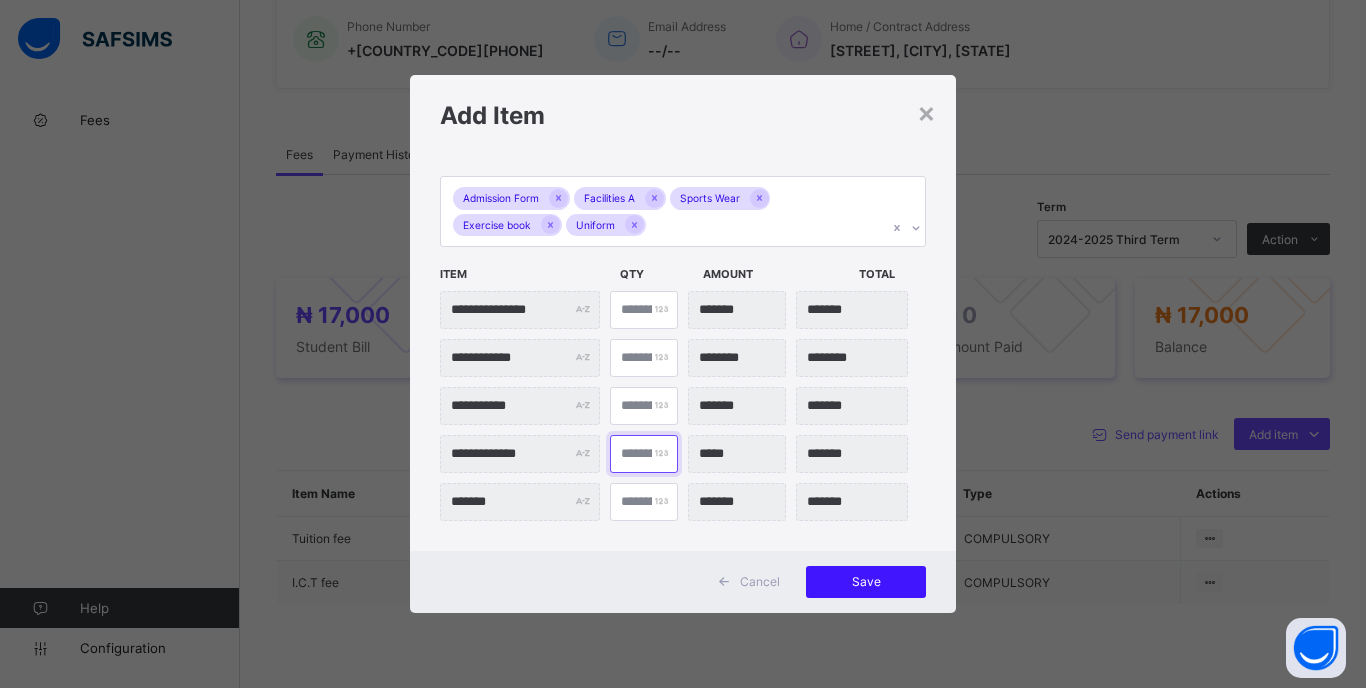 type on "*" 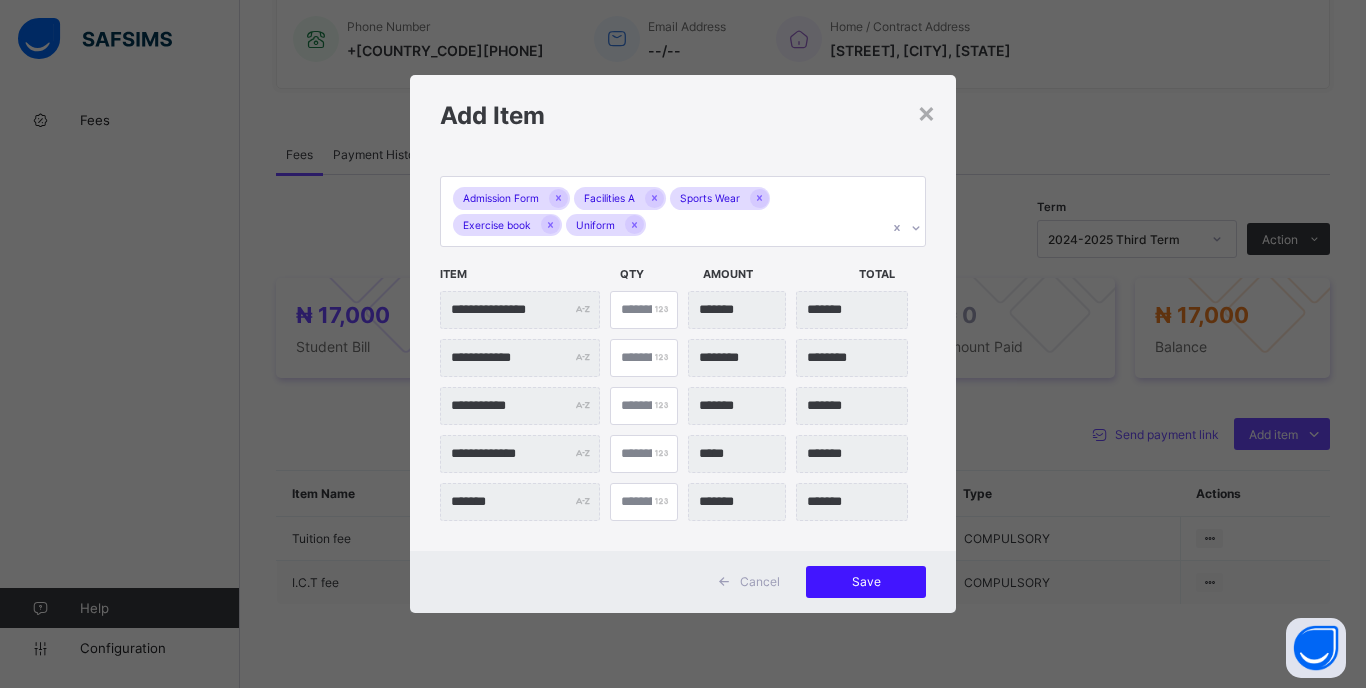 click on "Save" at bounding box center (866, 582) 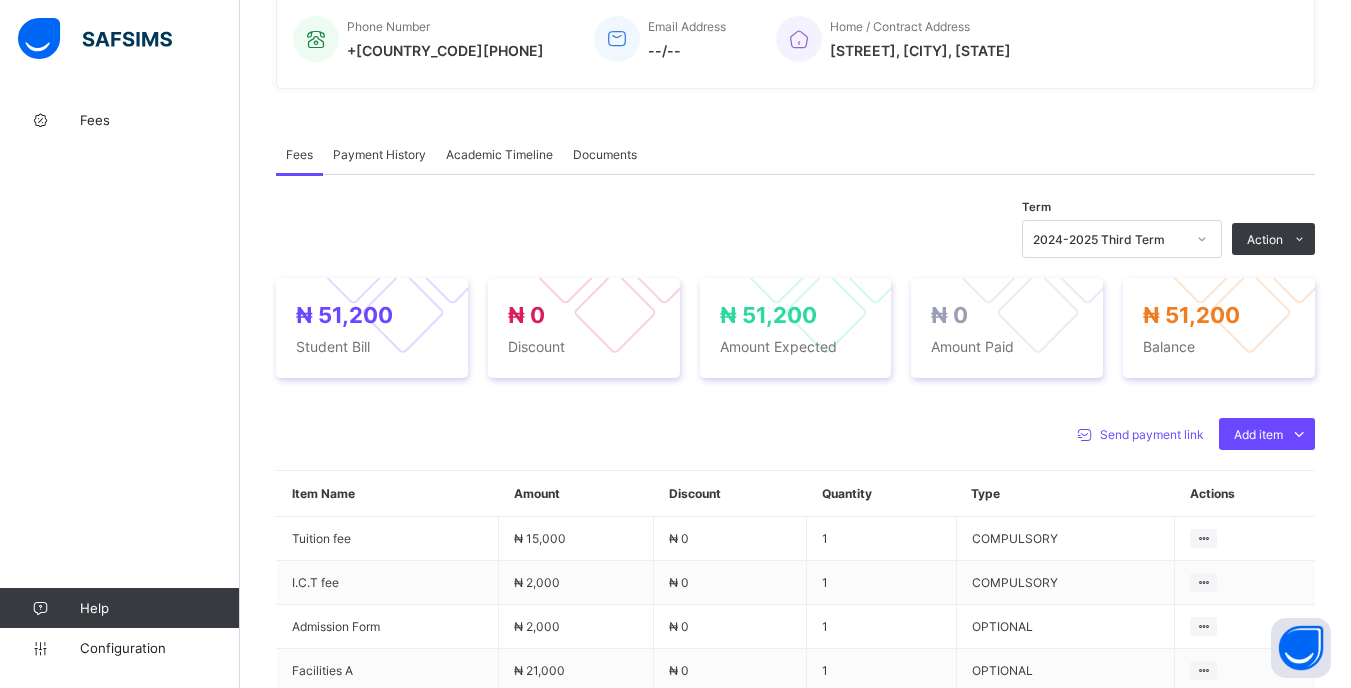 drag, startPoint x: 1263, startPoint y: 476, endPoint x: 1202, endPoint y: 472, distance: 61.13101 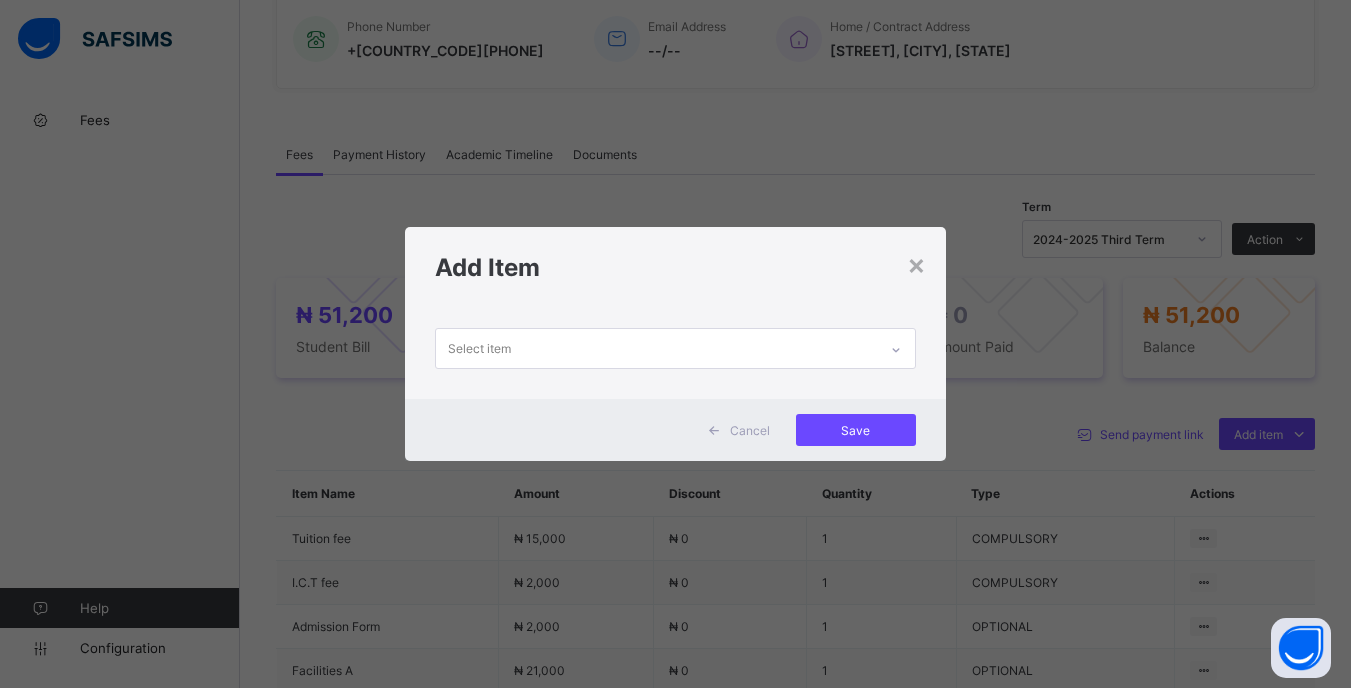 click on "Select item" at bounding box center (656, 348) 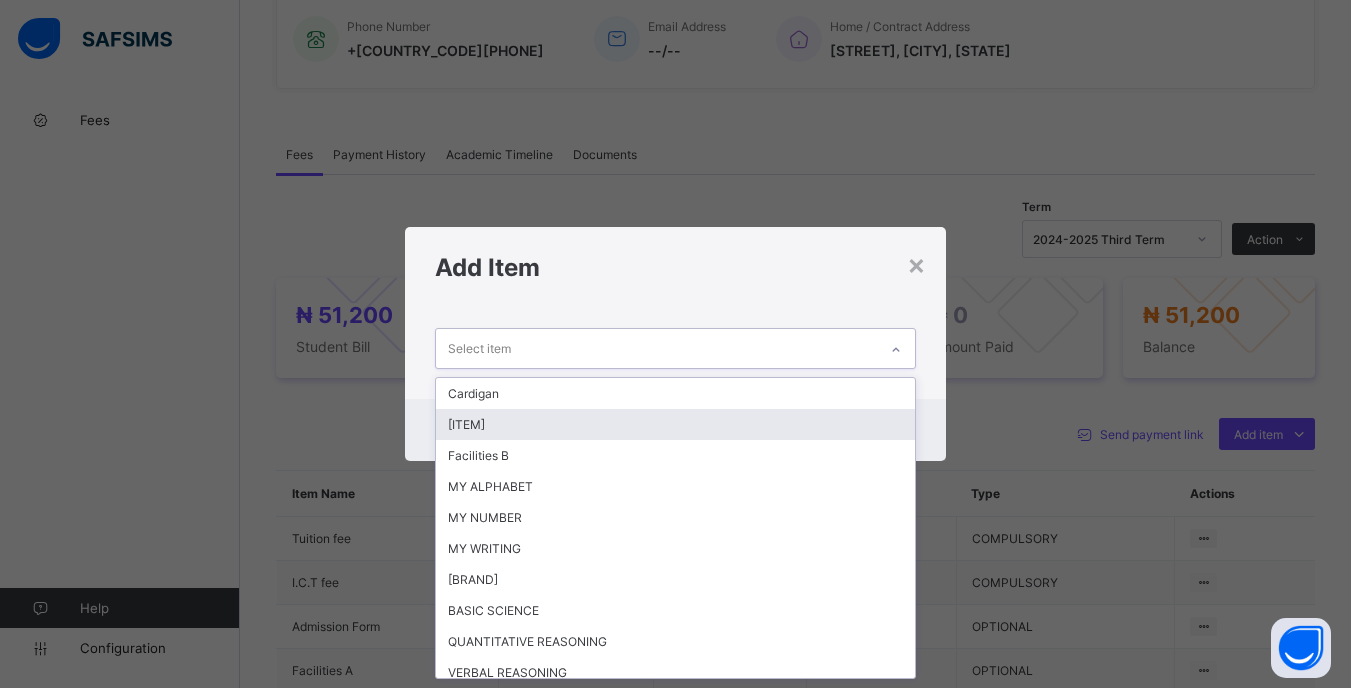click on "Text book" at bounding box center [675, 424] 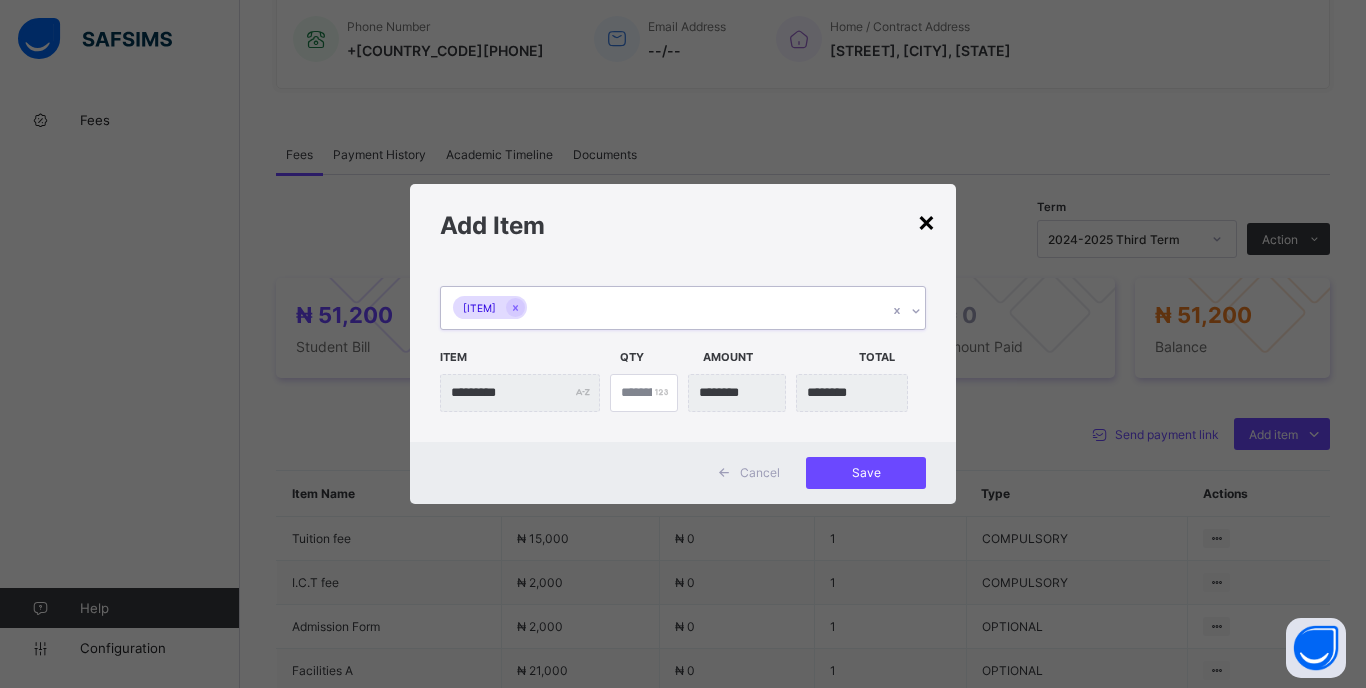 click on "×" at bounding box center [926, 221] 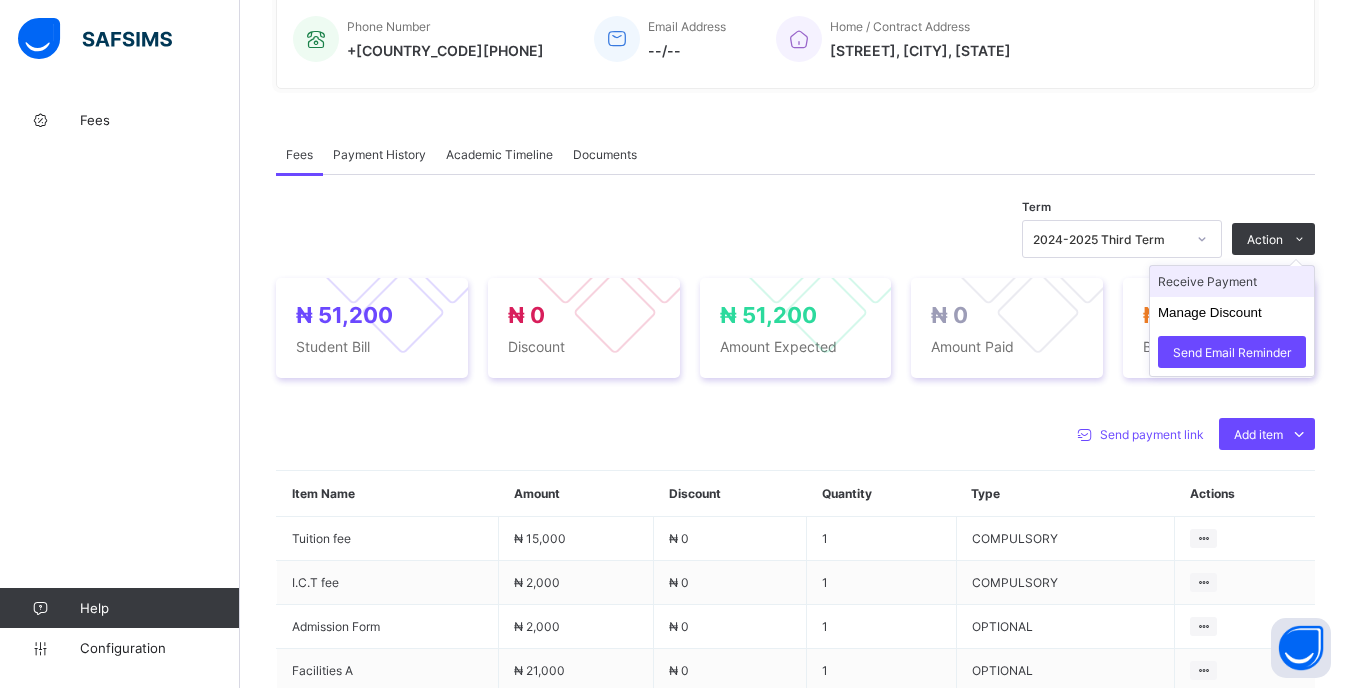 click on "Receive Payment" at bounding box center (1232, 281) 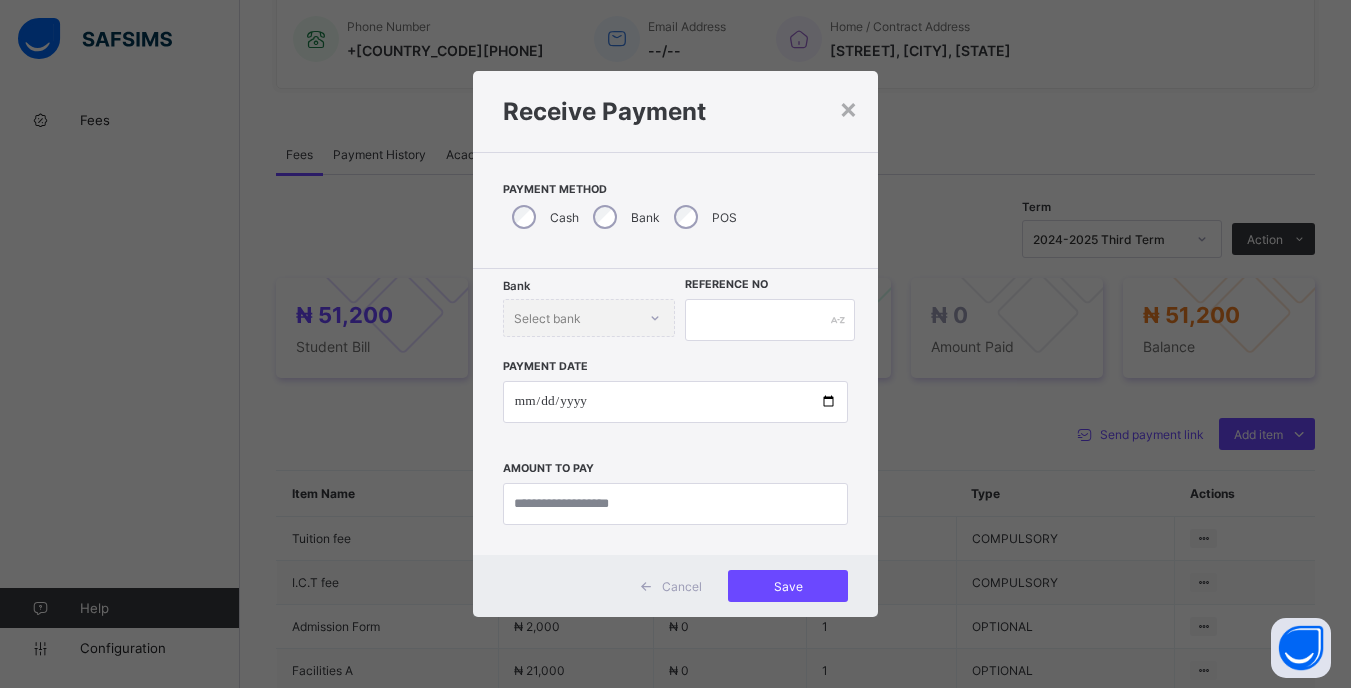 click on "Bank Select bank" at bounding box center (589, 318) 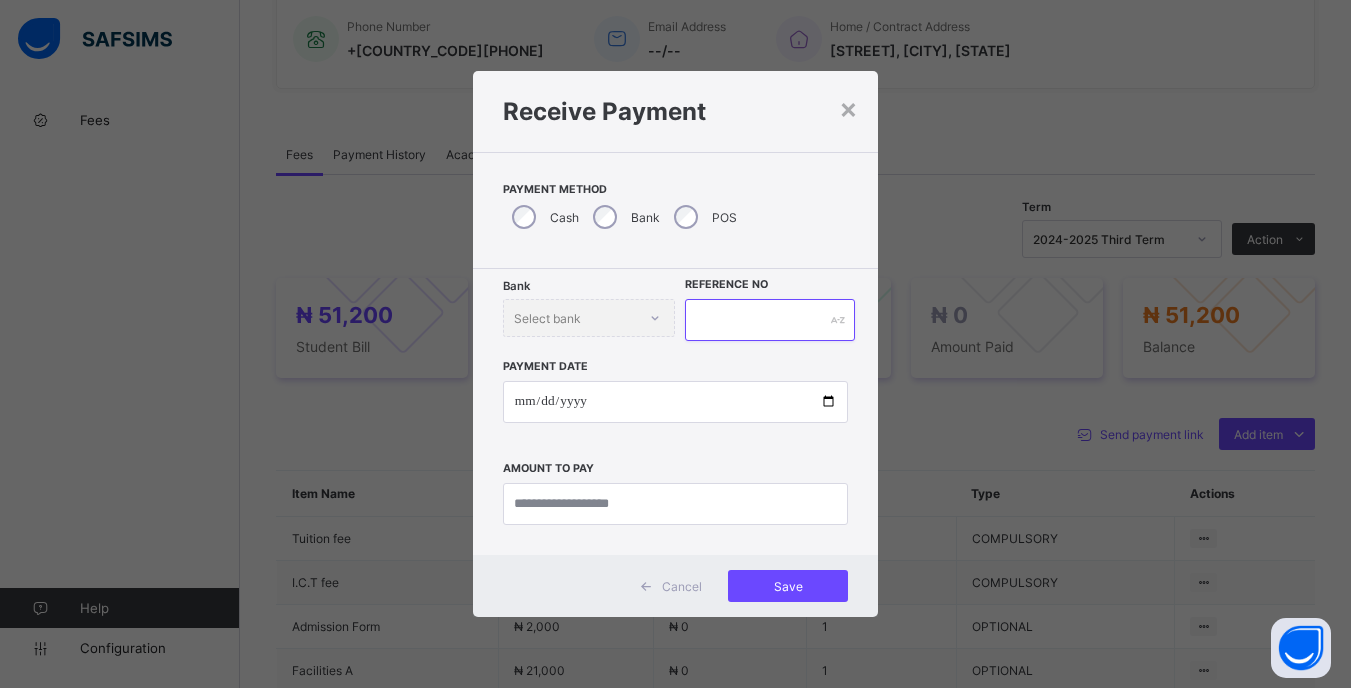 click at bounding box center [769, 320] 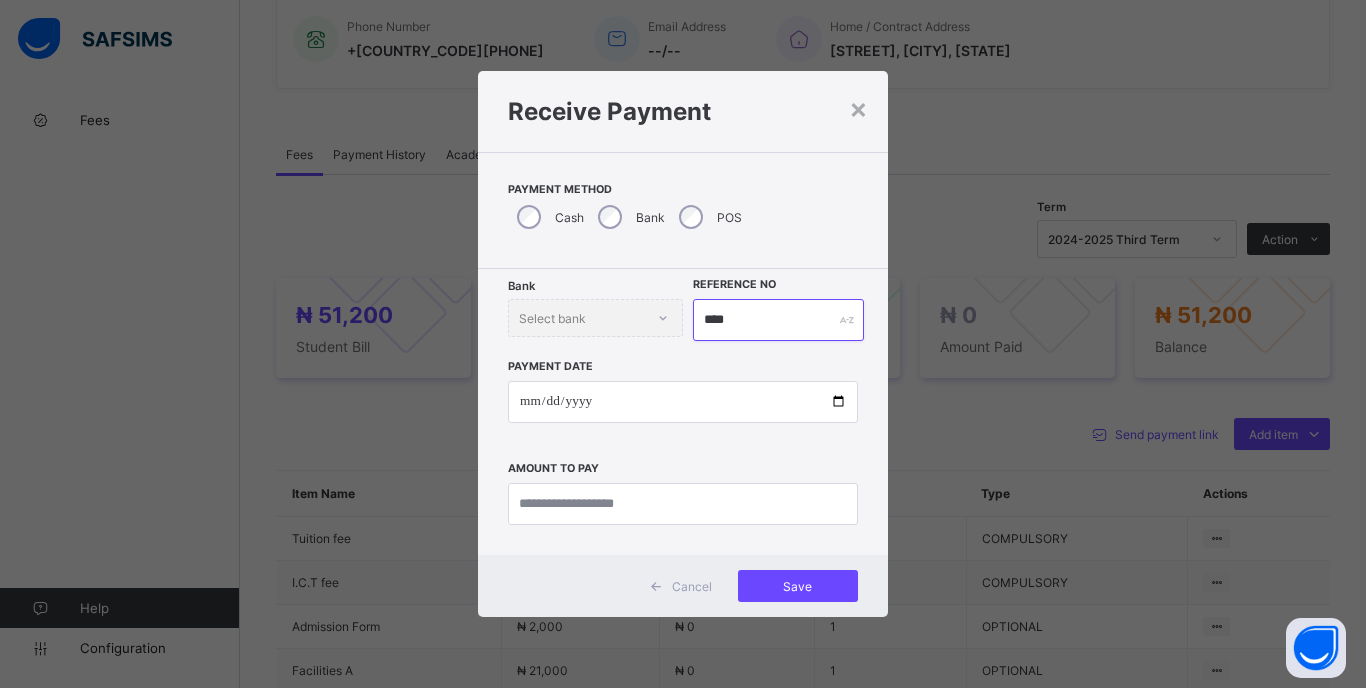 type on "****" 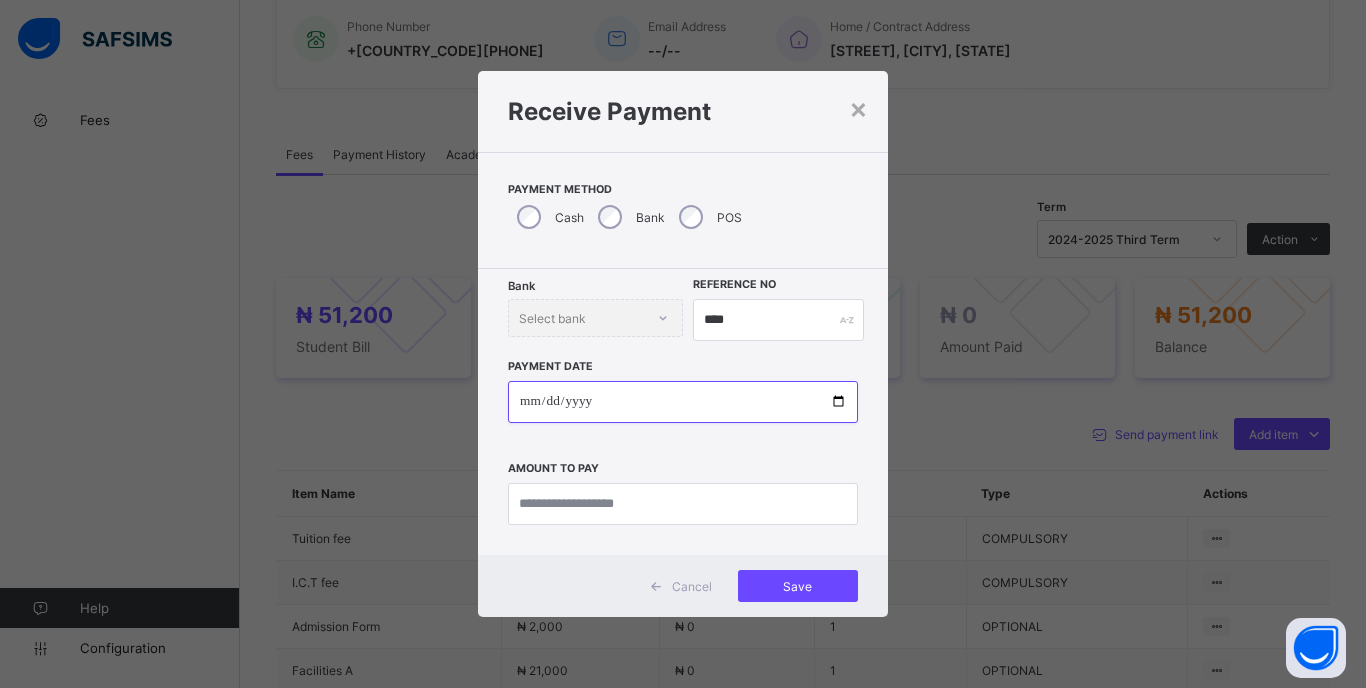 click at bounding box center [683, 402] 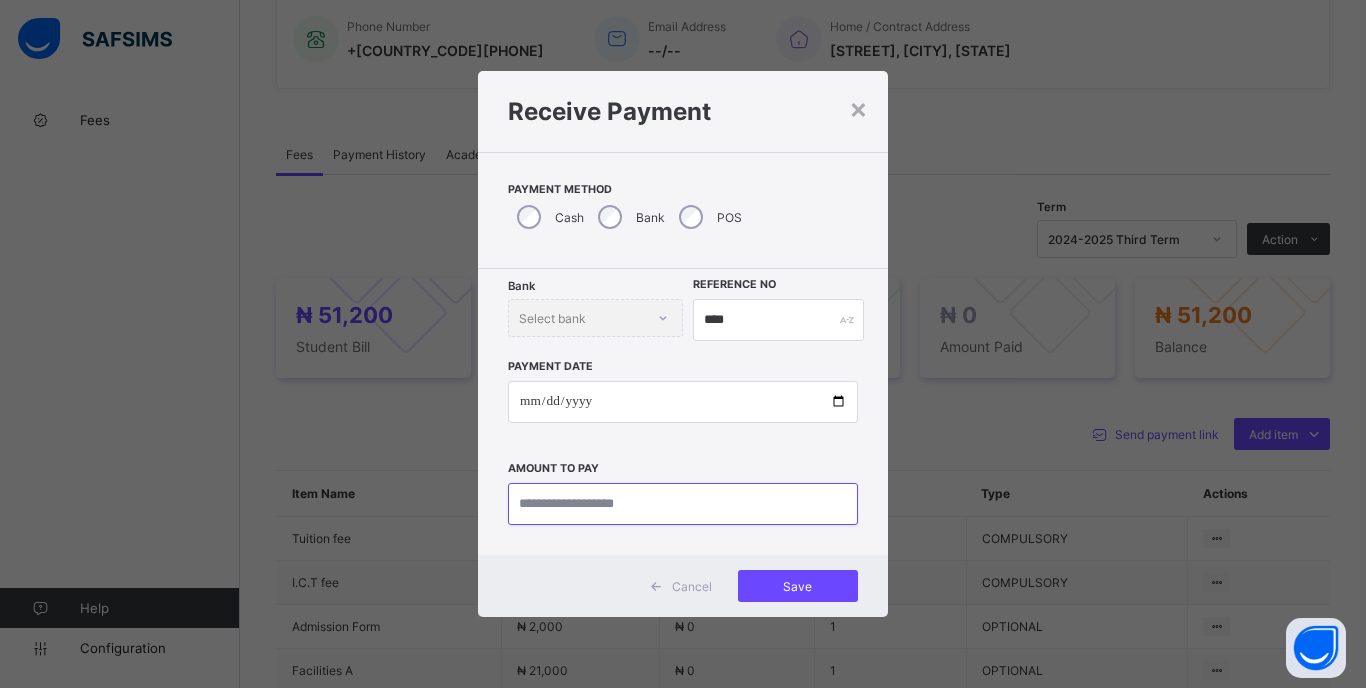 click at bounding box center (683, 504) 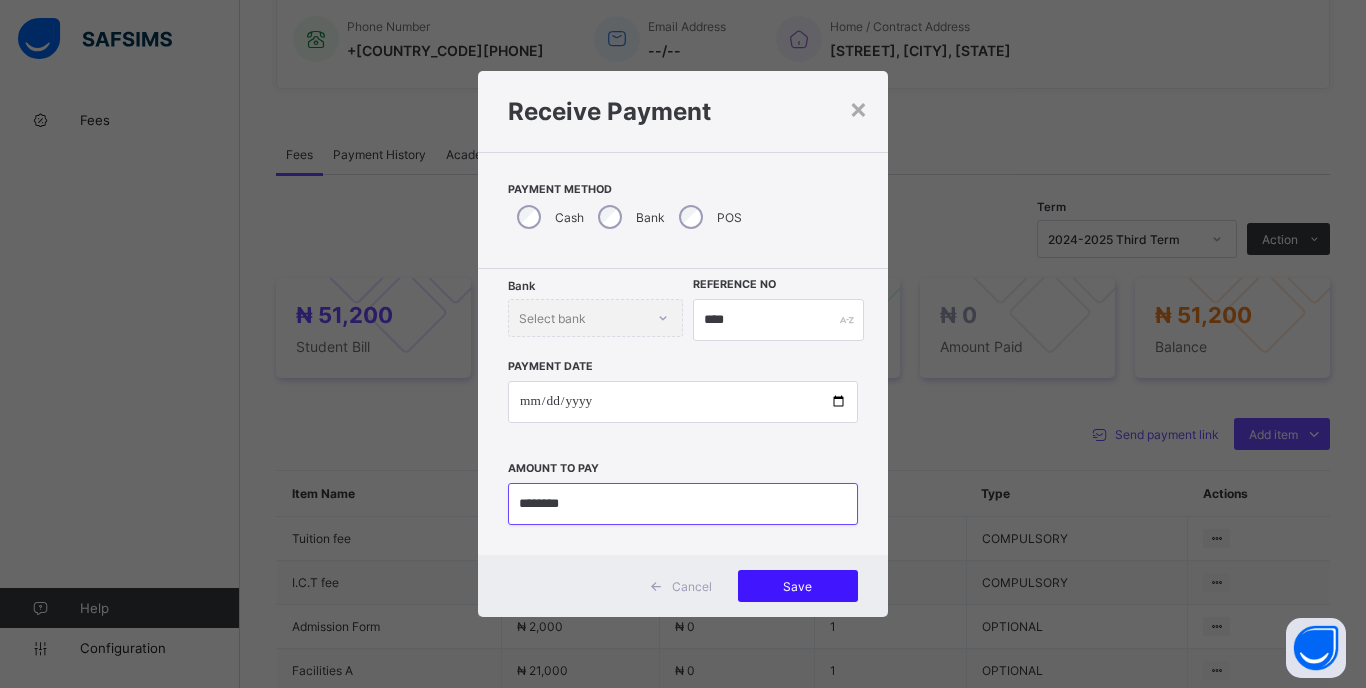 type on "********" 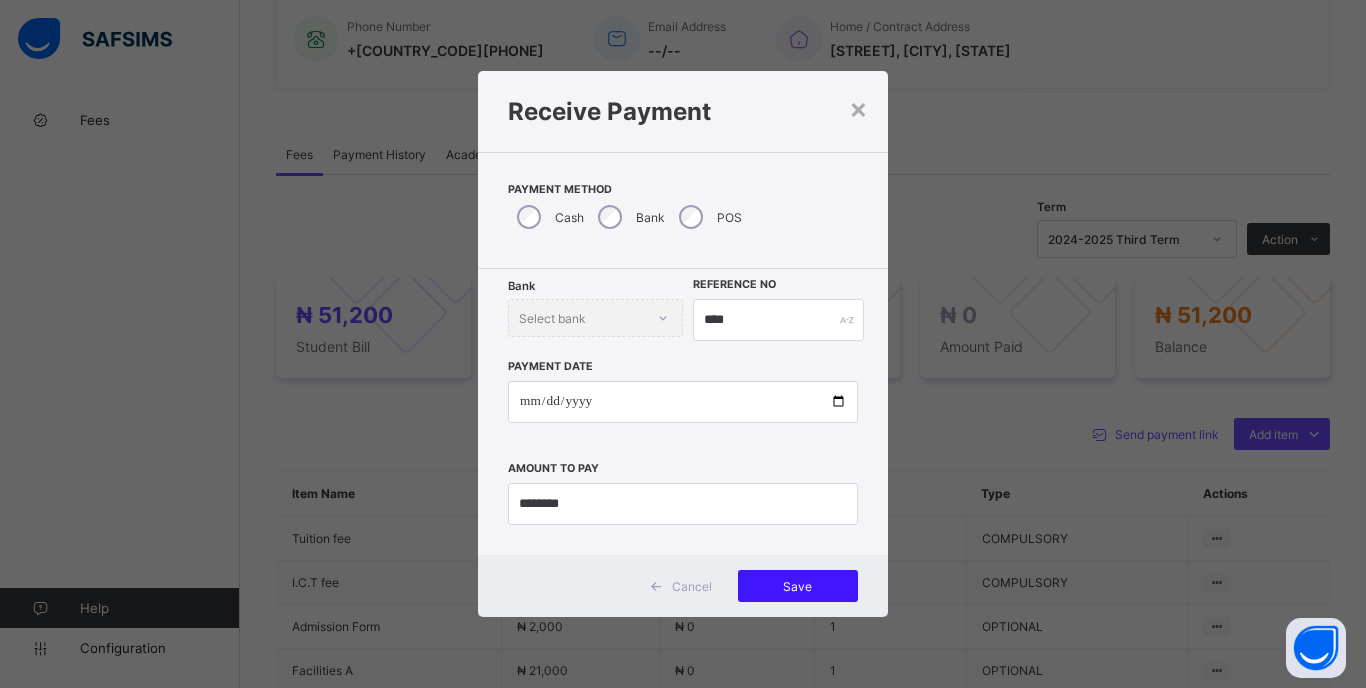 click on "Save" at bounding box center [798, 586] 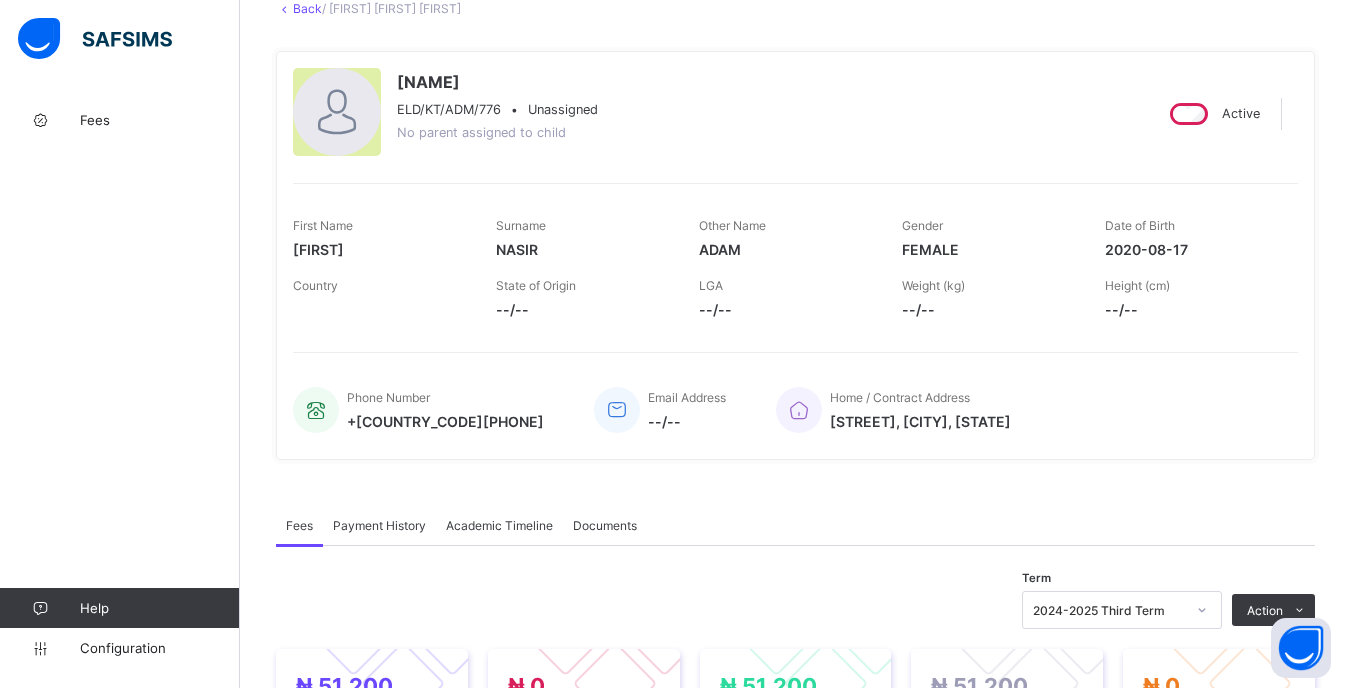 scroll, scrollTop: 0, scrollLeft: 0, axis: both 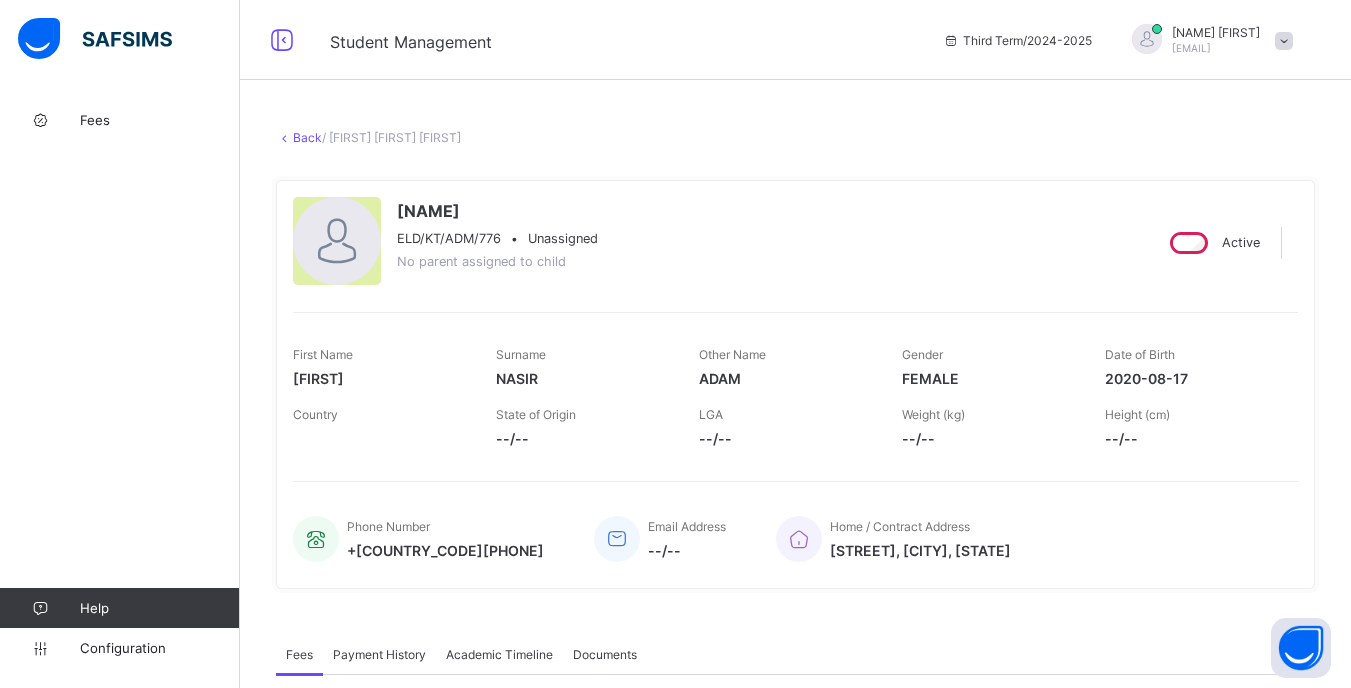 click on "Back" at bounding box center (307, 137) 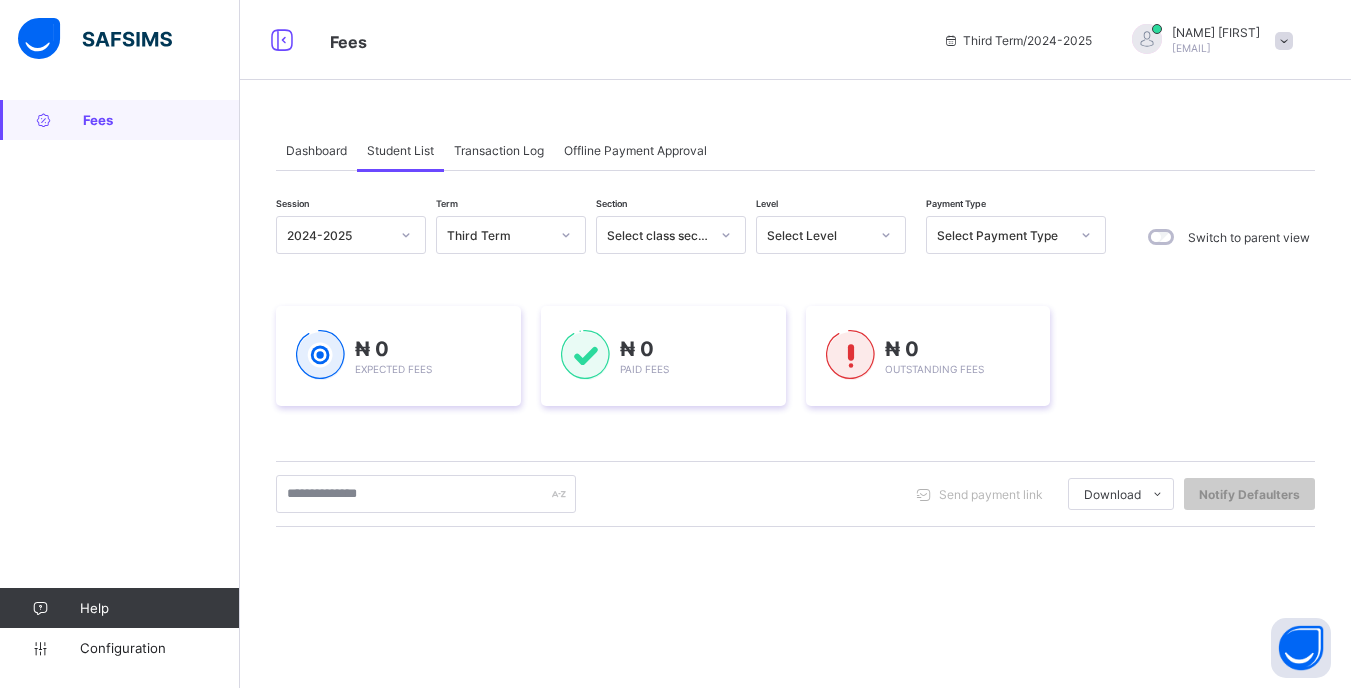 click on "Select Level" at bounding box center (812, 235) 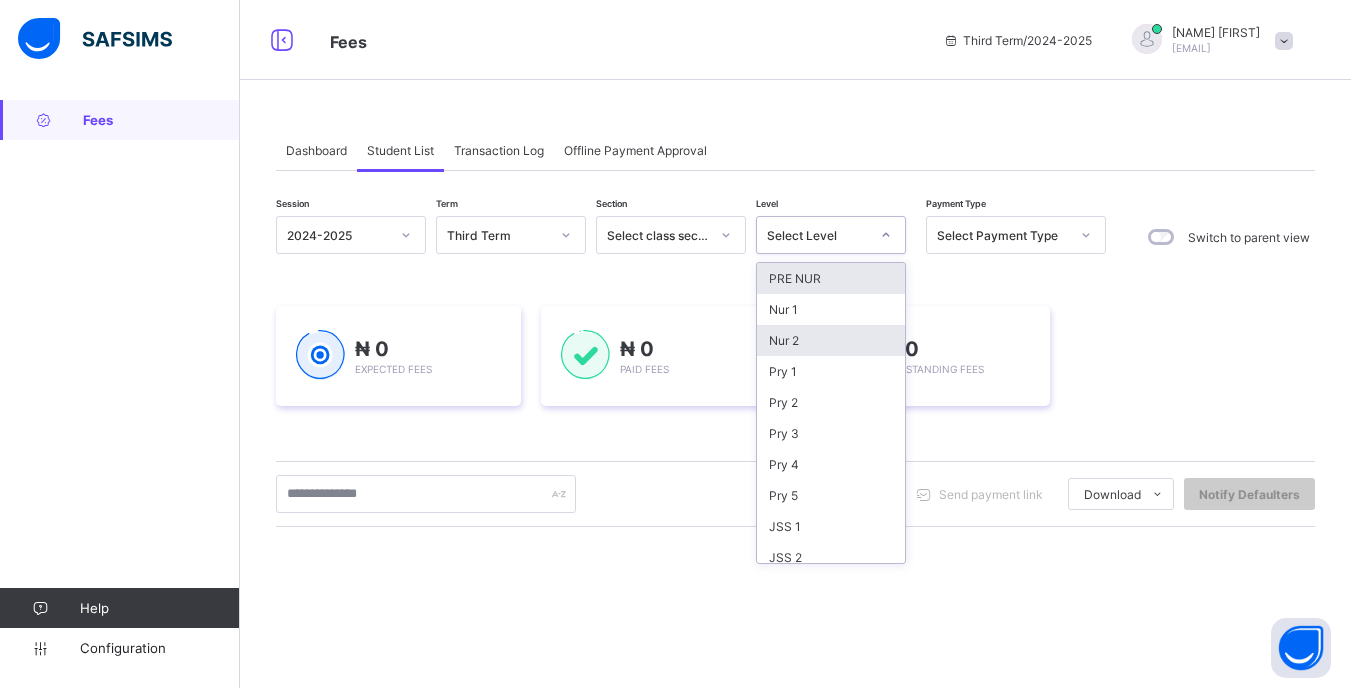 click on "Nur 2" at bounding box center [831, 340] 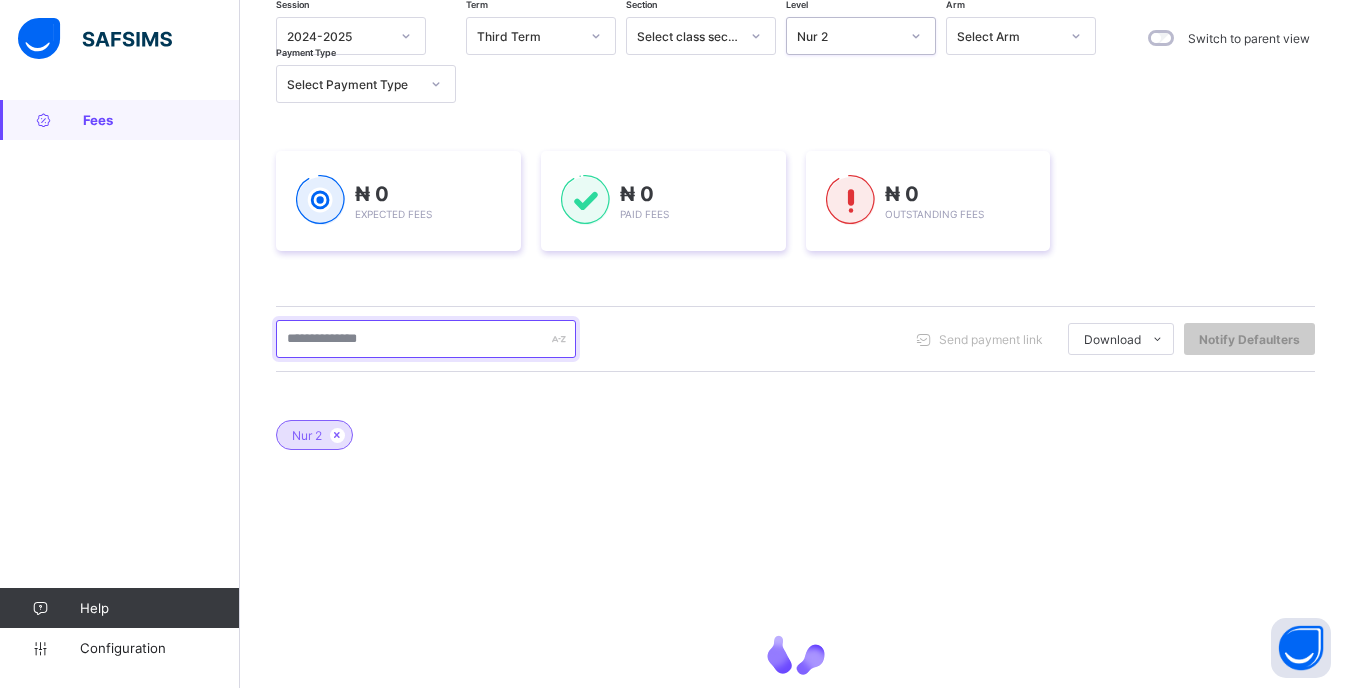 click at bounding box center [426, 339] 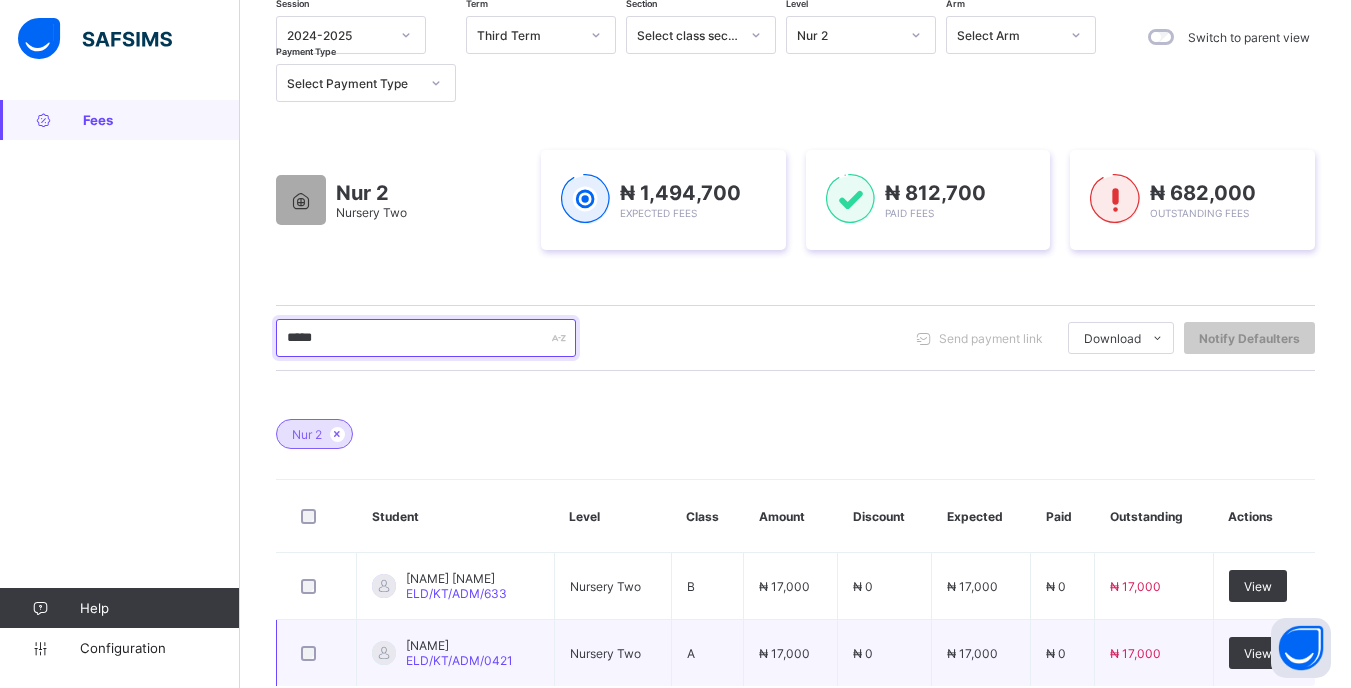 scroll, scrollTop: 319, scrollLeft: 0, axis: vertical 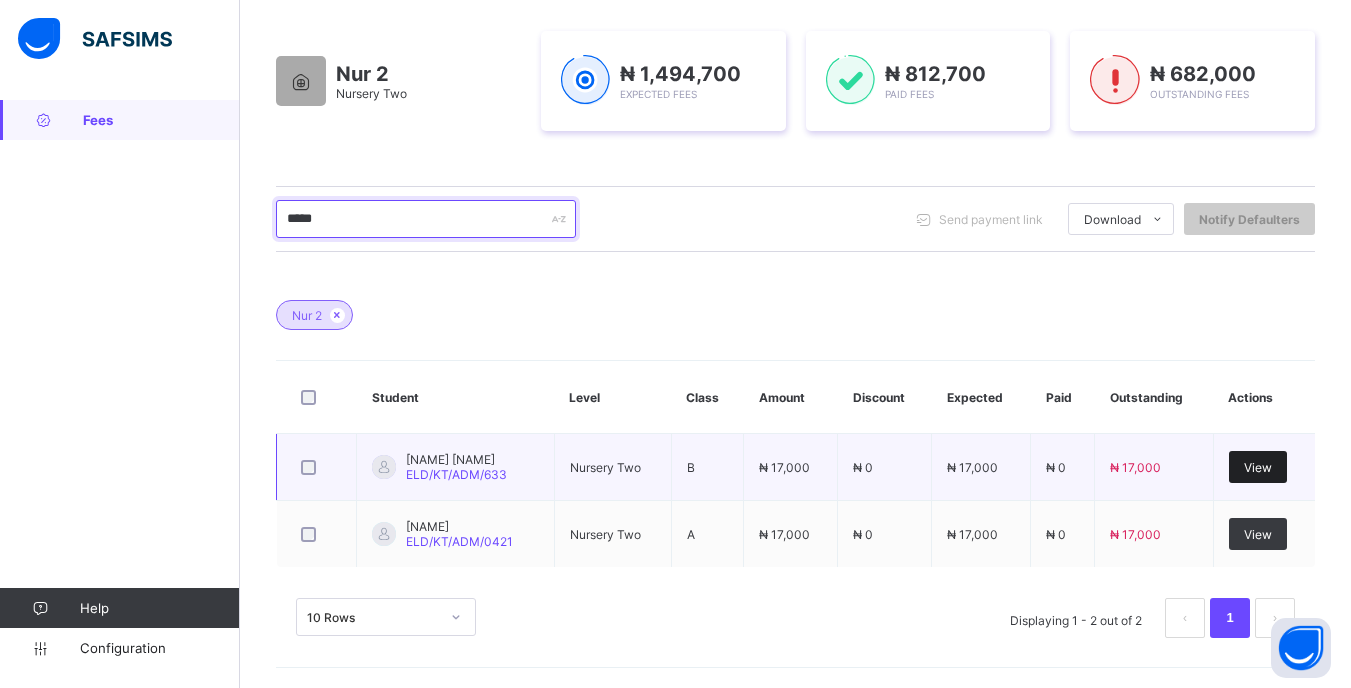 type on "*****" 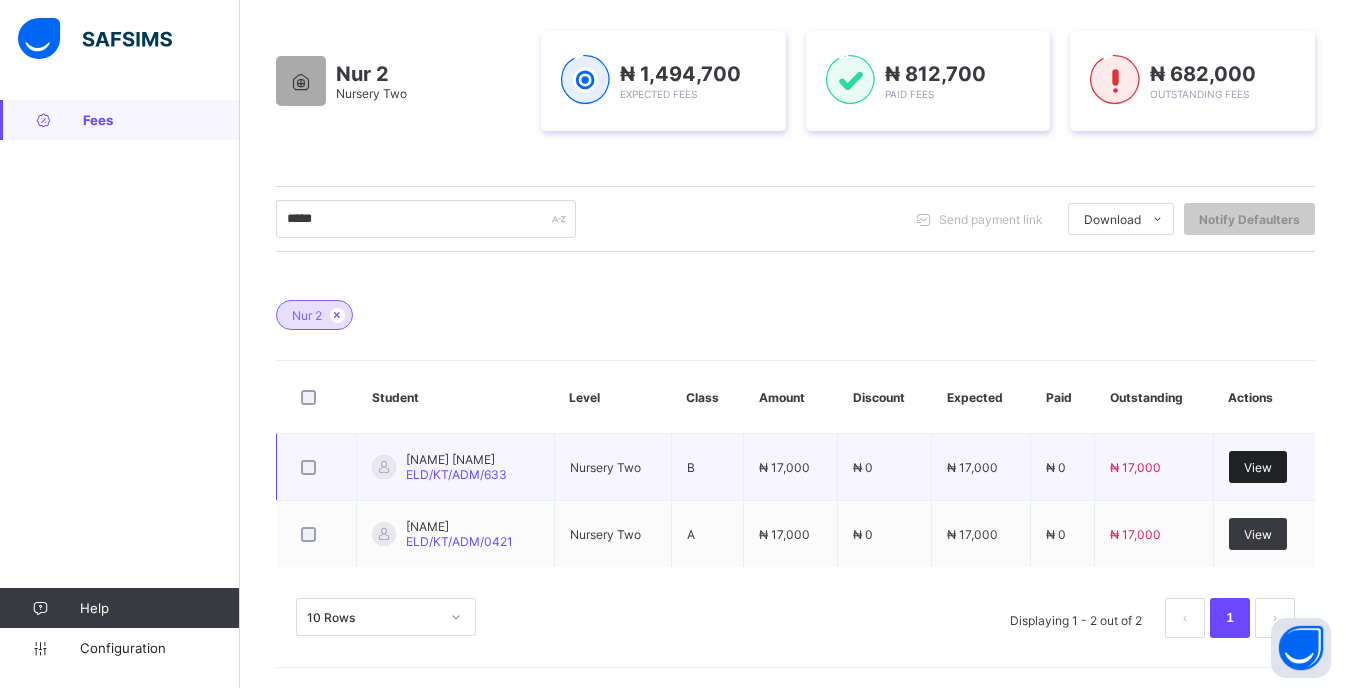 click on "View" at bounding box center [1258, 467] 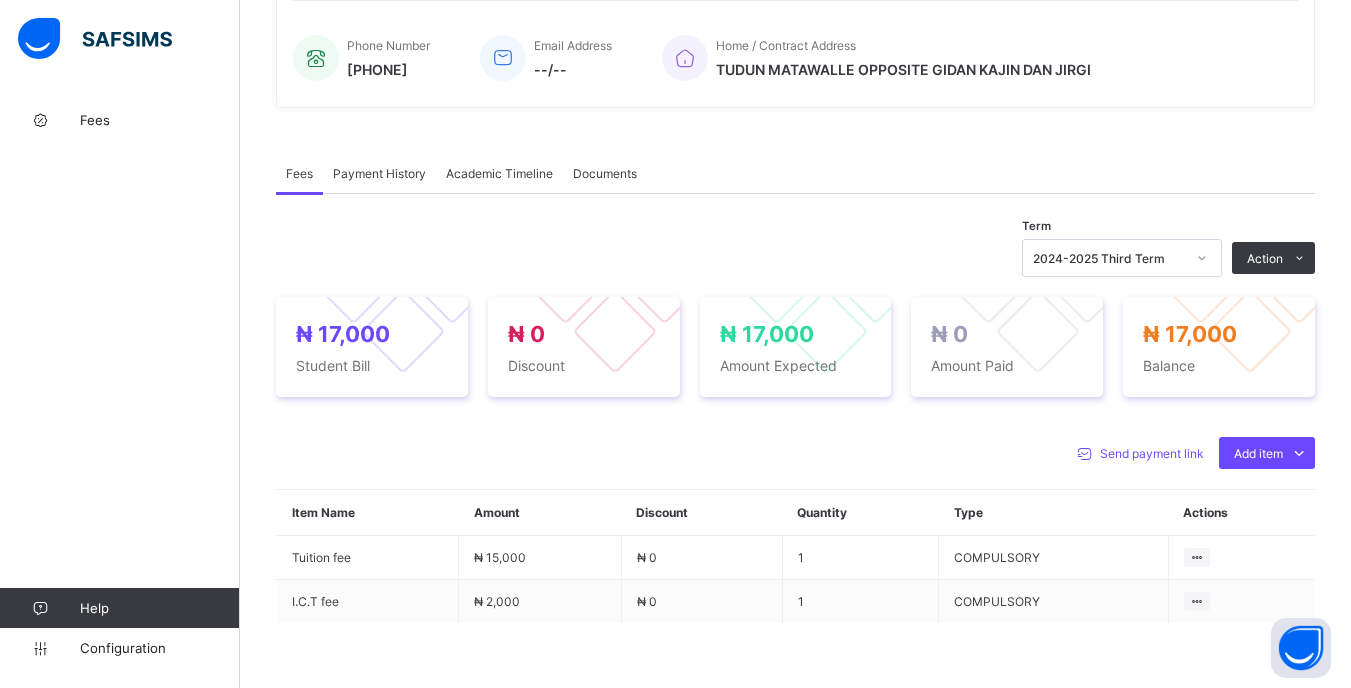scroll, scrollTop: 500, scrollLeft: 0, axis: vertical 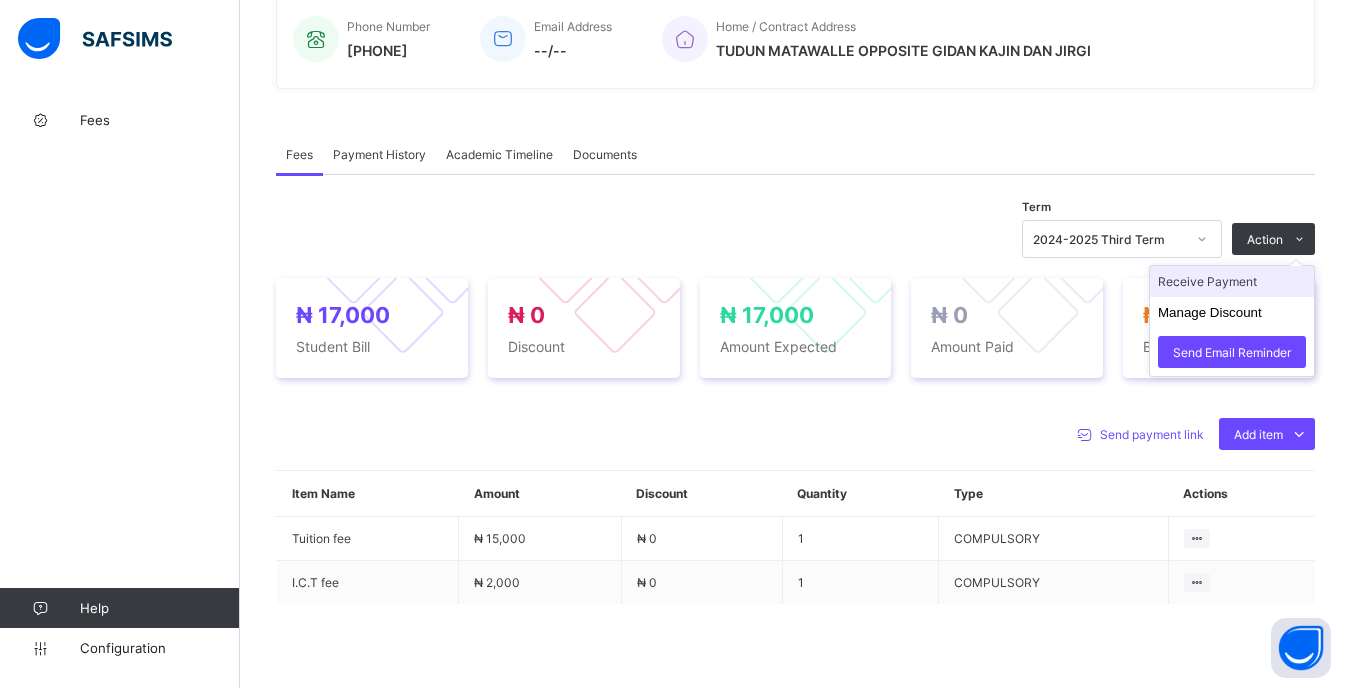 click on "Receive Payment" at bounding box center [1232, 281] 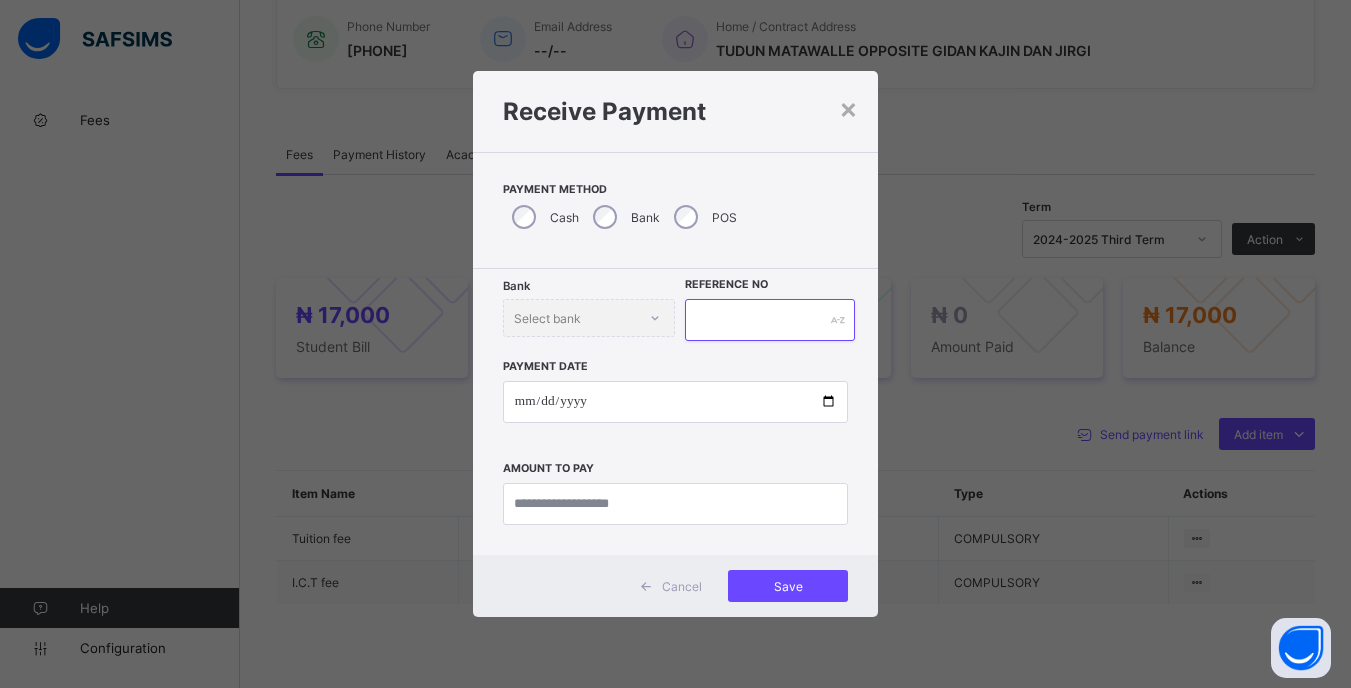click at bounding box center [769, 320] 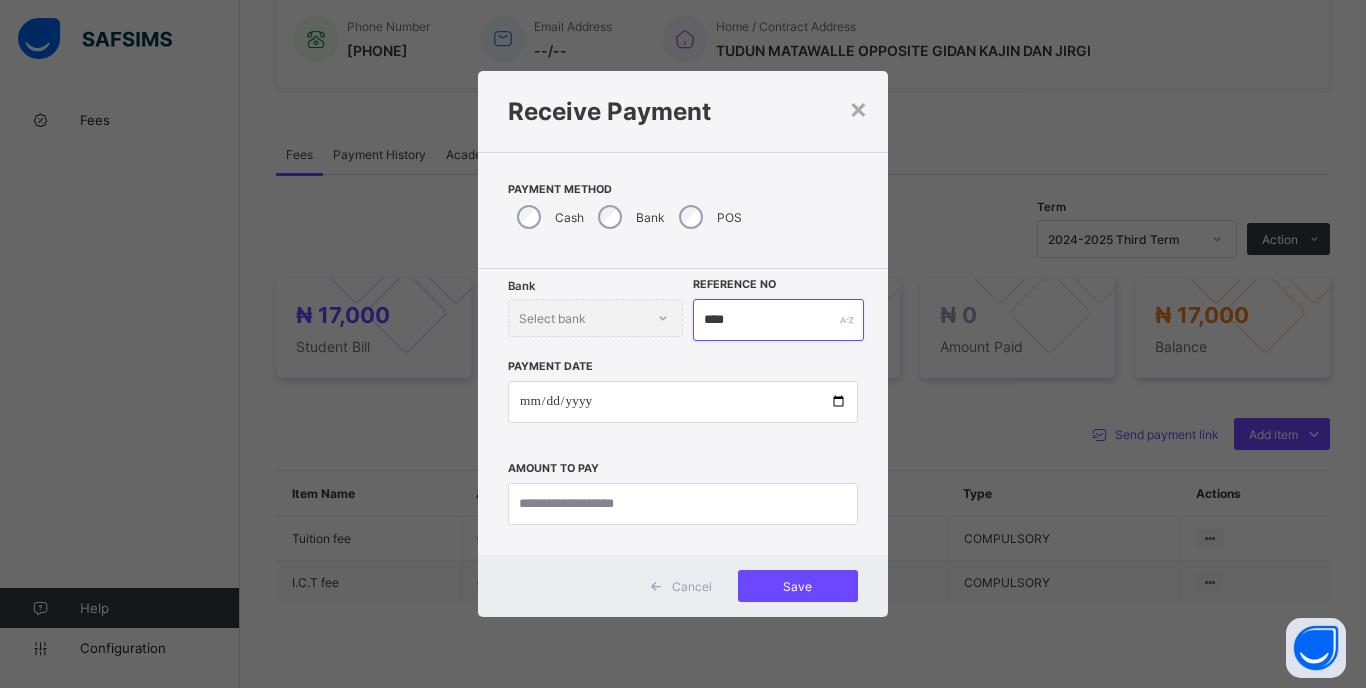 type on "****" 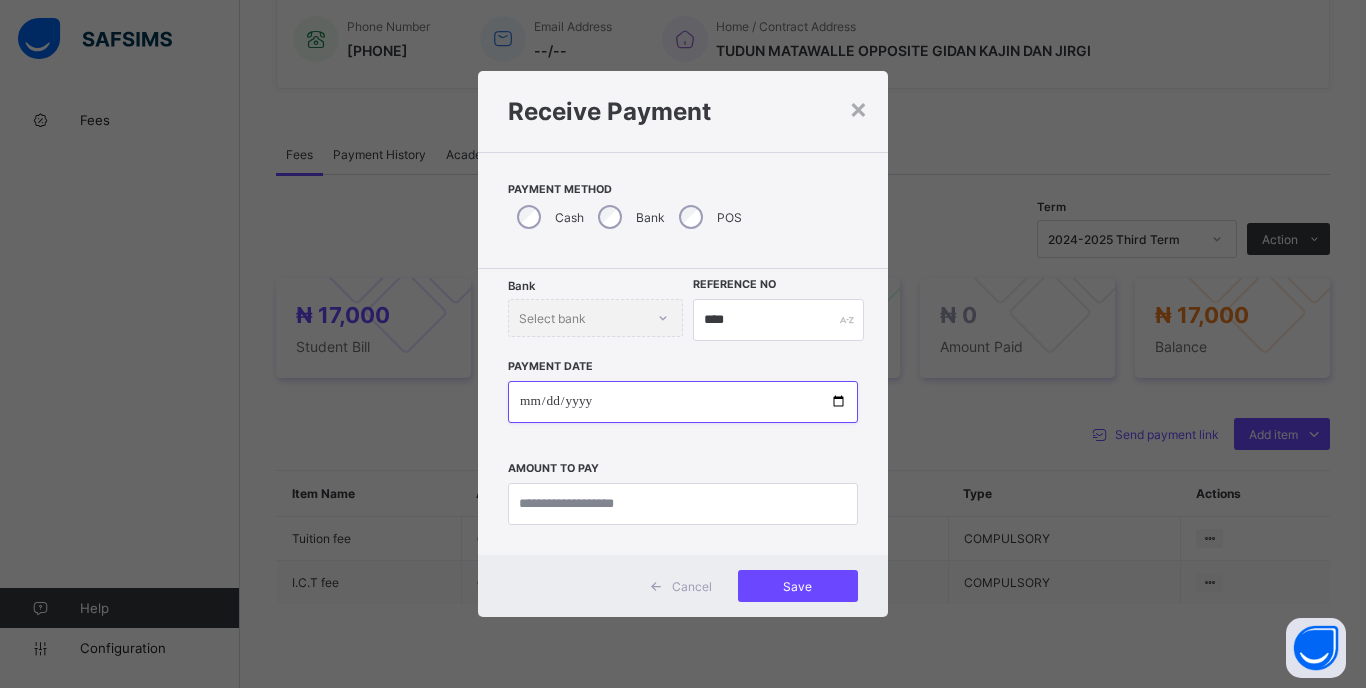 click at bounding box center (683, 402) 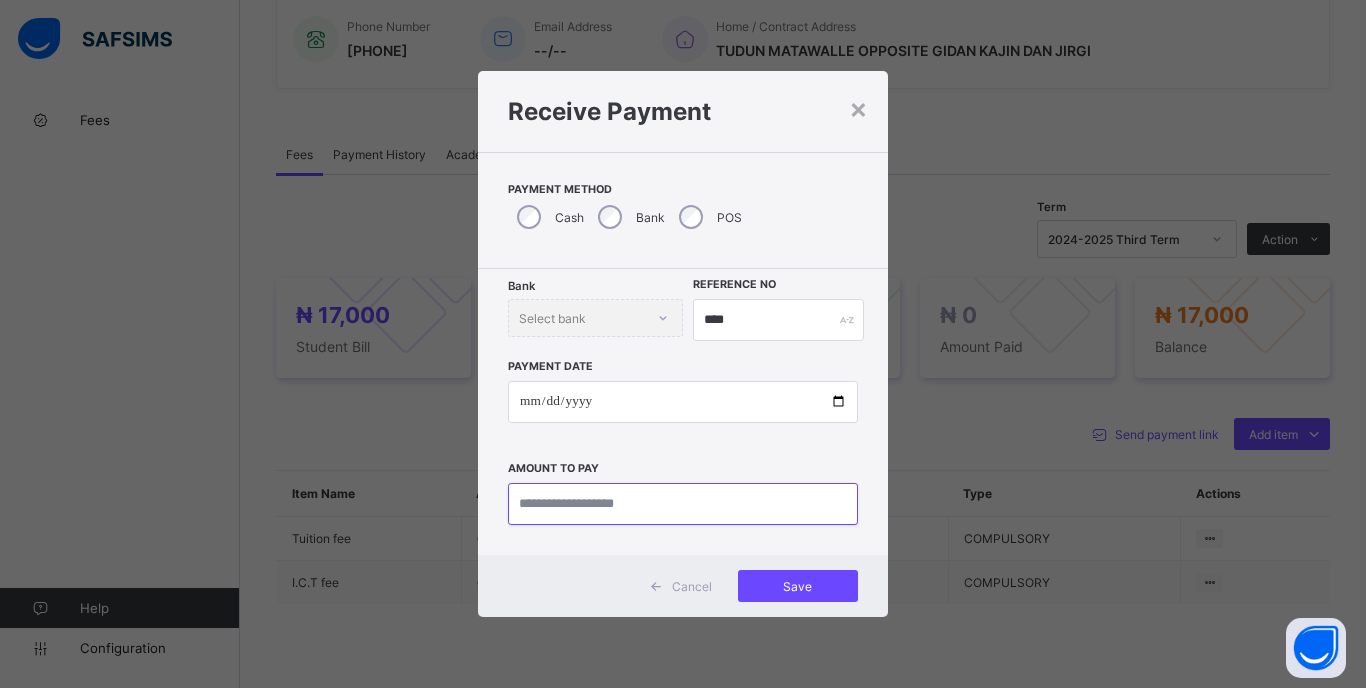 click at bounding box center (683, 504) 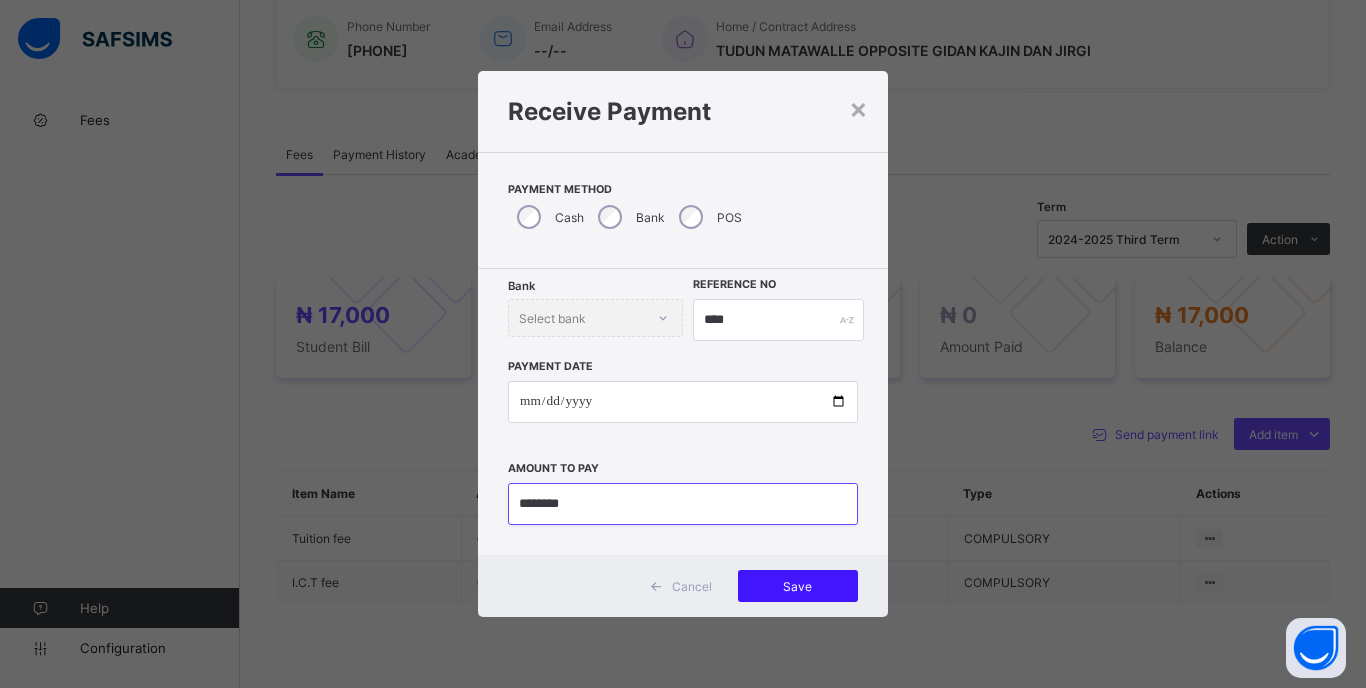 type on "********" 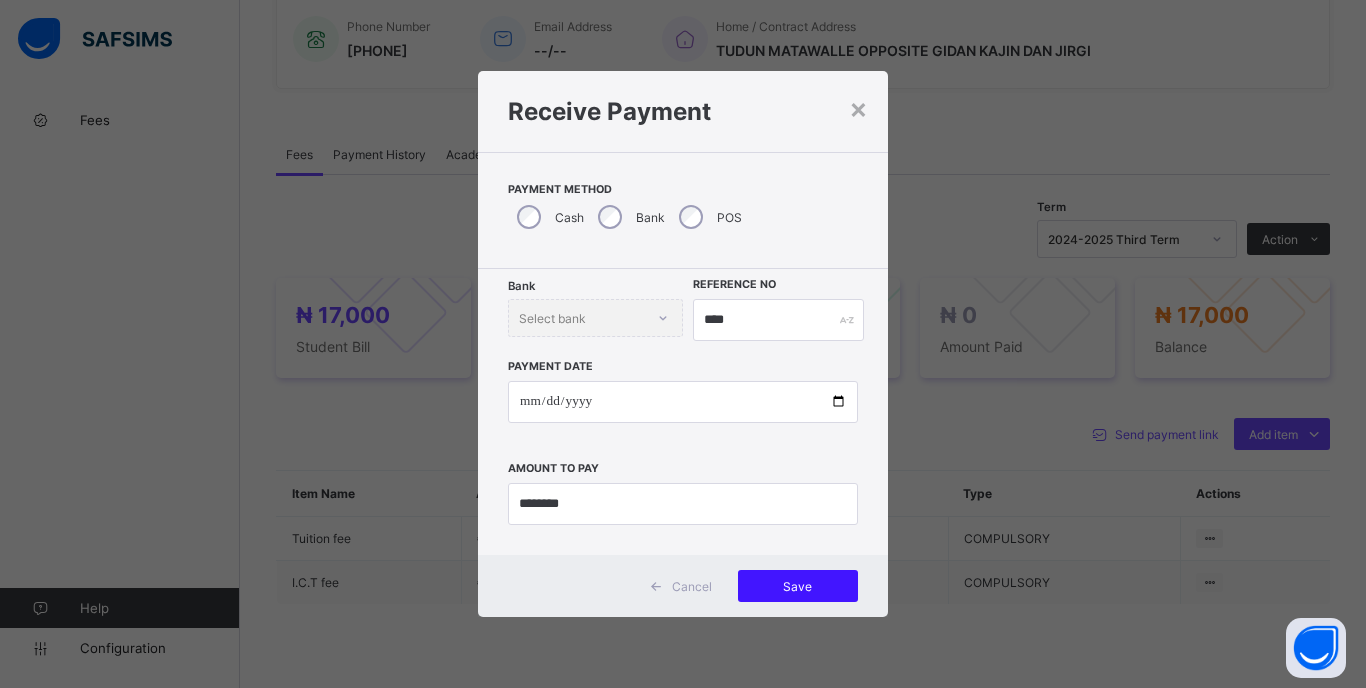 click on "Save" at bounding box center [798, 586] 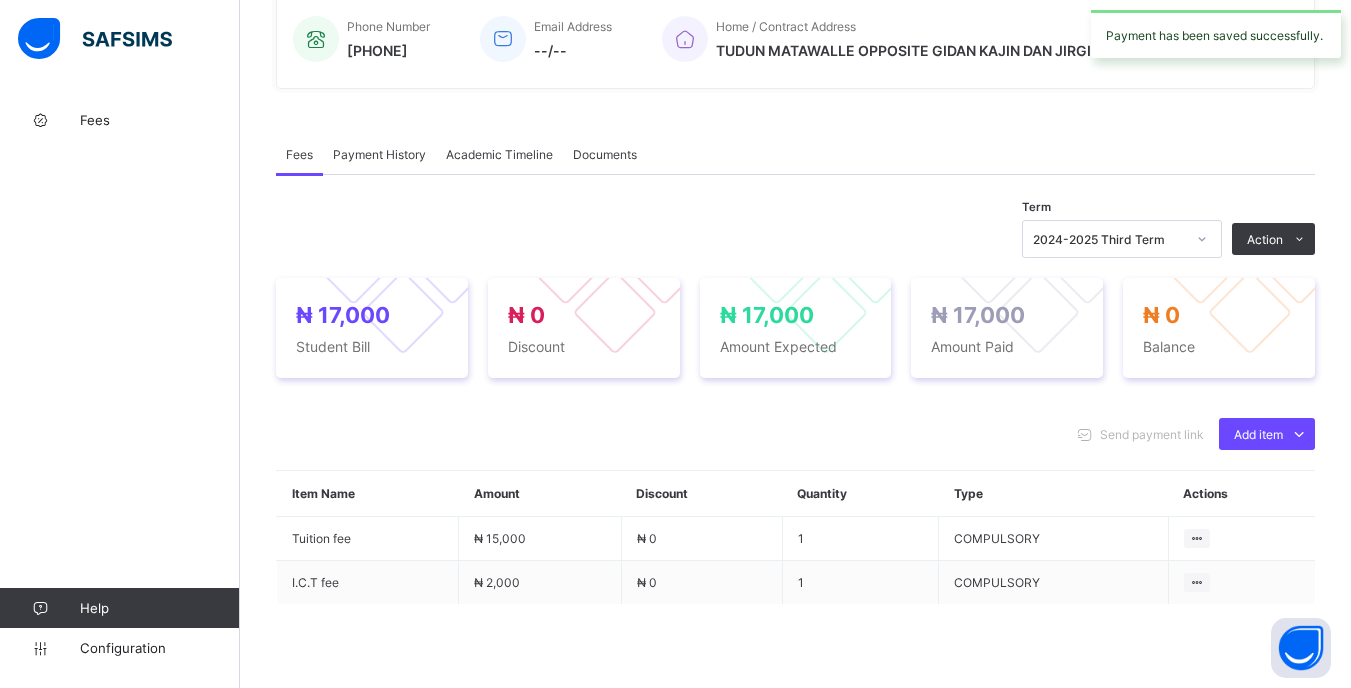 click on "2024-2025 Third Term" at bounding box center [1109, 239] 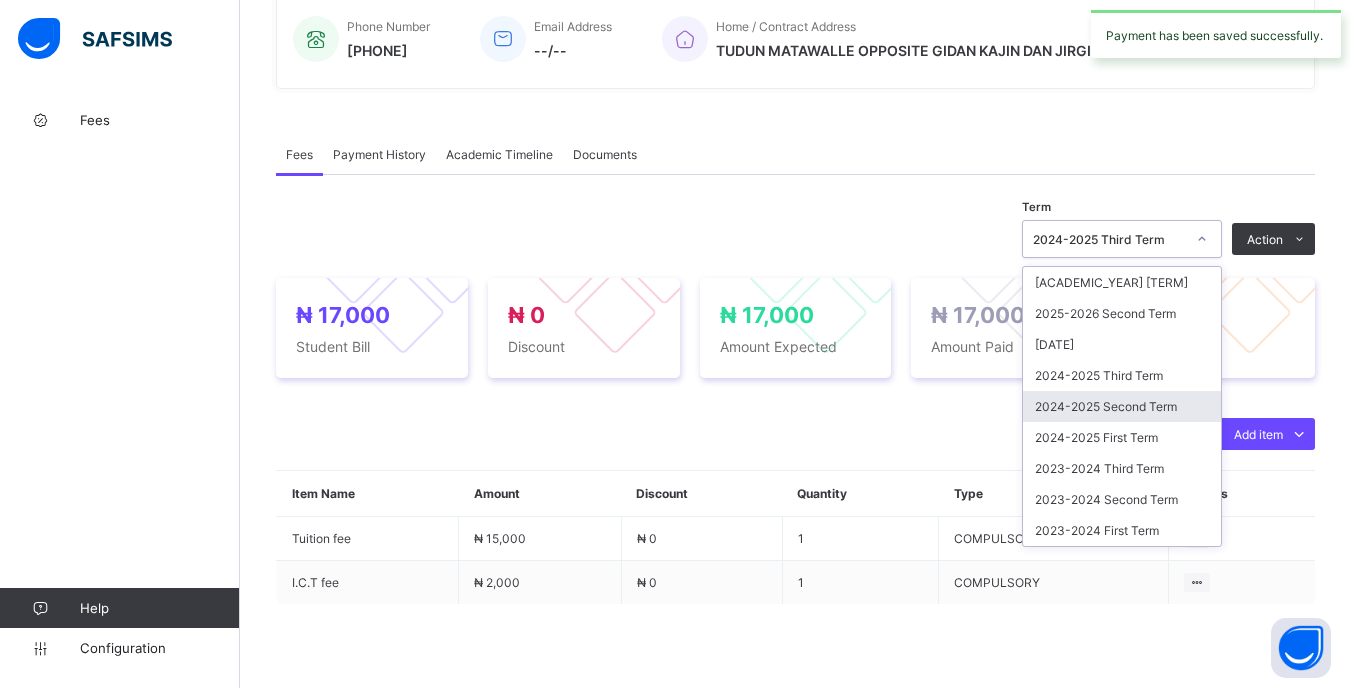 click on "2024-2025 Second Term" at bounding box center (1122, 406) 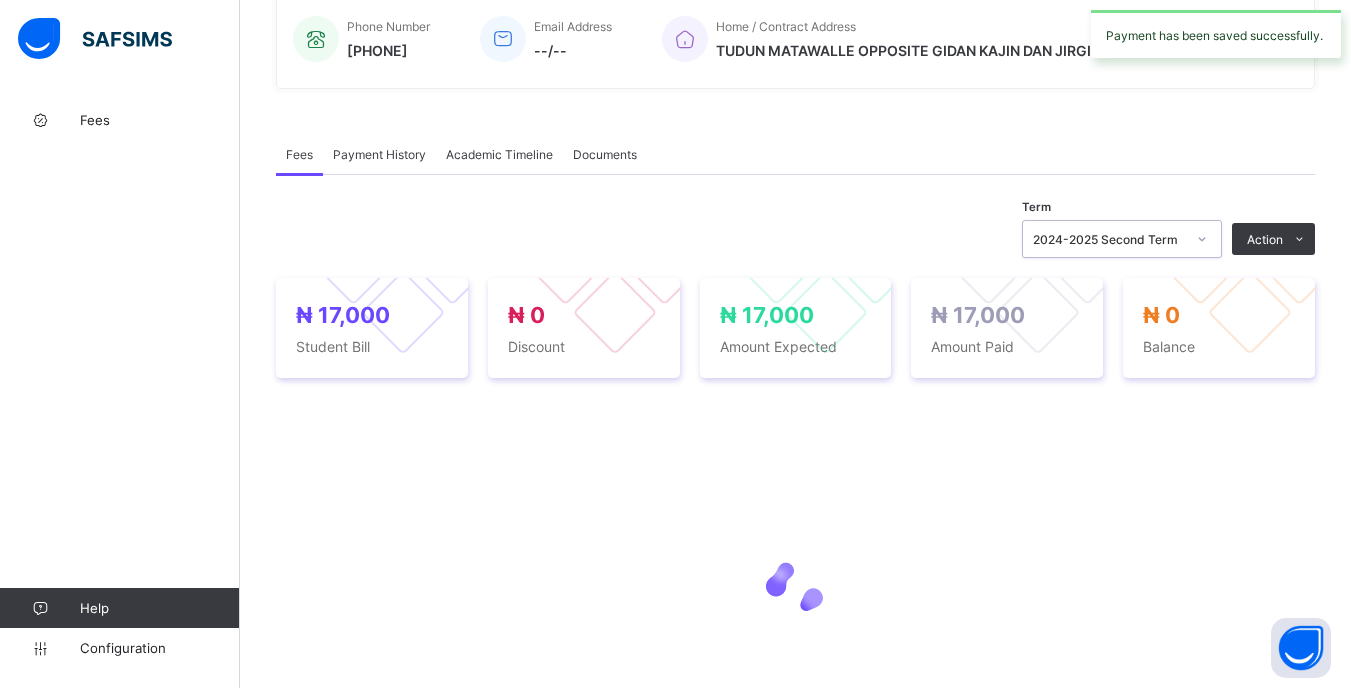 drag, startPoint x: 1188, startPoint y: 241, endPoint x: 1187, endPoint y: 256, distance: 15.033297 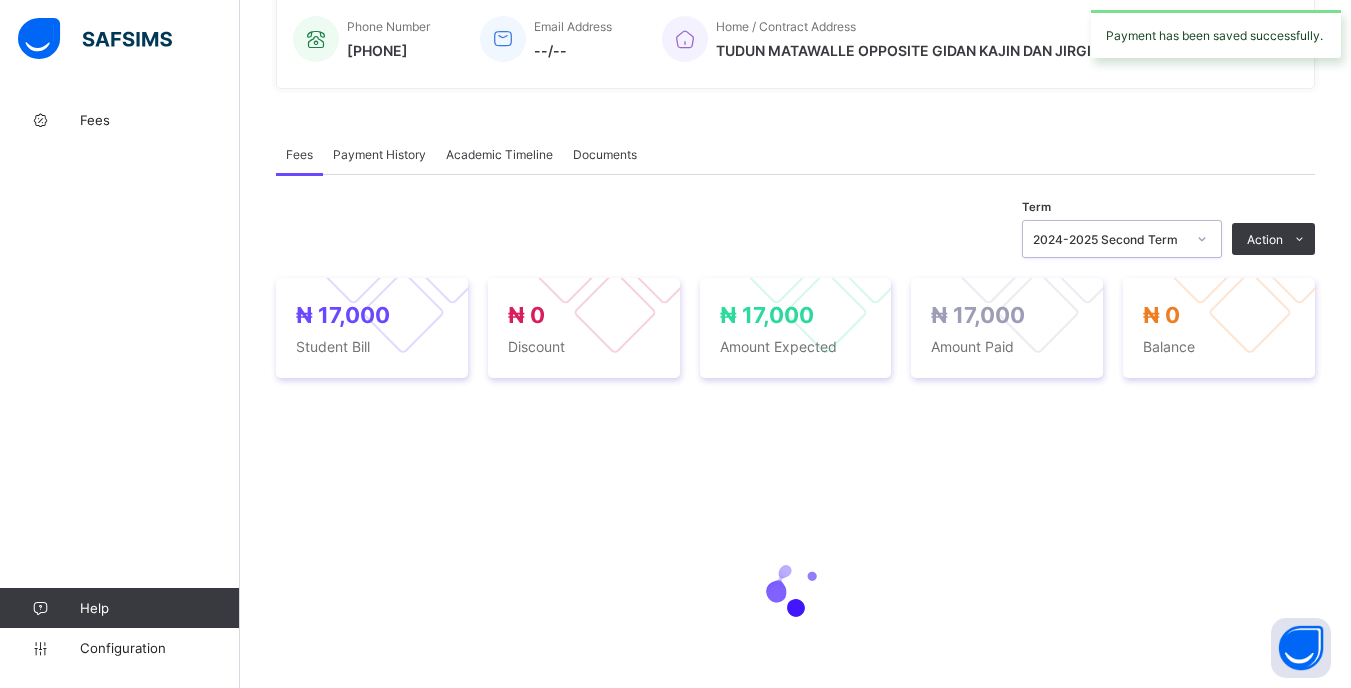 click on "2024-2025 Second Term" at bounding box center (1109, 239) 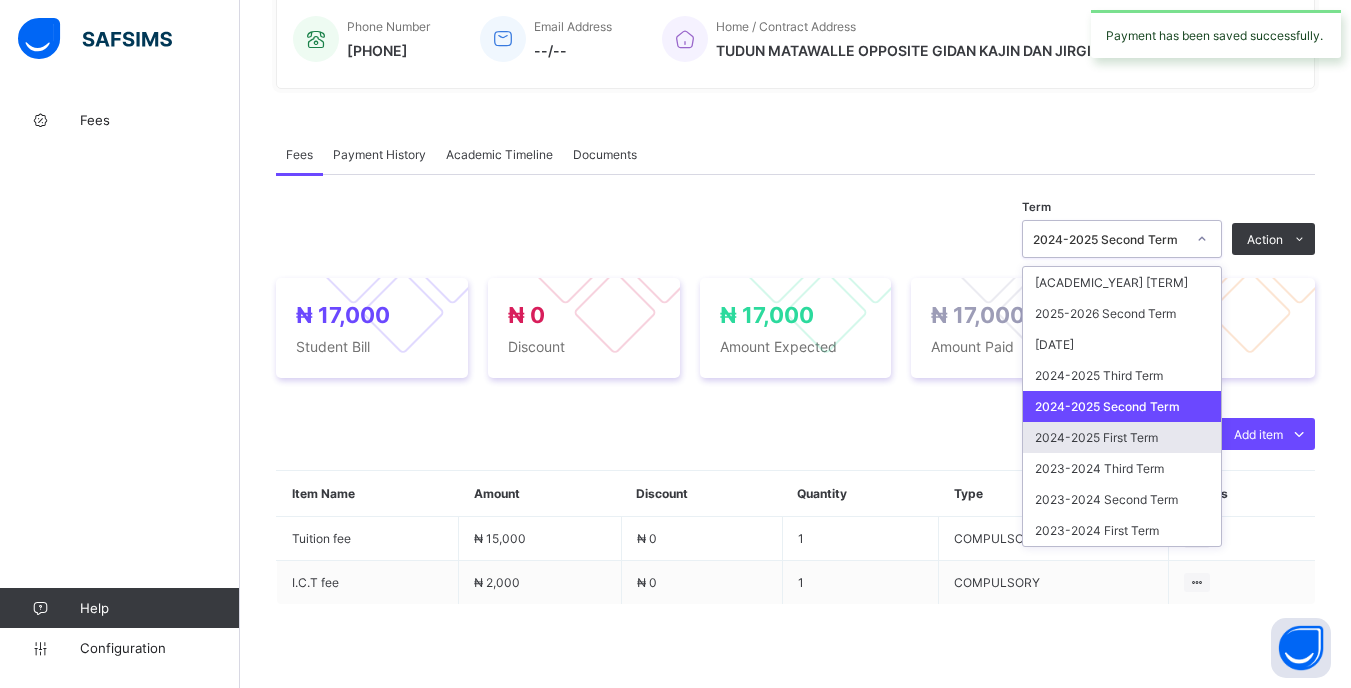 click on "2024-2025 First Term" at bounding box center [1122, 437] 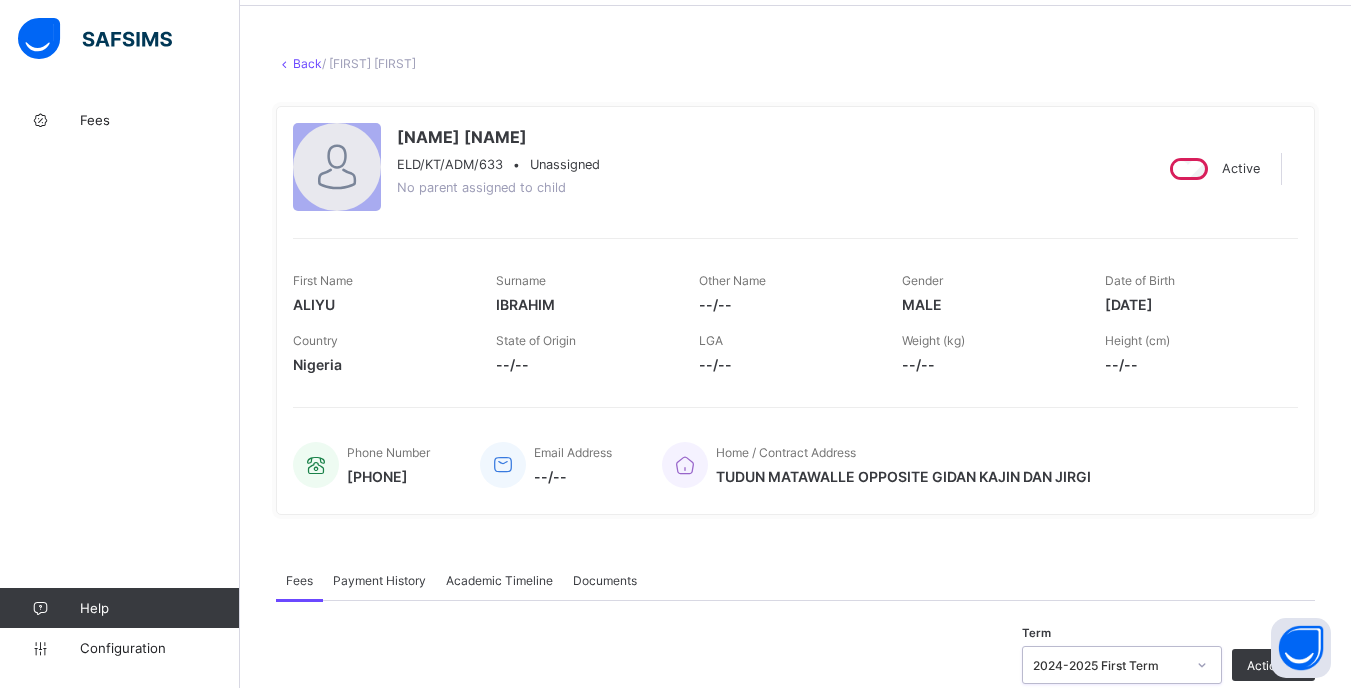 scroll, scrollTop: 0, scrollLeft: 0, axis: both 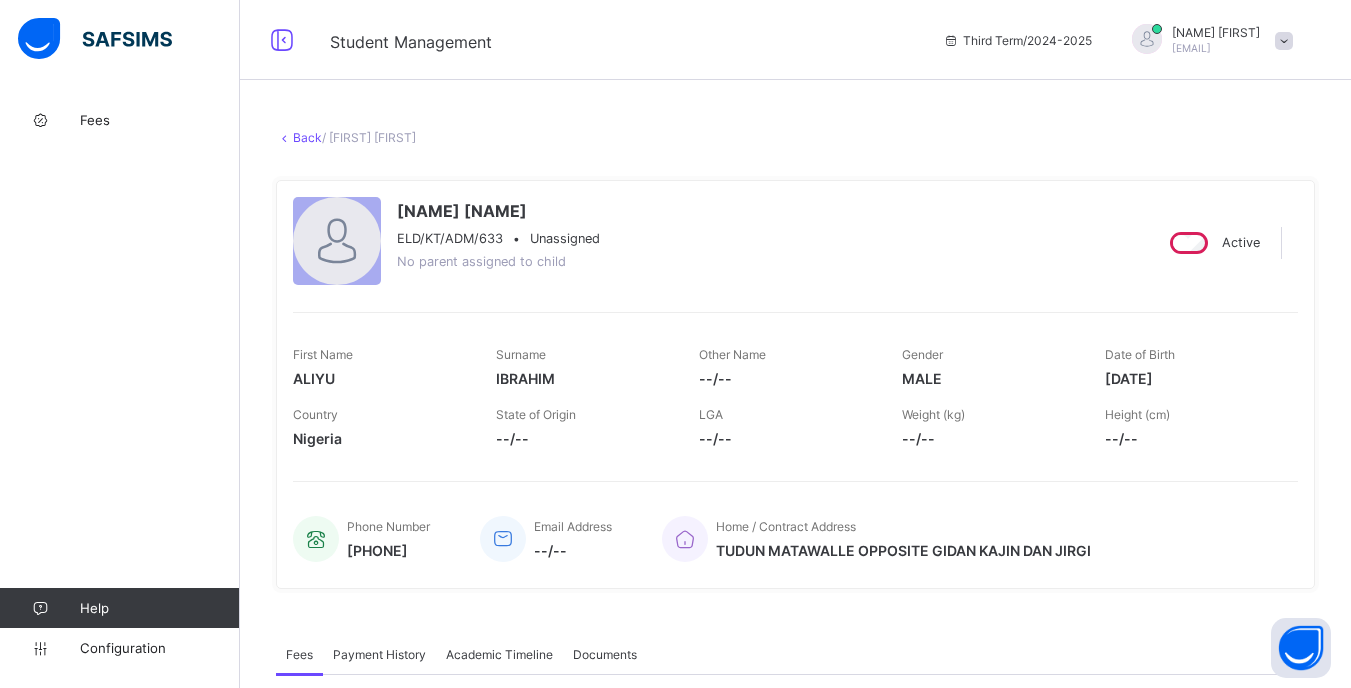 click on "Back" at bounding box center [307, 137] 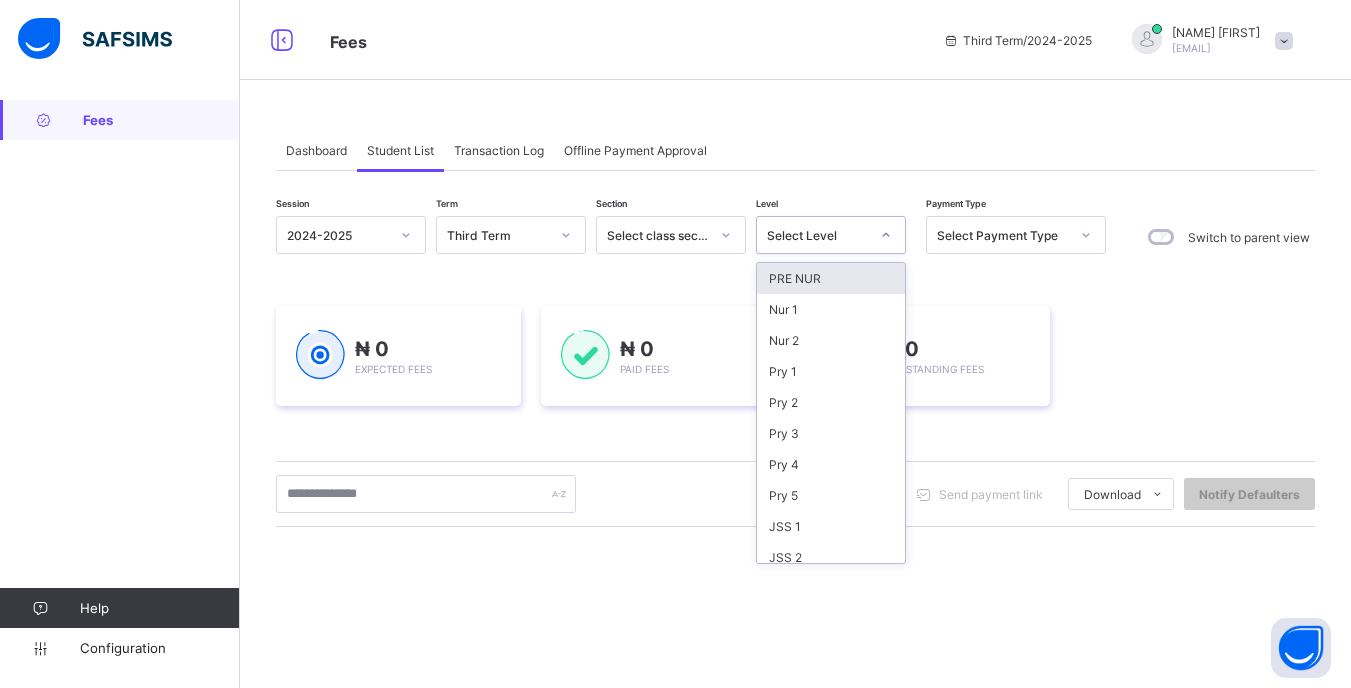 click on "Select Level" at bounding box center (818, 235) 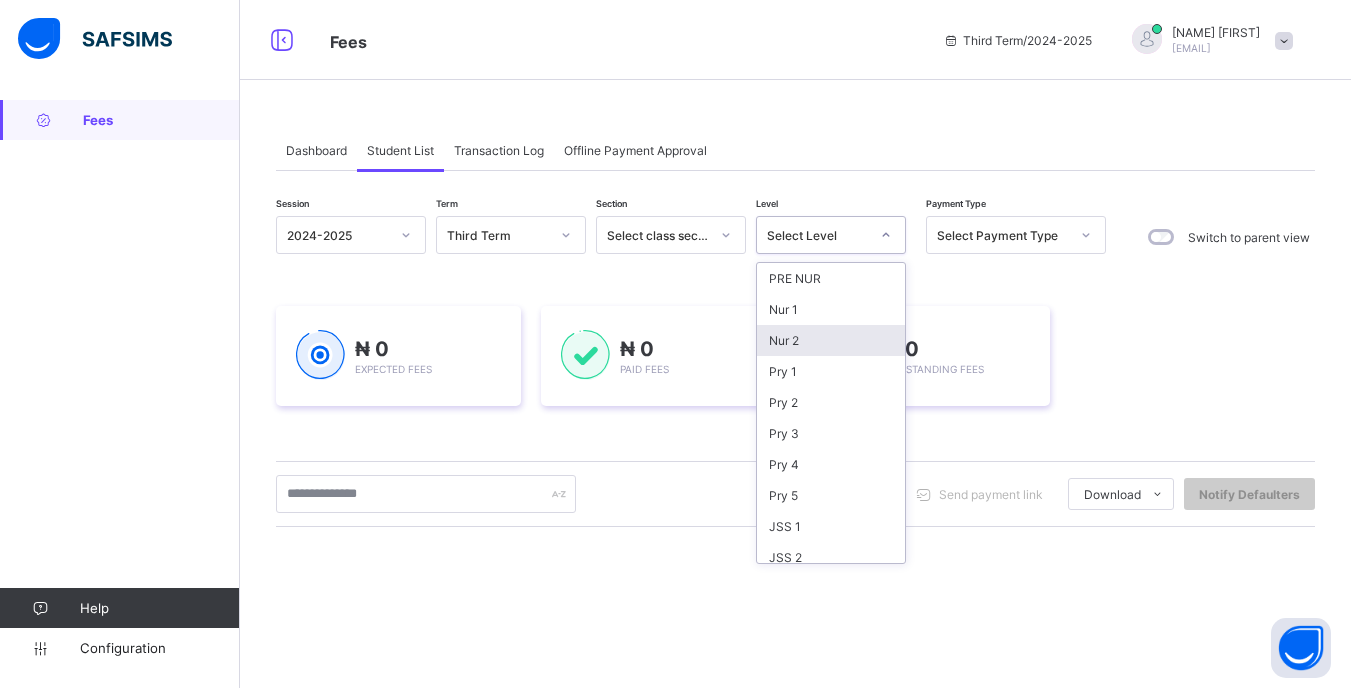 click on "Nur 2" at bounding box center [831, 340] 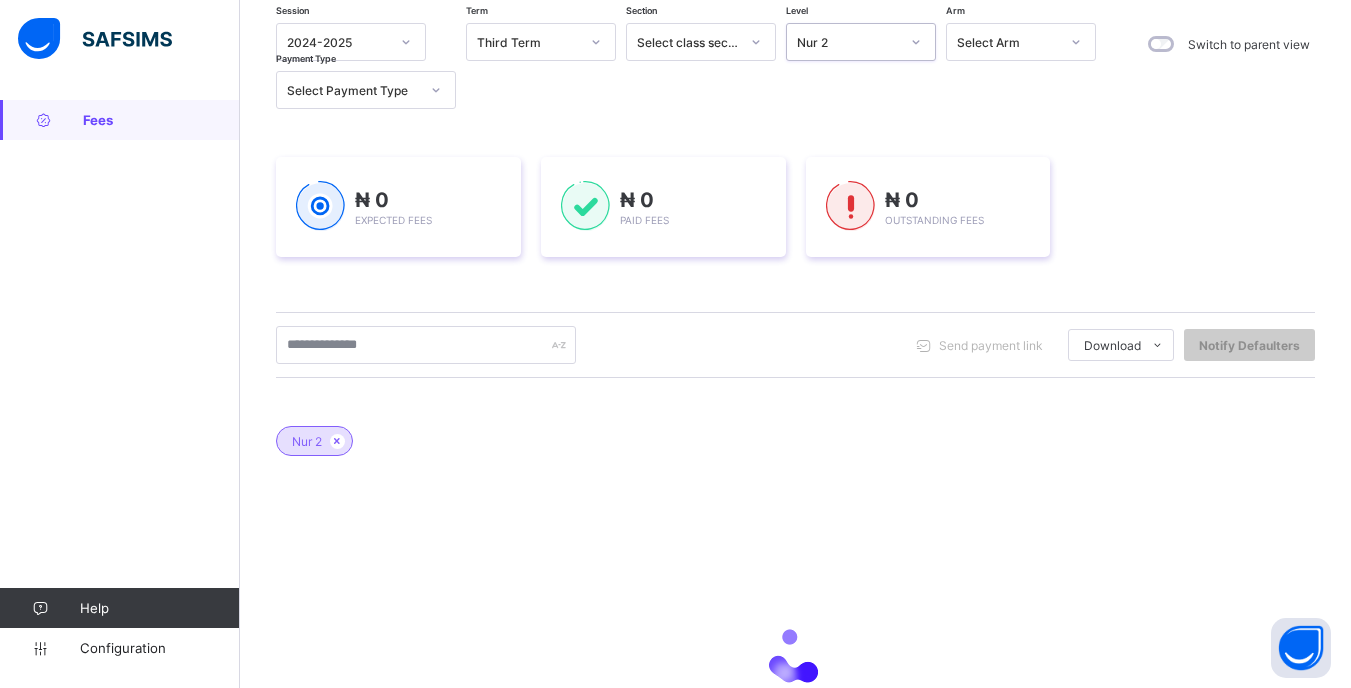 scroll, scrollTop: 200, scrollLeft: 0, axis: vertical 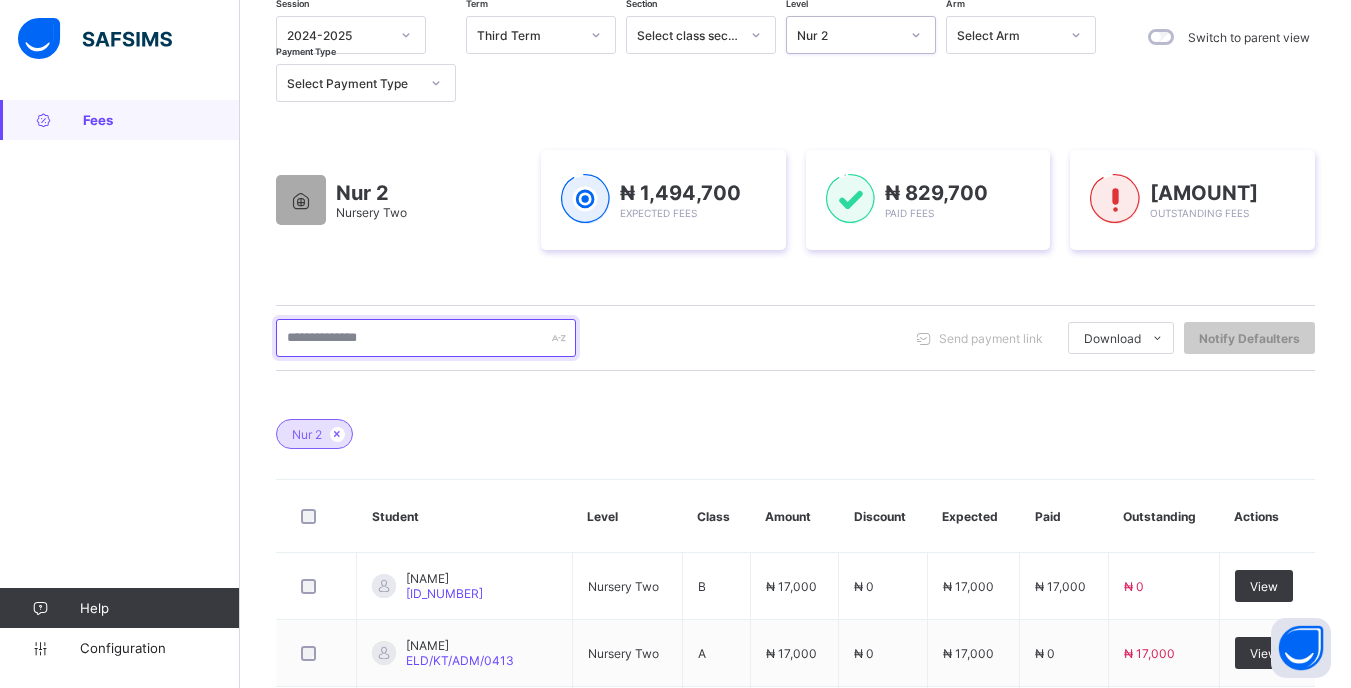 click at bounding box center [426, 338] 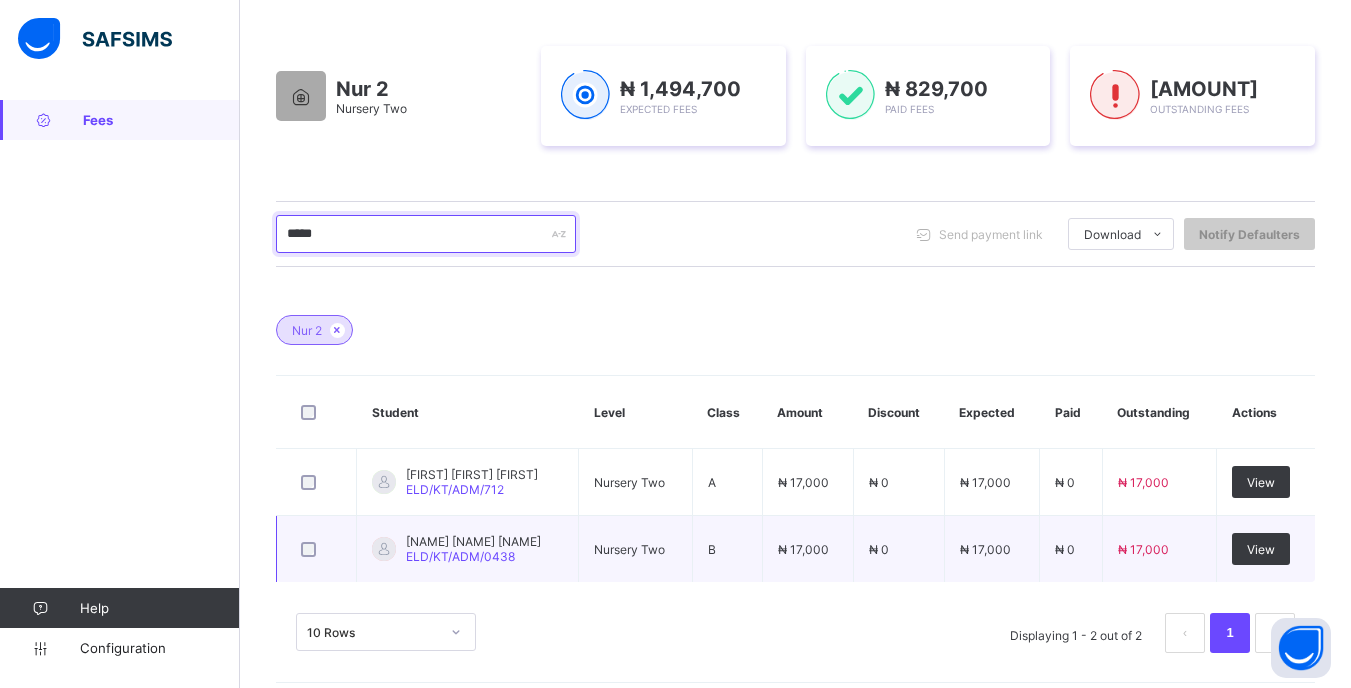scroll, scrollTop: 319, scrollLeft: 0, axis: vertical 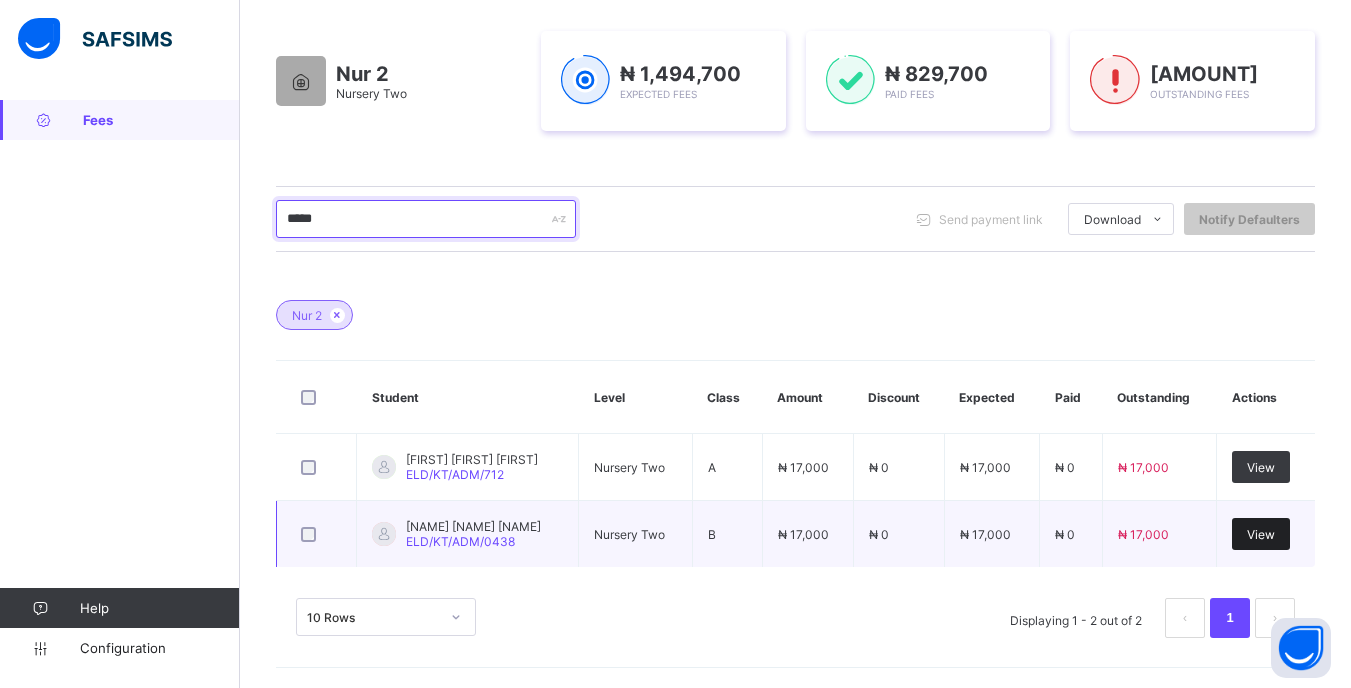 type on "*****" 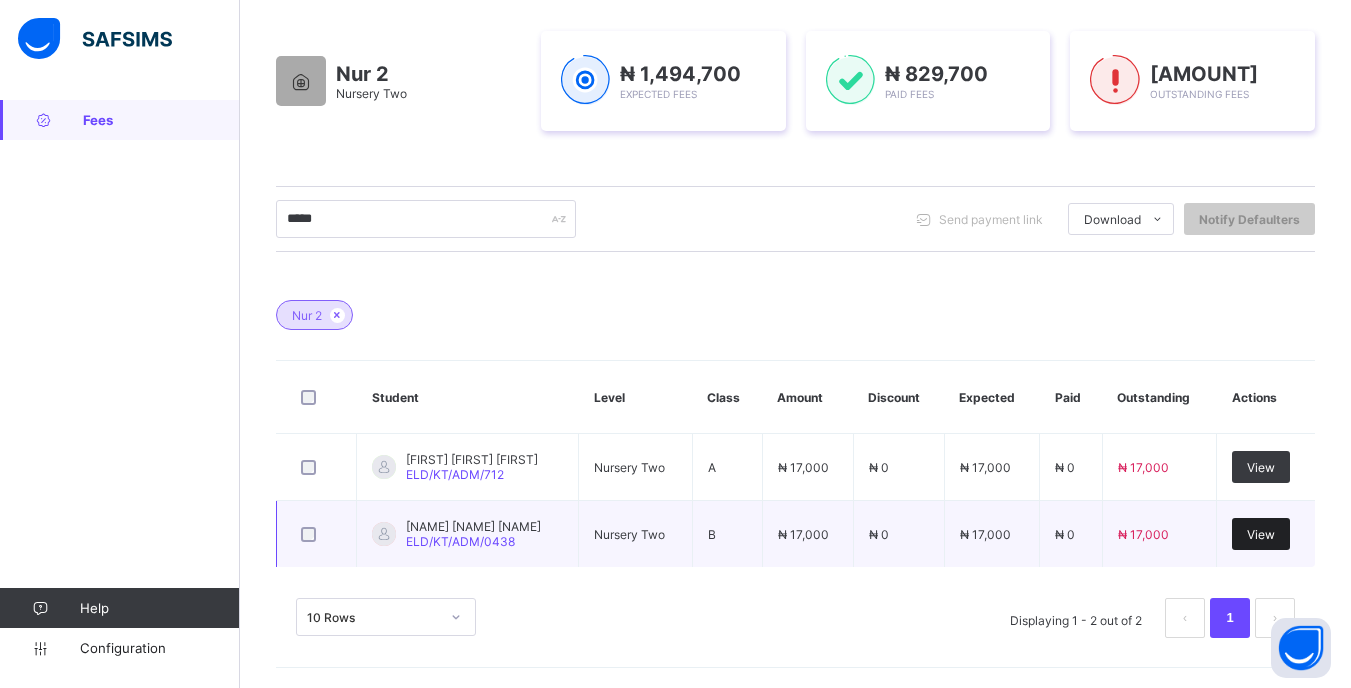 click on "View" at bounding box center [1261, 534] 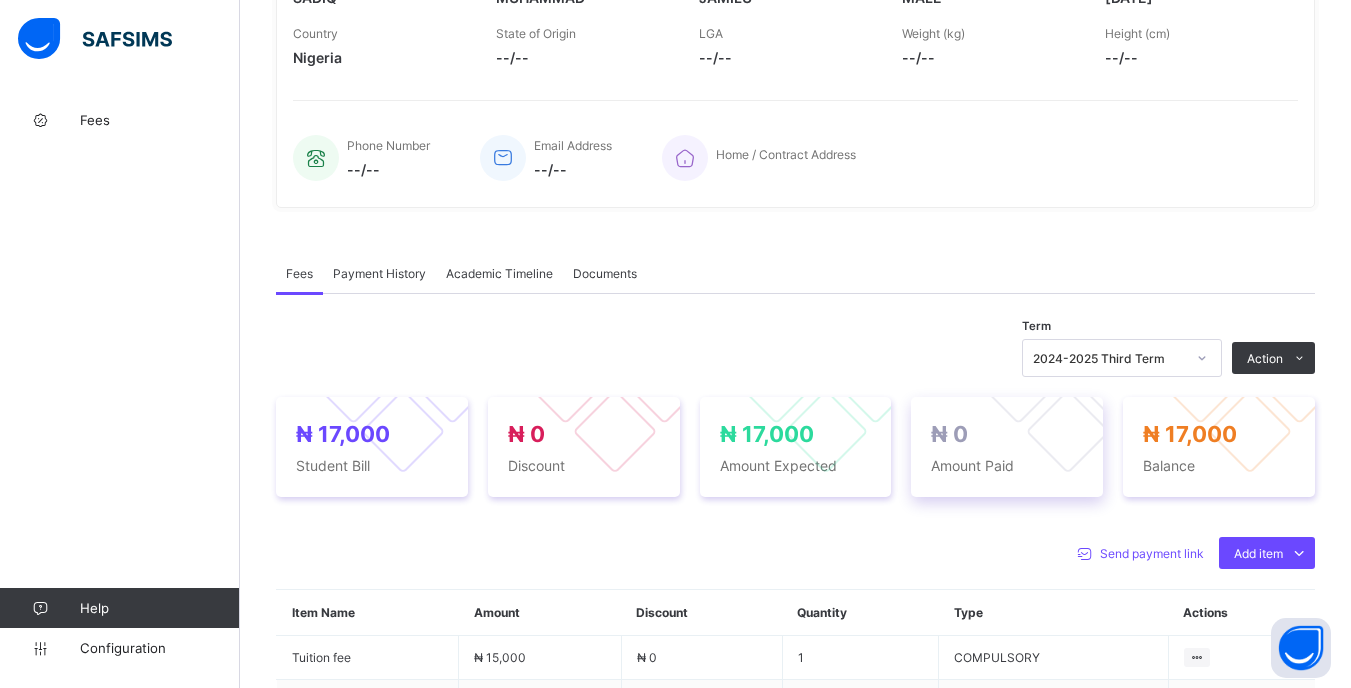 scroll, scrollTop: 400, scrollLeft: 0, axis: vertical 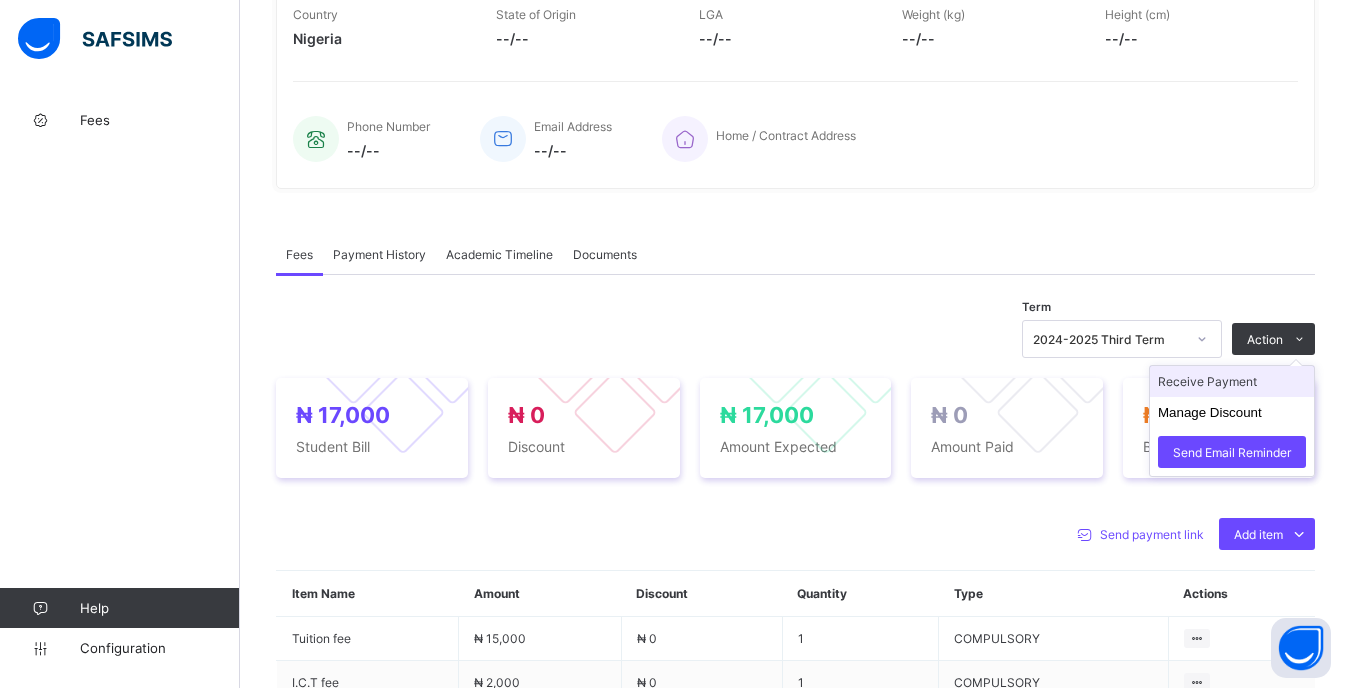 click on "Receive Payment" at bounding box center (1232, 381) 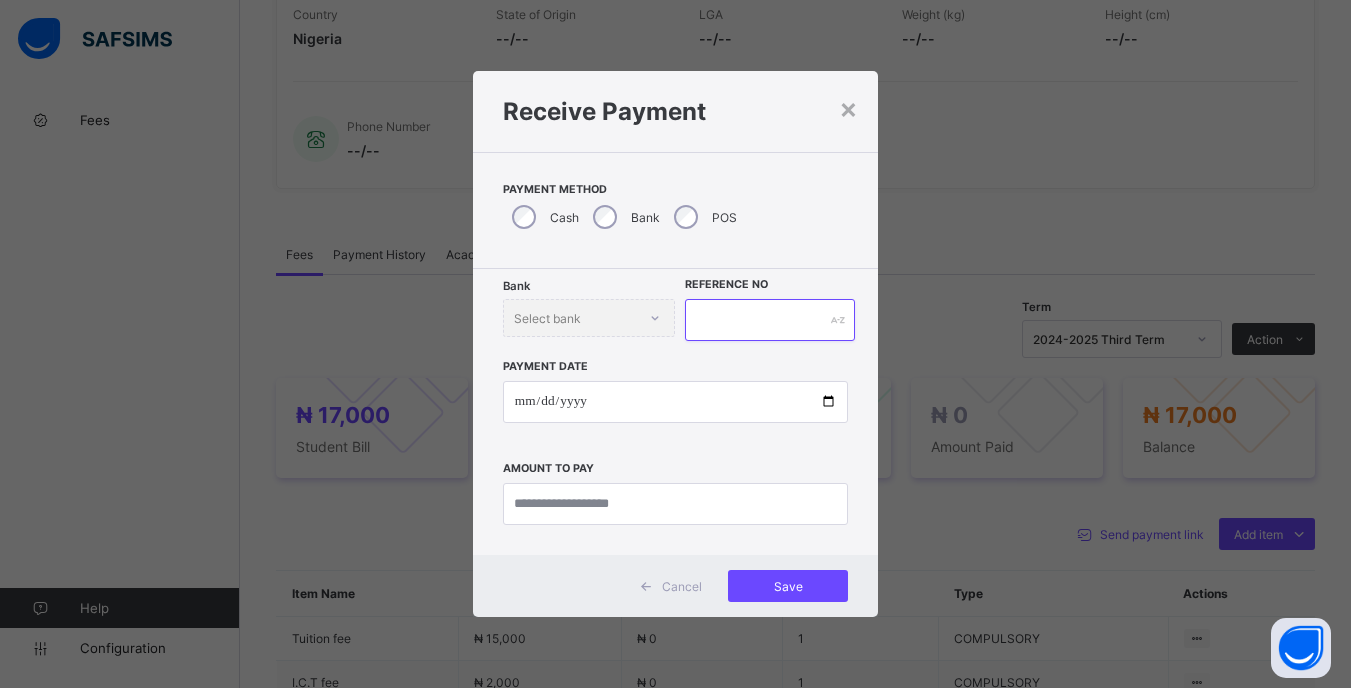 click at bounding box center (769, 320) 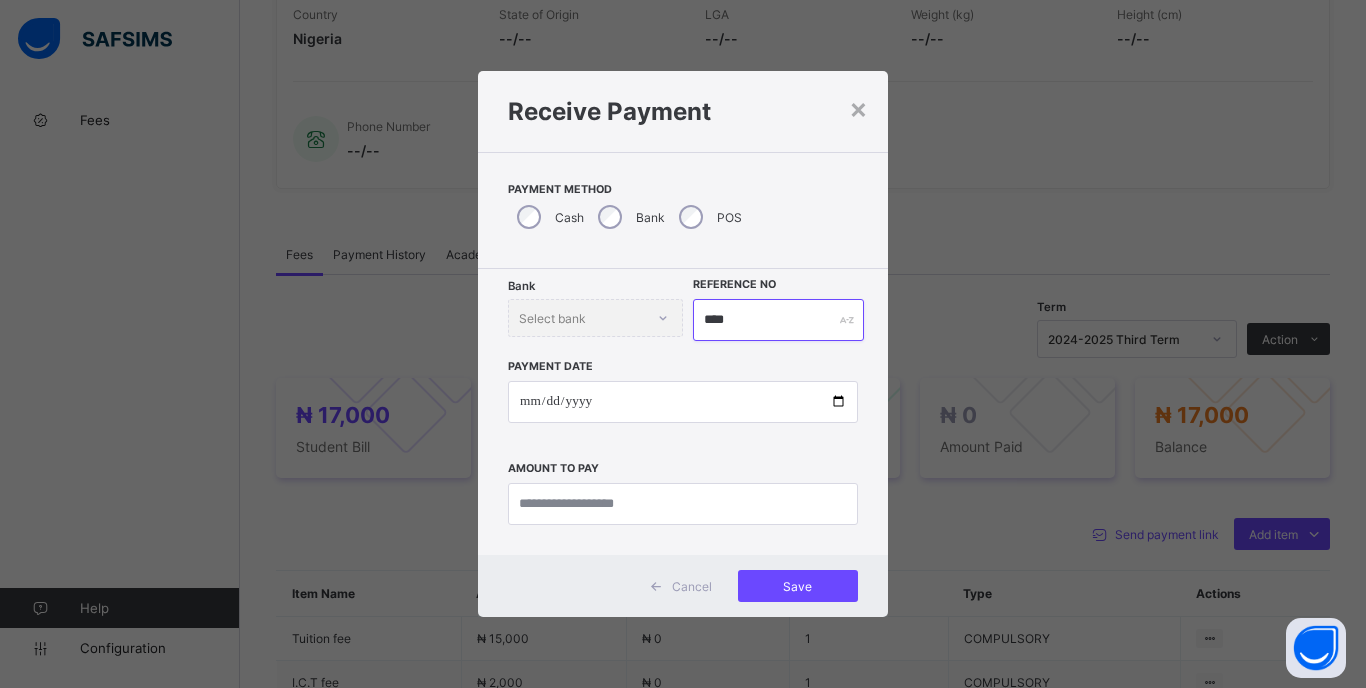 type on "****" 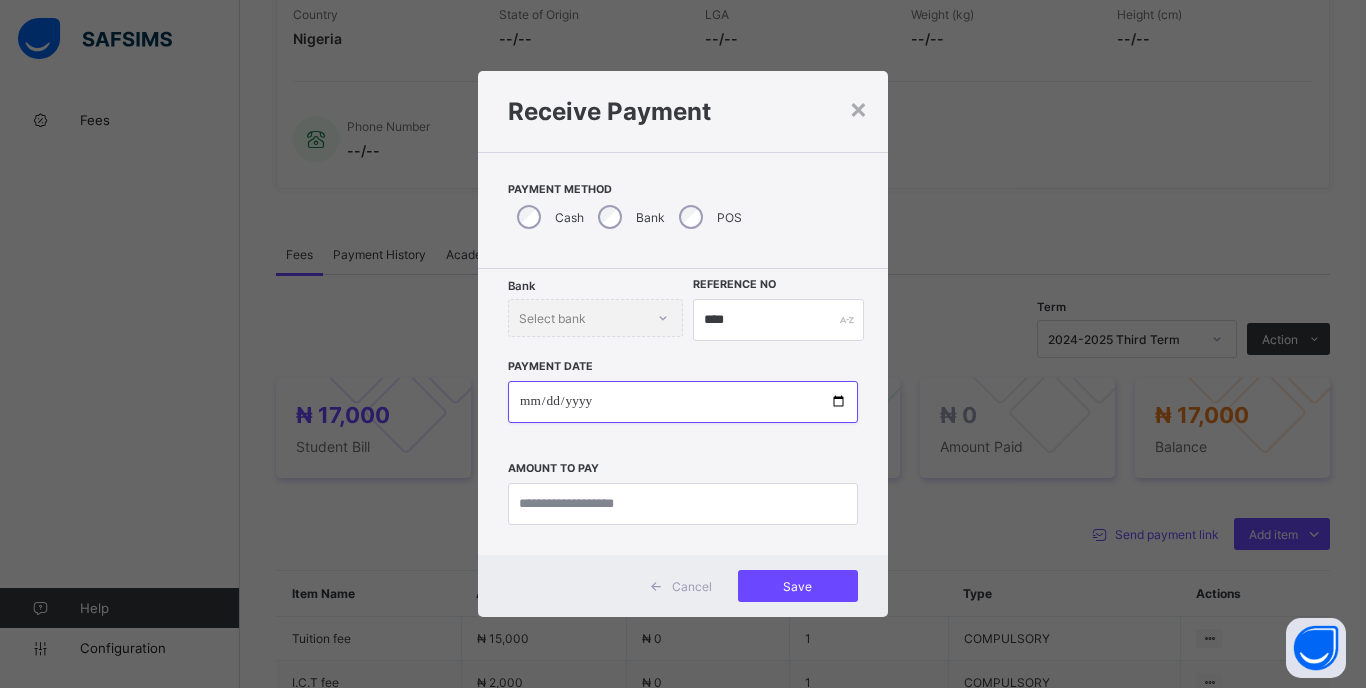click at bounding box center (683, 402) 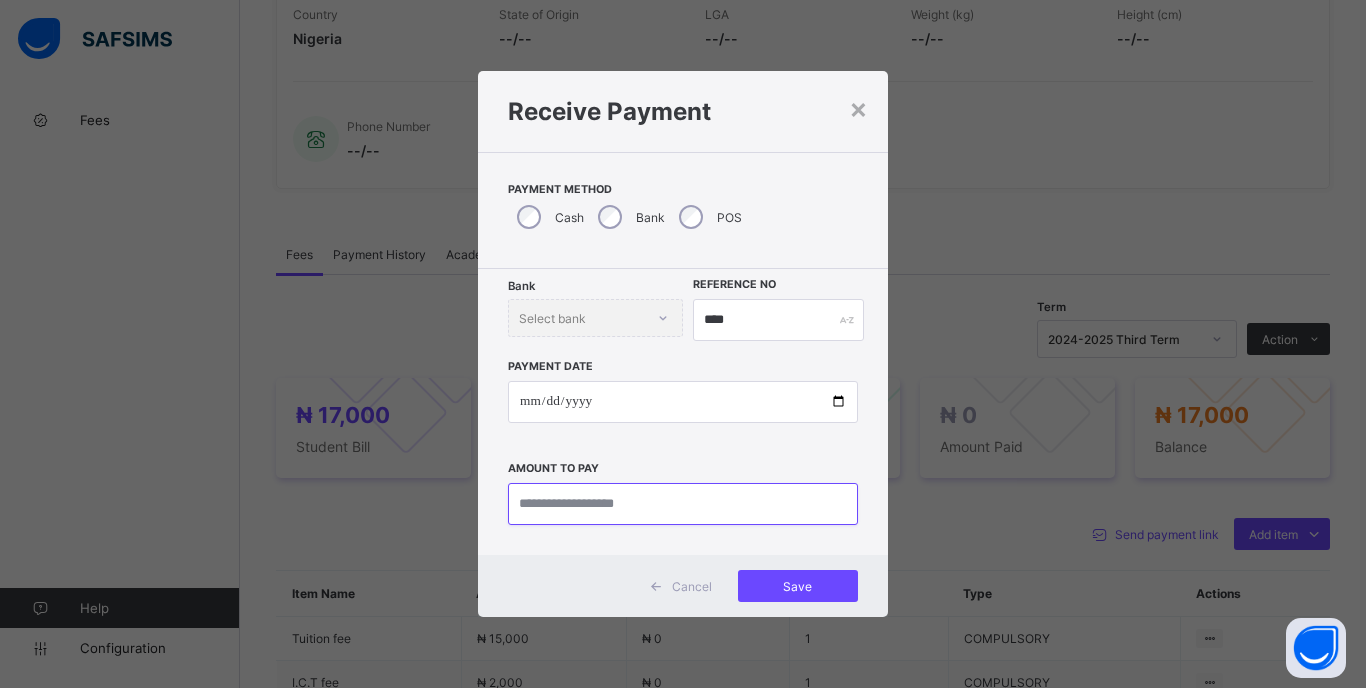 click at bounding box center (683, 504) 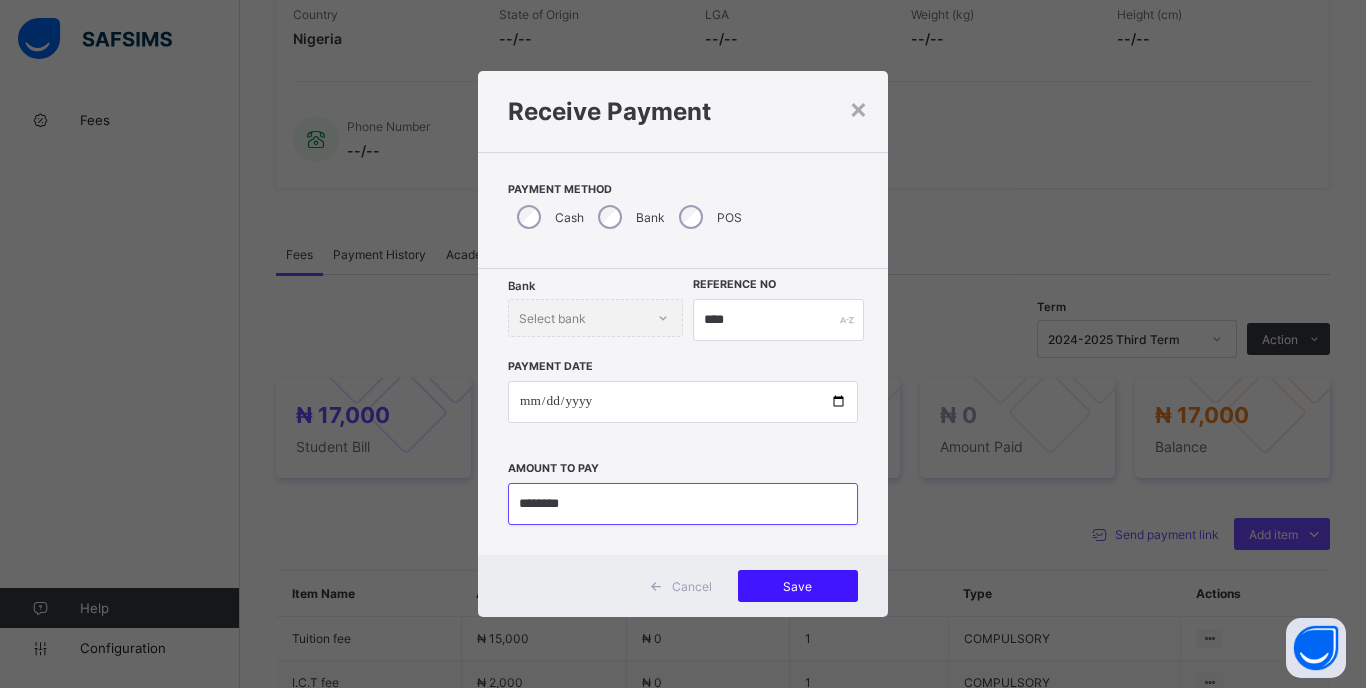 type on "********" 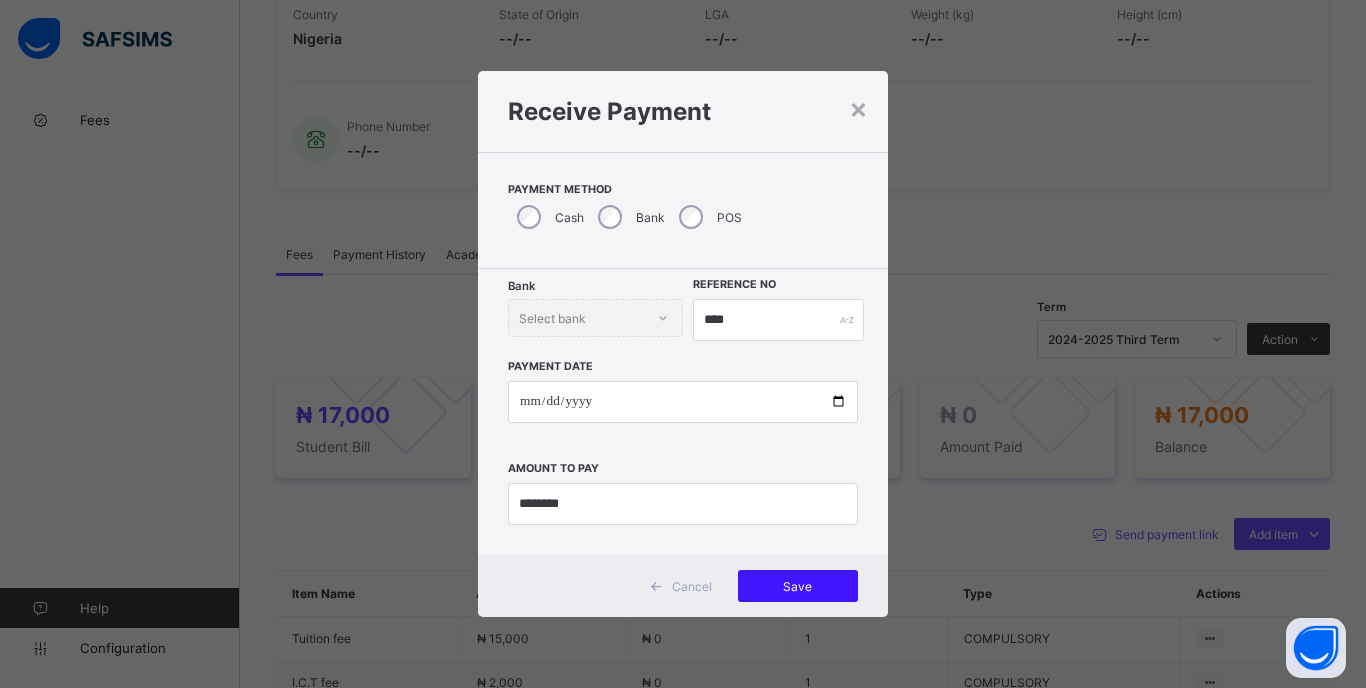 click on "Save" at bounding box center [798, 586] 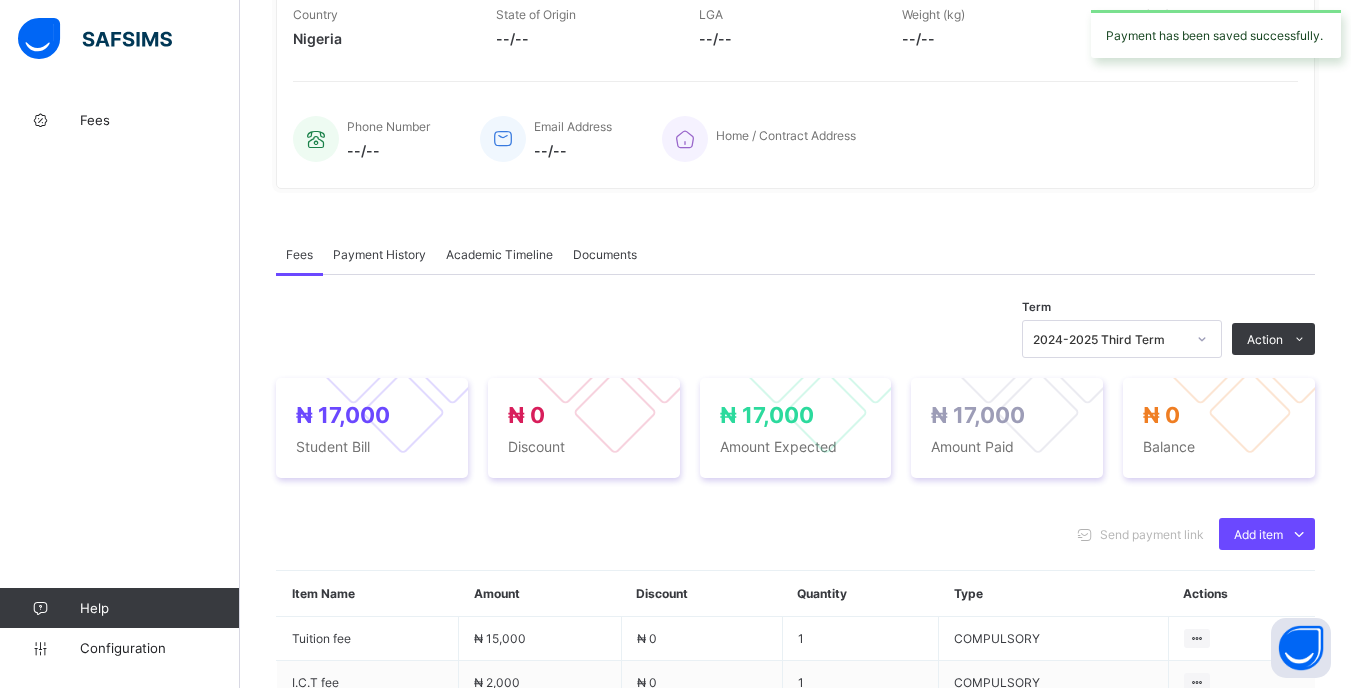 click 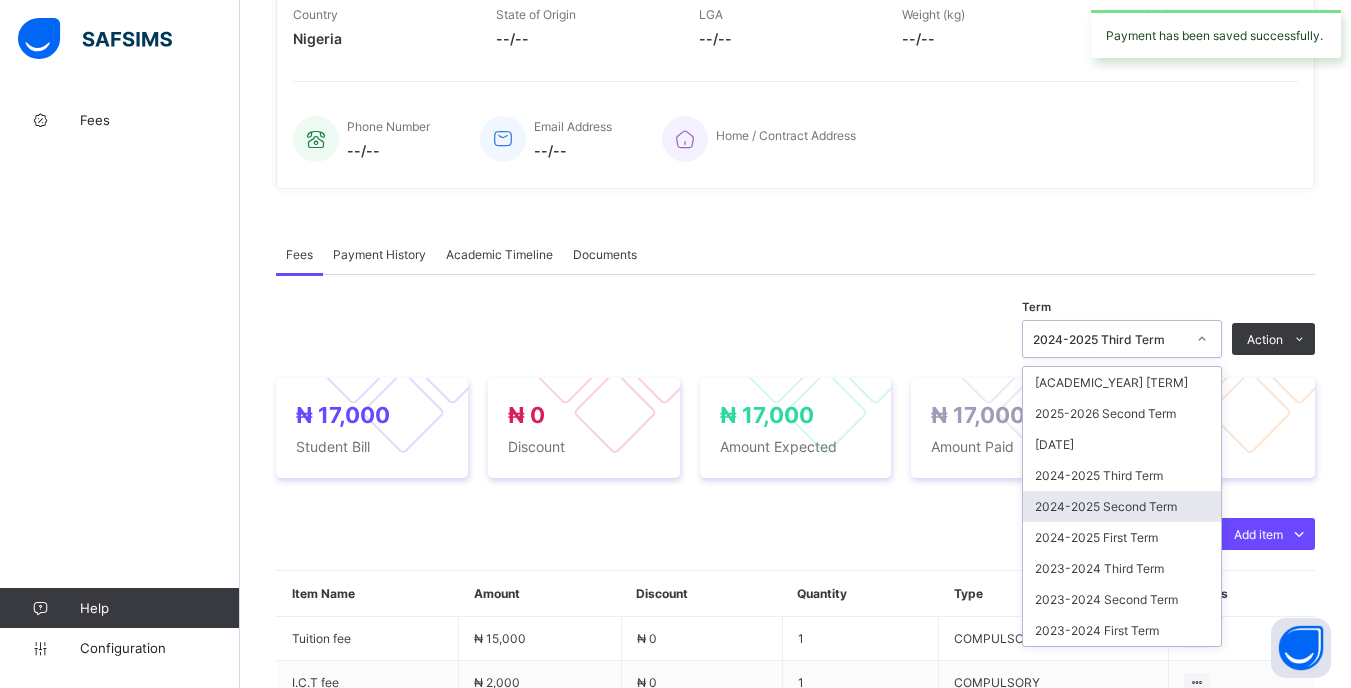click on "2024-2025 Second Term" at bounding box center (1122, 506) 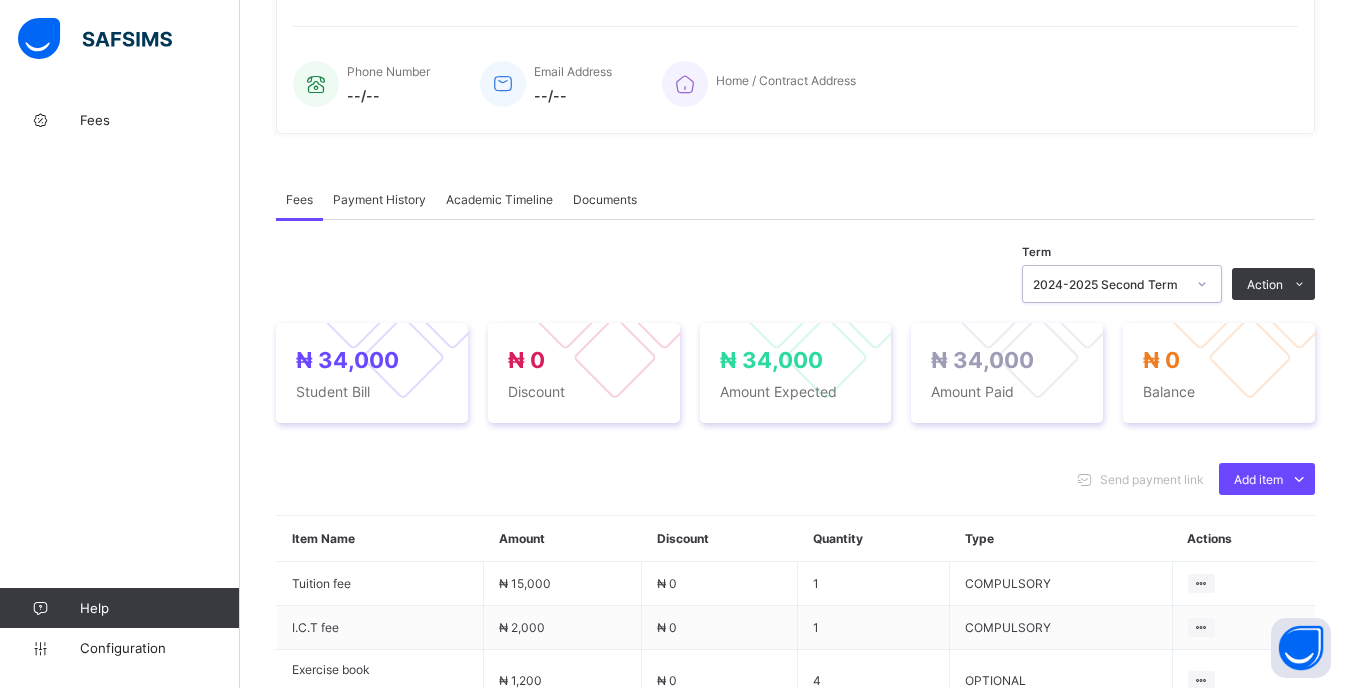 scroll, scrollTop: 600, scrollLeft: 0, axis: vertical 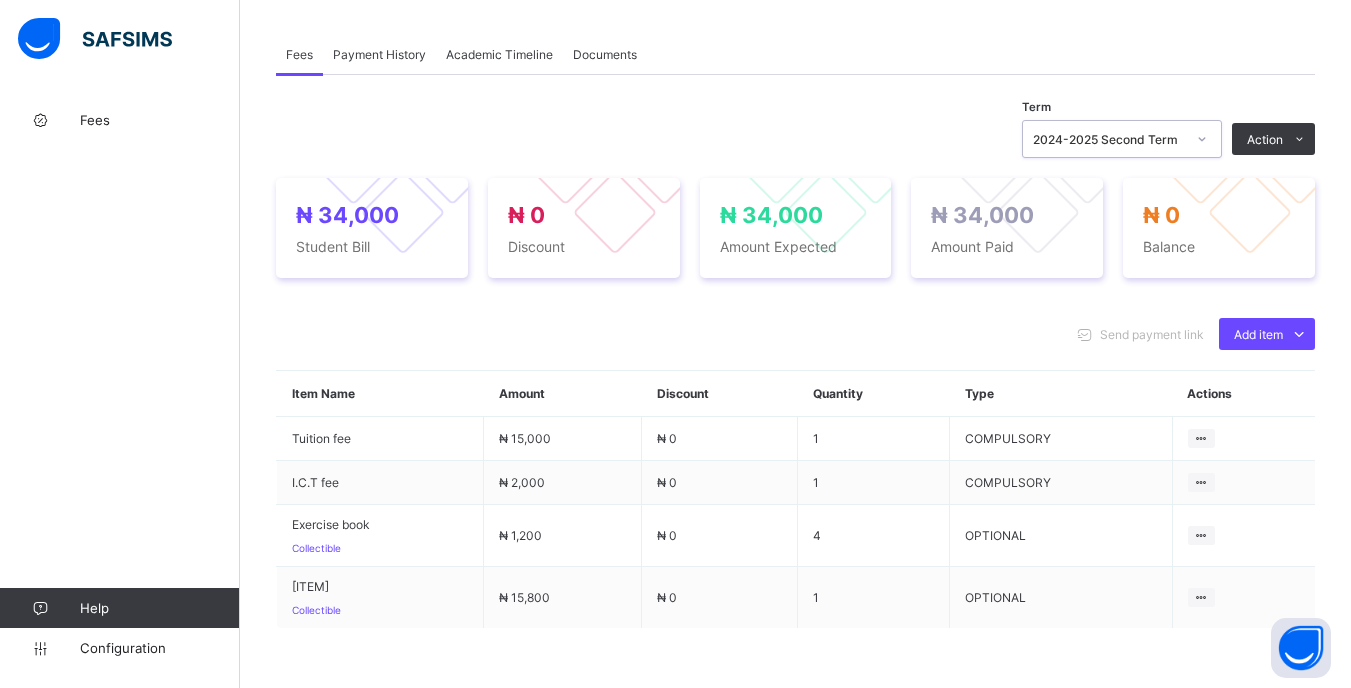 drag, startPoint x: 1181, startPoint y: 133, endPoint x: 1178, endPoint y: 147, distance: 14.3178215 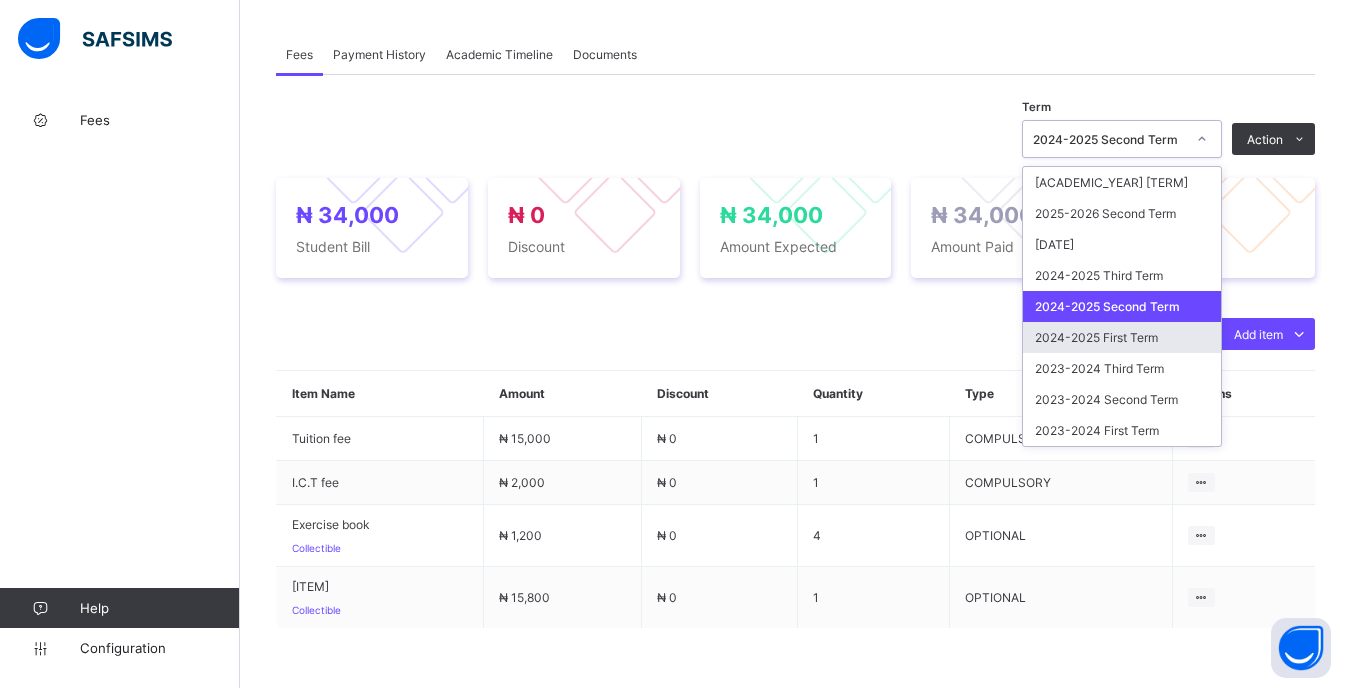 click on "2024-2025 First Term" at bounding box center (1122, 337) 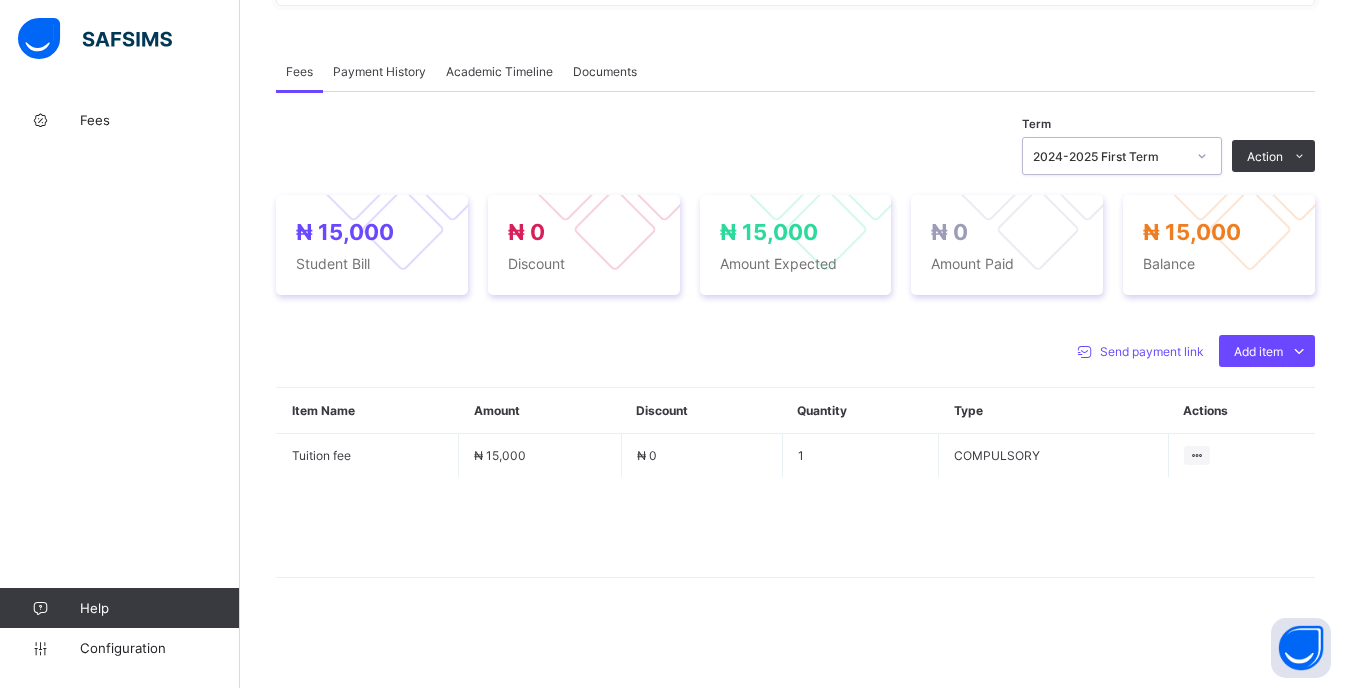scroll, scrollTop: 583, scrollLeft: 0, axis: vertical 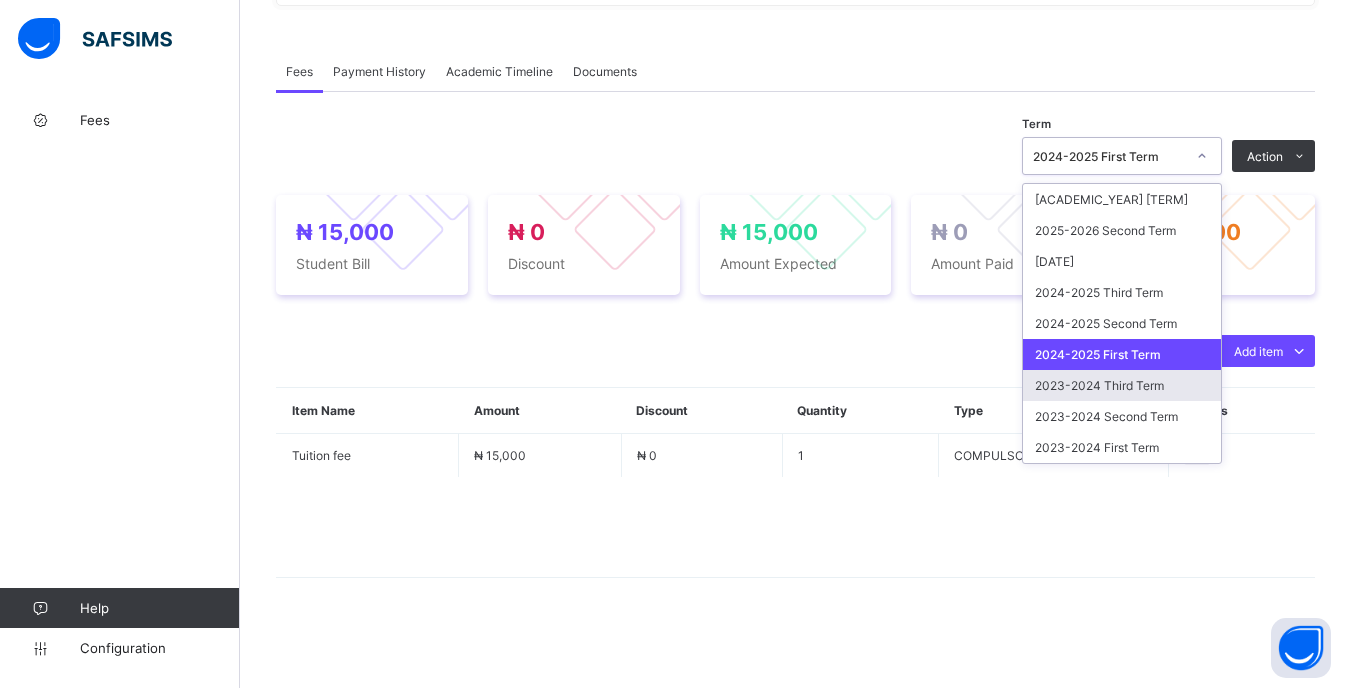 click on "2023-2024 Third Term" at bounding box center [1122, 385] 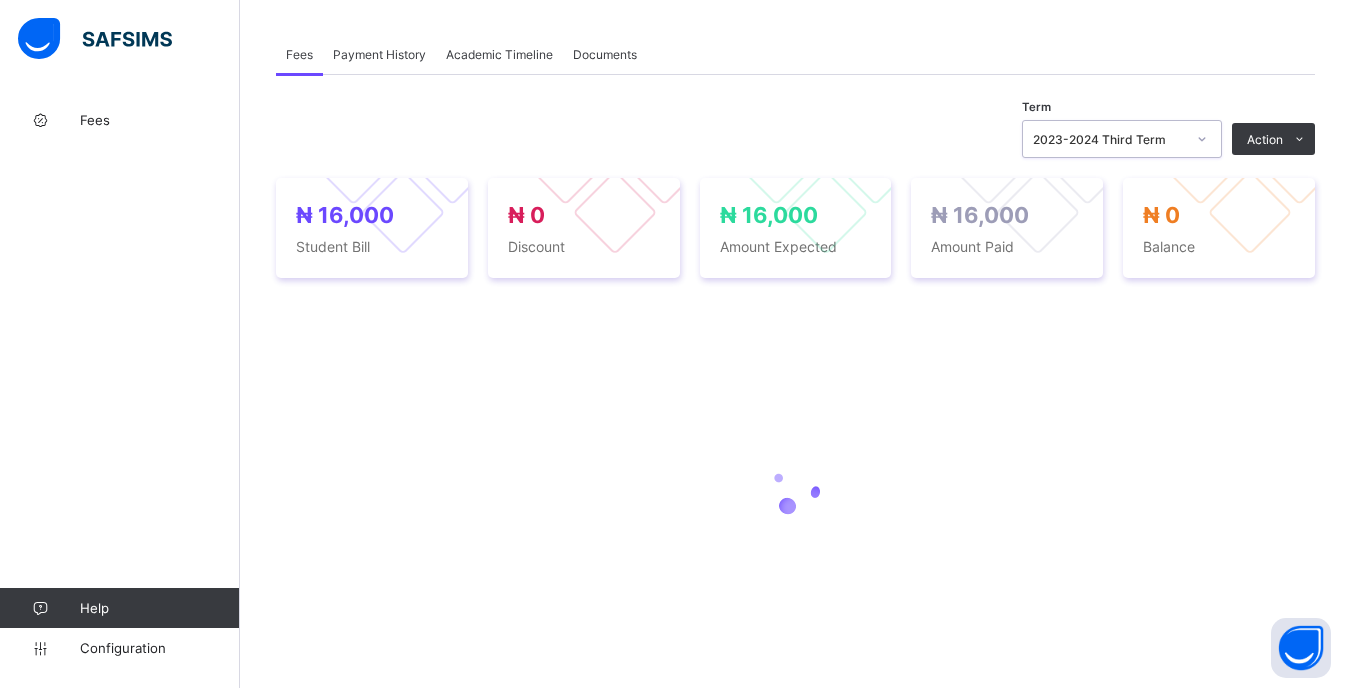 click on "2023-2024 Third Term" at bounding box center (1122, 139) 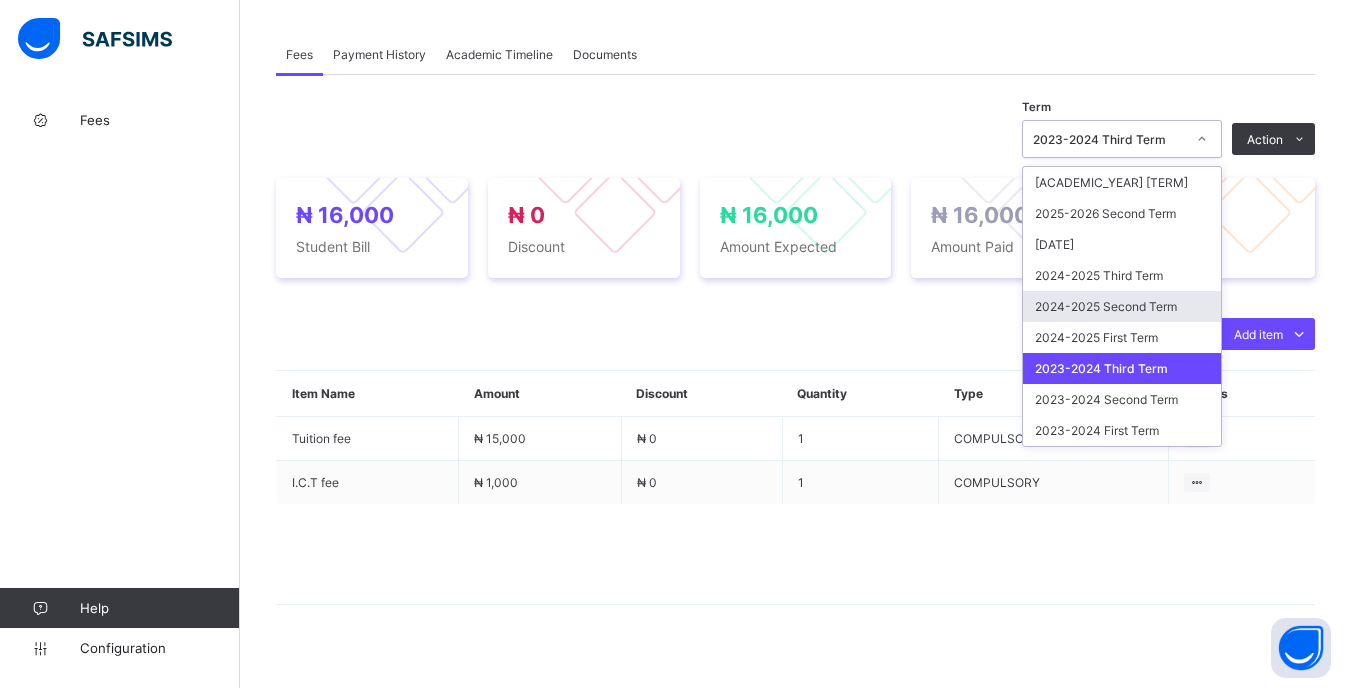 click on "2024-2025 Second Term" at bounding box center (1122, 306) 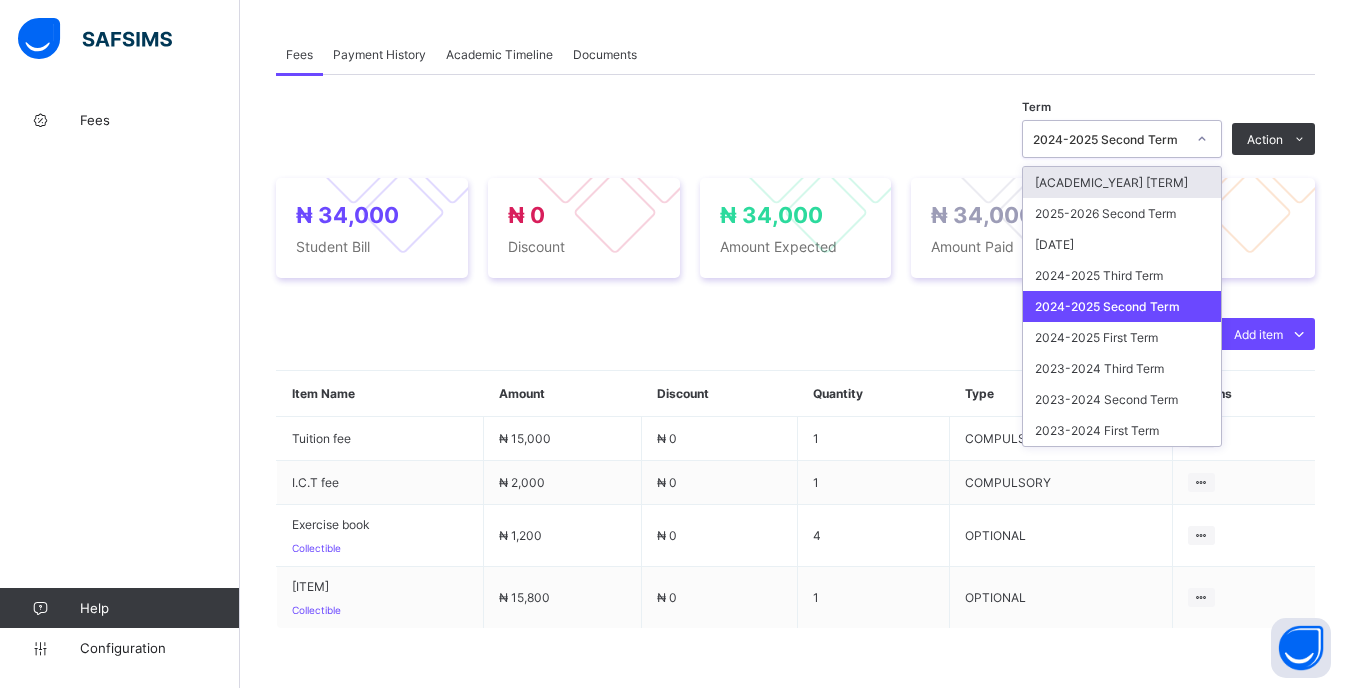 click on "2024-2025 Second Term" at bounding box center (1109, 139) 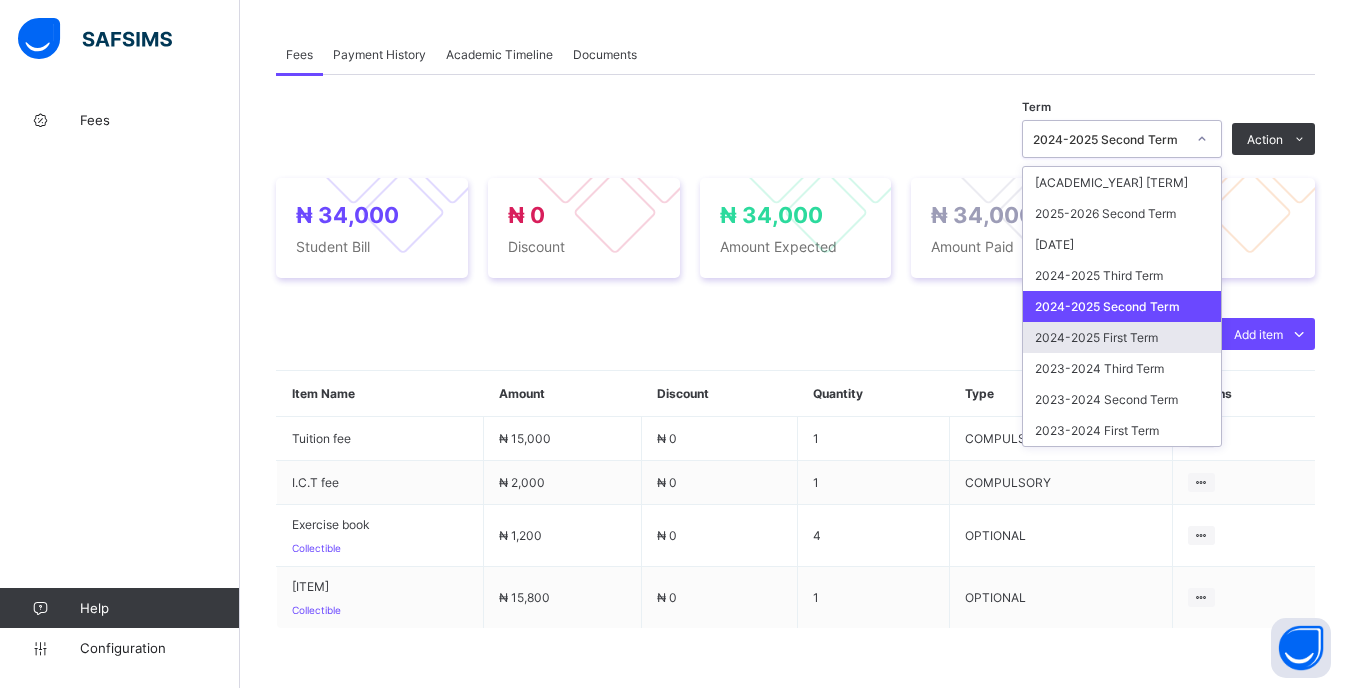 click on "2024-2025 First Term" at bounding box center (1122, 337) 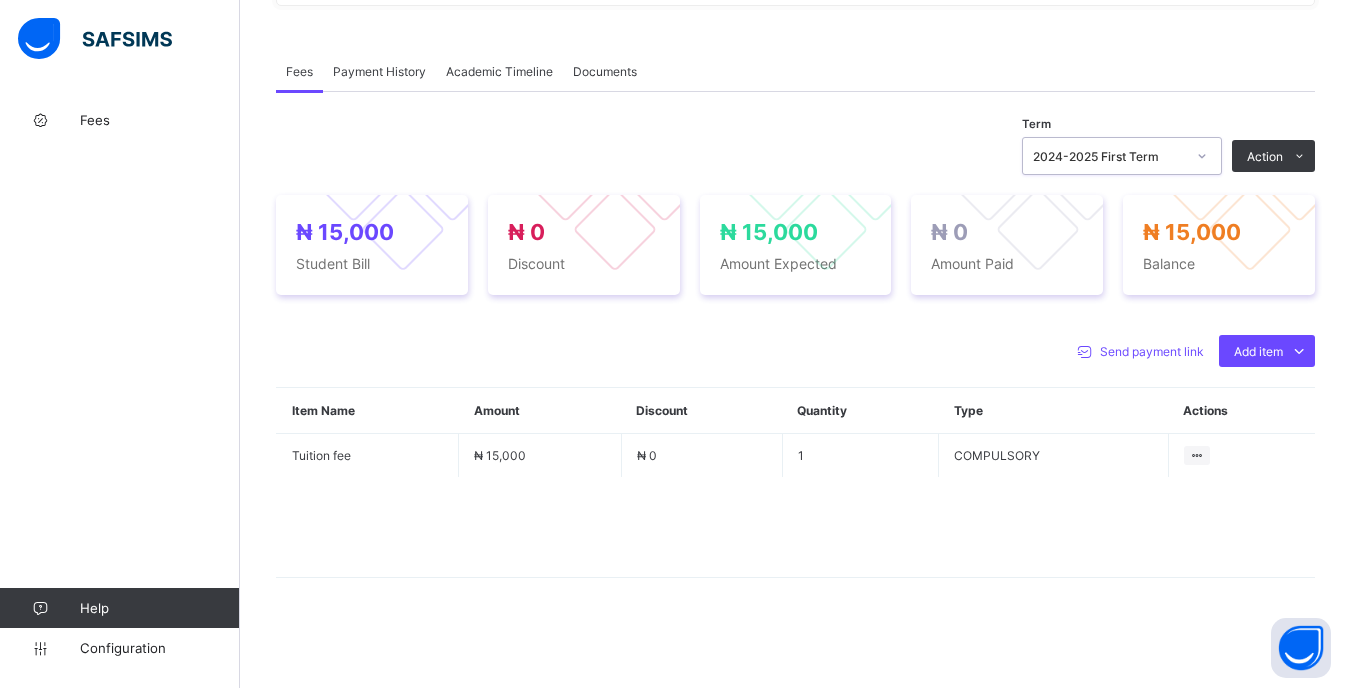 scroll, scrollTop: 583, scrollLeft: 0, axis: vertical 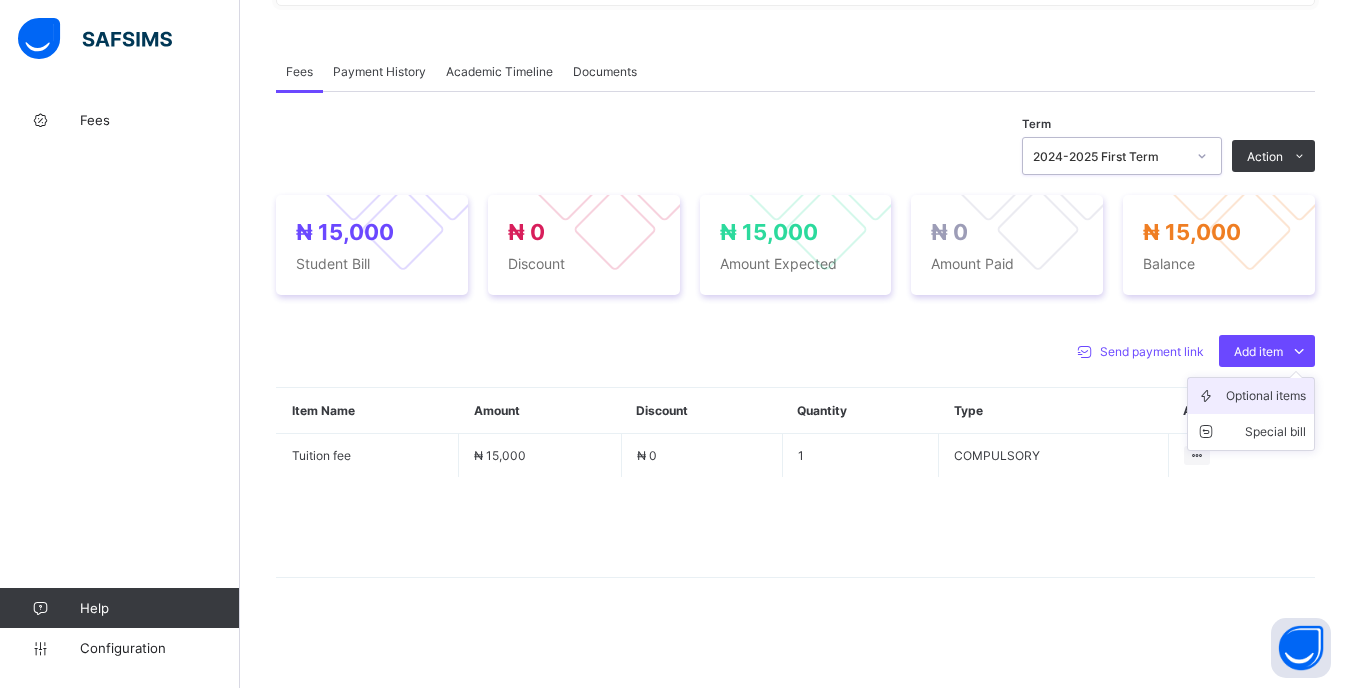 click on "Optional items" at bounding box center (1266, 396) 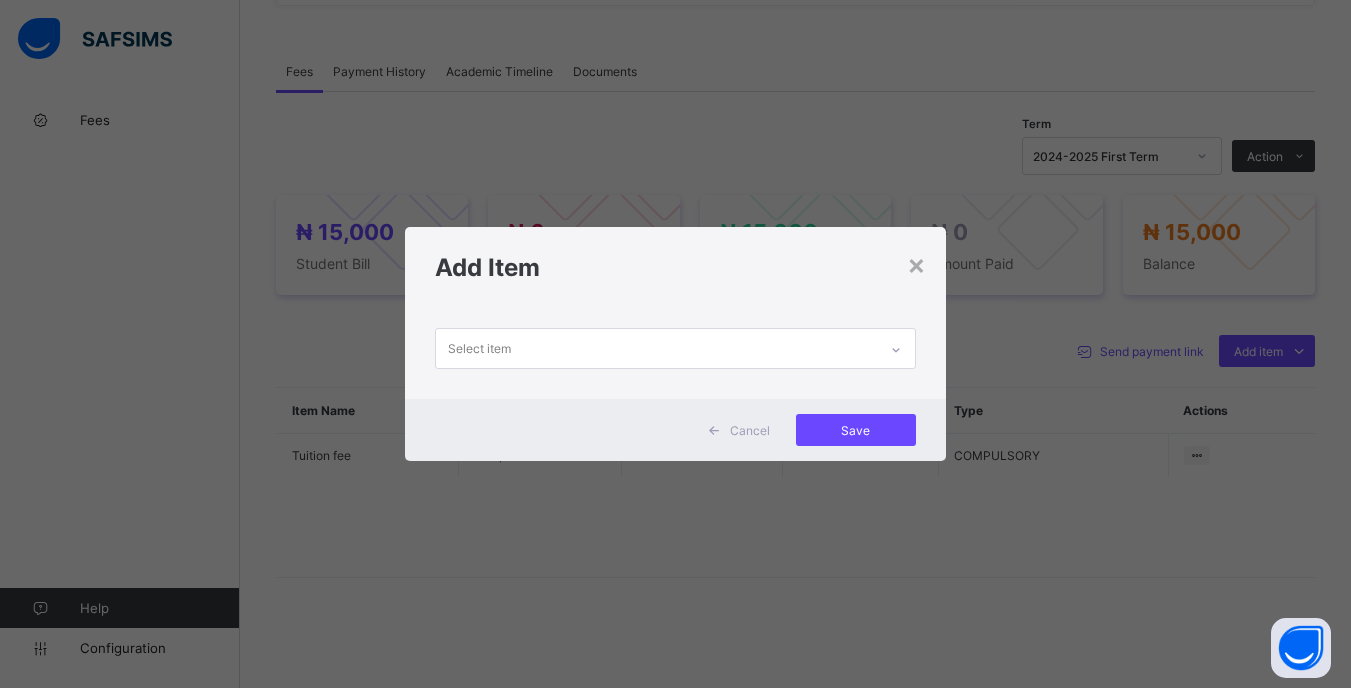 click on "Select item" at bounding box center (656, 348) 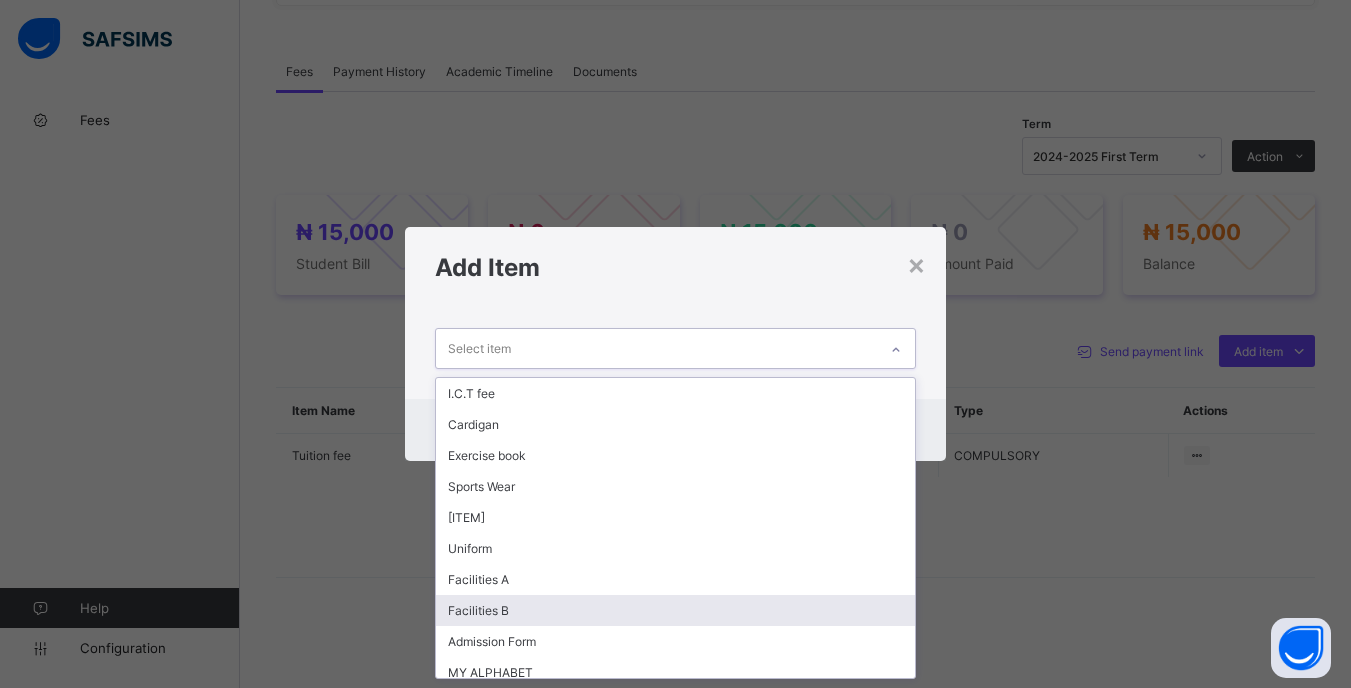click on "Facilities B" at bounding box center (675, 610) 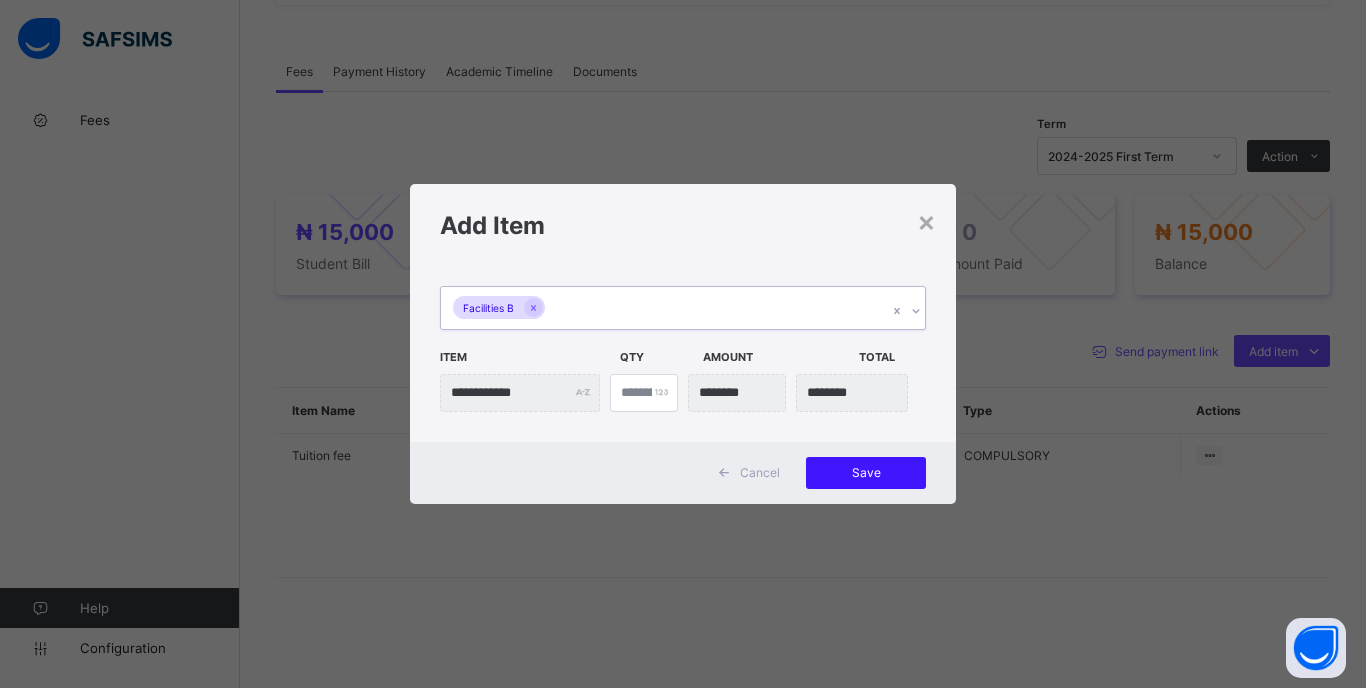 click on "Save" at bounding box center [866, 472] 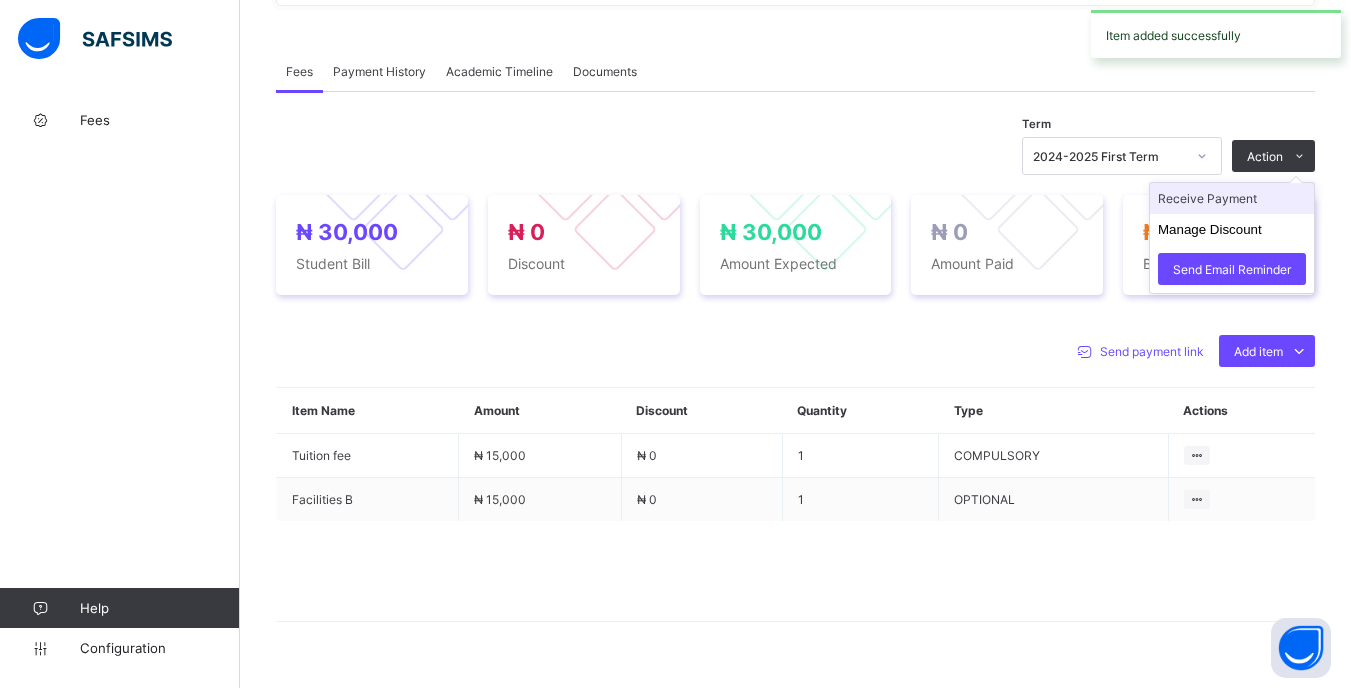 click on "Receive Payment" at bounding box center (1232, 198) 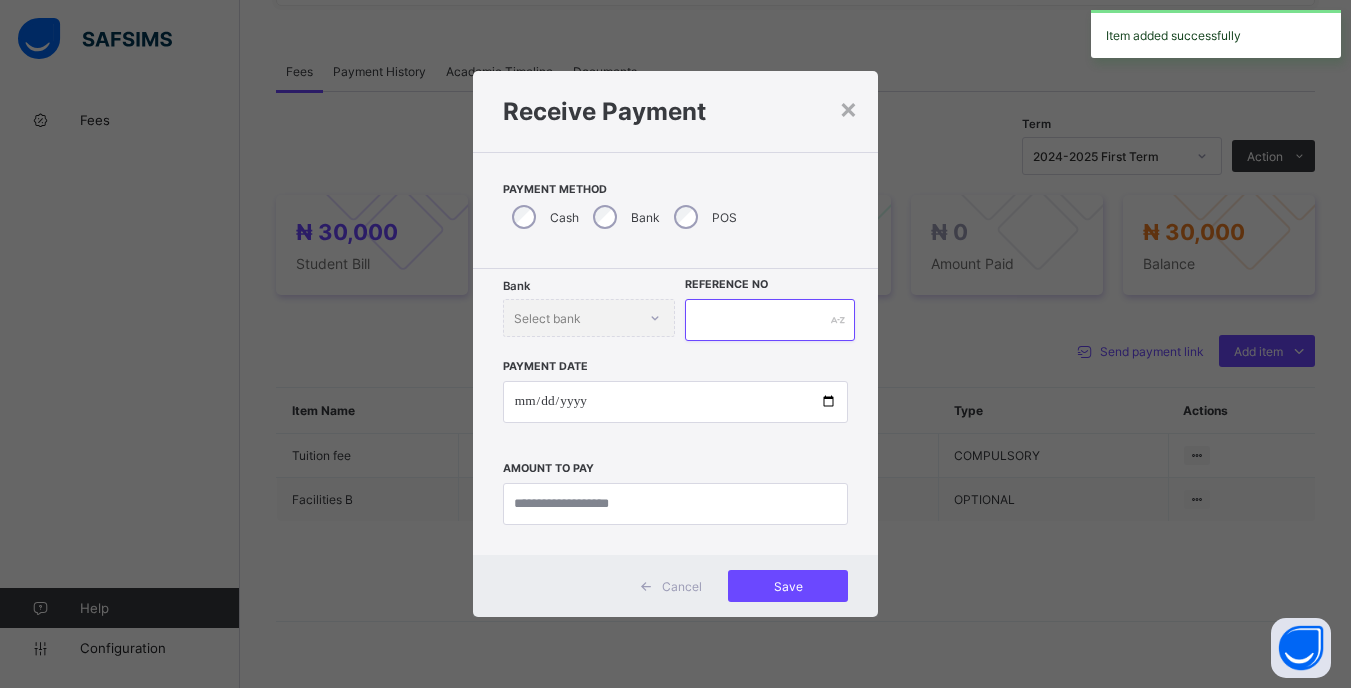 click at bounding box center [769, 320] 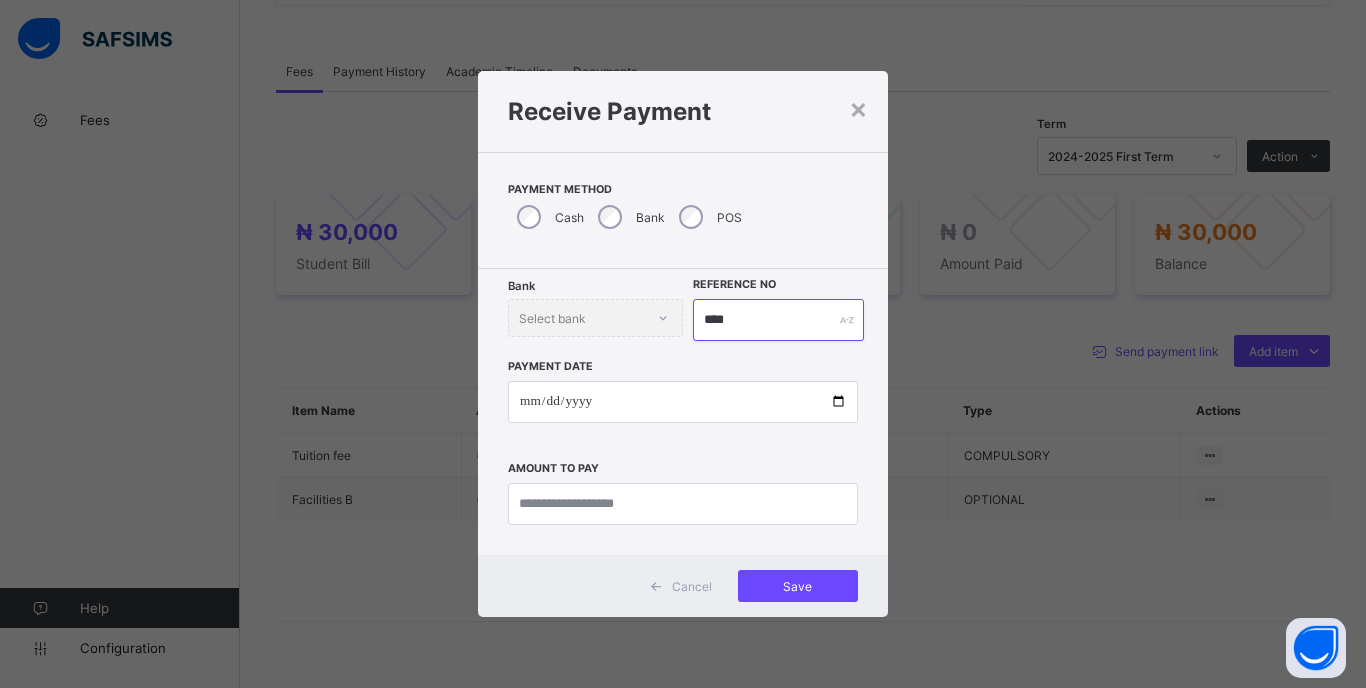 type on "****" 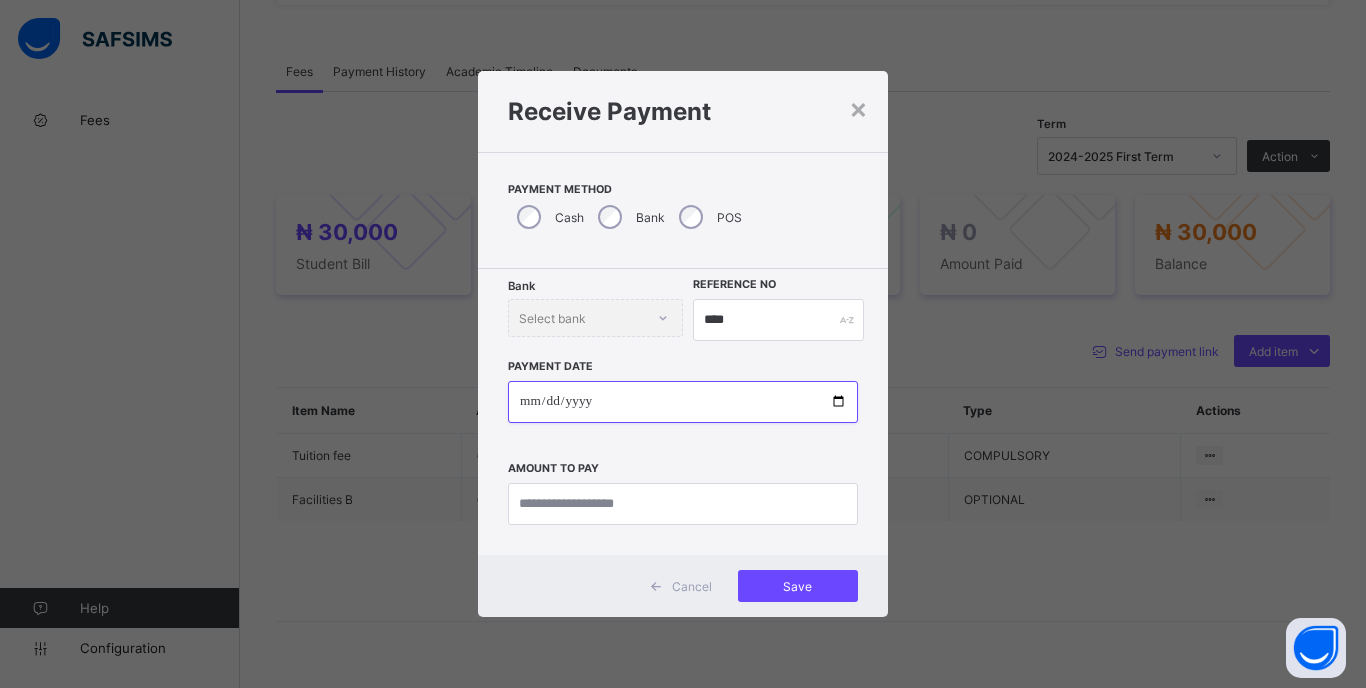 click at bounding box center [683, 402] 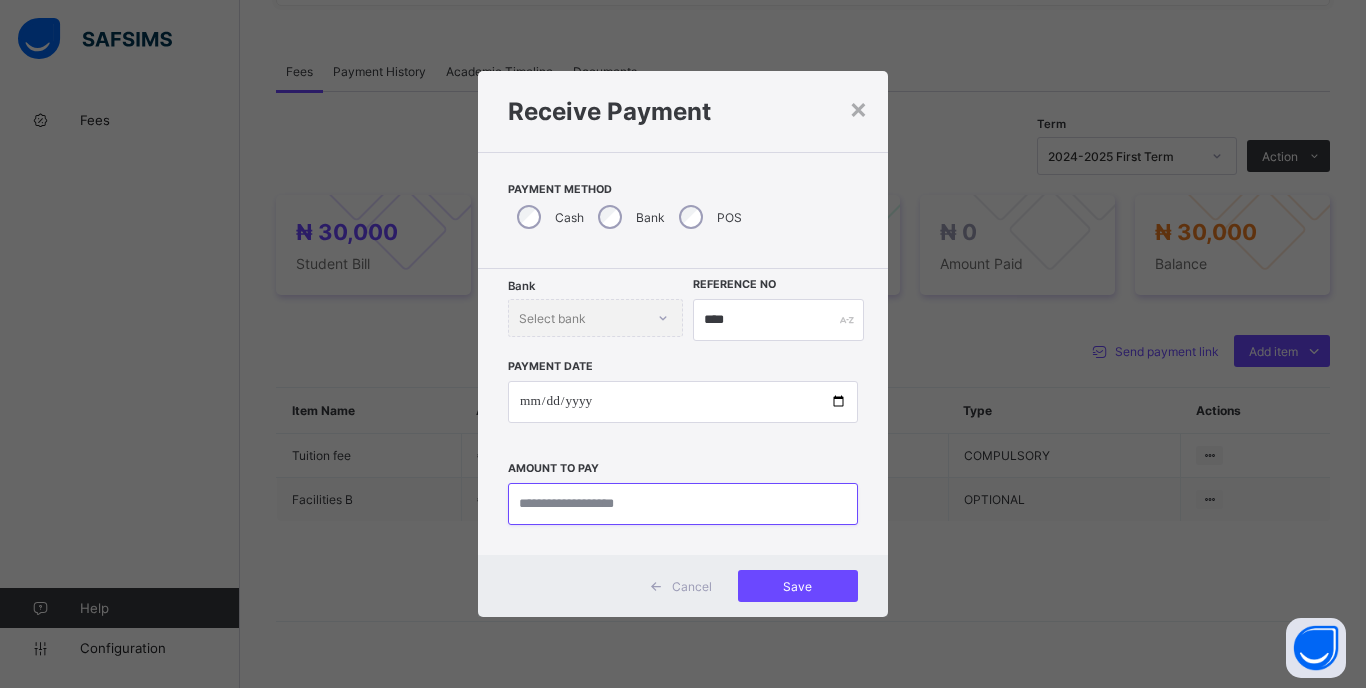 click at bounding box center (683, 504) 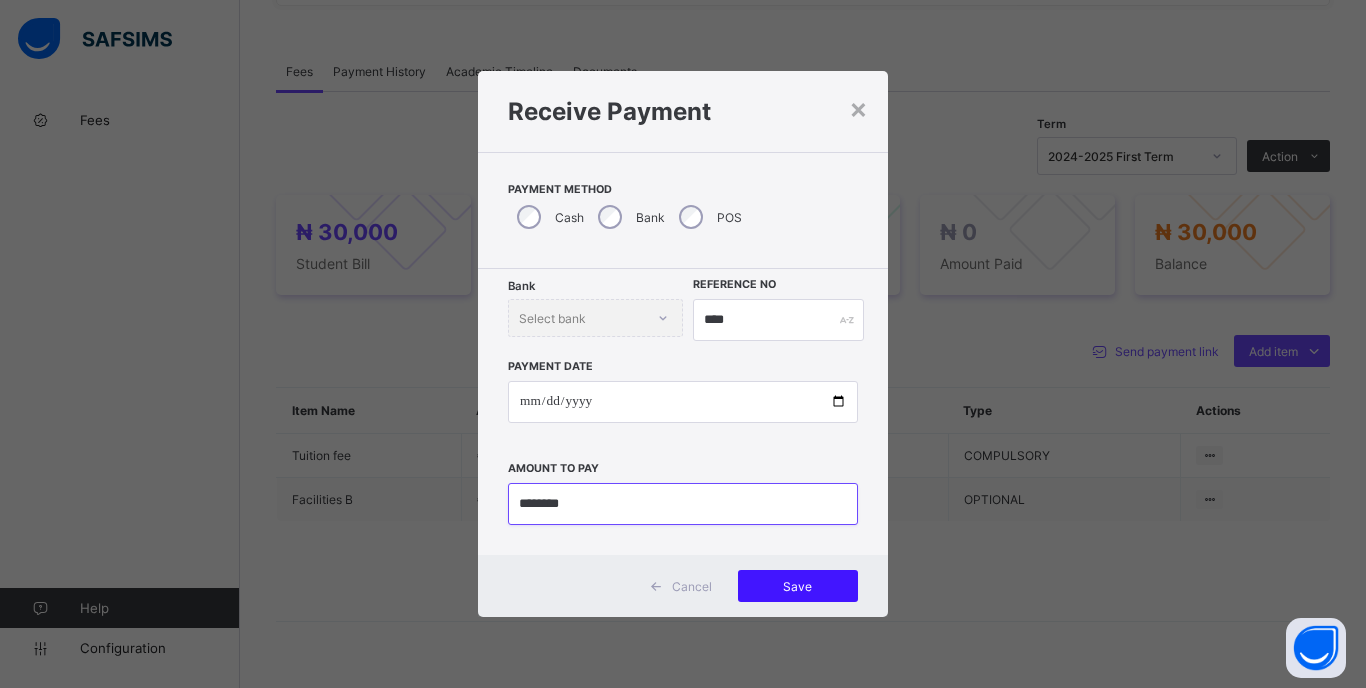 type on "********" 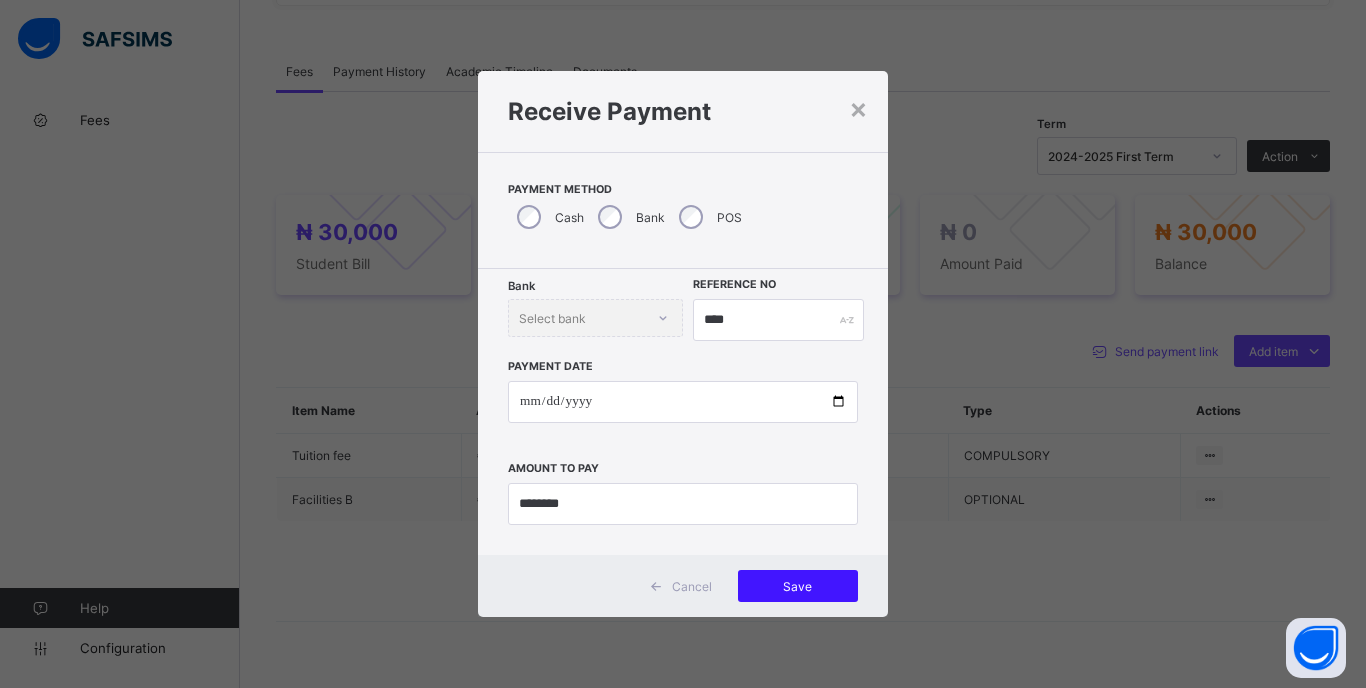 click on "Save" at bounding box center (798, 586) 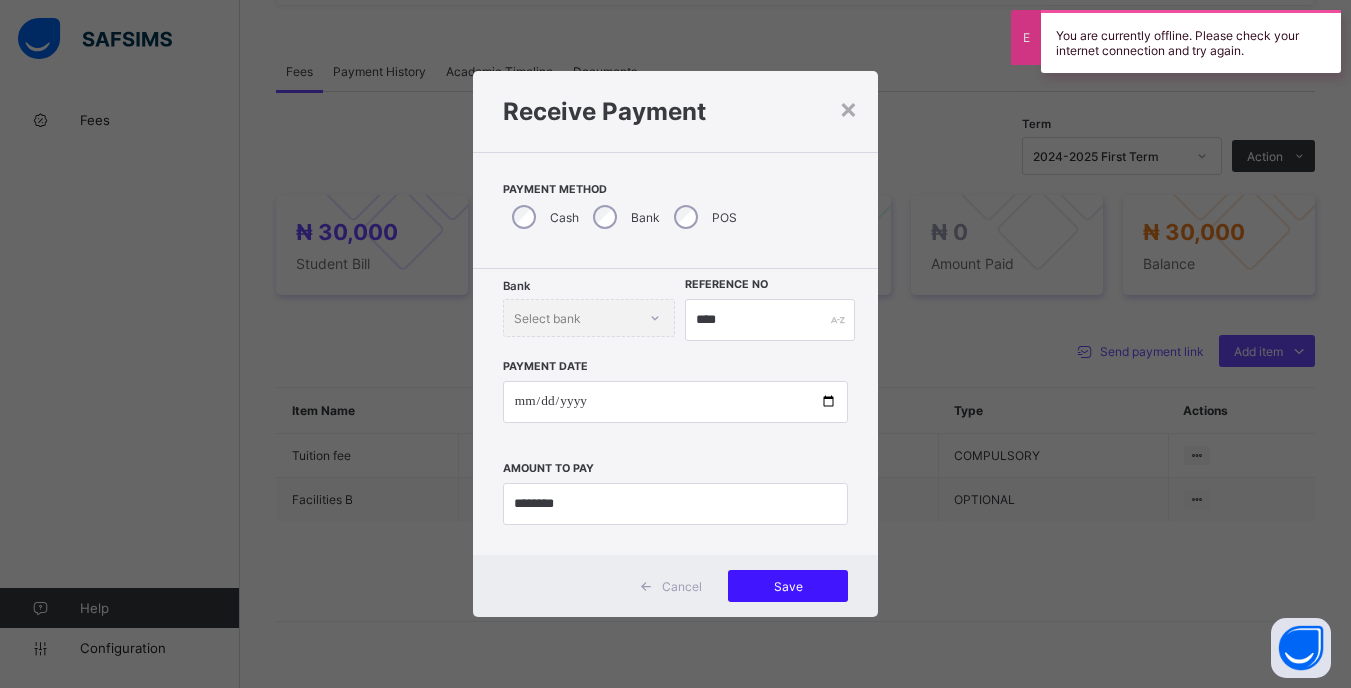 click on "Save" at bounding box center (788, 586) 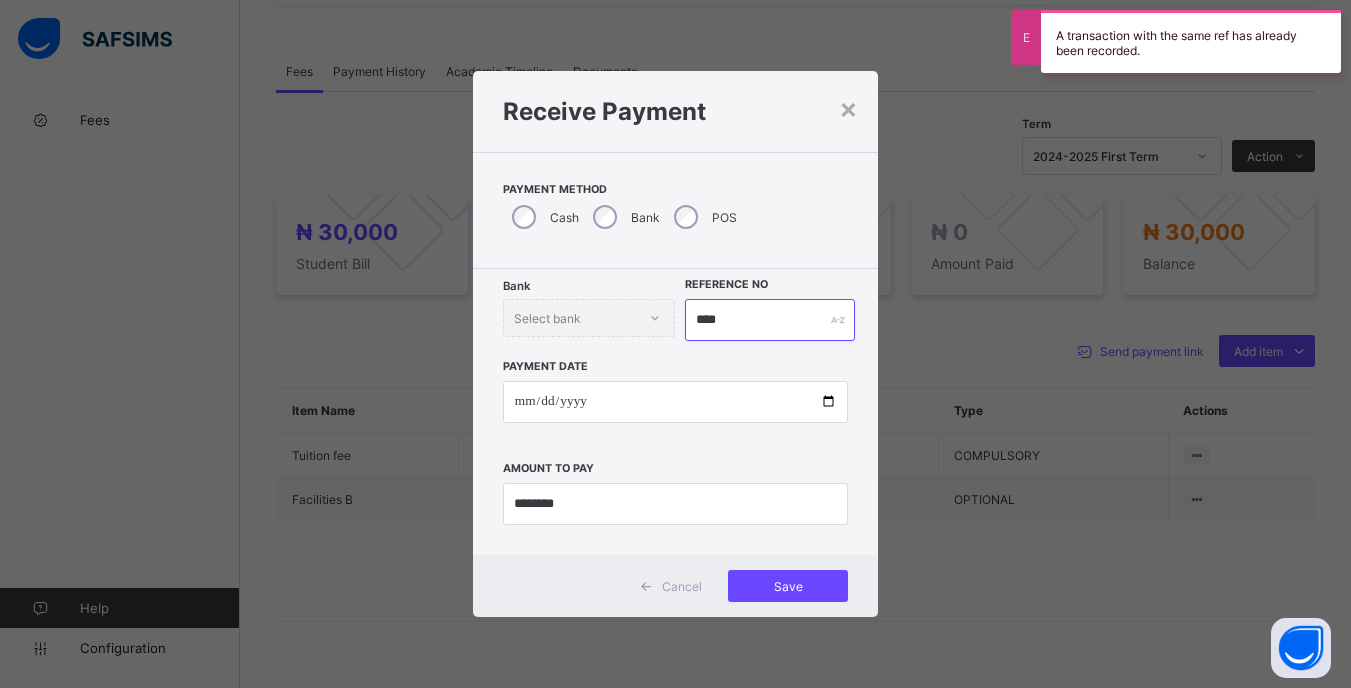 click on "****" at bounding box center [769, 320] 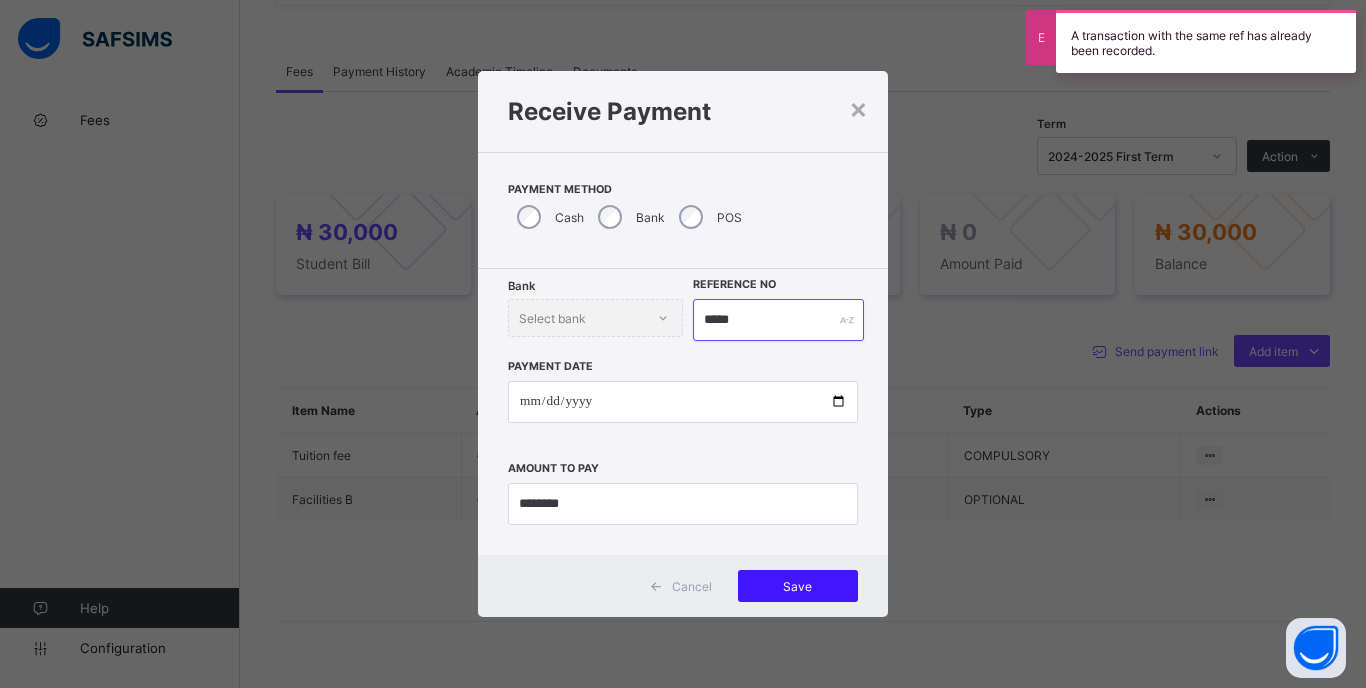 type on "*****" 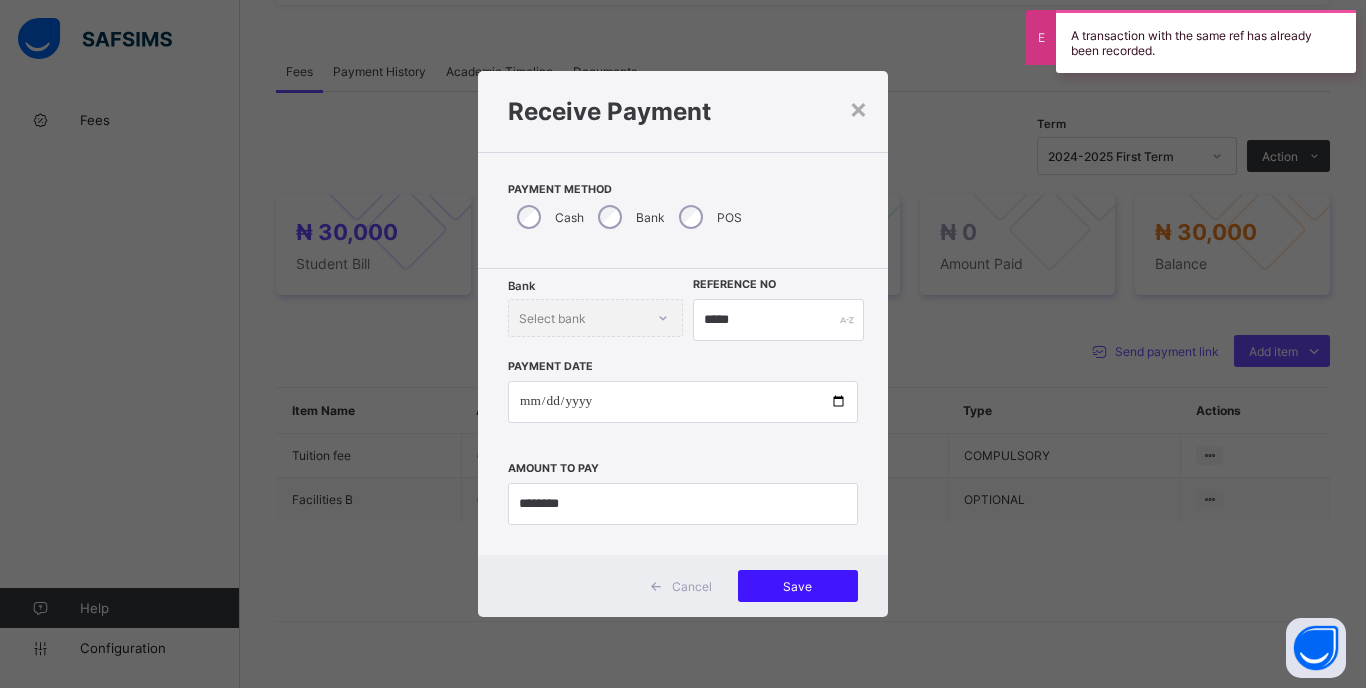 click on "Save" at bounding box center (798, 586) 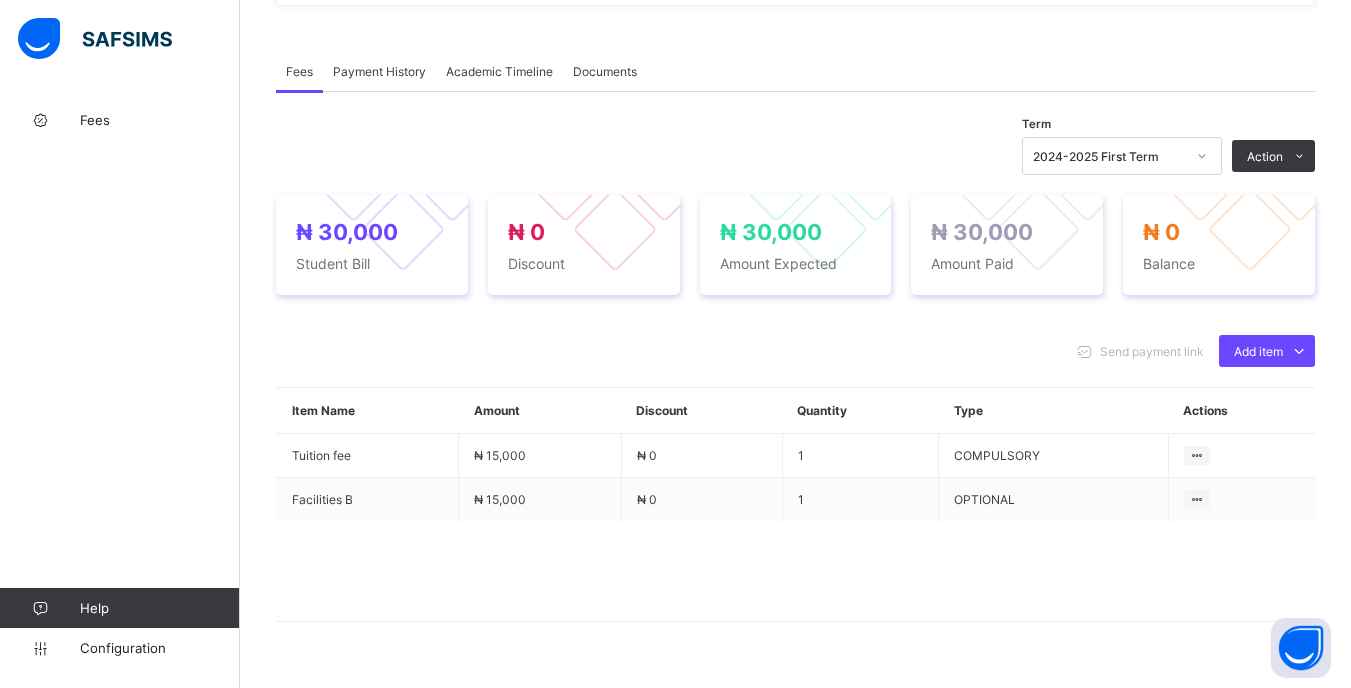 click on "Payment History" at bounding box center [379, 71] 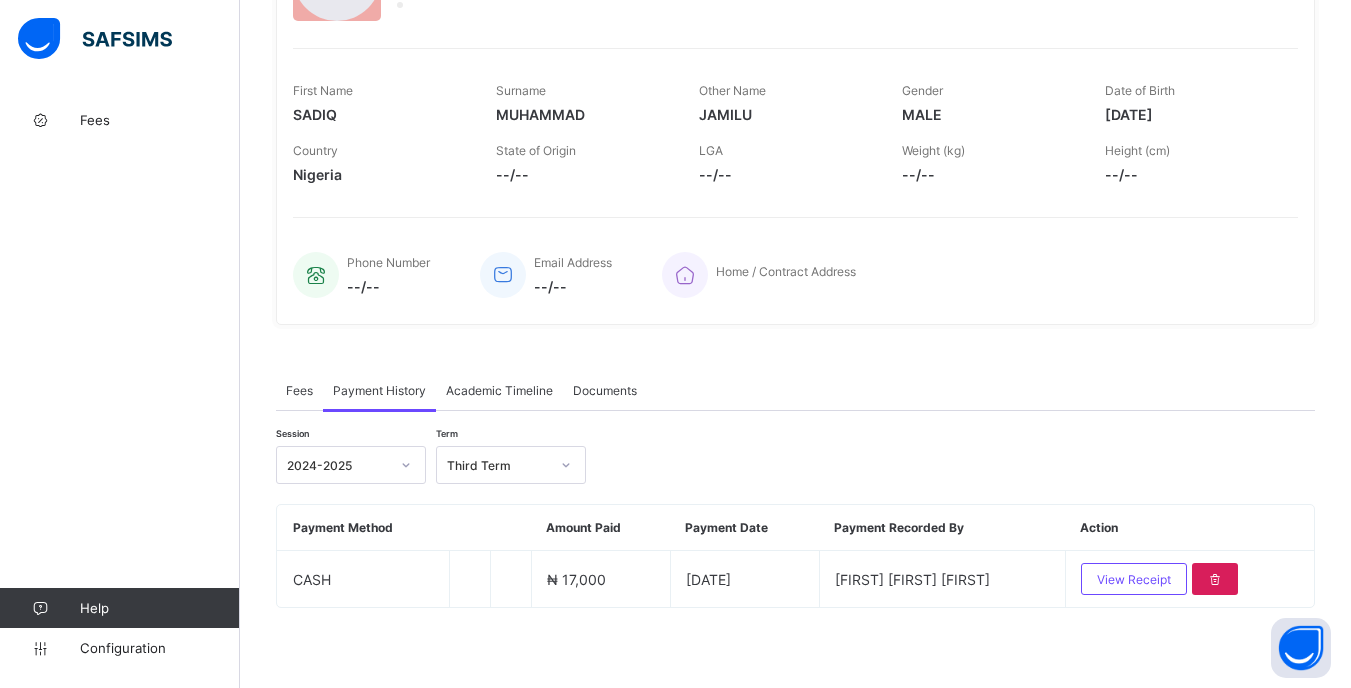 scroll, scrollTop: 264, scrollLeft: 0, axis: vertical 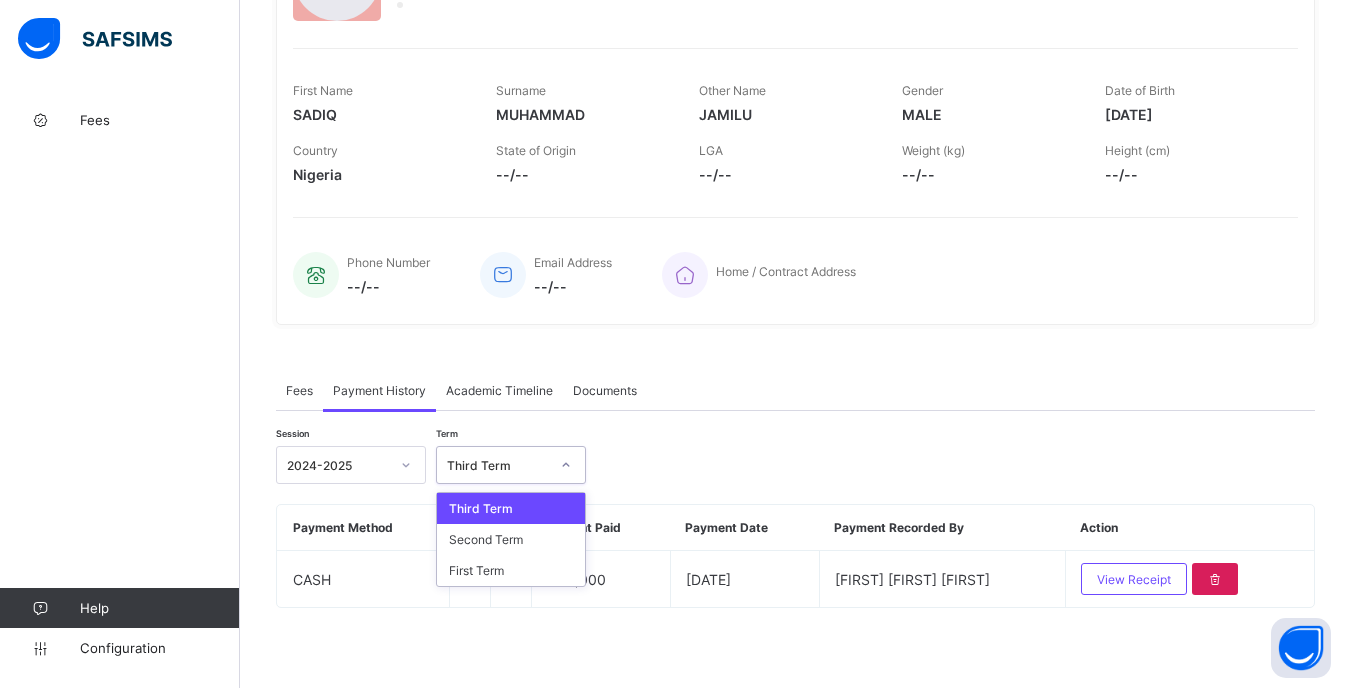 click on "Third Term" at bounding box center (492, 465) 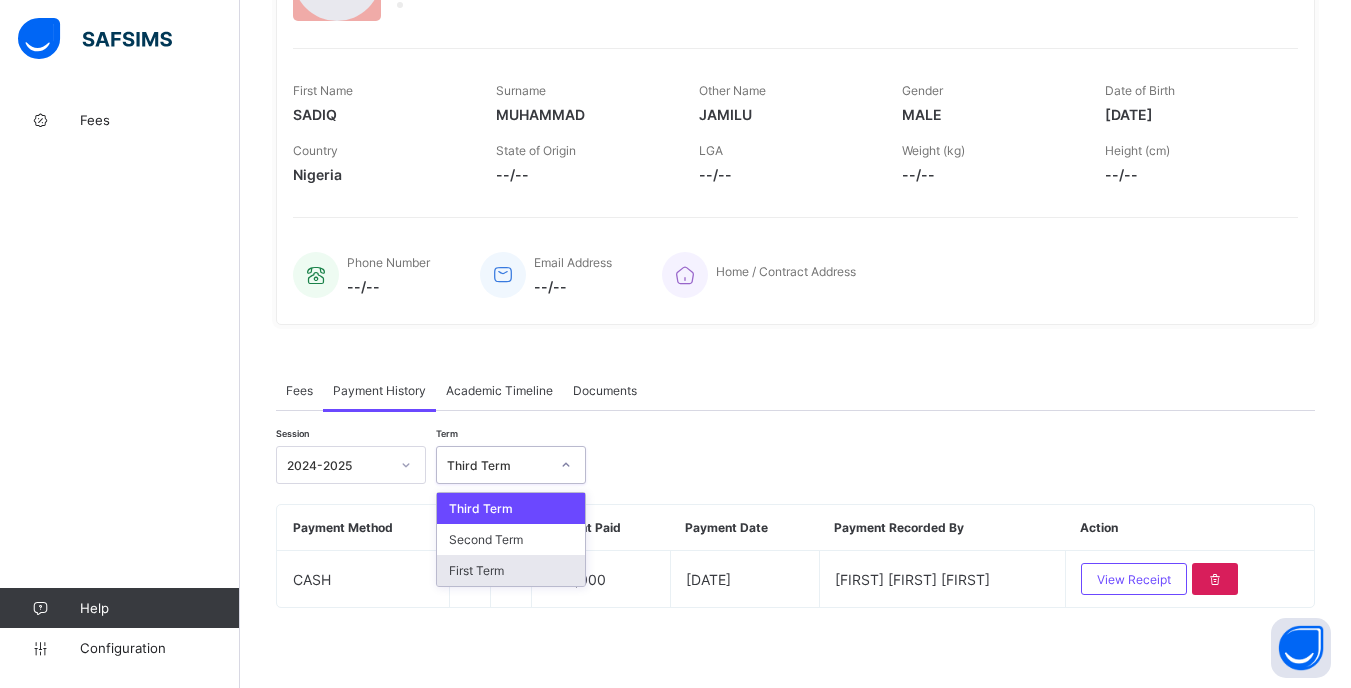 click on "First Term" at bounding box center (511, 570) 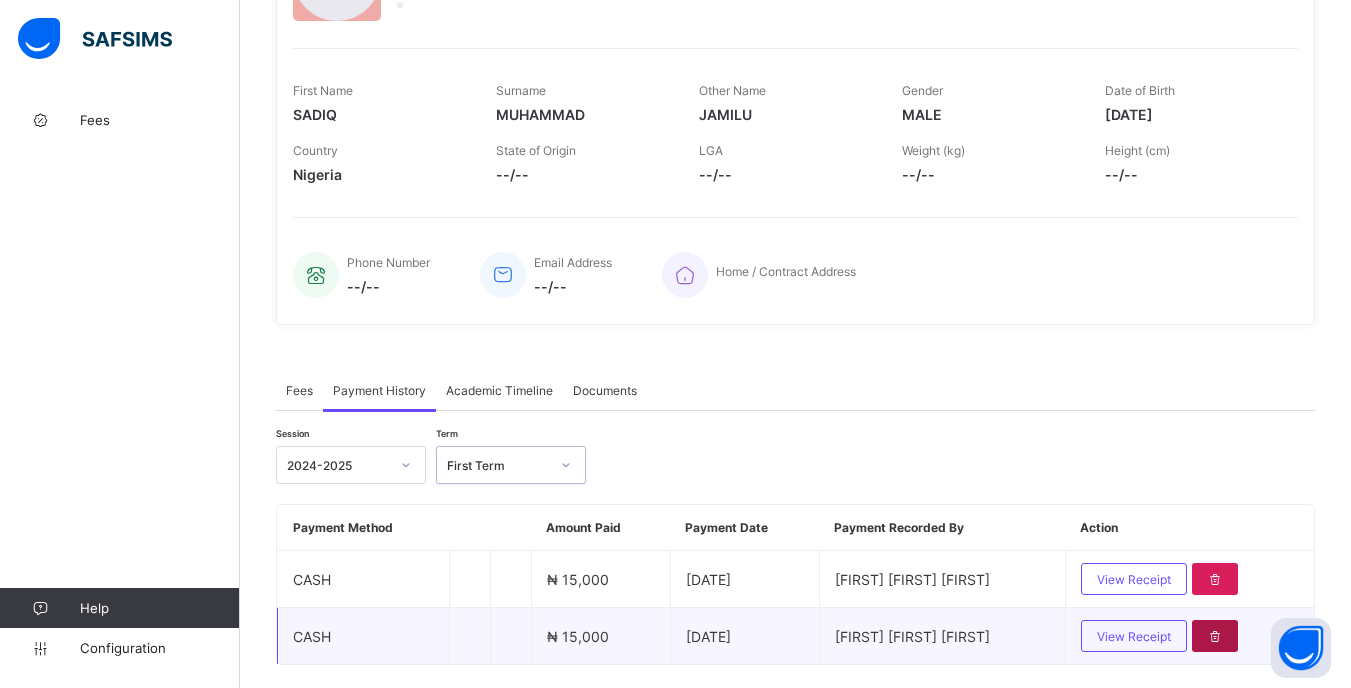 click at bounding box center (1215, 636) 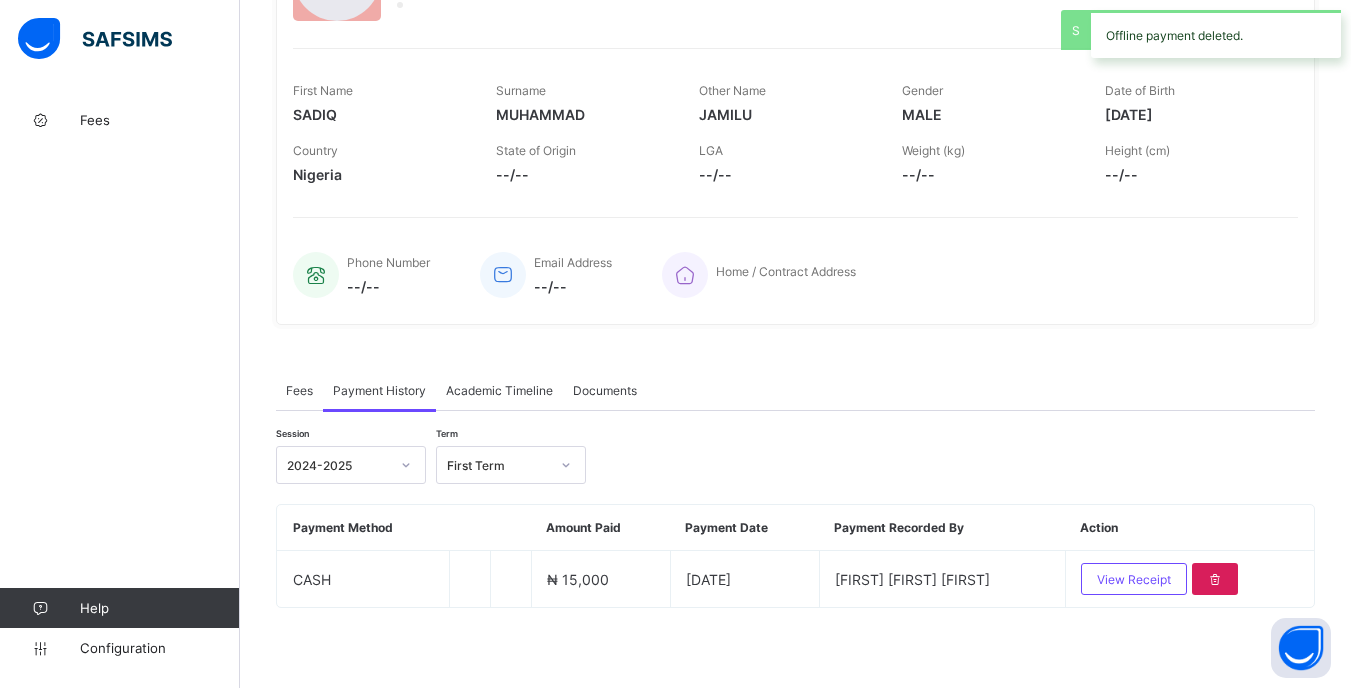 scroll, scrollTop: 264, scrollLeft: 0, axis: vertical 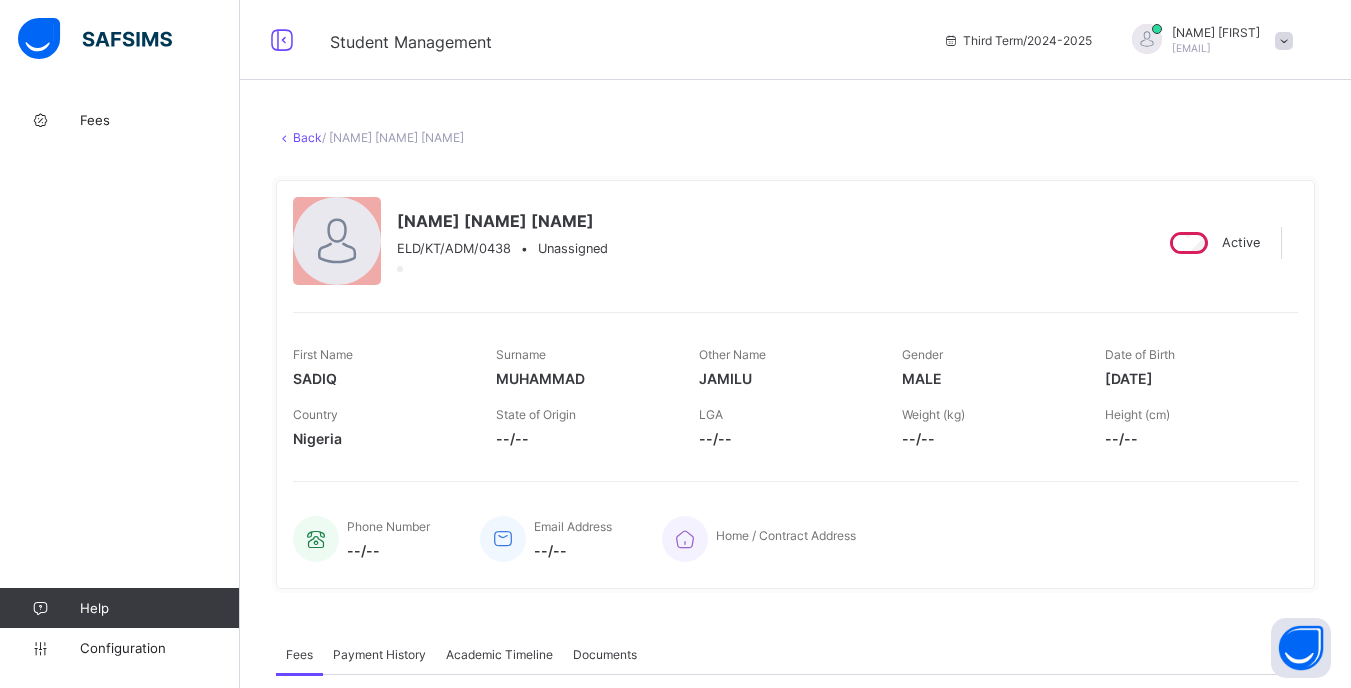 click on "Back" at bounding box center (307, 137) 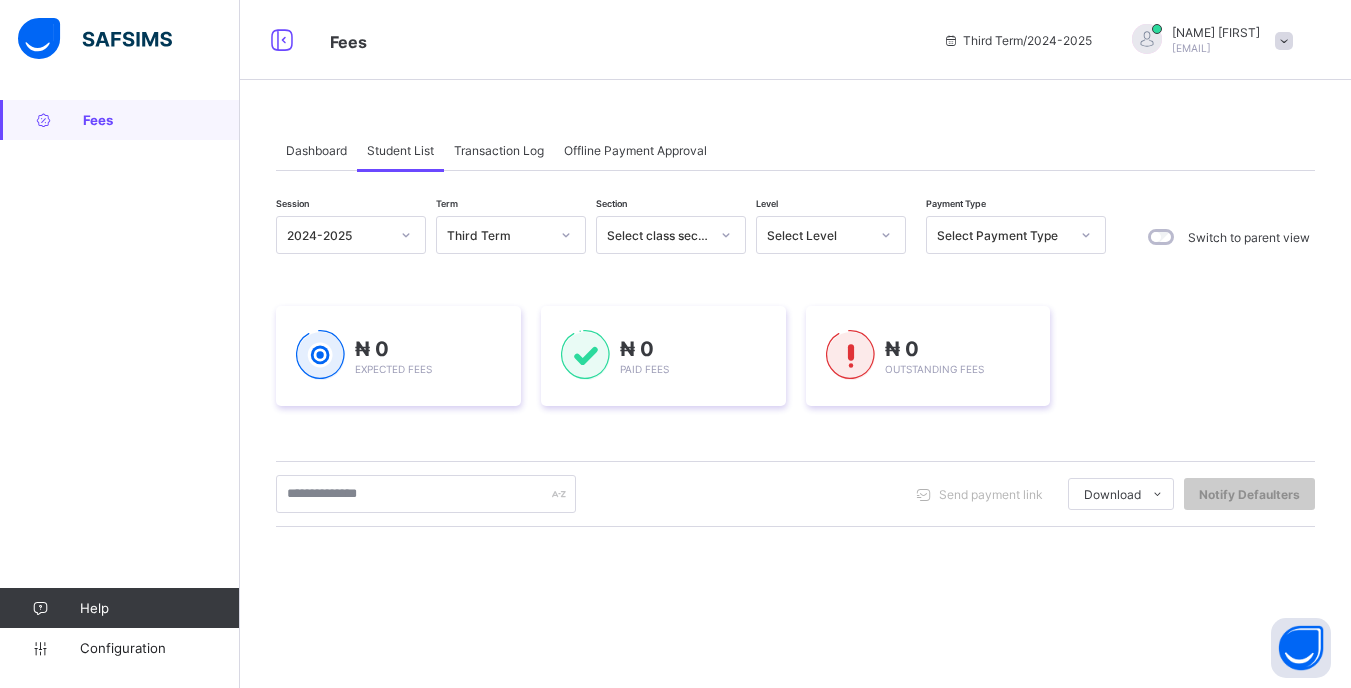 click at bounding box center (886, 235) 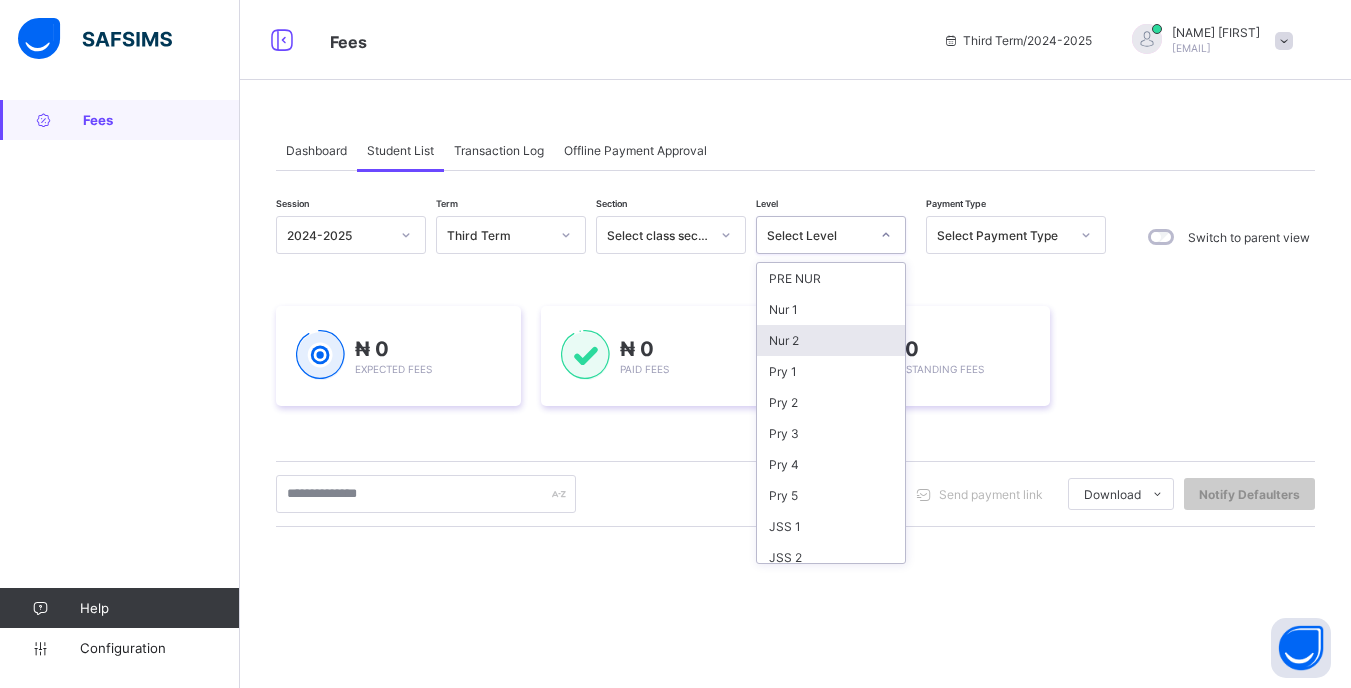 click on "Nur 2" at bounding box center (831, 340) 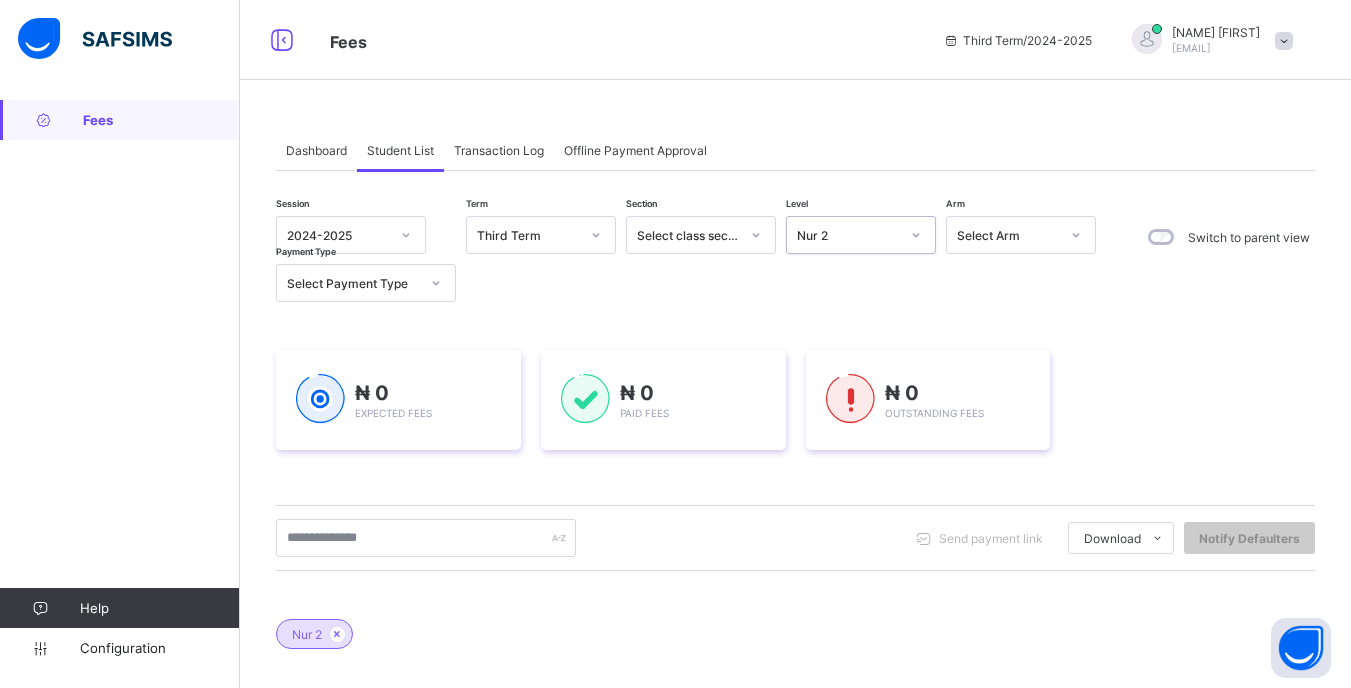scroll, scrollTop: 300, scrollLeft: 0, axis: vertical 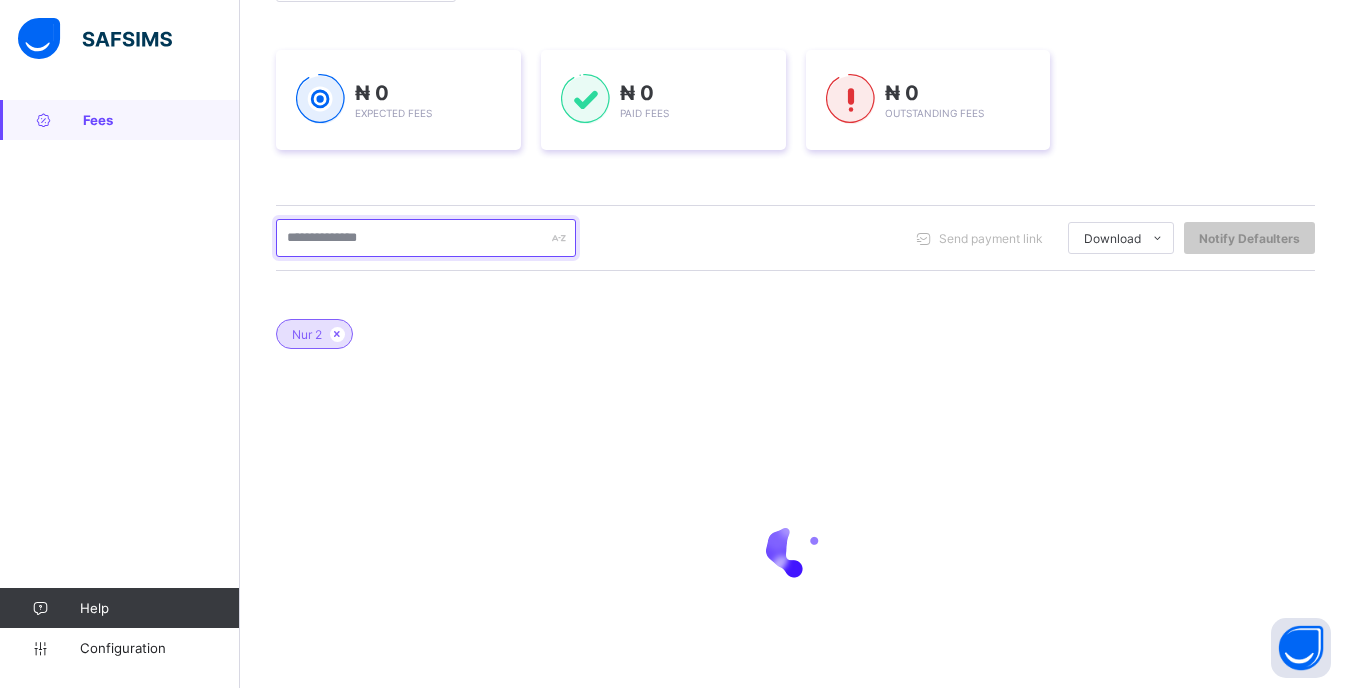 click at bounding box center (426, 238) 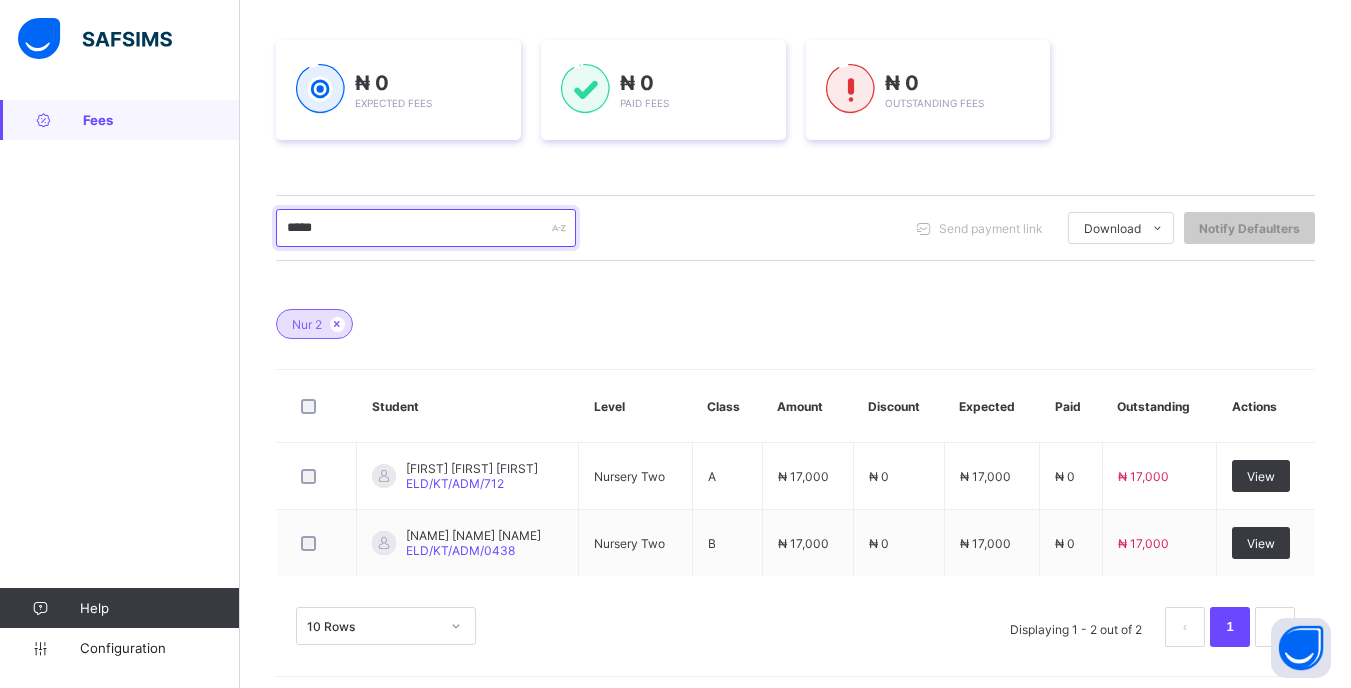 scroll, scrollTop: 319, scrollLeft: 0, axis: vertical 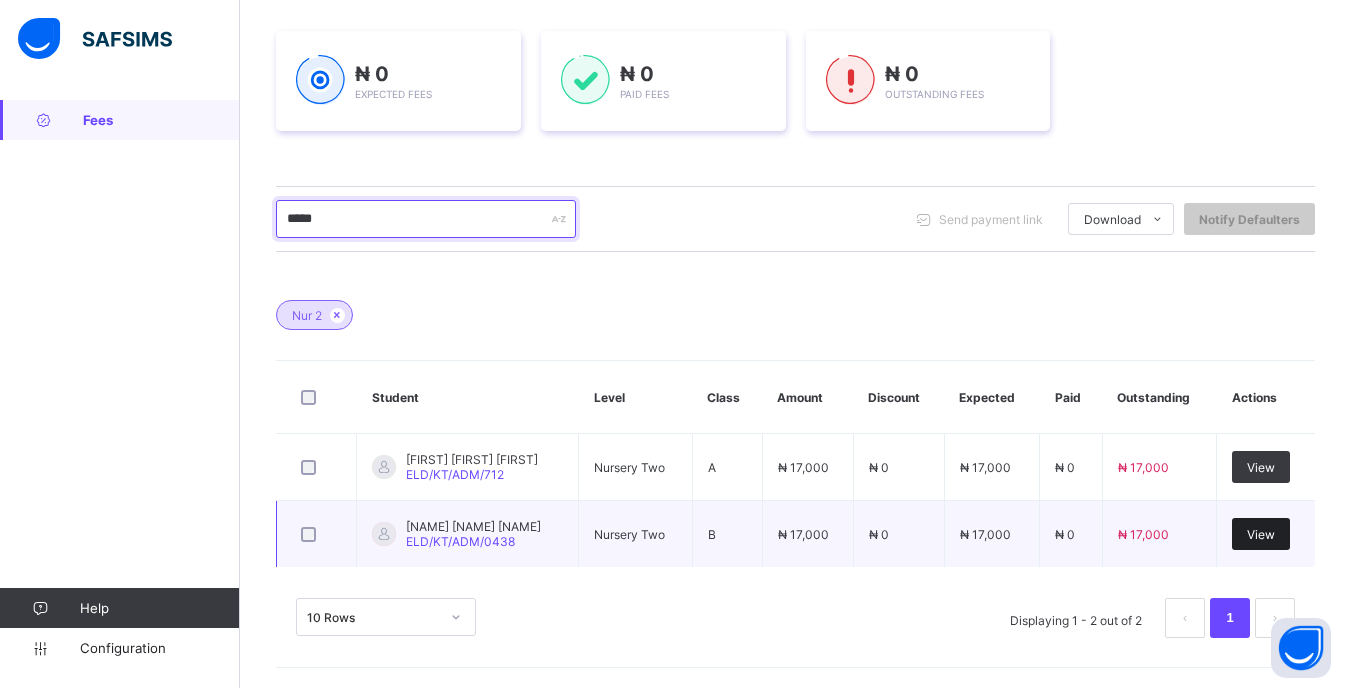 type on "*****" 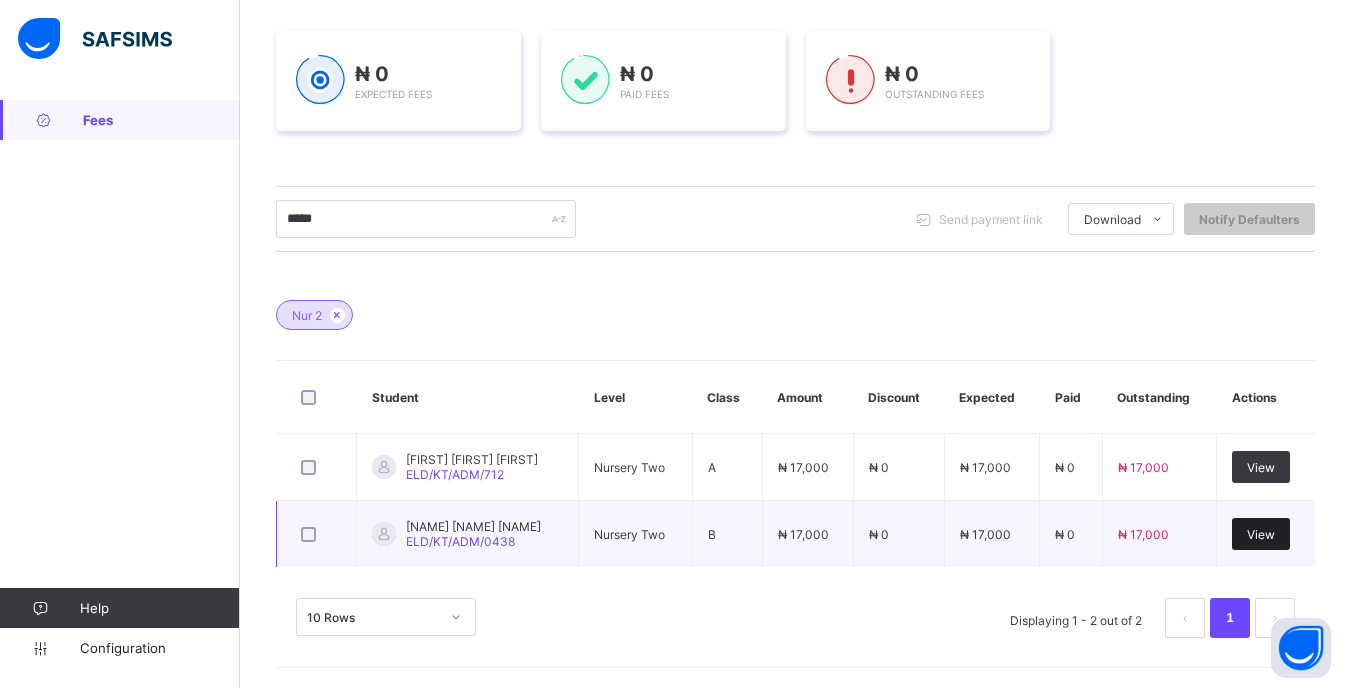click on "View" at bounding box center [1261, 534] 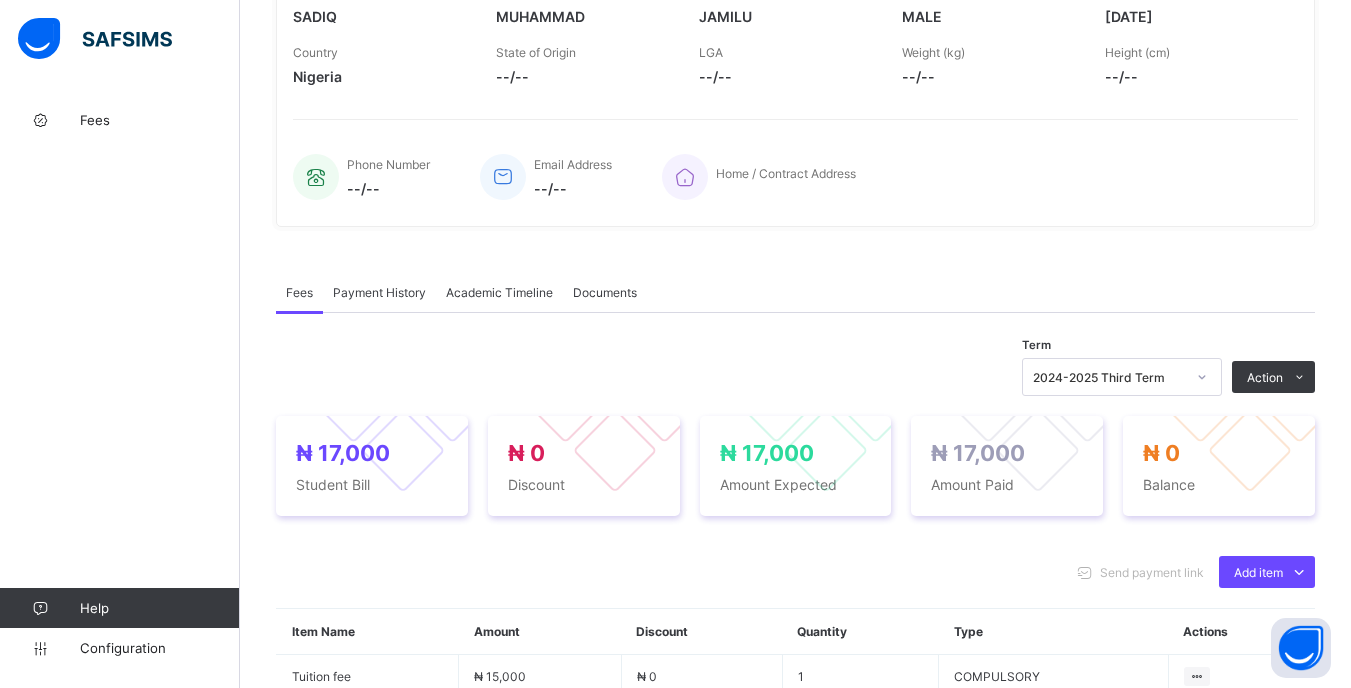scroll, scrollTop: 500, scrollLeft: 0, axis: vertical 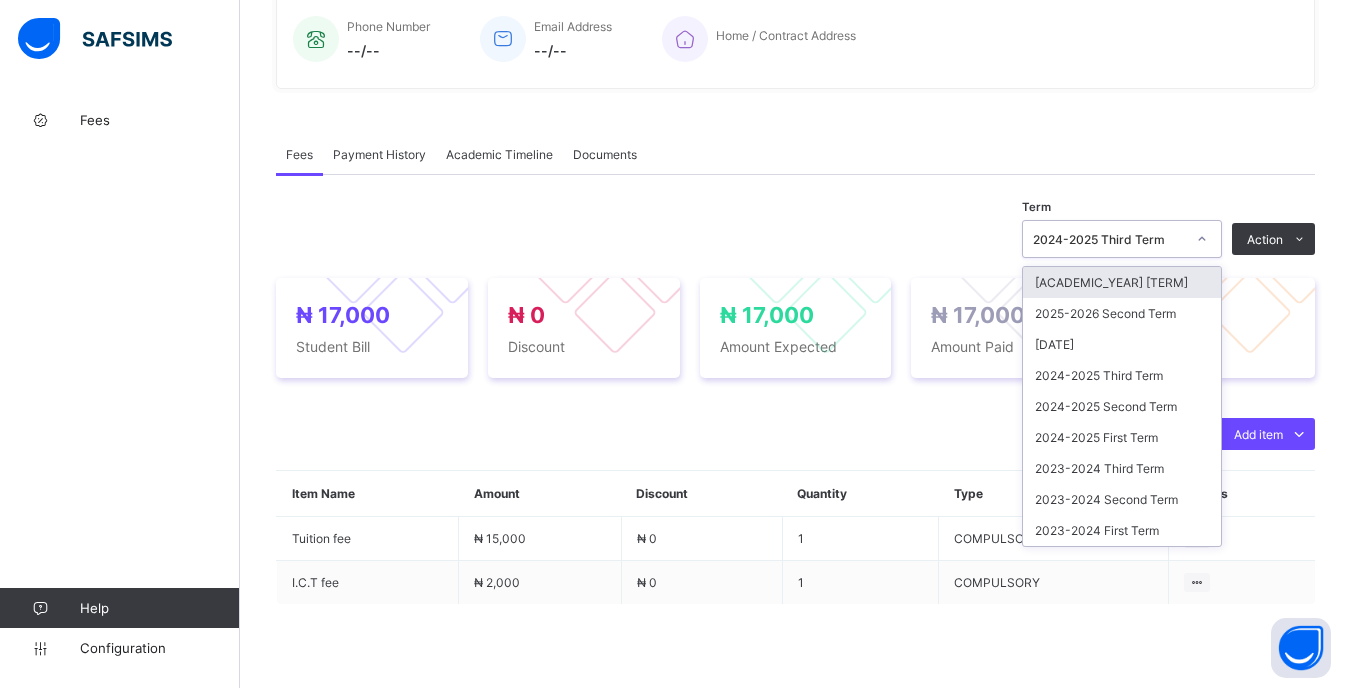 click 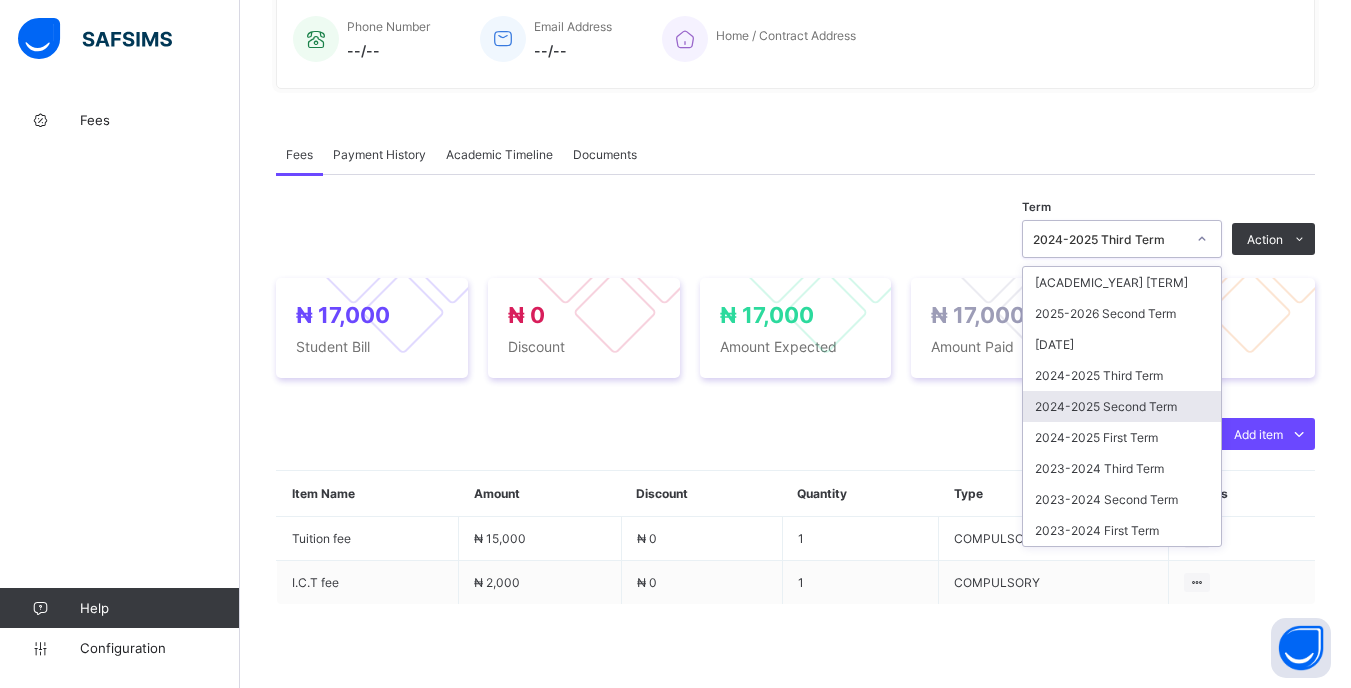 click on "2024-2025 Second Term" at bounding box center (1122, 406) 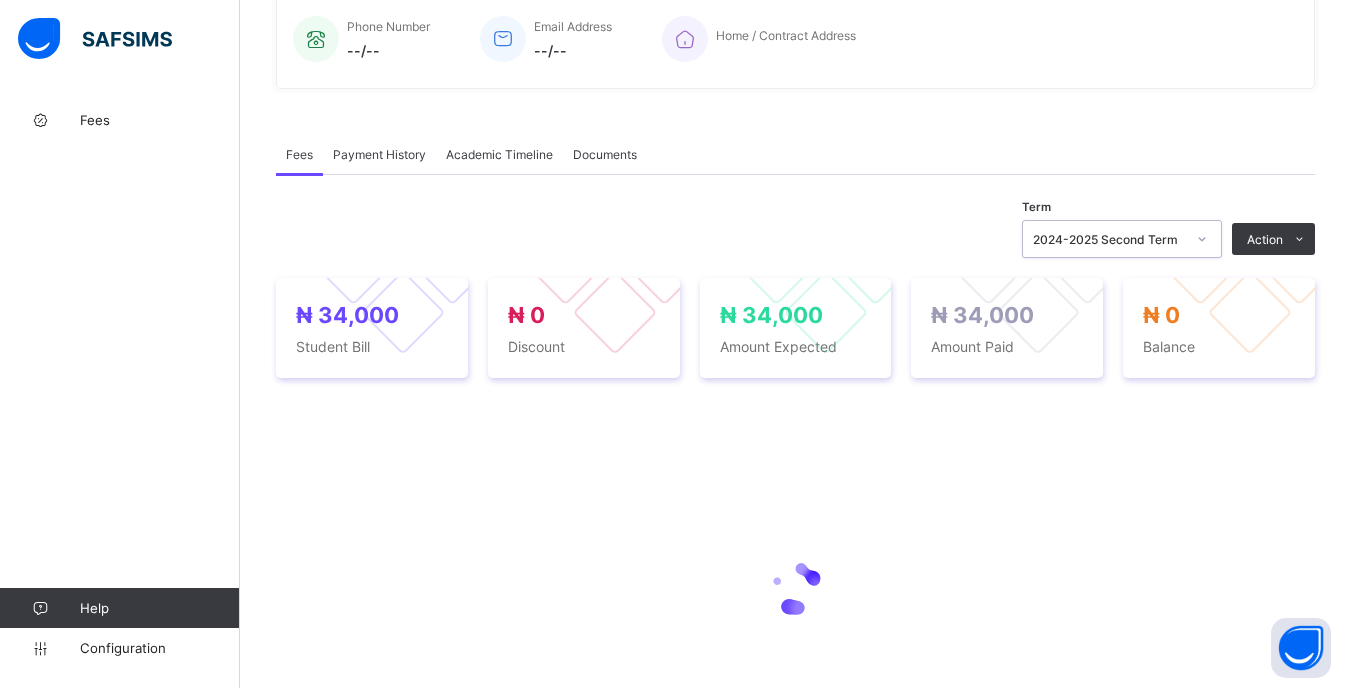click on "2024-2025 Second Term" at bounding box center [1109, 239] 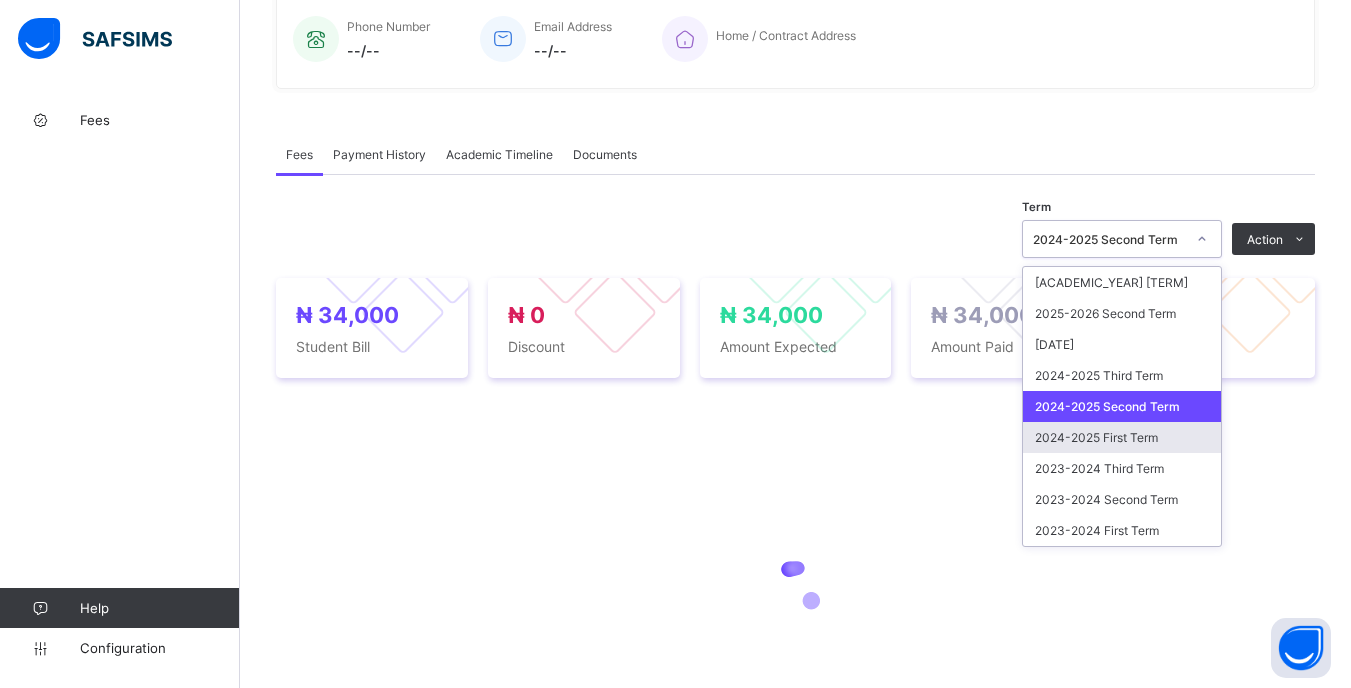 click on "2024-2025 First Term" at bounding box center (1122, 437) 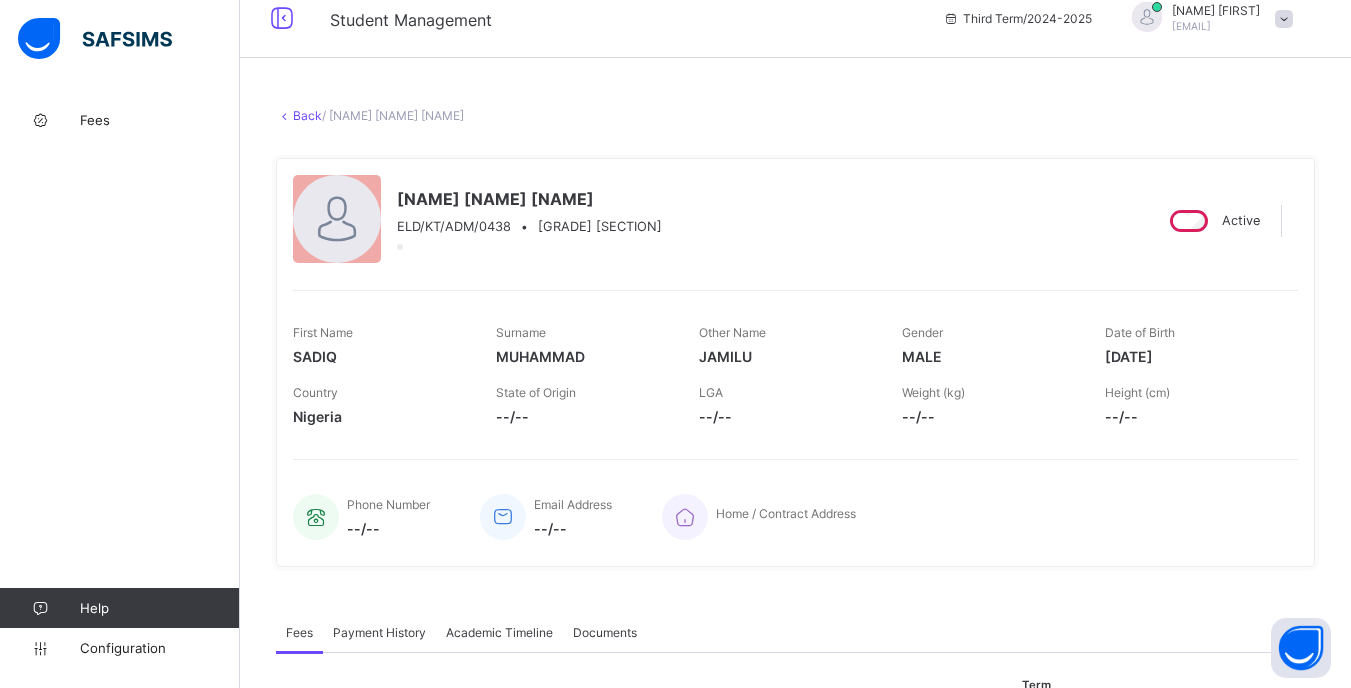 scroll, scrollTop: 0, scrollLeft: 0, axis: both 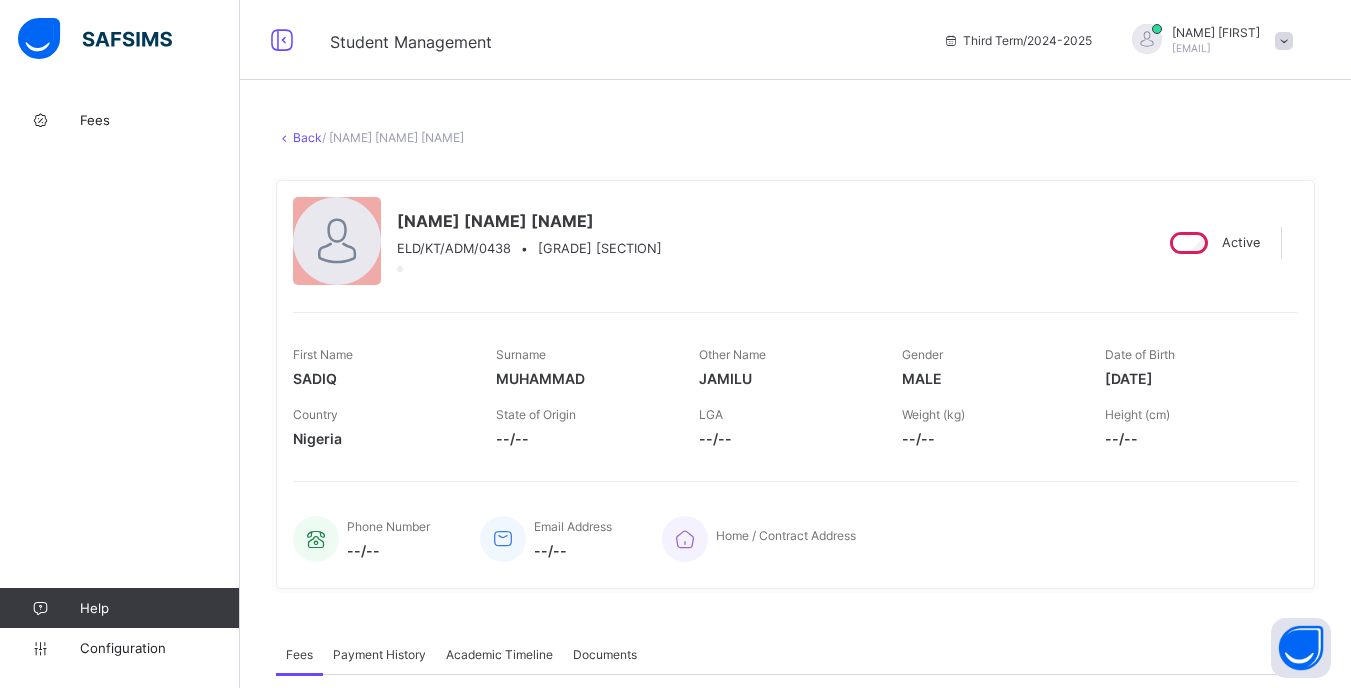 click on "× Delete Document This action would delete the document with name:    from the system. Are you sure you want to carry on? Cancel Yes, Delete Document Back  / SADIQ MUHAMMAD JAMILU SADIQ MUHAMMAD JAMILU ELD/KT/ADM/0438 •  Nursery Two, B  Active  First Name SADIQ Surname MUHAMMAD Other Name JAMILU Gender MALE Date of Birth 2018-01-01 Country Nigeria State of Origin --/-- LGA --/-- Weight (kg) --/-- Height (cm) --/-- Phone Number --/-- Email Address --/-- Home / Contract Address Fees Payment History Academic Timeline Documents Fees More Options   Term   option 2024-2025 First Term, selected.     0 results available. Select is focused ,type to refine list, press Down to open the menu,  2024-2025 First Term Action Receive Payment Manage Discount Send Email Reminder   ₦ 30,000   Student Bill   ₦ 0   Discount   ₦ 30,000   Amount Expected   ₦ 15,000   Amount Paid   ₦ 15,000   Balance   Send payment link Add item Optional items Special bill Item Name Amount Discount Quantity Type Actions Tuition fee   1" at bounding box center [795, 707] 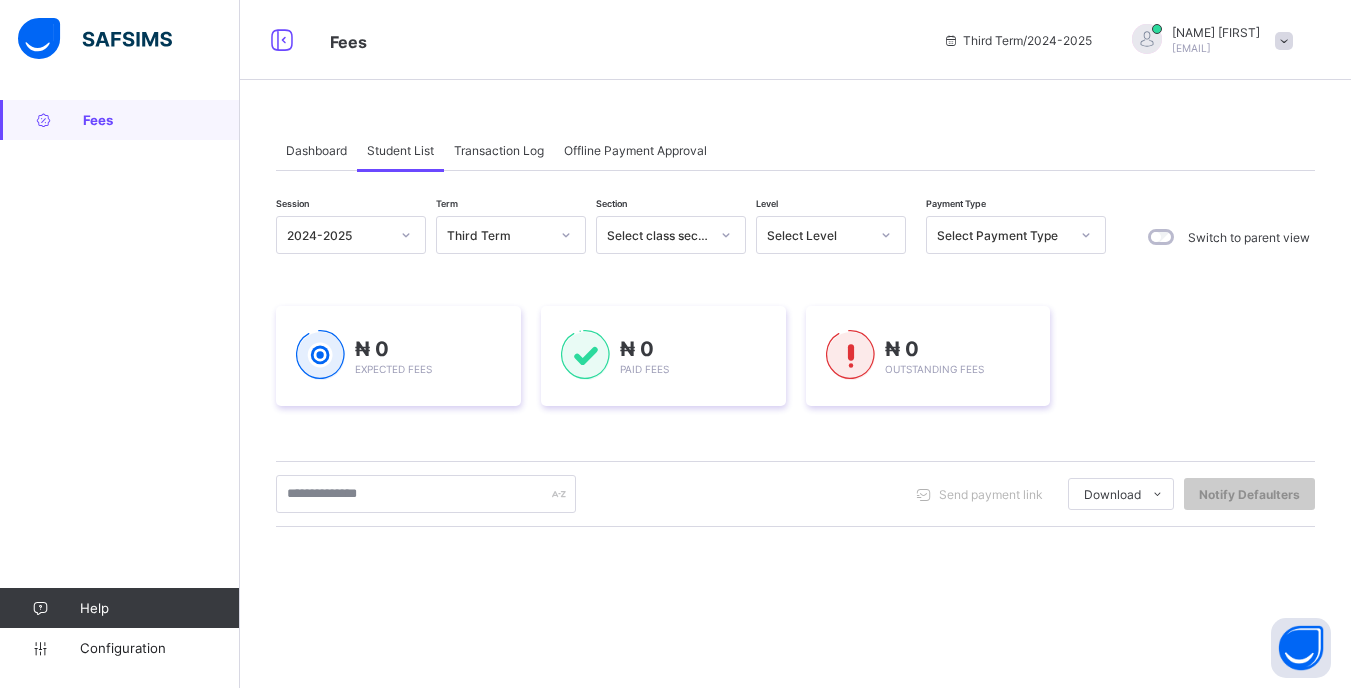 click at bounding box center (886, 235) 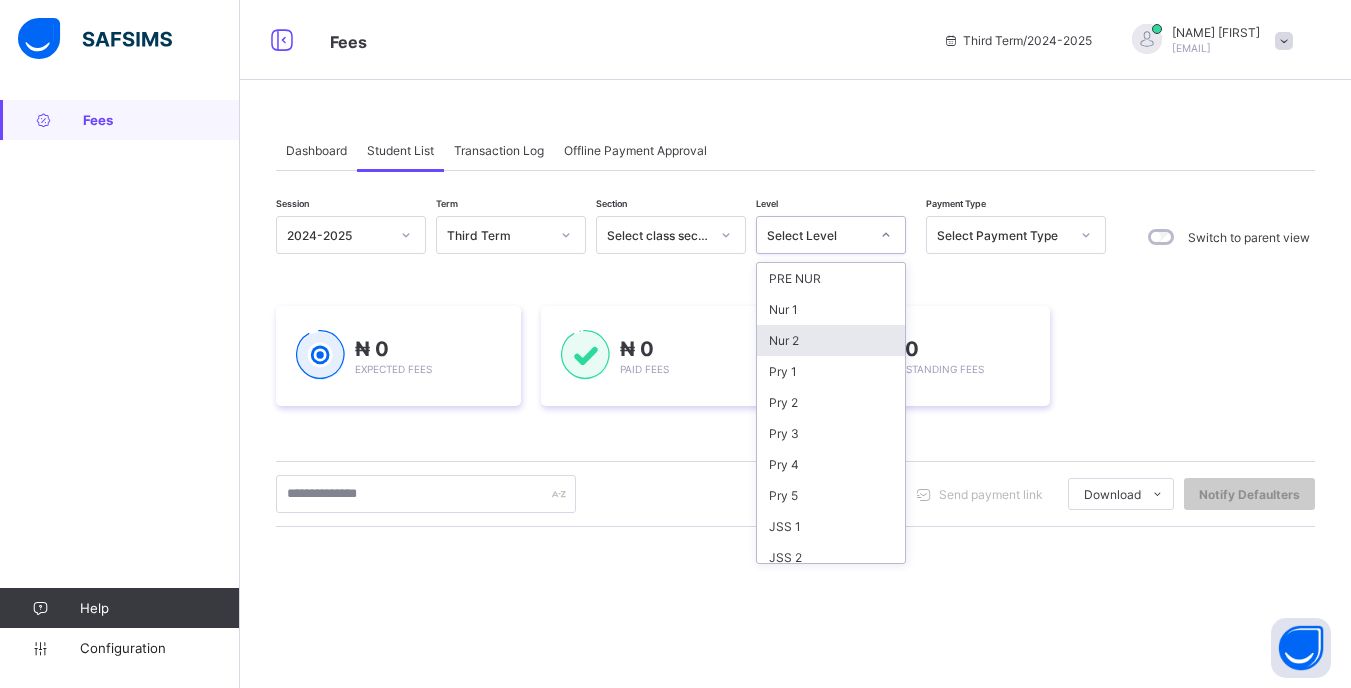 click on "Nur 2" at bounding box center [831, 340] 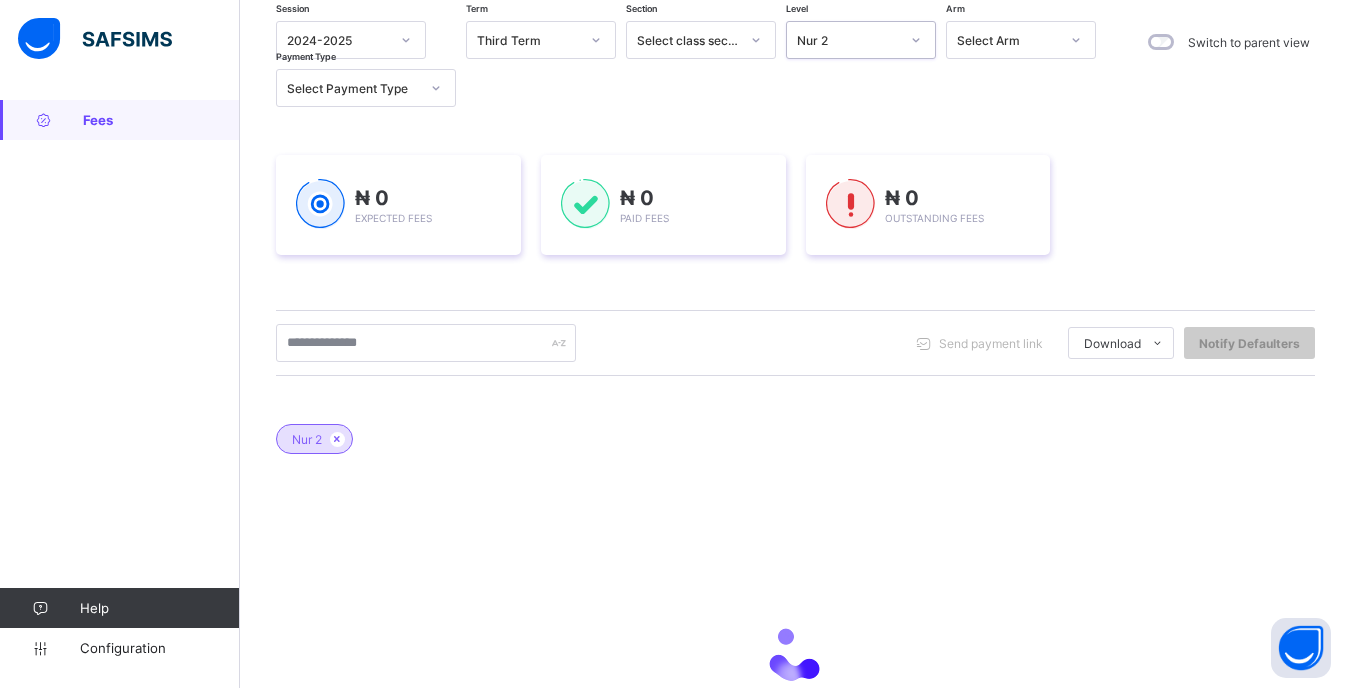 scroll, scrollTop: 200, scrollLeft: 0, axis: vertical 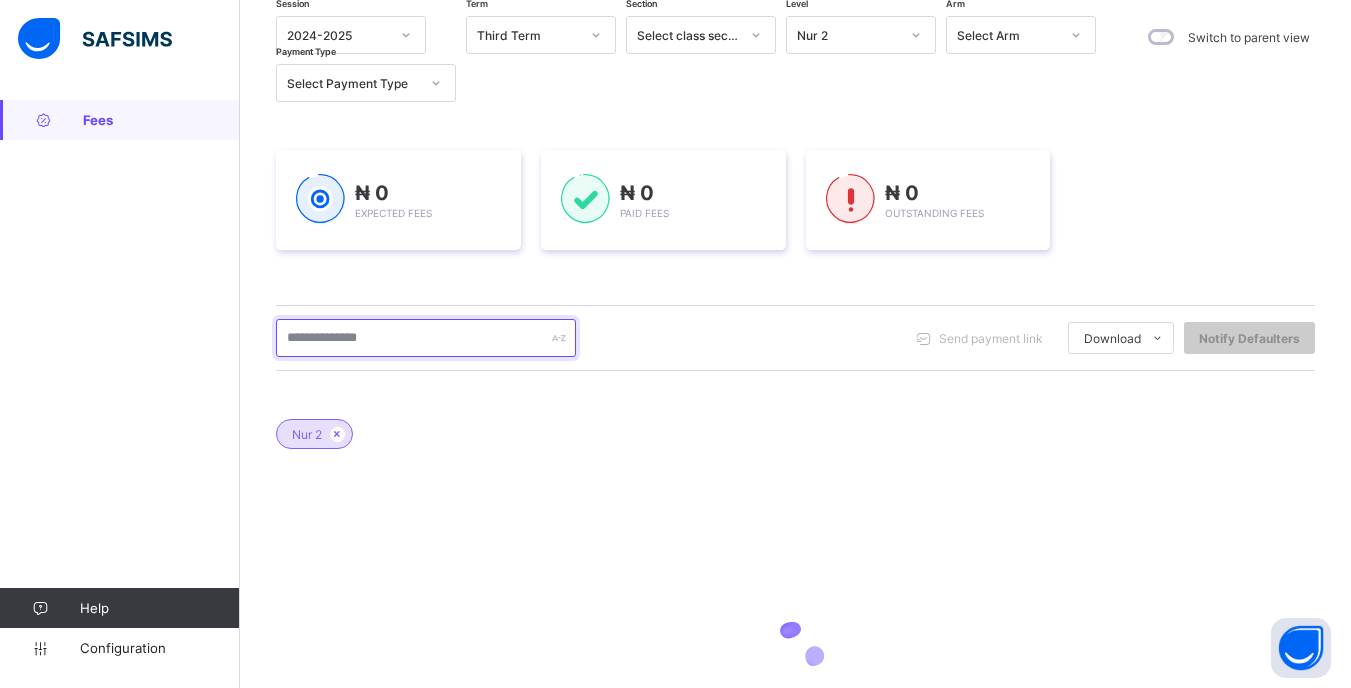 click at bounding box center (426, 338) 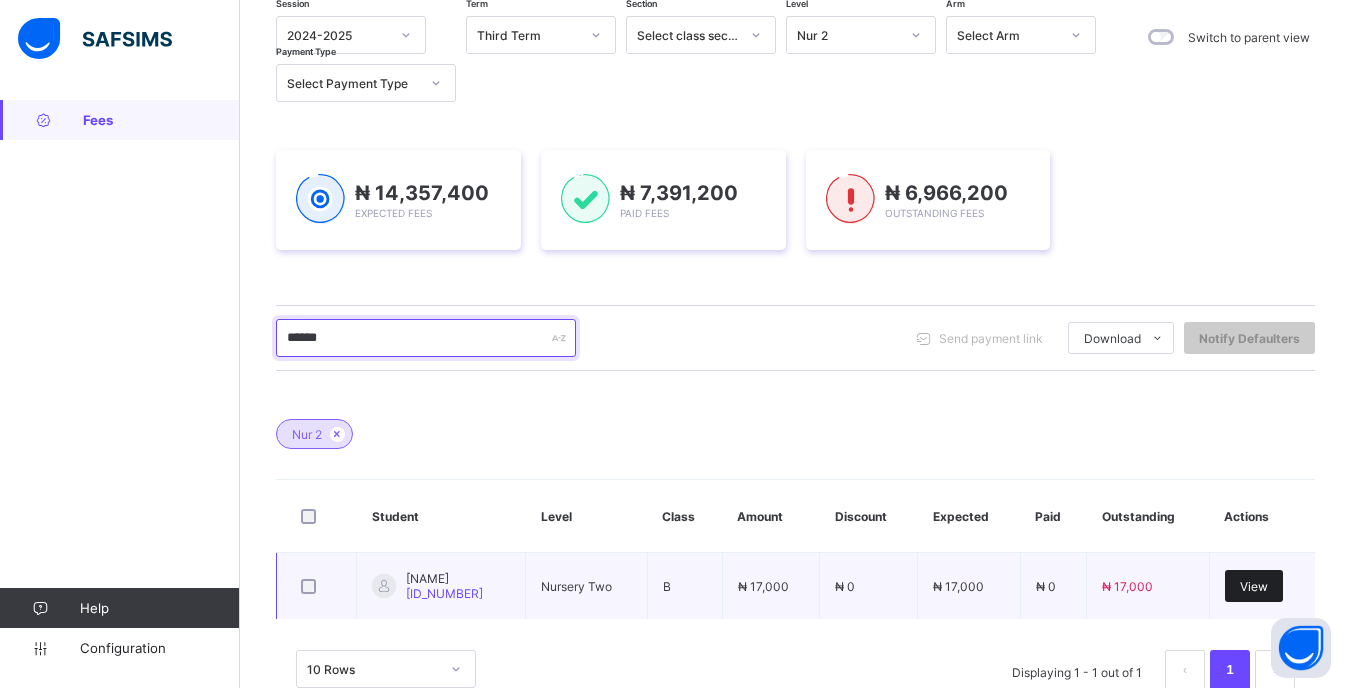 type on "******" 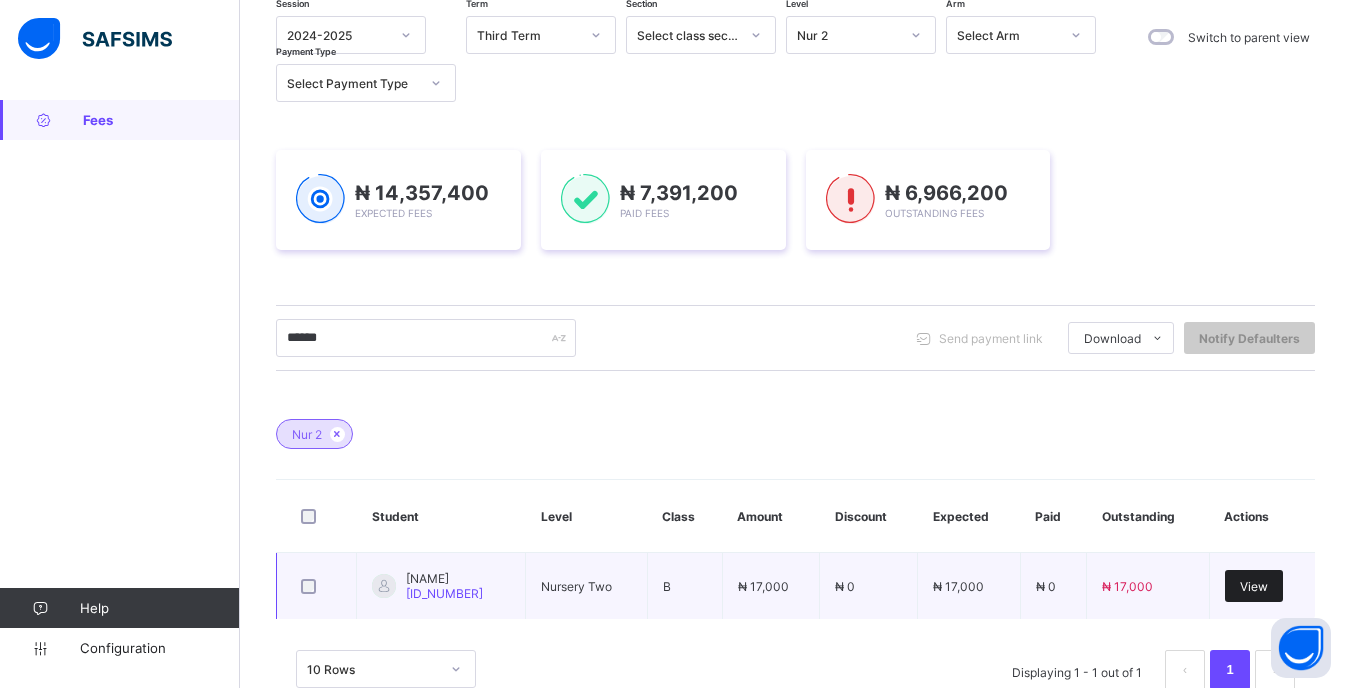 click on "View" at bounding box center (1254, 586) 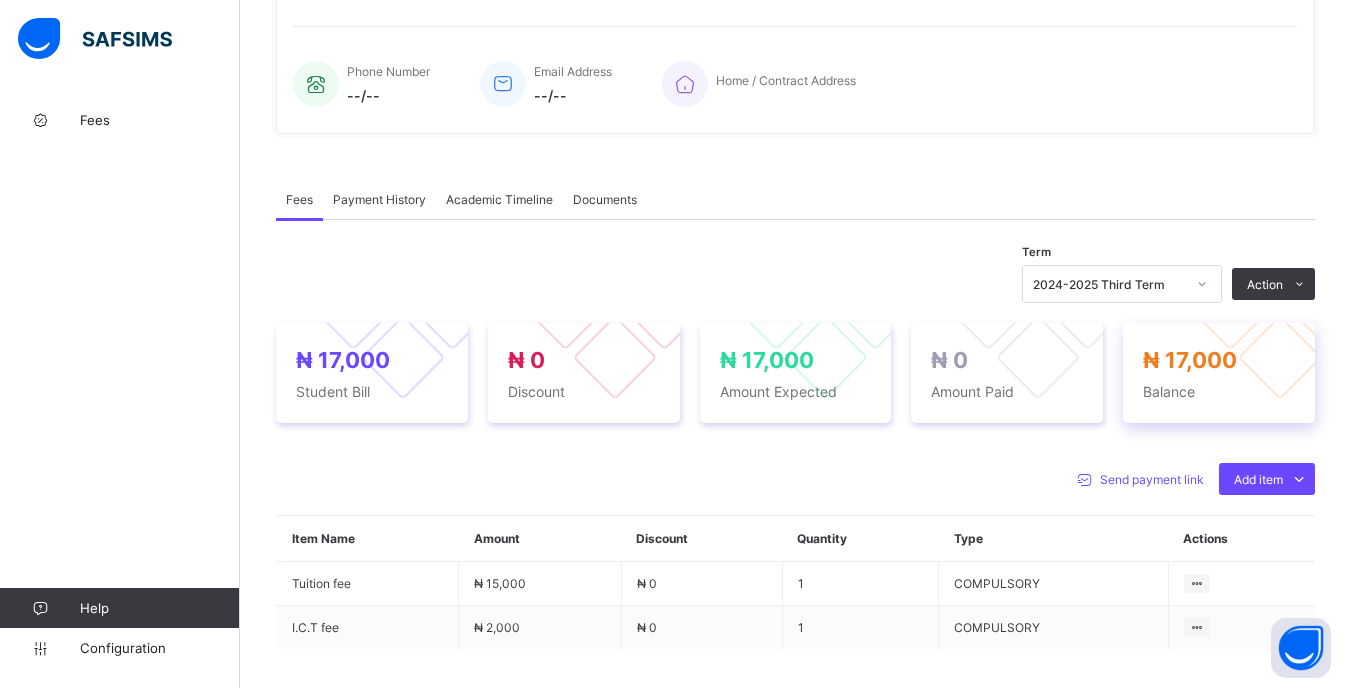 scroll, scrollTop: 500, scrollLeft: 0, axis: vertical 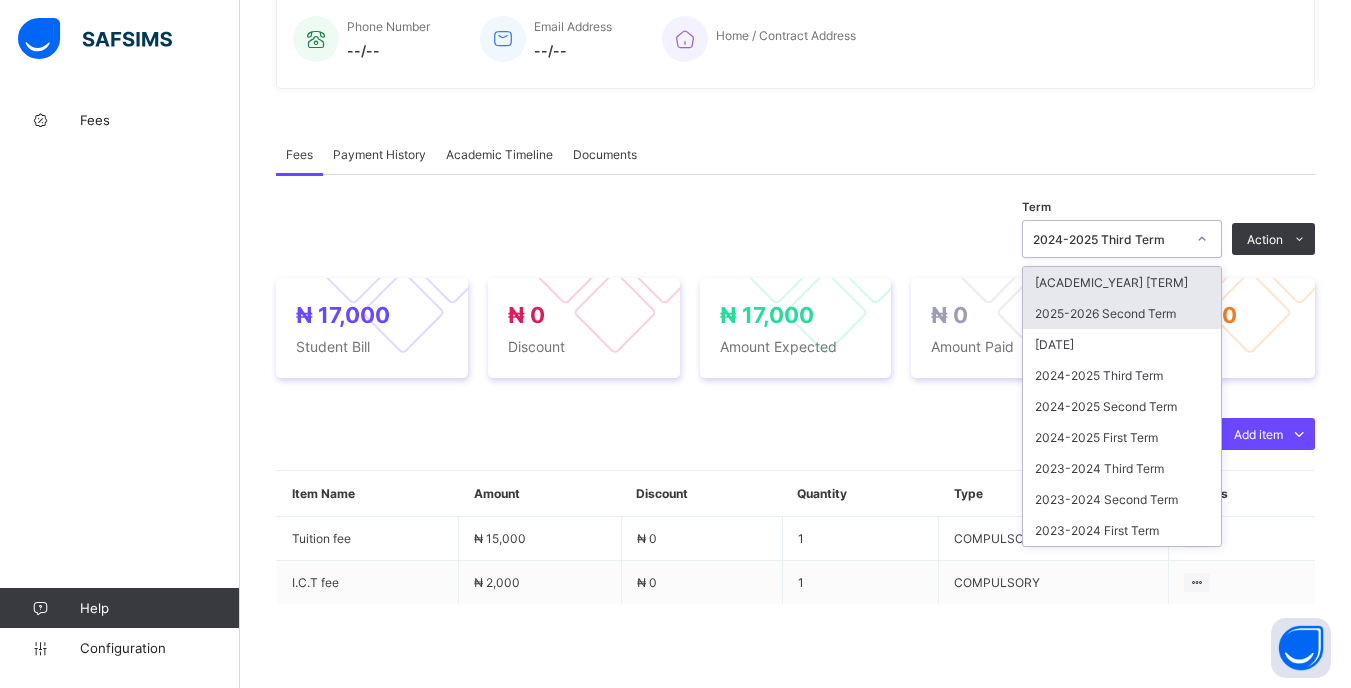 drag, startPoint x: 1209, startPoint y: 239, endPoint x: 1176, endPoint y: 326, distance: 93.04838 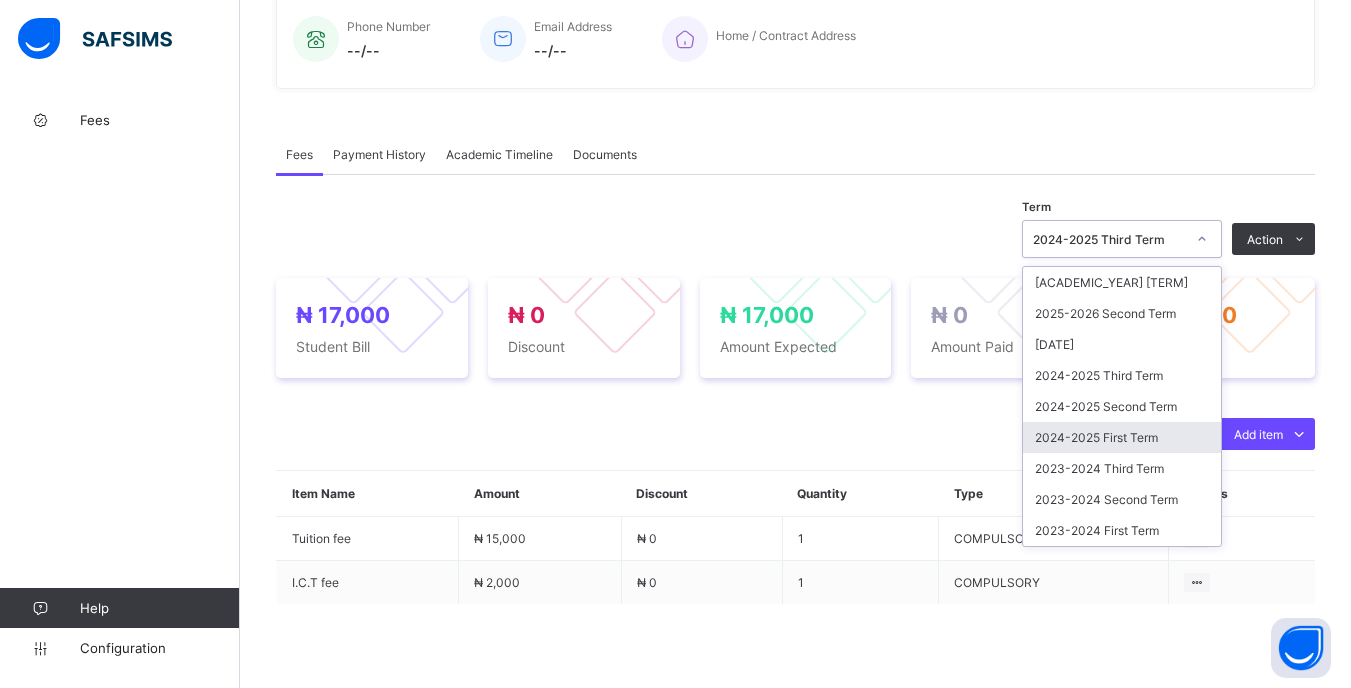 click on "2024-2025 First Term" at bounding box center [1122, 437] 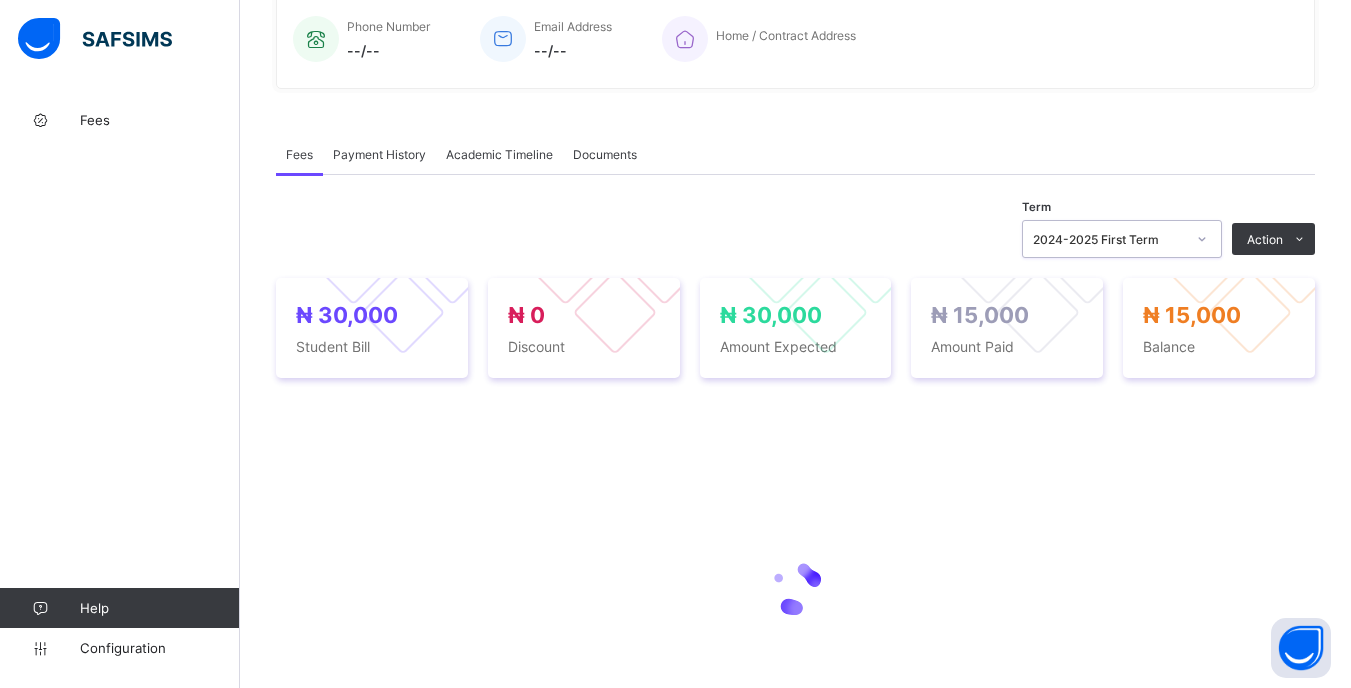 click at bounding box center [1202, 239] 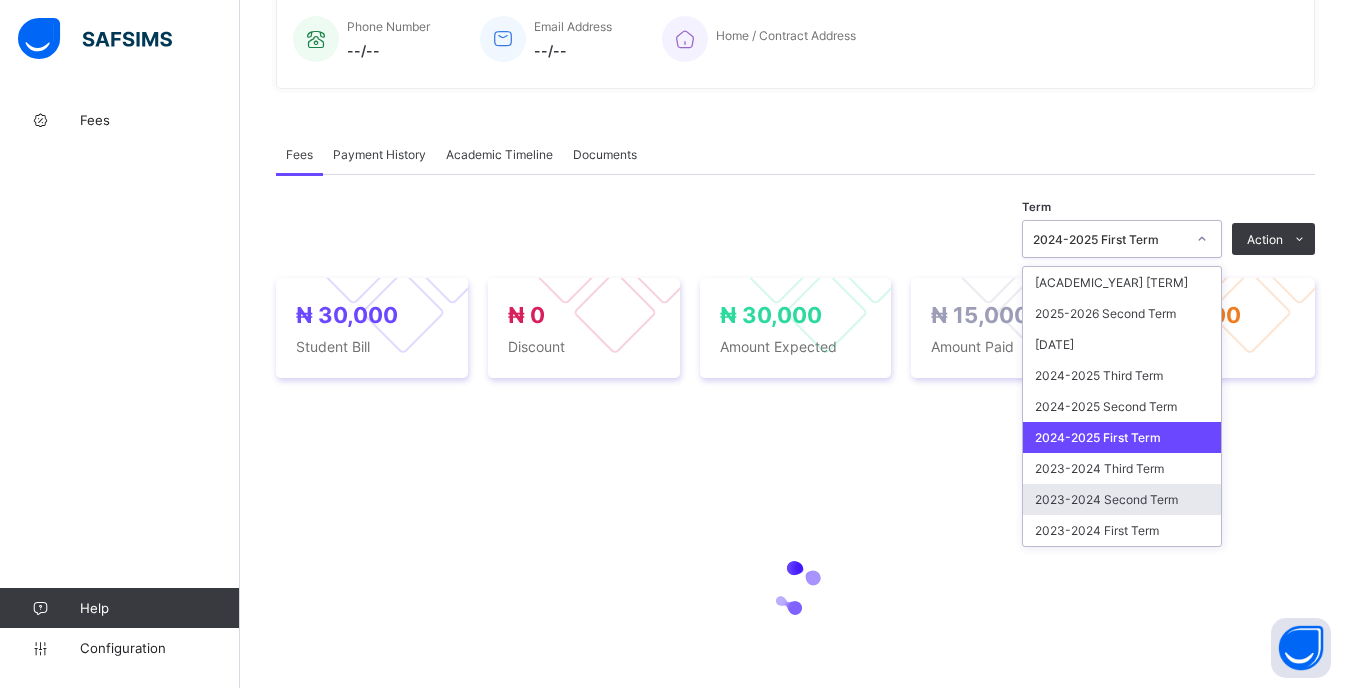 click on "2023-2024 Second Term" at bounding box center [1122, 499] 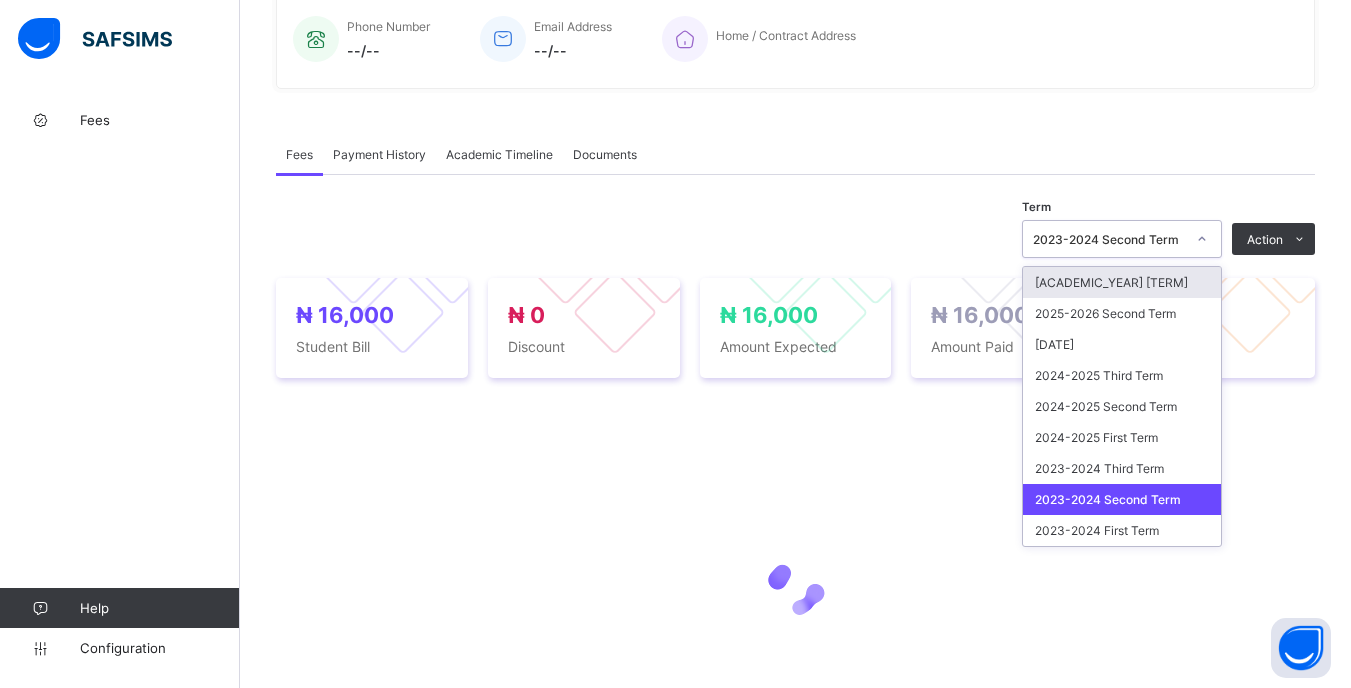 click on "2023-2024 Second Term" at bounding box center (1109, 239) 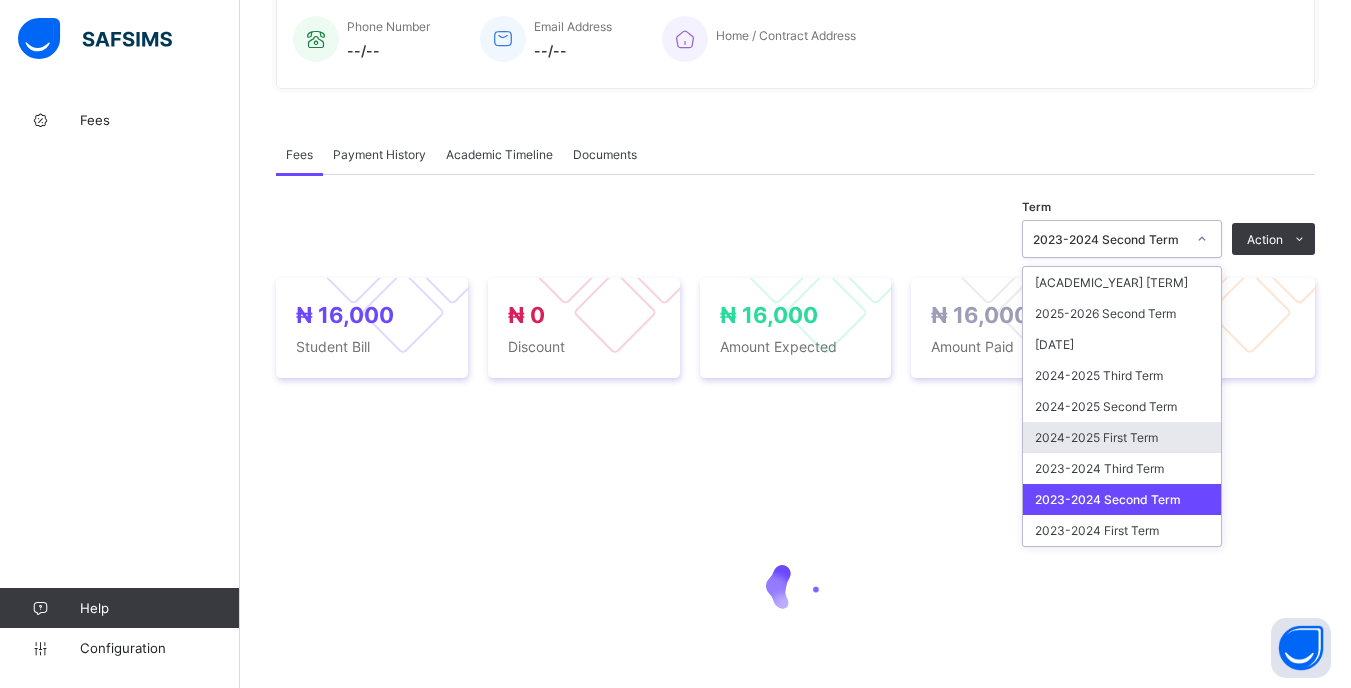 click on "2024-2025 First Term" at bounding box center (1122, 437) 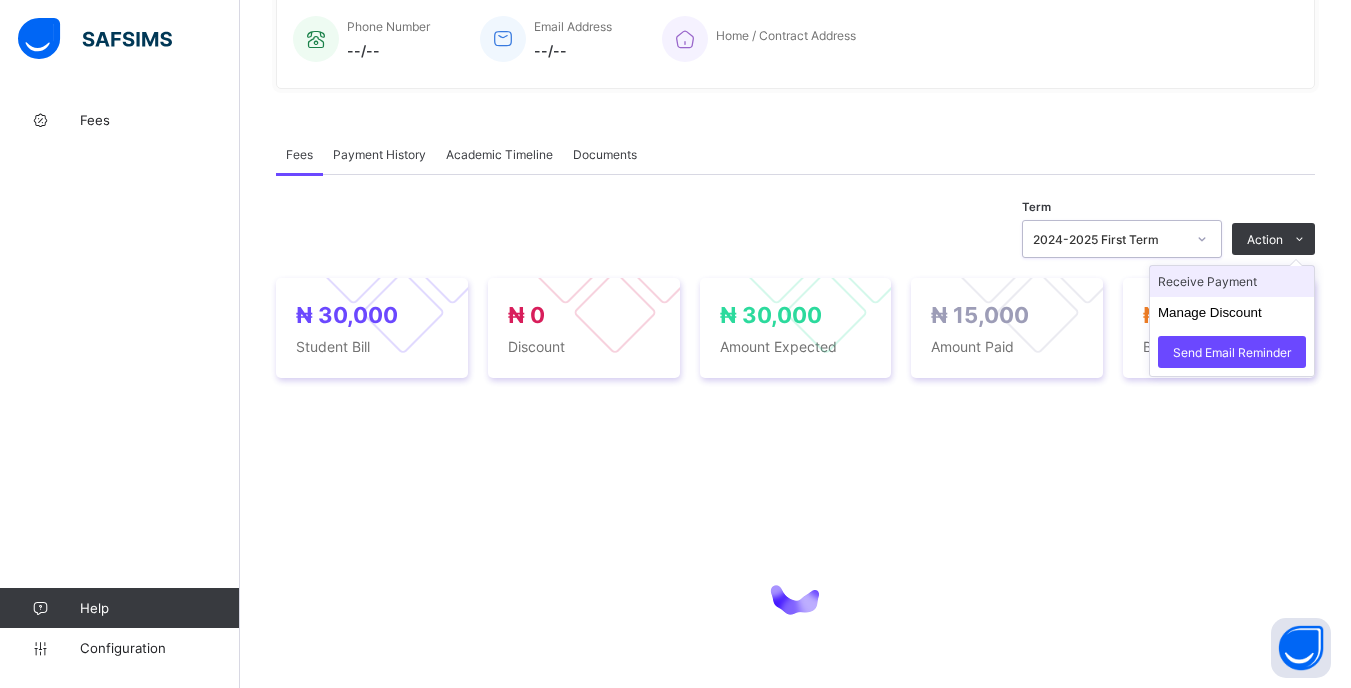 click on "Receive Payment" at bounding box center [1232, 281] 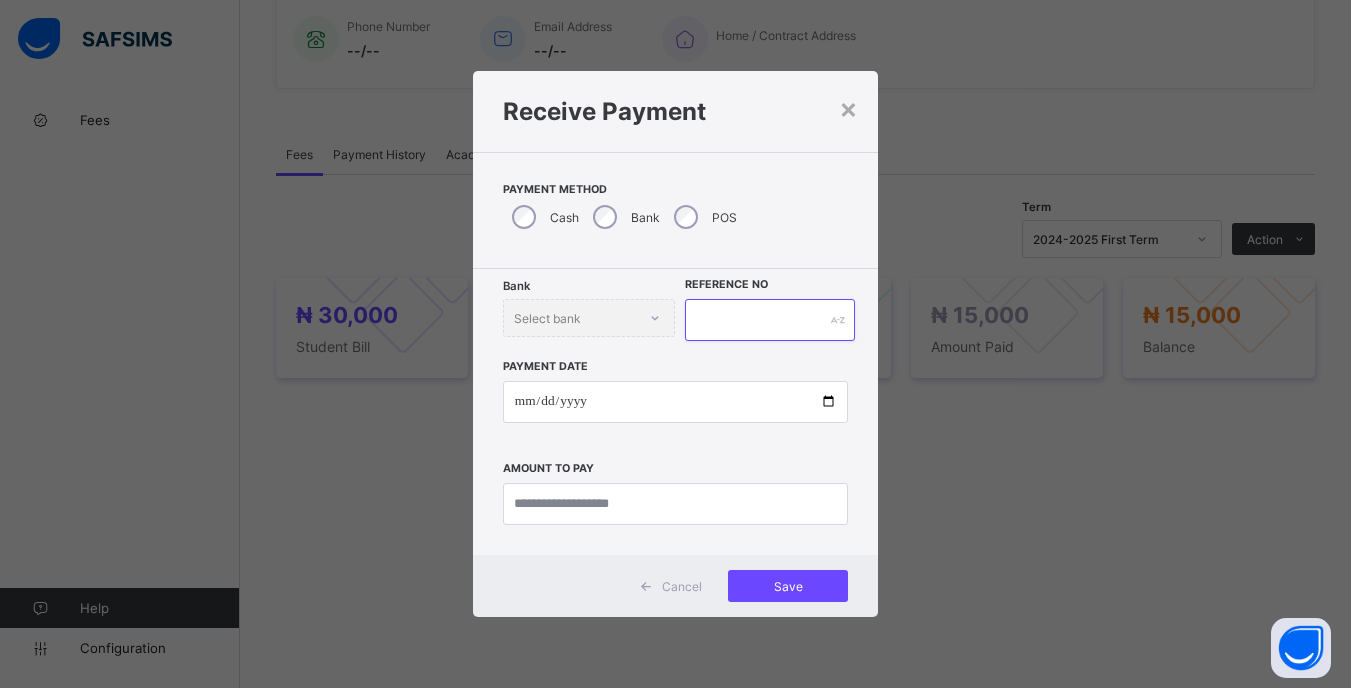 click at bounding box center (769, 320) 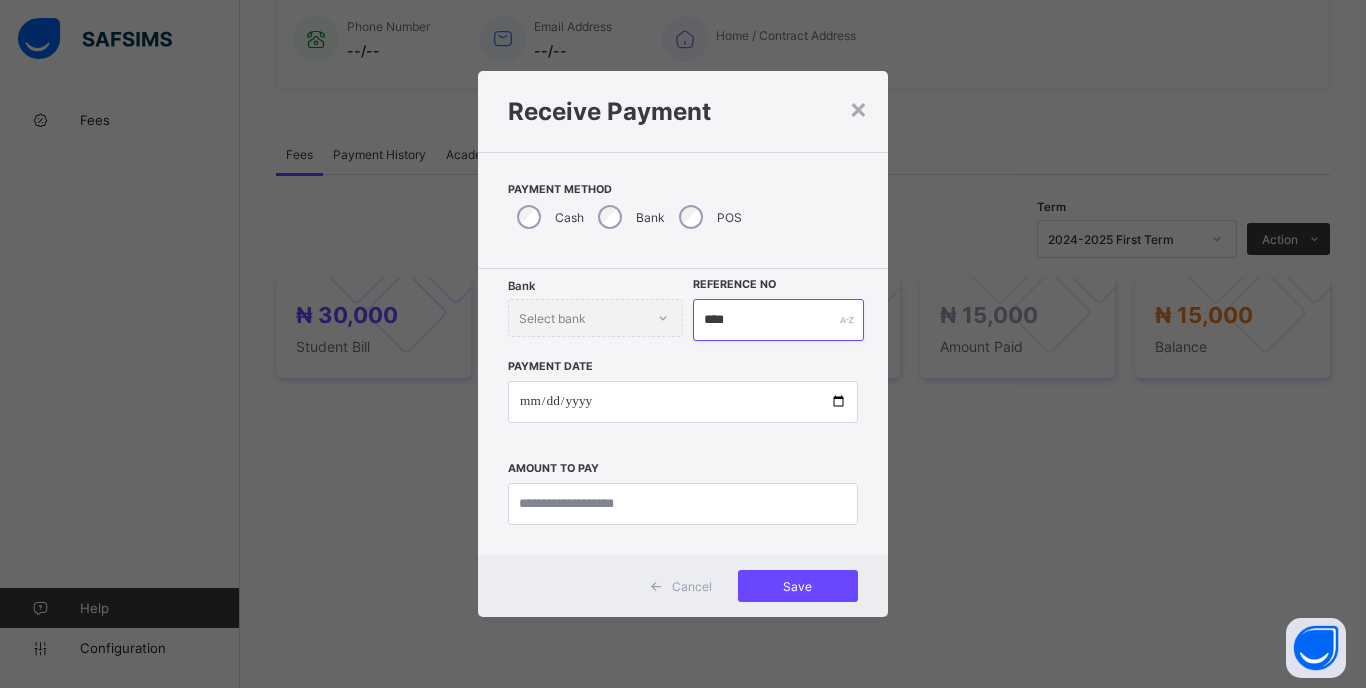 type on "****" 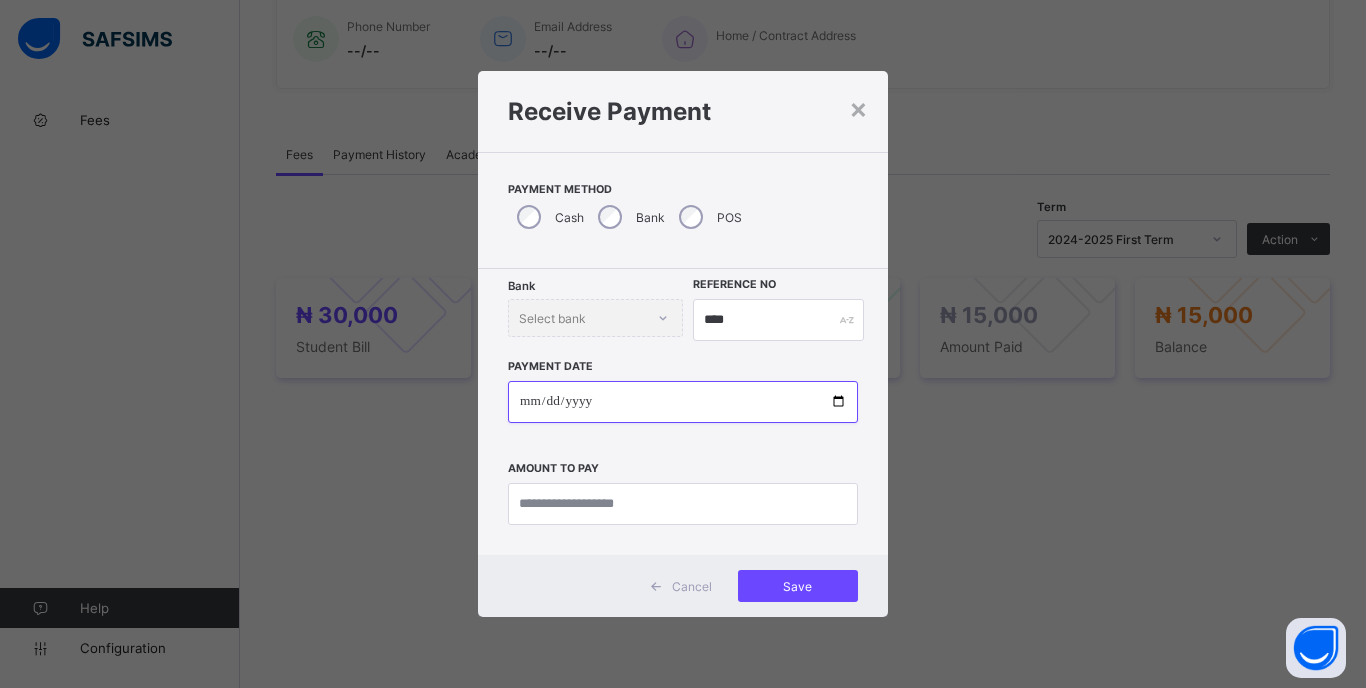 click at bounding box center (683, 402) 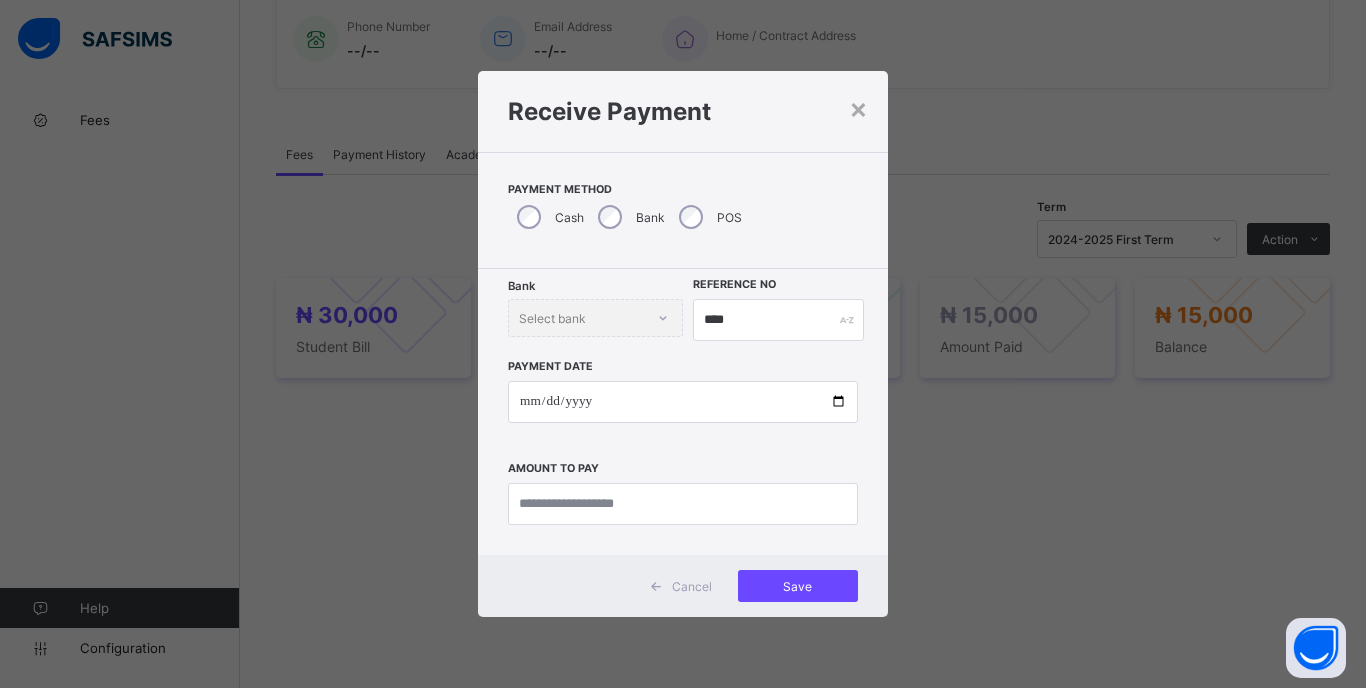 click on "Payment Date" at bounding box center [550, 366] 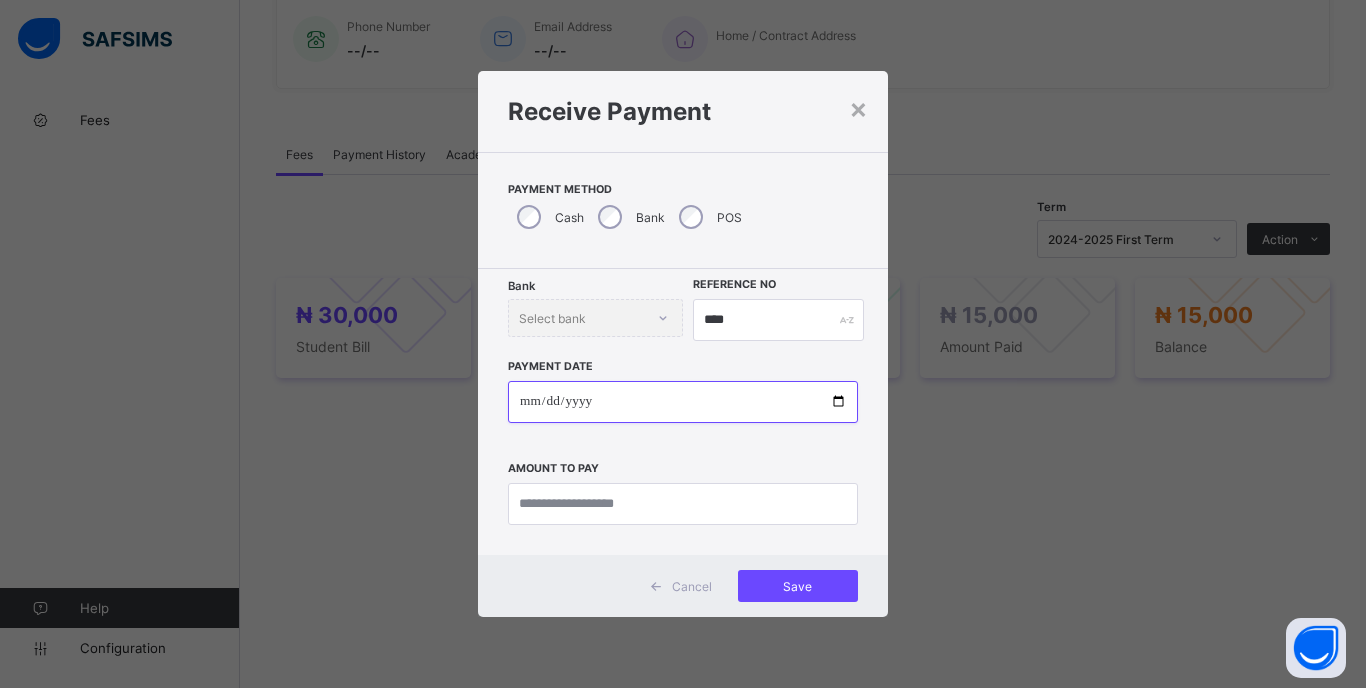 click at bounding box center (683, 402) 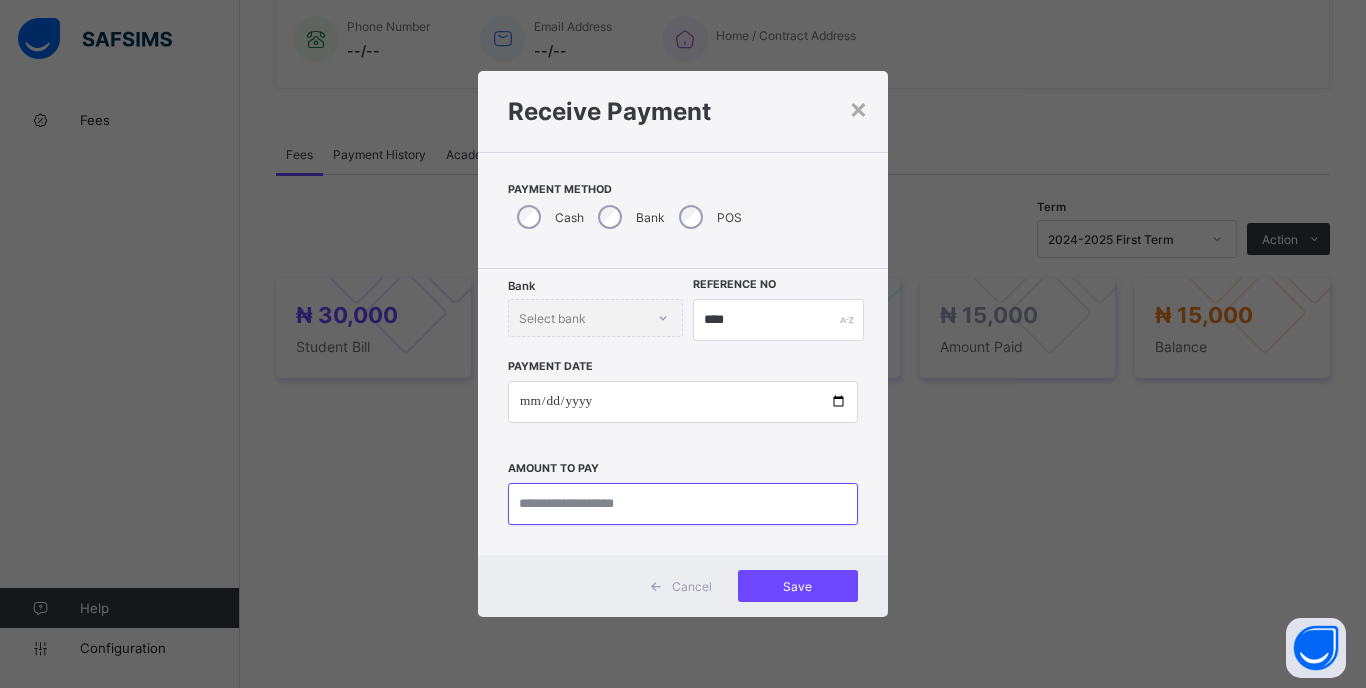 click at bounding box center [683, 504] 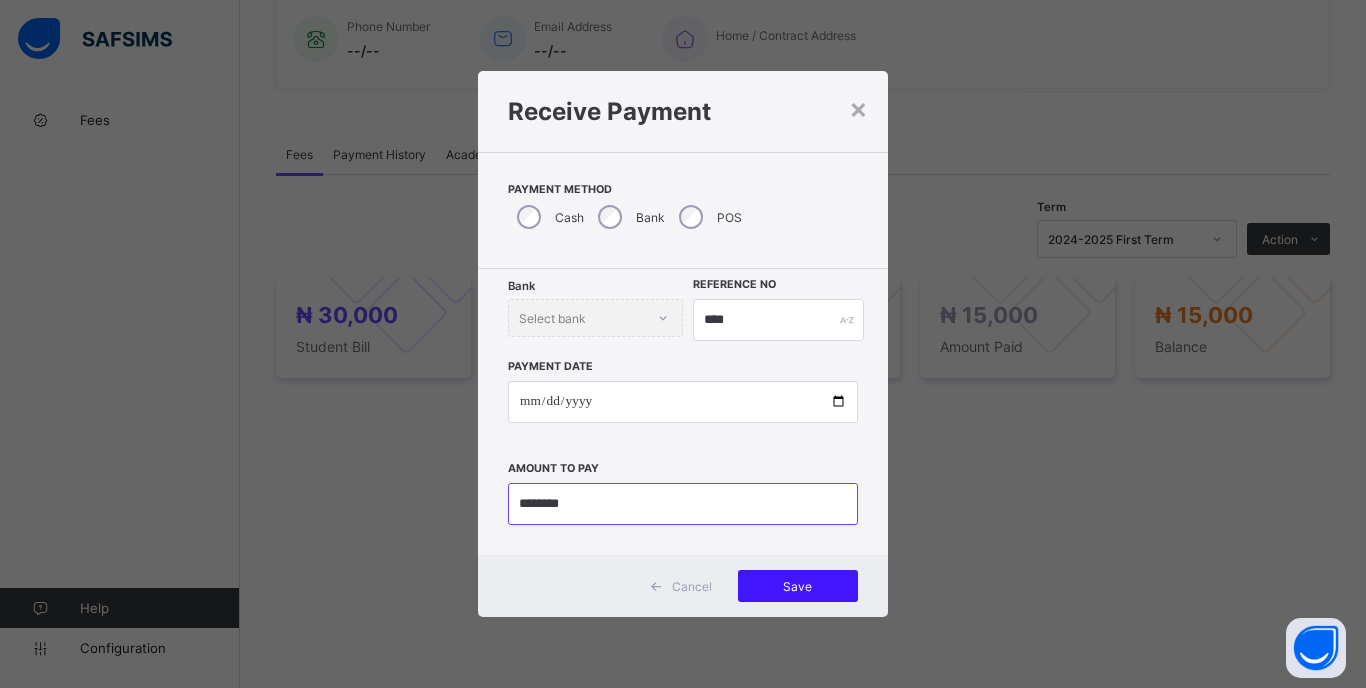 type on "********" 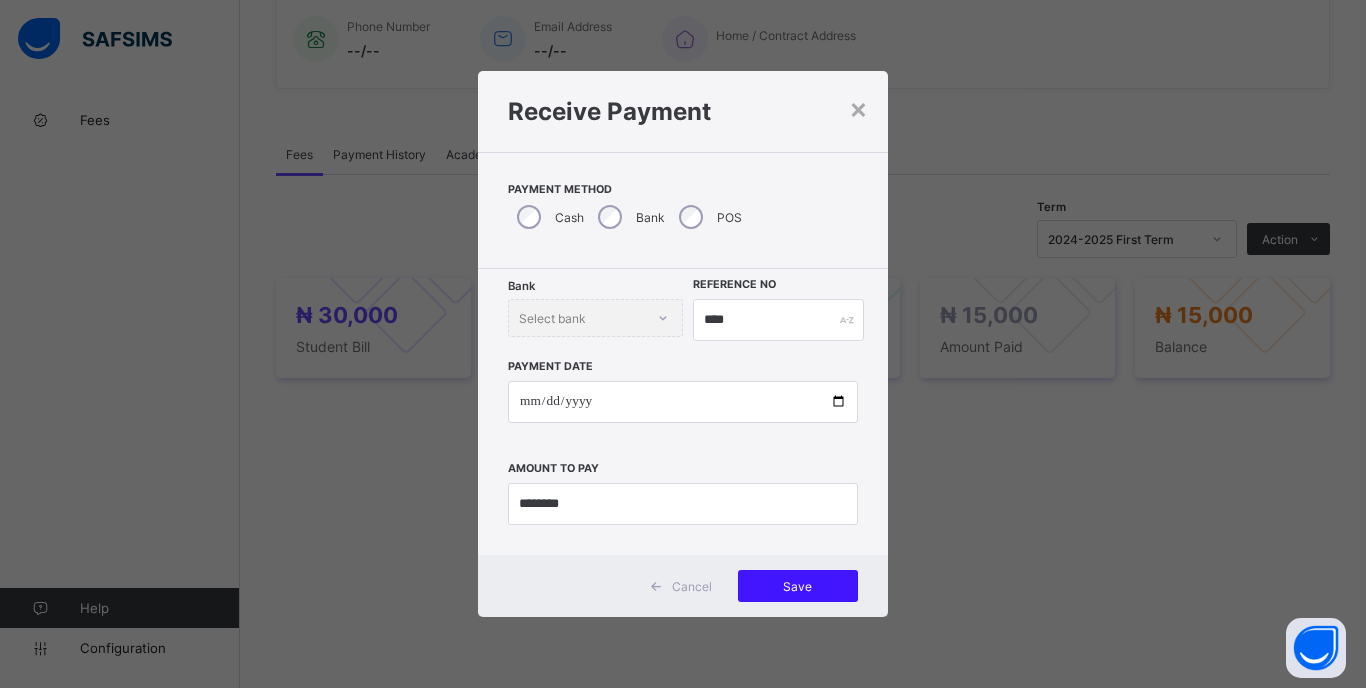 click on "Save" at bounding box center [798, 586] 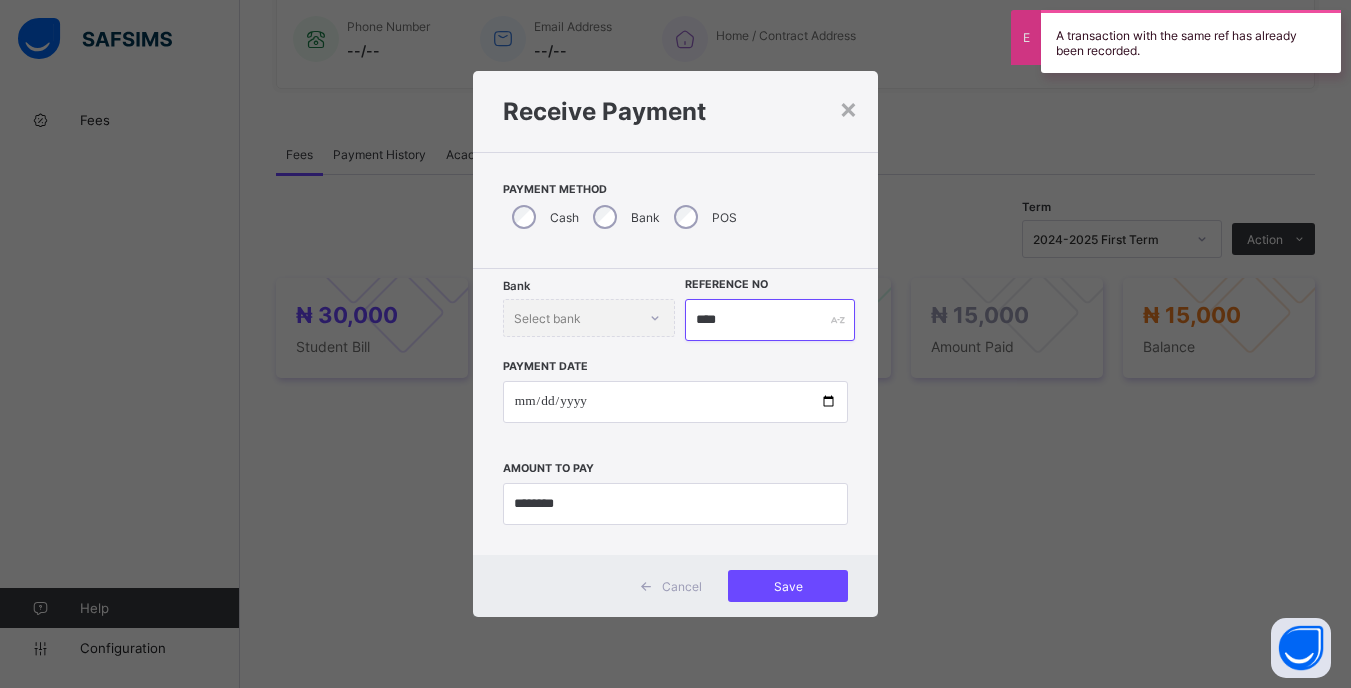 click on "****" at bounding box center [769, 320] 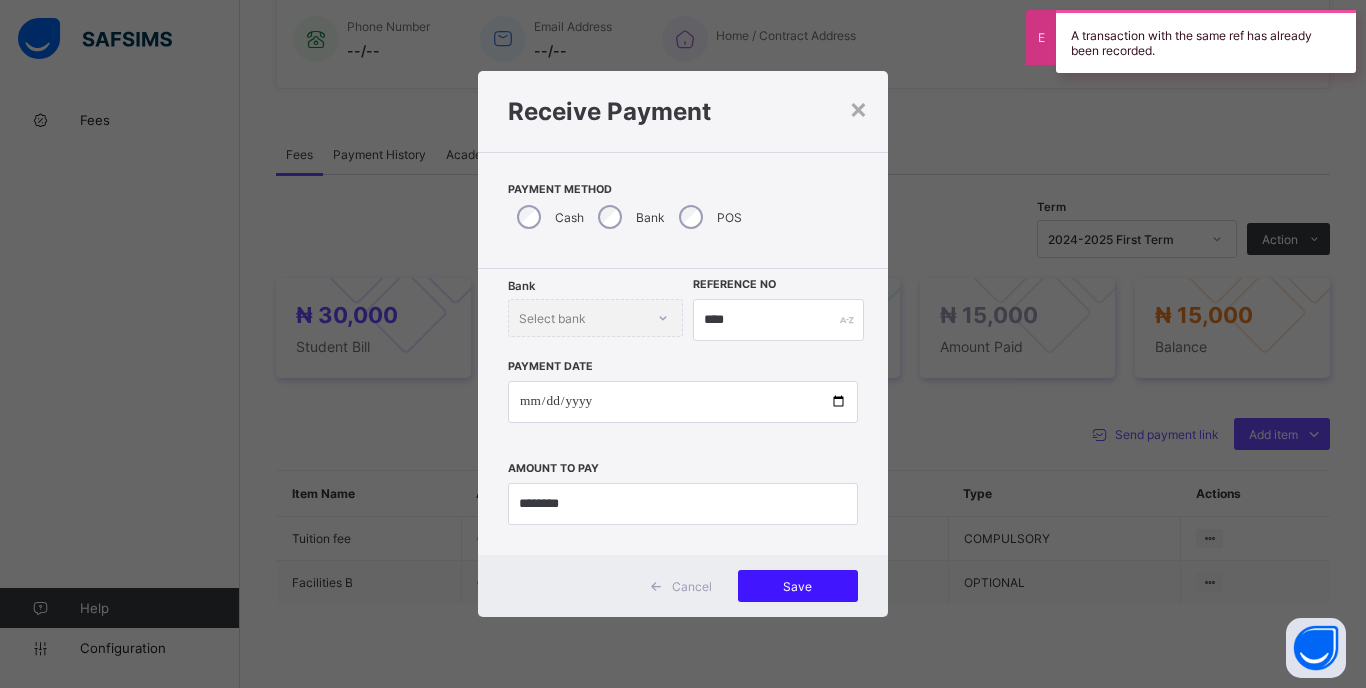 click on "Save" at bounding box center [798, 586] 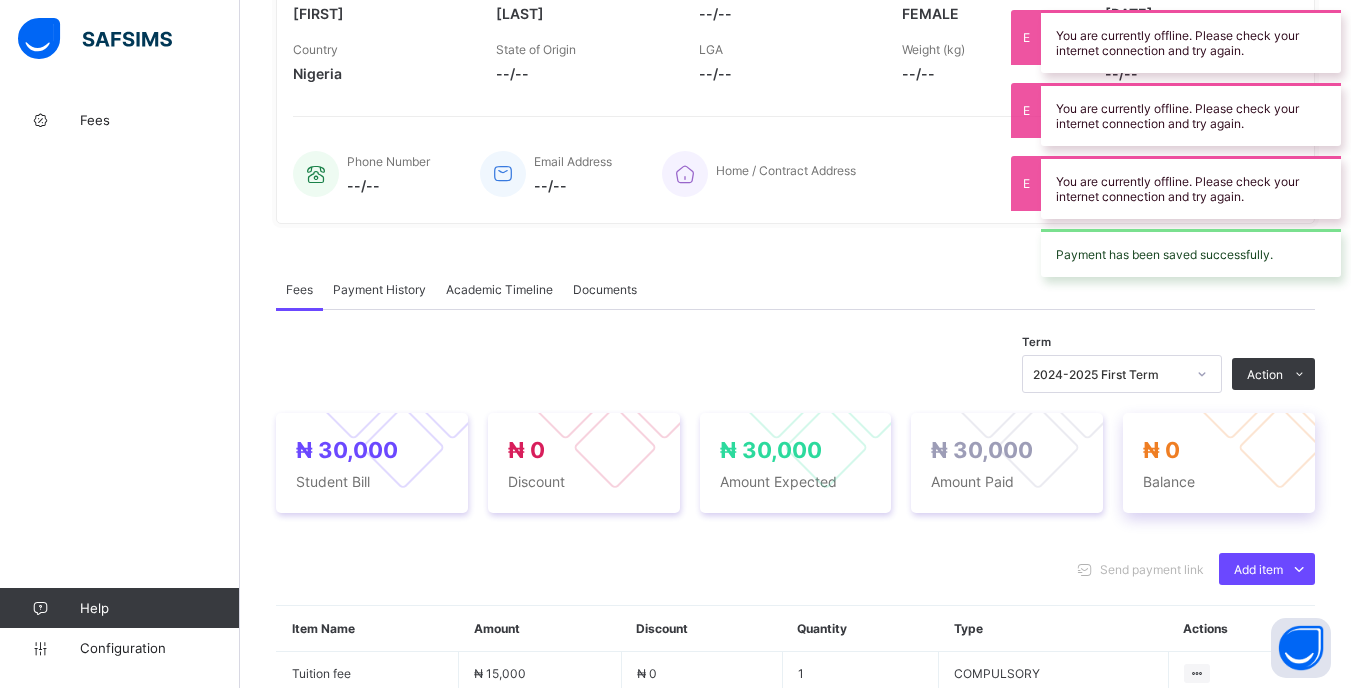 scroll, scrollTop: 400, scrollLeft: 0, axis: vertical 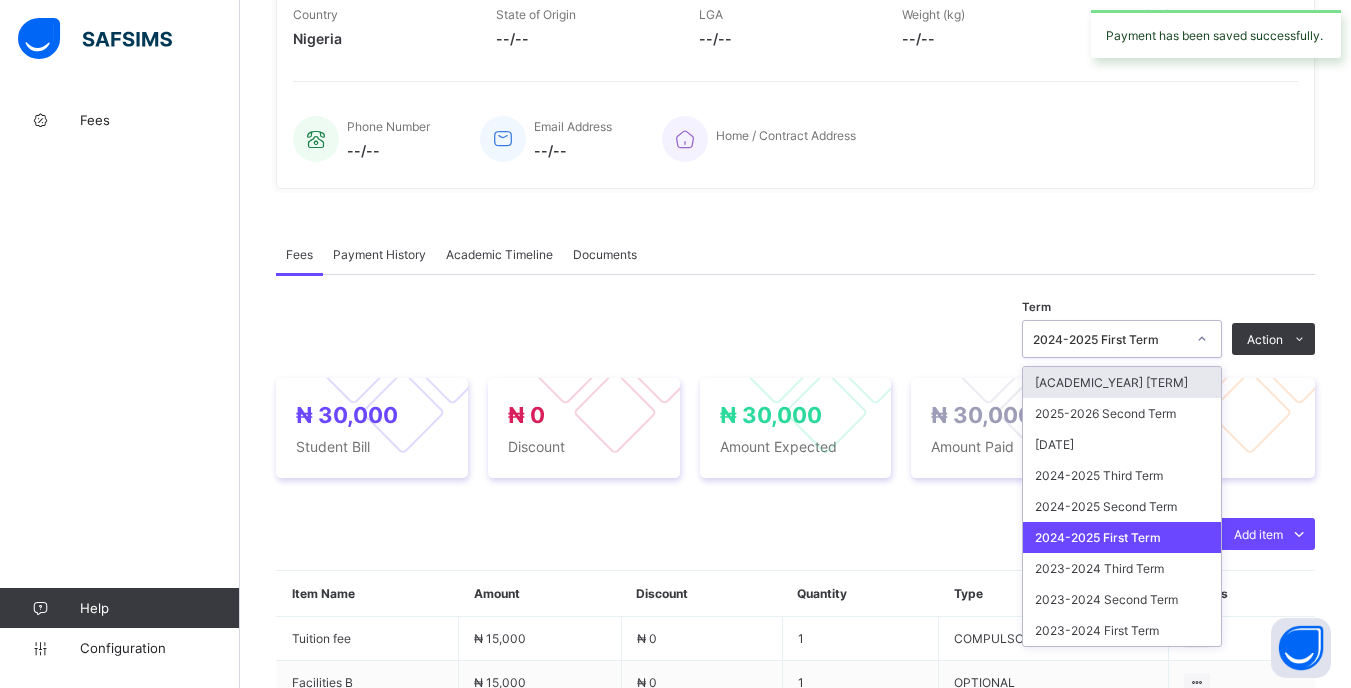 drag, startPoint x: 1186, startPoint y: 345, endPoint x: 1187, endPoint y: 384, distance: 39.012817 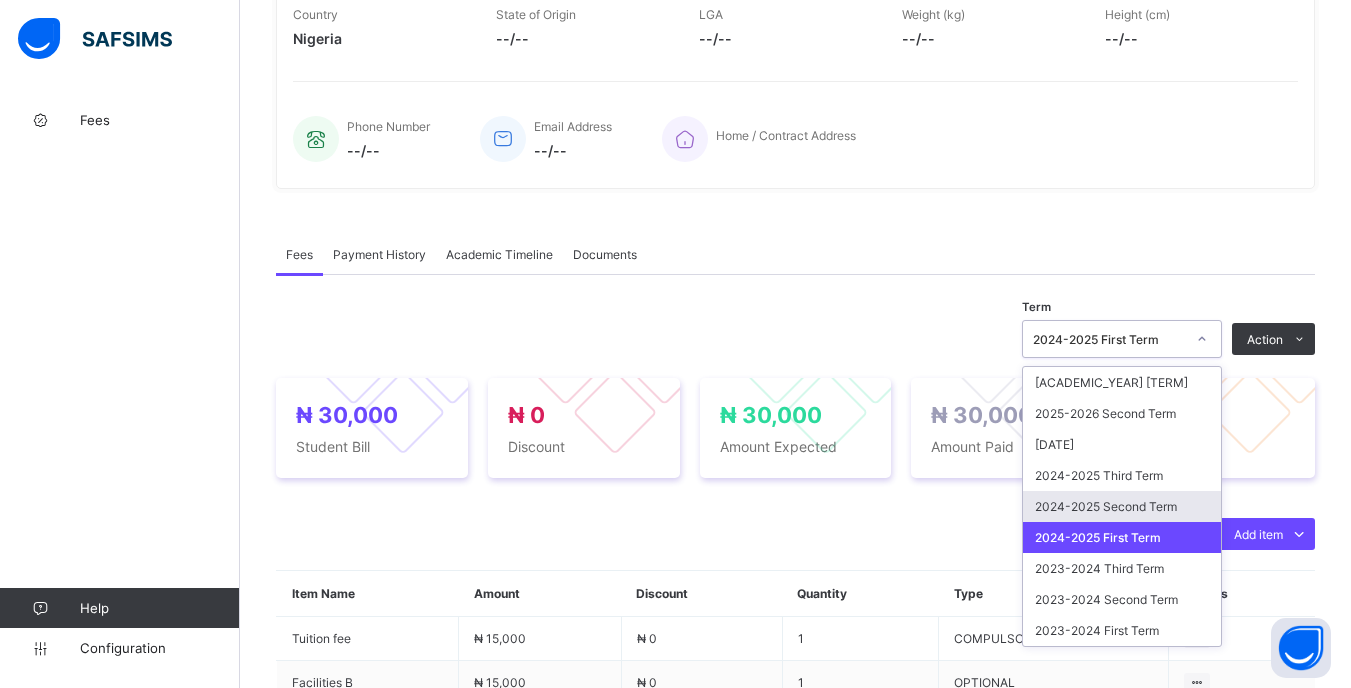 click on "2024-2025 Second Term" at bounding box center (1122, 506) 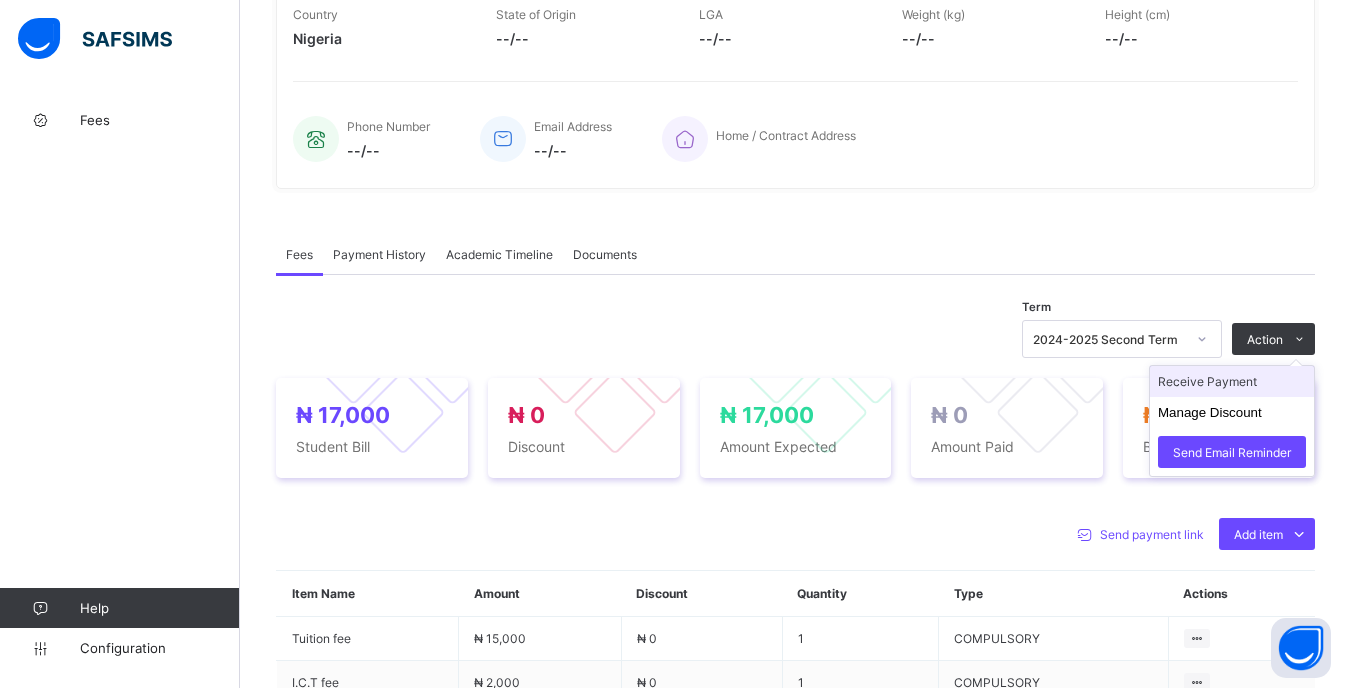 click on "Receive Payment" at bounding box center [1232, 381] 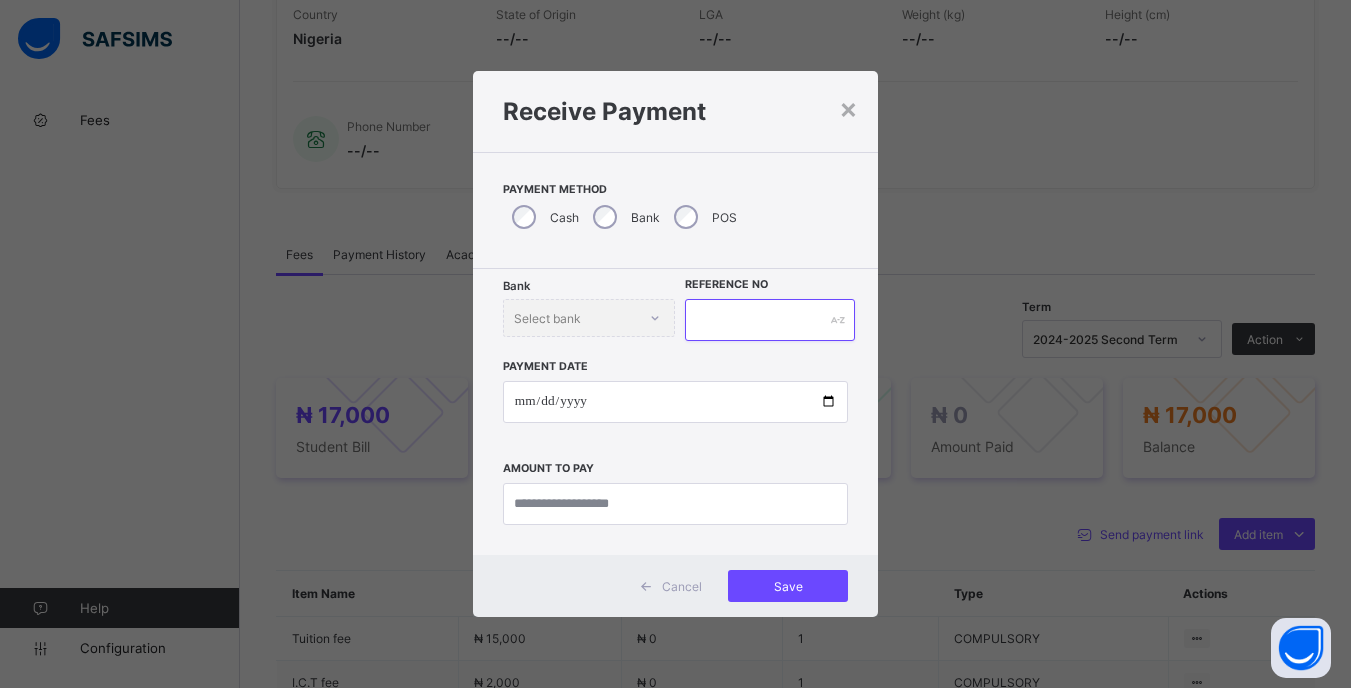 click at bounding box center (769, 320) 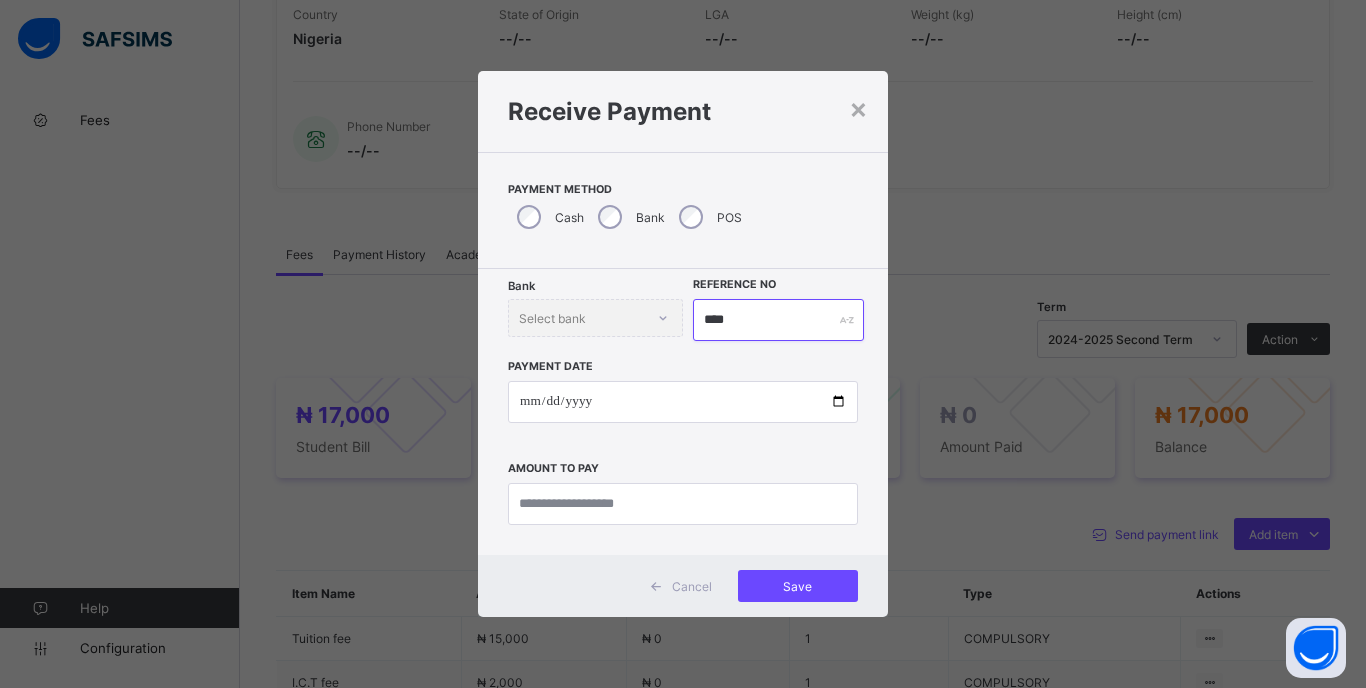 type on "****" 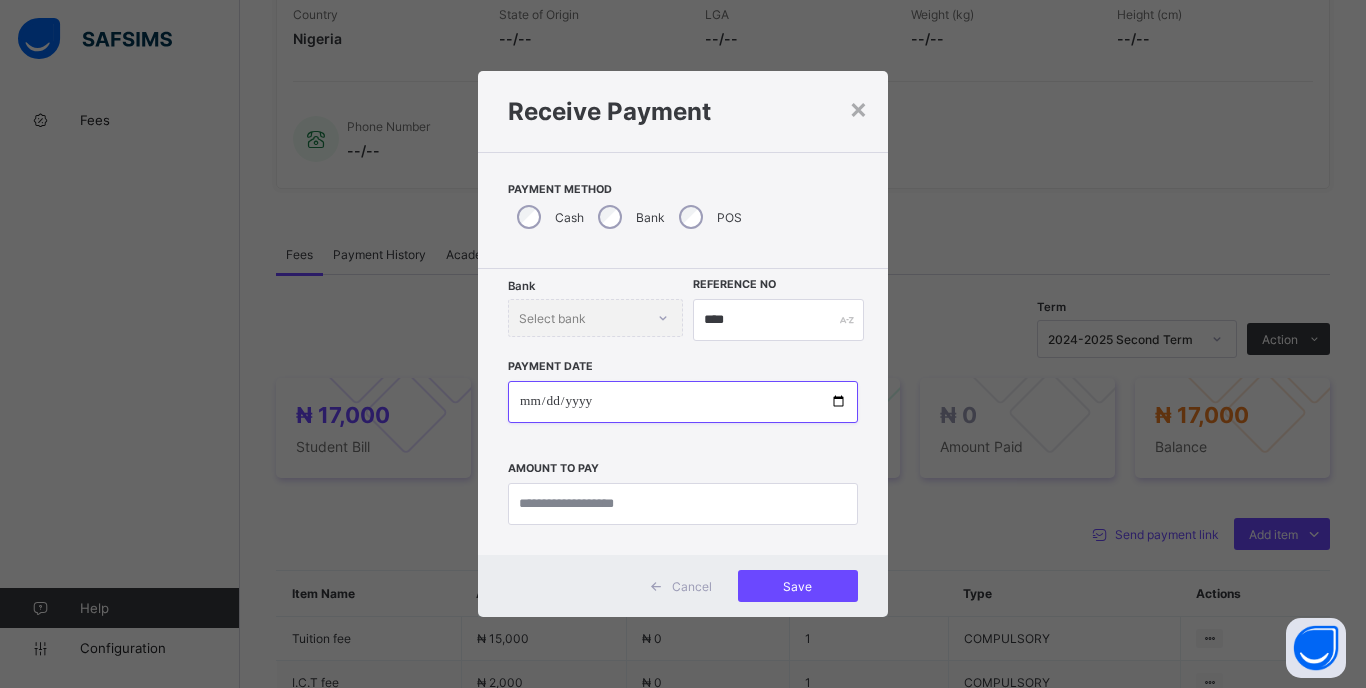 click at bounding box center (683, 402) 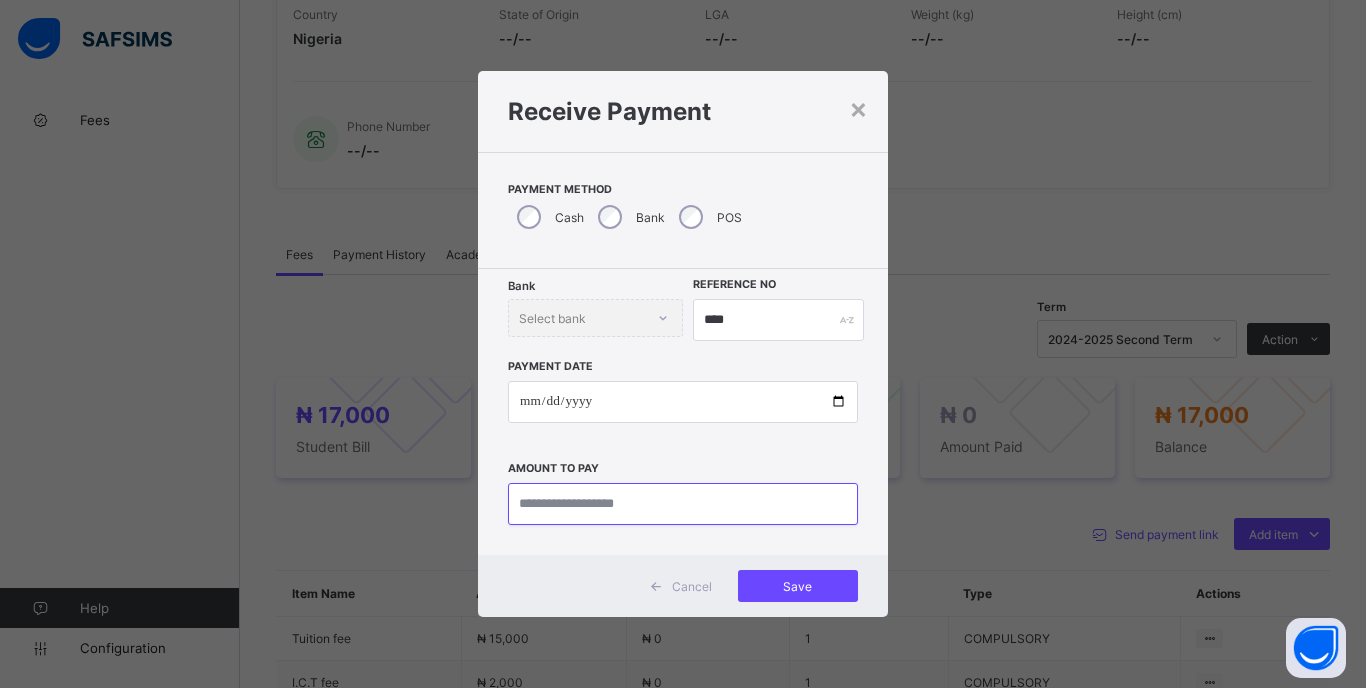 click at bounding box center (683, 504) 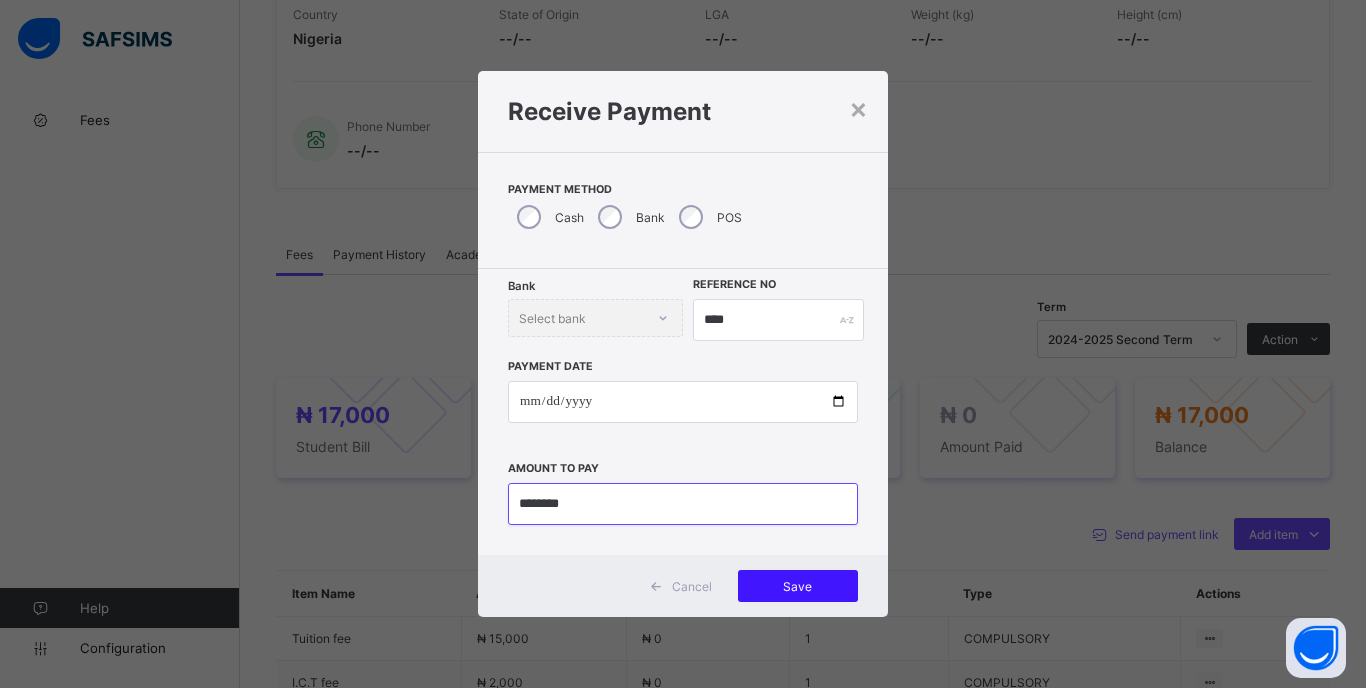 type on "********" 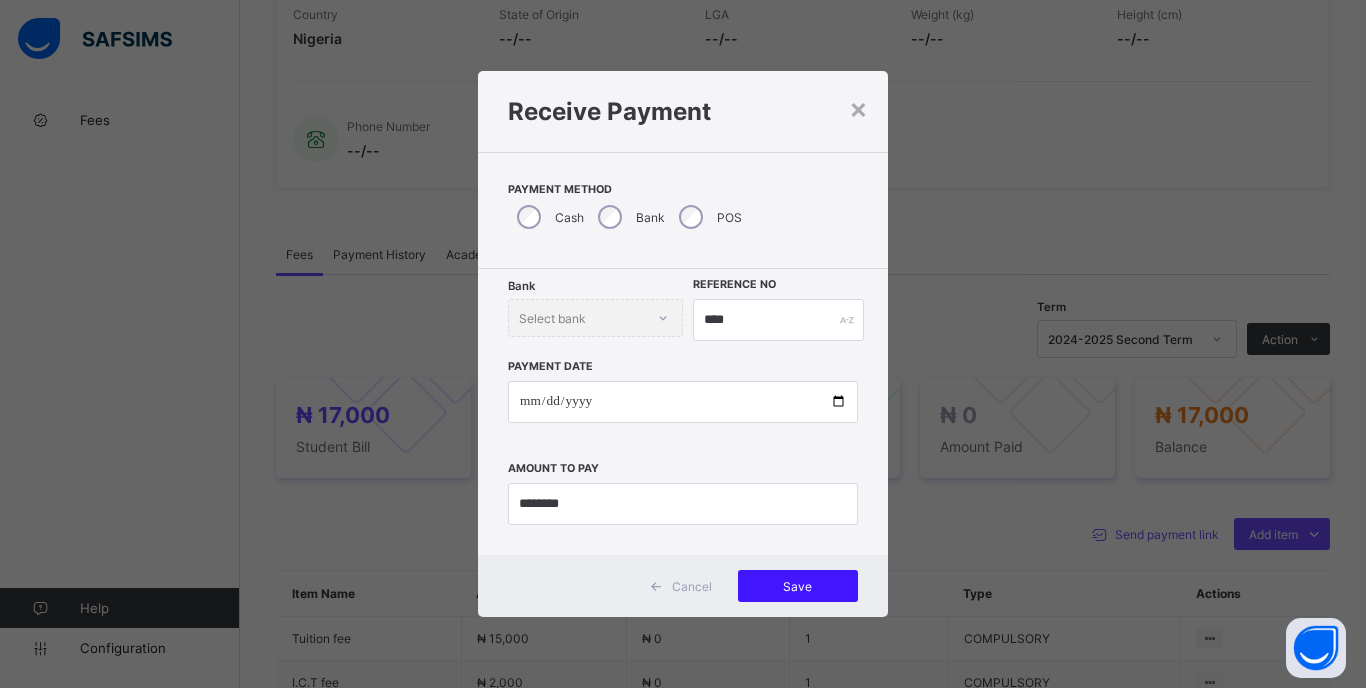 click on "Save" at bounding box center (798, 586) 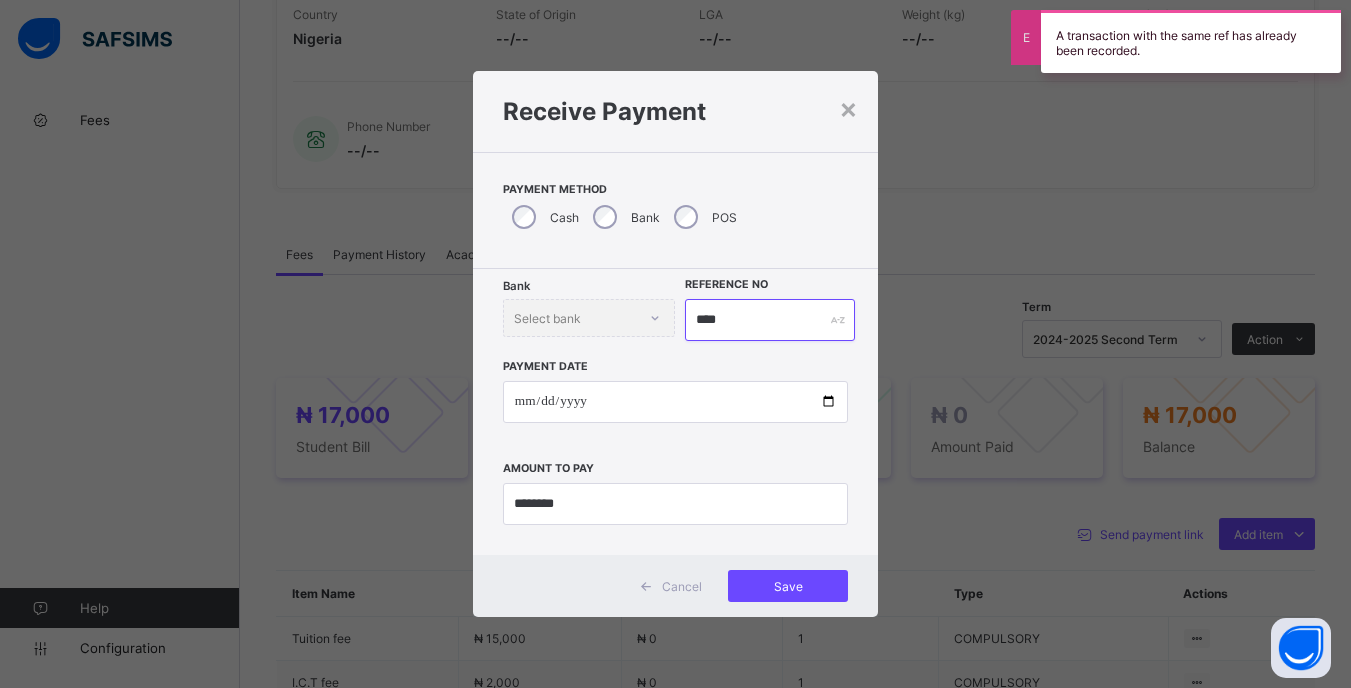 click on "****" at bounding box center [769, 320] 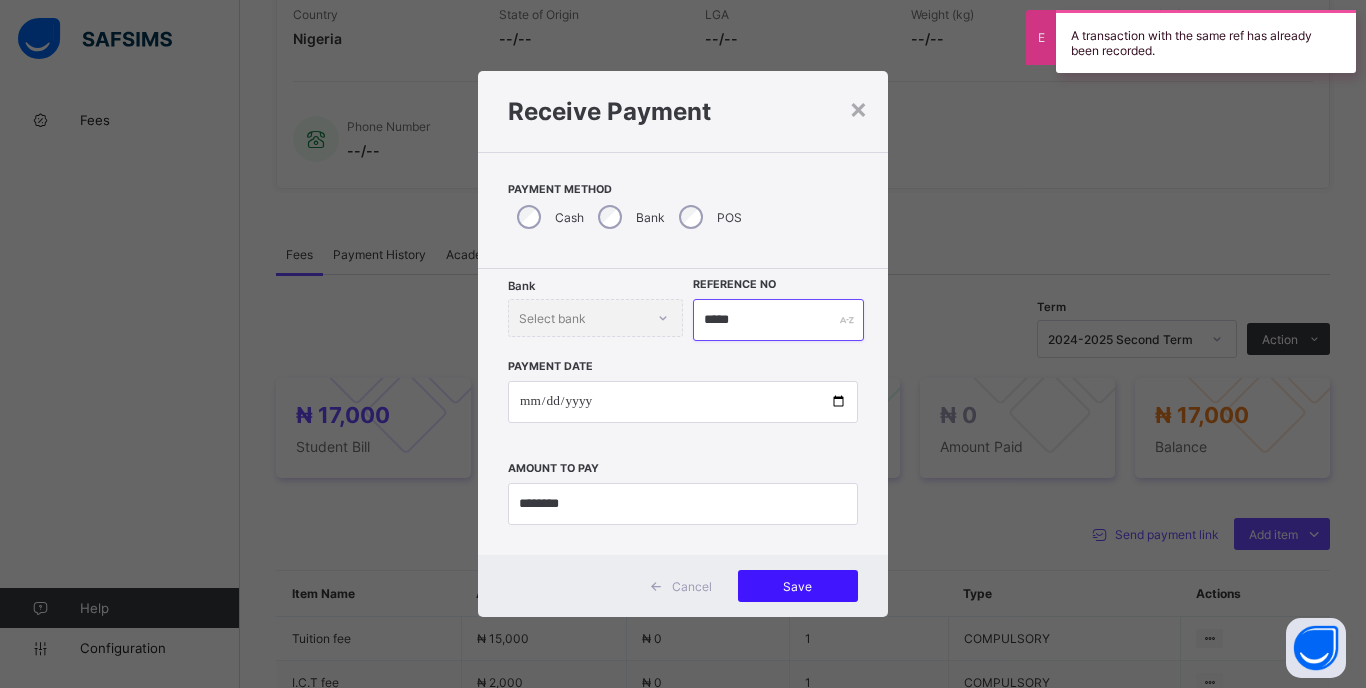 type on "*****" 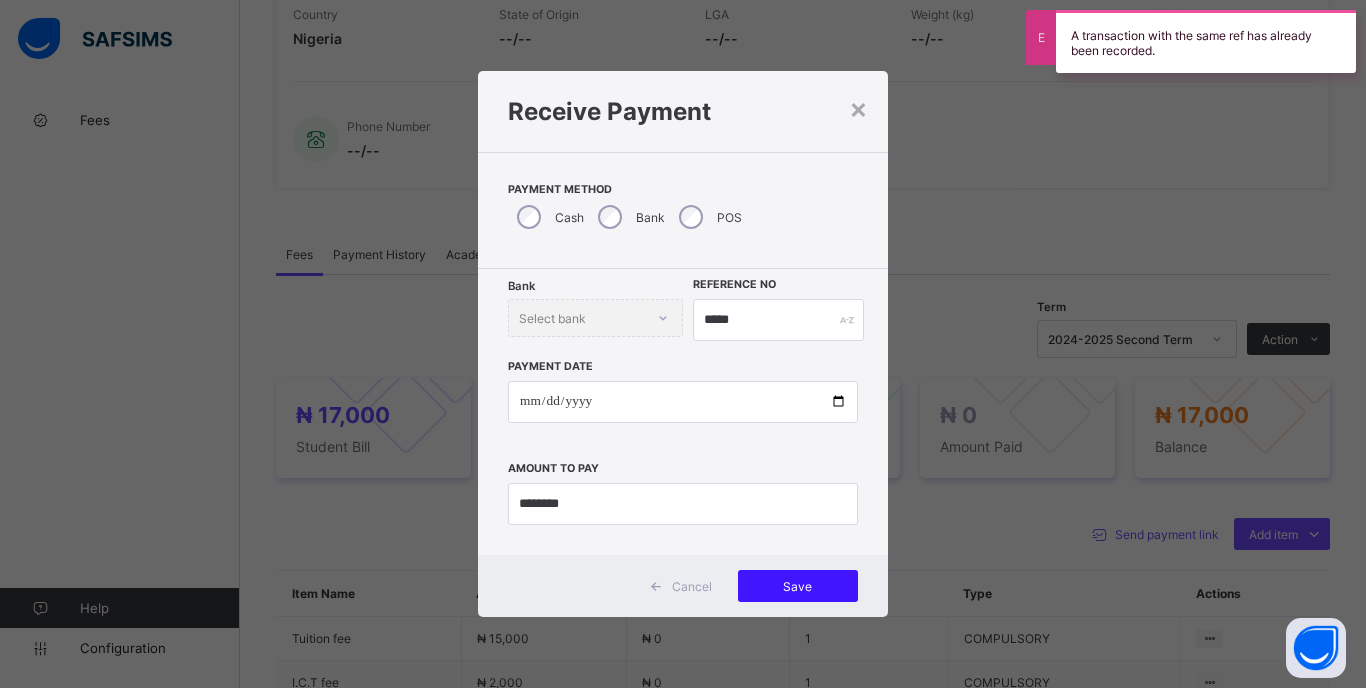 click on "Save" at bounding box center [798, 586] 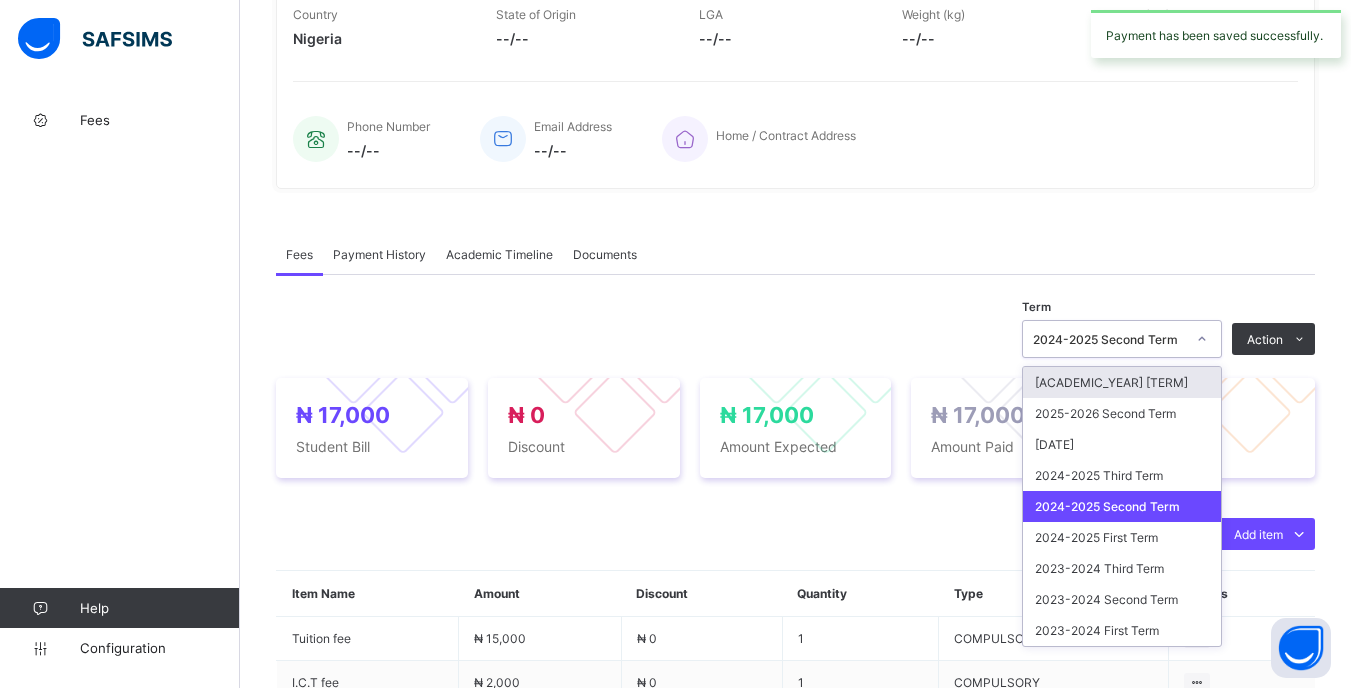 click on "2024-2025 Second Term" at bounding box center (1109, 339) 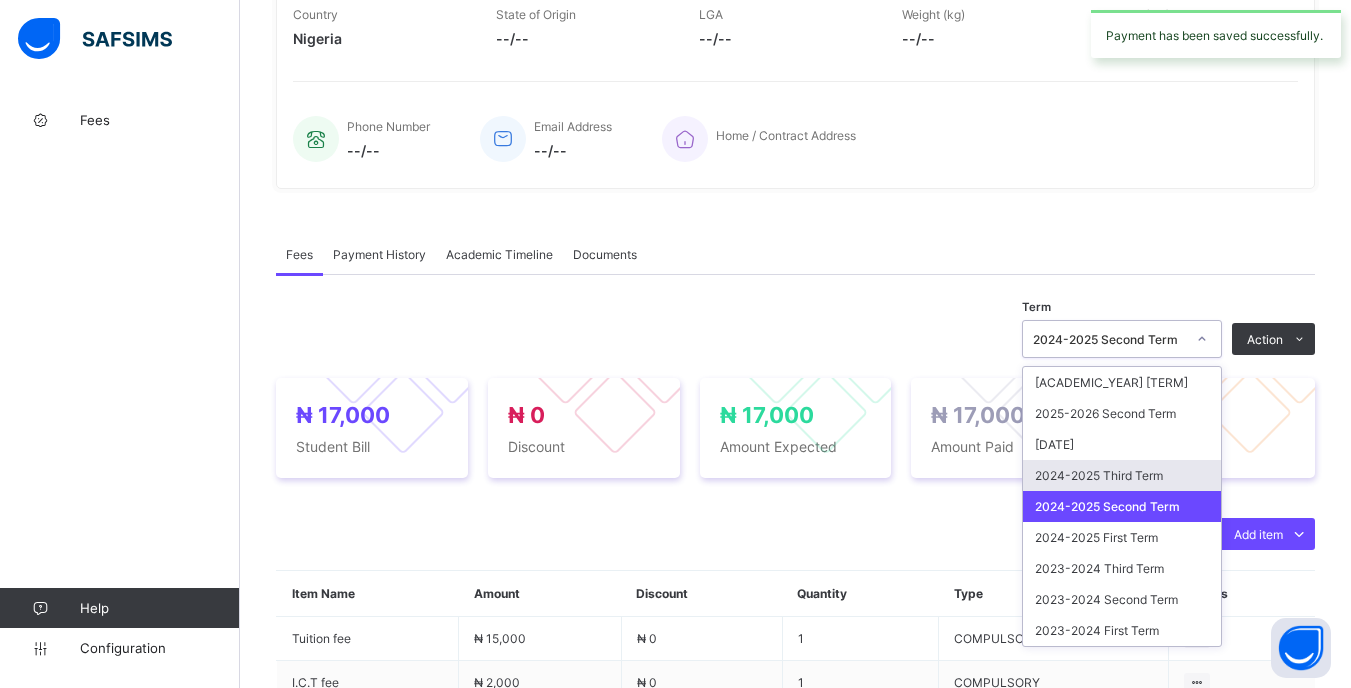 click on "2024-2025 Third Term" at bounding box center (1122, 475) 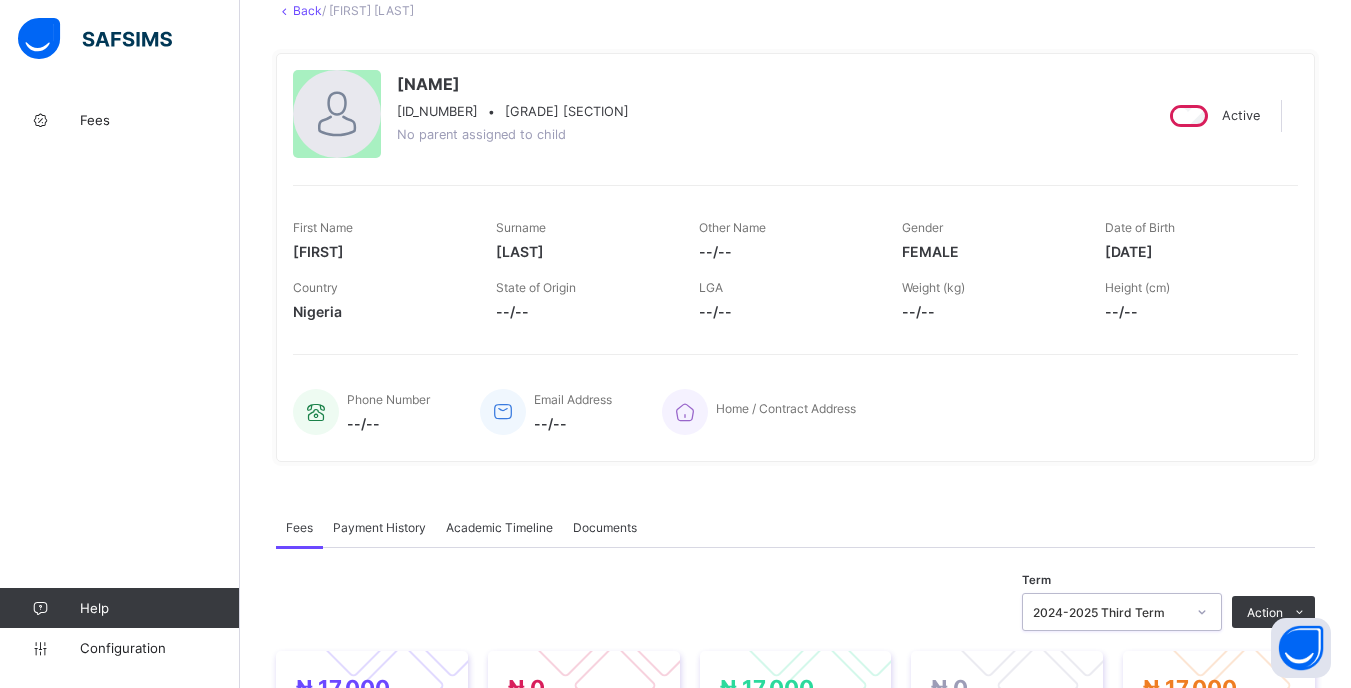 scroll, scrollTop: 0, scrollLeft: 0, axis: both 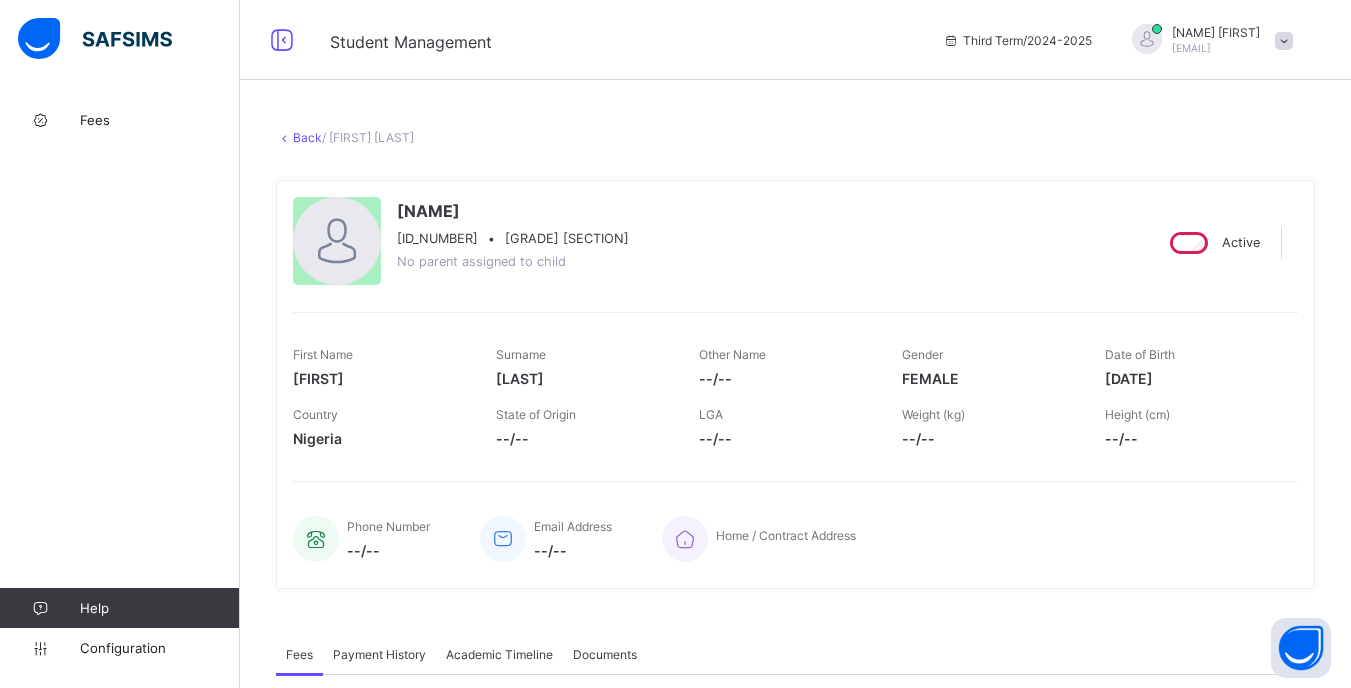 click on "Back" at bounding box center [307, 137] 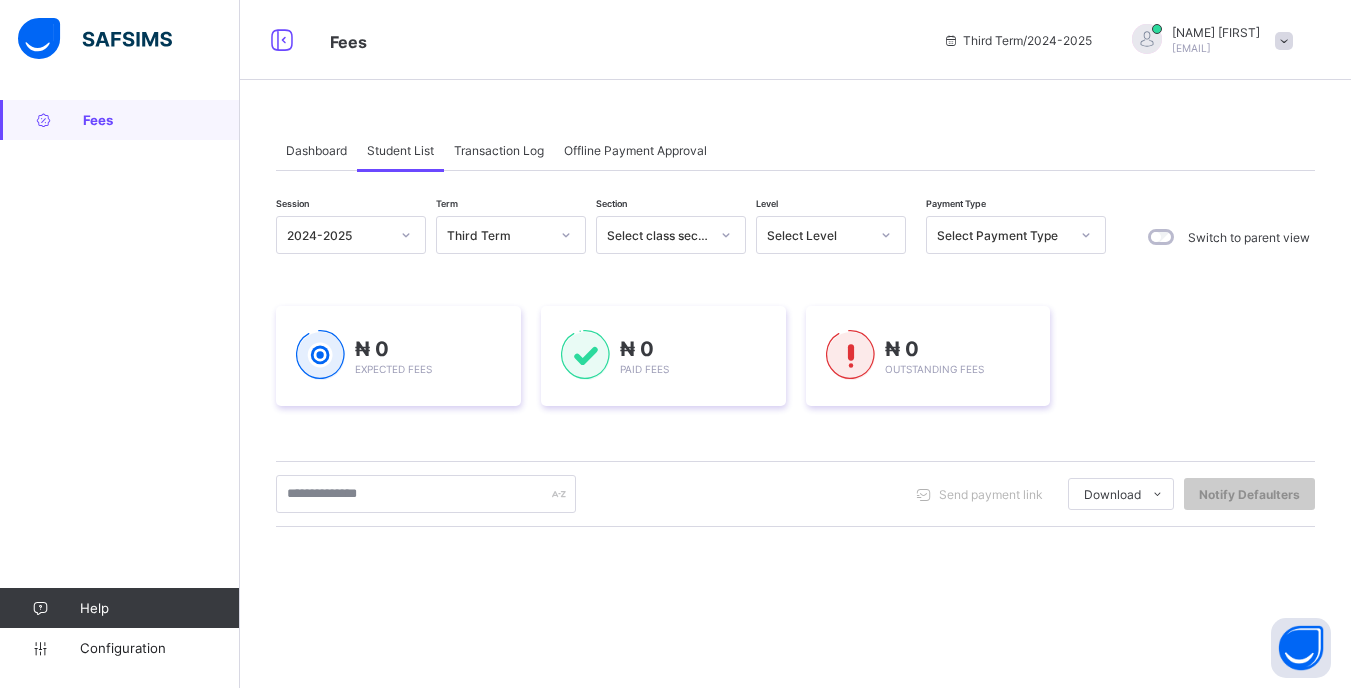 click on "Select Level" at bounding box center [818, 235] 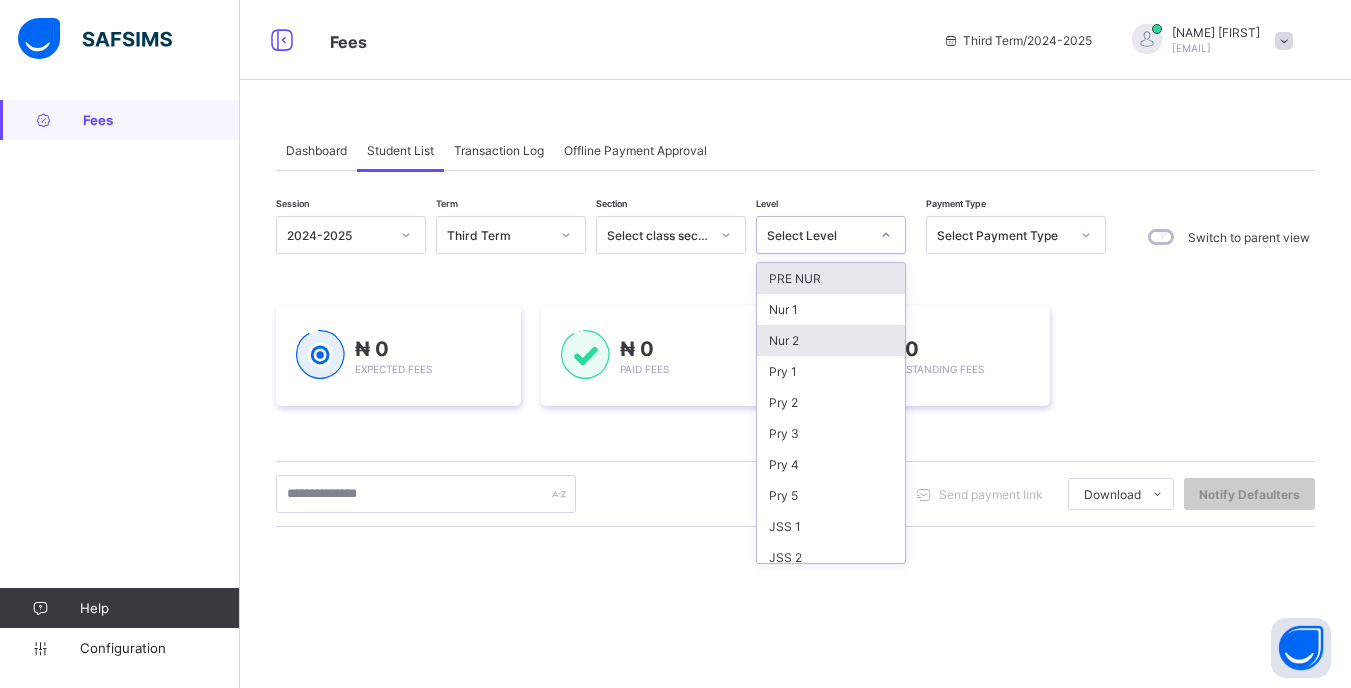 click on "Nur 2" at bounding box center (831, 340) 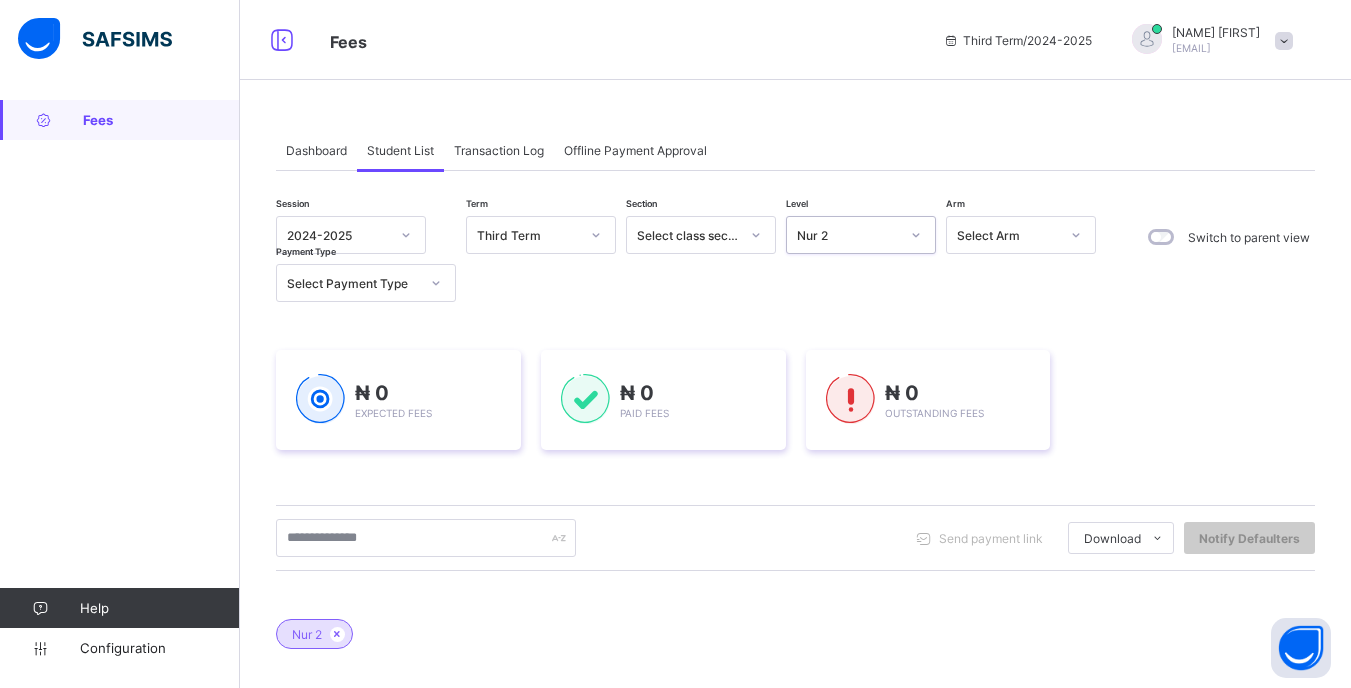 scroll, scrollTop: 200, scrollLeft: 0, axis: vertical 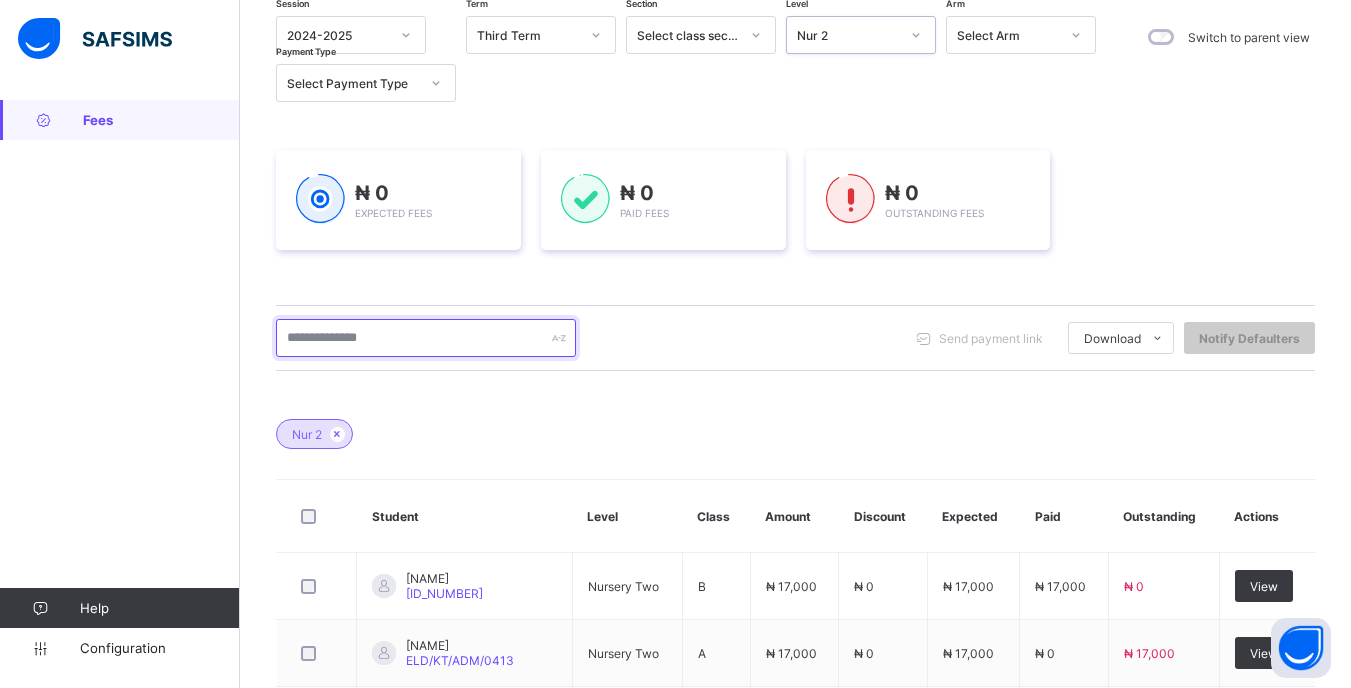 click at bounding box center [426, 338] 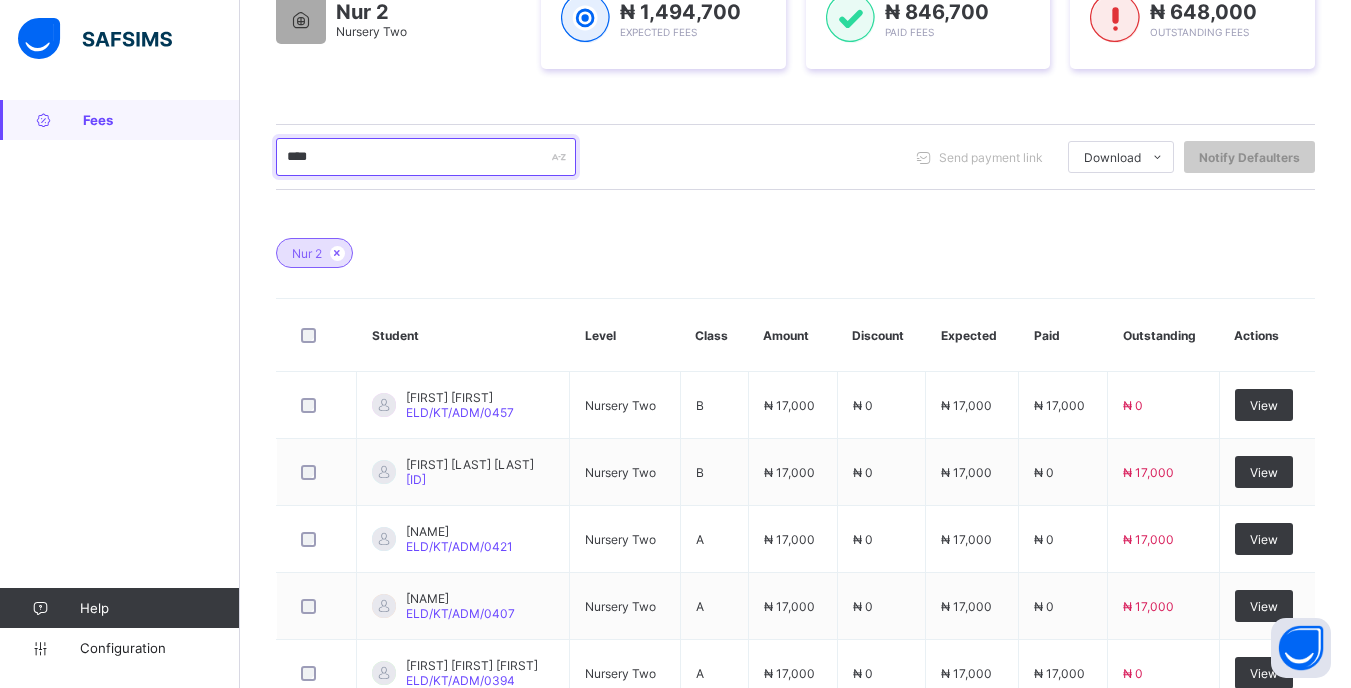 scroll, scrollTop: 481, scrollLeft: 0, axis: vertical 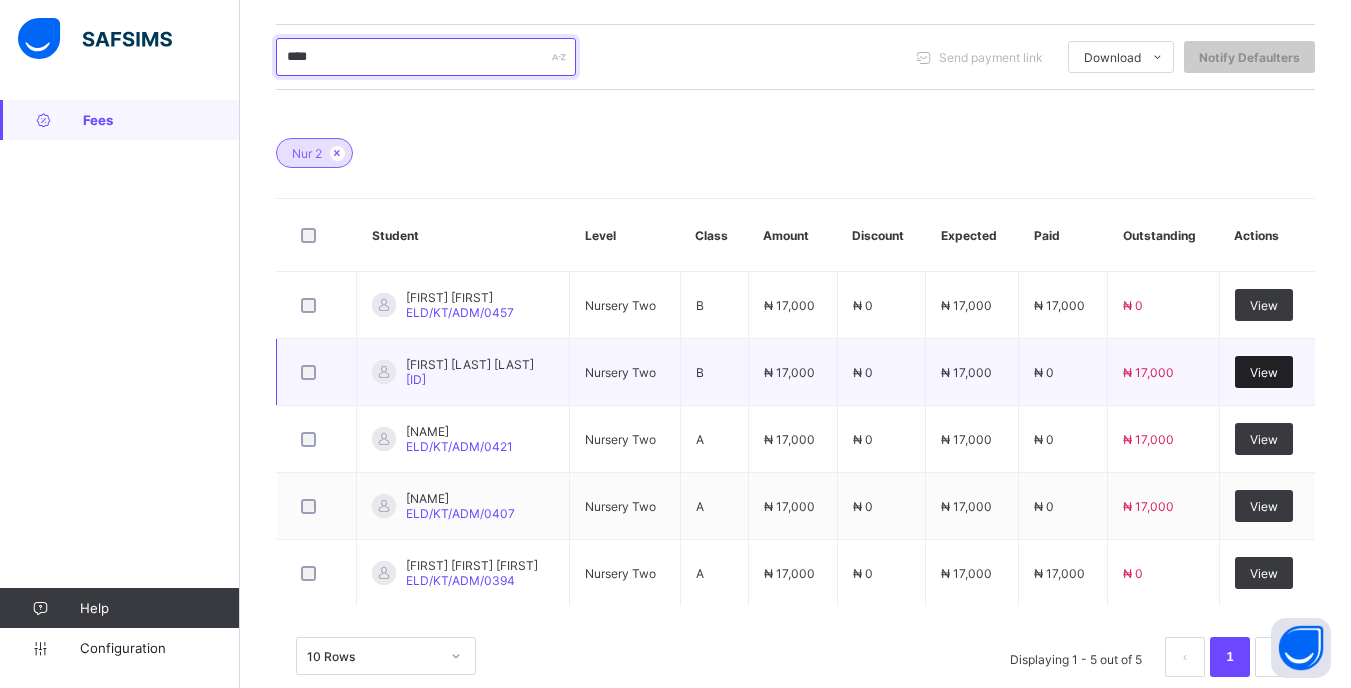 type on "****" 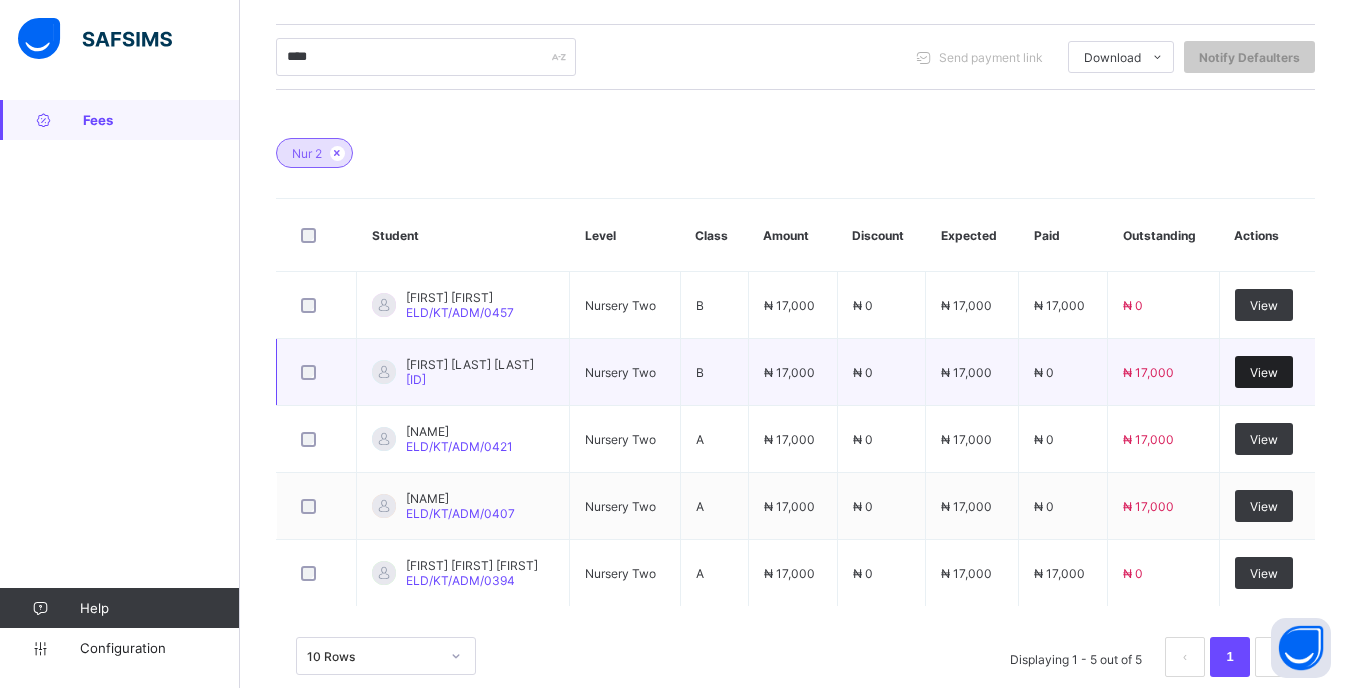 click on "View" at bounding box center (1264, 372) 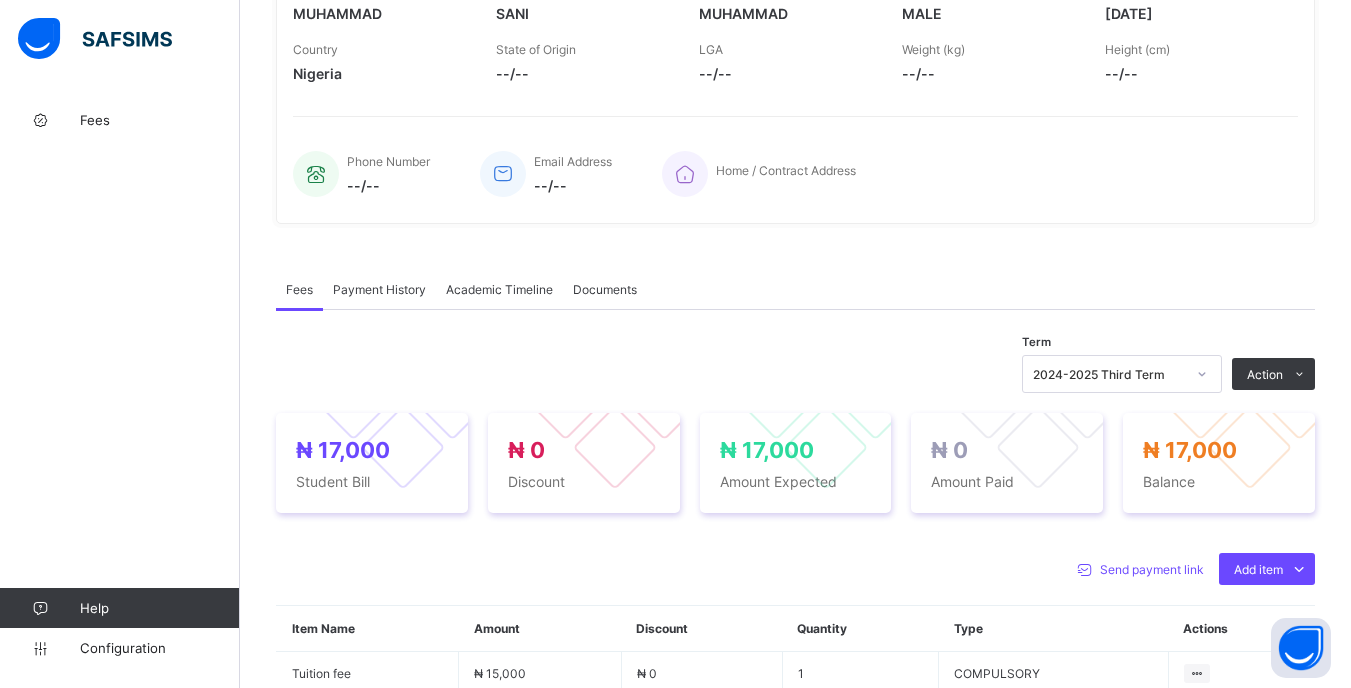 scroll, scrollTop: 400, scrollLeft: 0, axis: vertical 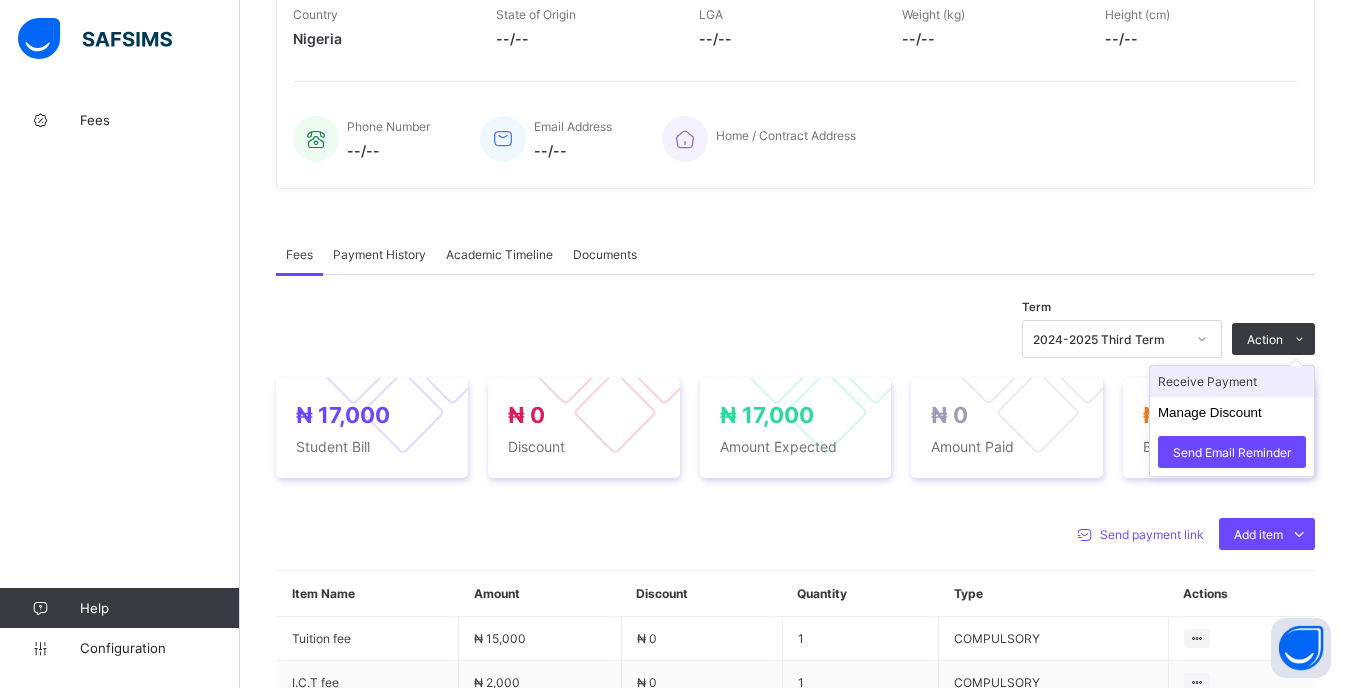 click on "Receive Payment" at bounding box center (1232, 381) 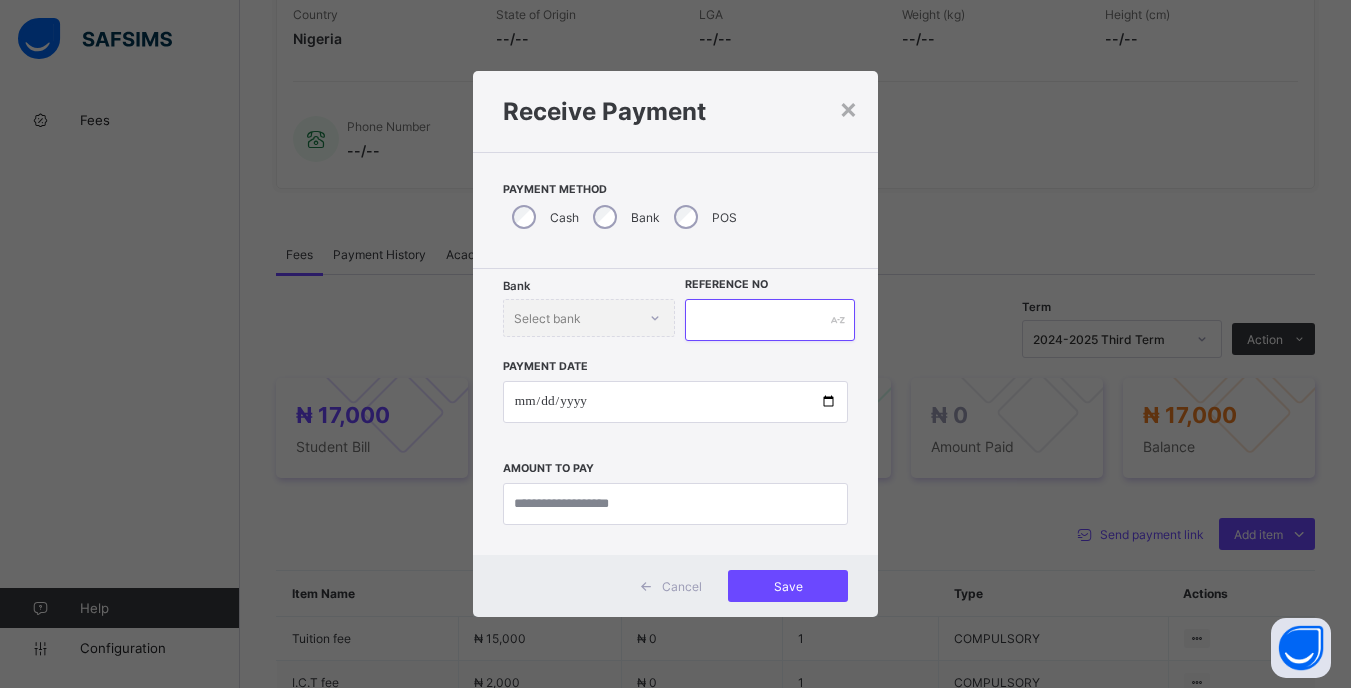 click at bounding box center [769, 320] 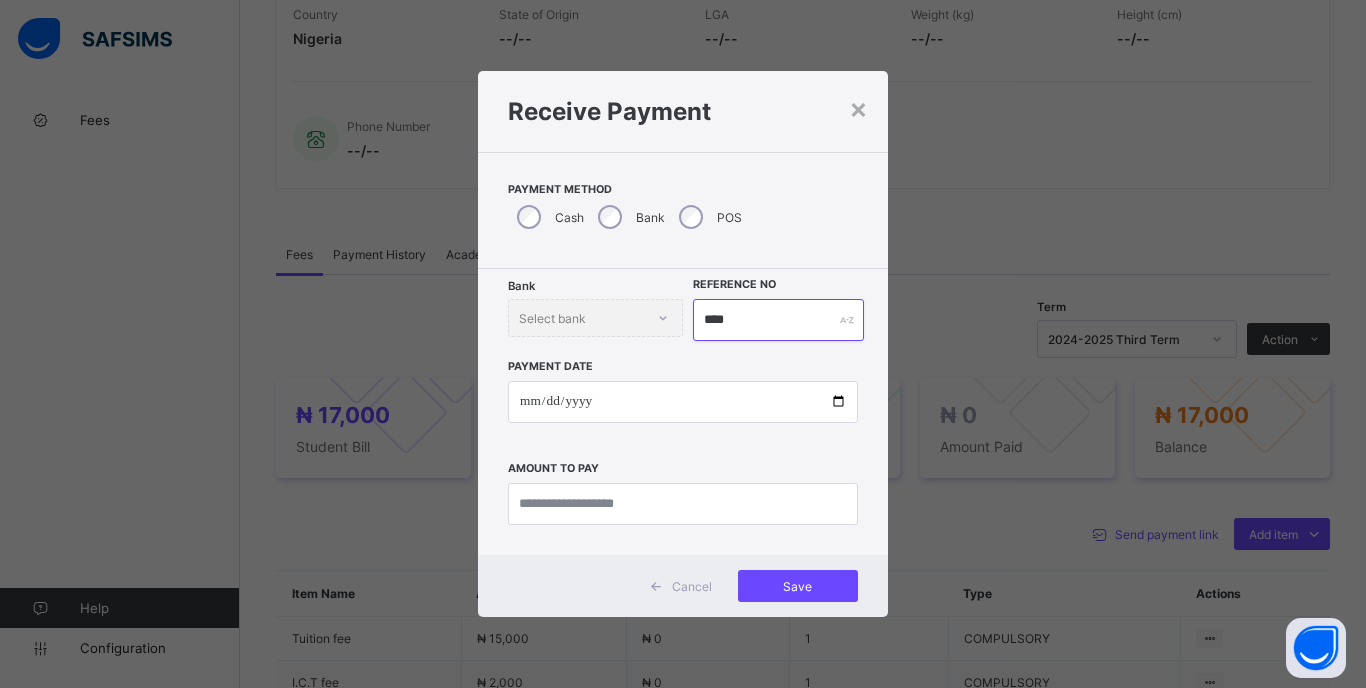 type on "****" 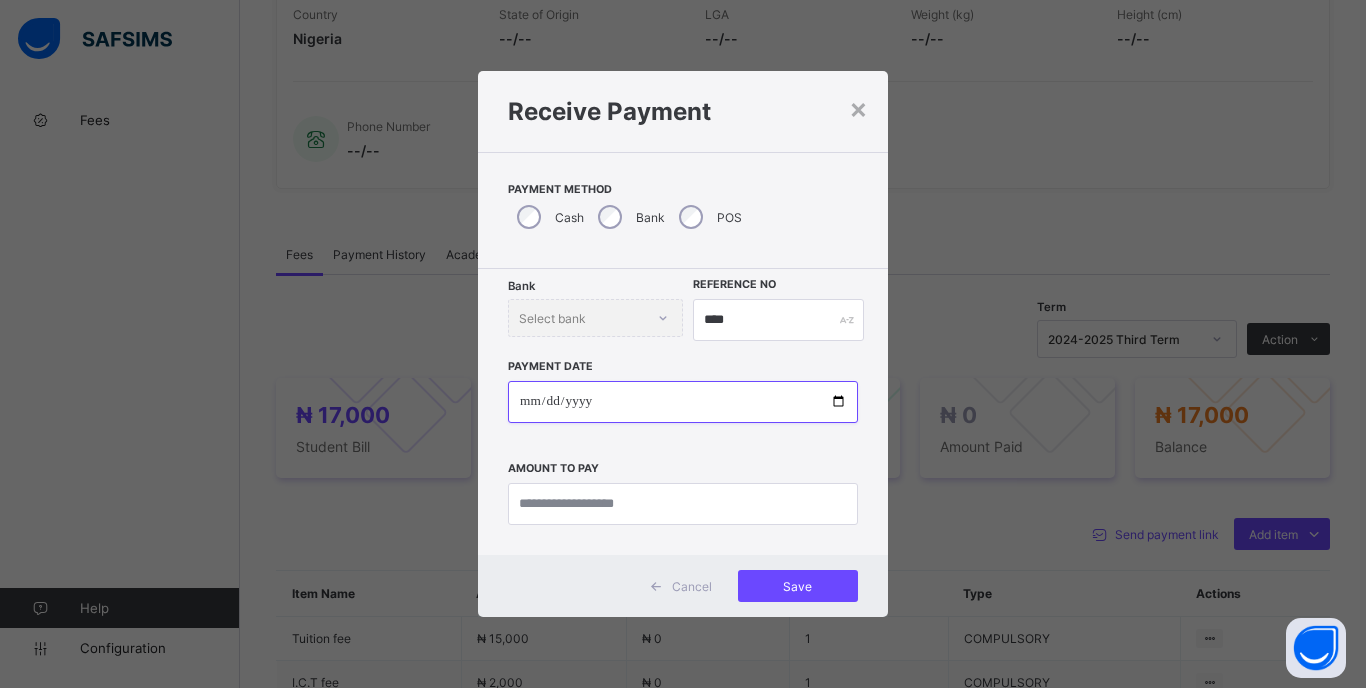 click at bounding box center [683, 402] 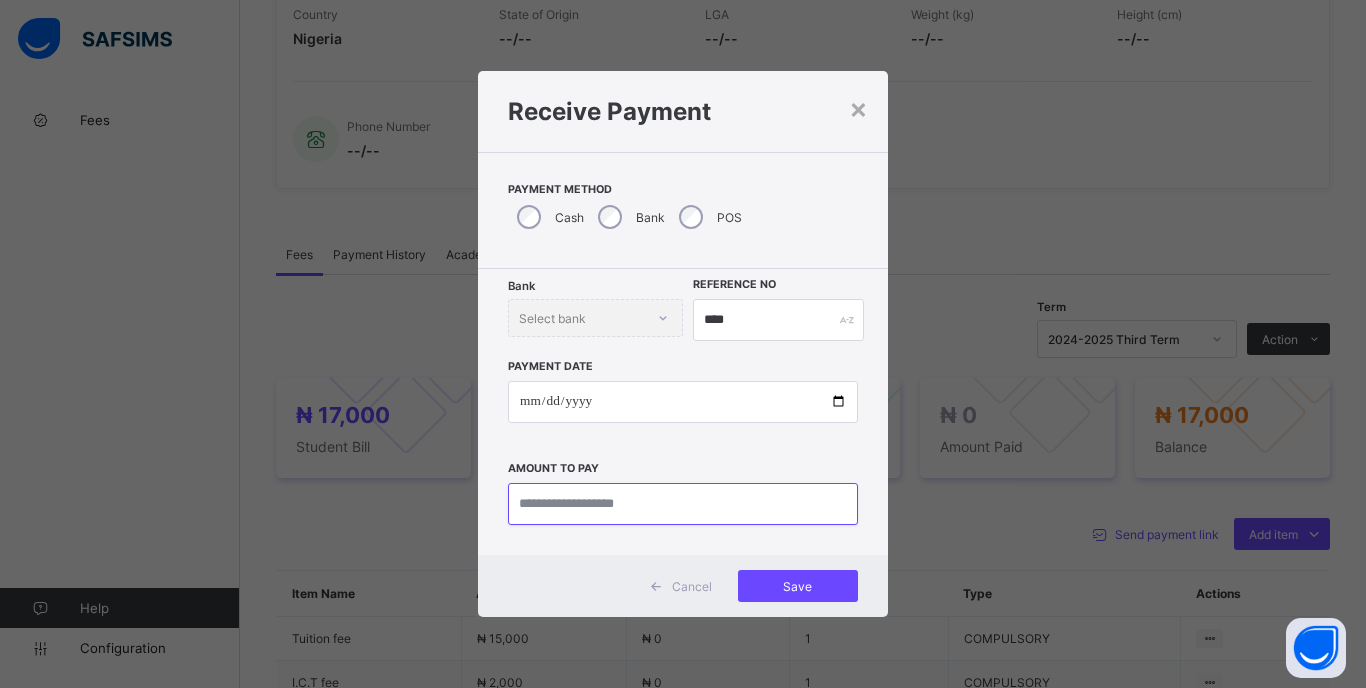 click at bounding box center [683, 504] 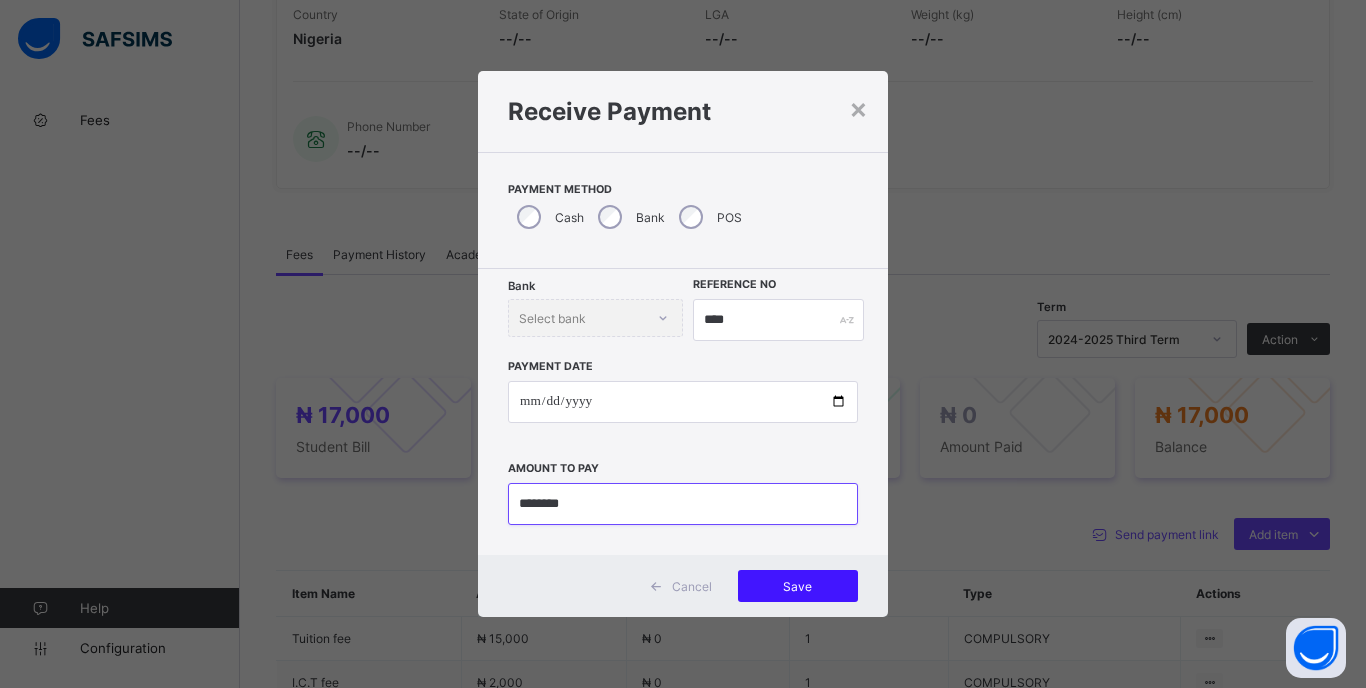 type on "********" 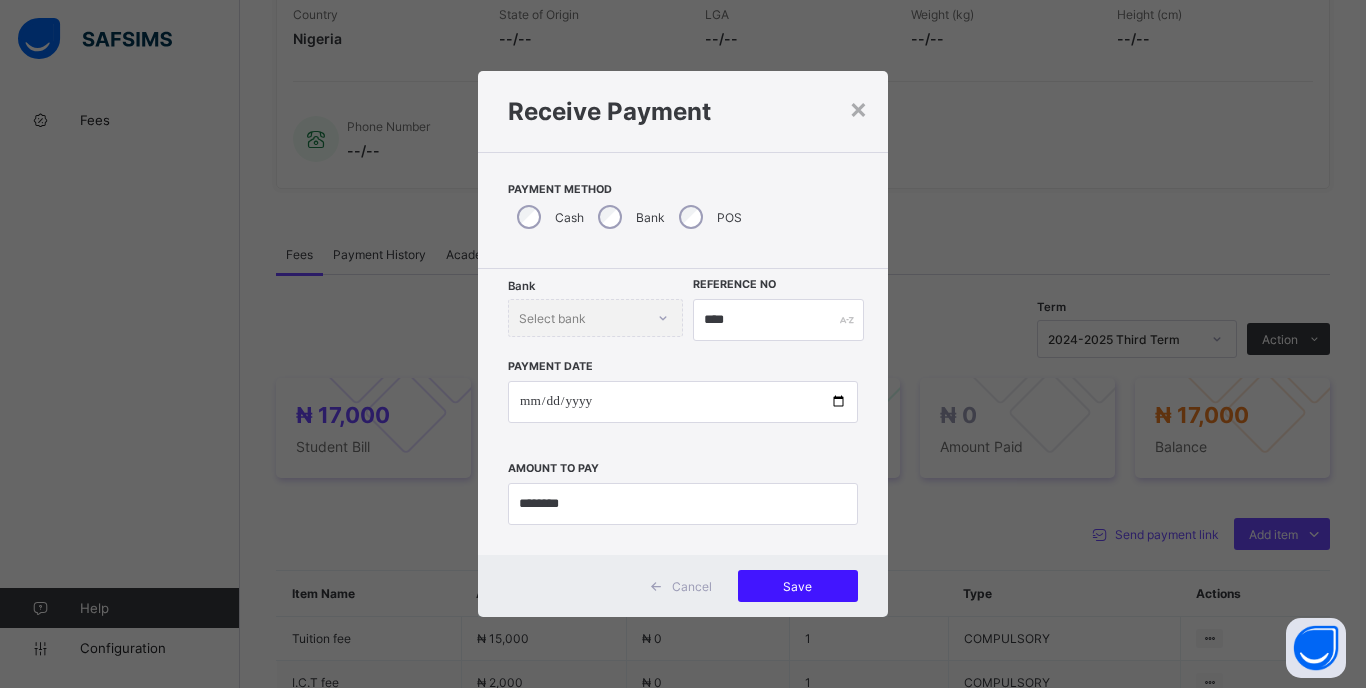 click on "Save" at bounding box center (798, 586) 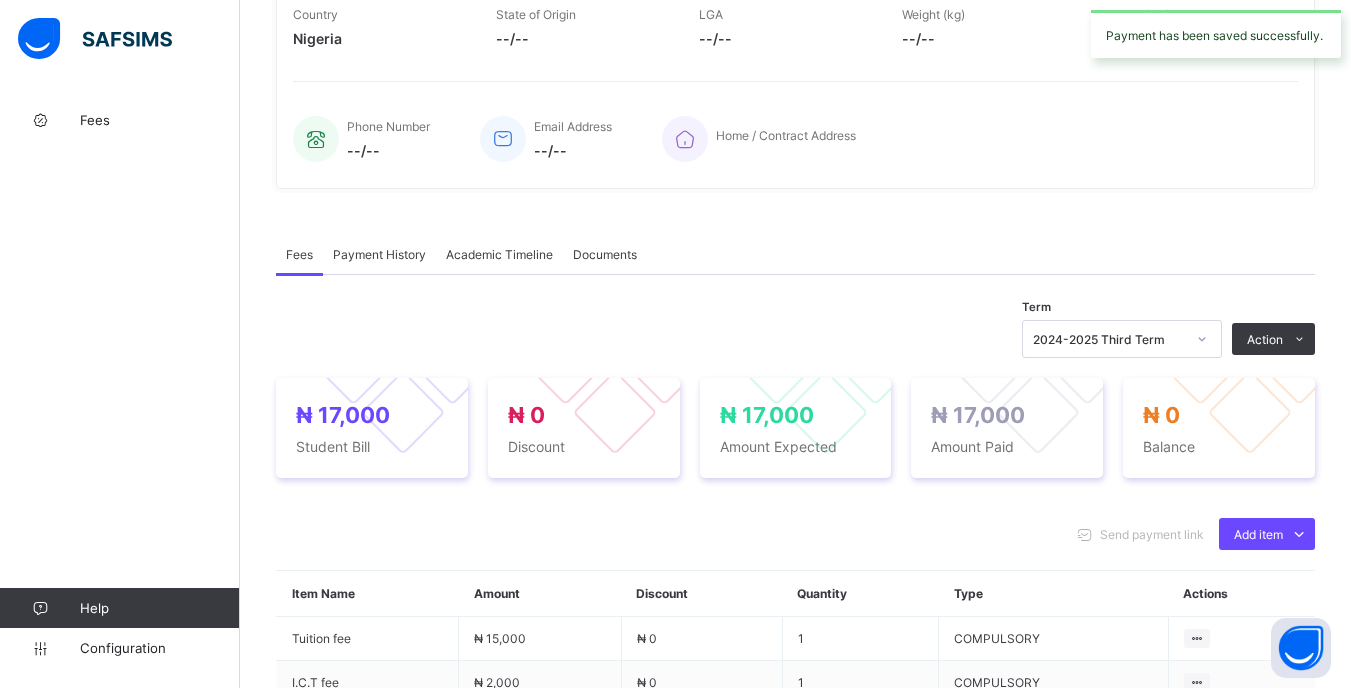 click at bounding box center (1202, 339) 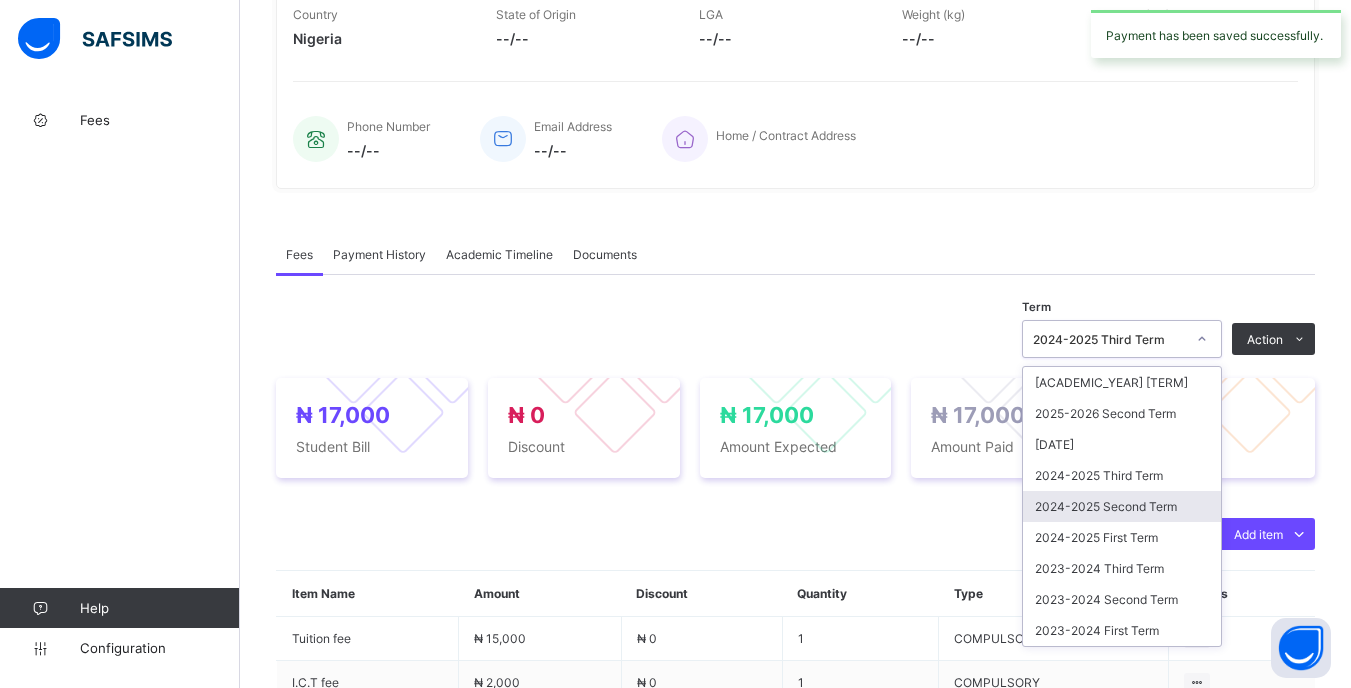 click on "2024-2025 Second Term" at bounding box center (1122, 506) 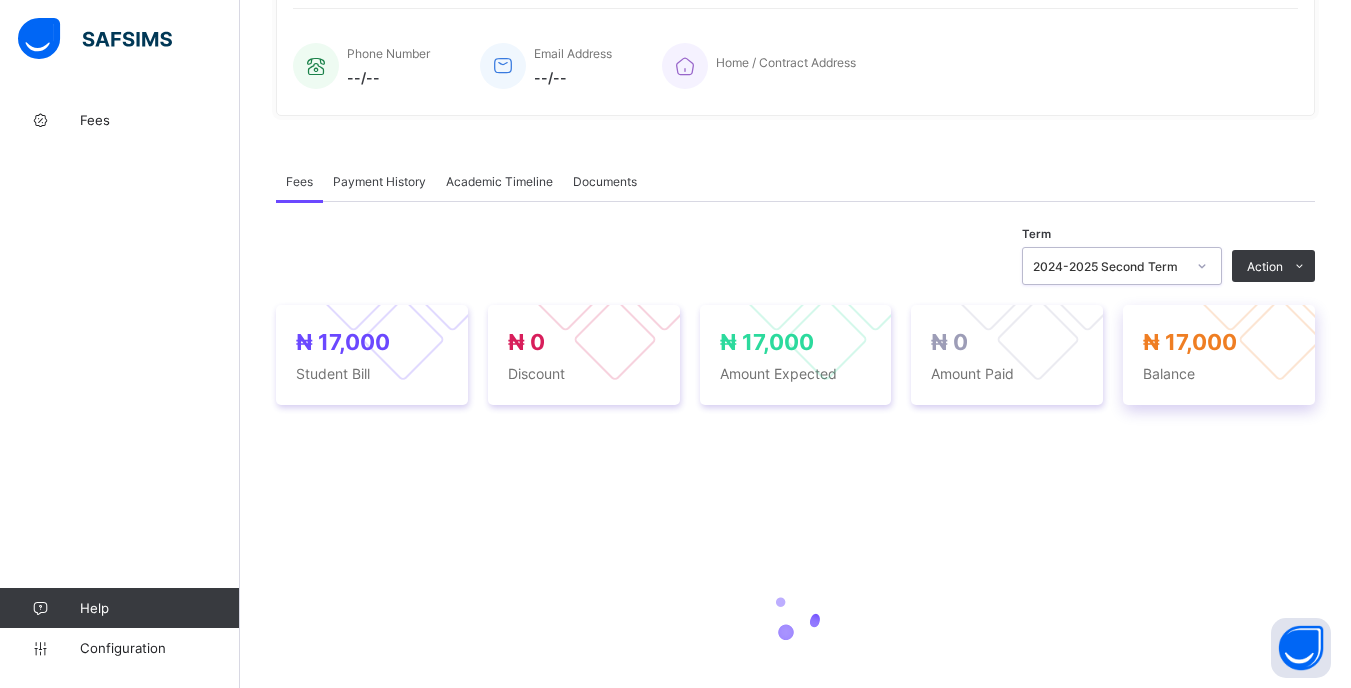 scroll, scrollTop: 600, scrollLeft: 0, axis: vertical 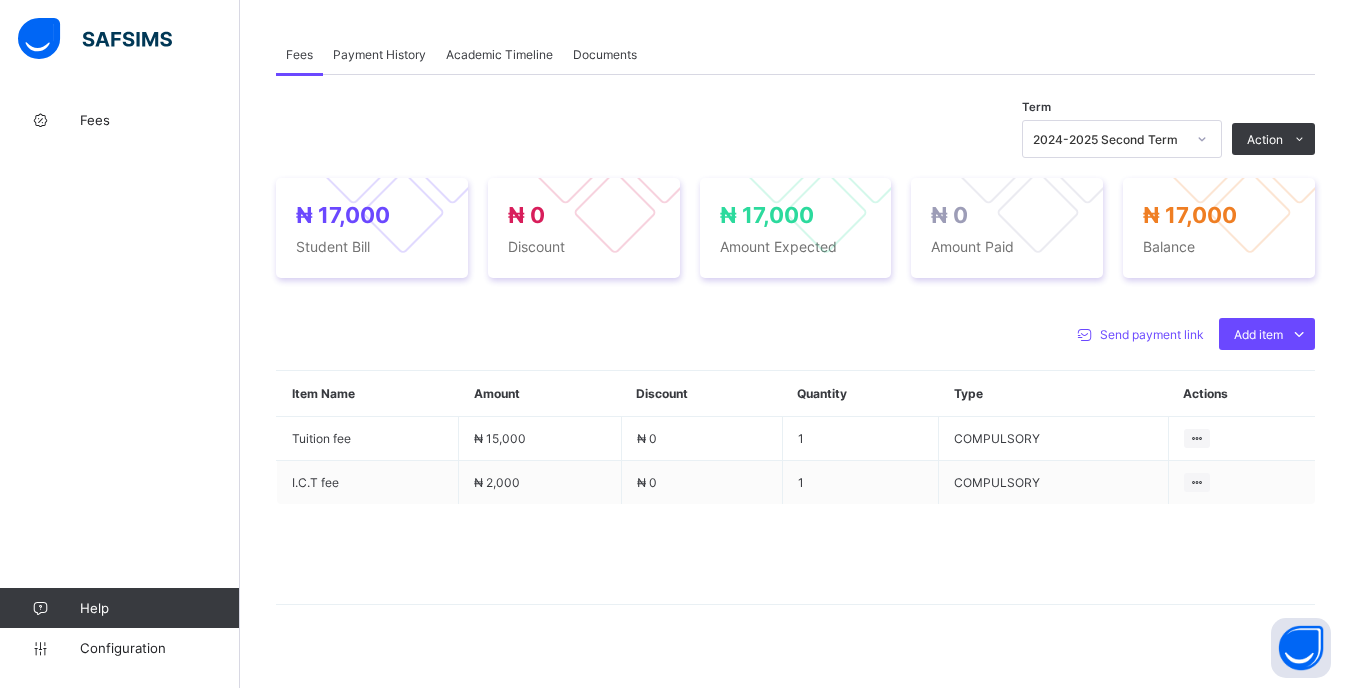 drag, startPoint x: 1239, startPoint y: 193, endPoint x: 1091, endPoint y: 211, distance: 149.09058 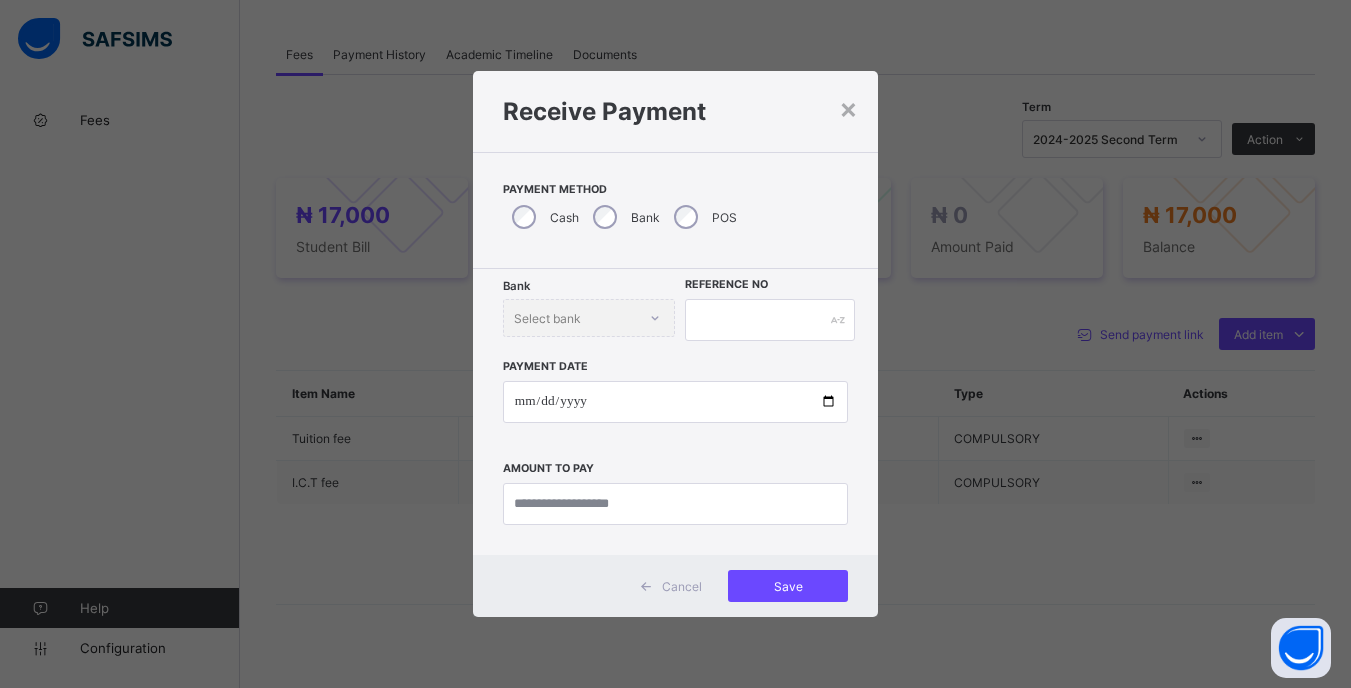 click on "Payment Date Amount to pay" at bounding box center [675, 433] 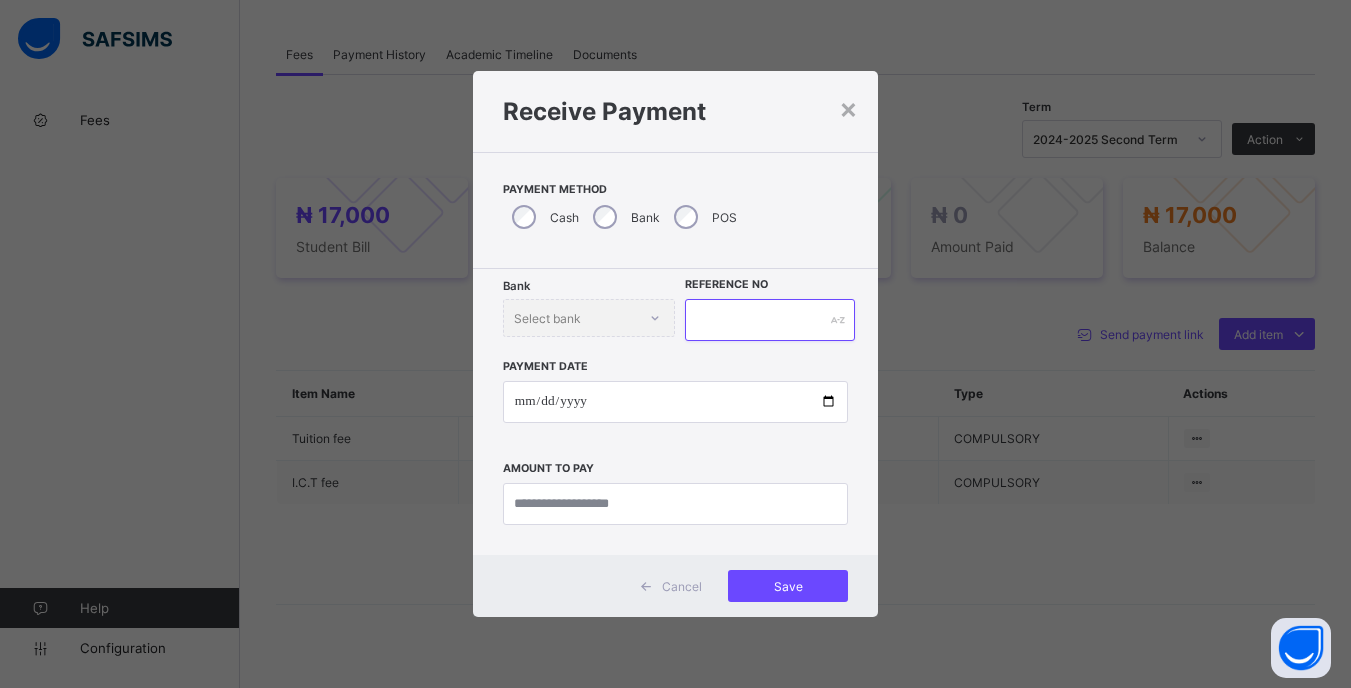 click at bounding box center (769, 320) 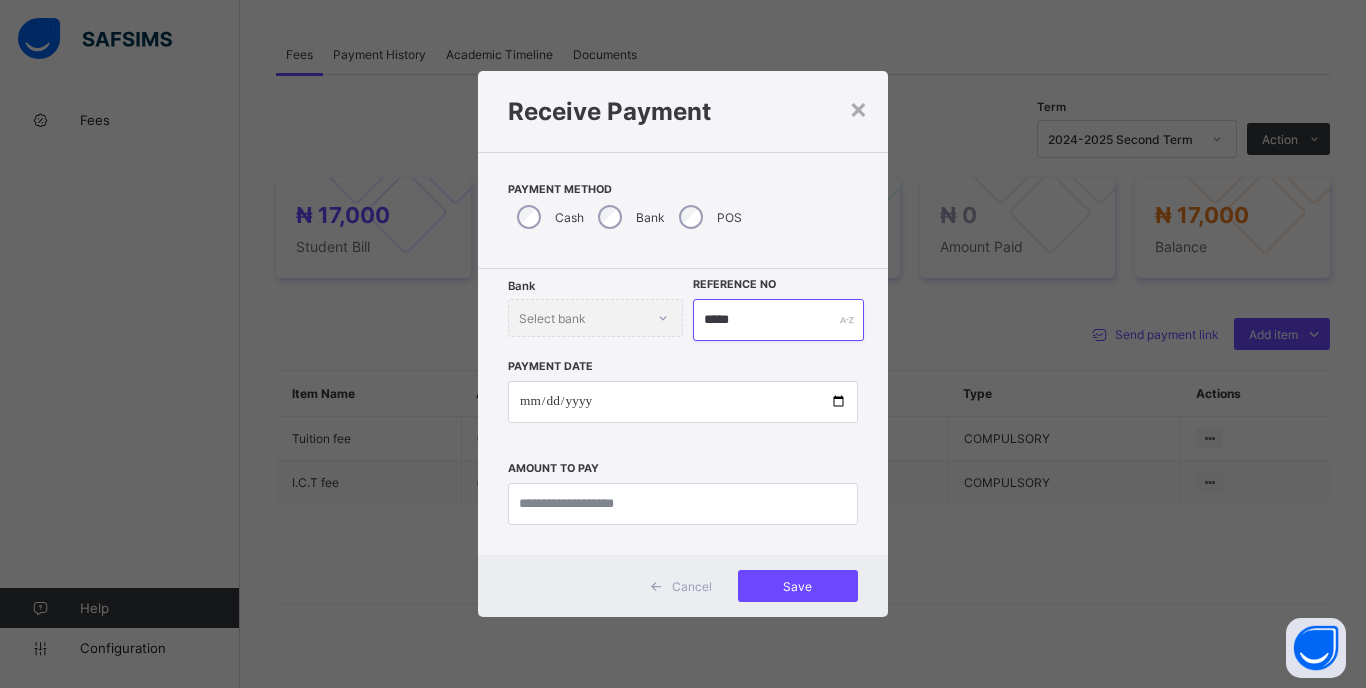 type on "*****" 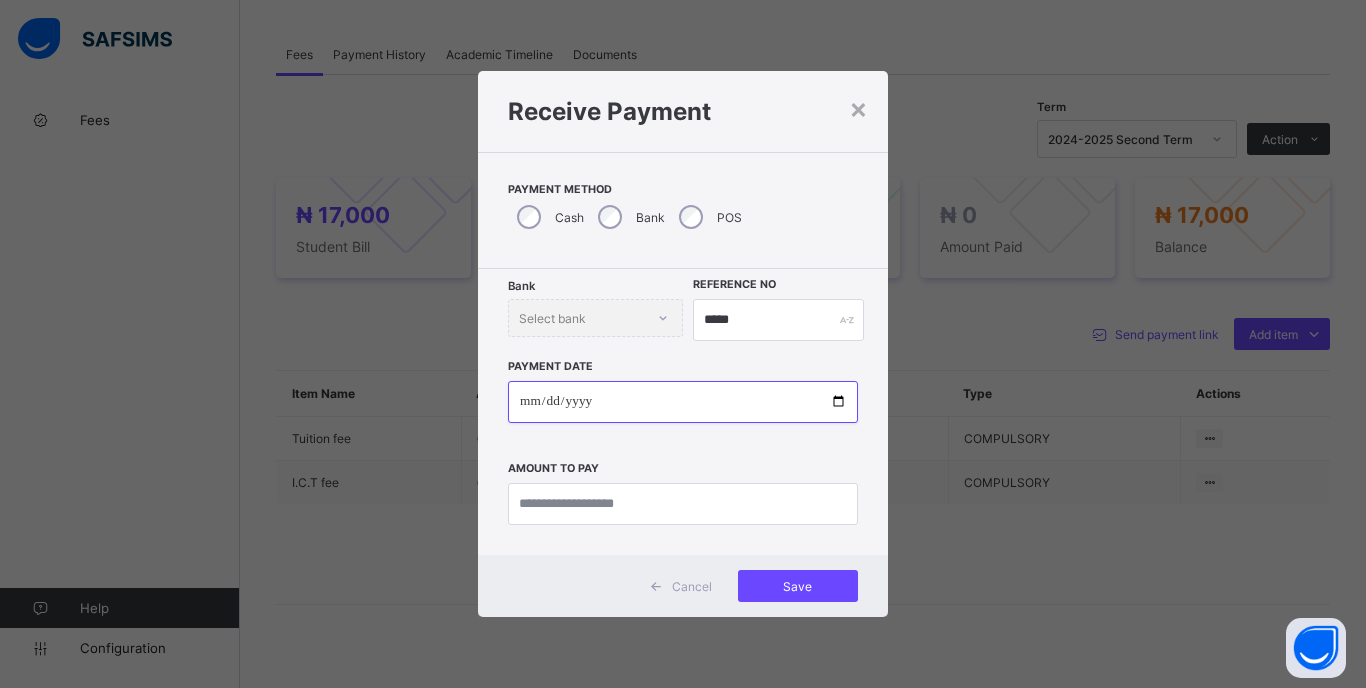 click at bounding box center [683, 402] 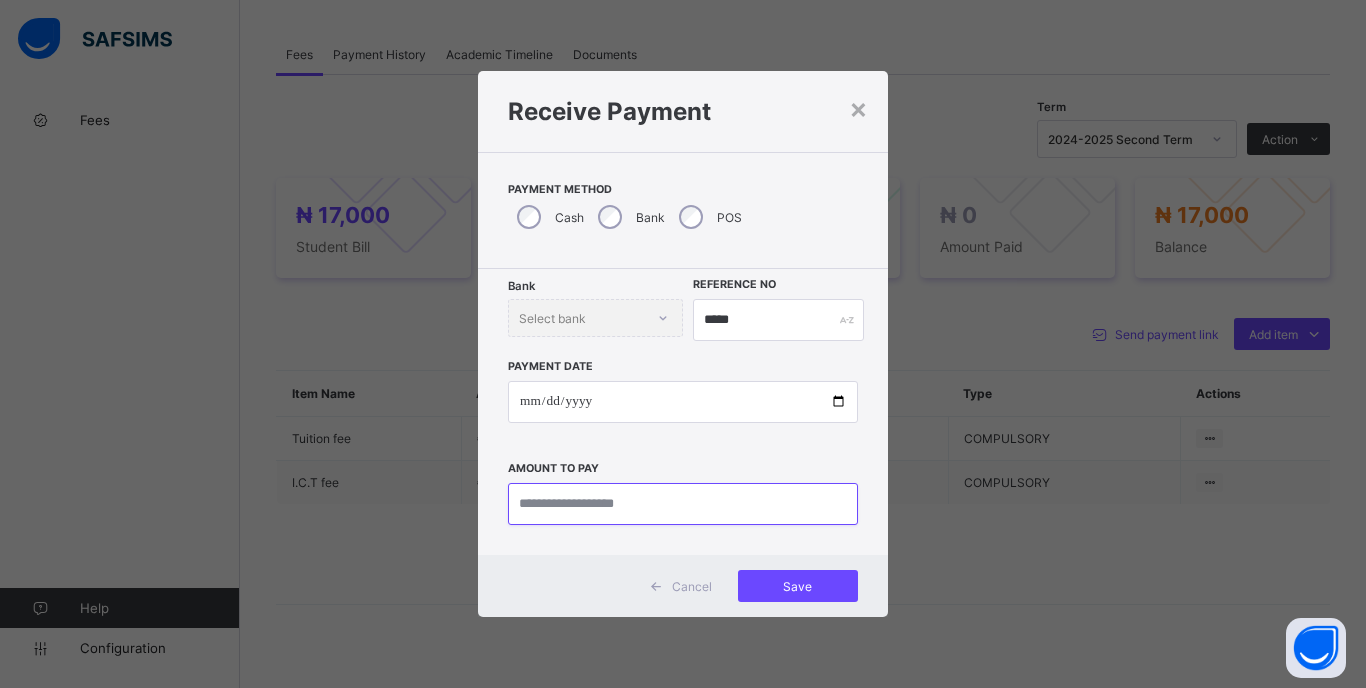 click at bounding box center [683, 504] 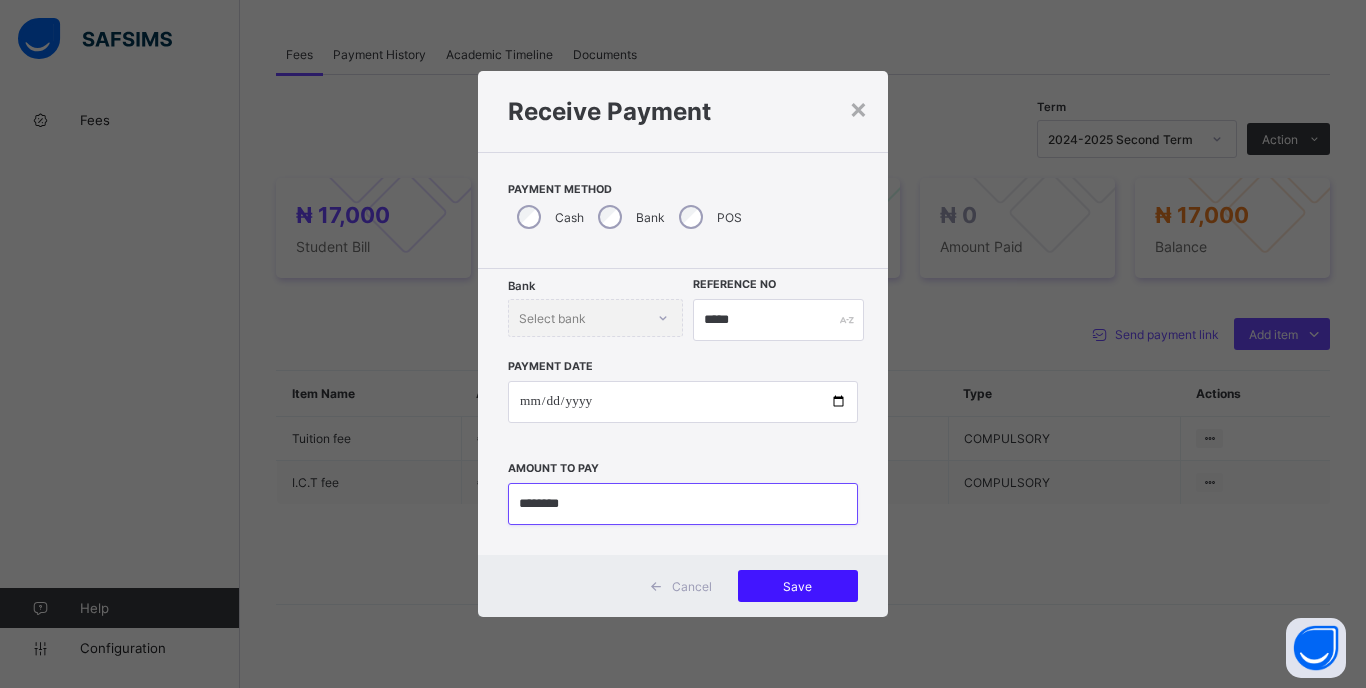 type on "********" 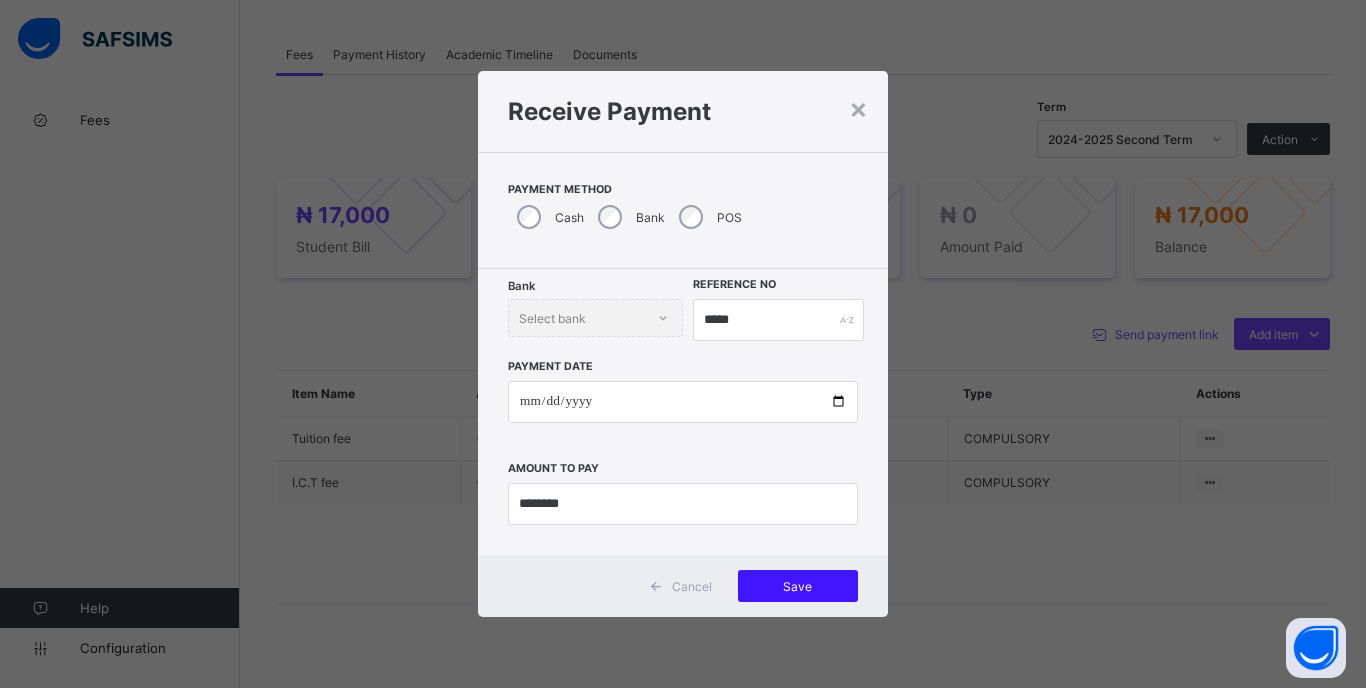 click on "Save" at bounding box center (798, 586) 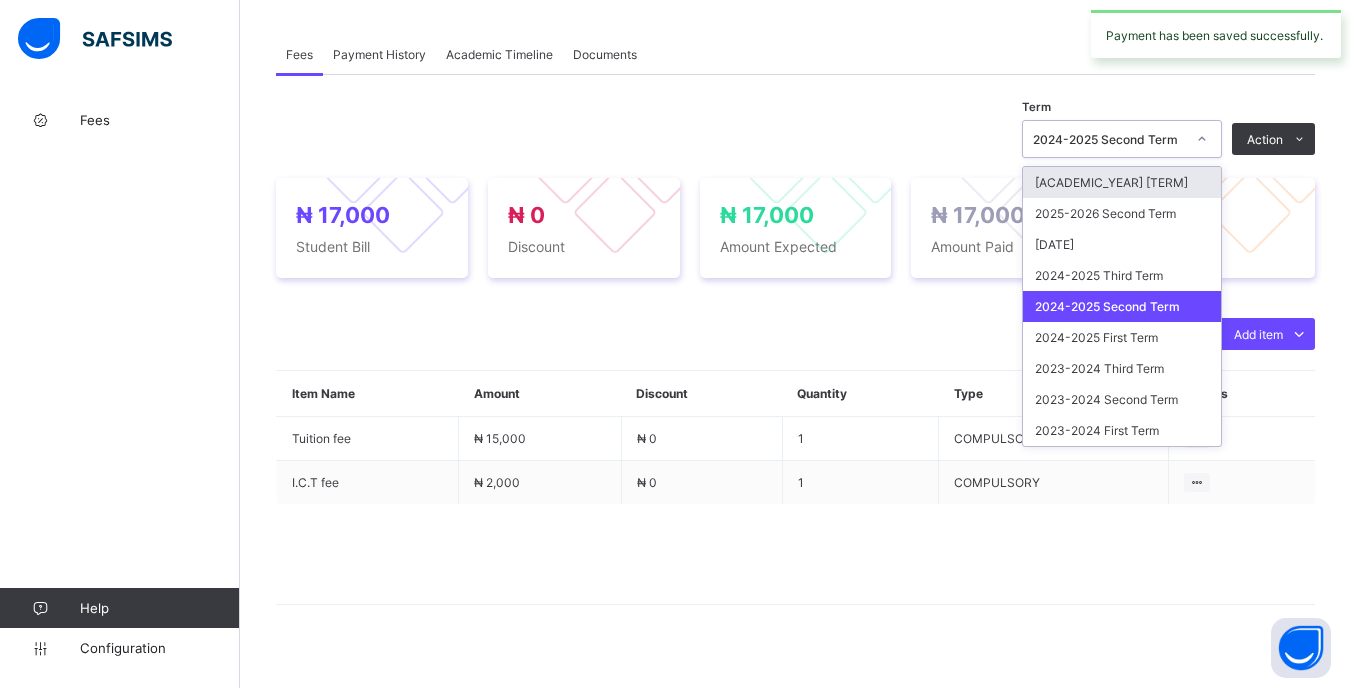 click on "2024-2025 Second Term" at bounding box center (1109, 139) 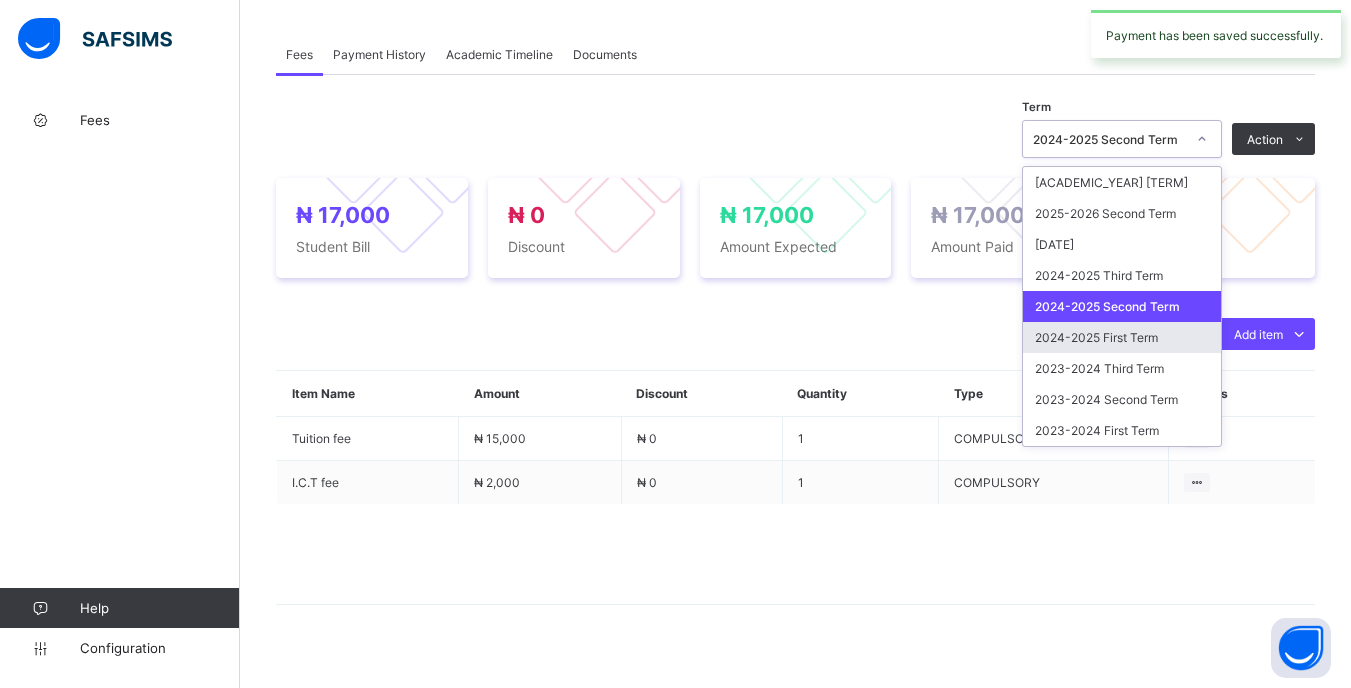 click on "2024-2025 First Term" at bounding box center [1122, 337] 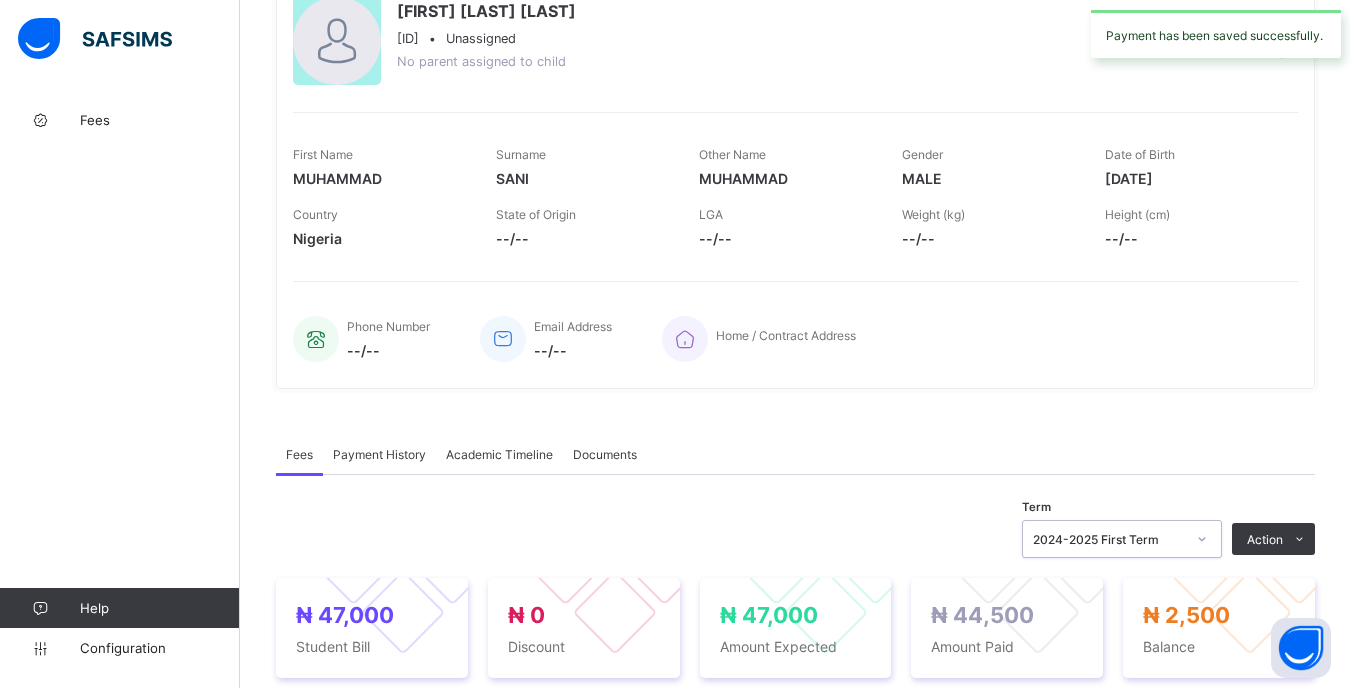 scroll, scrollTop: 0, scrollLeft: 0, axis: both 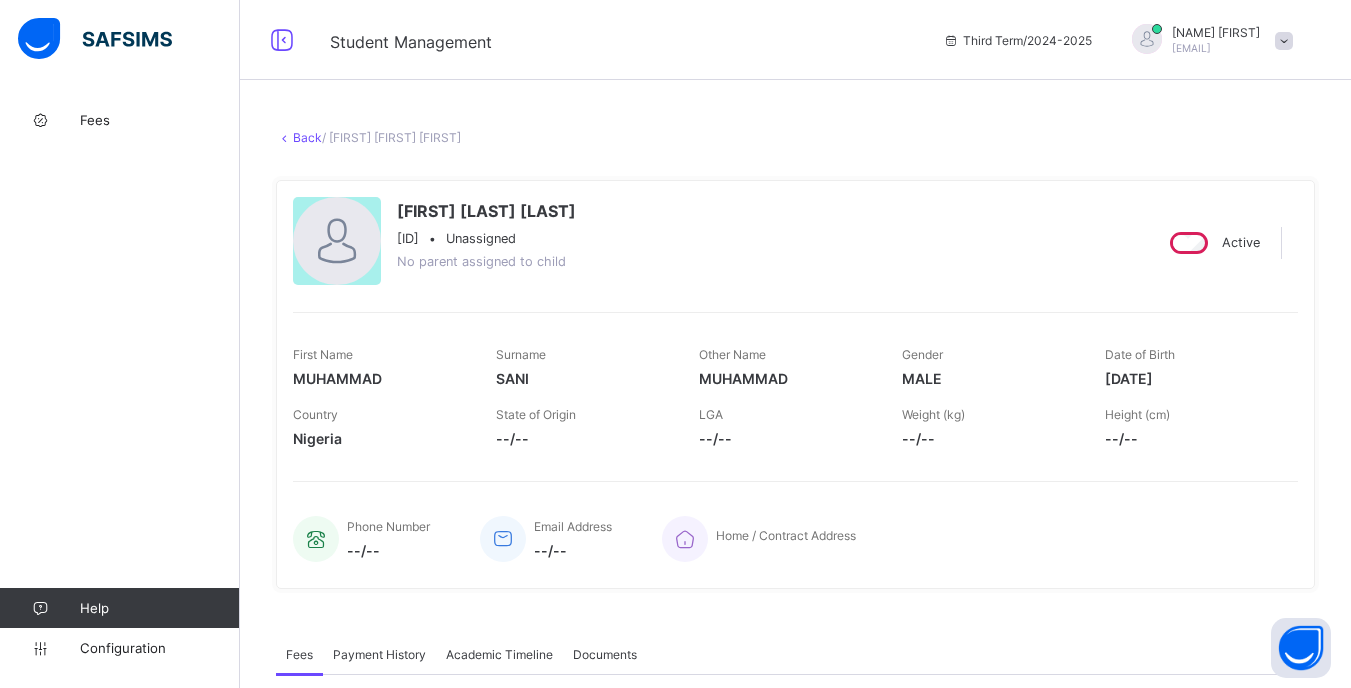 click on "Back" at bounding box center (307, 137) 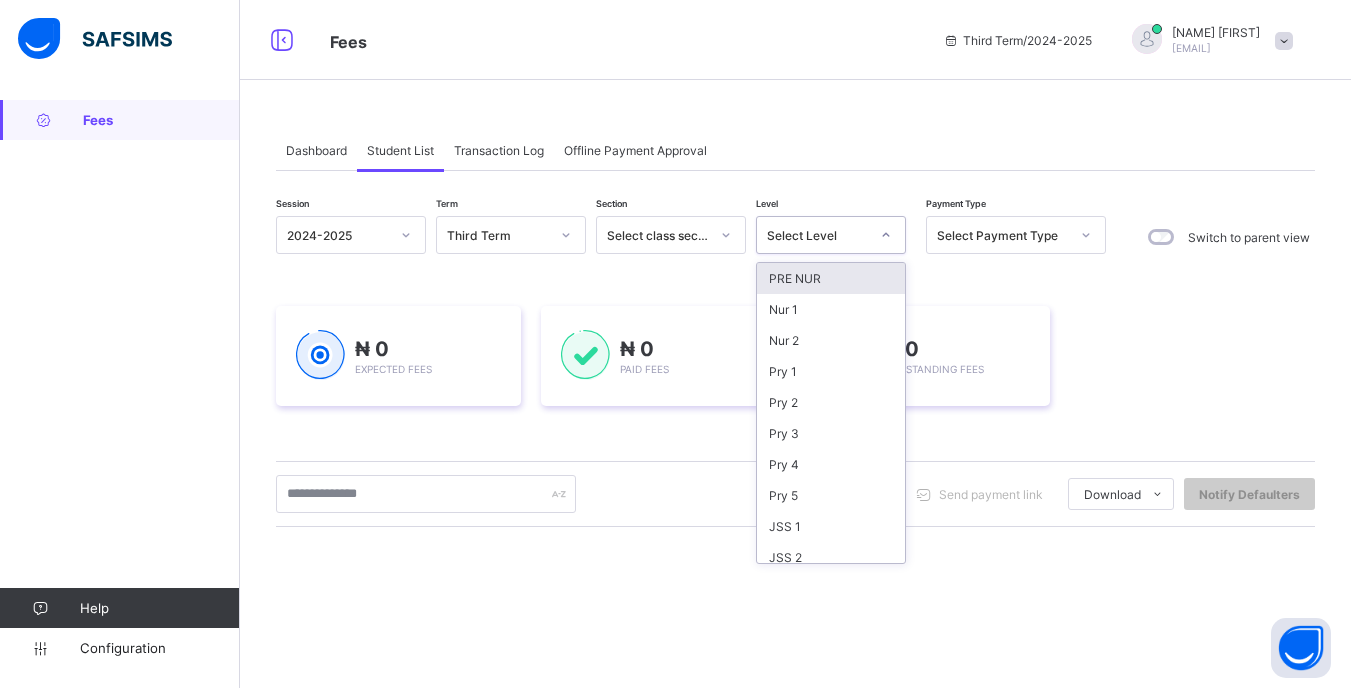 click 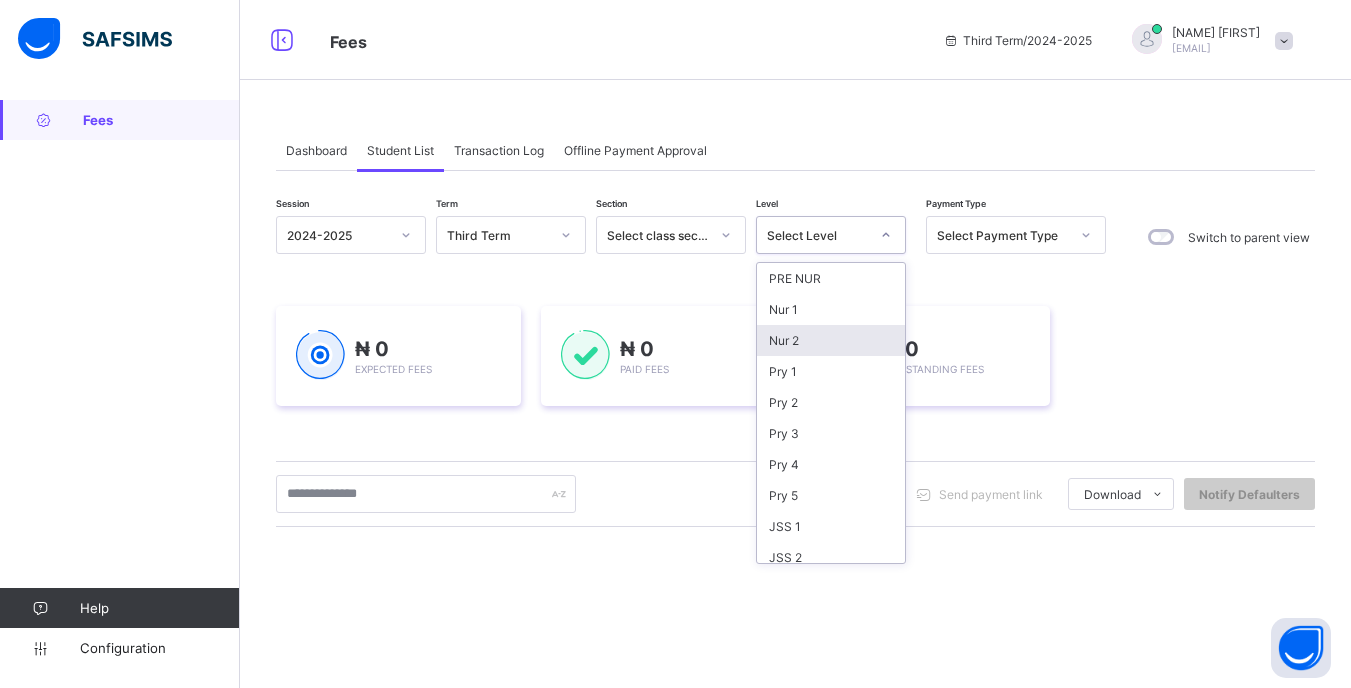click on "Nur 2" at bounding box center [831, 340] 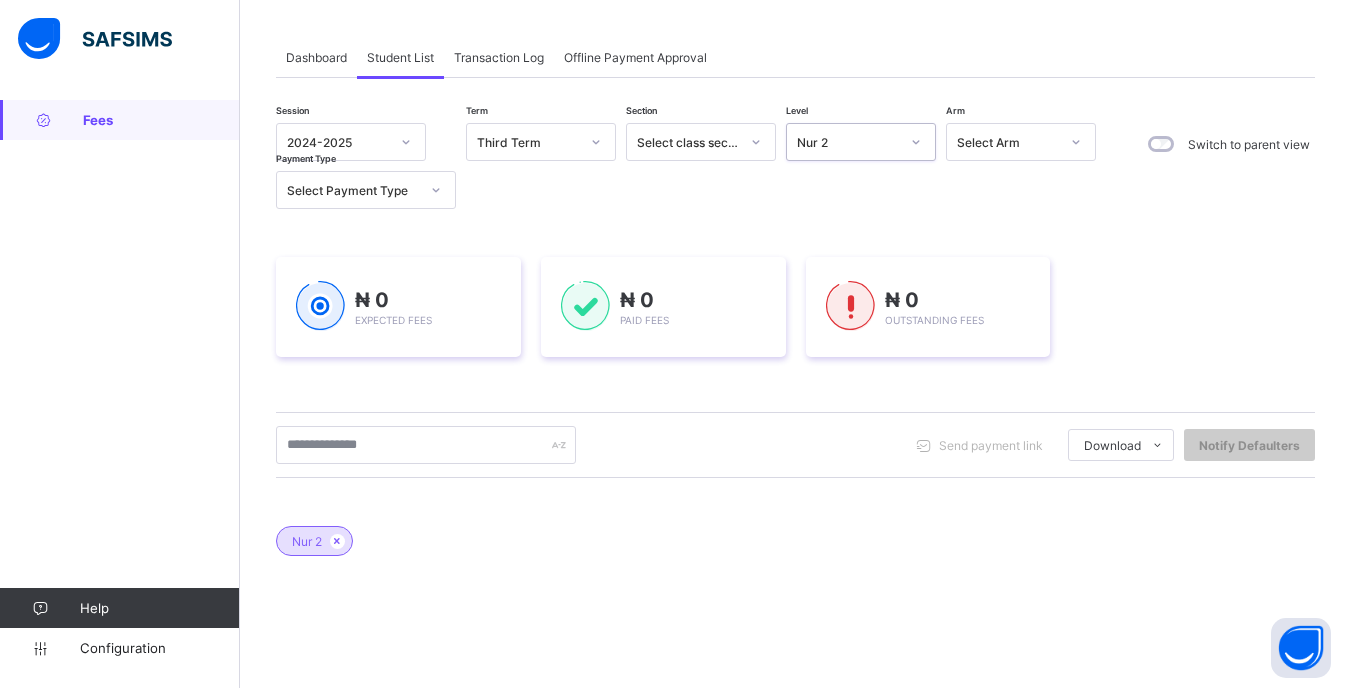 scroll, scrollTop: 300, scrollLeft: 0, axis: vertical 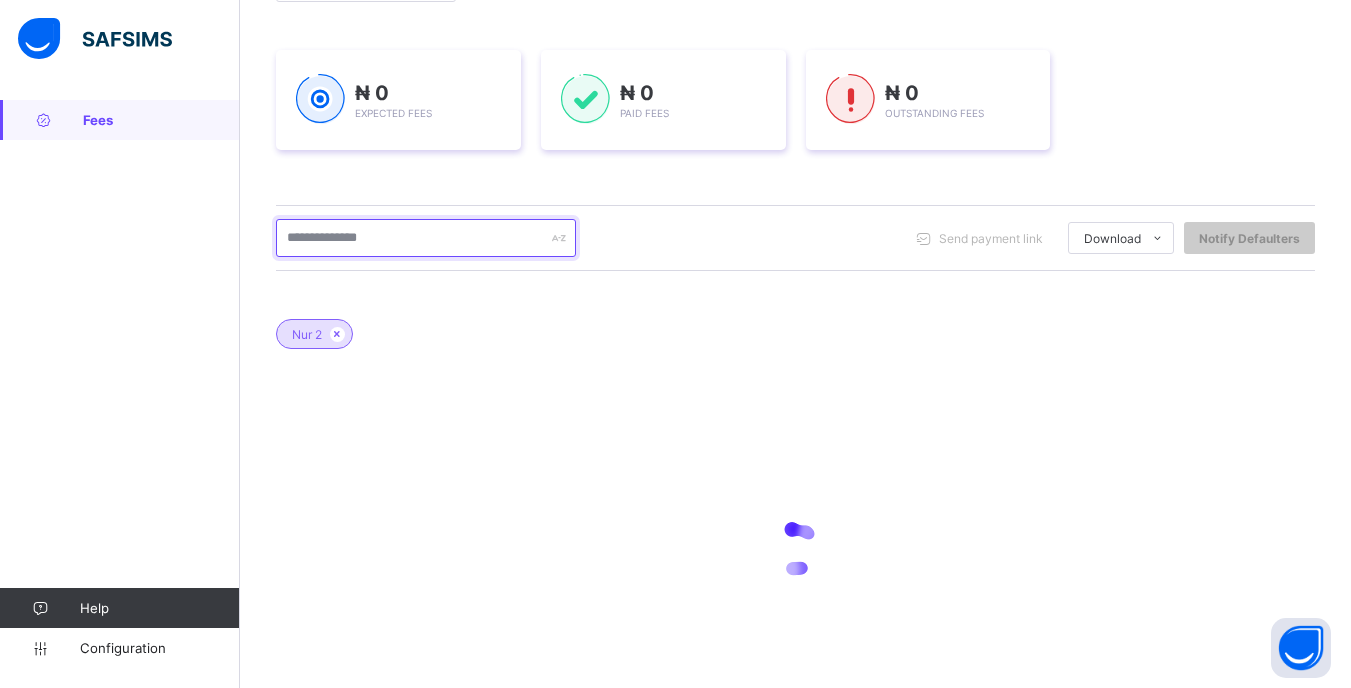 click at bounding box center (426, 238) 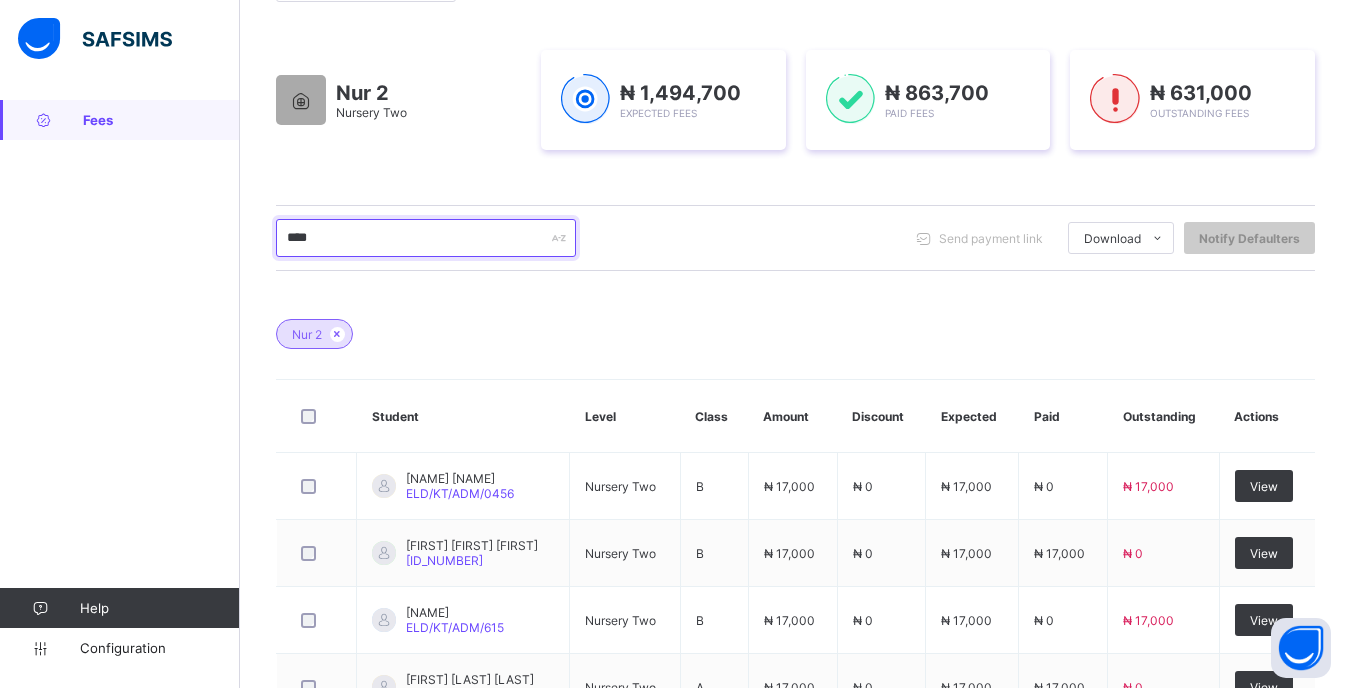 type on "****" 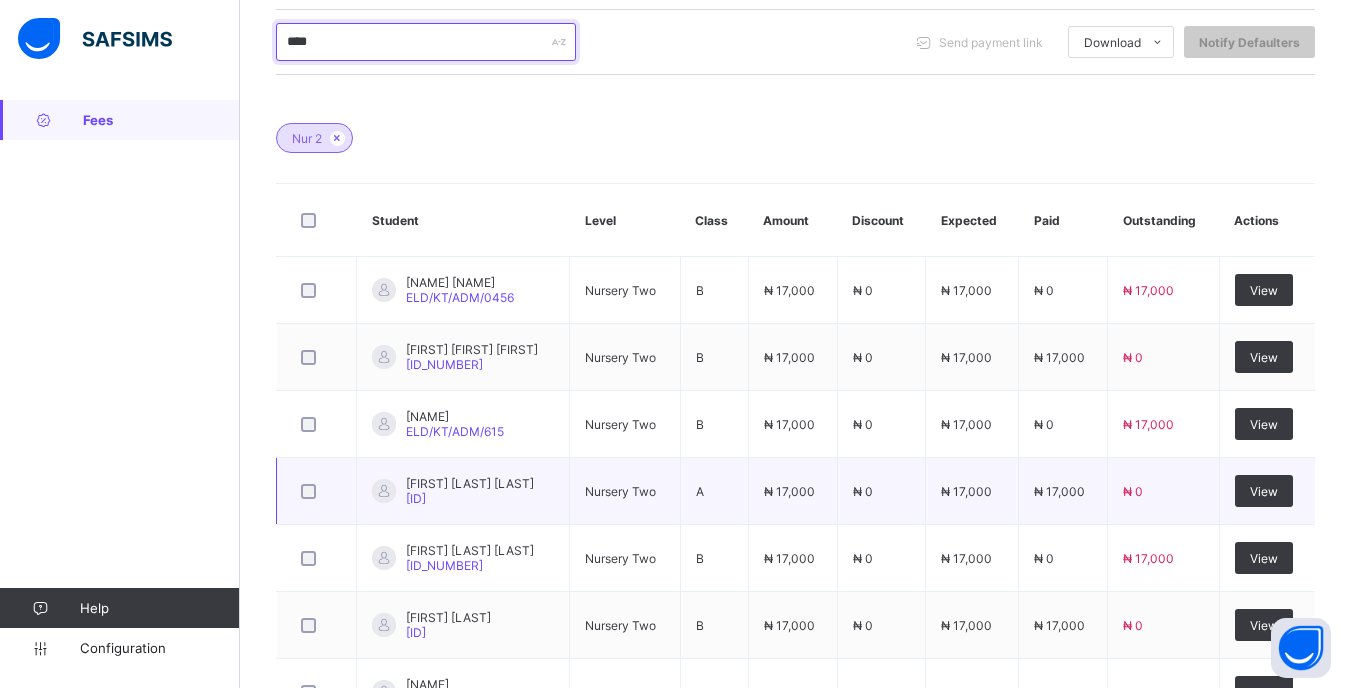 scroll, scrollTop: 500, scrollLeft: 0, axis: vertical 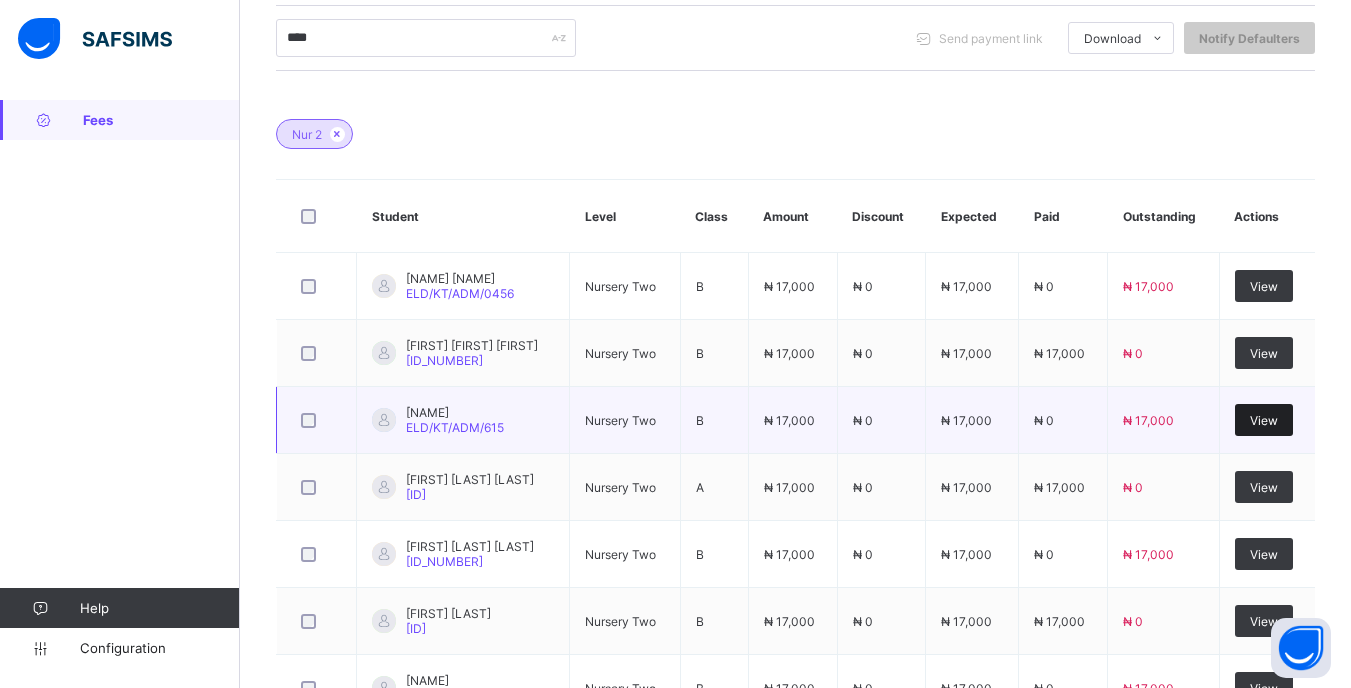 click on "View" at bounding box center [1264, 420] 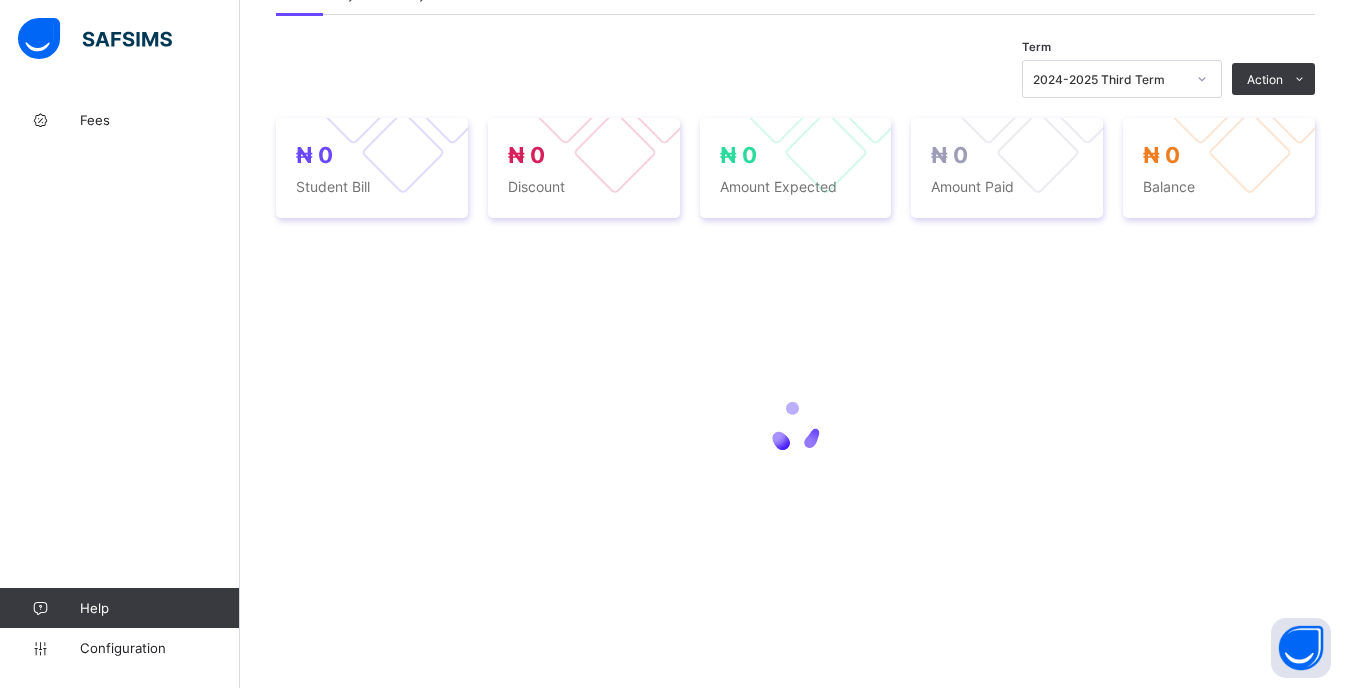 scroll, scrollTop: 0, scrollLeft: 0, axis: both 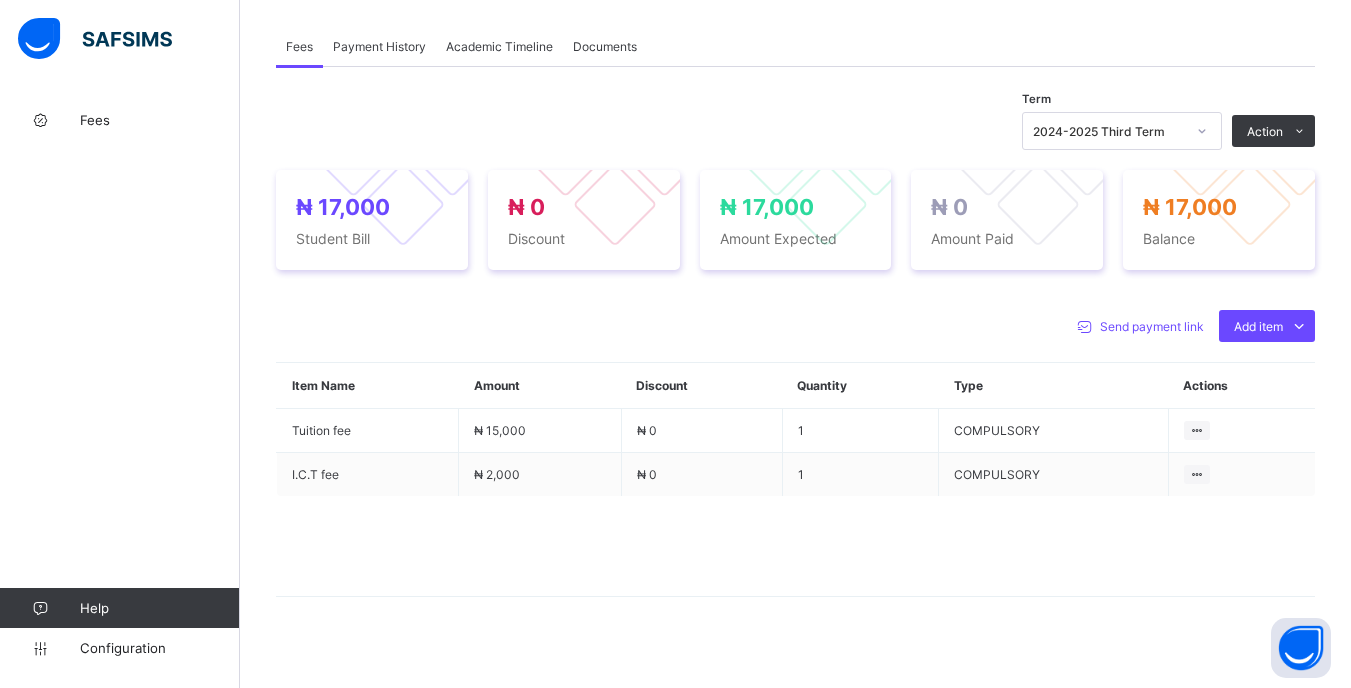click at bounding box center (1202, 131) 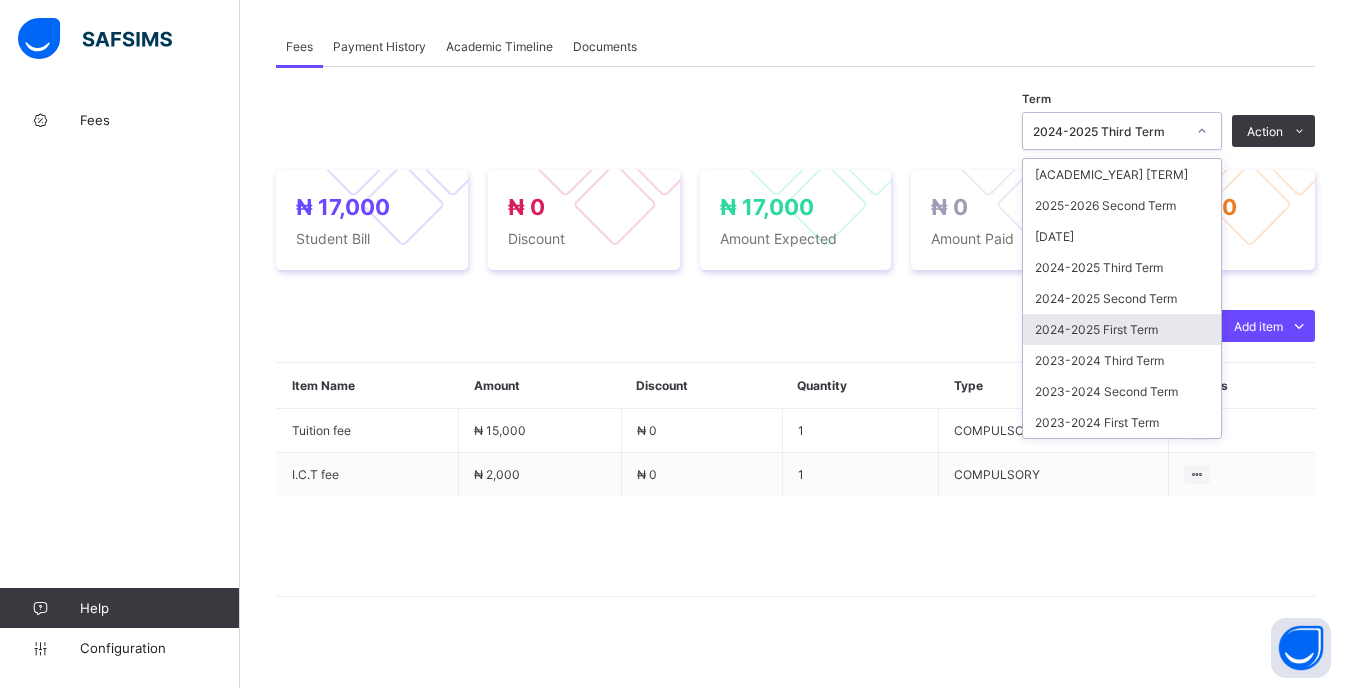 click on "2024-2025 First Term" at bounding box center [1122, 329] 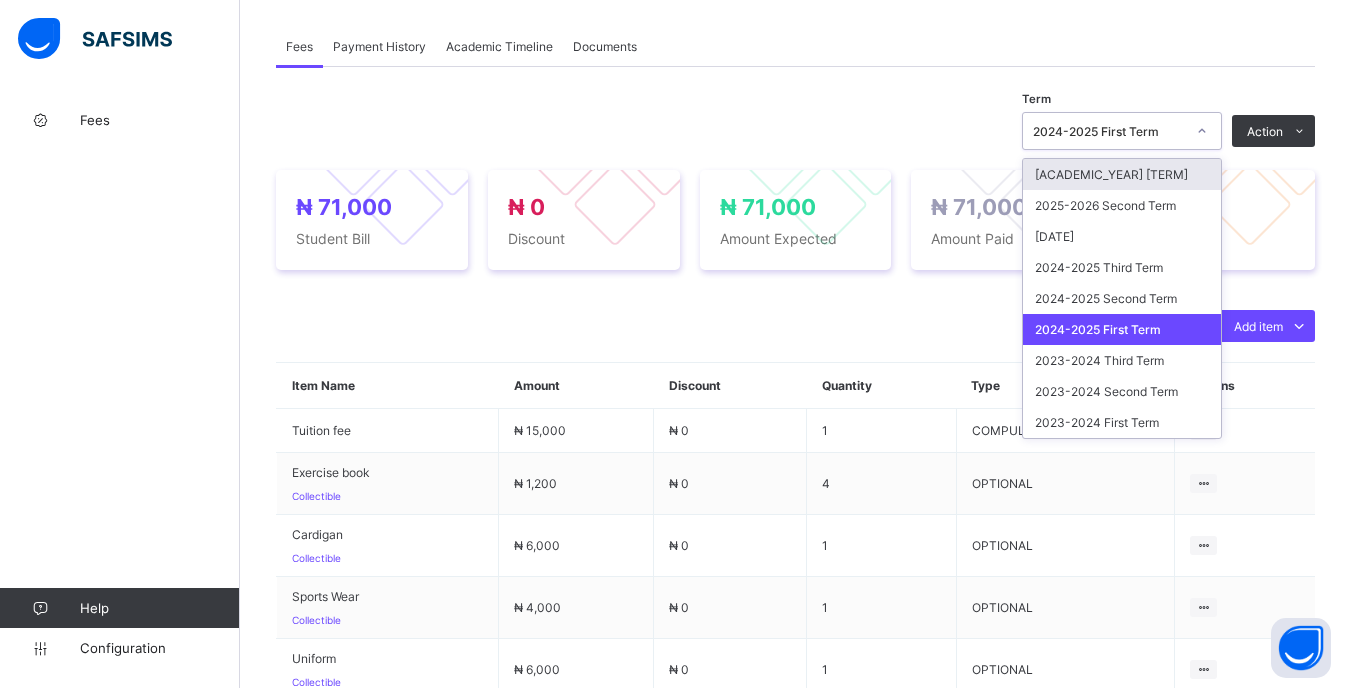click on "2024-2025 First Term" at bounding box center (1109, 131) 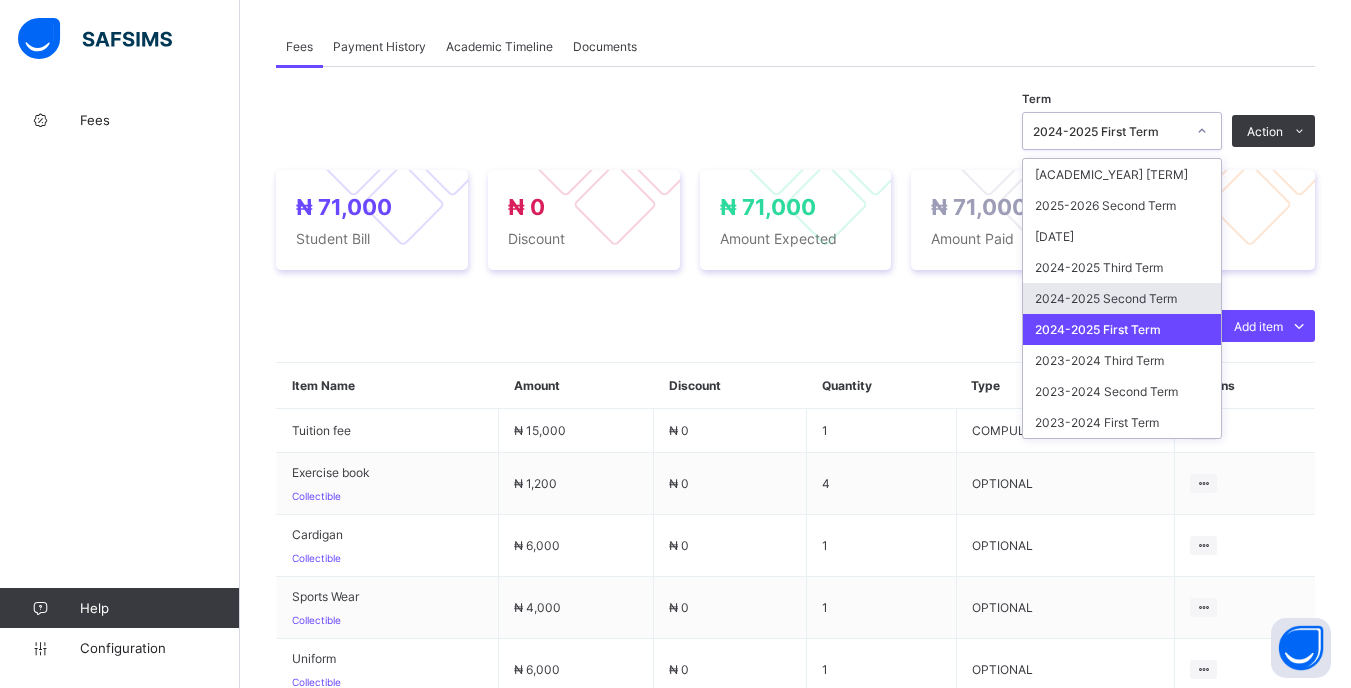 click on "2024-2025 Second Term" at bounding box center (1122, 298) 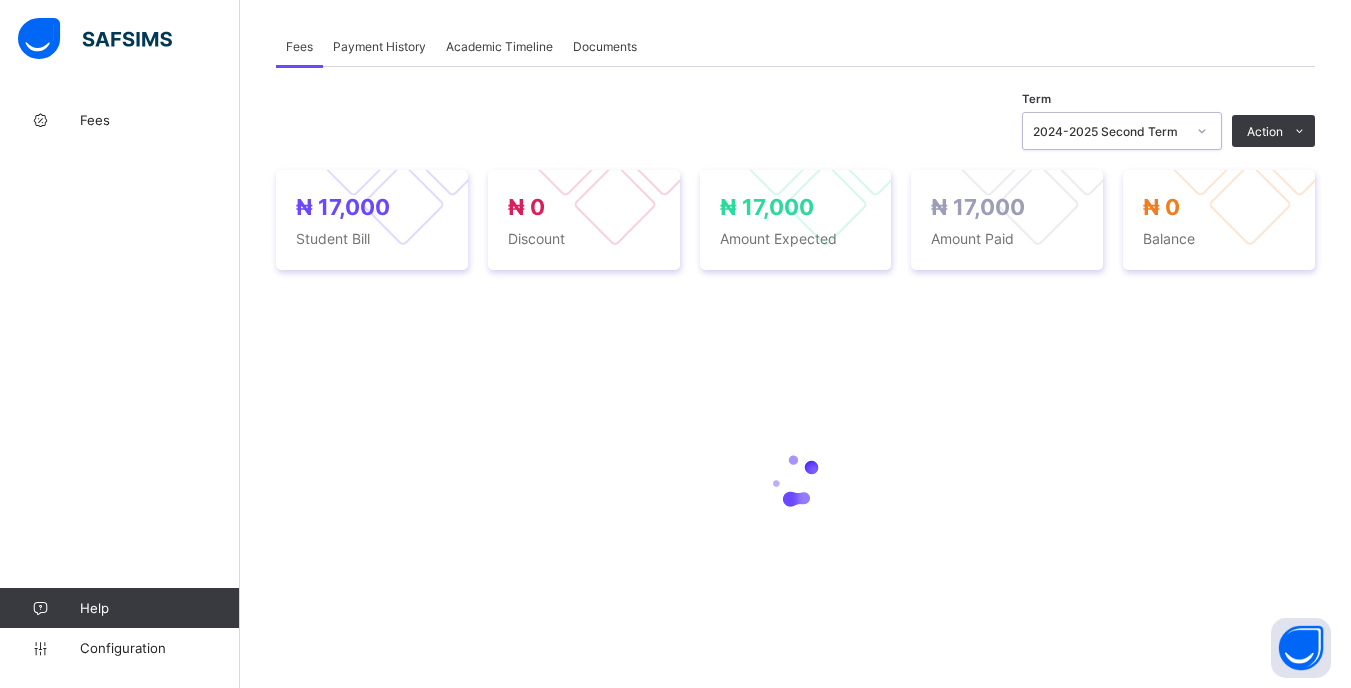 click on "2024-2025 Second Term" at bounding box center [1122, 131] 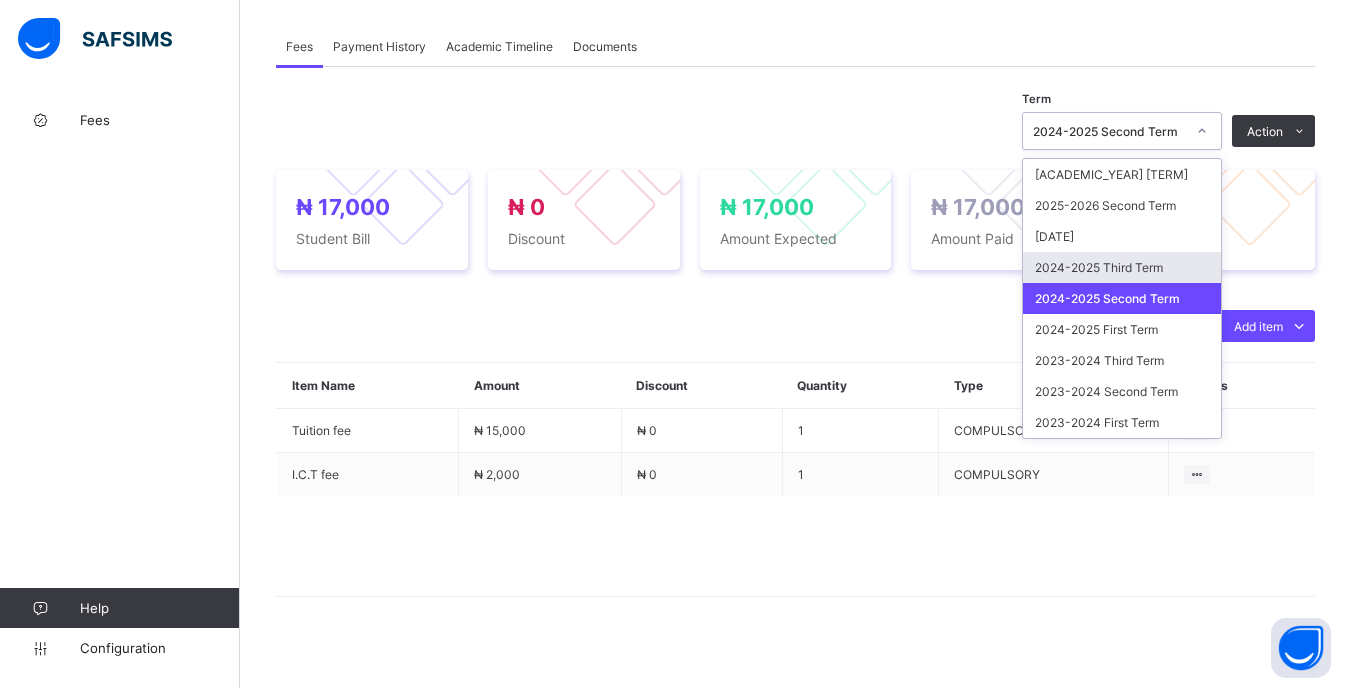 click on "2024-2025 Third Term" at bounding box center [1122, 267] 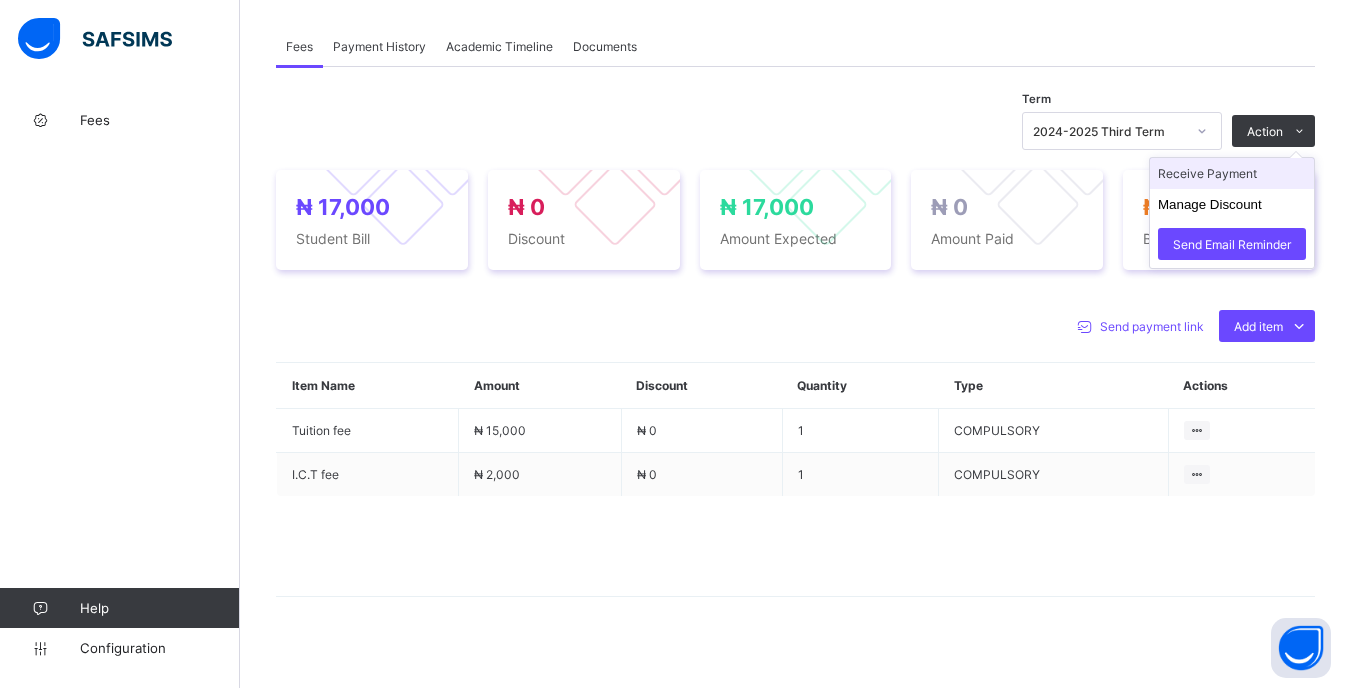 click on "Receive Payment" at bounding box center (1232, 173) 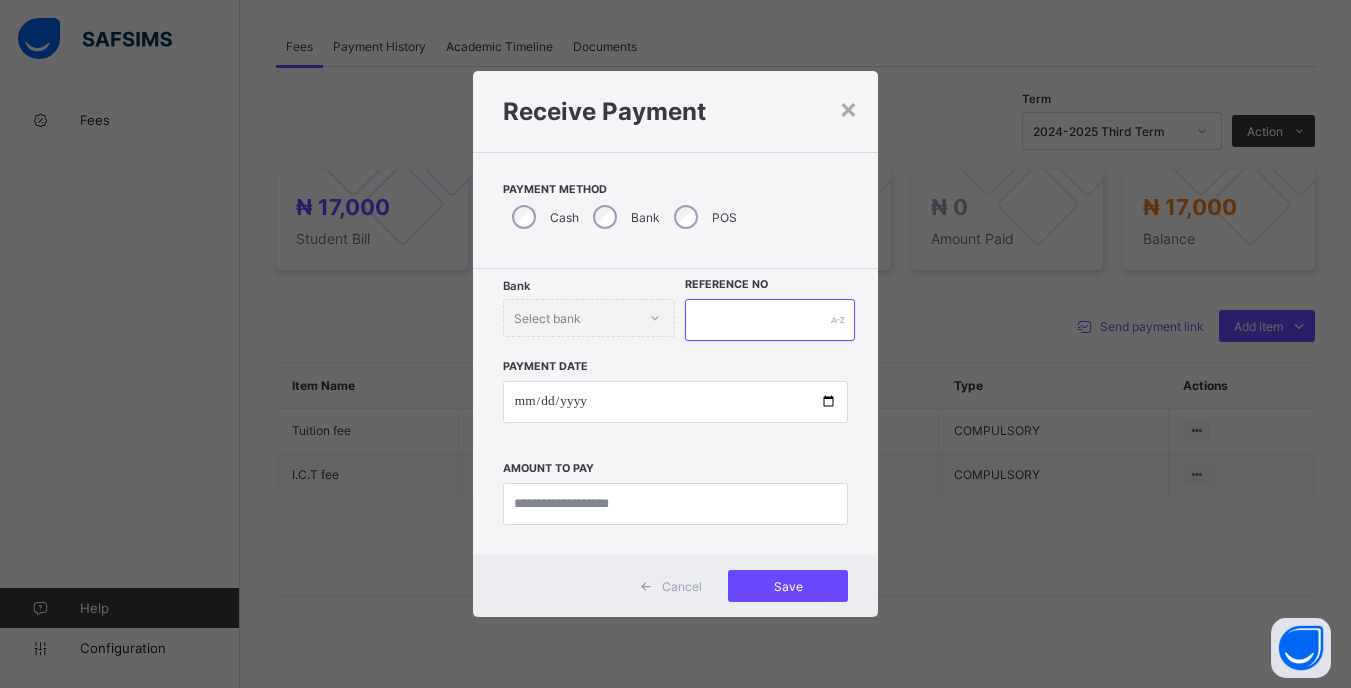 click at bounding box center (769, 320) 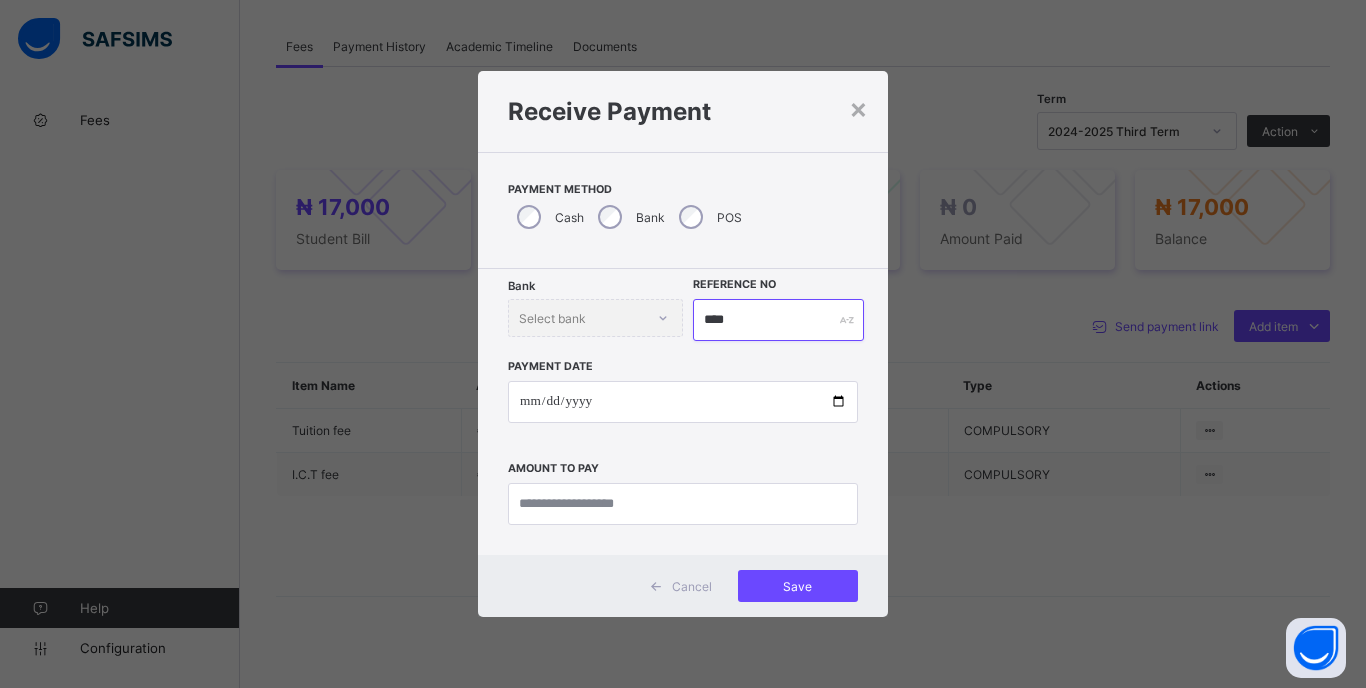 type on "****" 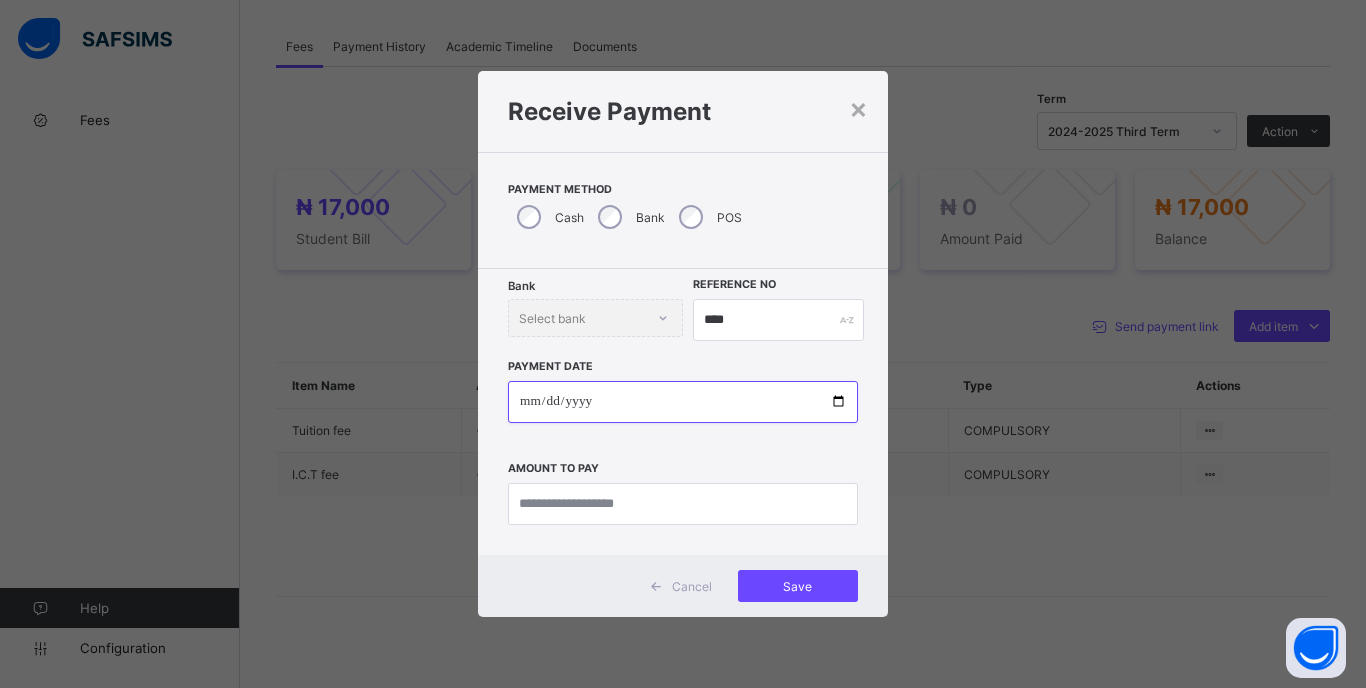 click at bounding box center (683, 402) 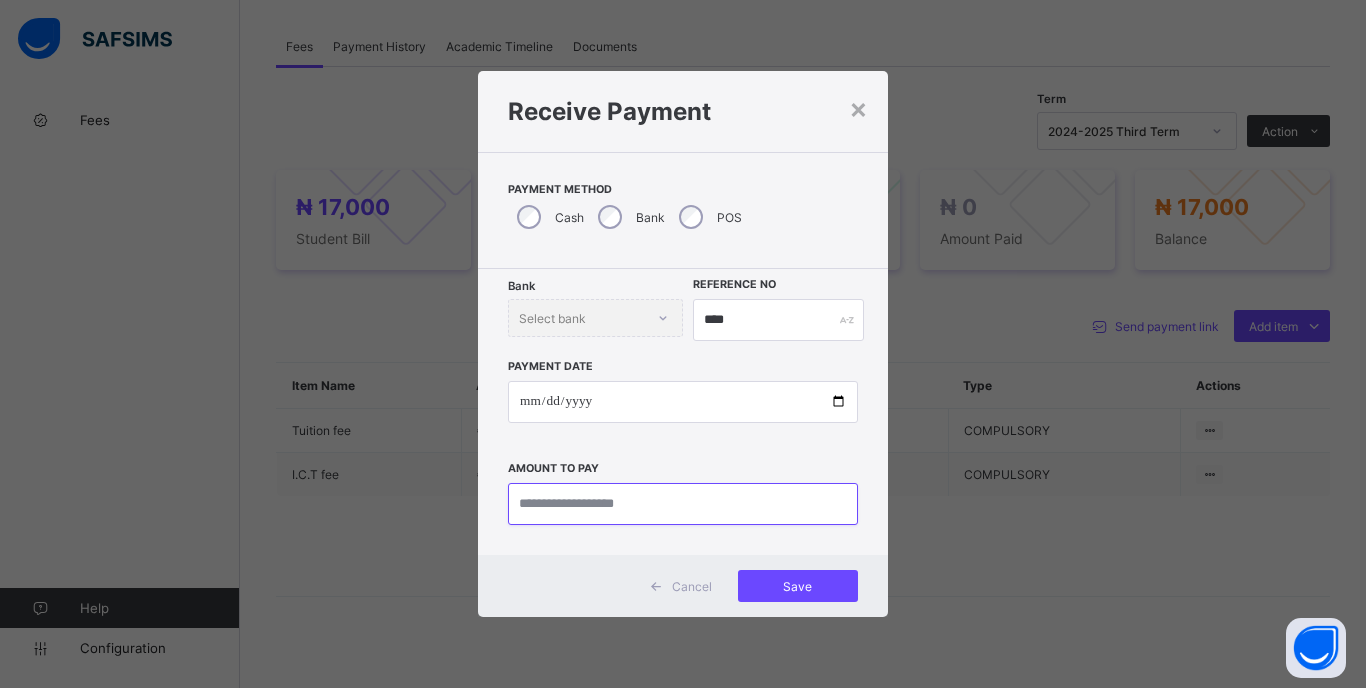 click at bounding box center [683, 504] 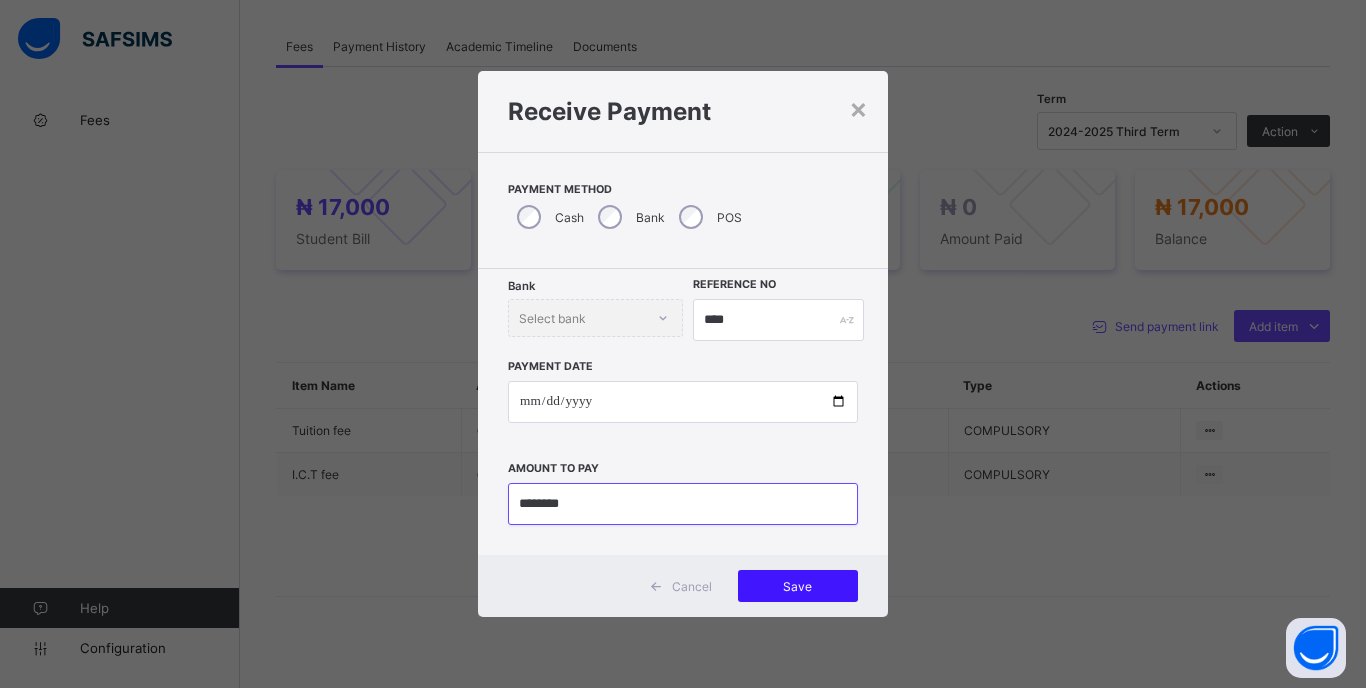 type on "********" 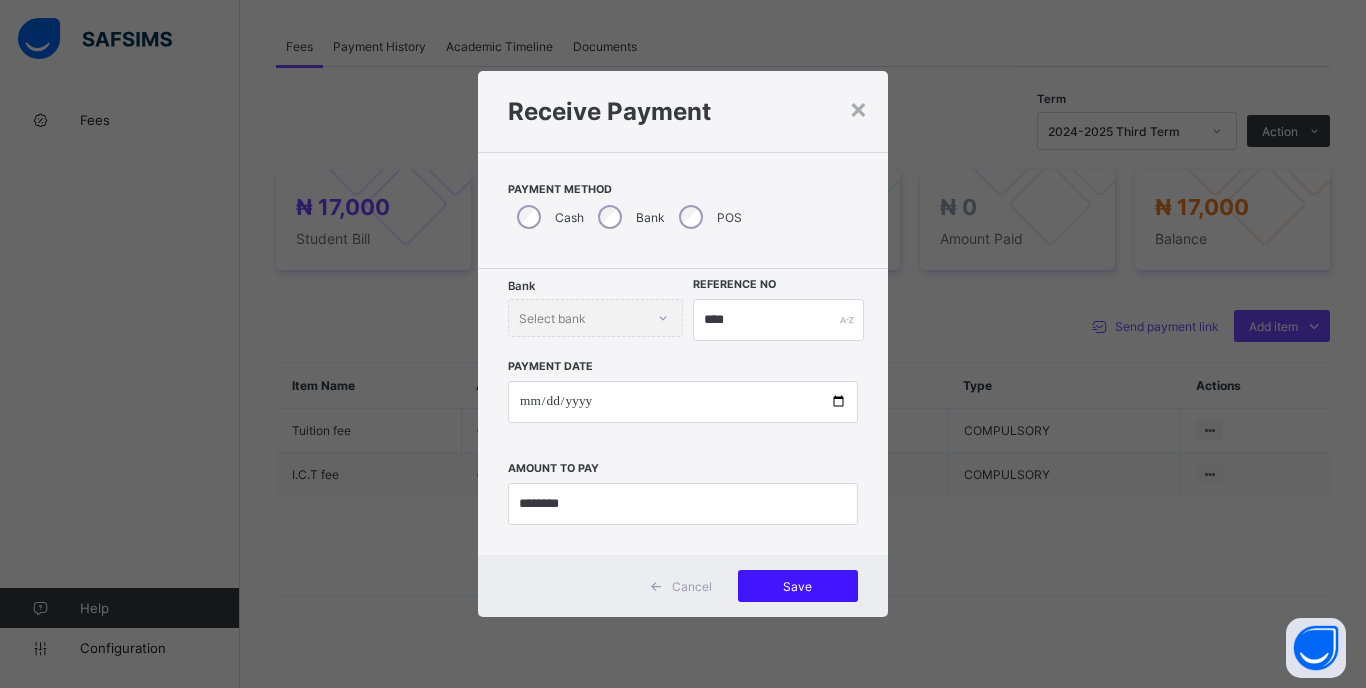 click on "Save" at bounding box center [798, 586] 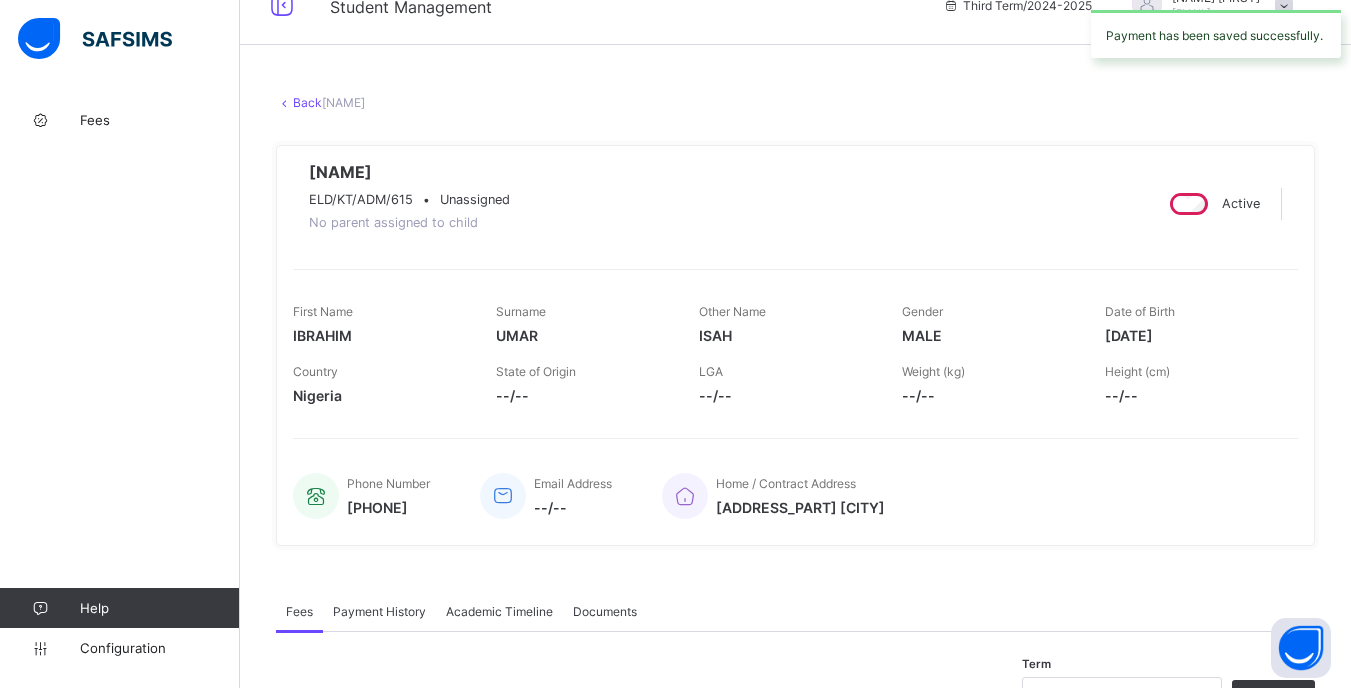 scroll, scrollTop: 0, scrollLeft: 0, axis: both 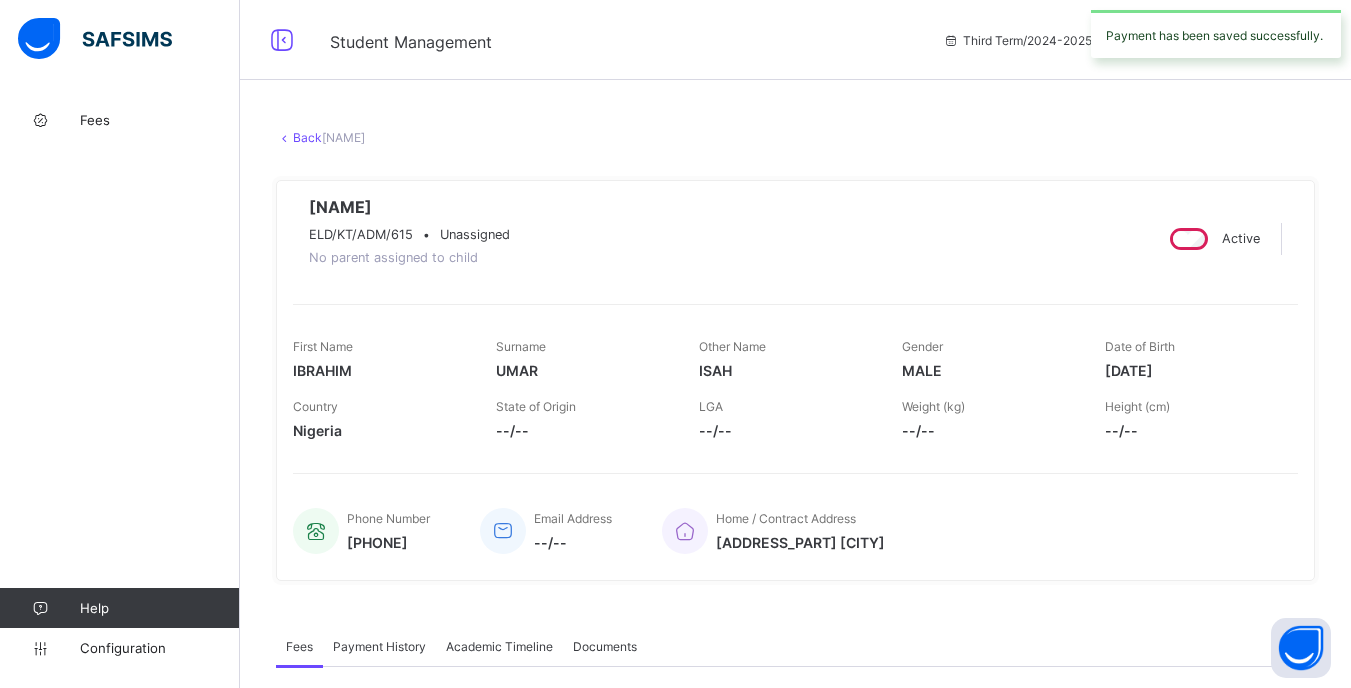 click on "Back" at bounding box center (307, 137) 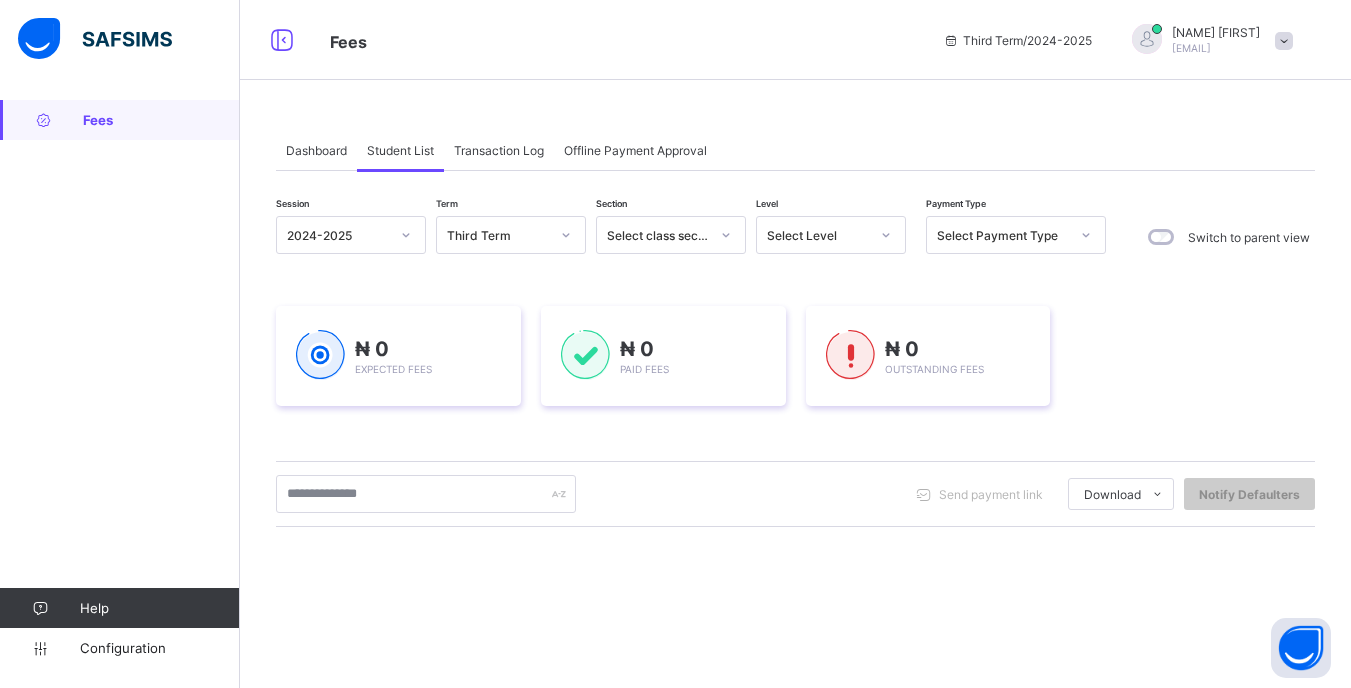 click on "Select Level" at bounding box center (812, 235) 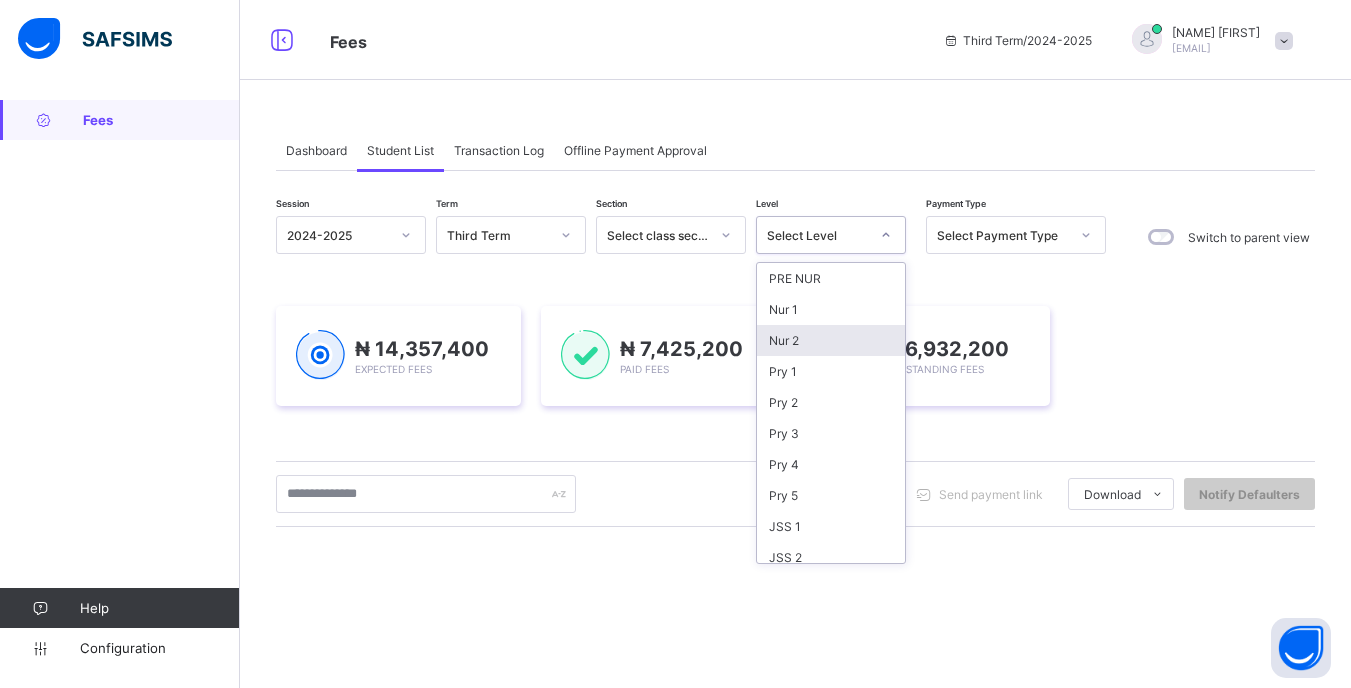 click on "Nur 2" at bounding box center [831, 340] 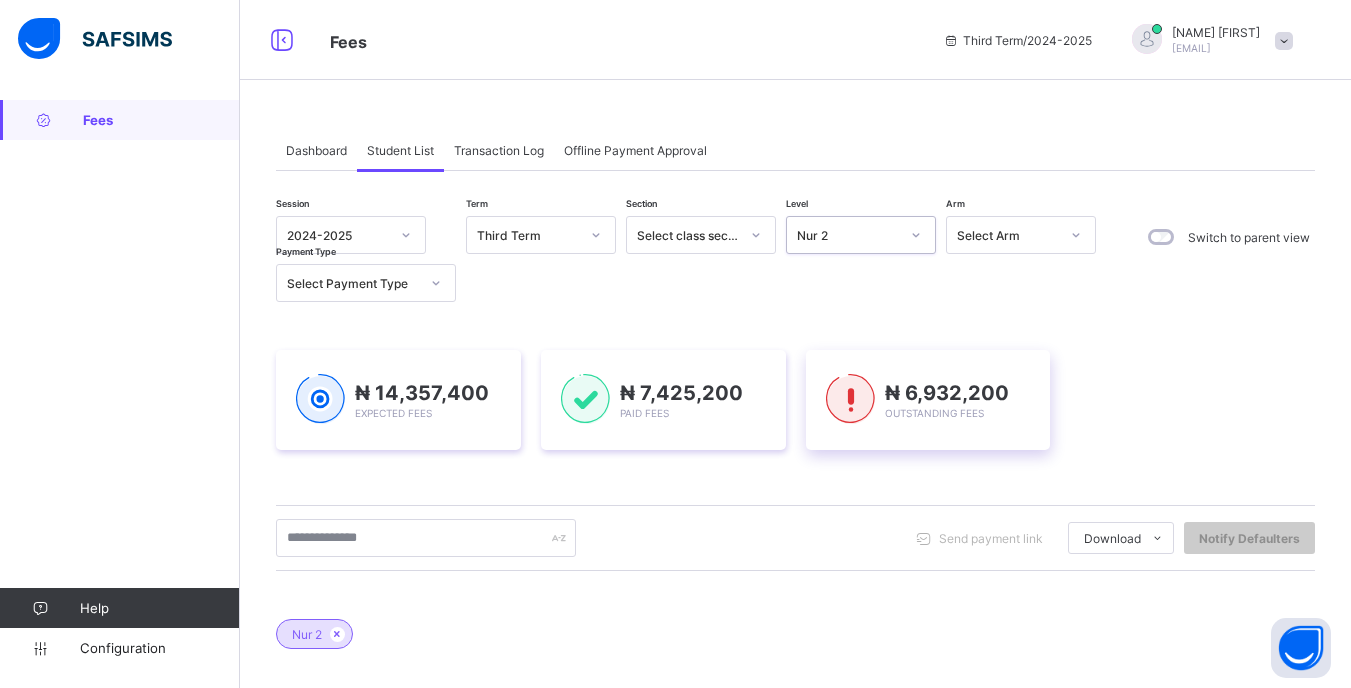 scroll, scrollTop: 200, scrollLeft: 0, axis: vertical 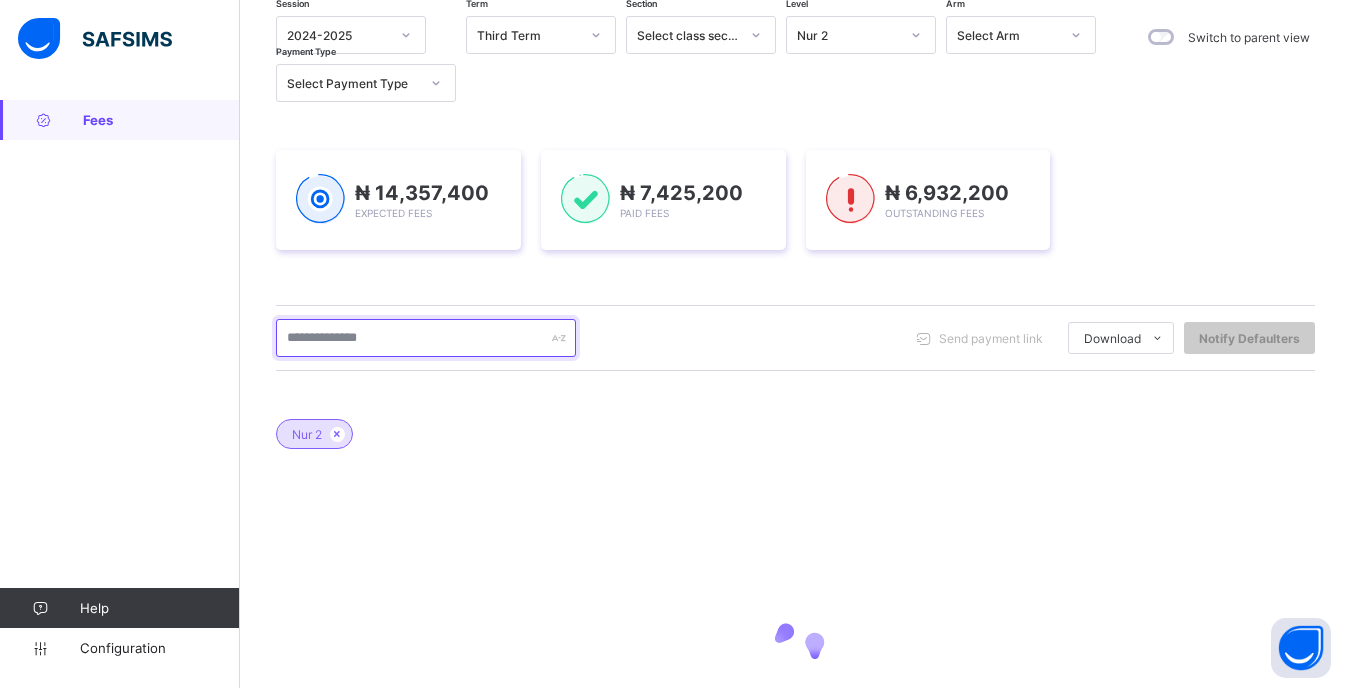 click at bounding box center (426, 338) 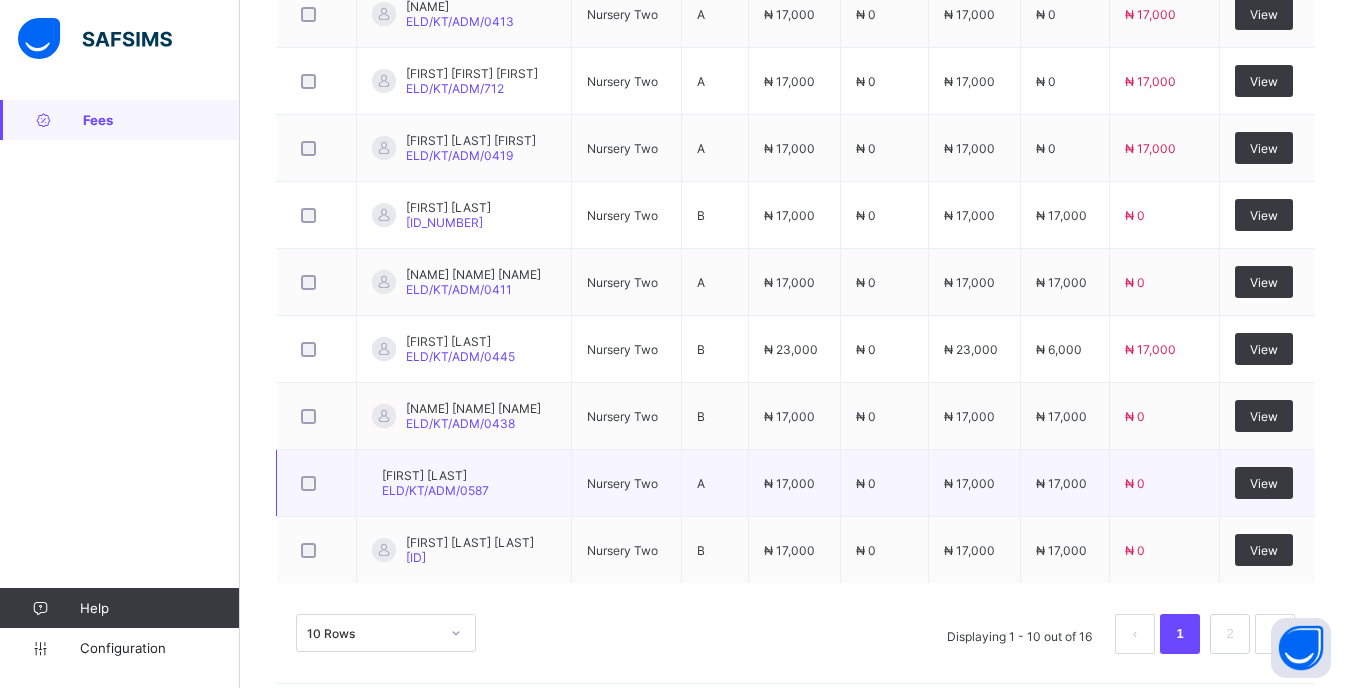 scroll, scrollTop: 855, scrollLeft: 0, axis: vertical 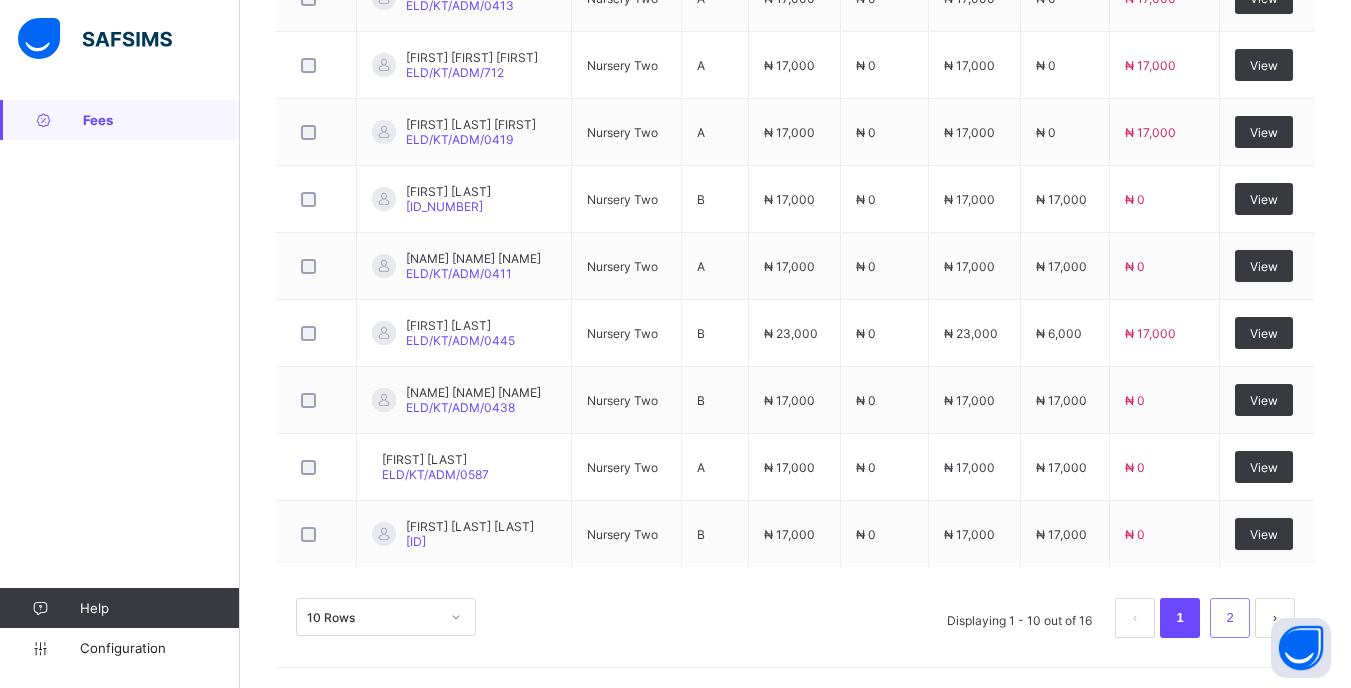 type on "**********" 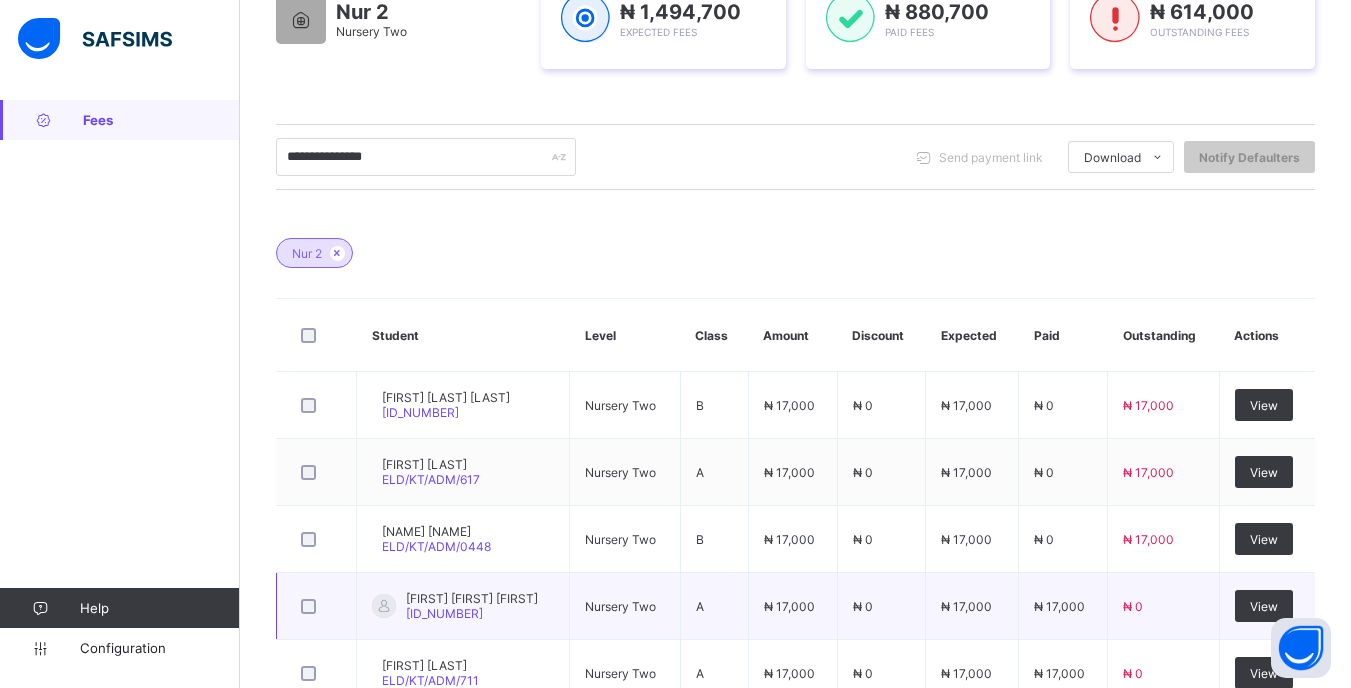 scroll, scrollTop: 587, scrollLeft: 0, axis: vertical 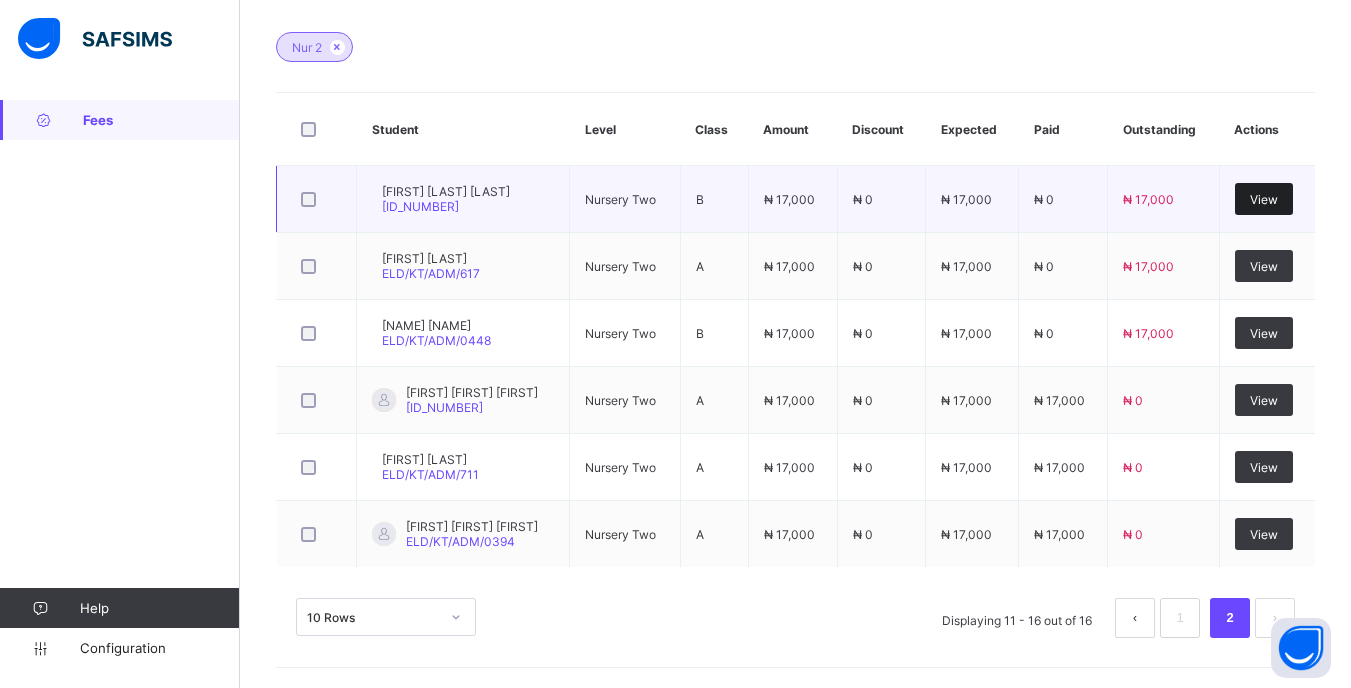 click on "View" at bounding box center (1264, 199) 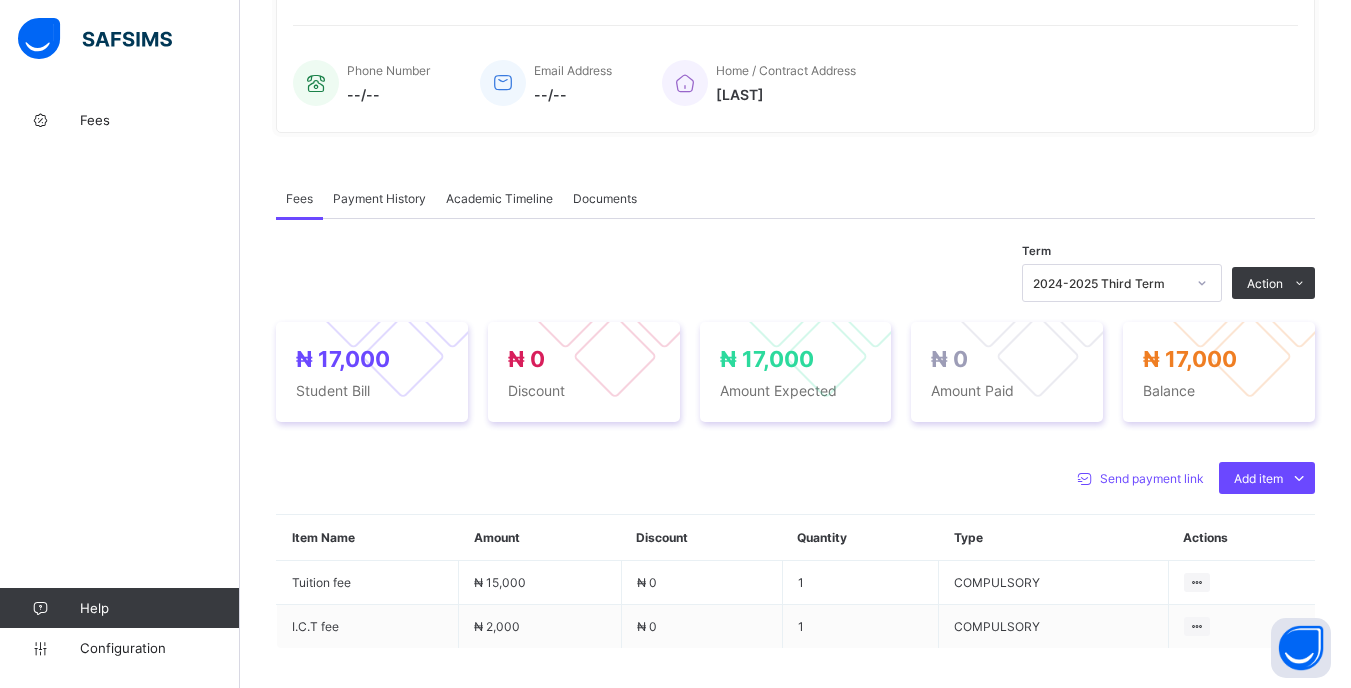 scroll, scrollTop: 600, scrollLeft: 0, axis: vertical 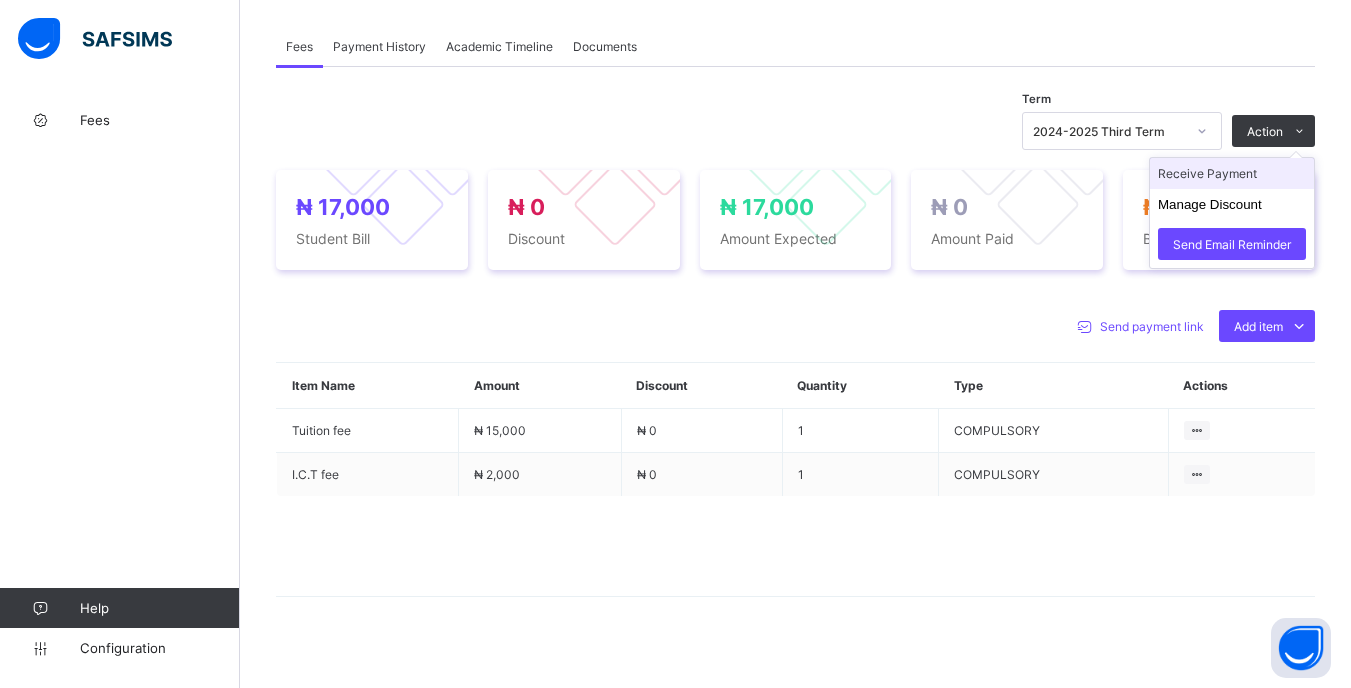 click on "Receive Payment" at bounding box center (1232, 173) 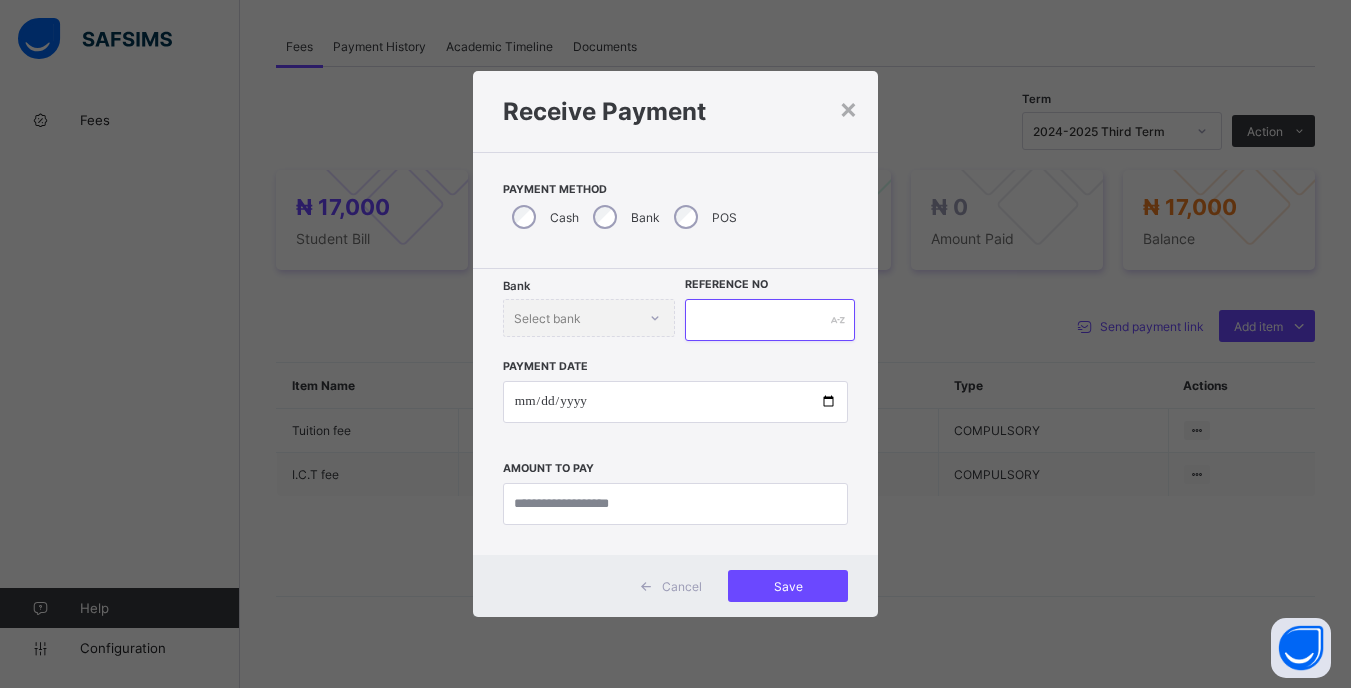 click at bounding box center [769, 320] 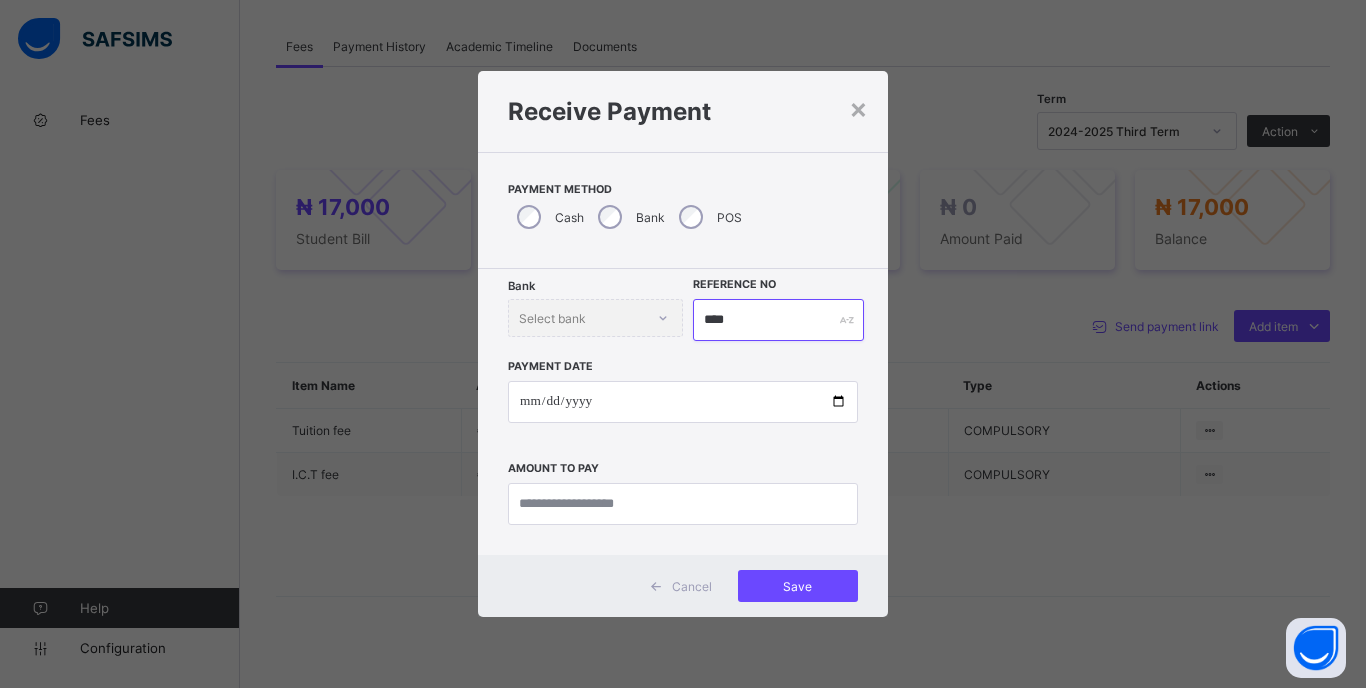 type on "****" 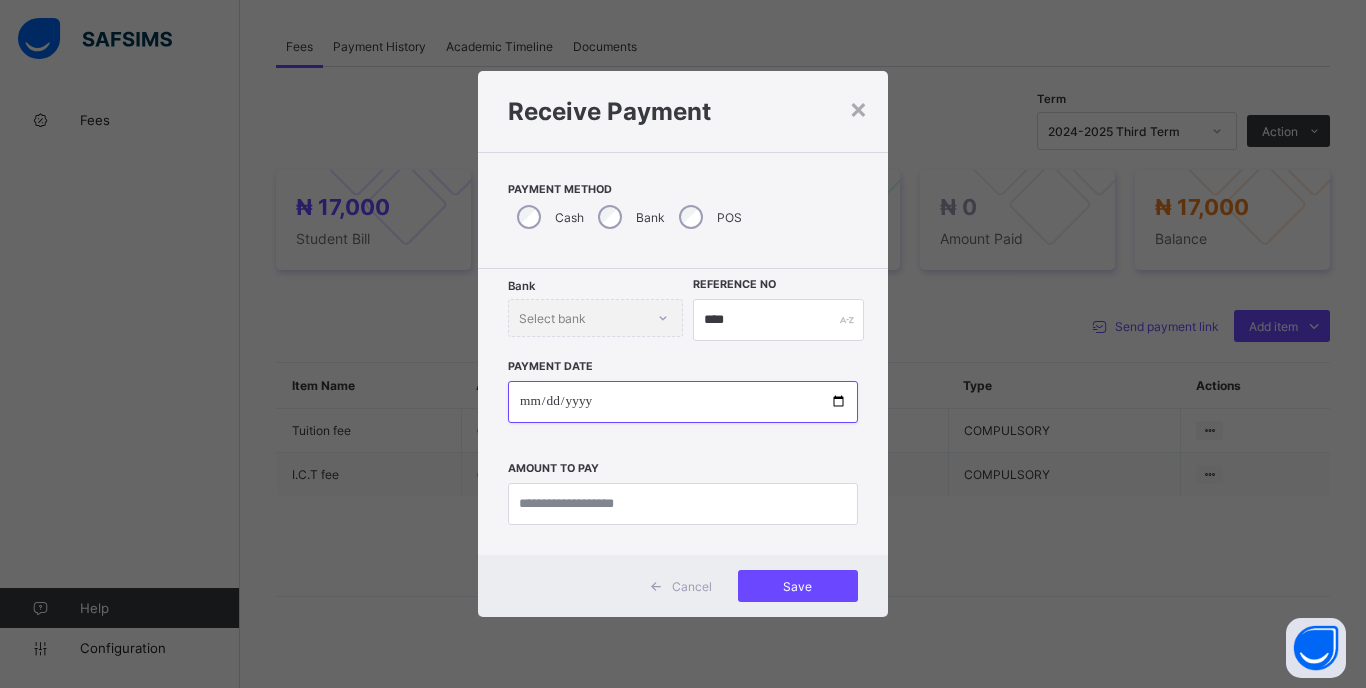 click at bounding box center (683, 402) 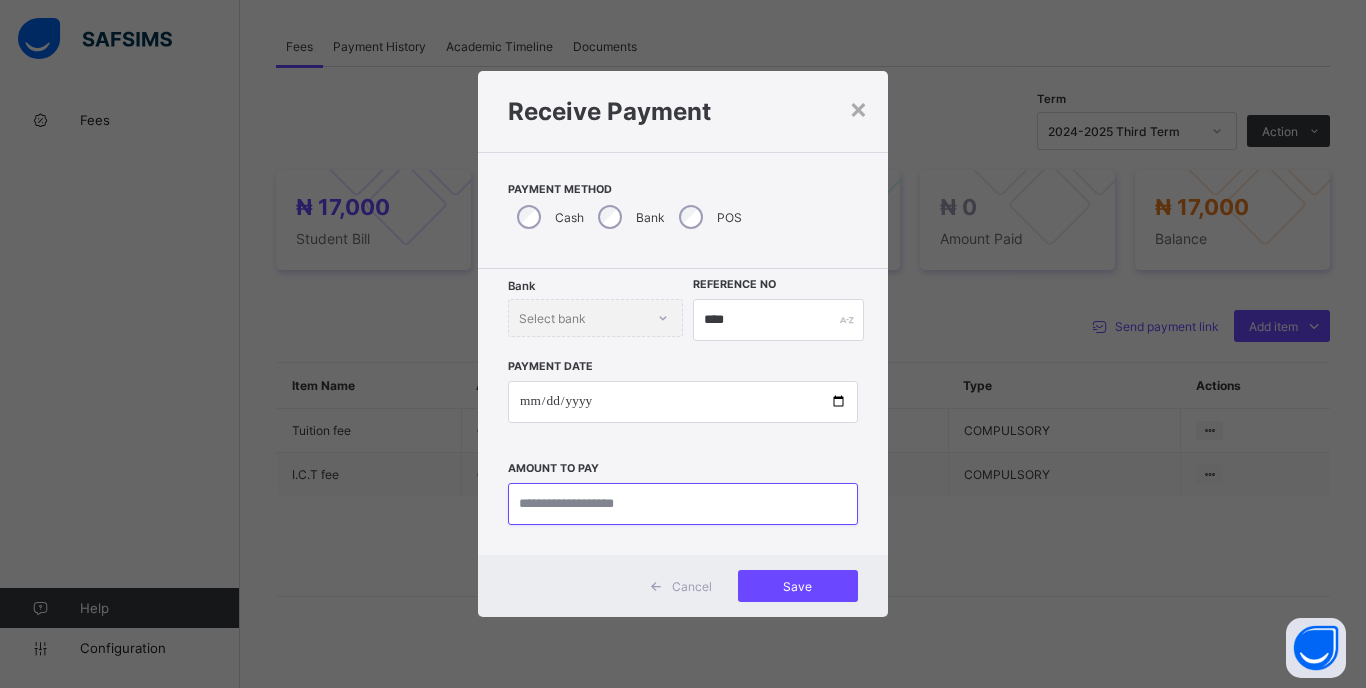 click at bounding box center [683, 504] 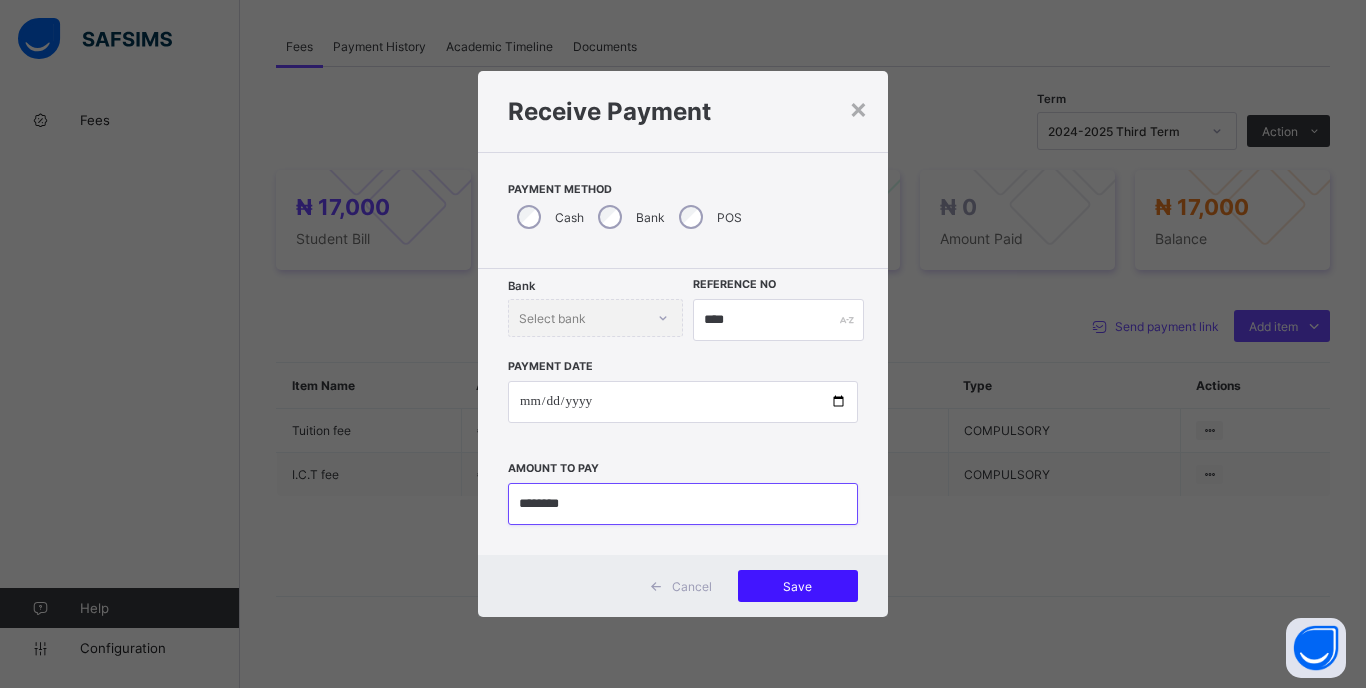 type on "********" 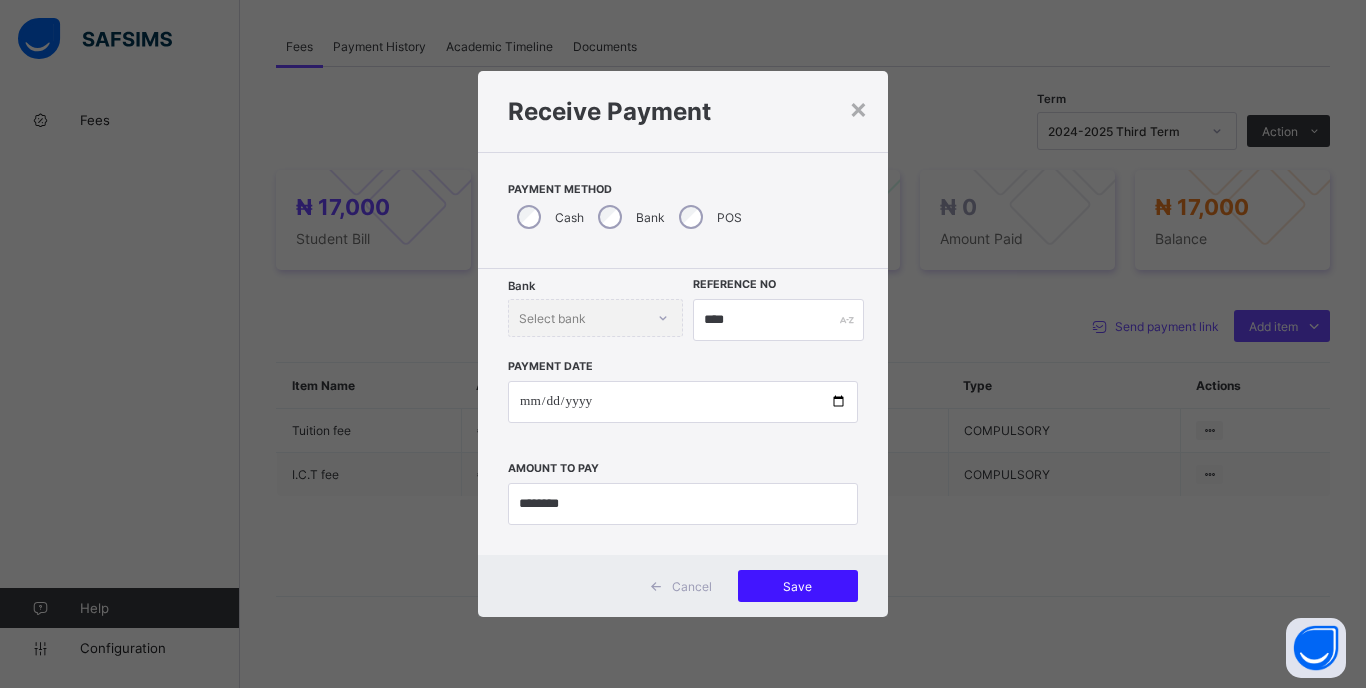click on "Save" at bounding box center [798, 586] 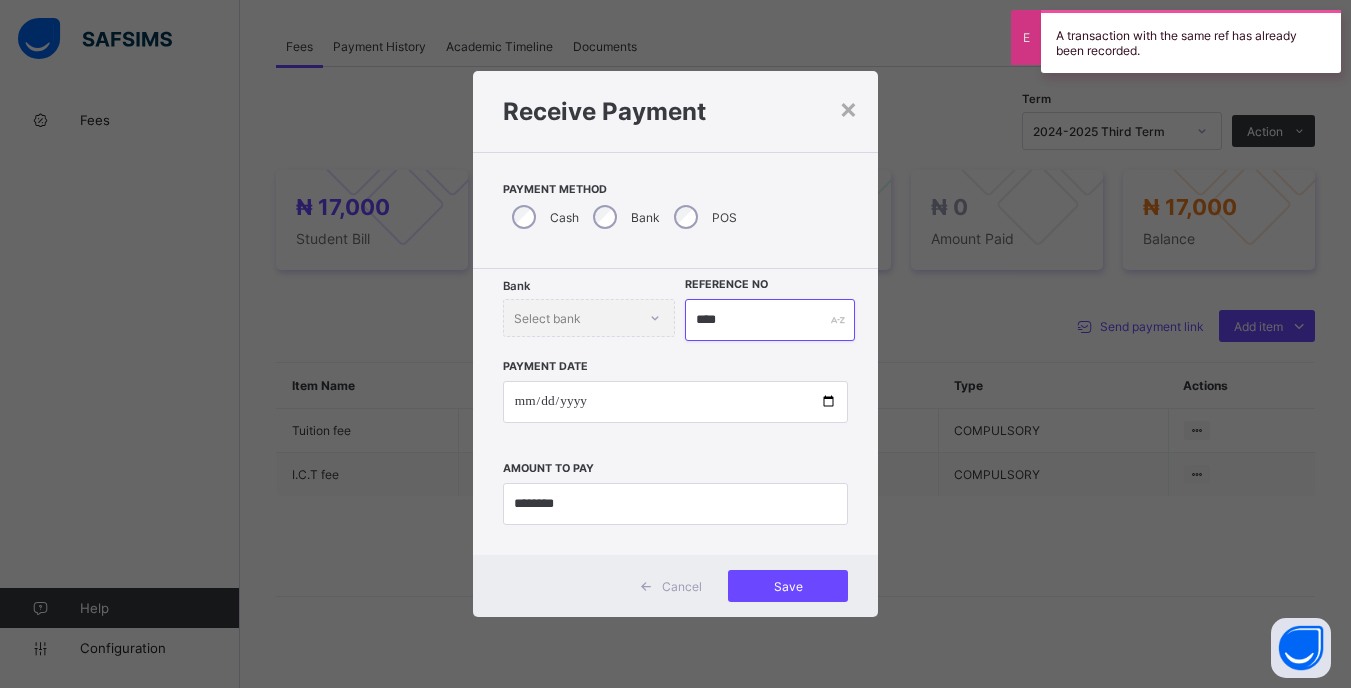 click on "****" at bounding box center [769, 320] 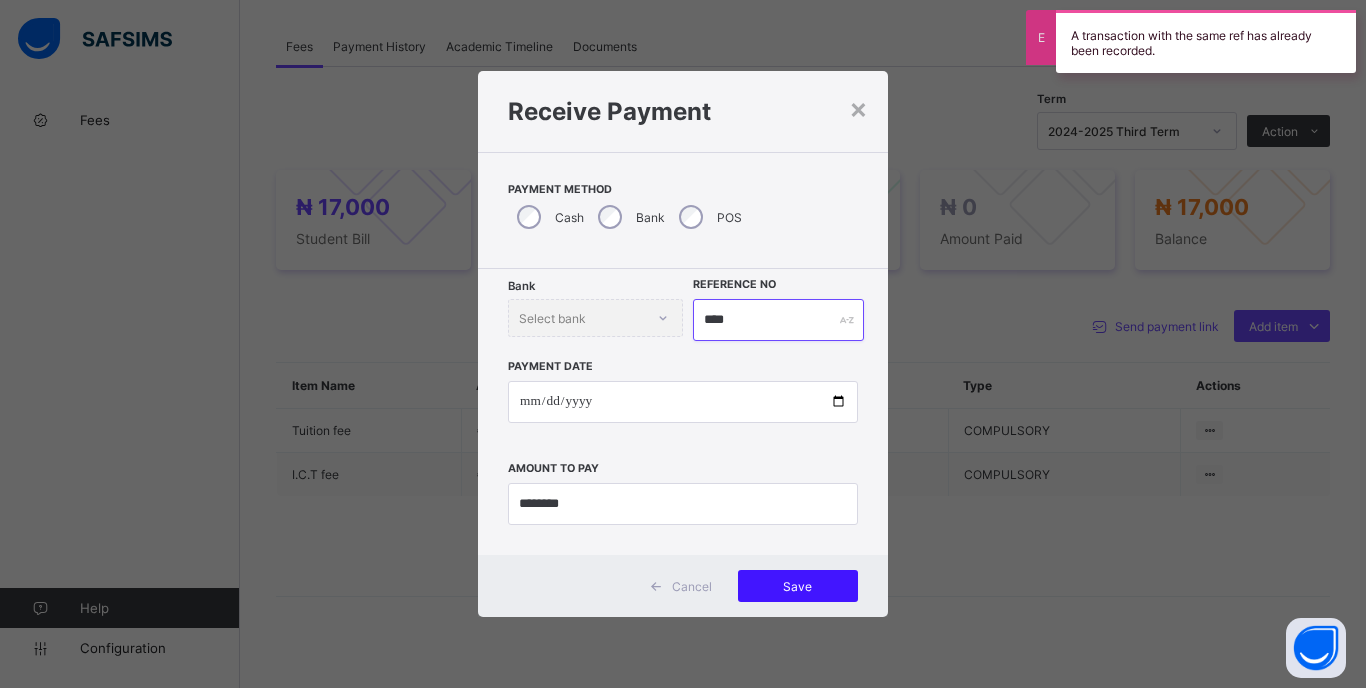 type on "****" 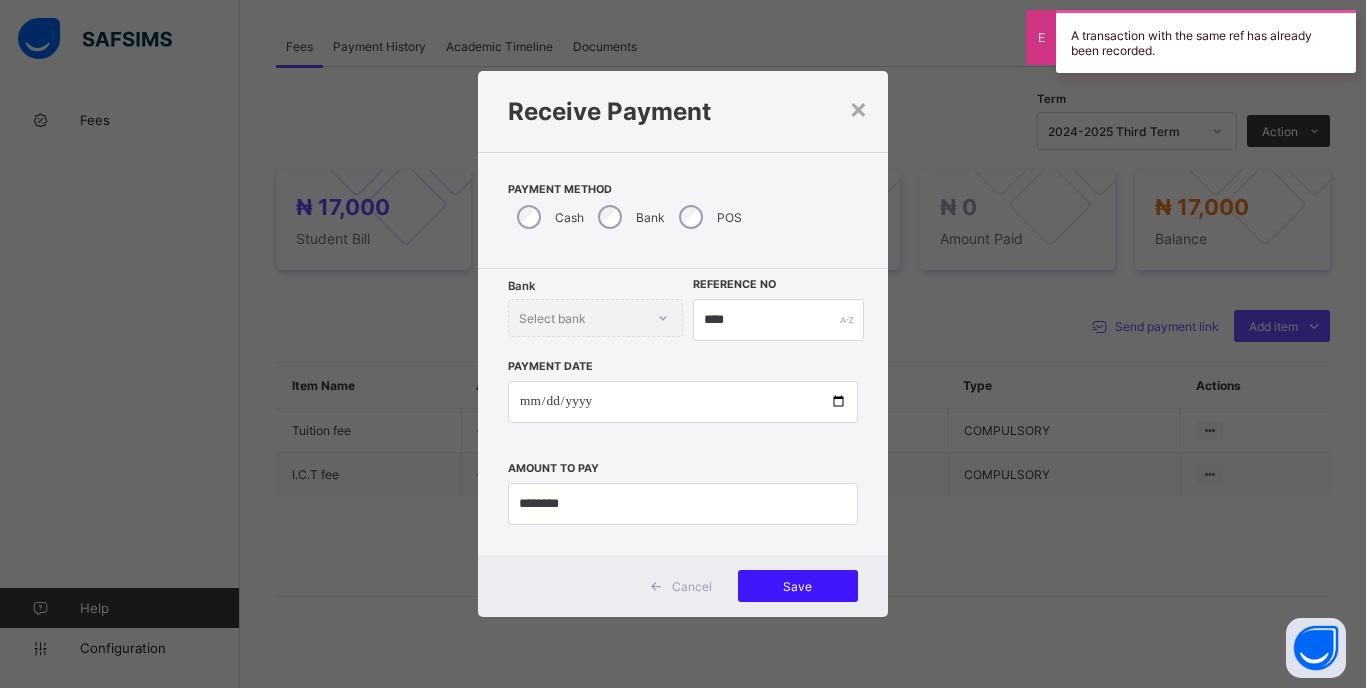click on "Save" at bounding box center [798, 586] 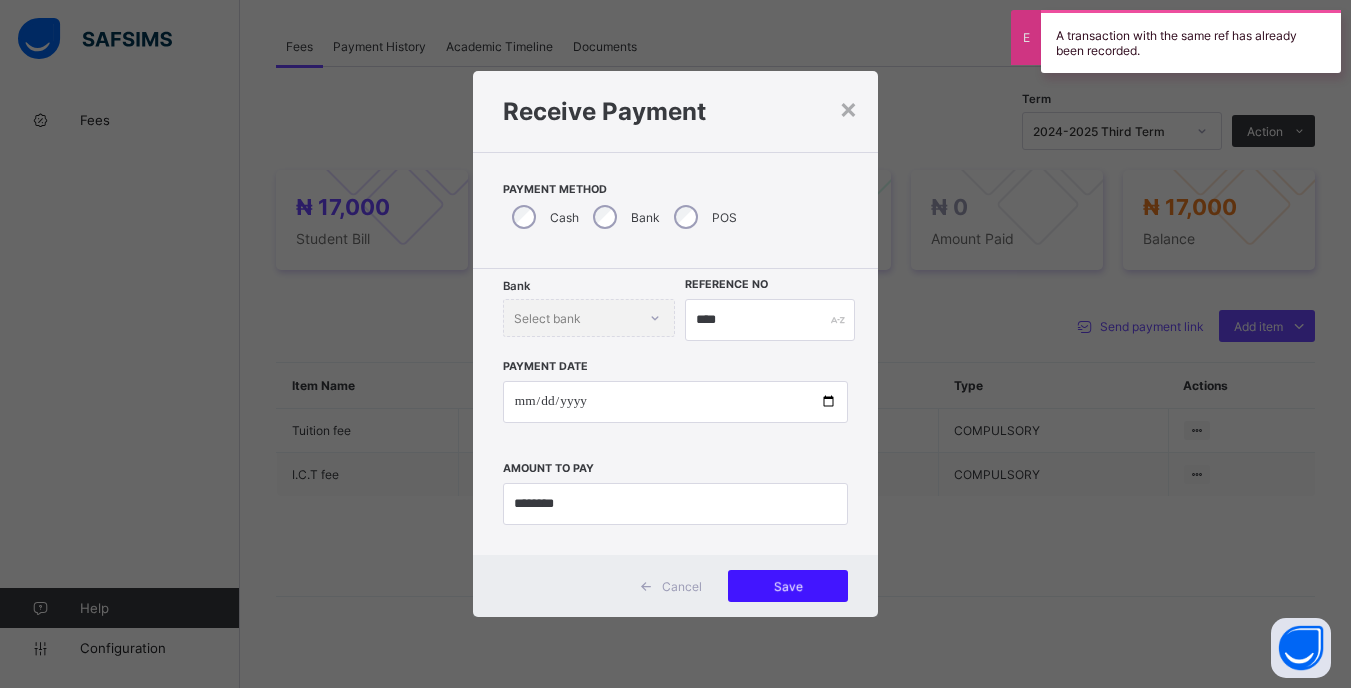 type 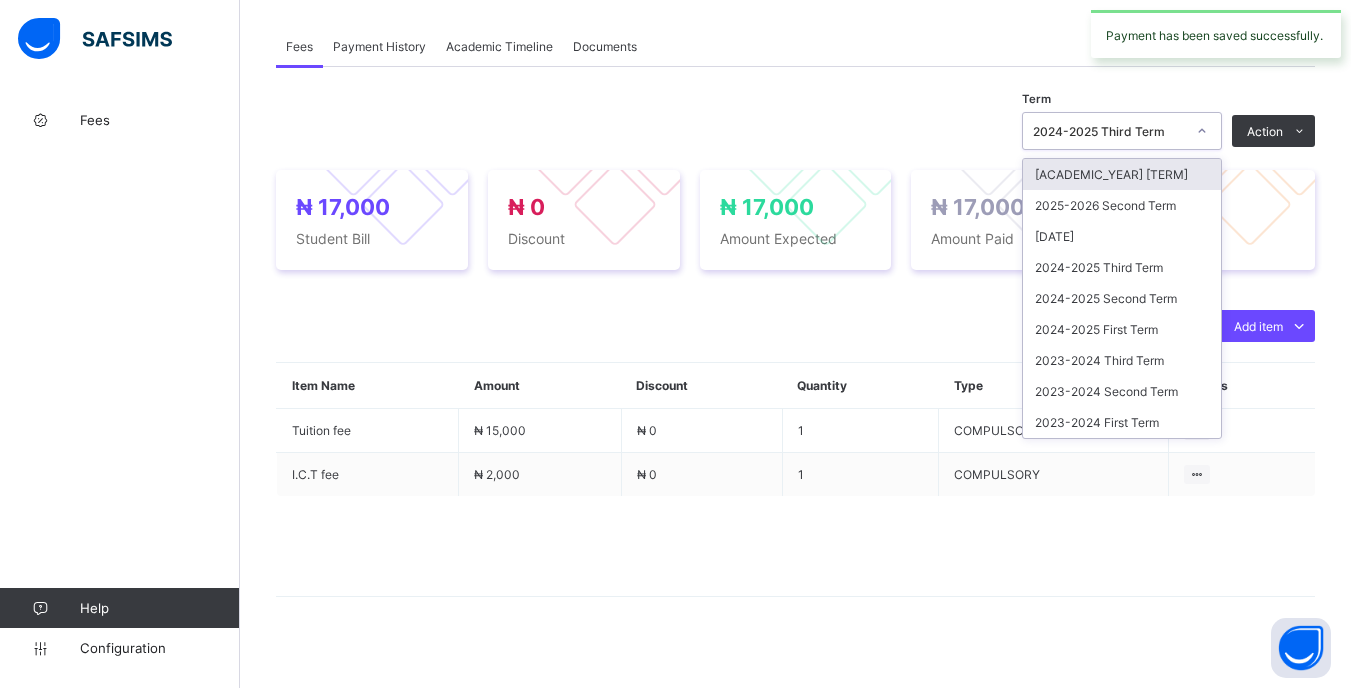 click at bounding box center (1202, 131) 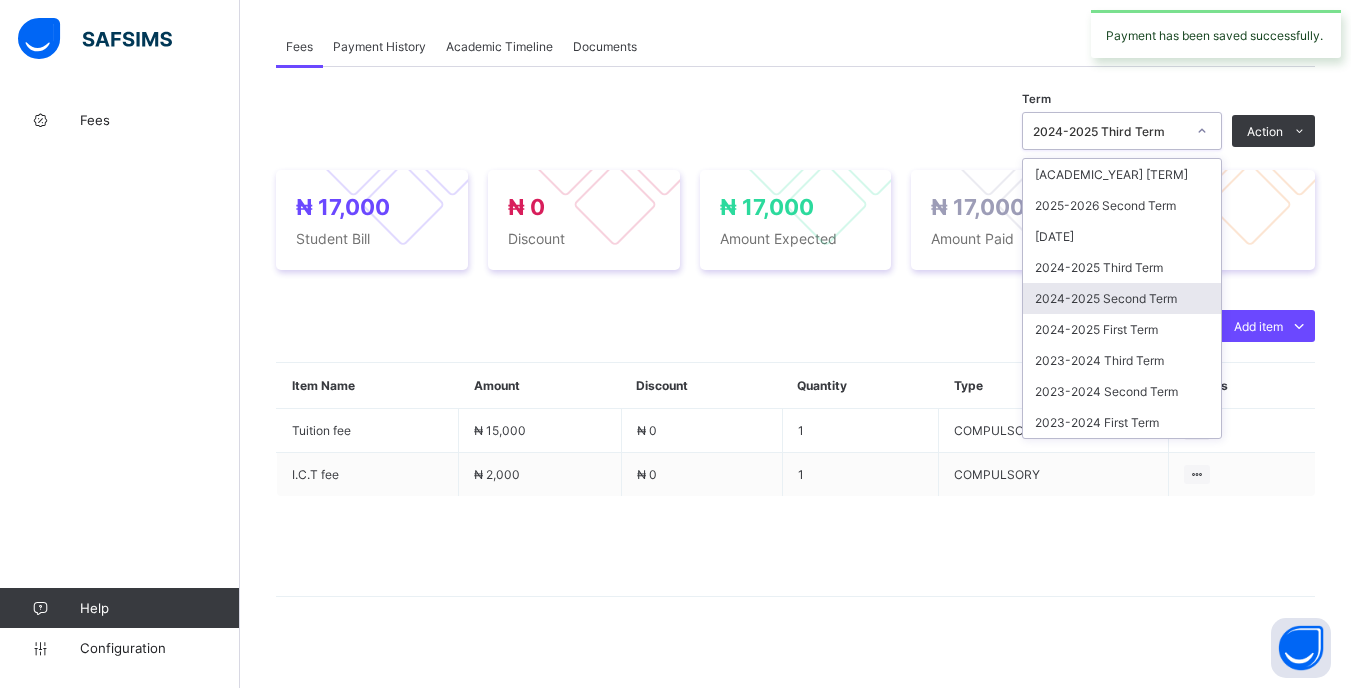 click on "2024-2025 Second Term" at bounding box center [1122, 298] 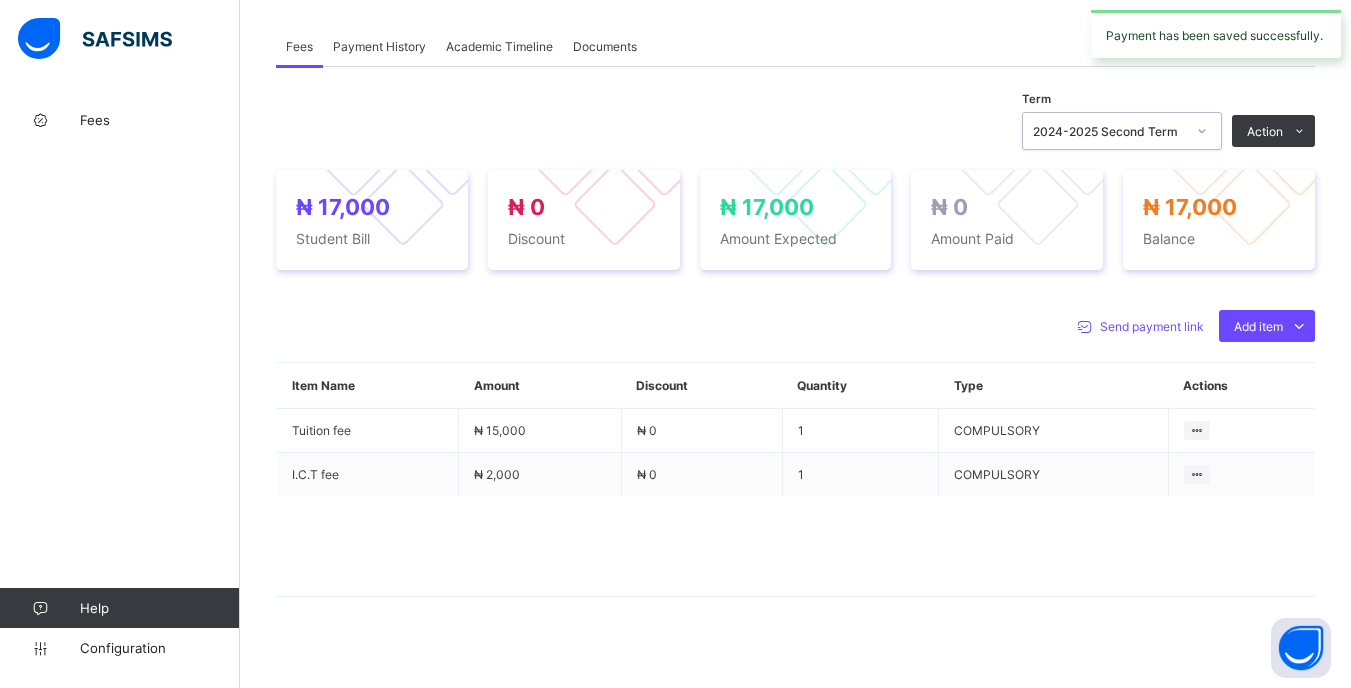 drag, startPoint x: 1238, startPoint y: 183, endPoint x: 1031, endPoint y: 236, distance: 213.67732 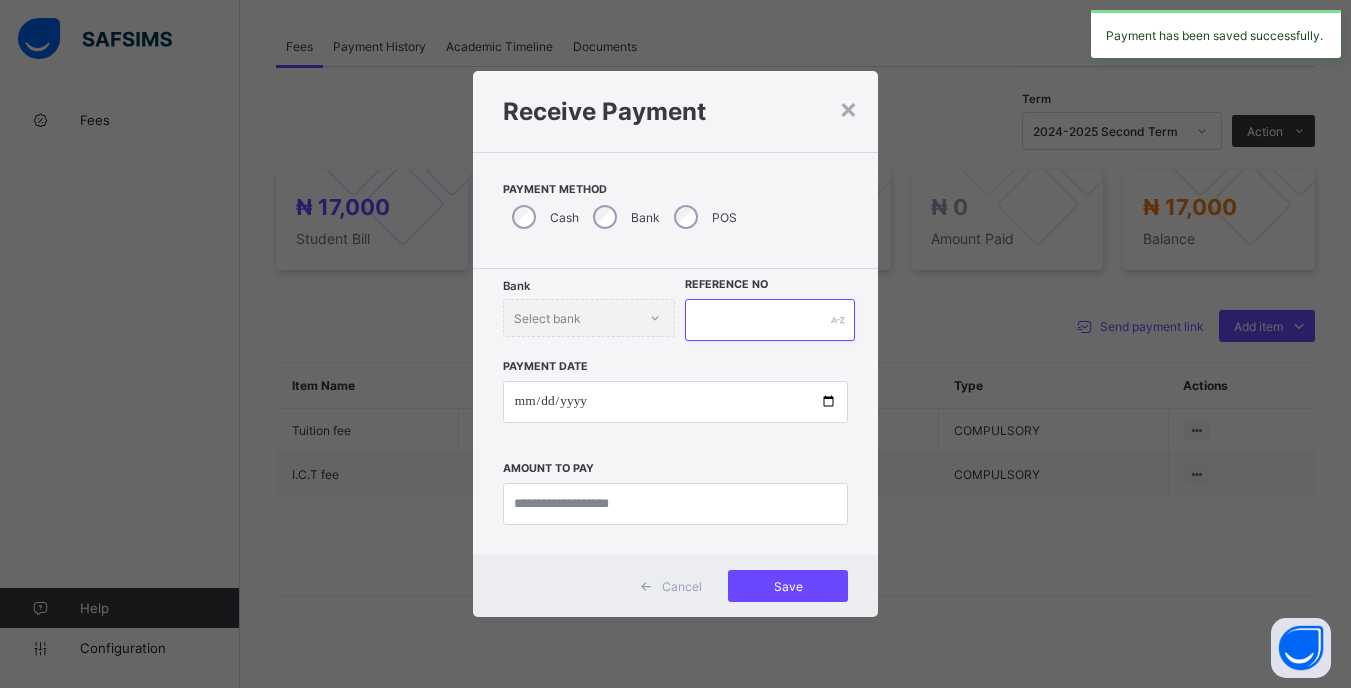 click at bounding box center (769, 320) 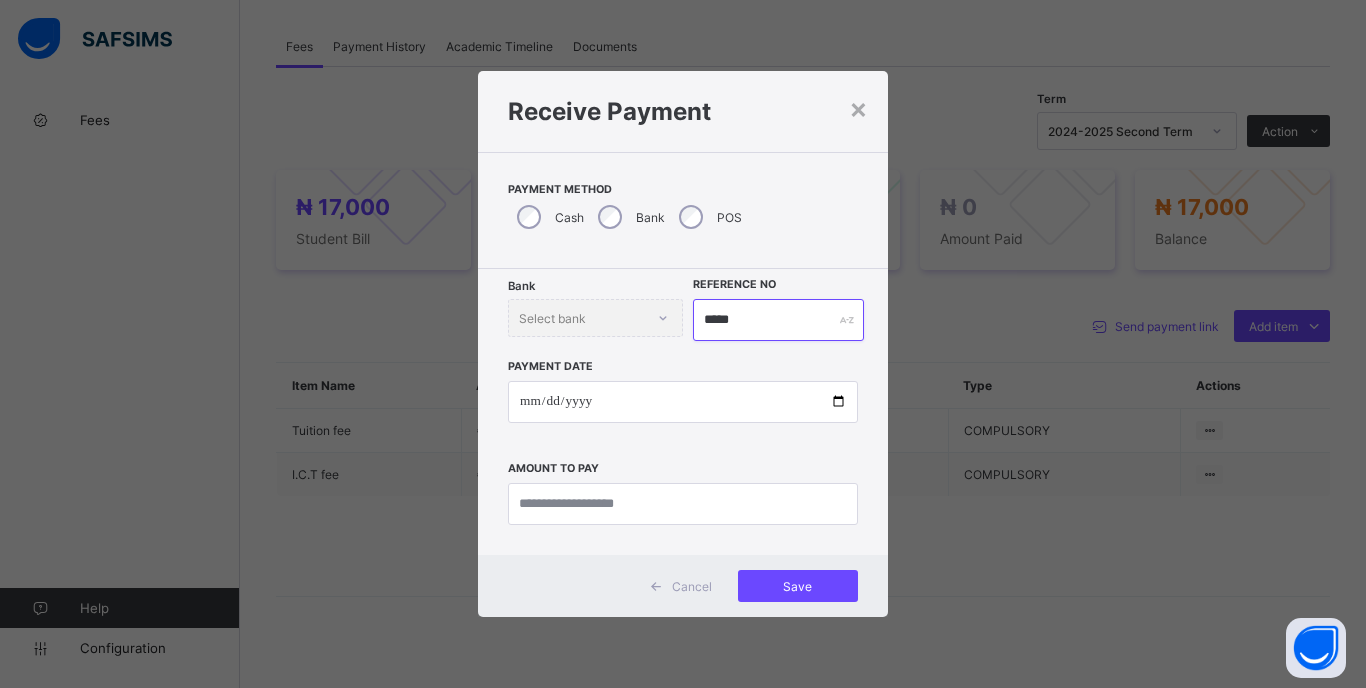 type on "*****" 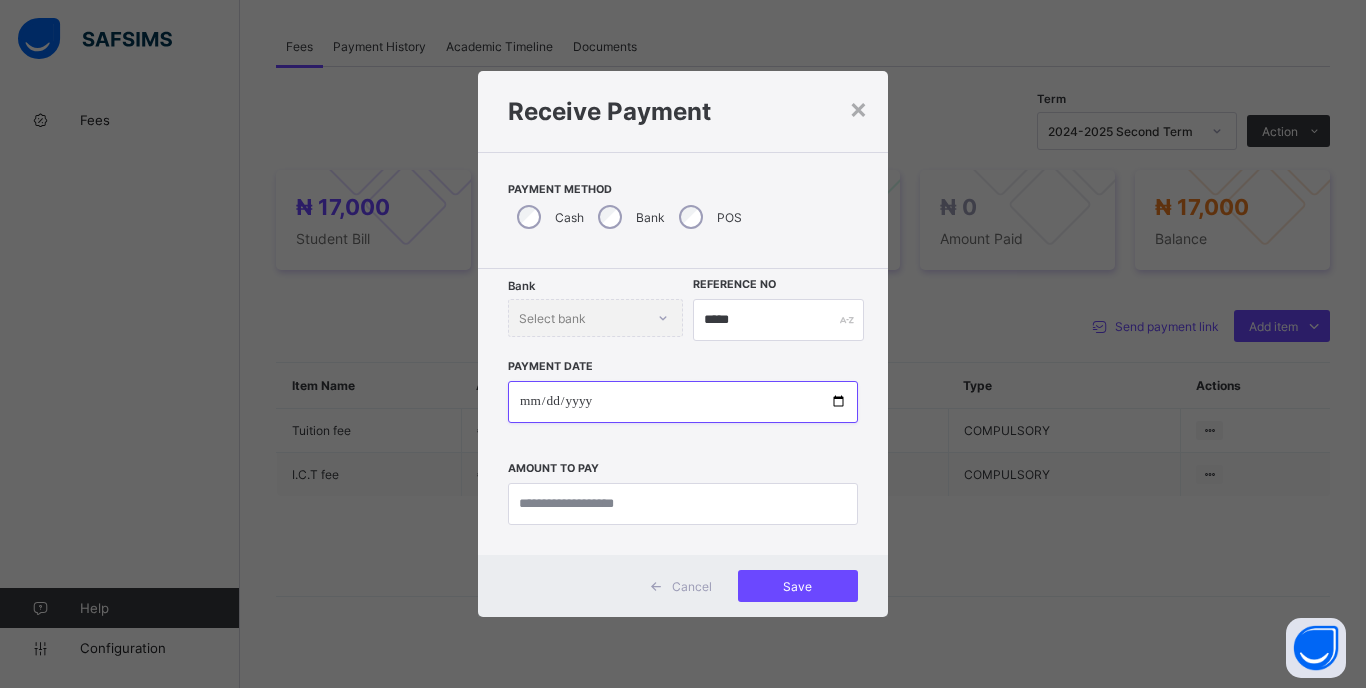 click at bounding box center [683, 402] 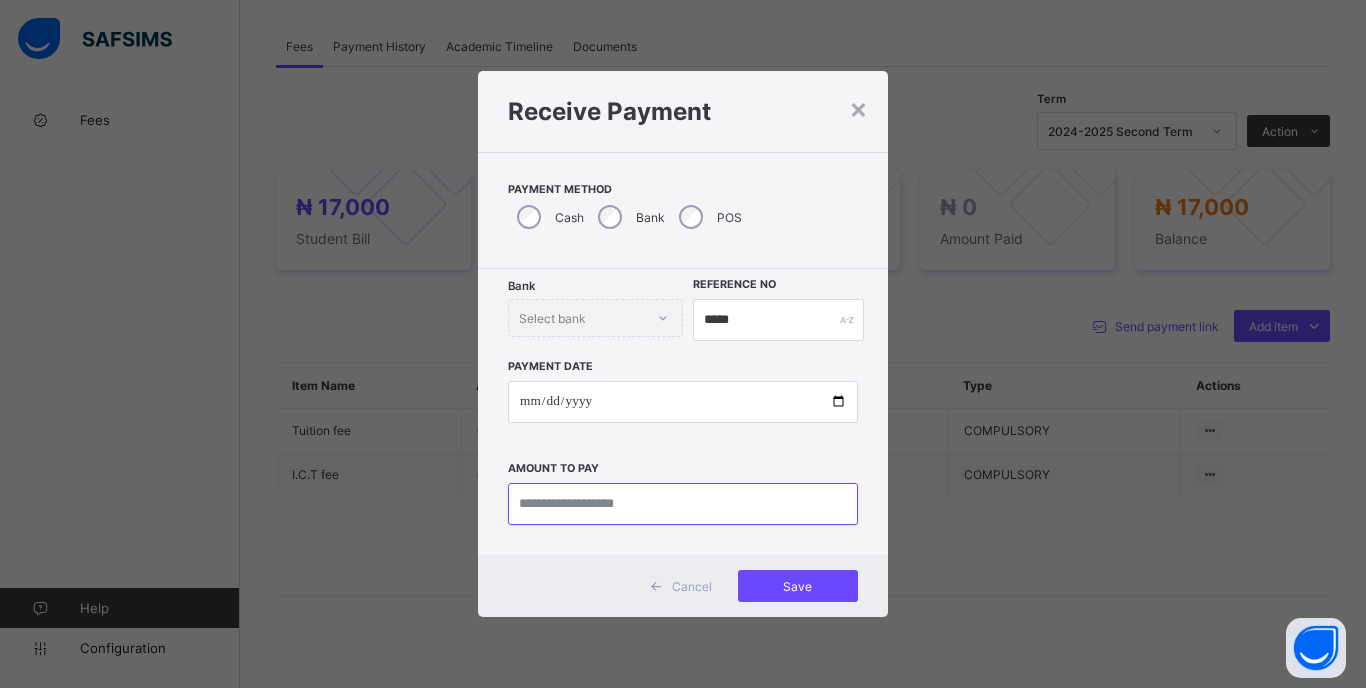 click at bounding box center (683, 504) 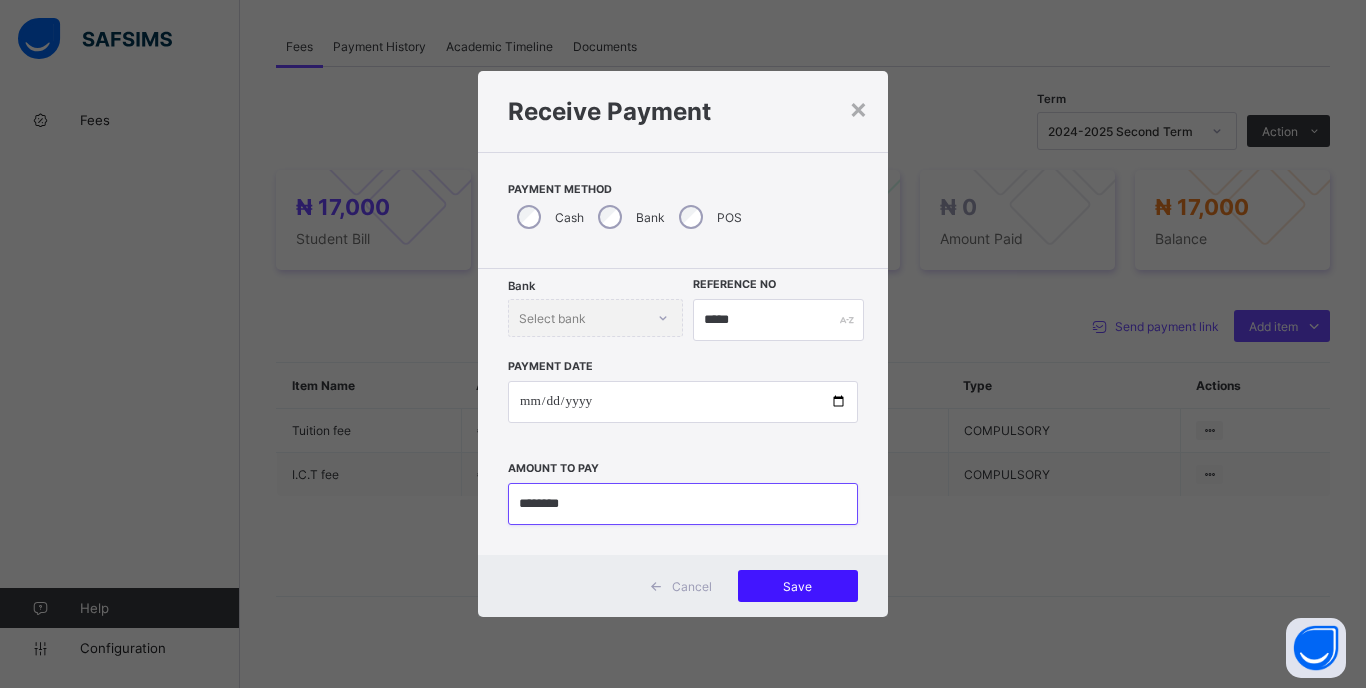 type on "********" 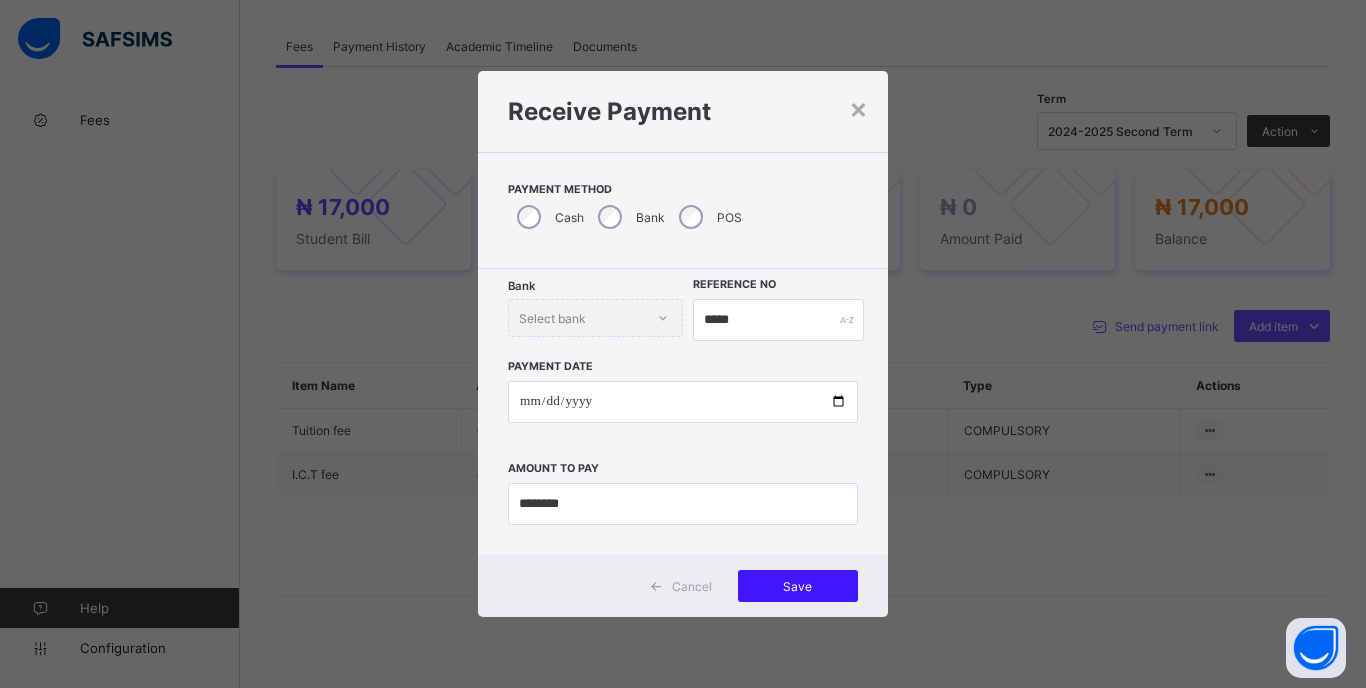 click on "Save" at bounding box center [798, 586] 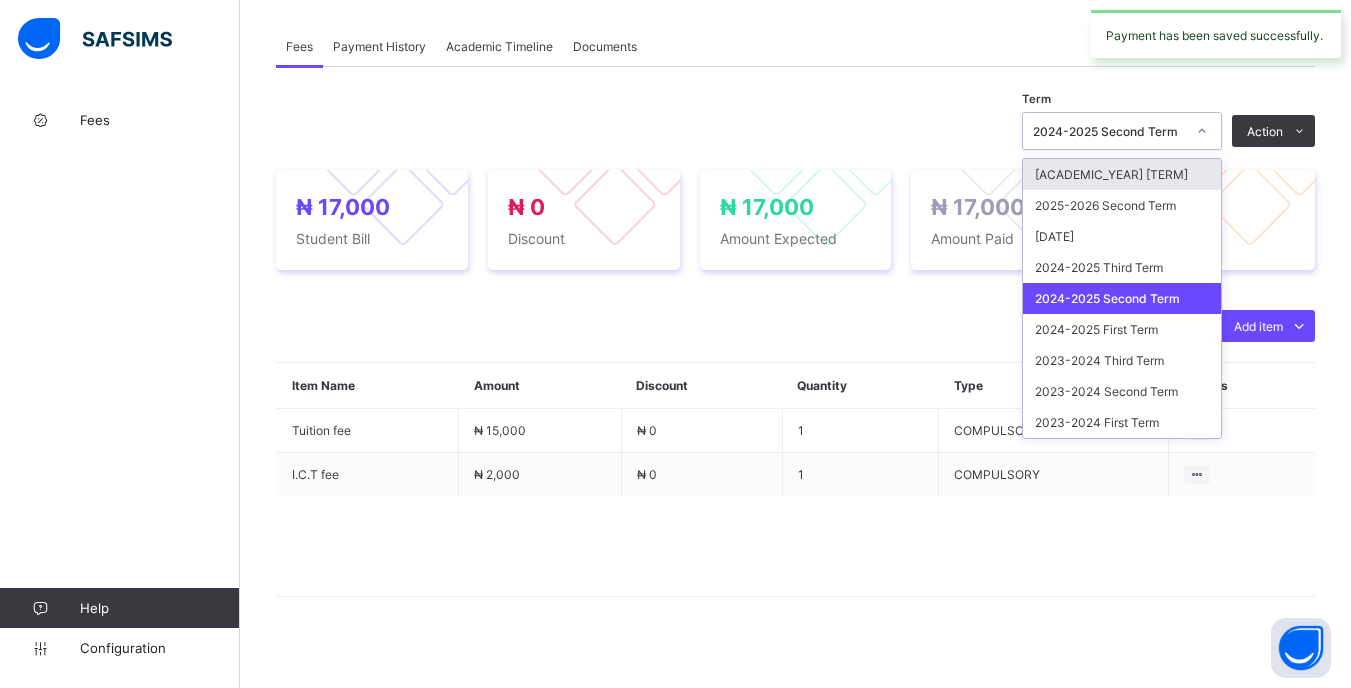 click at bounding box center [1202, 131] 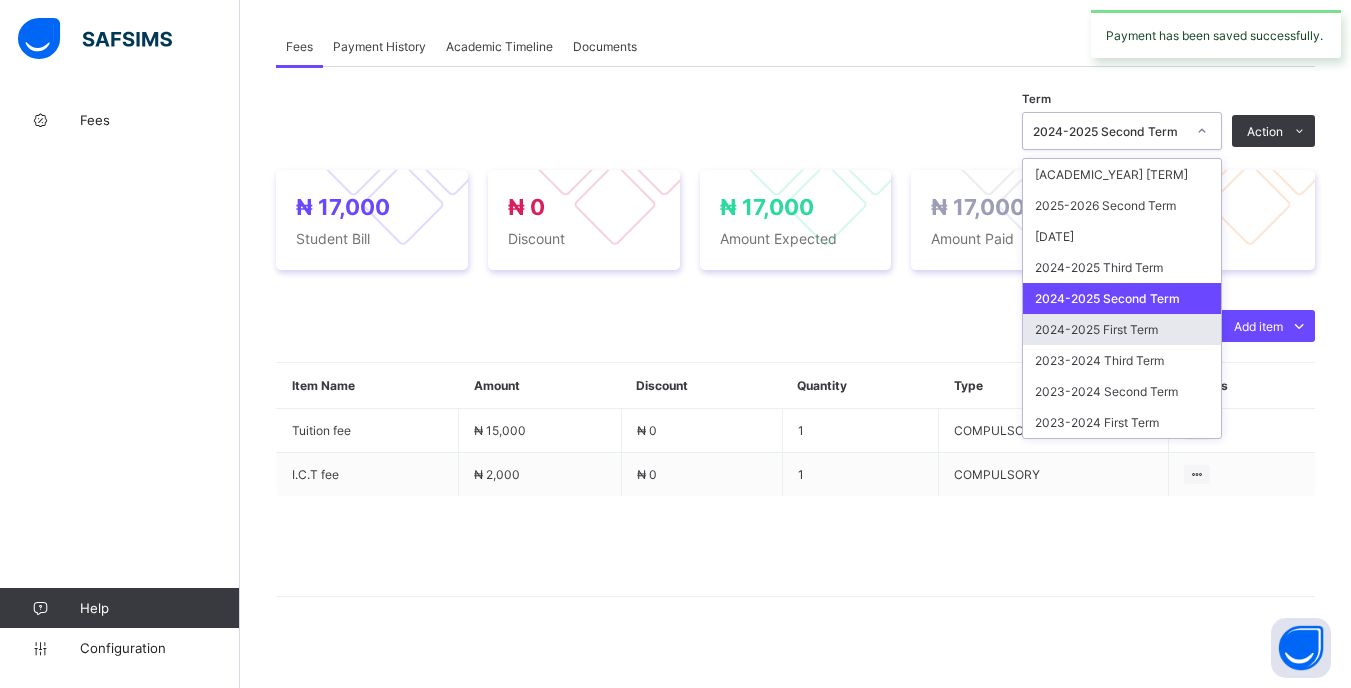 click on "2024-2025 First Term" at bounding box center [1122, 329] 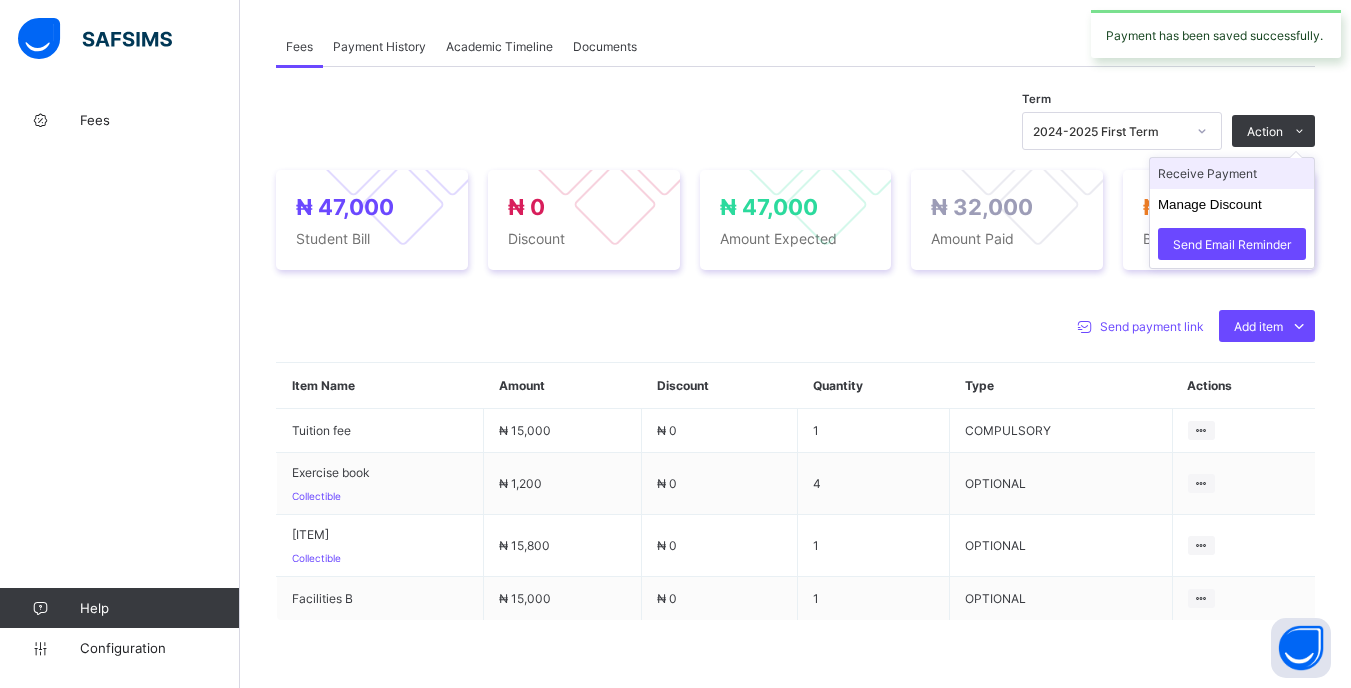 click on "Receive Payment" at bounding box center (1232, 173) 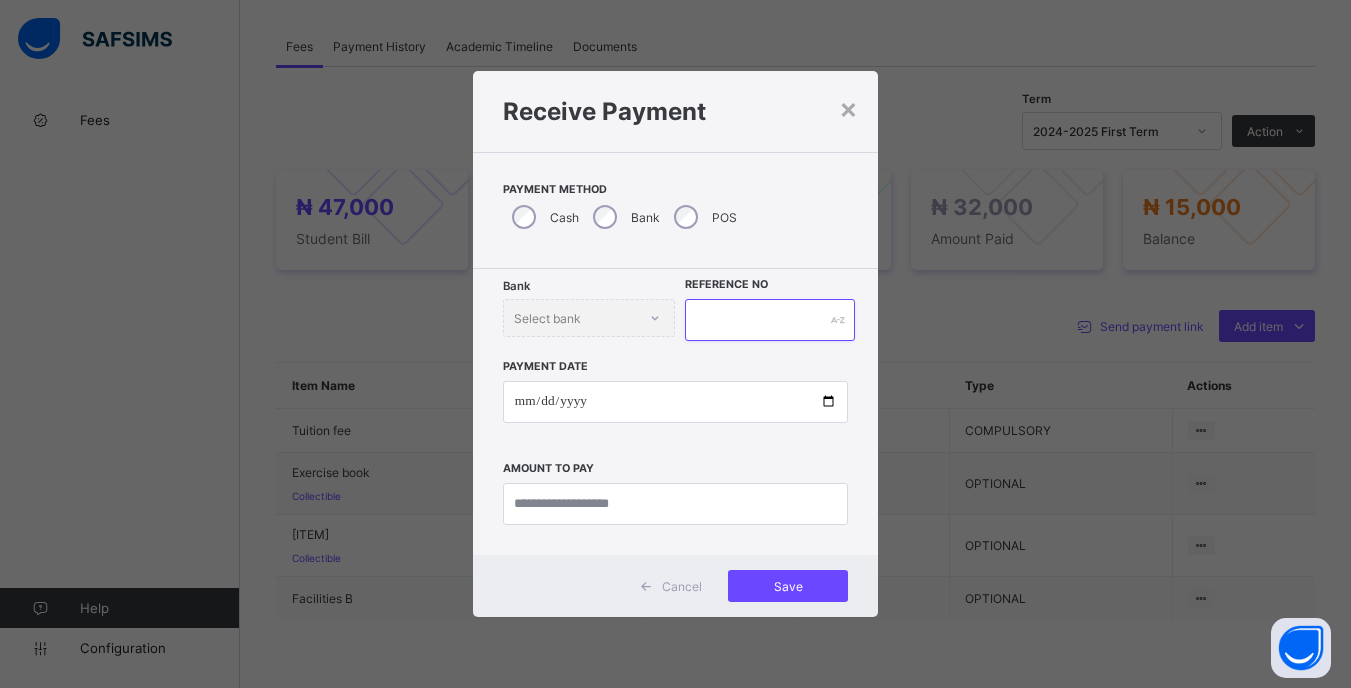 click at bounding box center [769, 320] 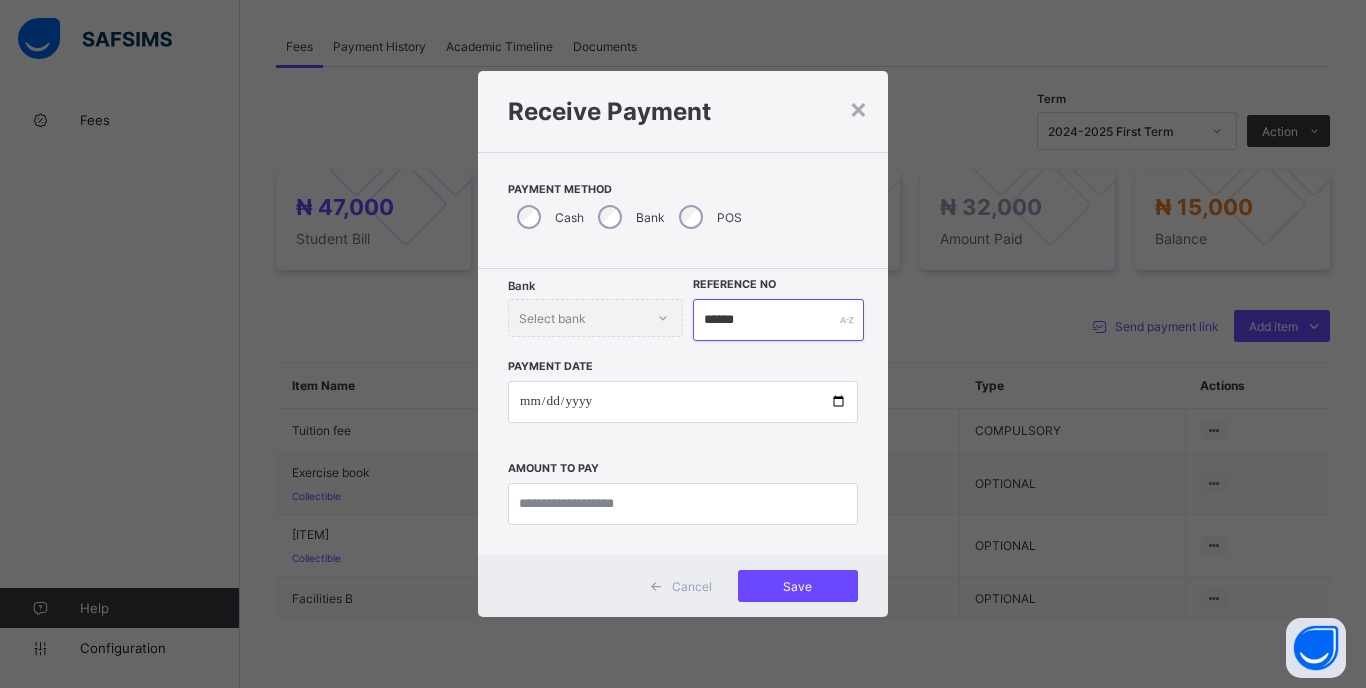type on "******" 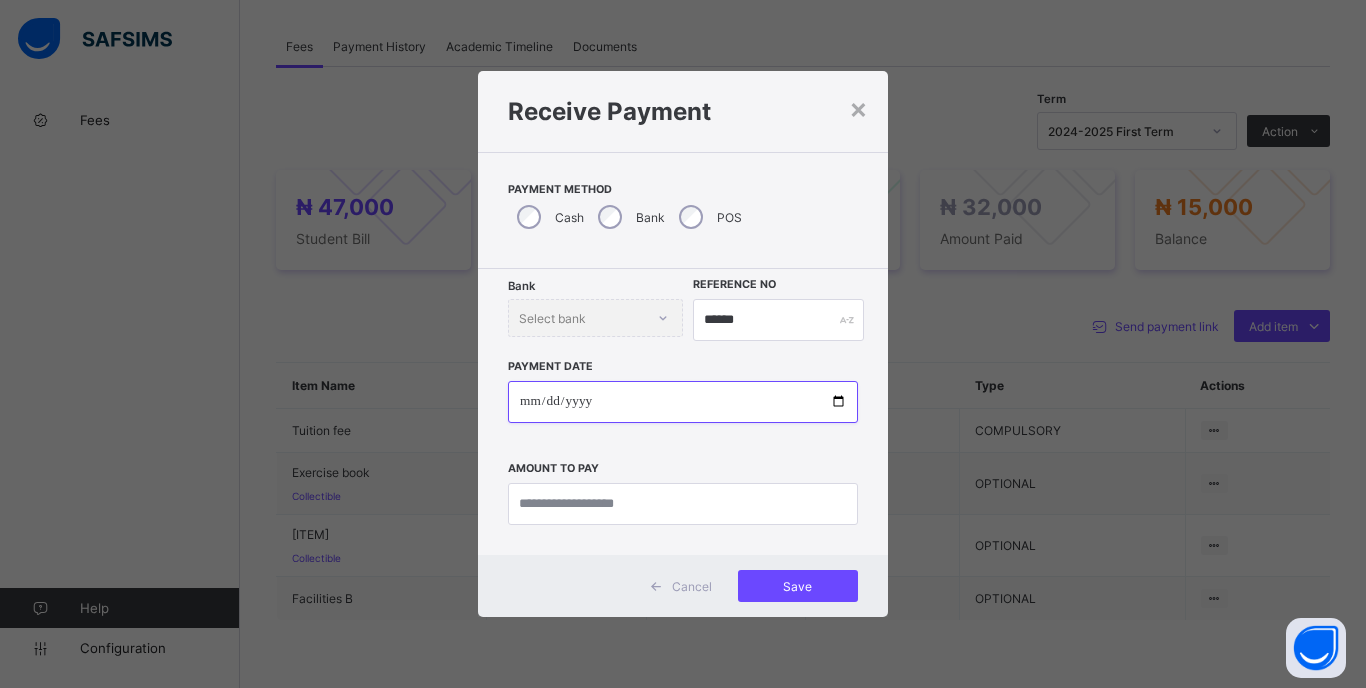 click at bounding box center (683, 402) 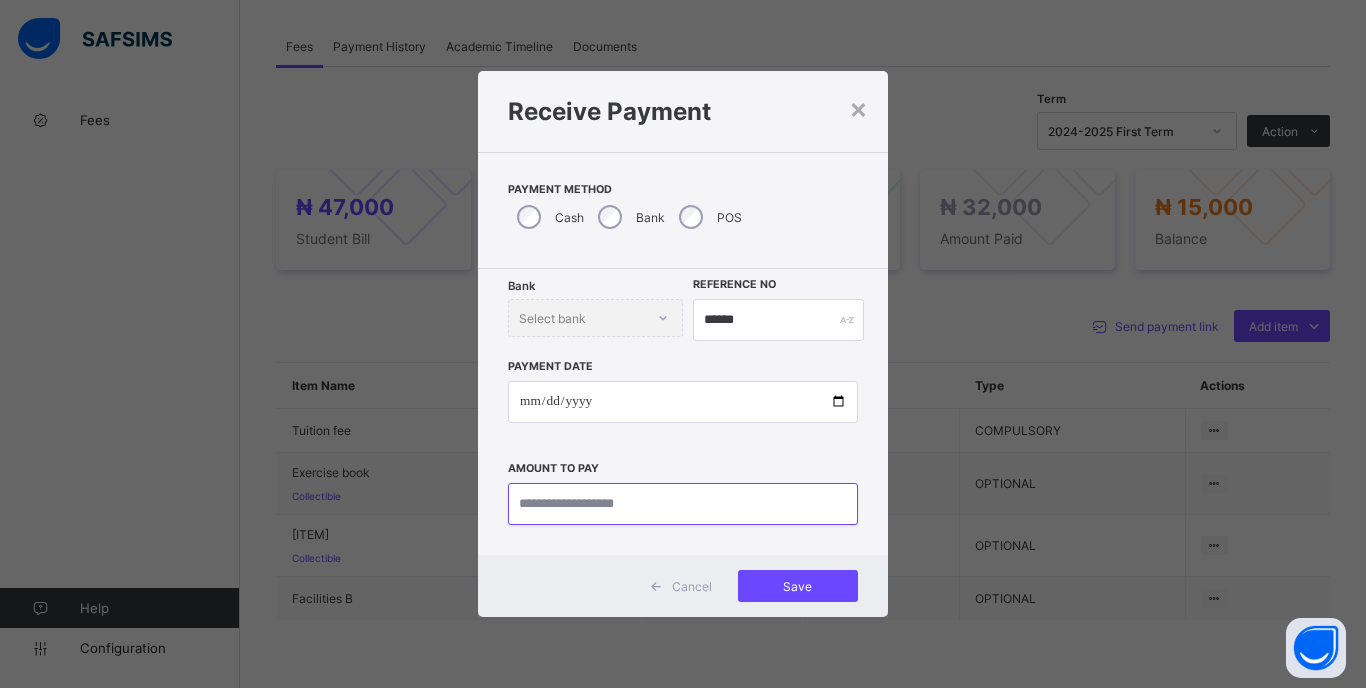 click at bounding box center [683, 504] 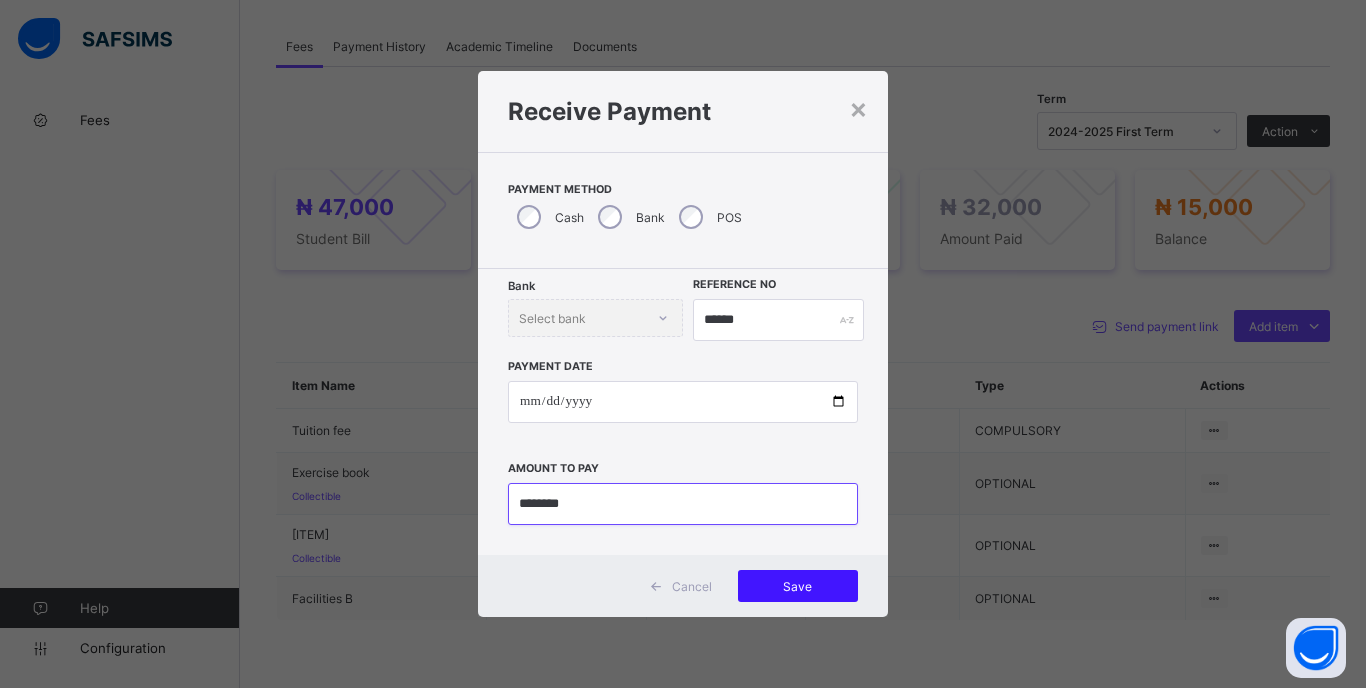 type on "********" 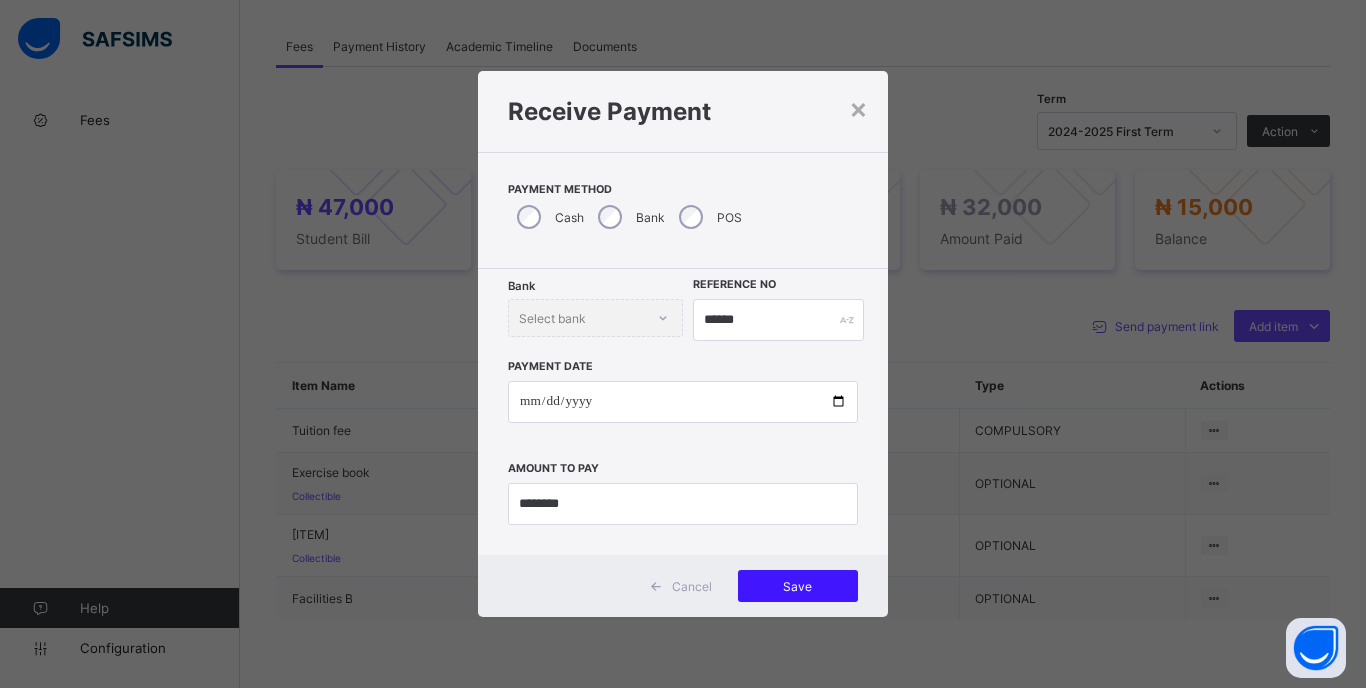 click on "Save" at bounding box center [798, 586] 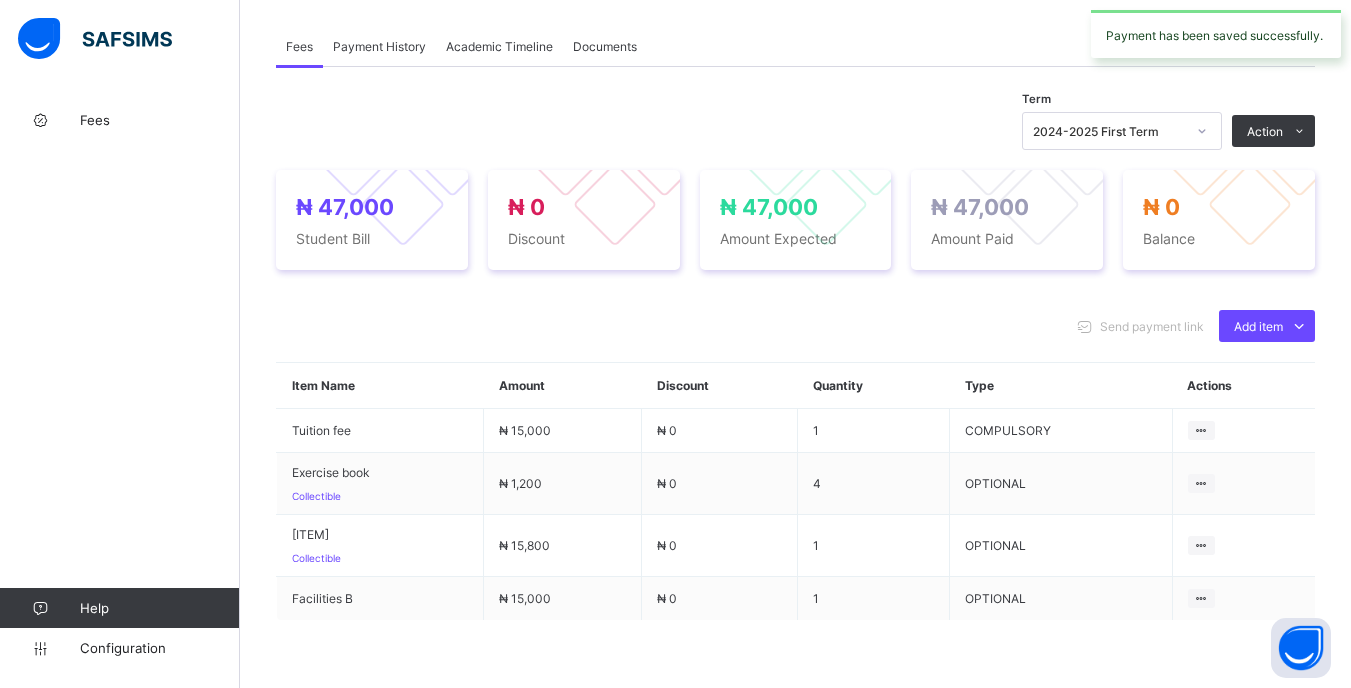 click at bounding box center [1202, 131] 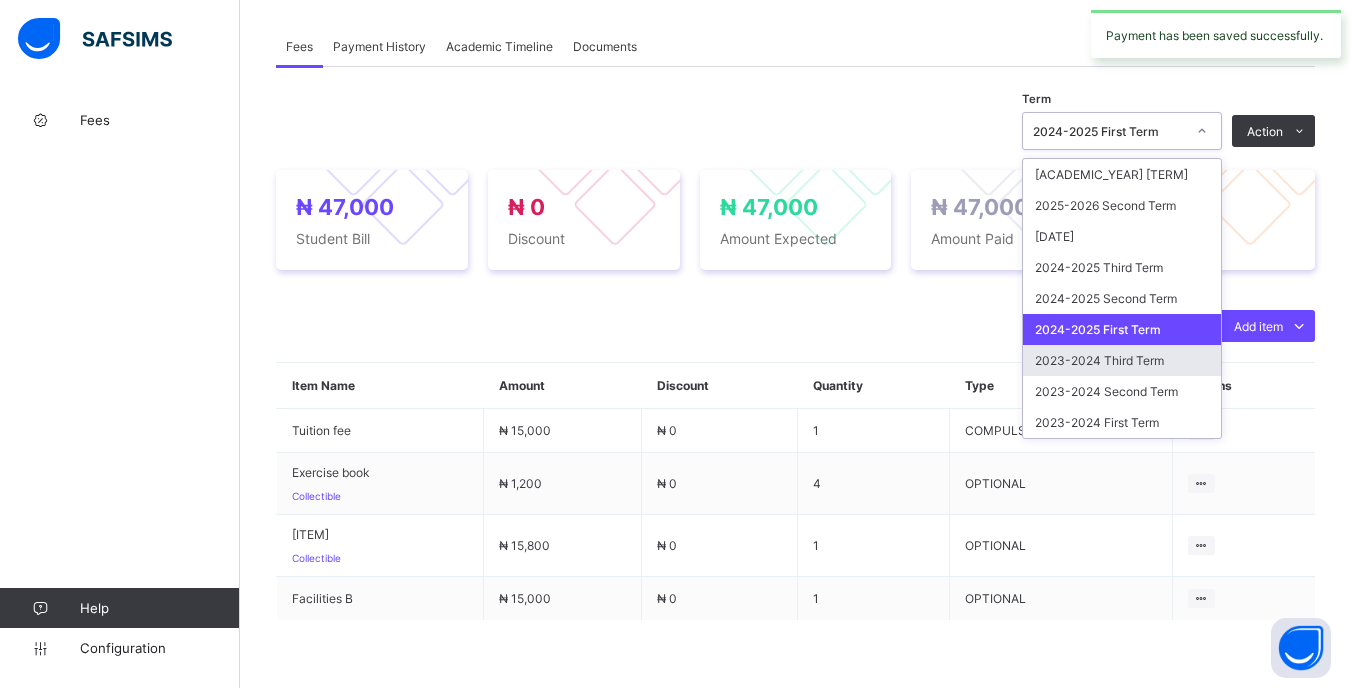 click on "2023-2024 Third Term" at bounding box center (1122, 360) 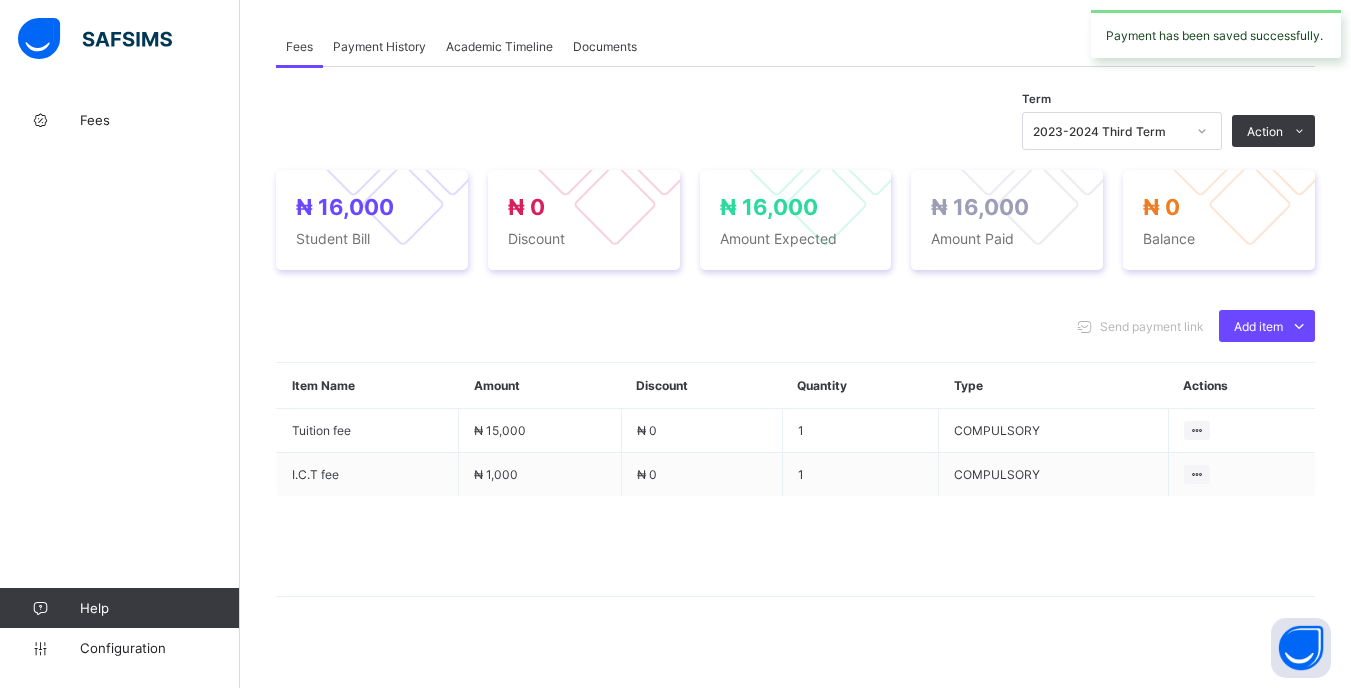 click on "₦ 16,000   Student Bill   ₦ 0   Discount   ₦ 16,000   Amount Expected   ₦ 16,000   Amount Paid   ₦ 0   Balance" at bounding box center (795, 220) 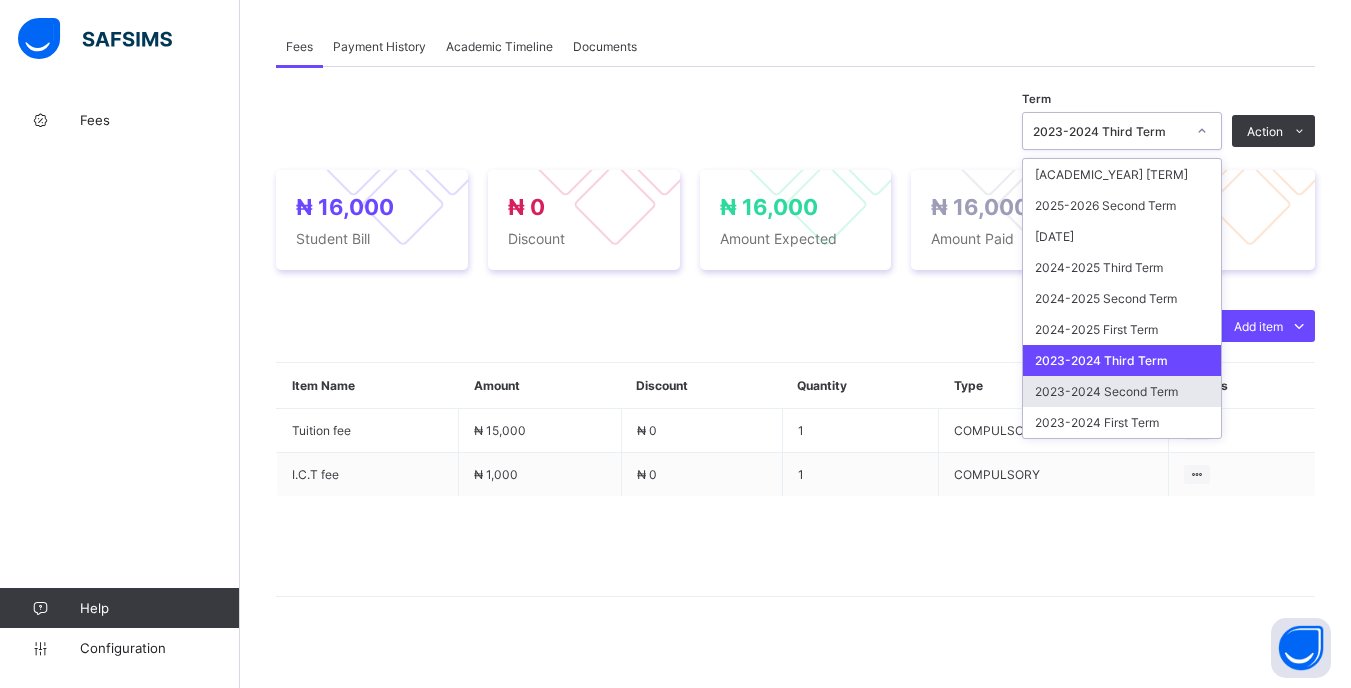 click on "2023-2024 Second Term" at bounding box center [1122, 391] 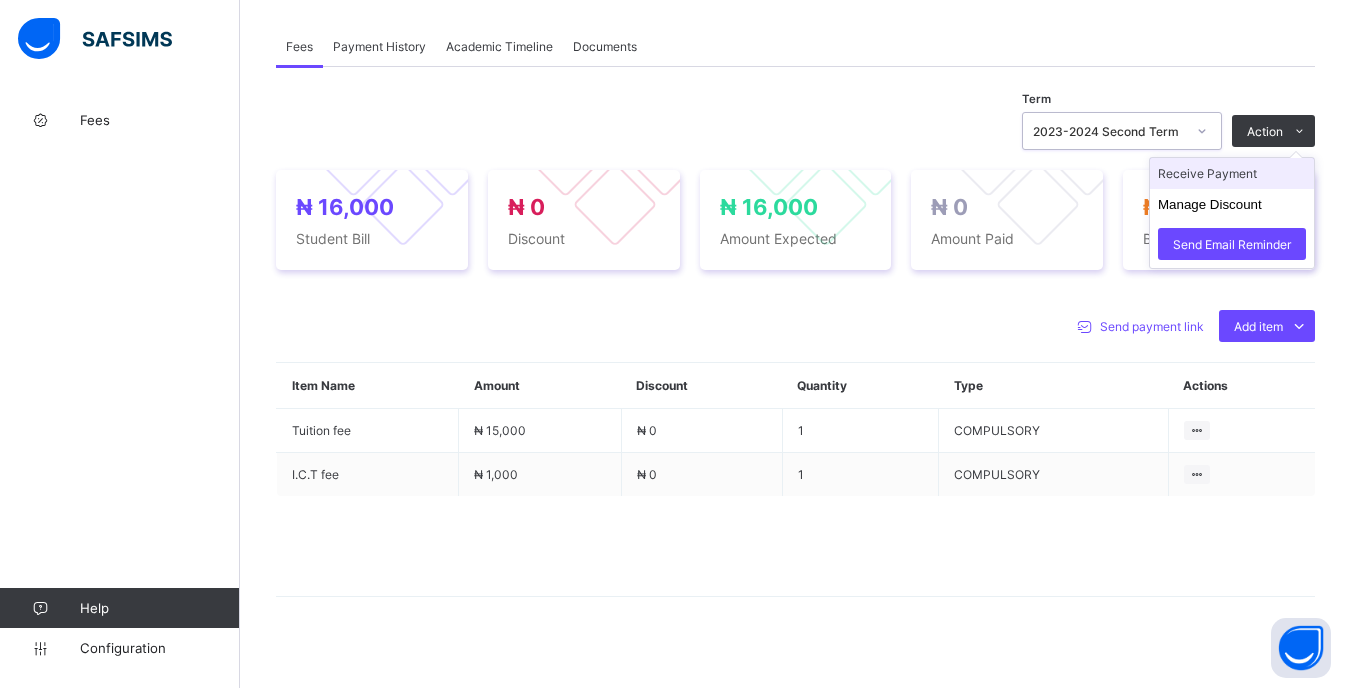 click on "Receive Payment" at bounding box center (1232, 173) 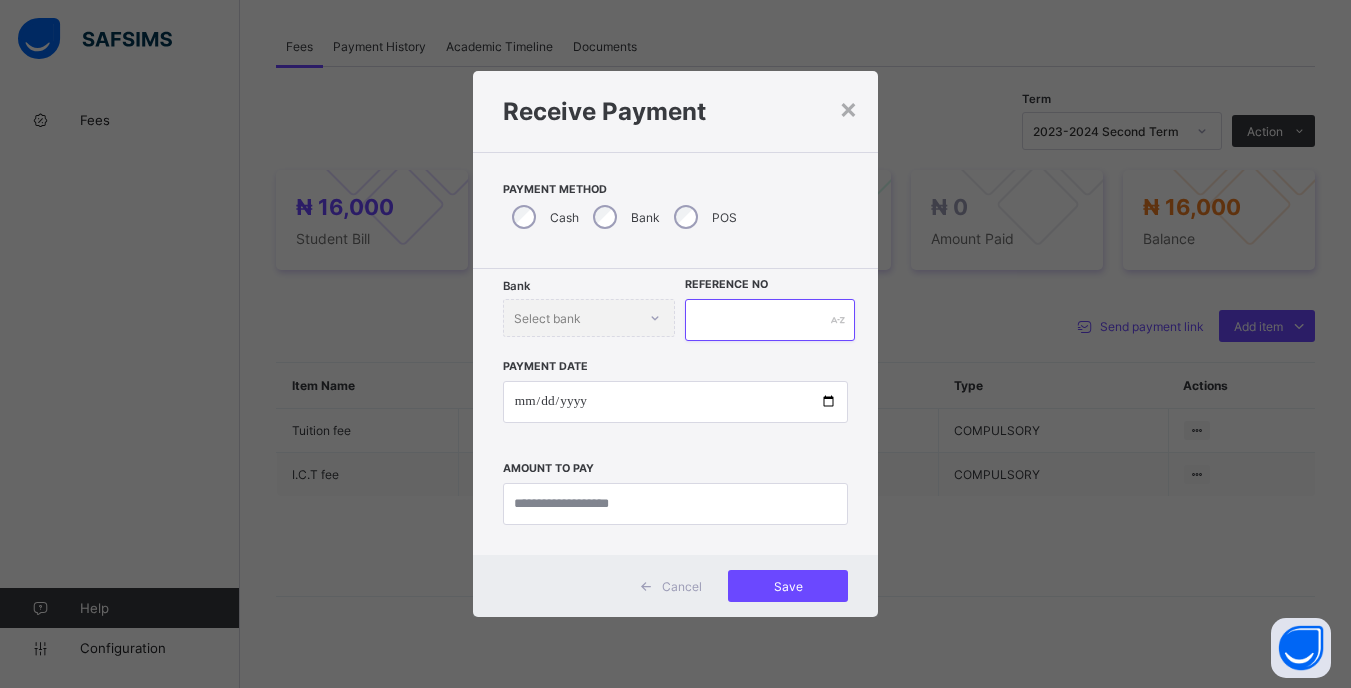 click at bounding box center (769, 320) 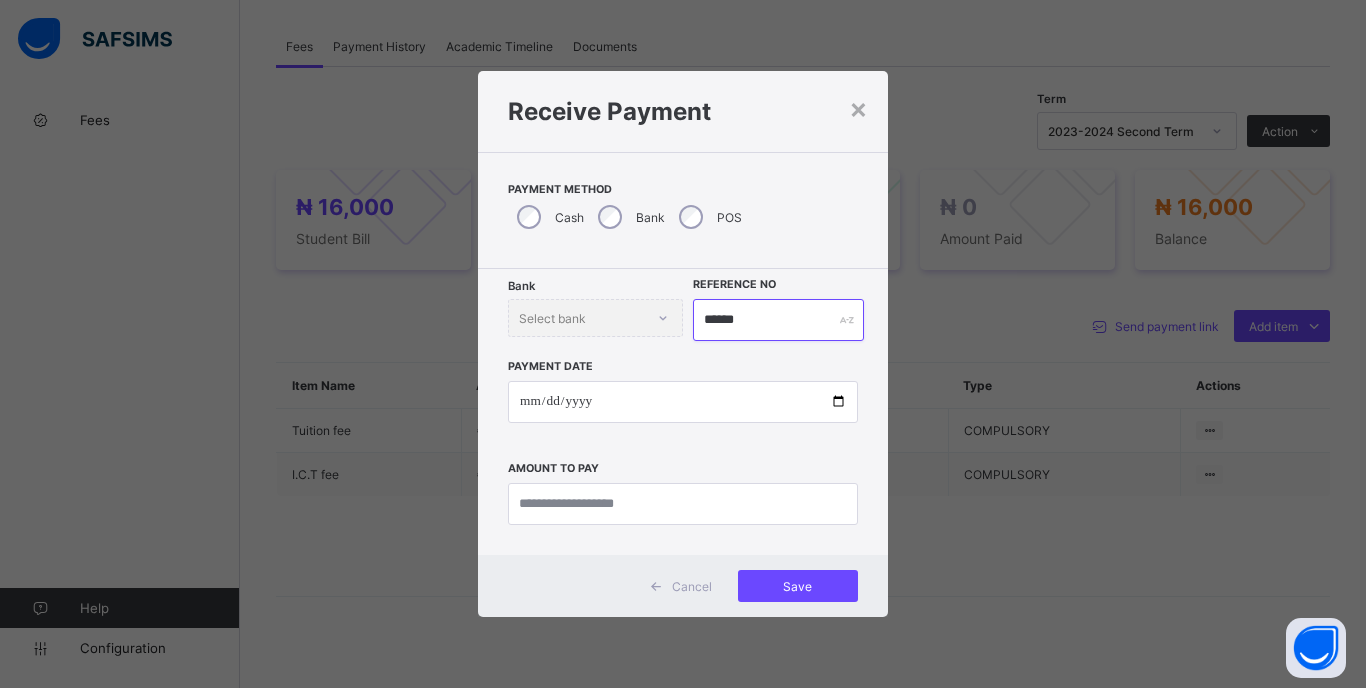 type on "******" 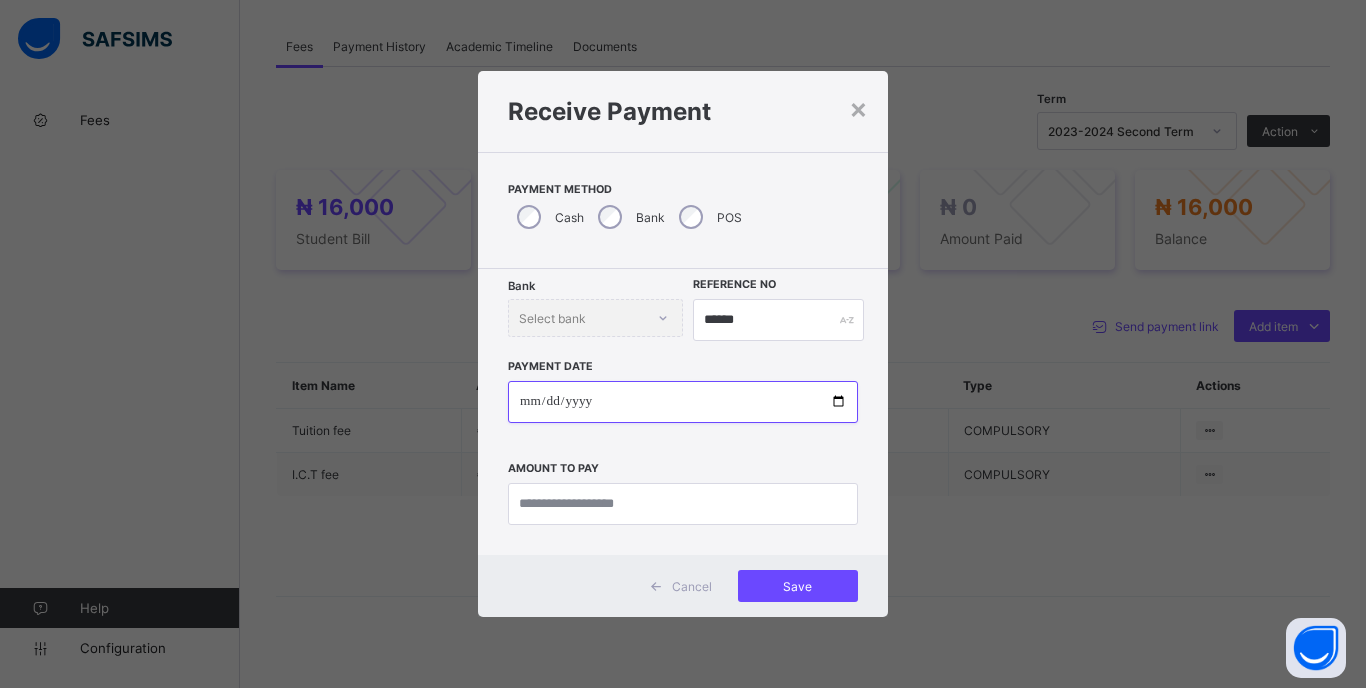 click at bounding box center (683, 402) 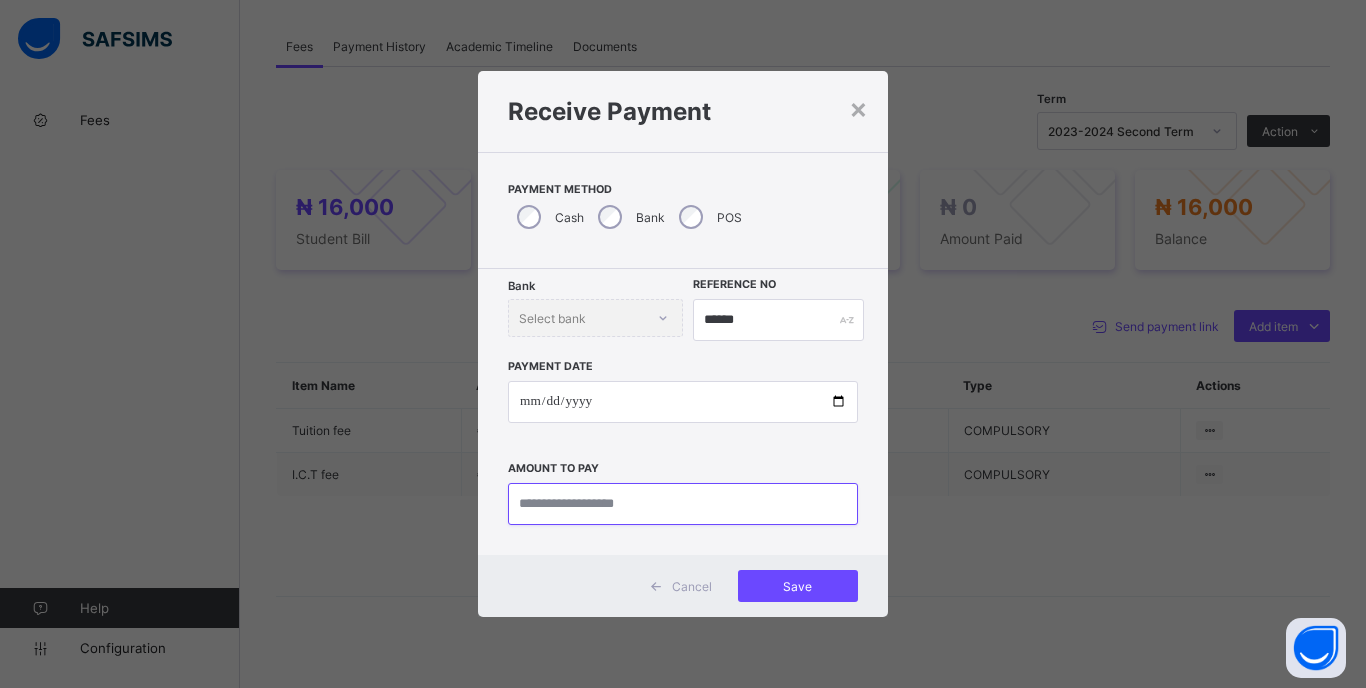 click at bounding box center [683, 504] 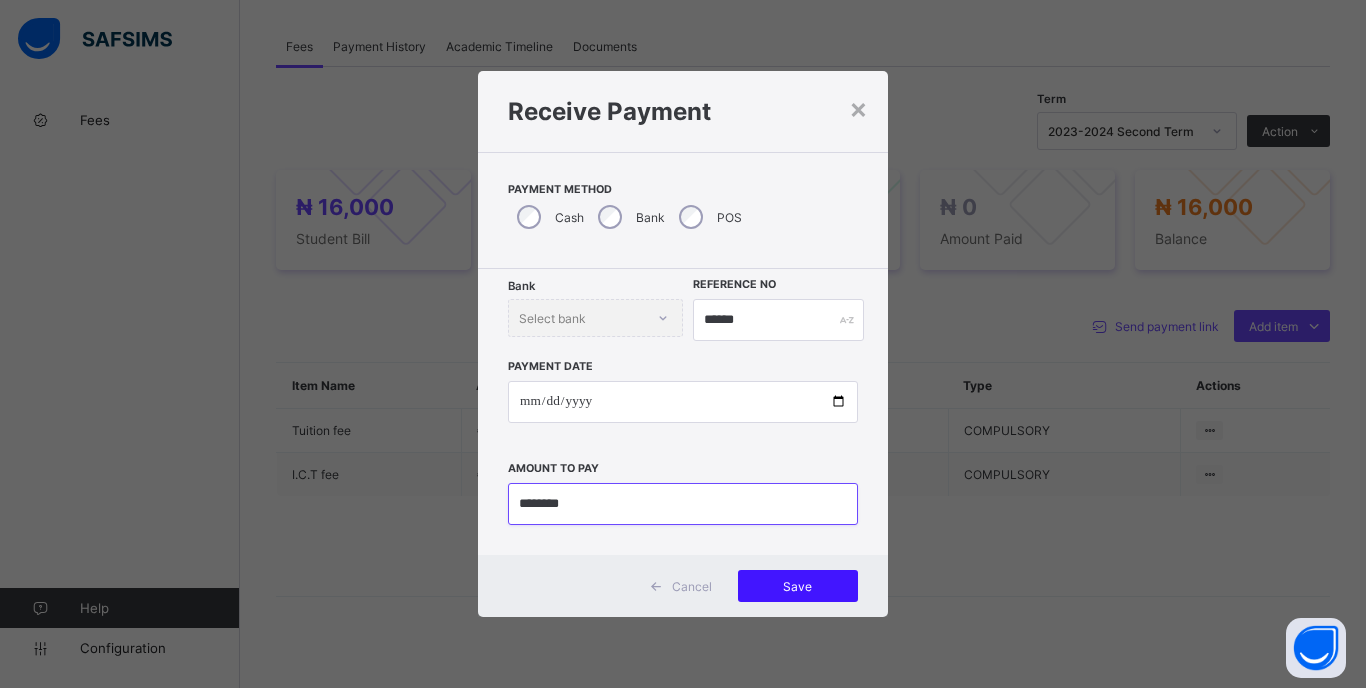 type on "********" 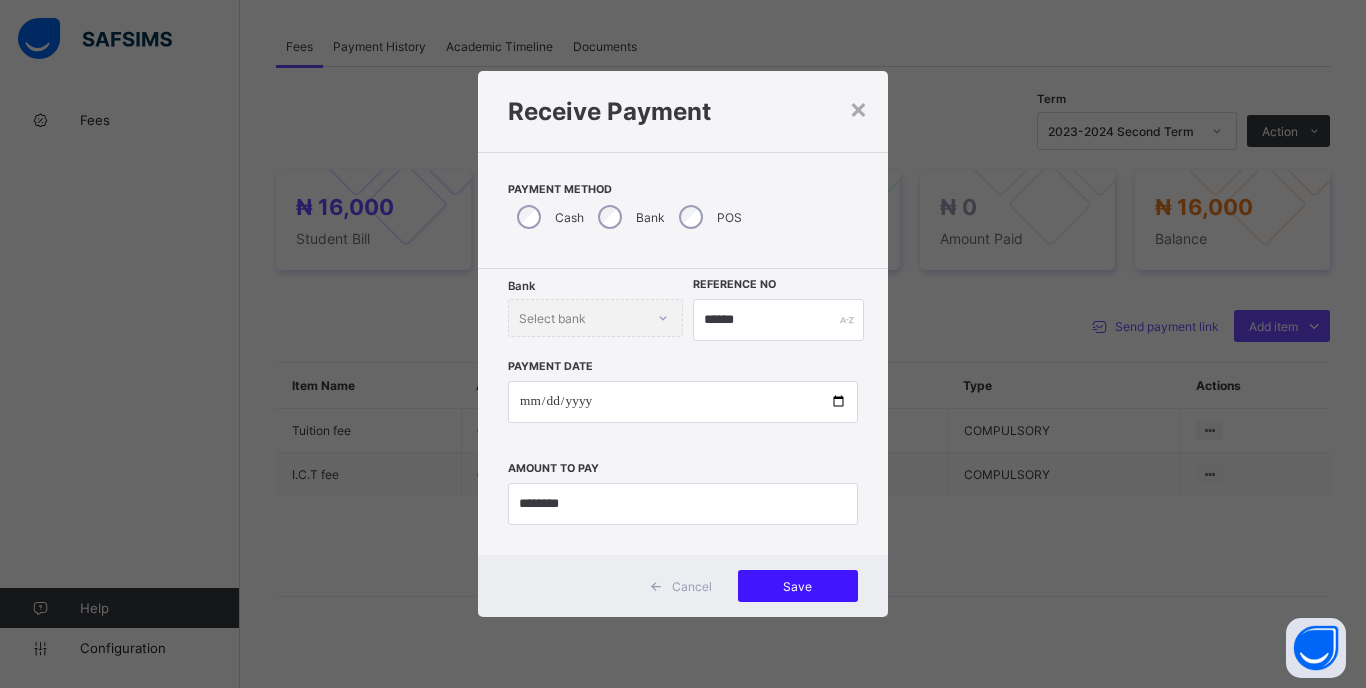 click on "Save" at bounding box center (798, 586) 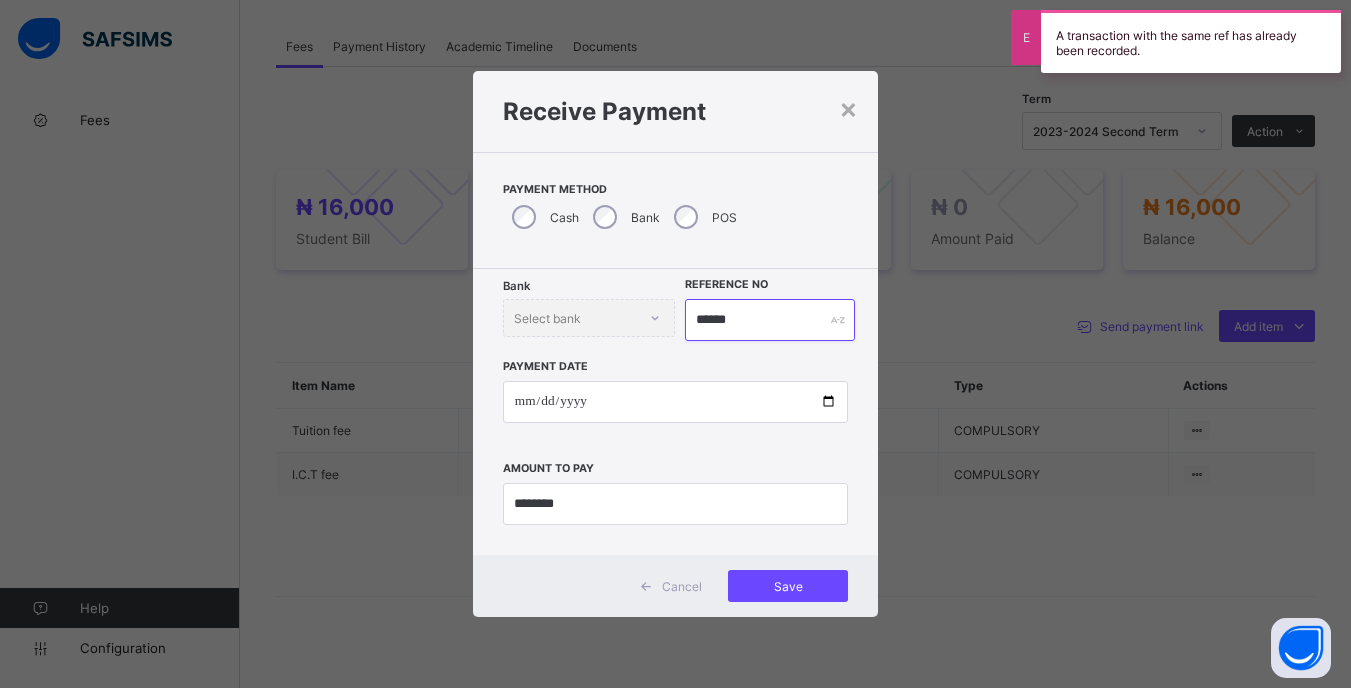 click on "******" at bounding box center [769, 320] 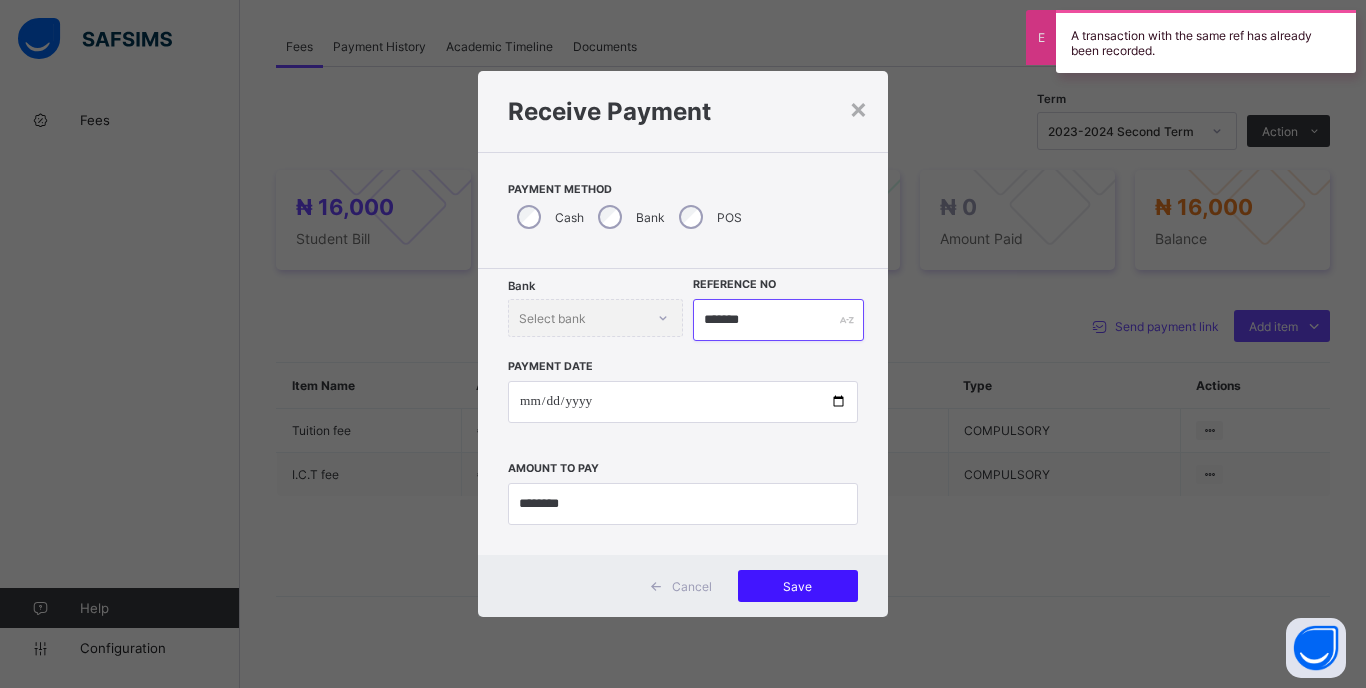 type on "*******" 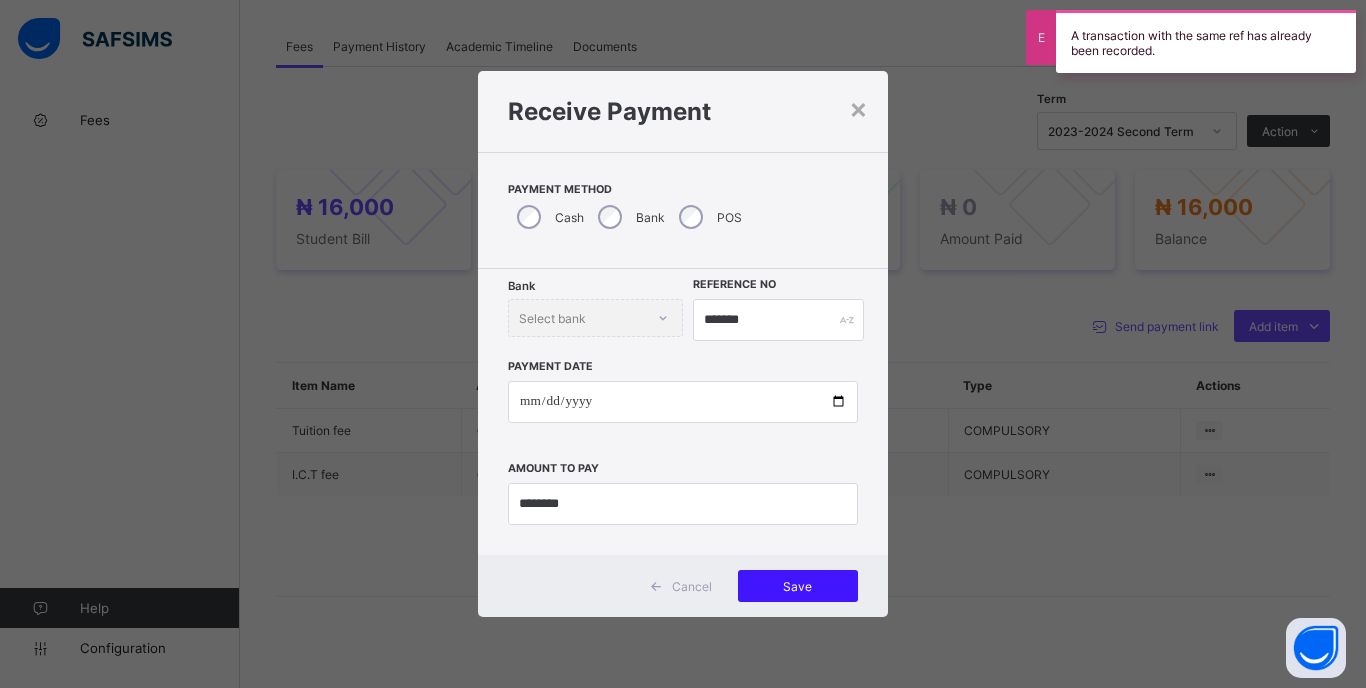 click on "Save" at bounding box center [798, 586] 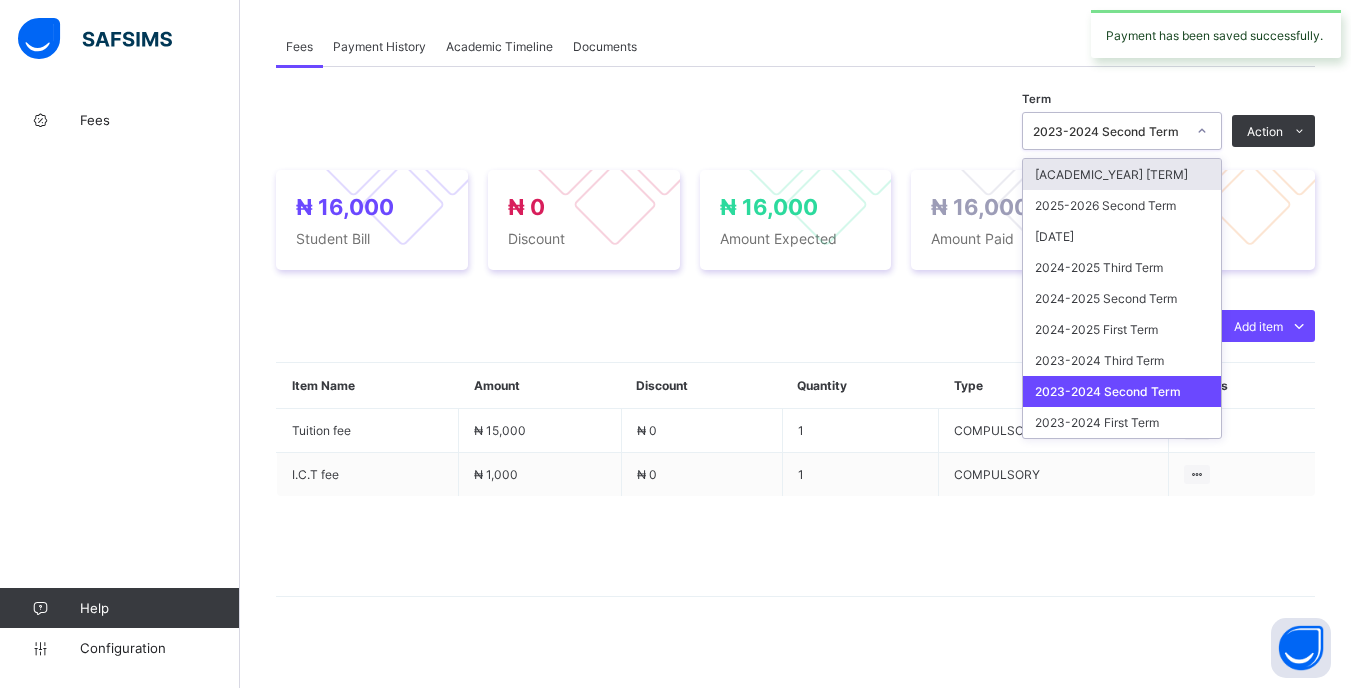click on "2023-2024 Second Term" at bounding box center (1109, 131) 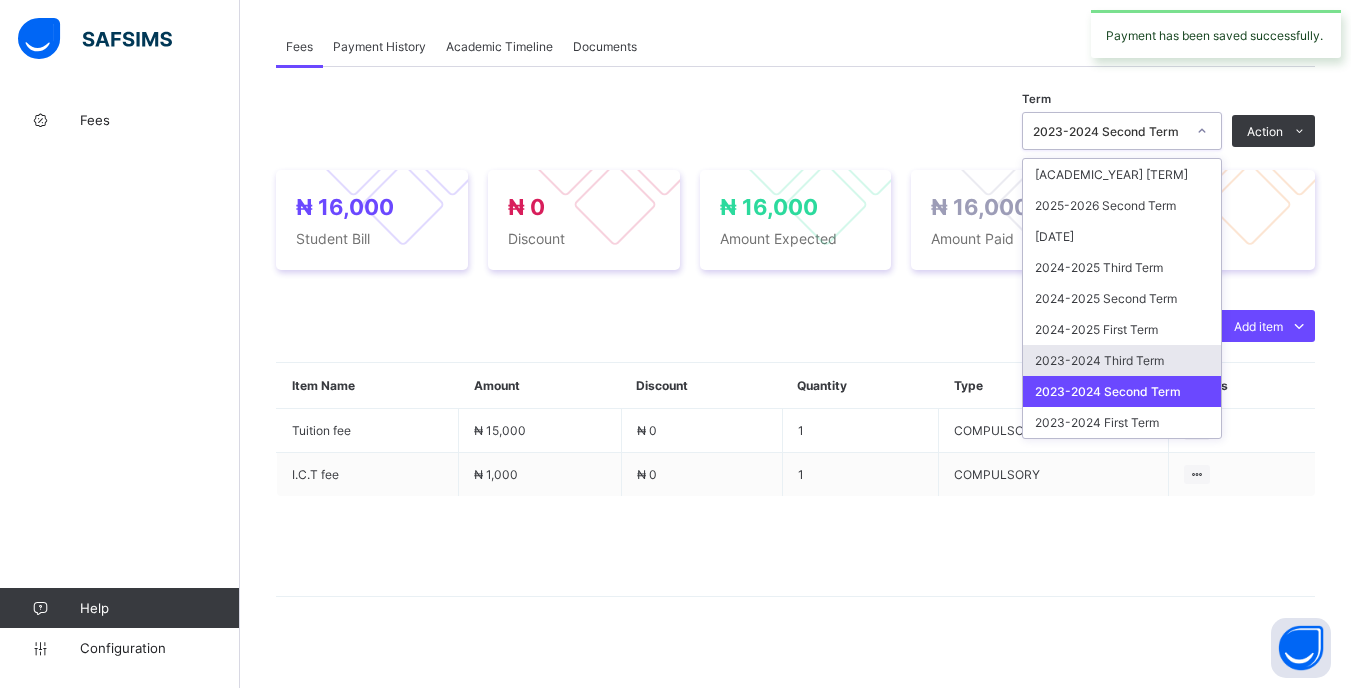 click on "2023-2024 Third Term" at bounding box center [1122, 360] 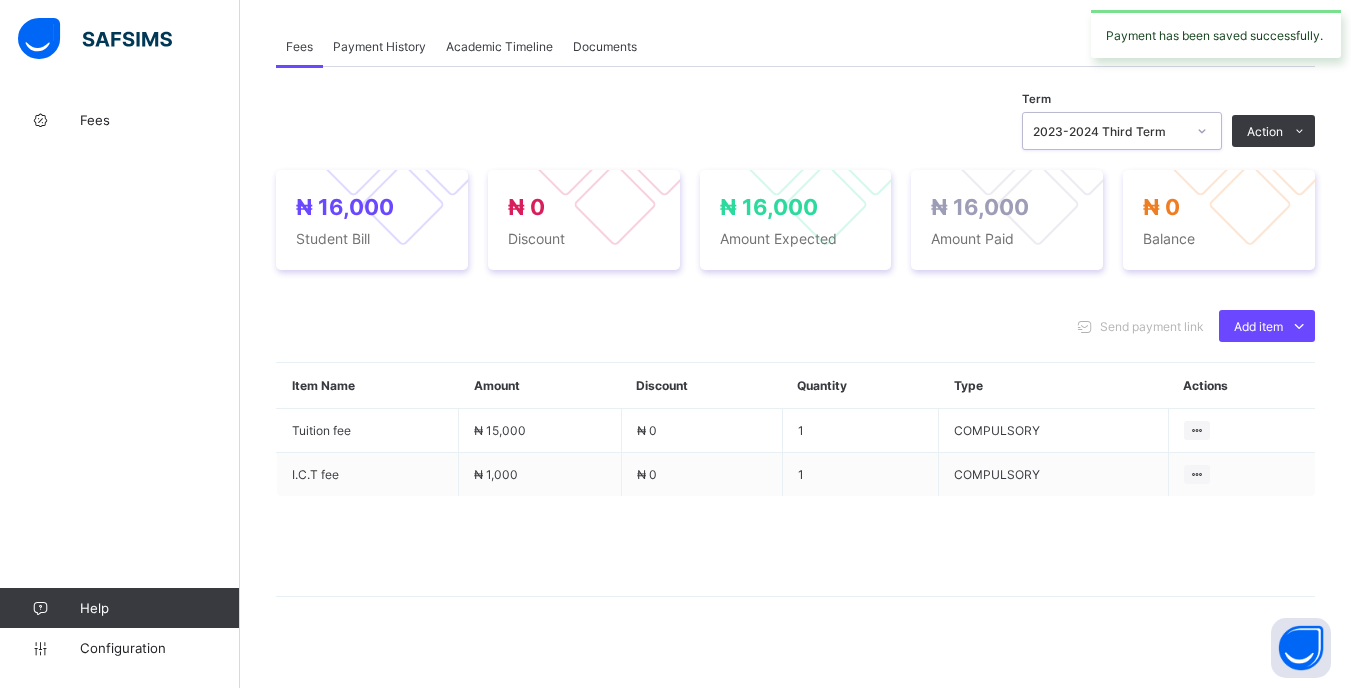 click on "2023-2024 Third Term" at bounding box center [1109, 131] 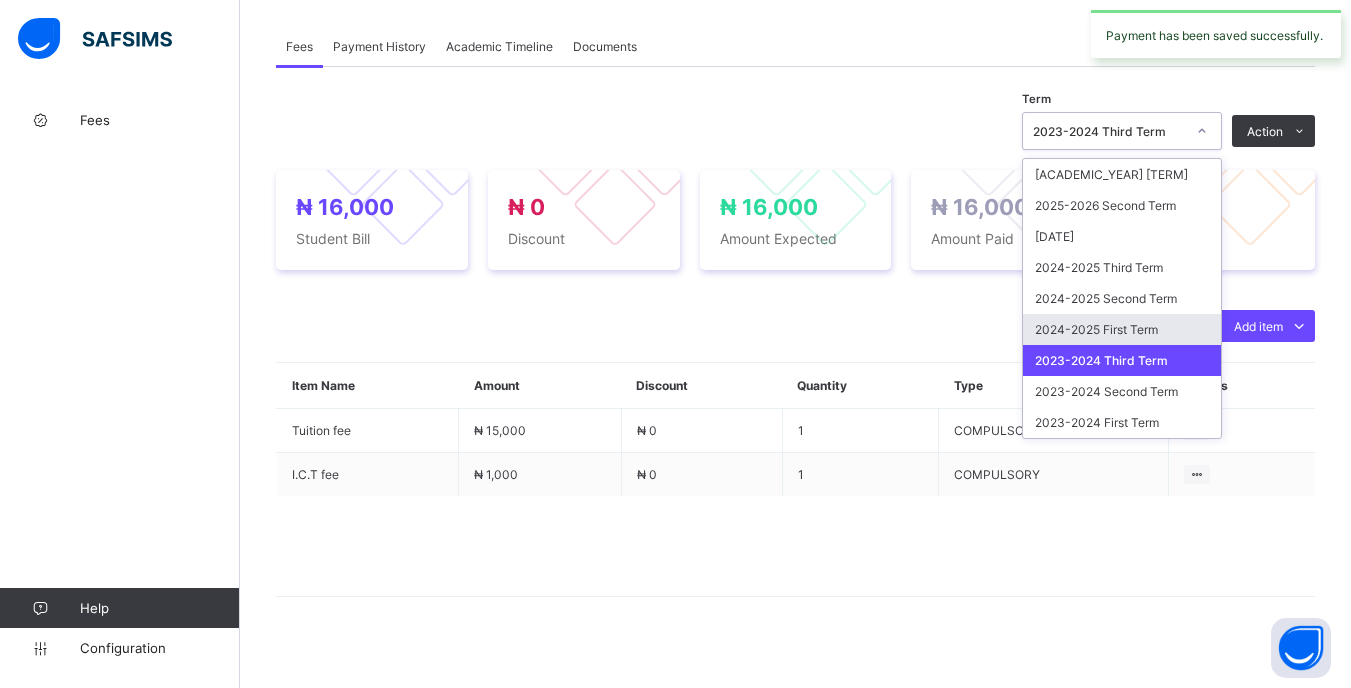 click on "2024-2025 First Term" at bounding box center (1122, 329) 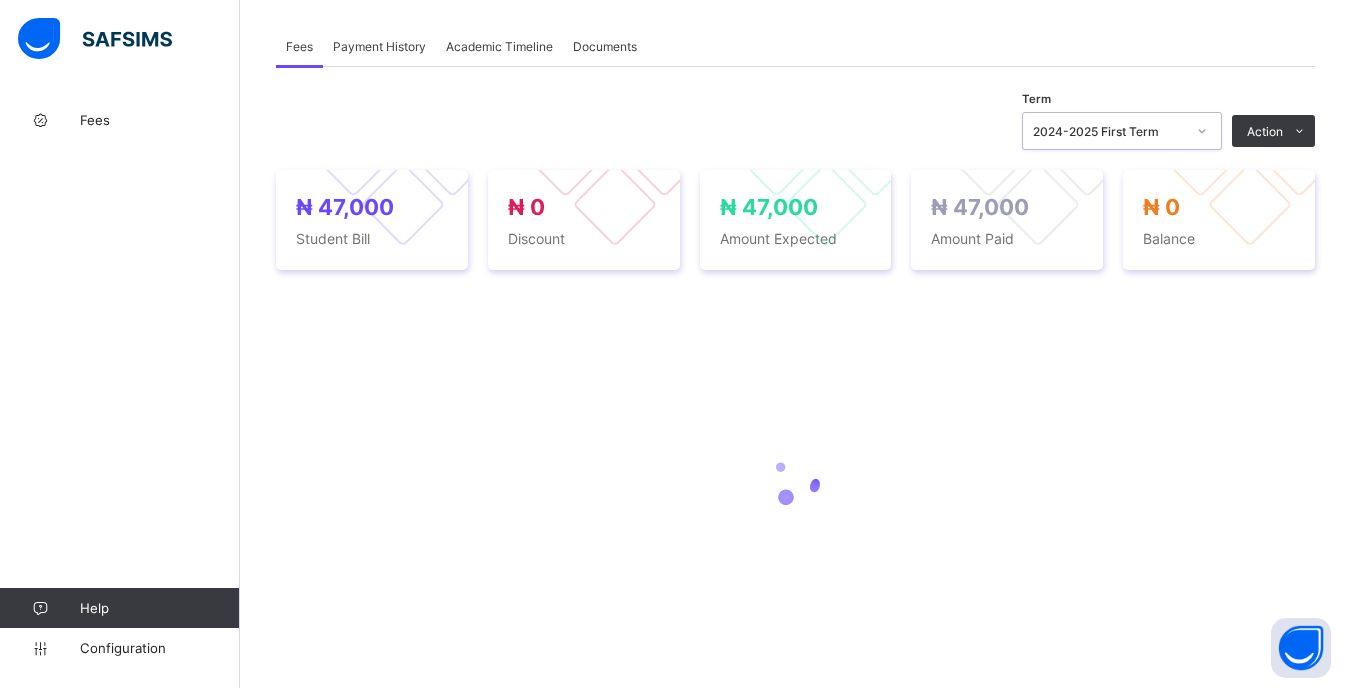 click at bounding box center [1202, 131] 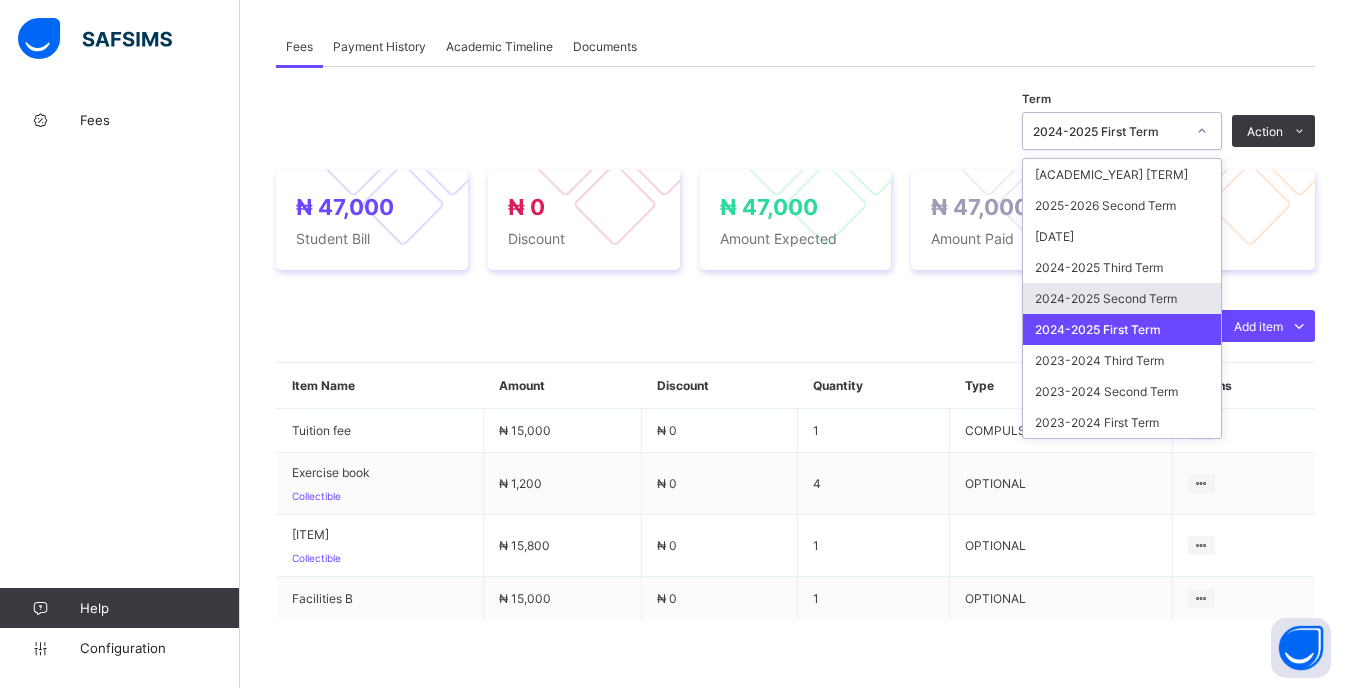 click on "2024-2025 Second Term" at bounding box center (1122, 298) 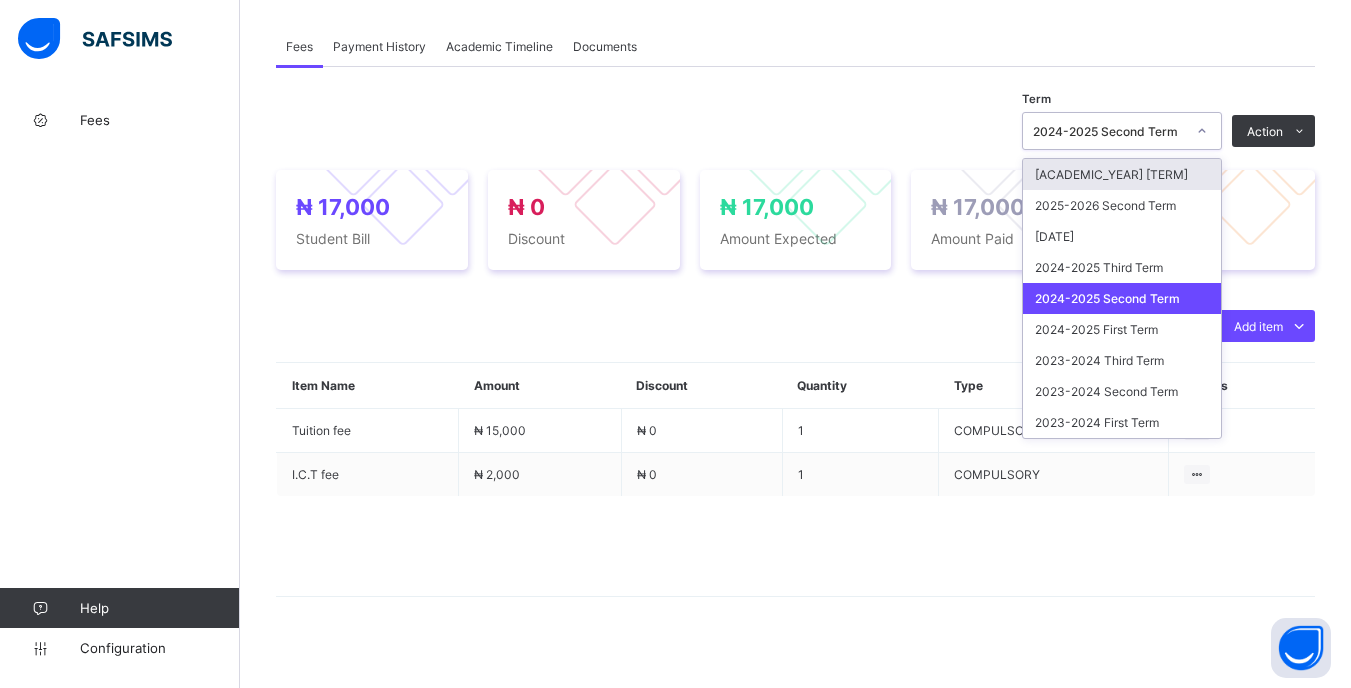 click on "2024-2025 Second Term" at bounding box center (1103, 131) 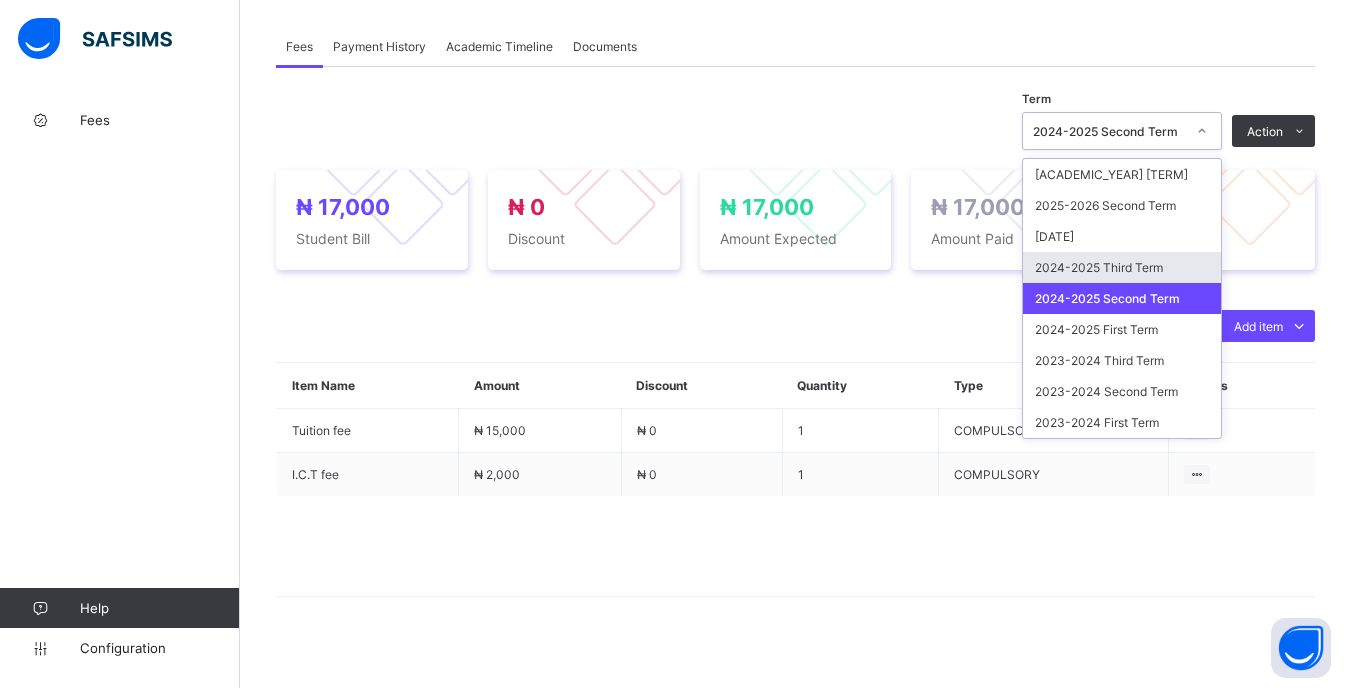 click on "2024-2025 Third Term" at bounding box center [1122, 267] 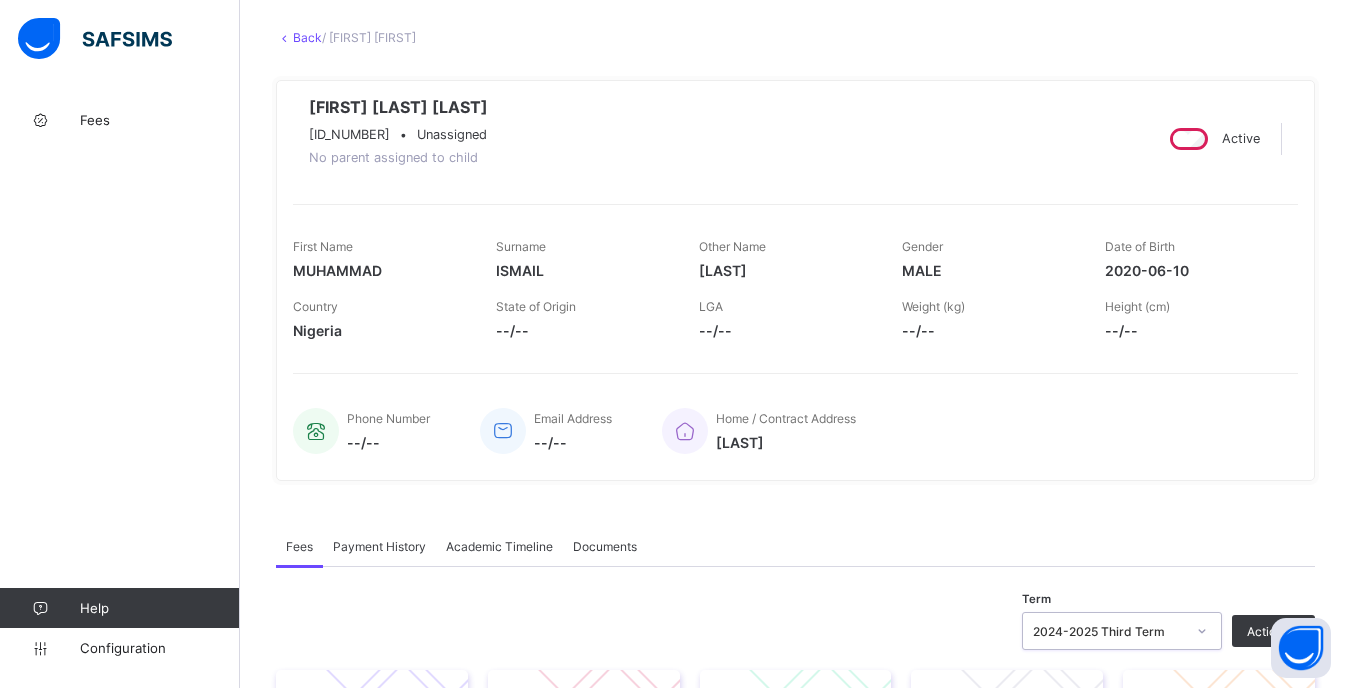 scroll, scrollTop: 0, scrollLeft: 0, axis: both 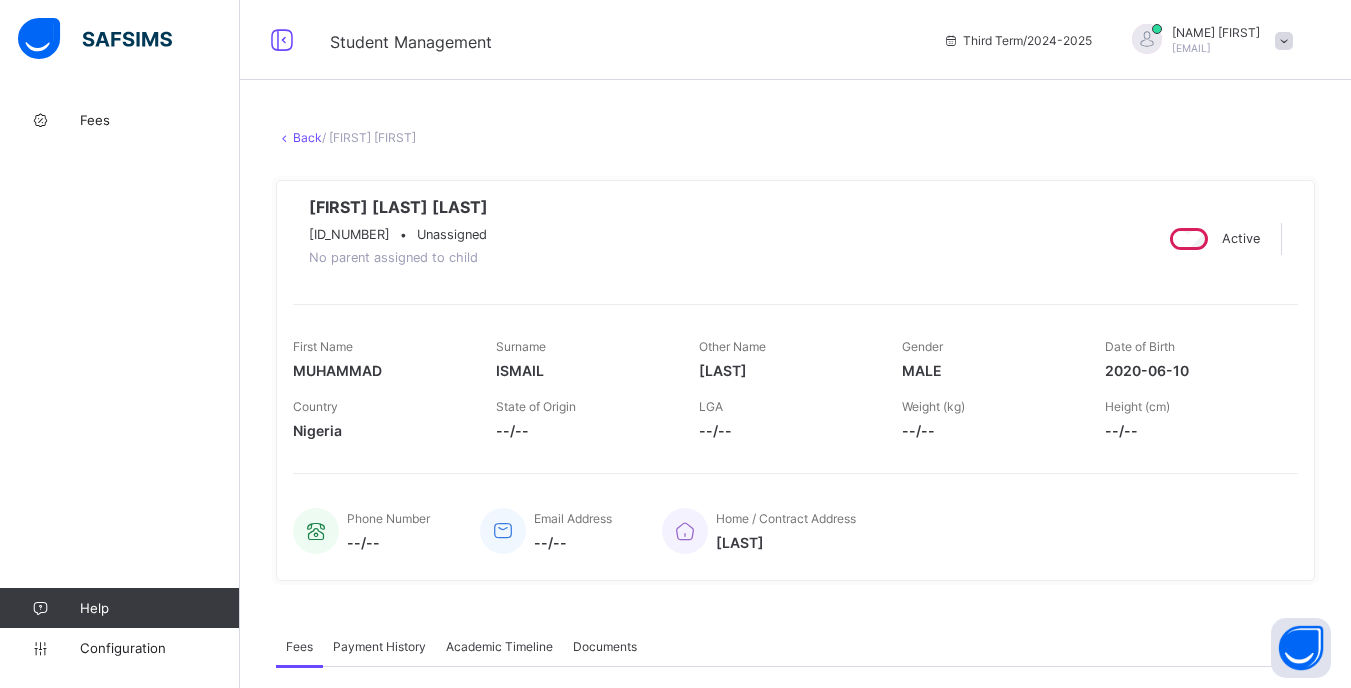 click on "Back" at bounding box center (307, 137) 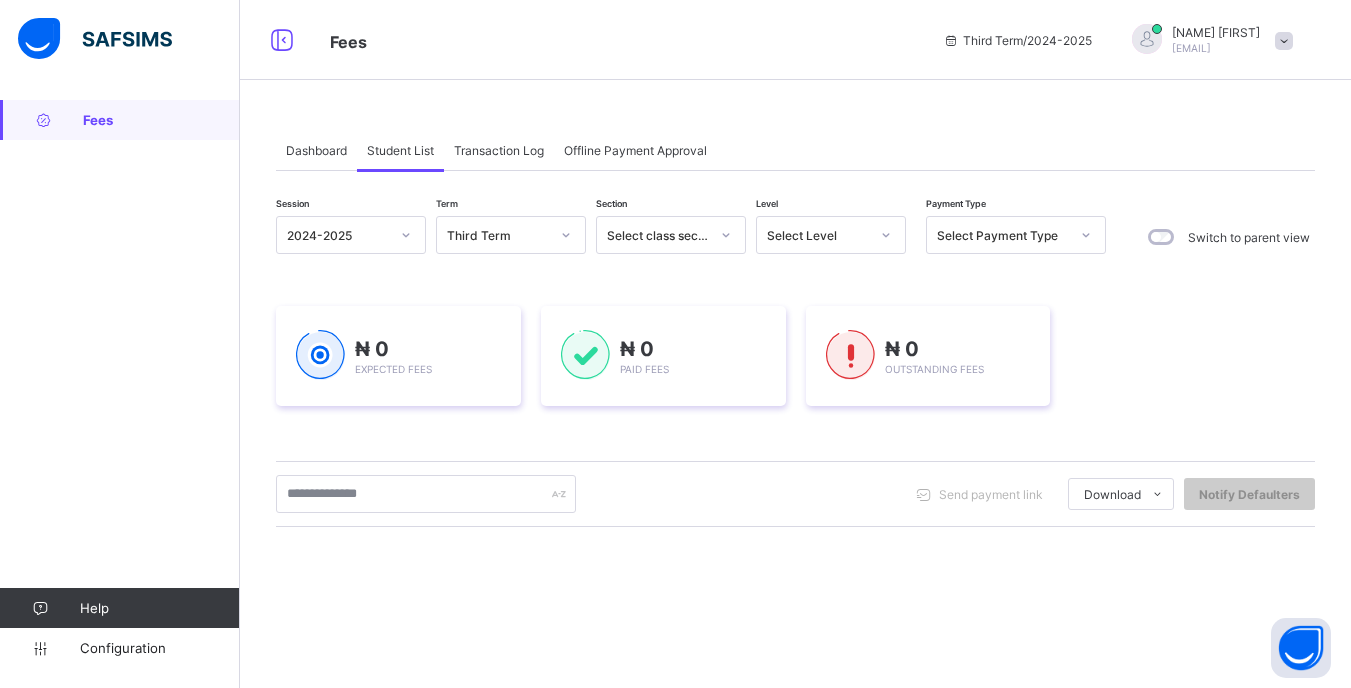 click on "Select Level" at bounding box center [818, 235] 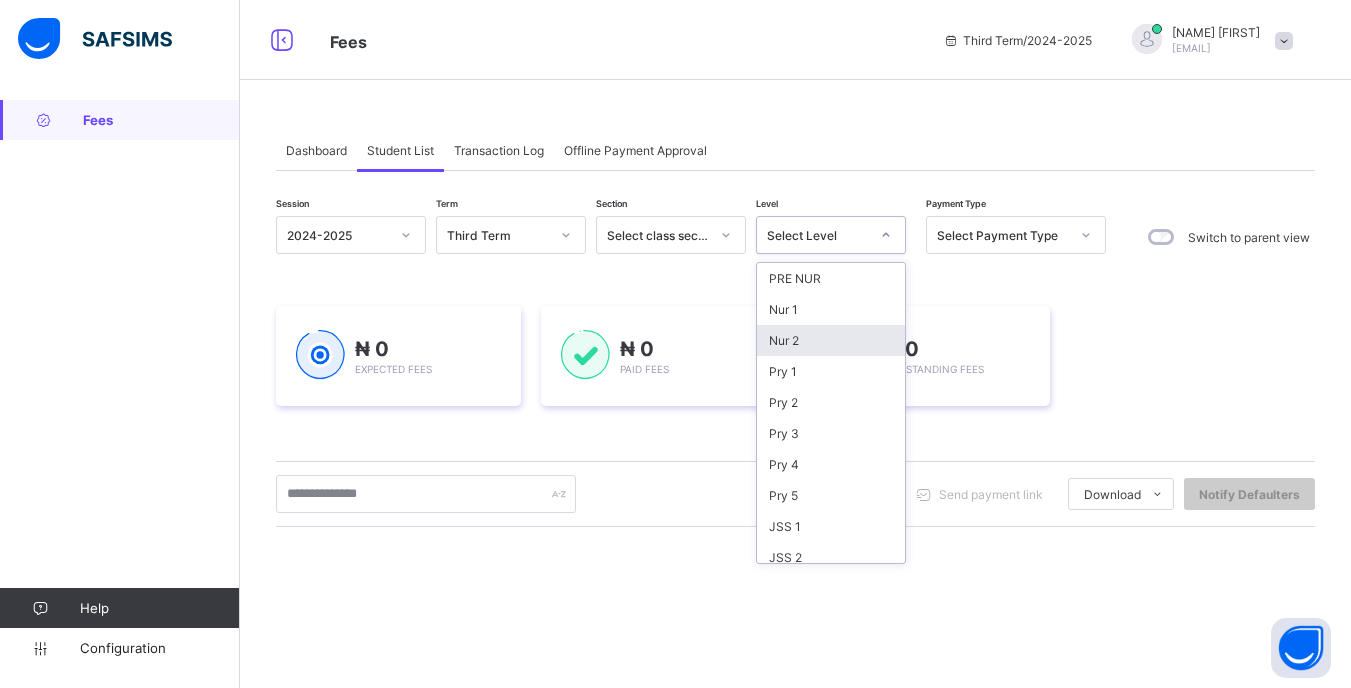 click on "Nur 2" at bounding box center [831, 340] 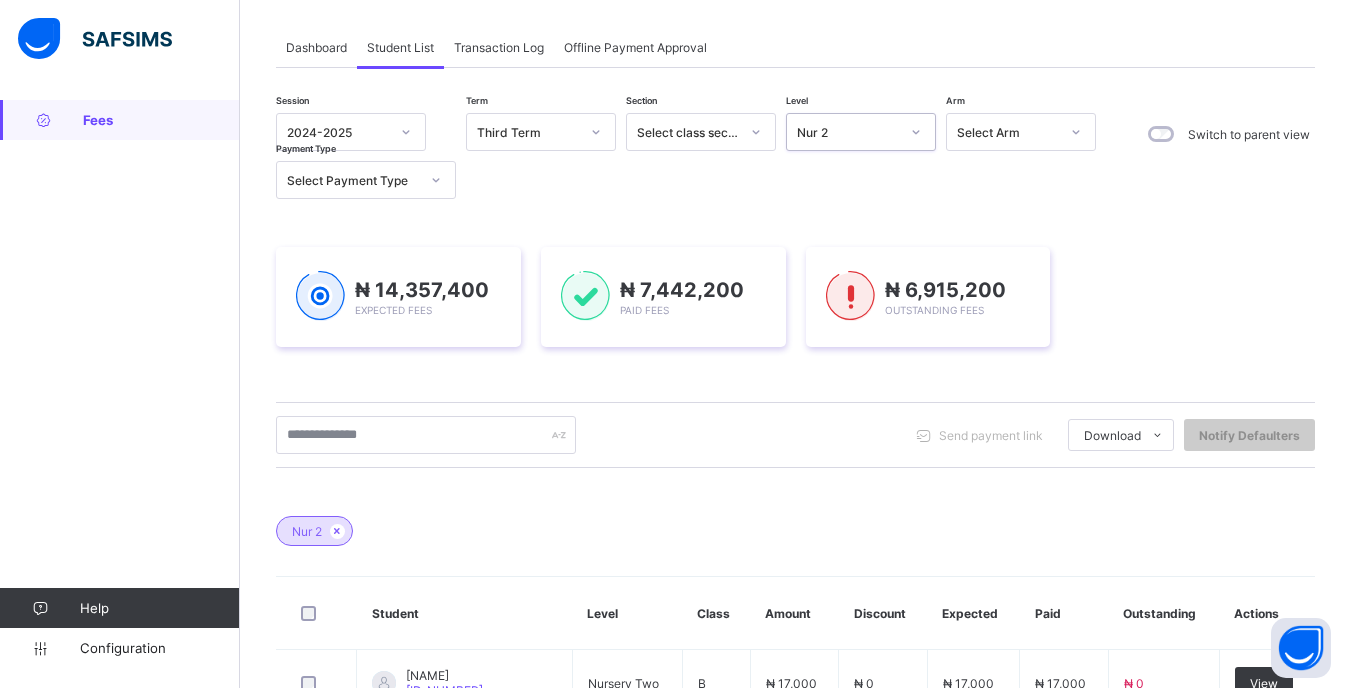 scroll, scrollTop: 200, scrollLeft: 0, axis: vertical 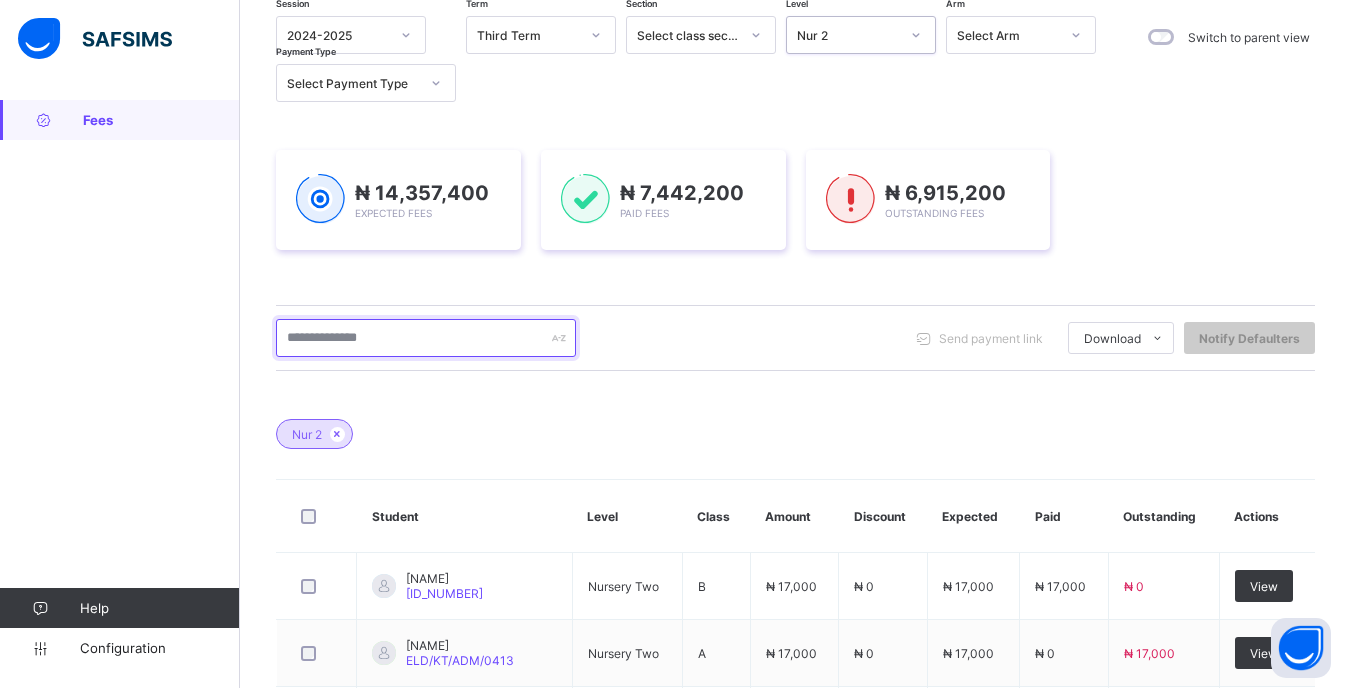 click at bounding box center [426, 338] 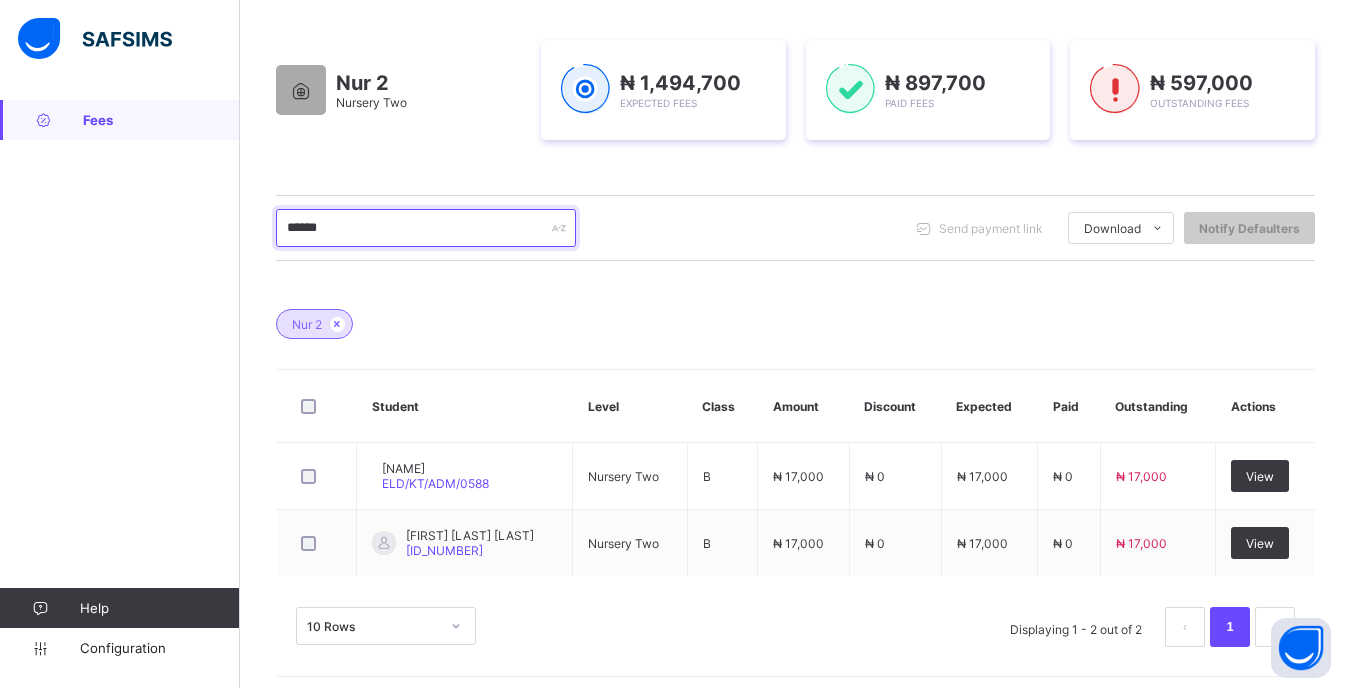 scroll, scrollTop: 319, scrollLeft: 0, axis: vertical 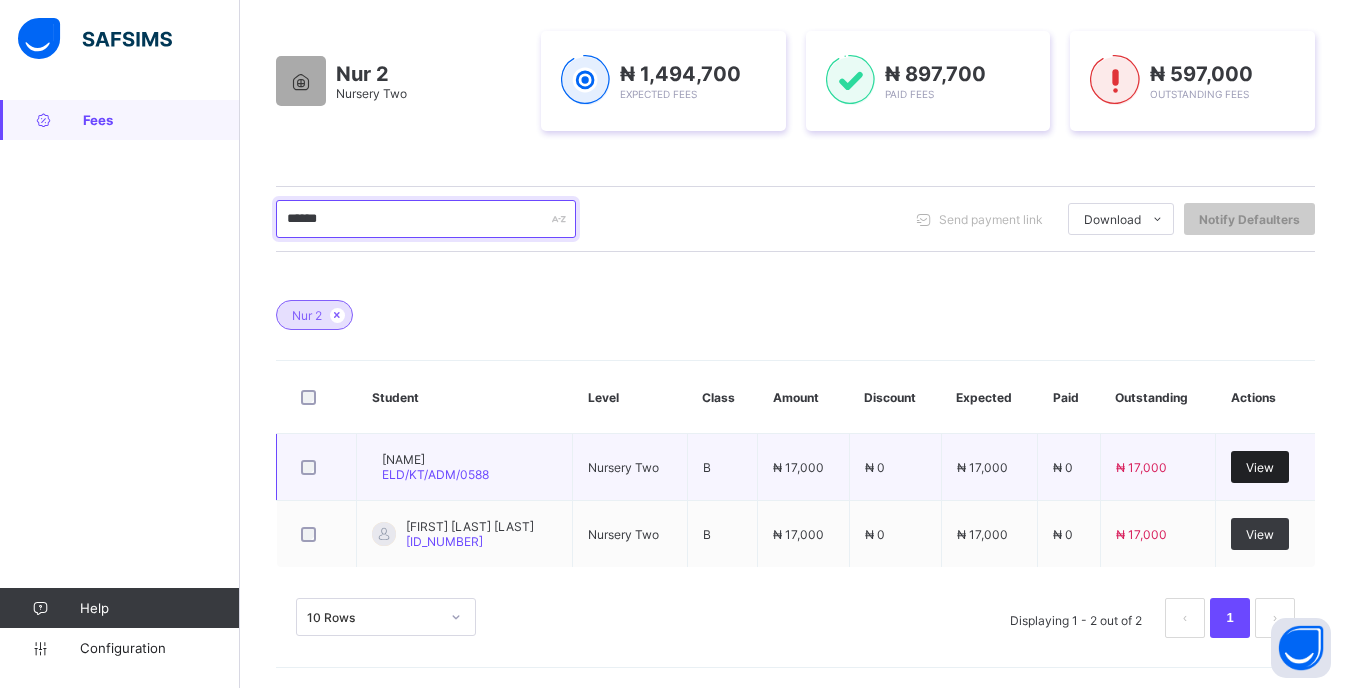 type on "******" 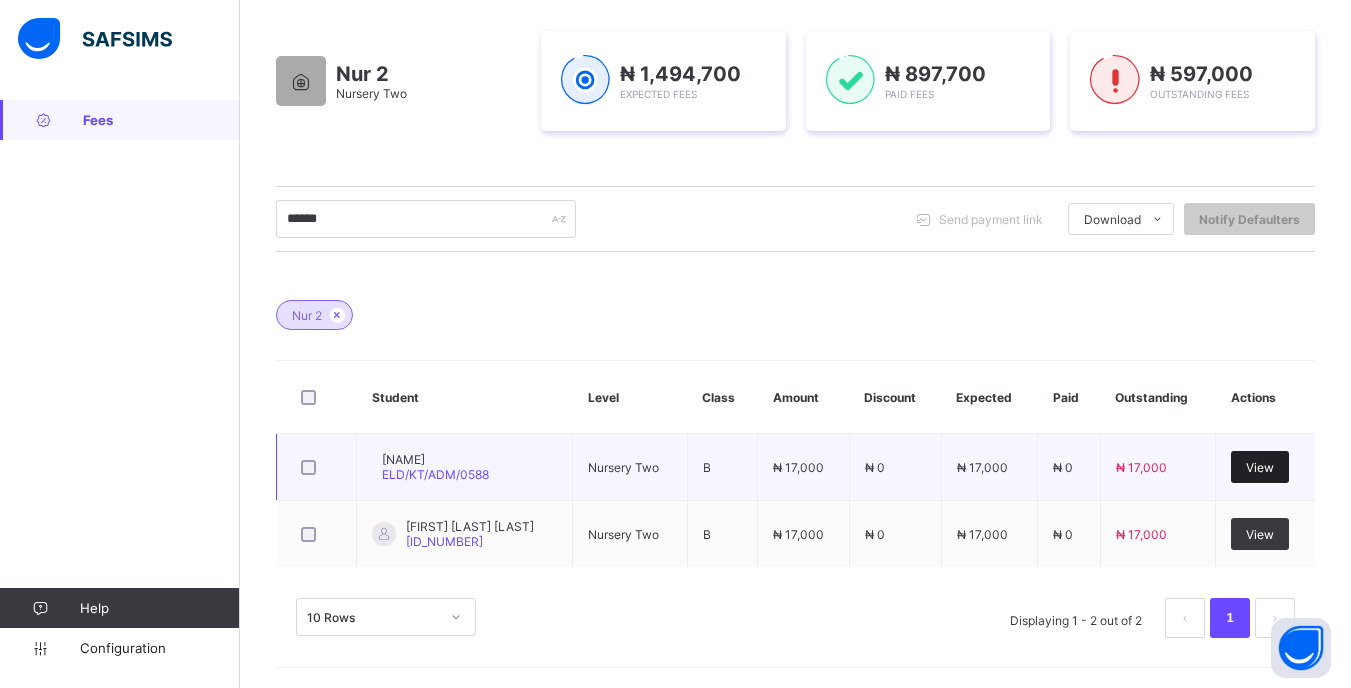 click on "View" at bounding box center (1260, 467) 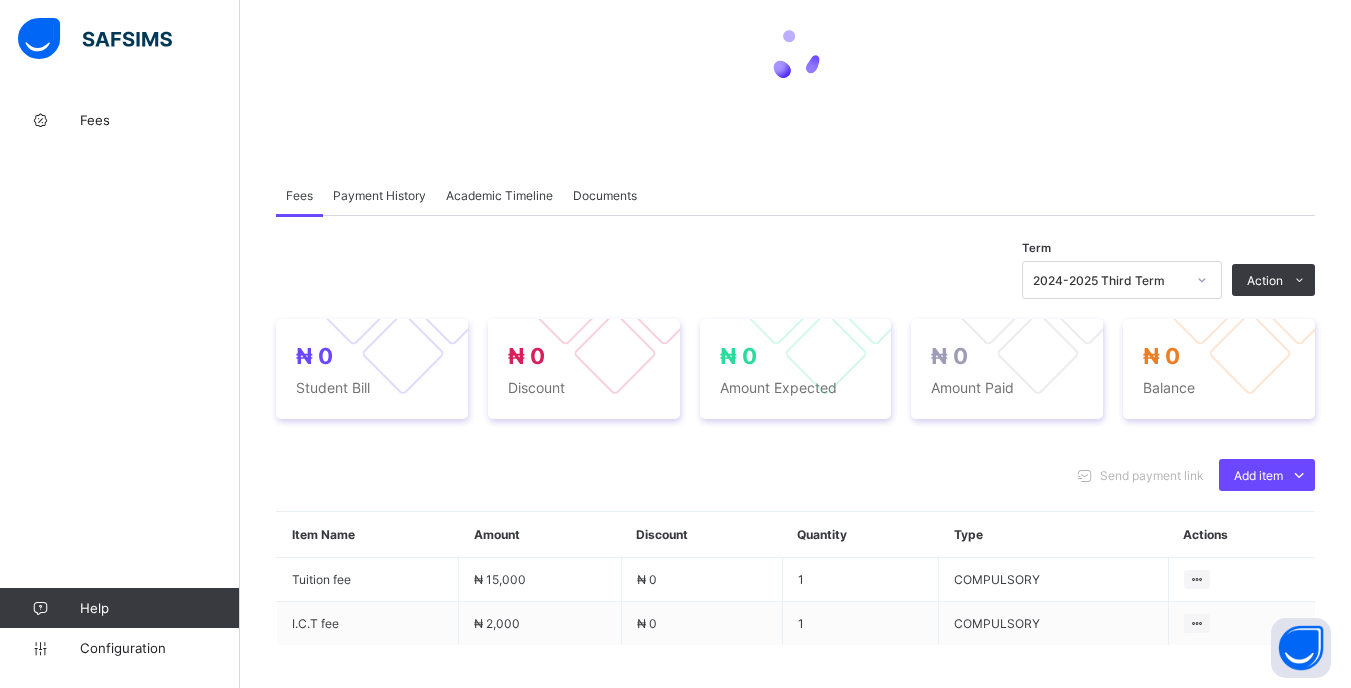 scroll, scrollTop: 300, scrollLeft: 0, axis: vertical 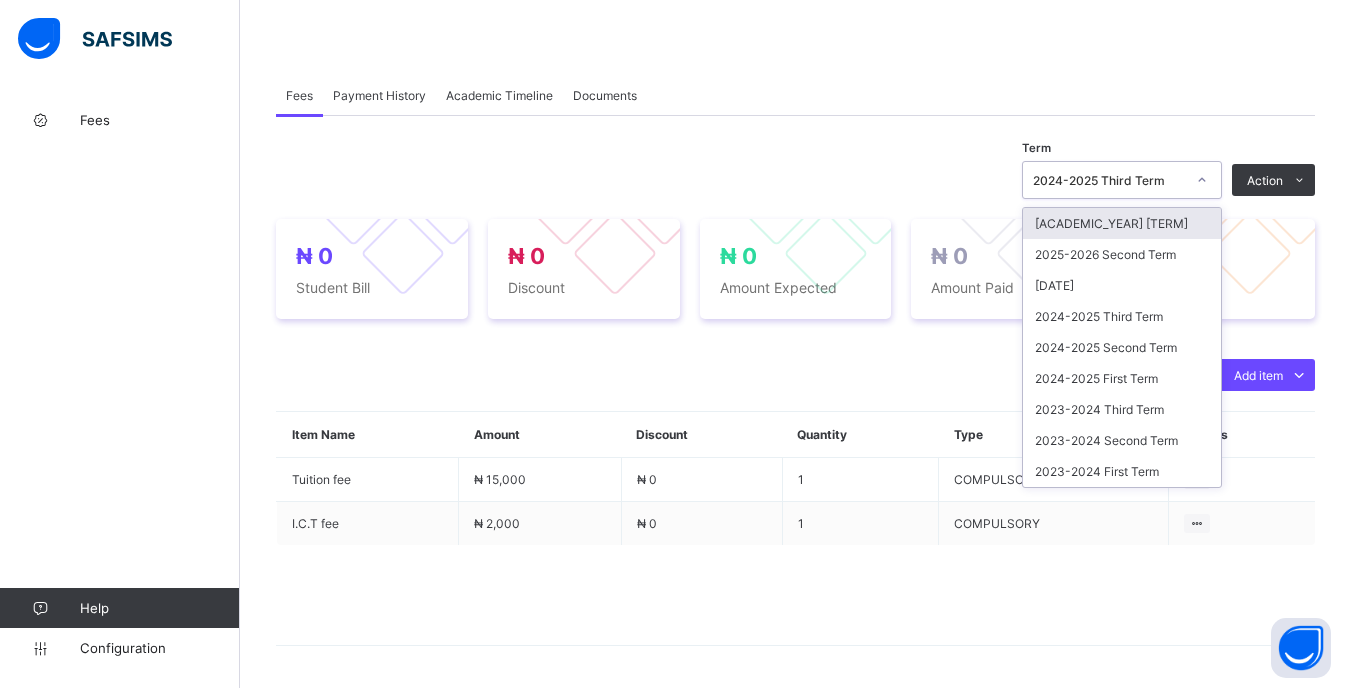 click at bounding box center (1202, 180) 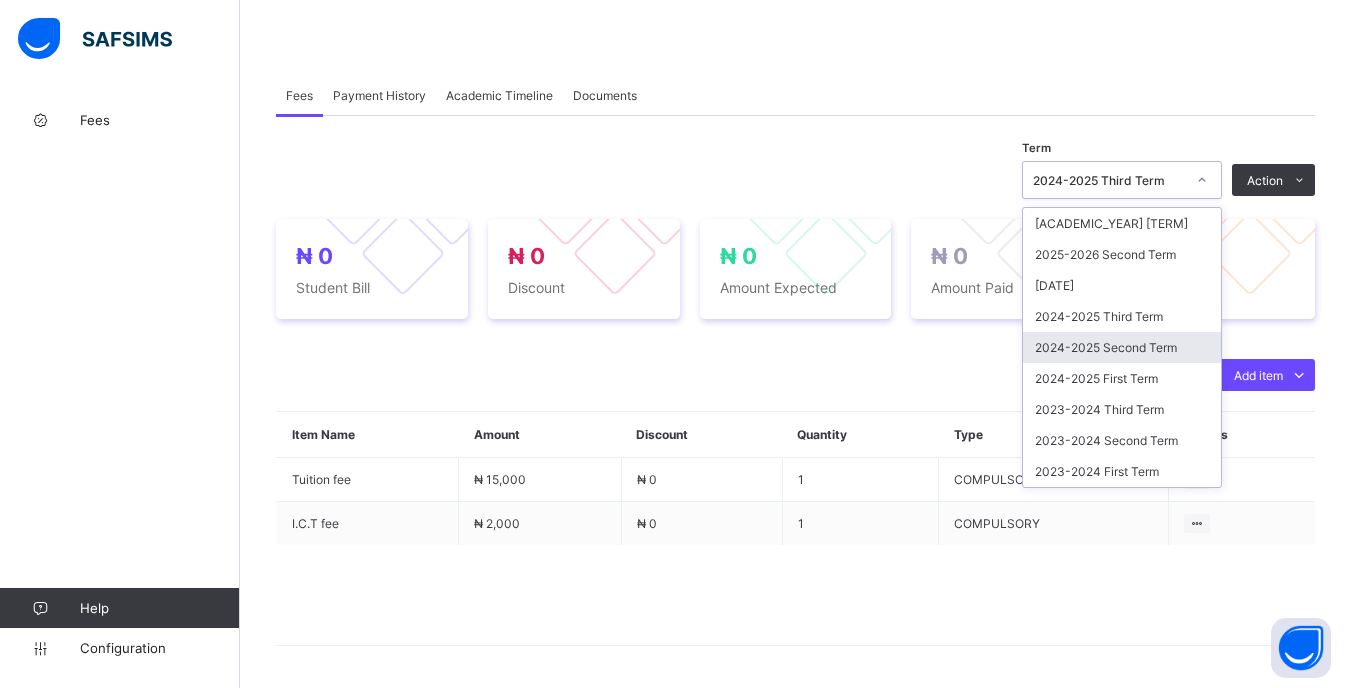 click on "Fees Payment History Academic Timeline Documents" at bounding box center (795, 95) 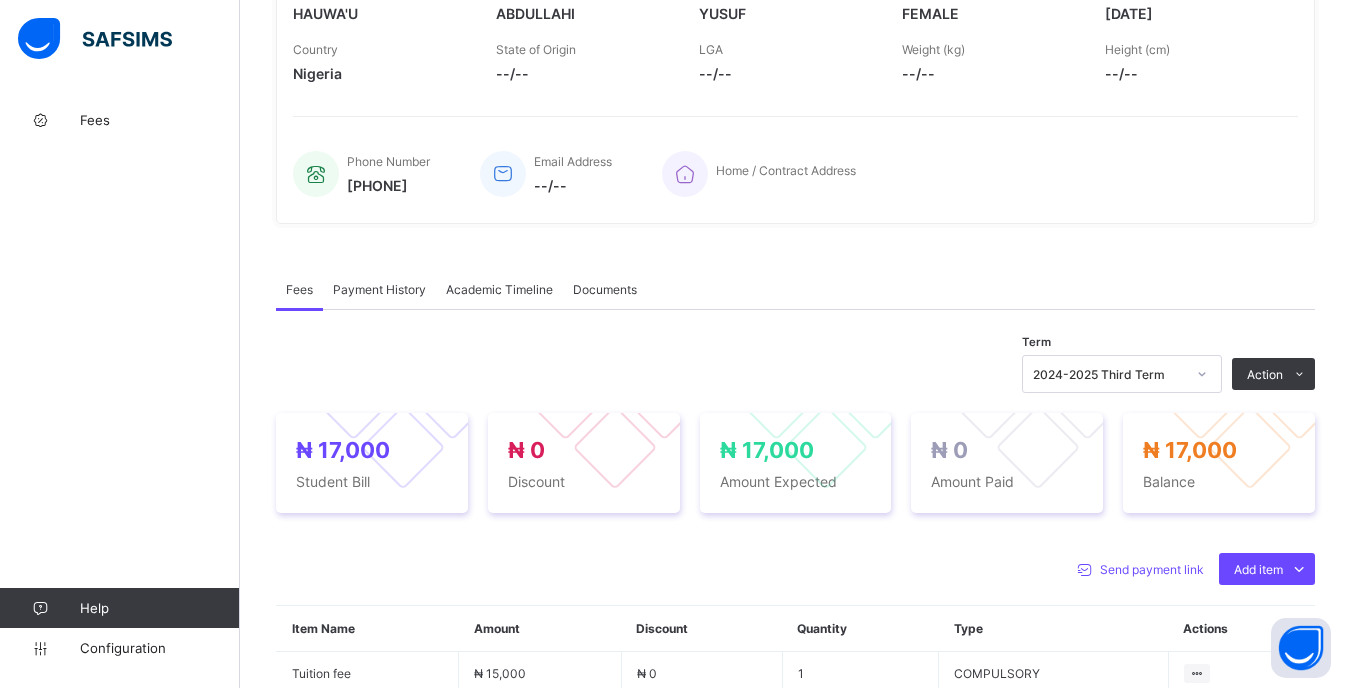 scroll, scrollTop: 400, scrollLeft: 0, axis: vertical 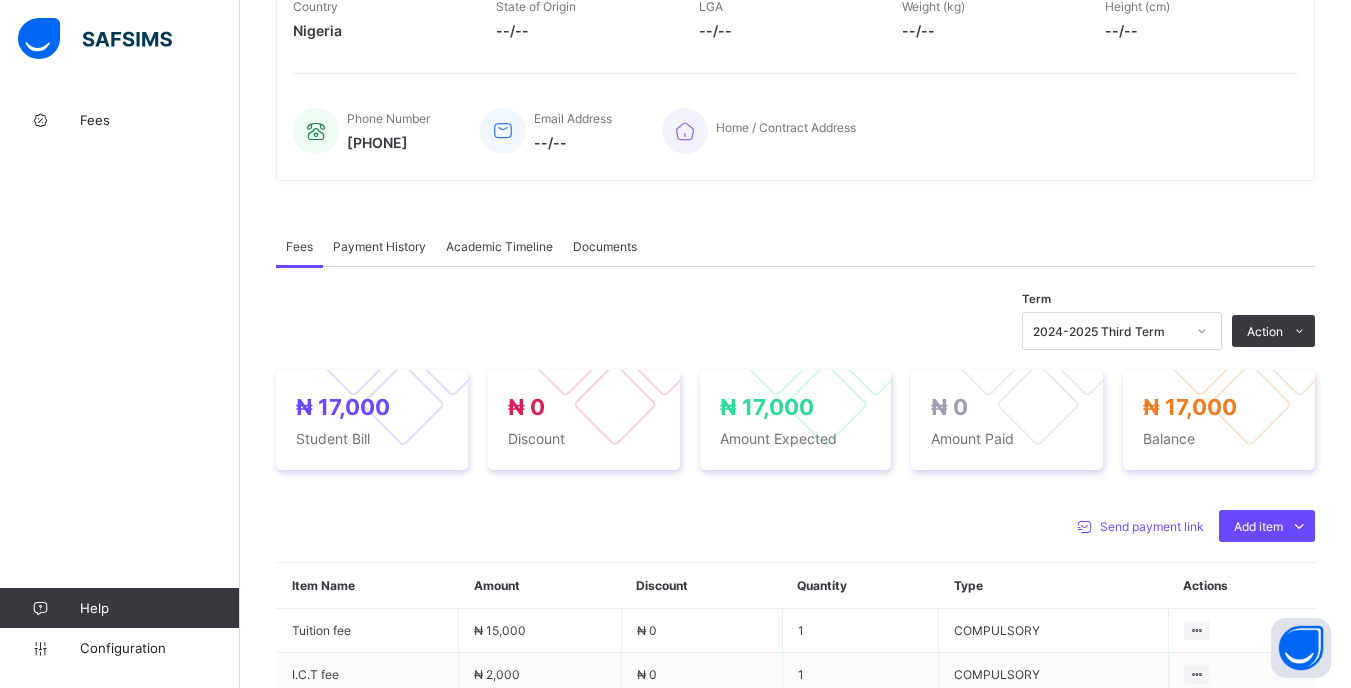 click on "2024-2025 Third Term" at bounding box center [1109, 331] 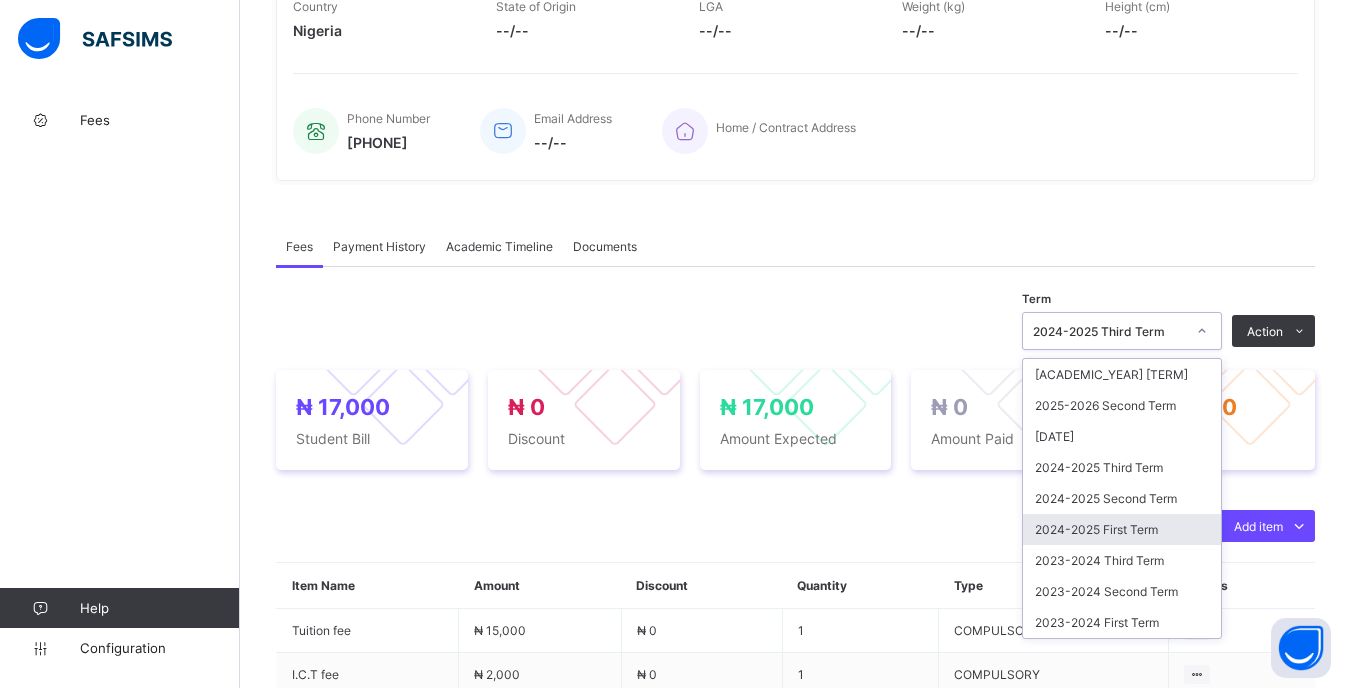 click on "2024-2025 First Term" at bounding box center (1122, 529) 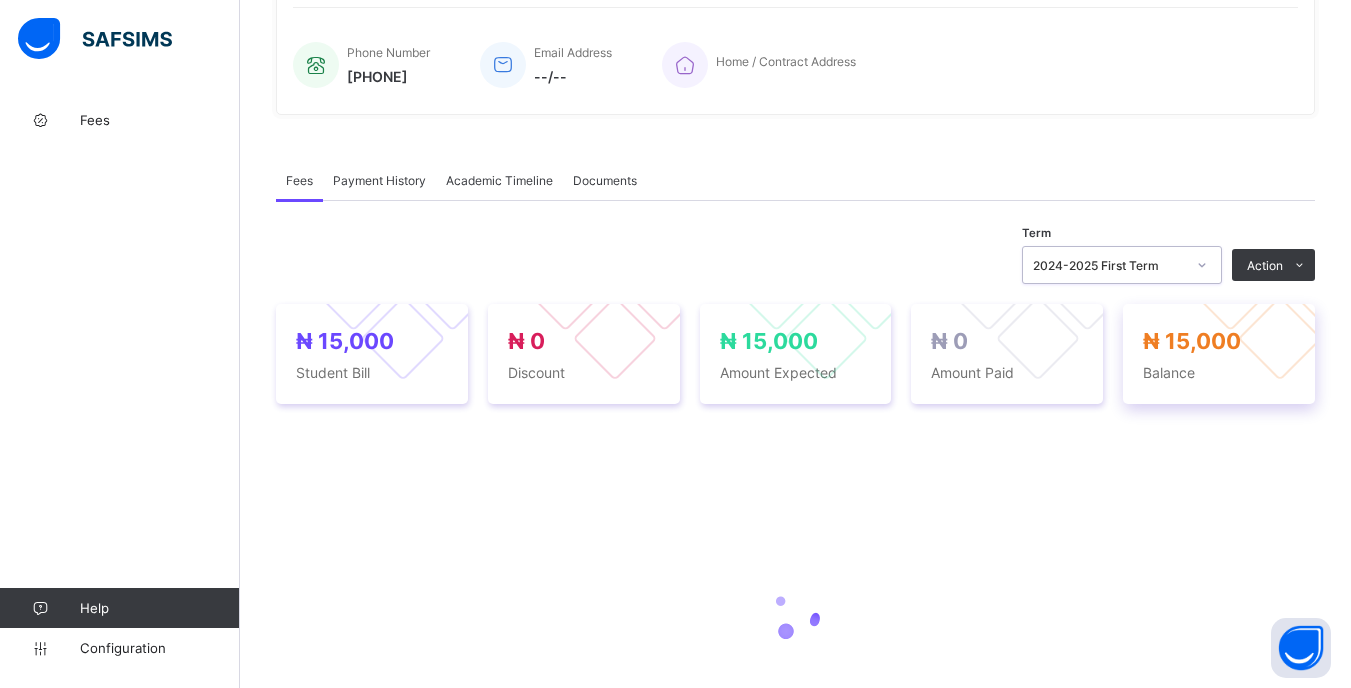 scroll, scrollTop: 583, scrollLeft: 0, axis: vertical 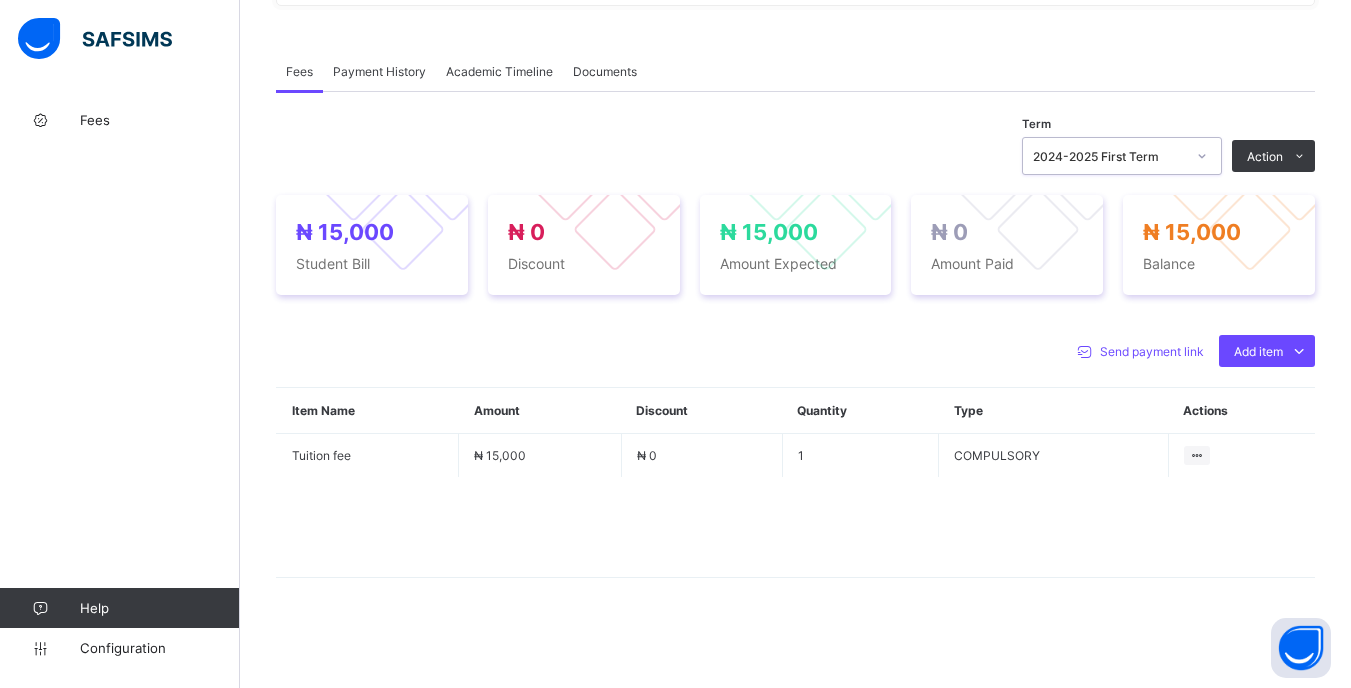 click on "2024-2025 First Term" at bounding box center [1103, 156] 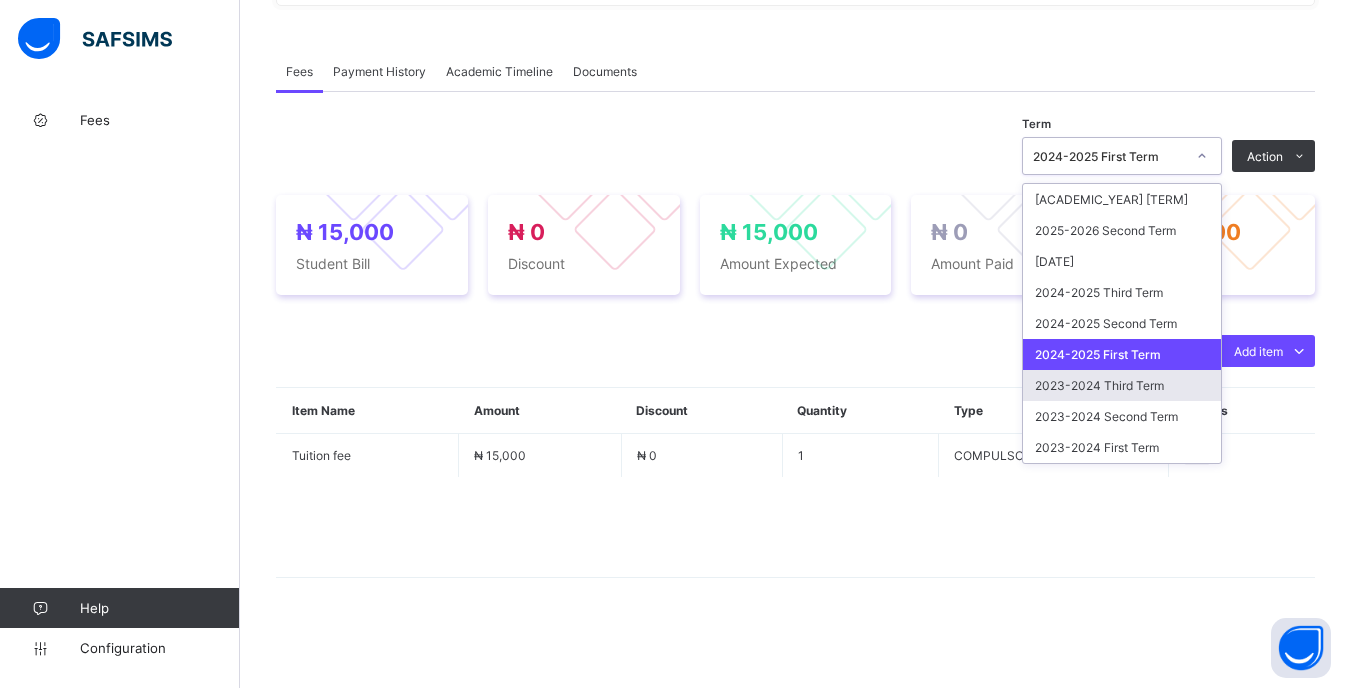 click on "2023-2024 Third Term" at bounding box center [1122, 385] 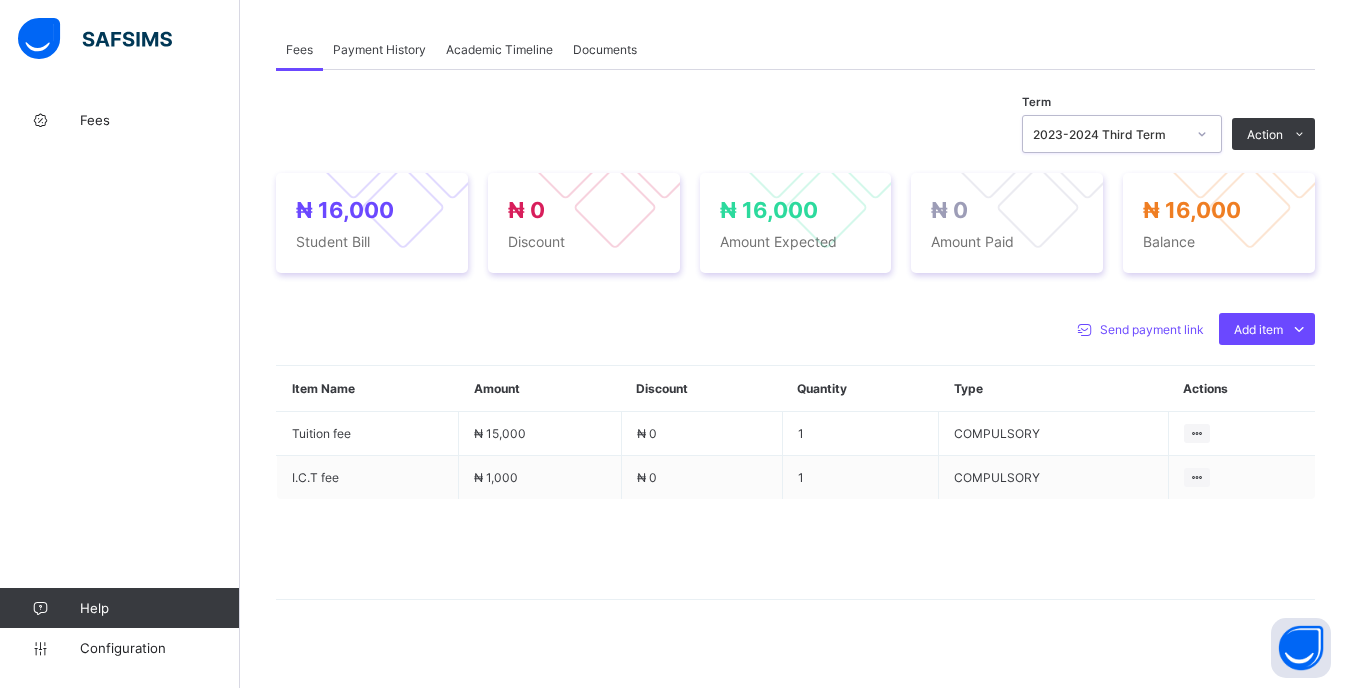 scroll, scrollTop: 0, scrollLeft: 0, axis: both 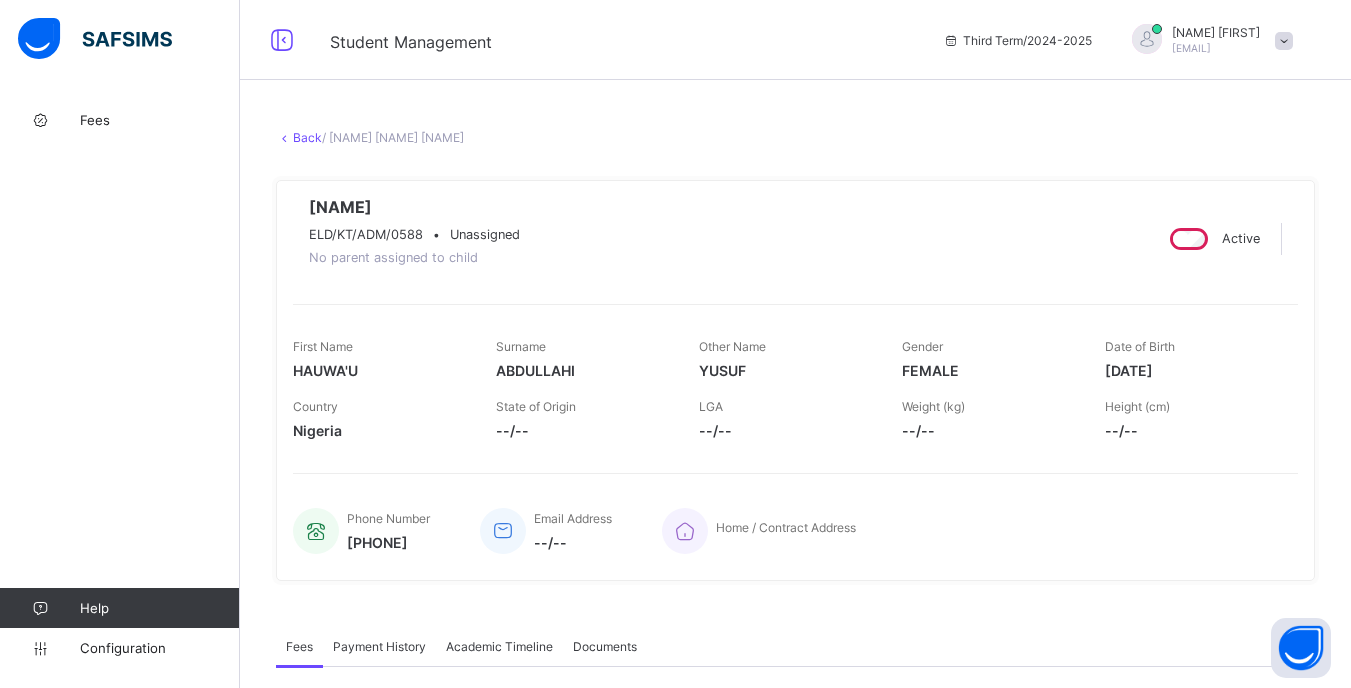 click on "Back" at bounding box center [307, 137] 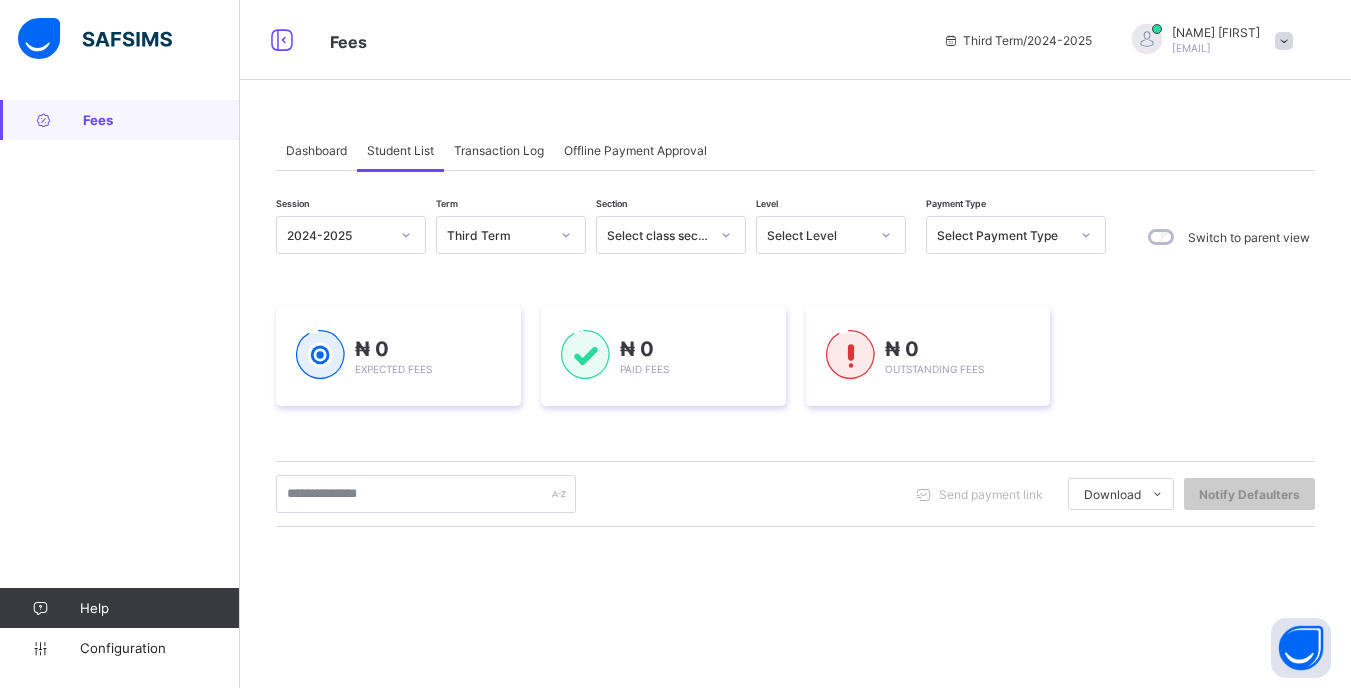 click at bounding box center (886, 235) 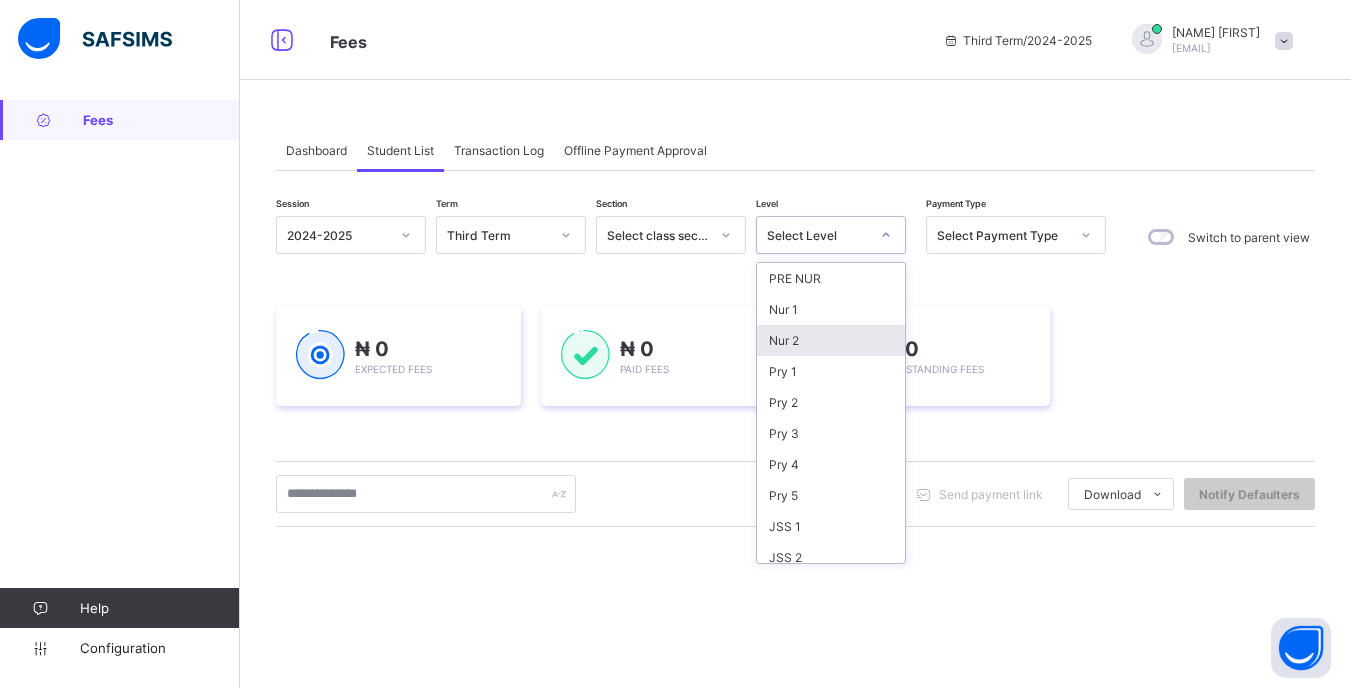 click on "Nur 2" at bounding box center (831, 340) 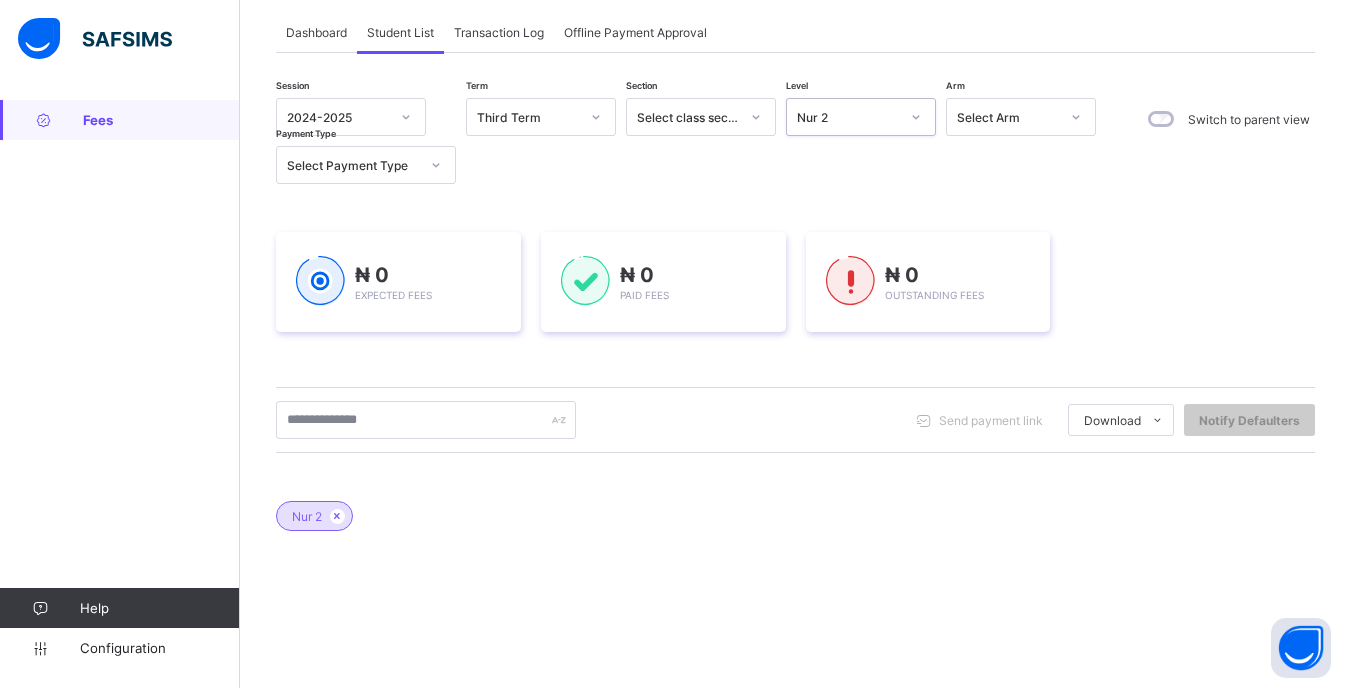 scroll, scrollTop: 300, scrollLeft: 0, axis: vertical 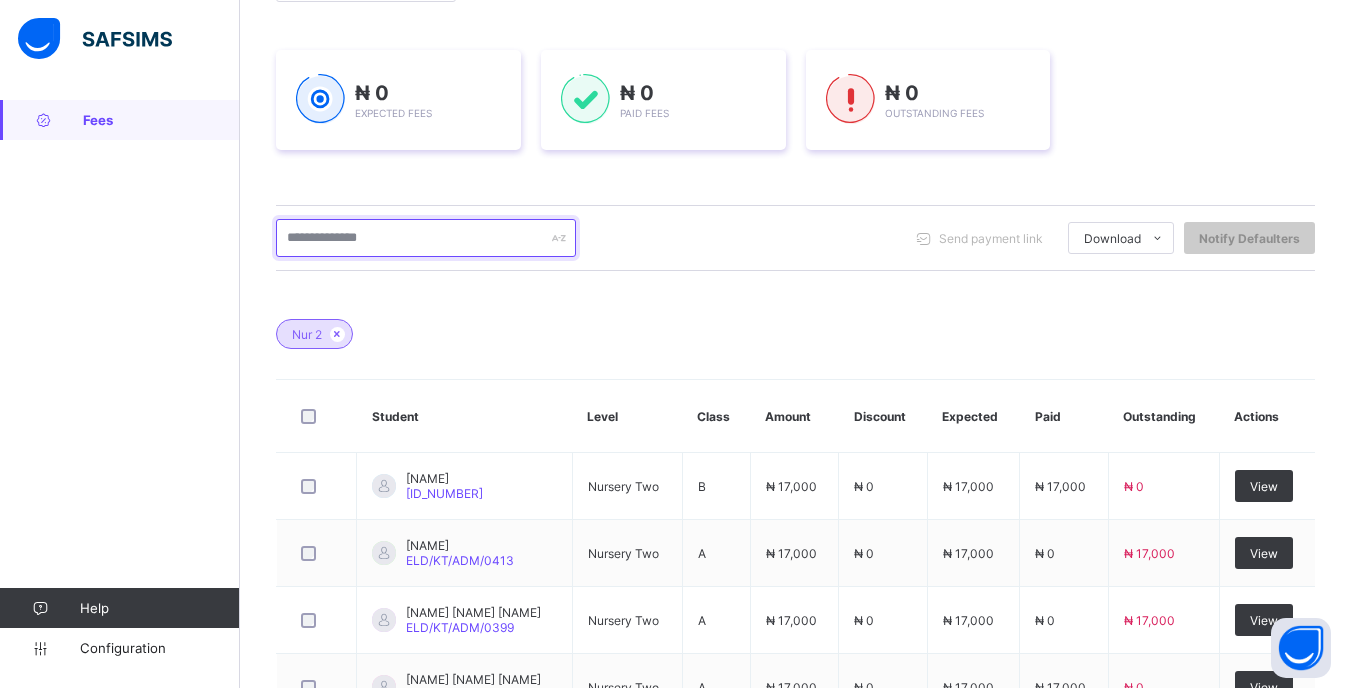 click at bounding box center (426, 238) 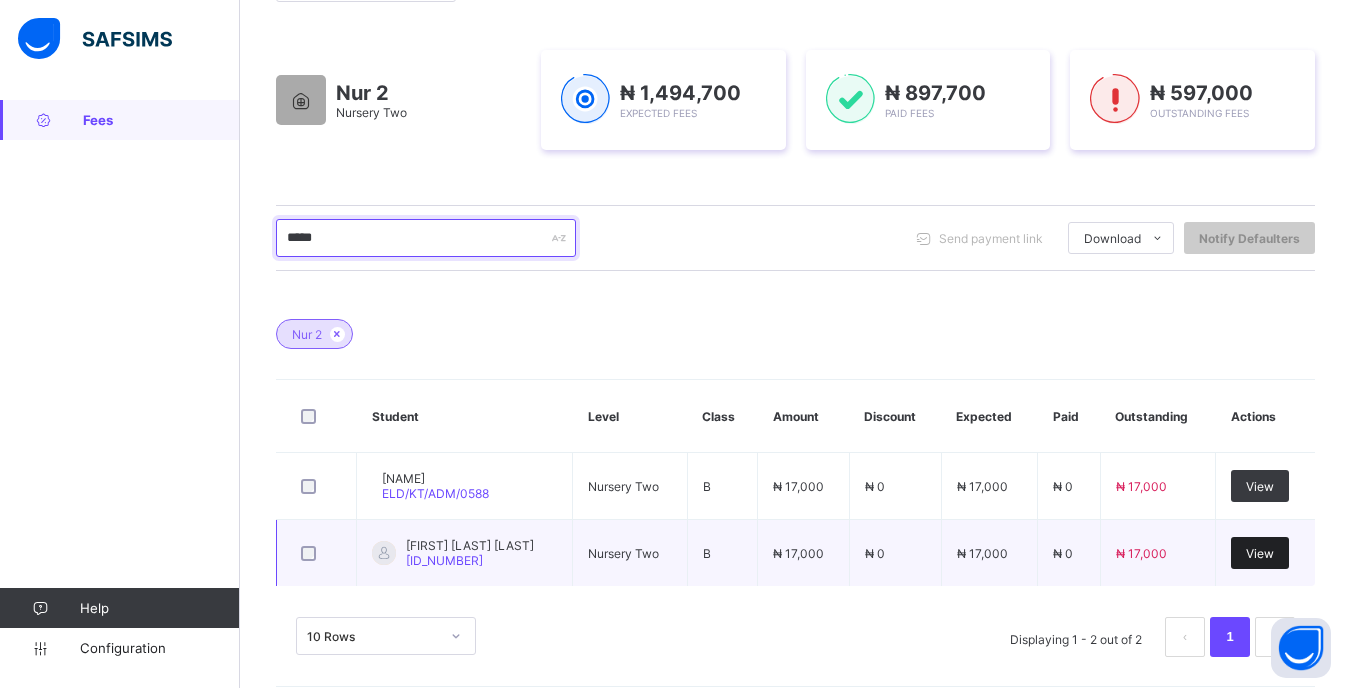 type on "*****" 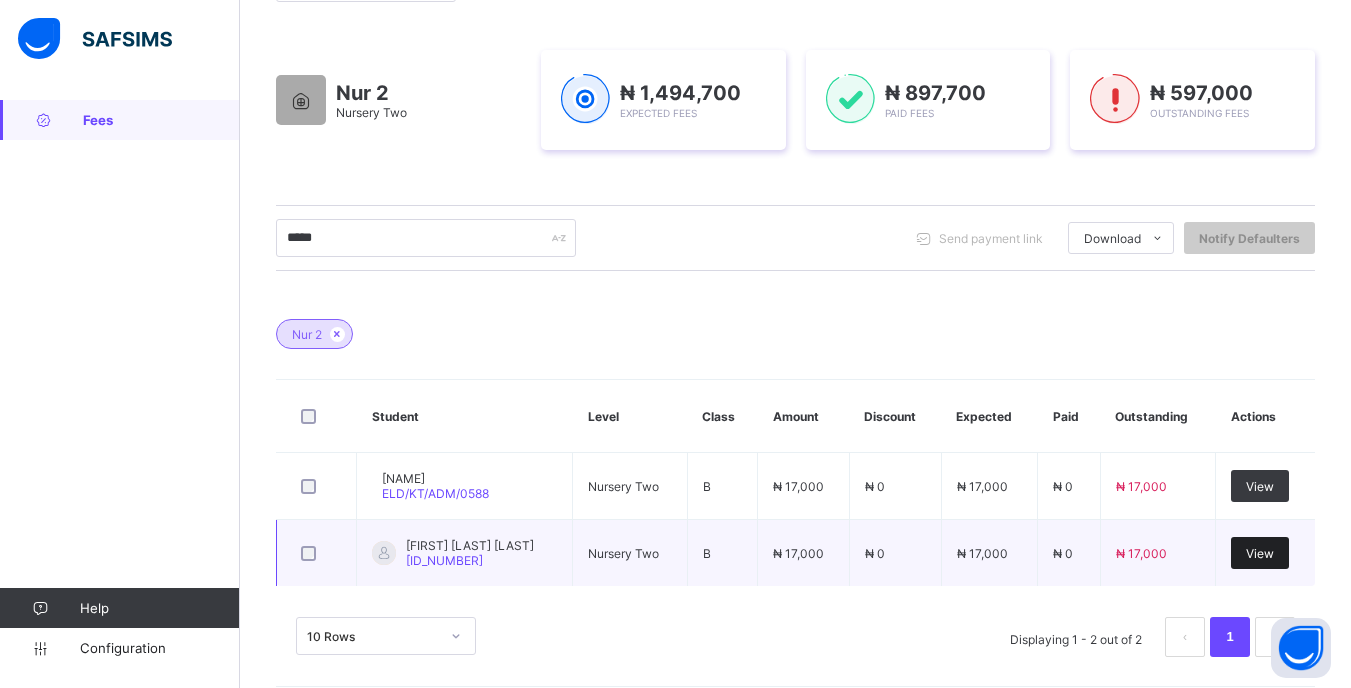 click on "View" at bounding box center [1260, 553] 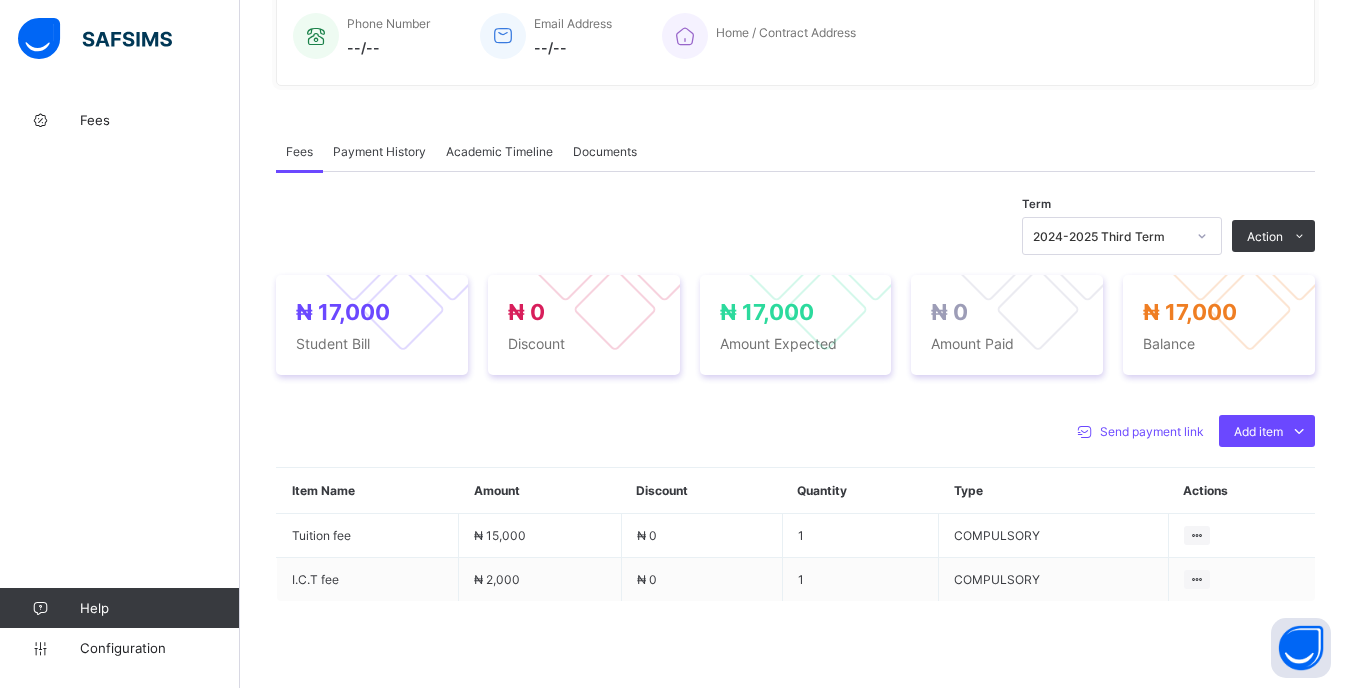 scroll, scrollTop: 500, scrollLeft: 0, axis: vertical 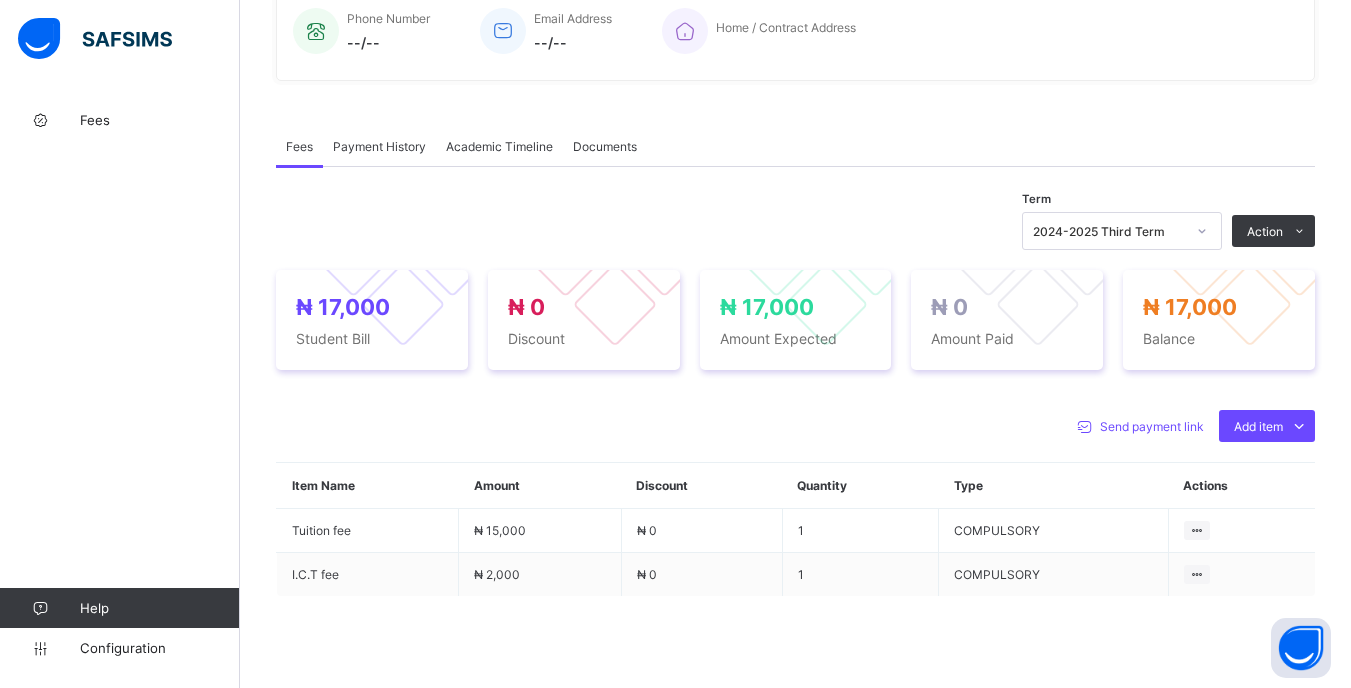 drag, startPoint x: 1218, startPoint y: 236, endPoint x: 1217, endPoint y: 248, distance: 12.0415945 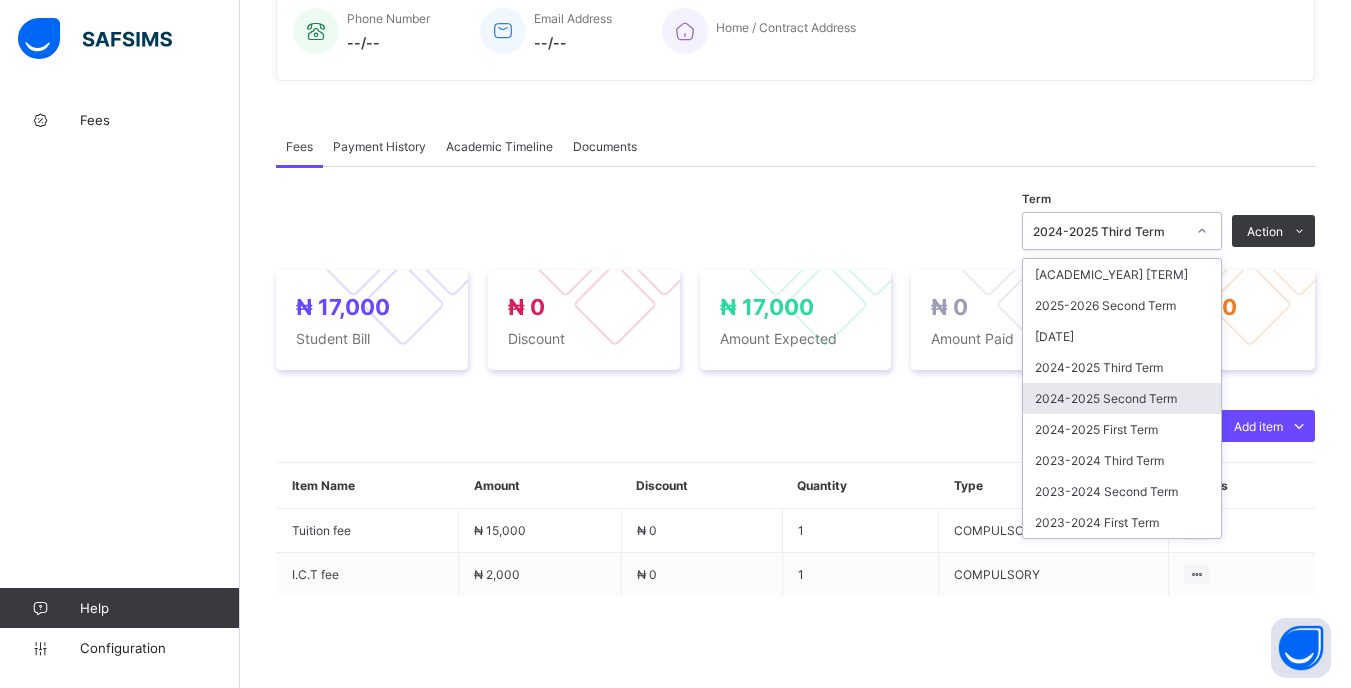 click on "2024-2025 Second Term" at bounding box center [1122, 398] 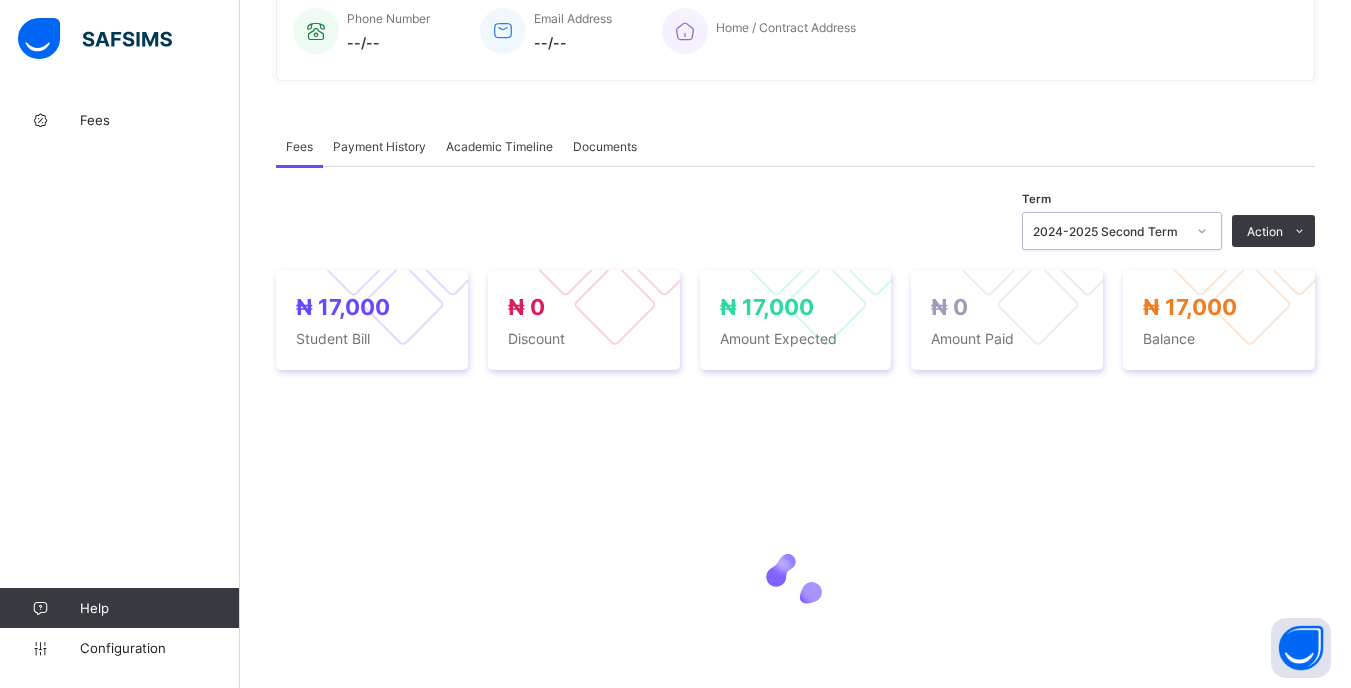 drag, startPoint x: 1210, startPoint y: 222, endPoint x: 1208, endPoint y: 263, distance: 41.04875 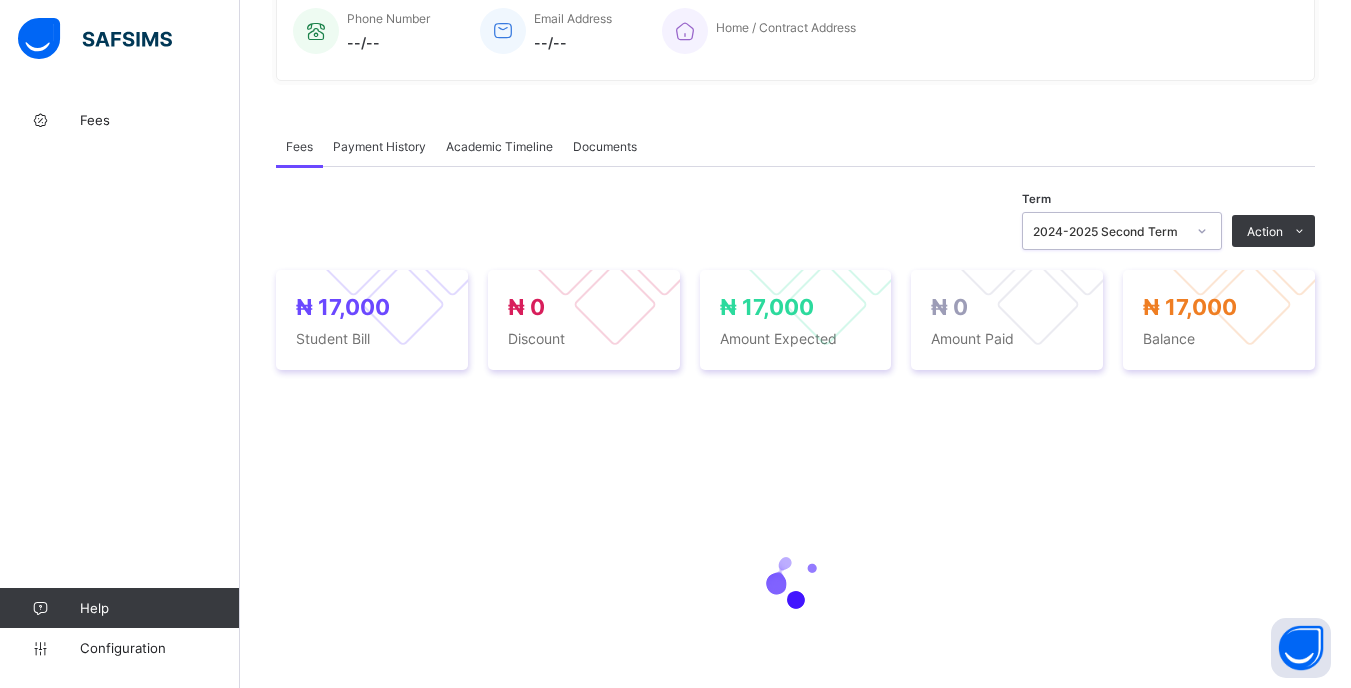 click at bounding box center [1202, 231] 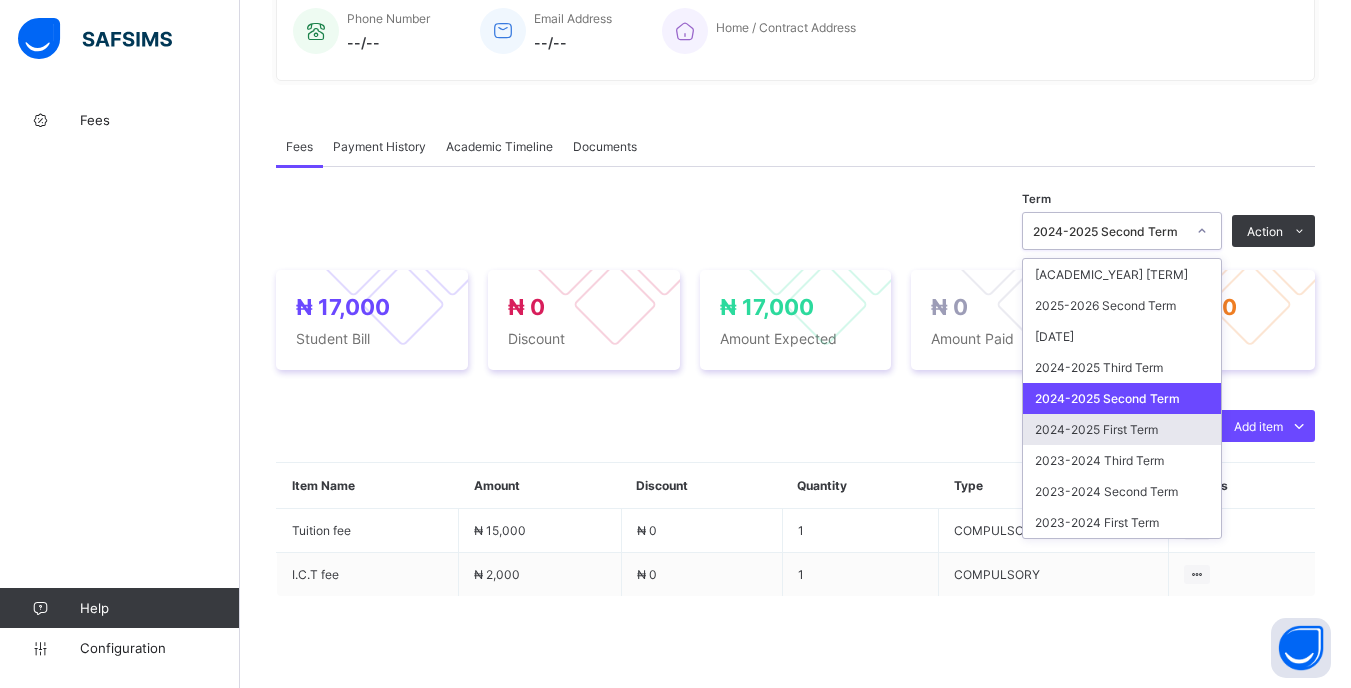 click on "2024-2025 First Term" at bounding box center [1122, 429] 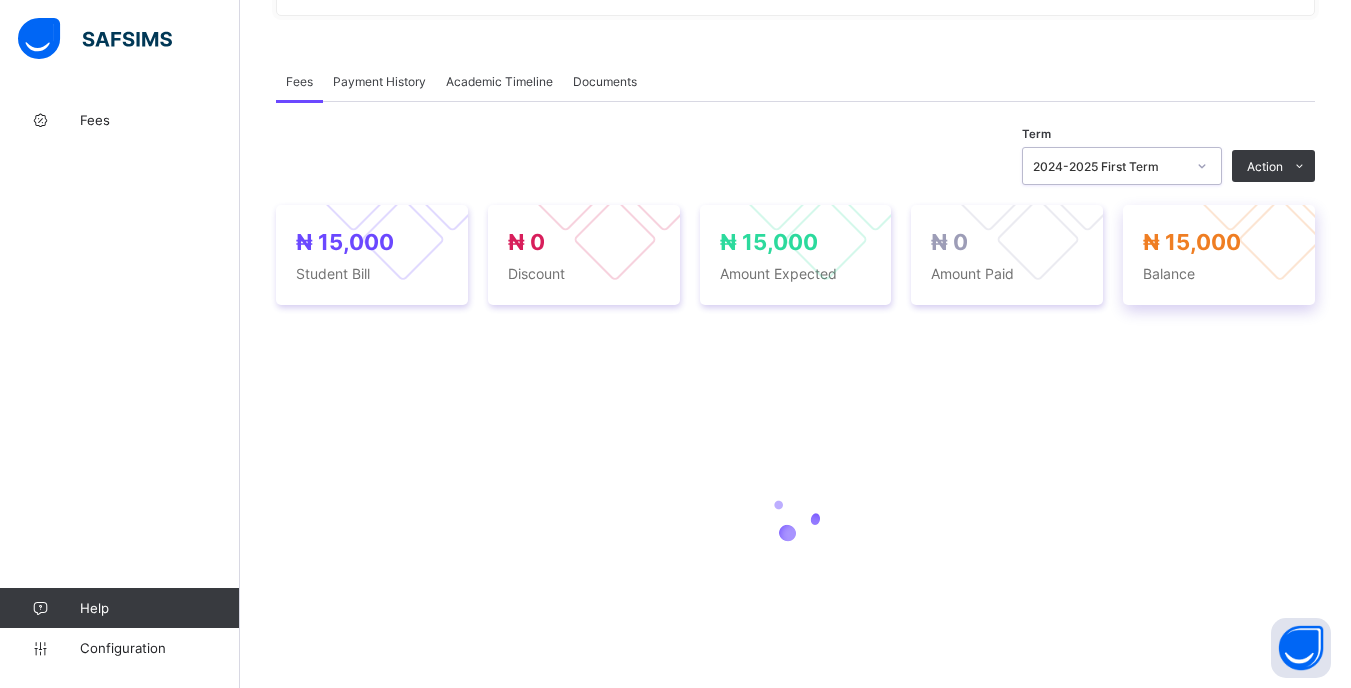 scroll, scrollTop: 583, scrollLeft: 0, axis: vertical 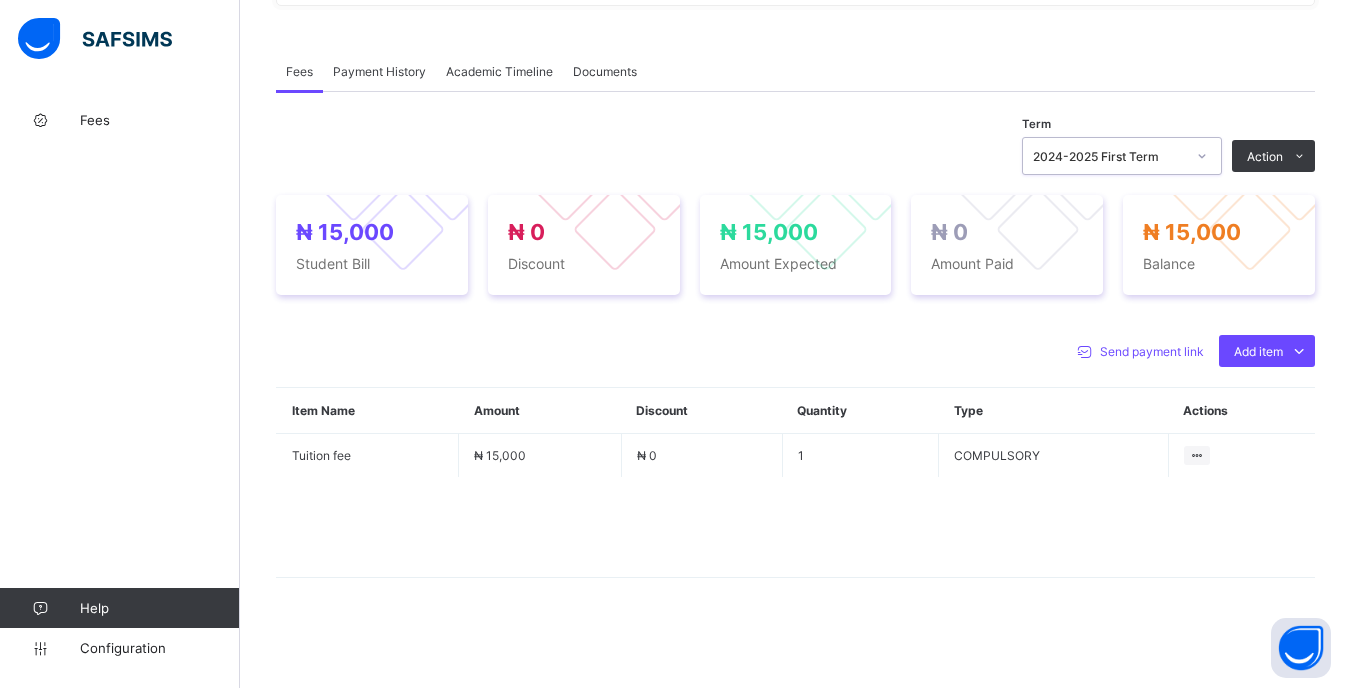 click at bounding box center [1202, 156] 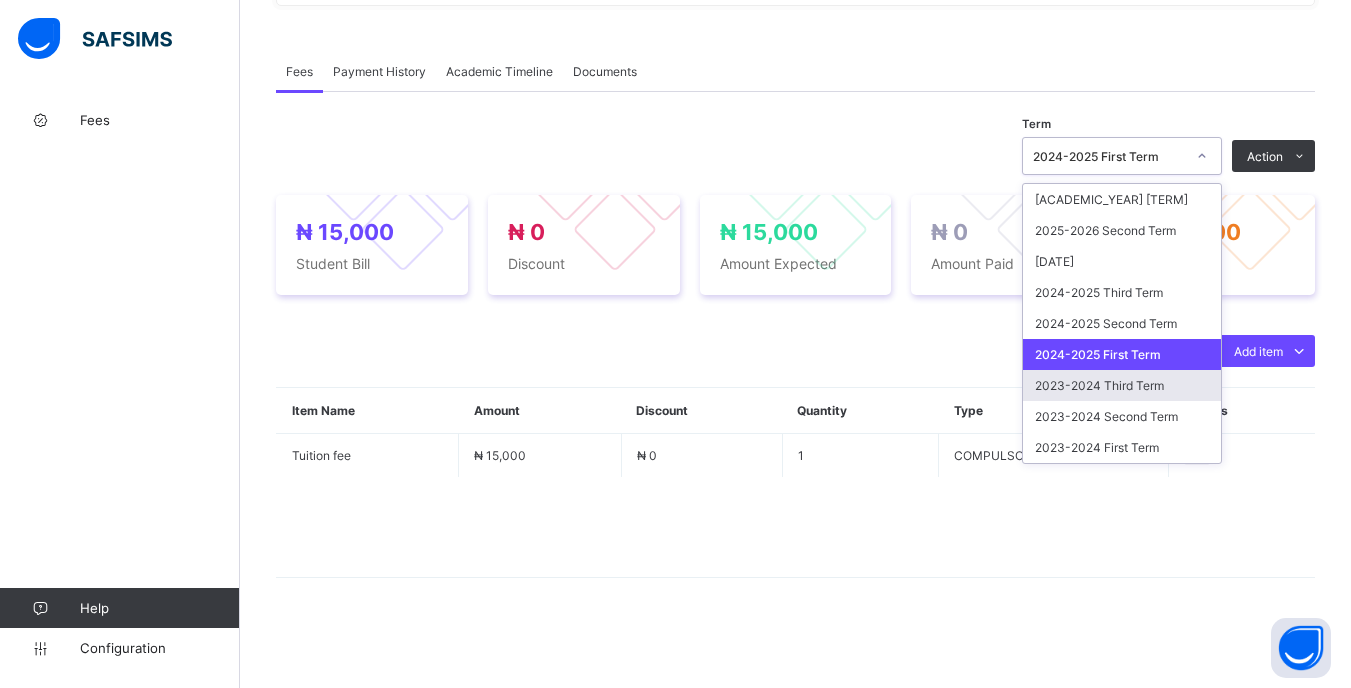 click on "2023-2024 Third Term" at bounding box center [1122, 385] 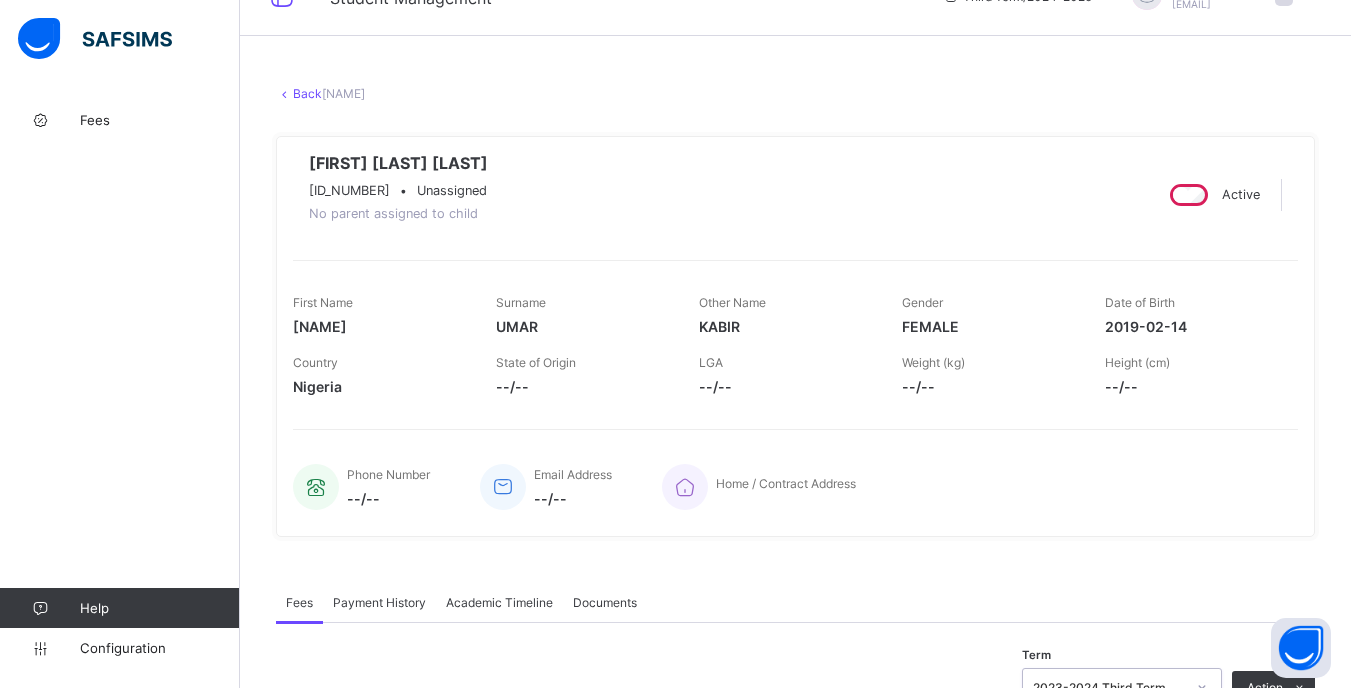 scroll, scrollTop: 0, scrollLeft: 0, axis: both 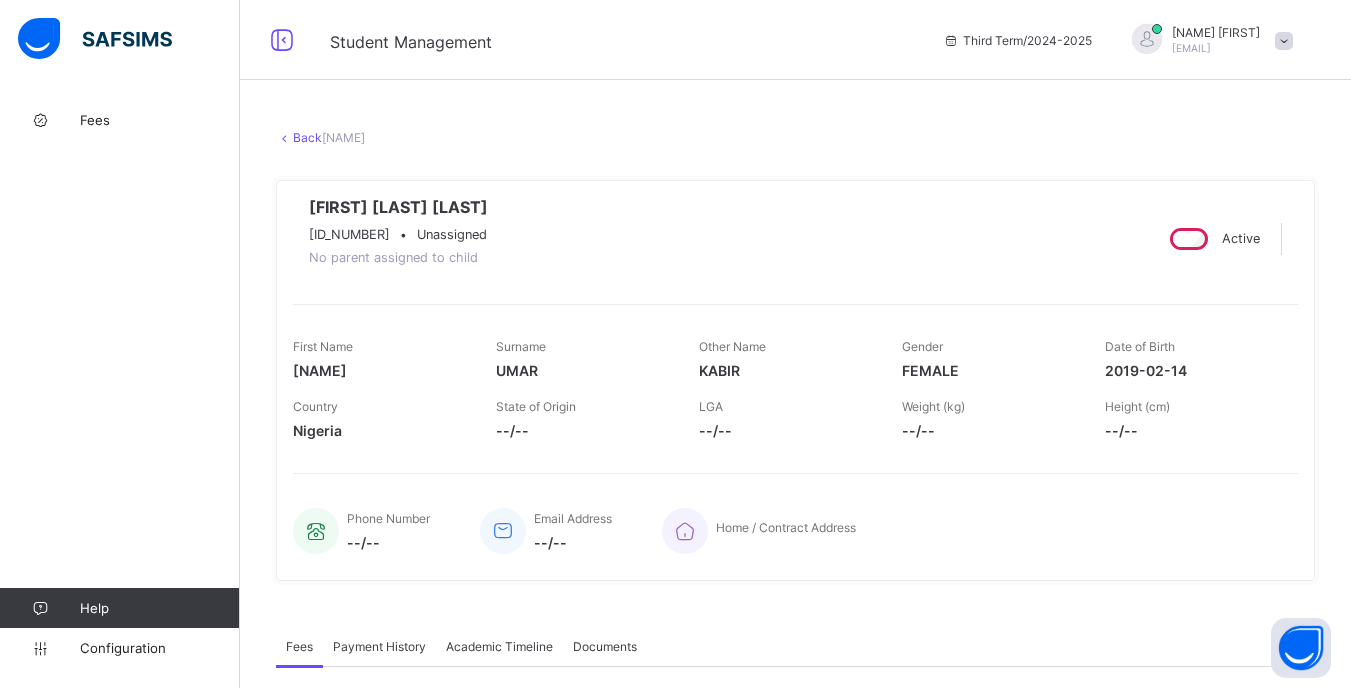 click on "Back" at bounding box center (307, 137) 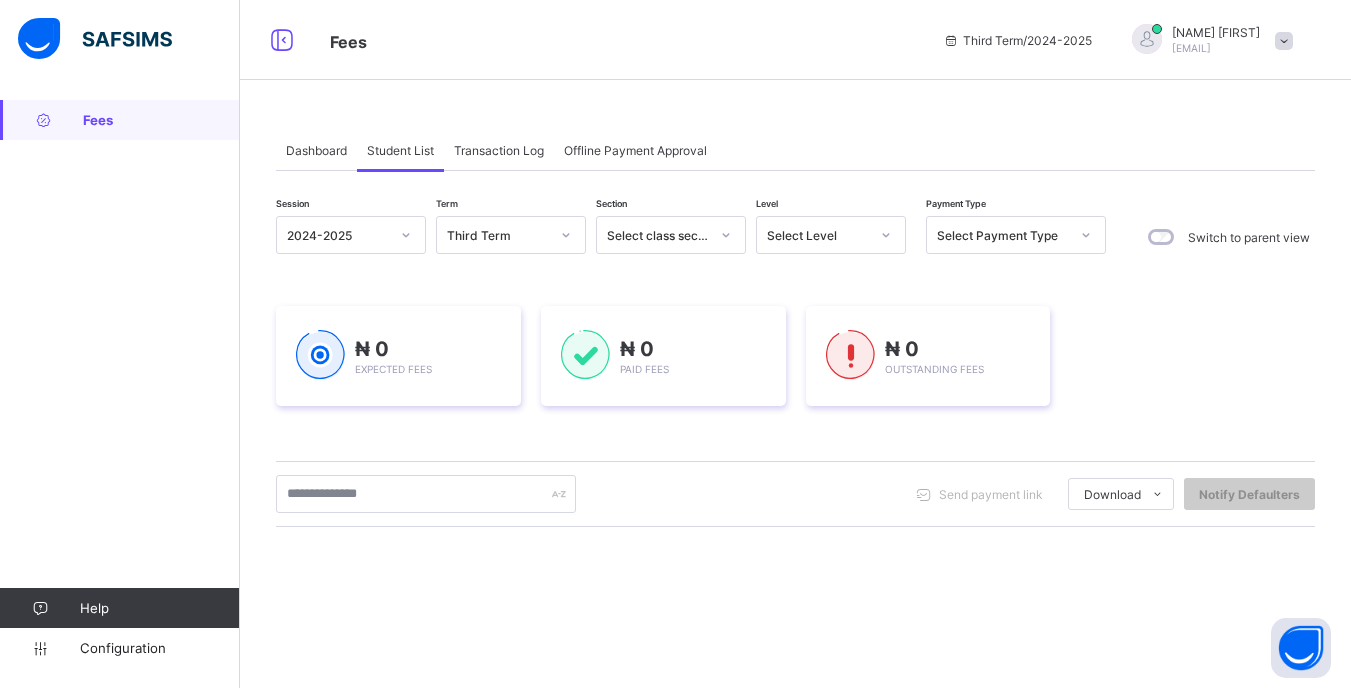 click at bounding box center (886, 235) 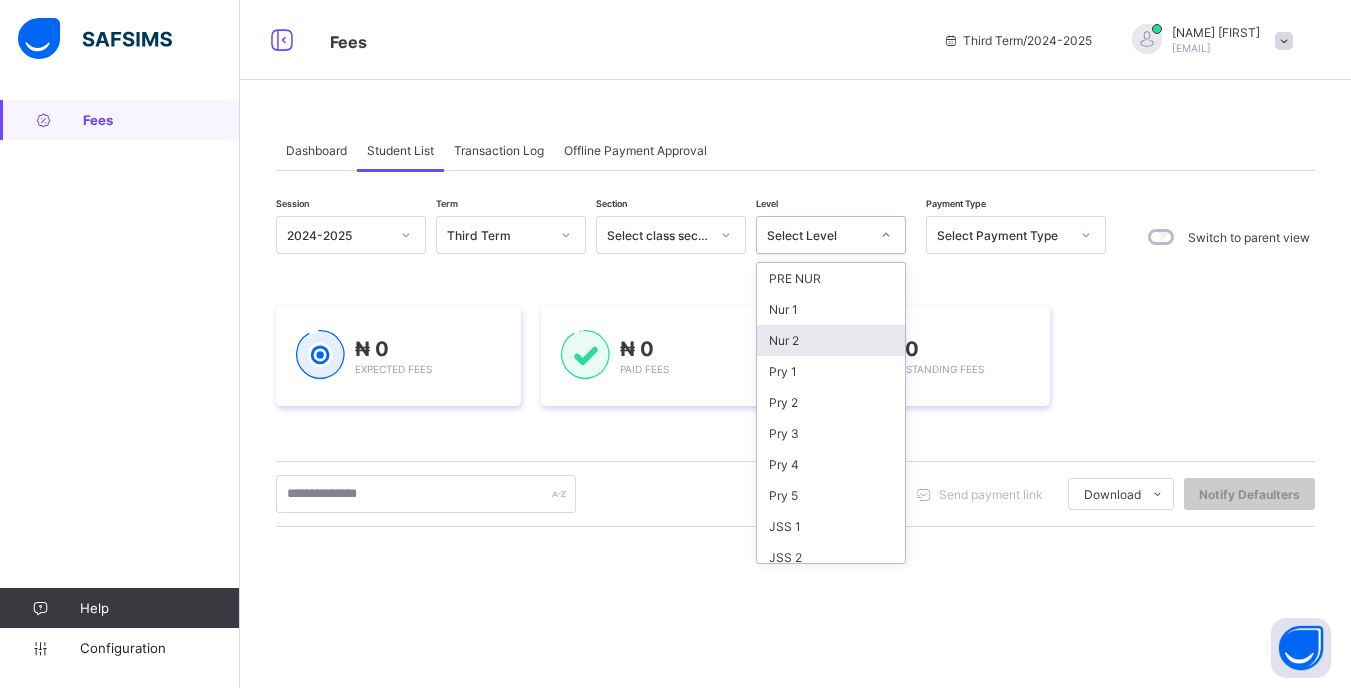 click on "Nur 2" at bounding box center (831, 340) 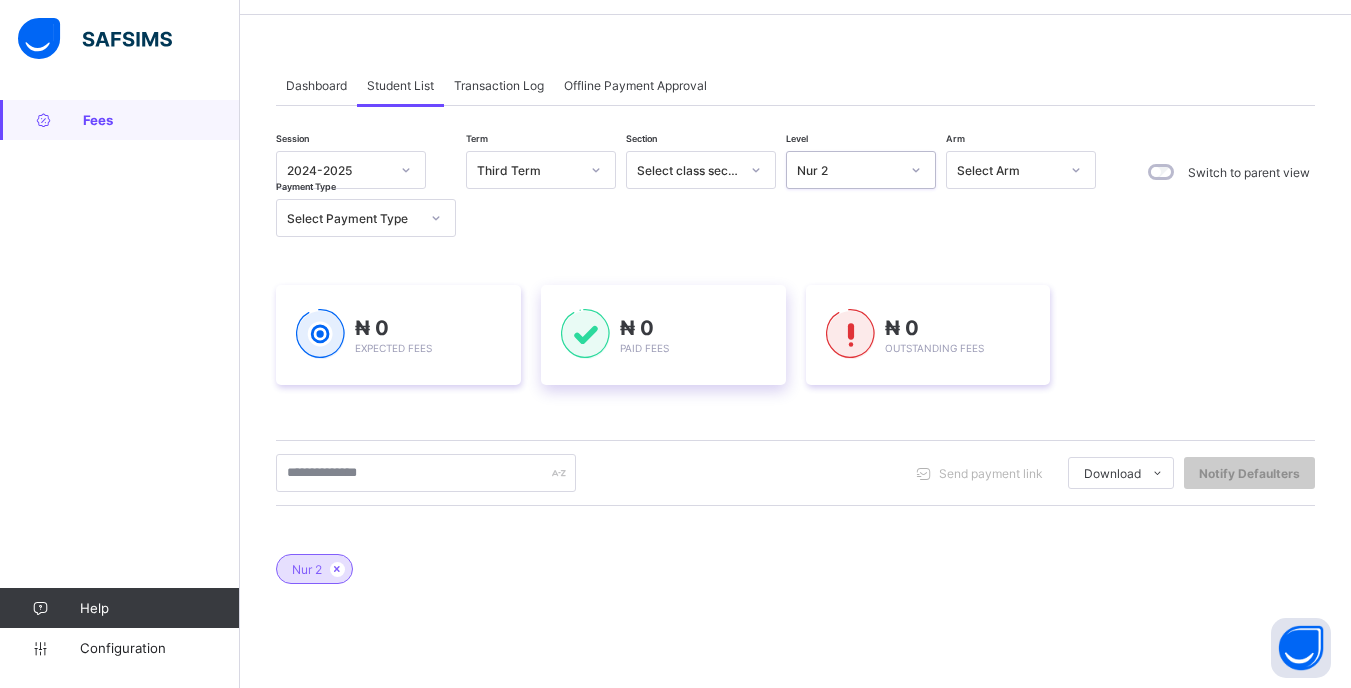 scroll, scrollTop: 100, scrollLeft: 0, axis: vertical 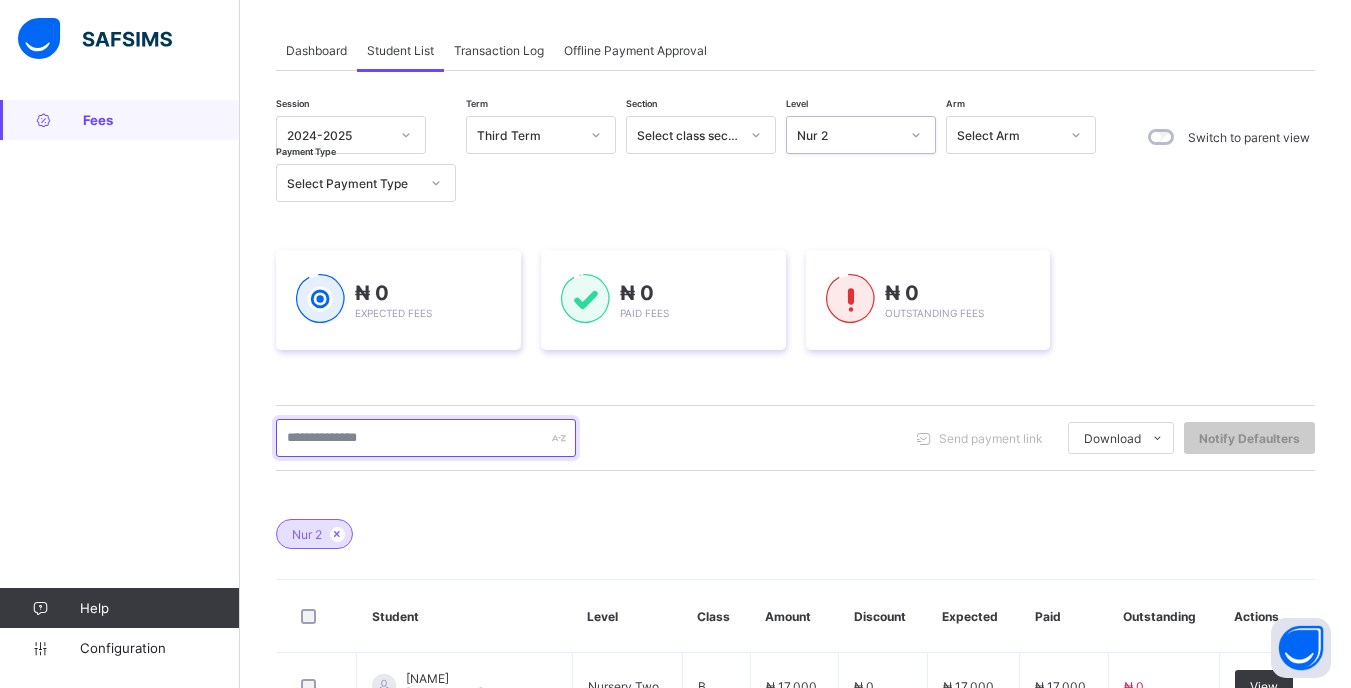 drag, startPoint x: 401, startPoint y: 447, endPoint x: 434, endPoint y: 456, distance: 34.20526 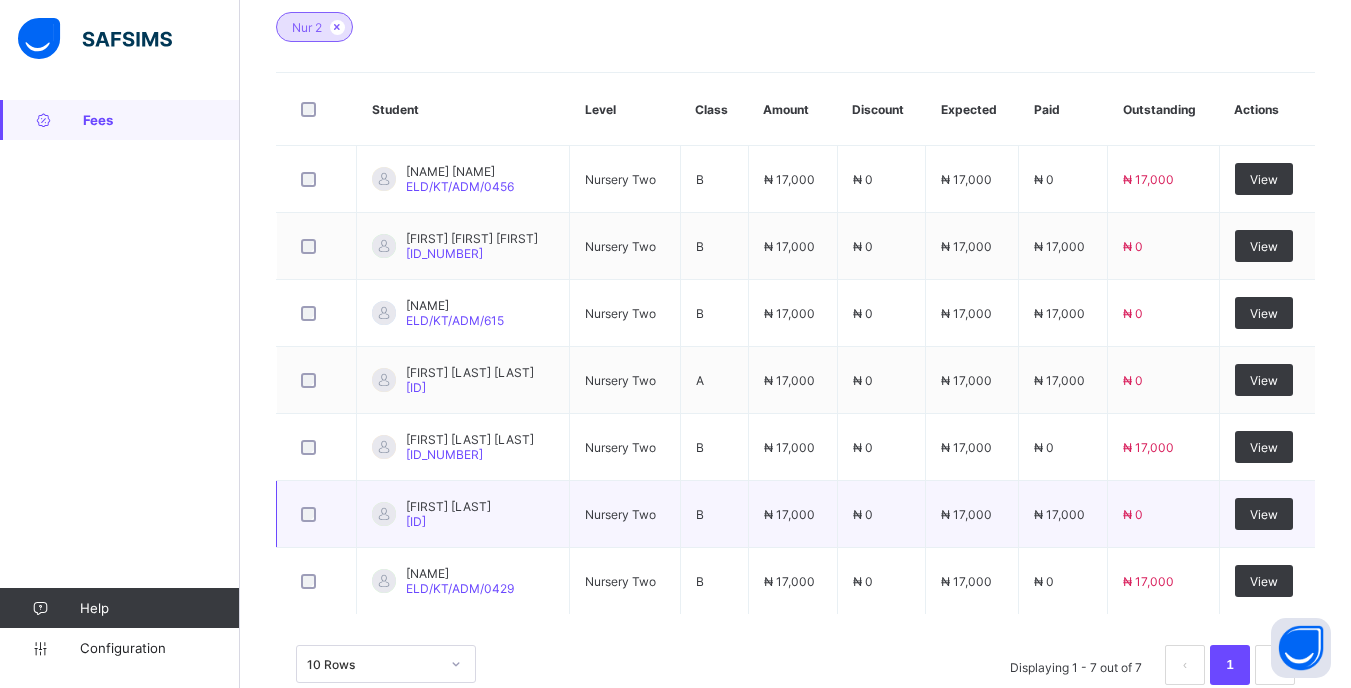 scroll, scrollTop: 654, scrollLeft: 0, axis: vertical 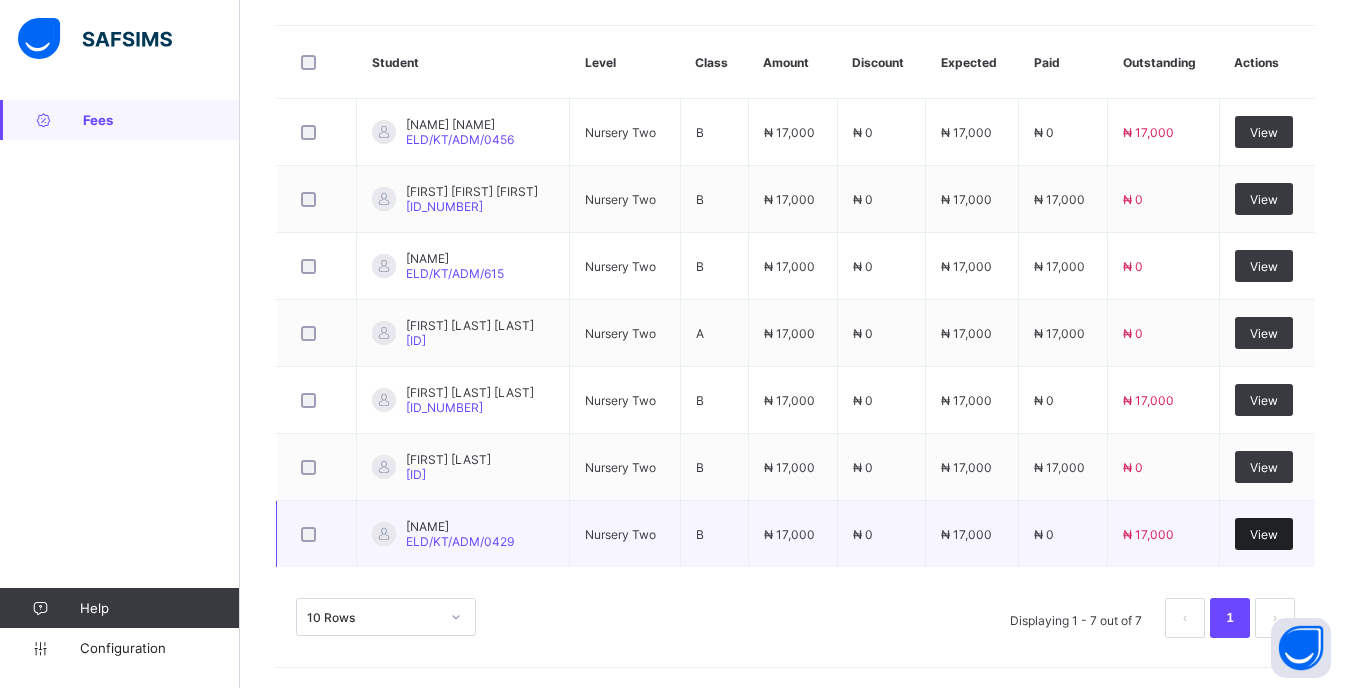type on "****" 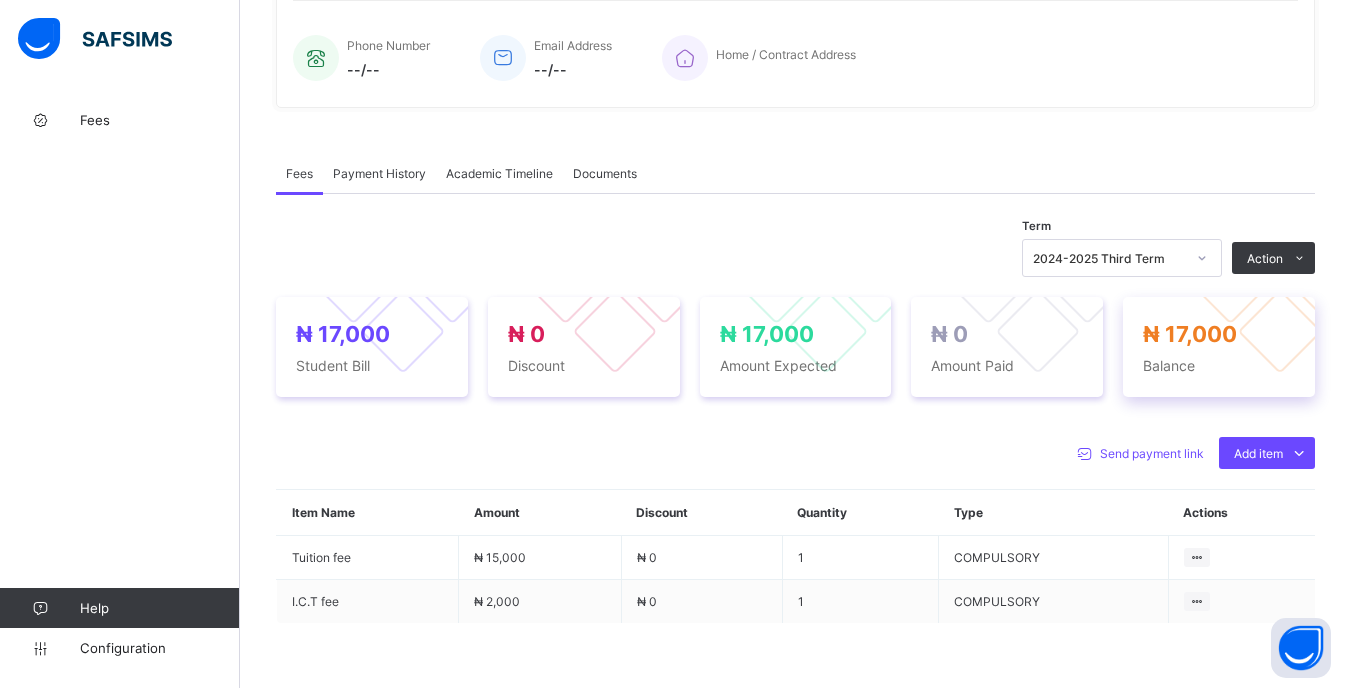 scroll, scrollTop: 500, scrollLeft: 0, axis: vertical 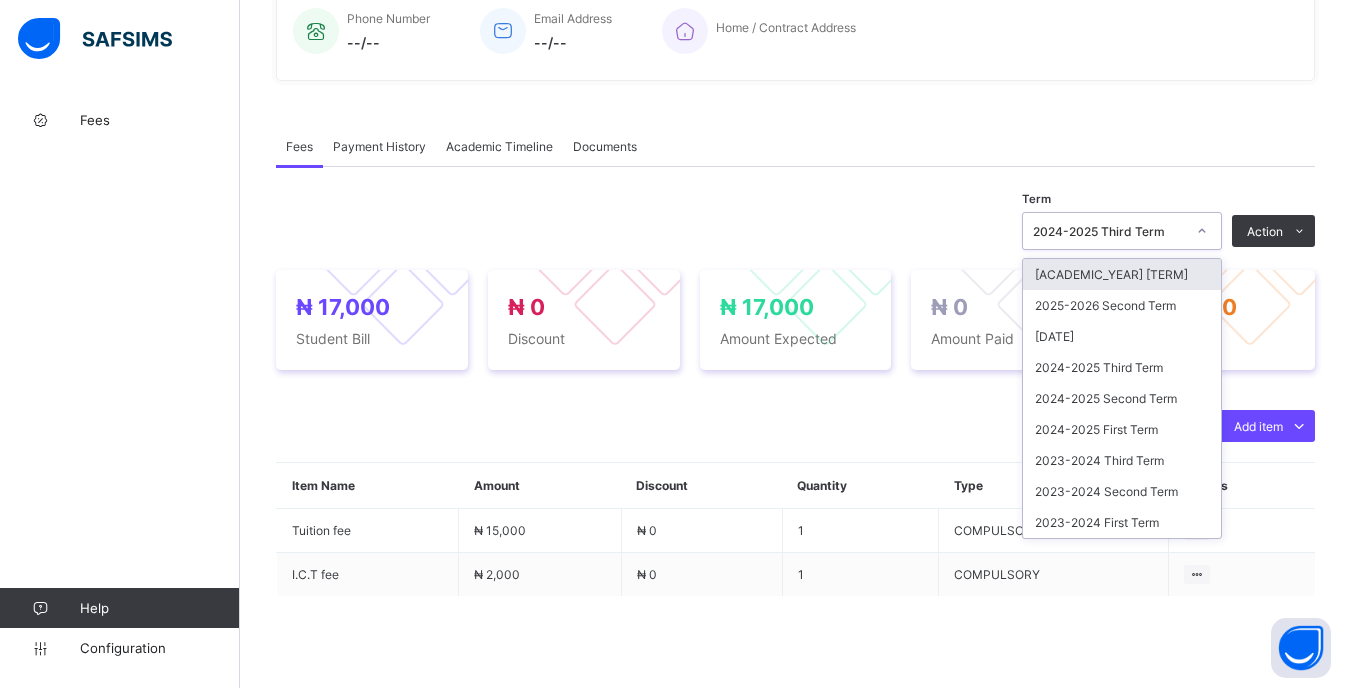 click 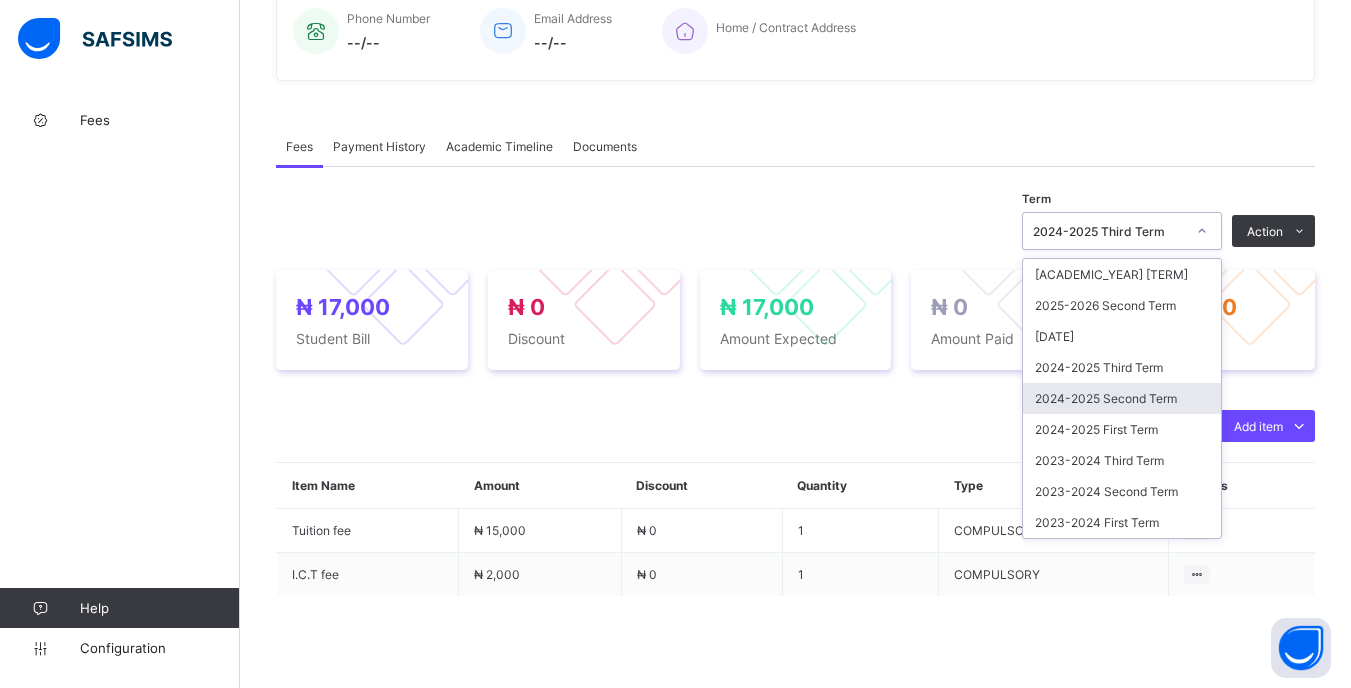 click on "2024-2025 Second Term" at bounding box center (1122, 398) 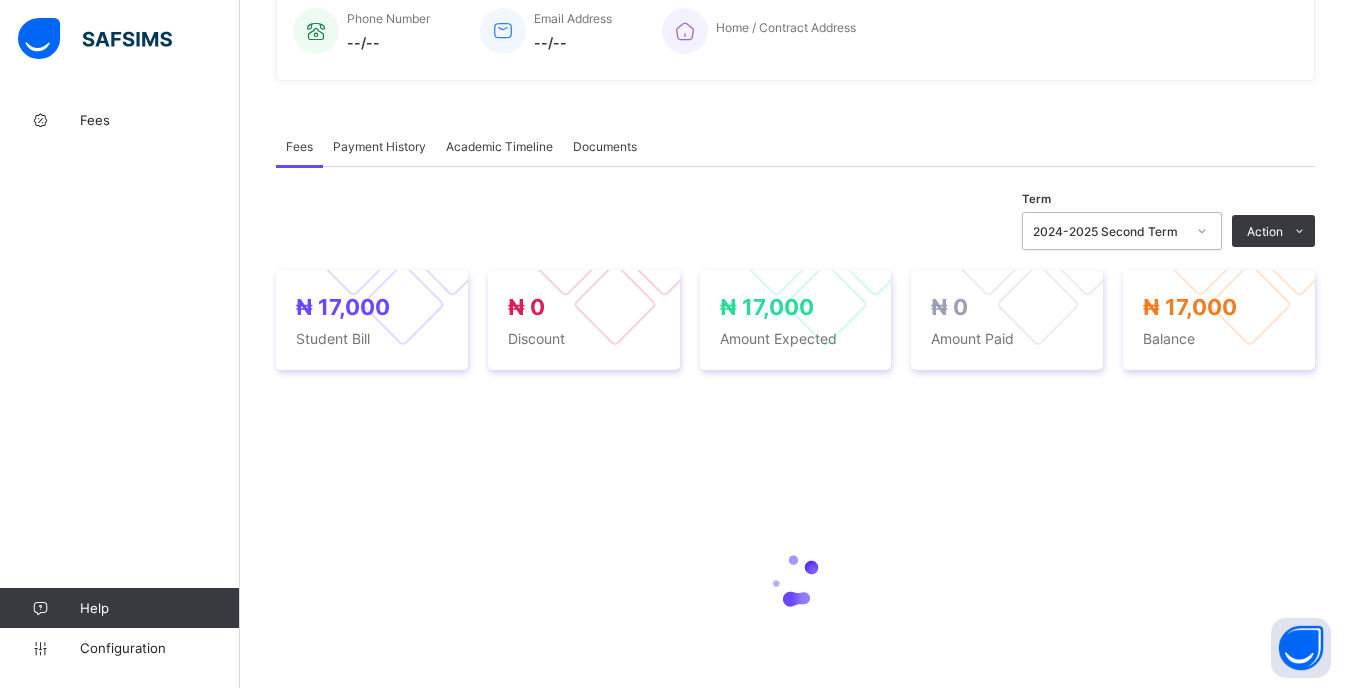 click at bounding box center (1202, 231) 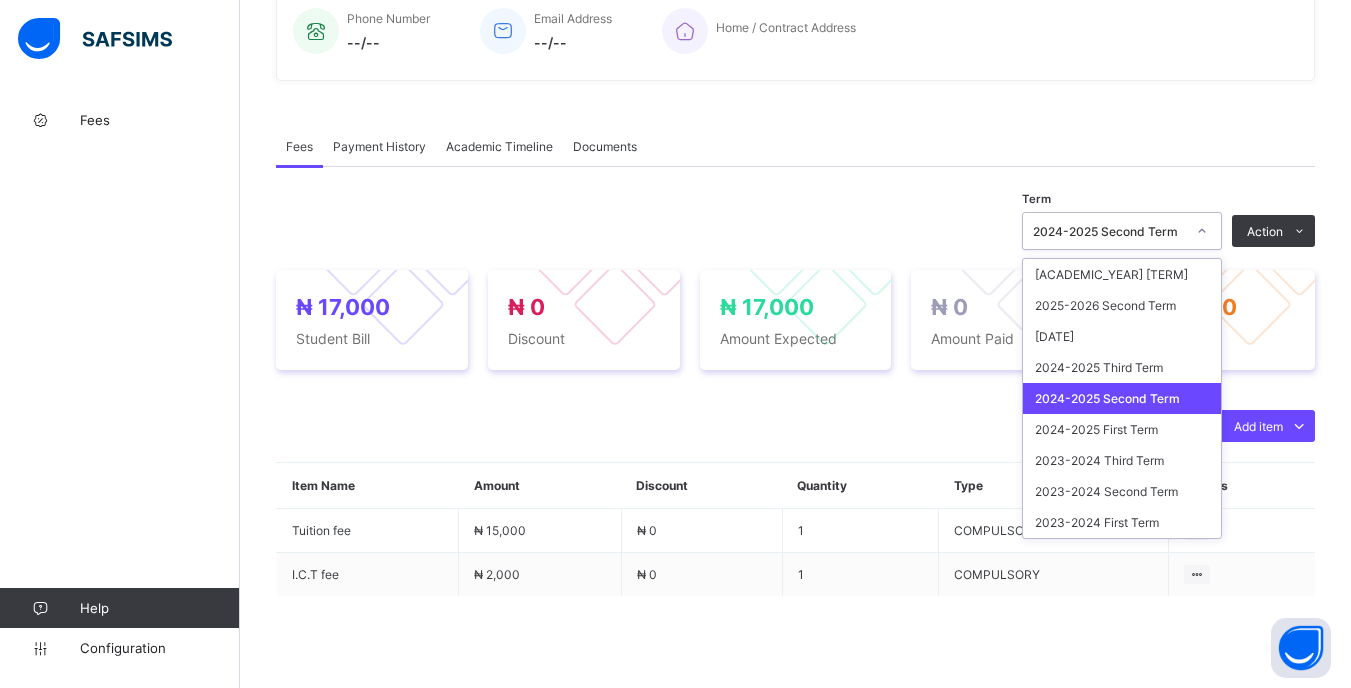 click on "2024-2025 Second Term" at bounding box center [1122, 398] 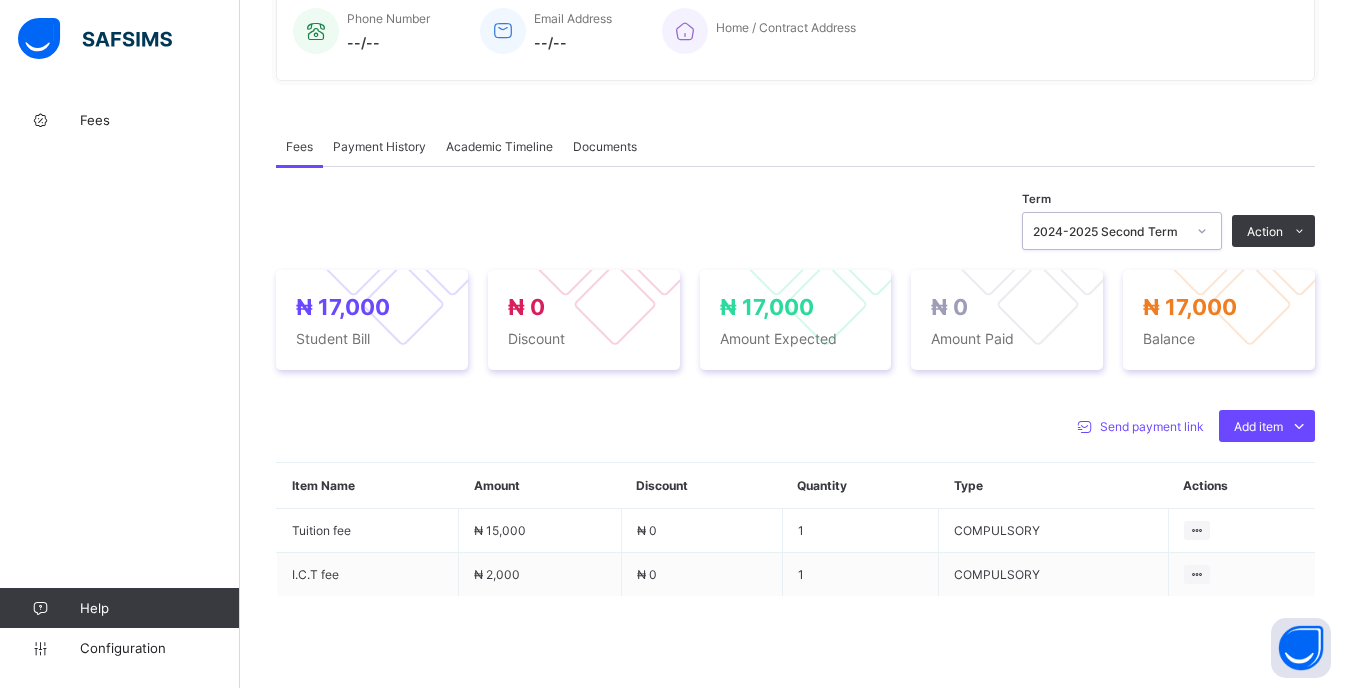 click at bounding box center [1202, 231] 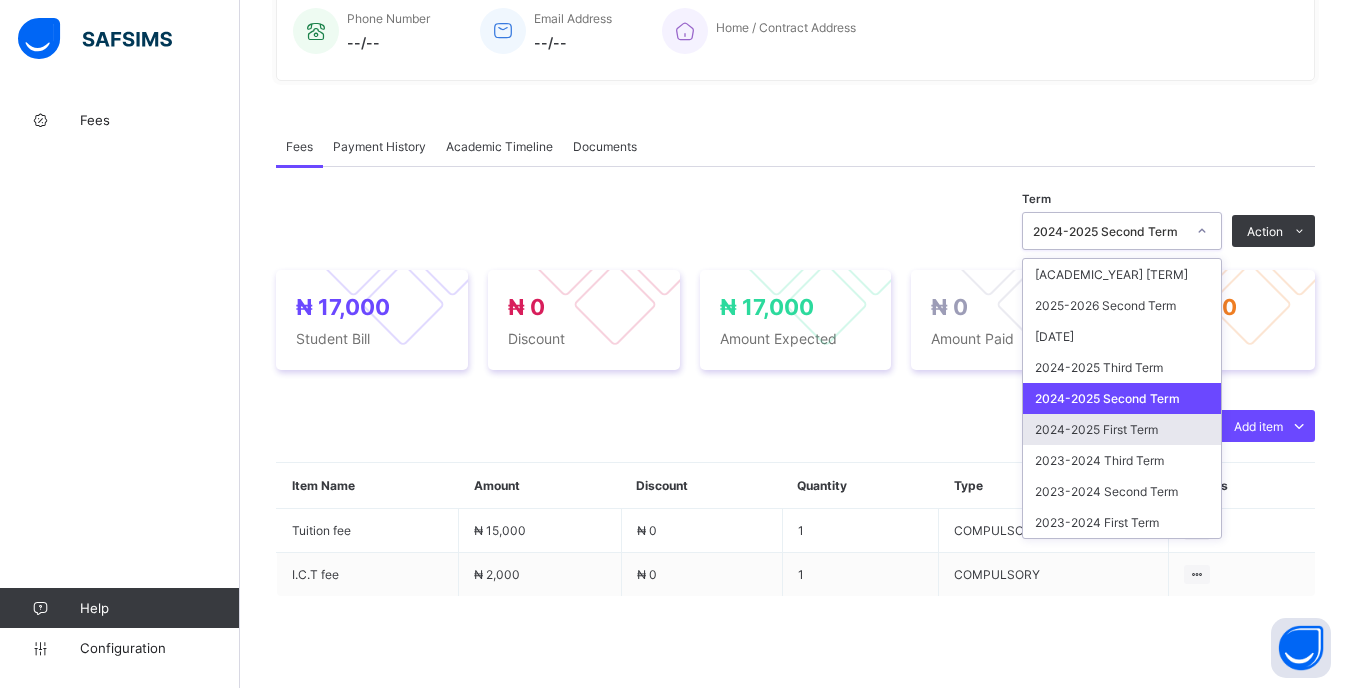 drag, startPoint x: 1165, startPoint y: 431, endPoint x: 1166, endPoint y: 388, distance: 43.011627 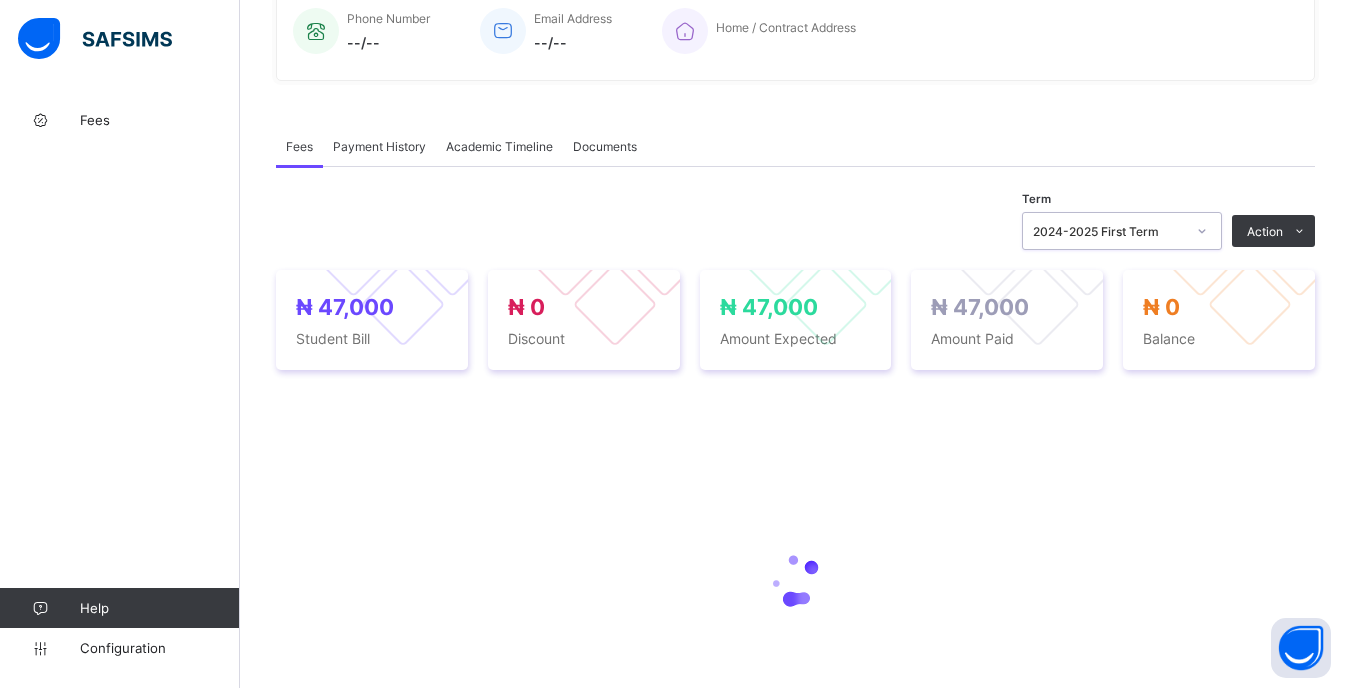 click at bounding box center [1202, 231] 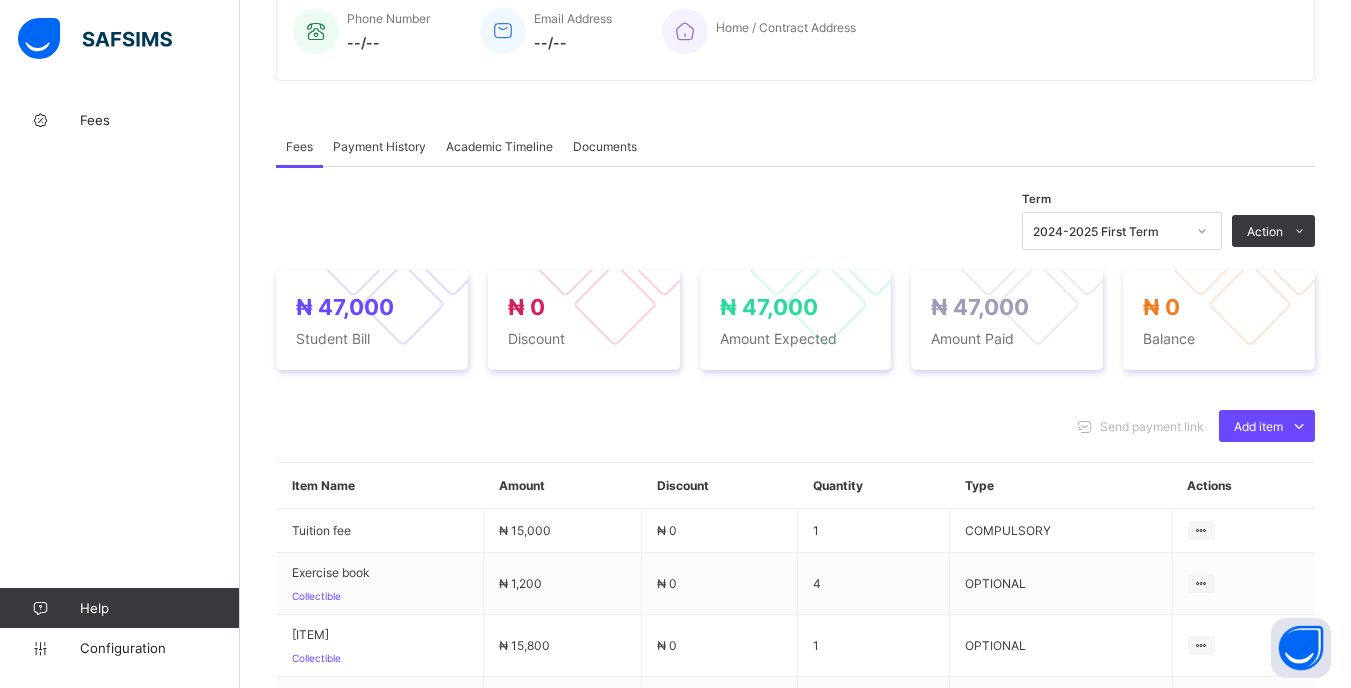 click on "Send payment link Add item Optional items Special bill Item Name Amount Discount Quantity Type Actions Tuition fee   ₦ 15,000 ₦ 0 1 COMPULSORY Exercise book   Collectible ₦ 1,200 ₦ 0 4 OPTIONAL Issue out Delete Payment Item Text book   Collectible ₦ 15,800 ₦ 0 1 OPTIONAL Issue out Delete Payment Item Facilities B   ₦ 15,000 ₦ 0 1 OPTIONAL Delete Payment Item × Add Item Select item Cancel Save × Special bill Add items from previous terms or outstanding payments Item Name Price [₦] Qty Select item * Add item Total ₦ 0 Comments Cancel Add to invoice × Edit Discount   Fee Item       Fee Amount     Discount Options Fixed Percentage Discount Amount * Discount Comment Cancel Delete Discount Save Changes × Delete Item This action would delete   undefined  from the invoice. Are you sure you want to carry on? Cancel Yes, Delete Item × Send payment link This action would send payment link to  UMAR  RABI`U  's parent. Are you sure you want to carry on? Email Cancel Send link Cancel Cancel ×" at bounding box center (795, 625) 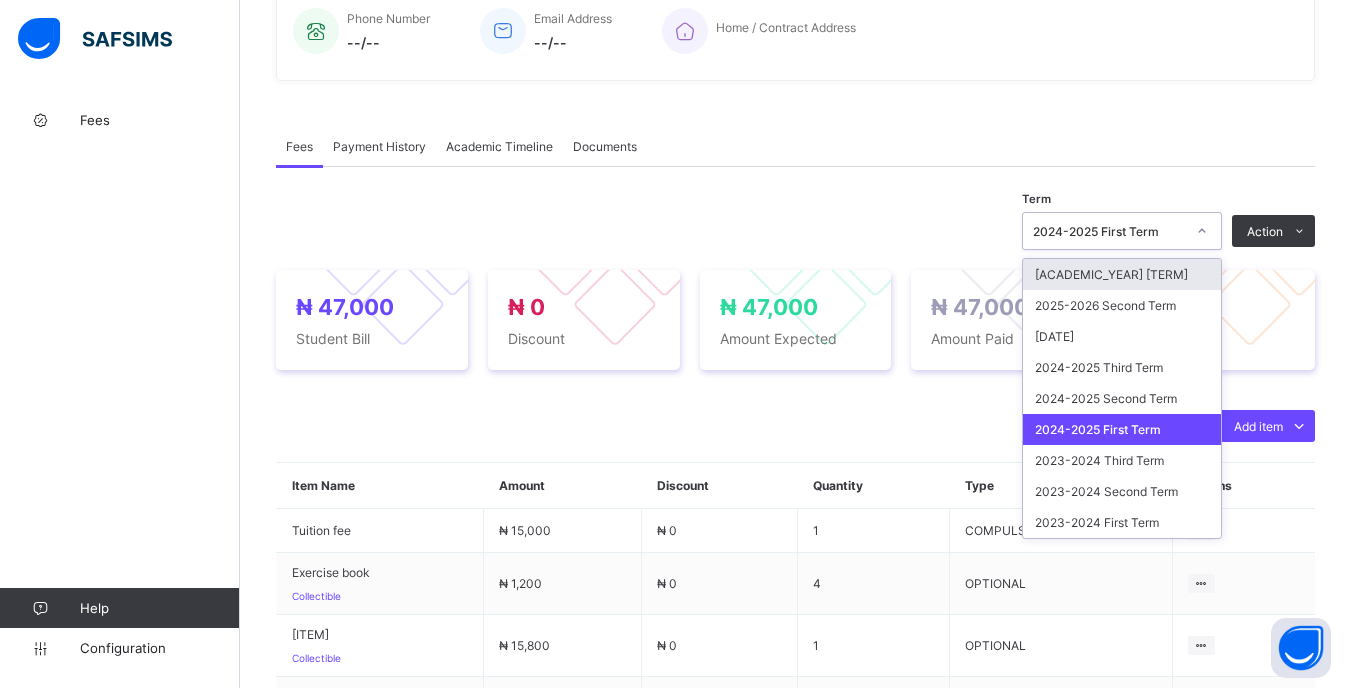 click on "2024-2025 First Term" at bounding box center [1109, 231] 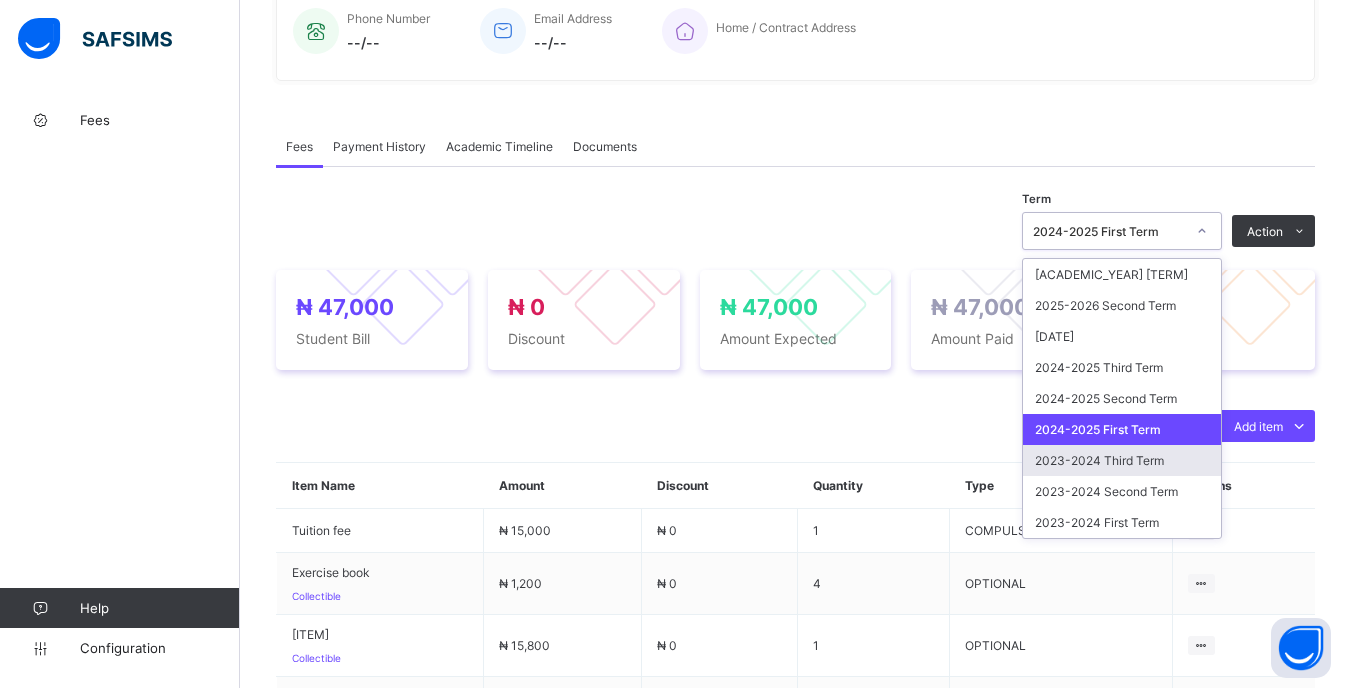 click on "2023-2024 Third Term" at bounding box center (1122, 460) 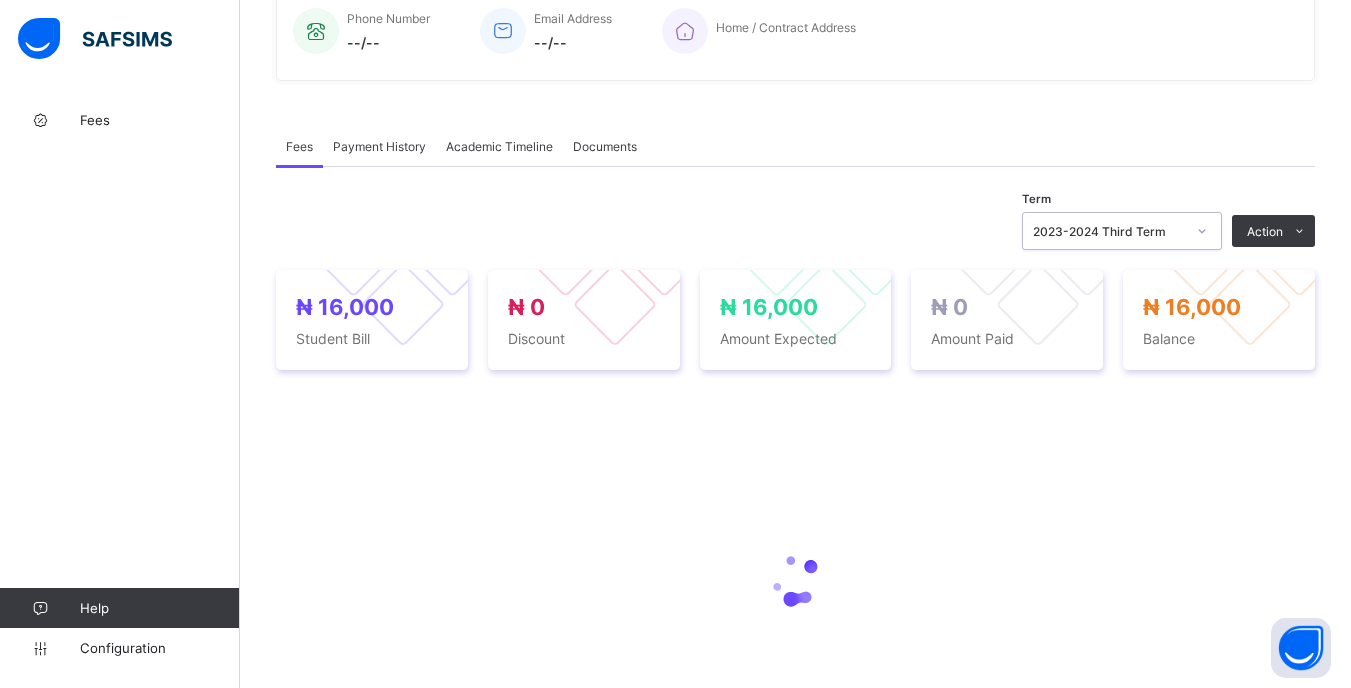 click at bounding box center [1202, 231] 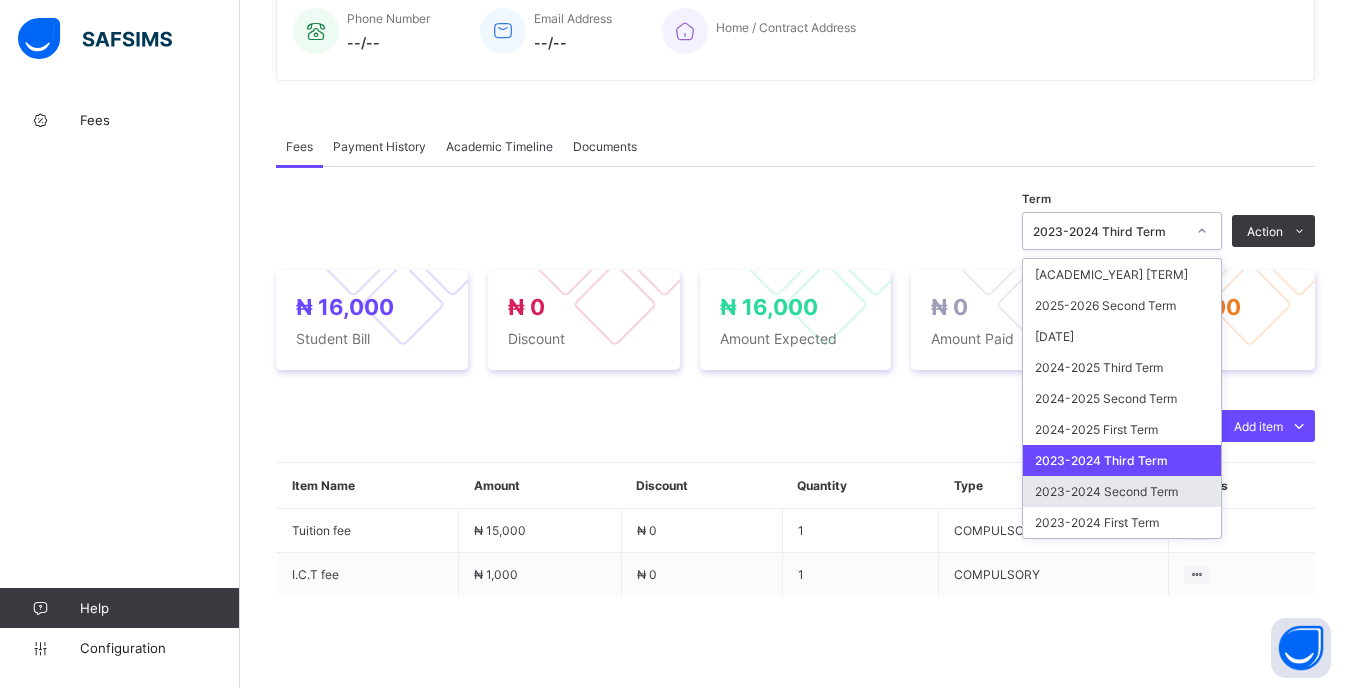 click on "2023-2024 Second Term" at bounding box center [1122, 491] 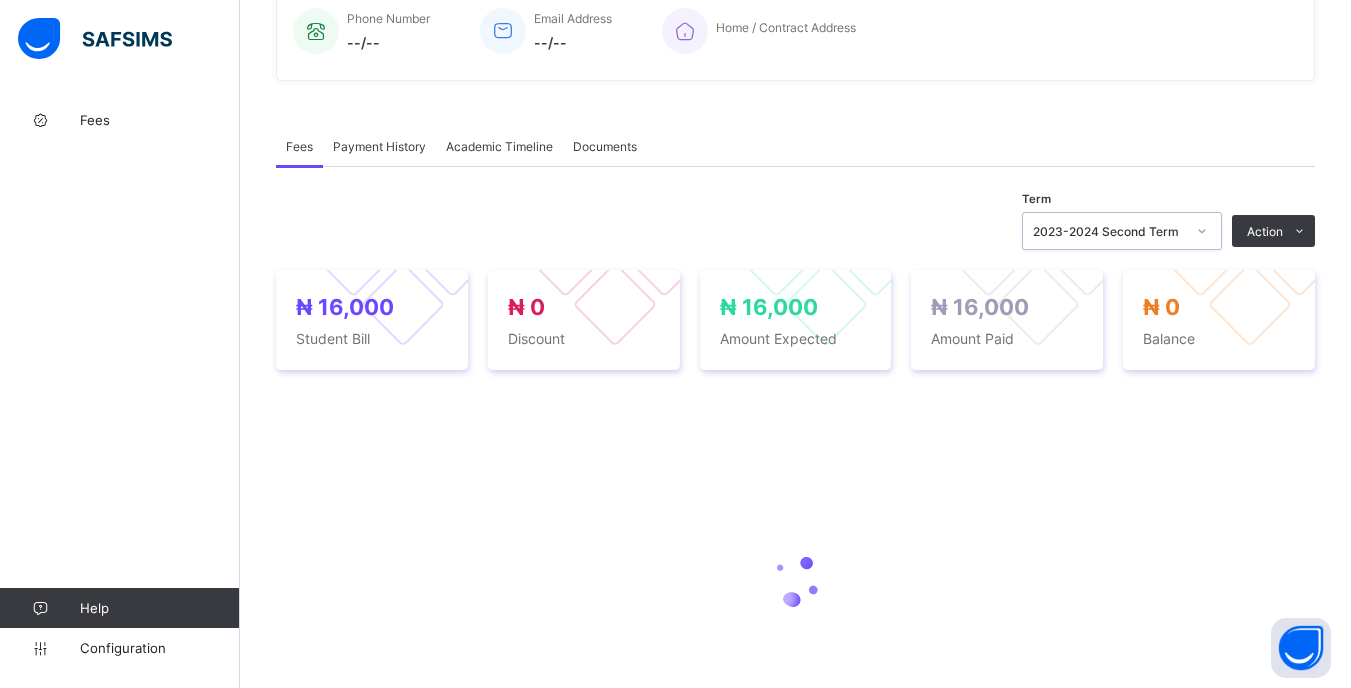 click on "2023-2024 Second Term" at bounding box center (1109, 231) 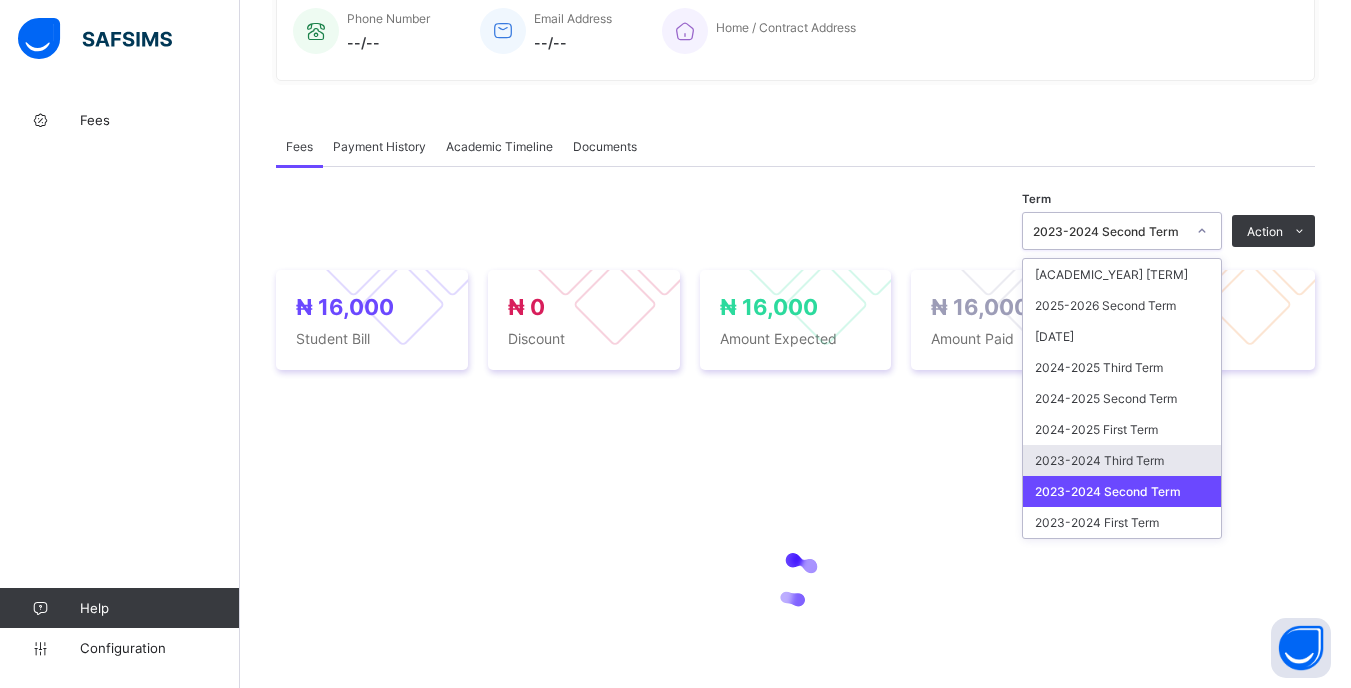 click on "2023-2024 Third Term" at bounding box center (1122, 460) 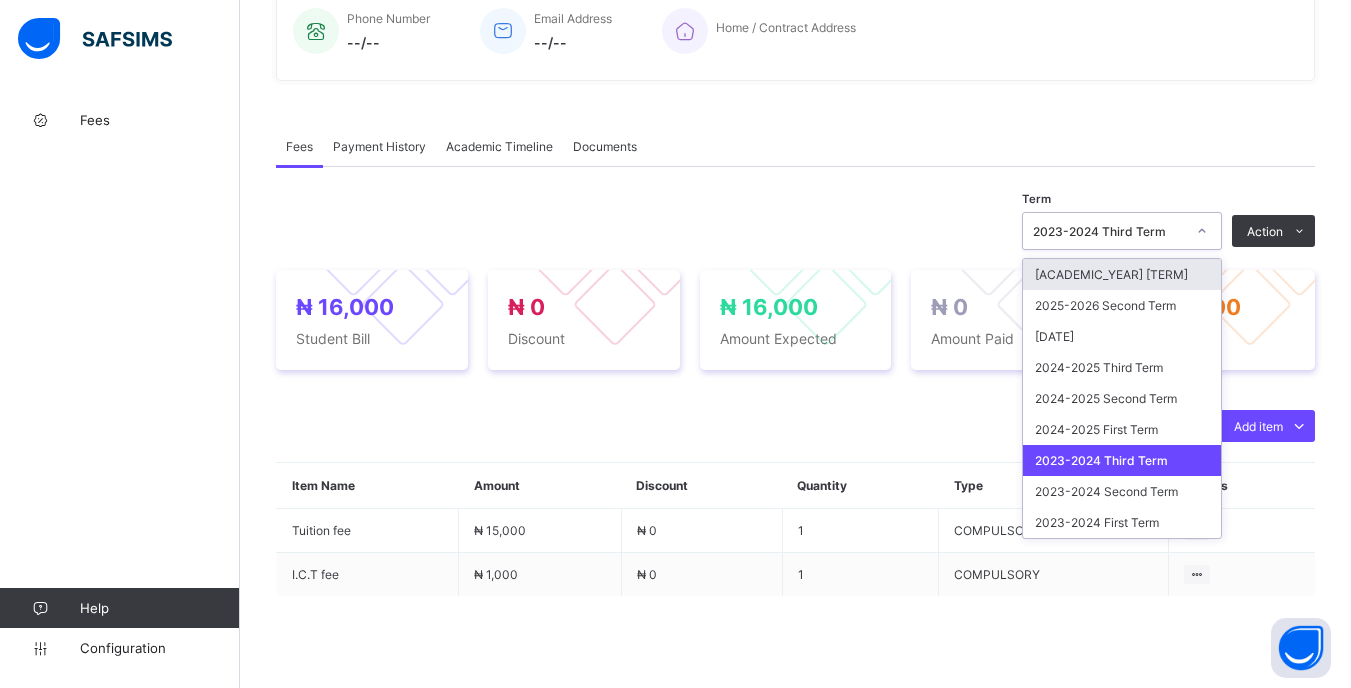 click on "2023-2024 Third Term" at bounding box center [1122, 231] 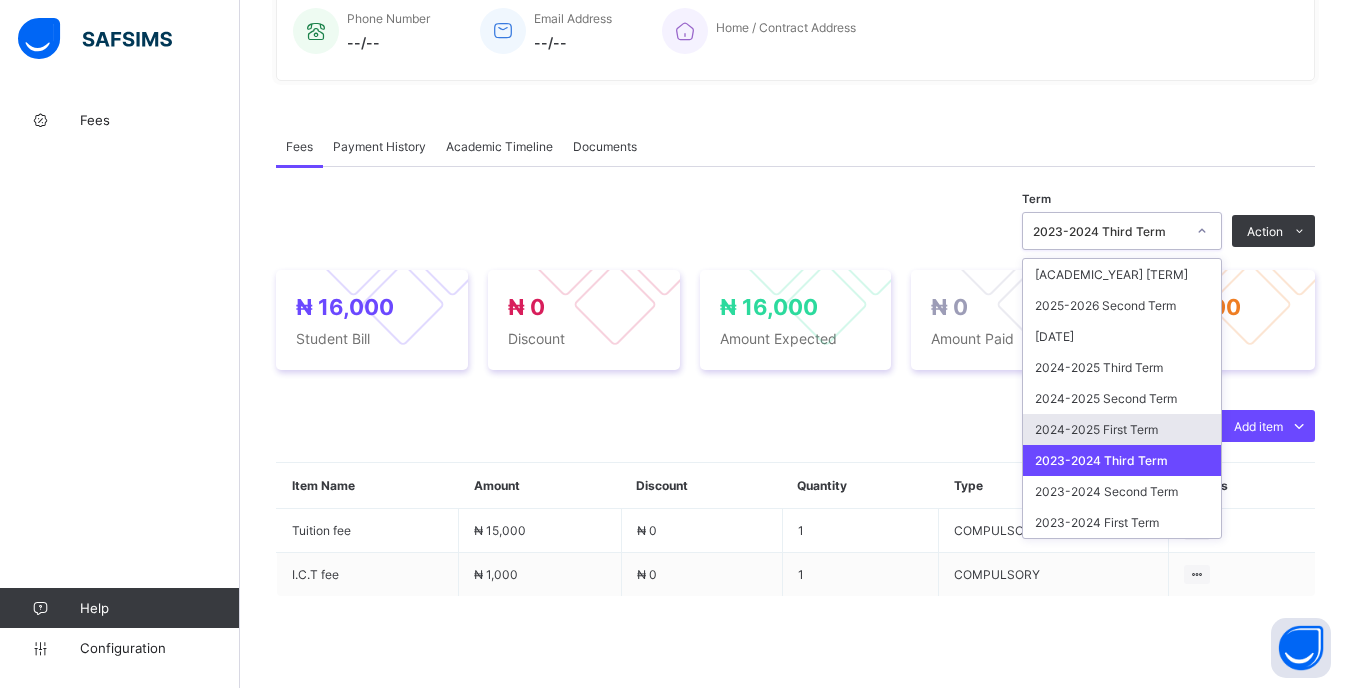click on "2024-2025 First Term" at bounding box center [1122, 429] 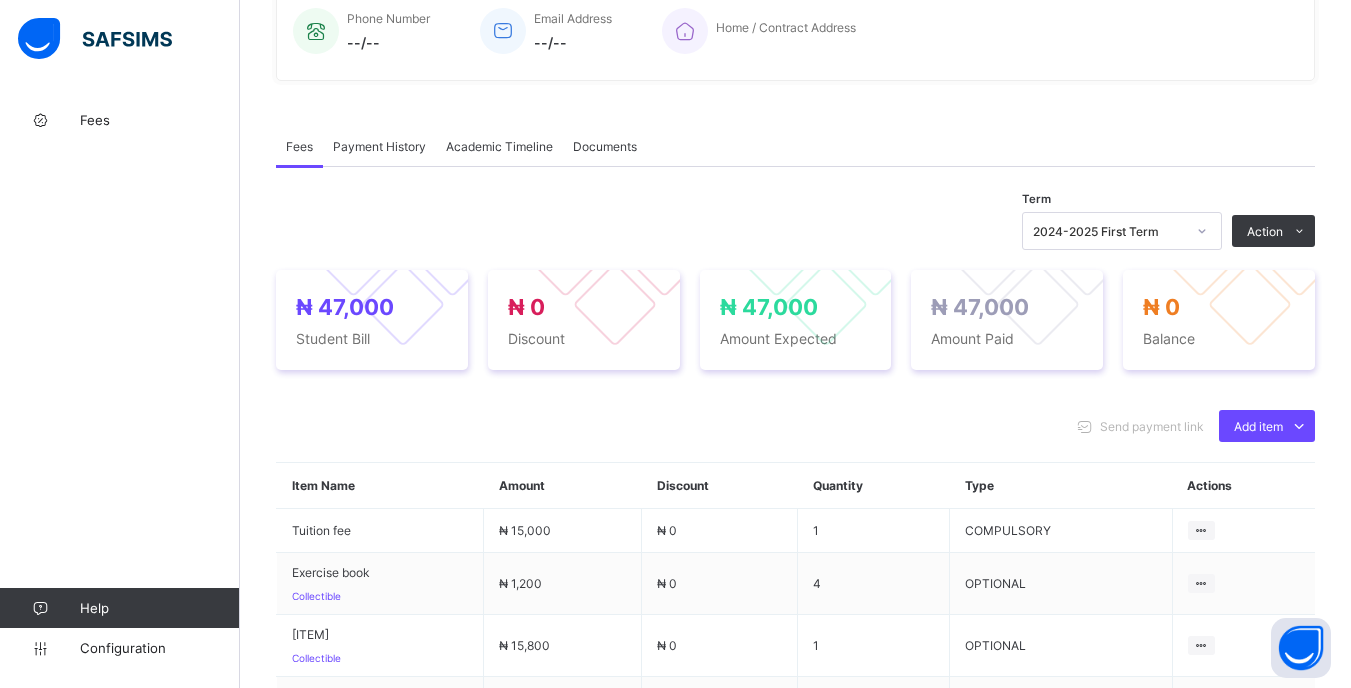 click on "₦ 47,000   Student Bill   ₦ 0   Discount   ₦ 47,000   Amount Expected   ₦ 47,000   Amount Paid   ₦ 0   Balance" at bounding box center (795, 320) 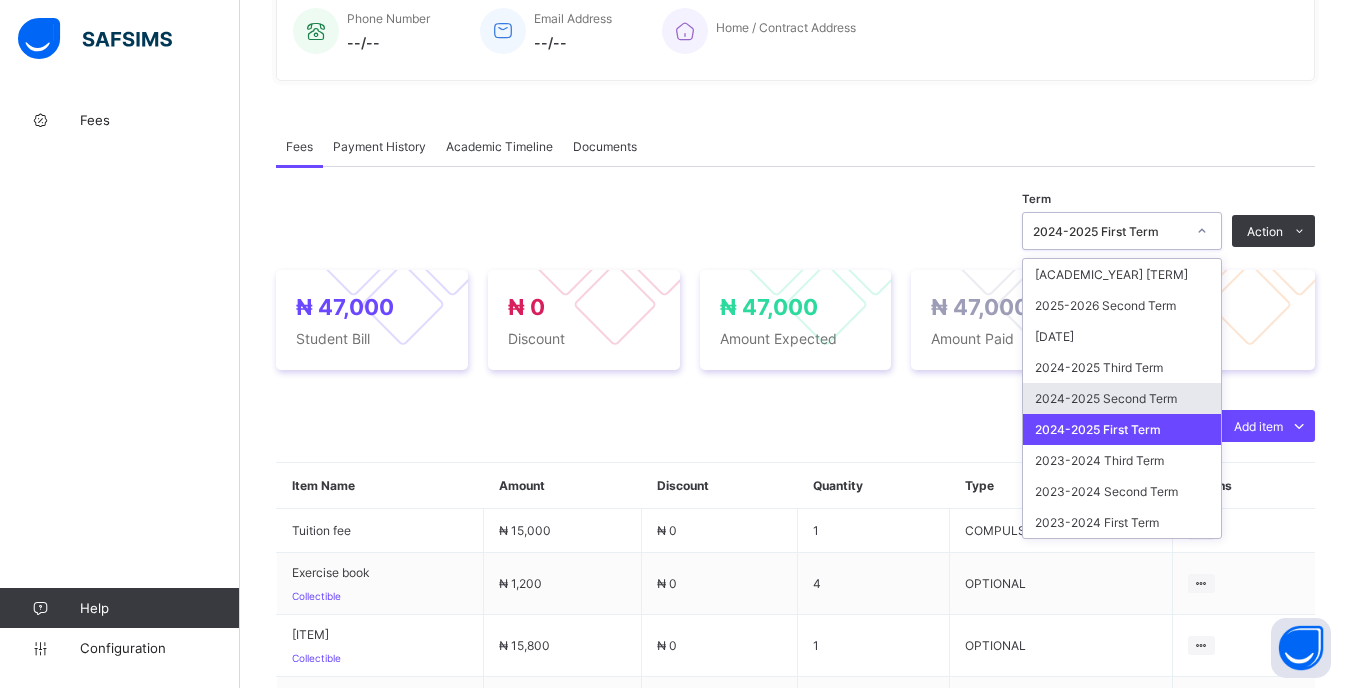 click on "2024-2025 Second Term" at bounding box center [1122, 398] 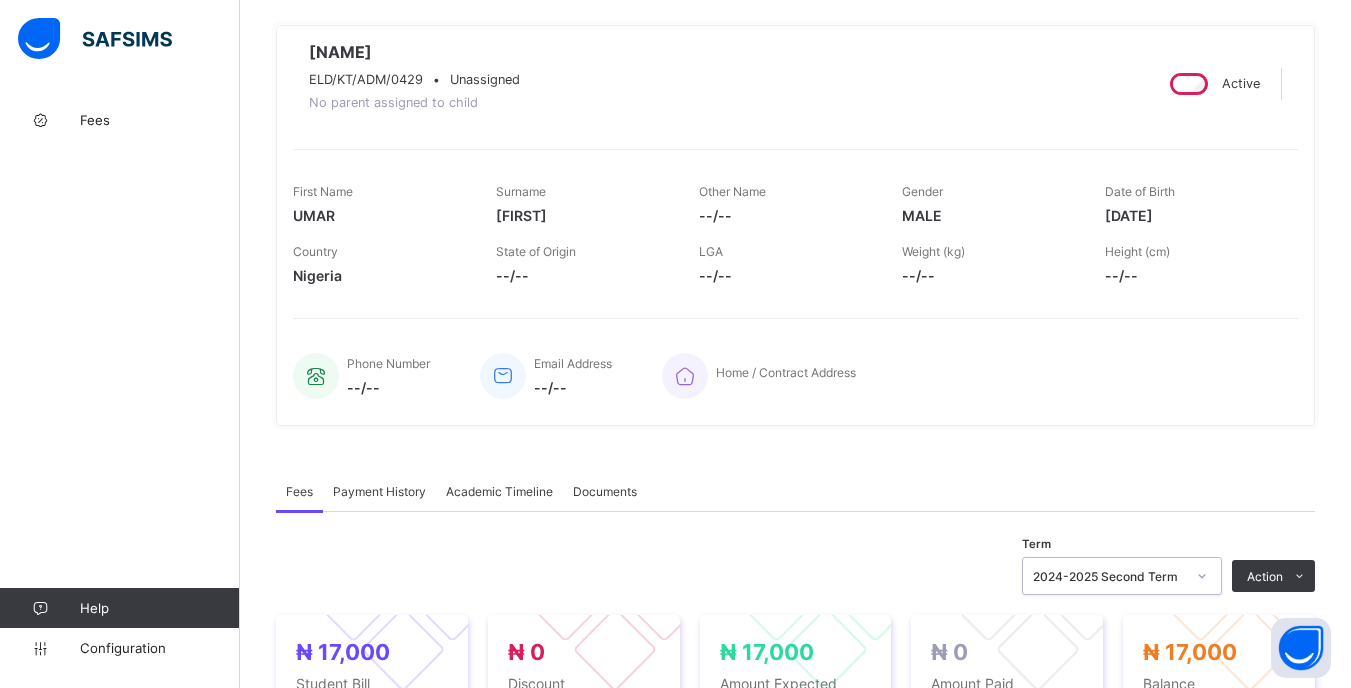 scroll, scrollTop: 0, scrollLeft: 0, axis: both 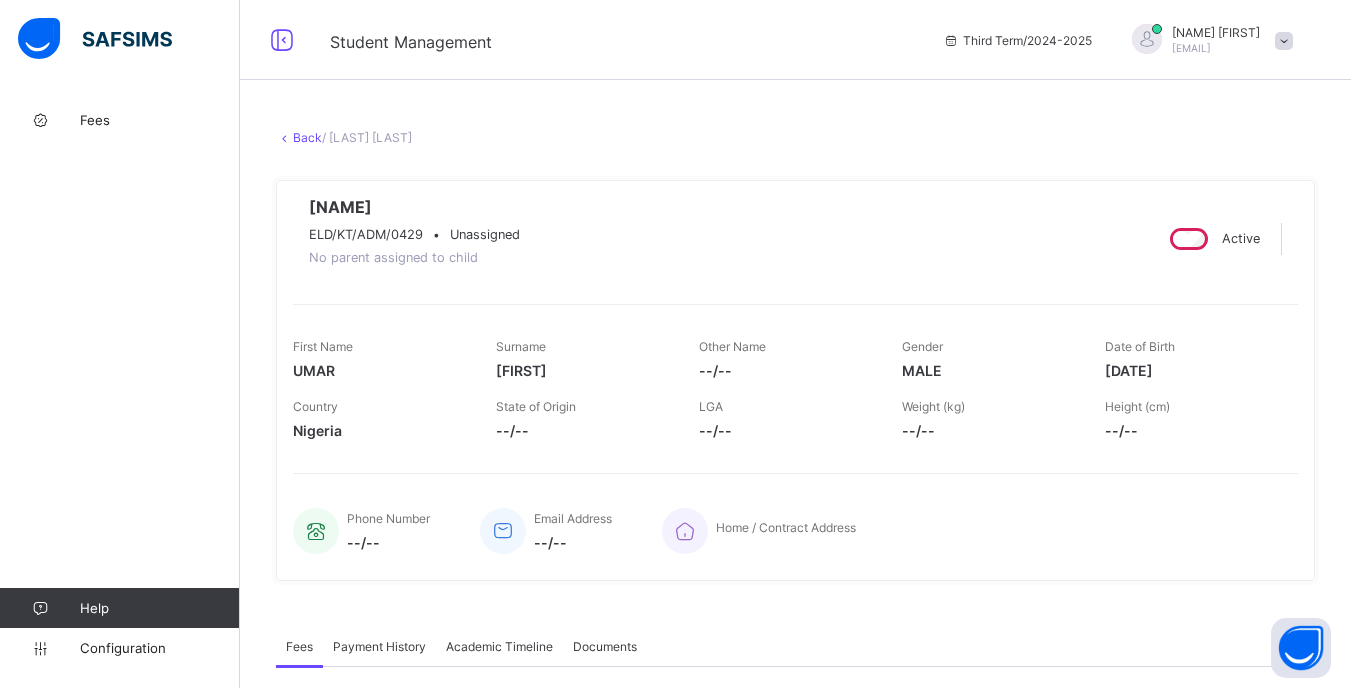 click on "Back" at bounding box center [307, 137] 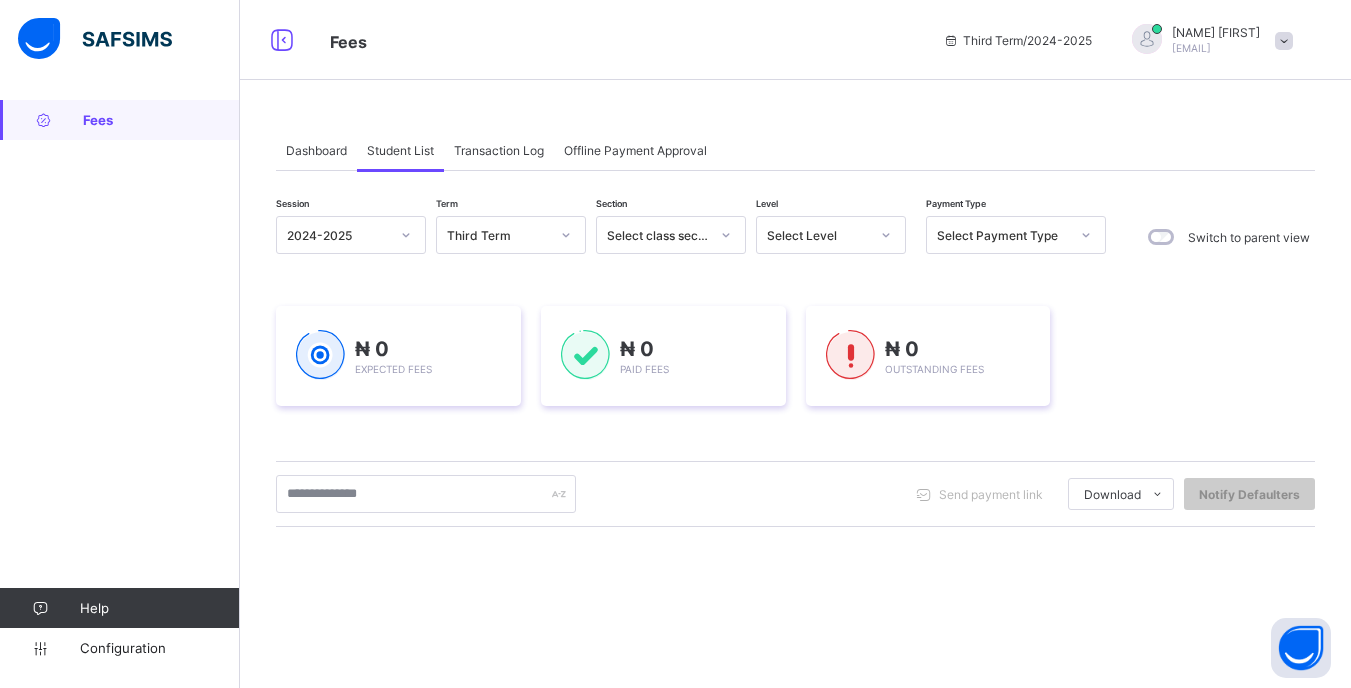 click on "Select Level" at bounding box center [812, 235] 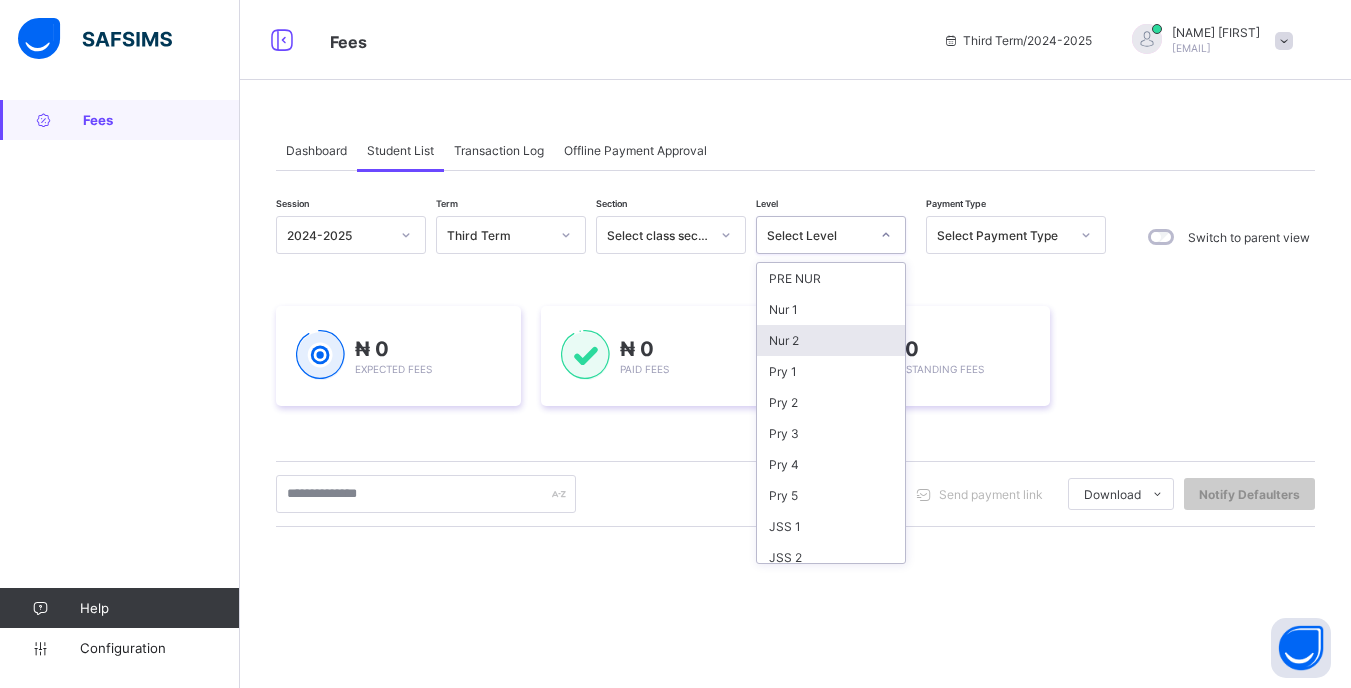 click on "Nur 2" at bounding box center (831, 340) 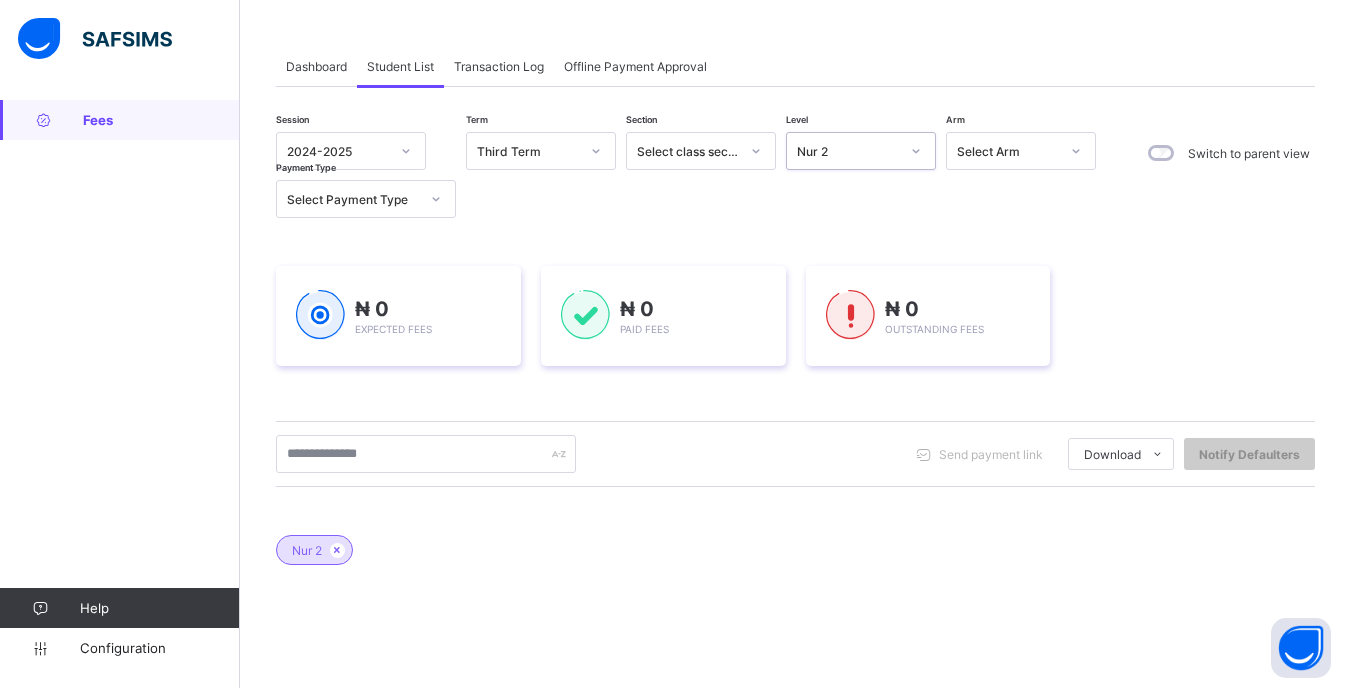scroll, scrollTop: 200, scrollLeft: 0, axis: vertical 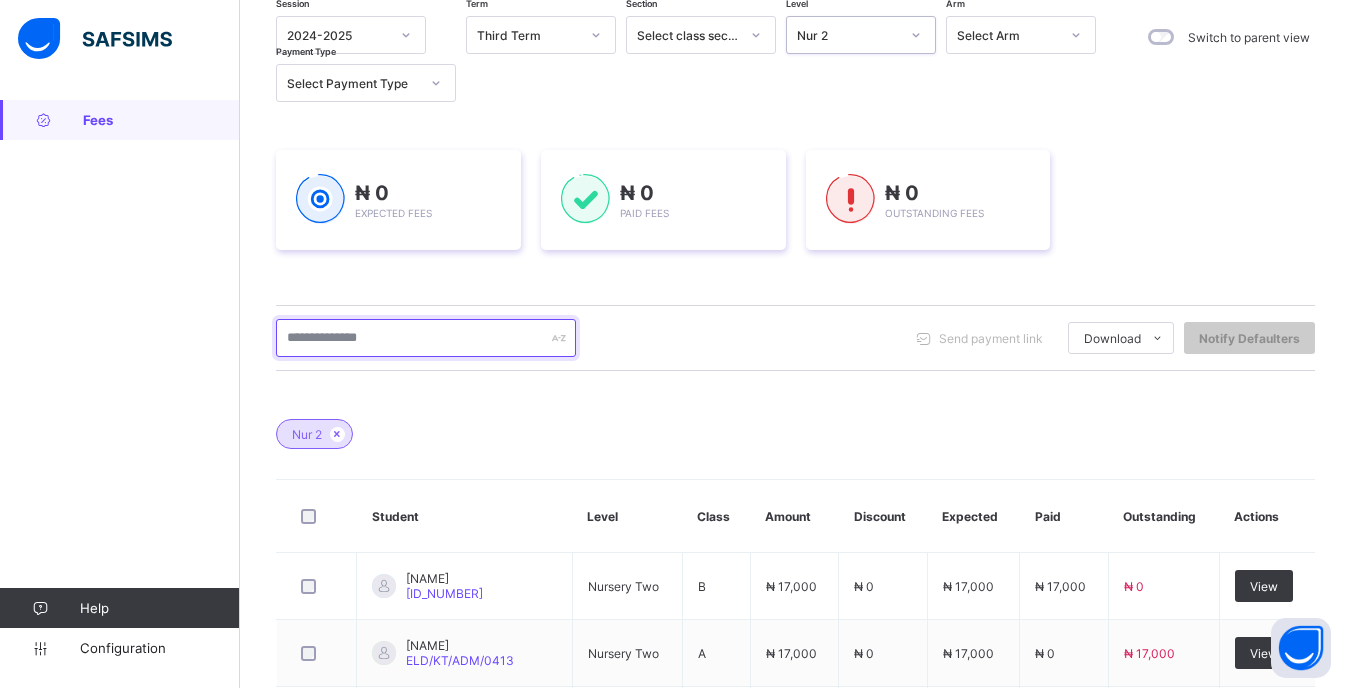 click at bounding box center (426, 338) 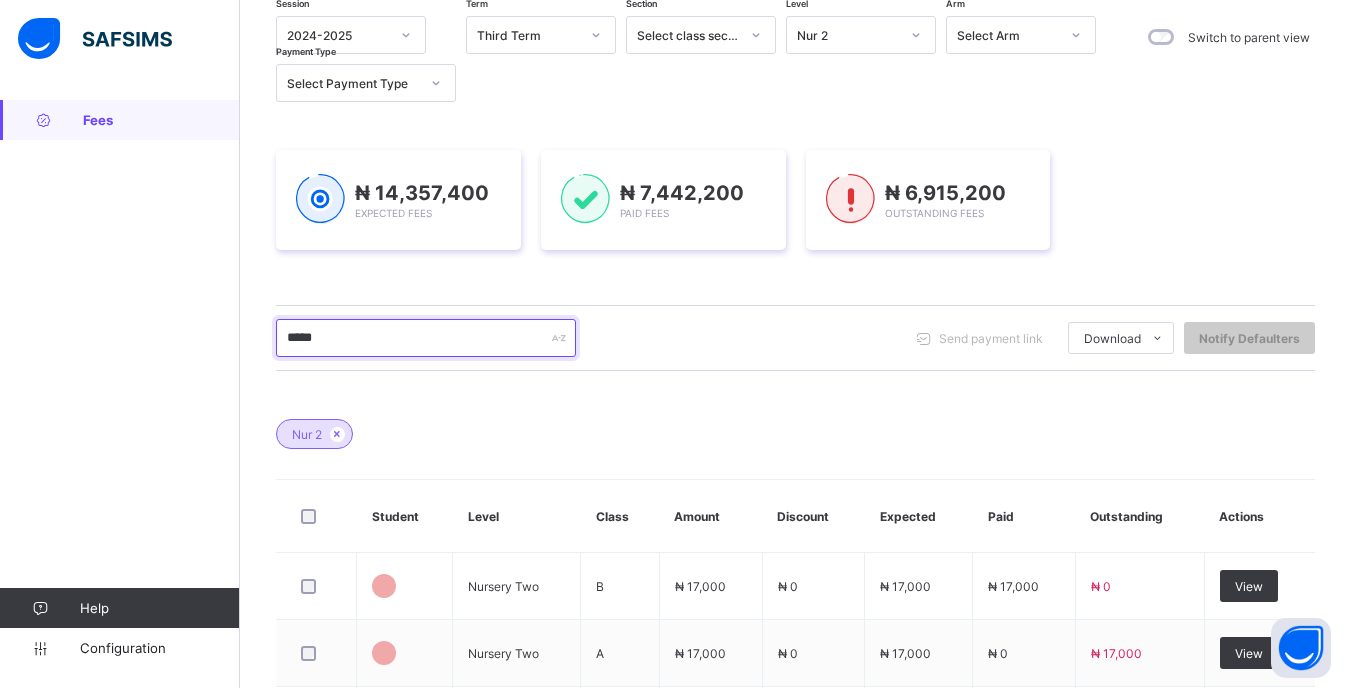 type on "******" 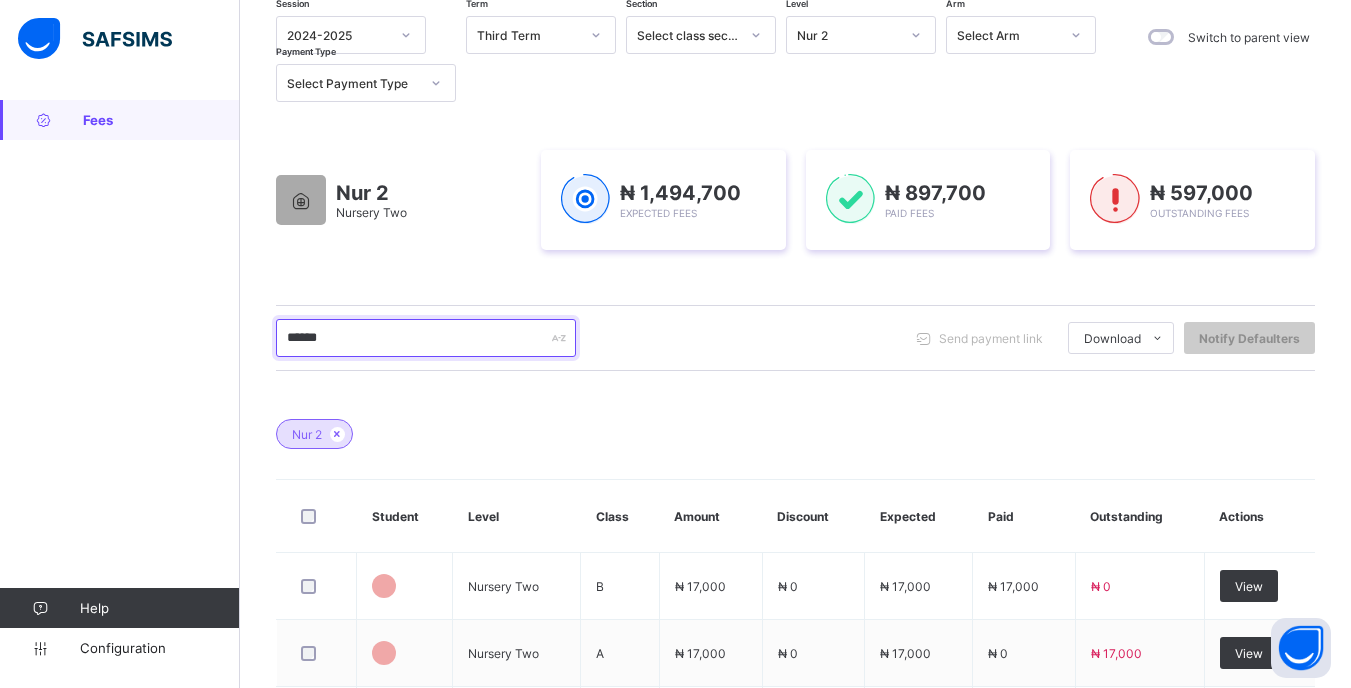 scroll, scrollTop: 206, scrollLeft: 0, axis: vertical 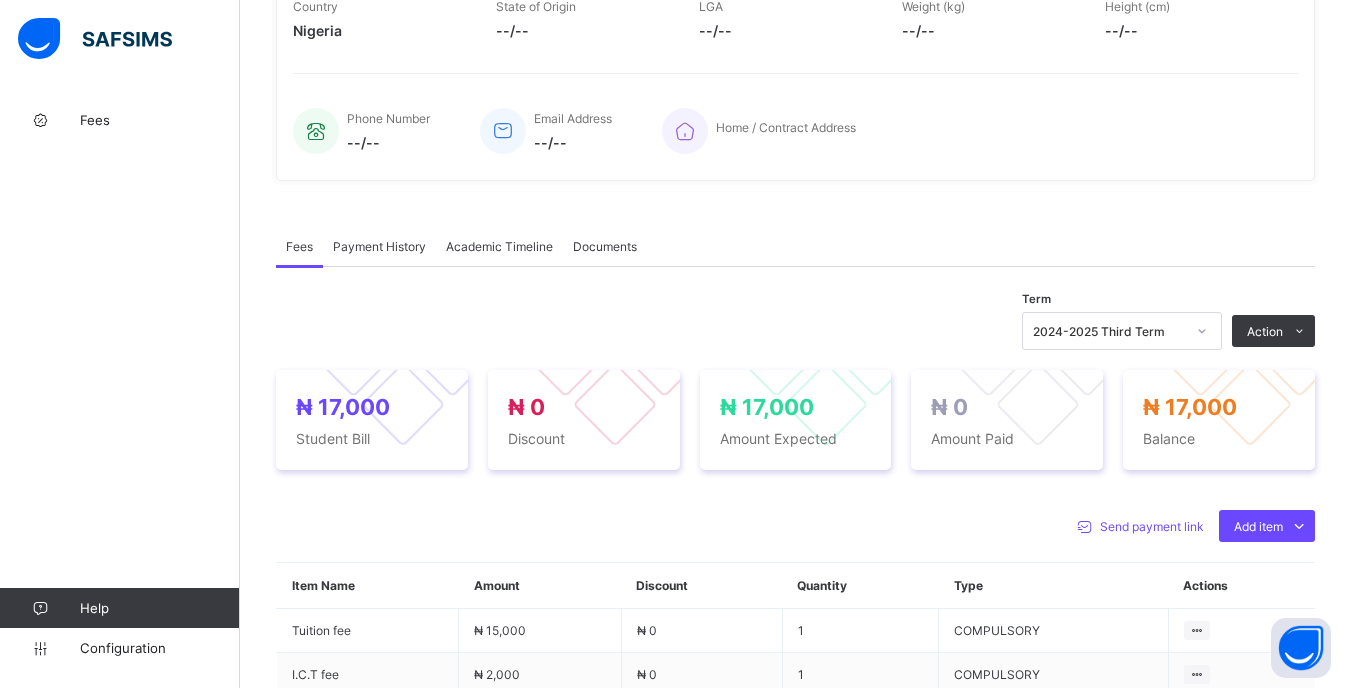 click 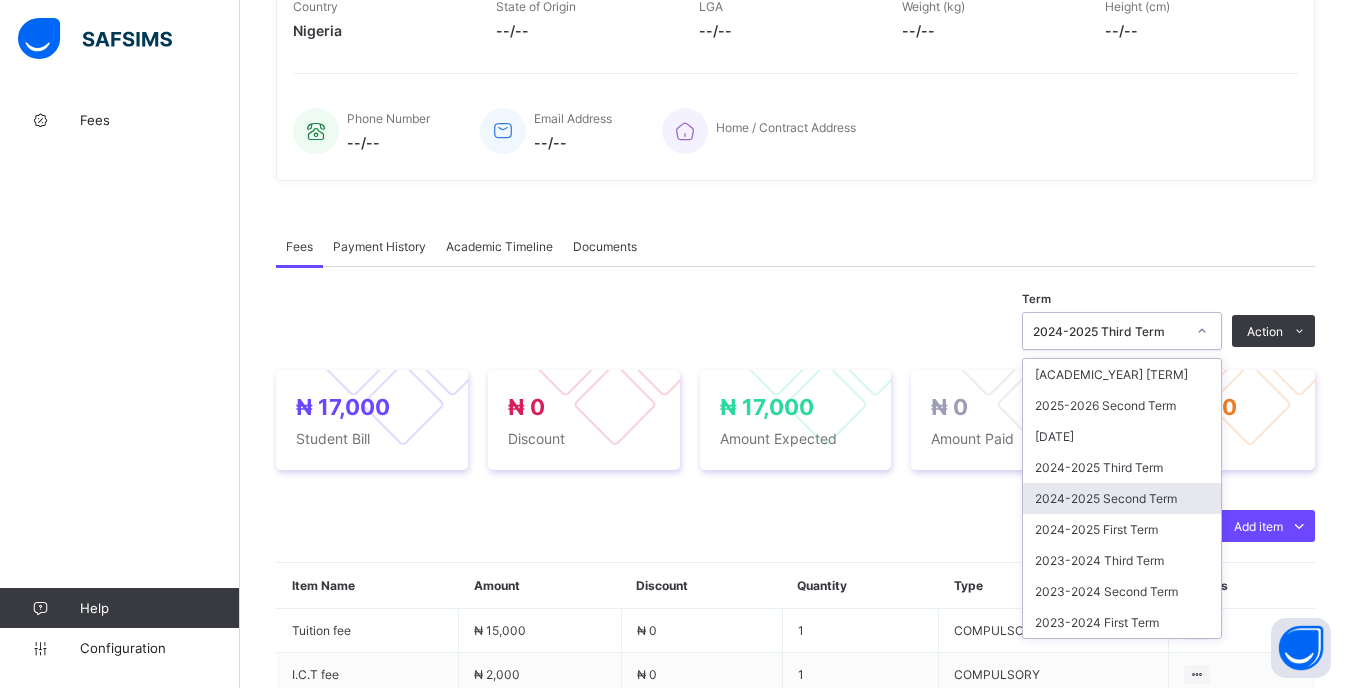 click on "2024-2025 Second Term" at bounding box center [1122, 498] 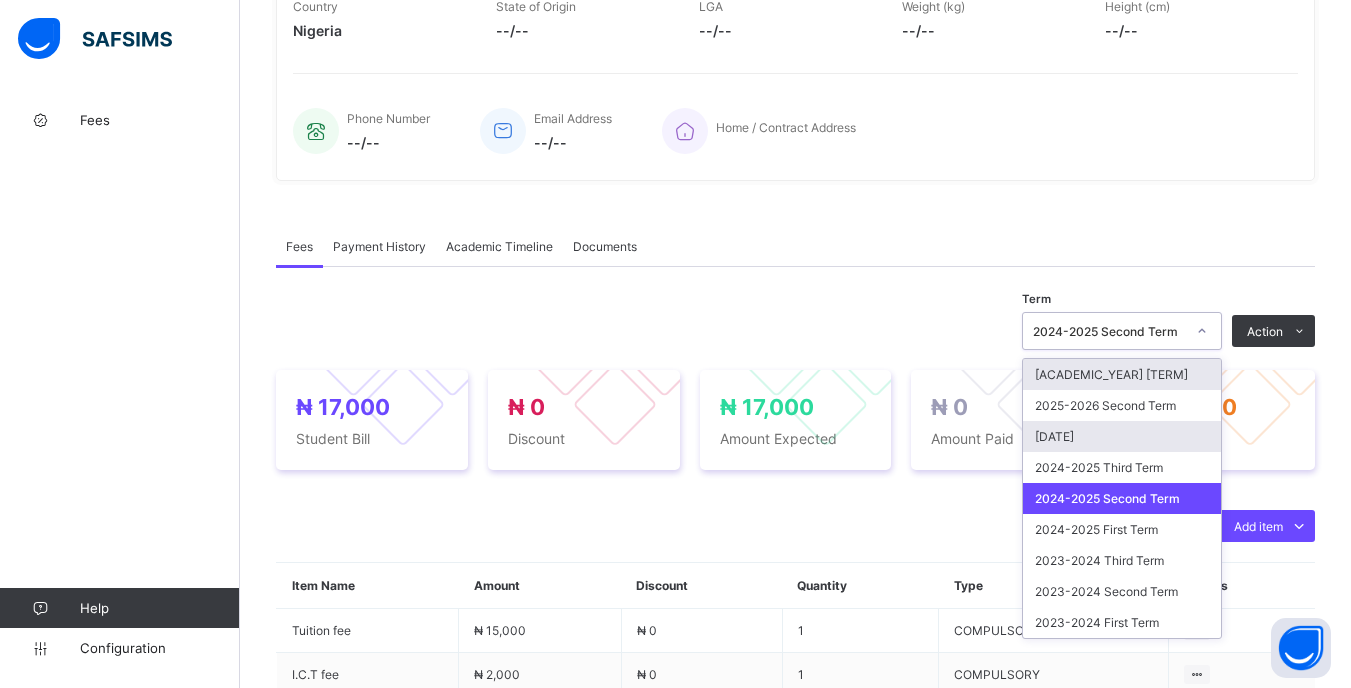 drag, startPoint x: 1202, startPoint y: 348, endPoint x: 1197, endPoint y: 457, distance: 109.11462 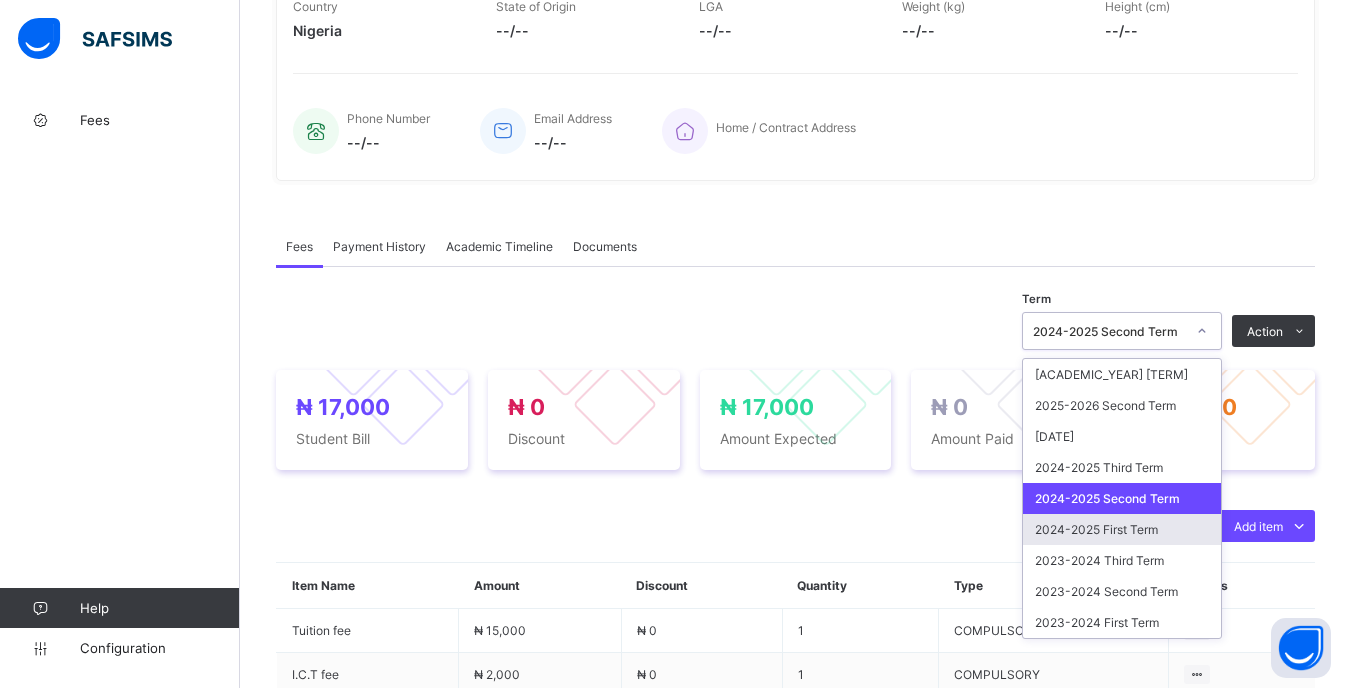 click on "2024-2025 First Term" at bounding box center (1122, 529) 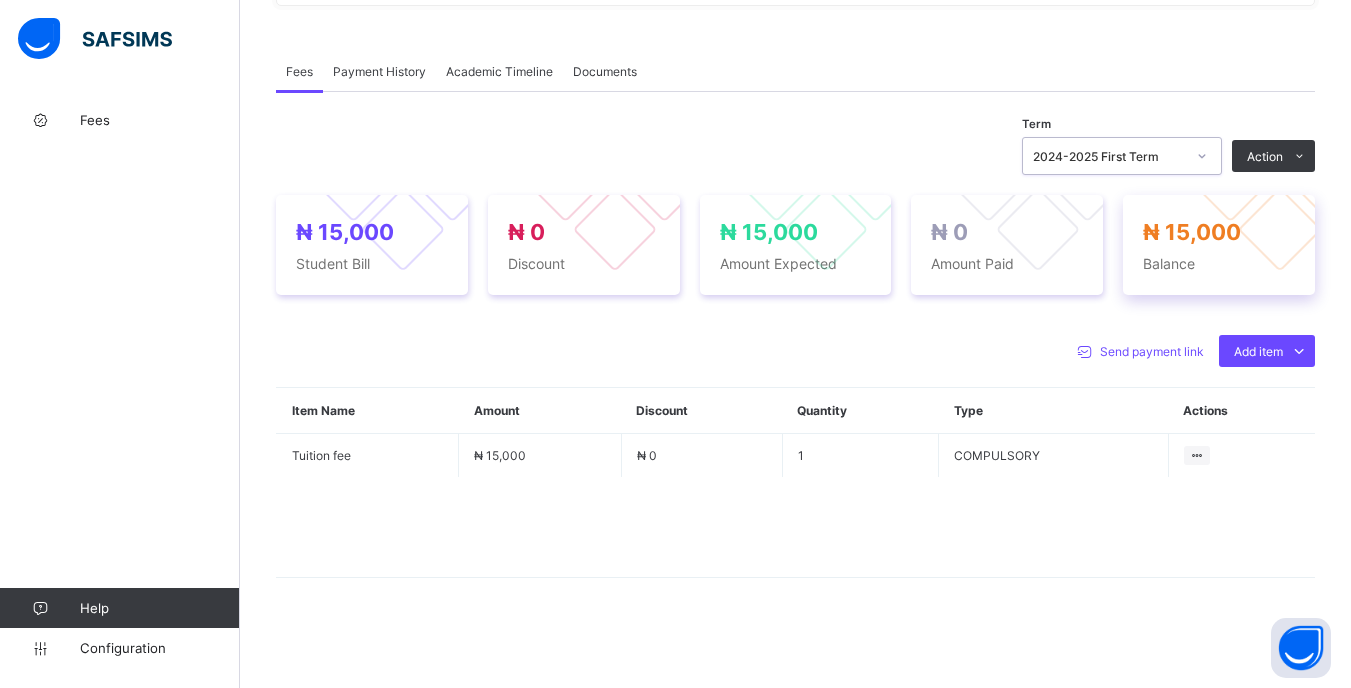 scroll, scrollTop: 583, scrollLeft: 0, axis: vertical 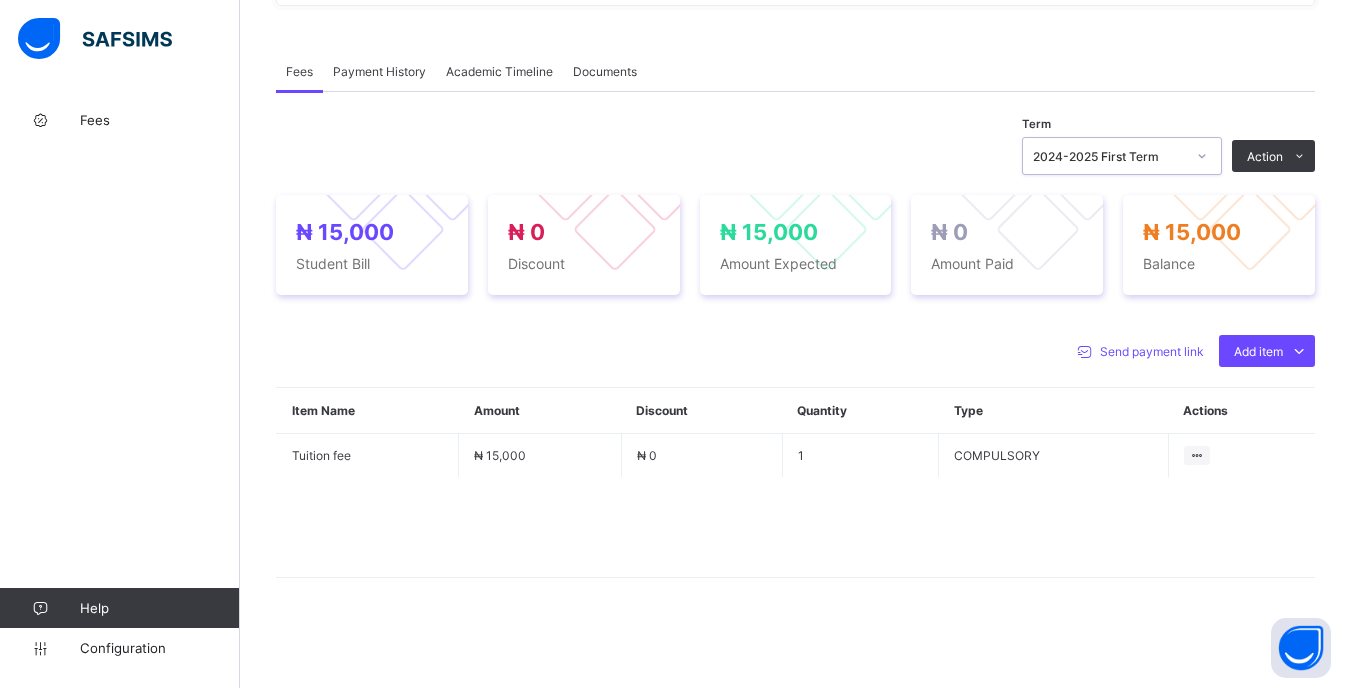 click on "2024-2025 First Term" at bounding box center (1103, 156) 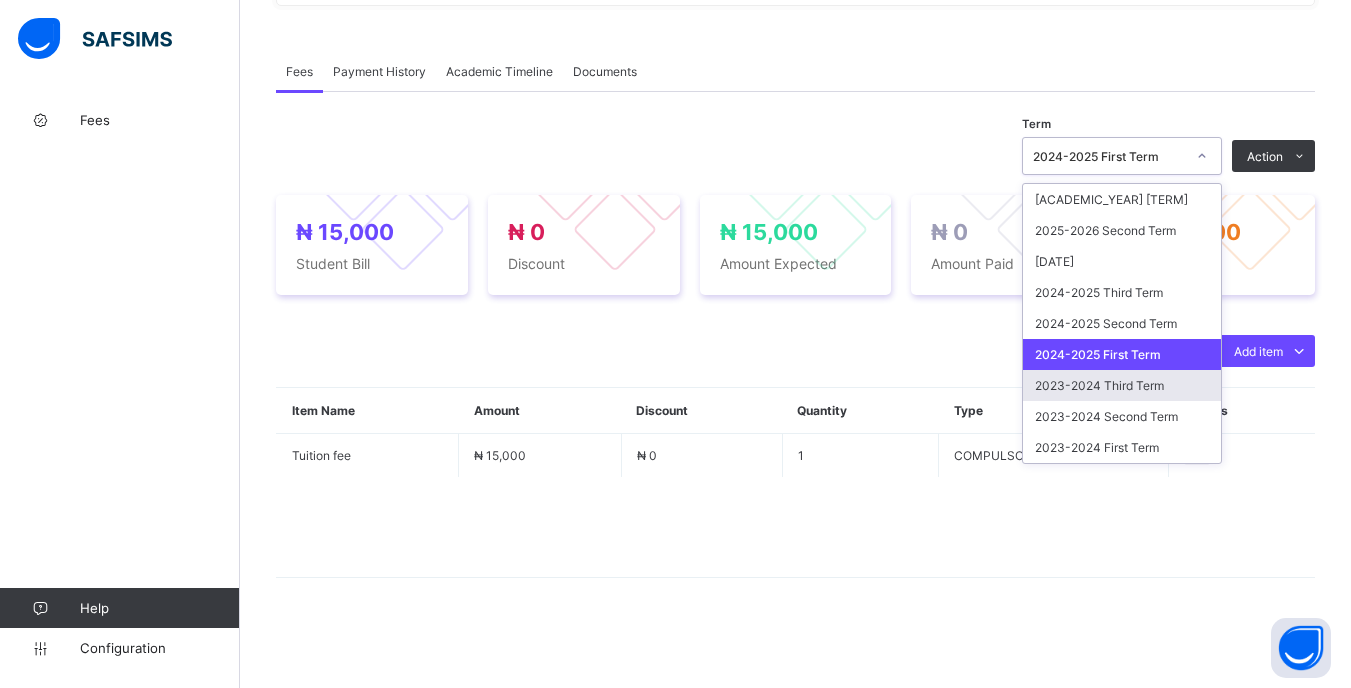 click on "2023-2024 Third Term" at bounding box center (1122, 385) 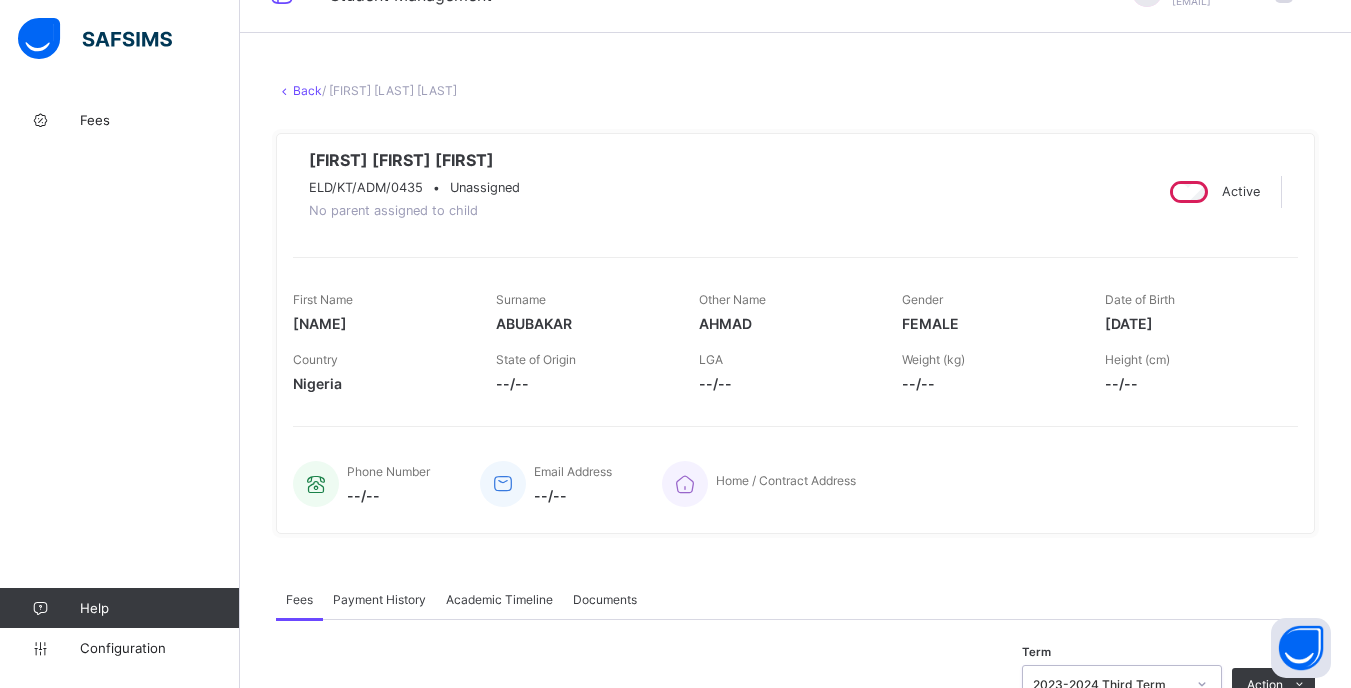 scroll, scrollTop: 0, scrollLeft: 0, axis: both 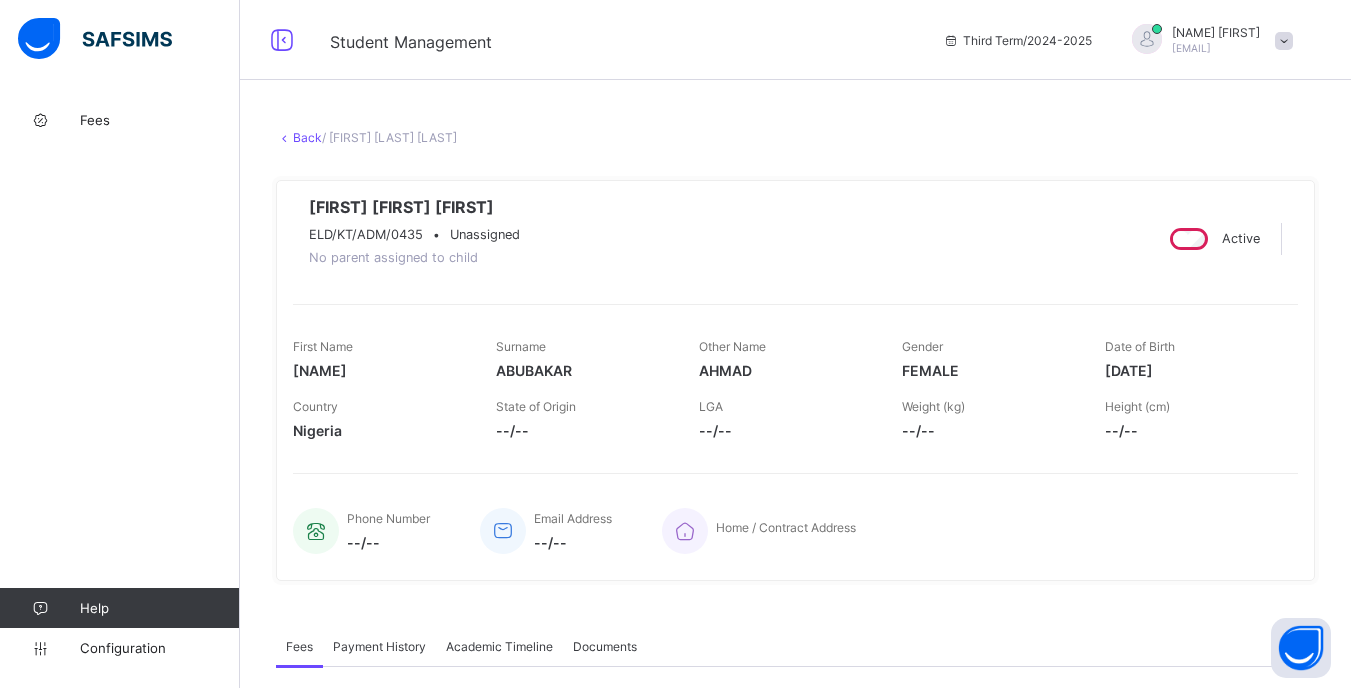 click on "Back" at bounding box center [307, 137] 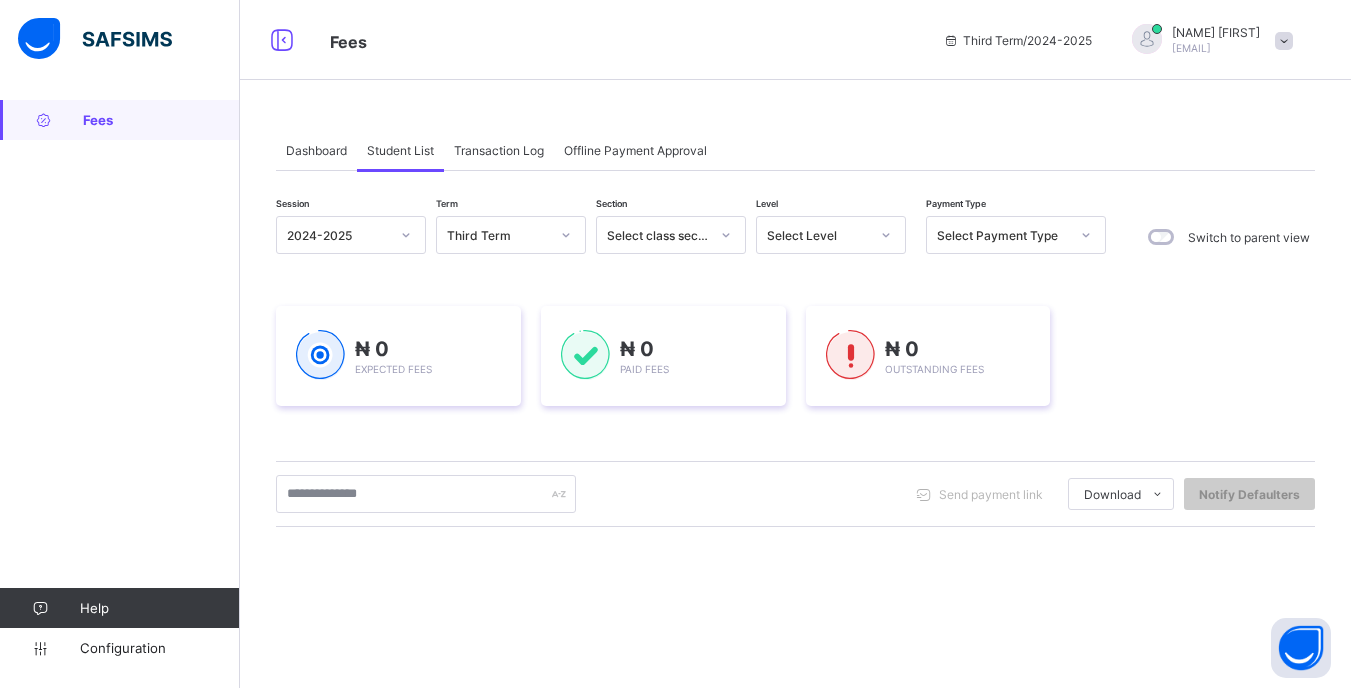 drag, startPoint x: 844, startPoint y: 242, endPoint x: 844, endPoint y: 253, distance: 11 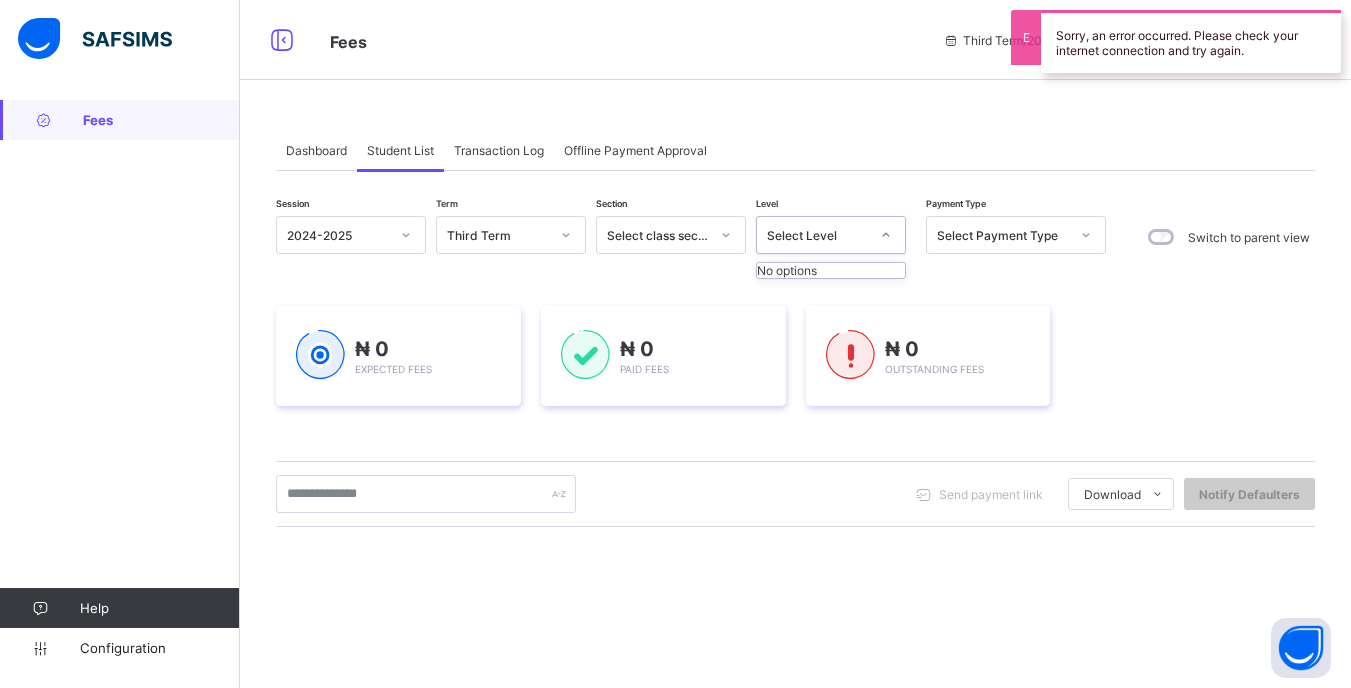 drag, startPoint x: 843, startPoint y: 240, endPoint x: 848, endPoint y: 253, distance: 13.928389 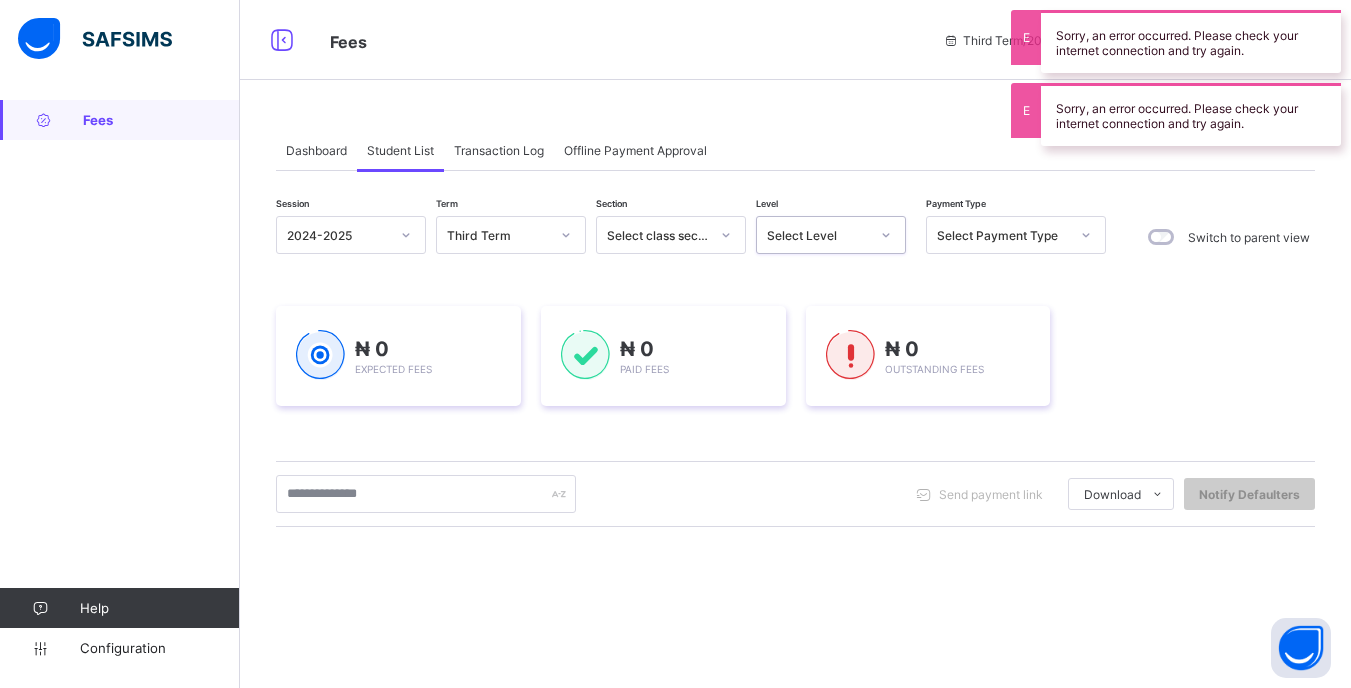 click on "Select Level" at bounding box center [831, 235] 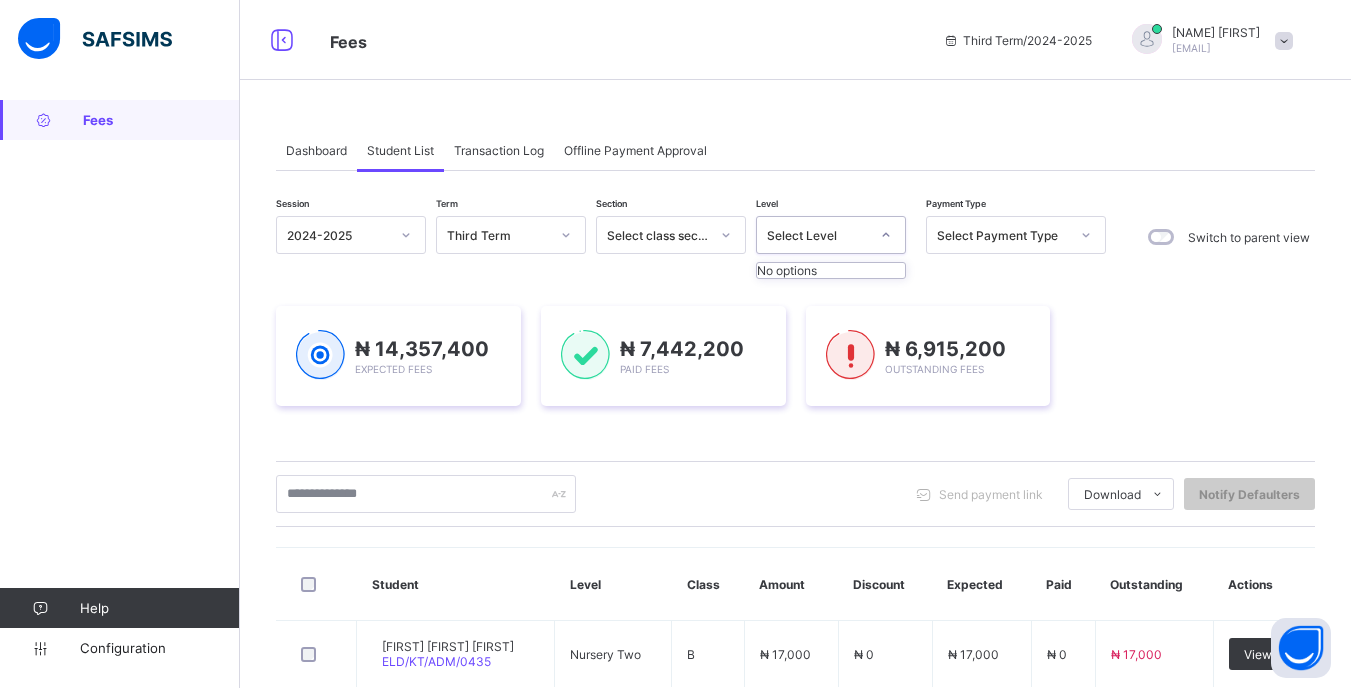 click at bounding box center (886, 235) 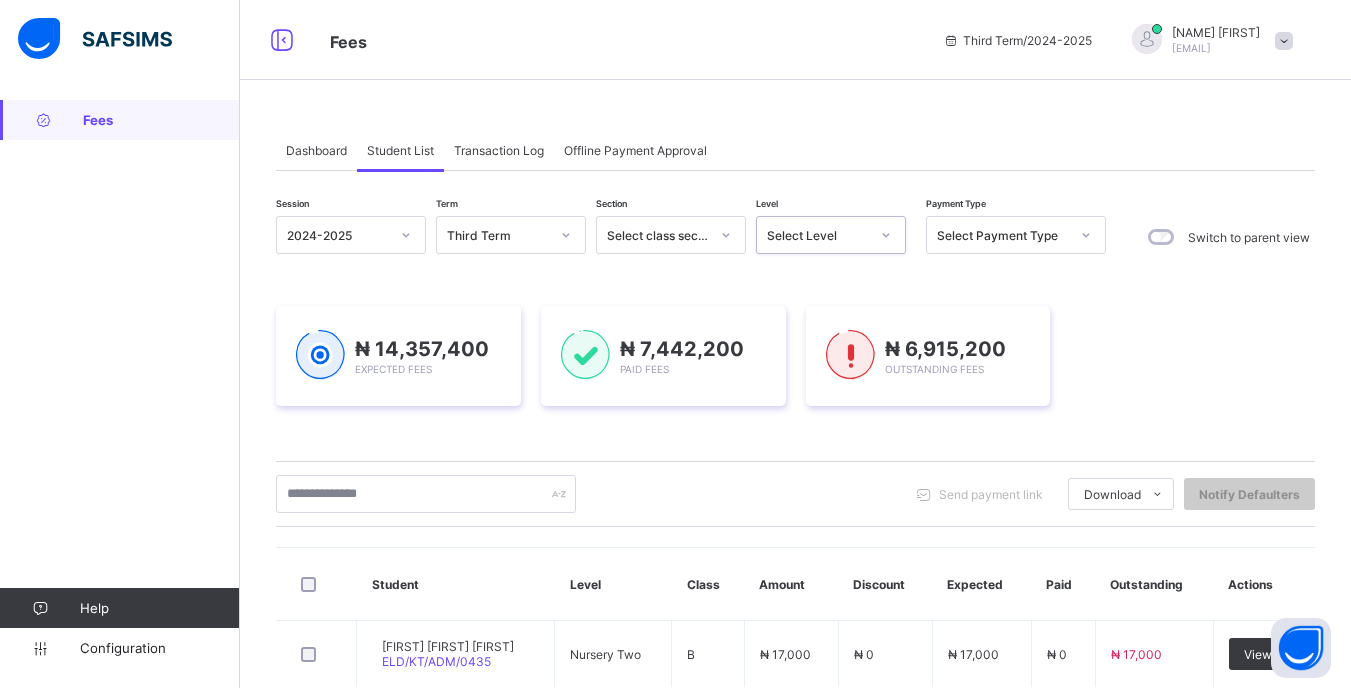 click 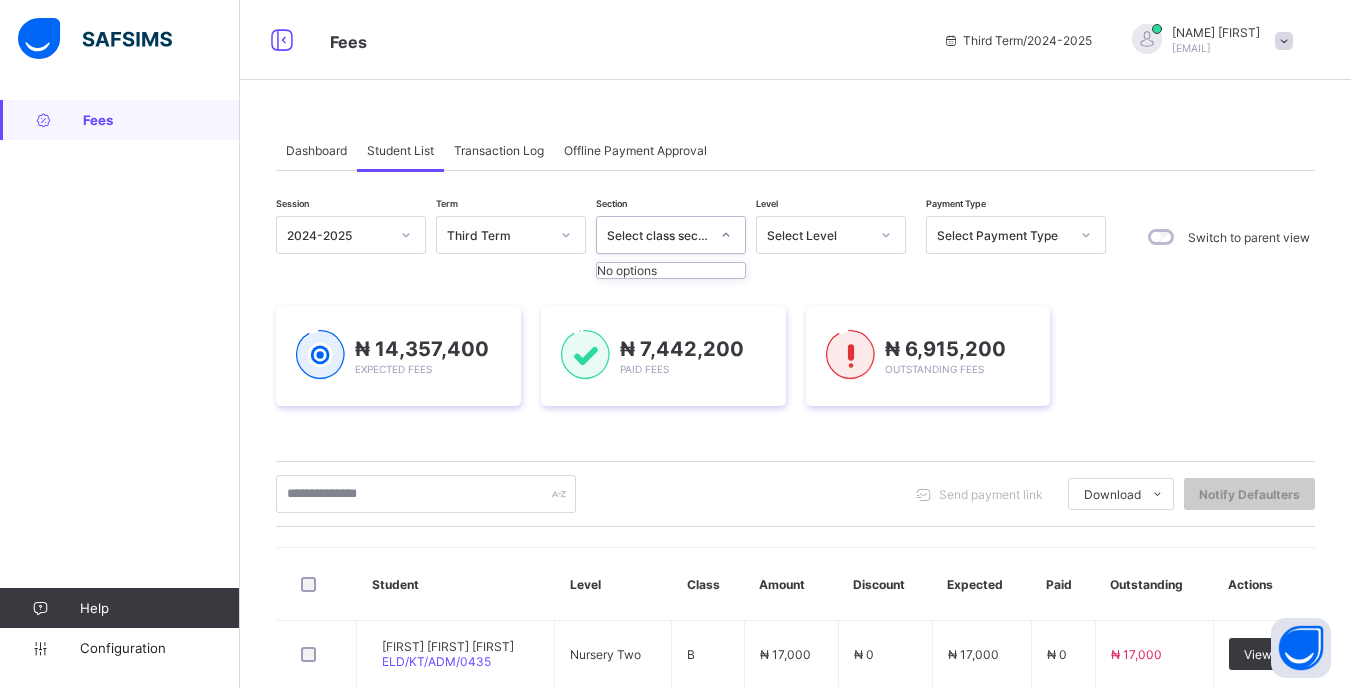 click at bounding box center [726, 235] 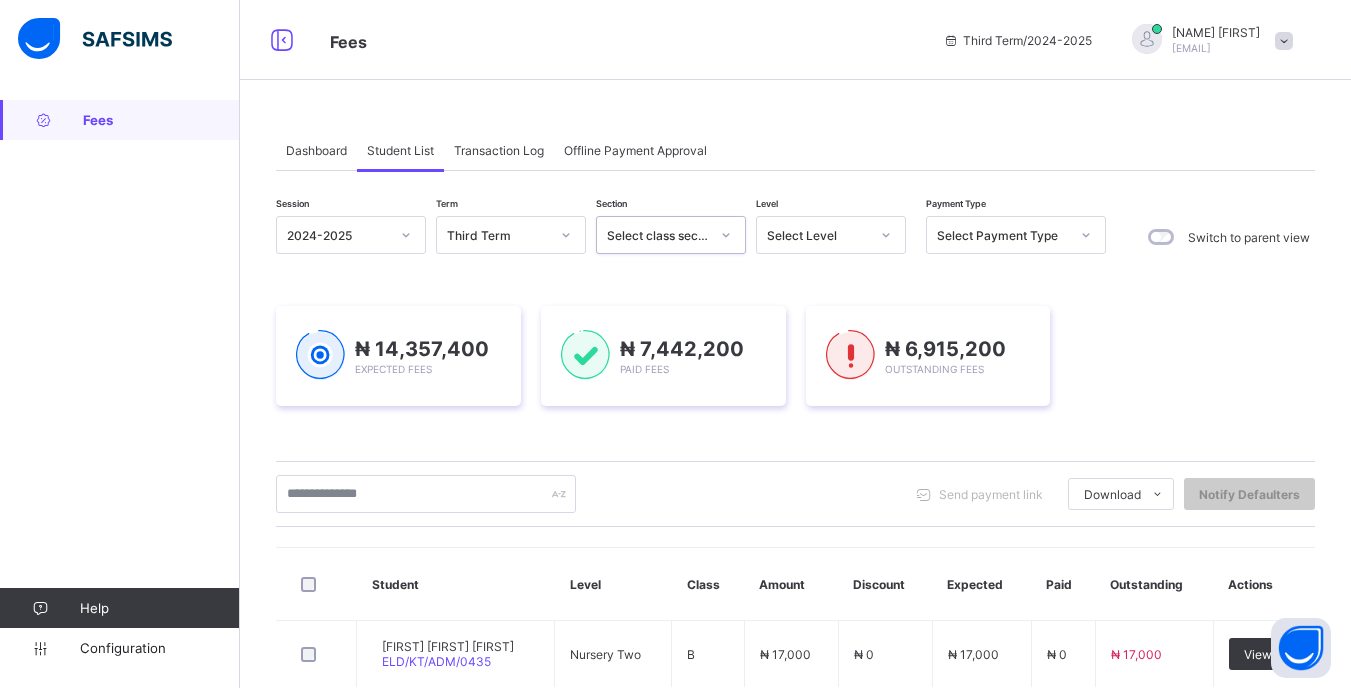 click at bounding box center [726, 235] 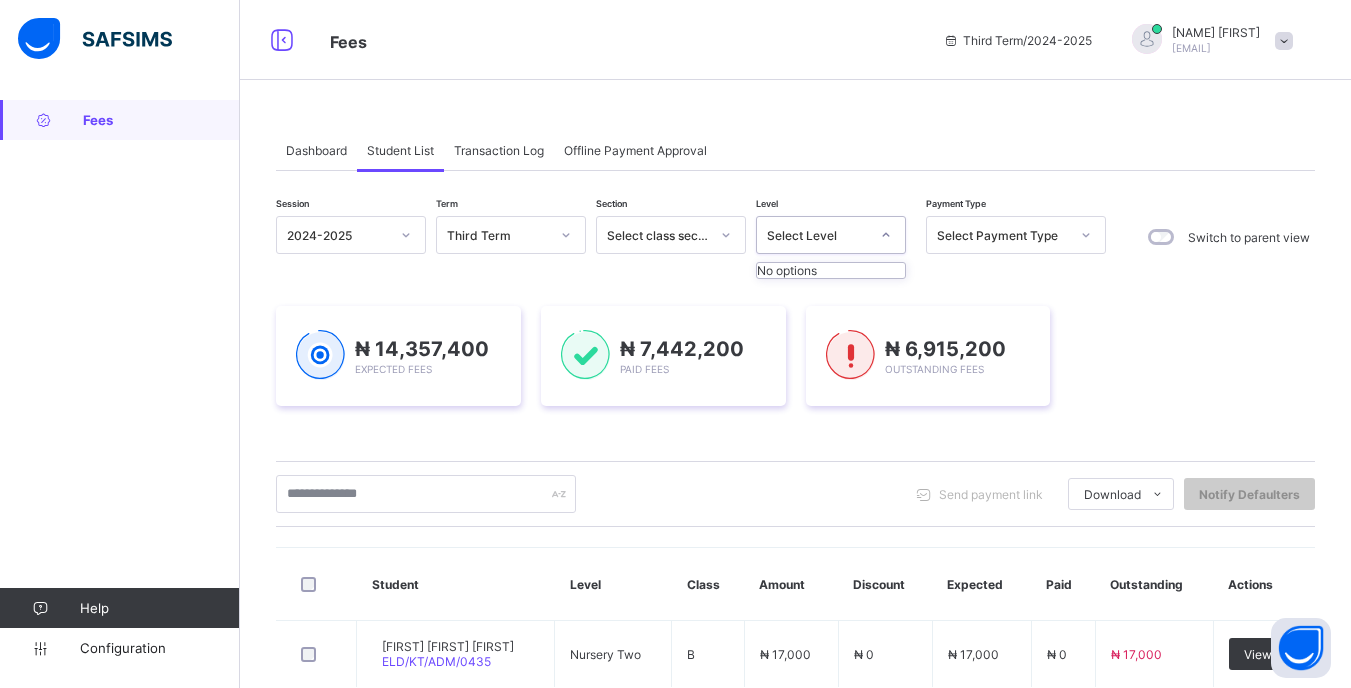 click on "Select Level" at bounding box center (818, 235) 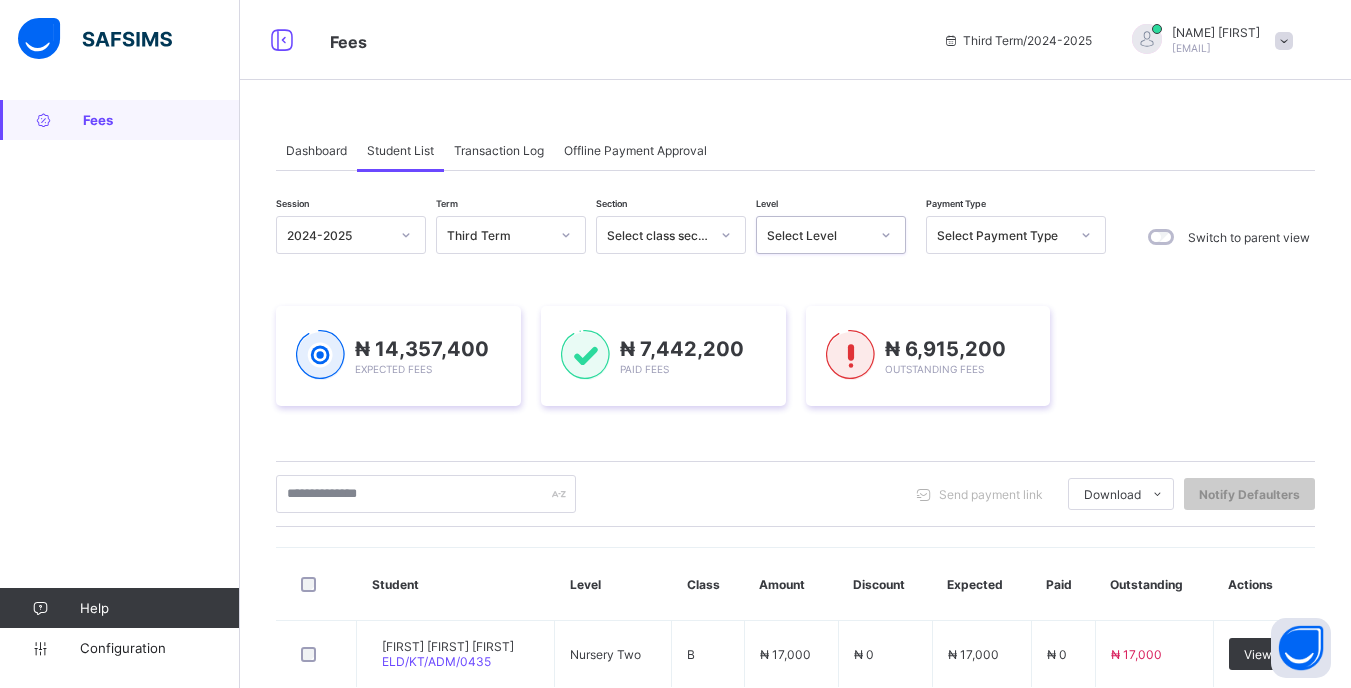 click at bounding box center [1284, 41] 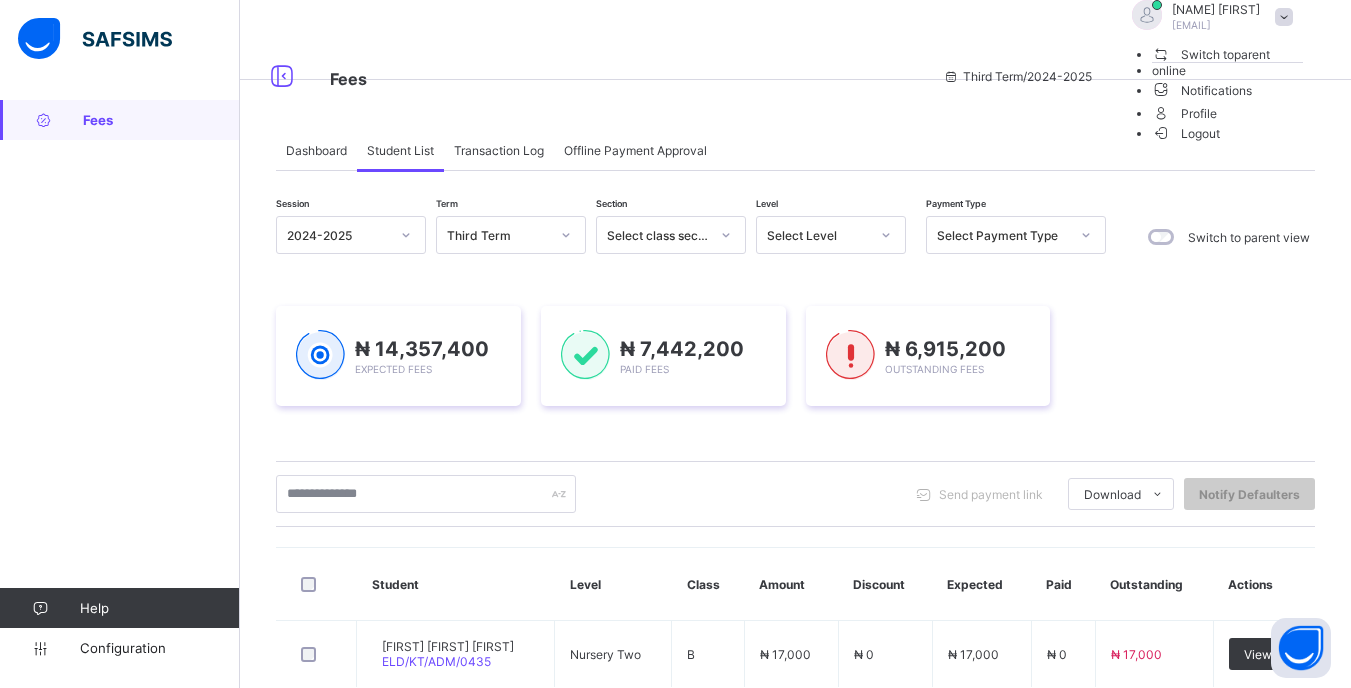 click on "Logout" at bounding box center (1186, 133) 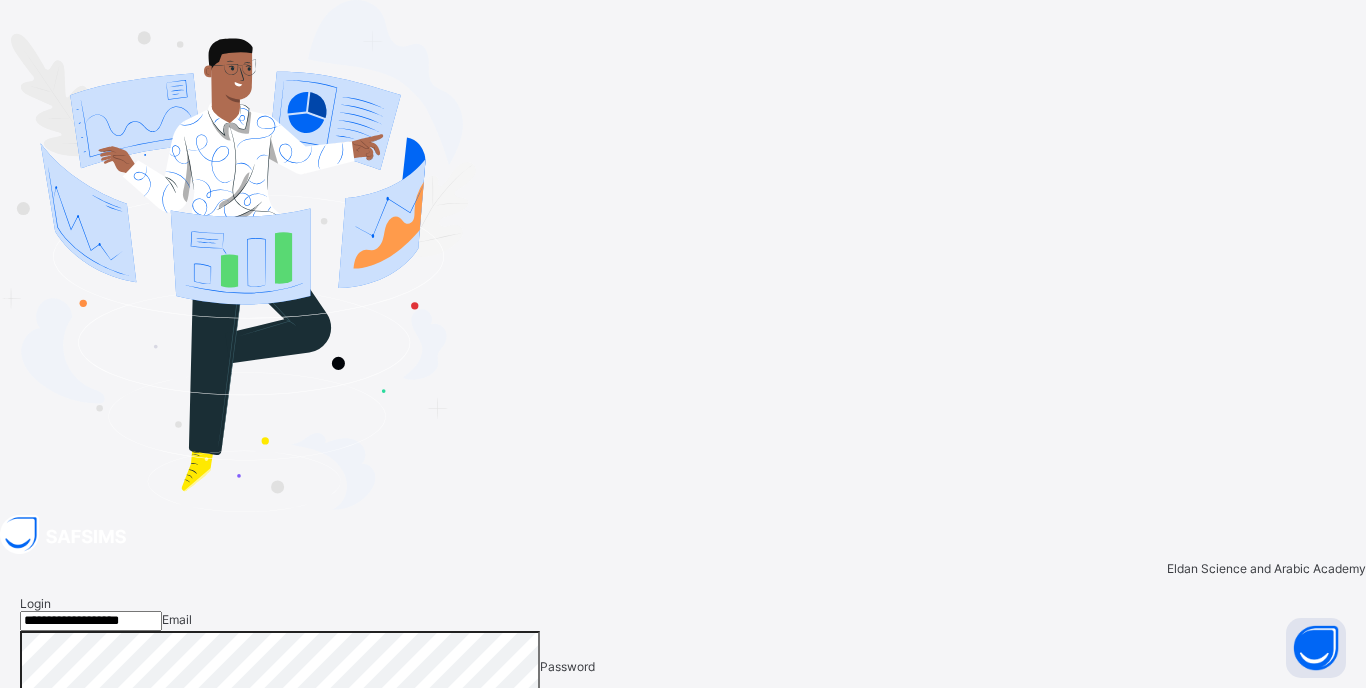 click at bounding box center [1337, 750] 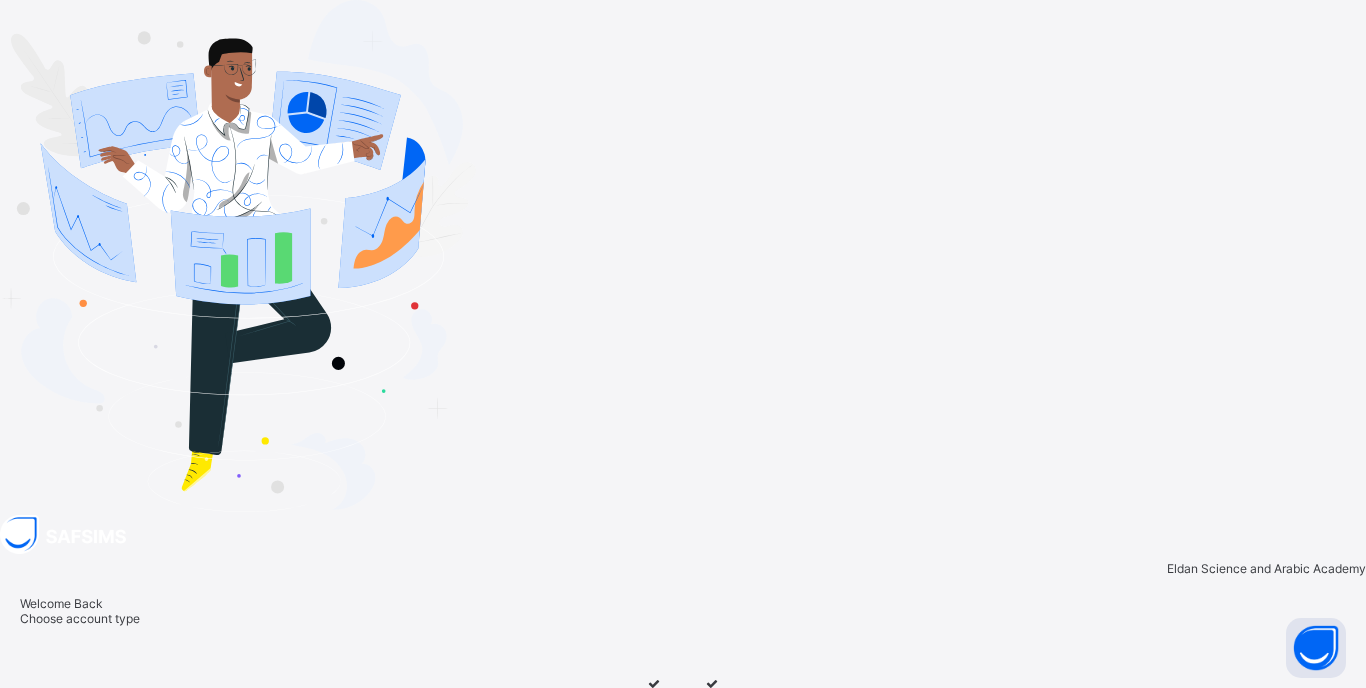 click at bounding box center (659, 698) 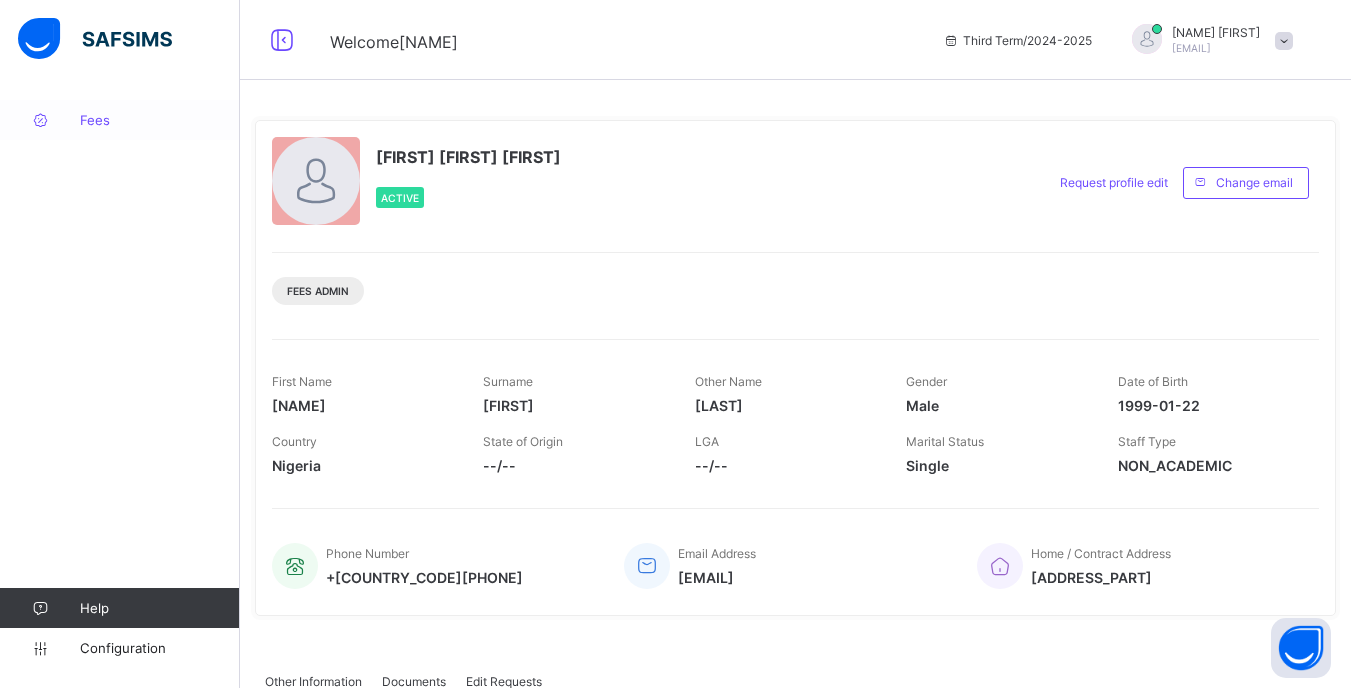 click on "Fees" at bounding box center [160, 120] 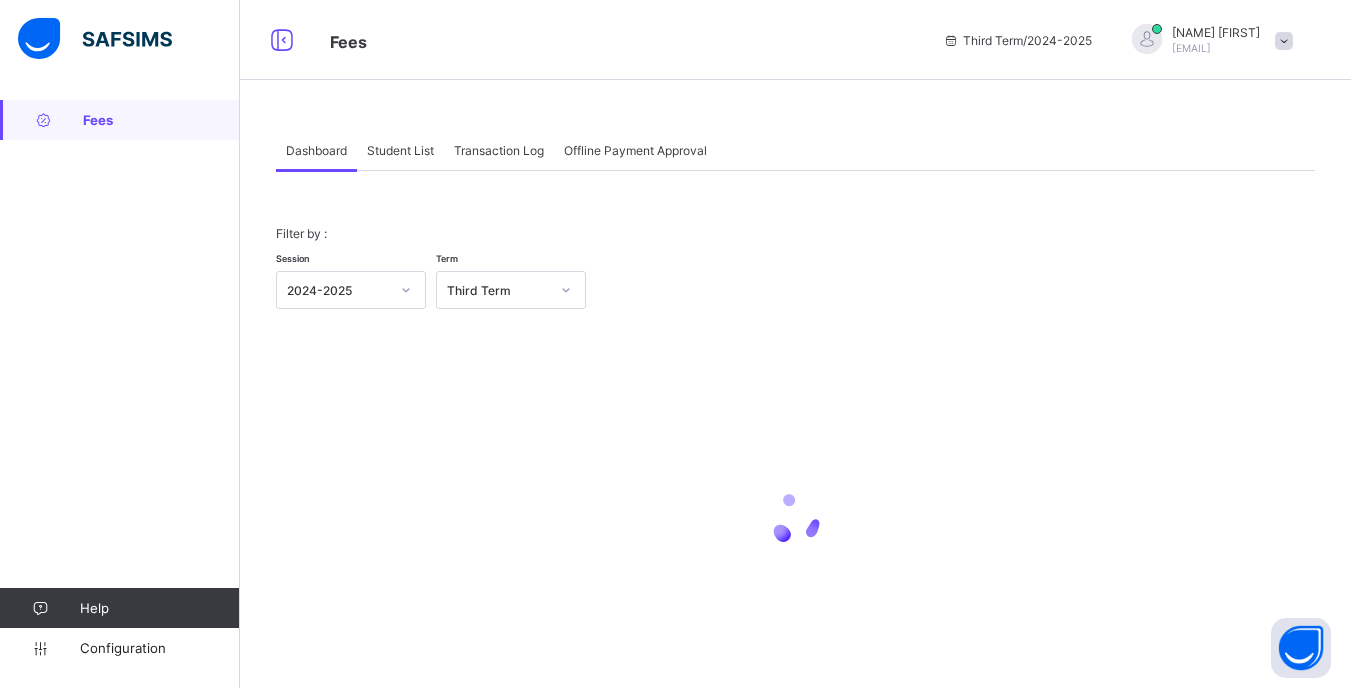 click on "Student List" at bounding box center (400, 150) 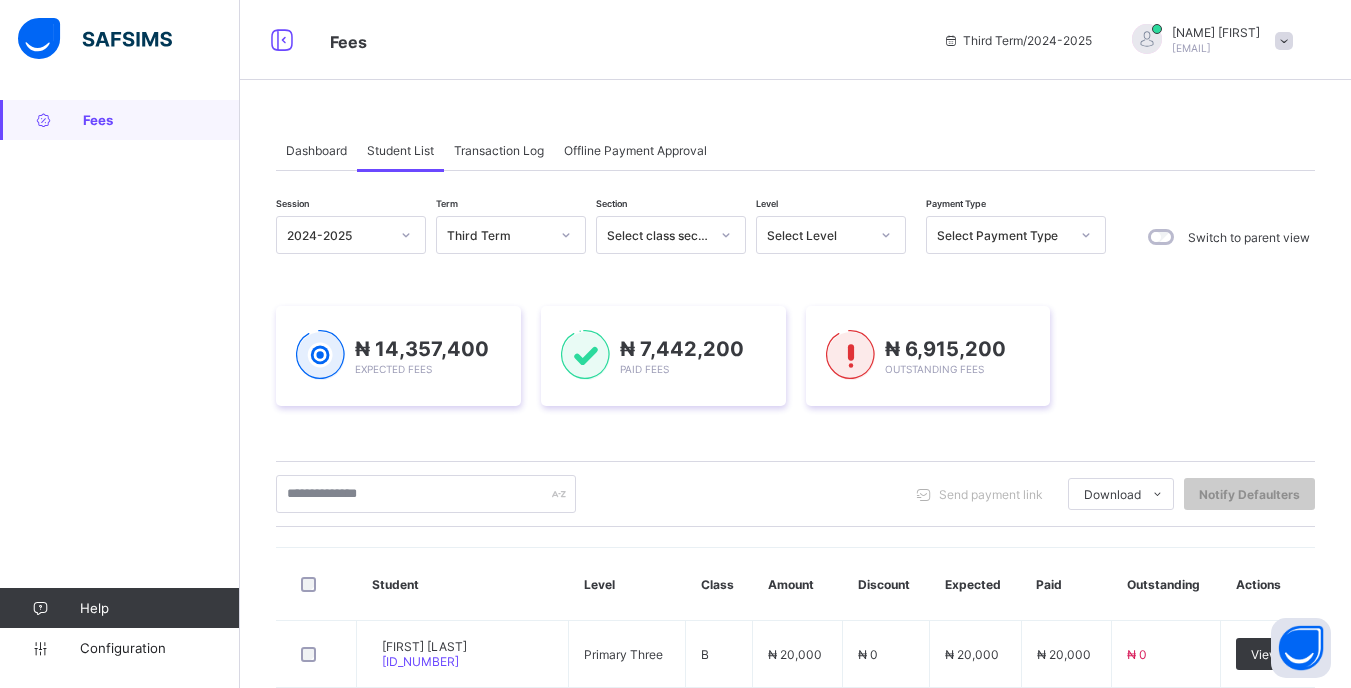 click at bounding box center [886, 235] 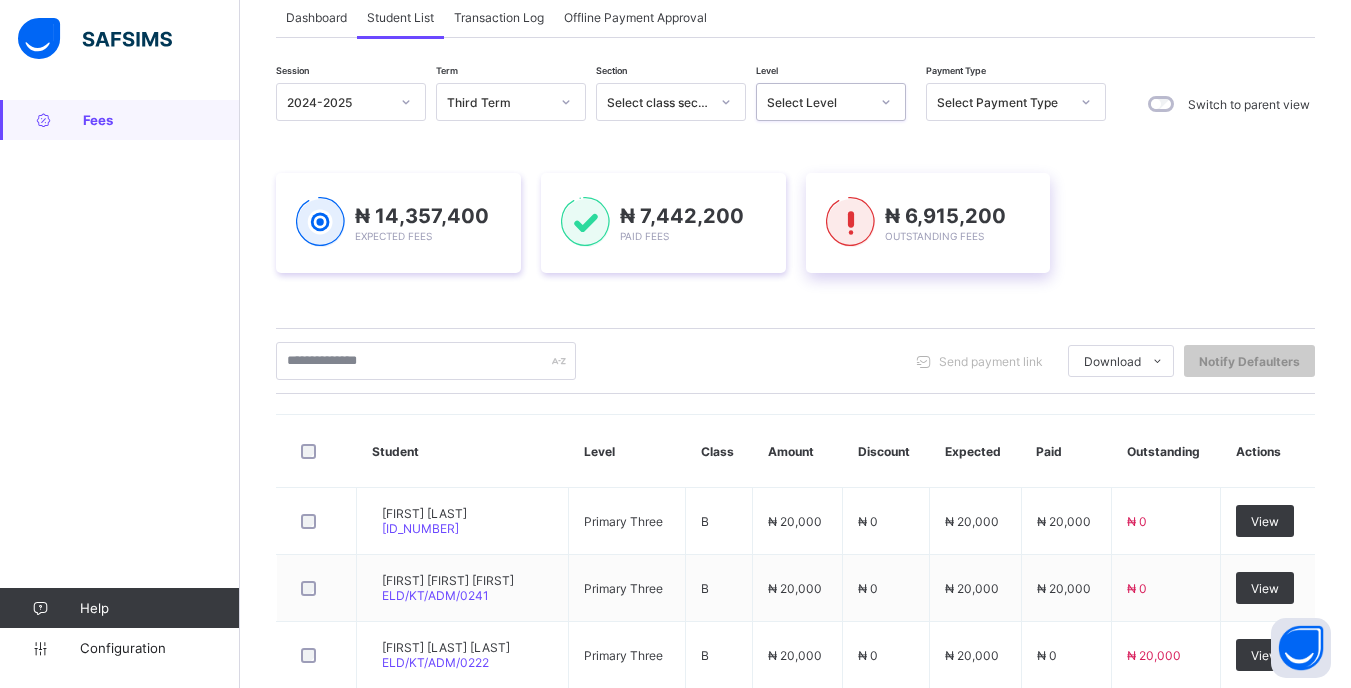 scroll, scrollTop: 123, scrollLeft: 0, axis: vertical 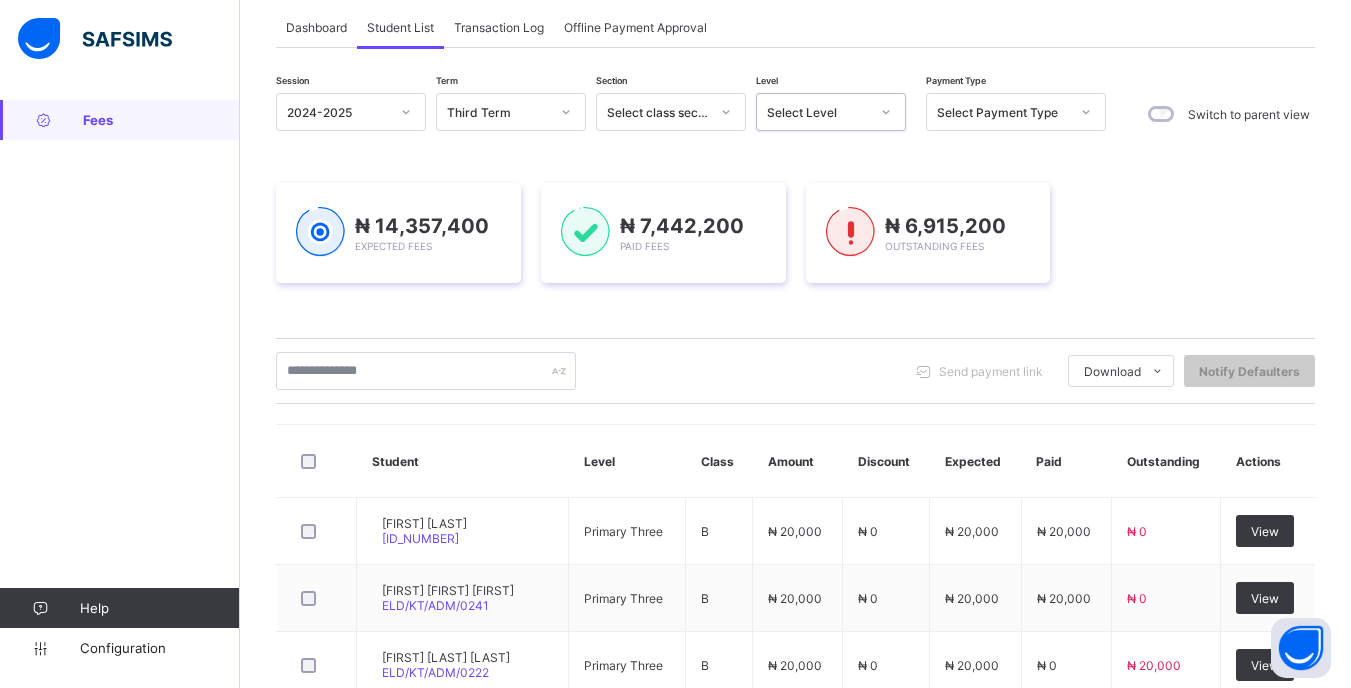 click 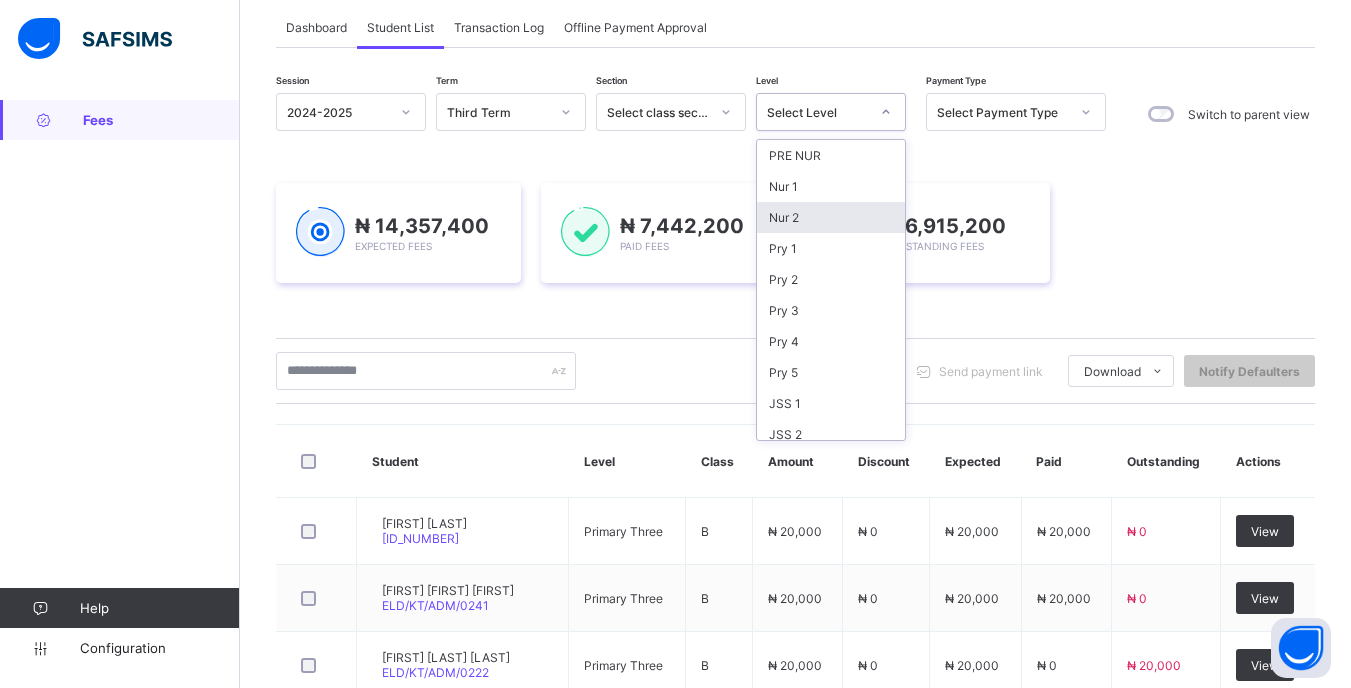 click on "Nur 2" at bounding box center (831, 217) 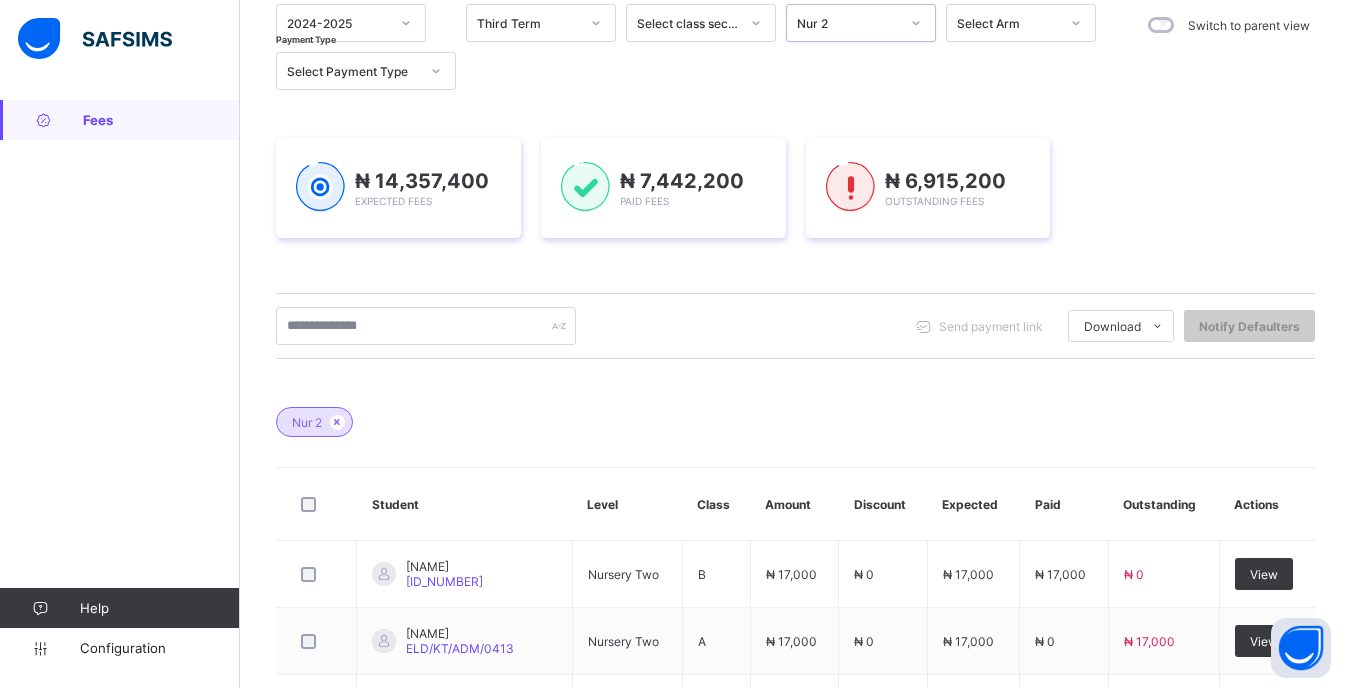 scroll, scrollTop: 381, scrollLeft: 0, axis: vertical 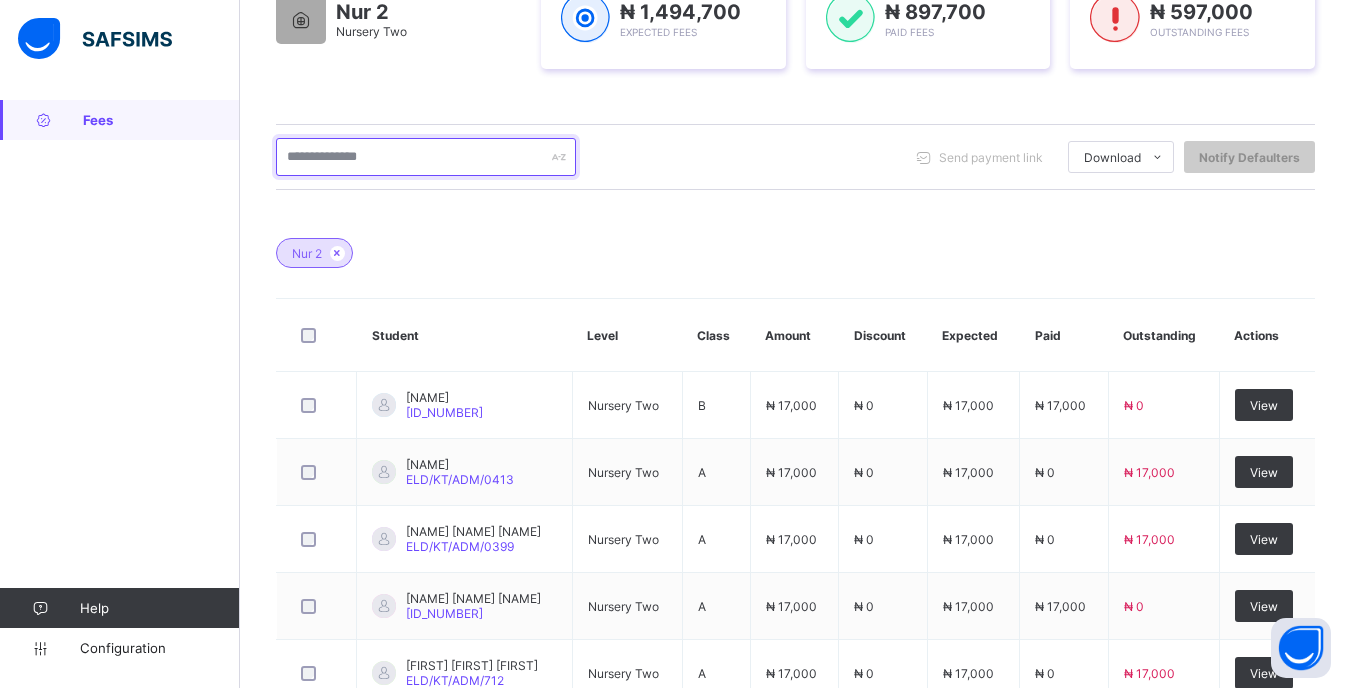 click at bounding box center (426, 157) 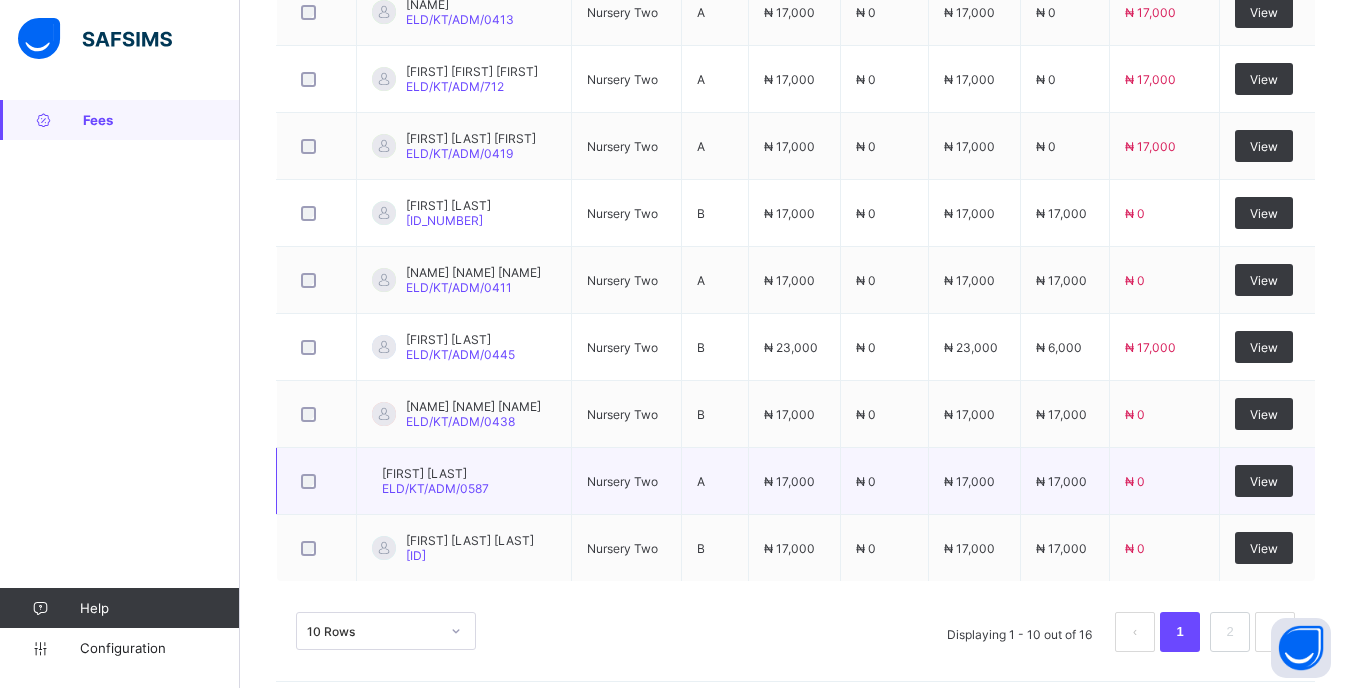 scroll, scrollTop: 855, scrollLeft: 0, axis: vertical 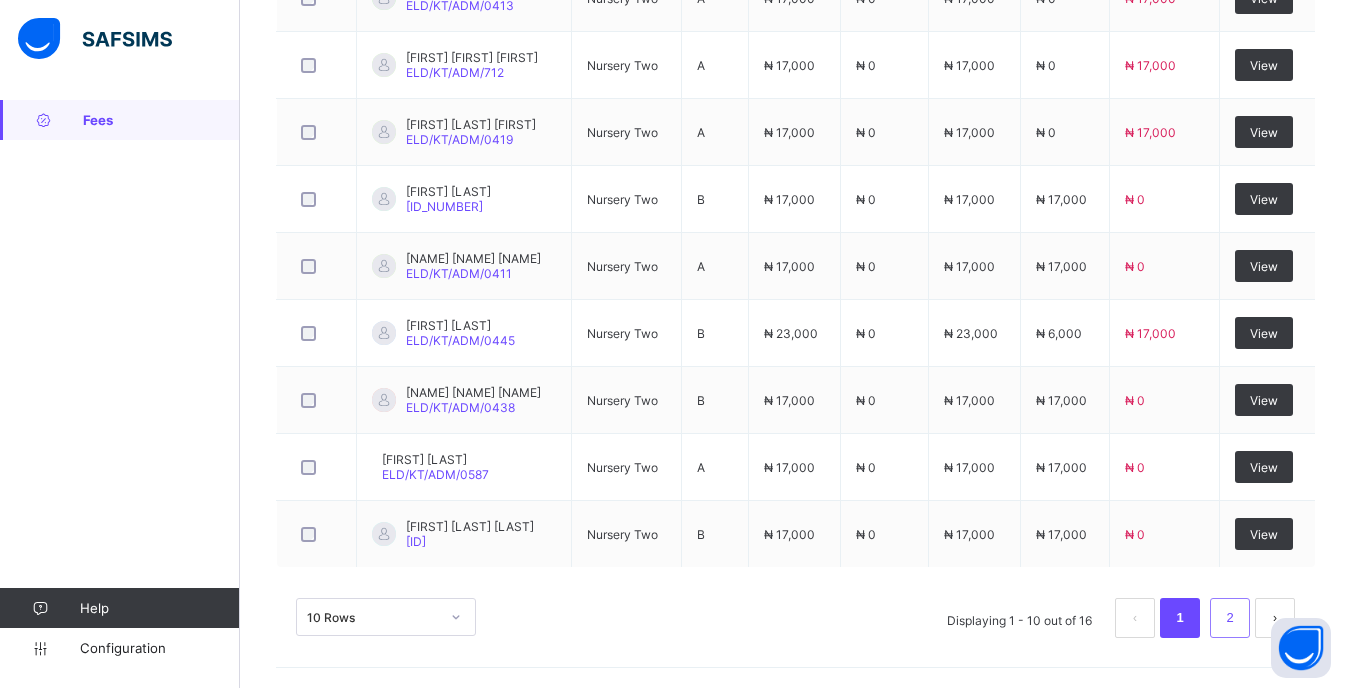 type on "********" 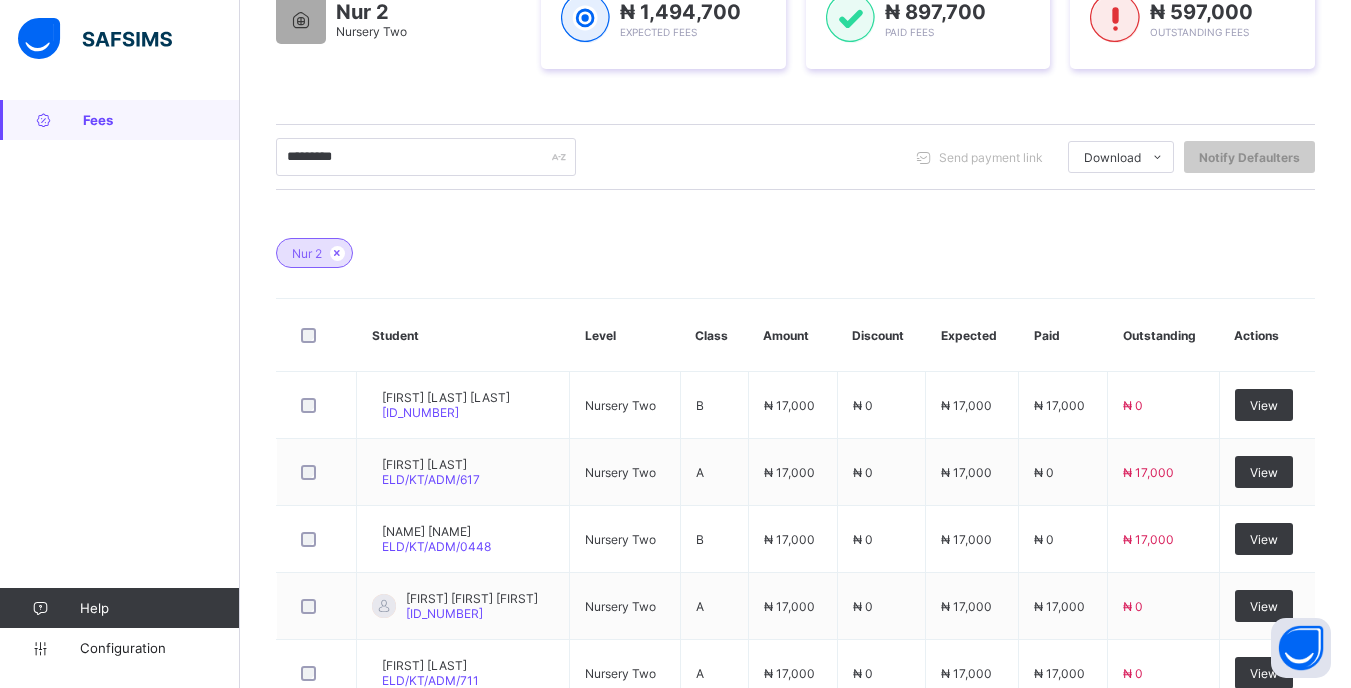 scroll, scrollTop: 587, scrollLeft: 0, axis: vertical 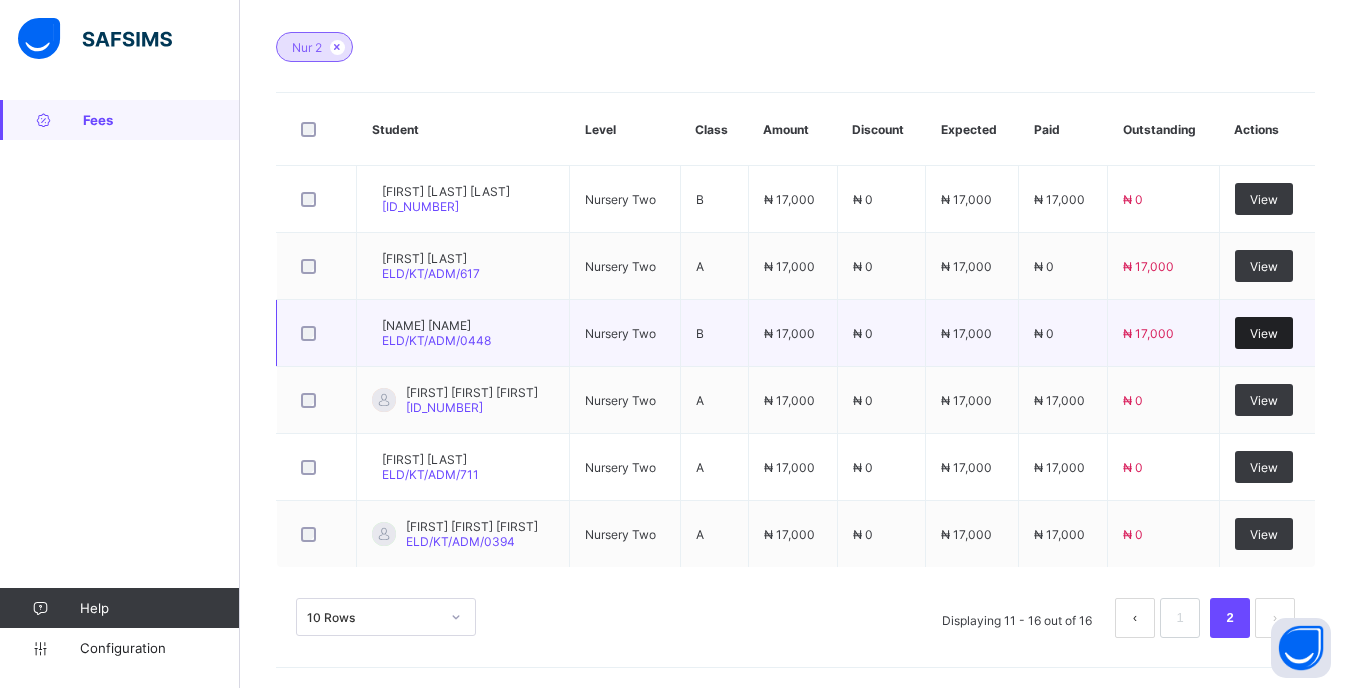 click on "View" at bounding box center (1264, 333) 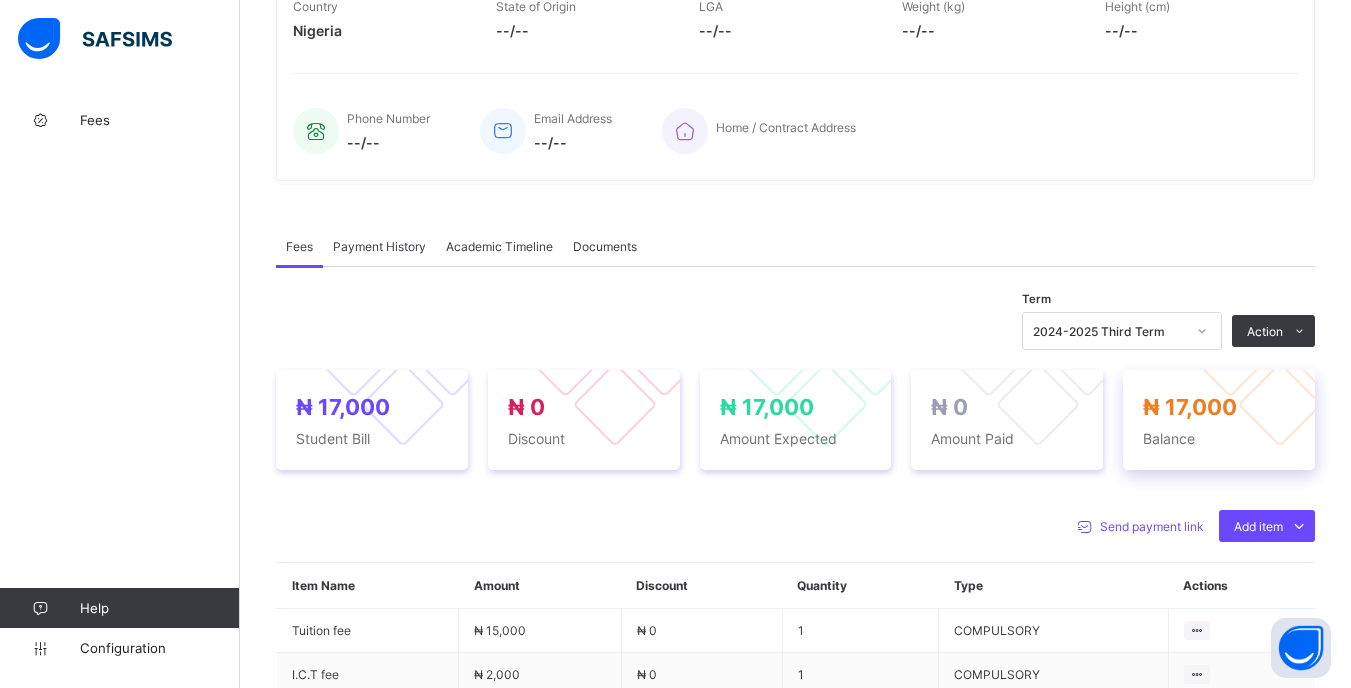 scroll, scrollTop: 500, scrollLeft: 0, axis: vertical 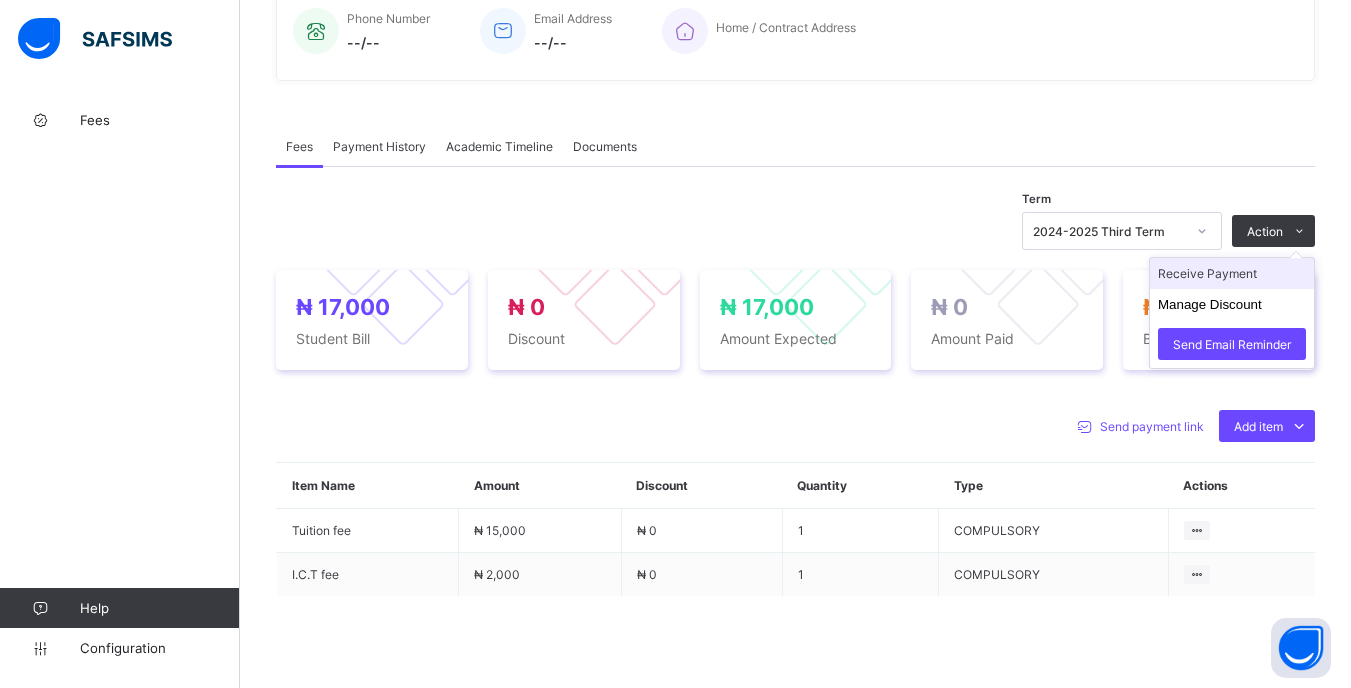 click on "Receive Payment" at bounding box center [1232, 273] 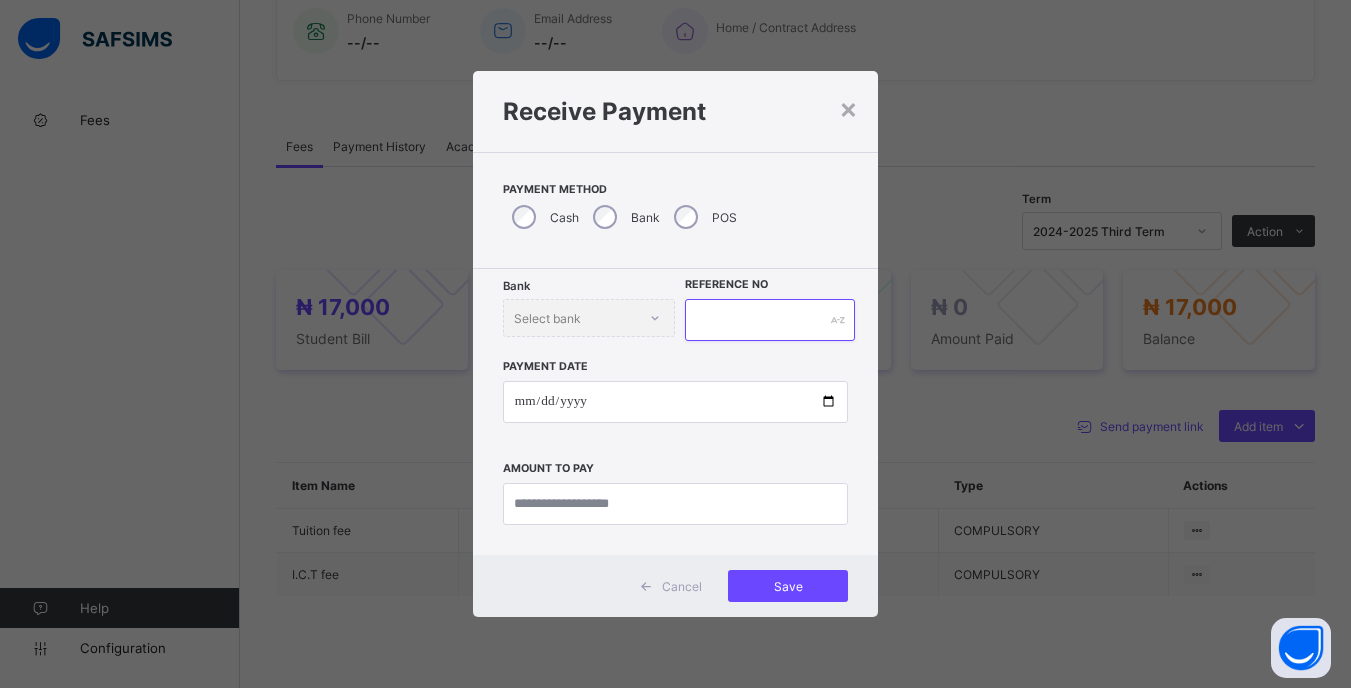 click at bounding box center [769, 320] 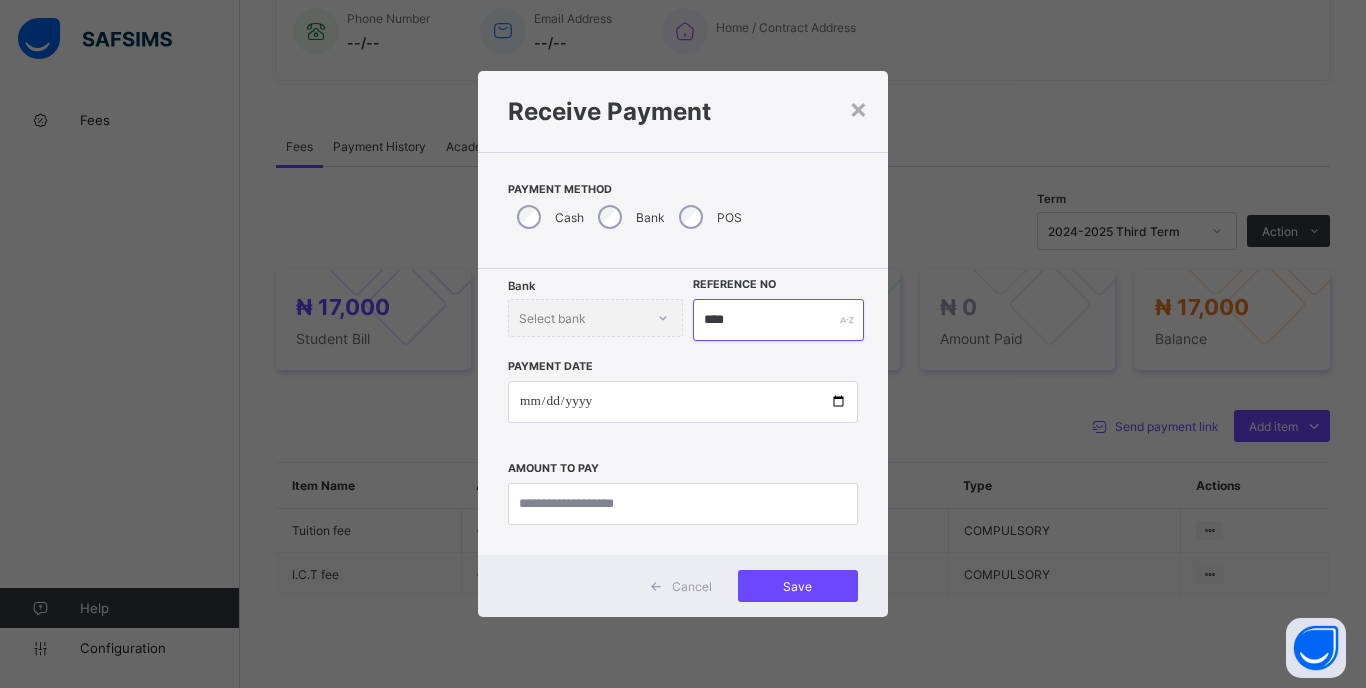 type on "****" 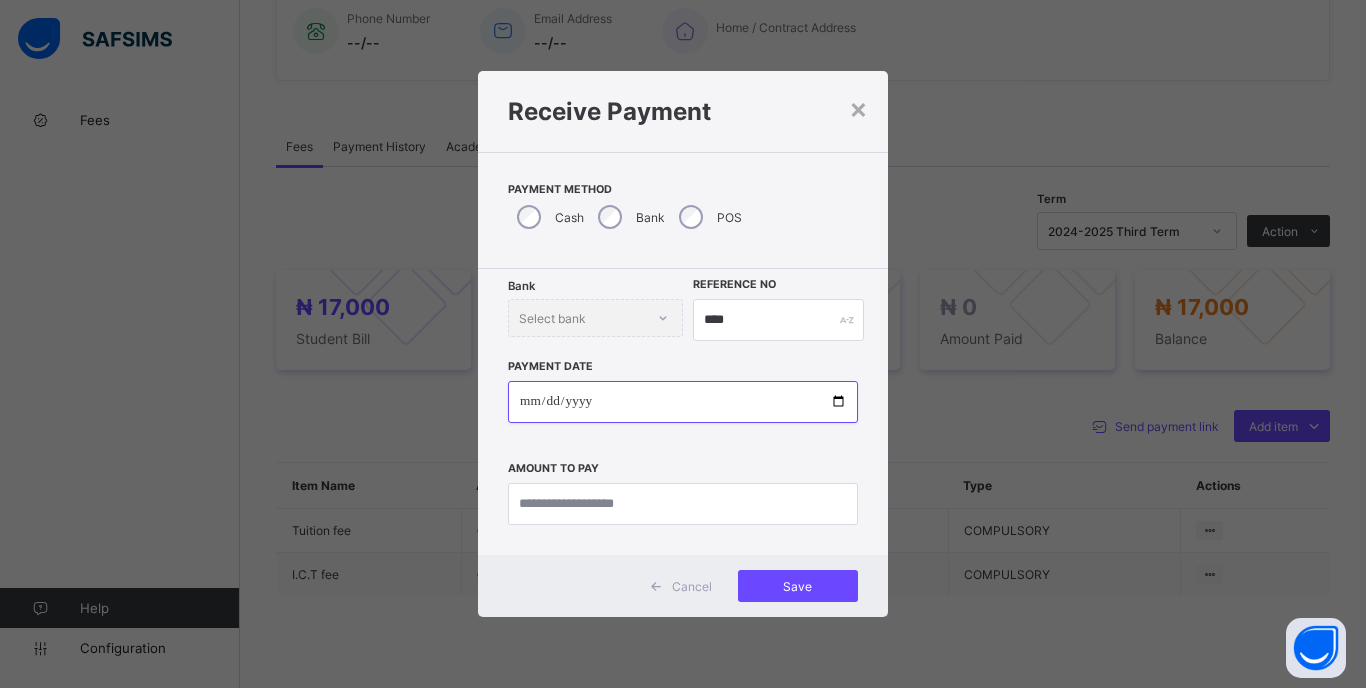 click at bounding box center [683, 402] 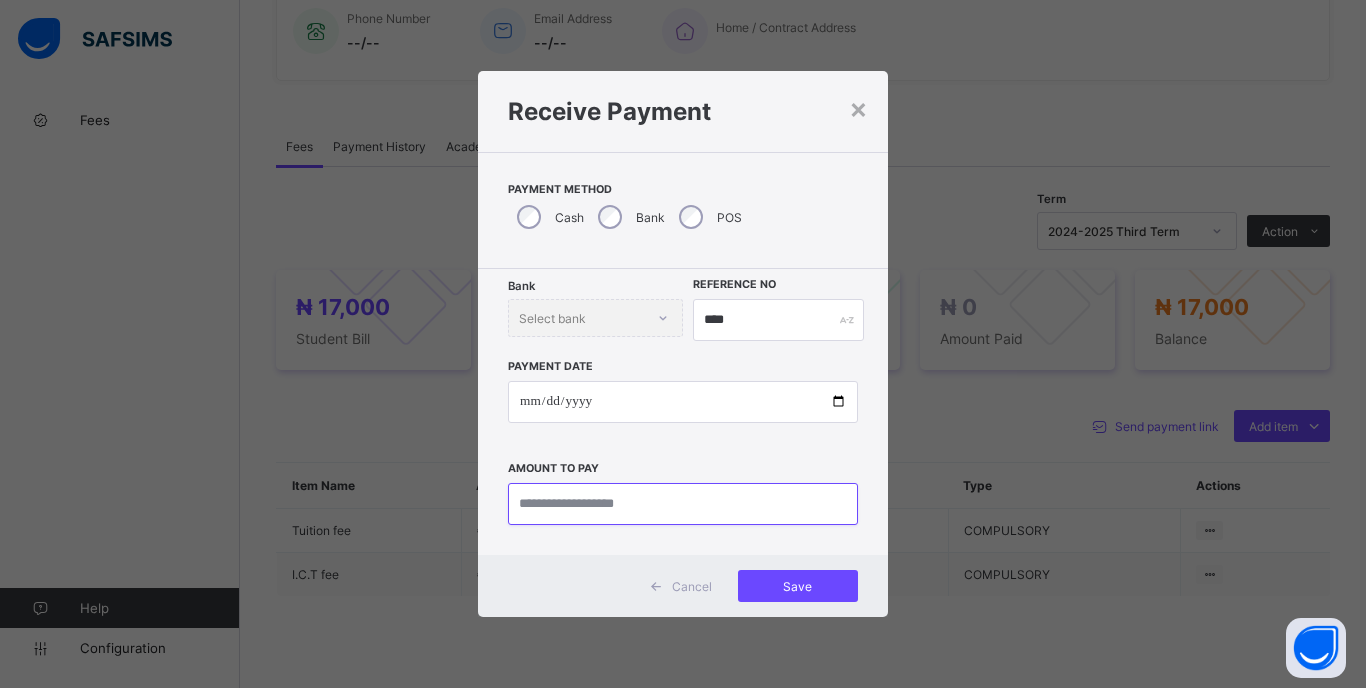 click at bounding box center (683, 504) 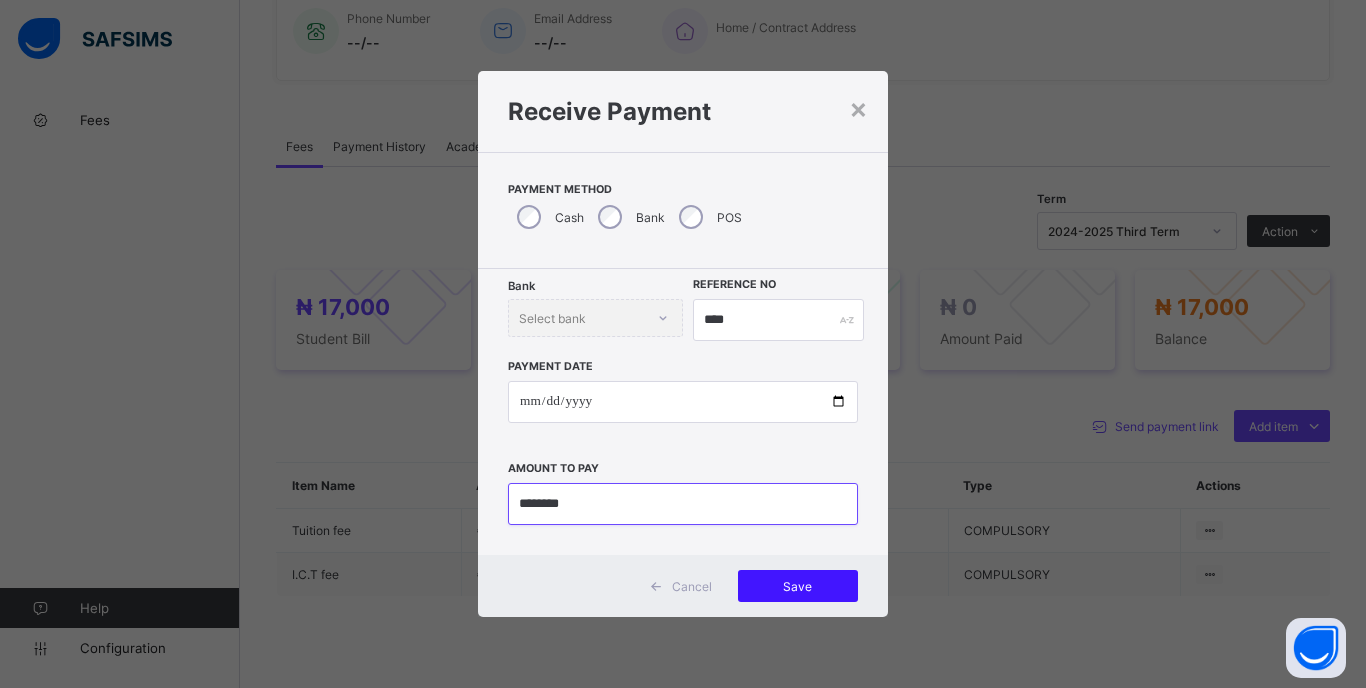type on "********" 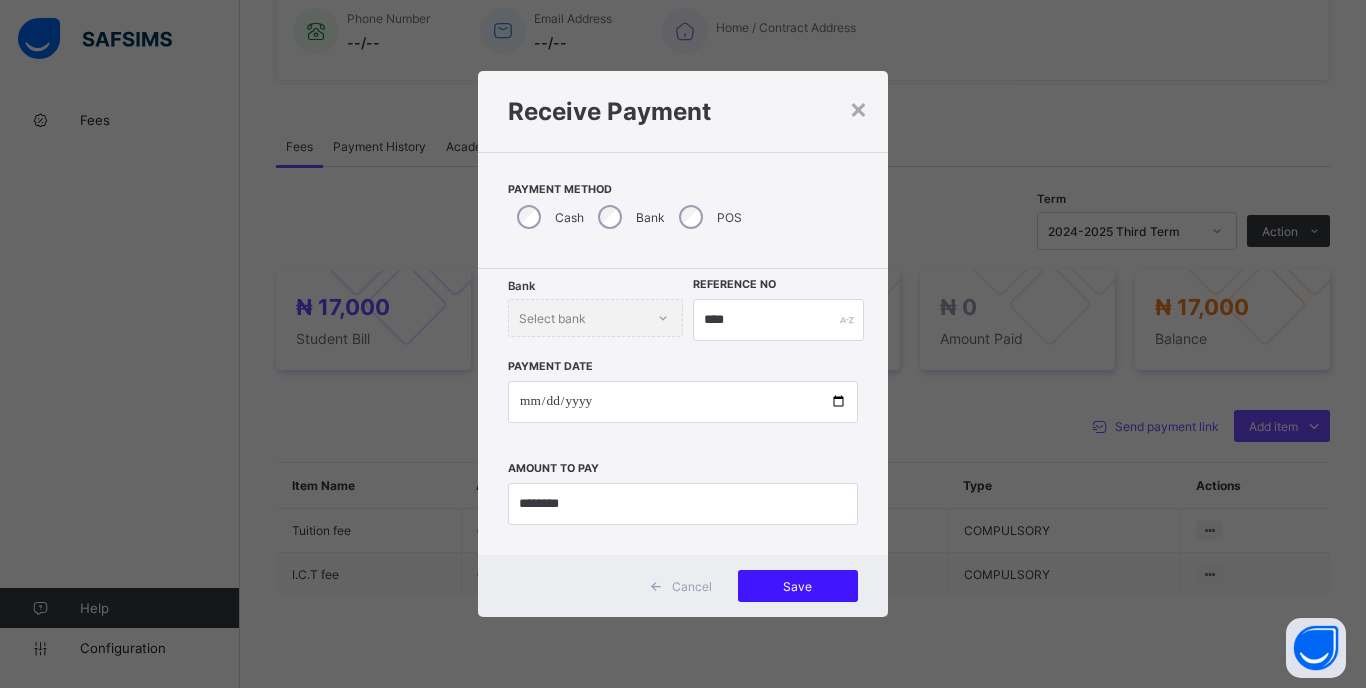 click on "Save" at bounding box center (798, 586) 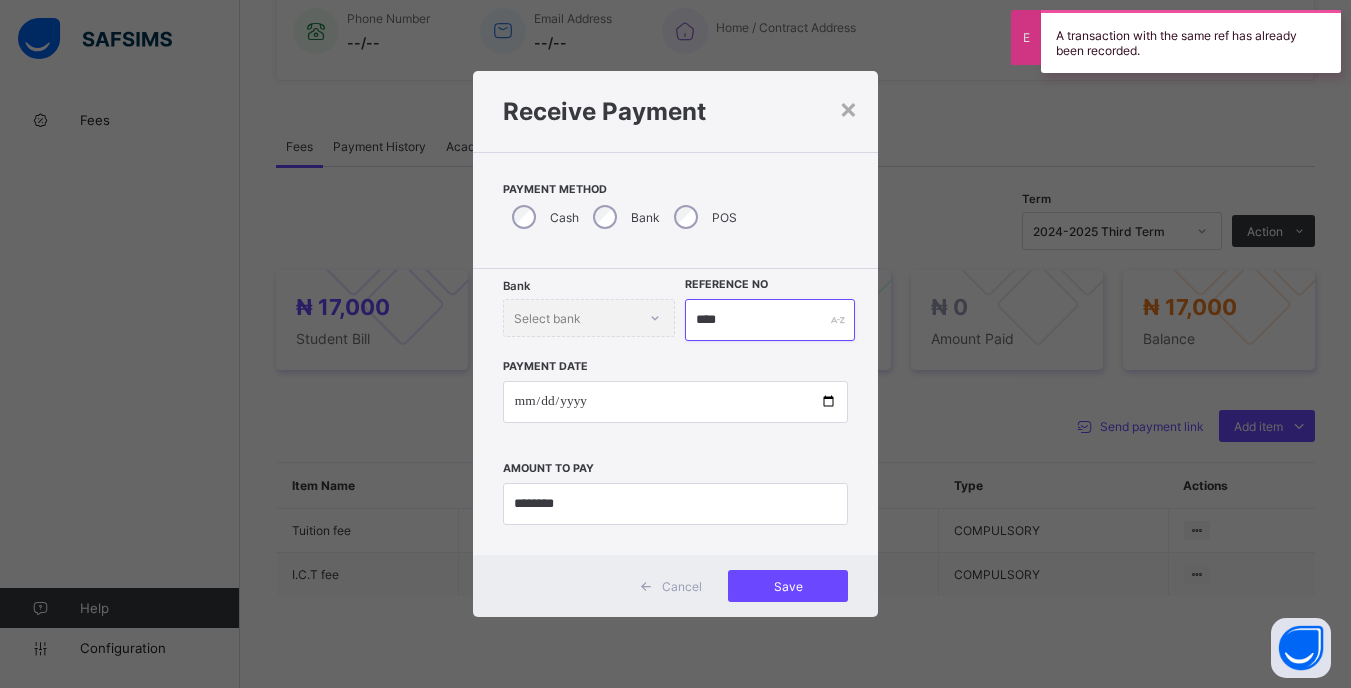 click on "****" at bounding box center (769, 320) 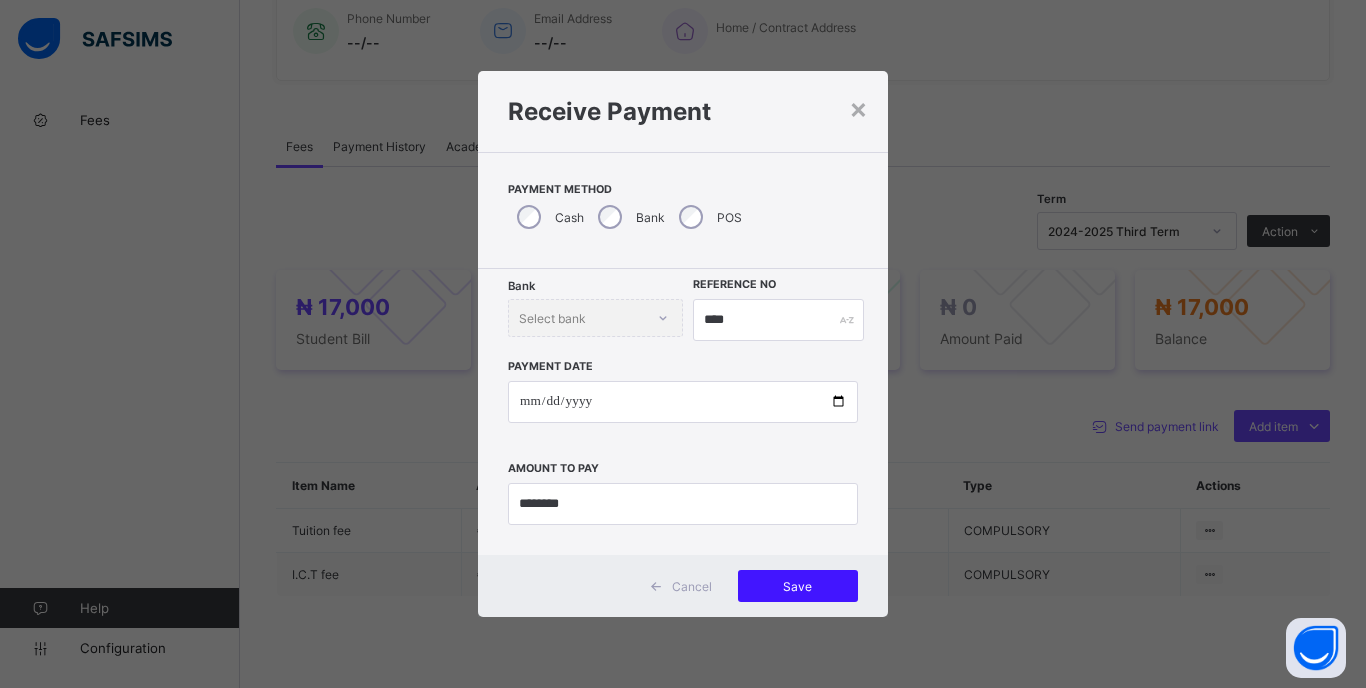 click on "Save" at bounding box center (798, 586) 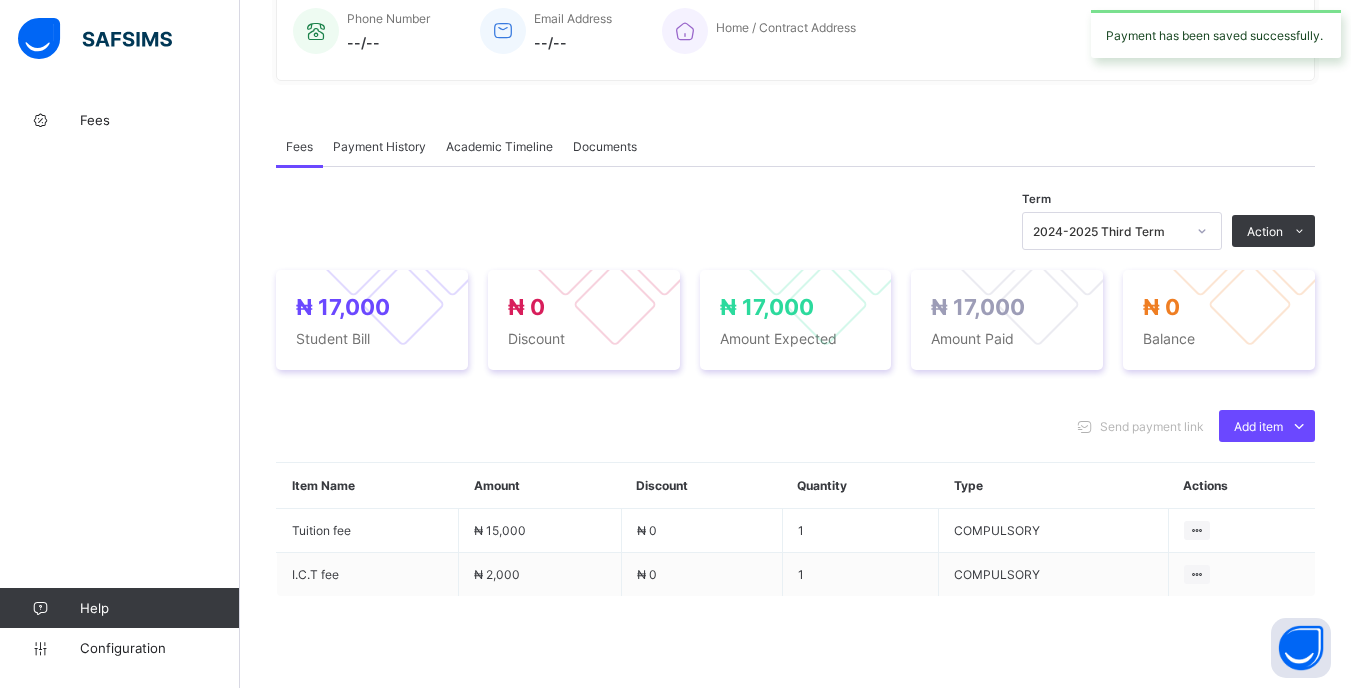 drag, startPoint x: 1197, startPoint y: 243, endPoint x: 1197, endPoint y: 258, distance: 15 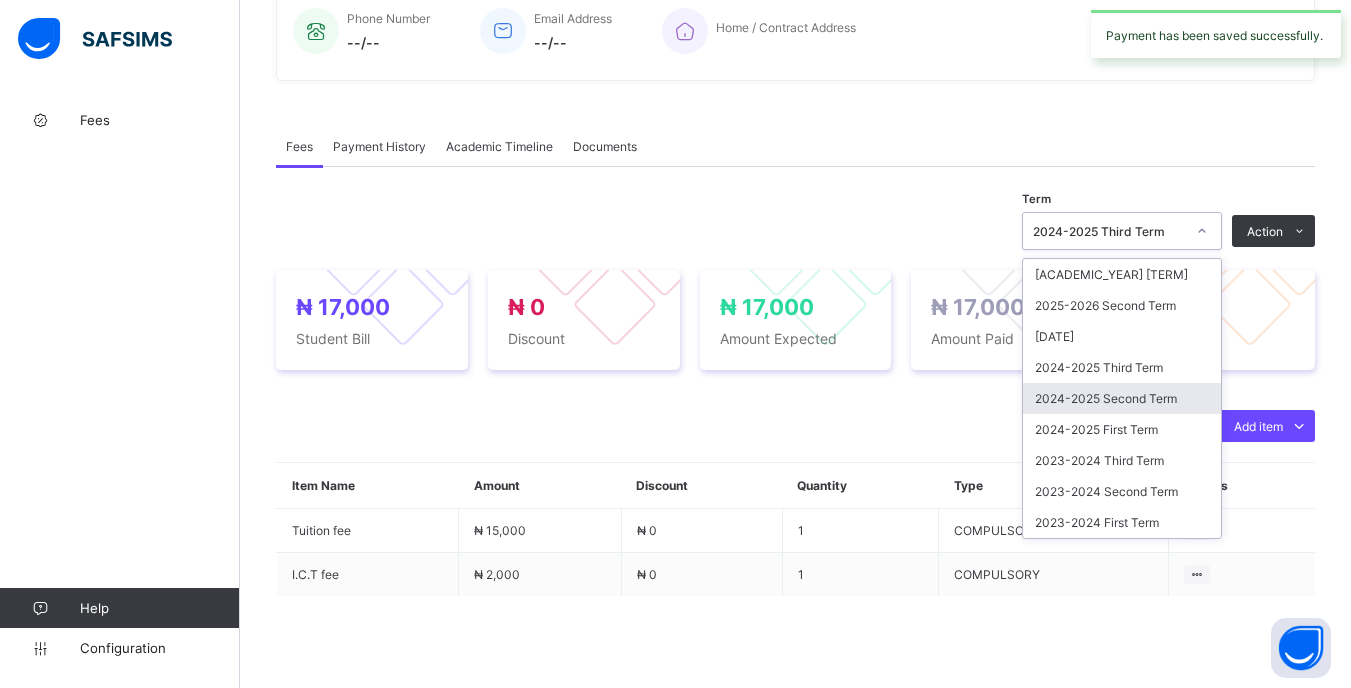 click on "2024-2025 Second Term" at bounding box center (1122, 398) 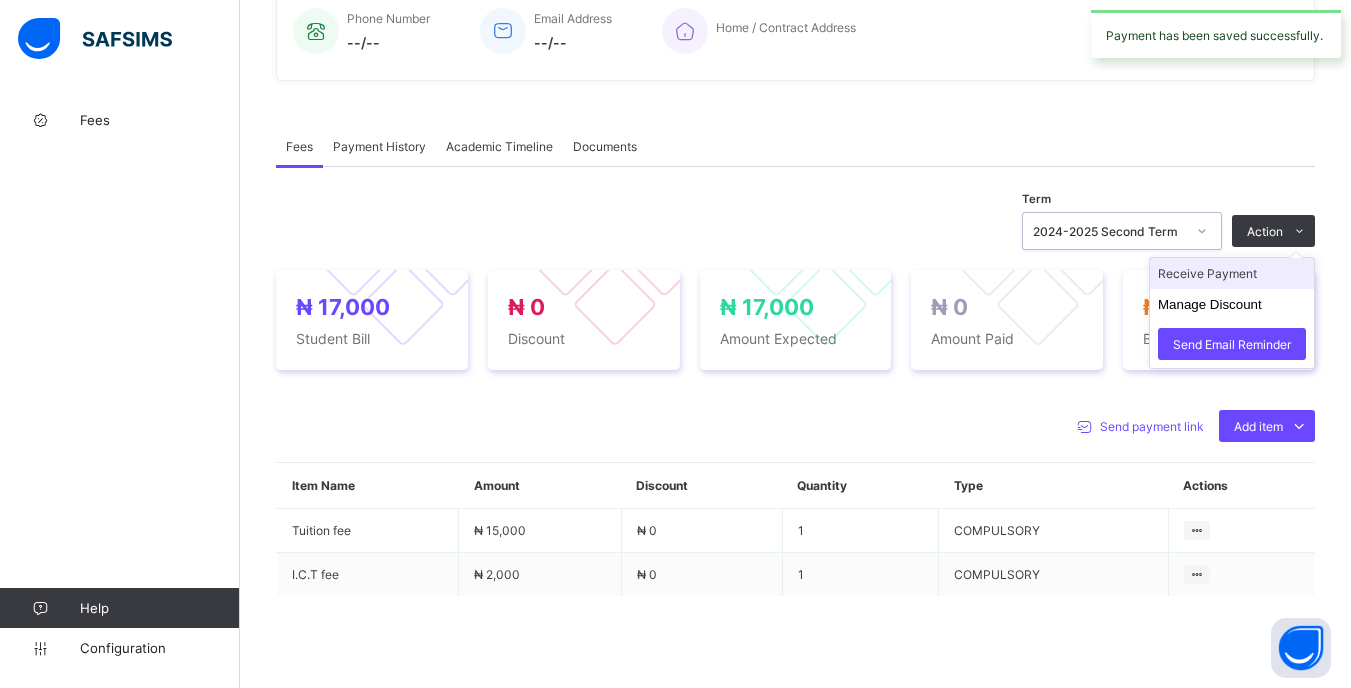click on "Receive Payment" at bounding box center (1232, 273) 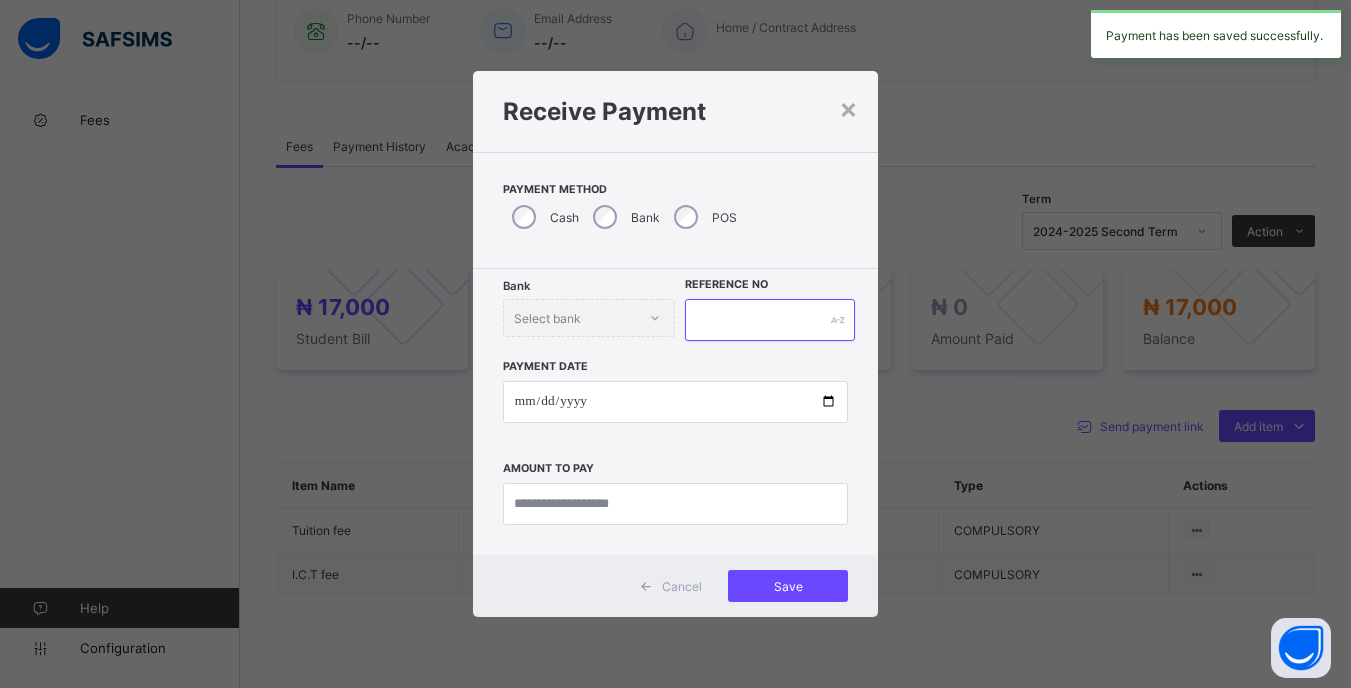 click at bounding box center [769, 320] 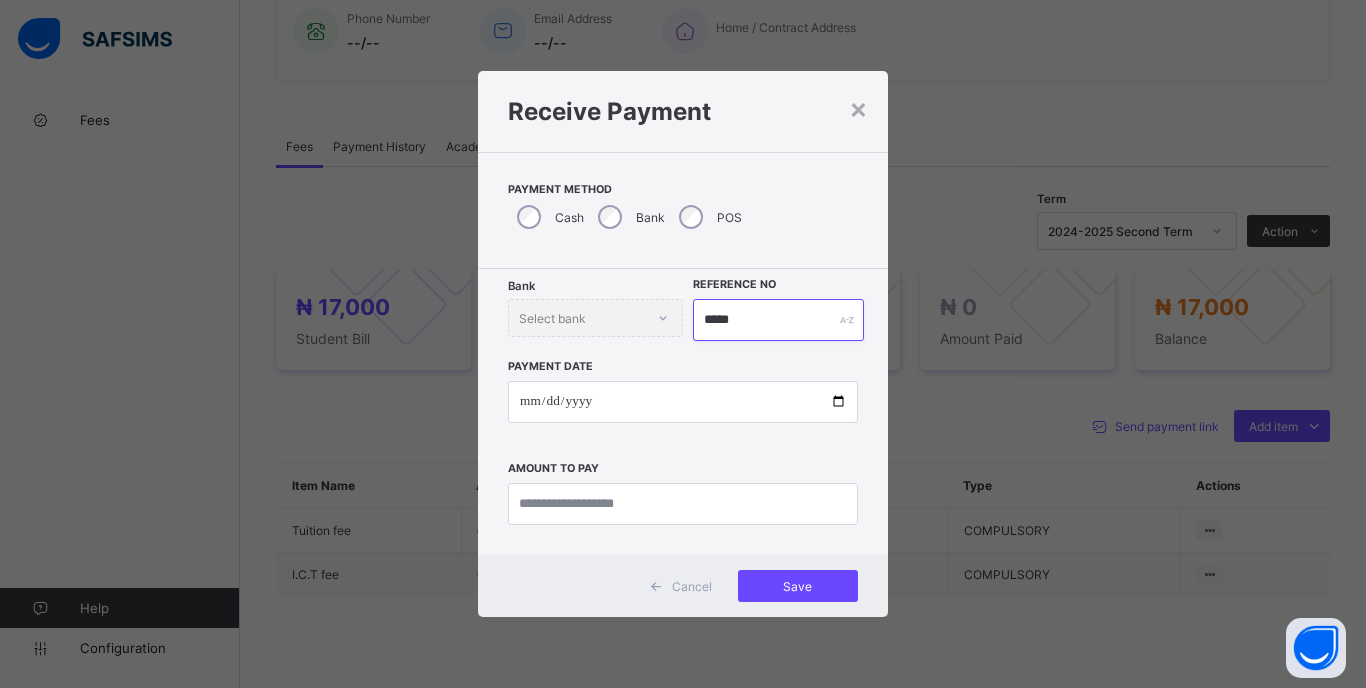 type on "*****" 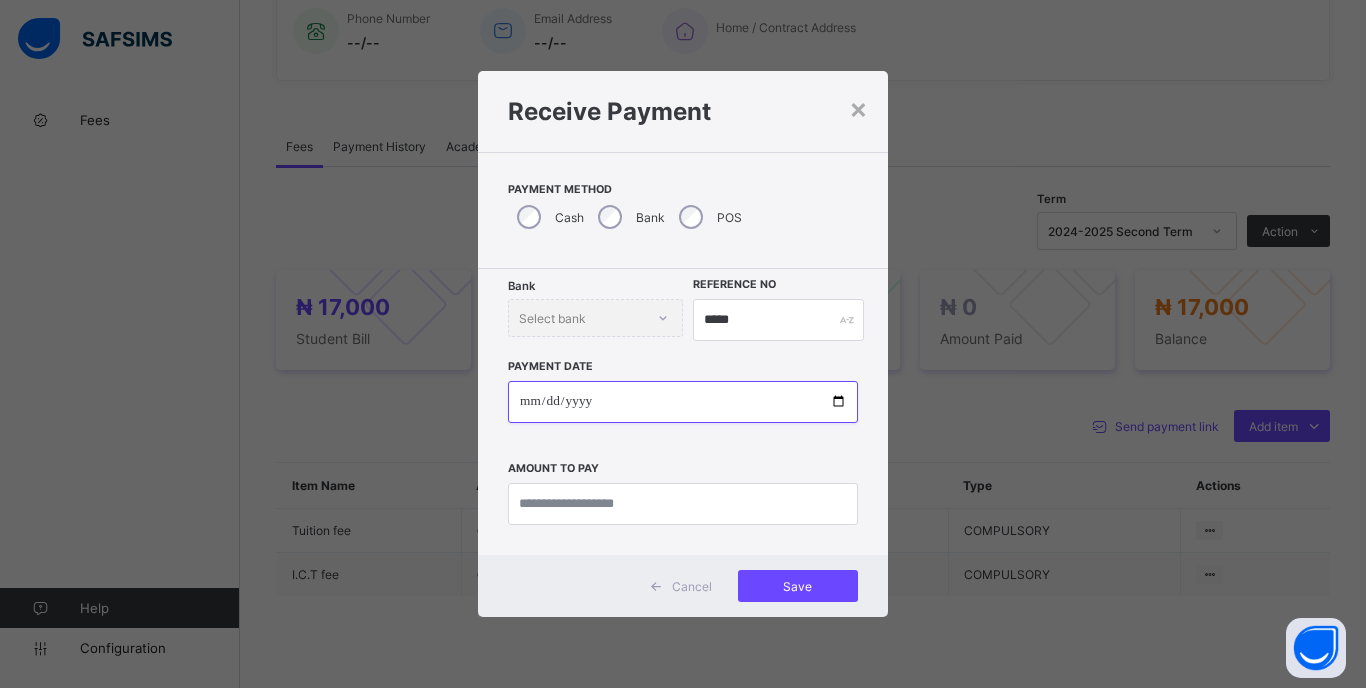click at bounding box center [683, 402] 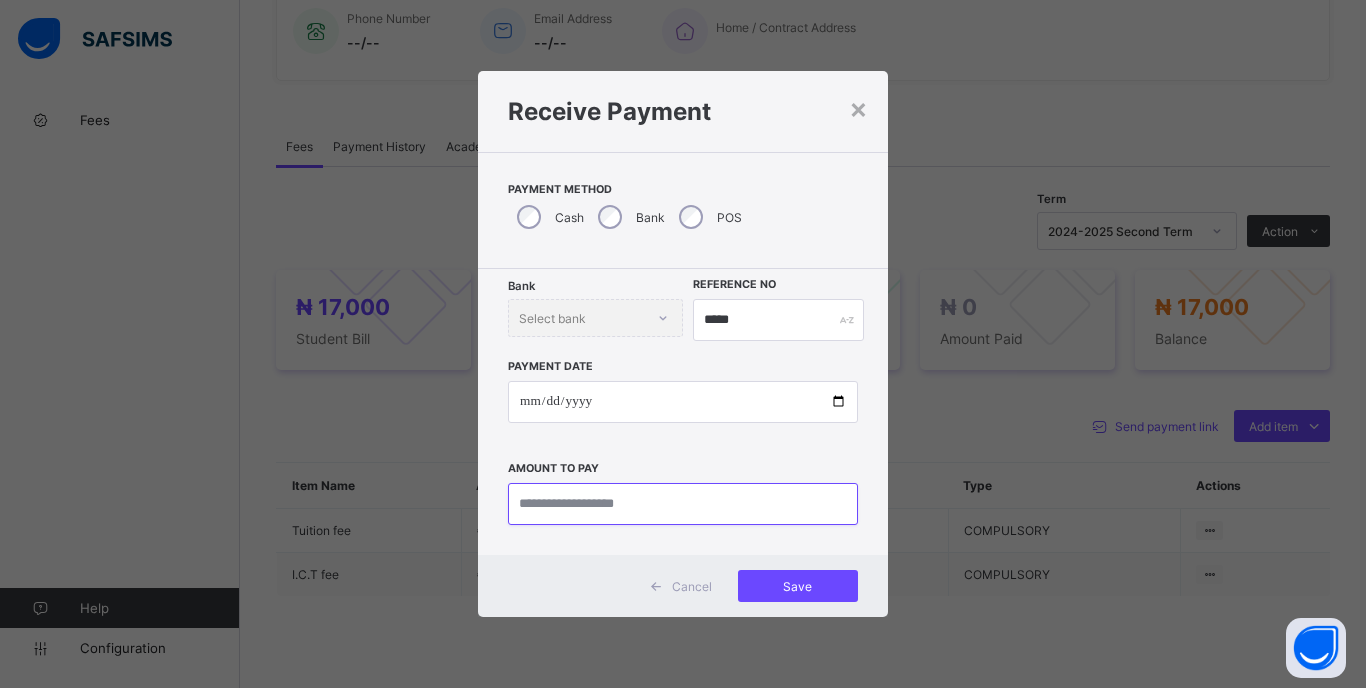 click at bounding box center [683, 504] 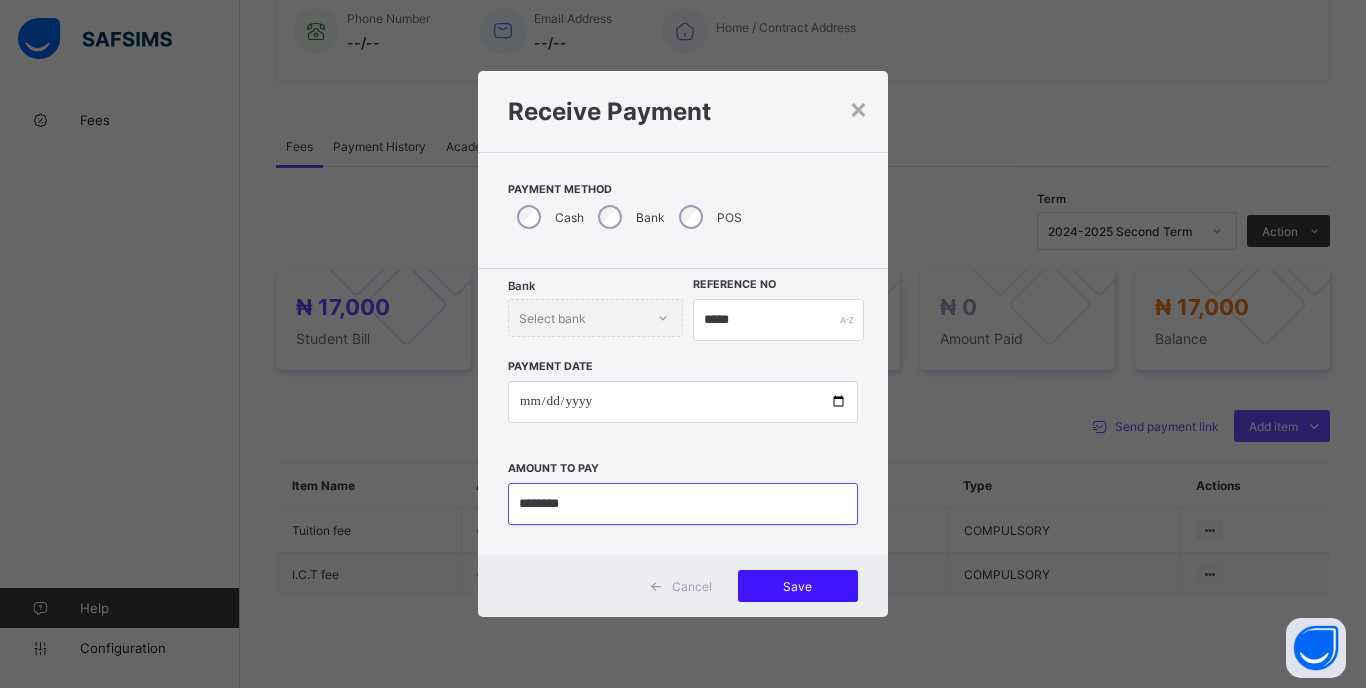 type on "********" 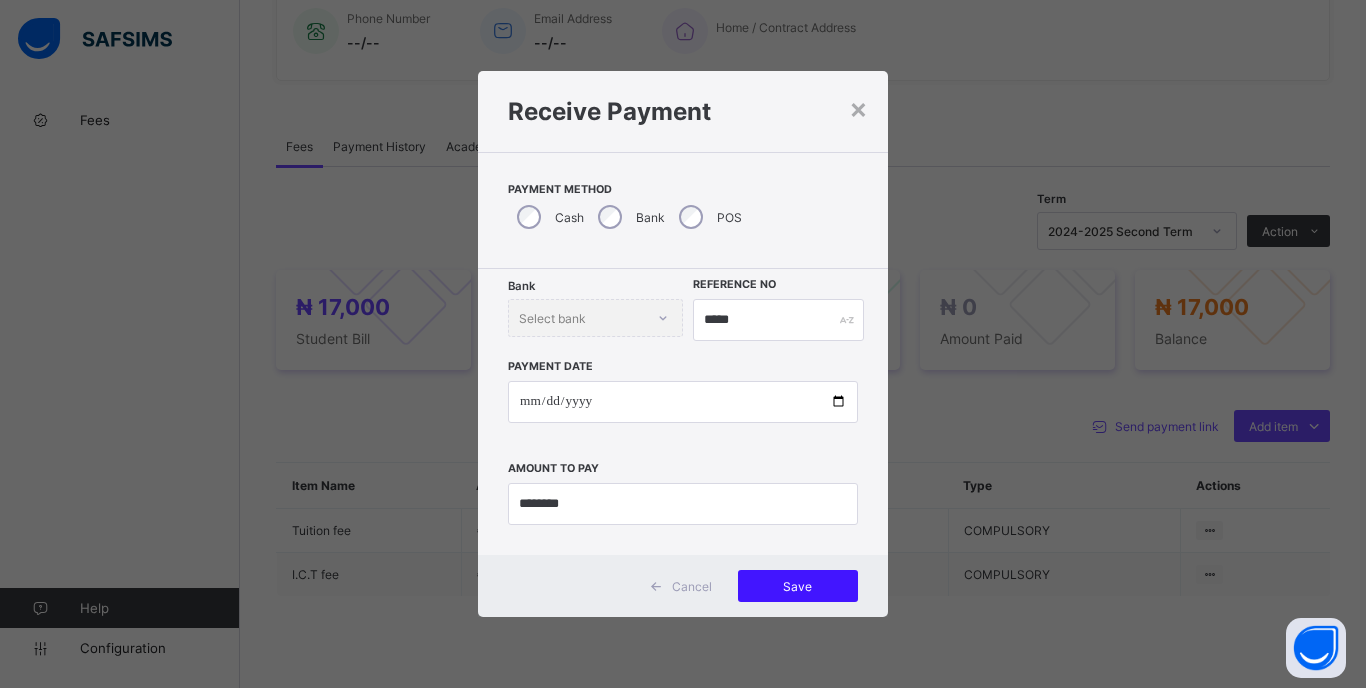 click on "Save" at bounding box center [798, 586] 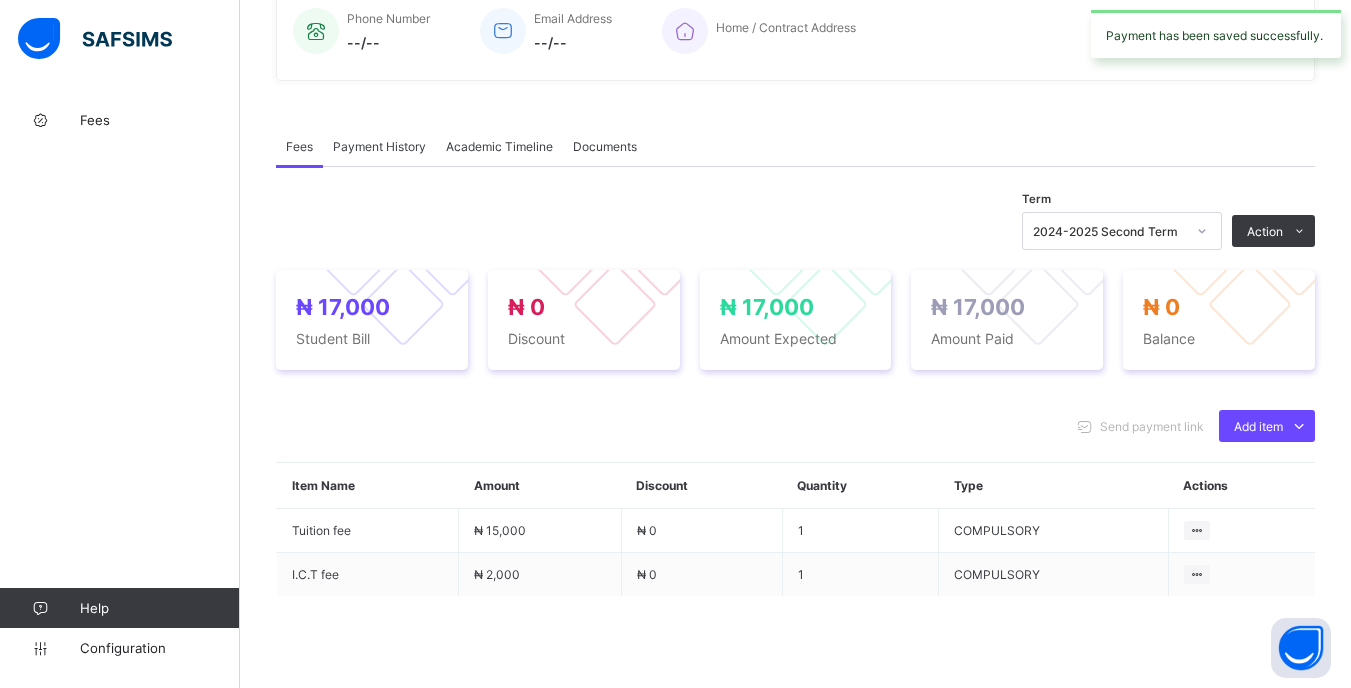 click 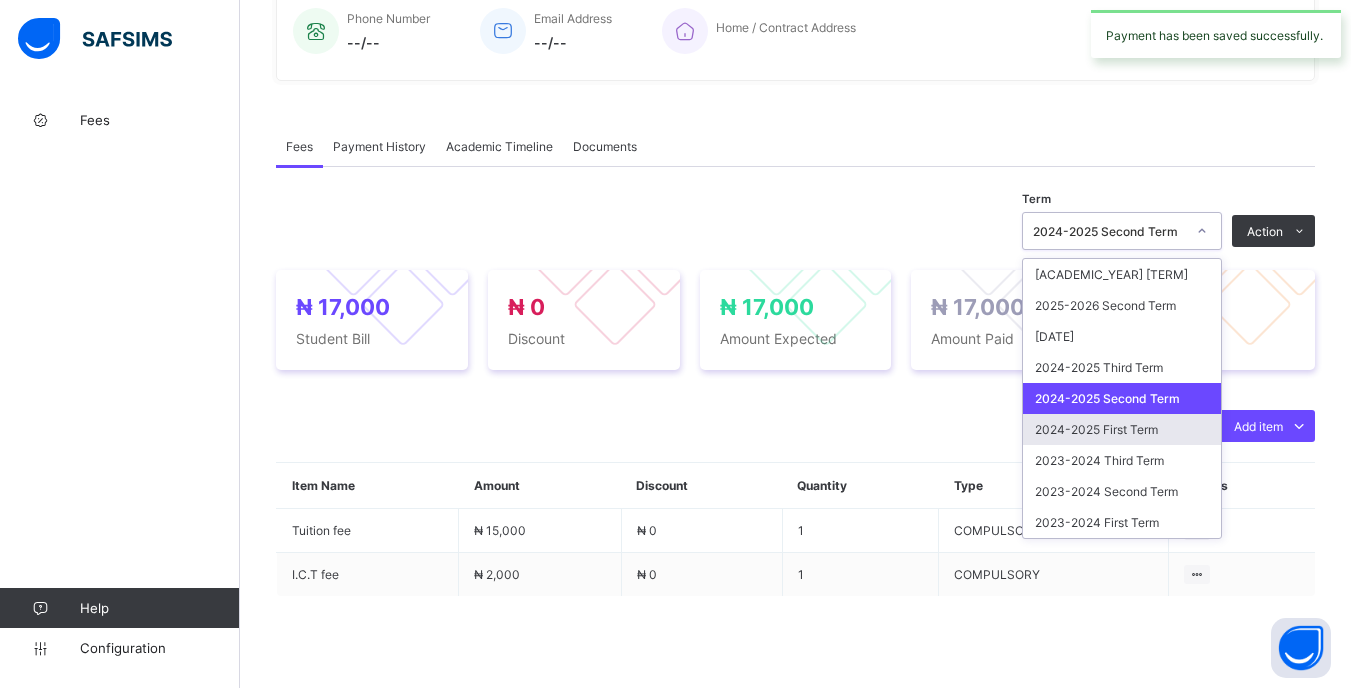click on "2024-2025 First Term" at bounding box center (1122, 429) 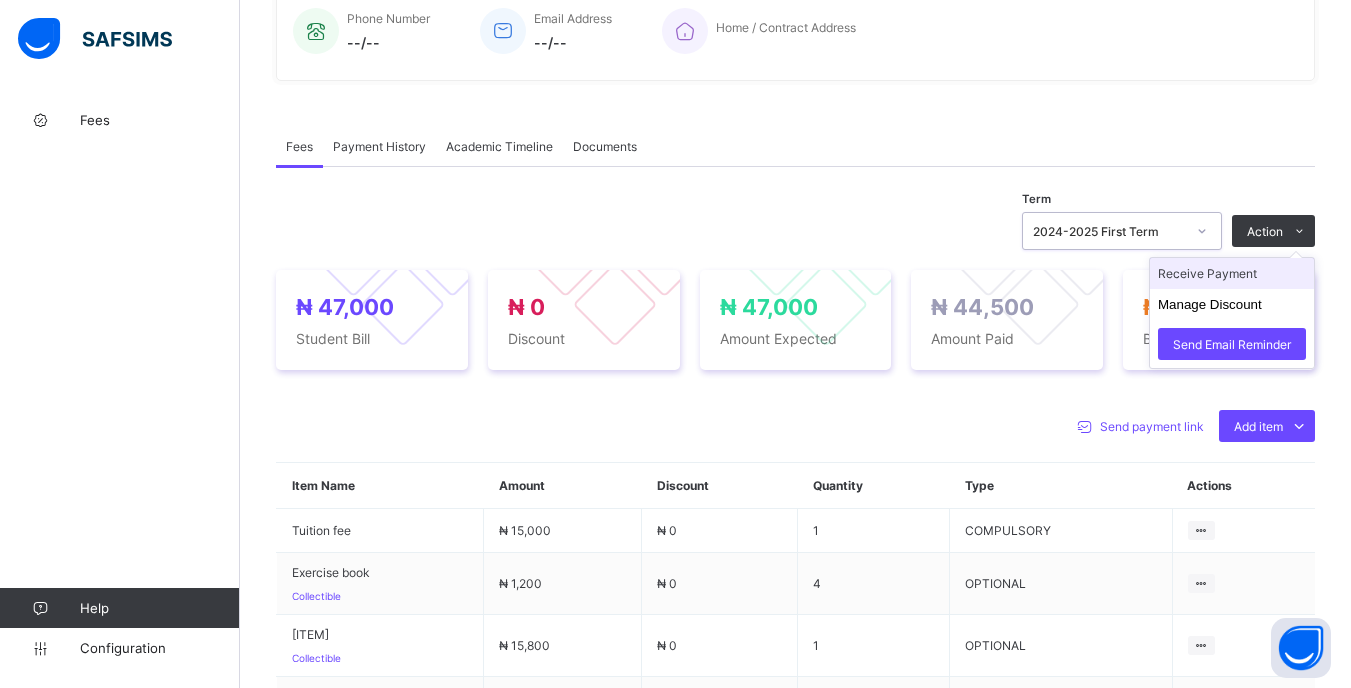 click on "Receive Payment" at bounding box center (1232, 273) 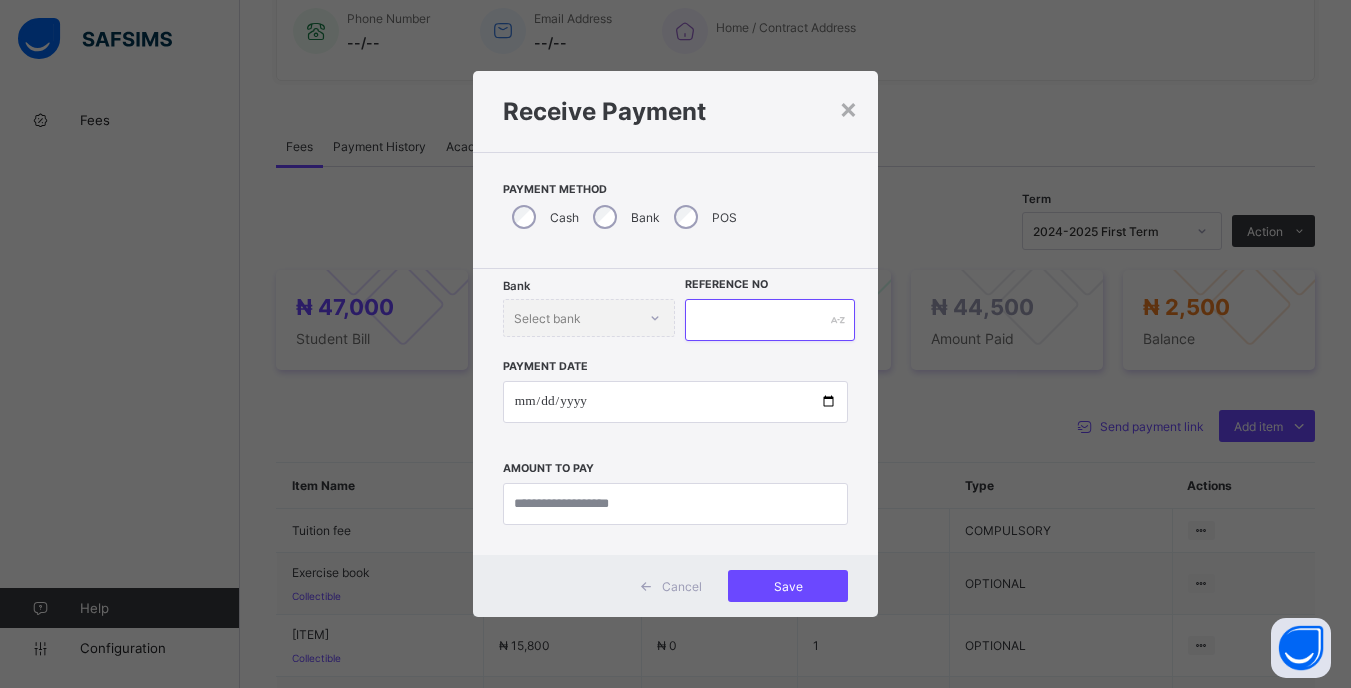 click at bounding box center (769, 320) 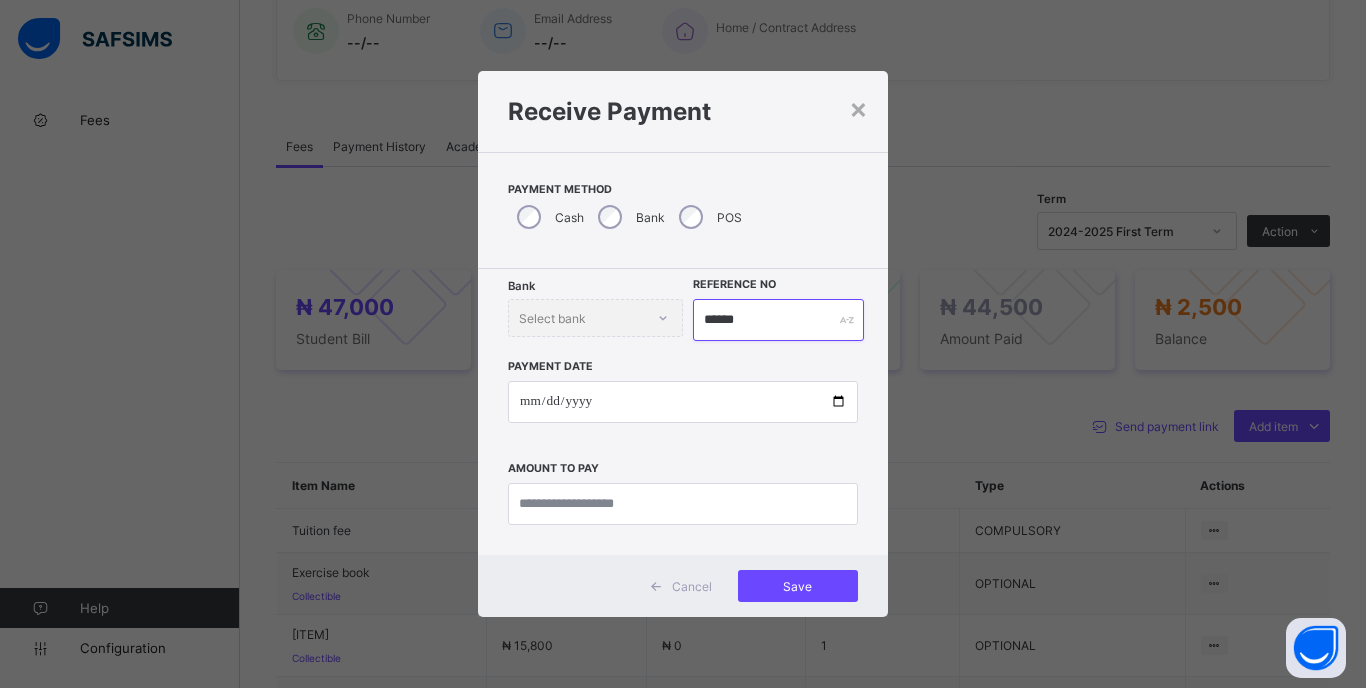type on "******" 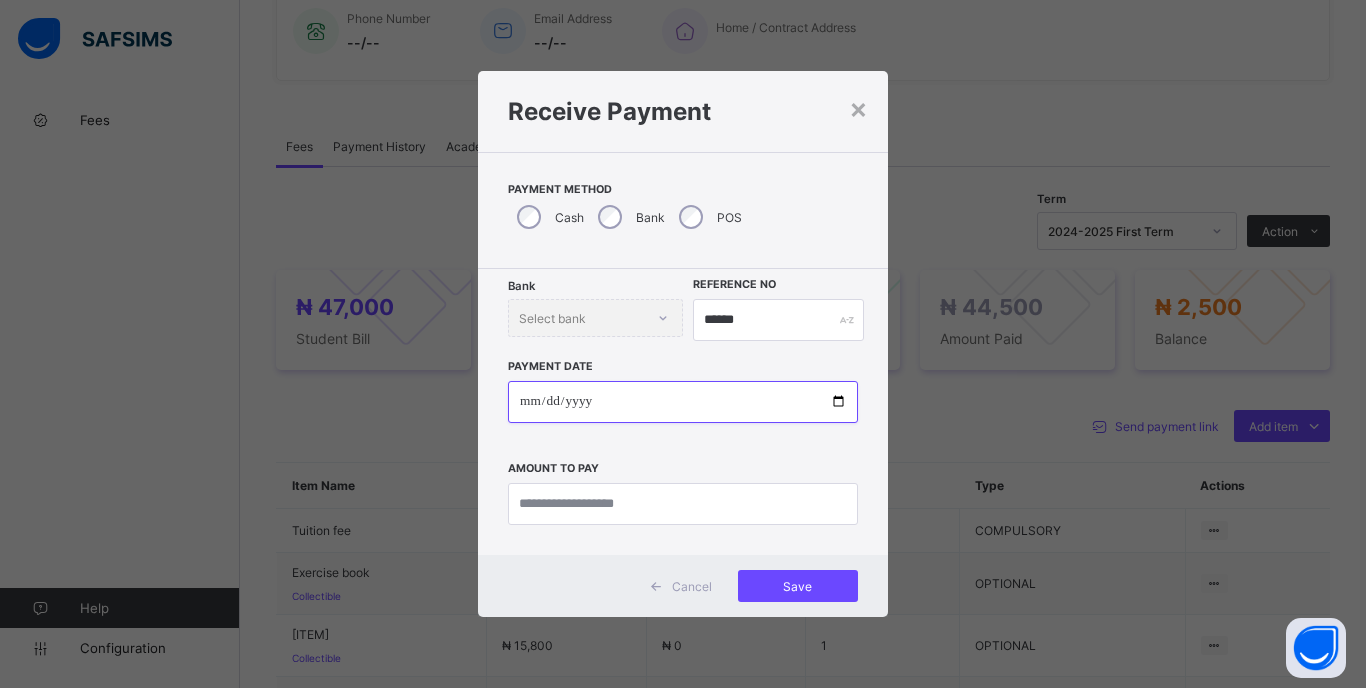 click at bounding box center (683, 402) 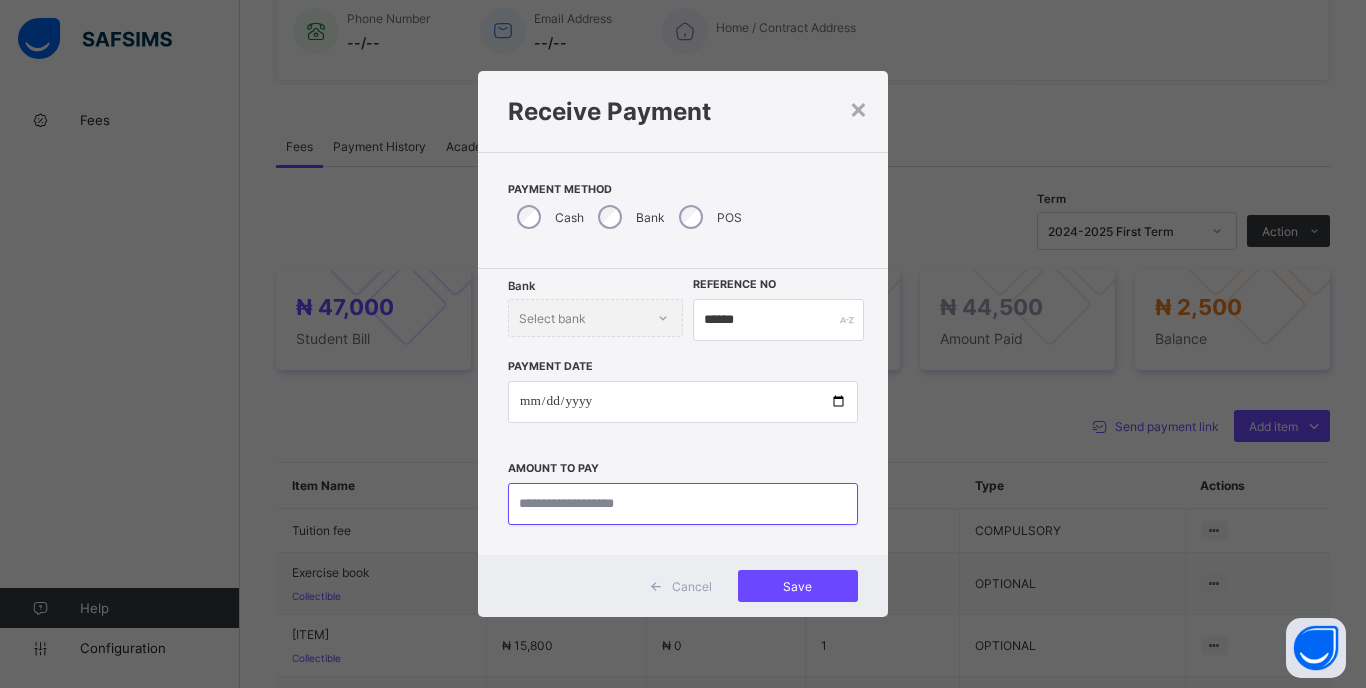 click at bounding box center [683, 504] 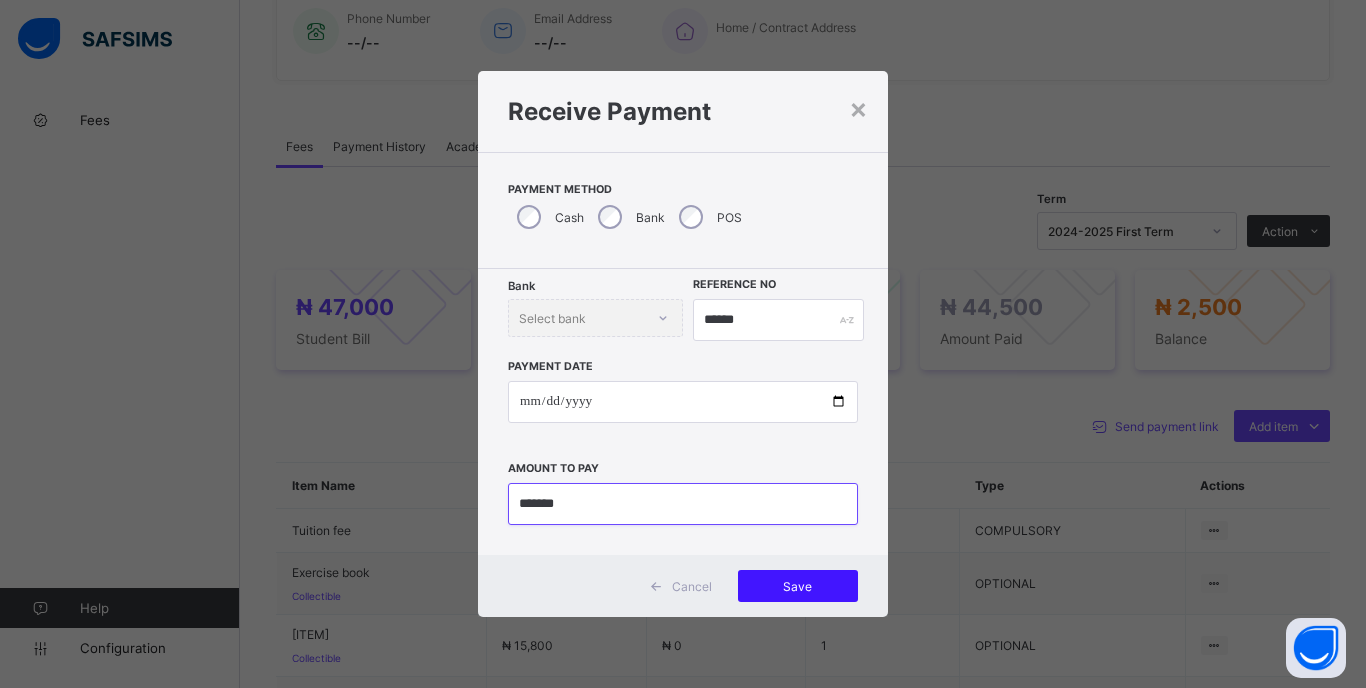type on "*******" 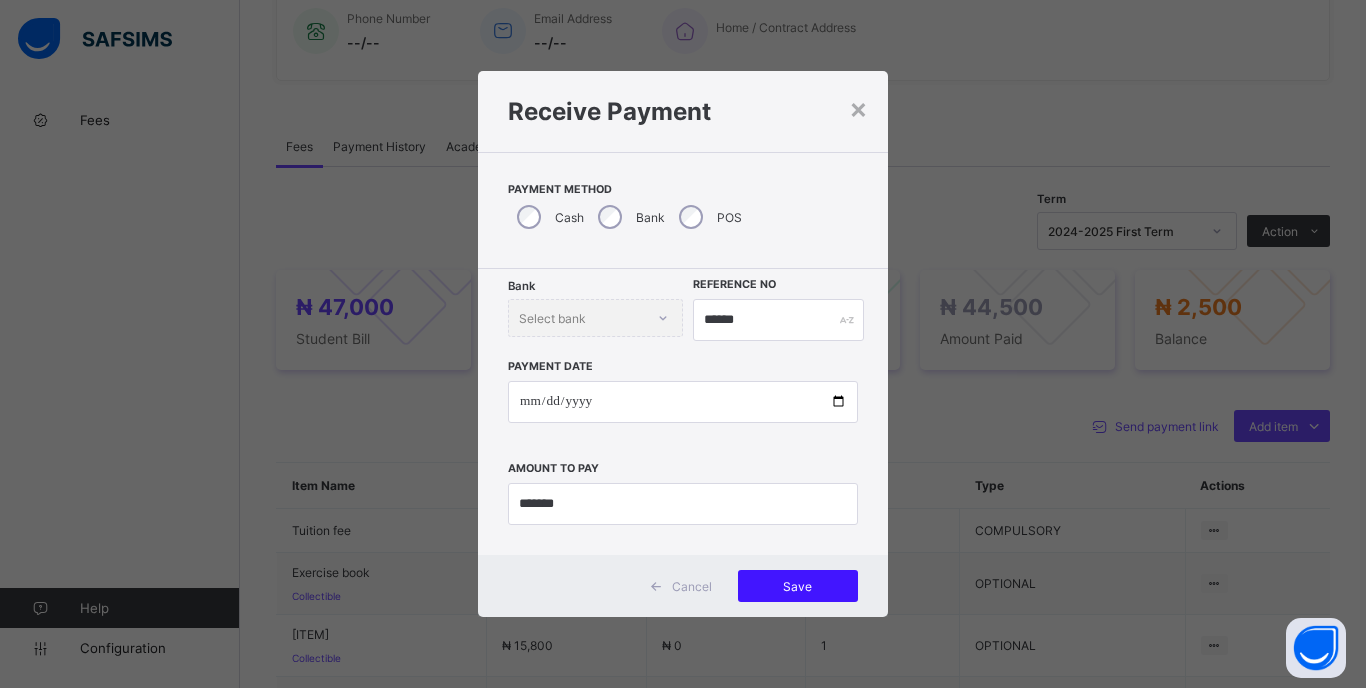 click on "Save" at bounding box center [798, 586] 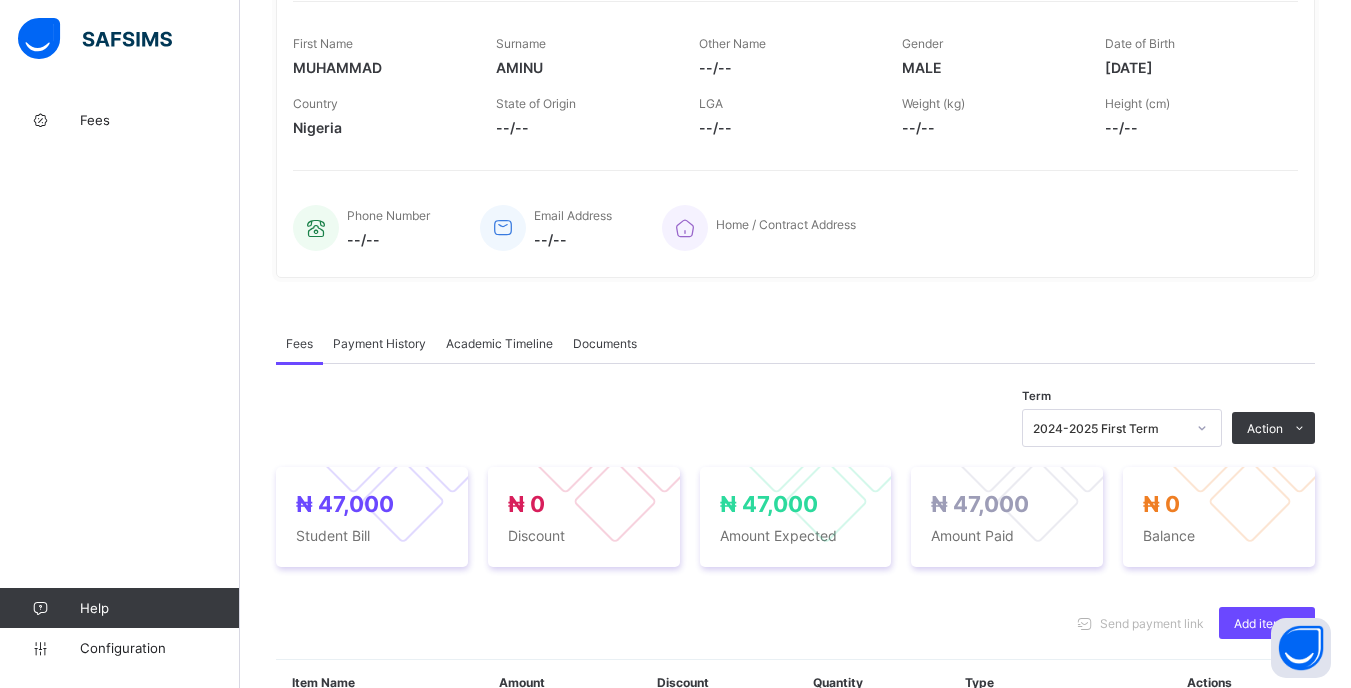 scroll, scrollTop: 100, scrollLeft: 0, axis: vertical 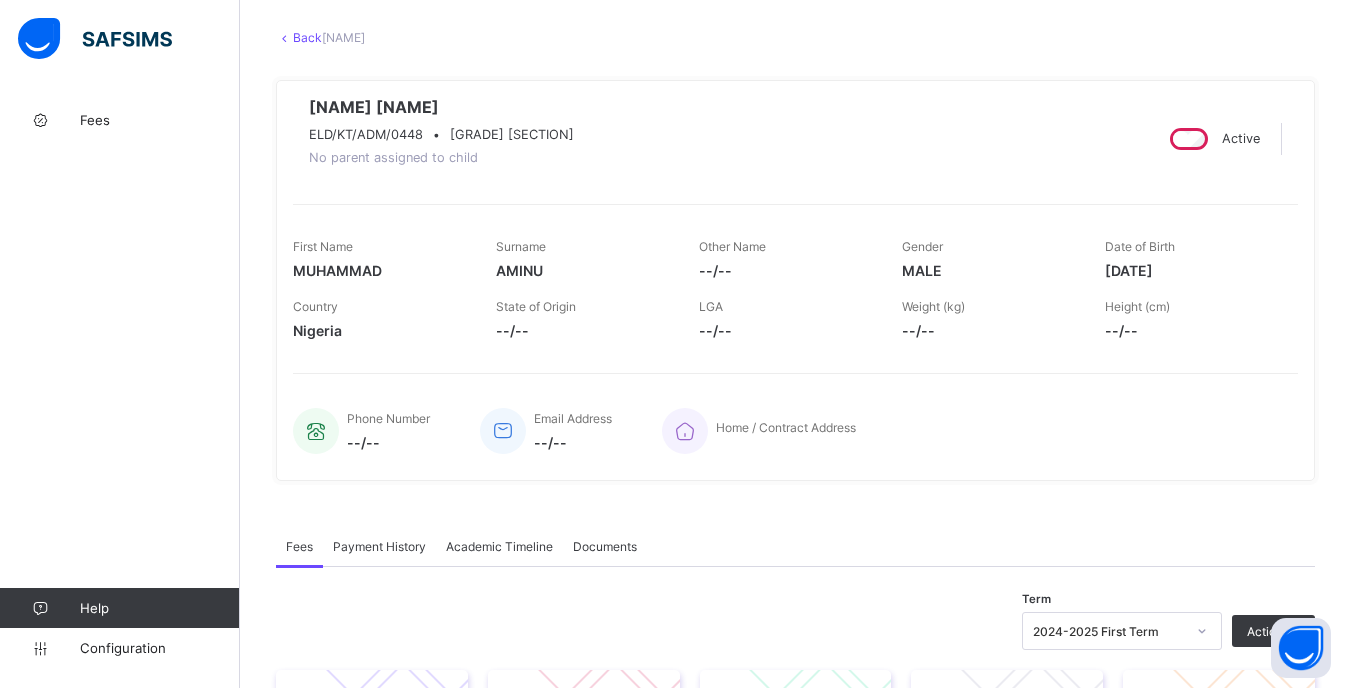 click on "Back" at bounding box center [307, 37] 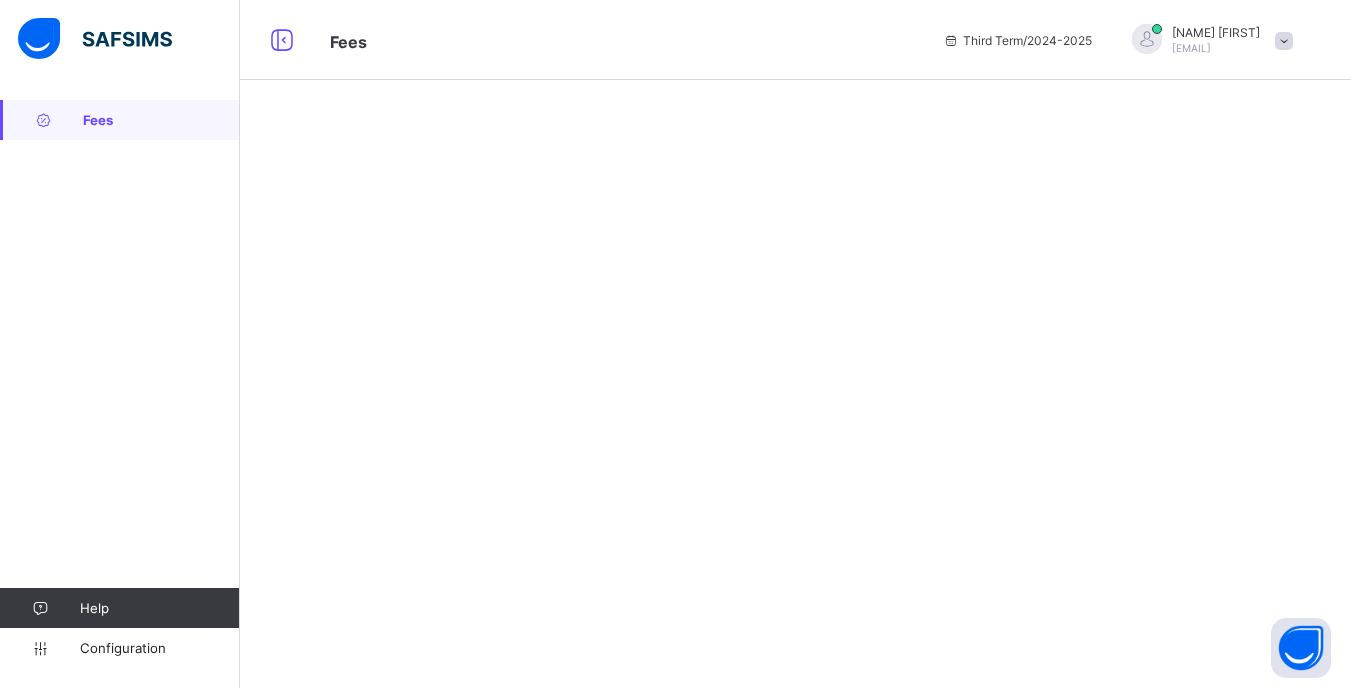 scroll, scrollTop: 0, scrollLeft: 0, axis: both 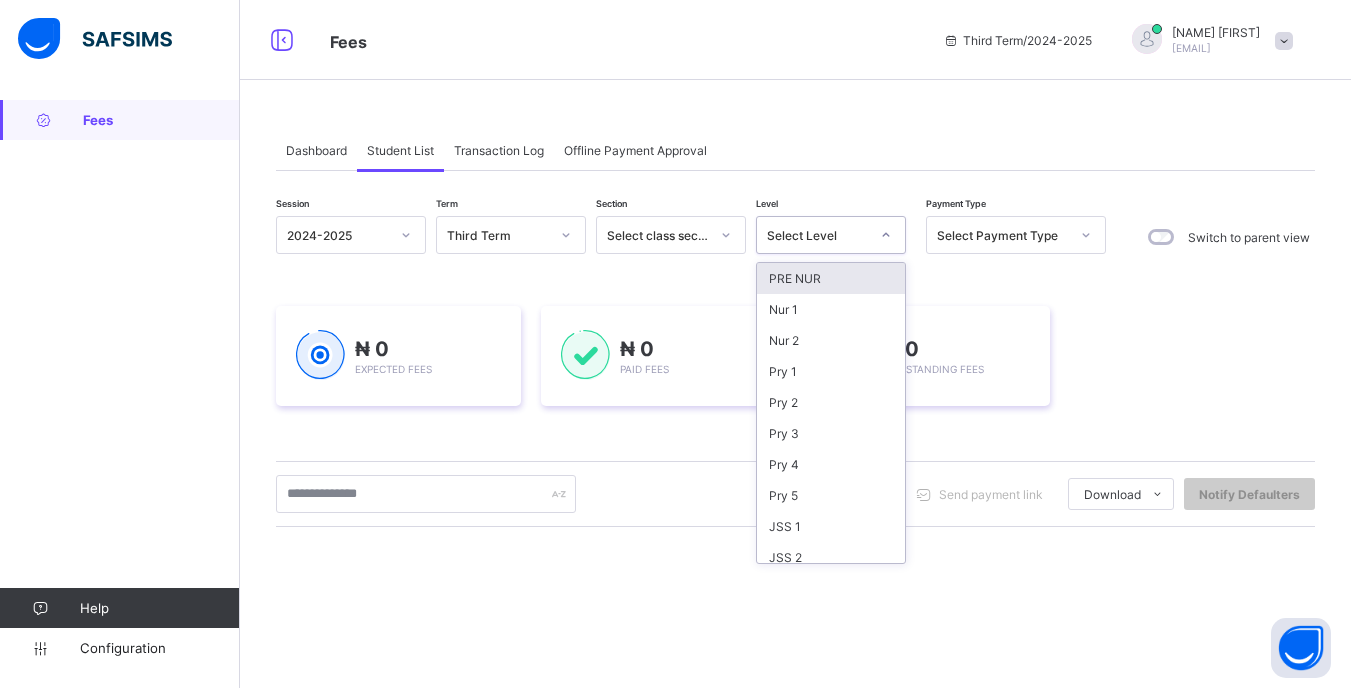 click on "Select Level" at bounding box center [812, 235] 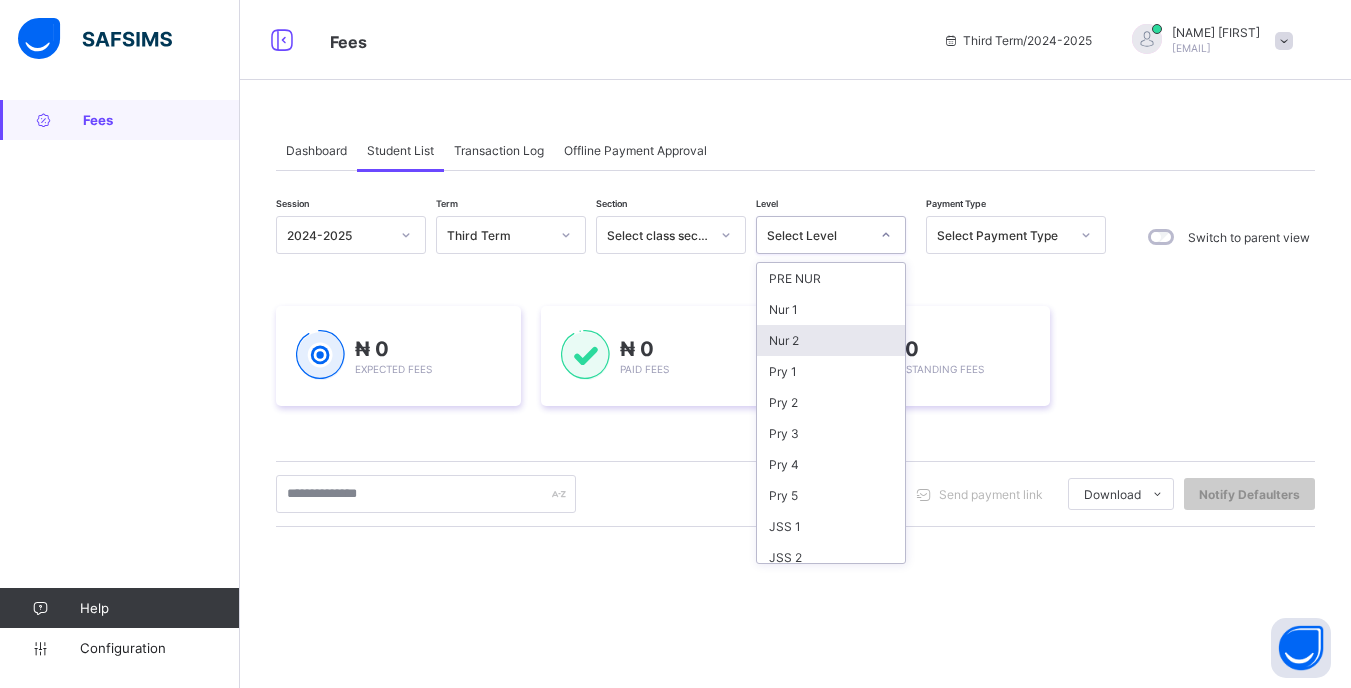 click on "Nur 2" at bounding box center (831, 340) 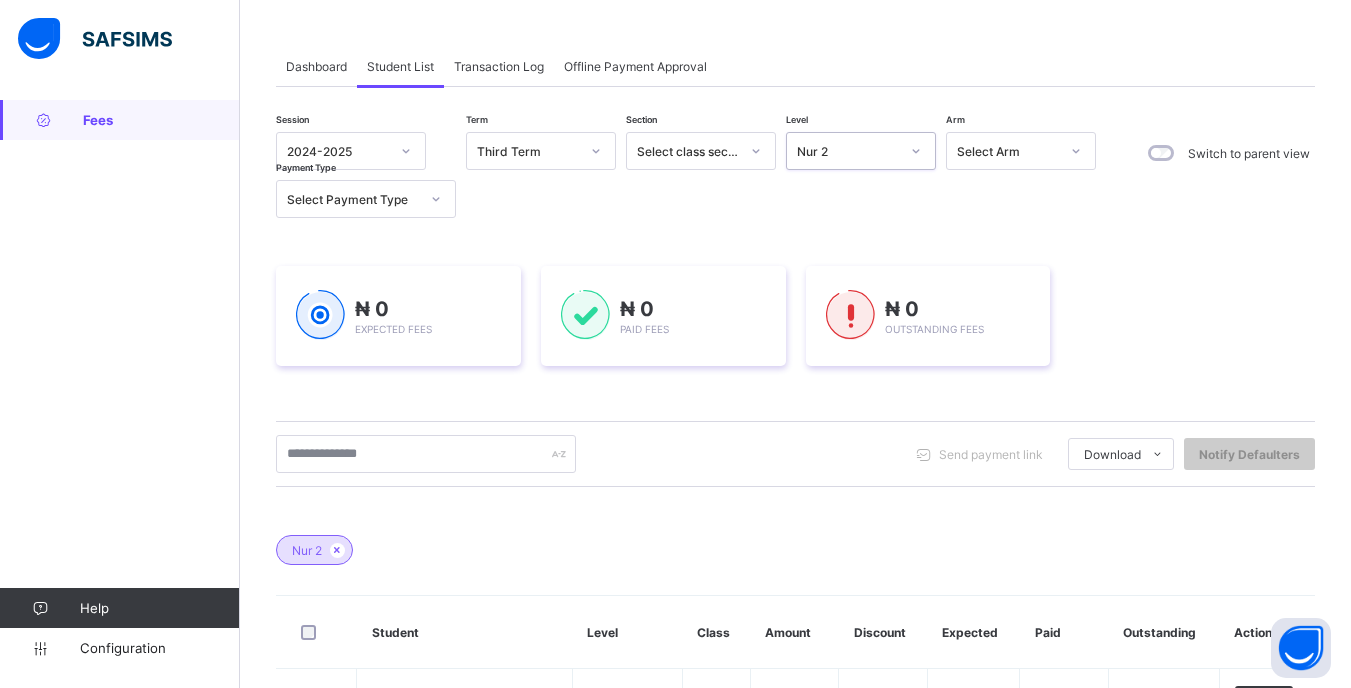 scroll, scrollTop: 200, scrollLeft: 0, axis: vertical 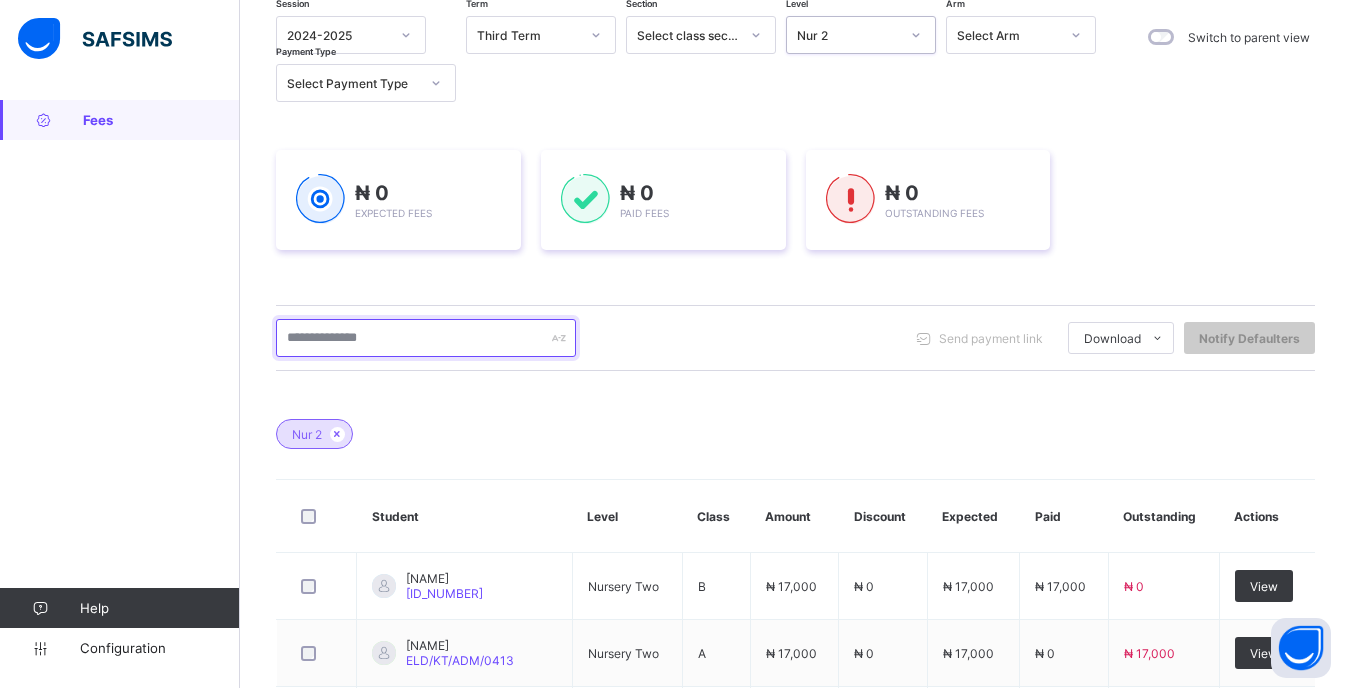 click at bounding box center [426, 338] 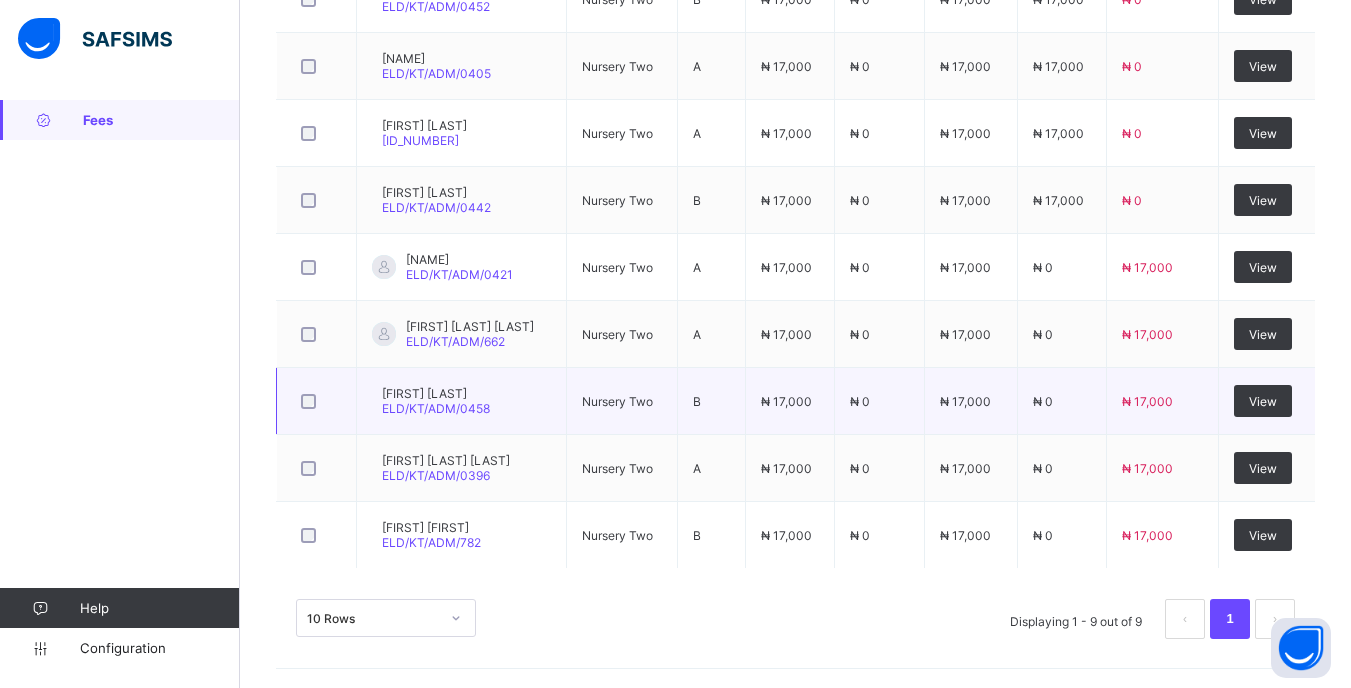 scroll, scrollTop: 788, scrollLeft: 0, axis: vertical 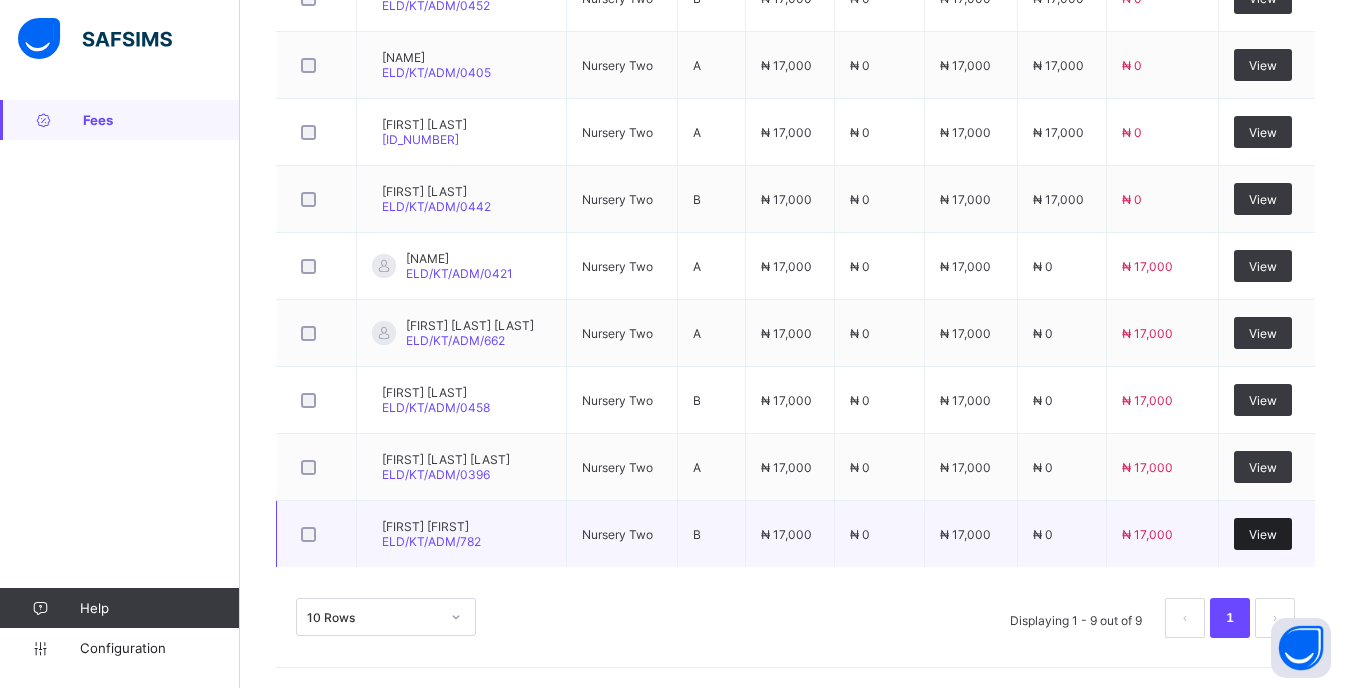 type on "*****" 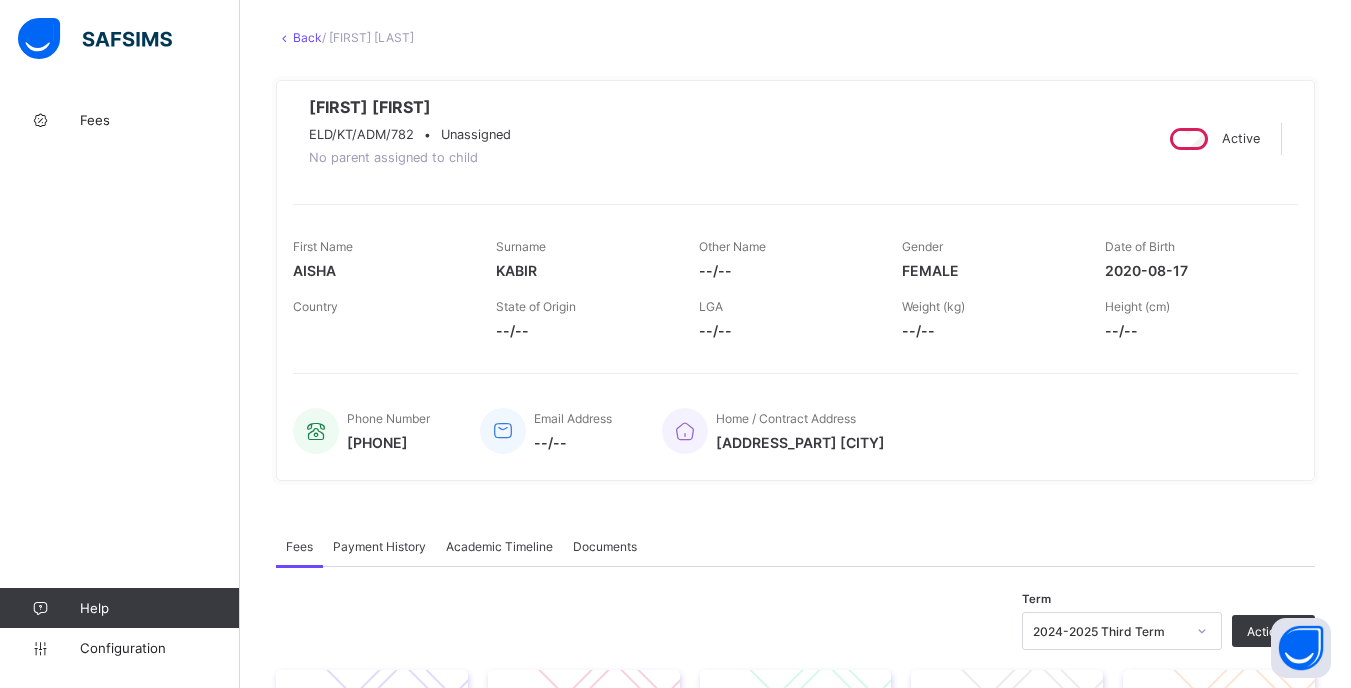 scroll, scrollTop: 400, scrollLeft: 0, axis: vertical 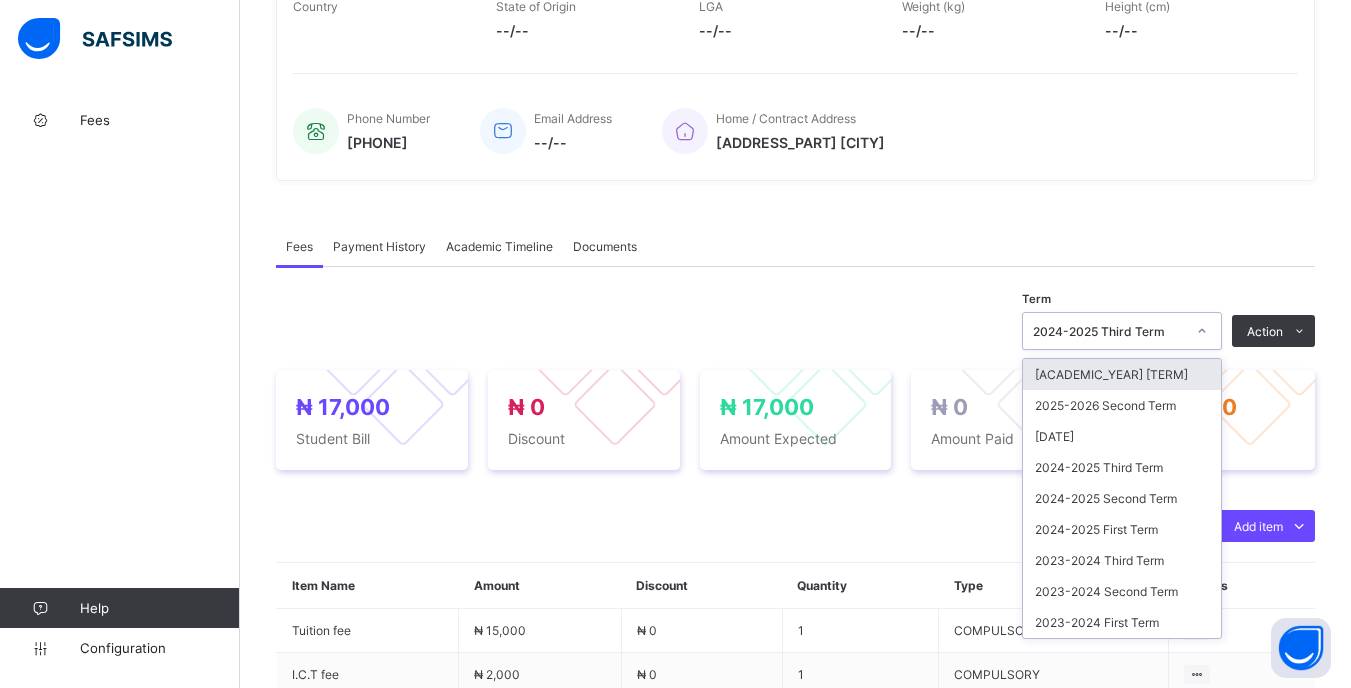 click at bounding box center (1202, 331) 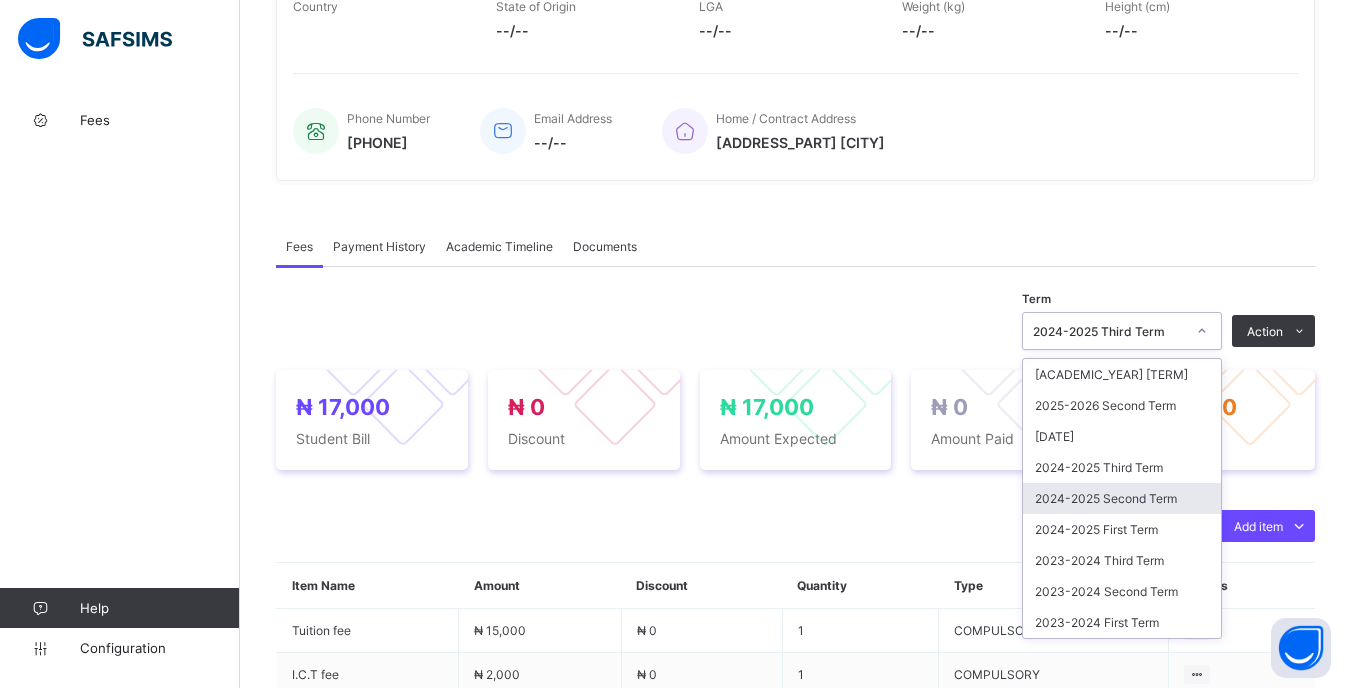 click on "2024-2025 Second Term" at bounding box center [1122, 498] 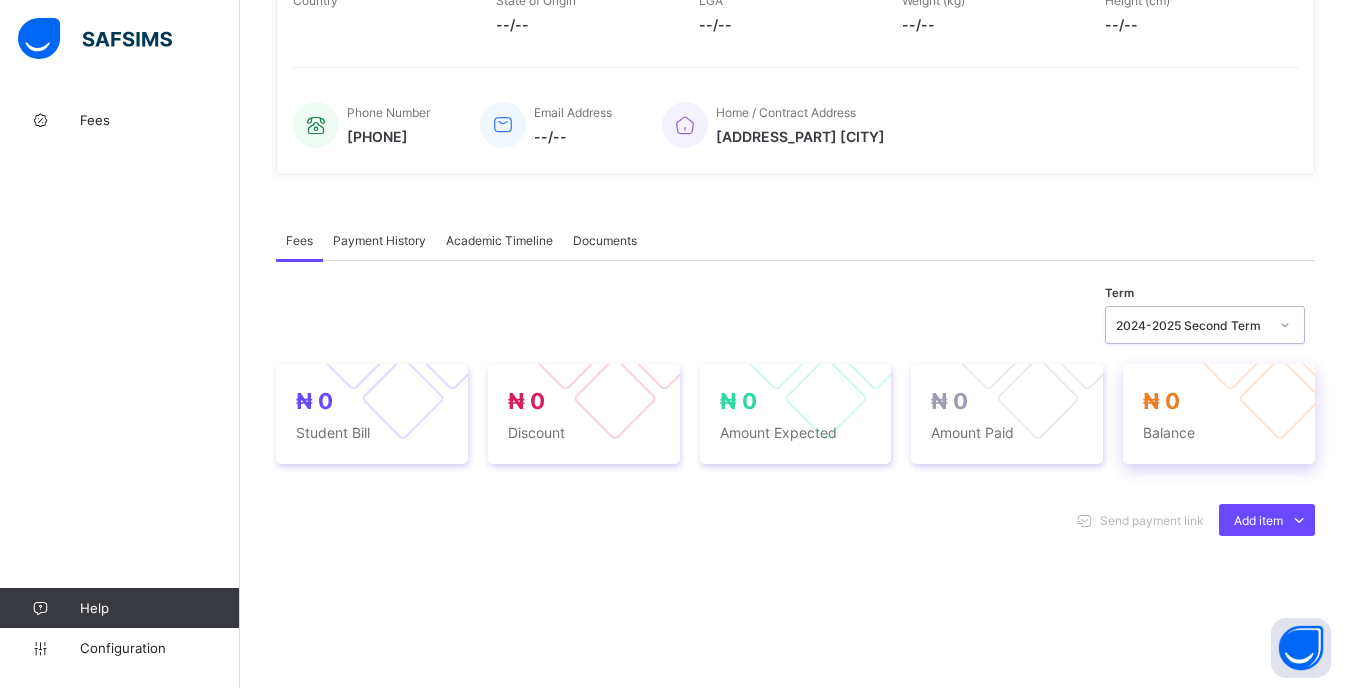 scroll, scrollTop: 500, scrollLeft: 0, axis: vertical 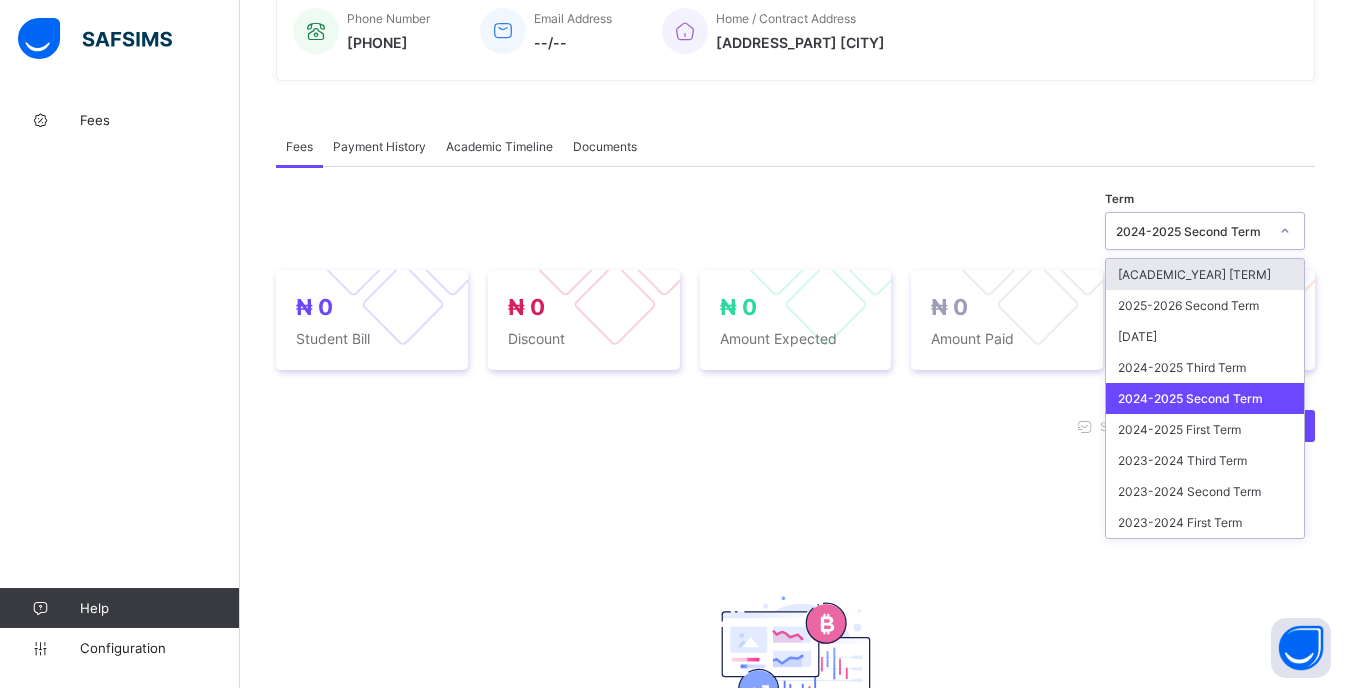 click on "2024-2025 Second Term" at bounding box center [1192, 231] 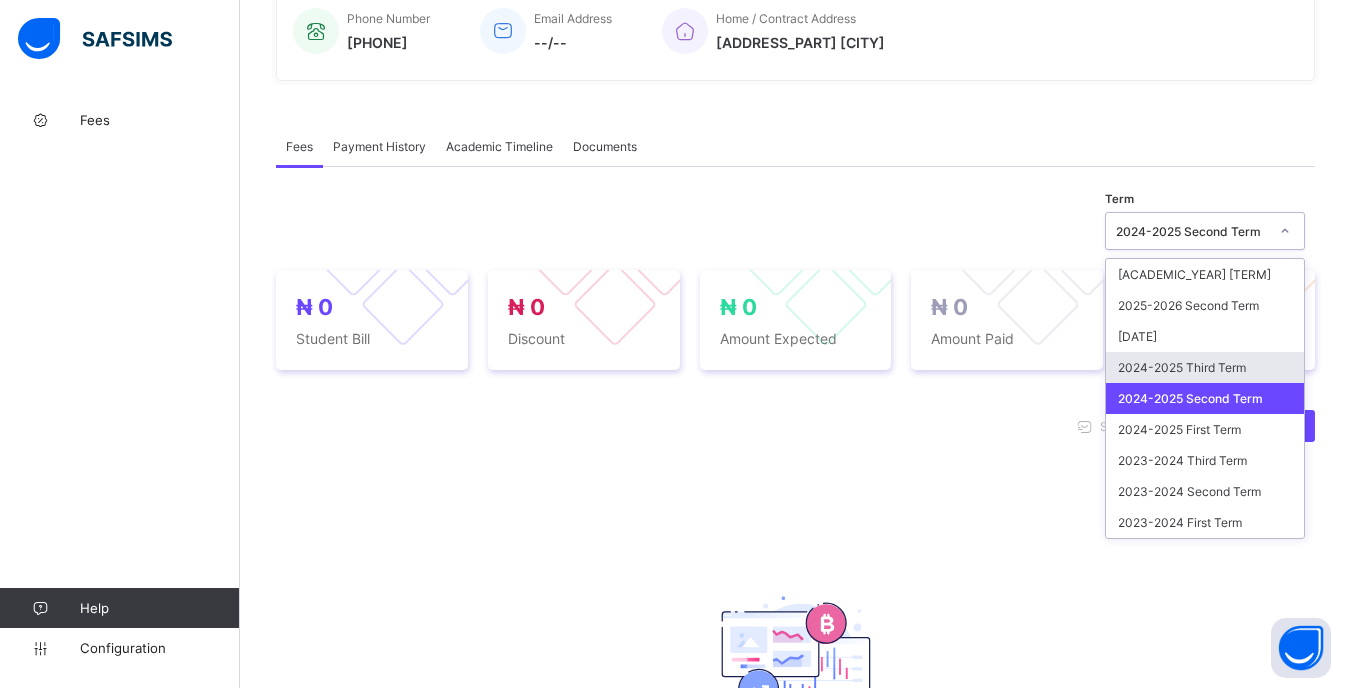 click on "2024-2025 Third Term" at bounding box center (1205, 367) 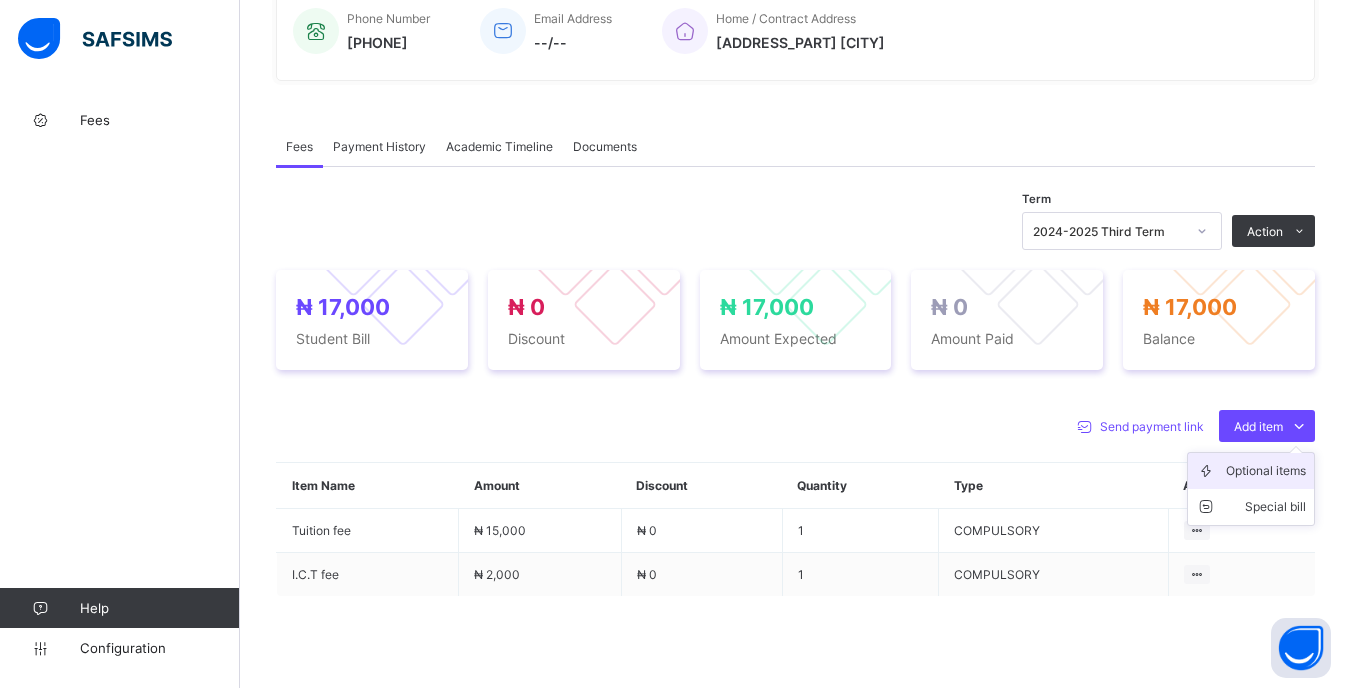 click on "Optional items" at bounding box center [1266, 471] 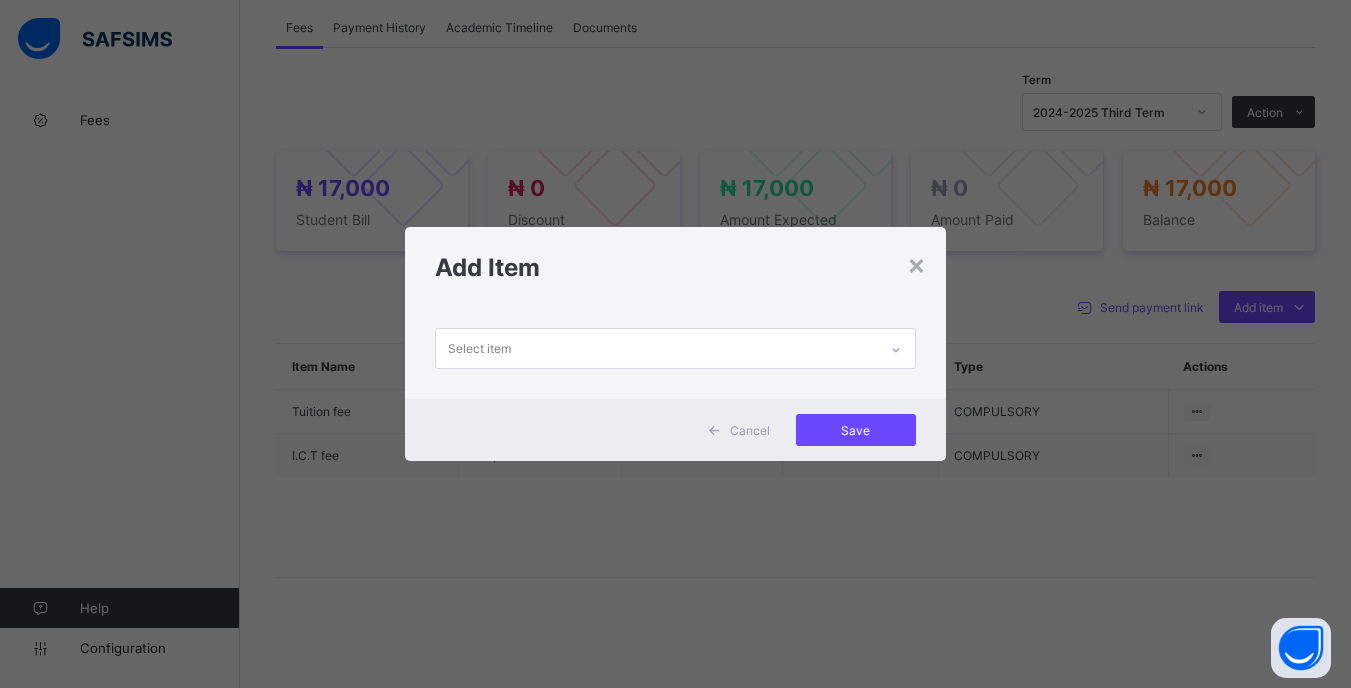 scroll, scrollTop: 627, scrollLeft: 0, axis: vertical 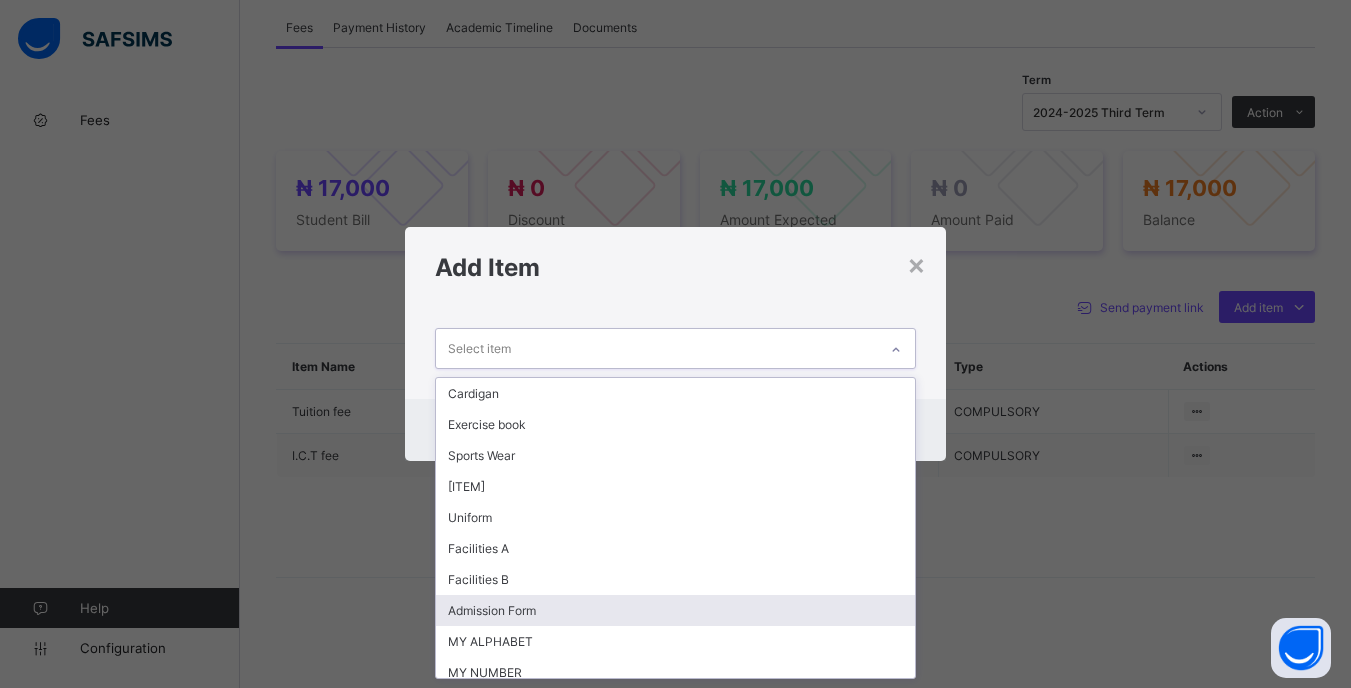 click on "Admission Form" at bounding box center [675, 610] 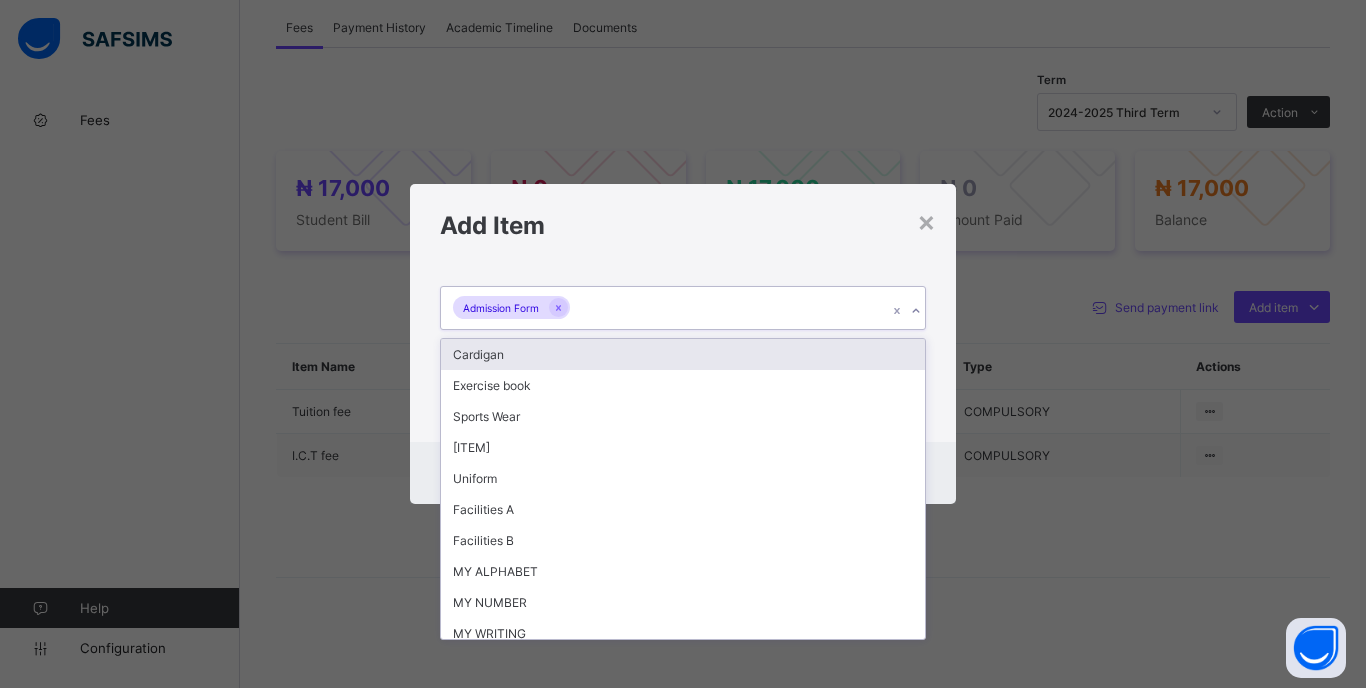 click on "Admission Form" at bounding box center [664, 308] 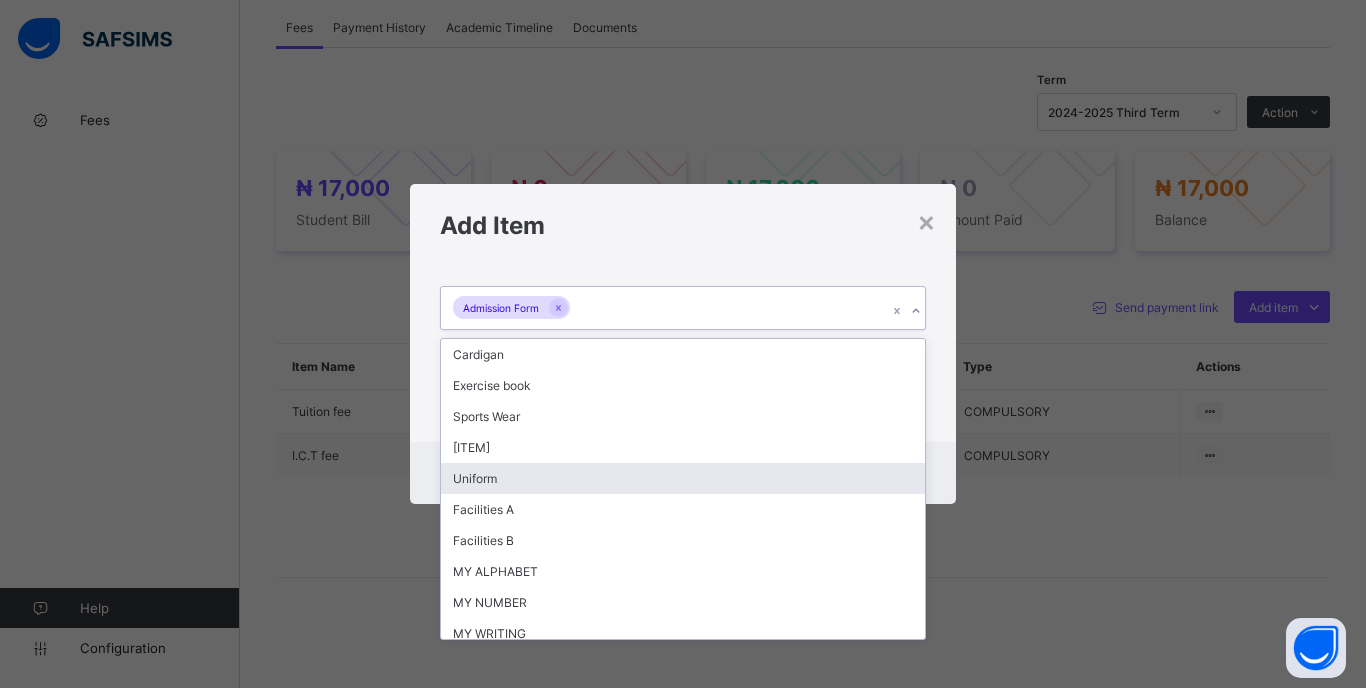 click on "Uniform" at bounding box center [683, 478] 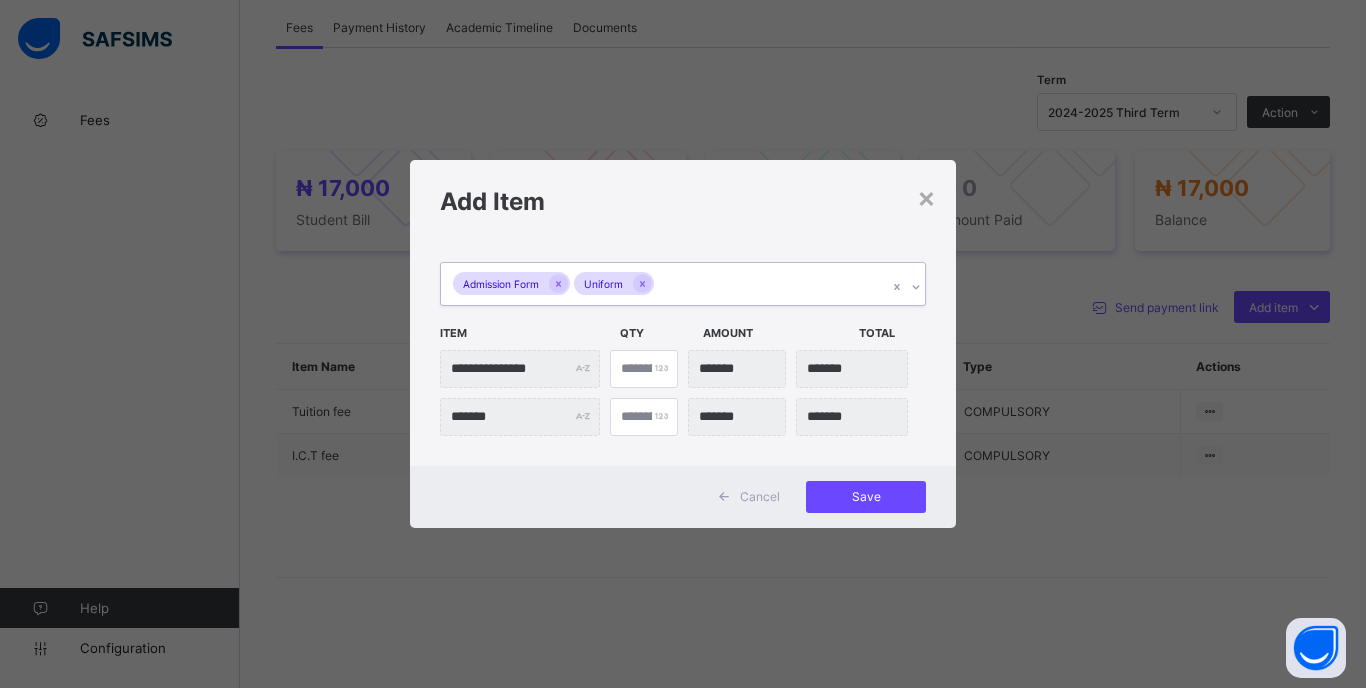 click on "Admission Form  Uniform" at bounding box center (664, 284) 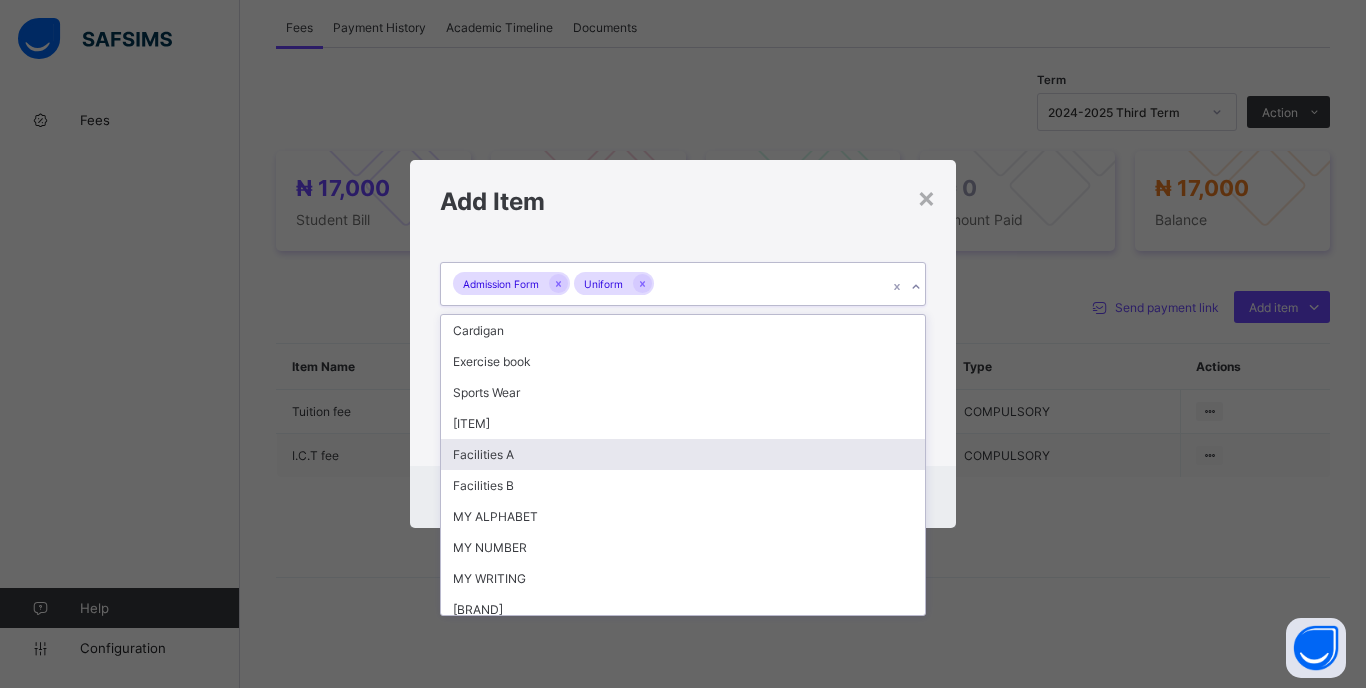 click on "Facilities A" at bounding box center [683, 454] 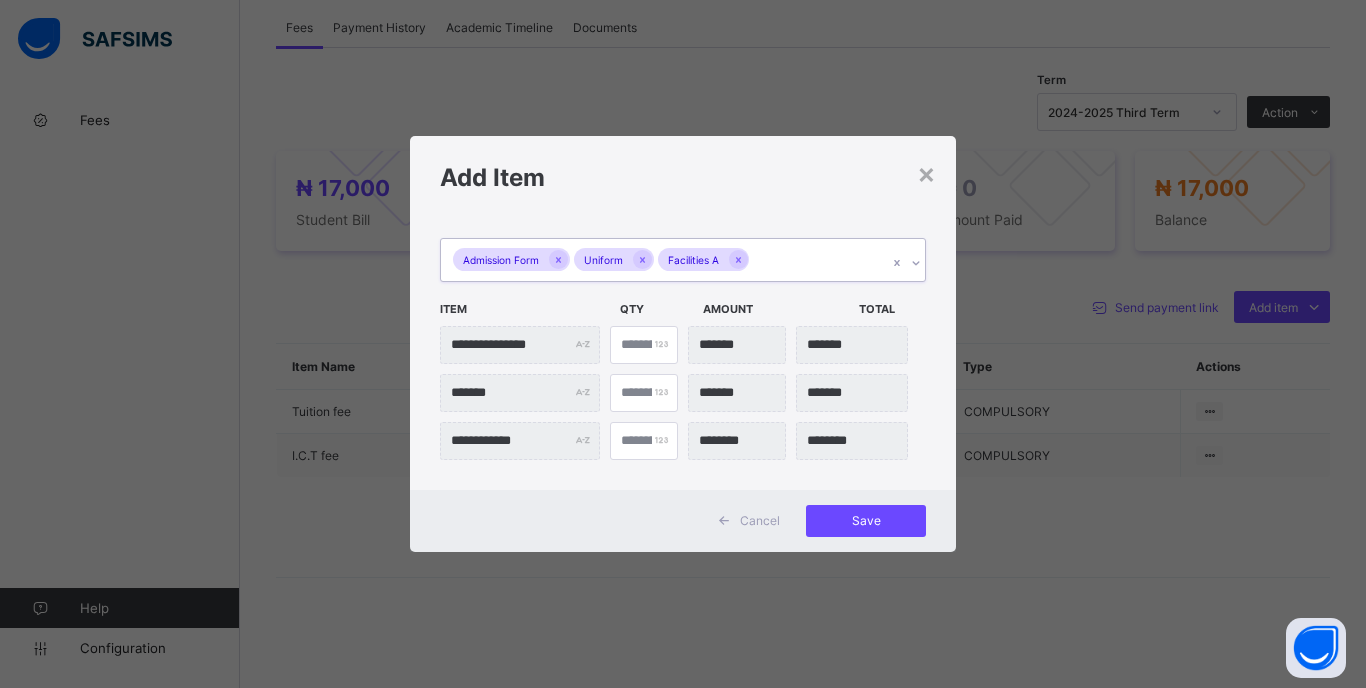 click on "Admission Form  Uniform Facilities A" at bounding box center (664, 260) 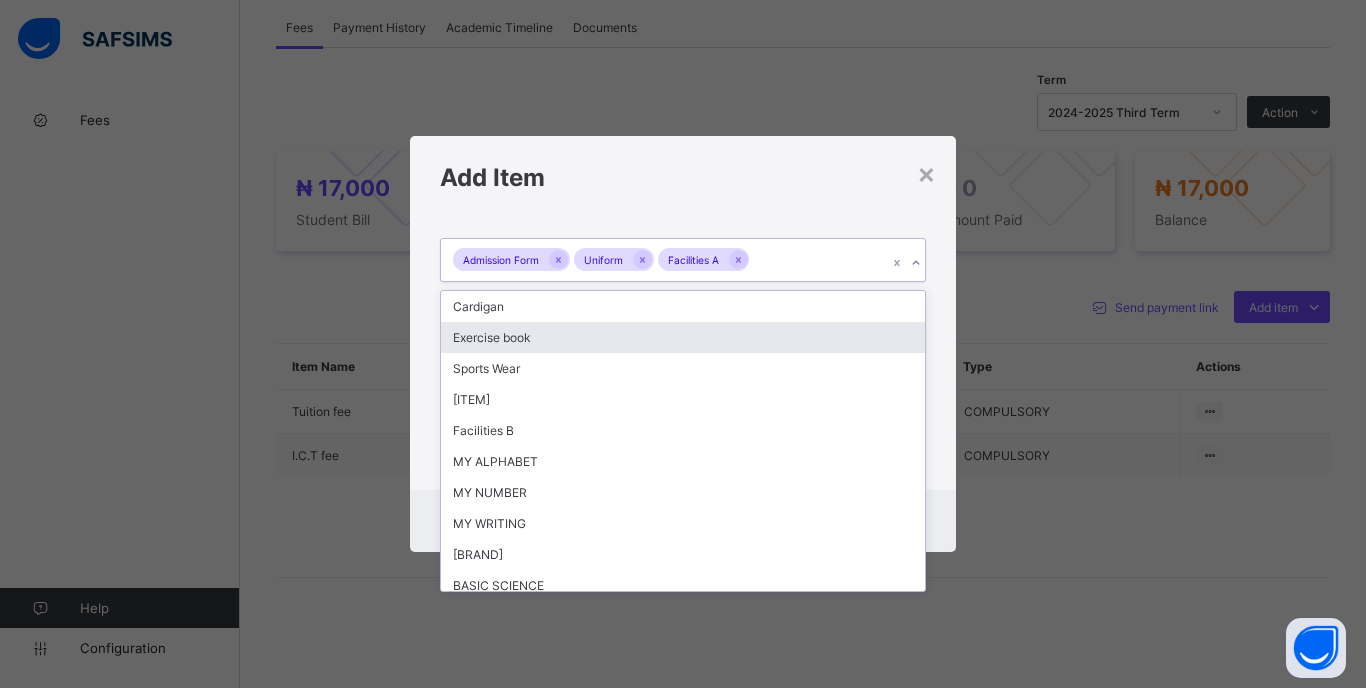 click on "Exercise book" at bounding box center (683, 337) 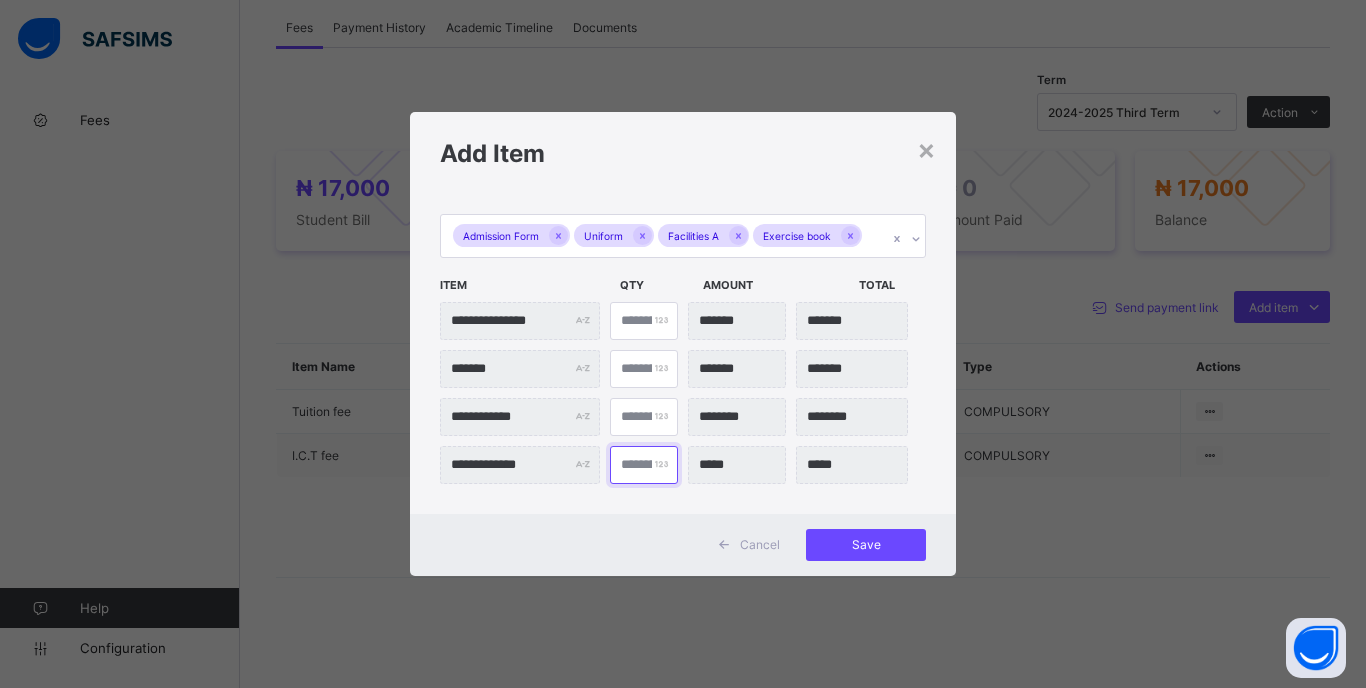 drag, startPoint x: 635, startPoint y: 461, endPoint x: 613, endPoint y: 468, distance: 23.086792 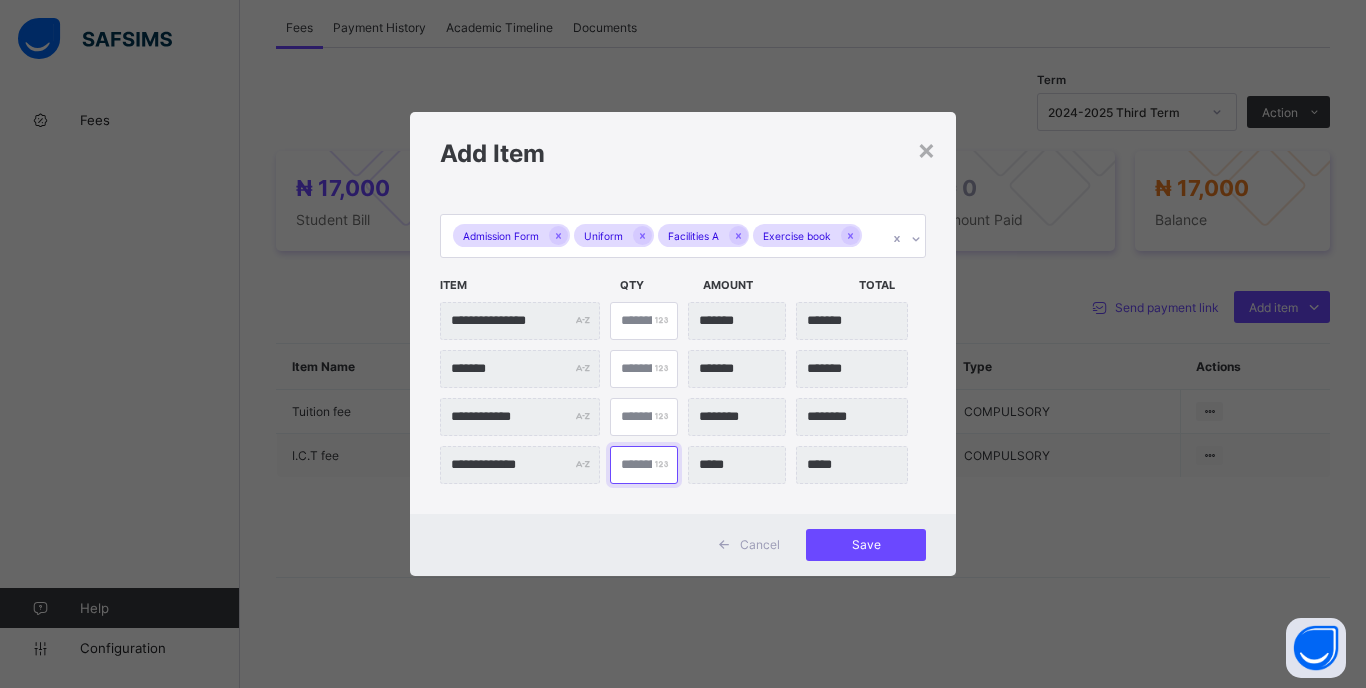 click on "*" at bounding box center (644, 465) 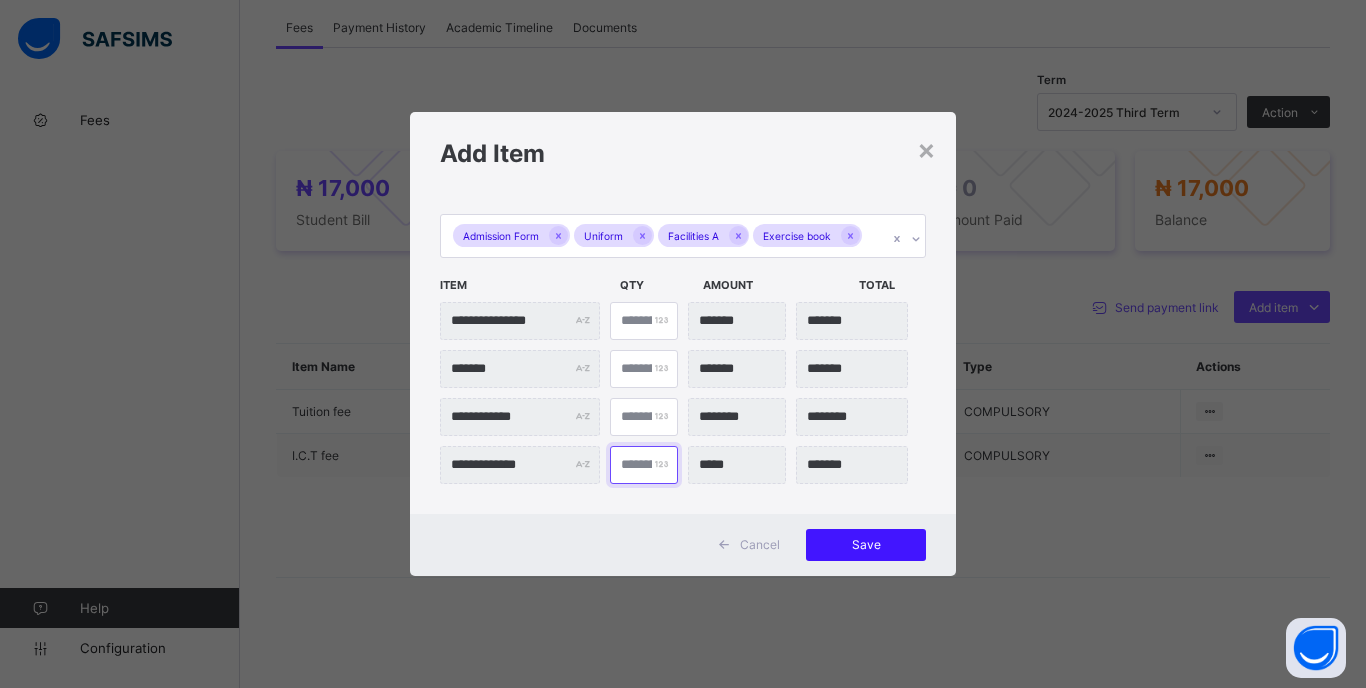 type on "*" 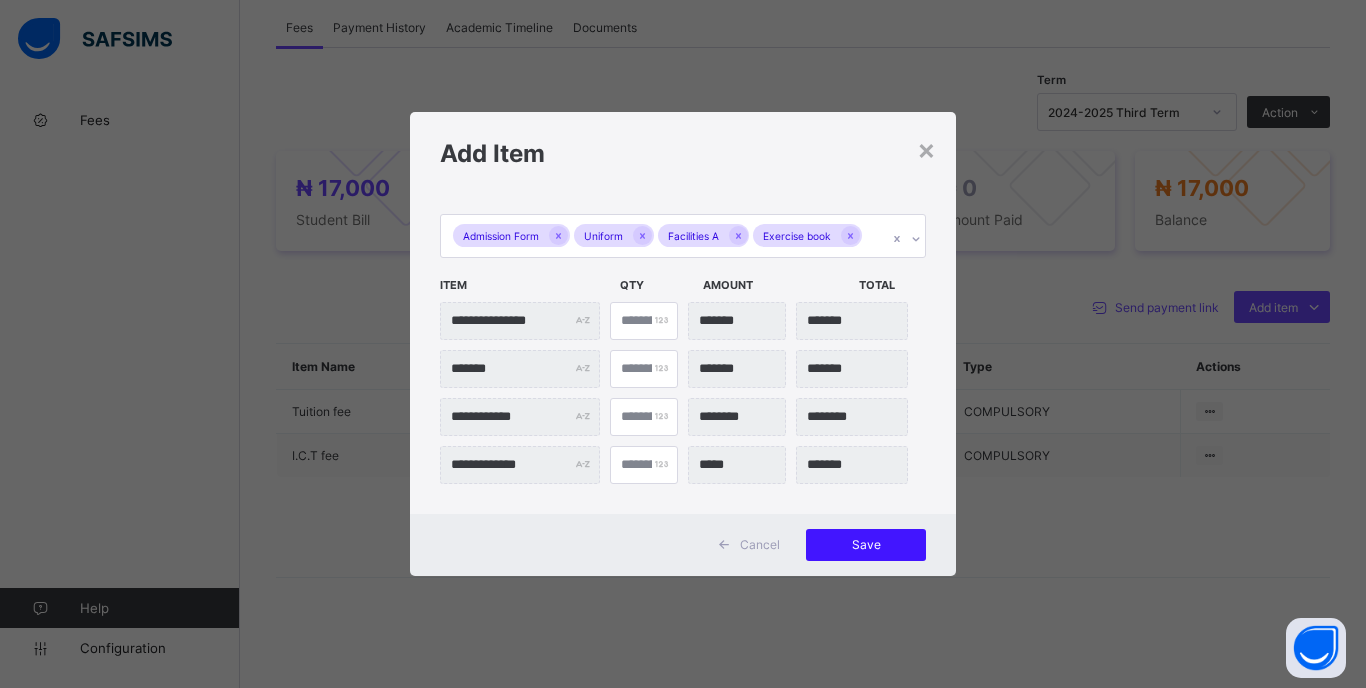 click on "Save" at bounding box center (866, 544) 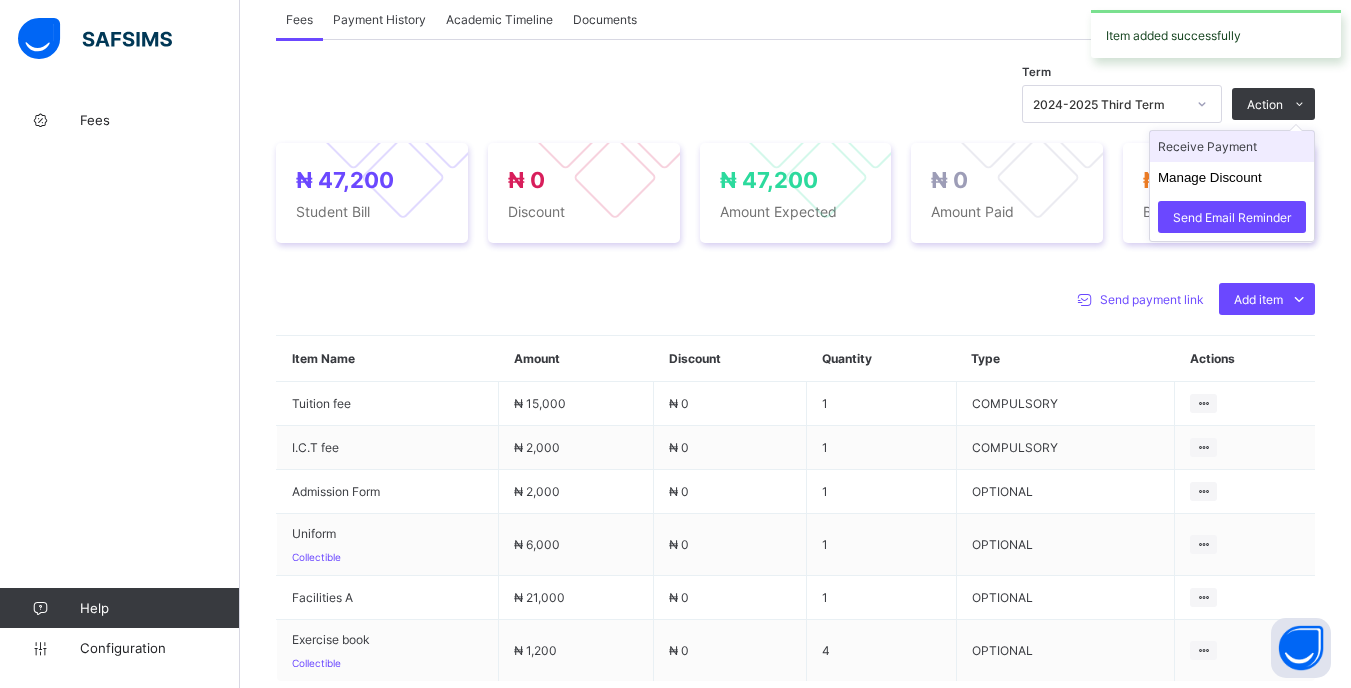click on "Receive Payment" at bounding box center (1232, 146) 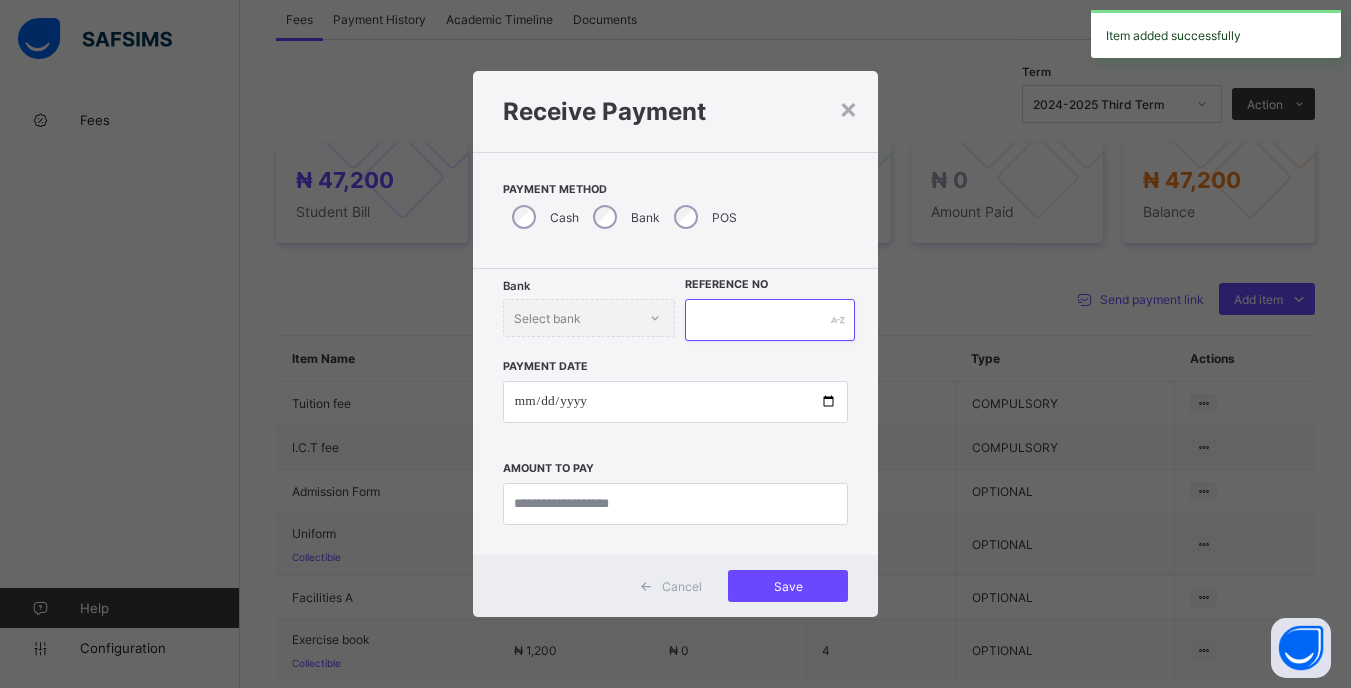 click at bounding box center (769, 320) 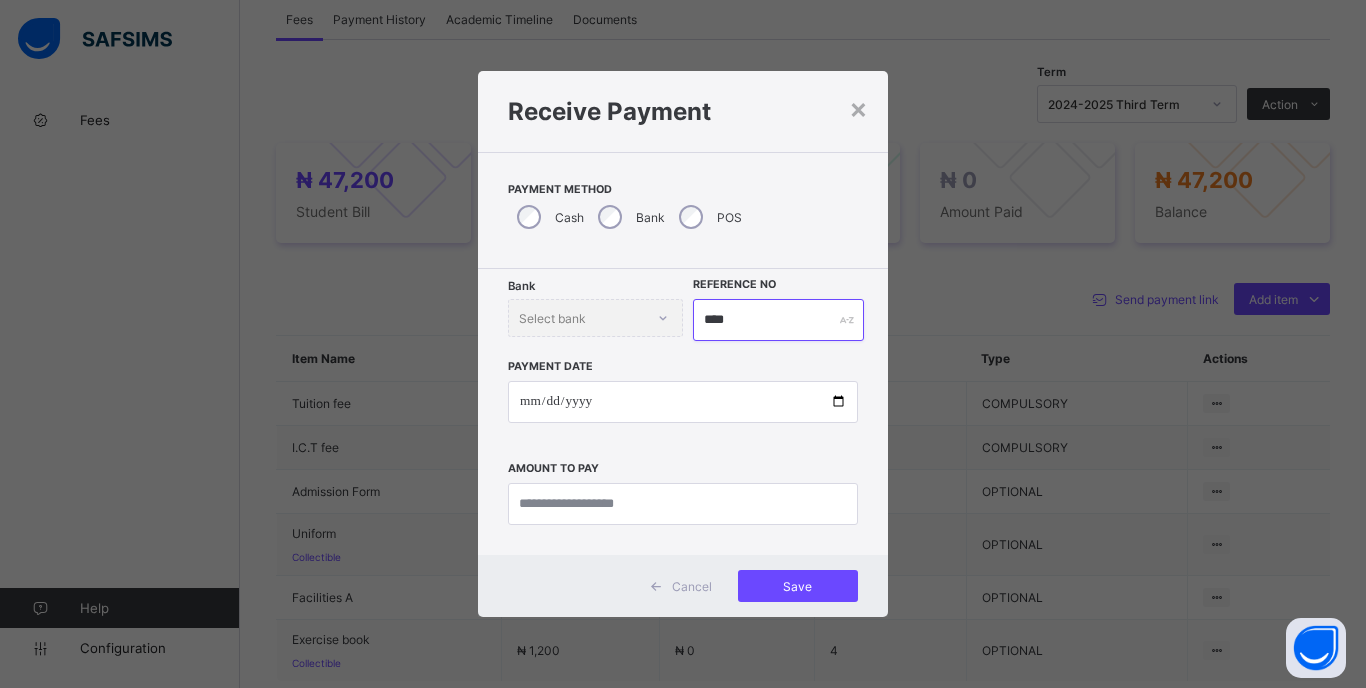 type on "****" 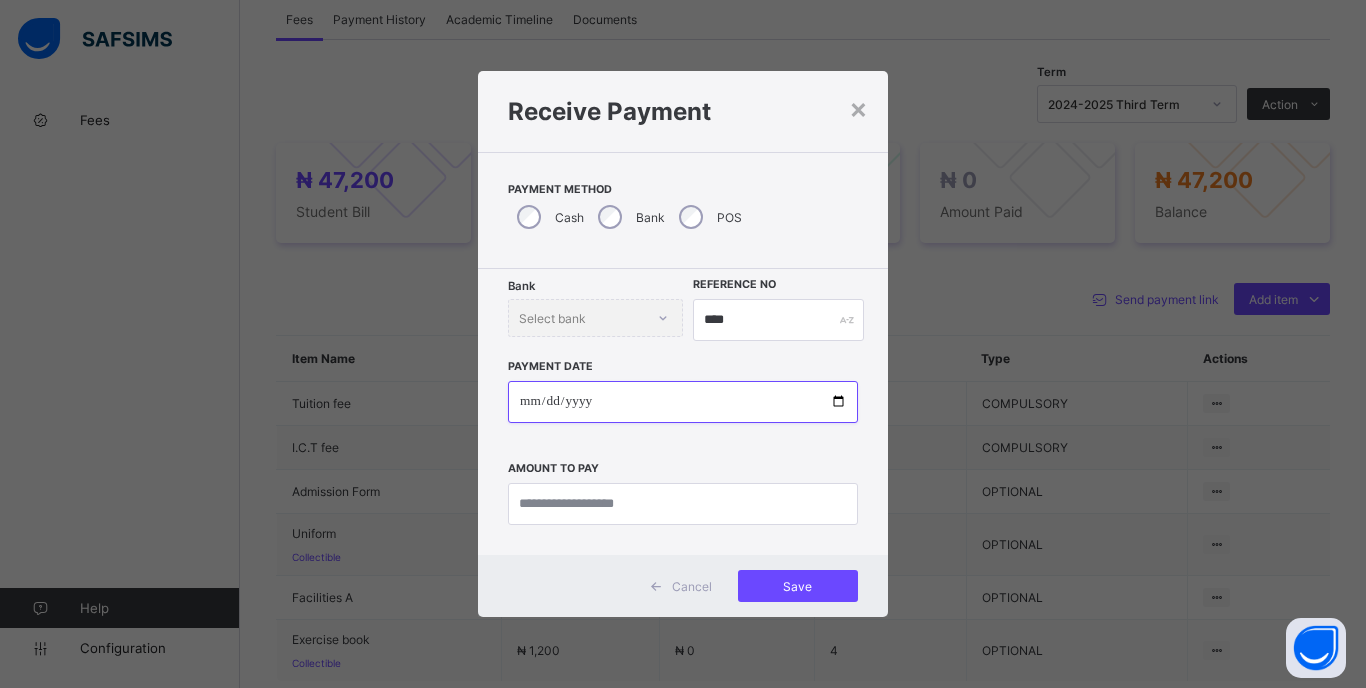 click at bounding box center [683, 402] 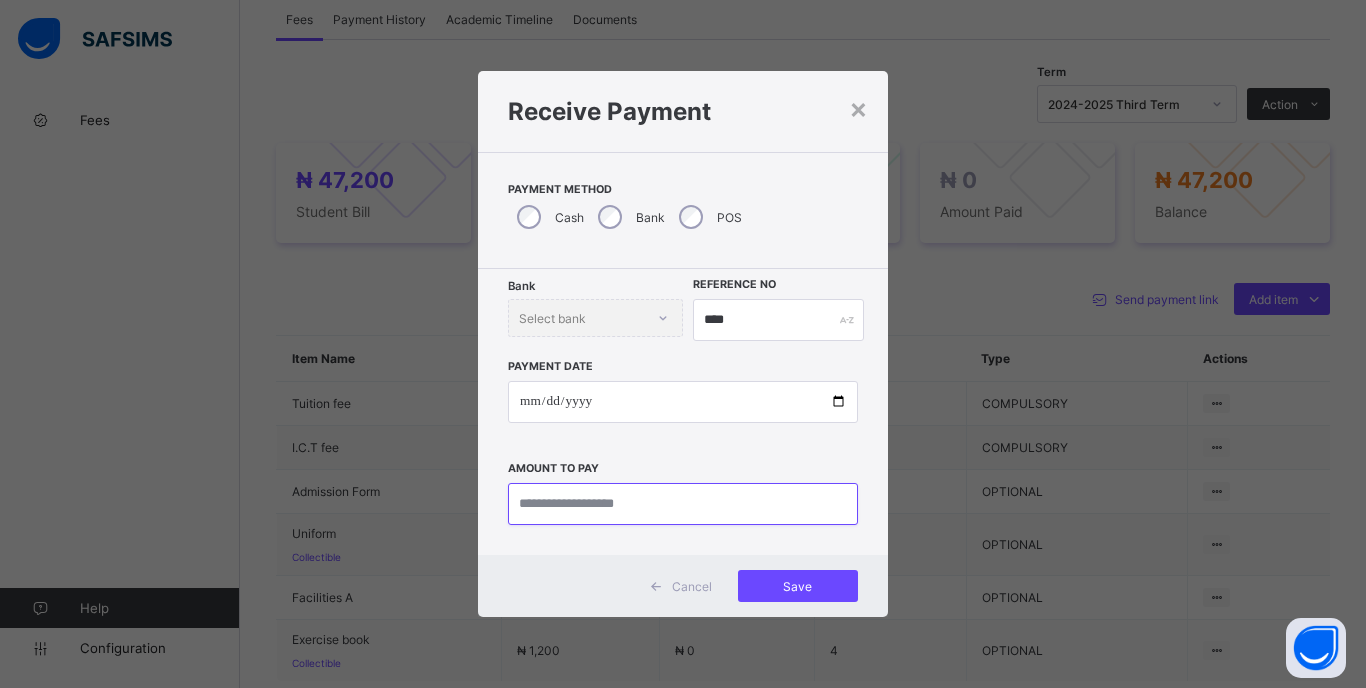 click at bounding box center [683, 504] 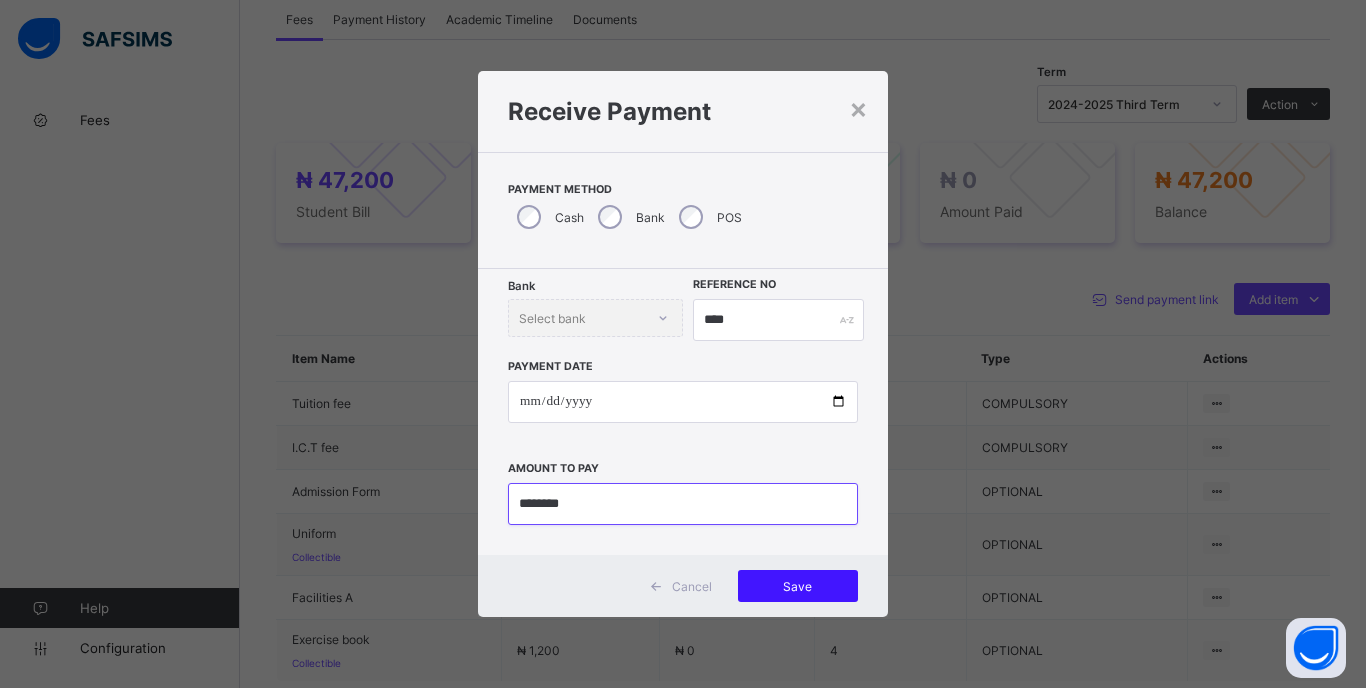 type on "********" 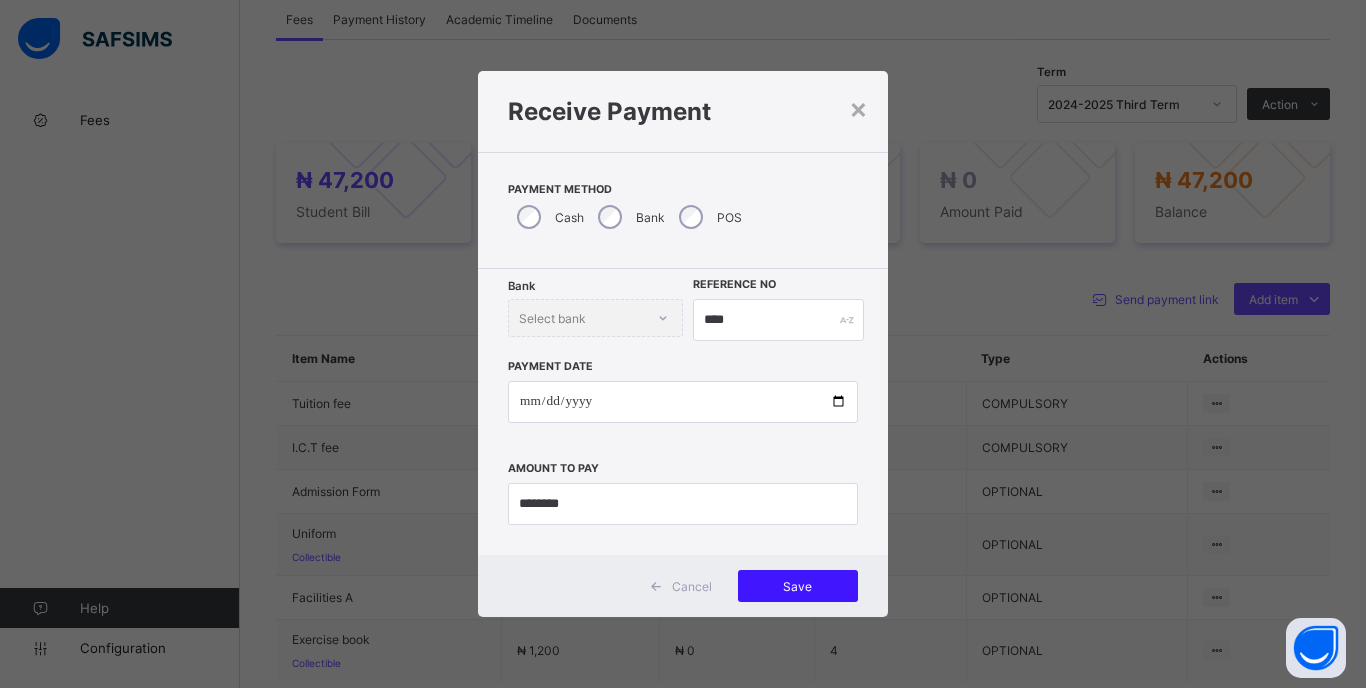 click on "Save" at bounding box center (798, 586) 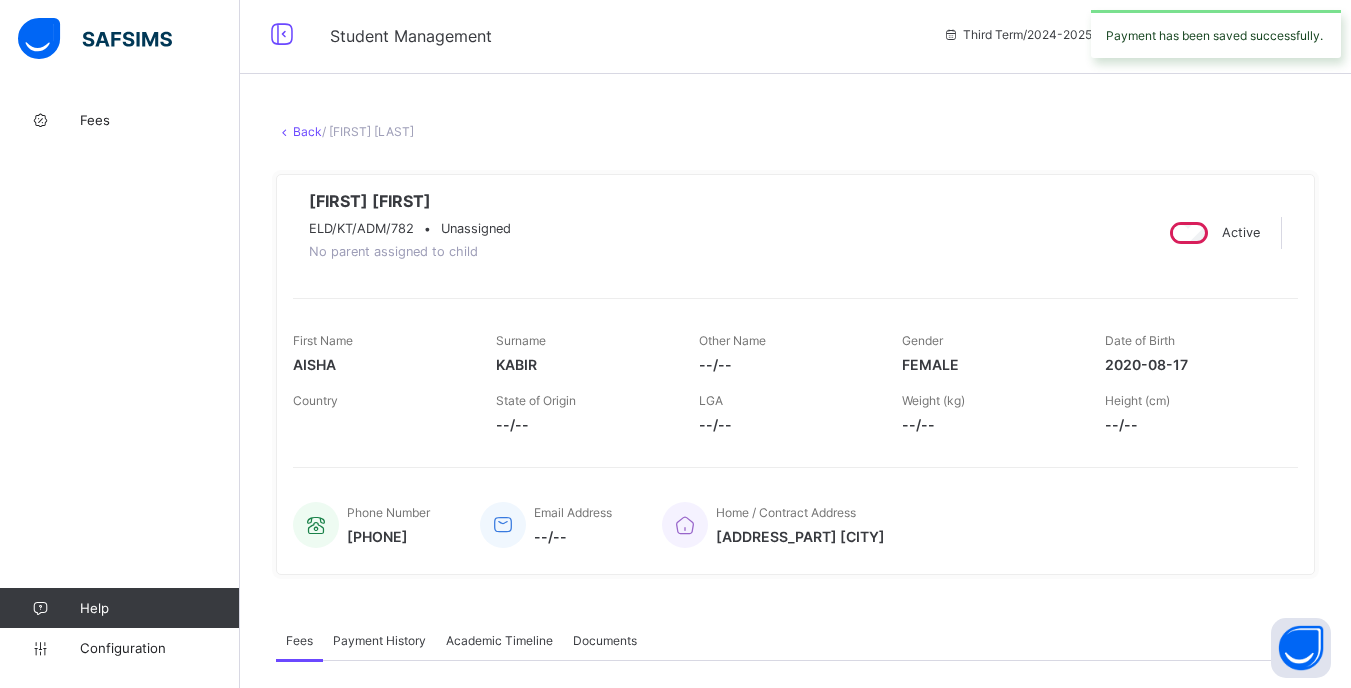 scroll, scrollTop: 0, scrollLeft: 0, axis: both 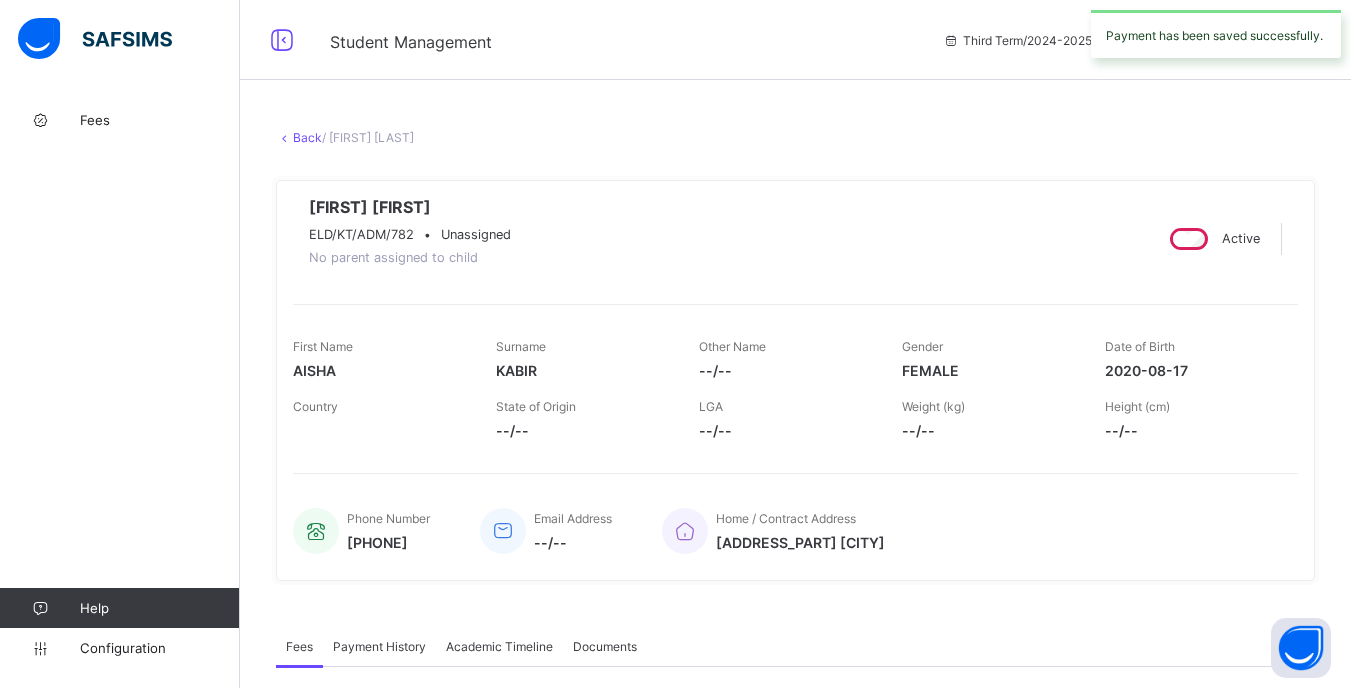 click on "Back" at bounding box center [307, 137] 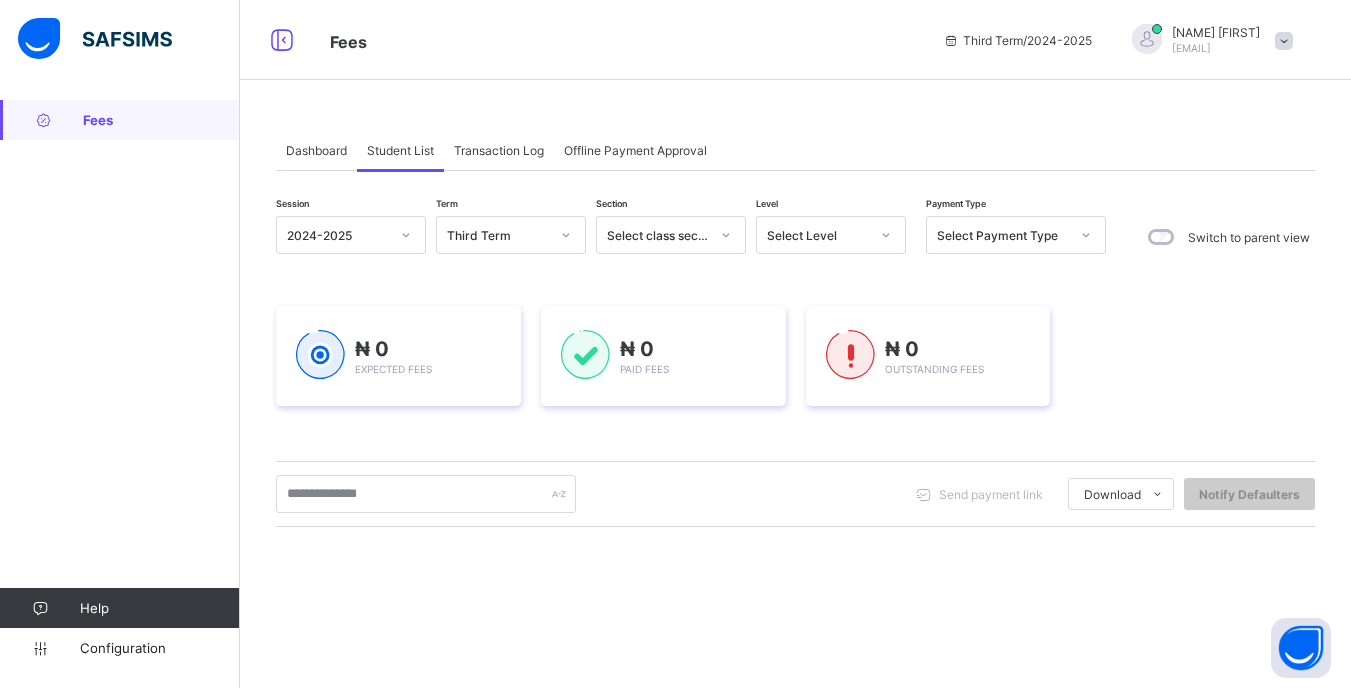click on "Select Level" at bounding box center [818, 235] 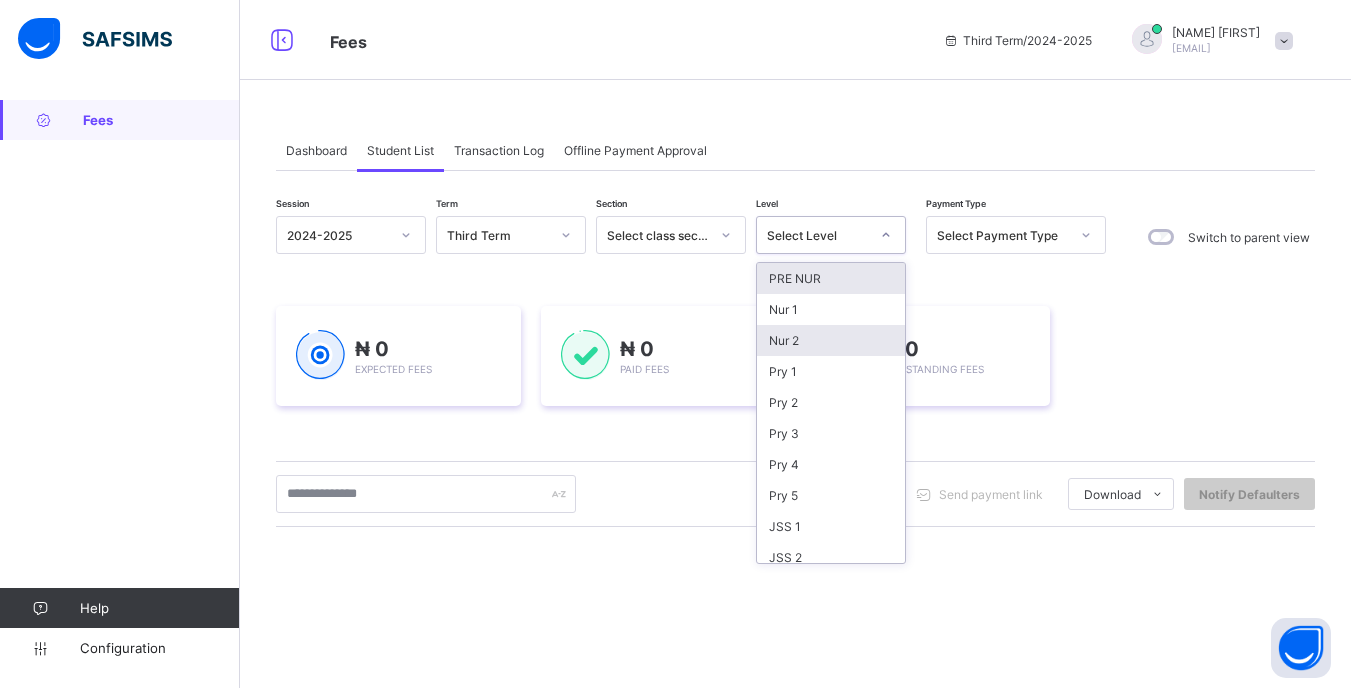 click on "Nur 2" at bounding box center [831, 340] 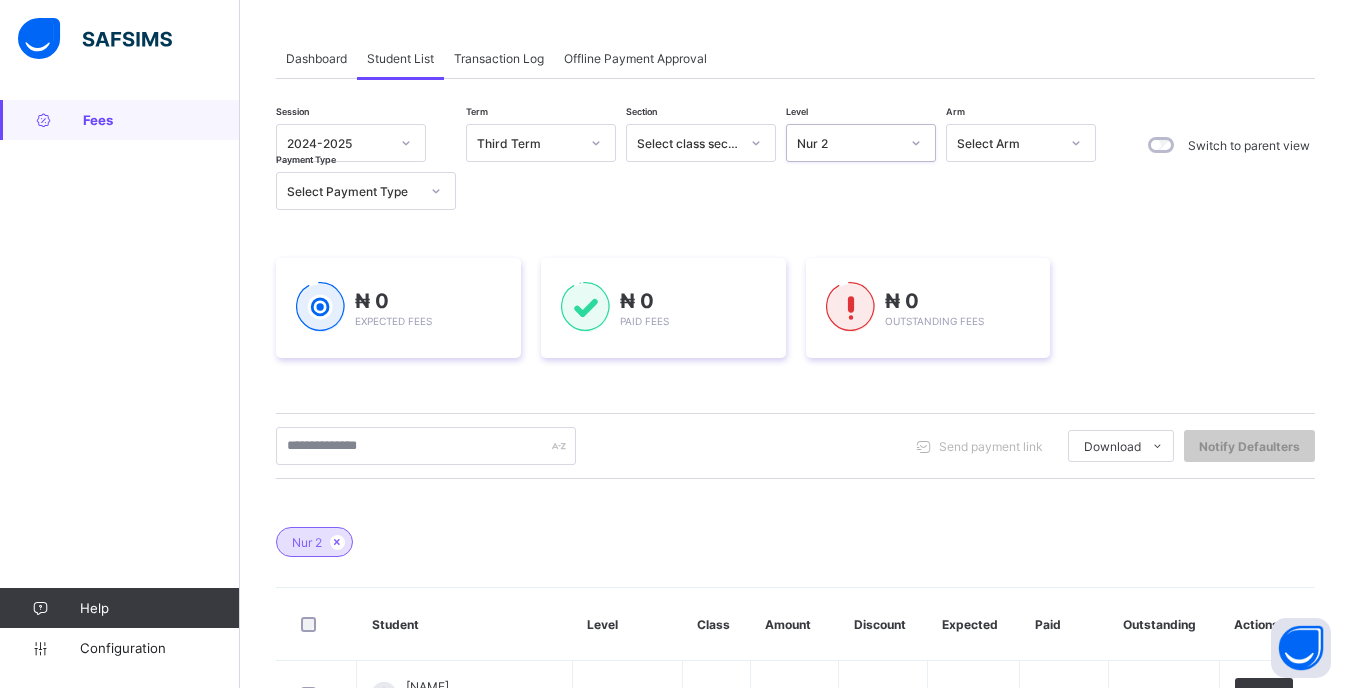 scroll, scrollTop: 200, scrollLeft: 0, axis: vertical 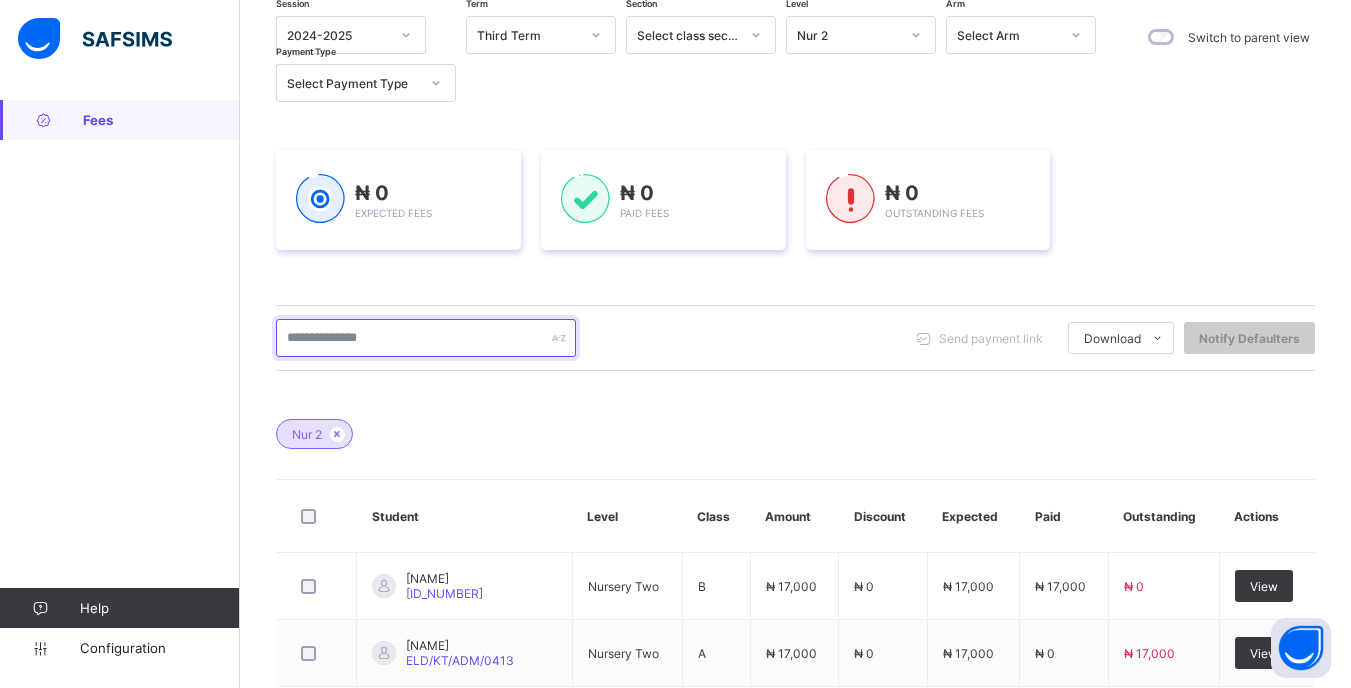 click at bounding box center [426, 338] 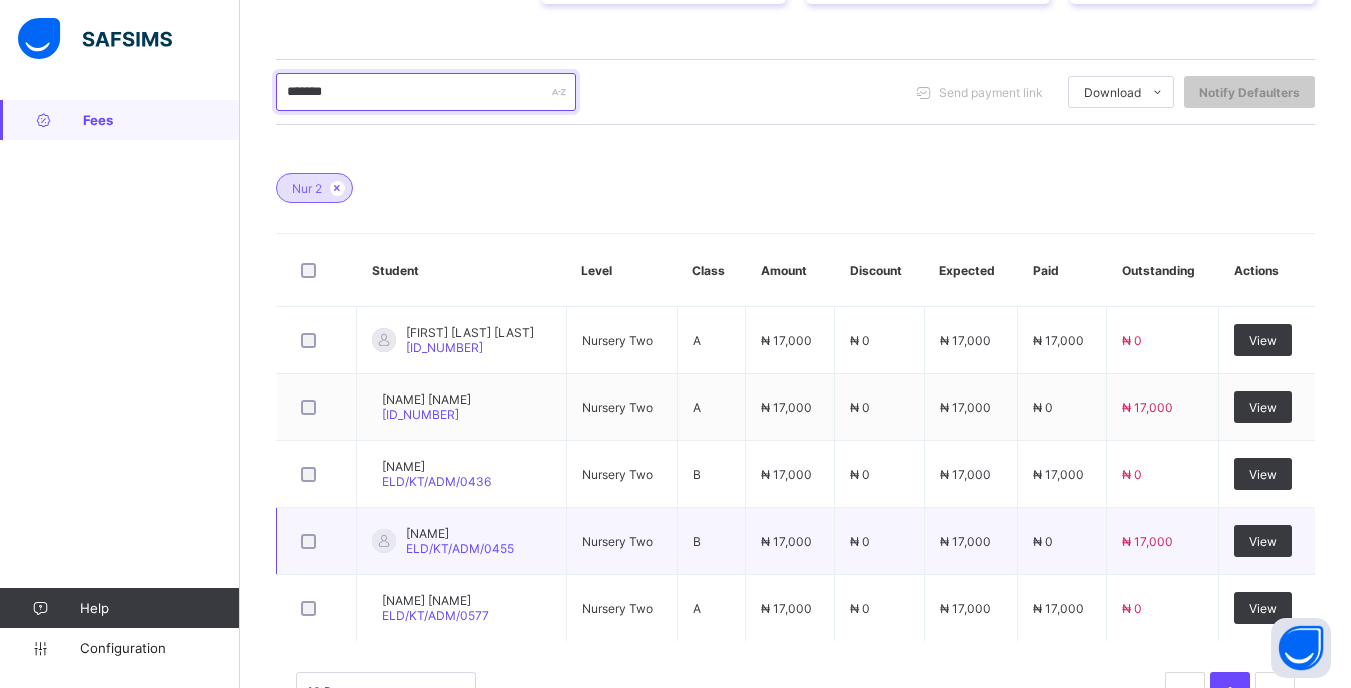 scroll, scrollTop: 500, scrollLeft: 0, axis: vertical 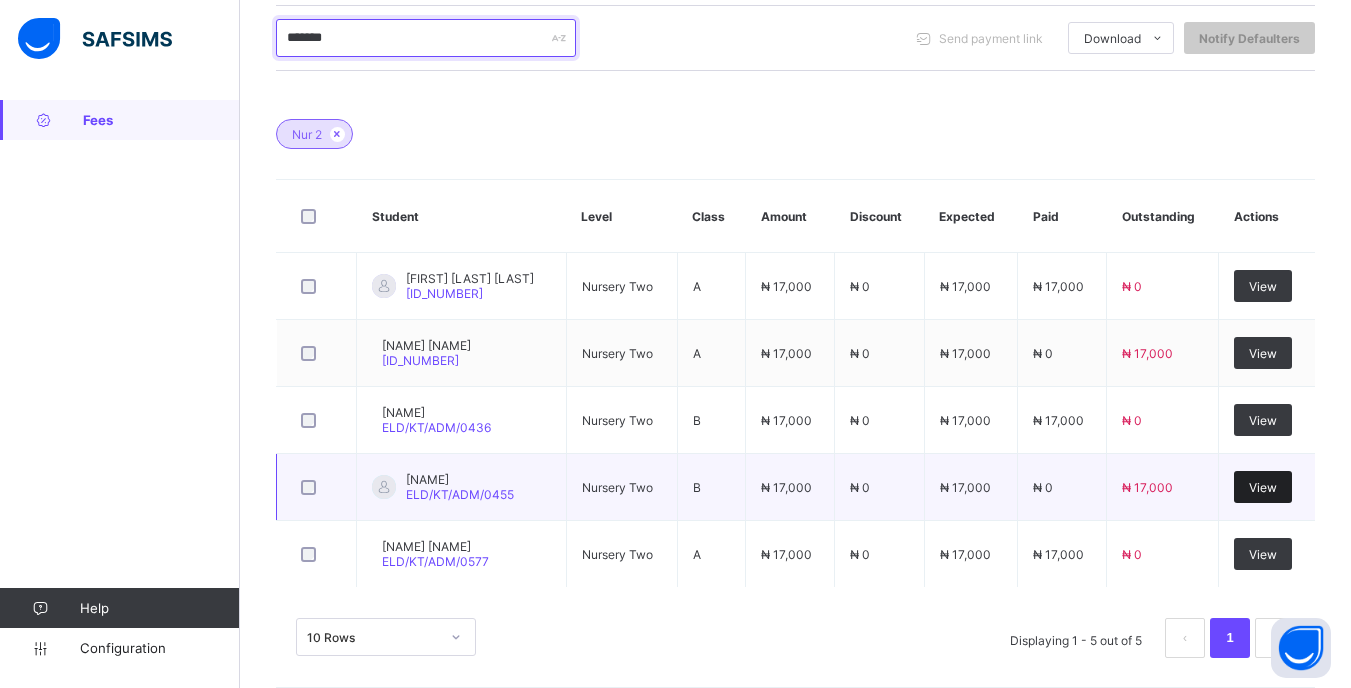 type on "*******" 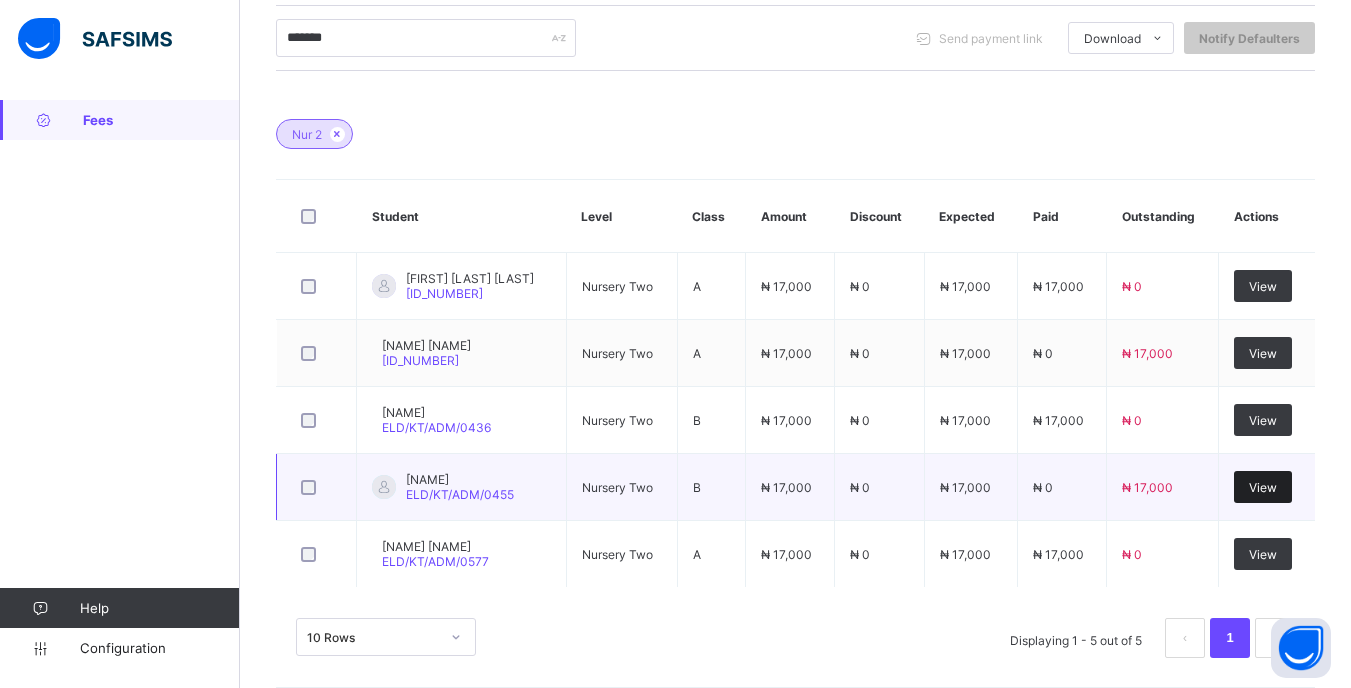 click on "View" at bounding box center (1263, 487) 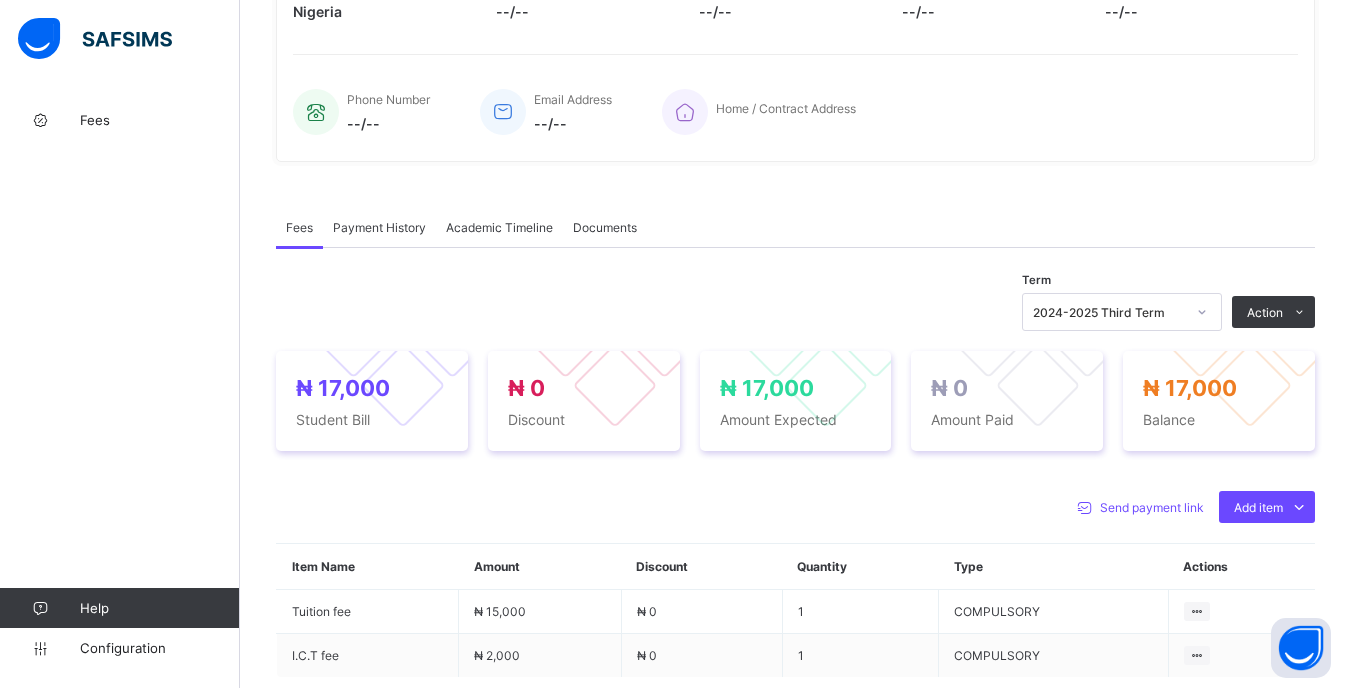 scroll, scrollTop: 500, scrollLeft: 0, axis: vertical 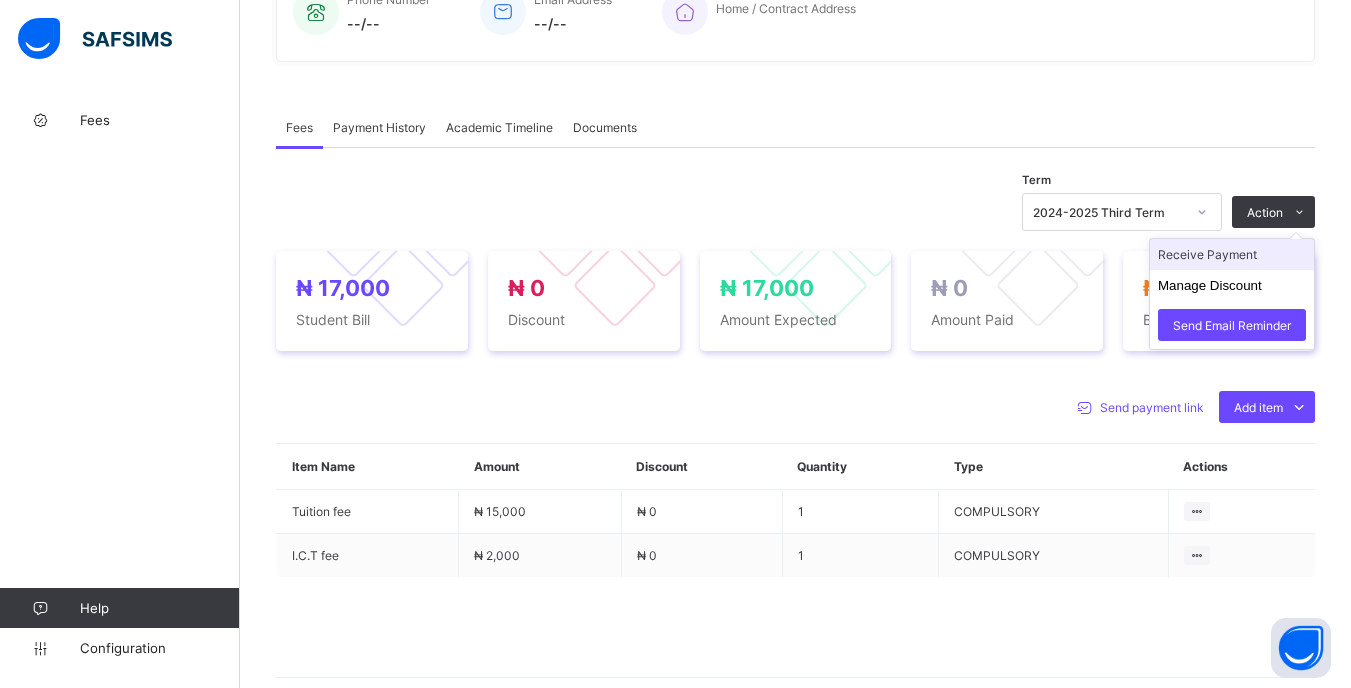 click on "Receive Payment" at bounding box center [1232, 254] 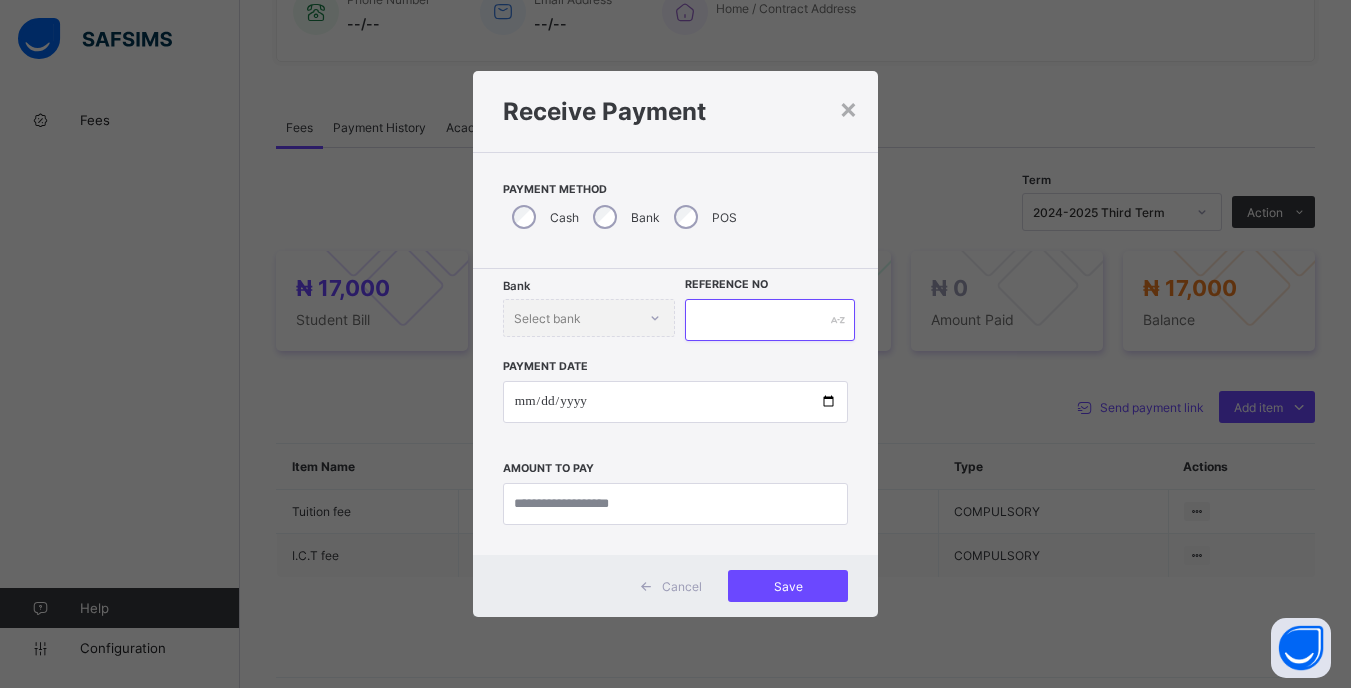 click at bounding box center (769, 320) 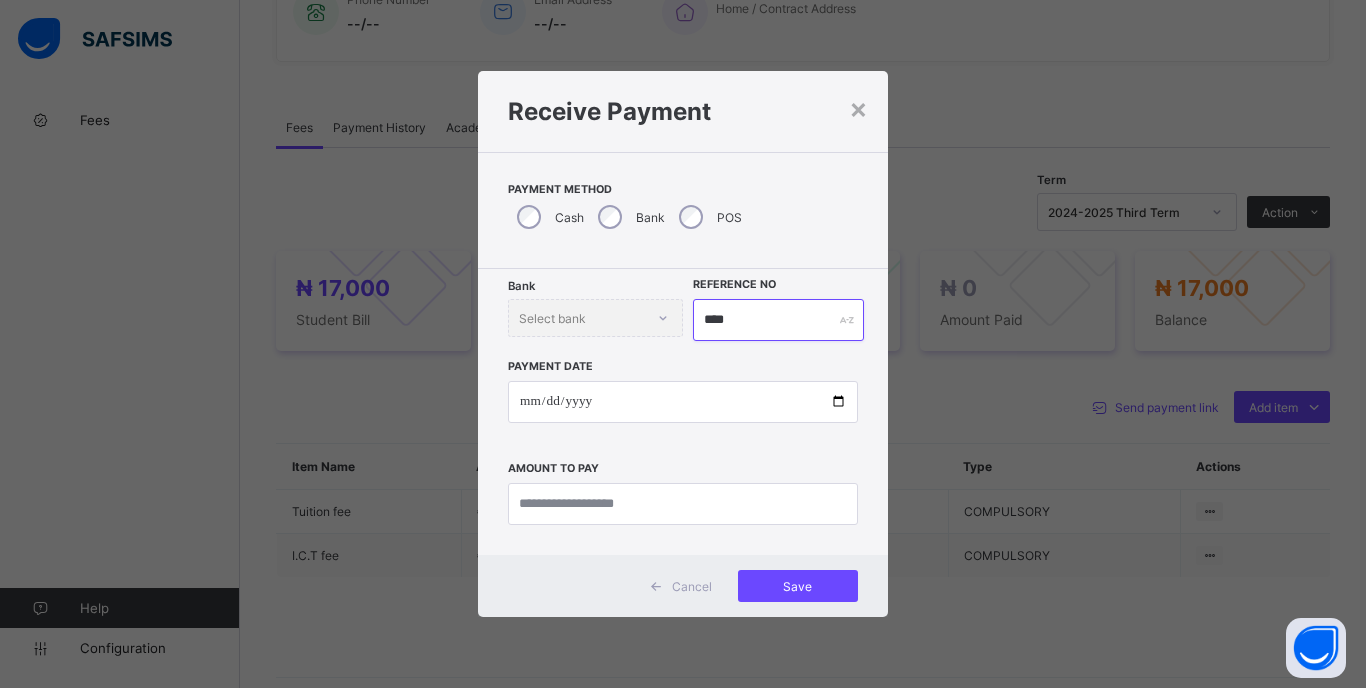 type on "****" 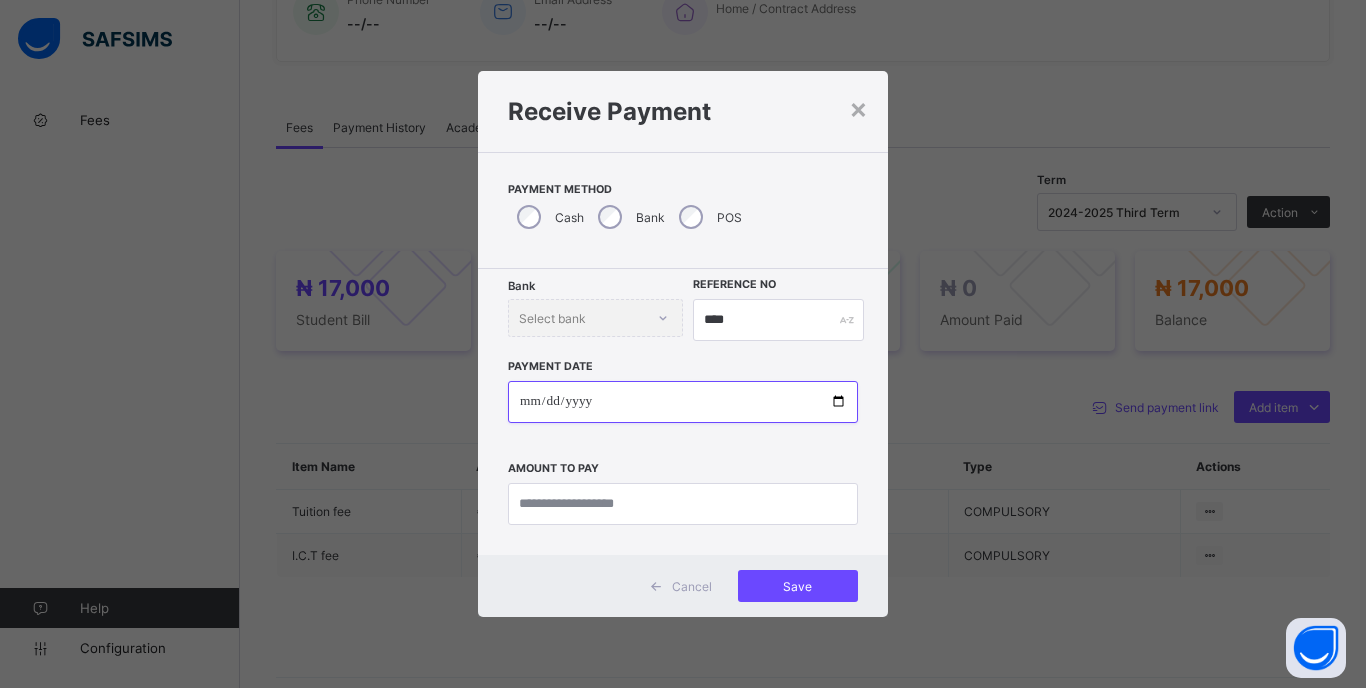 click at bounding box center (683, 402) 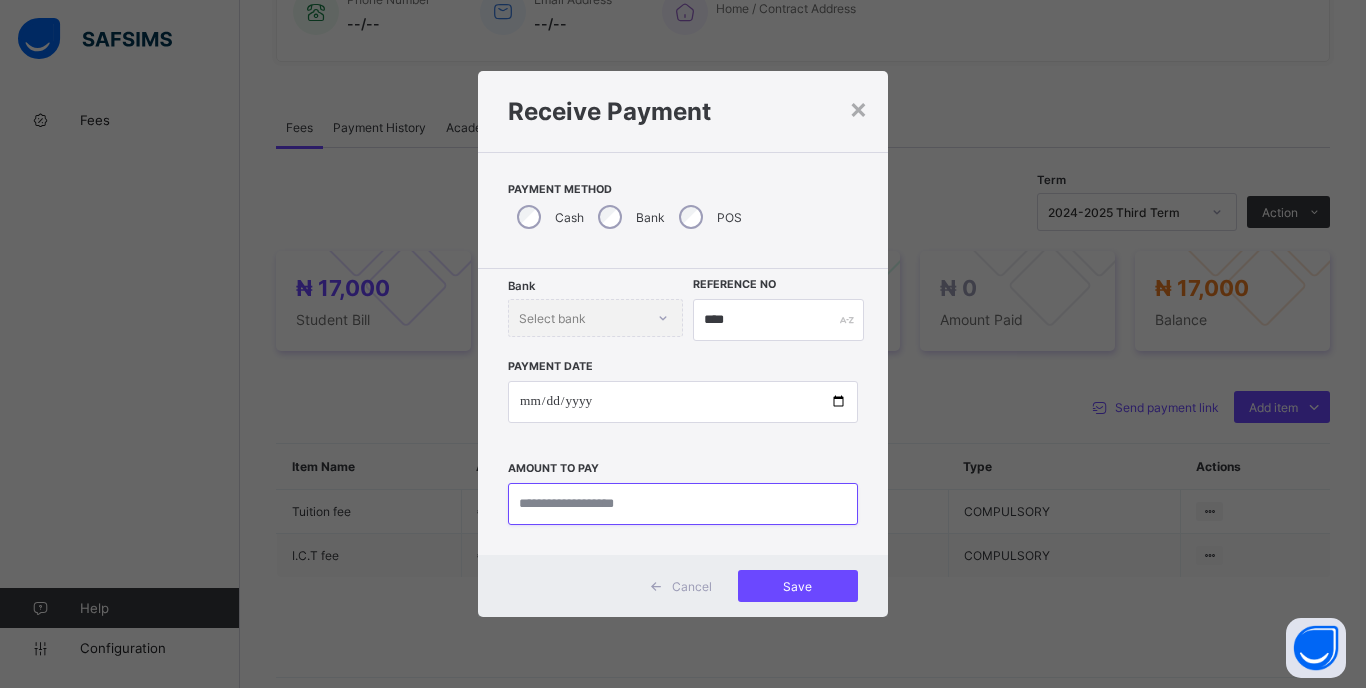 click at bounding box center (683, 504) 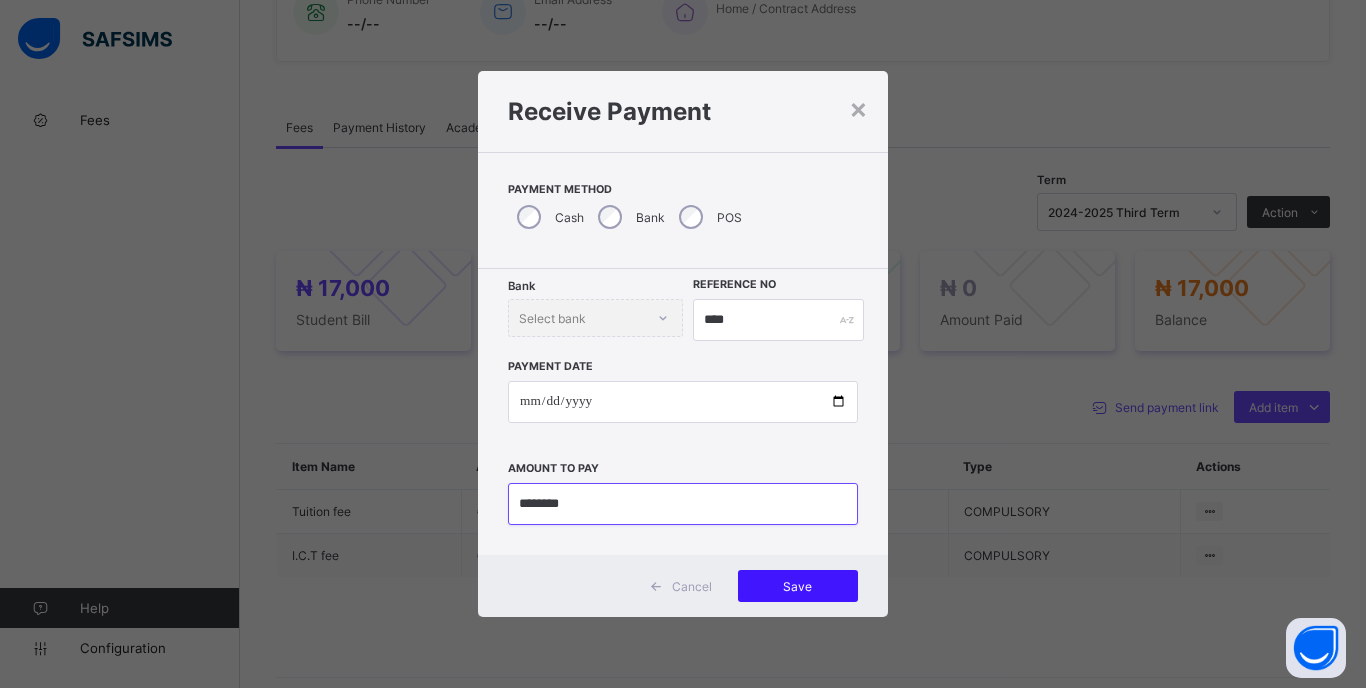 type on "********" 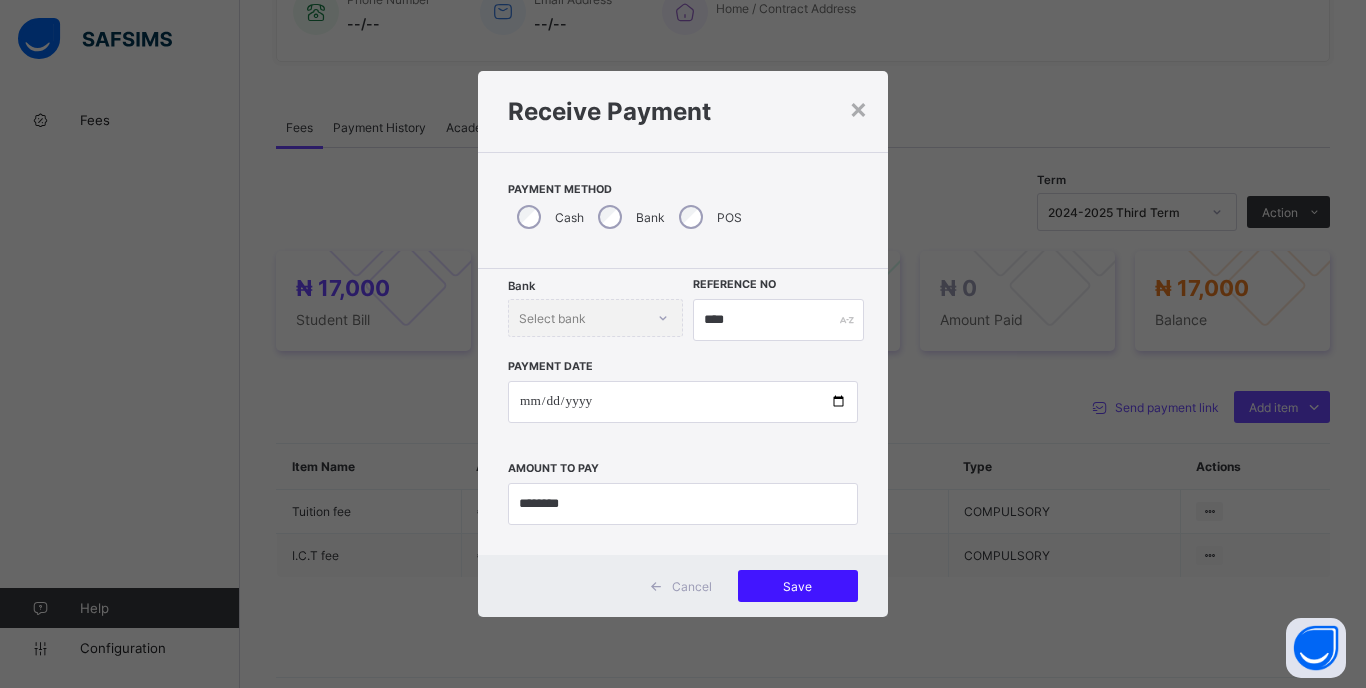 click on "Save" at bounding box center [798, 586] 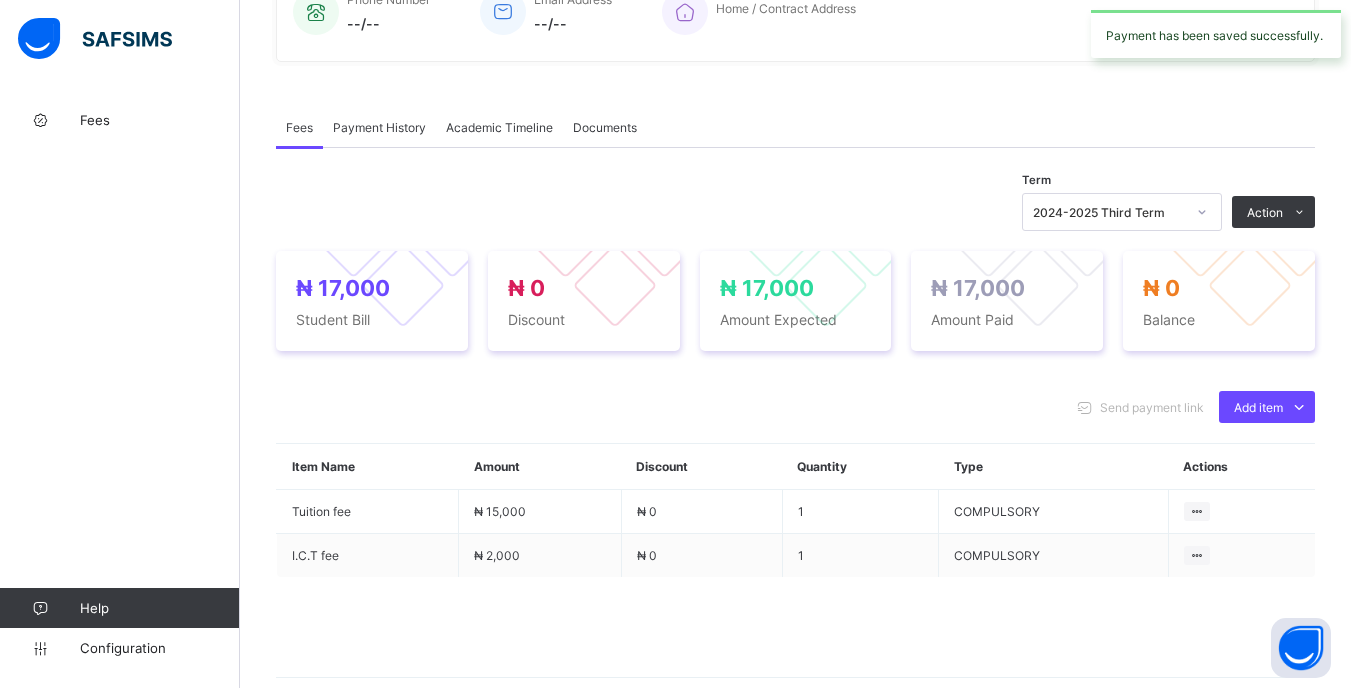 click at bounding box center (1202, 212) 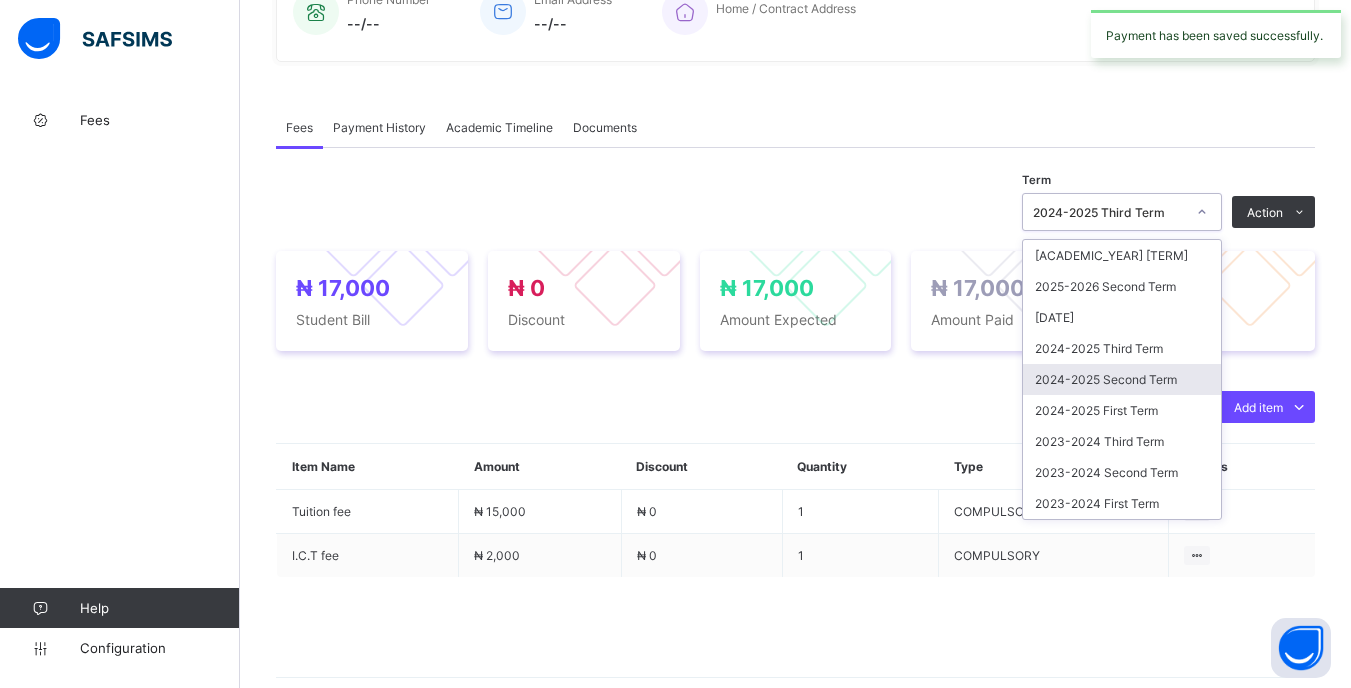 click on "2024-2025 Second Term" at bounding box center (1122, 379) 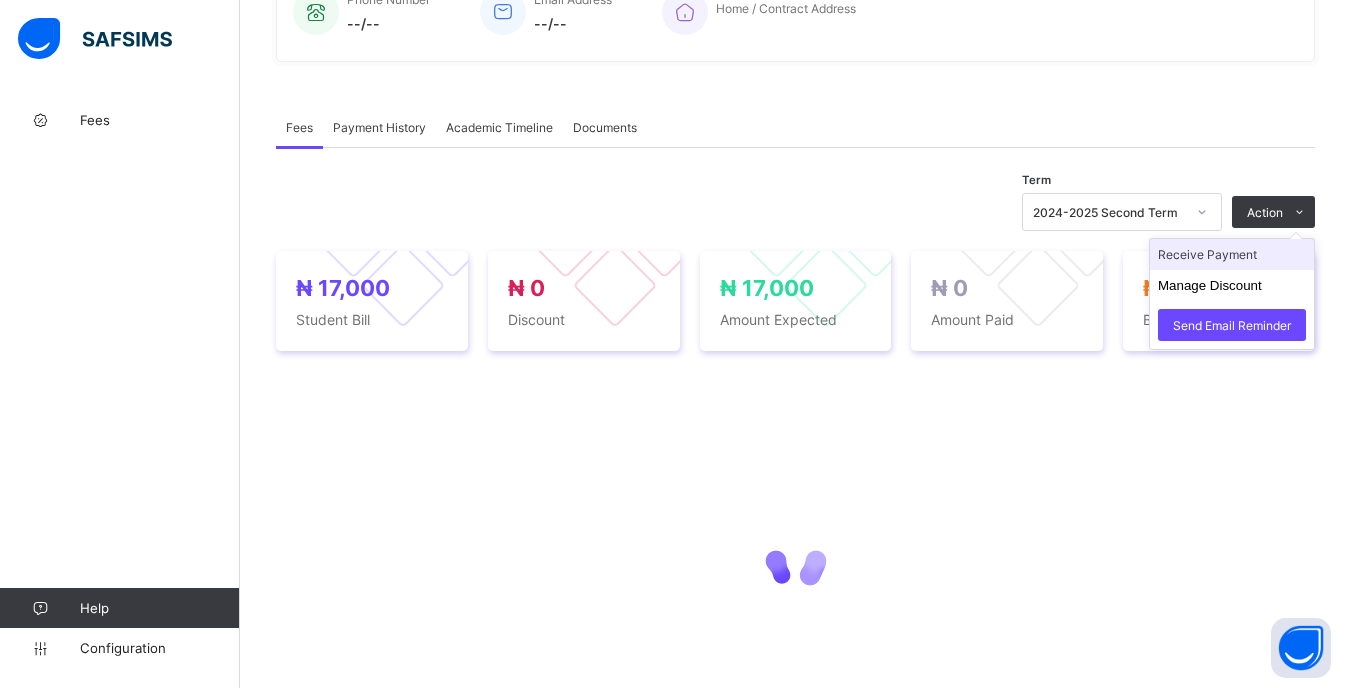 click on "Receive Payment" at bounding box center [1232, 254] 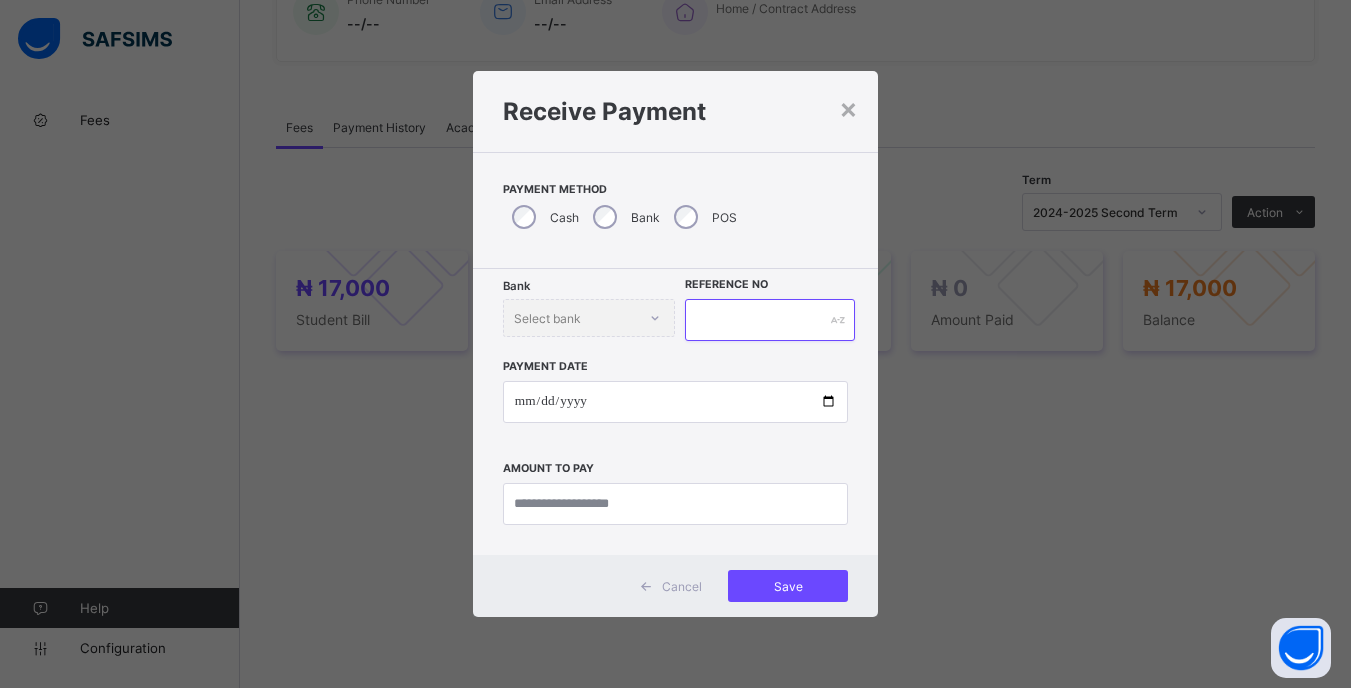click at bounding box center [769, 320] 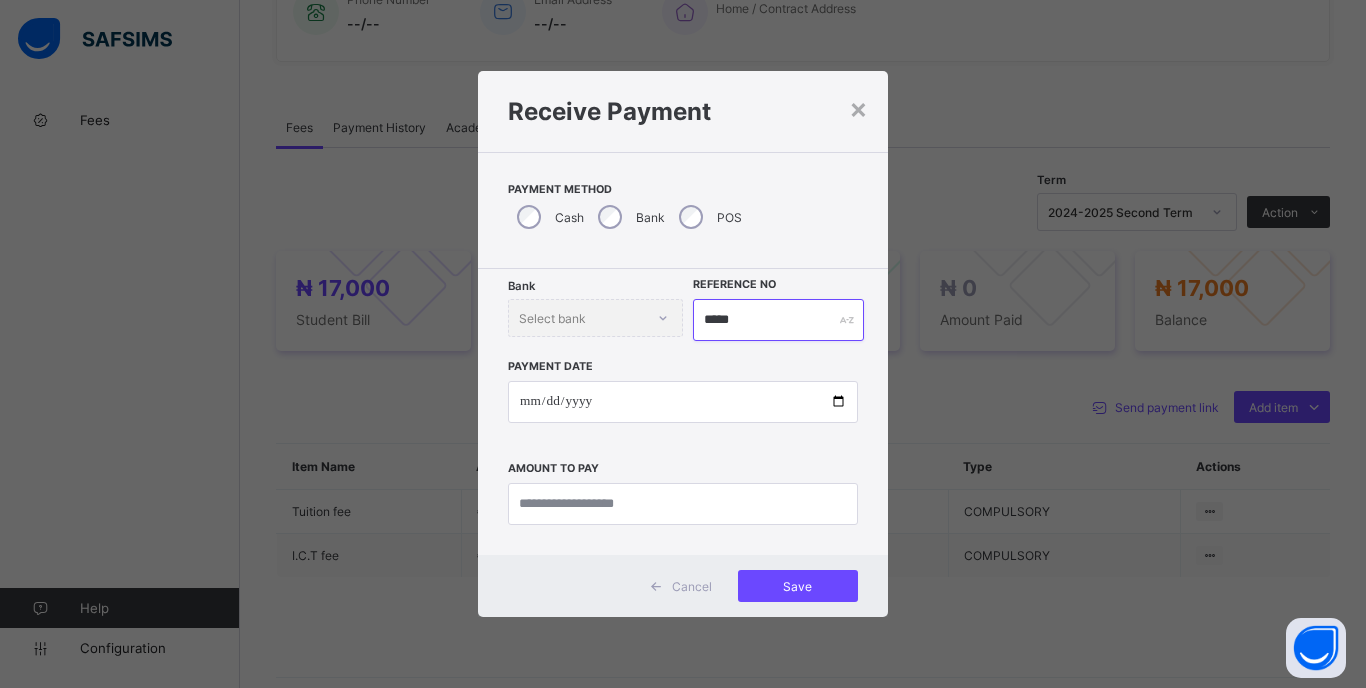 type on "*****" 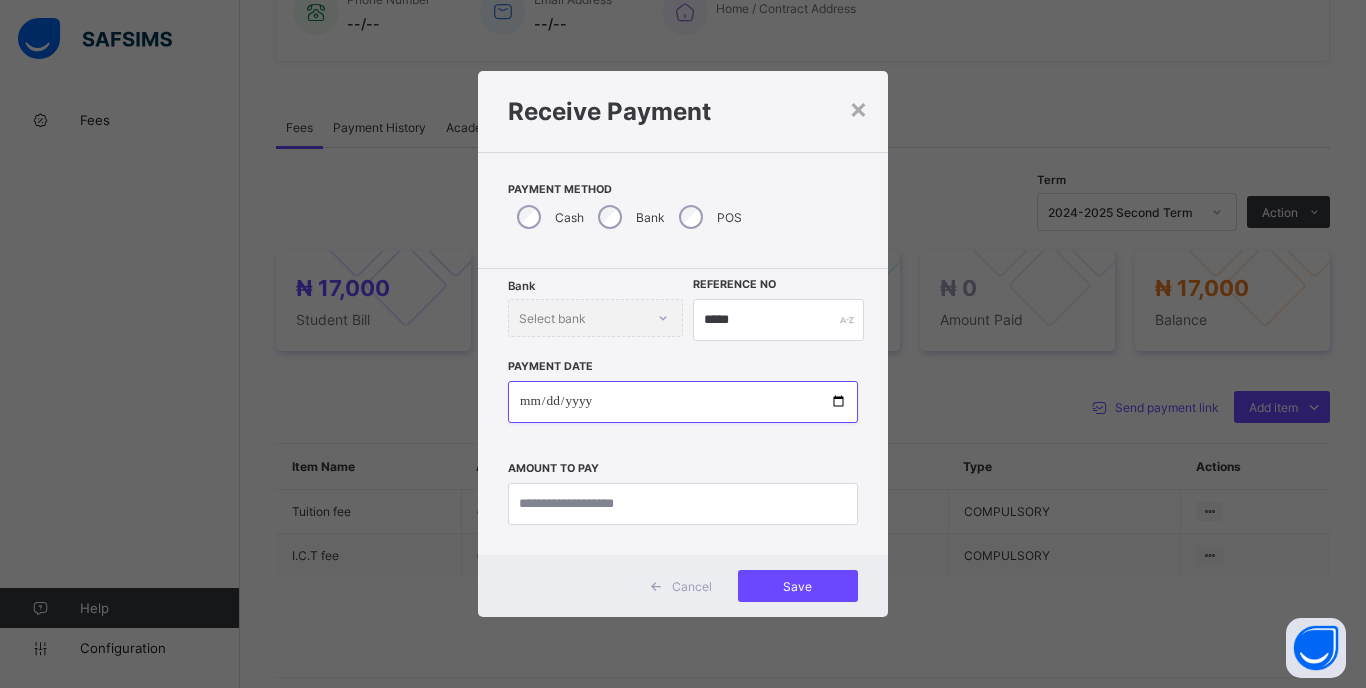 click at bounding box center [683, 402] 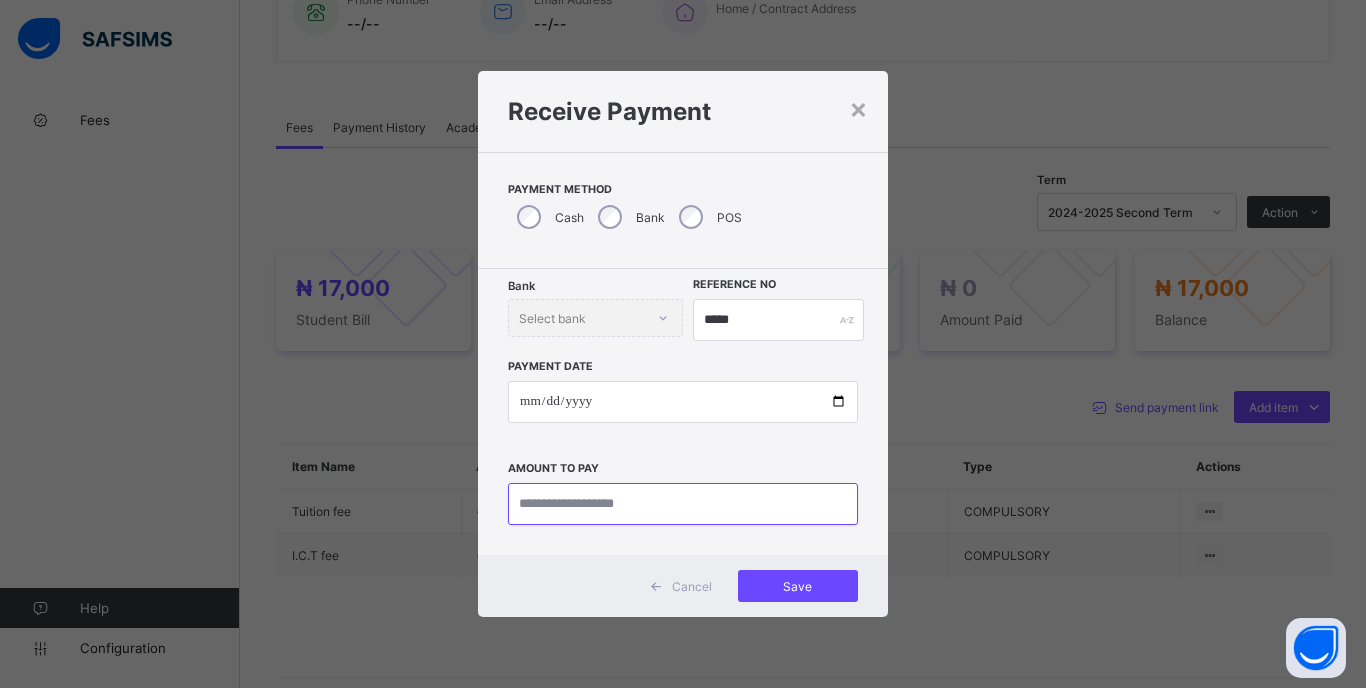 click at bounding box center [683, 504] 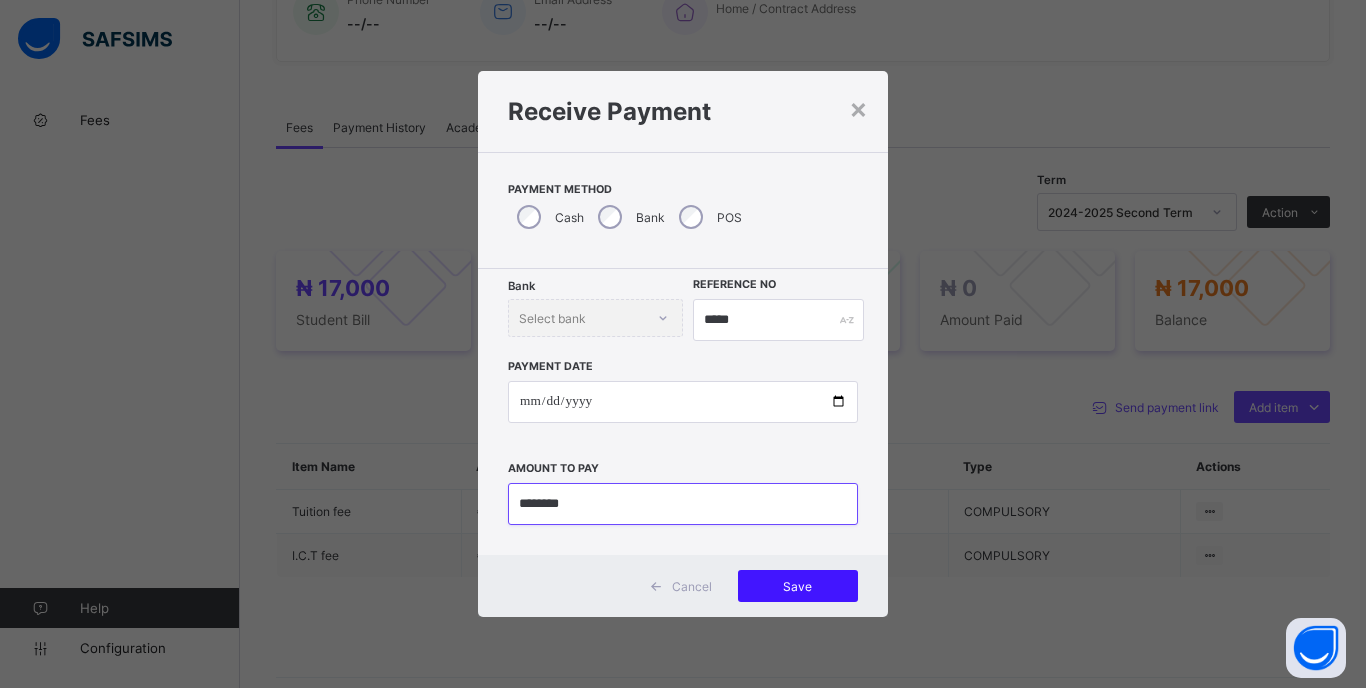 type on "********" 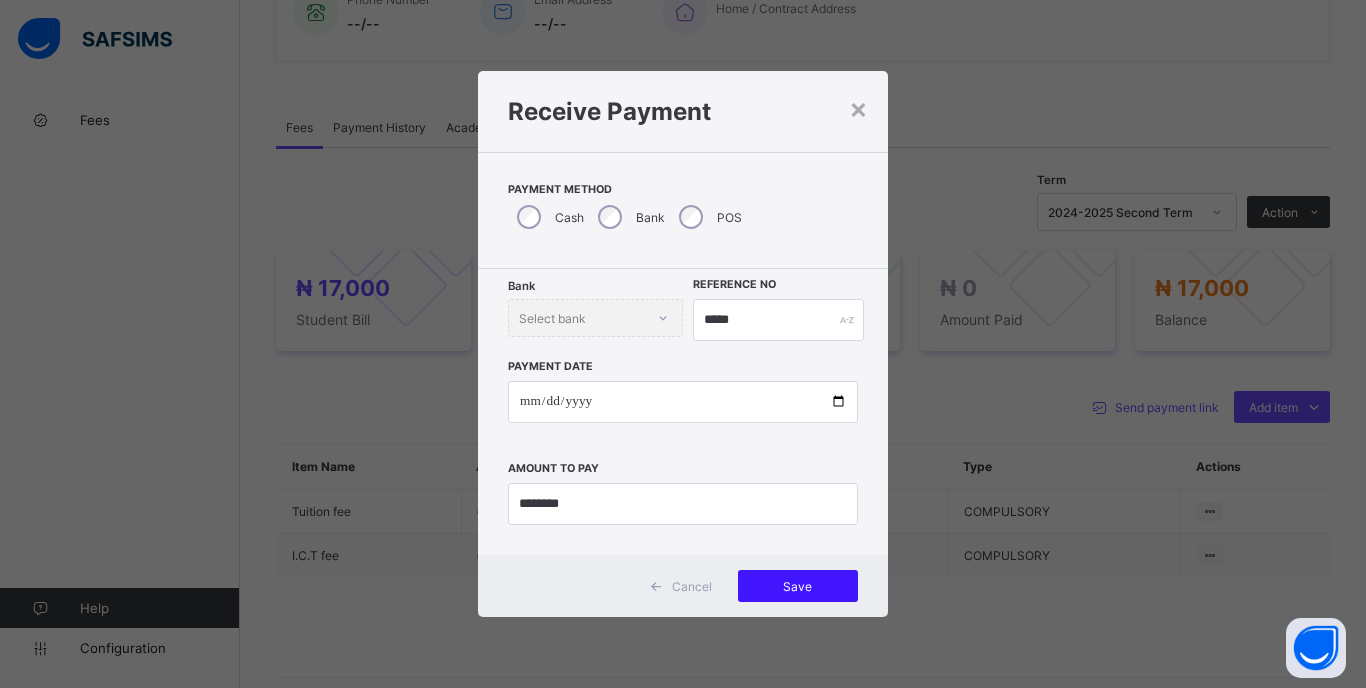 click on "Save" at bounding box center (798, 586) 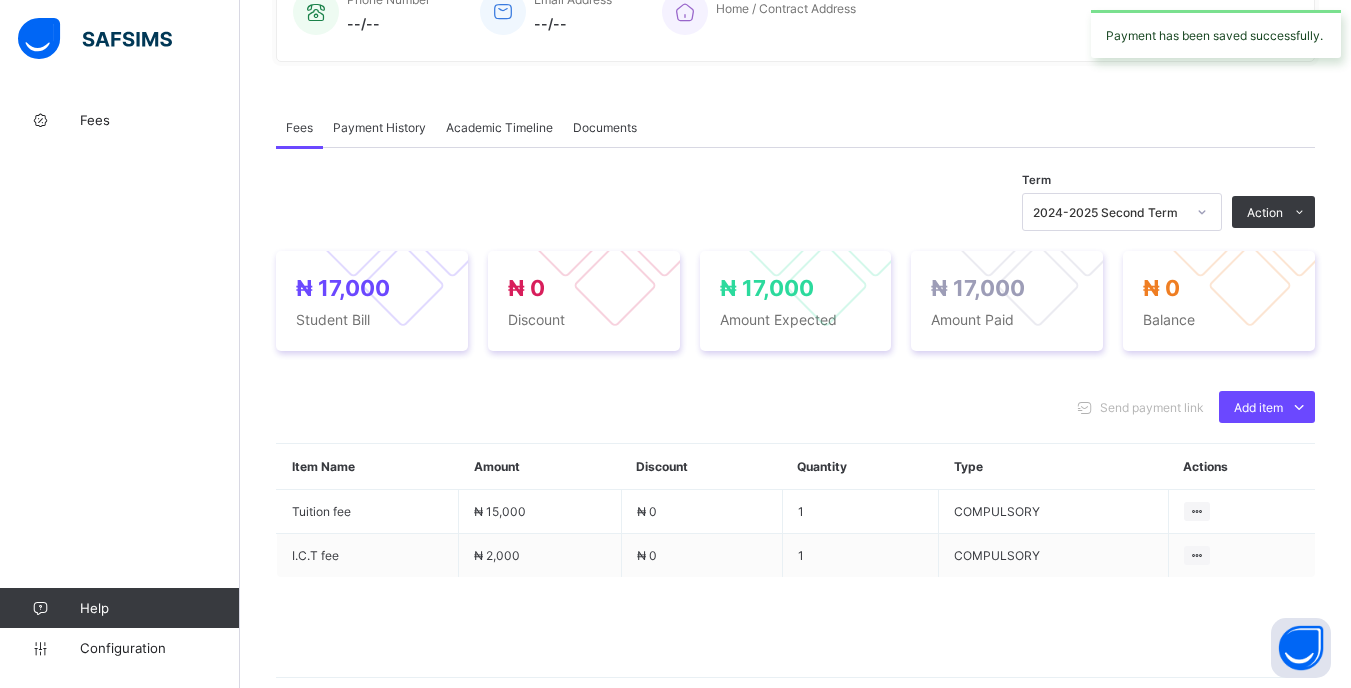 click at bounding box center (1202, 212) 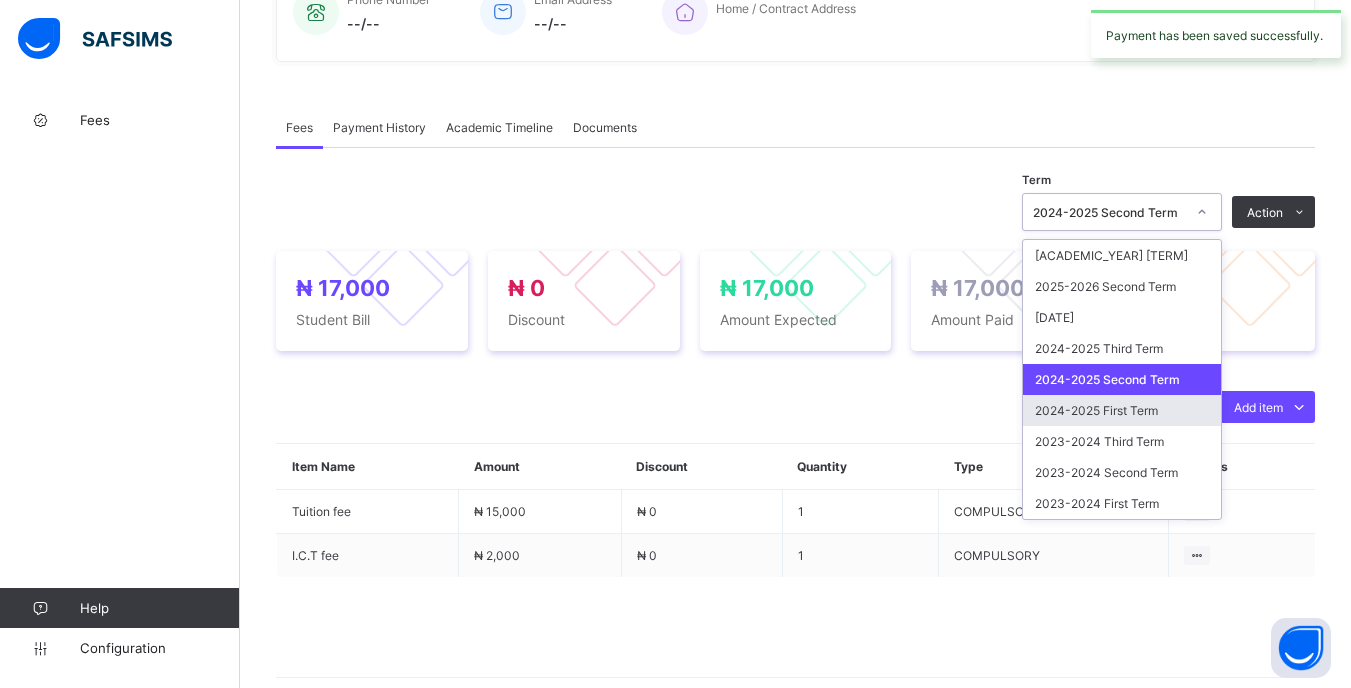 click on "2024-2025 First Term" at bounding box center [1122, 410] 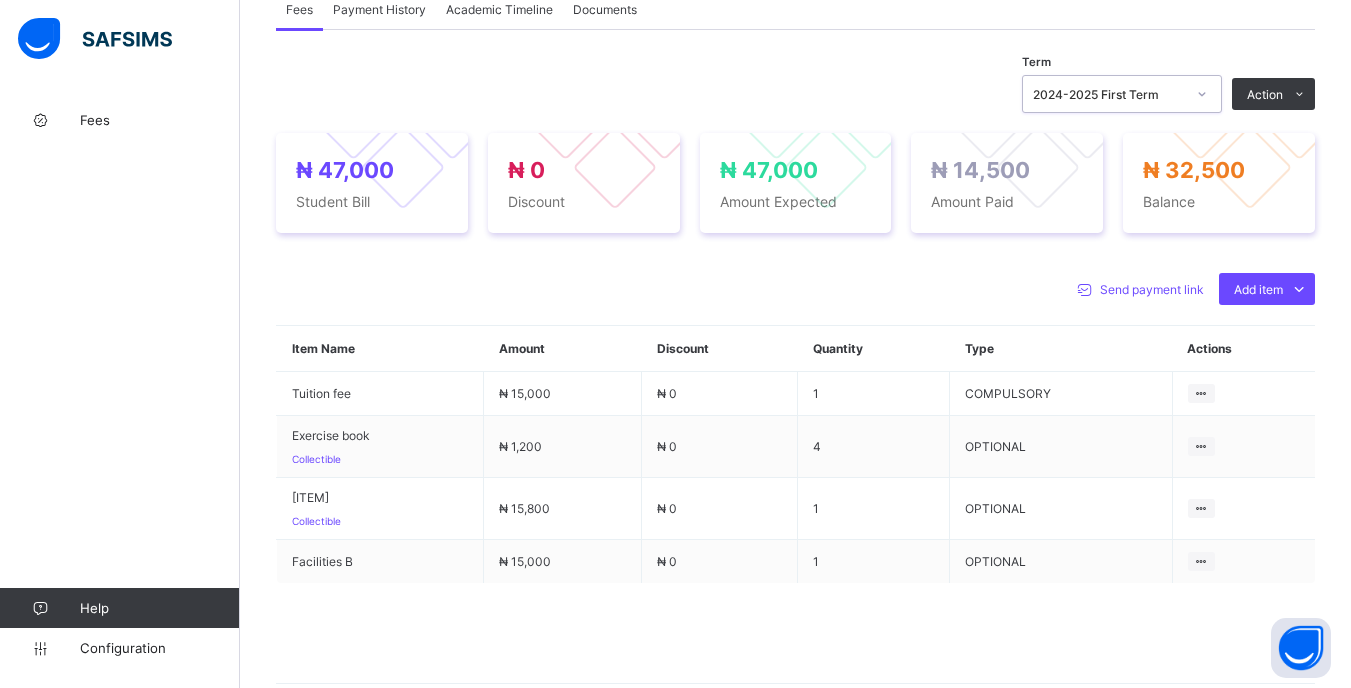 scroll, scrollTop: 551, scrollLeft: 0, axis: vertical 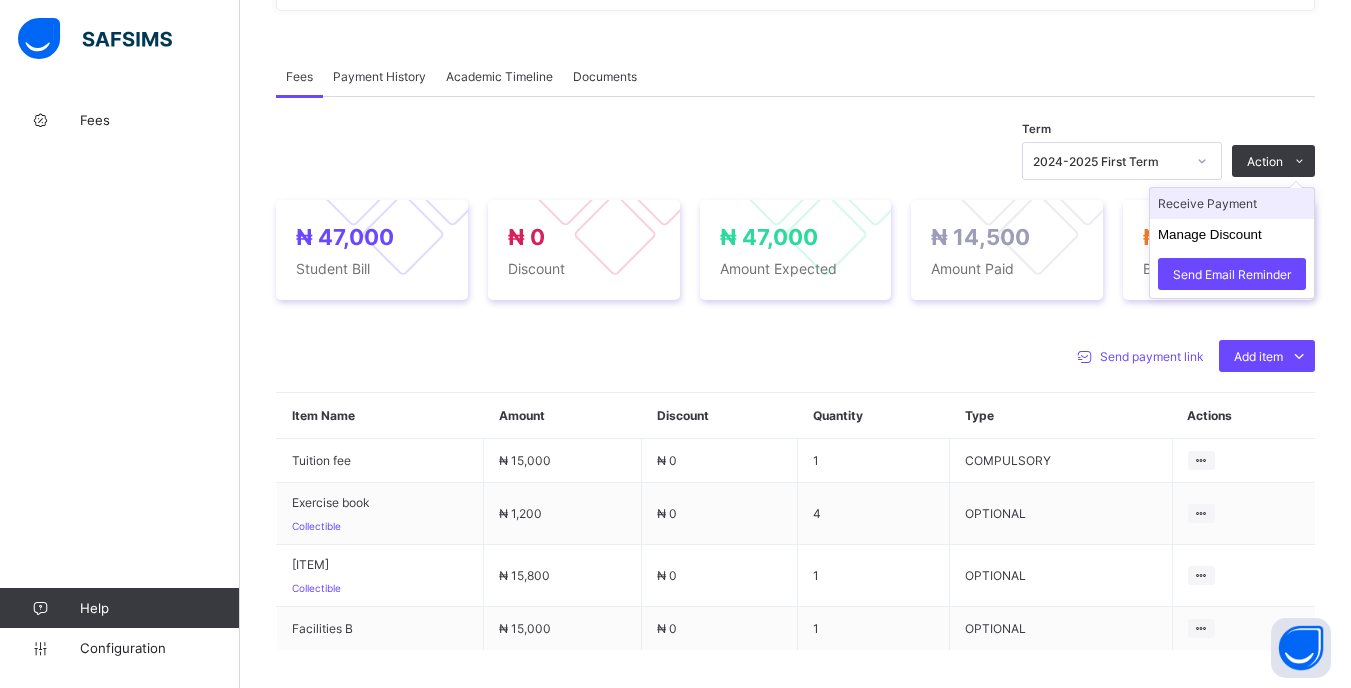 click on "Receive Payment" at bounding box center [1232, 203] 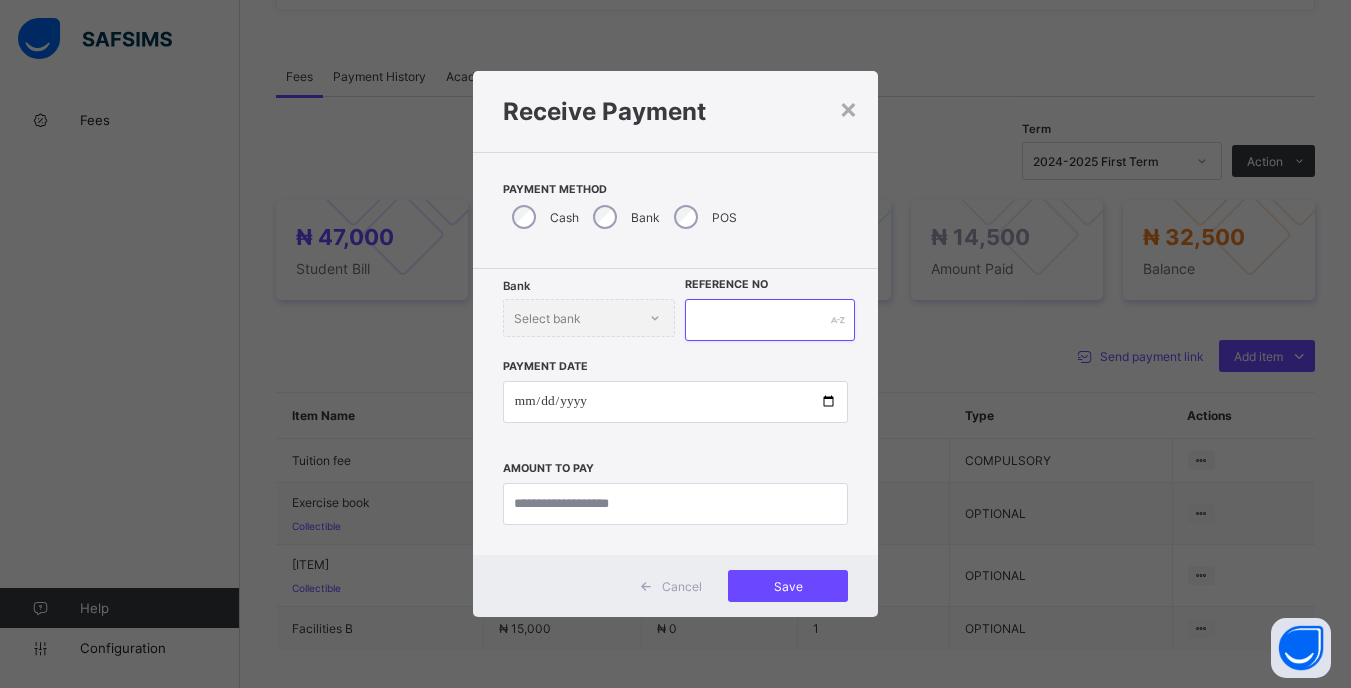click at bounding box center [769, 320] 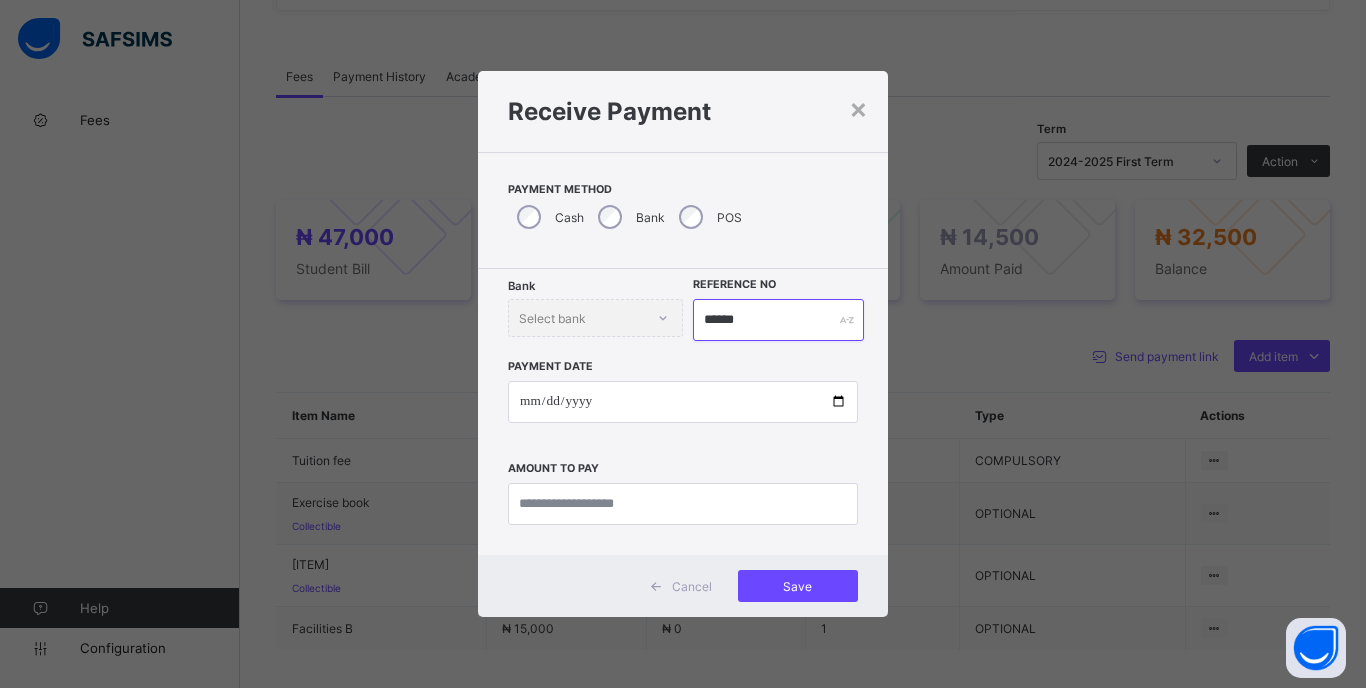 type on "******" 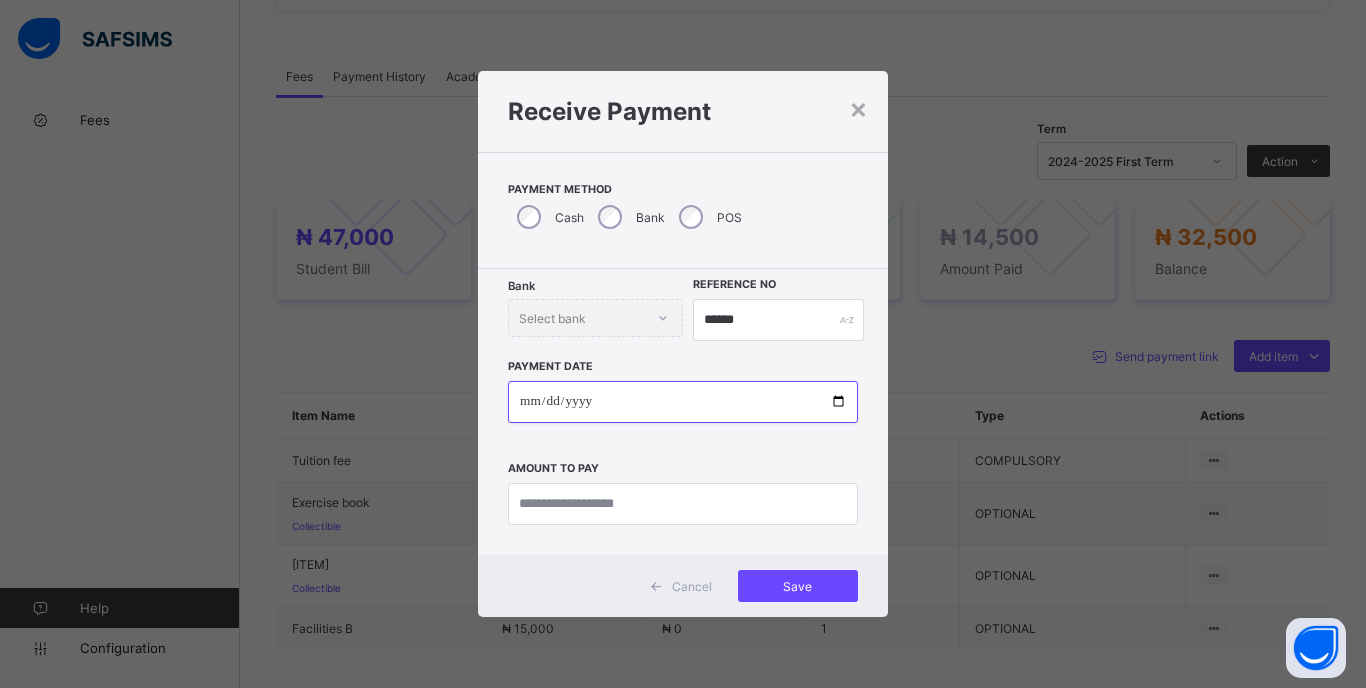 click at bounding box center [683, 402] 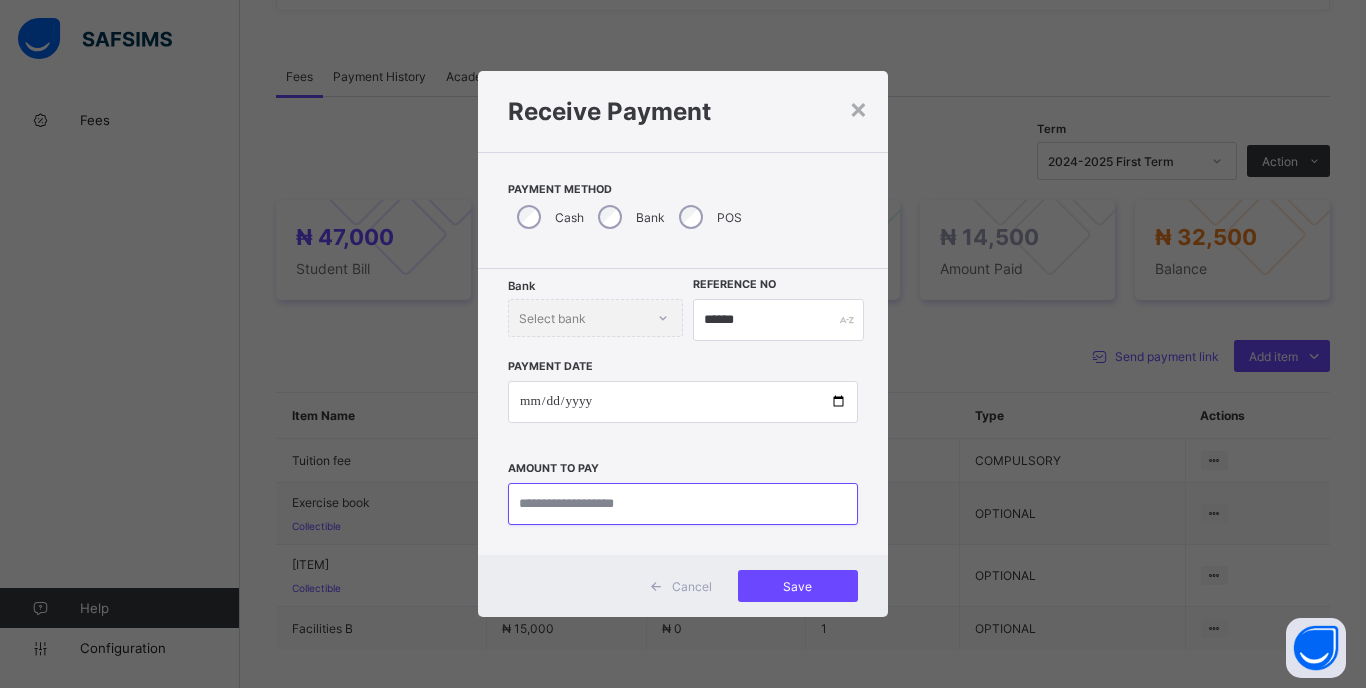 click at bounding box center (683, 504) 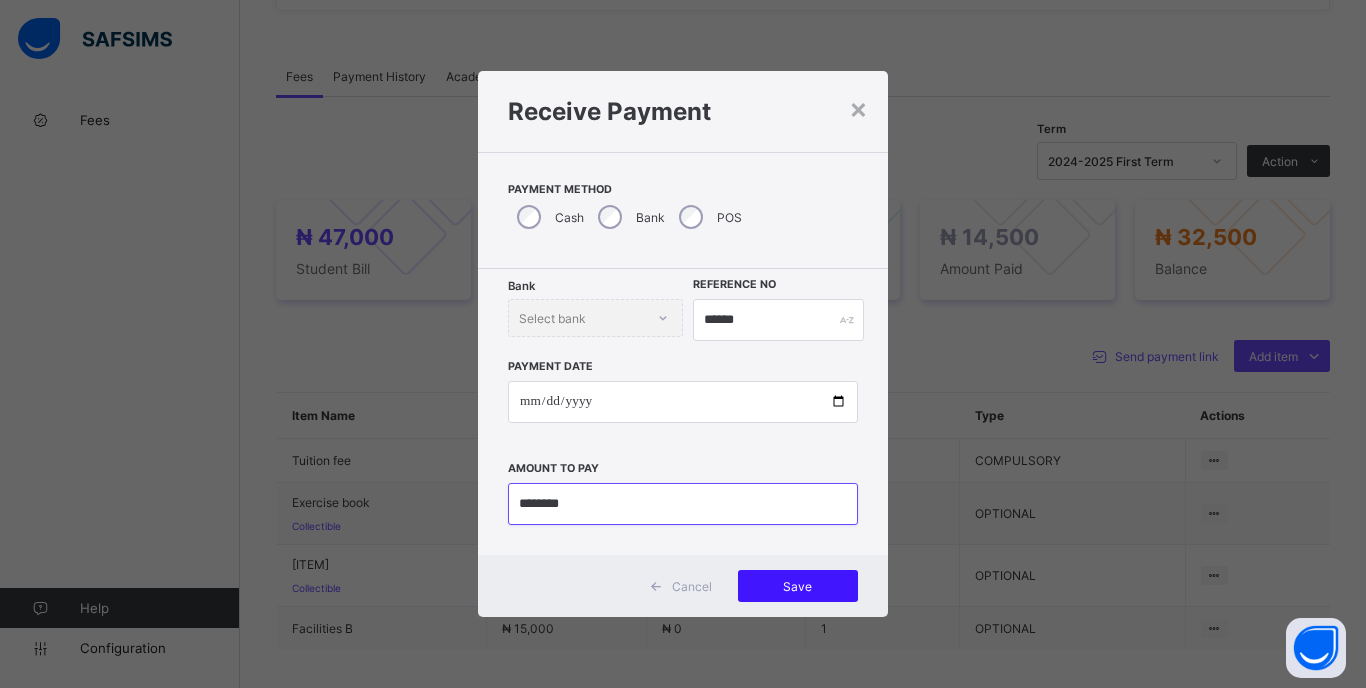 type on "********" 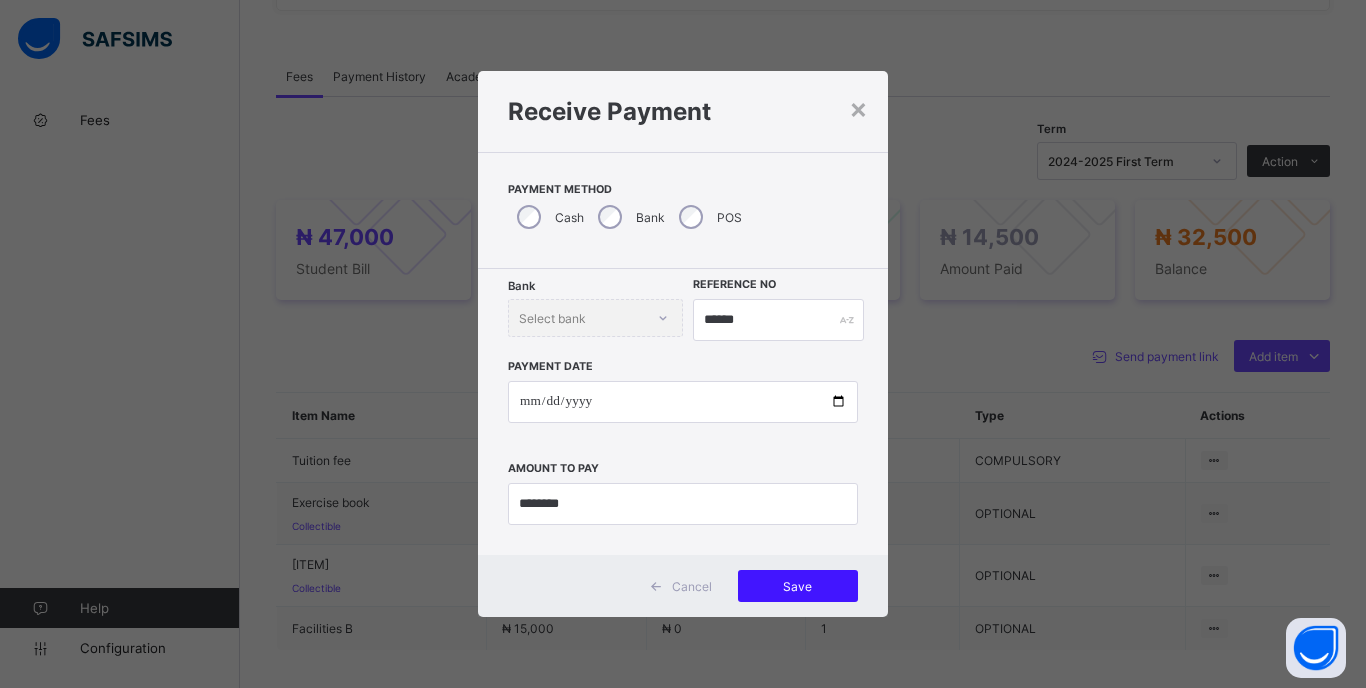 click on "Save" at bounding box center [798, 586] 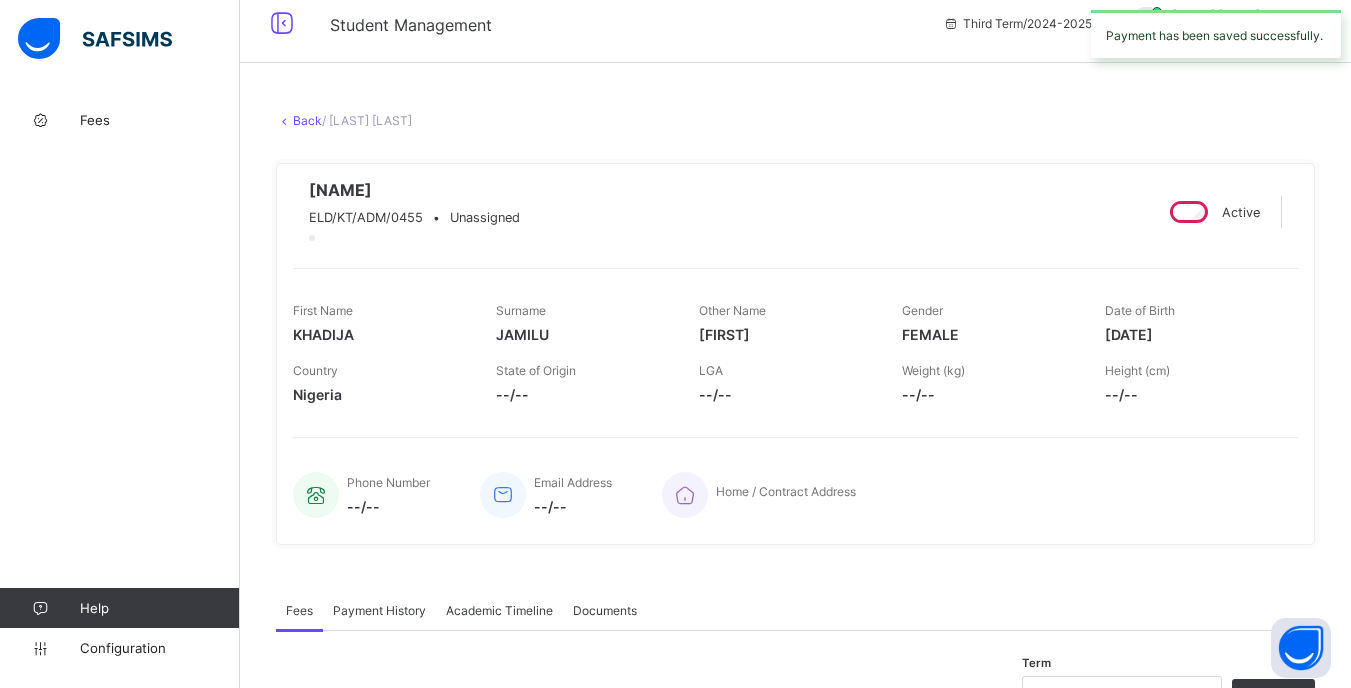 scroll, scrollTop: 0, scrollLeft: 0, axis: both 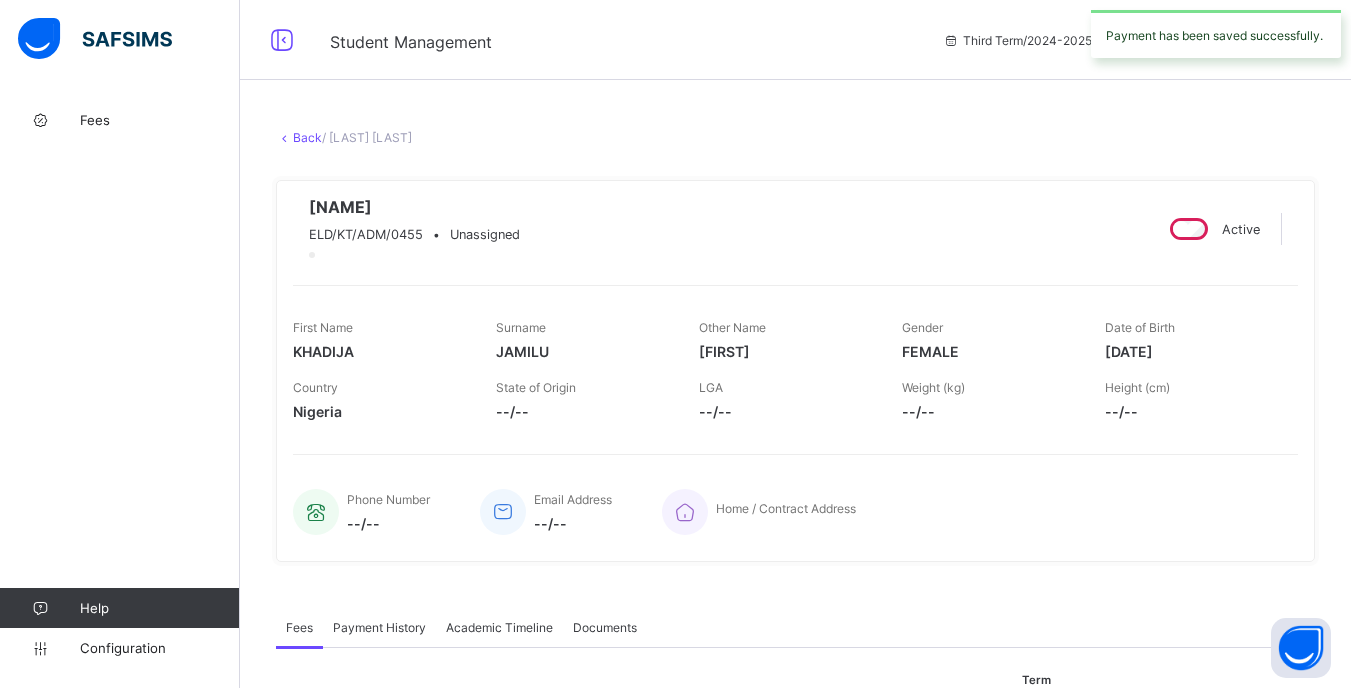 click on "Back" at bounding box center [307, 137] 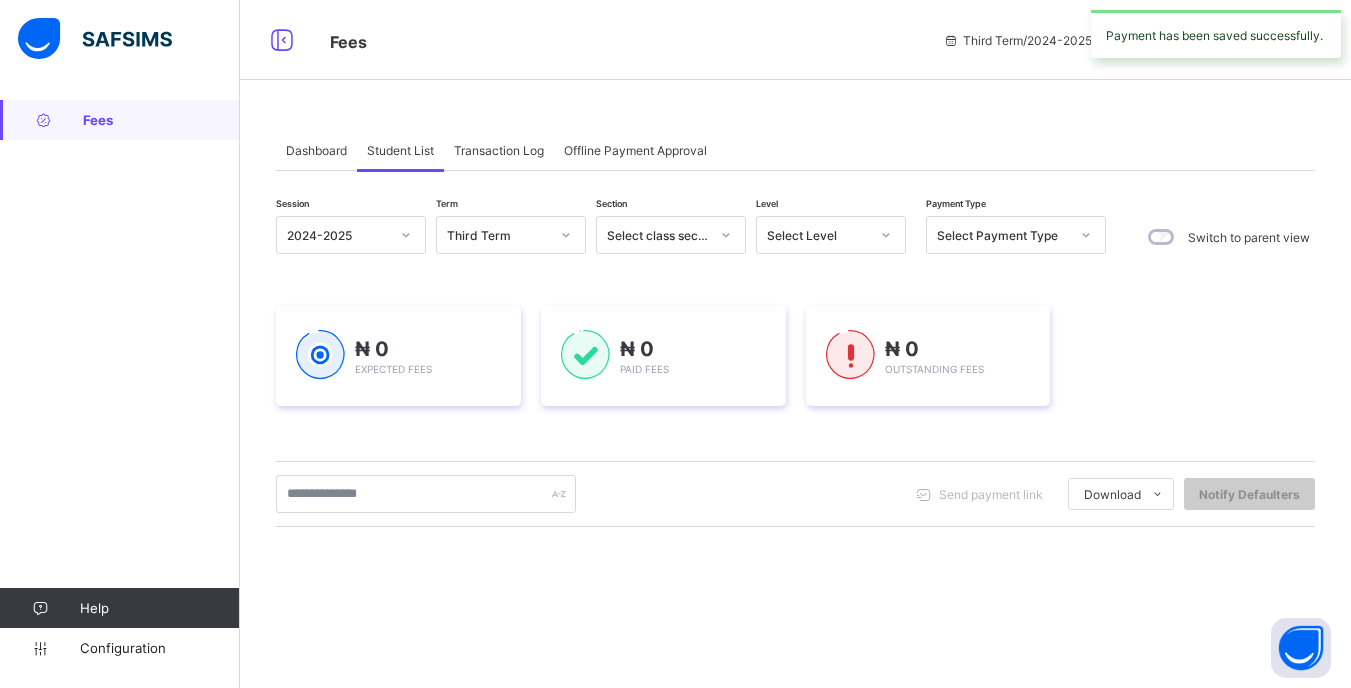 click on "Select Level" at bounding box center (818, 235) 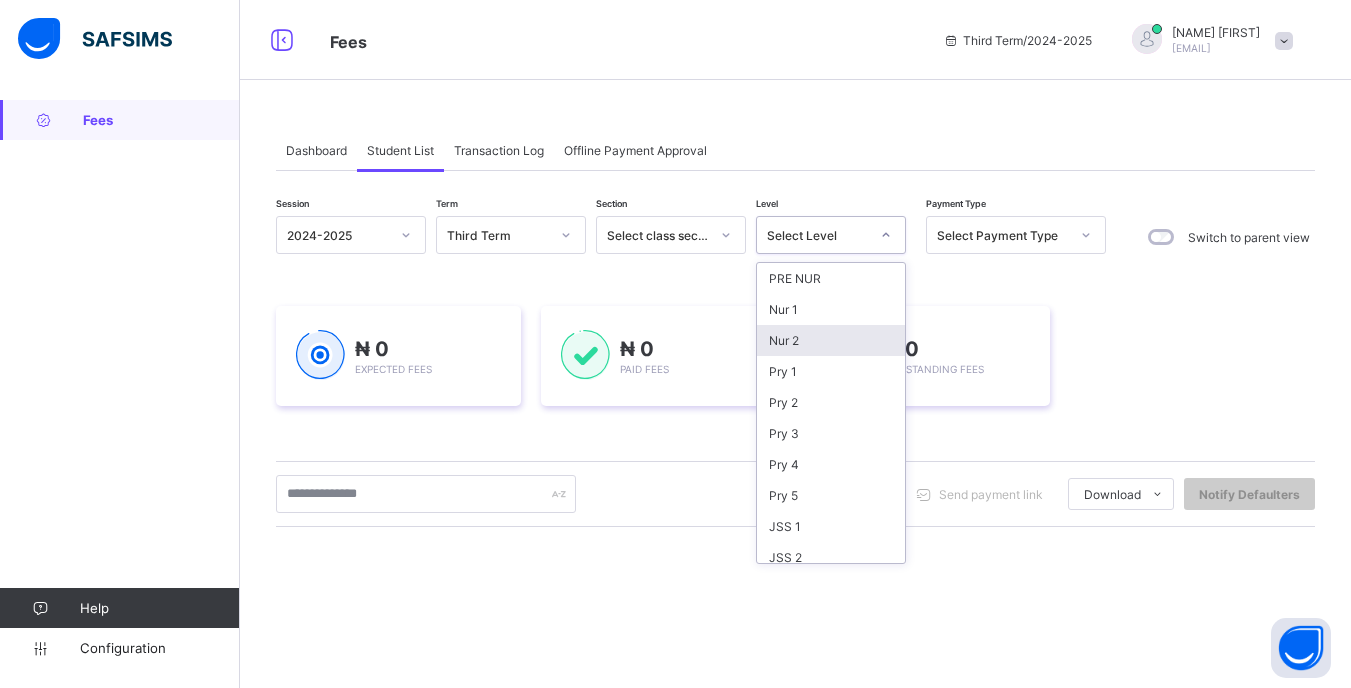 click on "Nur 2" at bounding box center (831, 340) 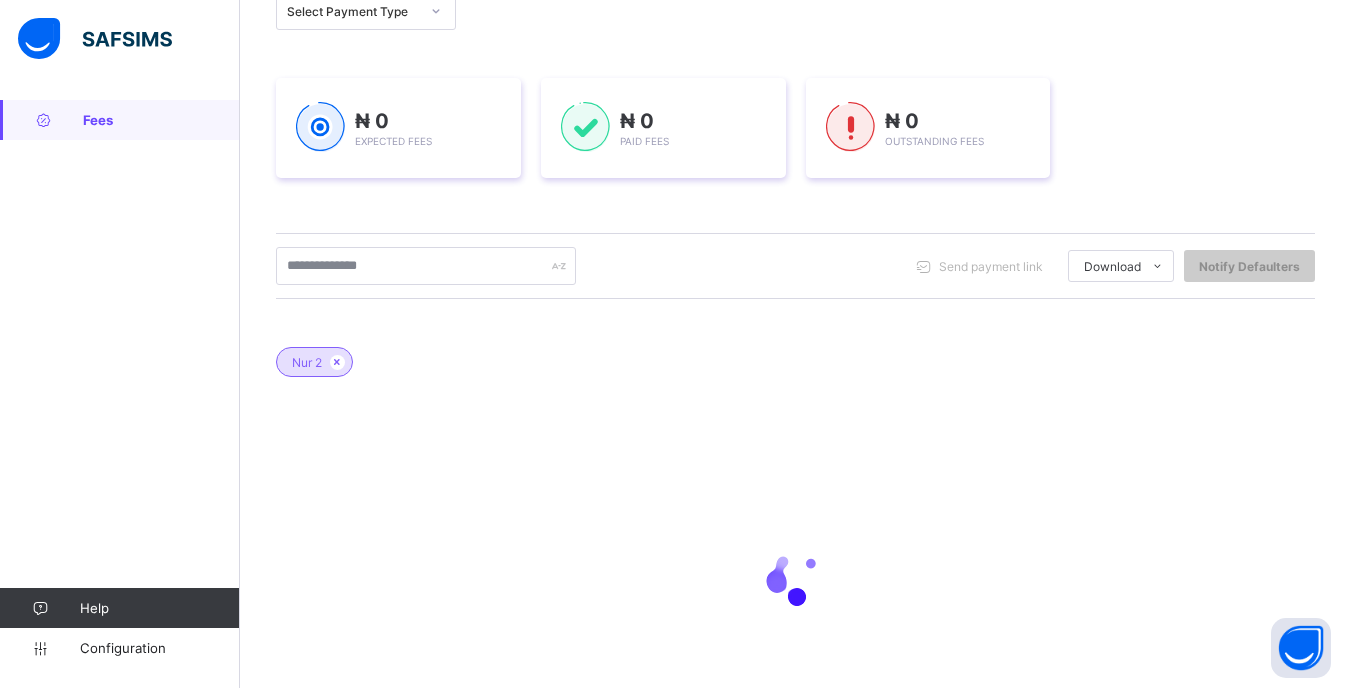 scroll, scrollTop: 300, scrollLeft: 0, axis: vertical 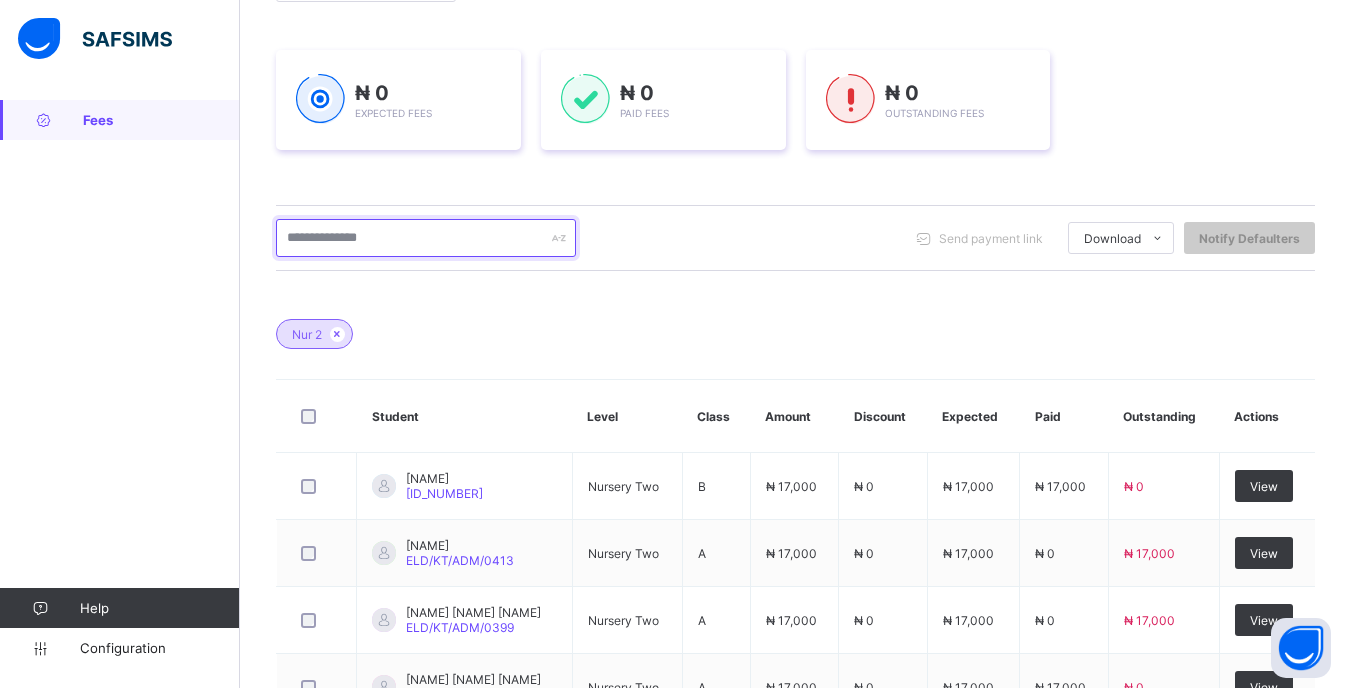 click at bounding box center [426, 238] 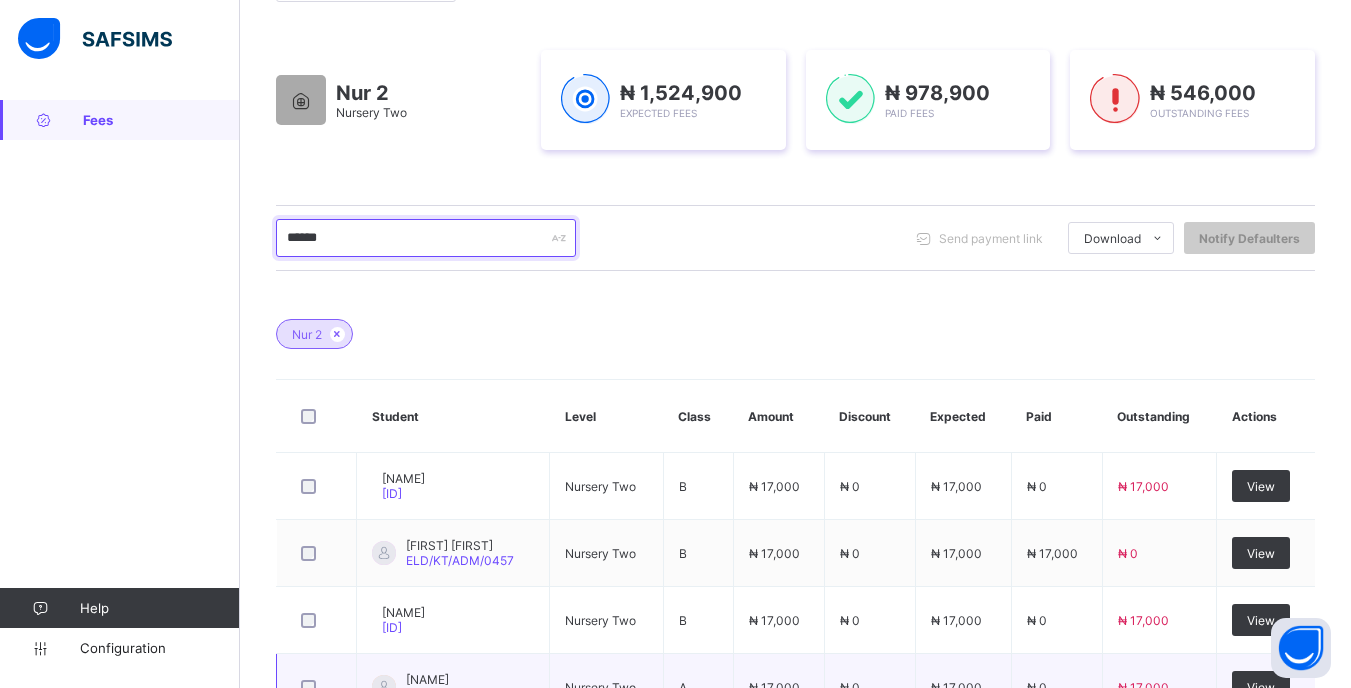 scroll, scrollTop: 600, scrollLeft: 0, axis: vertical 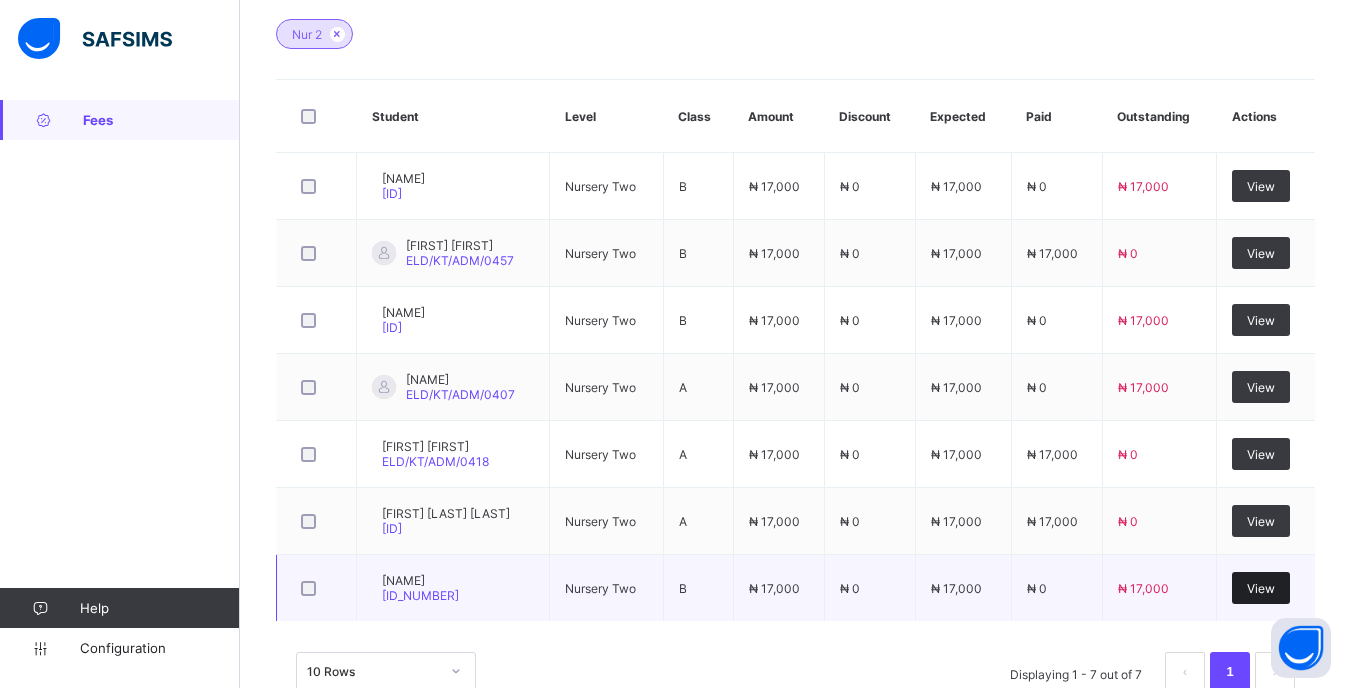 type on "******" 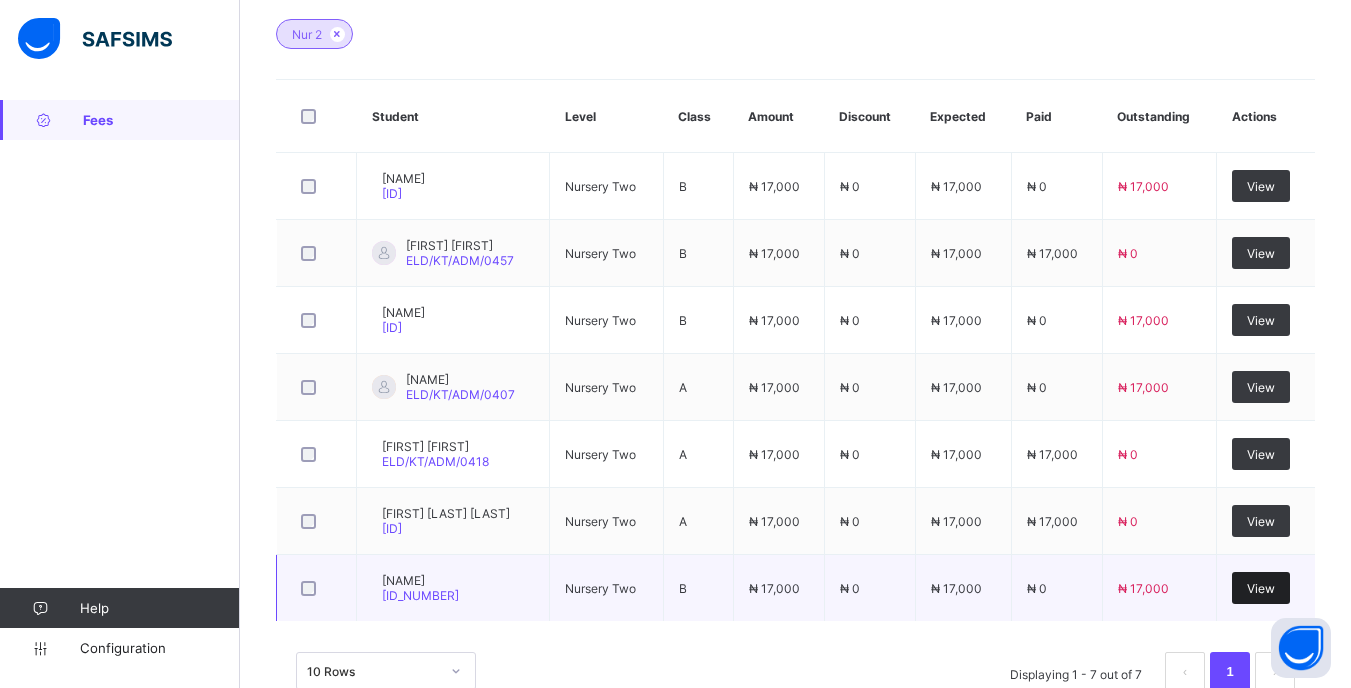click on "View" at bounding box center [1261, 588] 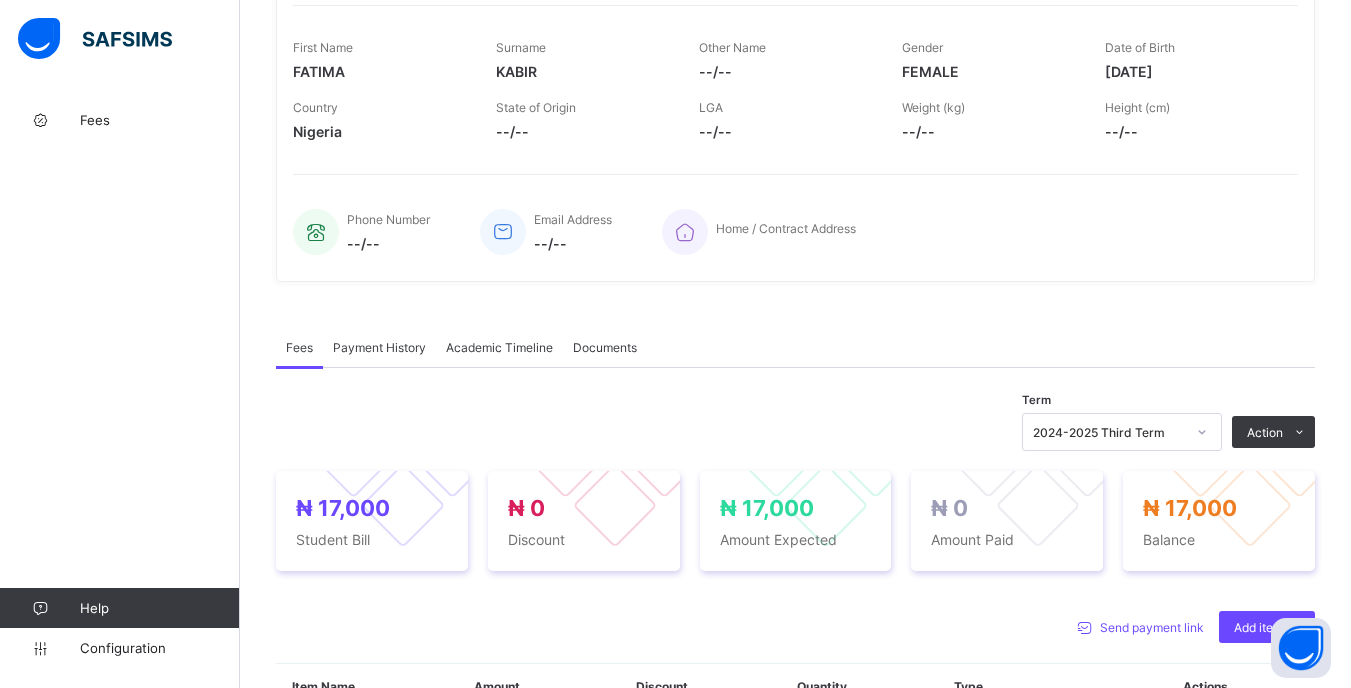 scroll, scrollTop: 500, scrollLeft: 0, axis: vertical 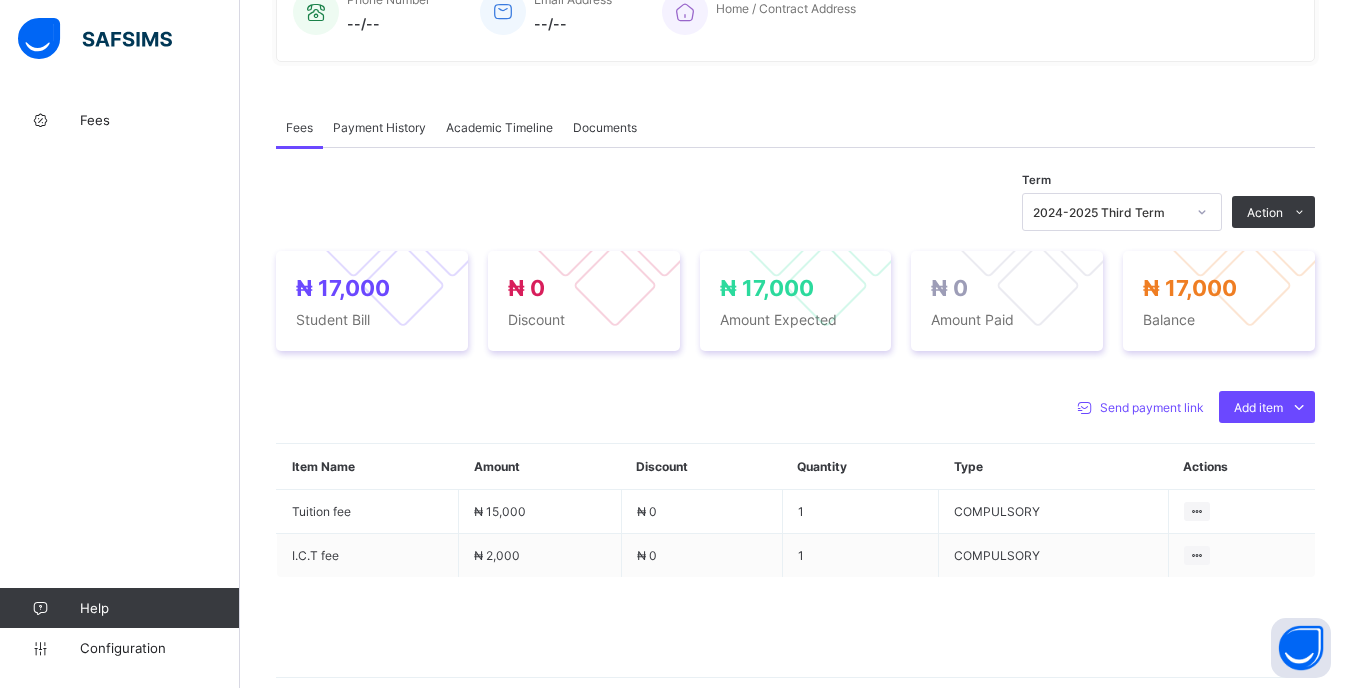 click 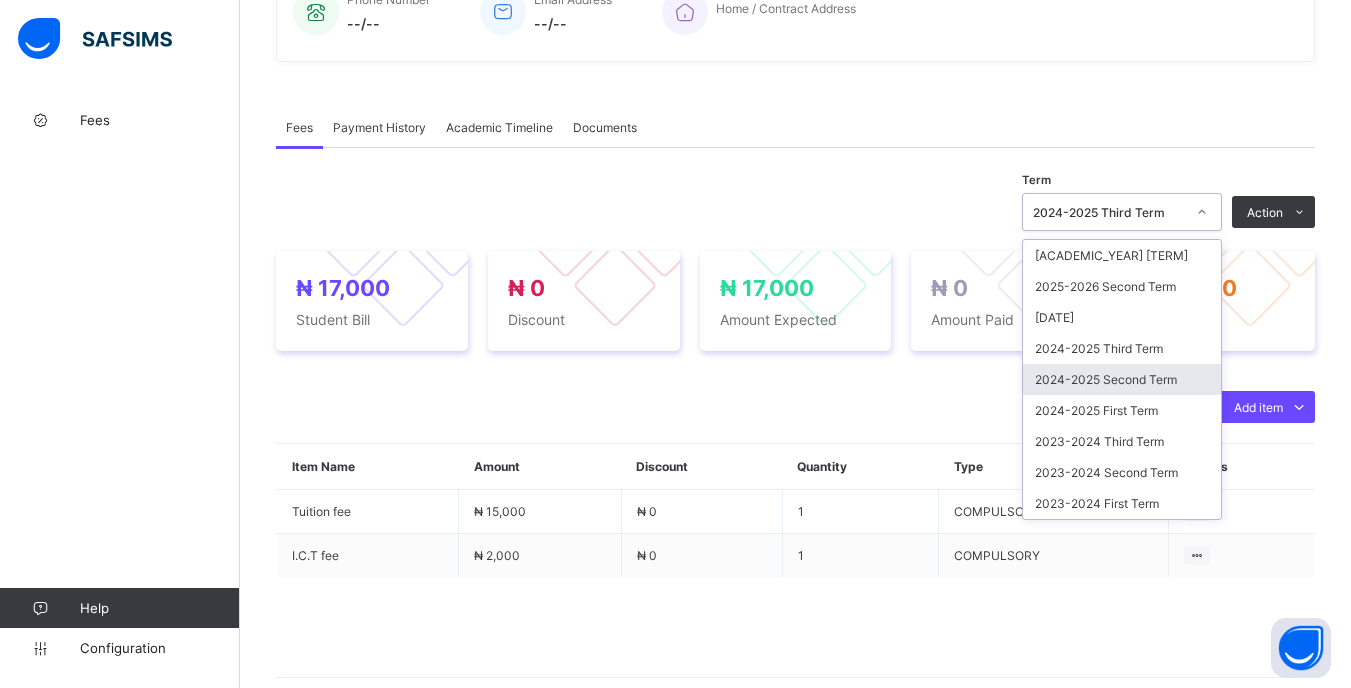 click on "2024-2025 Second Term" at bounding box center (1122, 379) 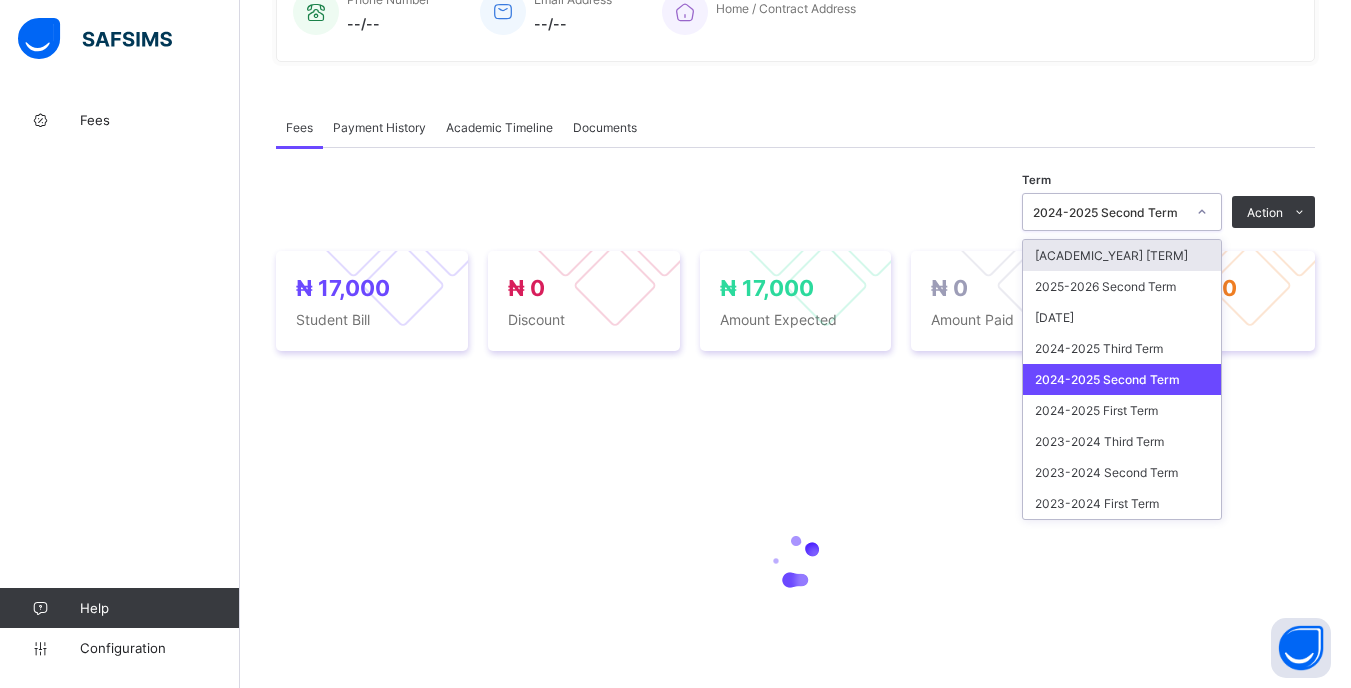 click at bounding box center [1202, 212] 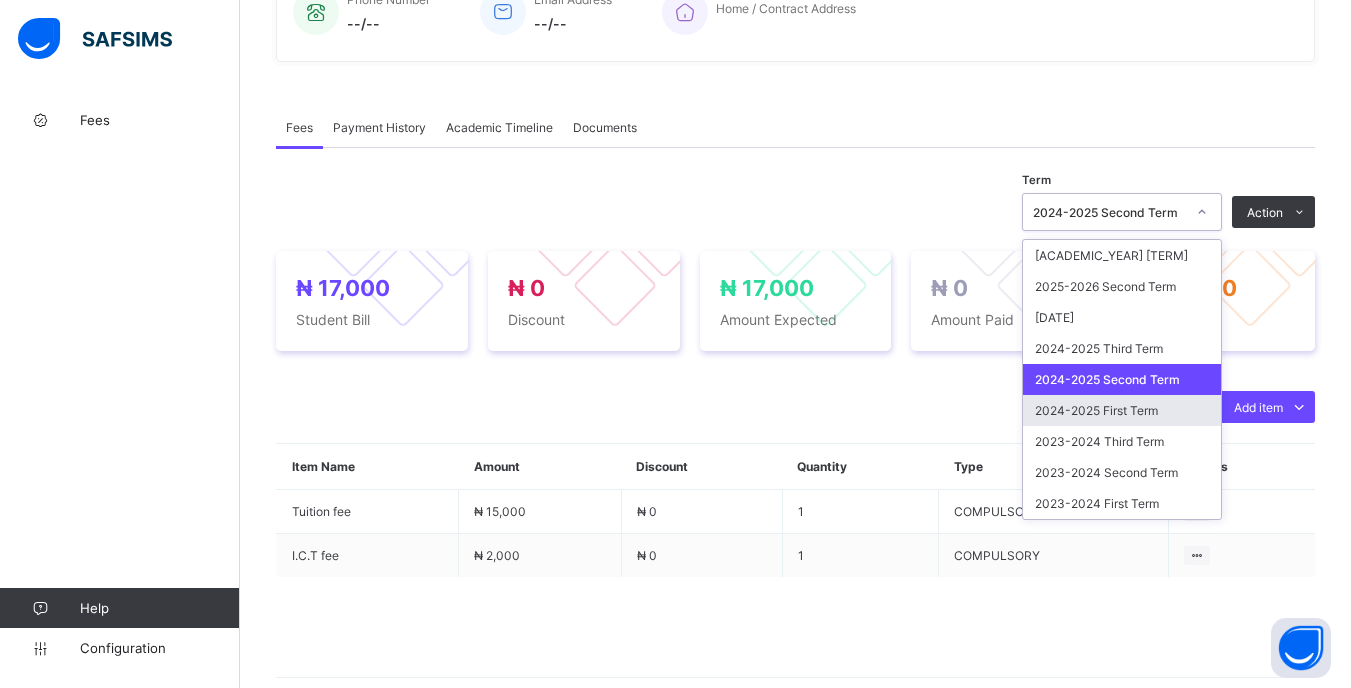 click on "2024-2025 First Term" at bounding box center (1122, 410) 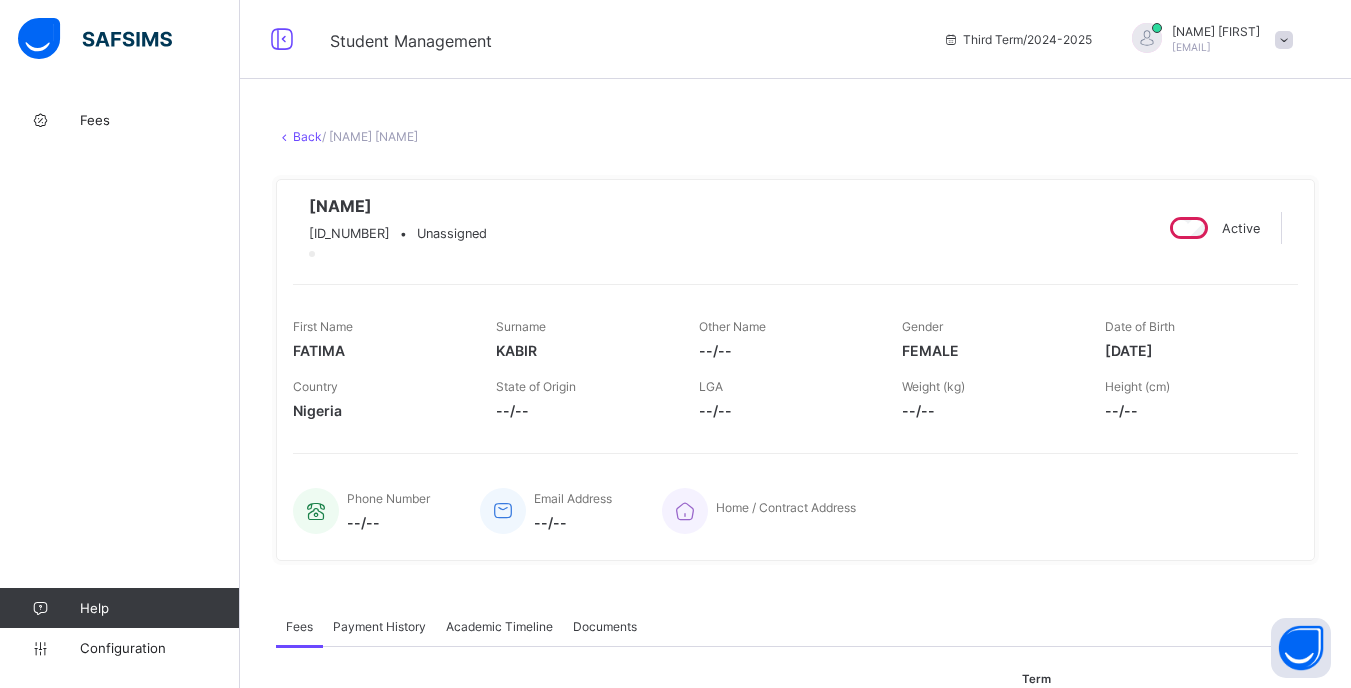scroll, scrollTop: 0, scrollLeft: 0, axis: both 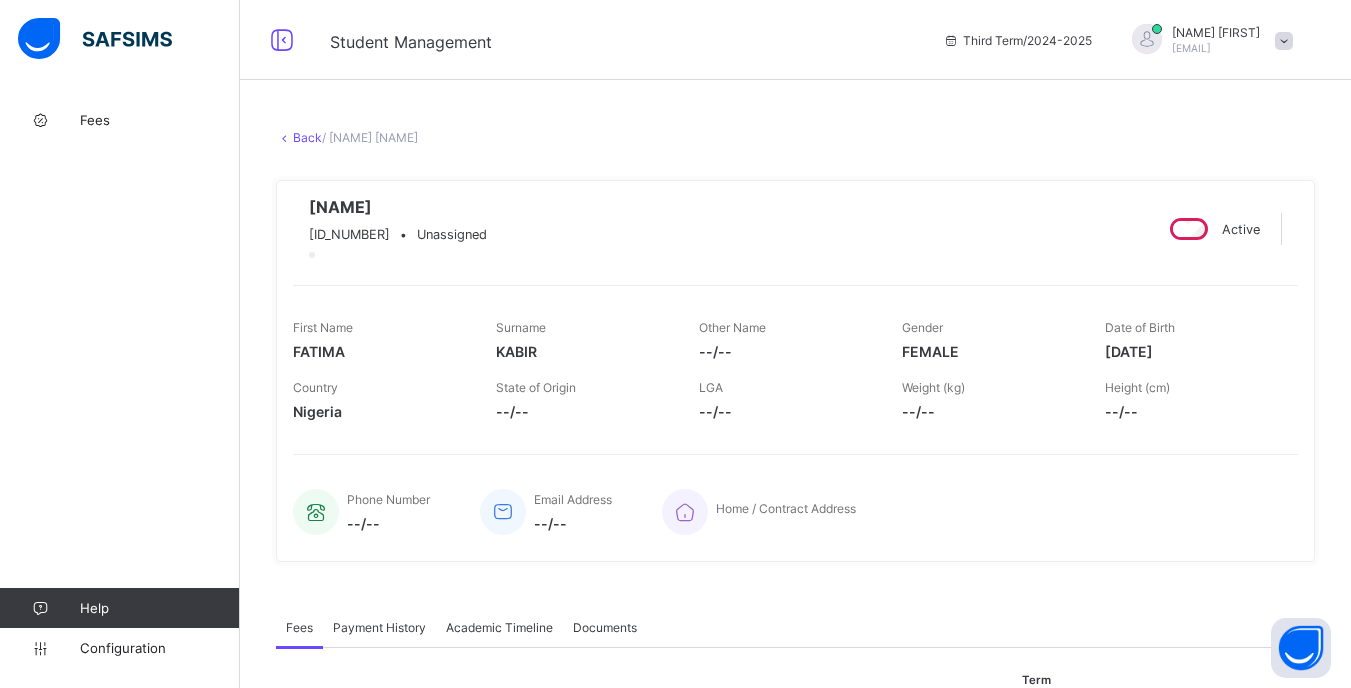click on "Back" at bounding box center (307, 137) 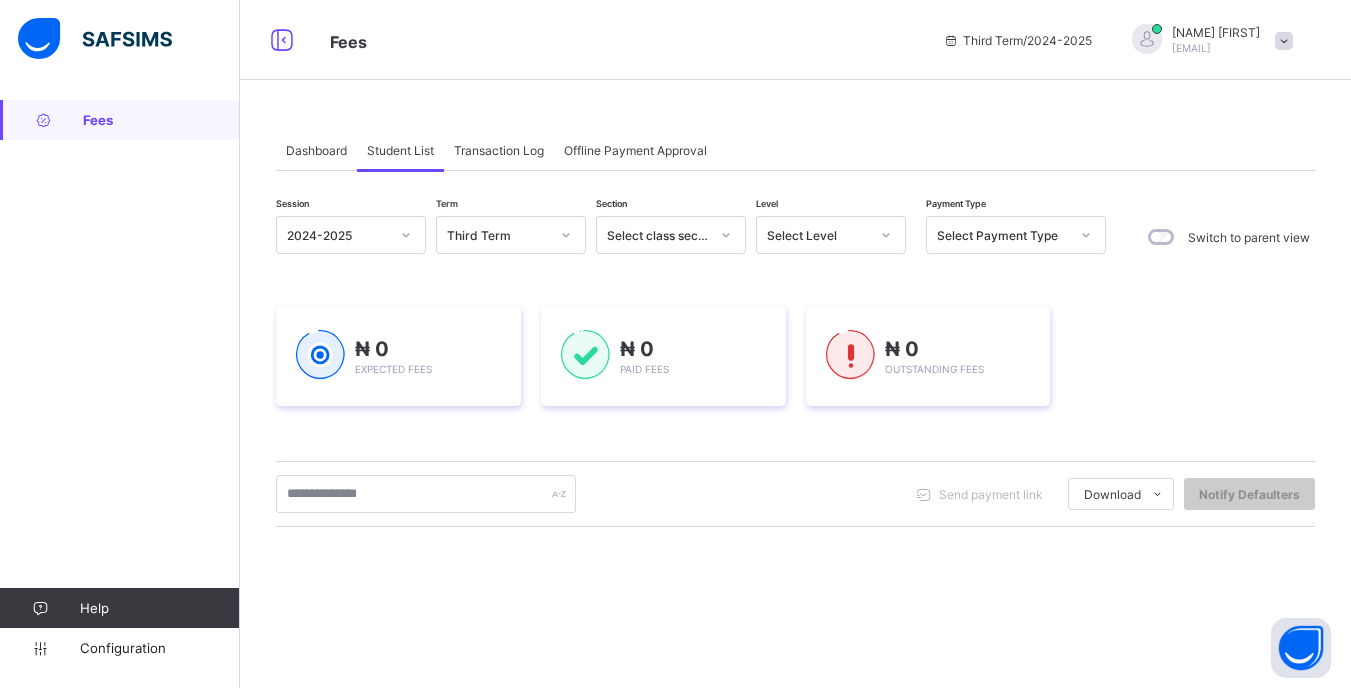click on "Select Level" at bounding box center (818, 235) 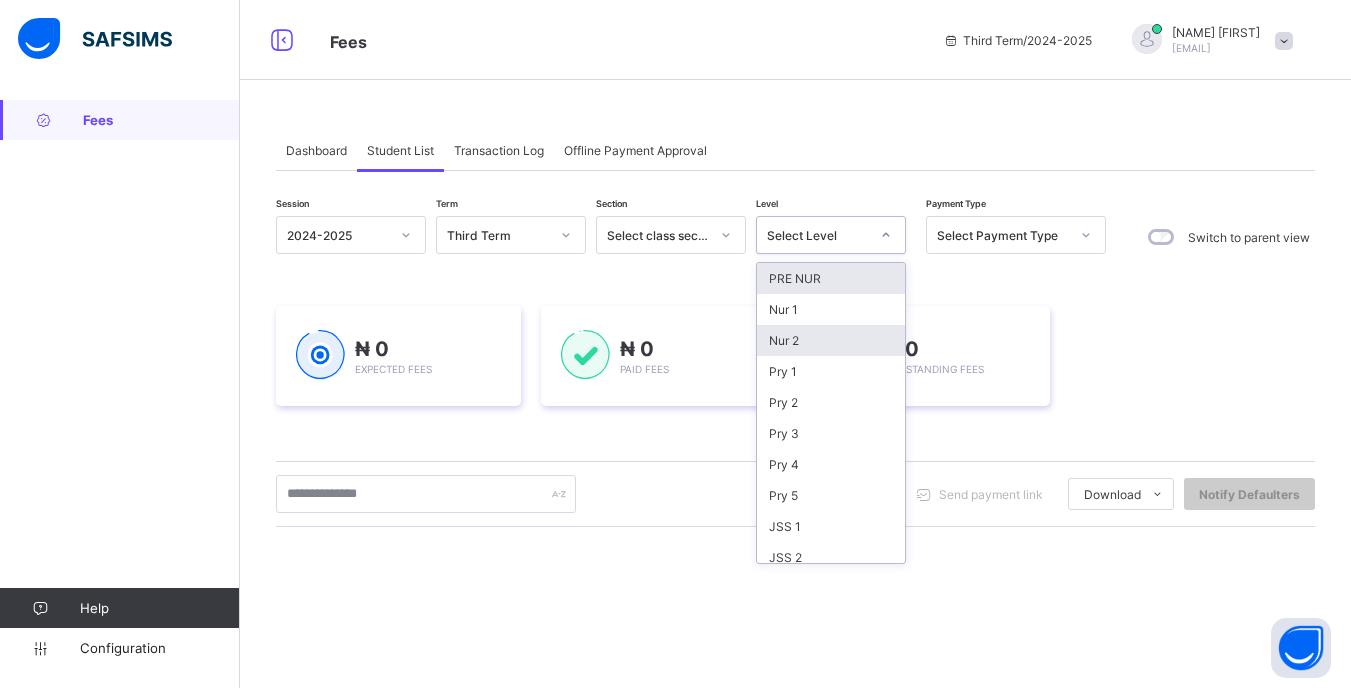 click on "Nur 2" at bounding box center [831, 340] 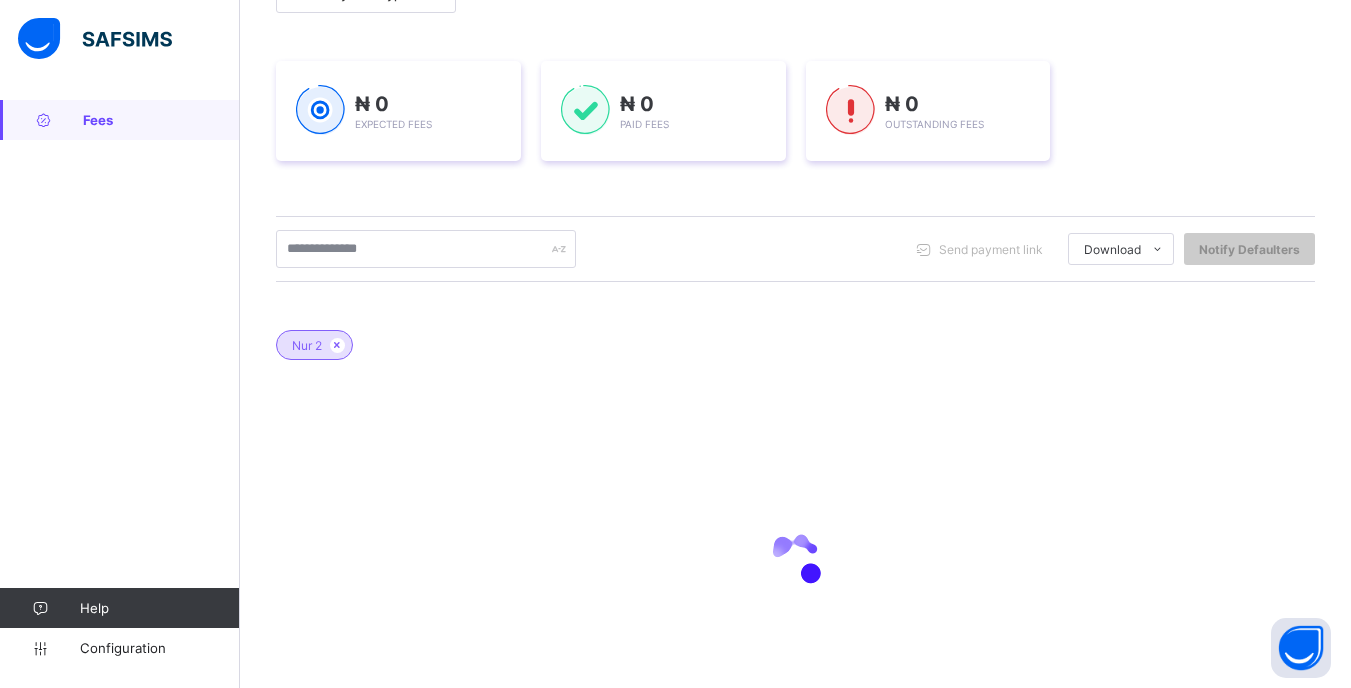 scroll, scrollTop: 300, scrollLeft: 0, axis: vertical 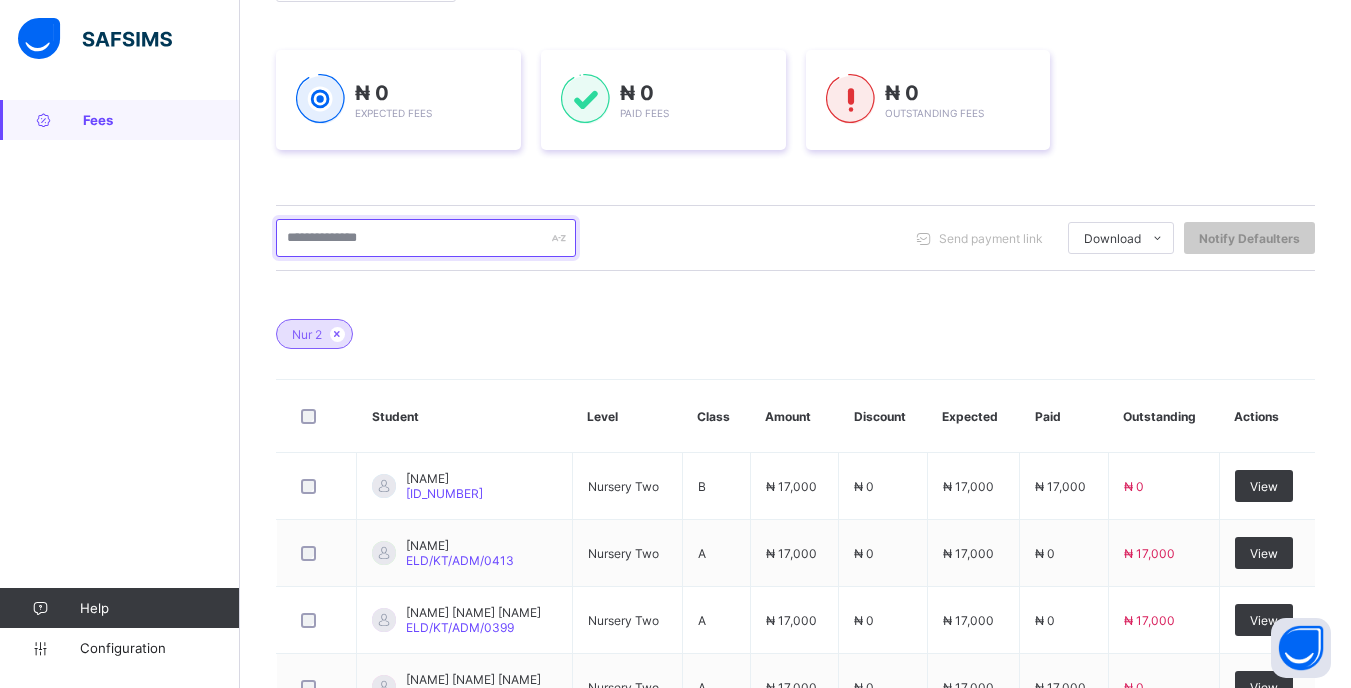 click at bounding box center (426, 238) 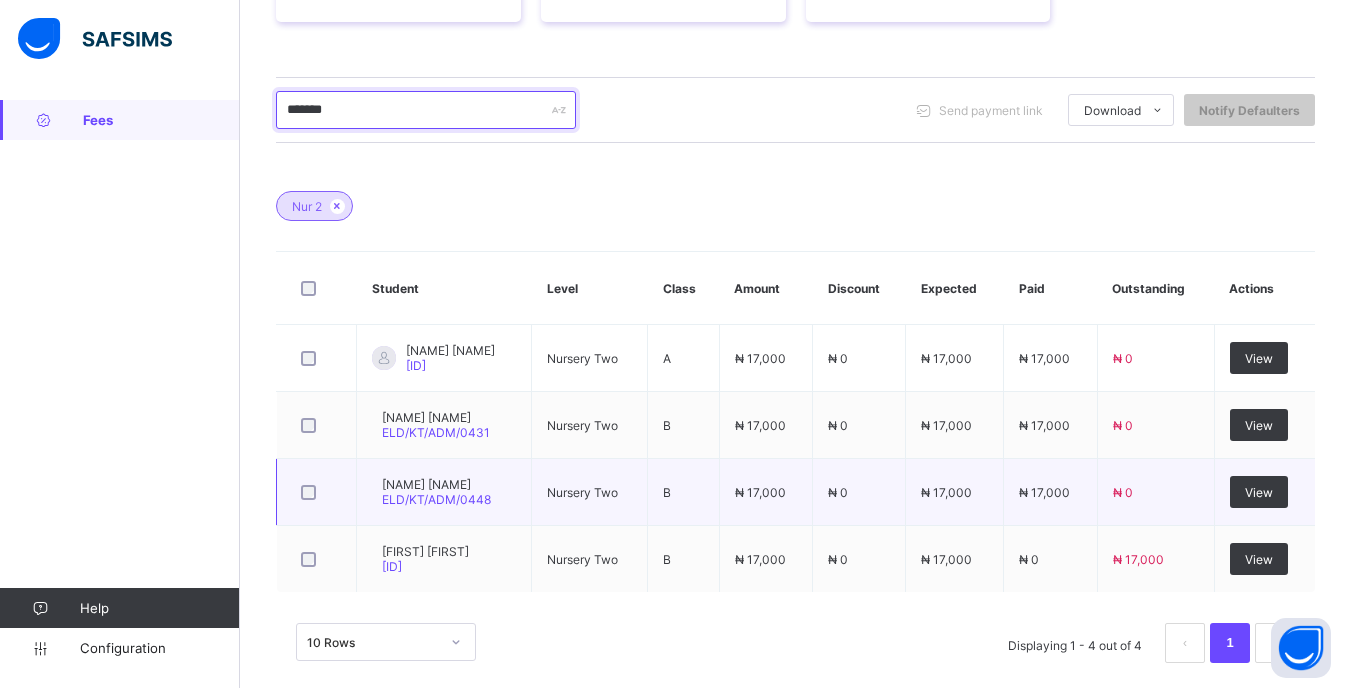 scroll, scrollTop: 453, scrollLeft: 0, axis: vertical 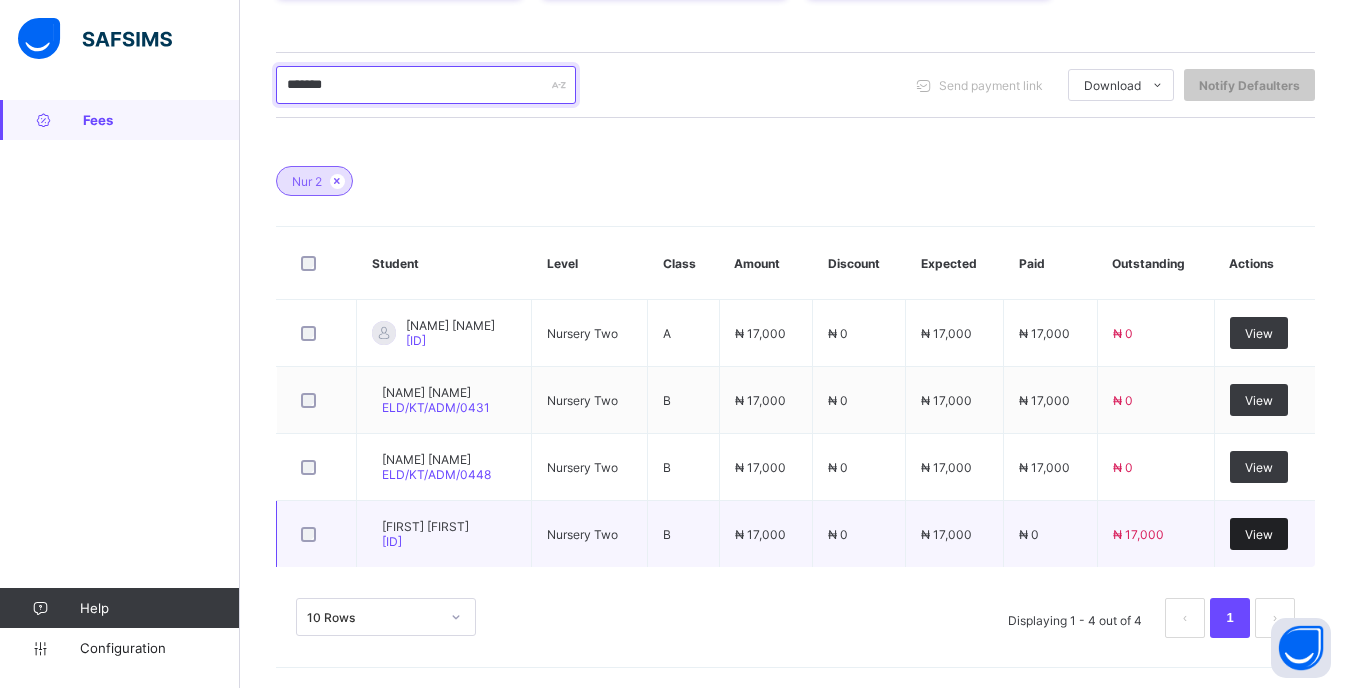type on "*******" 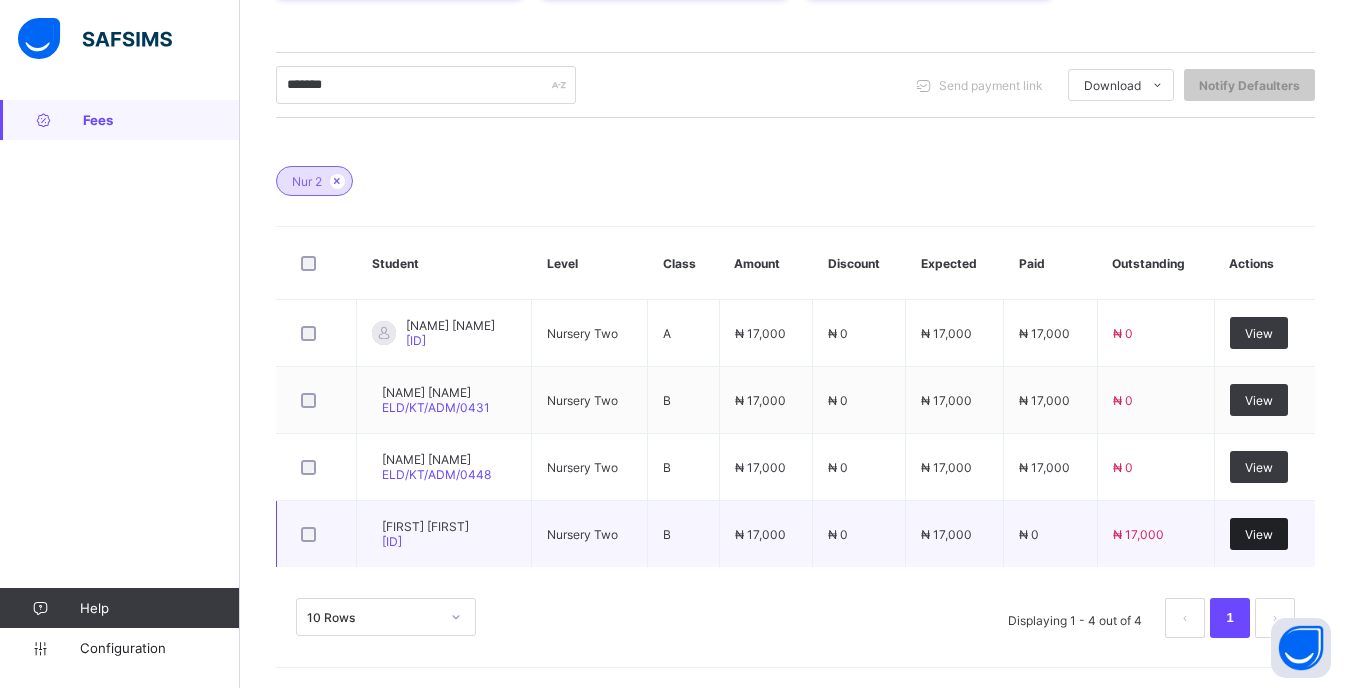 click on "View" at bounding box center (1259, 534) 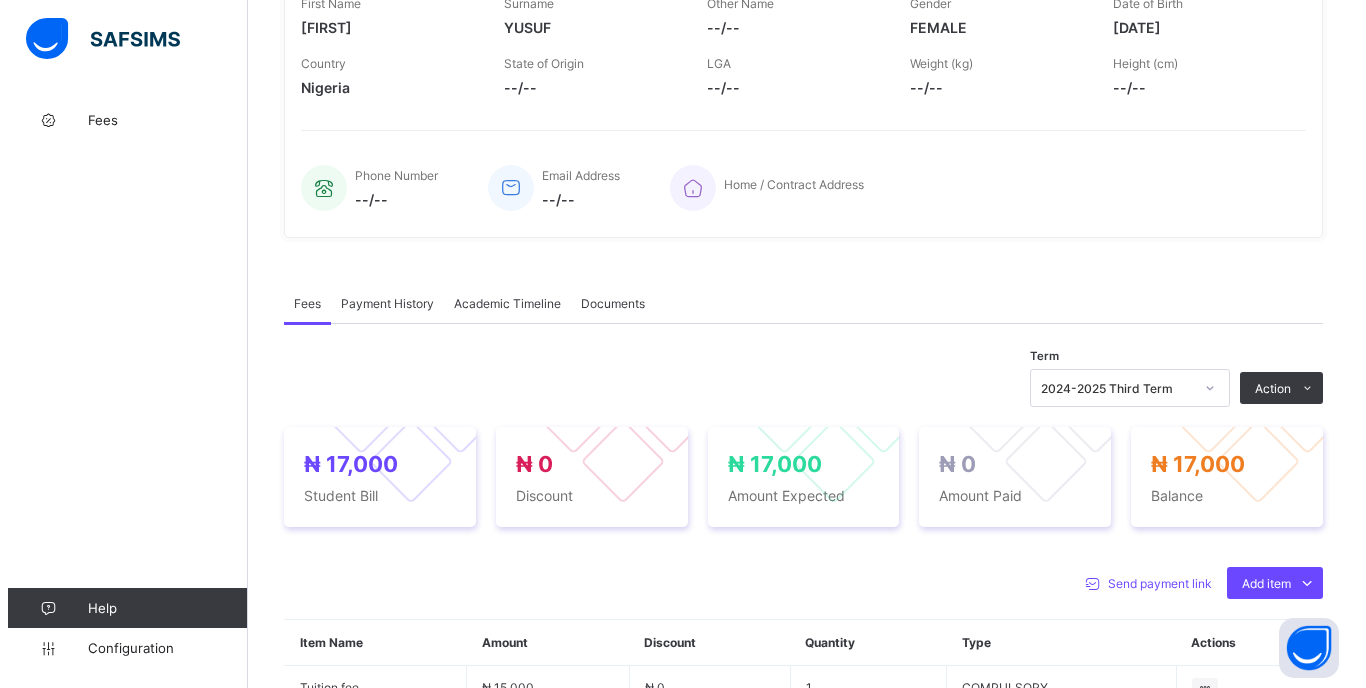 scroll, scrollTop: 500, scrollLeft: 0, axis: vertical 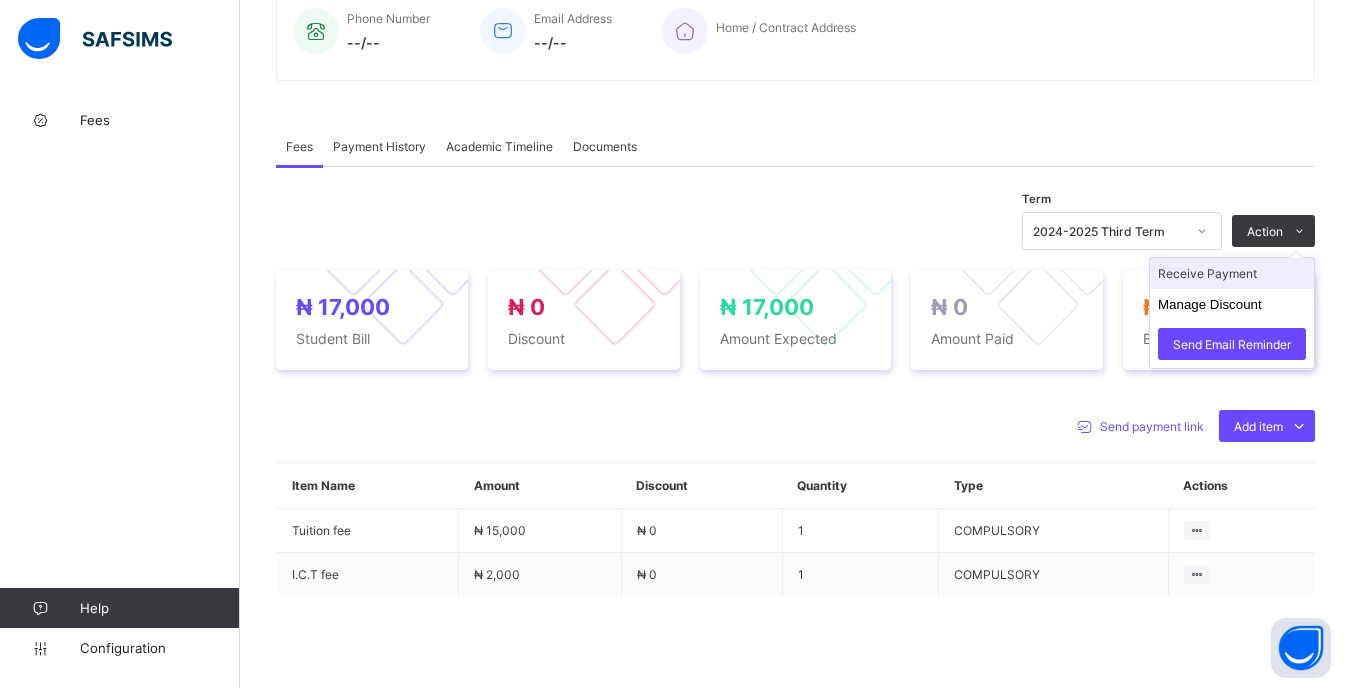 click on "Receive Payment" at bounding box center (1232, 273) 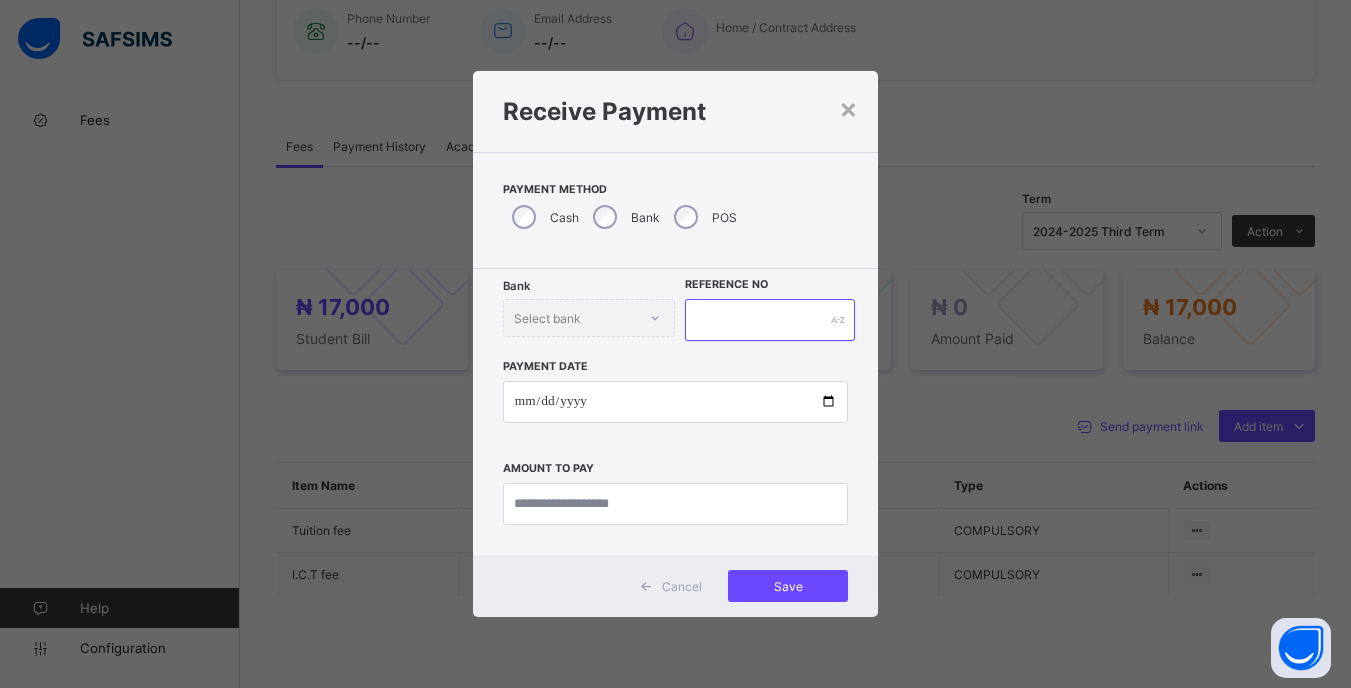 click at bounding box center [769, 320] 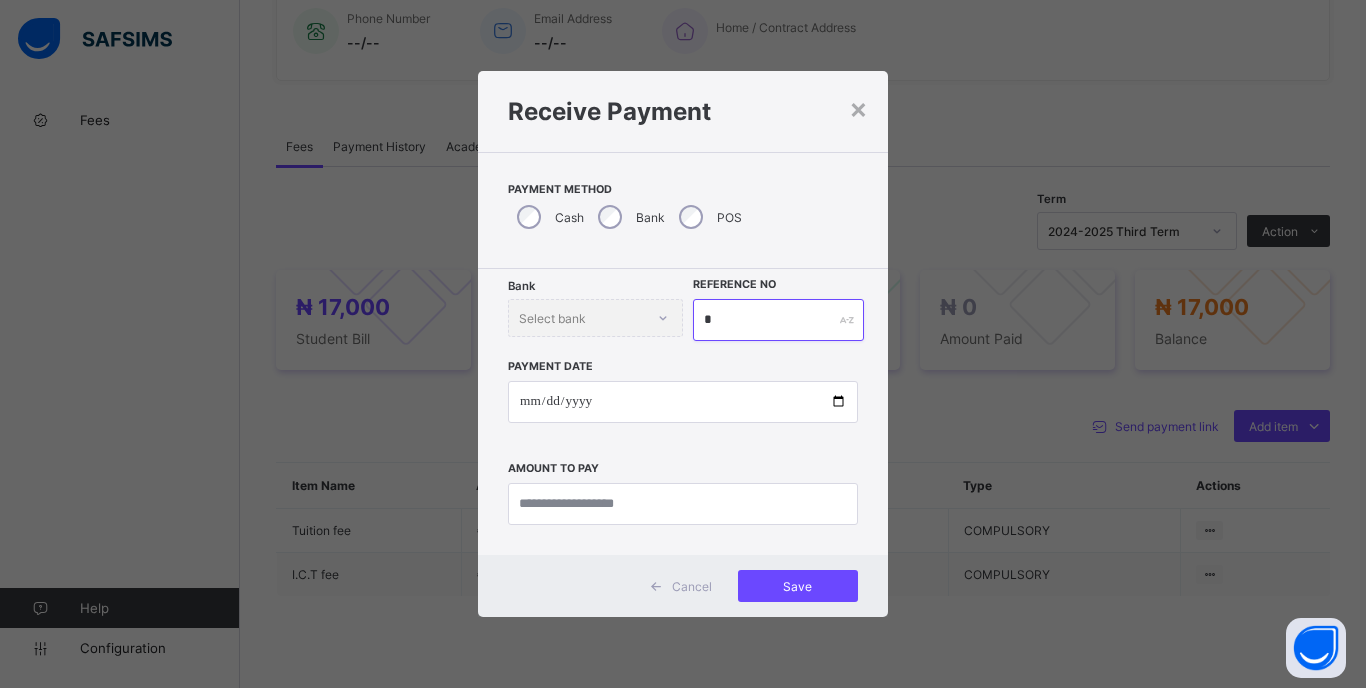 type on "**" 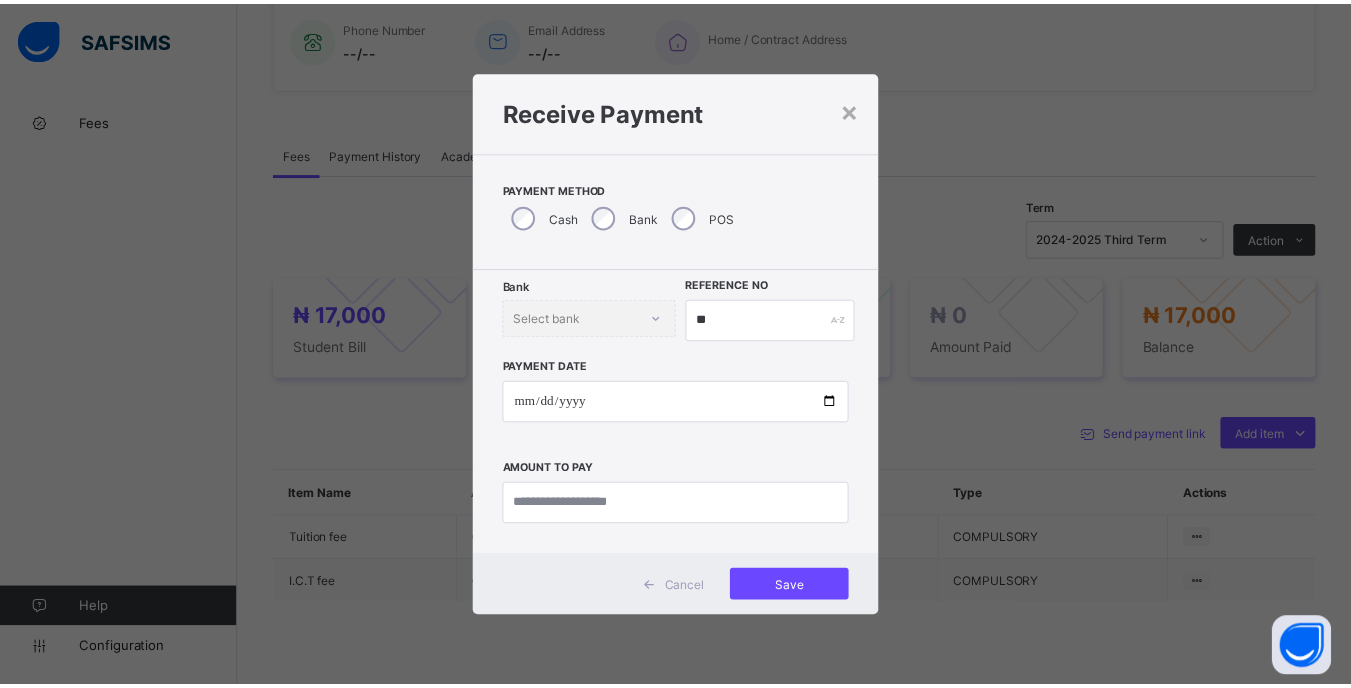 scroll, scrollTop: 500, scrollLeft: 0, axis: vertical 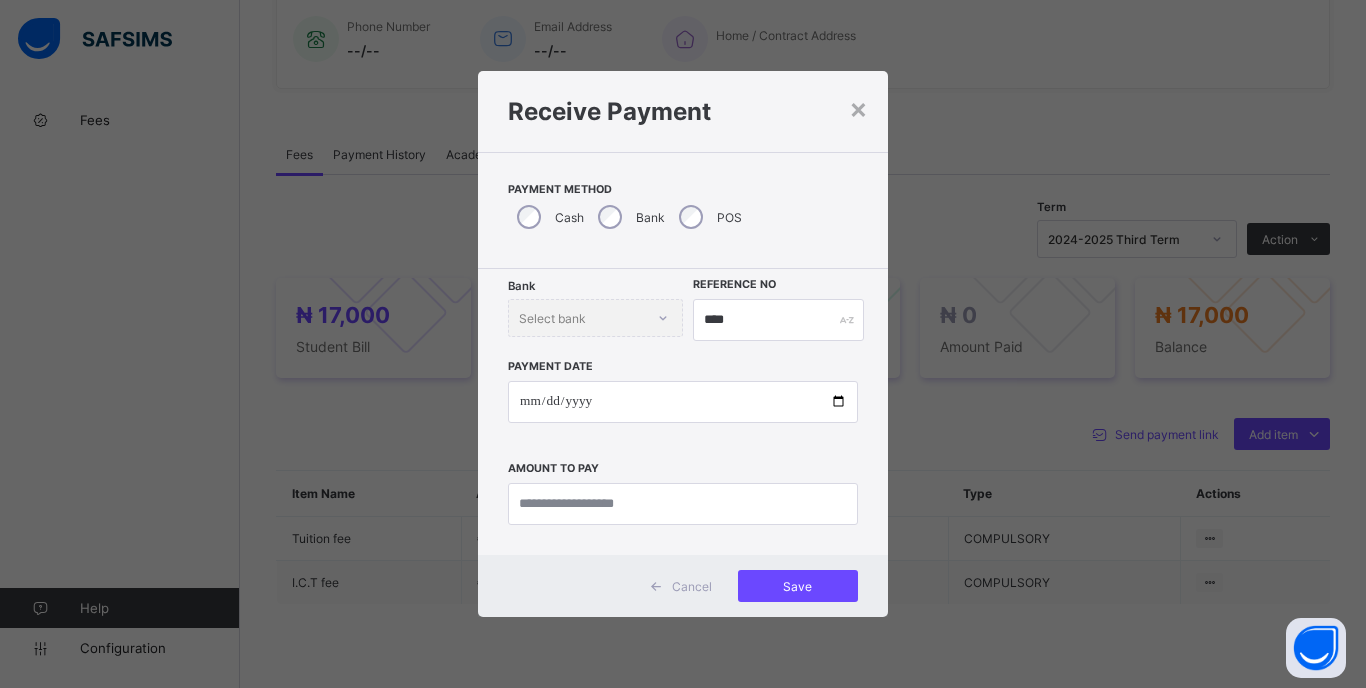 type on "****" 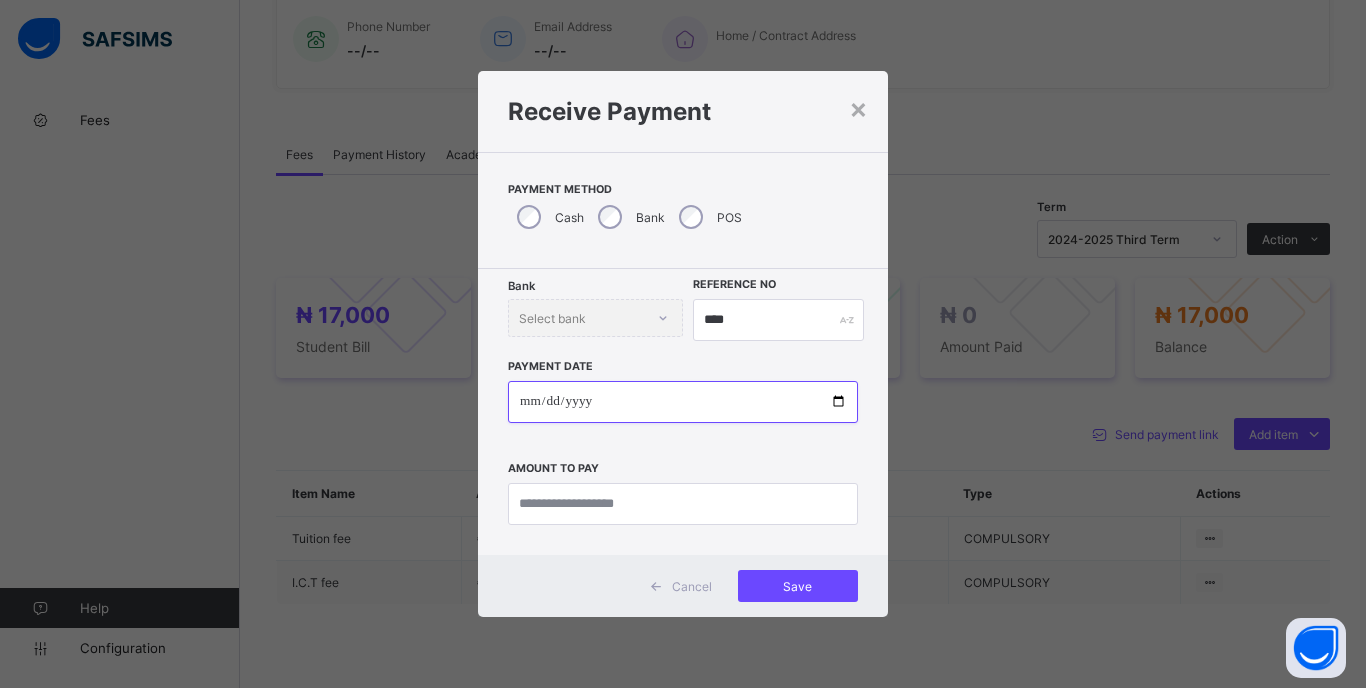 click at bounding box center (683, 402) 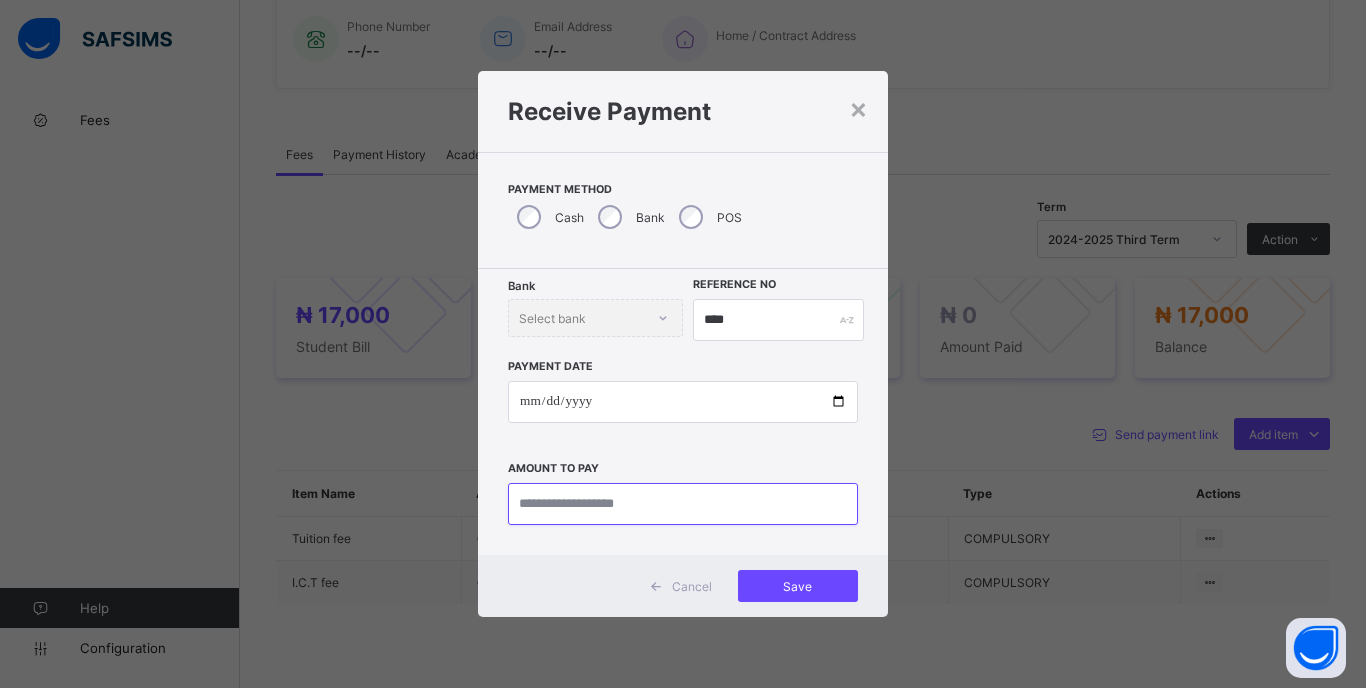 click at bounding box center [683, 504] 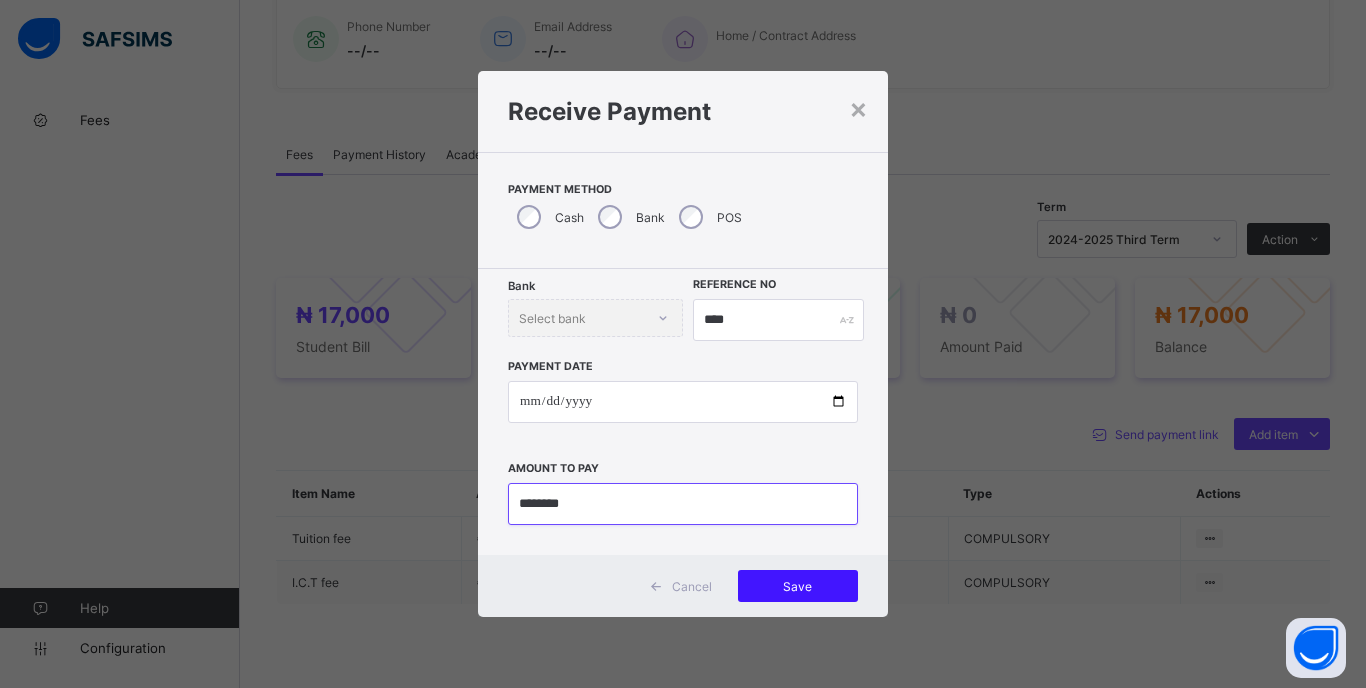 type on "********" 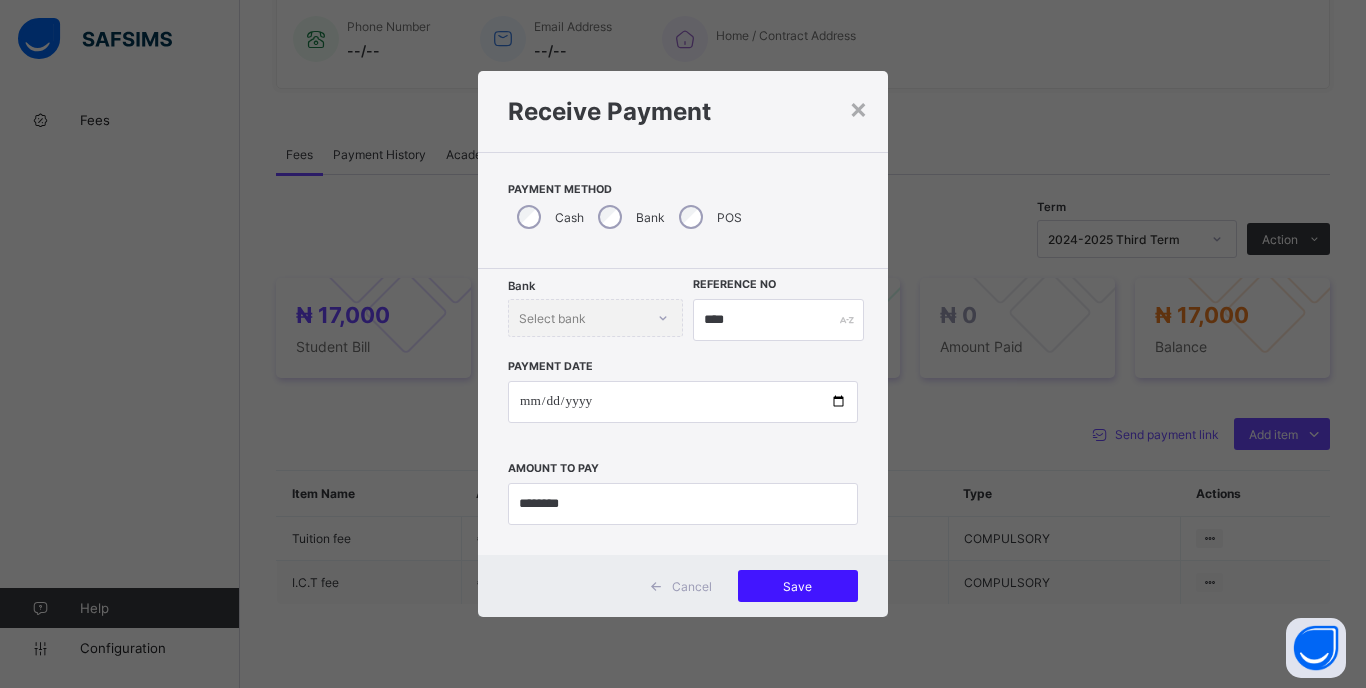click on "Save" at bounding box center [798, 586] 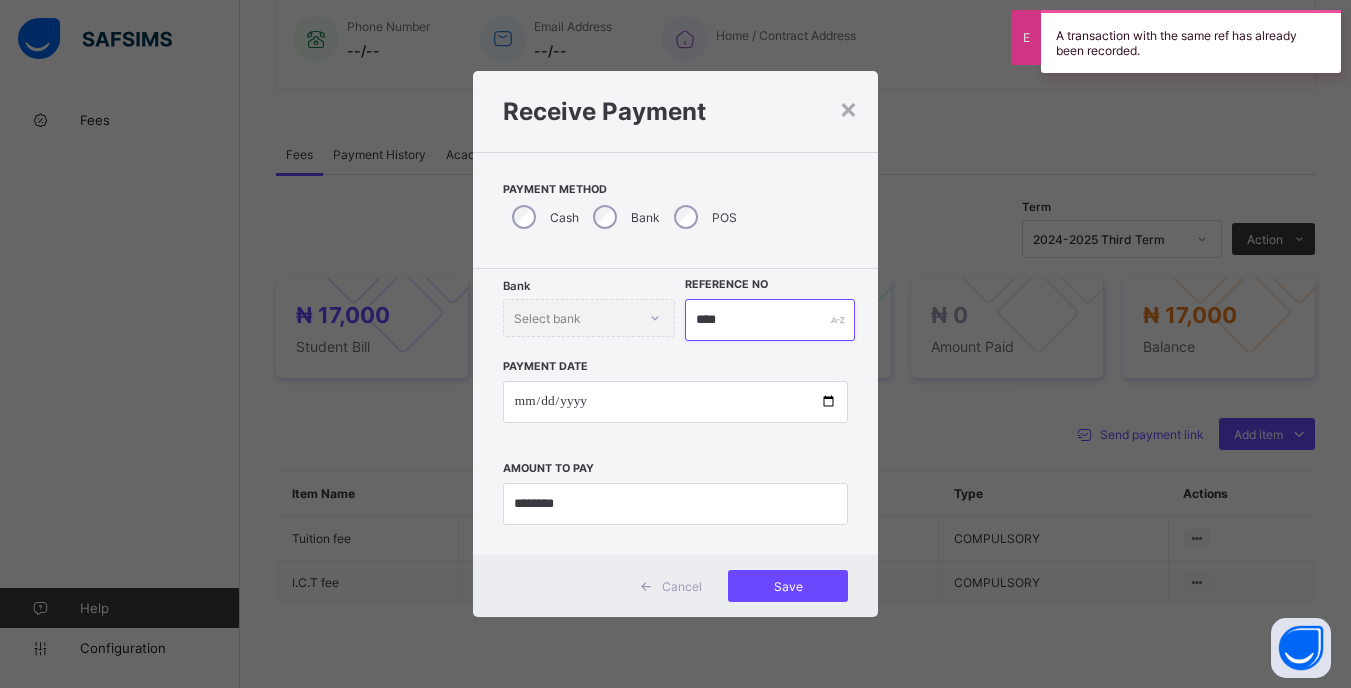 click on "****" at bounding box center [769, 320] 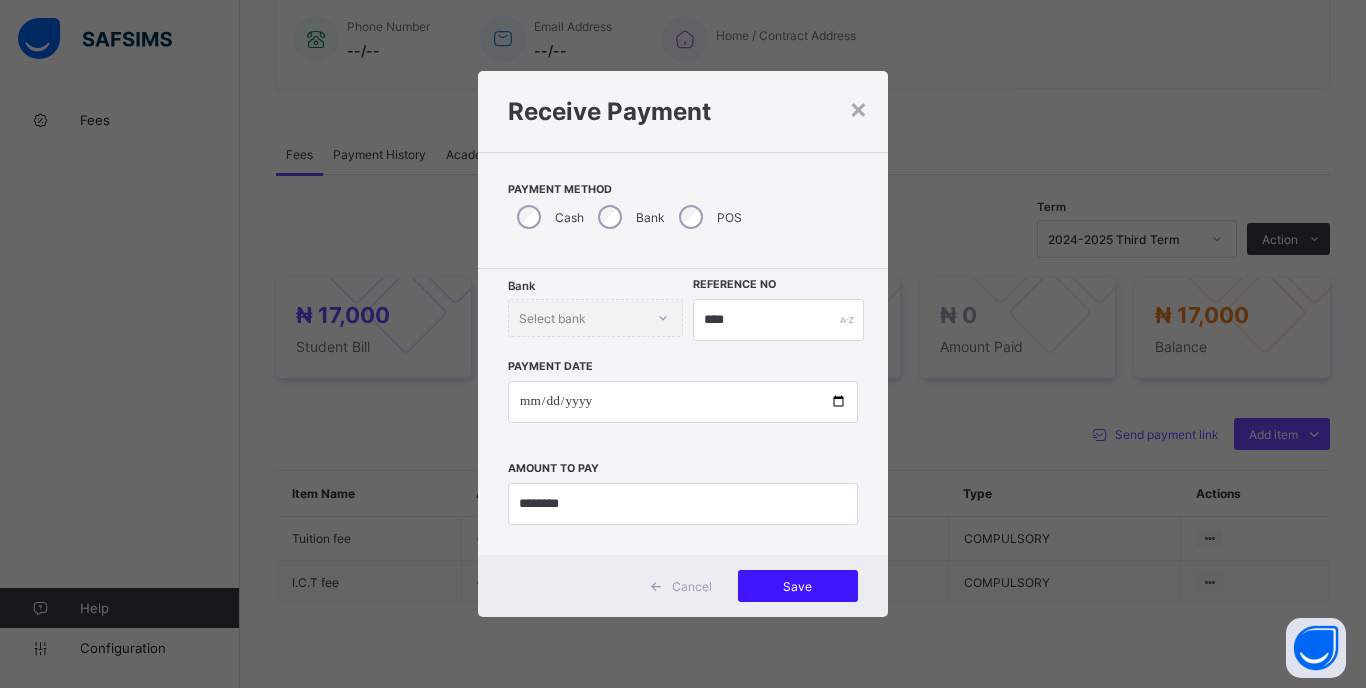 click on "Save" at bounding box center (798, 586) 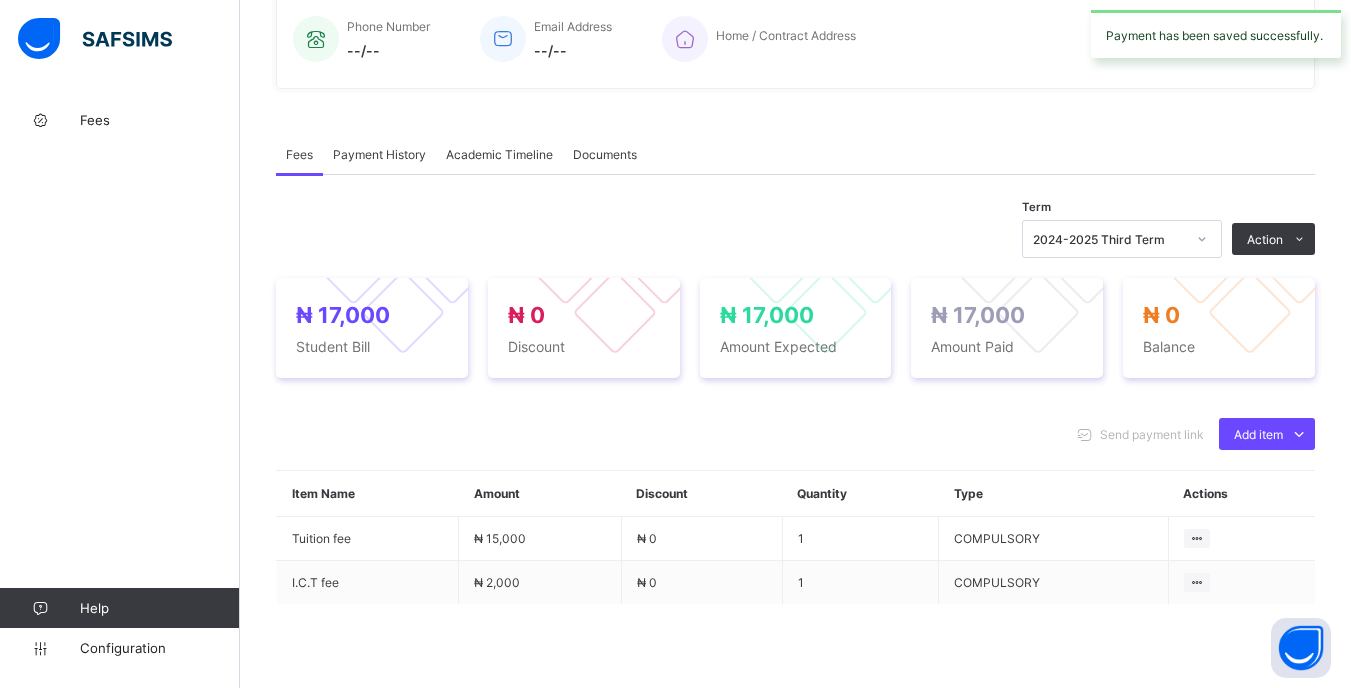 click on "2024-2025 Third Term" at bounding box center (1109, 239) 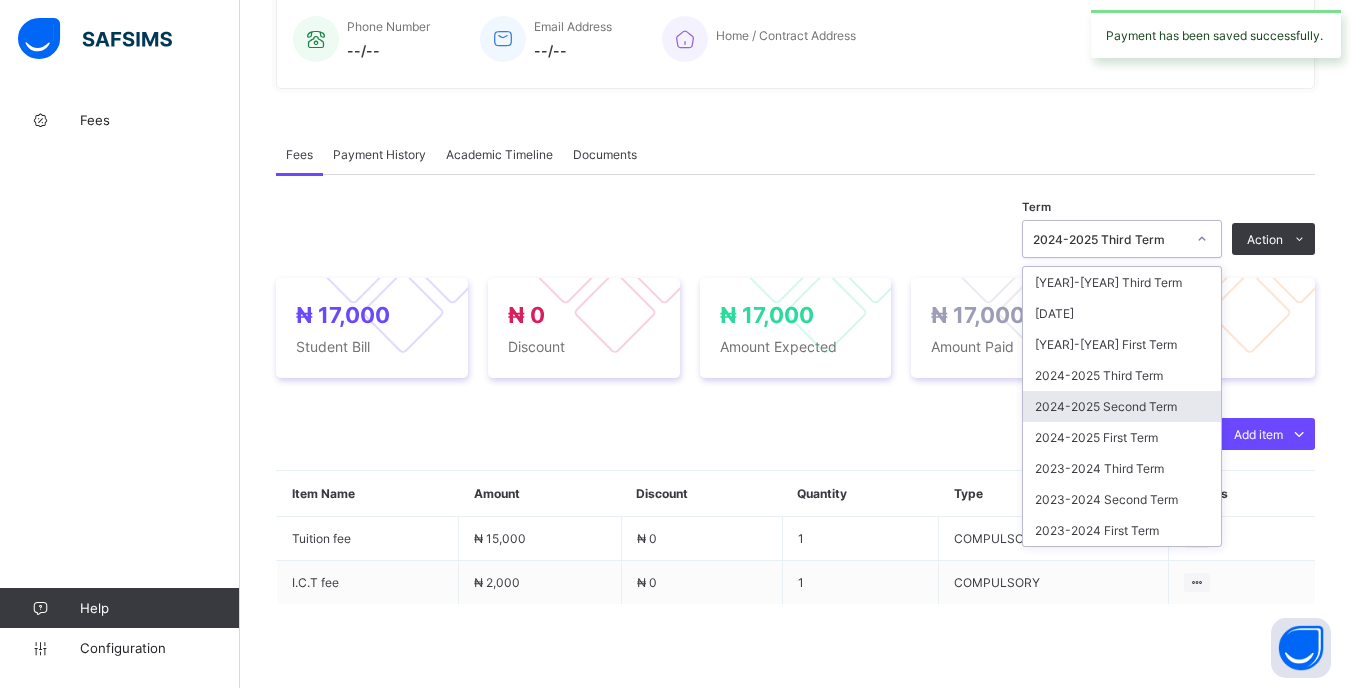 click on "2024-2025 Second Term" at bounding box center [1122, 406] 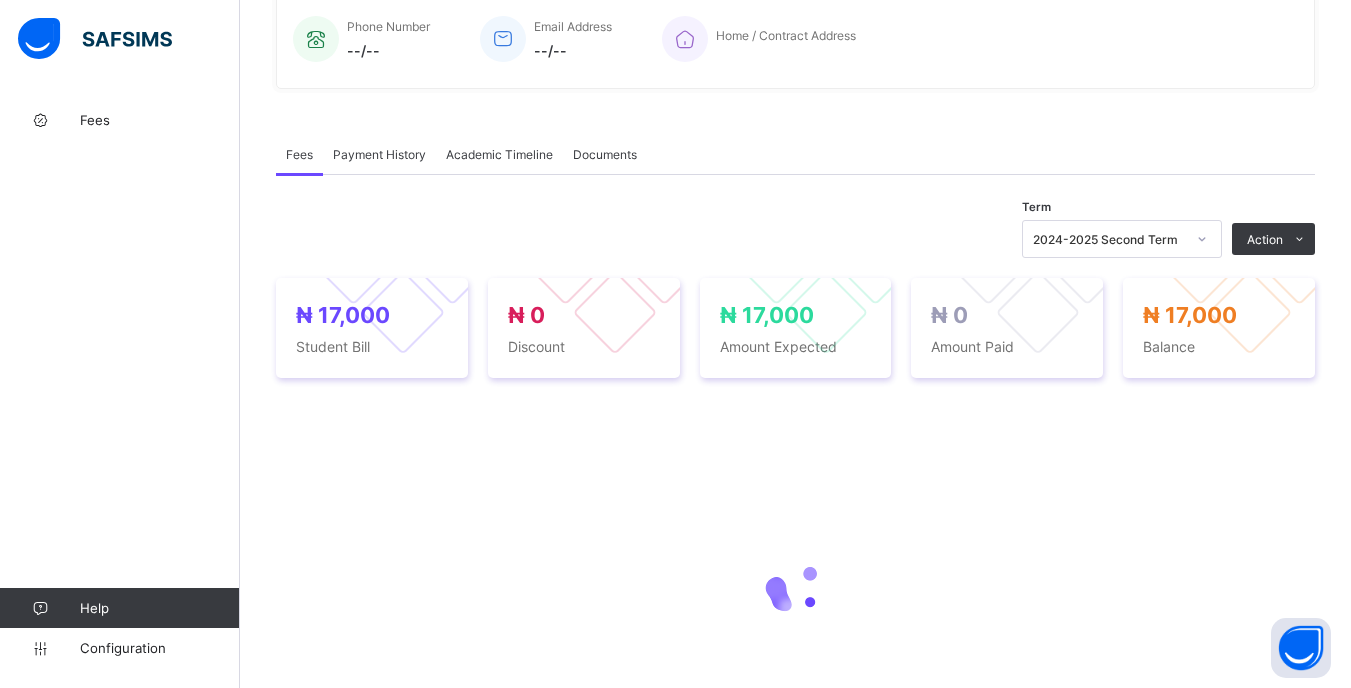 drag, startPoint x: 1254, startPoint y: 283, endPoint x: 1241, endPoint y: 290, distance: 14.764823 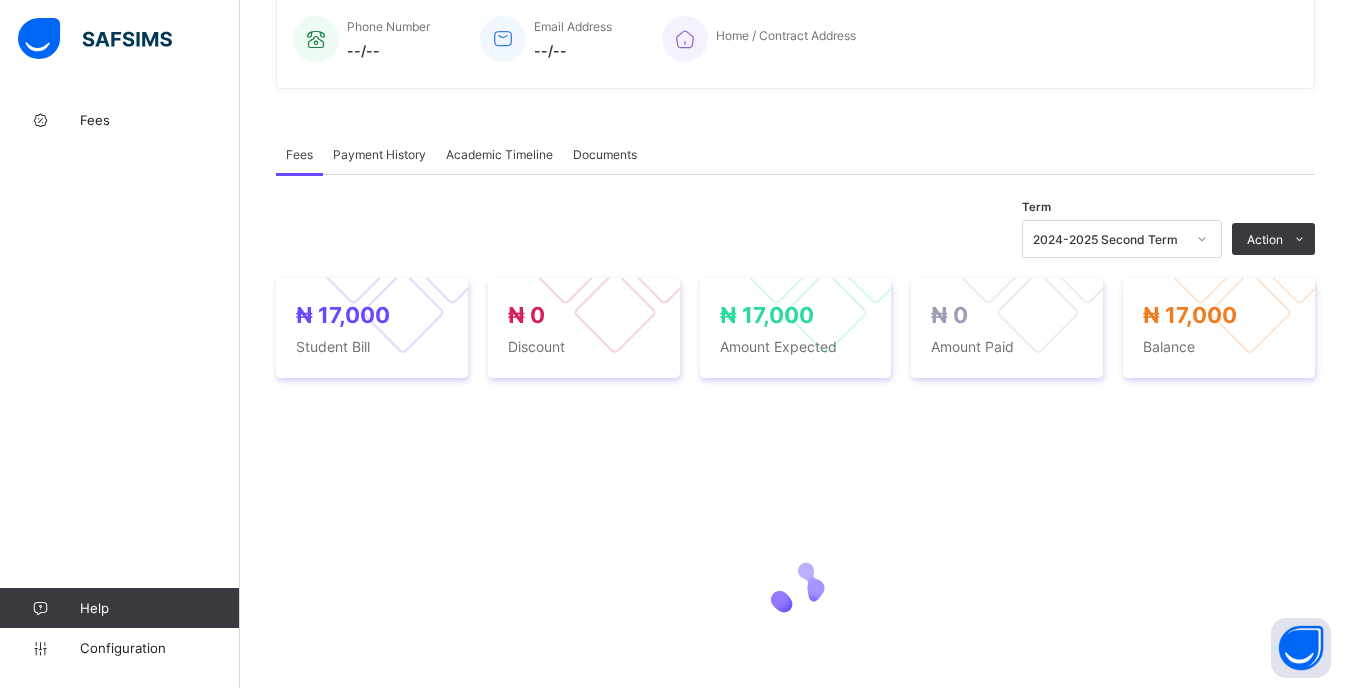 click on "Receive Payment" at bounding box center [0, 0] 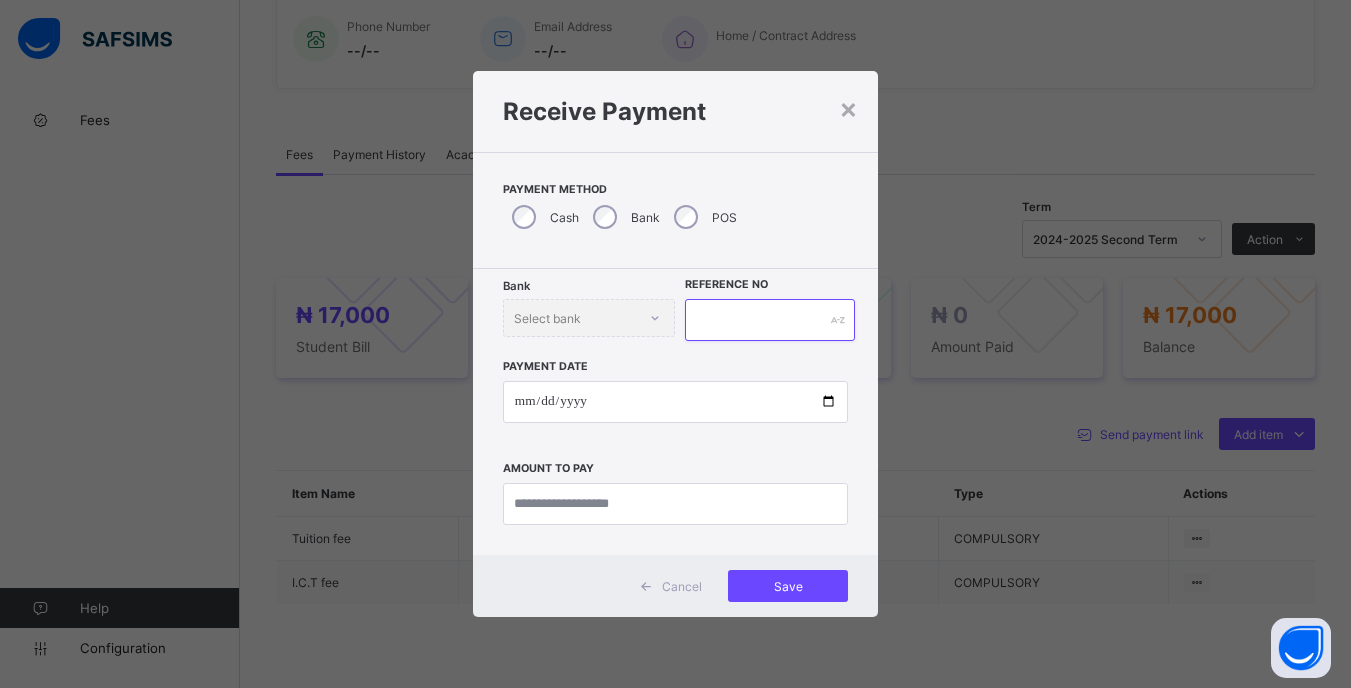 click at bounding box center [769, 320] 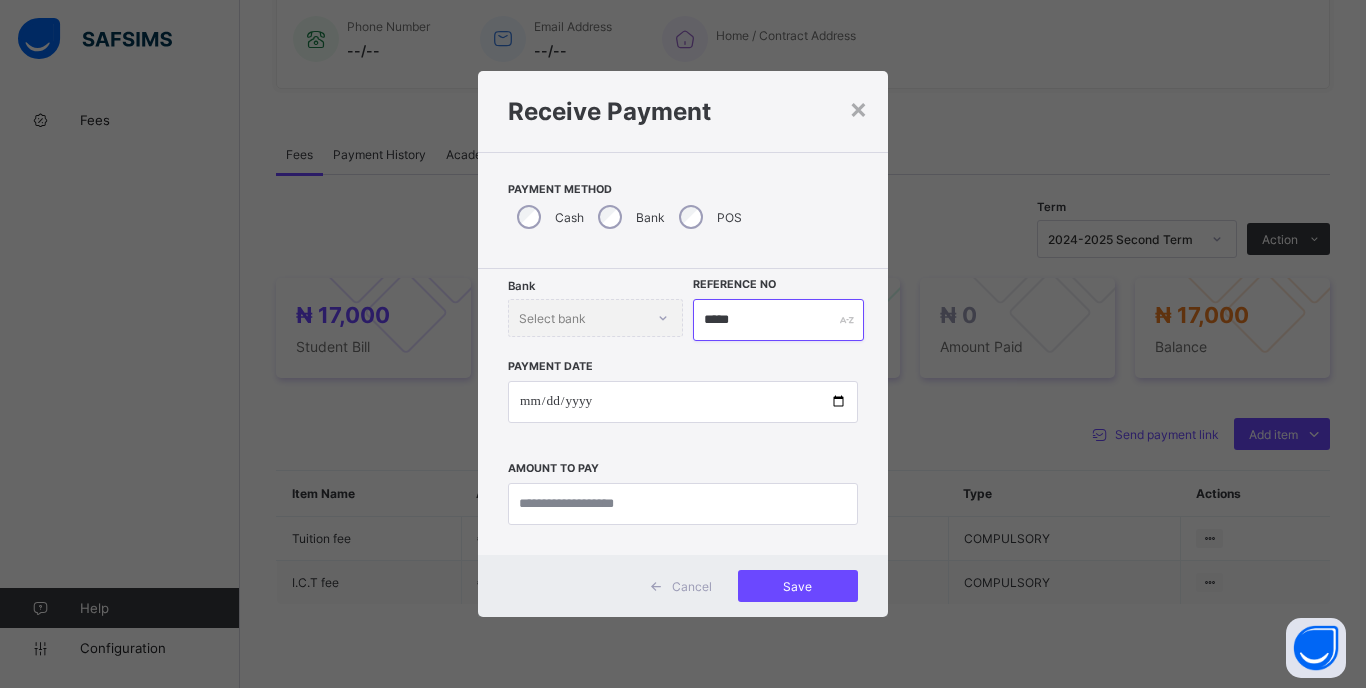 type on "*****" 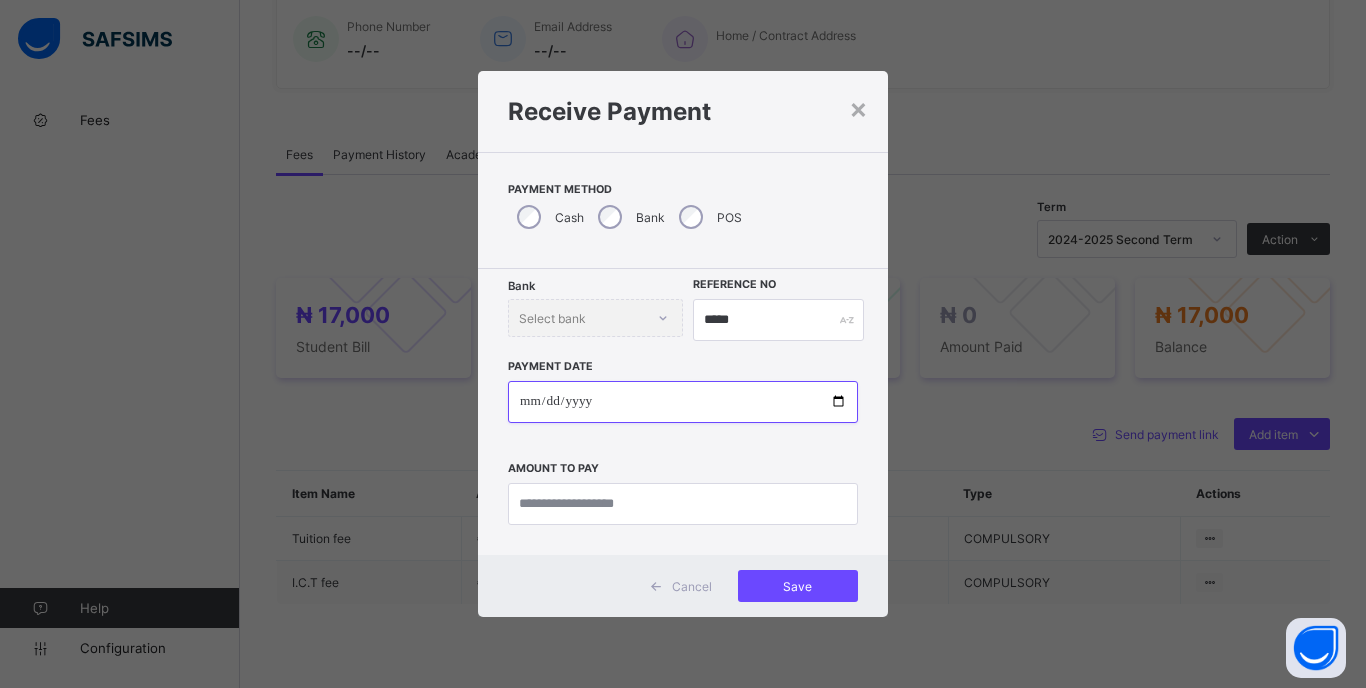 click at bounding box center (683, 402) 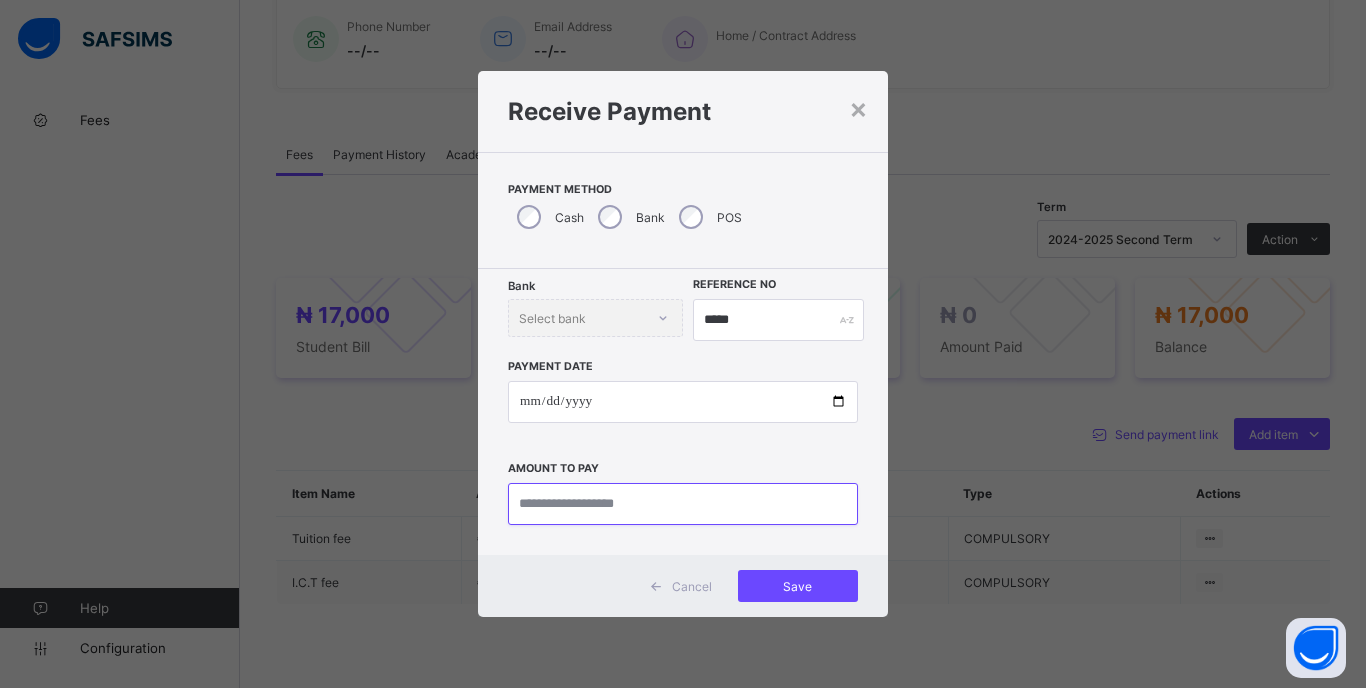 click at bounding box center [683, 504] 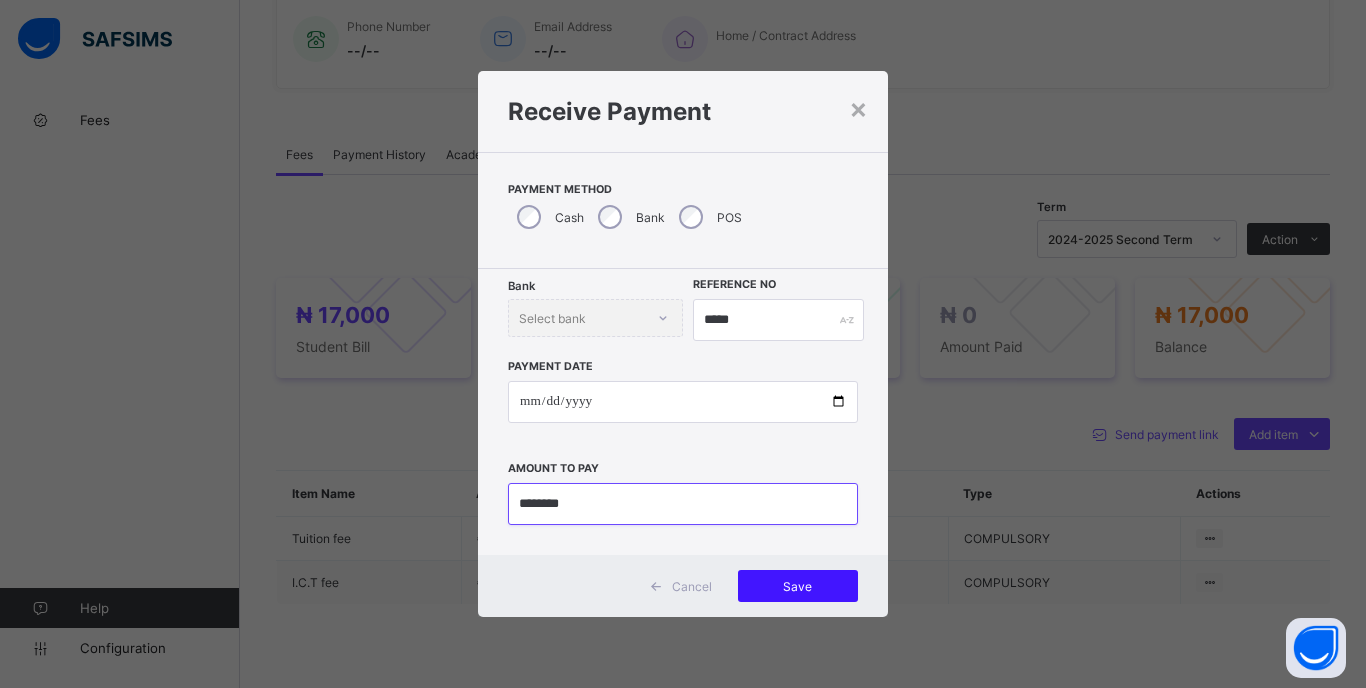 type on "********" 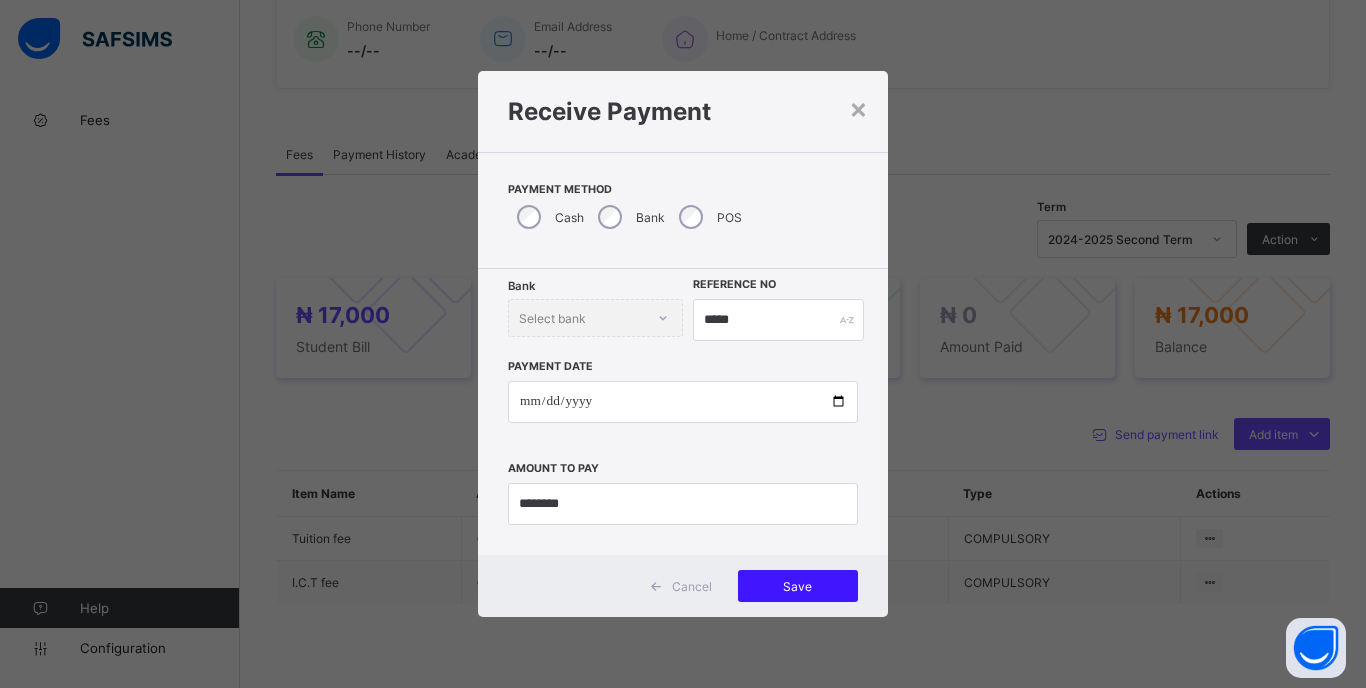 click on "Save" at bounding box center (798, 586) 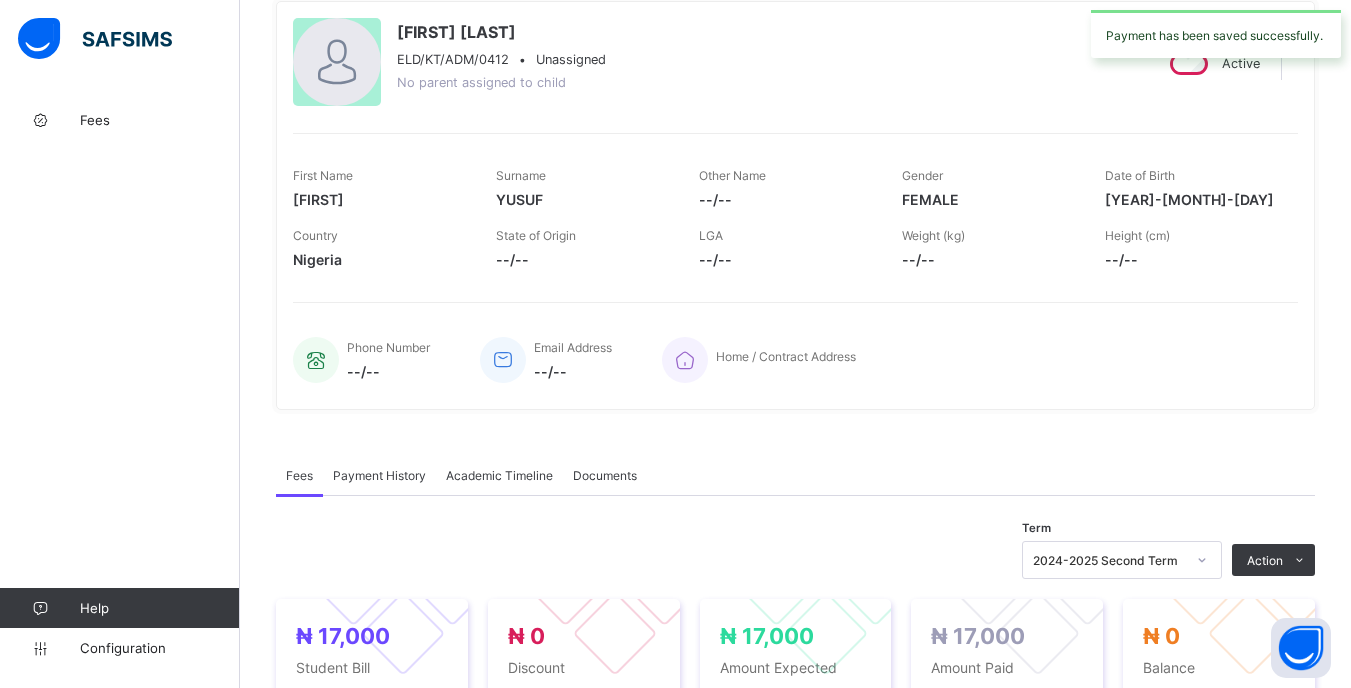 scroll, scrollTop: 500, scrollLeft: 0, axis: vertical 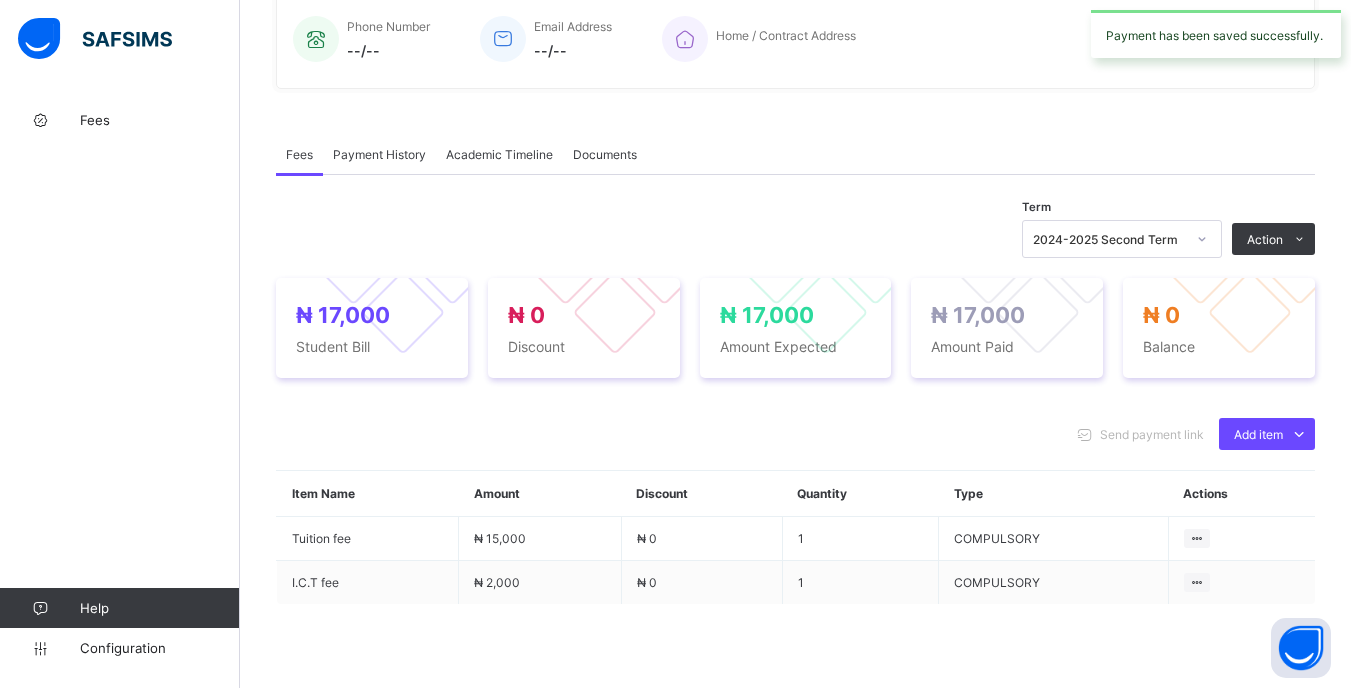 click on "2024-2025 Second Term" at bounding box center (1103, 239) 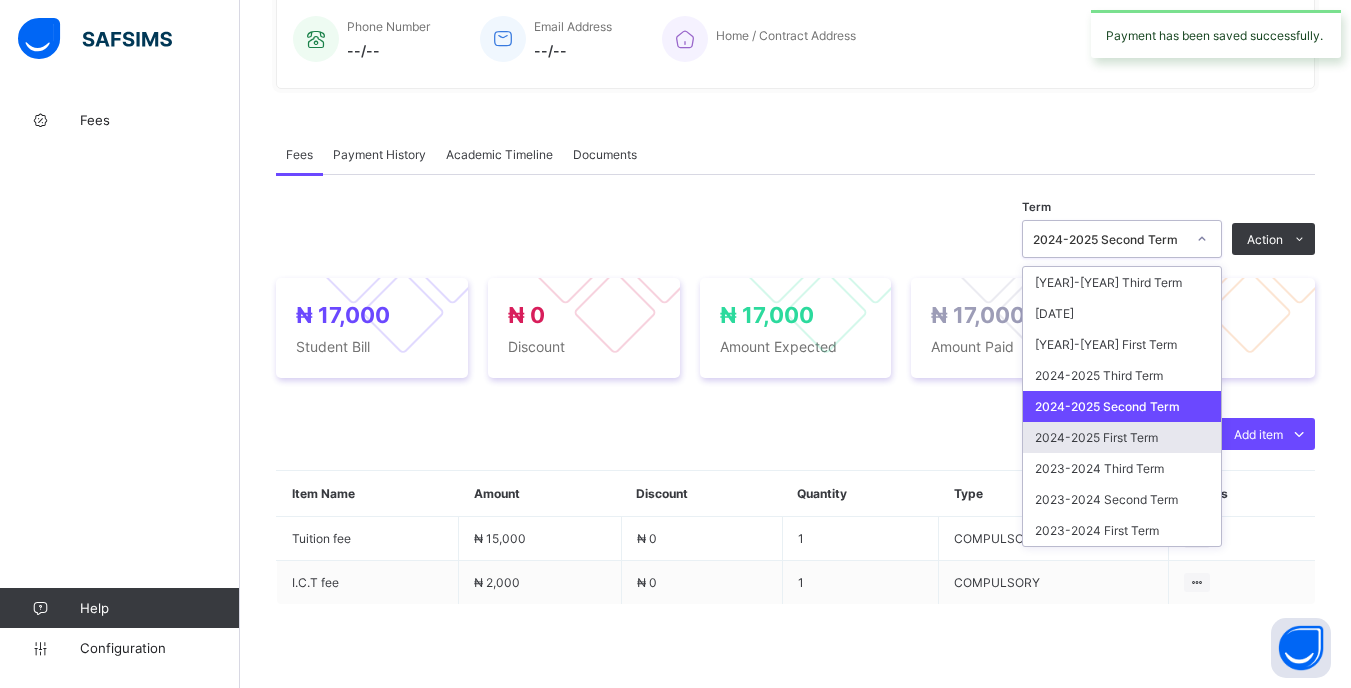 click on "2024-2025 First Term" at bounding box center (1122, 437) 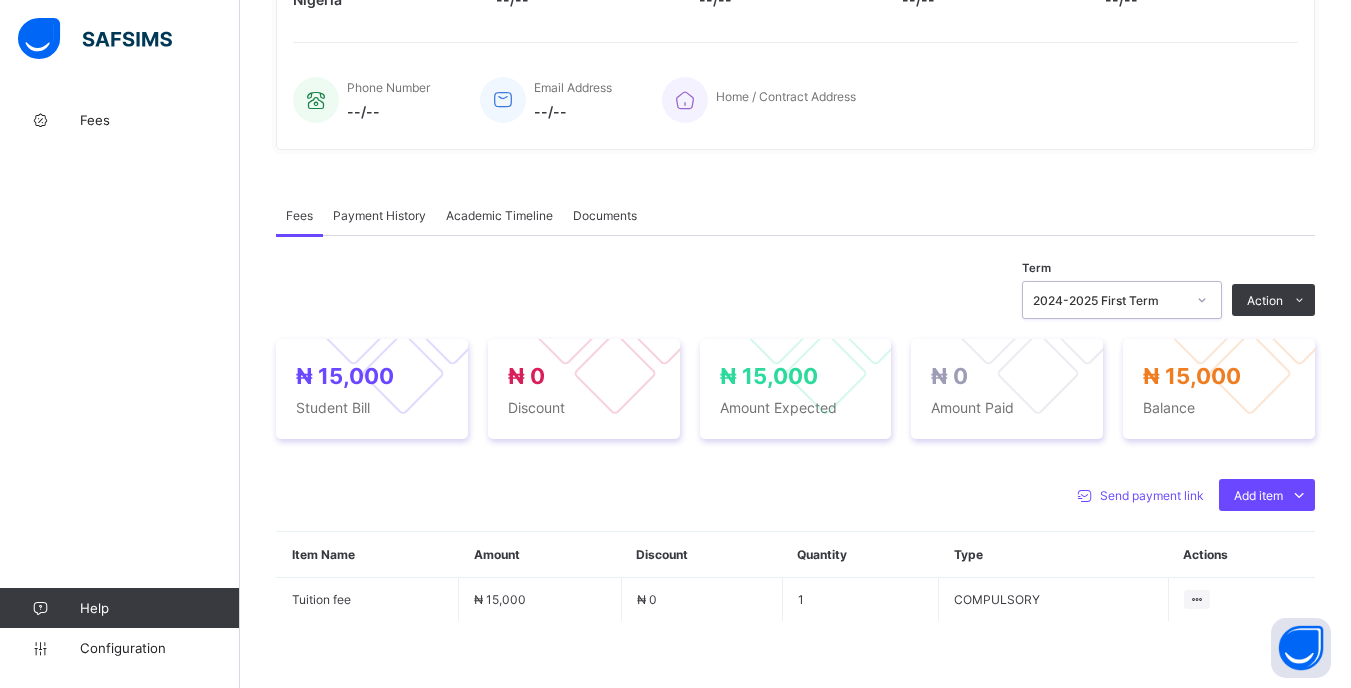 scroll, scrollTop: 500, scrollLeft: 0, axis: vertical 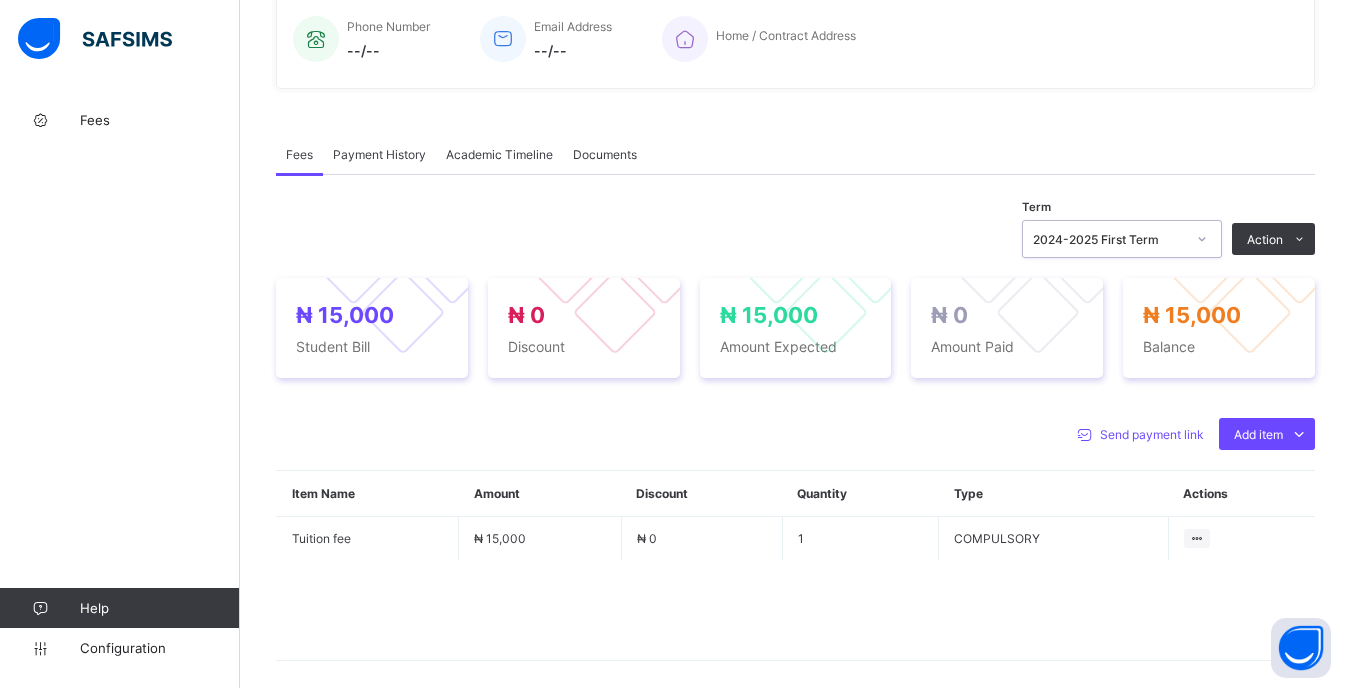 drag, startPoint x: 1261, startPoint y: 479, endPoint x: 1206, endPoint y: 467, distance: 56.293873 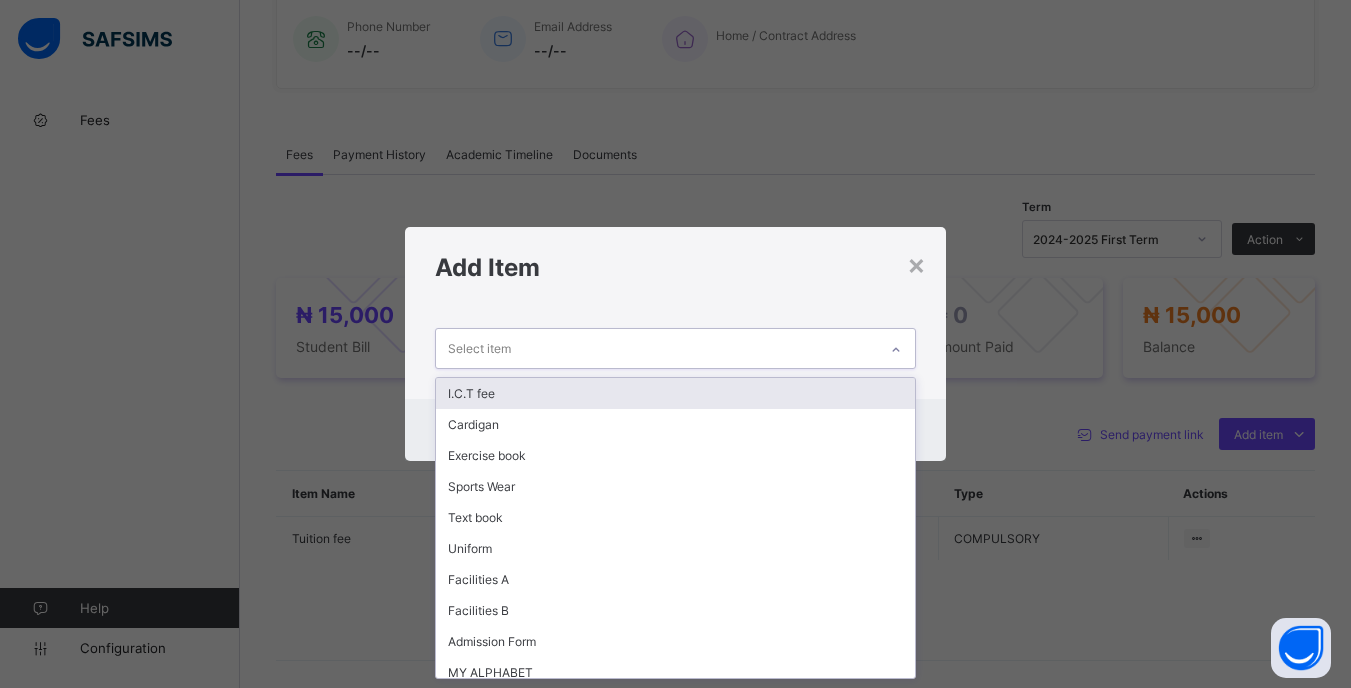 click on "Select item" at bounding box center [656, 348] 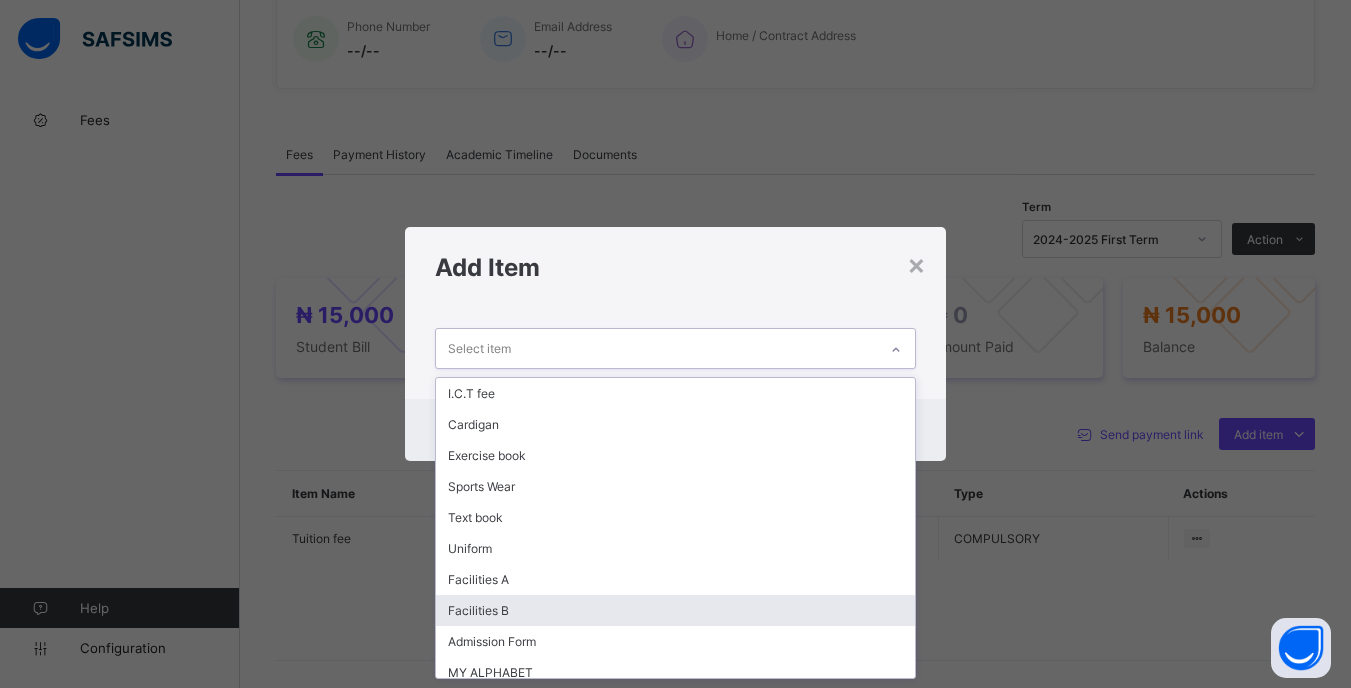 click on "Facilities B" at bounding box center (675, 610) 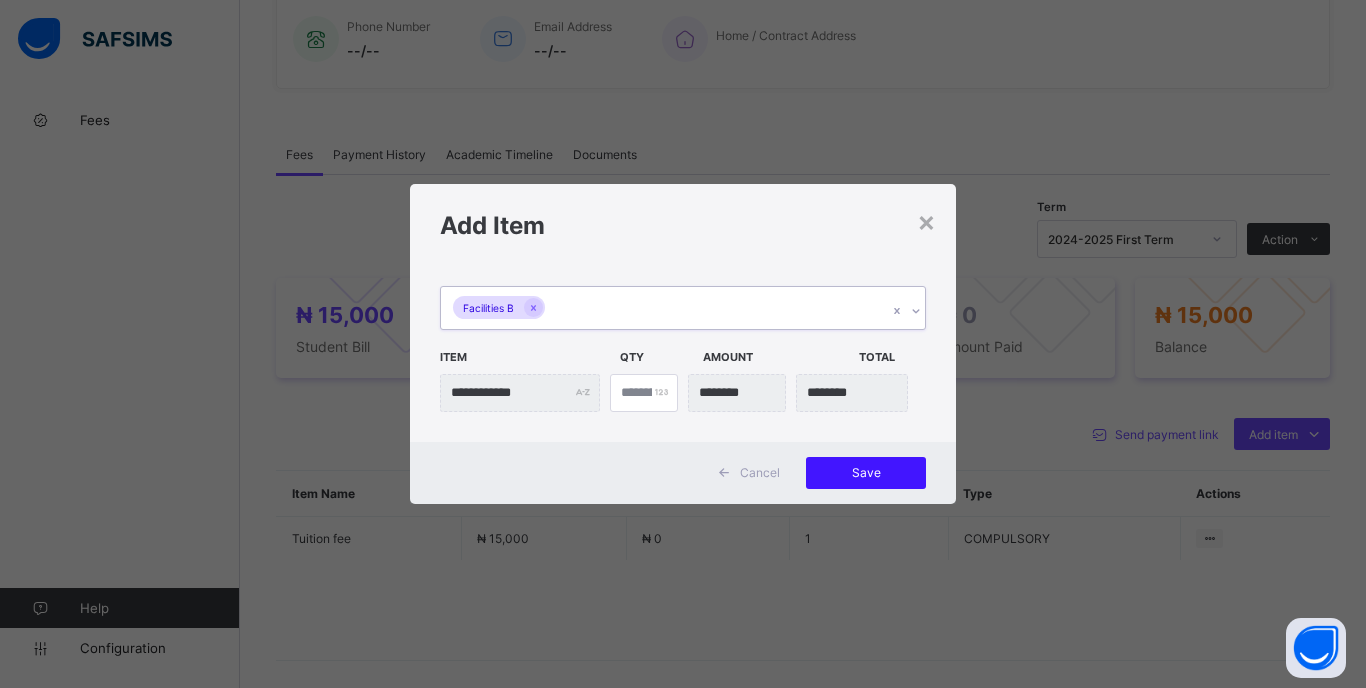 click on "Save" at bounding box center (866, 472) 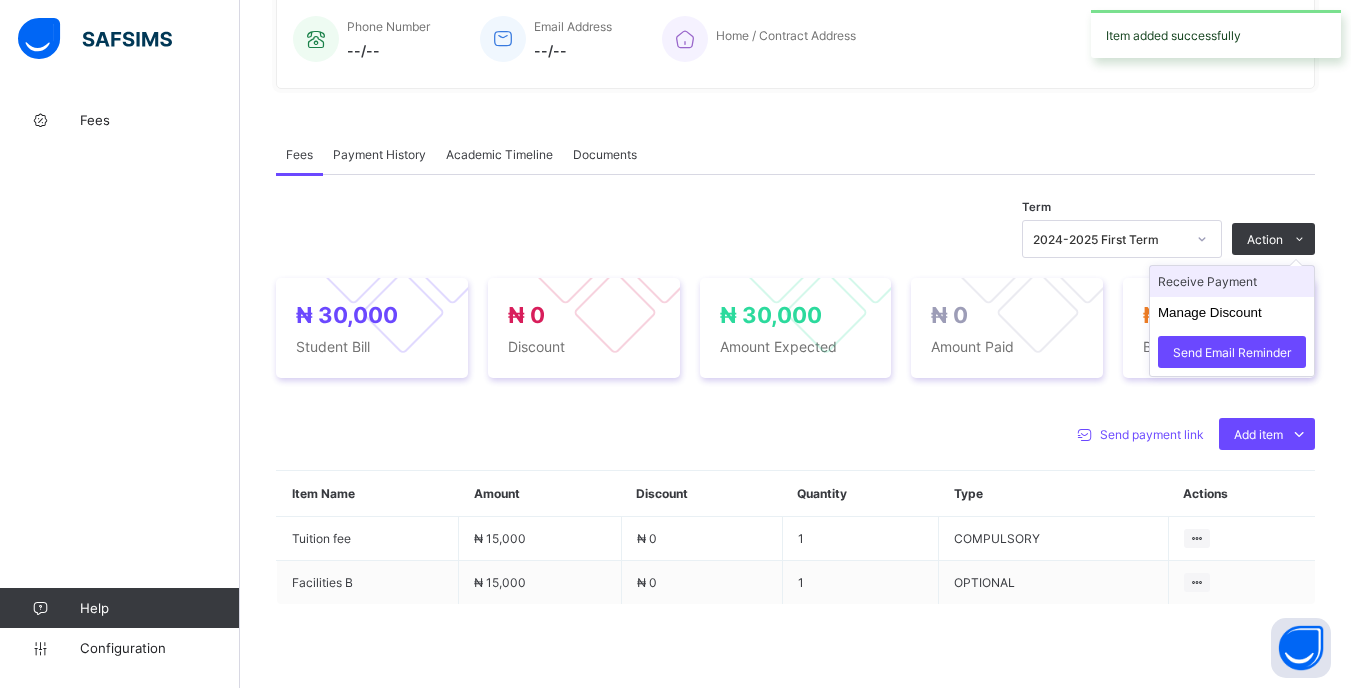 click on "Receive Payment" at bounding box center [1232, 281] 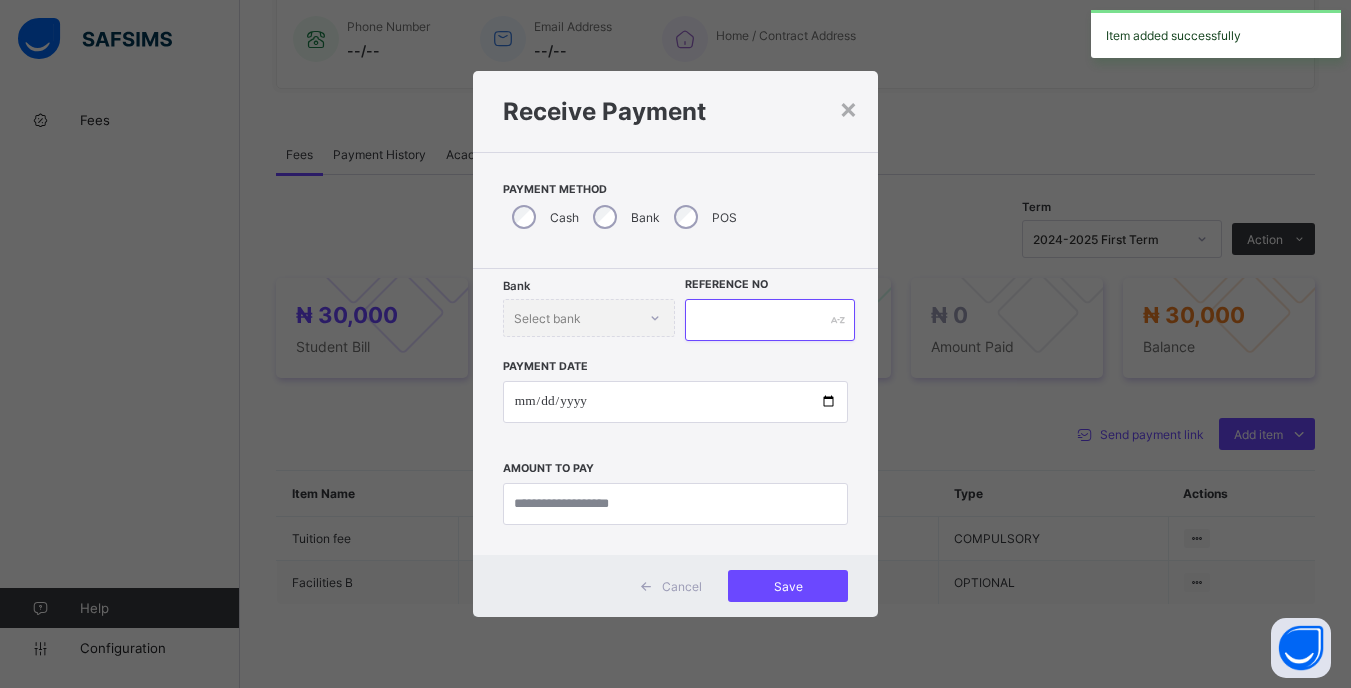 click at bounding box center [769, 320] 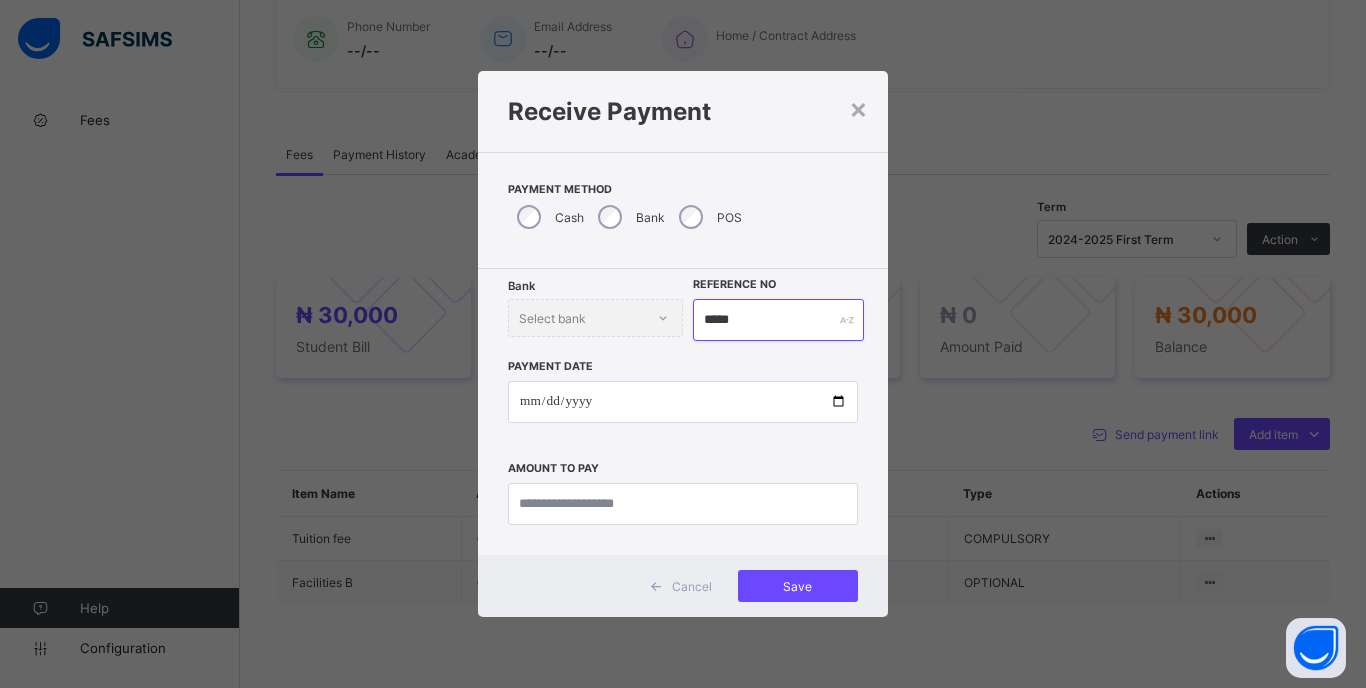type on "*****" 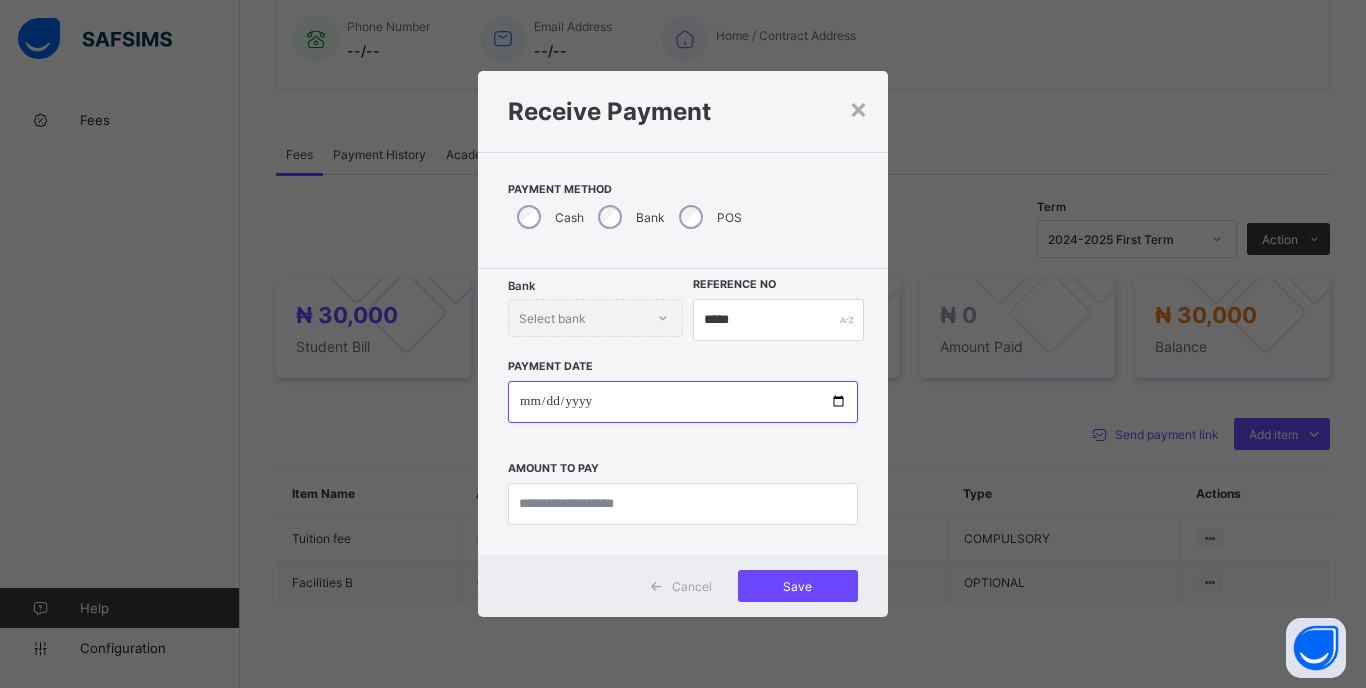 click at bounding box center [683, 402] 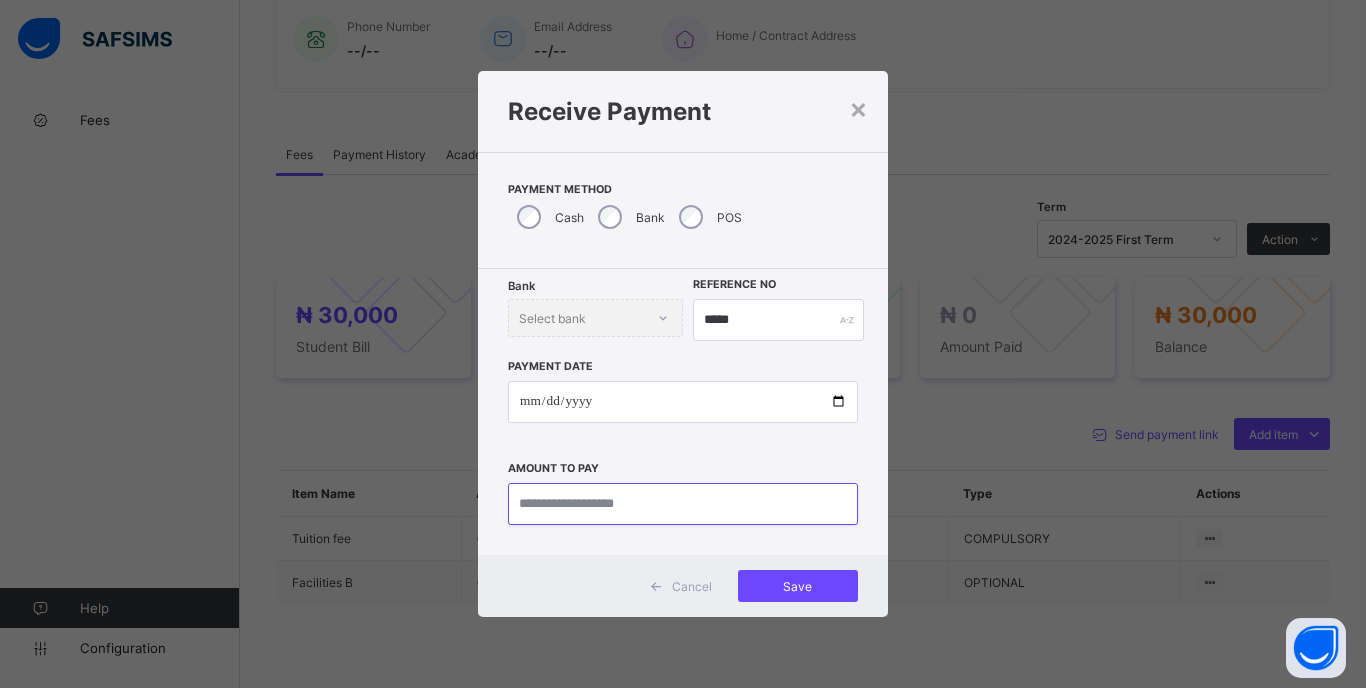 click at bounding box center (683, 504) 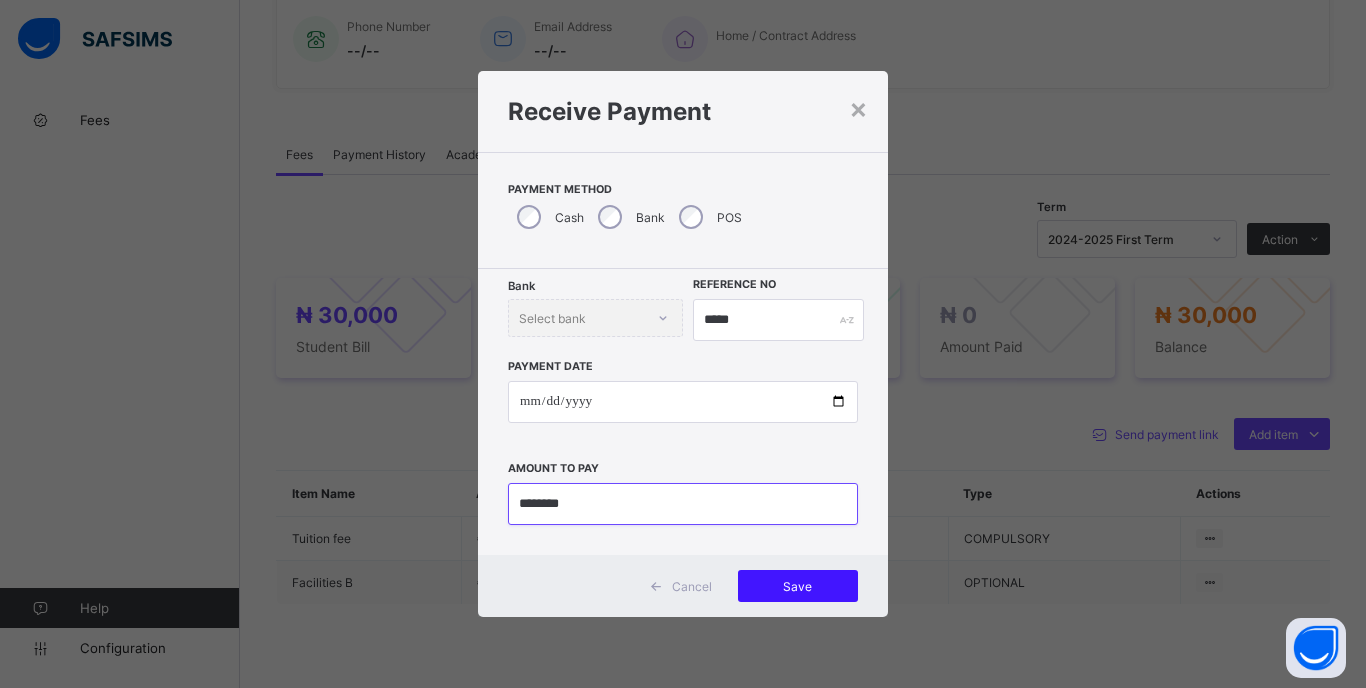 type on "********" 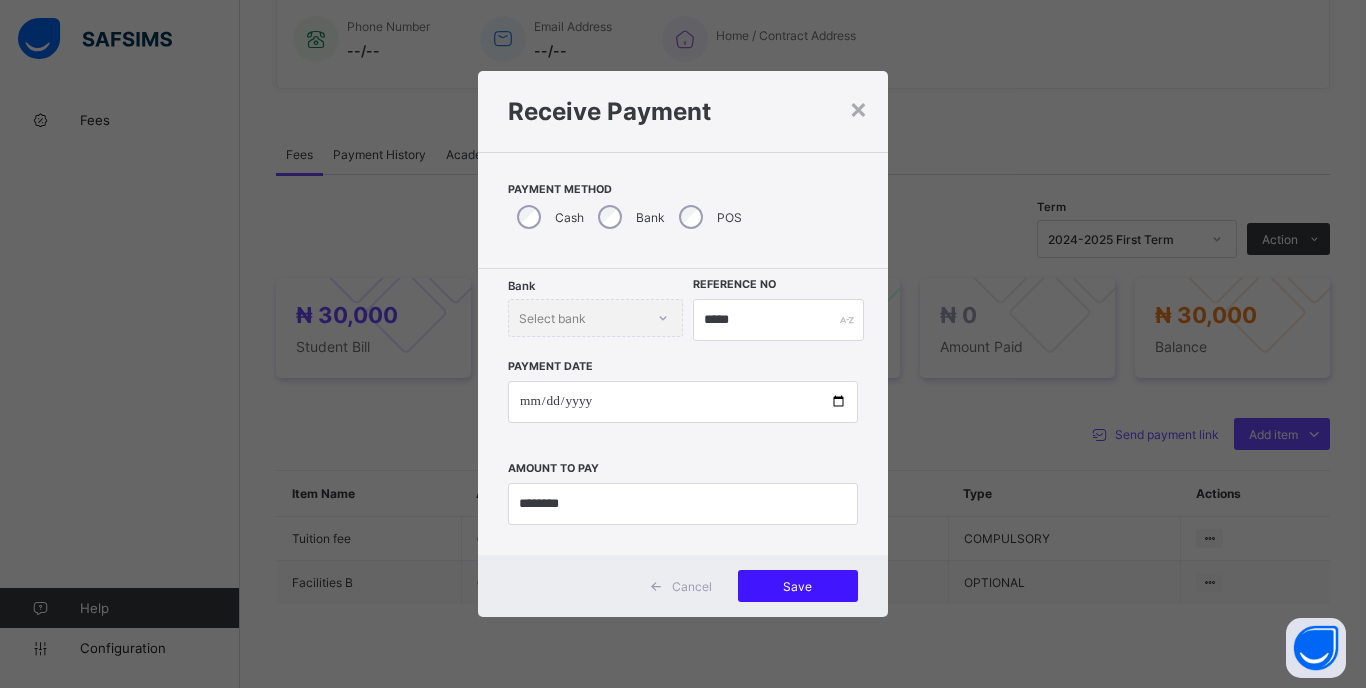 click on "Save" at bounding box center [798, 586] 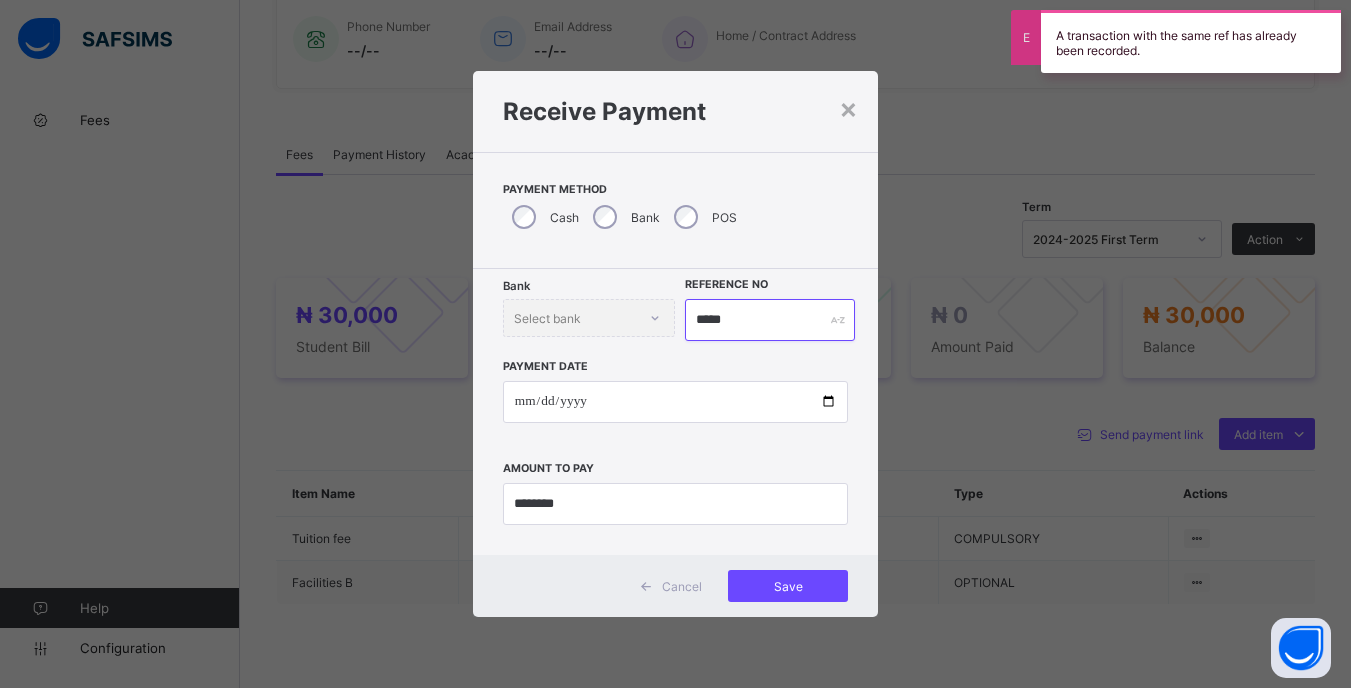 click on "*****" at bounding box center (769, 320) 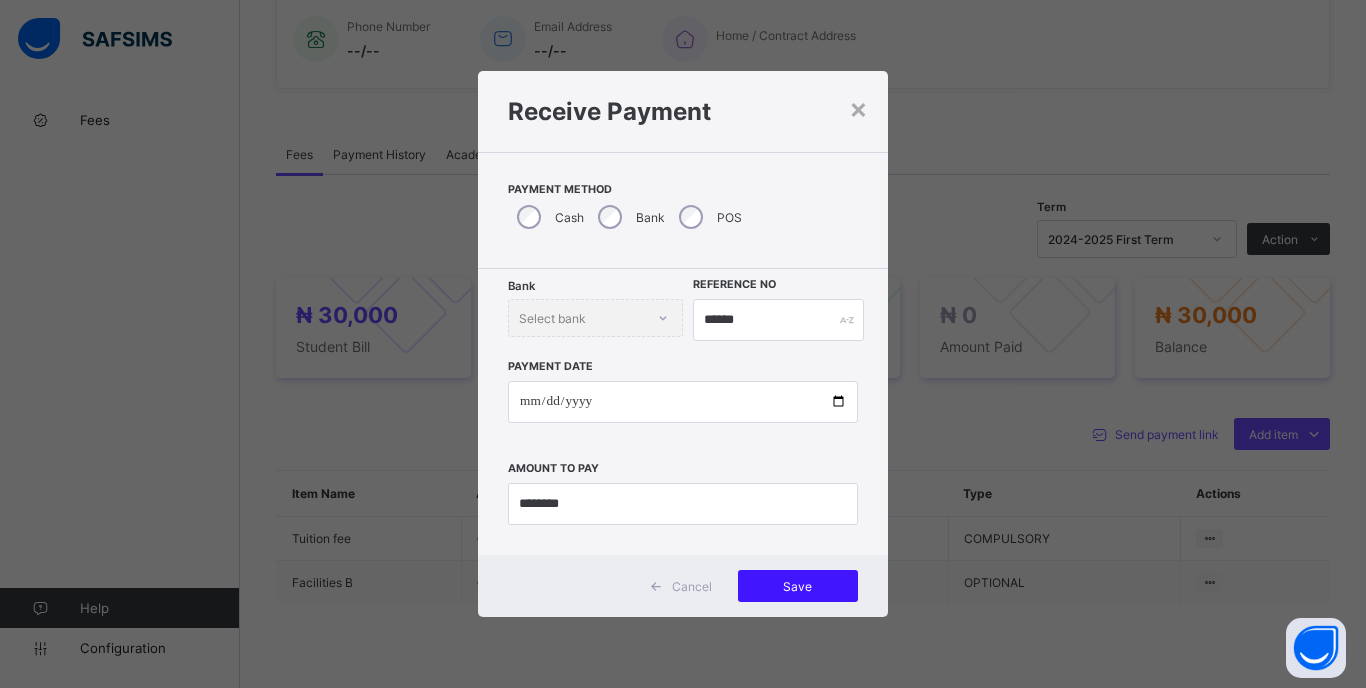 click on "Save" at bounding box center (798, 586) 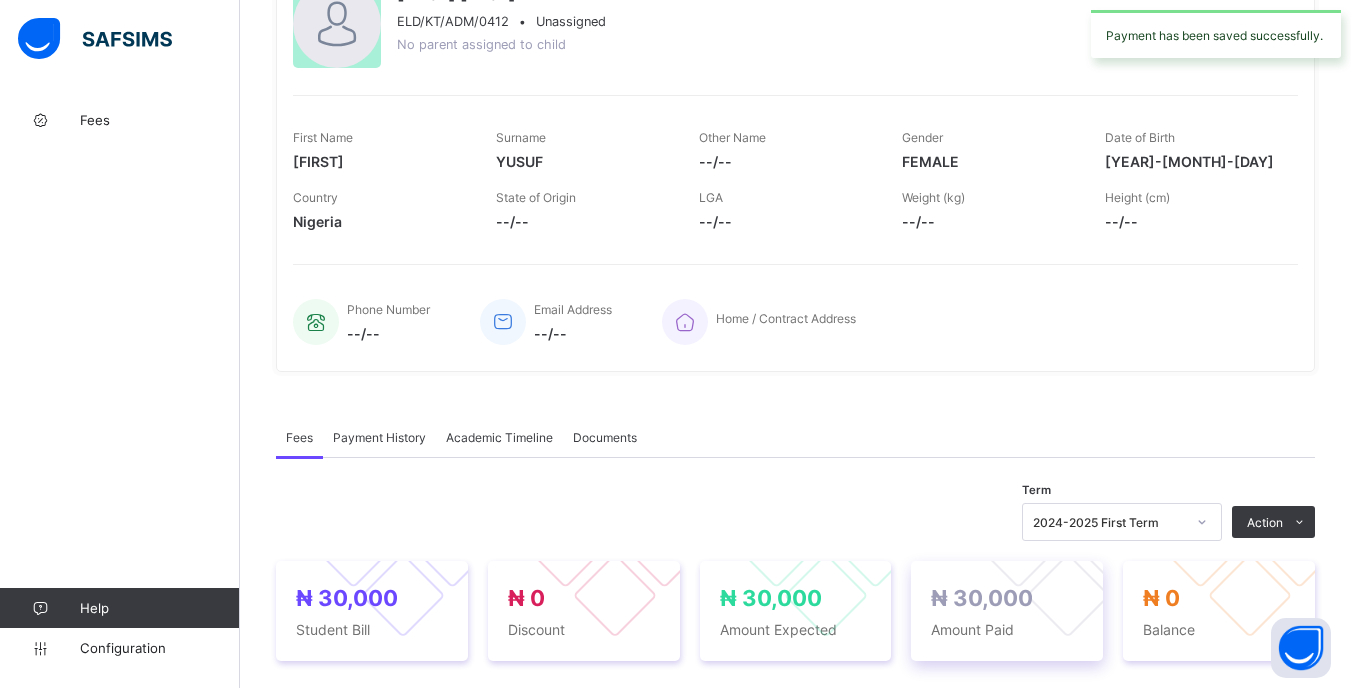 scroll, scrollTop: 500, scrollLeft: 0, axis: vertical 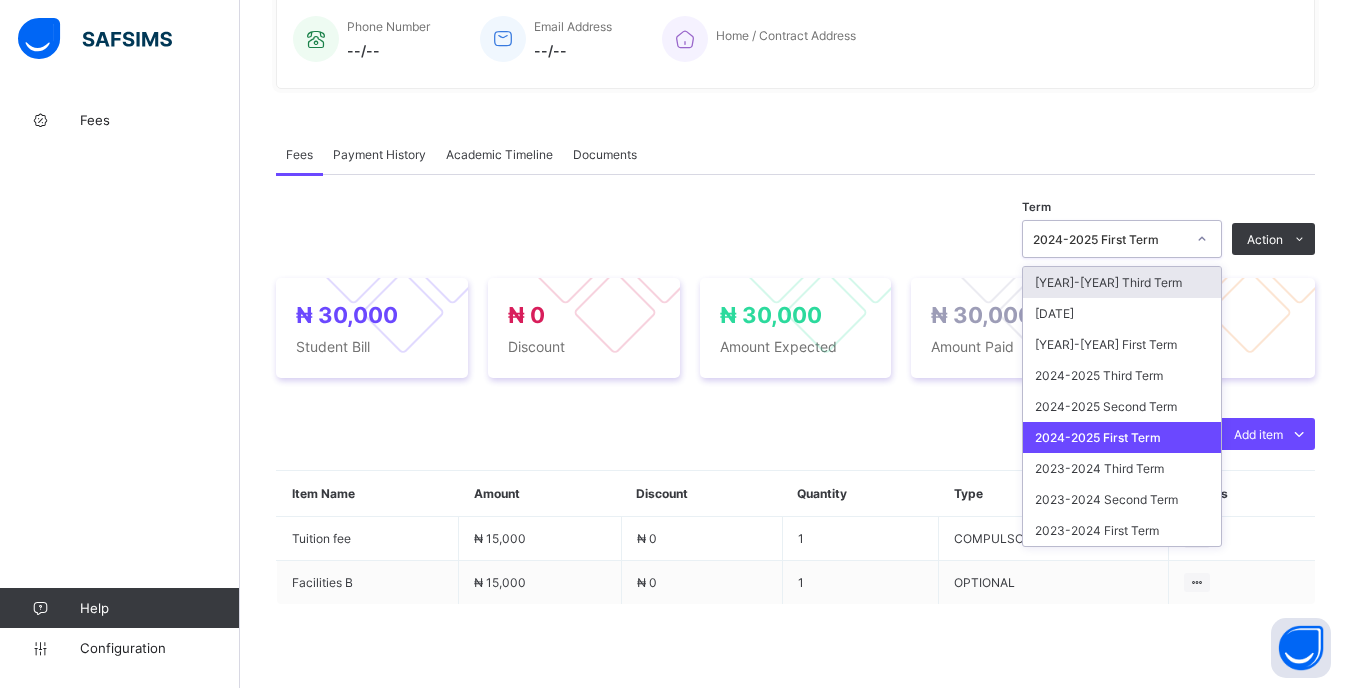 click 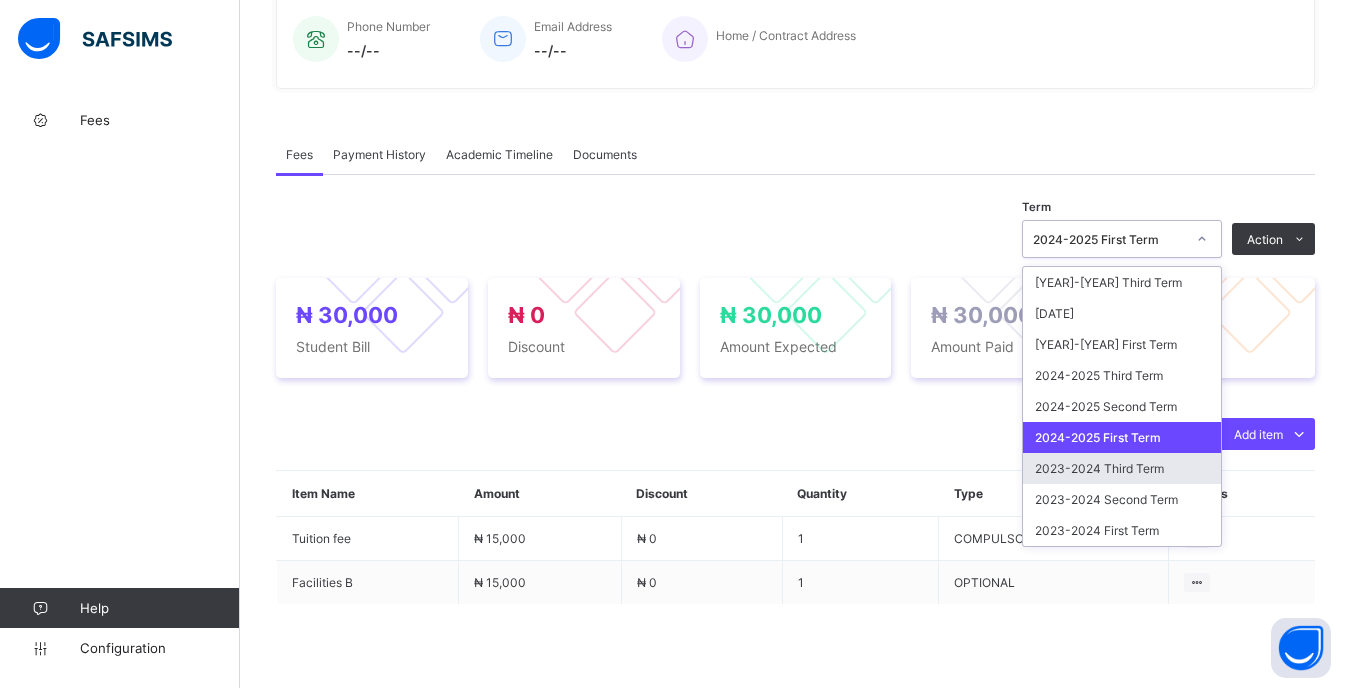 click on "2023-2024 Third Term" at bounding box center (1122, 468) 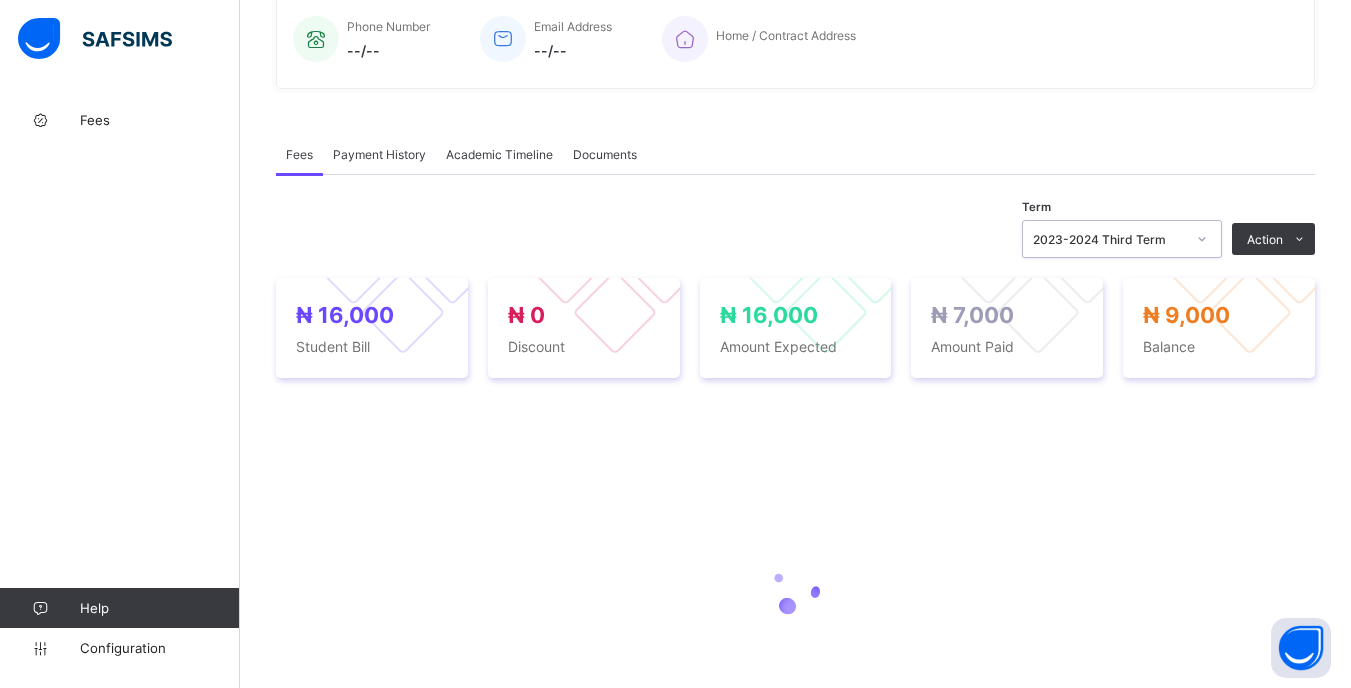 click on "Receive Payment Manage Discount Send Email Reminder" at bounding box center (0, 0) 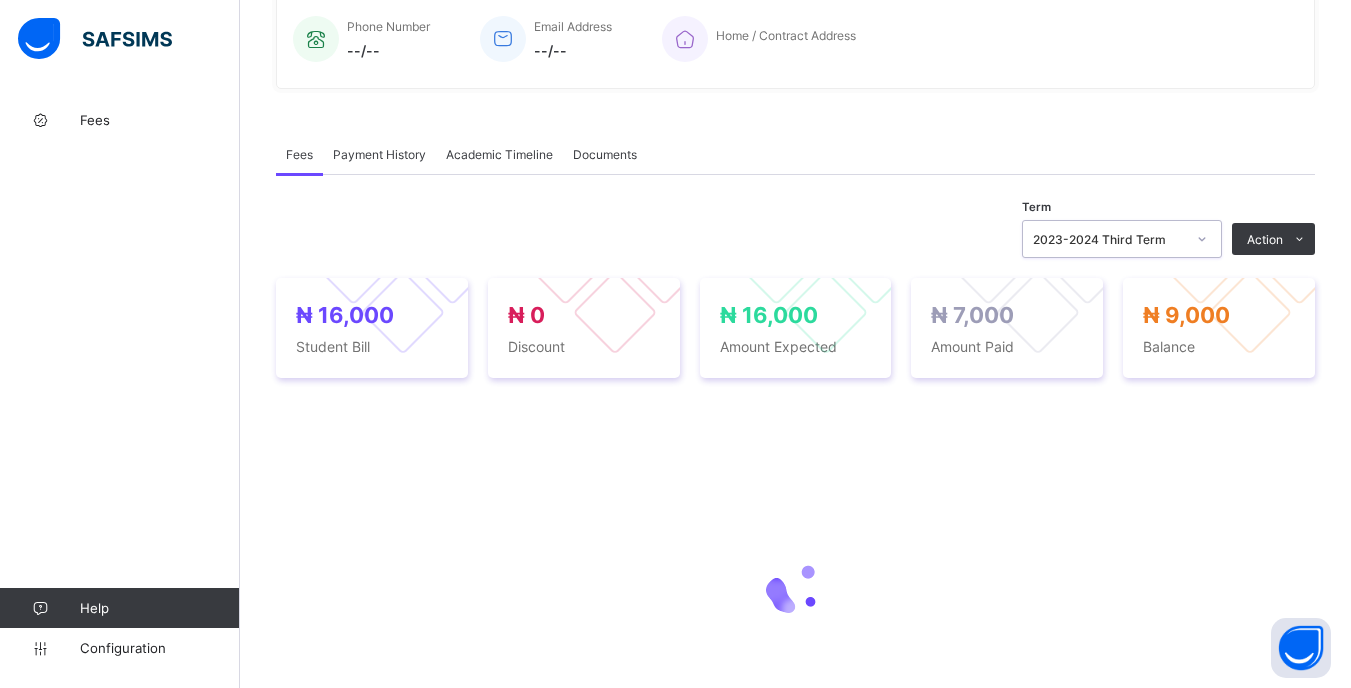 click on "Receive Payment" at bounding box center [0, 0] 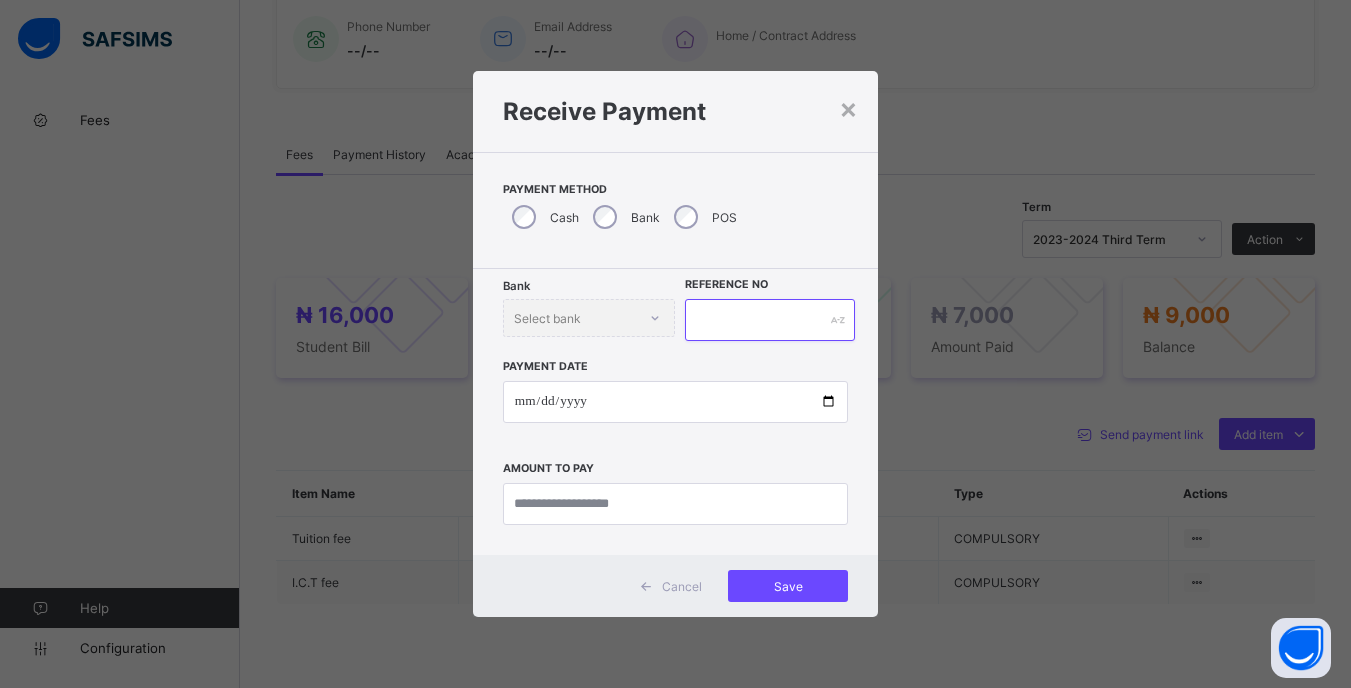 click at bounding box center (769, 320) 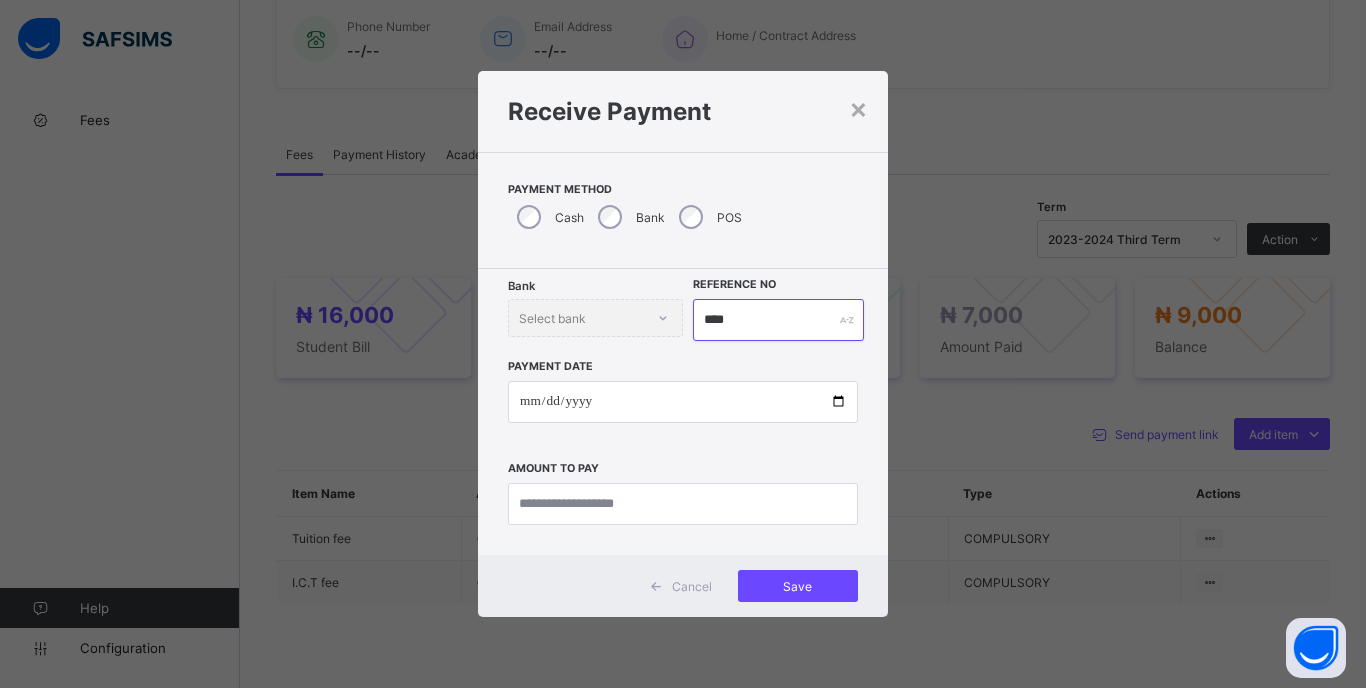 type on "****" 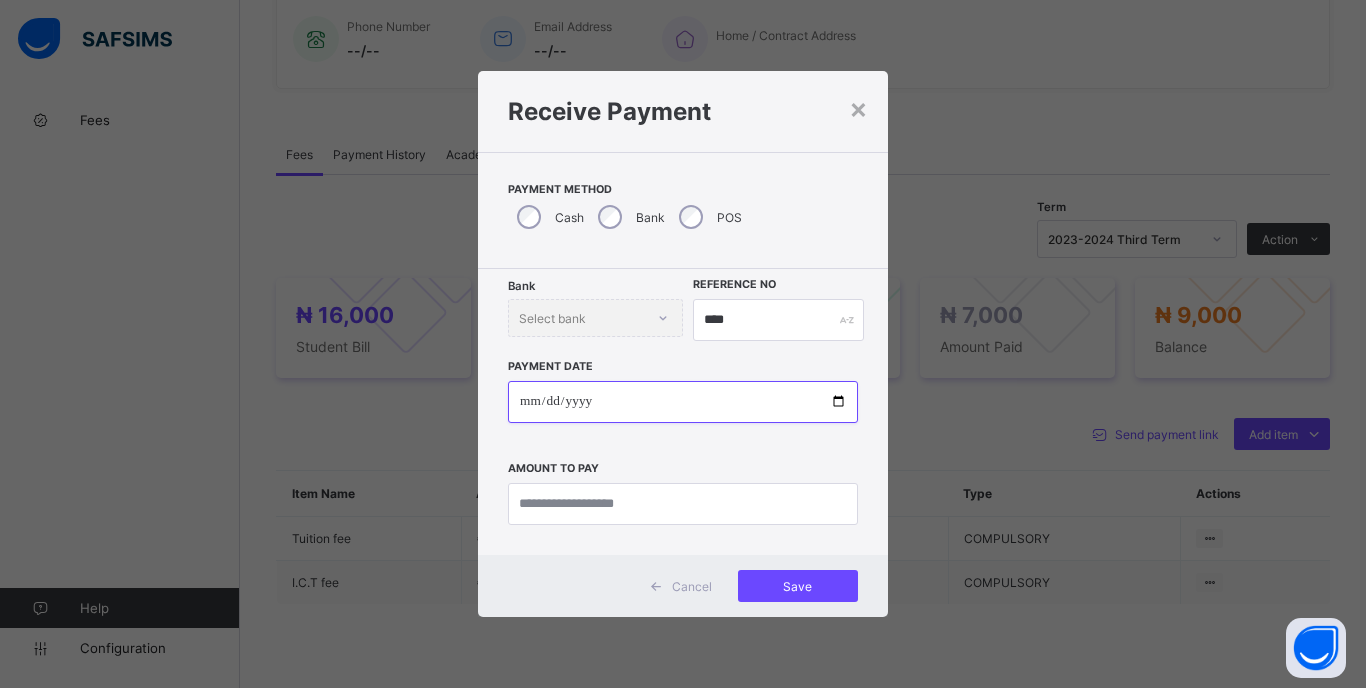 click at bounding box center [683, 402] 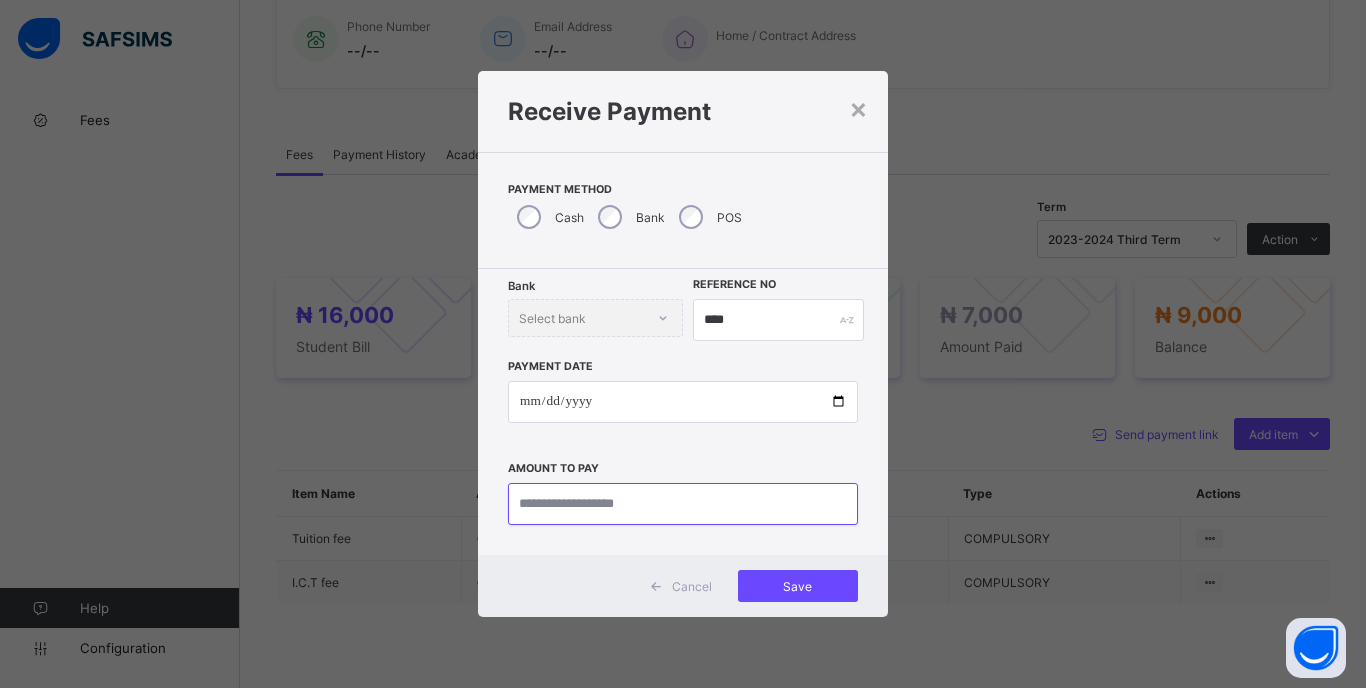 click at bounding box center (683, 504) 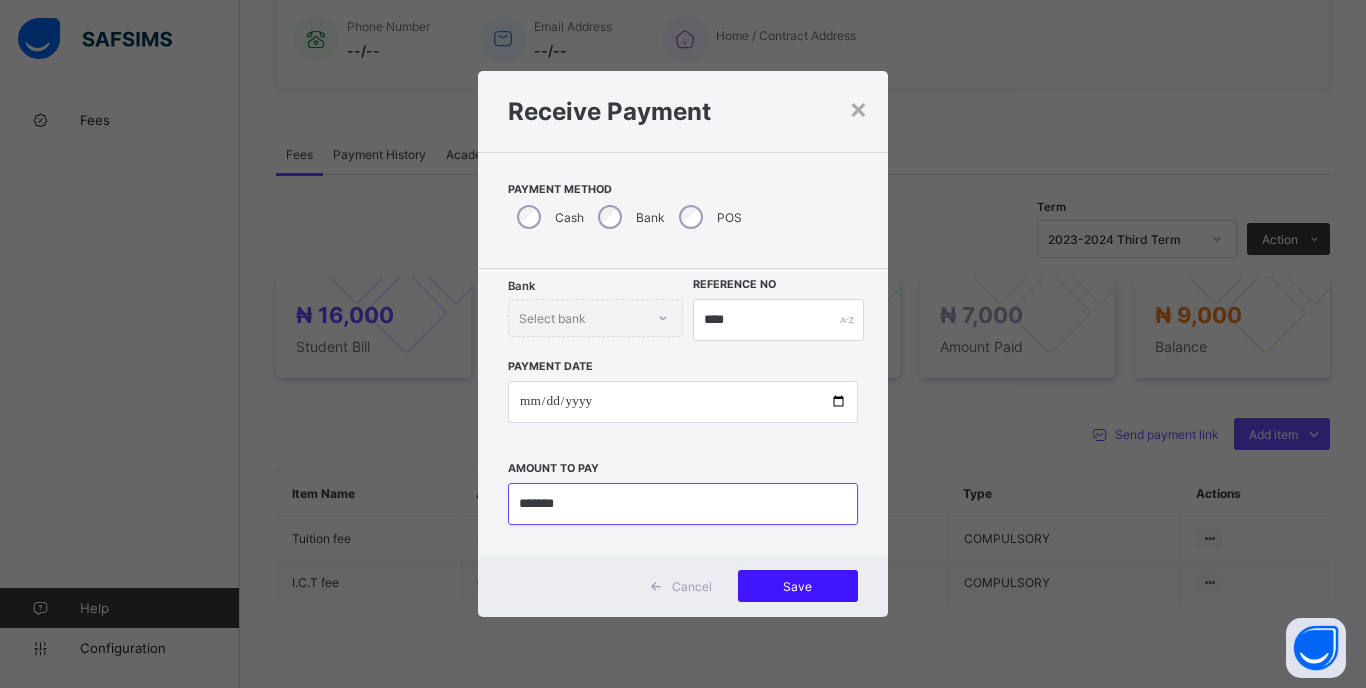 type on "*******" 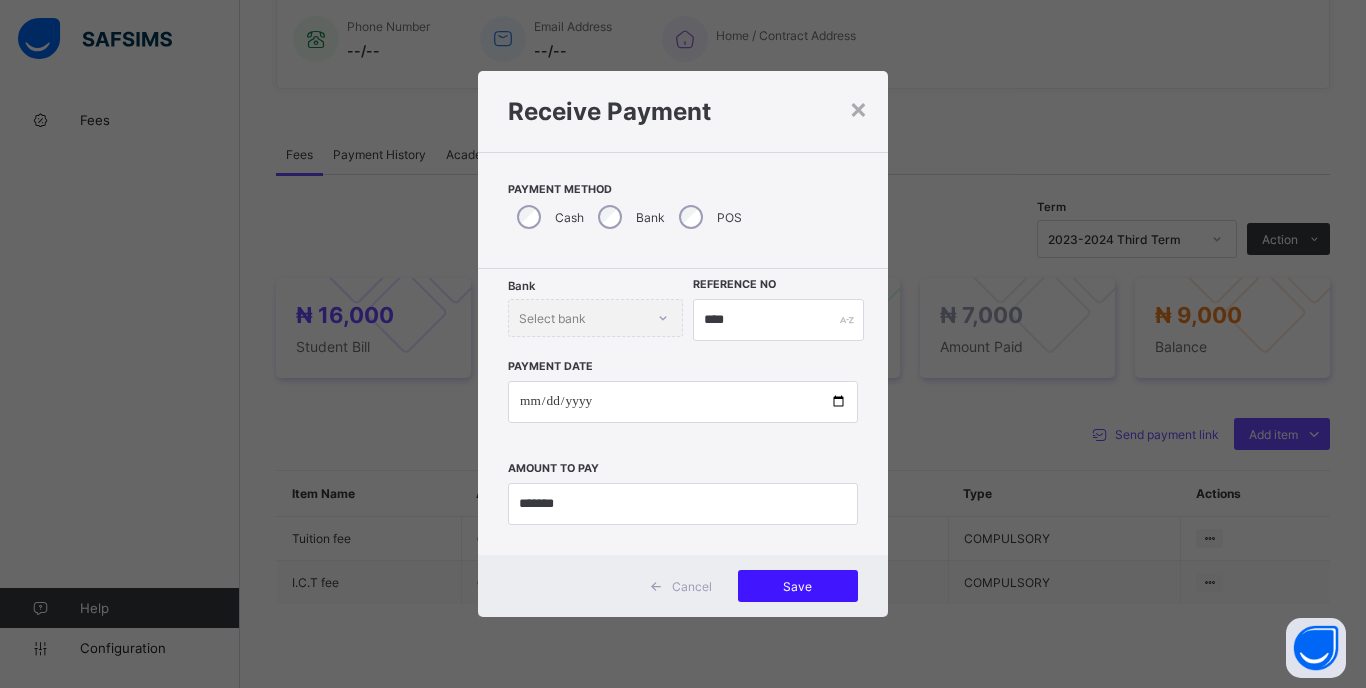 click on "Save" at bounding box center (798, 586) 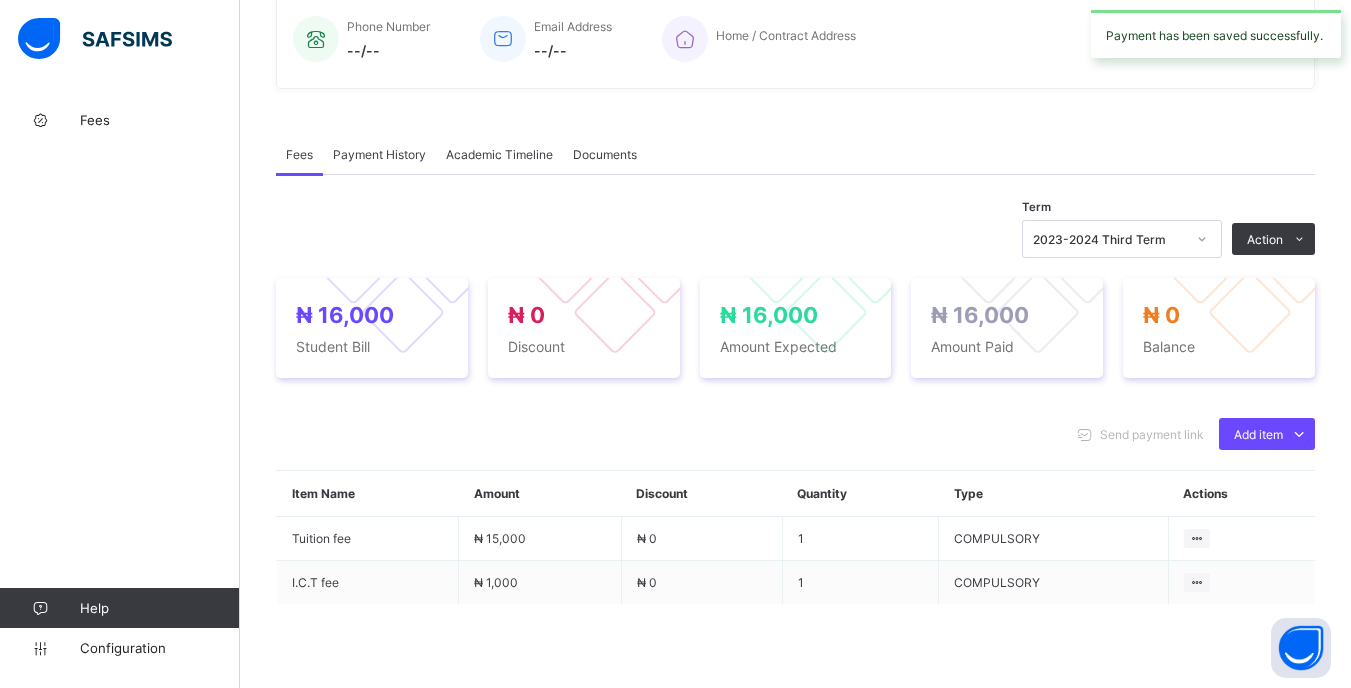 click on "2023-2024 Third Term" at bounding box center [1122, 239] 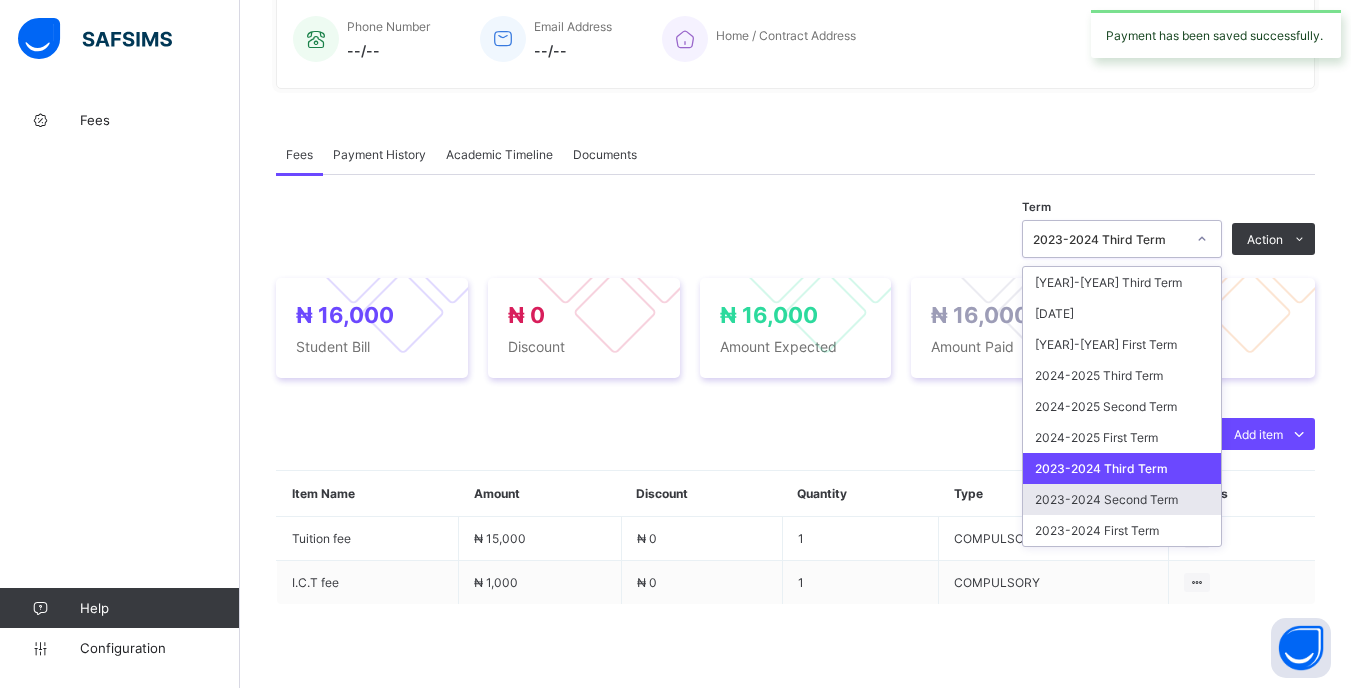 click on "2023-2024 Second Term" at bounding box center (1122, 499) 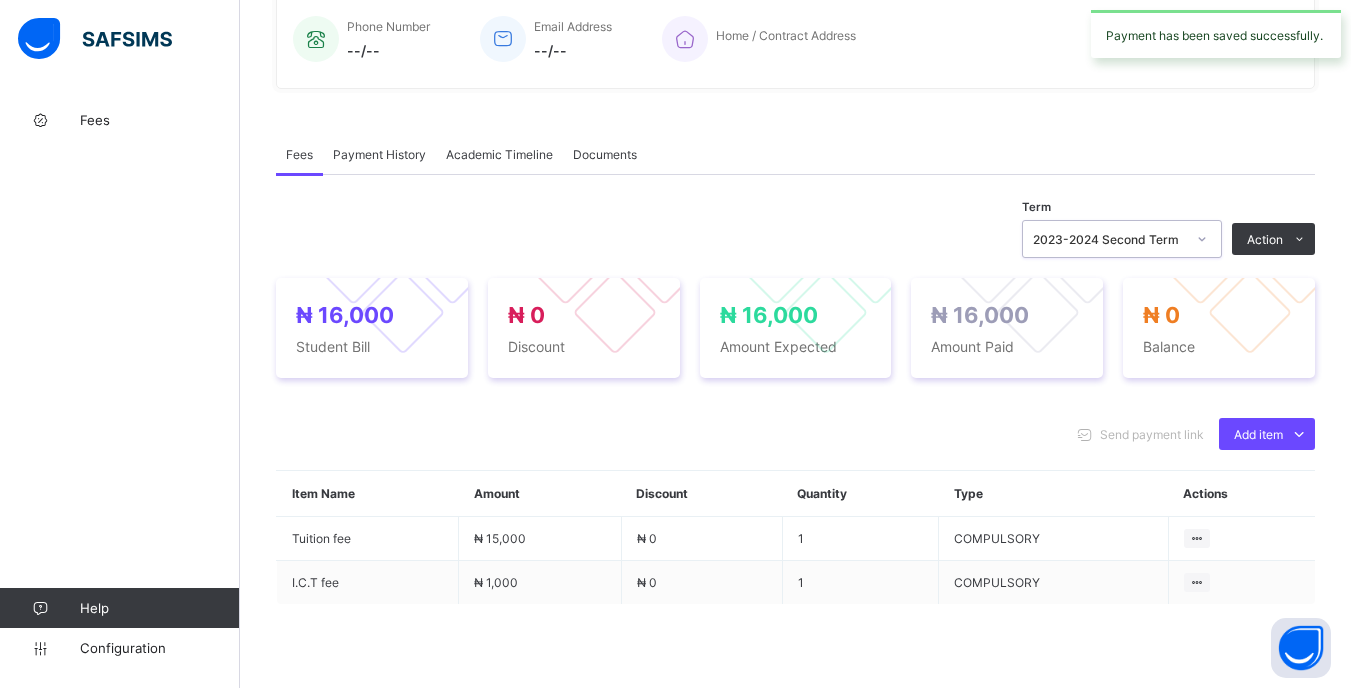 click on "2023-2024 Second Term" at bounding box center (1109, 239) 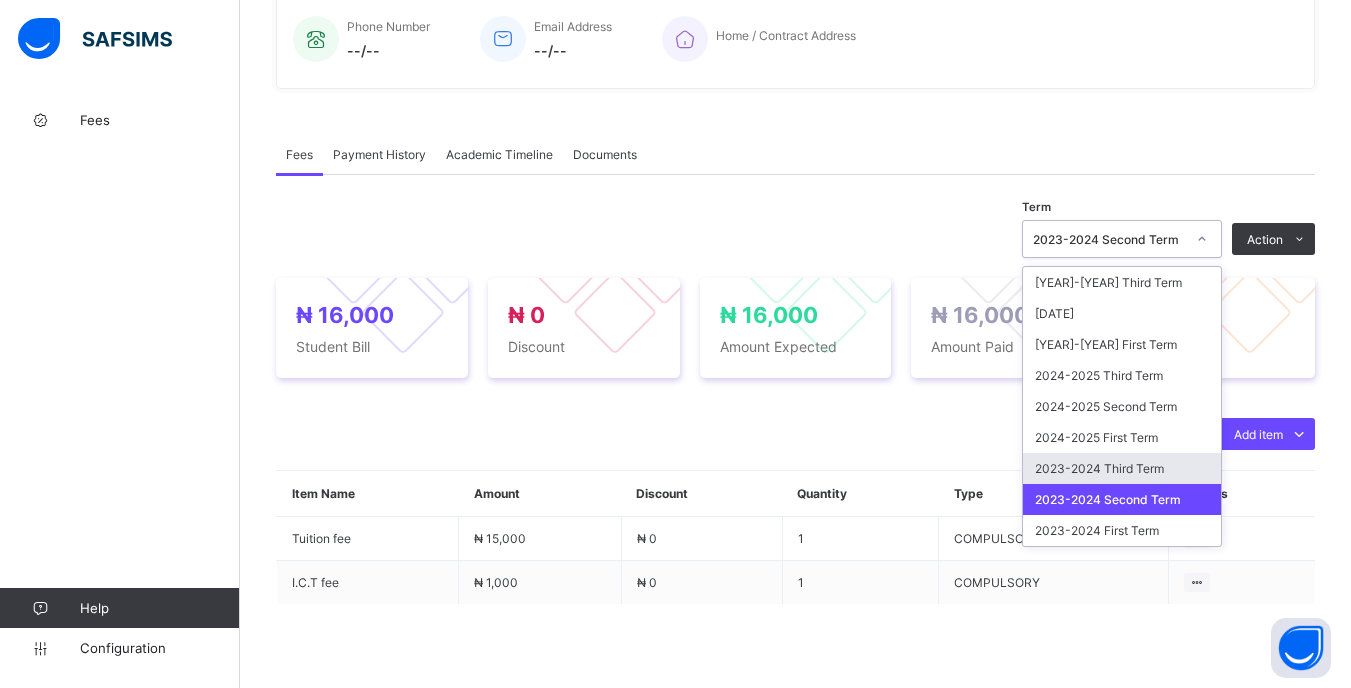 click on "2023-2024 Third Term" at bounding box center (1122, 468) 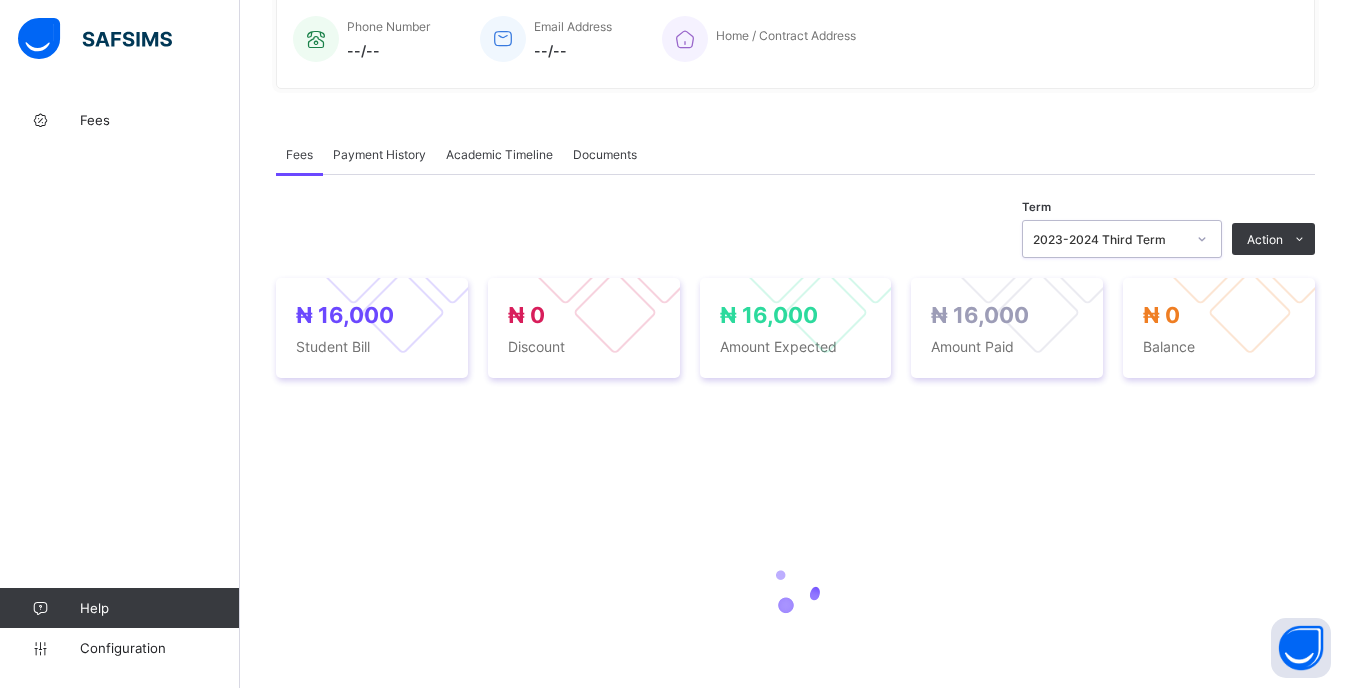 click on "2023-2024 Third Term" at bounding box center [1109, 239] 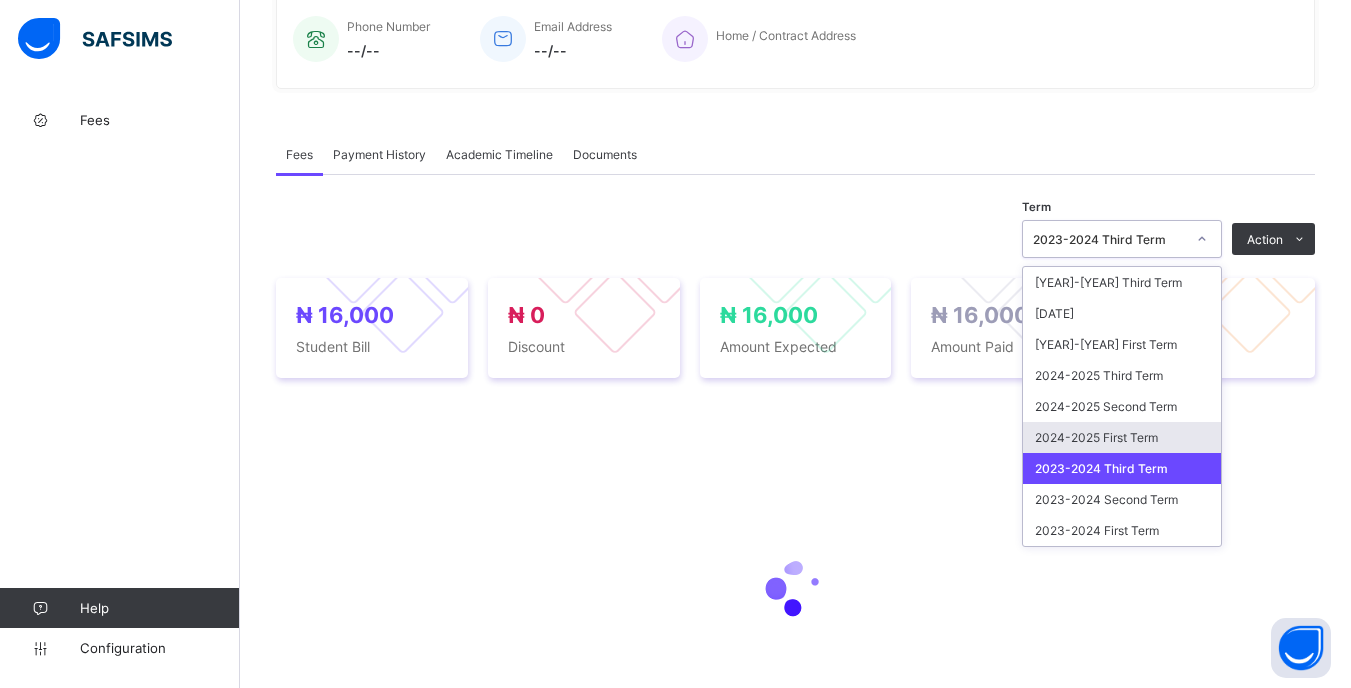 click on "2024-2025 First Term" at bounding box center (1122, 437) 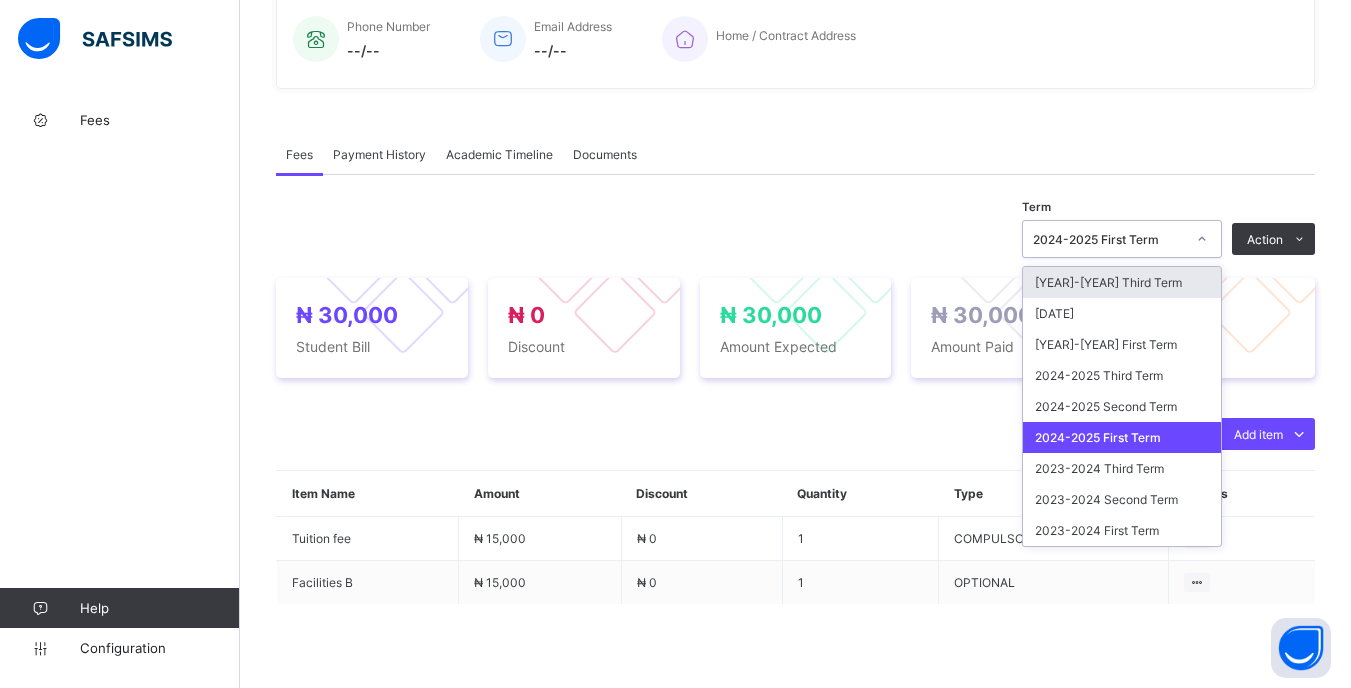 click on "2024-2025 First Term" at bounding box center (1109, 239) 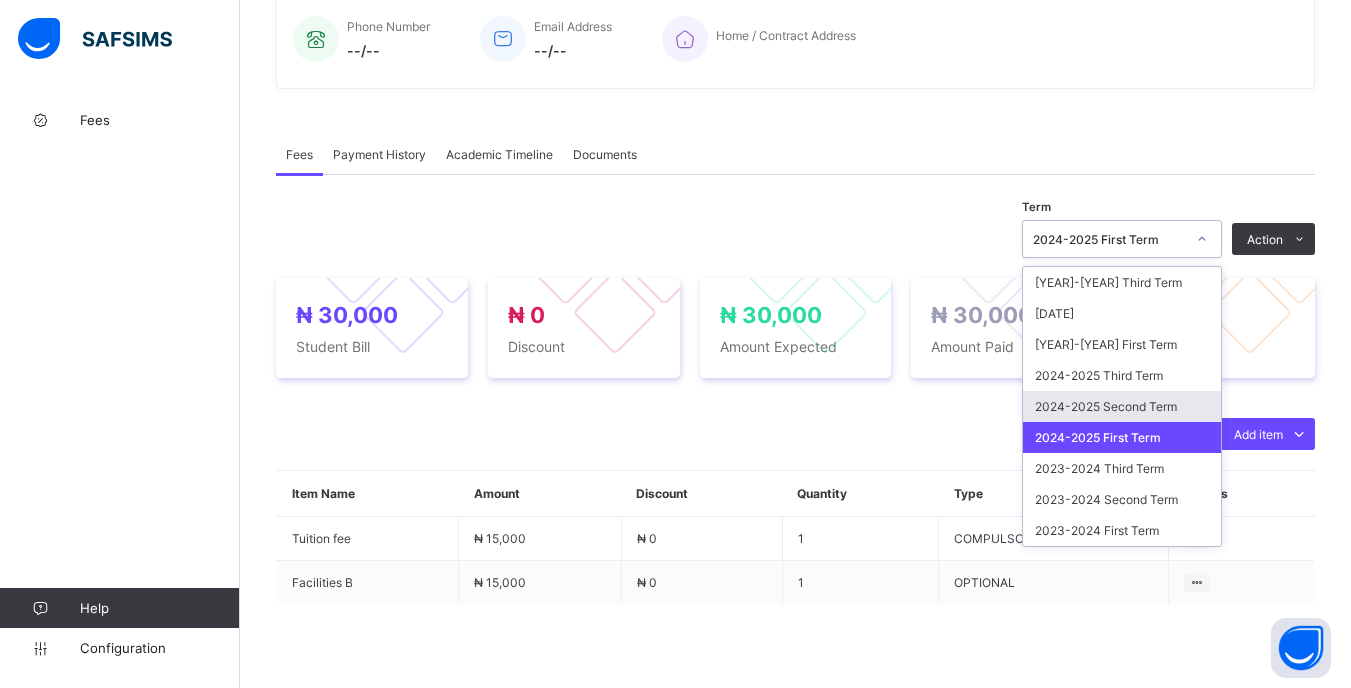 click on "2024-2025 Second Term" at bounding box center [1122, 406] 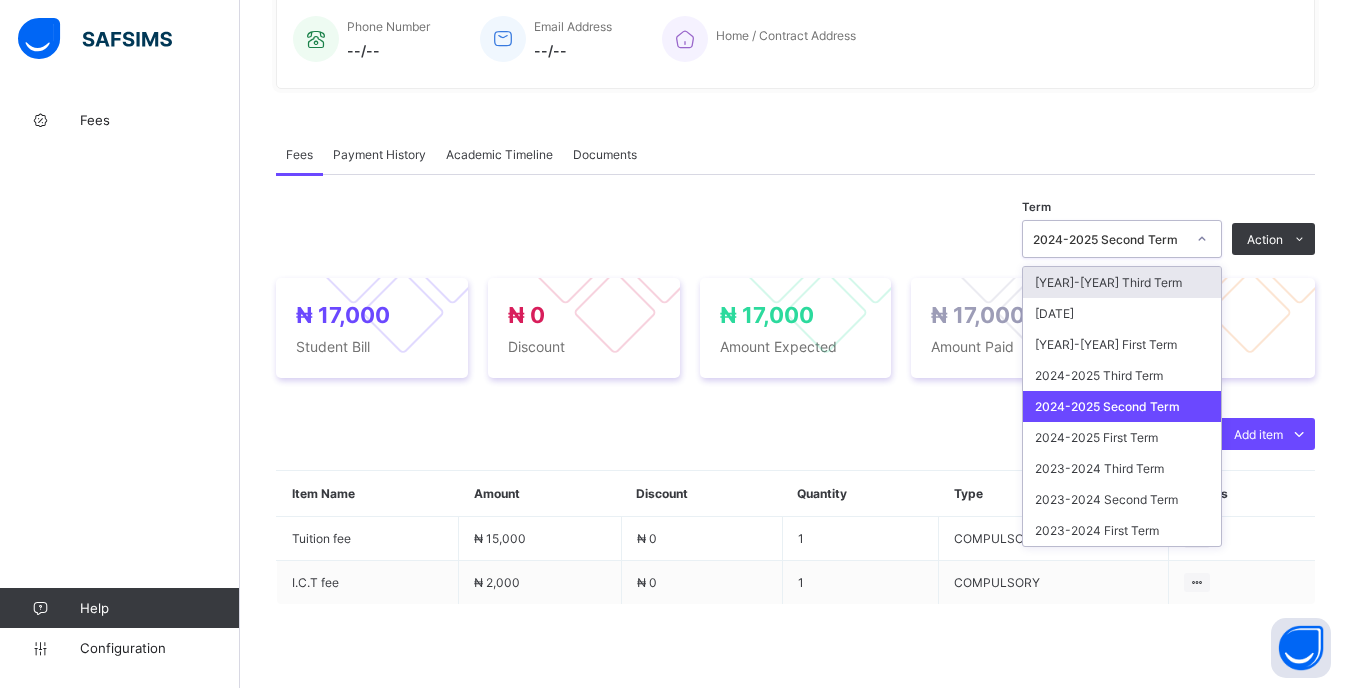 click on "2024-2025 Second Term" at bounding box center [1103, 239] 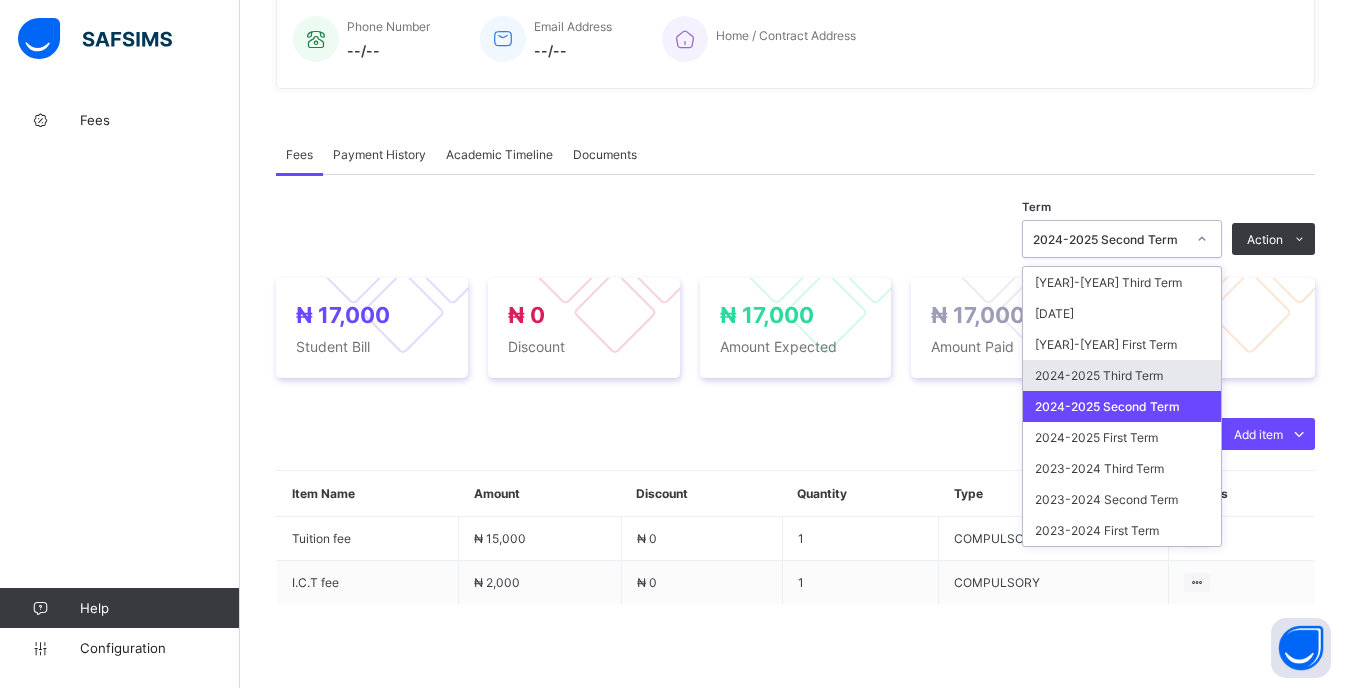 click on "2024-2025 Third Term" at bounding box center (1122, 375) 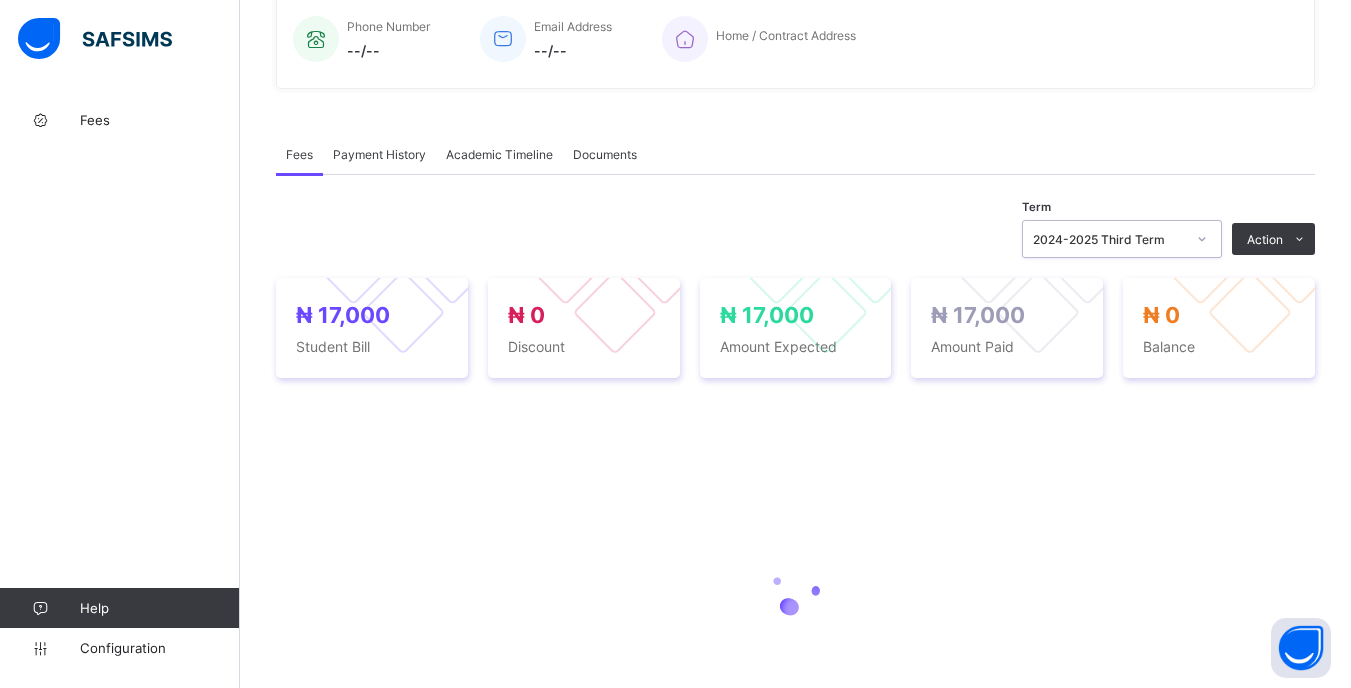 click on "2024-2025 Third Term" at bounding box center [1109, 239] 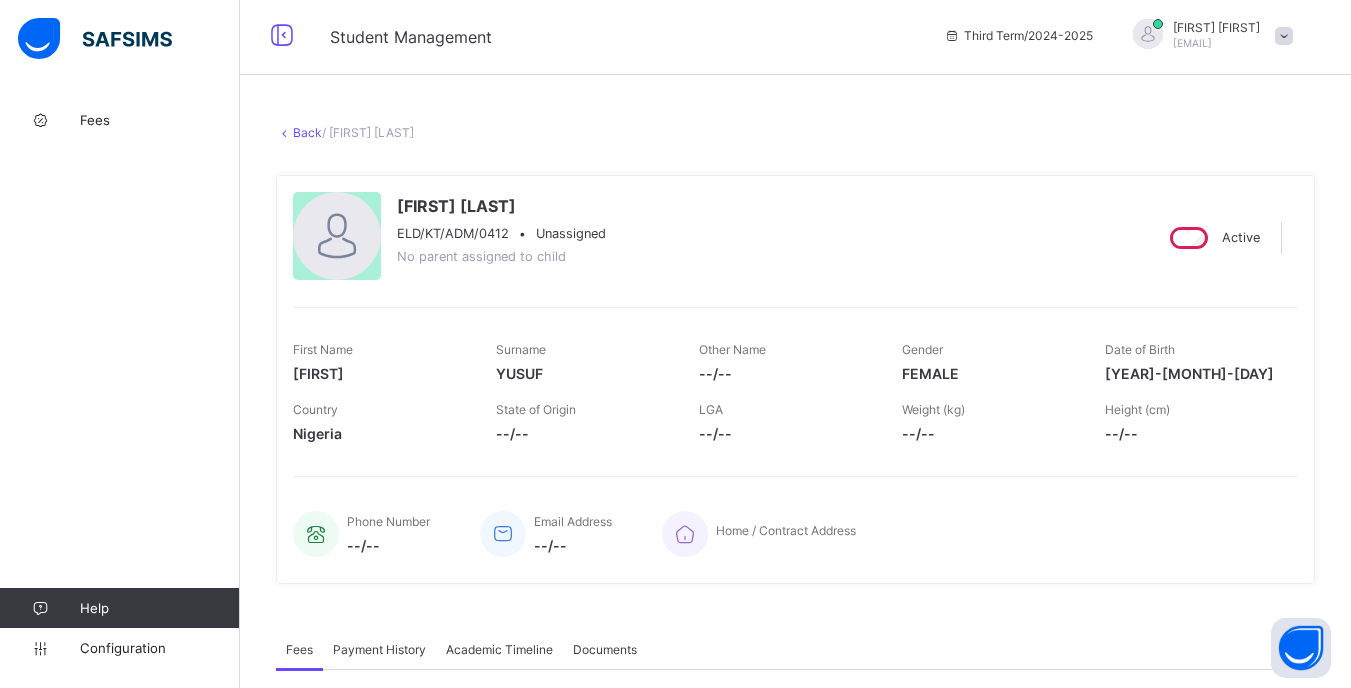 scroll, scrollTop: 0, scrollLeft: 0, axis: both 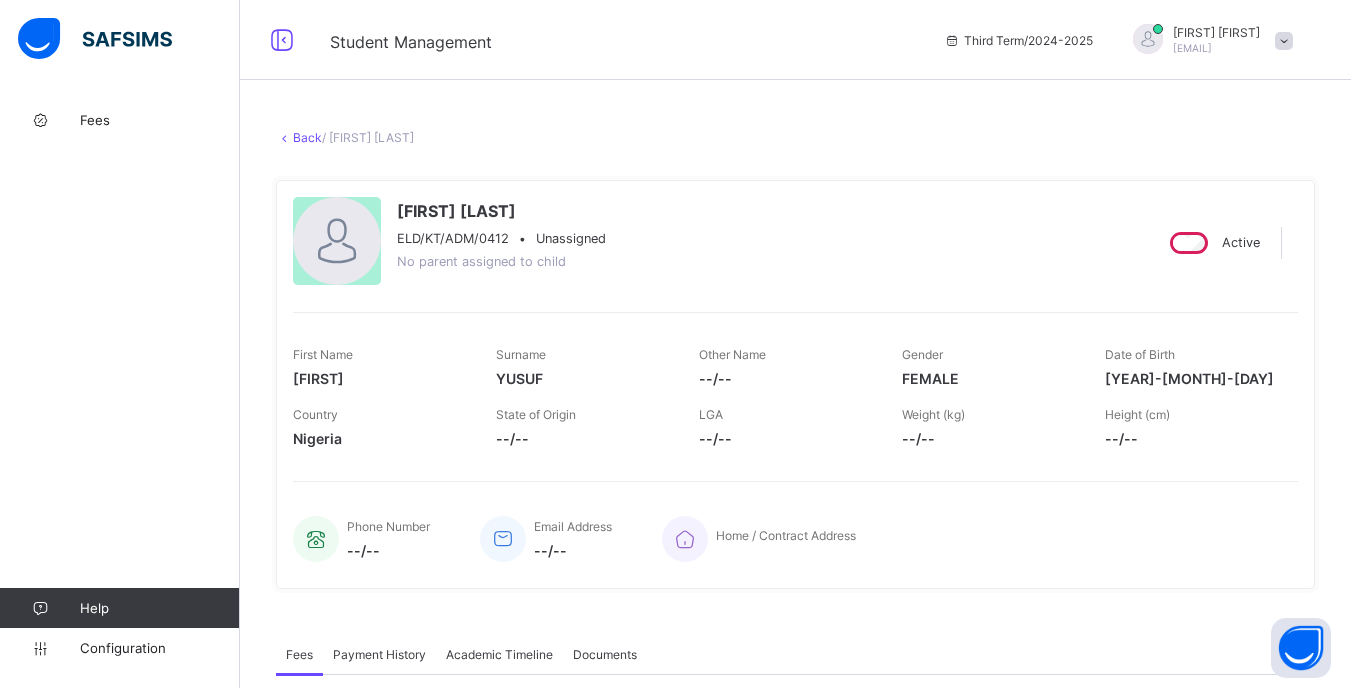 click on "Back" at bounding box center [307, 137] 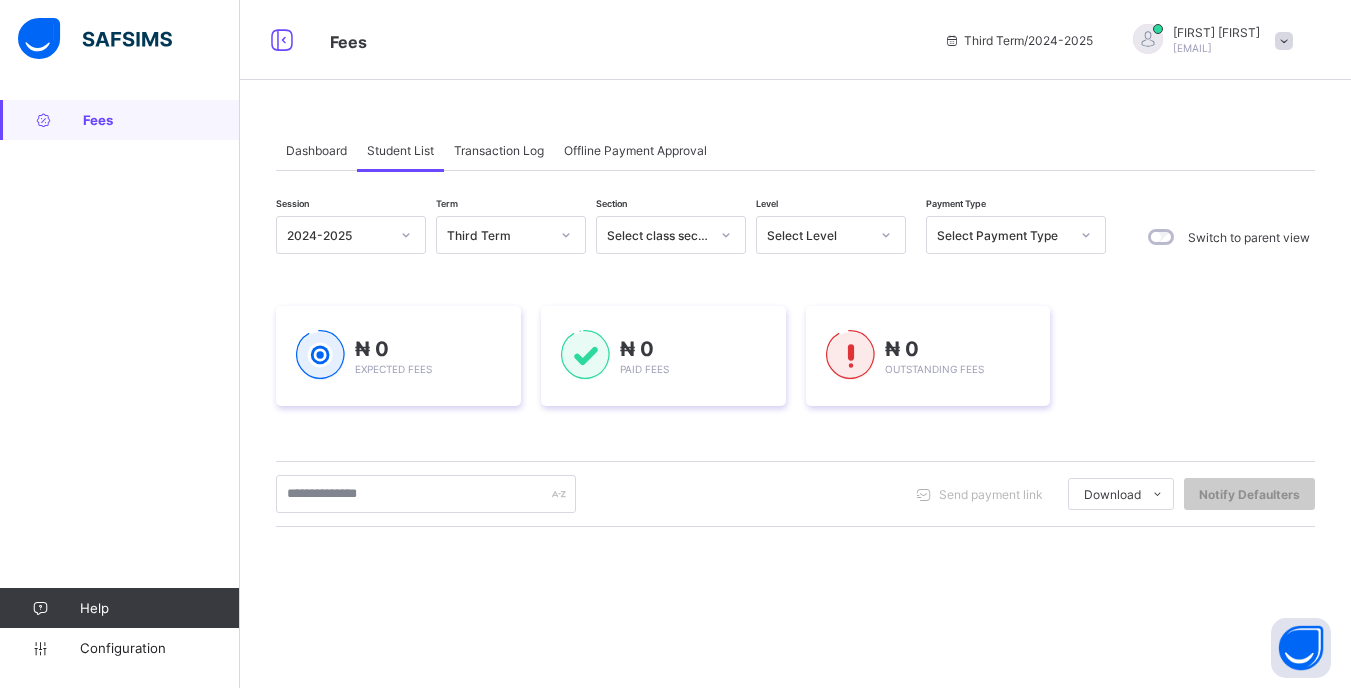 click on "Select Level" at bounding box center [818, 235] 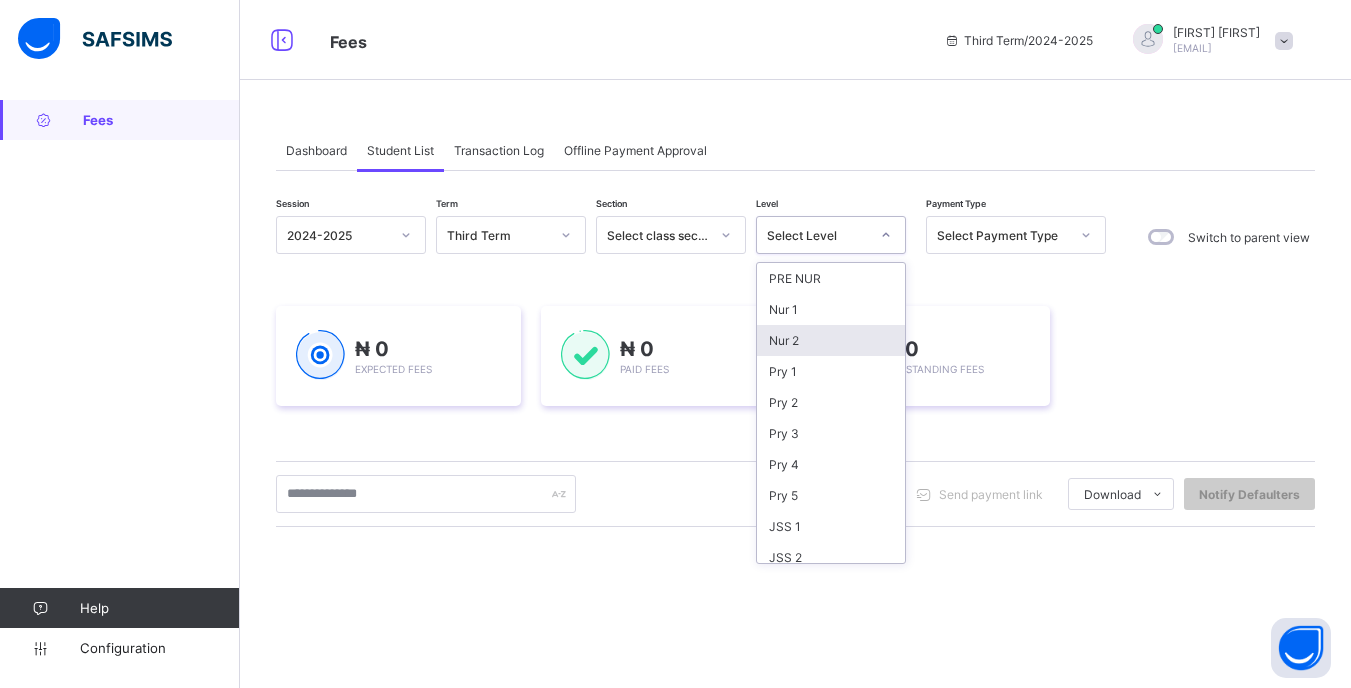 click on "Nur 2" at bounding box center (831, 340) 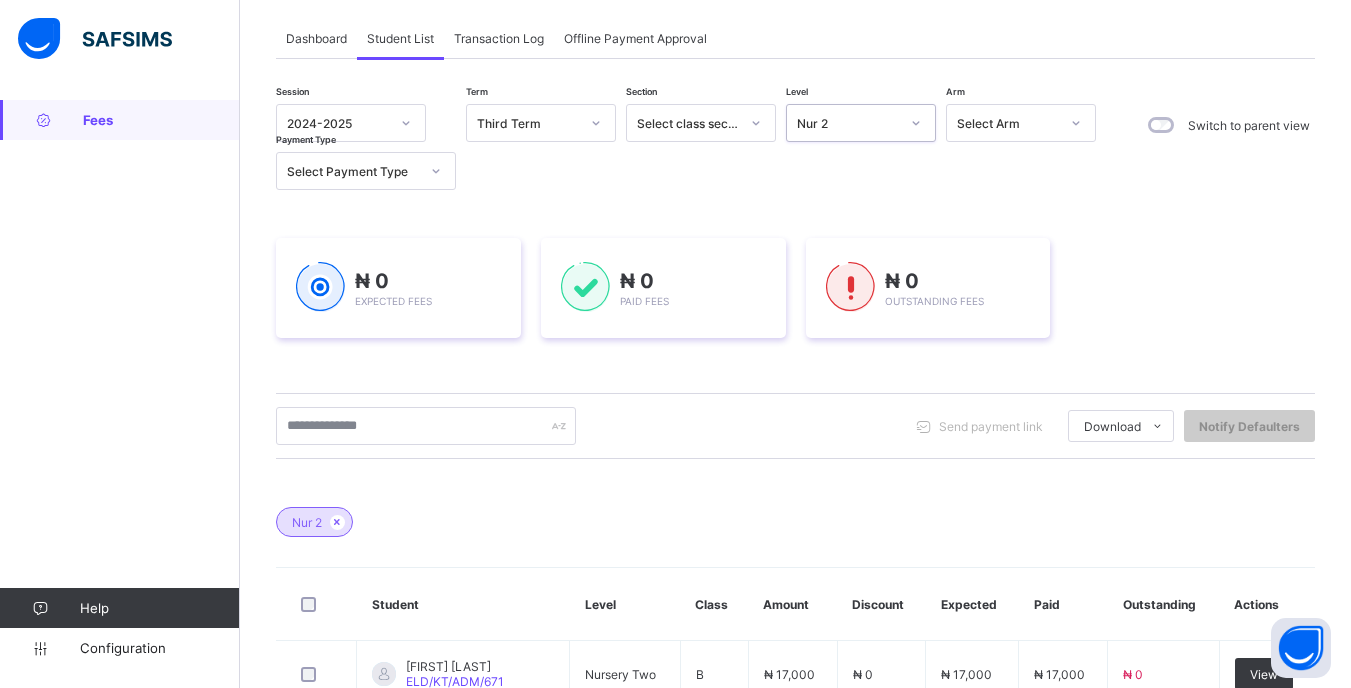 scroll, scrollTop: 200, scrollLeft: 0, axis: vertical 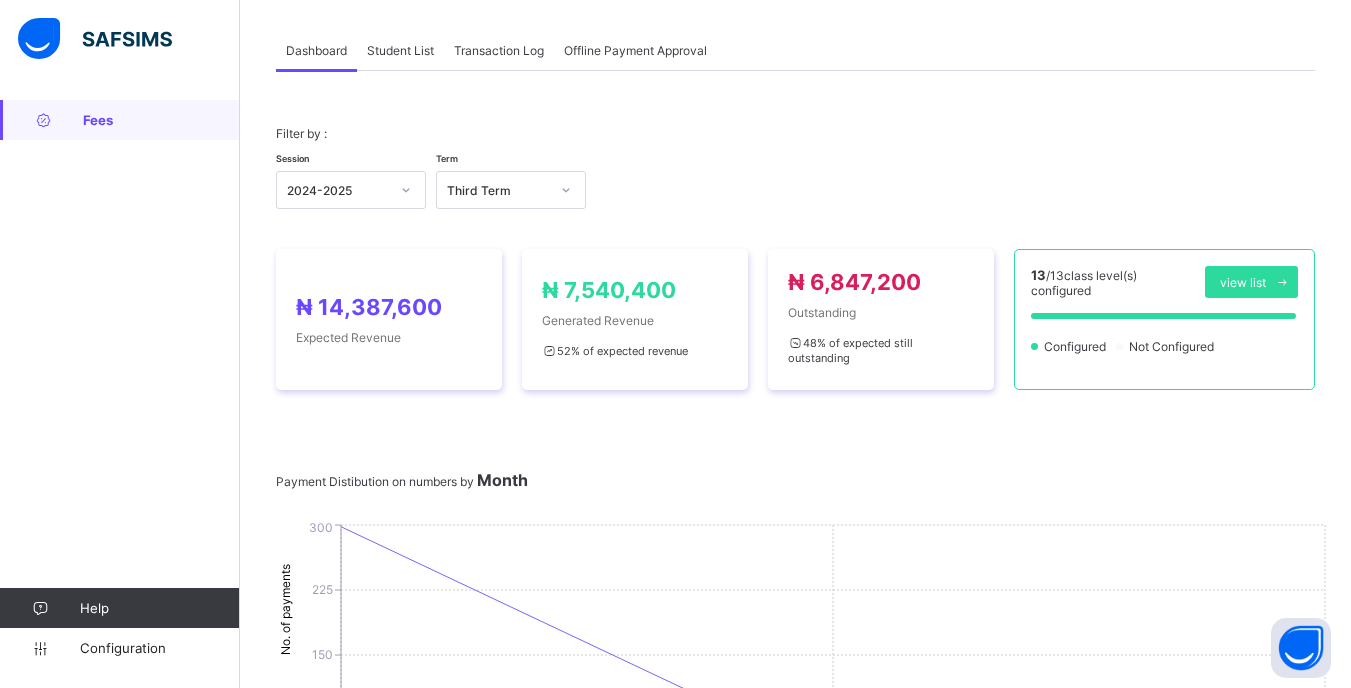 click on "Student List" at bounding box center [400, 50] 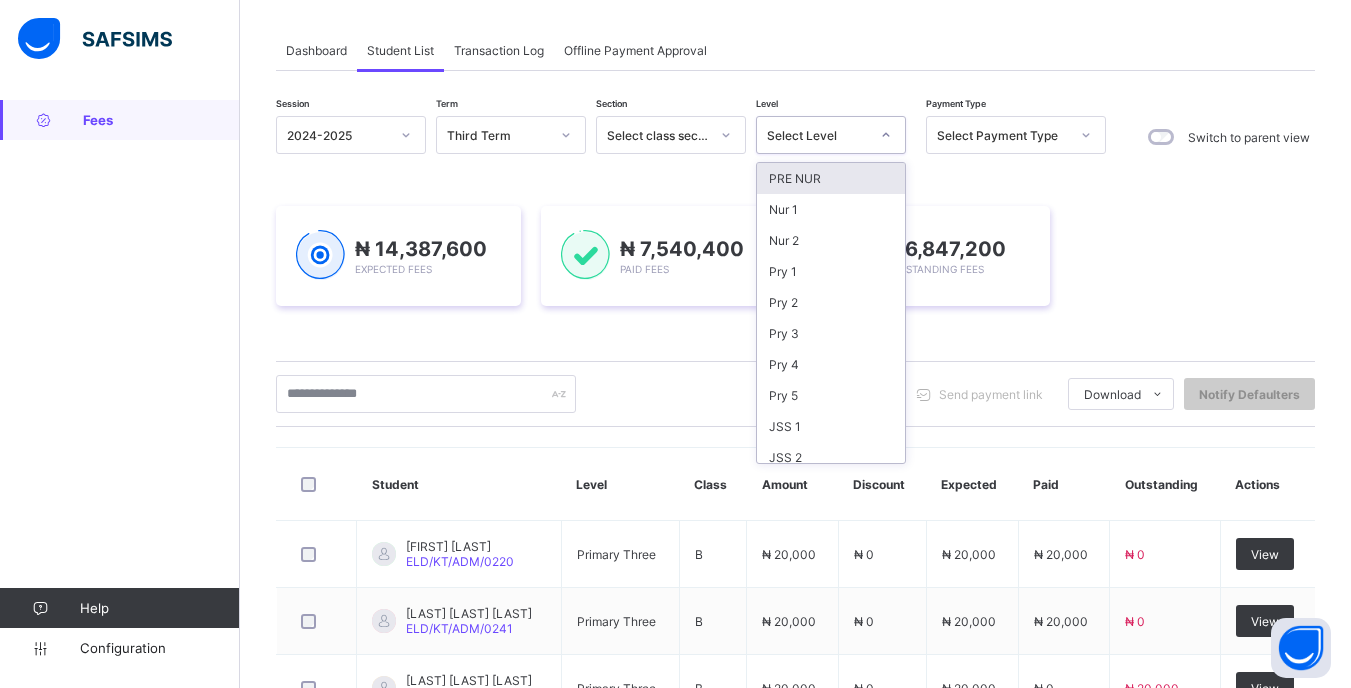 click at bounding box center (886, 135) 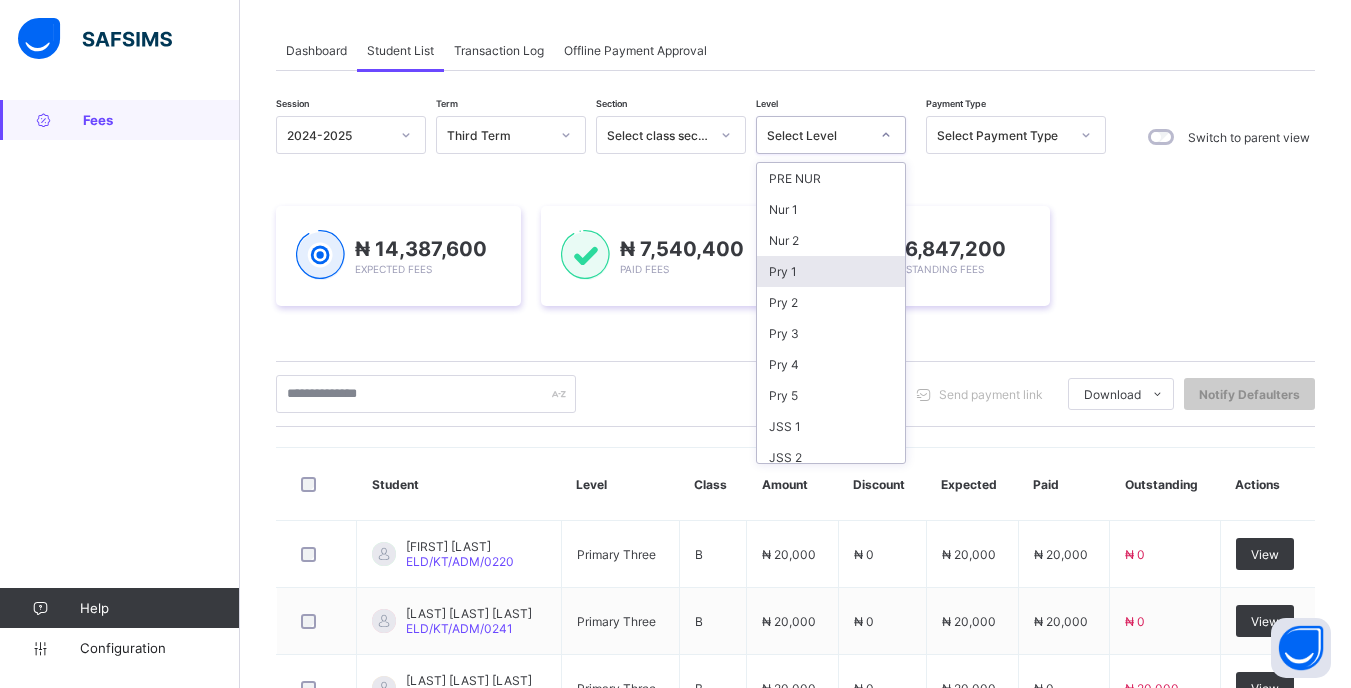 click on "Pry 1" at bounding box center [831, 271] 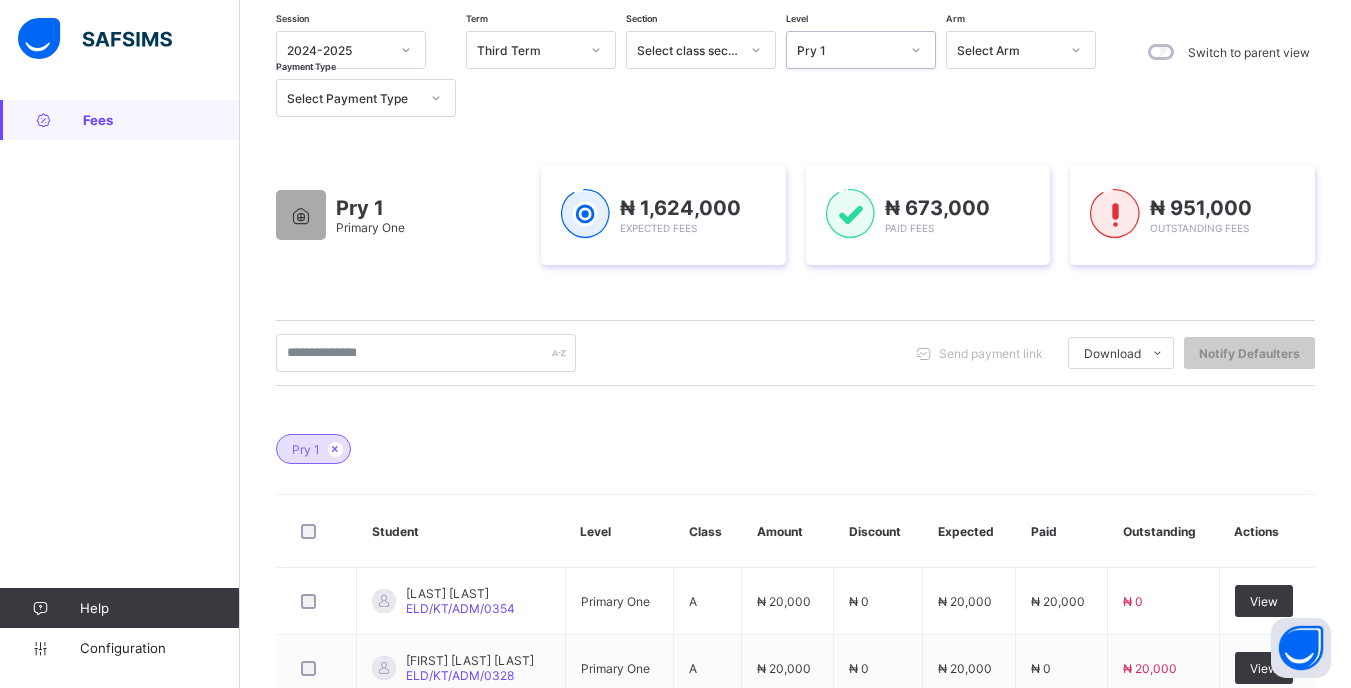 scroll, scrollTop: 300, scrollLeft: 0, axis: vertical 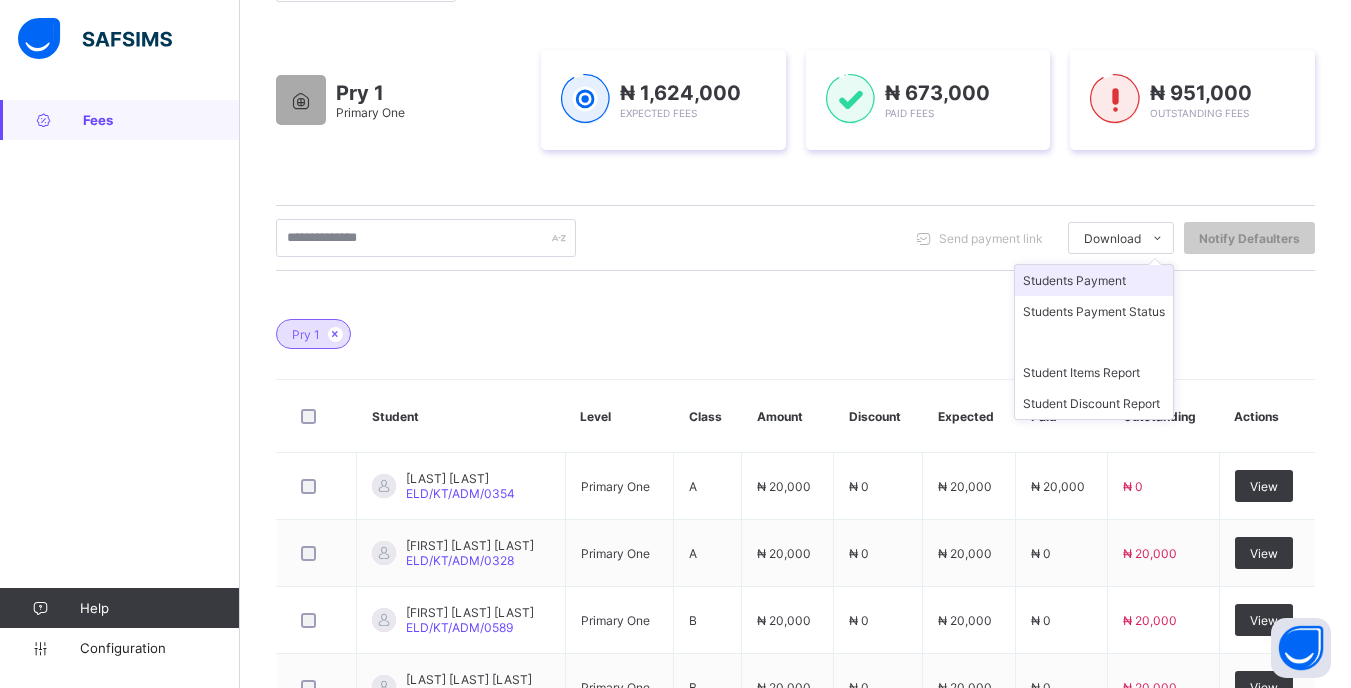click on "Students Payment" at bounding box center [1094, 280] 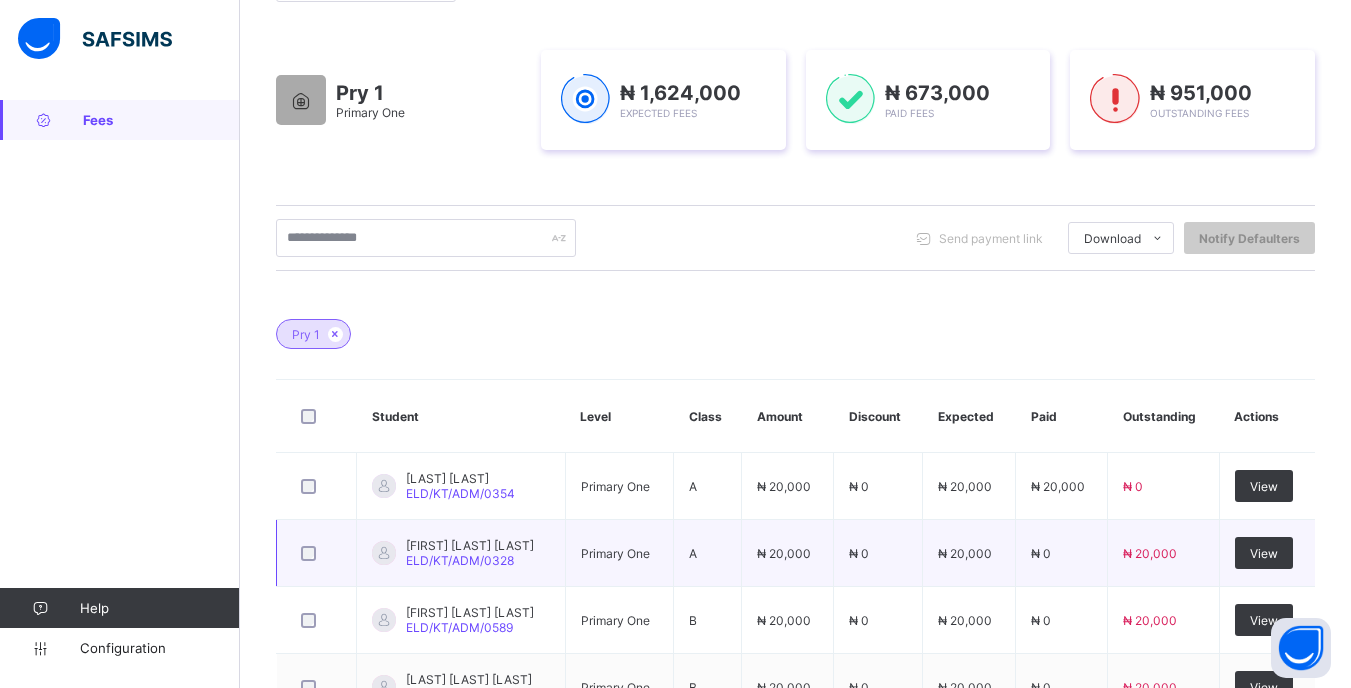 scroll, scrollTop: 0, scrollLeft: 0, axis: both 